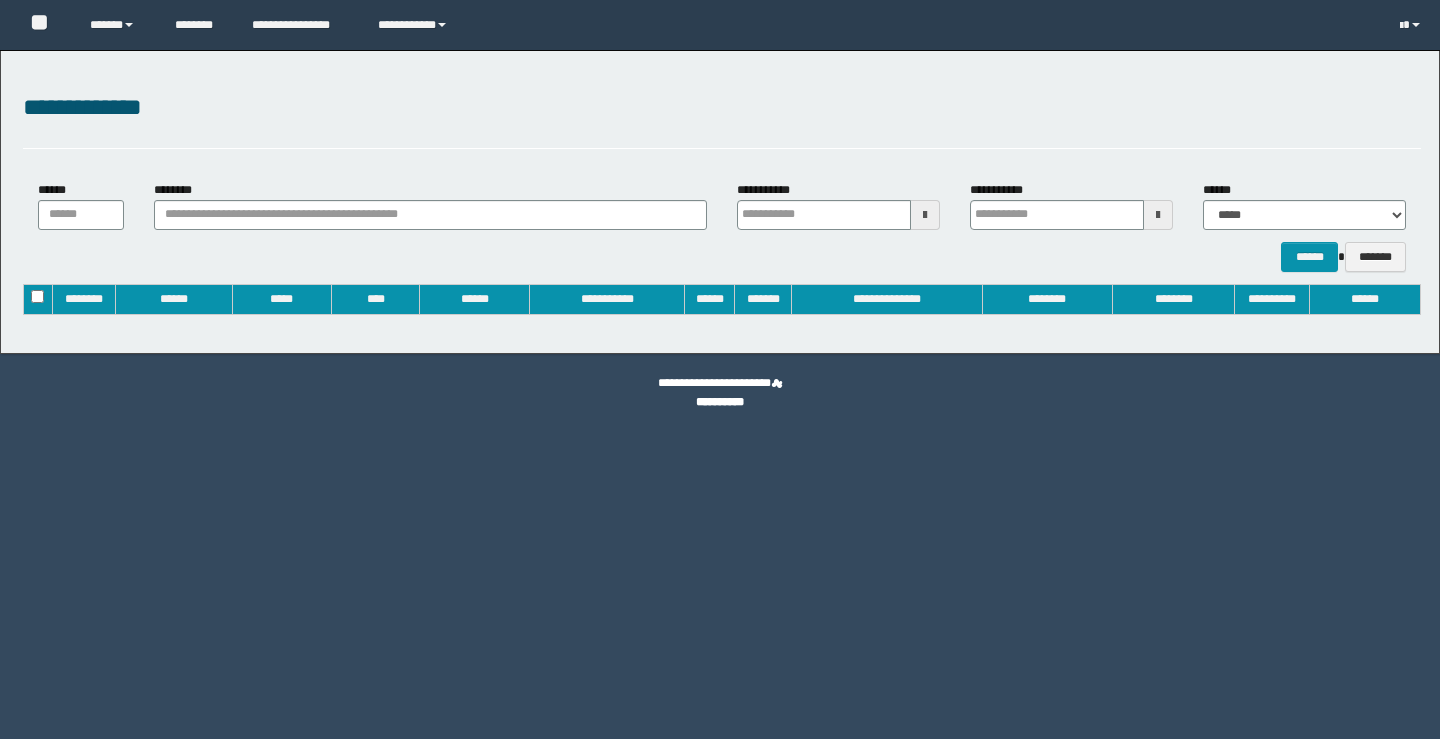 type on "**********" 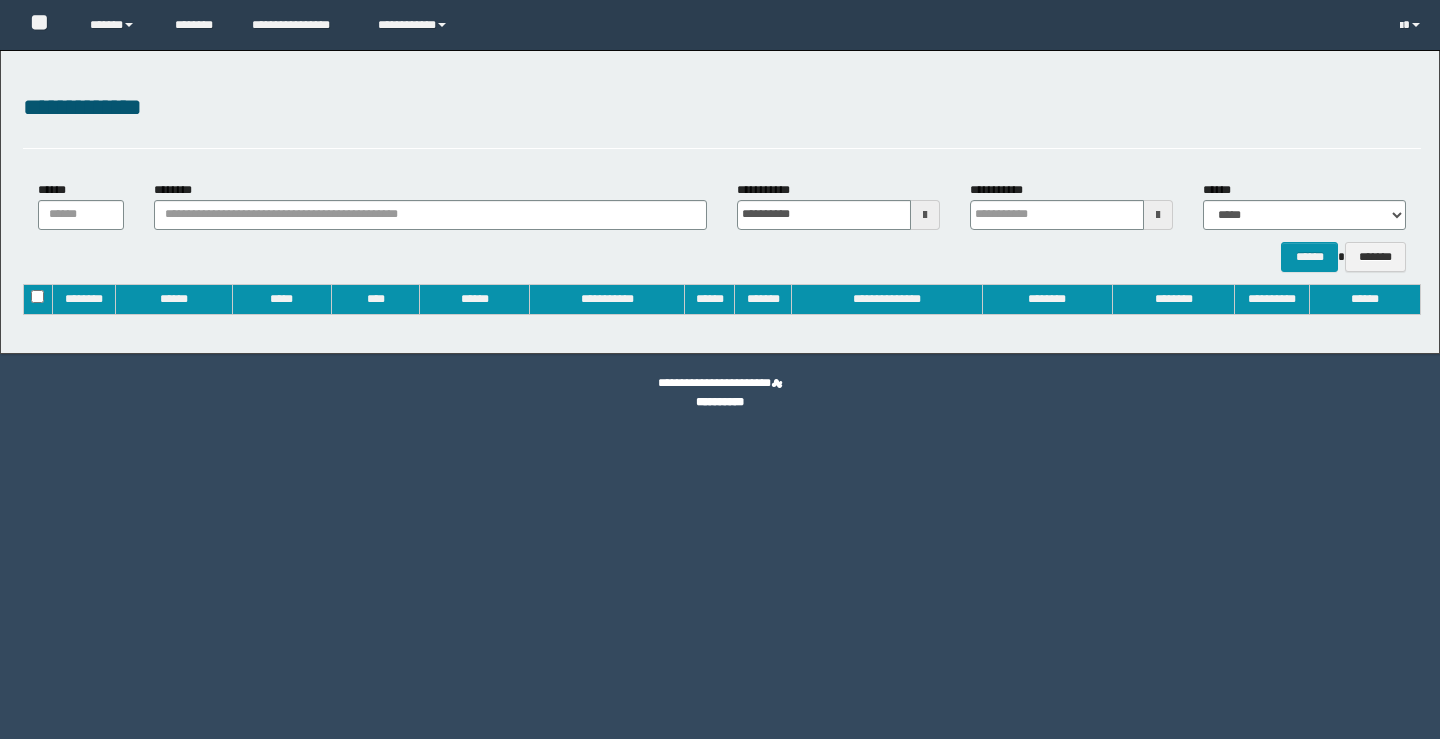 type on "**********" 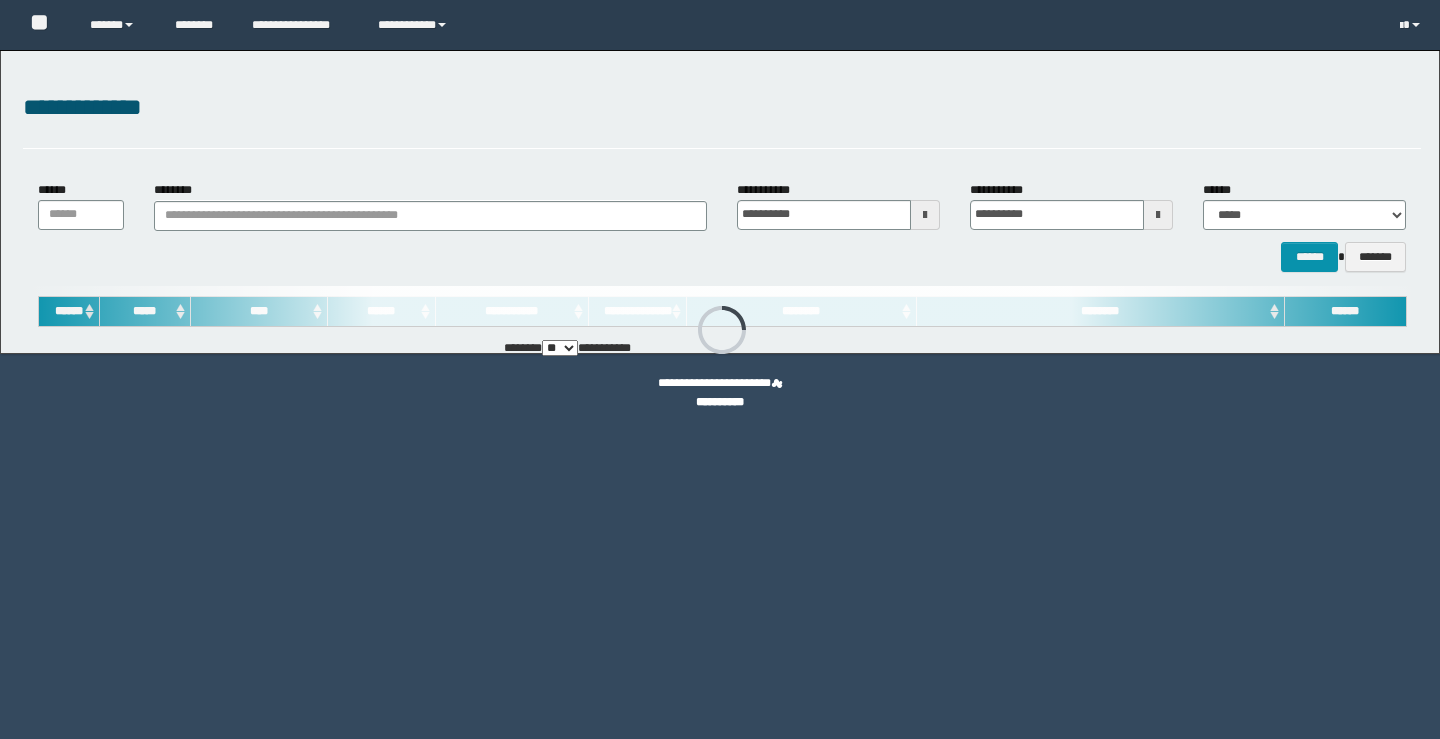 scroll, scrollTop: 0, scrollLeft: 0, axis: both 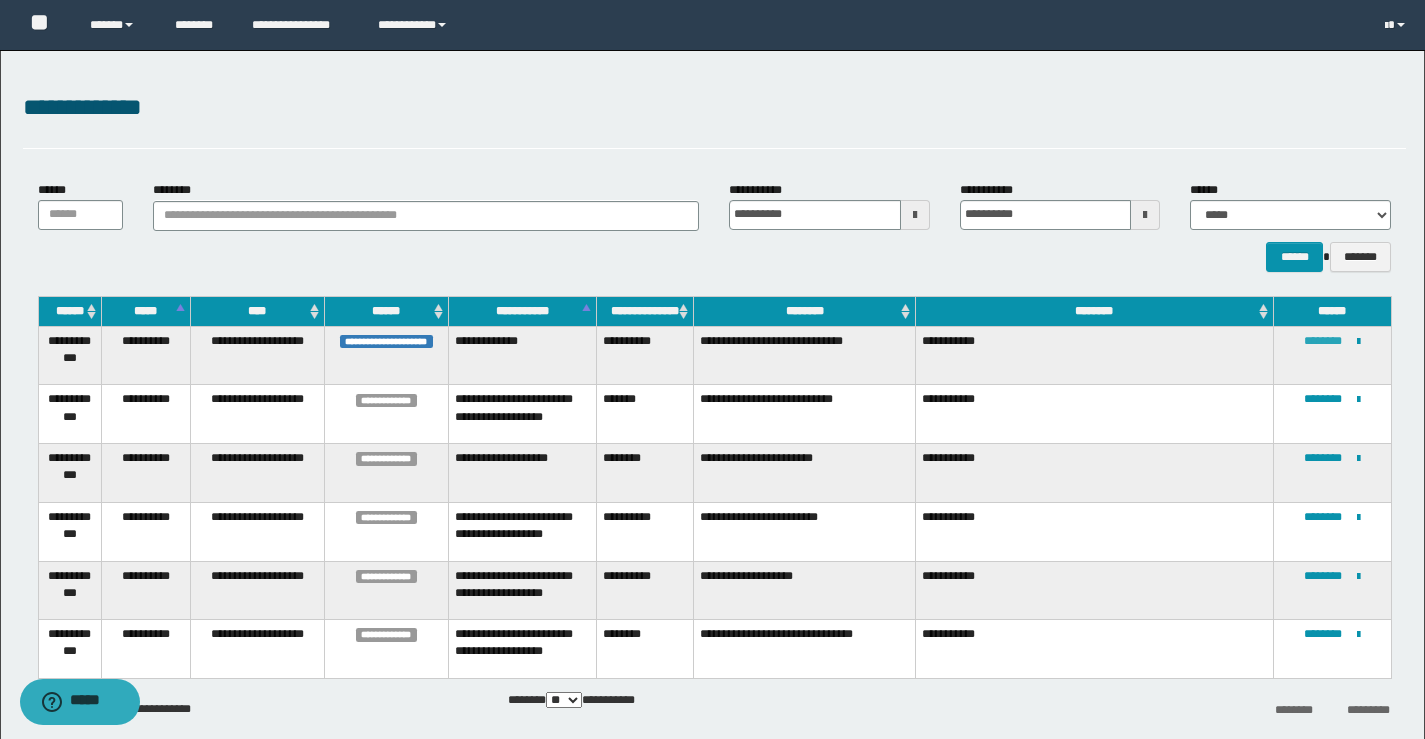 click on "********" at bounding box center [1323, 341] 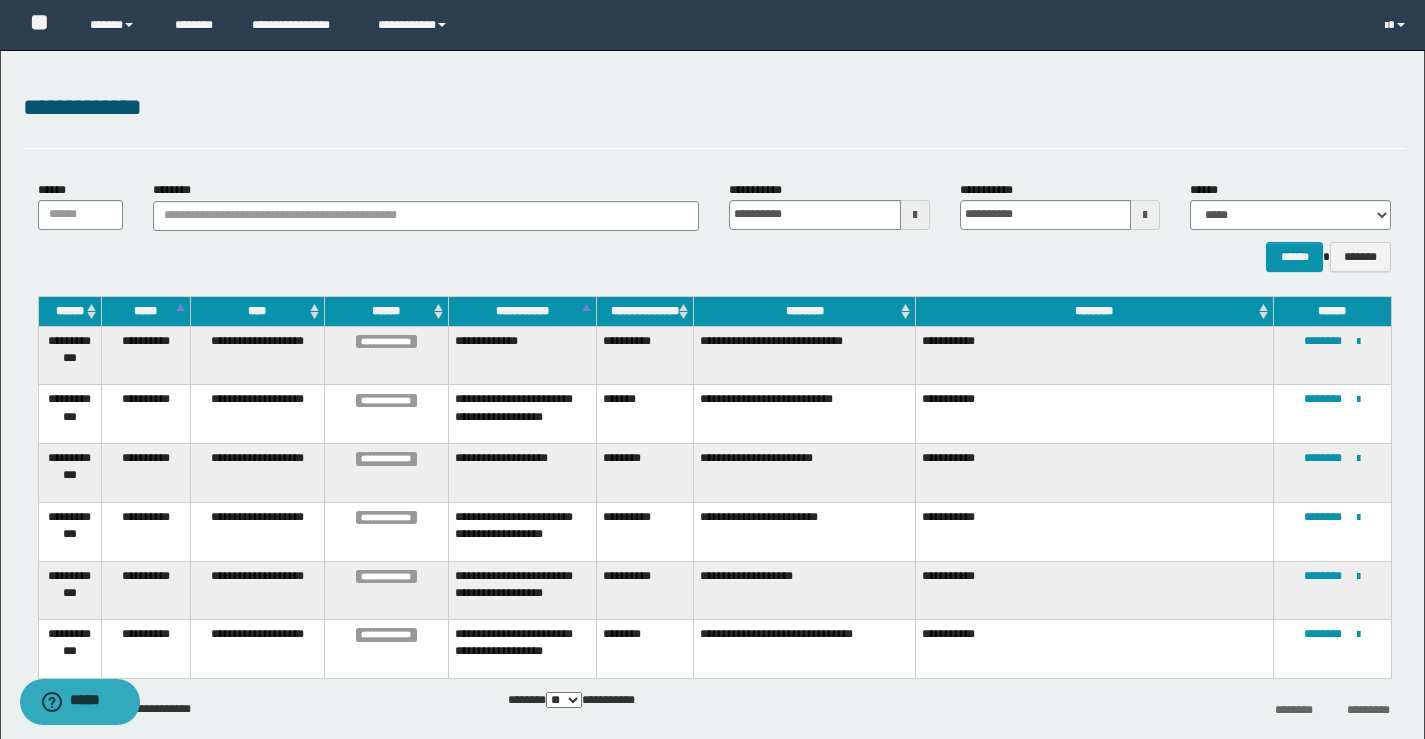 click on "**********" at bounding box center (645, 355) 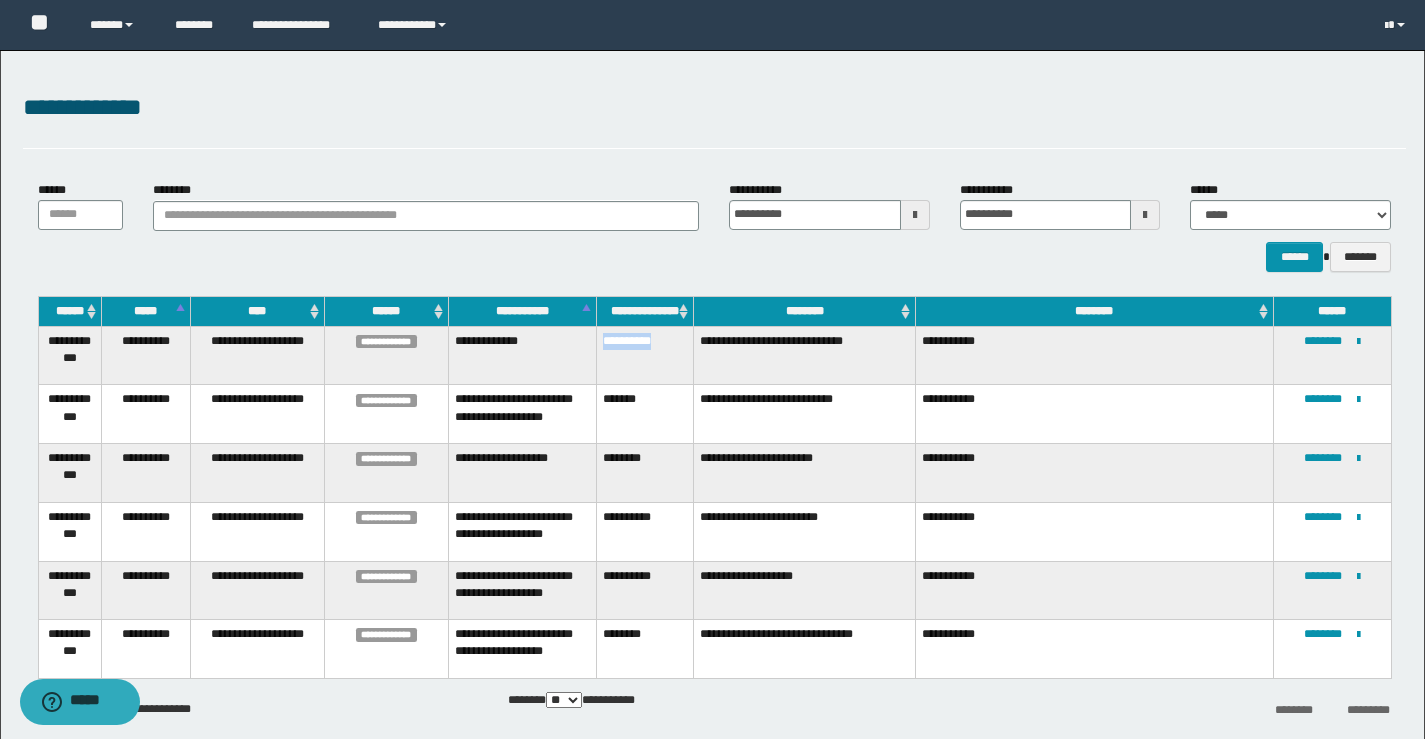 click on "**********" at bounding box center (645, 355) 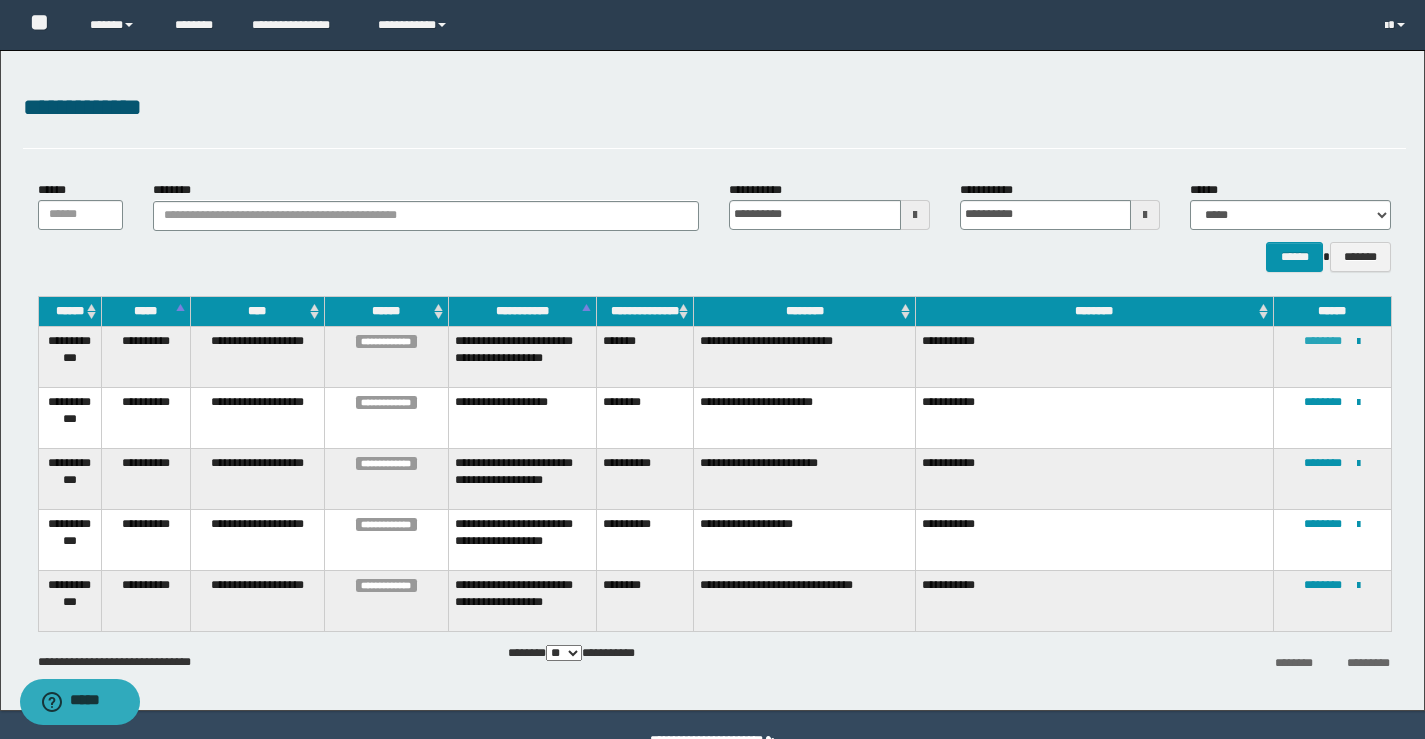 click on "********" at bounding box center [1323, 341] 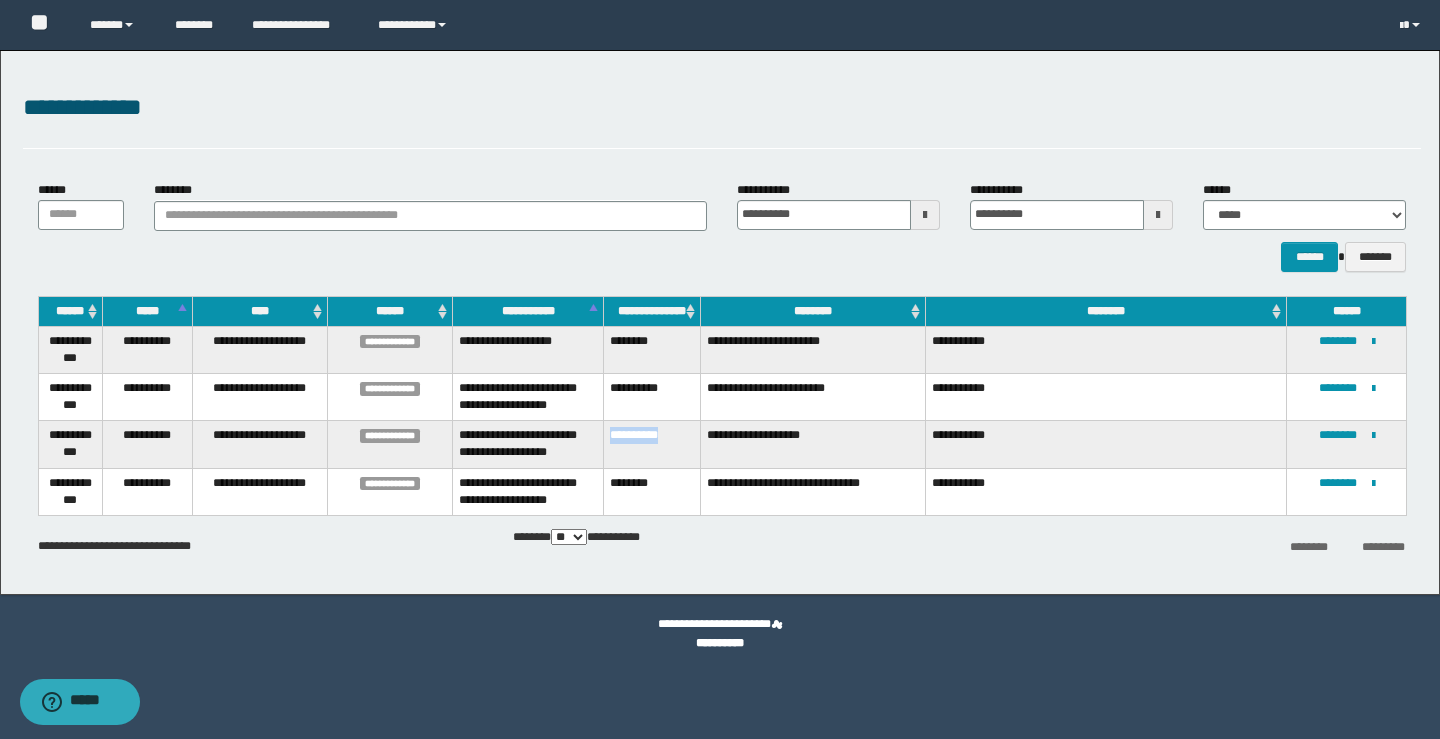 drag, startPoint x: 611, startPoint y: 432, endPoint x: 684, endPoint y: 447, distance: 74.52516 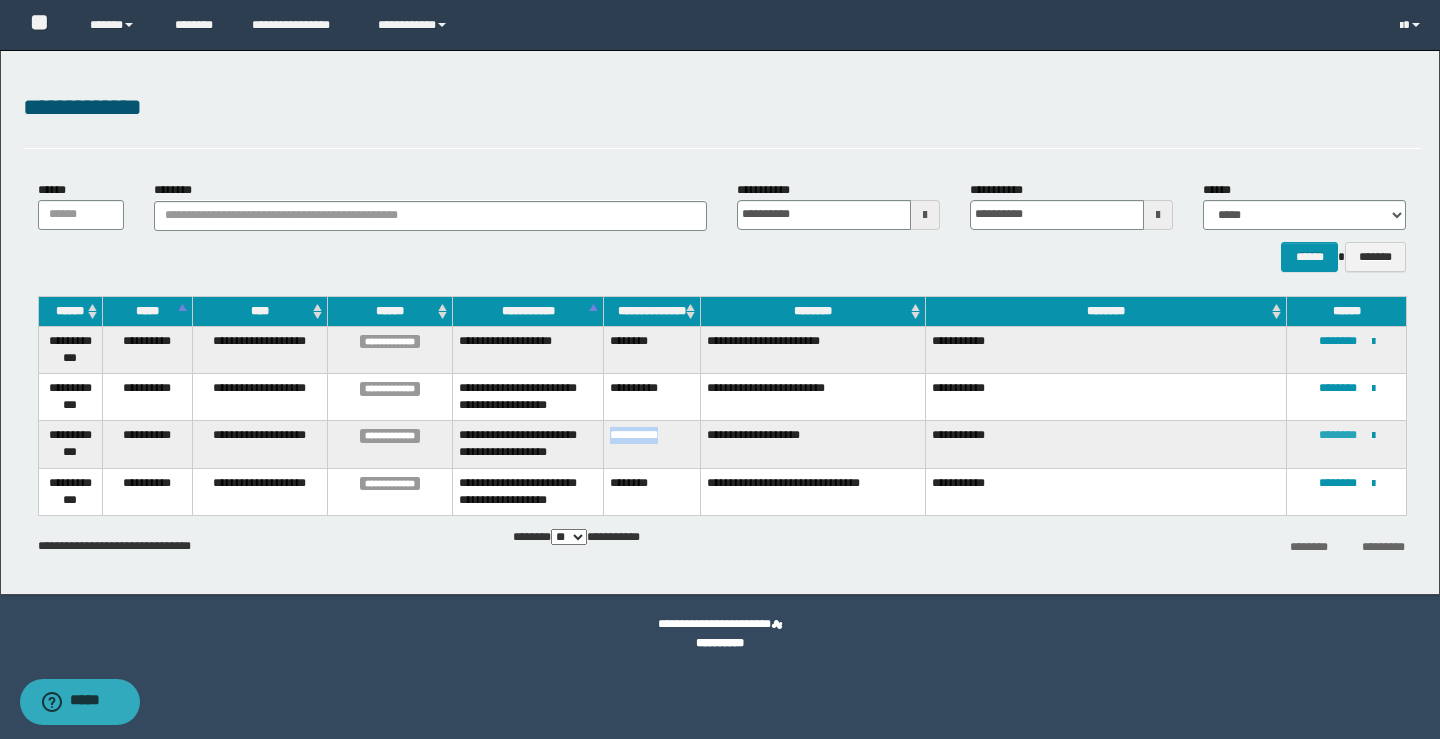click on "********" at bounding box center (1338, 435) 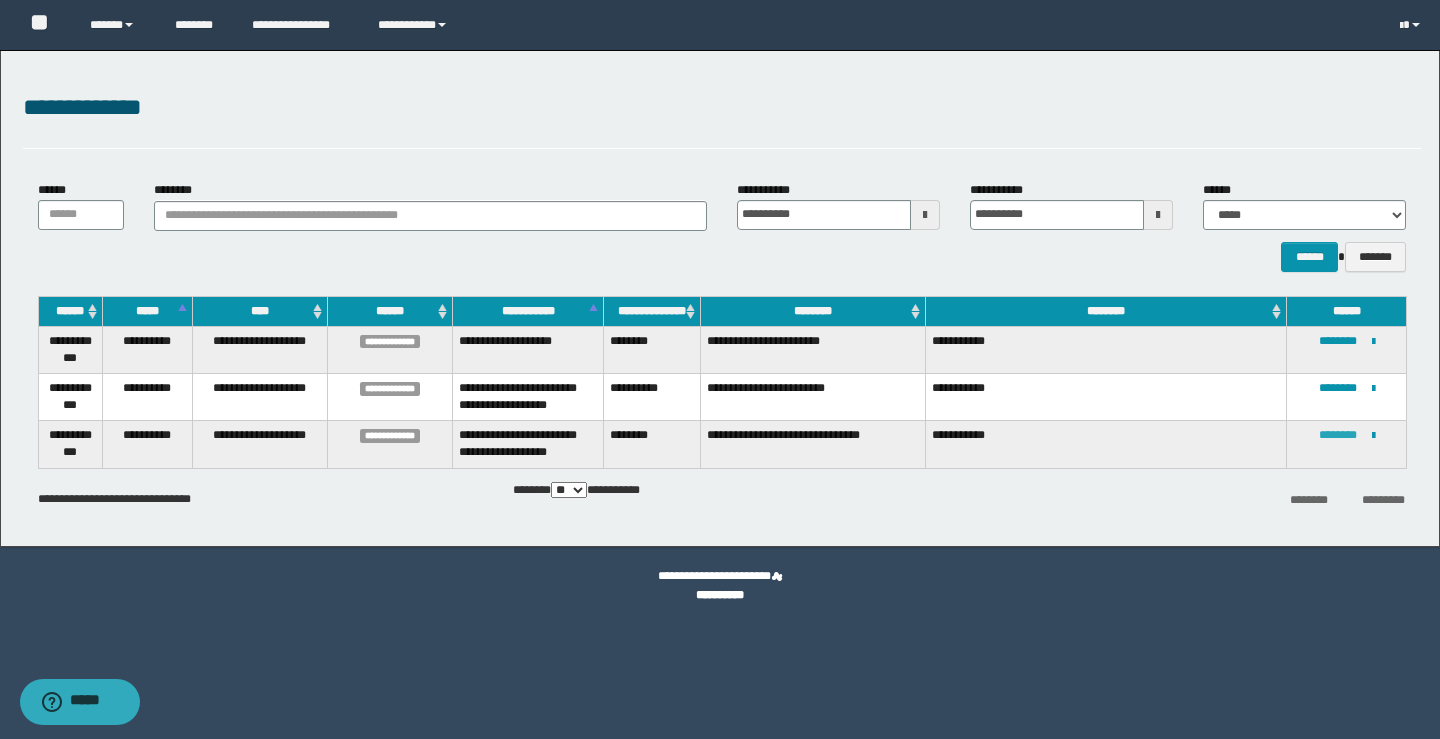 click on "********" at bounding box center [1338, 435] 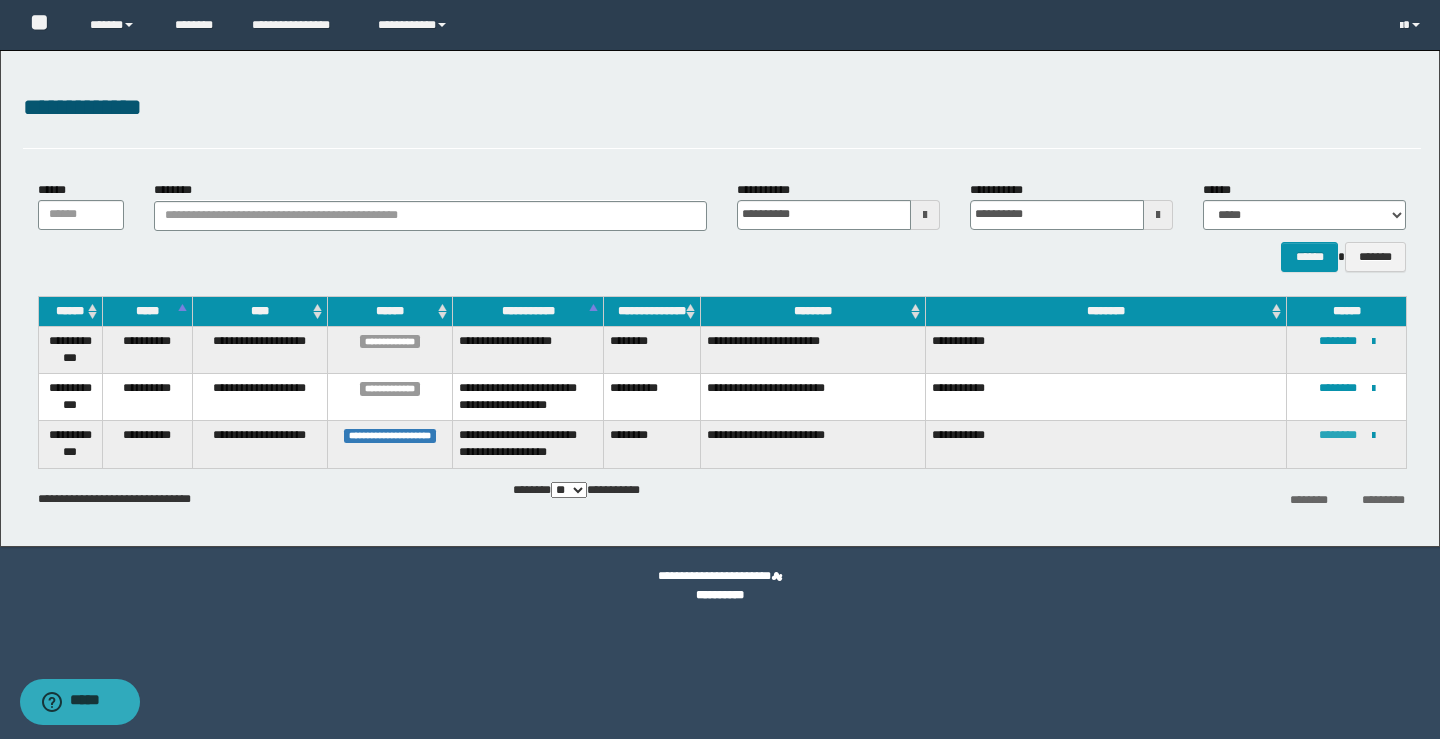 click on "********" at bounding box center (1338, 435) 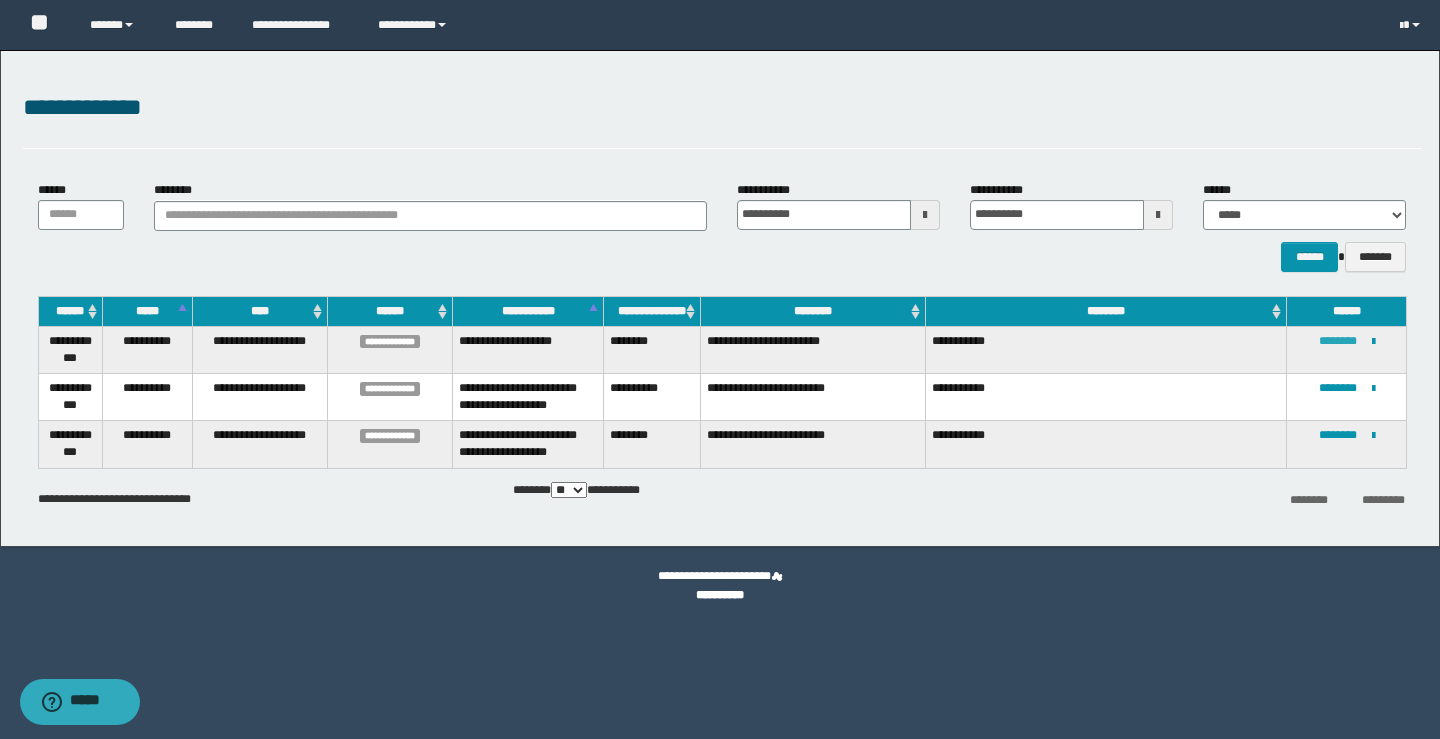 click on "********" at bounding box center [1338, 341] 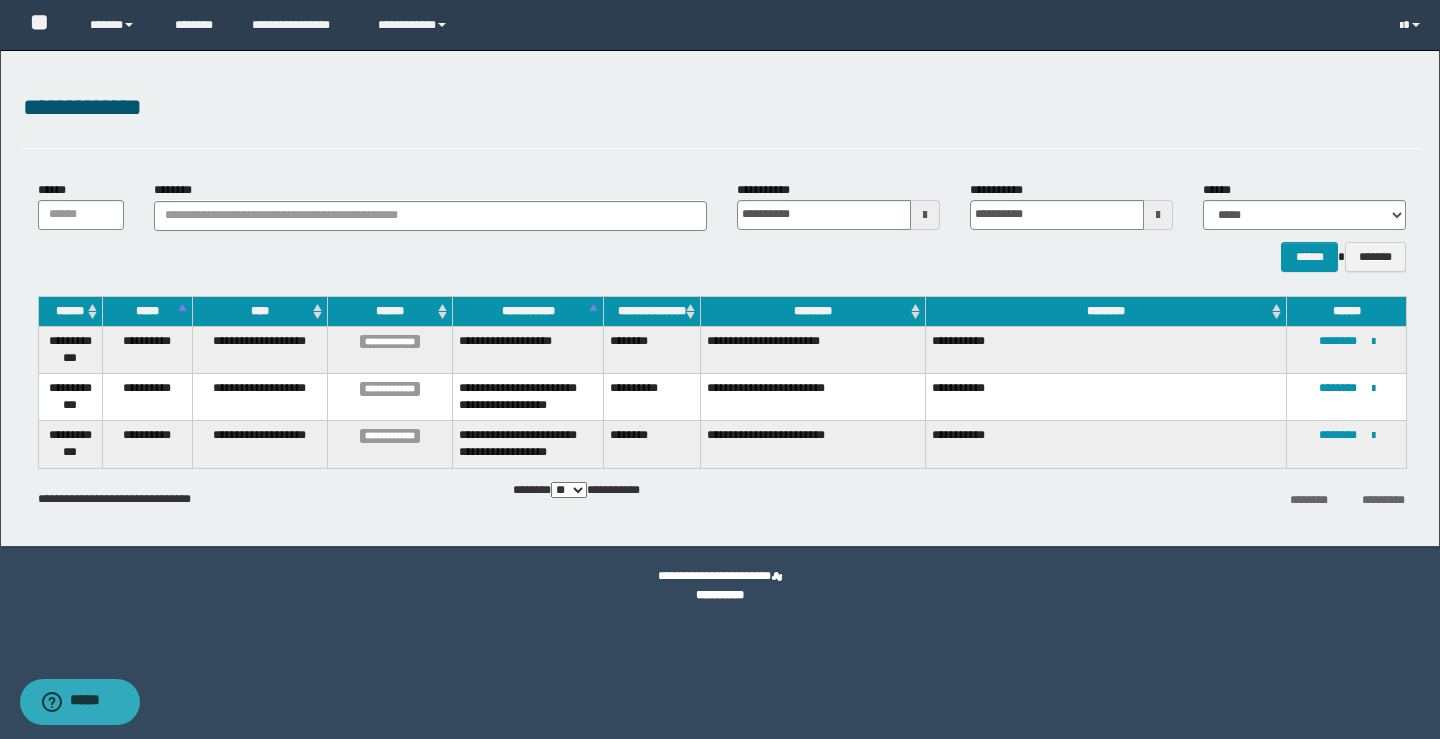 click on "**********" at bounding box center [651, 396] 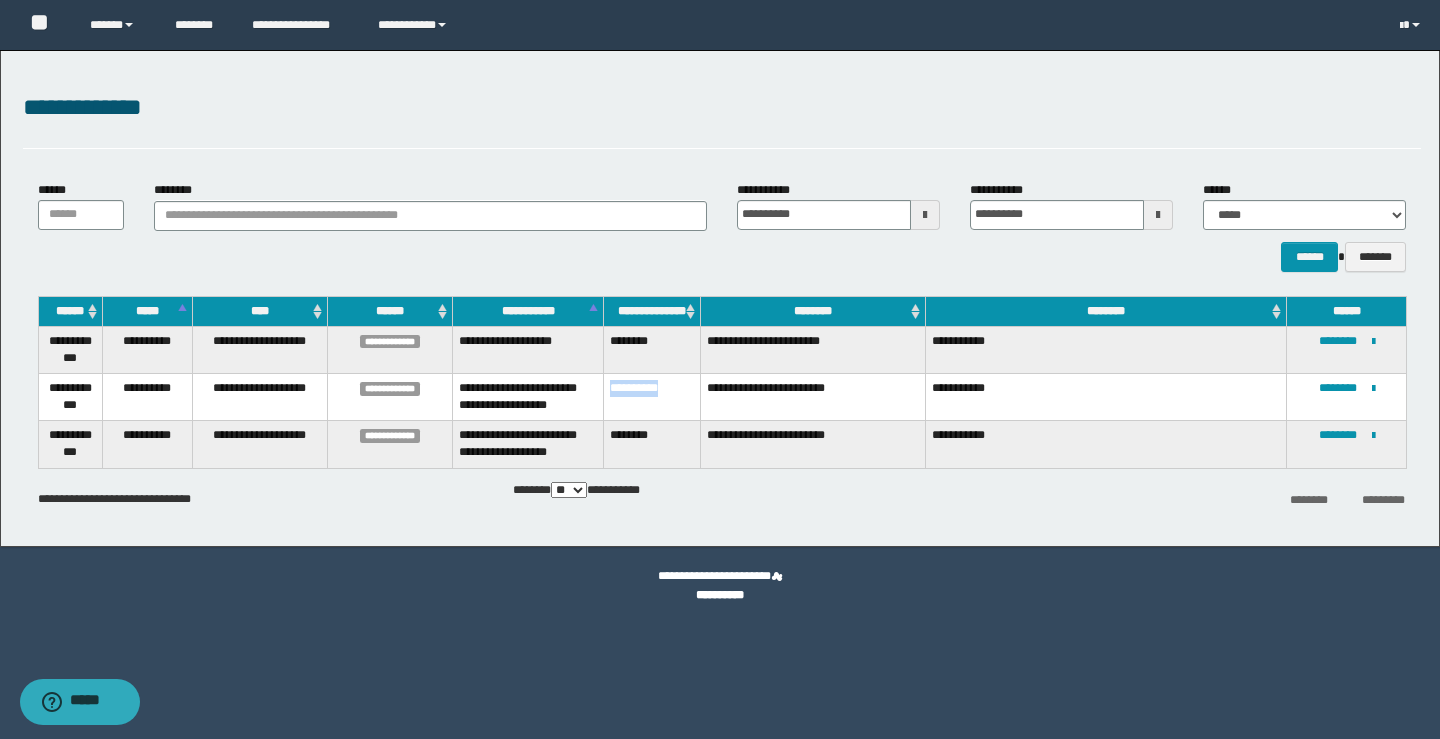click on "**********" at bounding box center [651, 396] 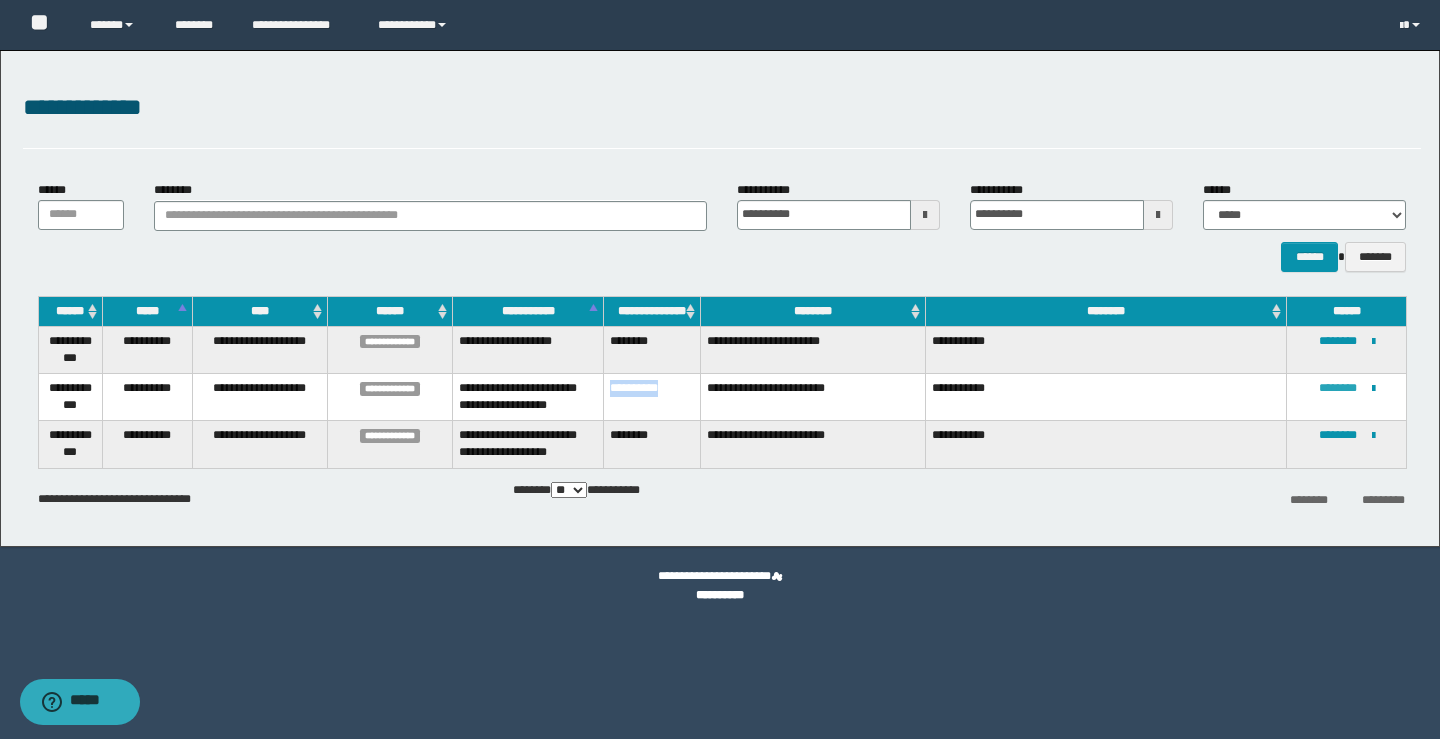 click on "********" at bounding box center (1338, 388) 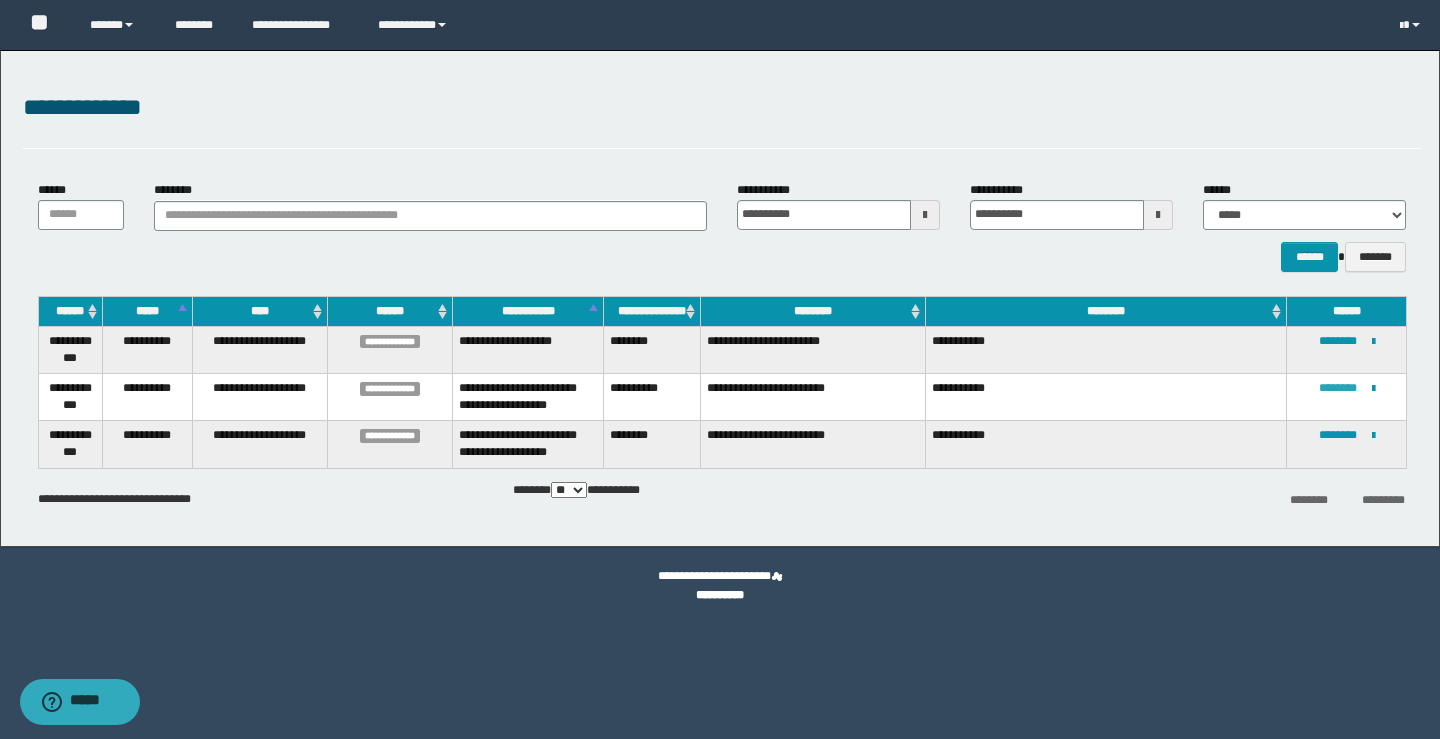 click on "********" at bounding box center [1338, 388] 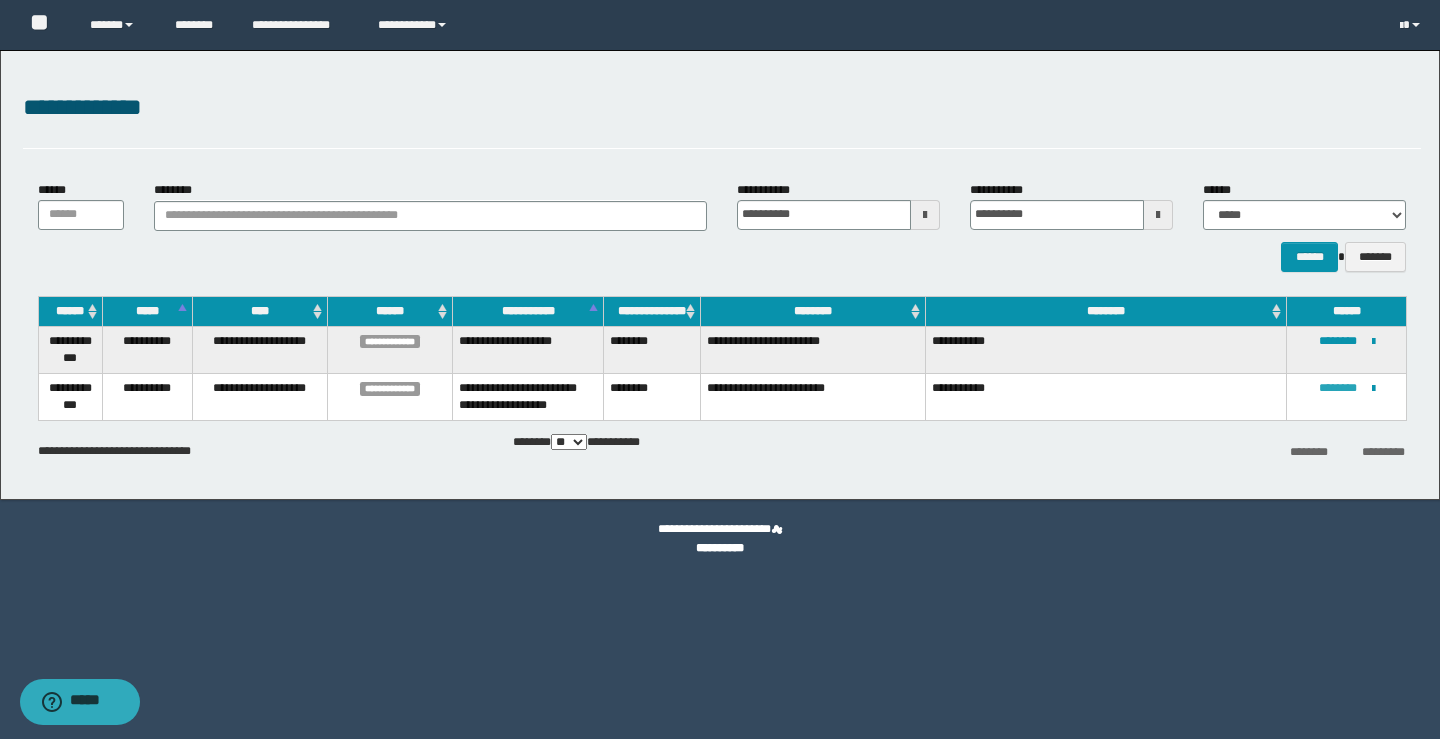 click on "********" at bounding box center (1338, 388) 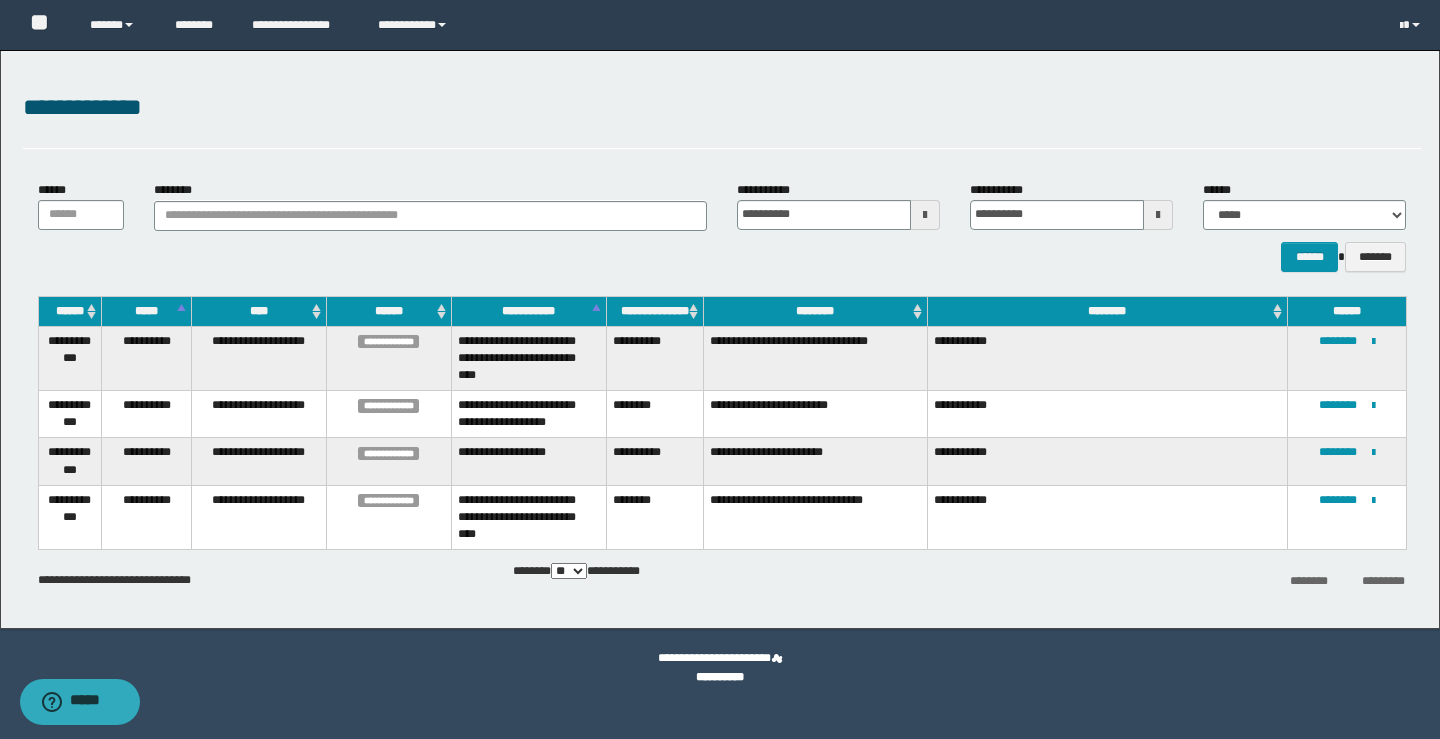 drag, startPoint x: 1329, startPoint y: 330, endPoint x: 1335, endPoint y: 353, distance: 23.769728 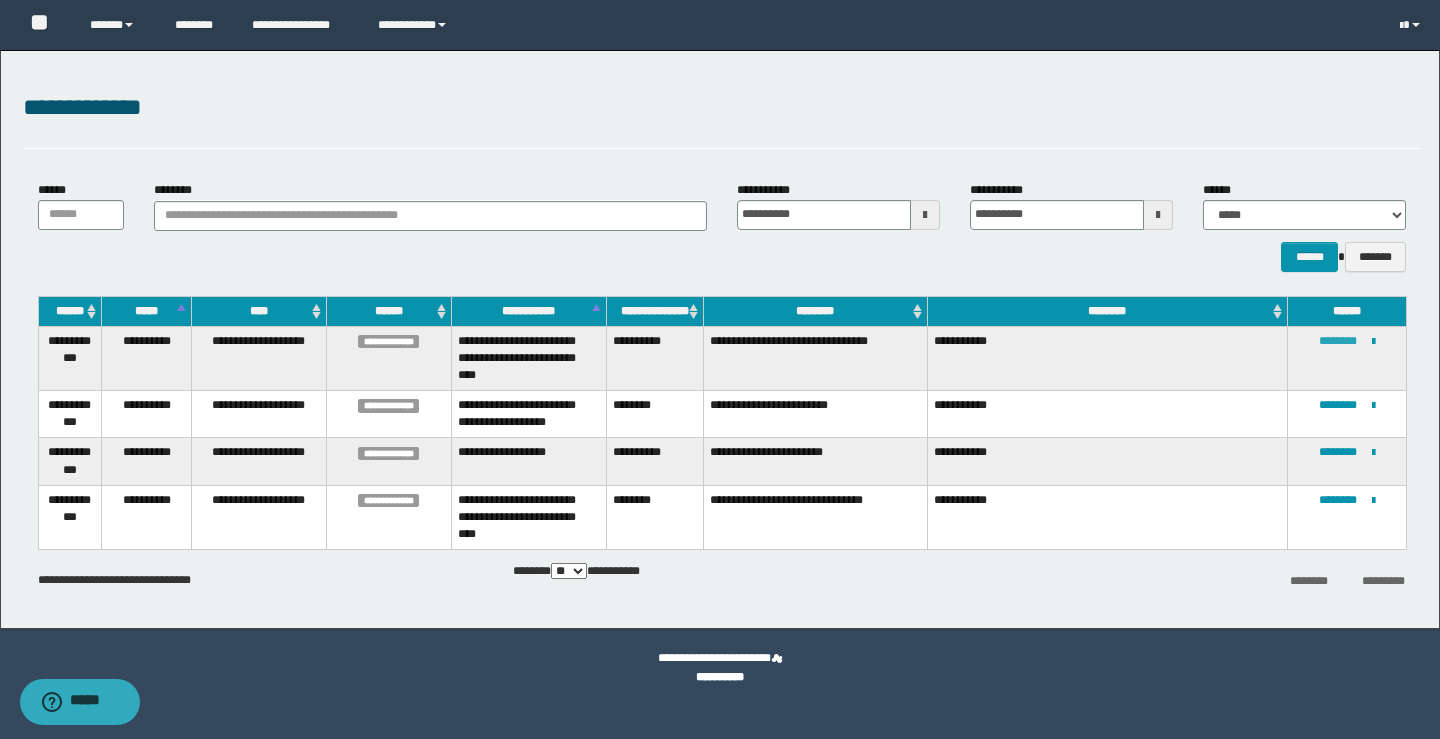 drag, startPoint x: 1335, startPoint y: 353, endPoint x: 1340, endPoint y: 343, distance: 11.18034 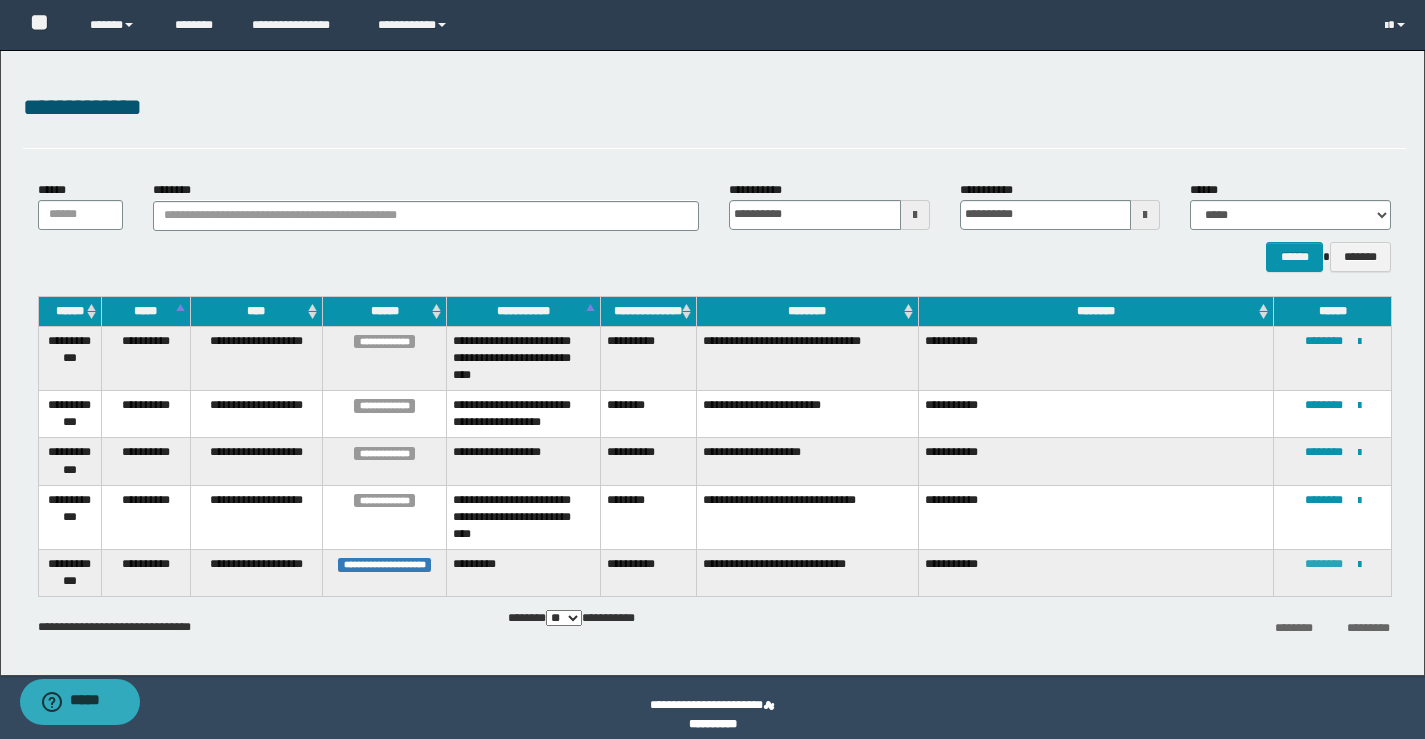 click on "********" at bounding box center (1324, 564) 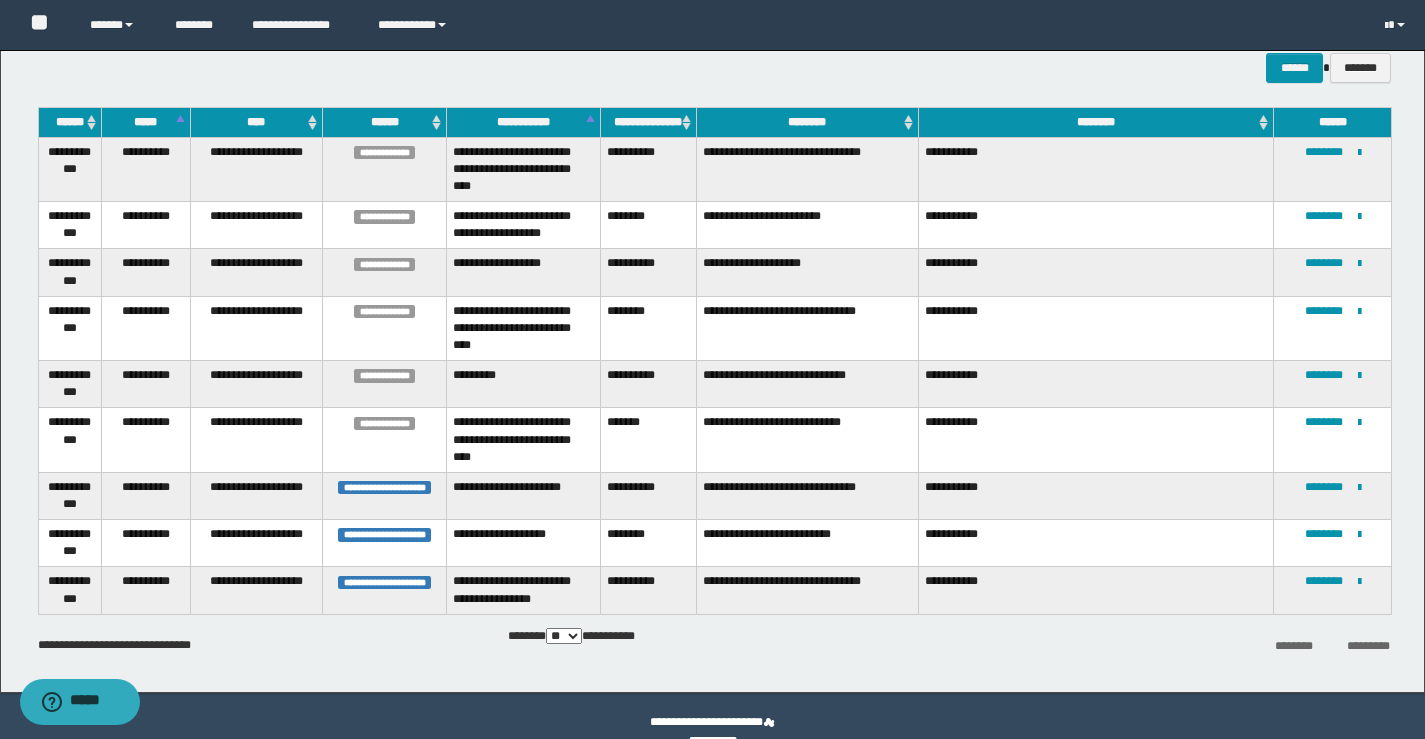 scroll, scrollTop: 215, scrollLeft: 0, axis: vertical 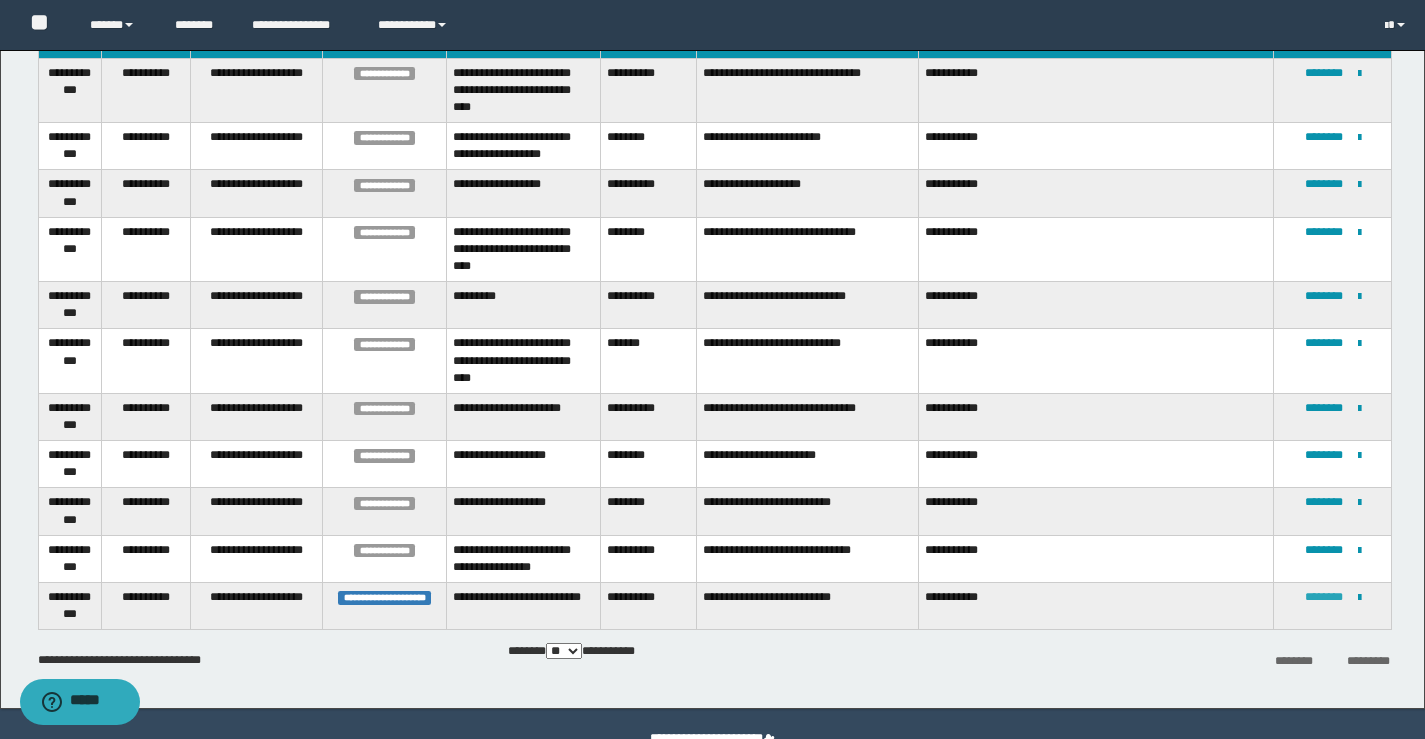 drag, startPoint x: 1299, startPoint y: 587, endPoint x: 1306, endPoint y: 603, distance: 17.464249 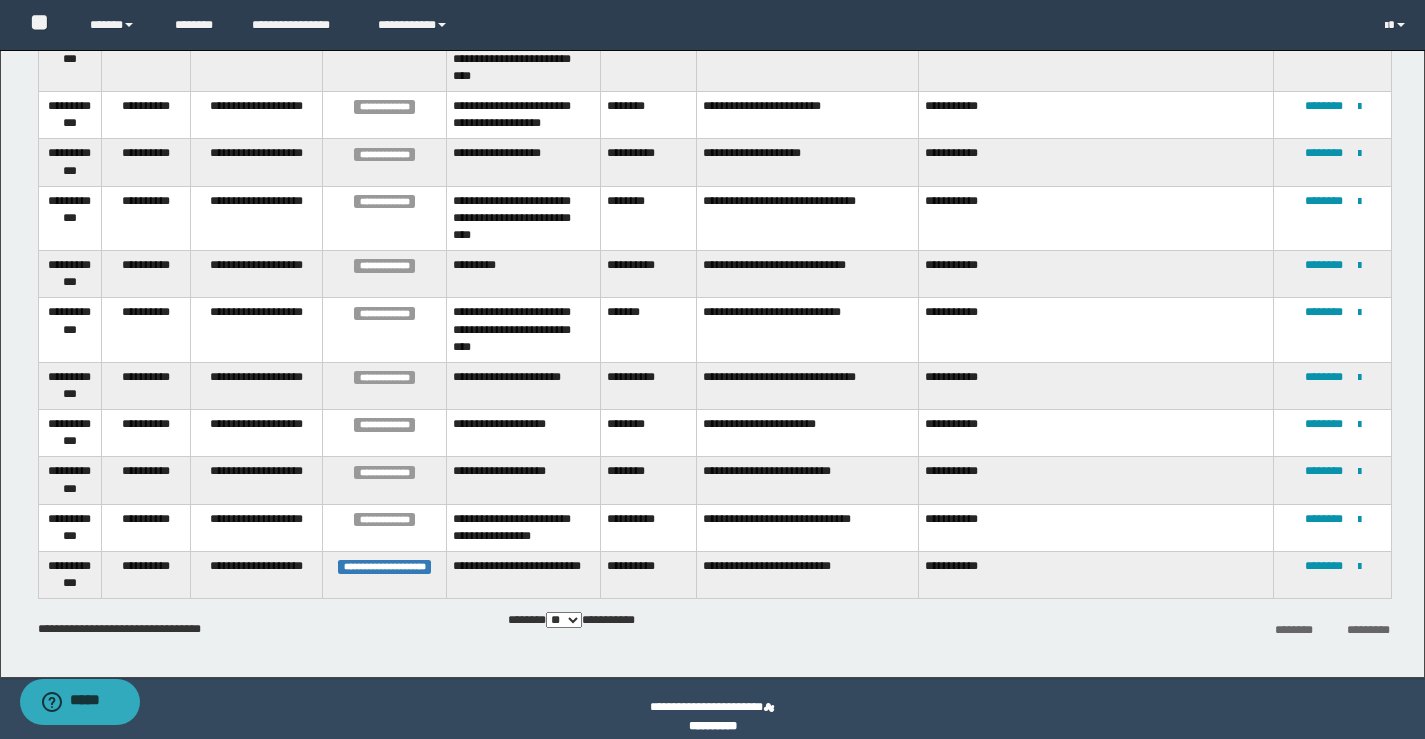 scroll, scrollTop: 316, scrollLeft: 0, axis: vertical 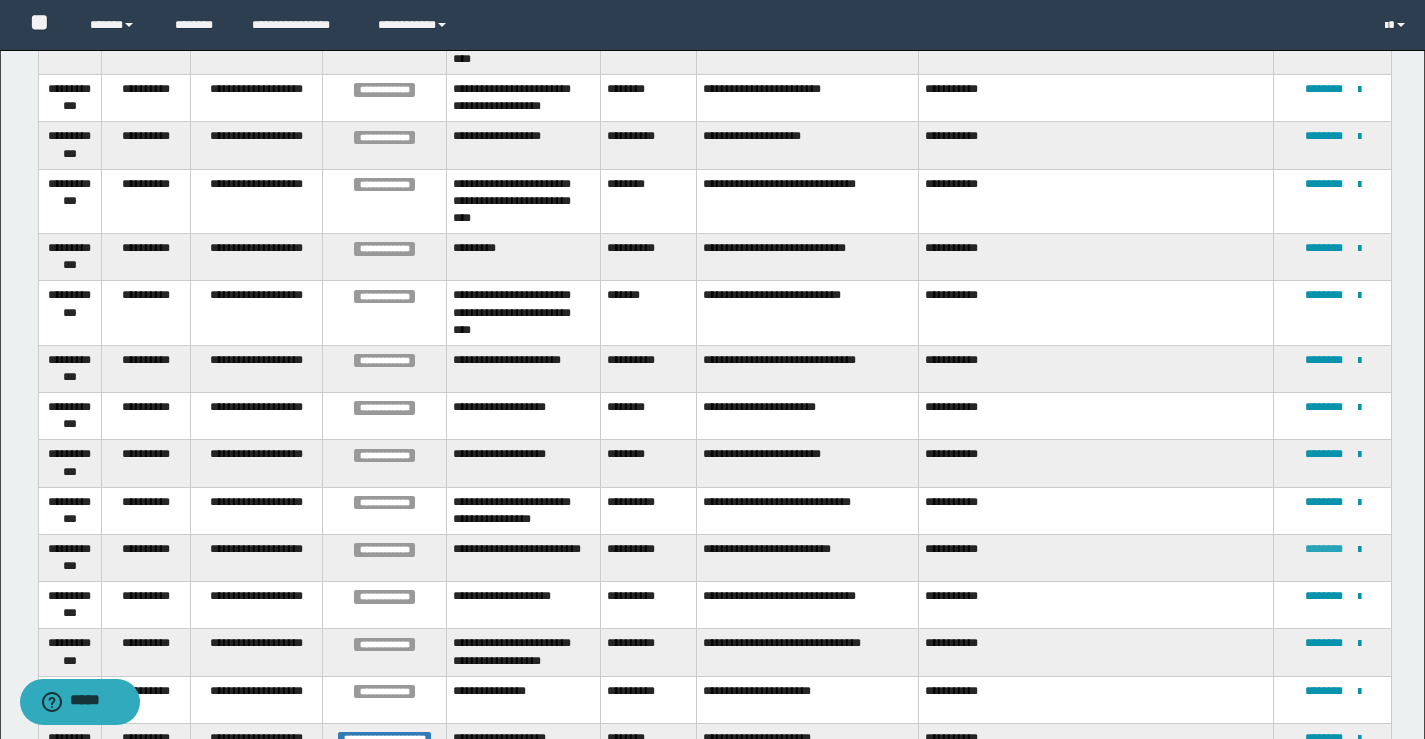 click on "********" at bounding box center [1324, 549] 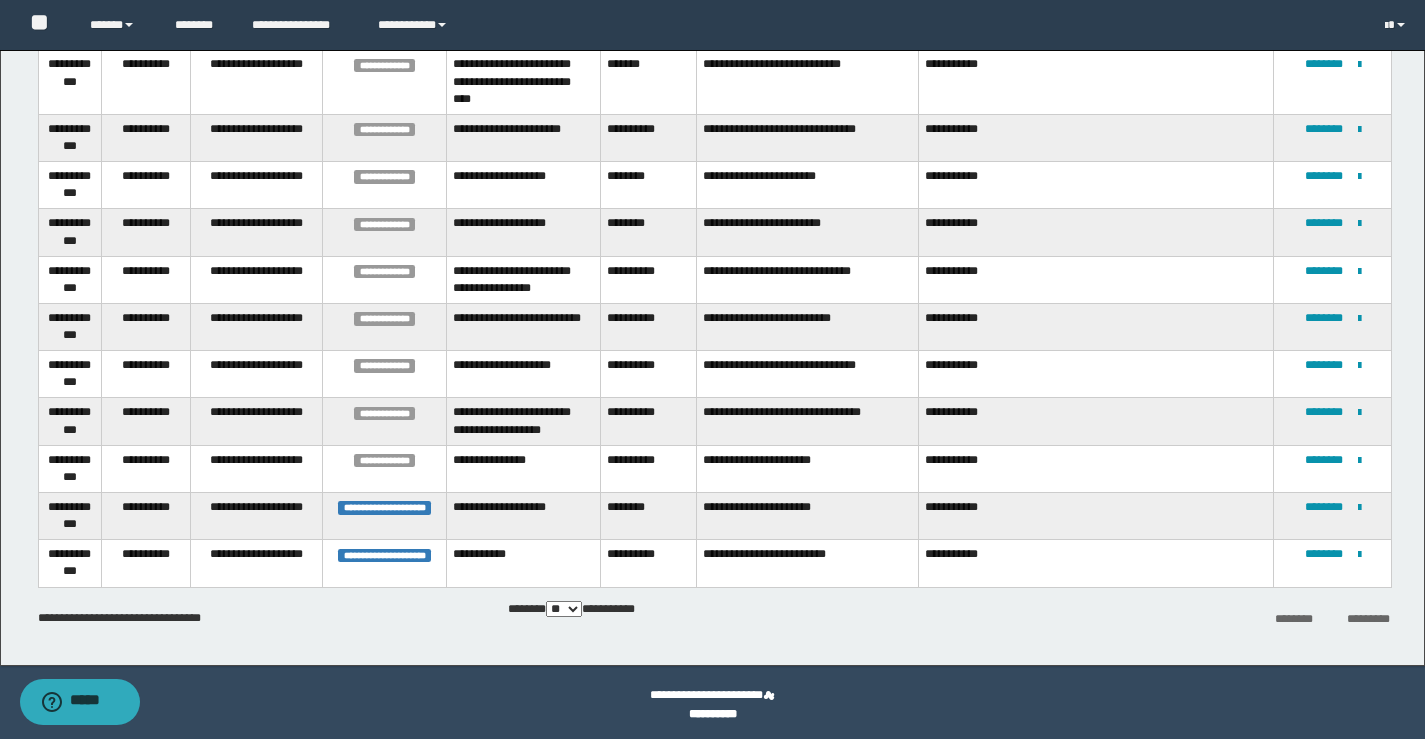 scroll, scrollTop: 552, scrollLeft: 0, axis: vertical 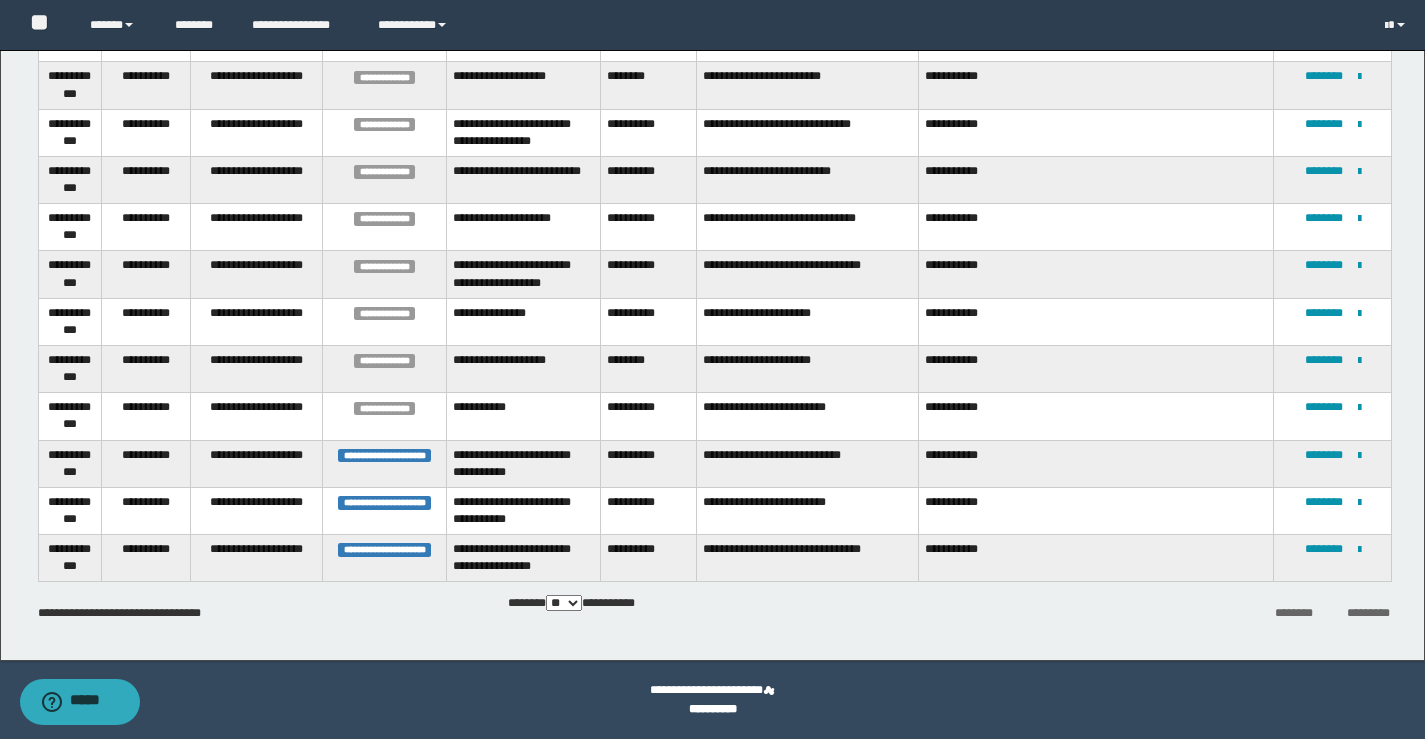drag, startPoint x: 1315, startPoint y: 508, endPoint x: 1154, endPoint y: 270, distance: 287.34125 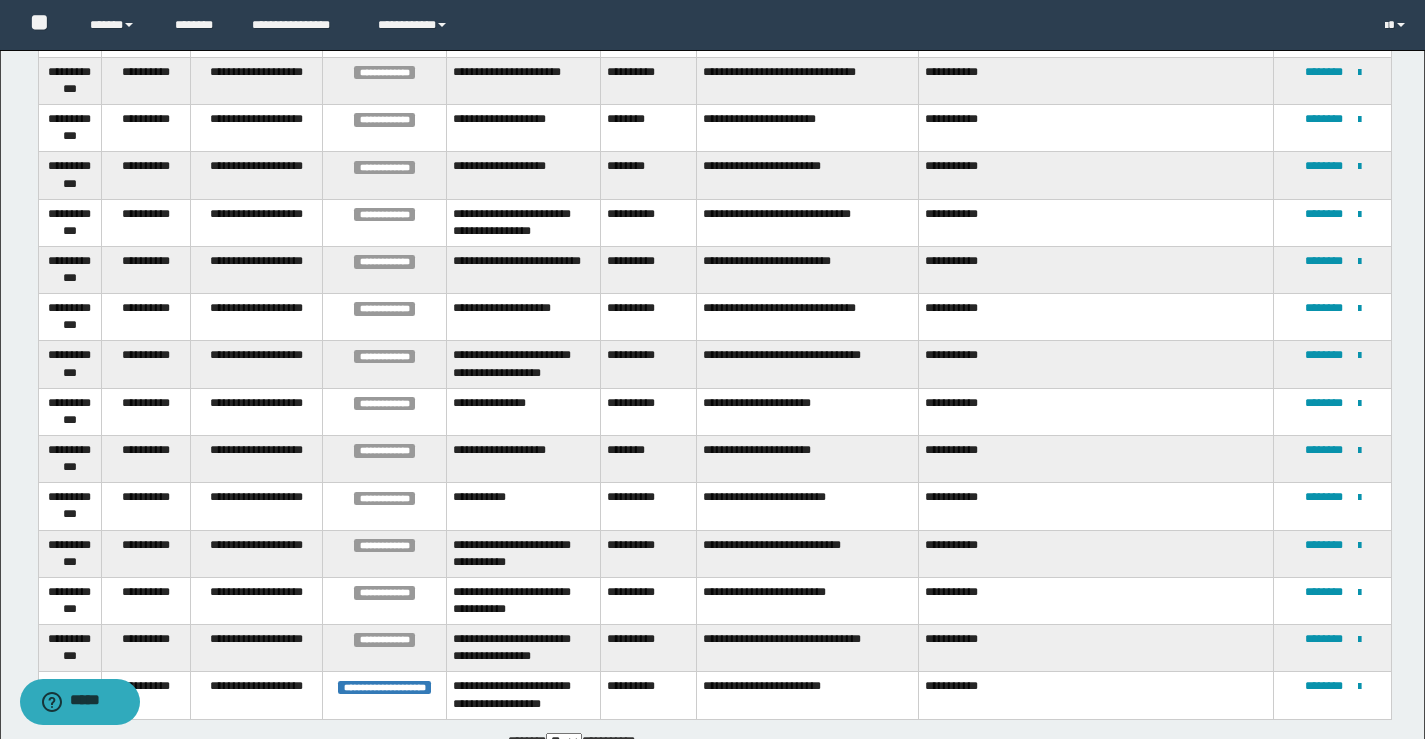 scroll, scrollTop: 741, scrollLeft: 0, axis: vertical 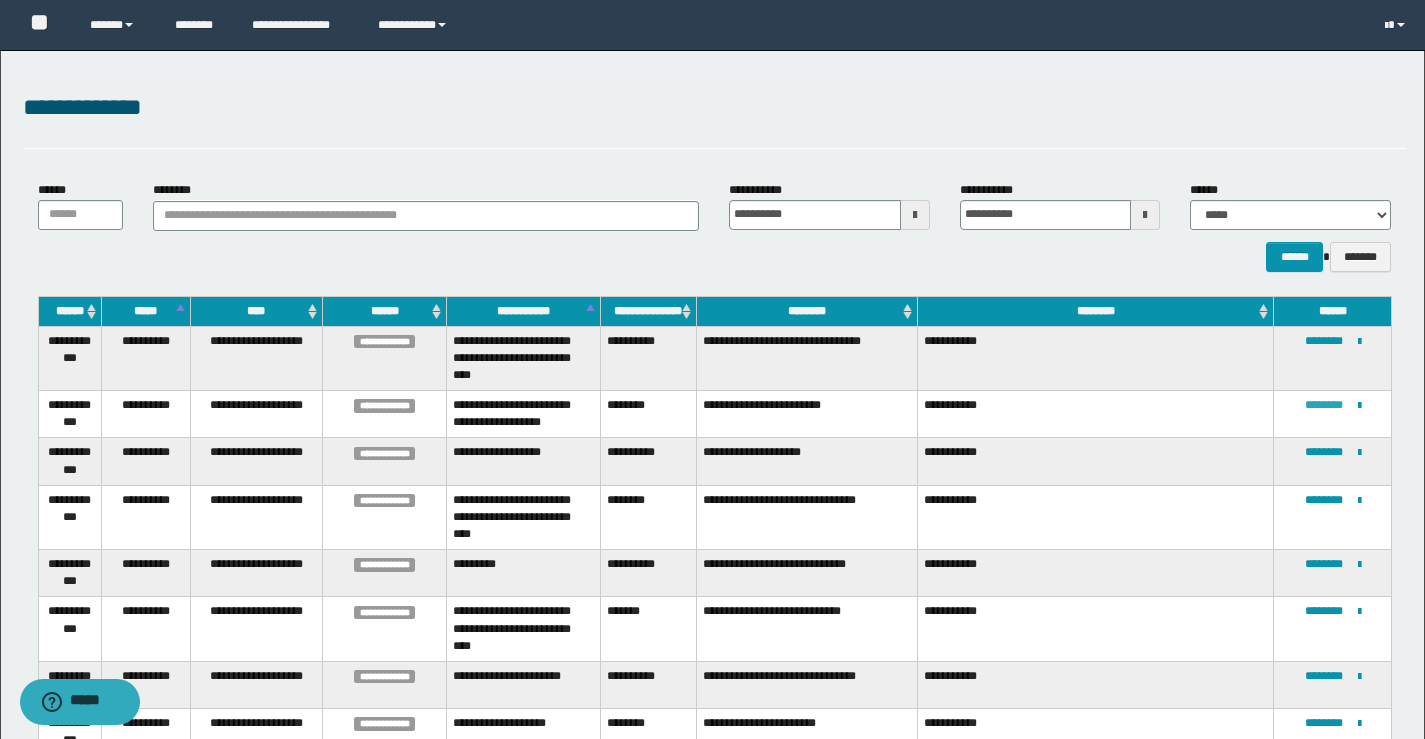 click on "********" at bounding box center [1324, 405] 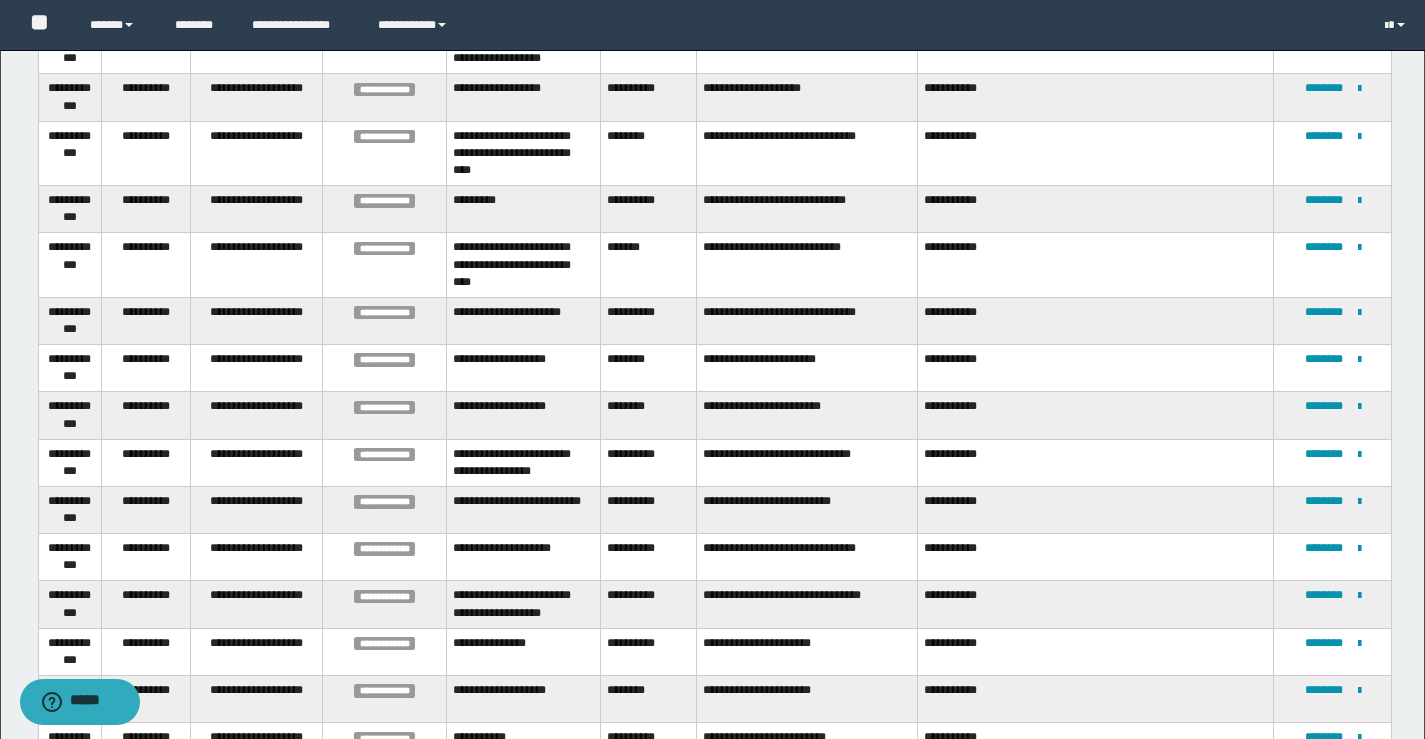 scroll, scrollTop: 400, scrollLeft: 0, axis: vertical 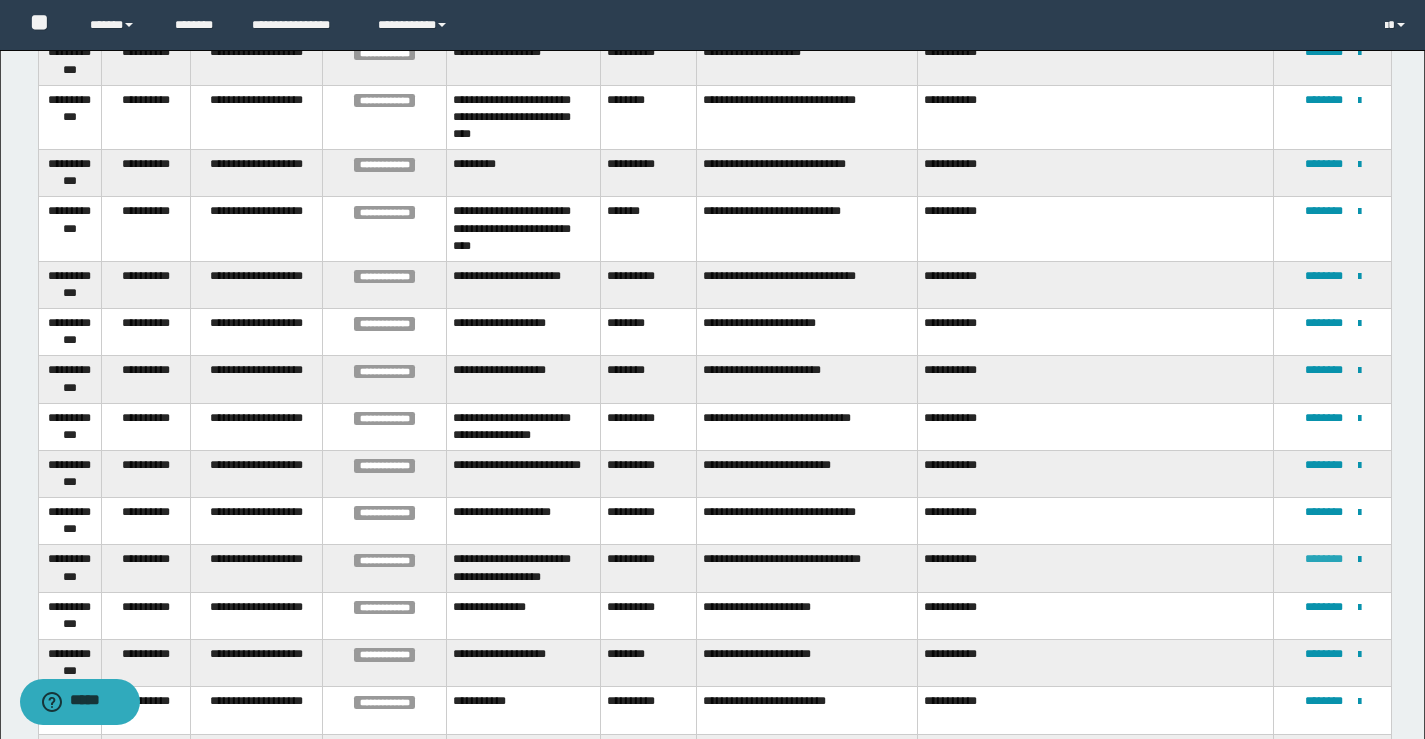 click on "********" at bounding box center [1324, 559] 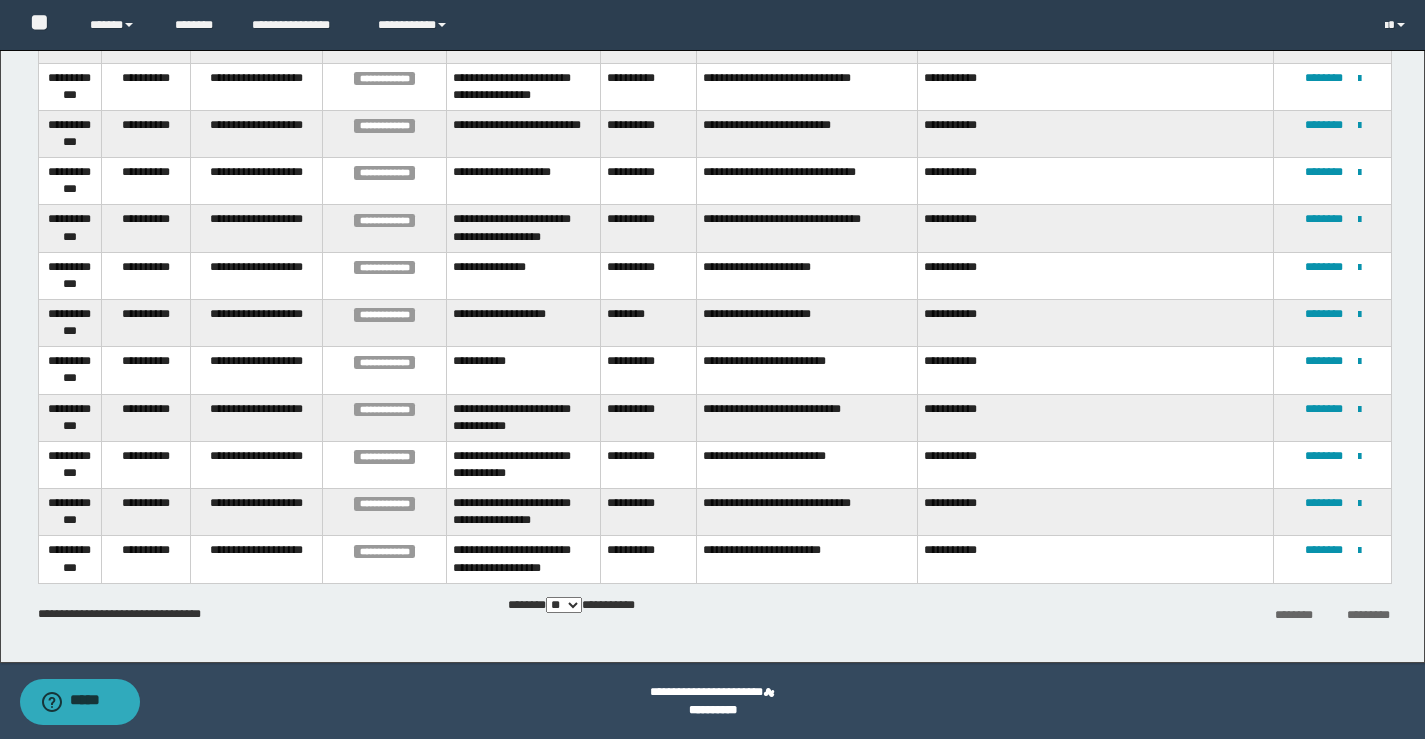 scroll, scrollTop: 741, scrollLeft: 0, axis: vertical 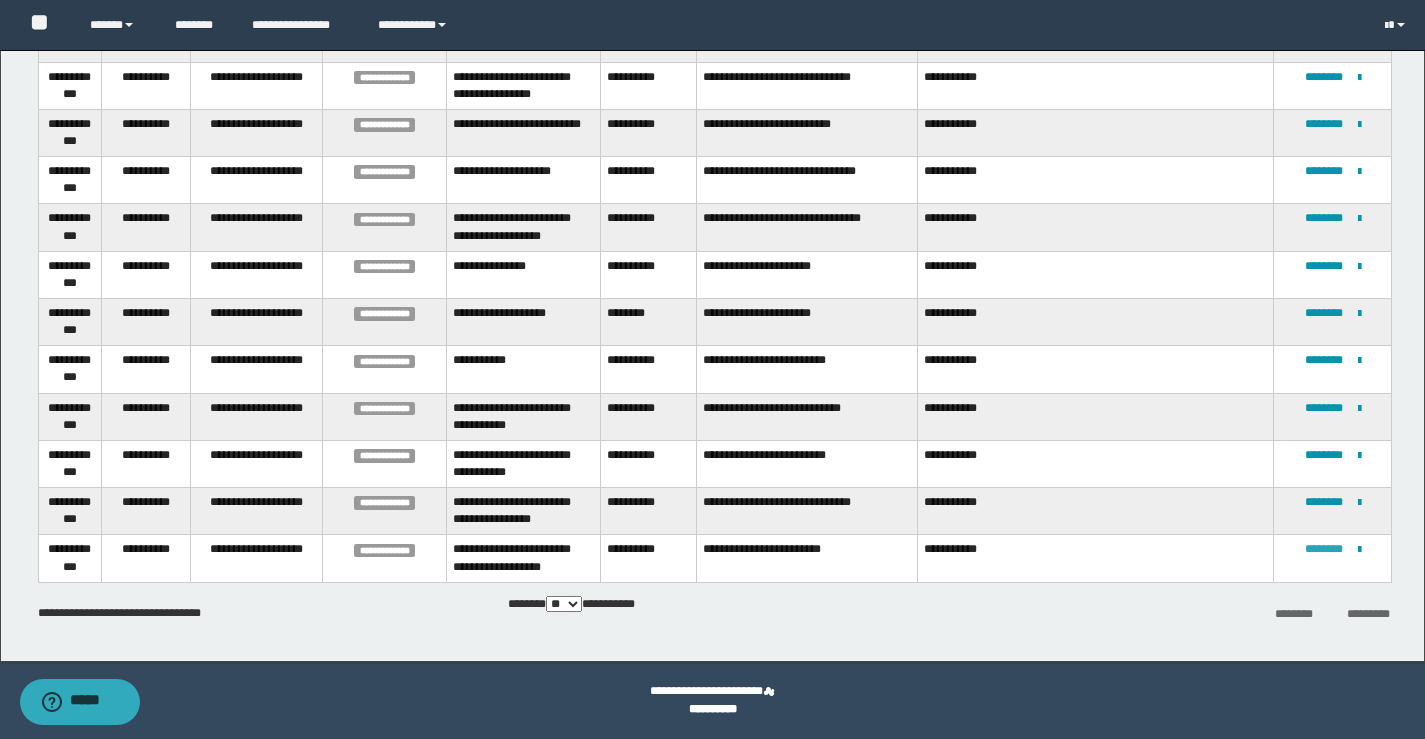 click on "********" at bounding box center (1324, 549) 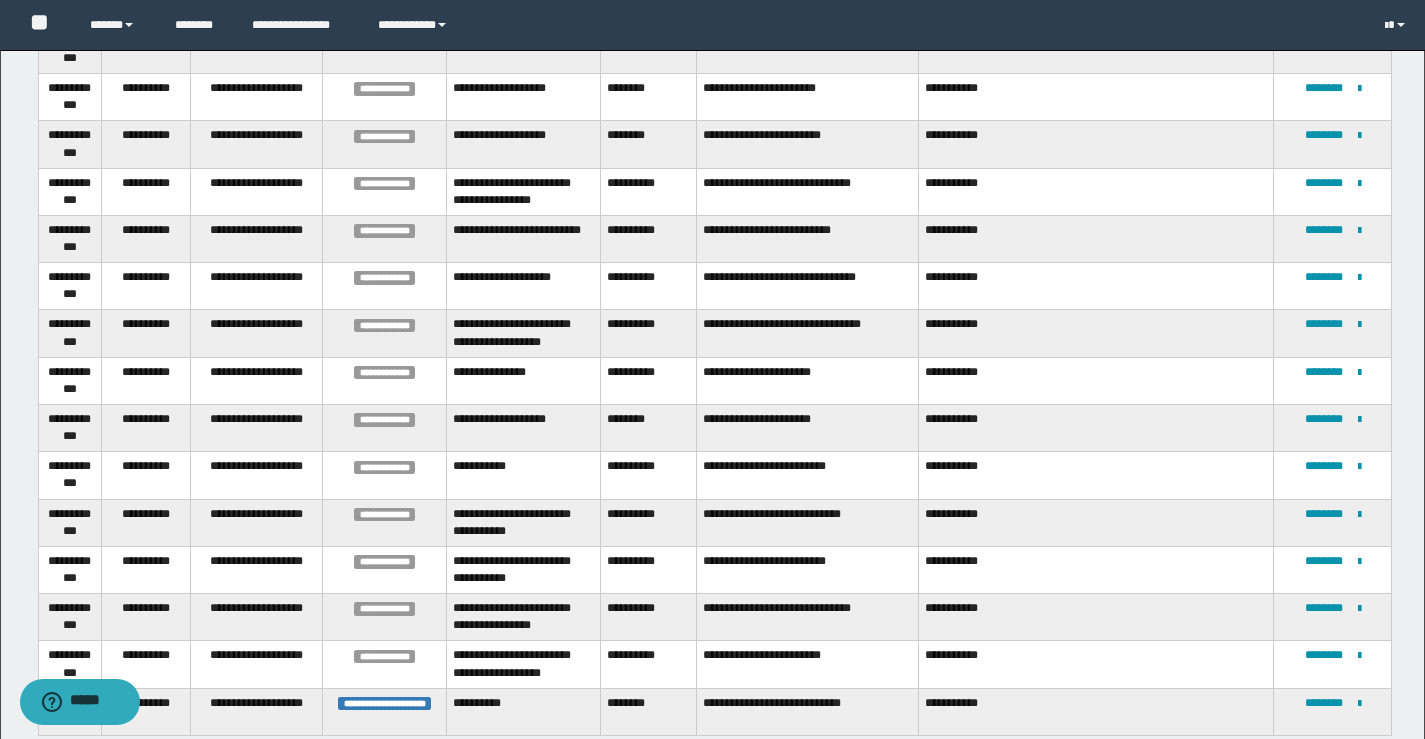 scroll, scrollTop: 789, scrollLeft: 0, axis: vertical 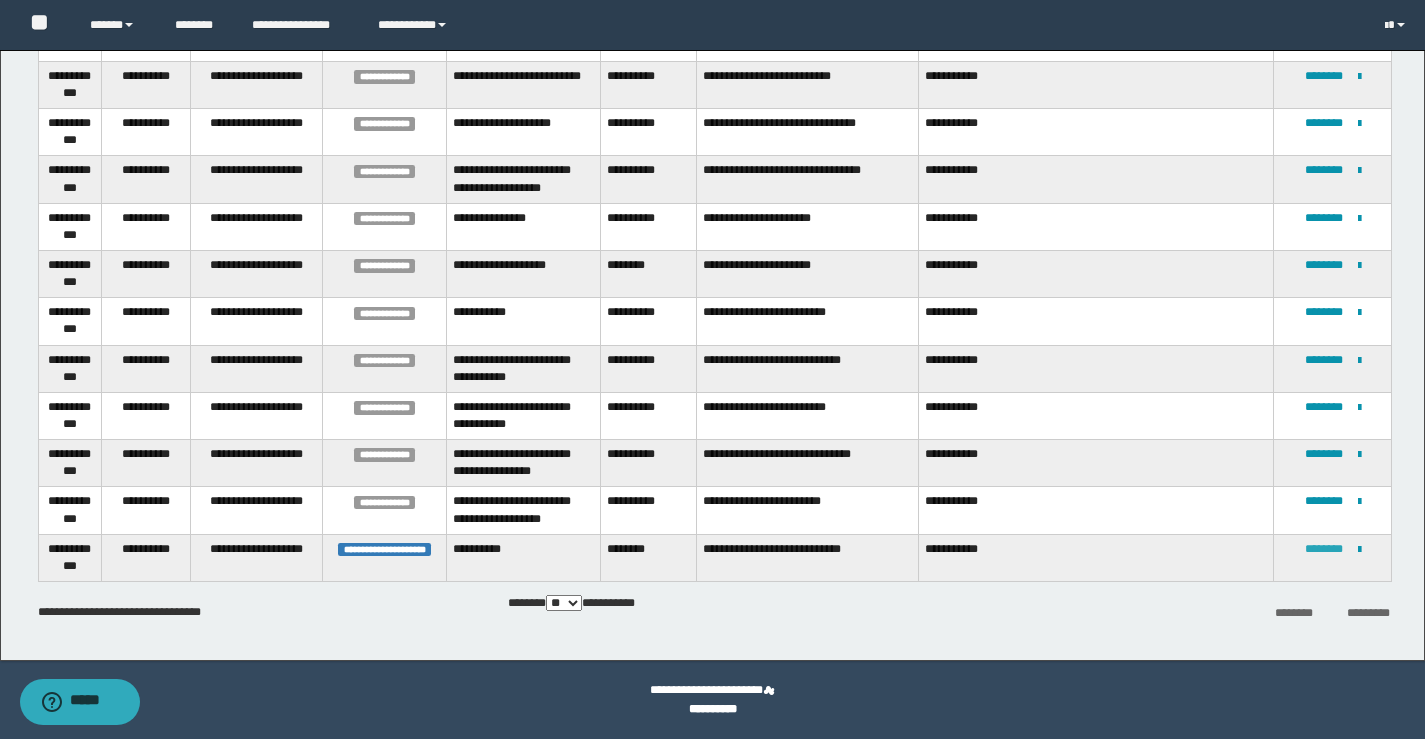 click on "********" at bounding box center (1324, 549) 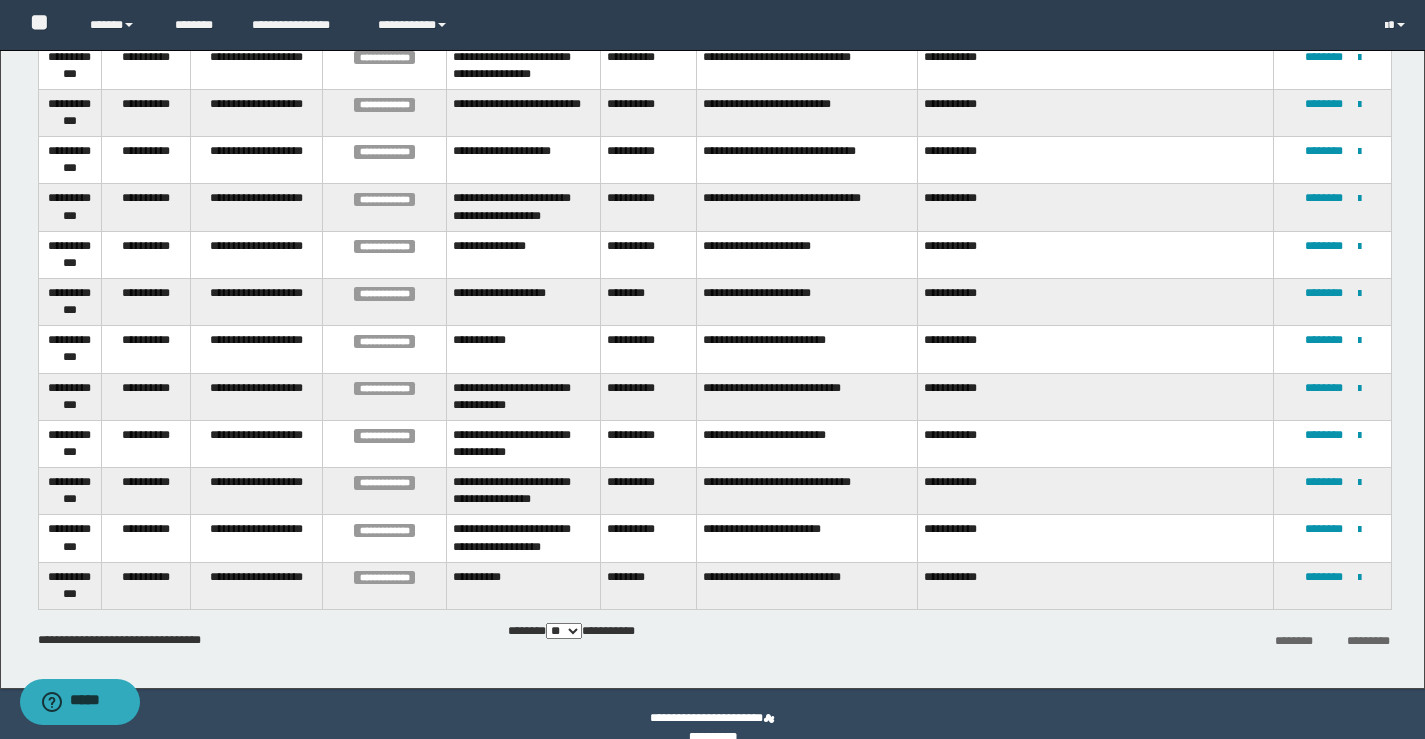 scroll, scrollTop: 789, scrollLeft: 0, axis: vertical 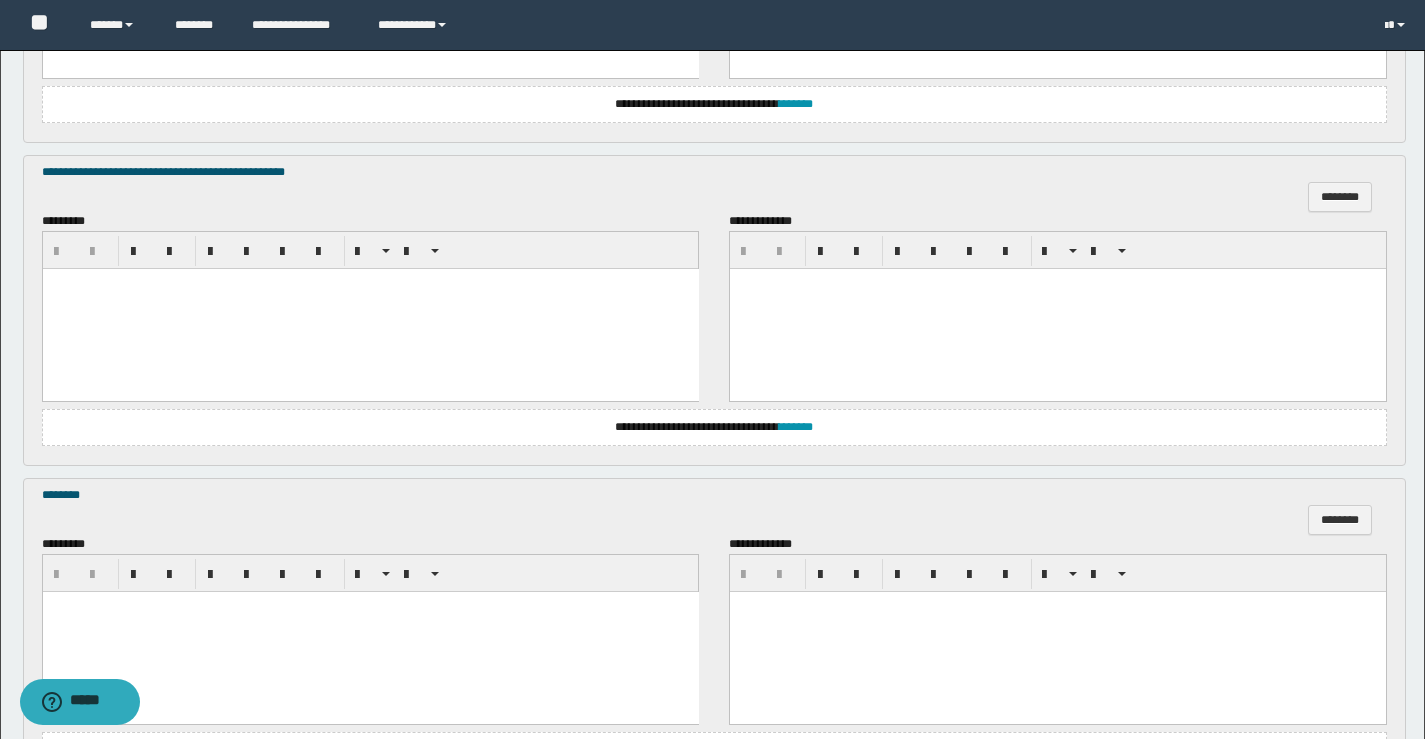 click at bounding box center [370, 309] 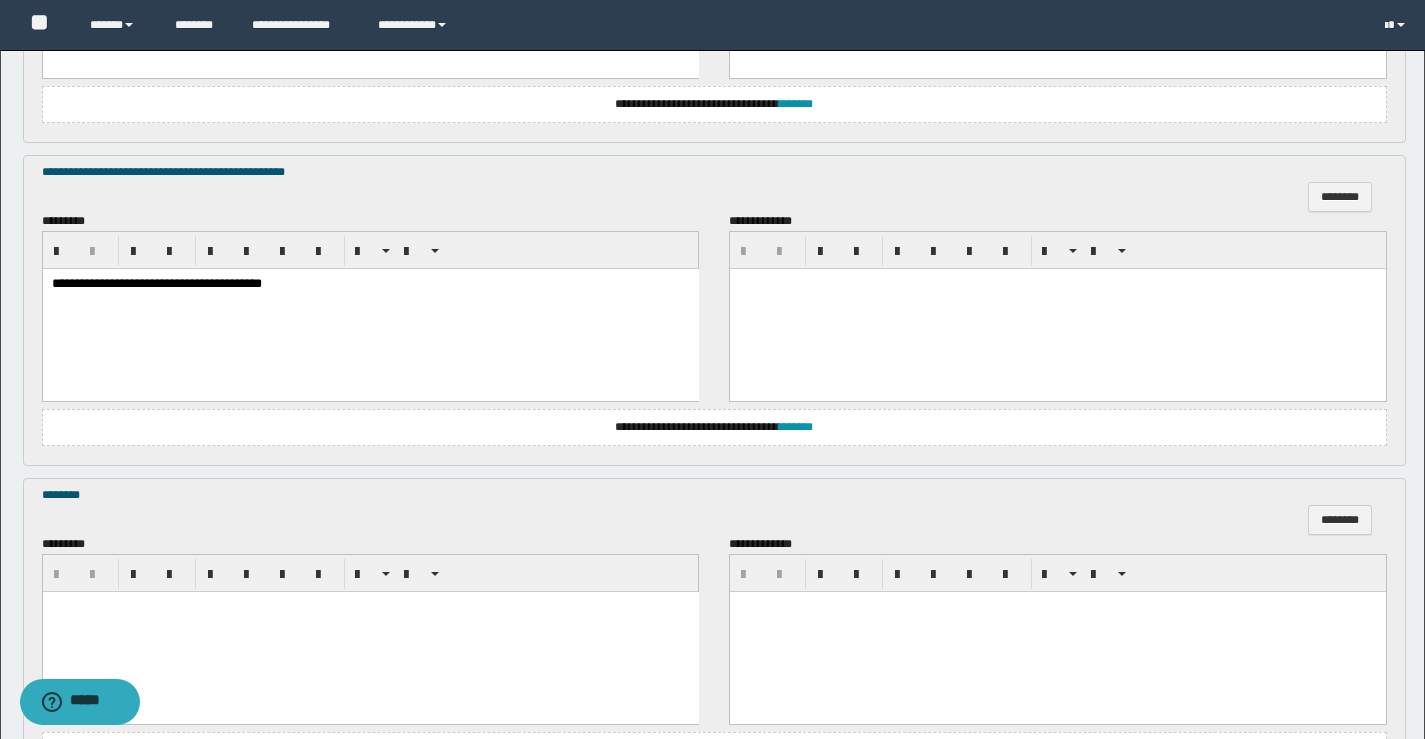 click on "**********" at bounding box center (370, 285) 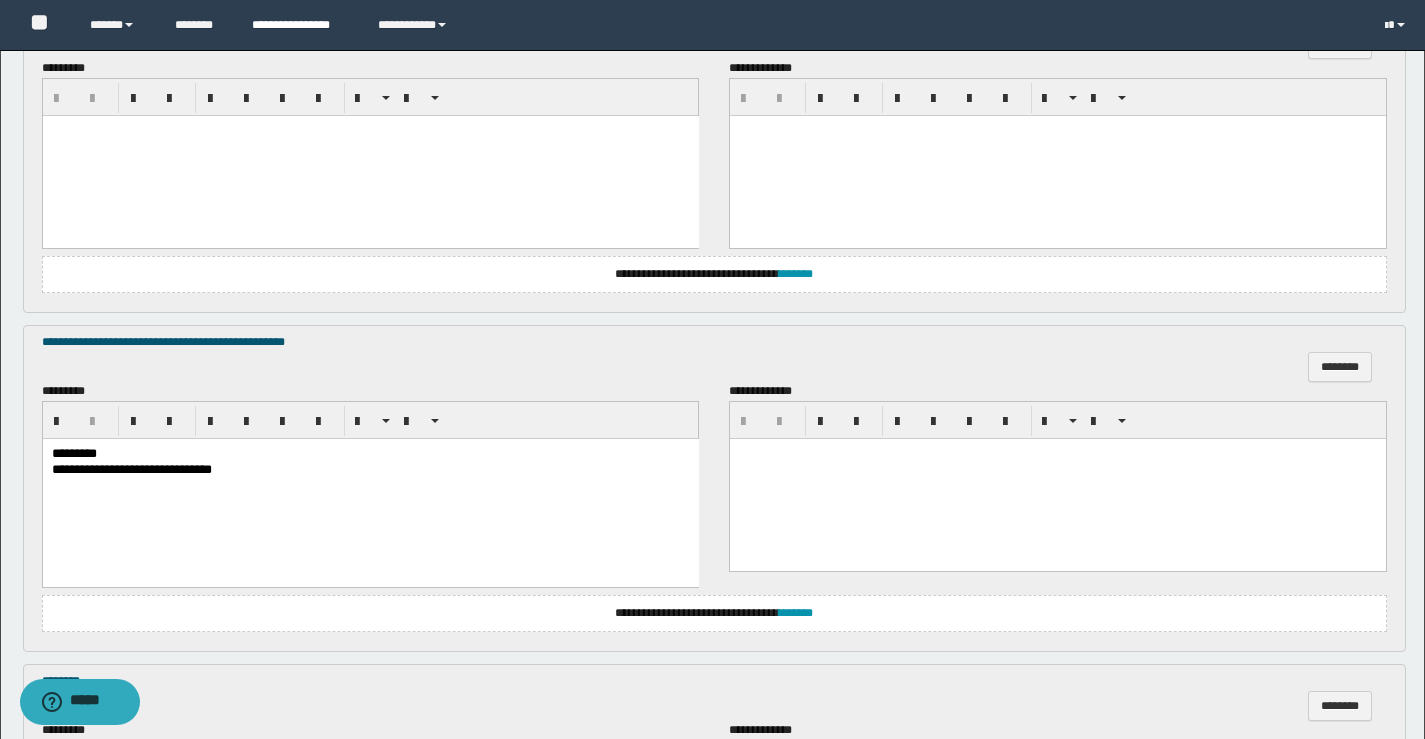 scroll, scrollTop: 830, scrollLeft: 0, axis: vertical 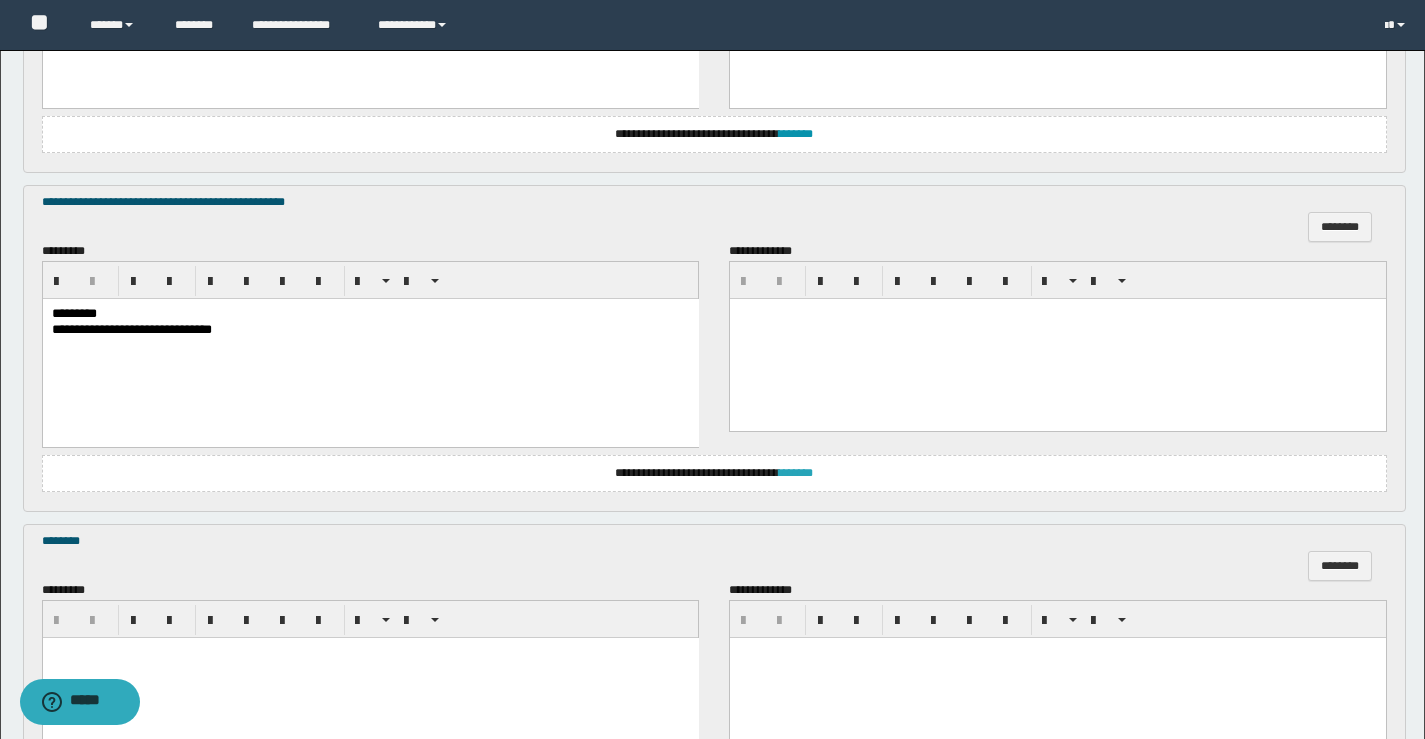 click on "*******" at bounding box center (796, 473) 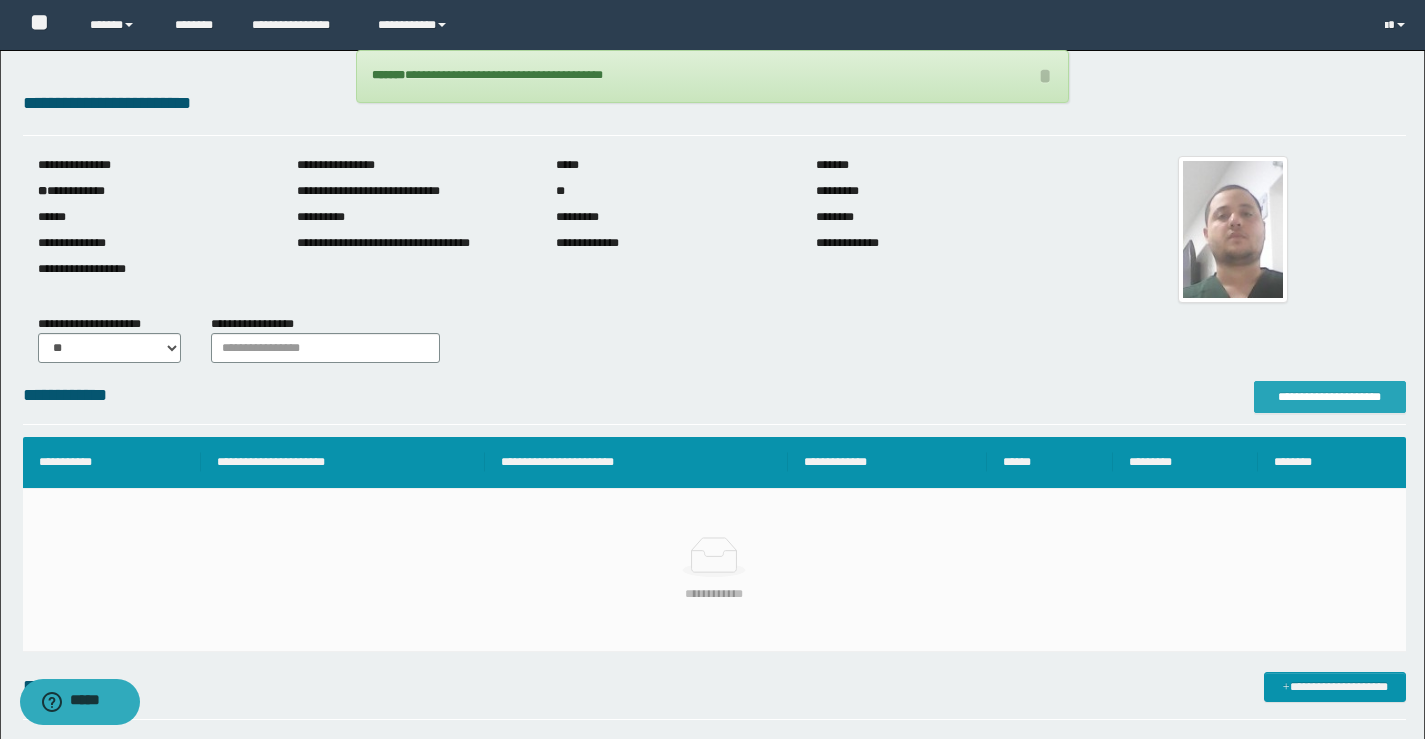 click on "**********" at bounding box center [1330, 397] 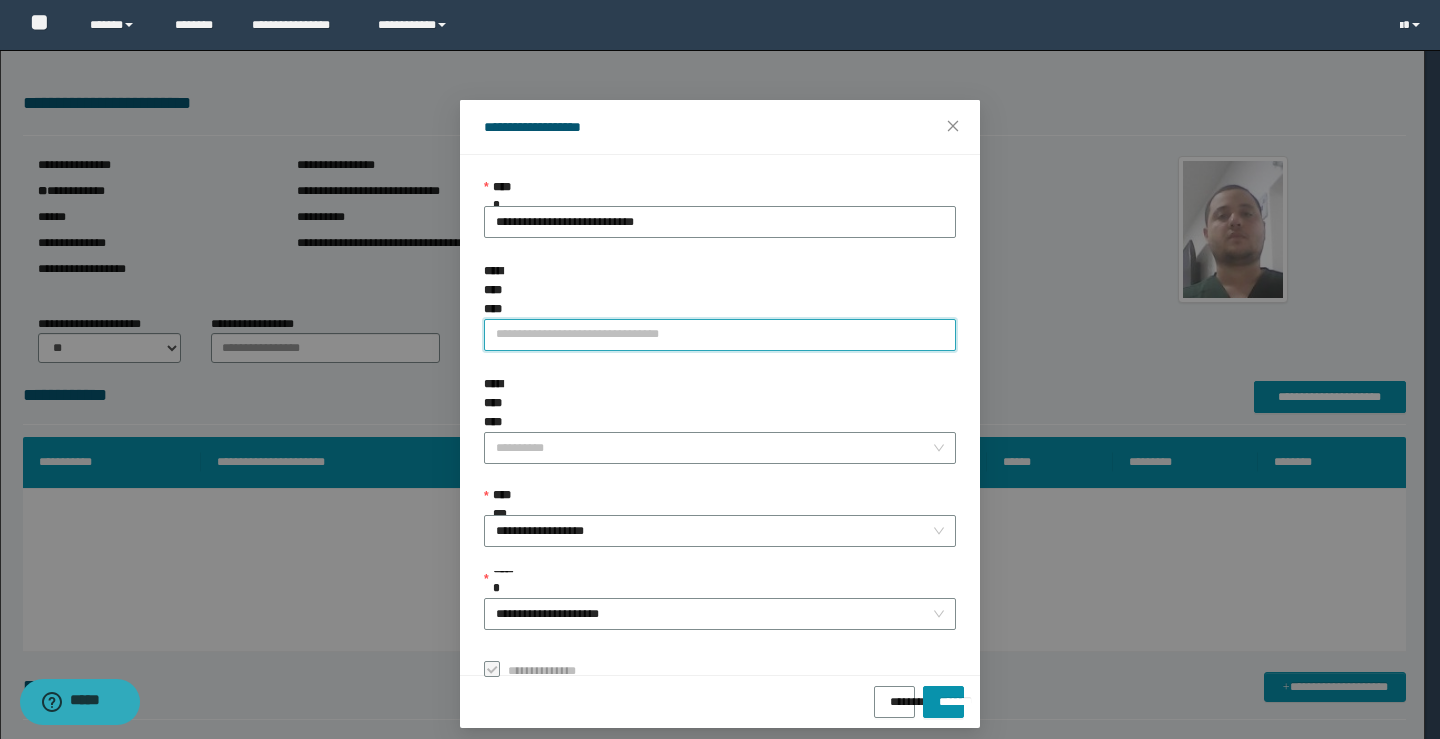click on "**********" at bounding box center [720, 335] 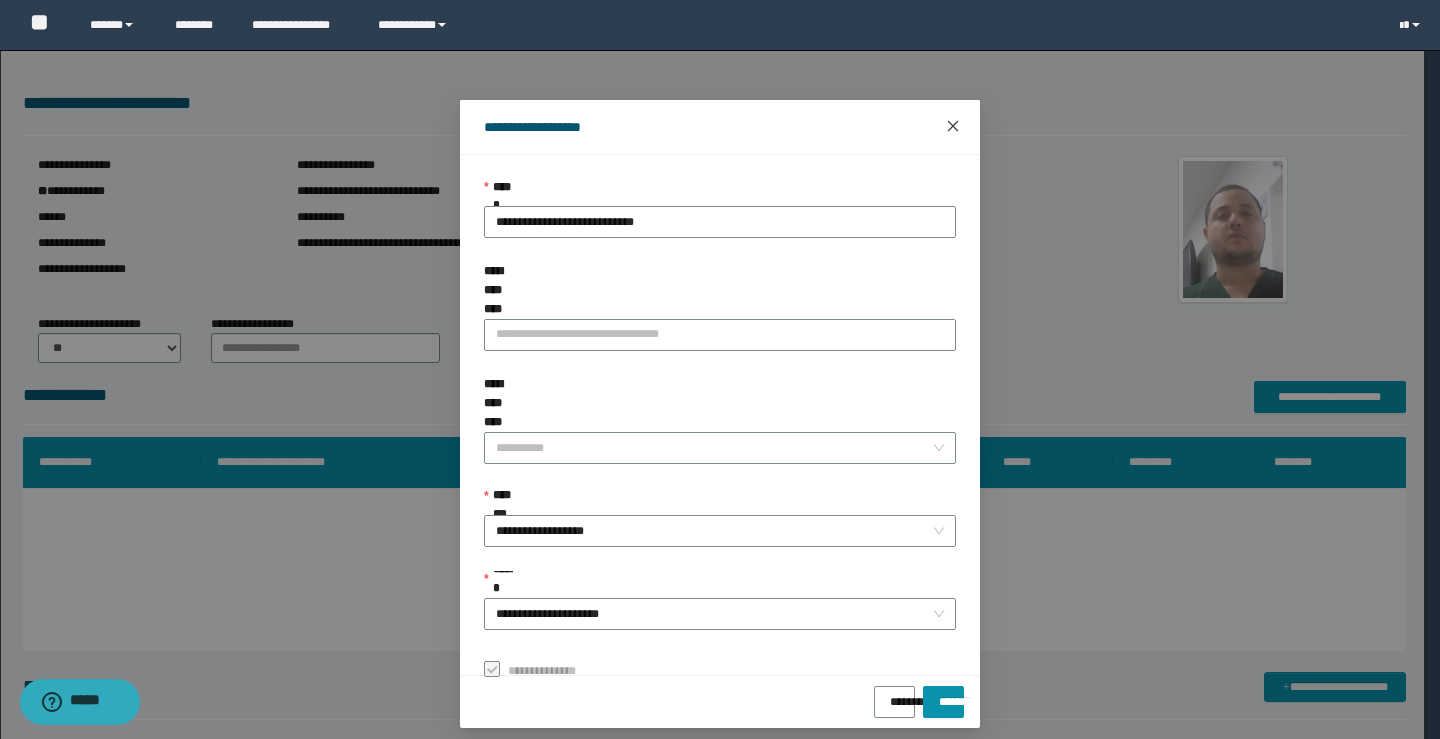 click 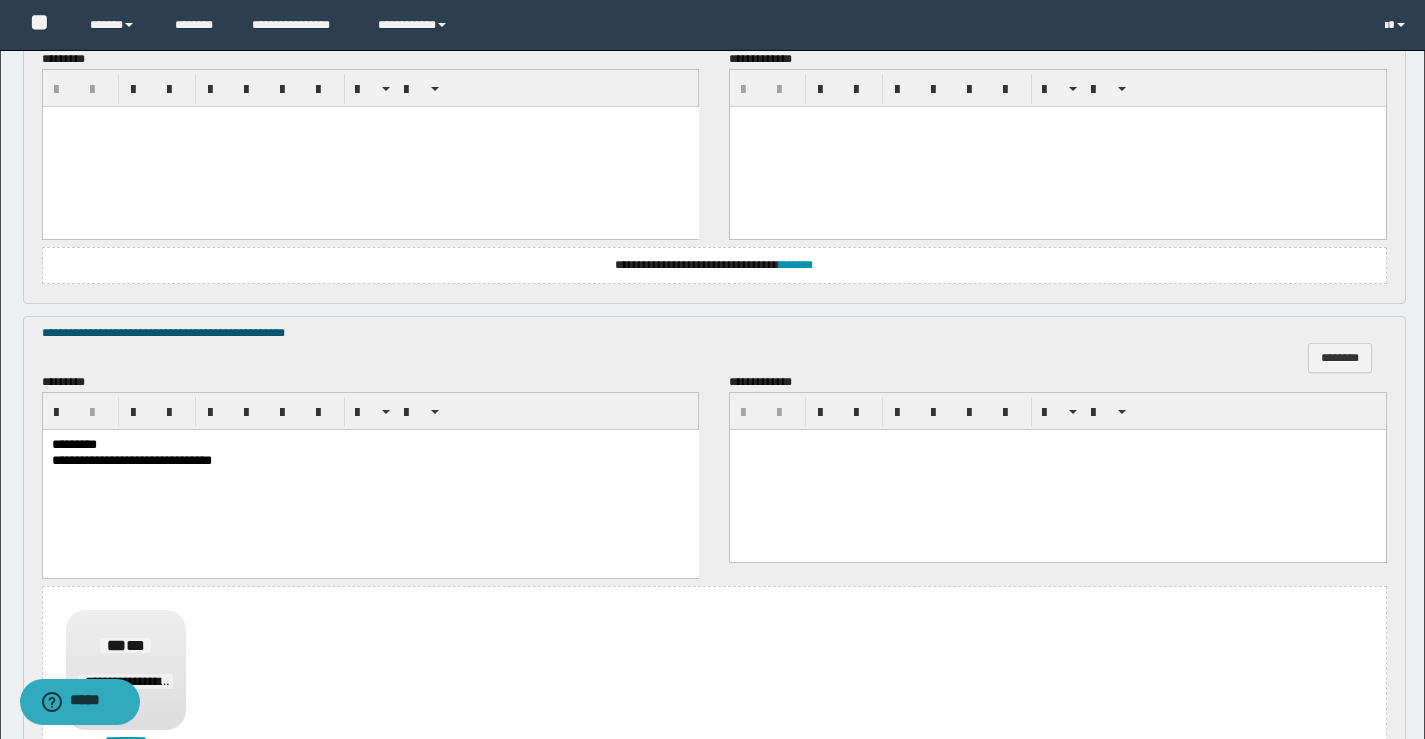 scroll, scrollTop: 1200, scrollLeft: 0, axis: vertical 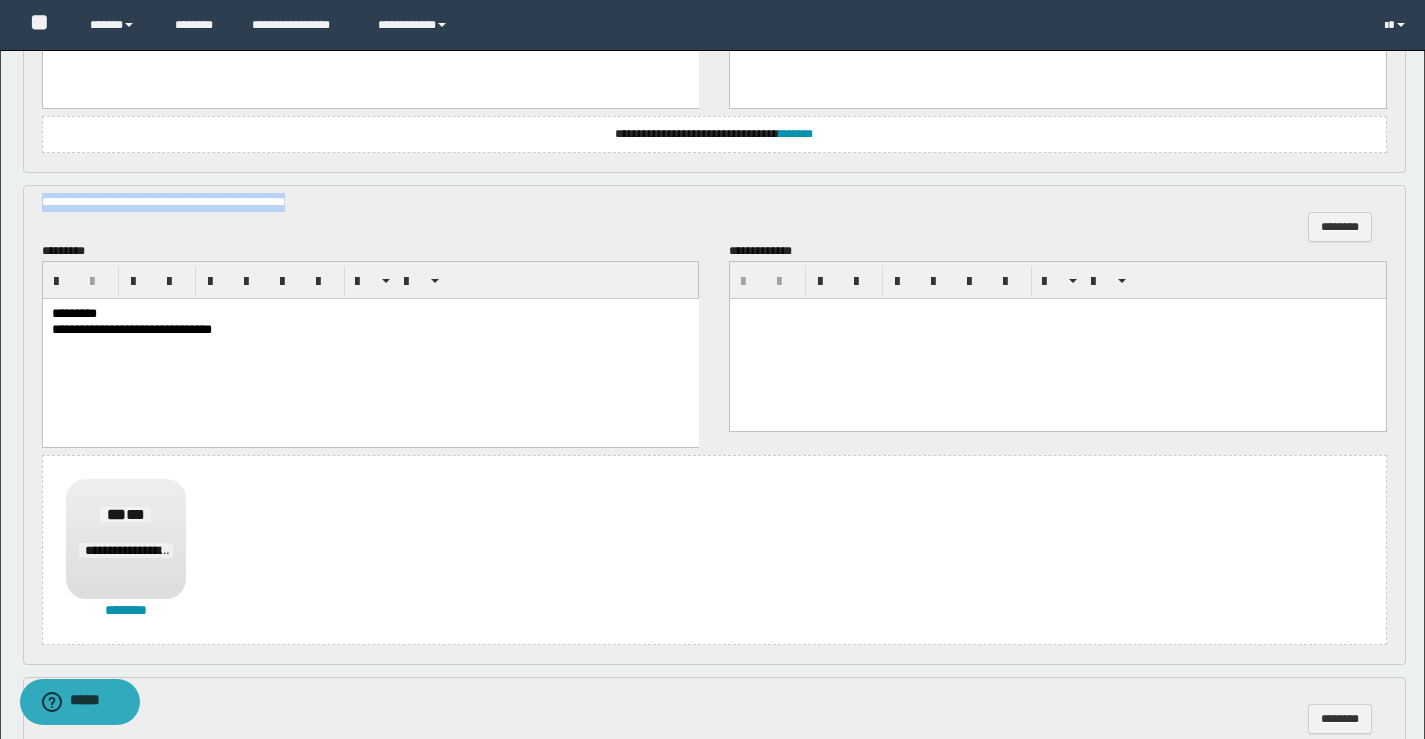 drag, startPoint x: 315, startPoint y: 198, endPoint x: 15, endPoint y: 197, distance: 300.00168 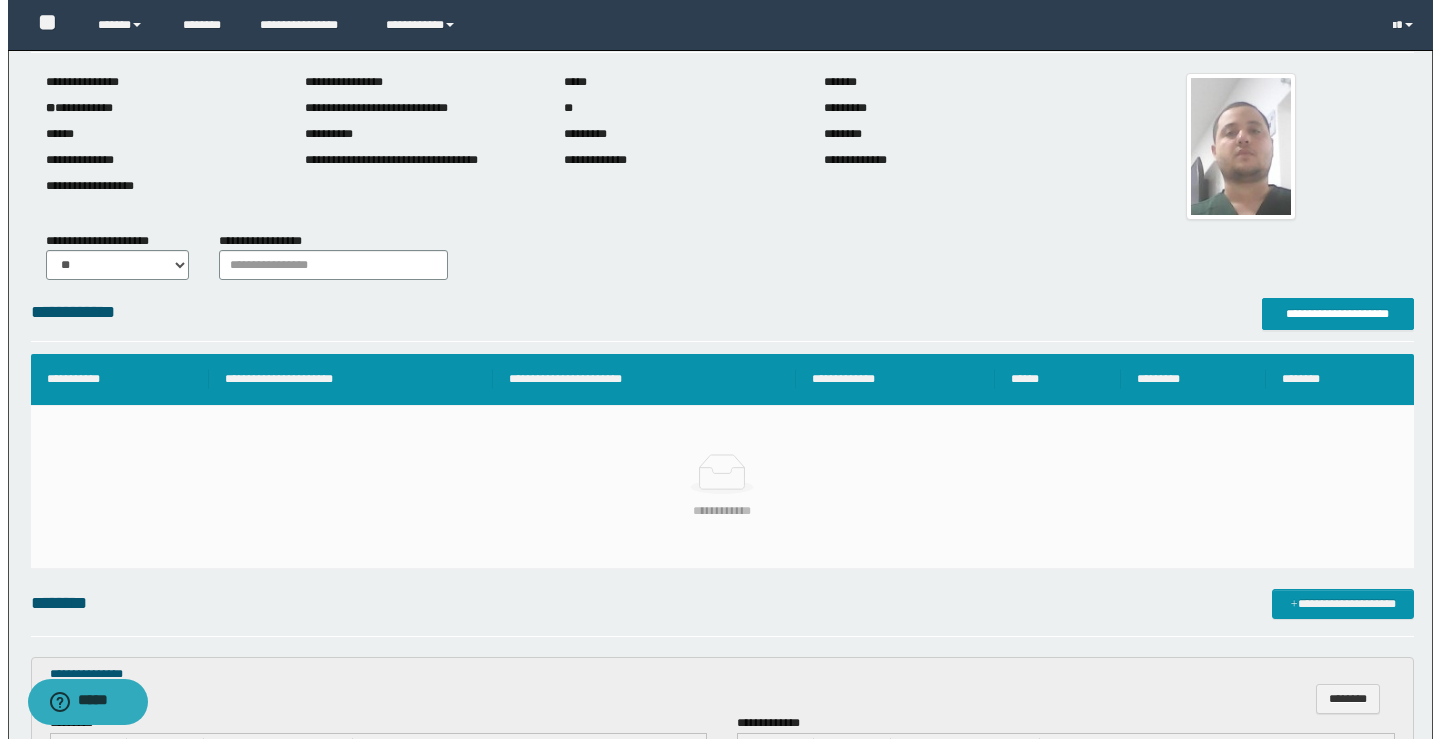 scroll, scrollTop: 0, scrollLeft: 0, axis: both 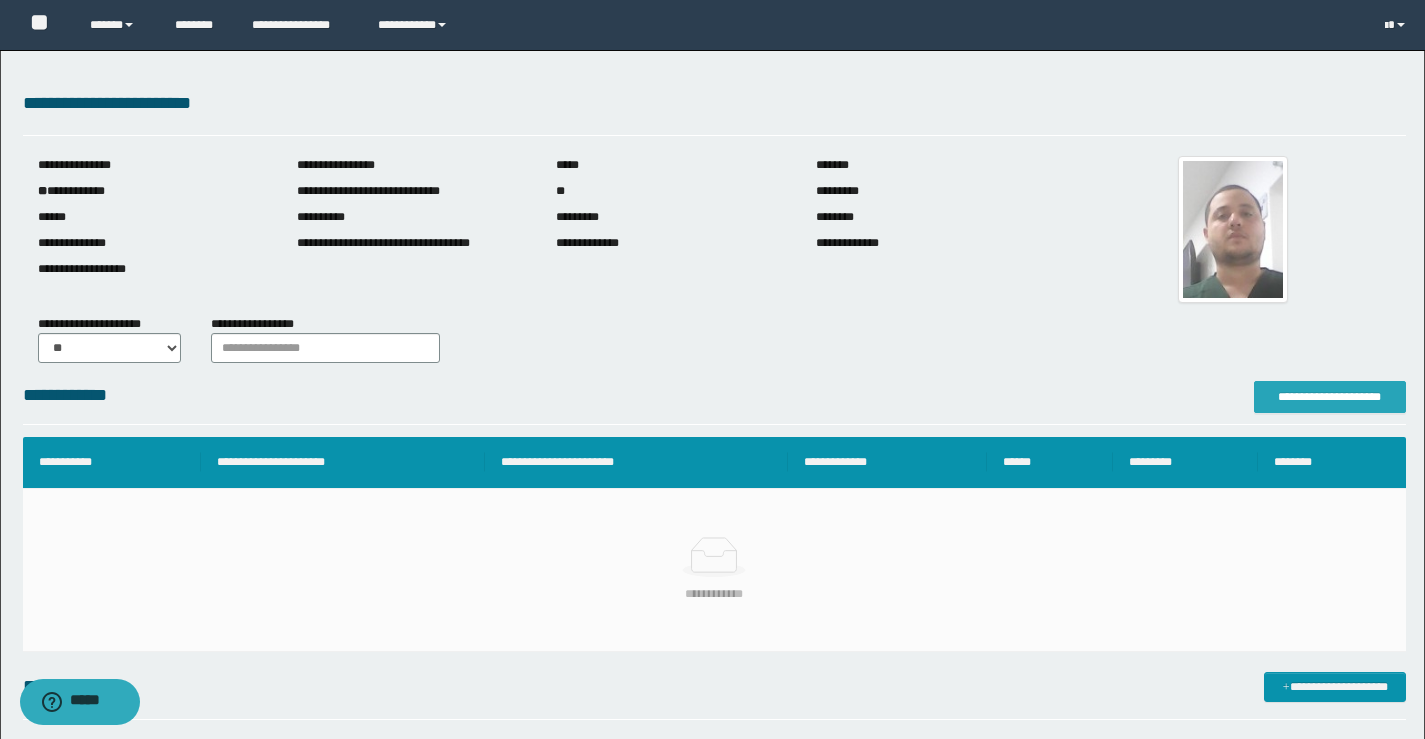 click on "**********" at bounding box center (1330, 397) 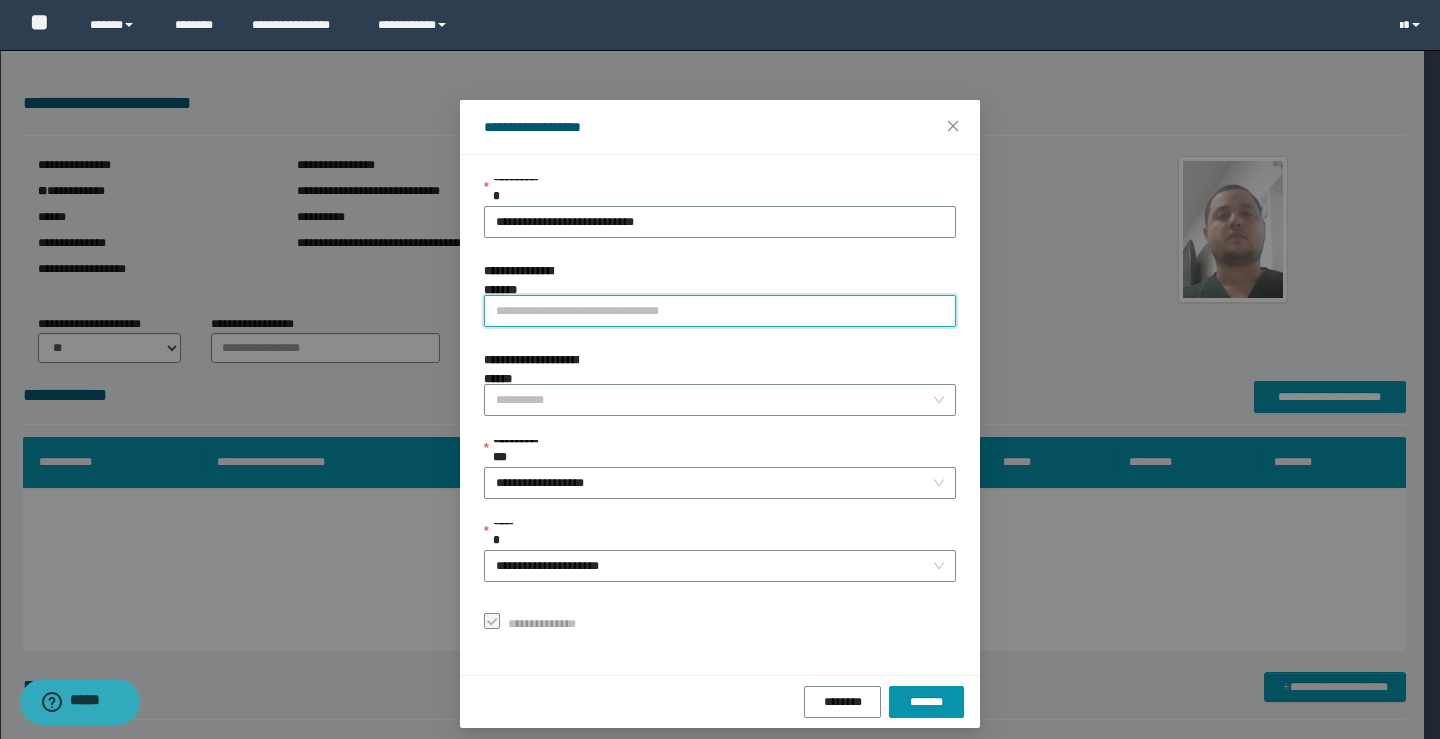 click on "**********" at bounding box center (720, 311) 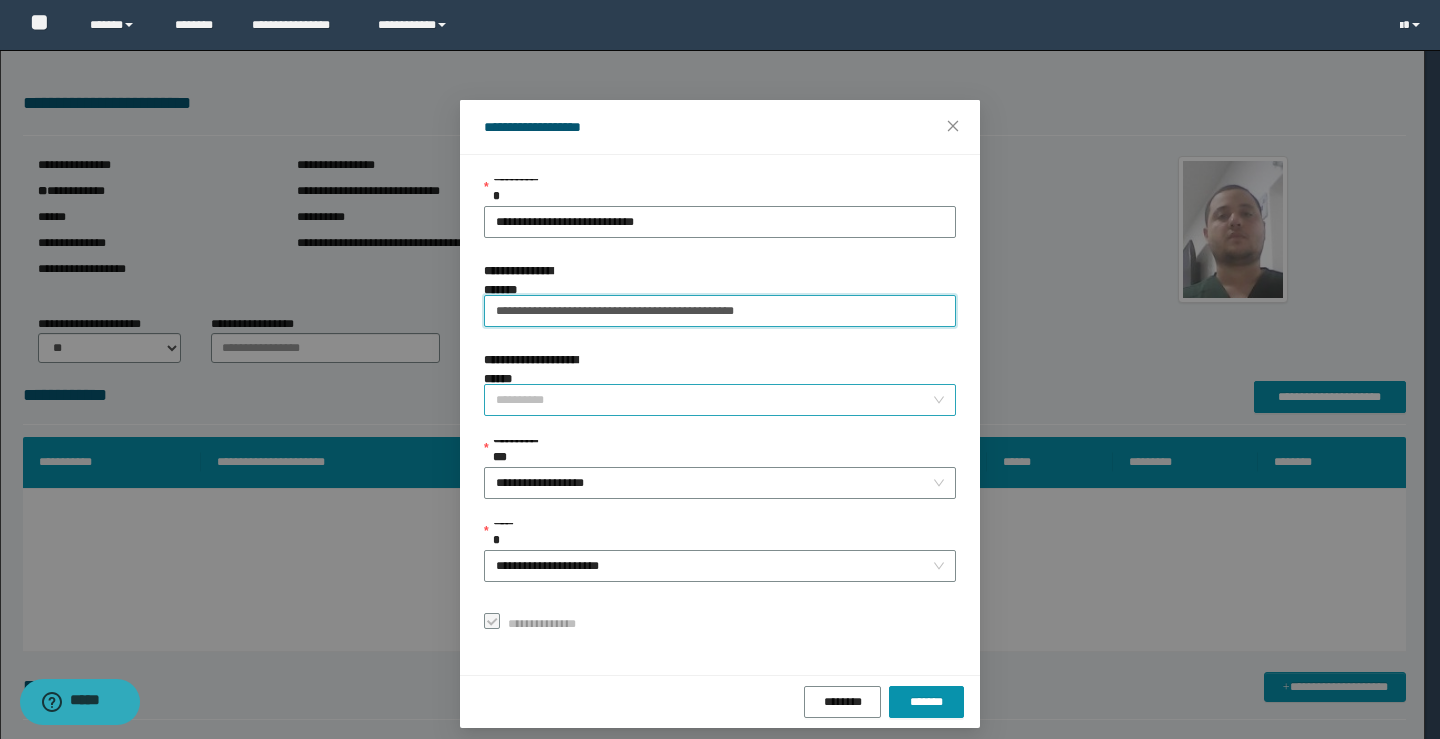 type on "**********" 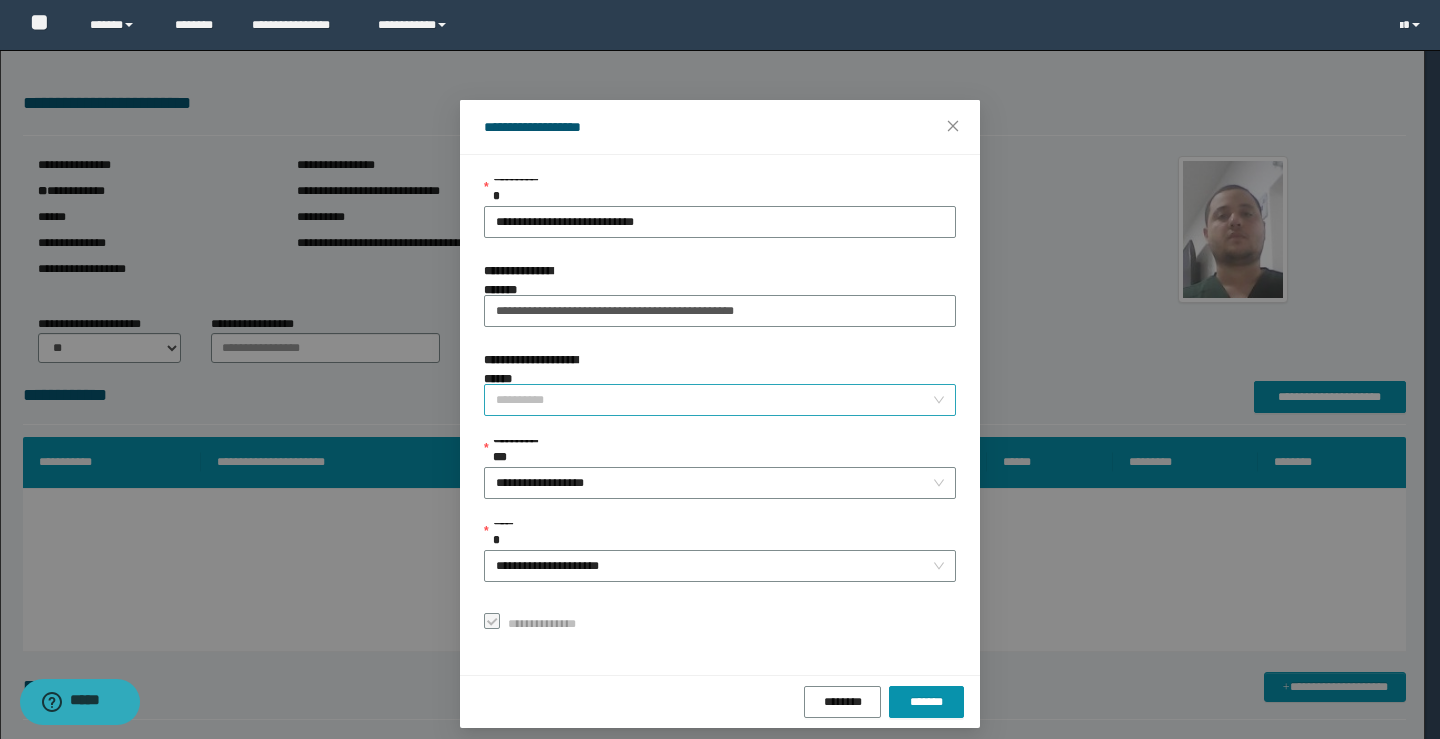 click on "**********" at bounding box center [714, 400] 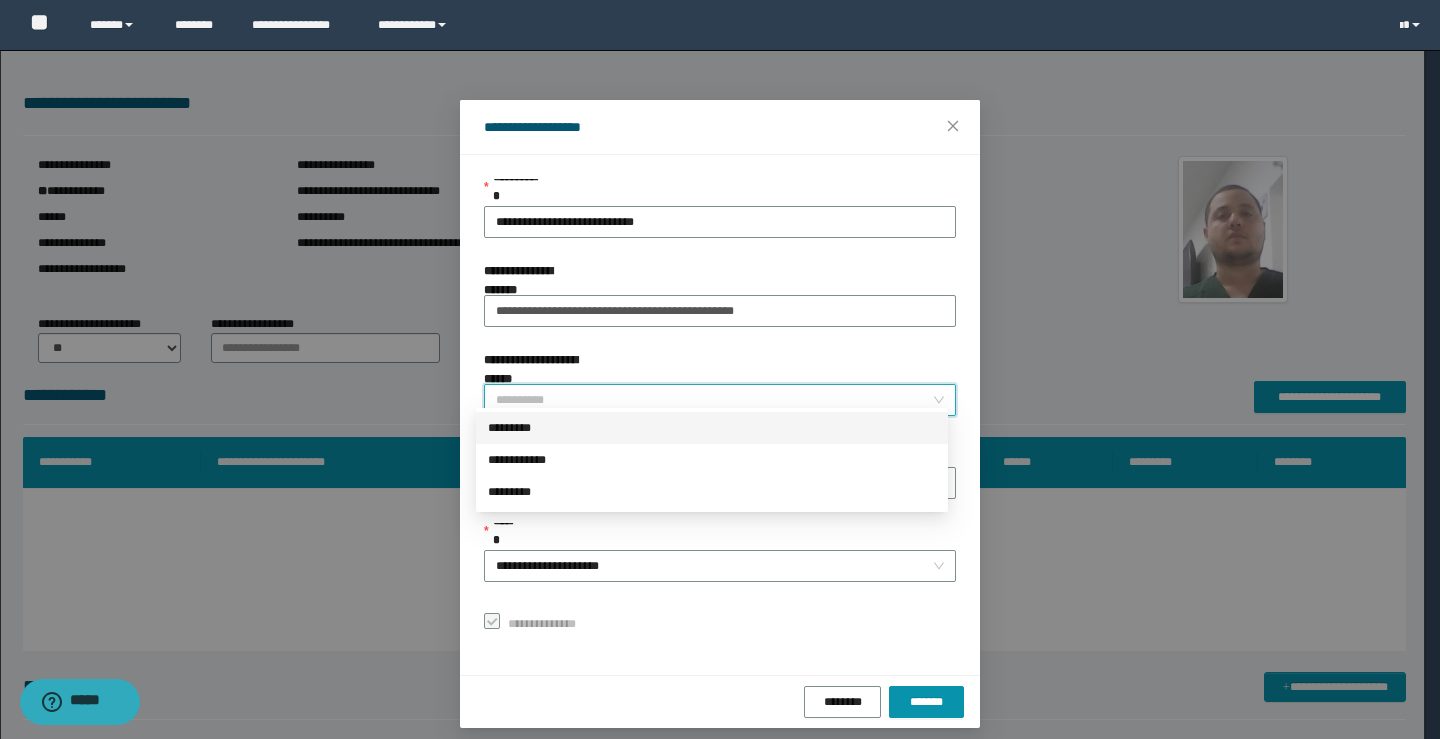 click on "*********" at bounding box center (712, 428) 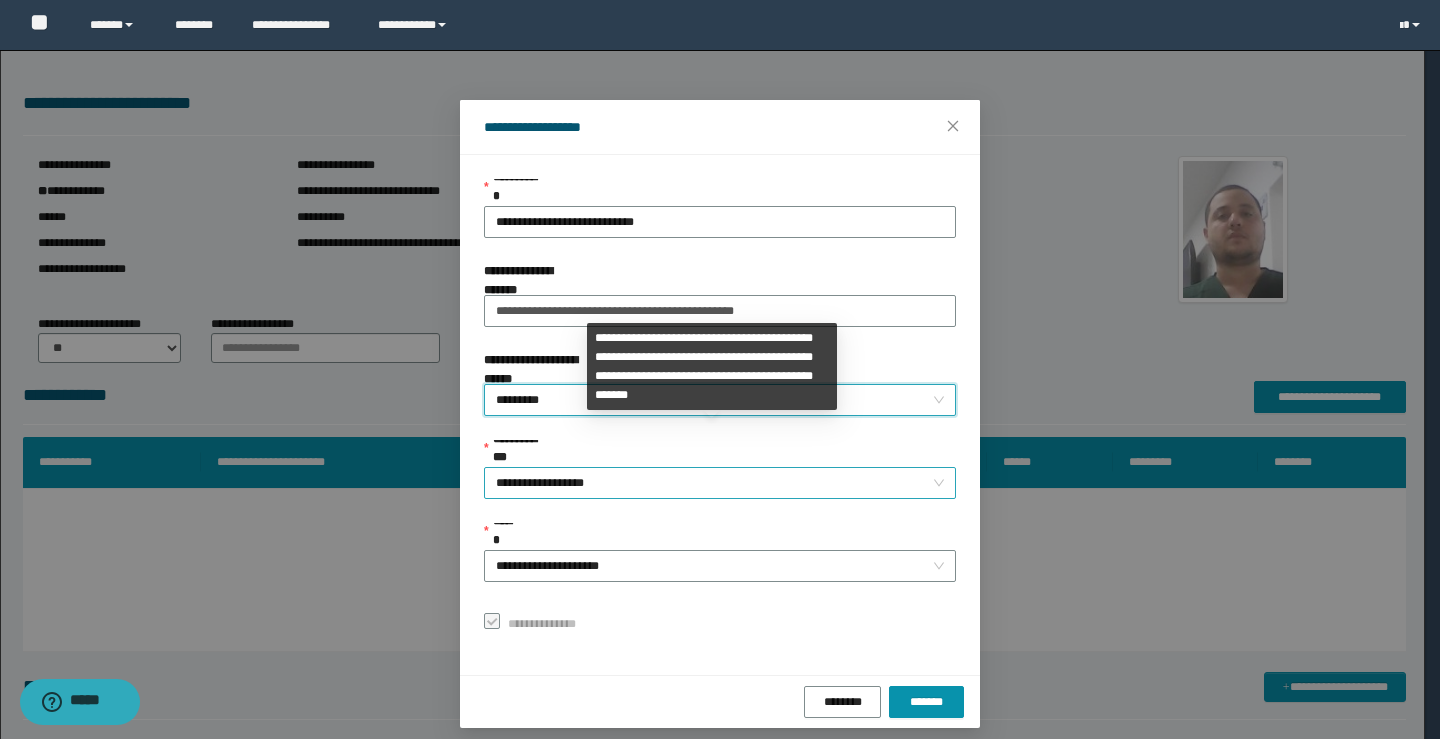 click on "**********" at bounding box center [720, 483] 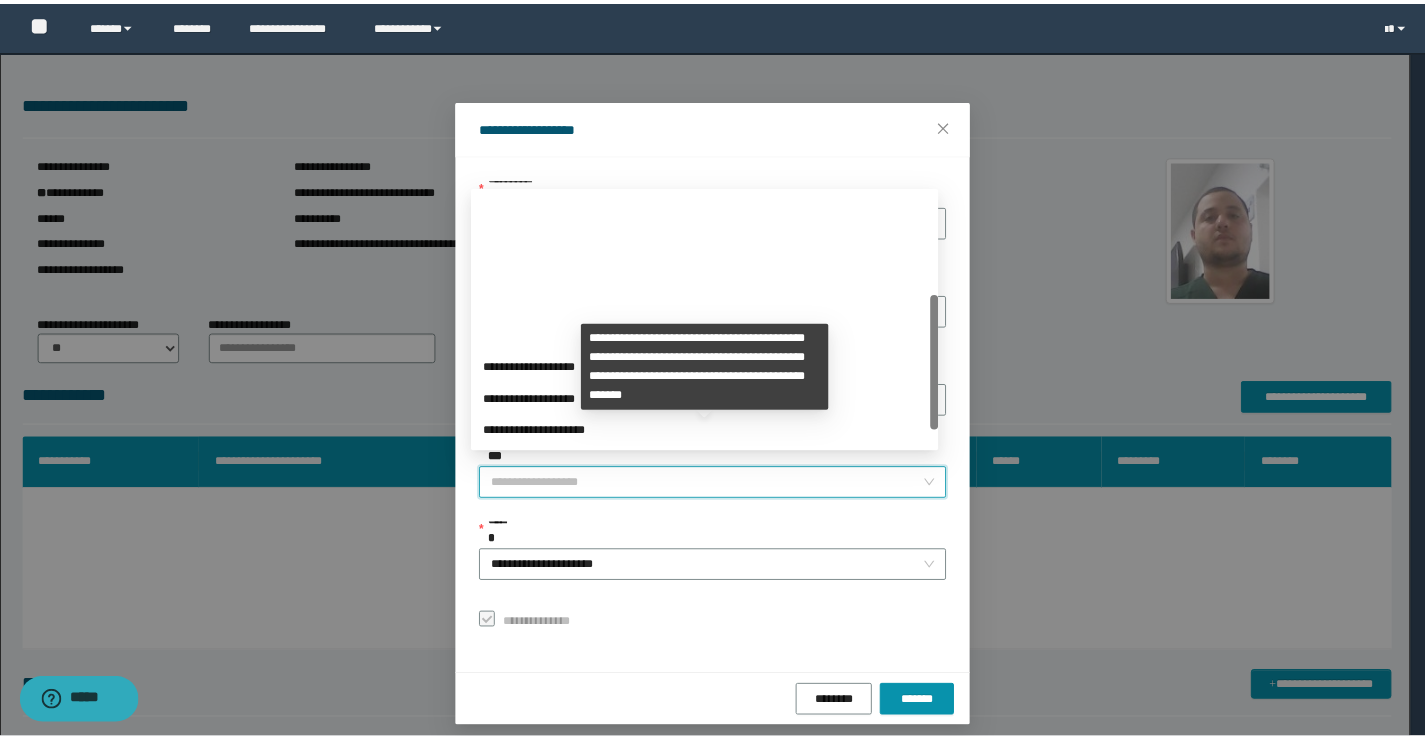 scroll, scrollTop: 192, scrollLeft: 0, axis: vertical 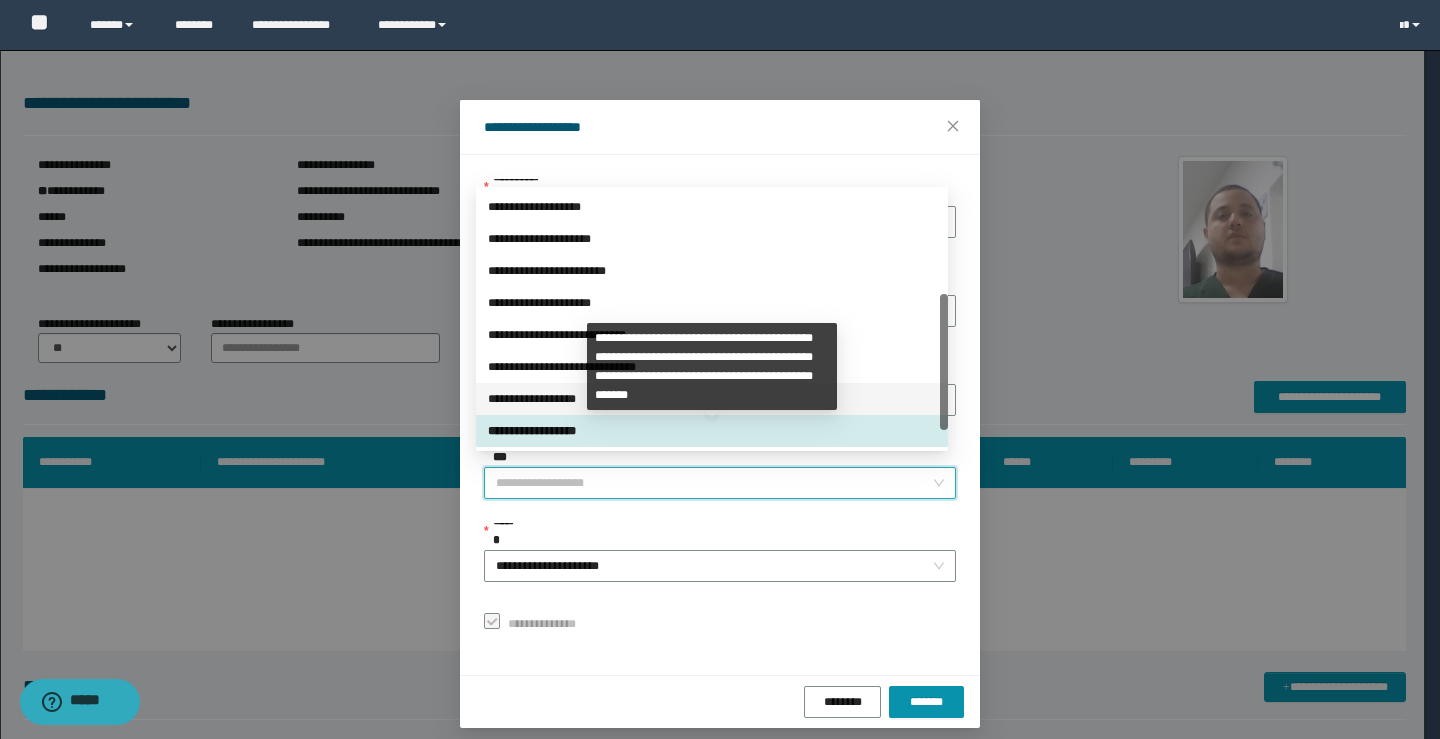 click on "**********" at bounding box center (712, 399) 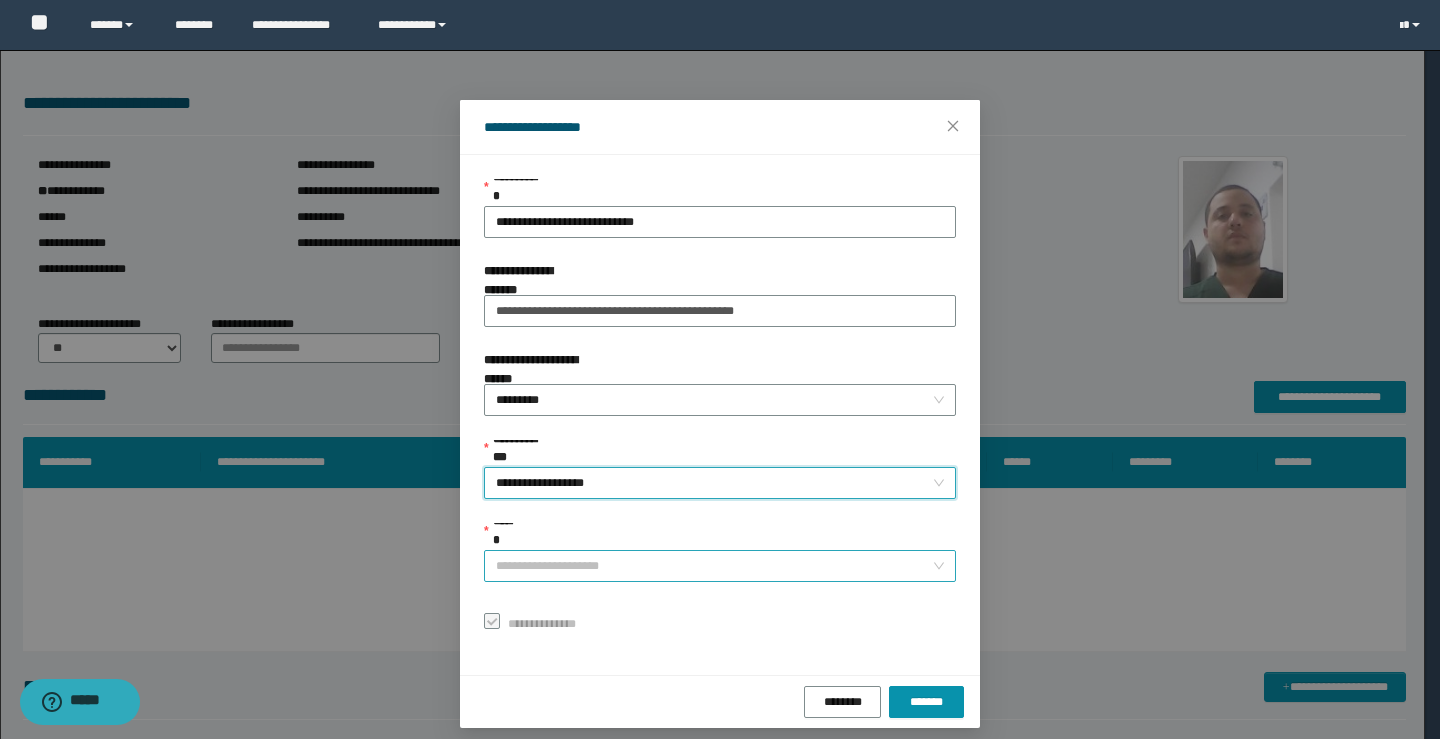 click on "**********" at bounding box center [720, 566] 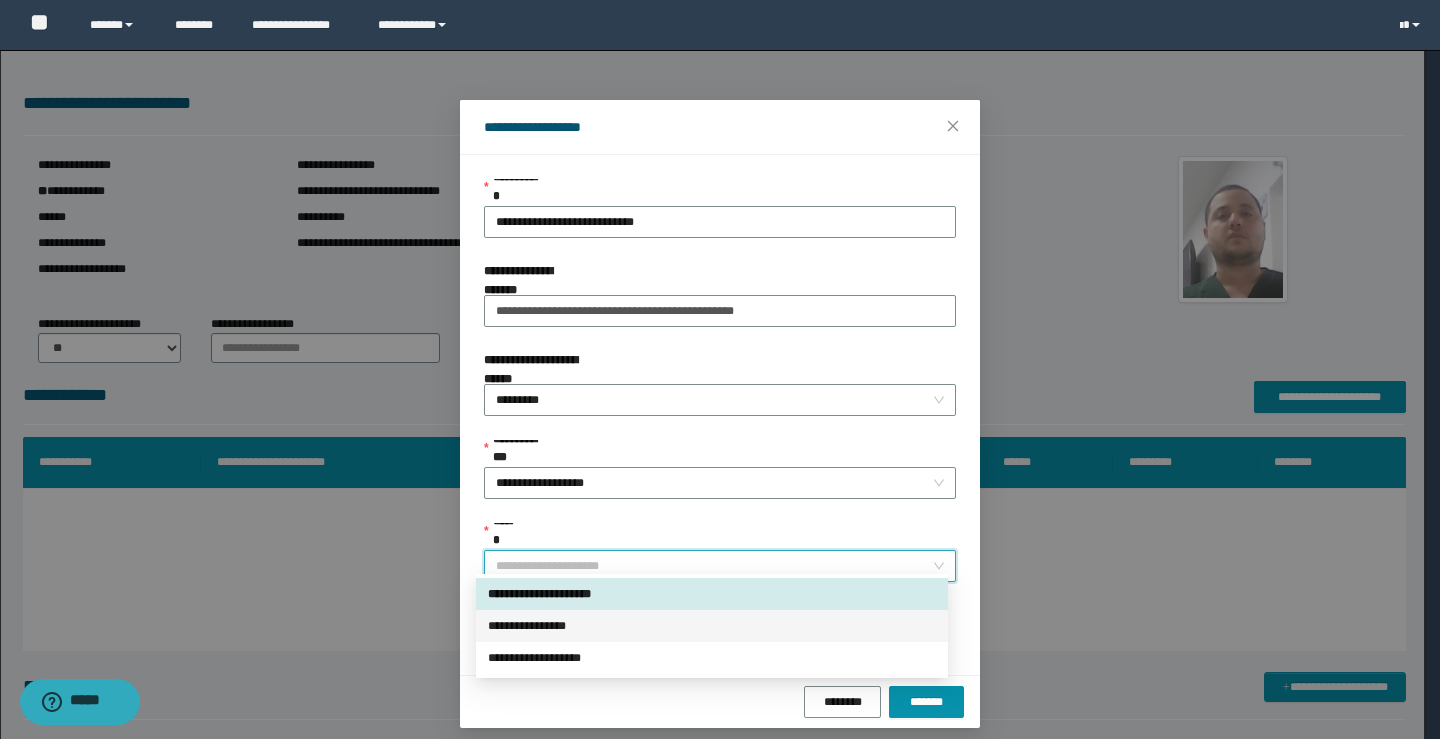 click on "**********" at bounding box center [712, 626] 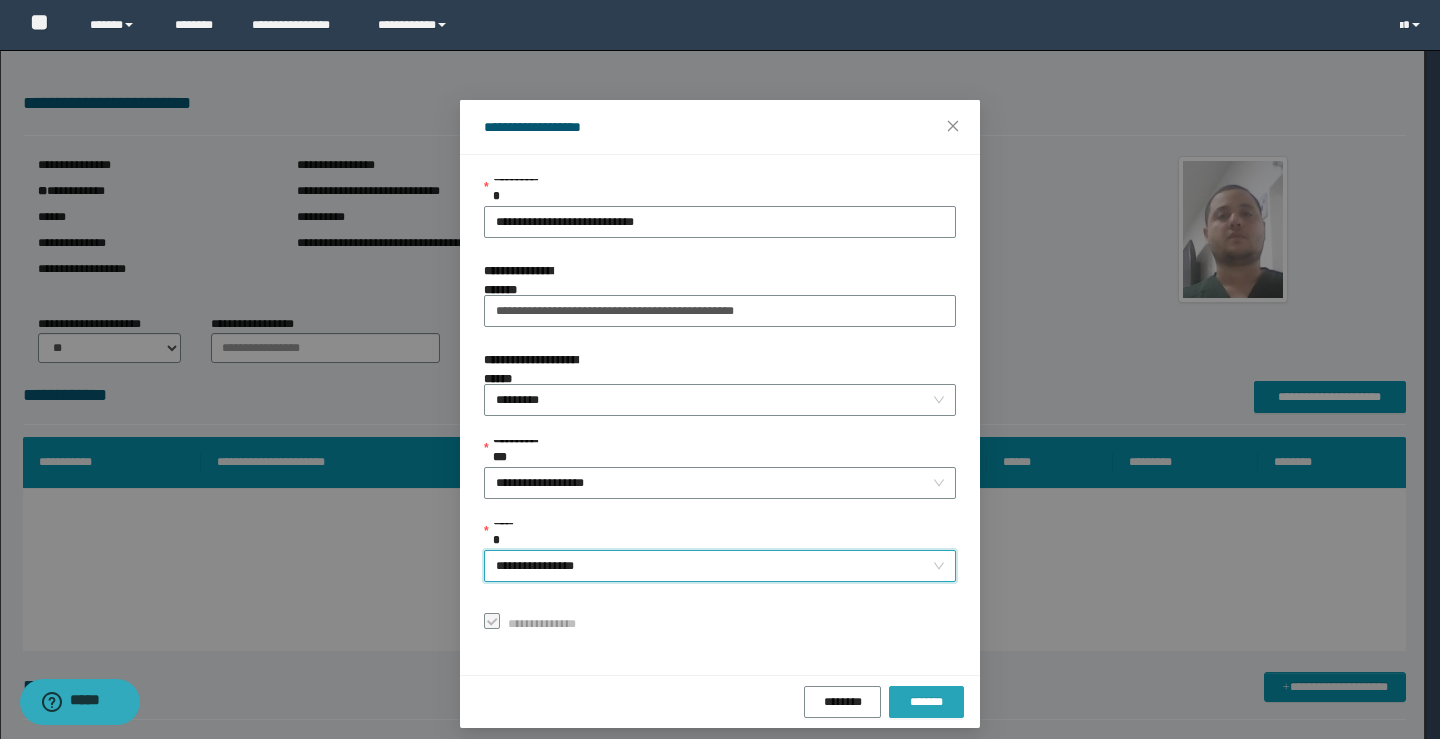 click on "*******" at bounding box center (926, 702) 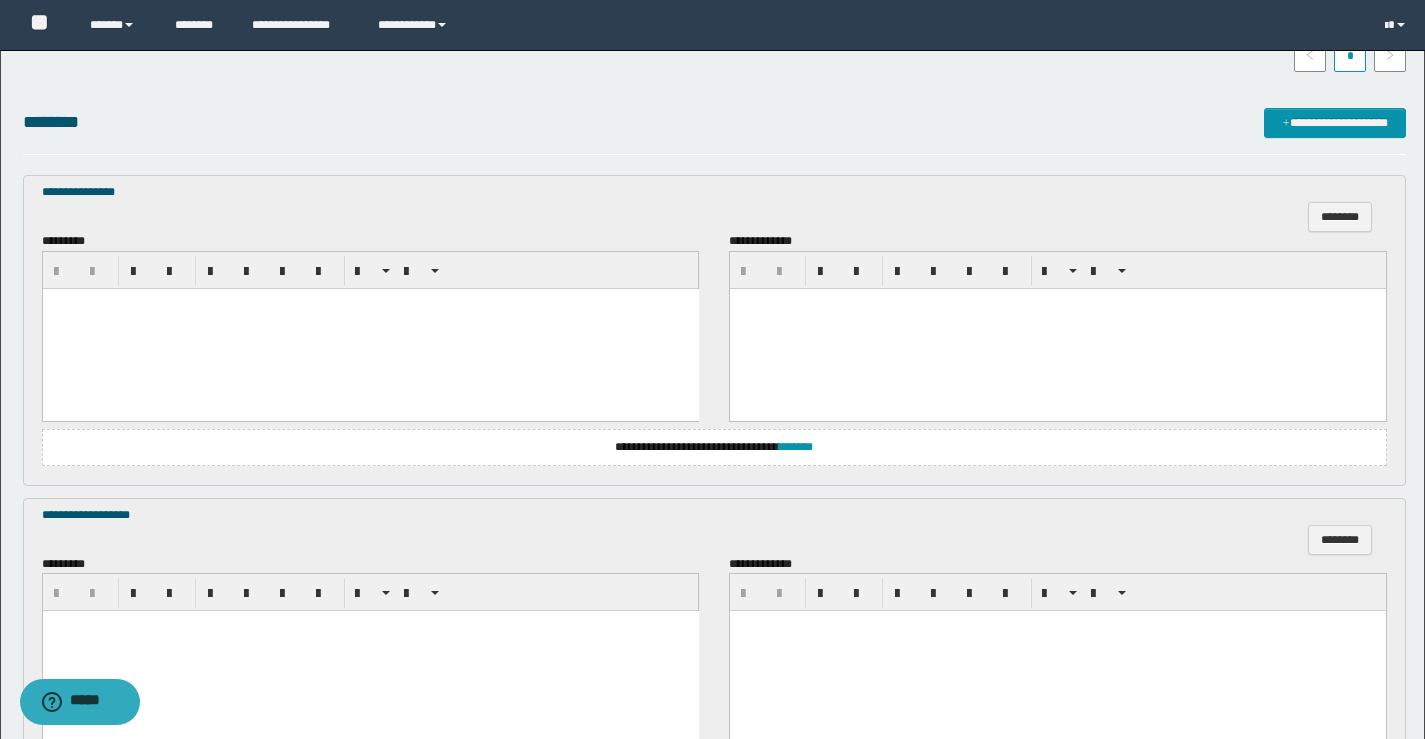 scroll, scrollTop: 600, scrollLeft: 0, axis: vertical 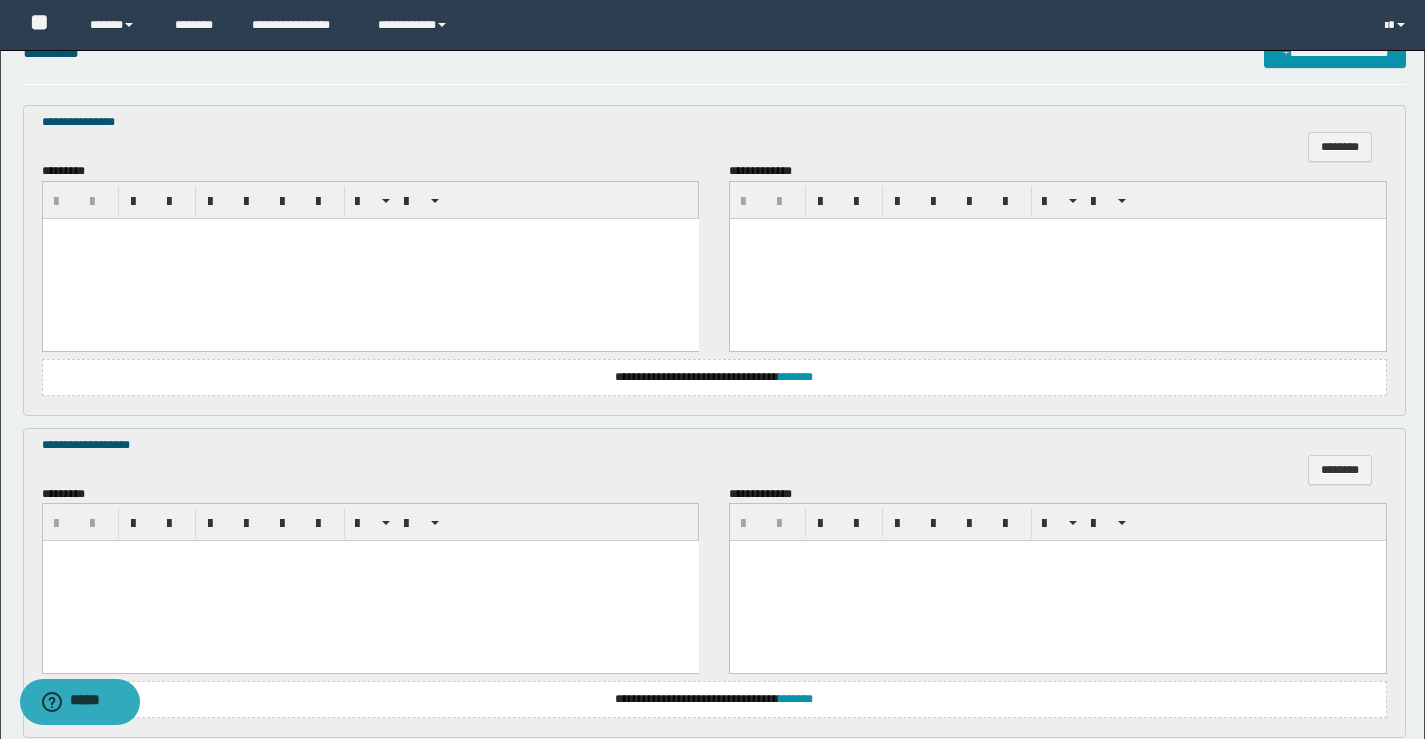 click at bounding box center [370, 258] 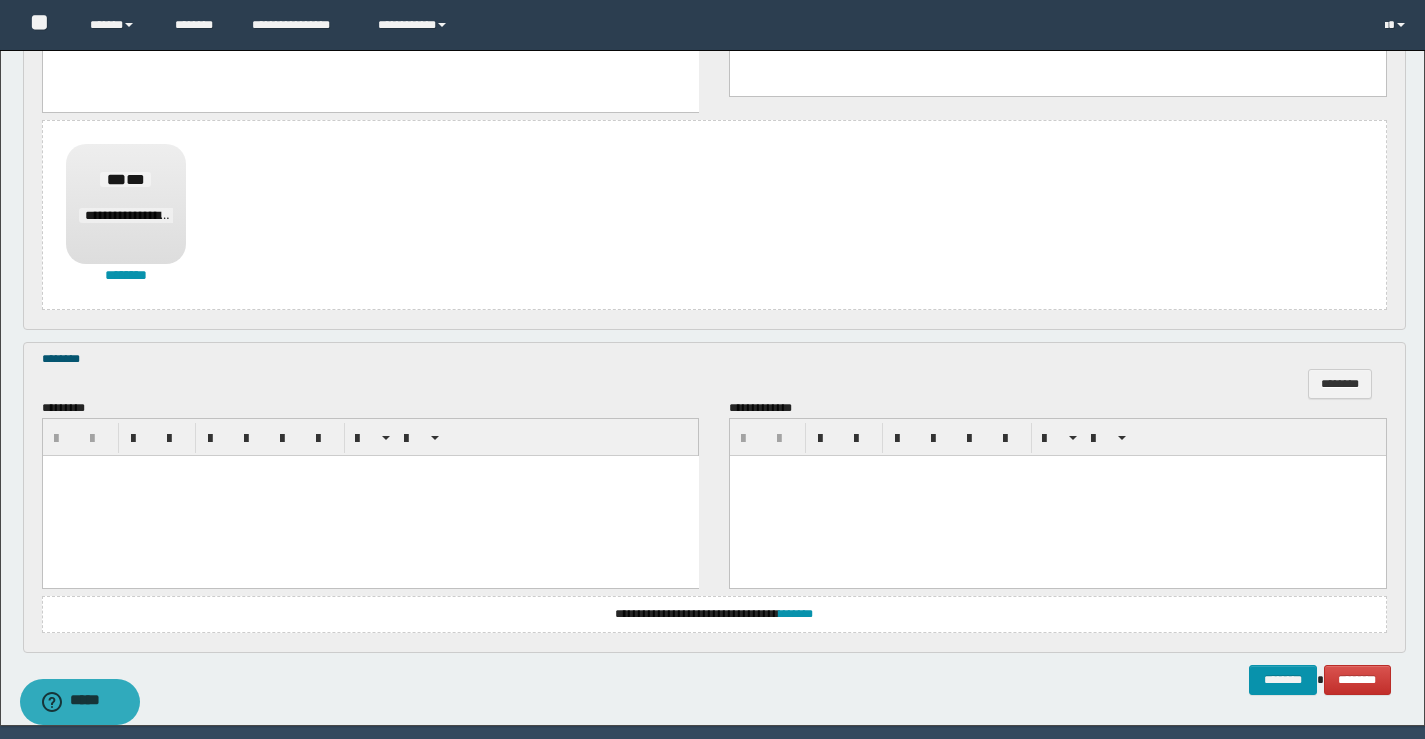 scroll, scrollTop: 1565, scrollLeft: 0, axis: vertical 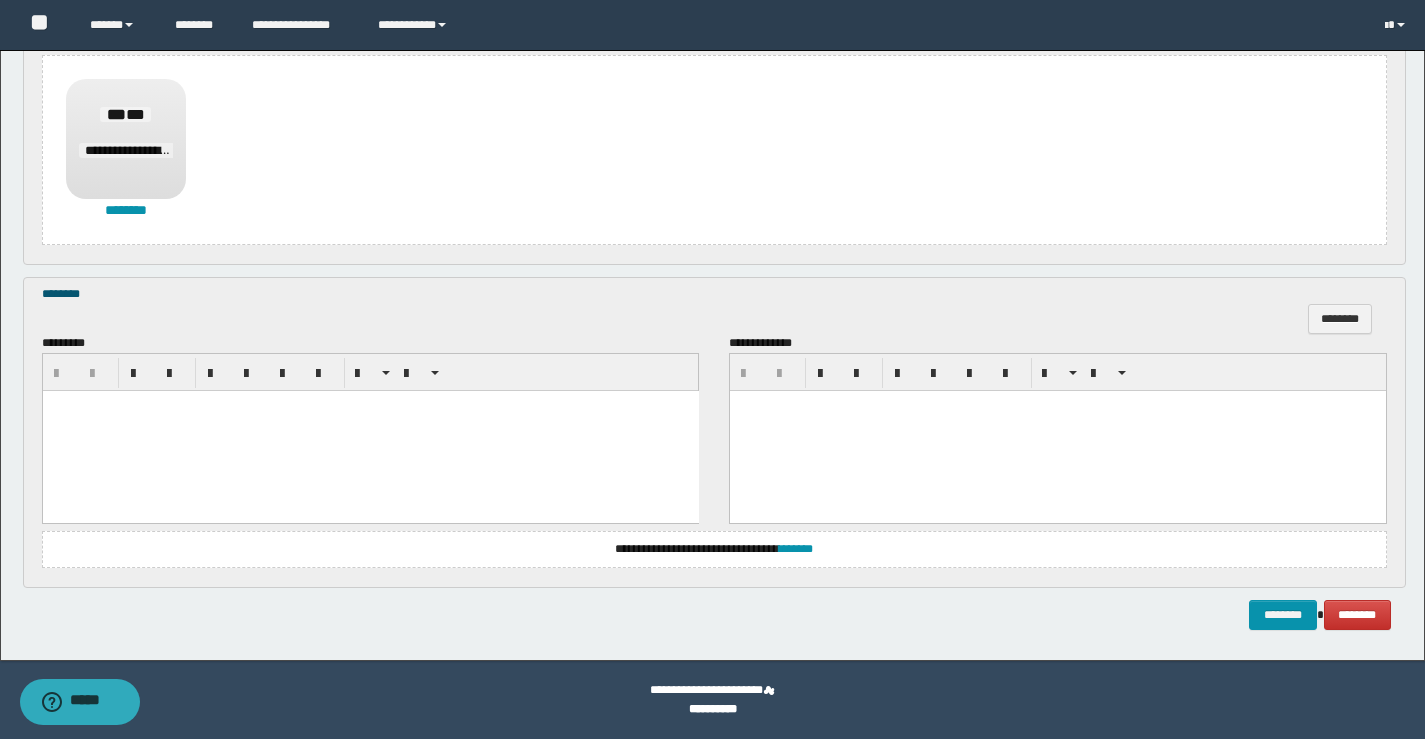 click at bounding box center (370, 431) 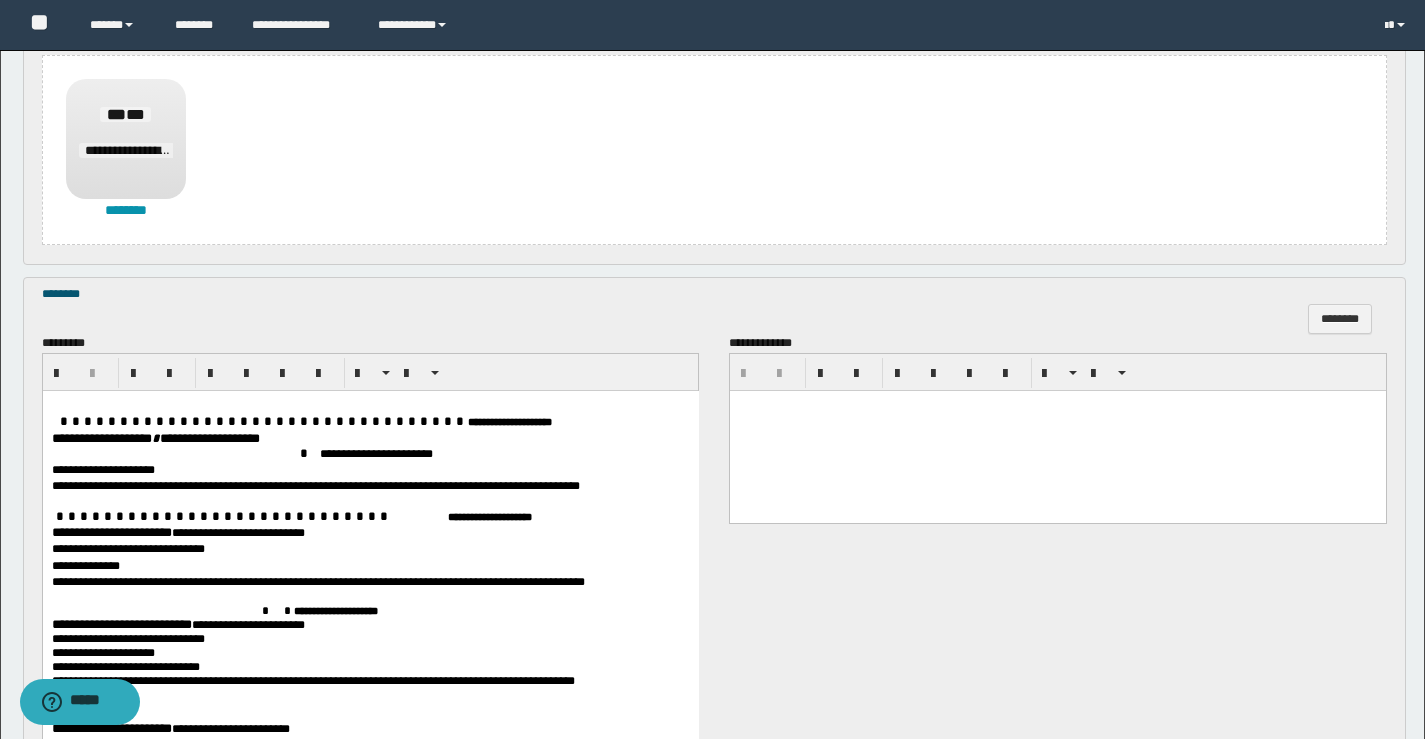 click on "**********" at bounding box center (120, 438) 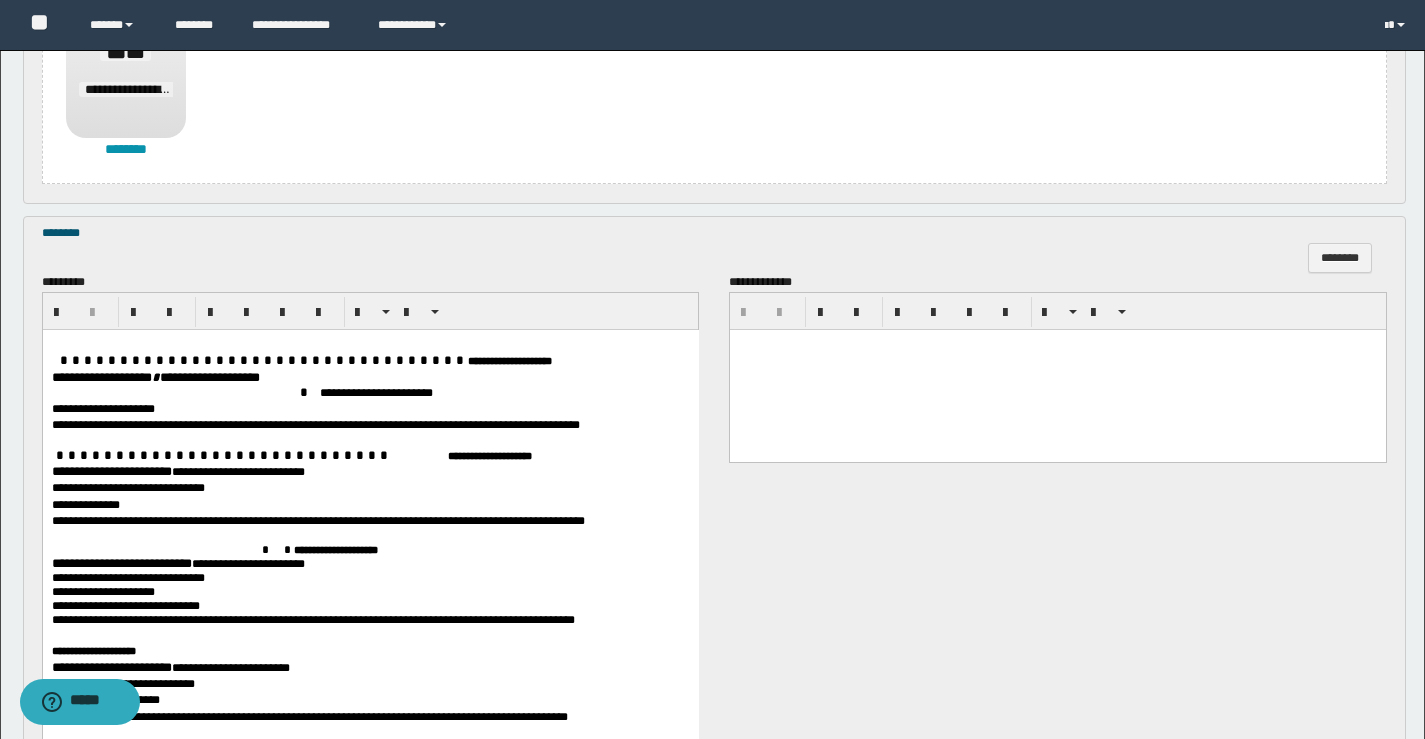 scroll, scrollTop: 1665, scrollLeft: 0, axis: vertical 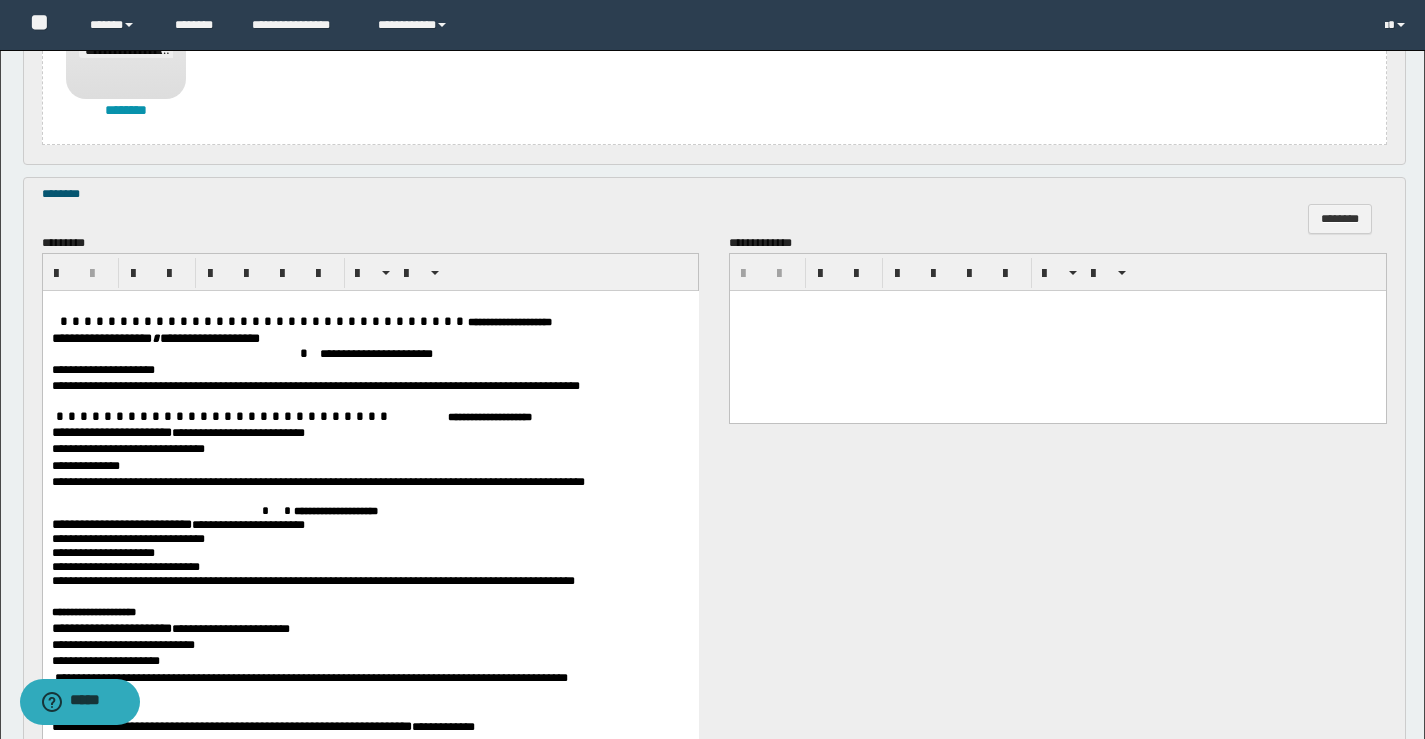 click on "**********" at bounding box center (121, 524) 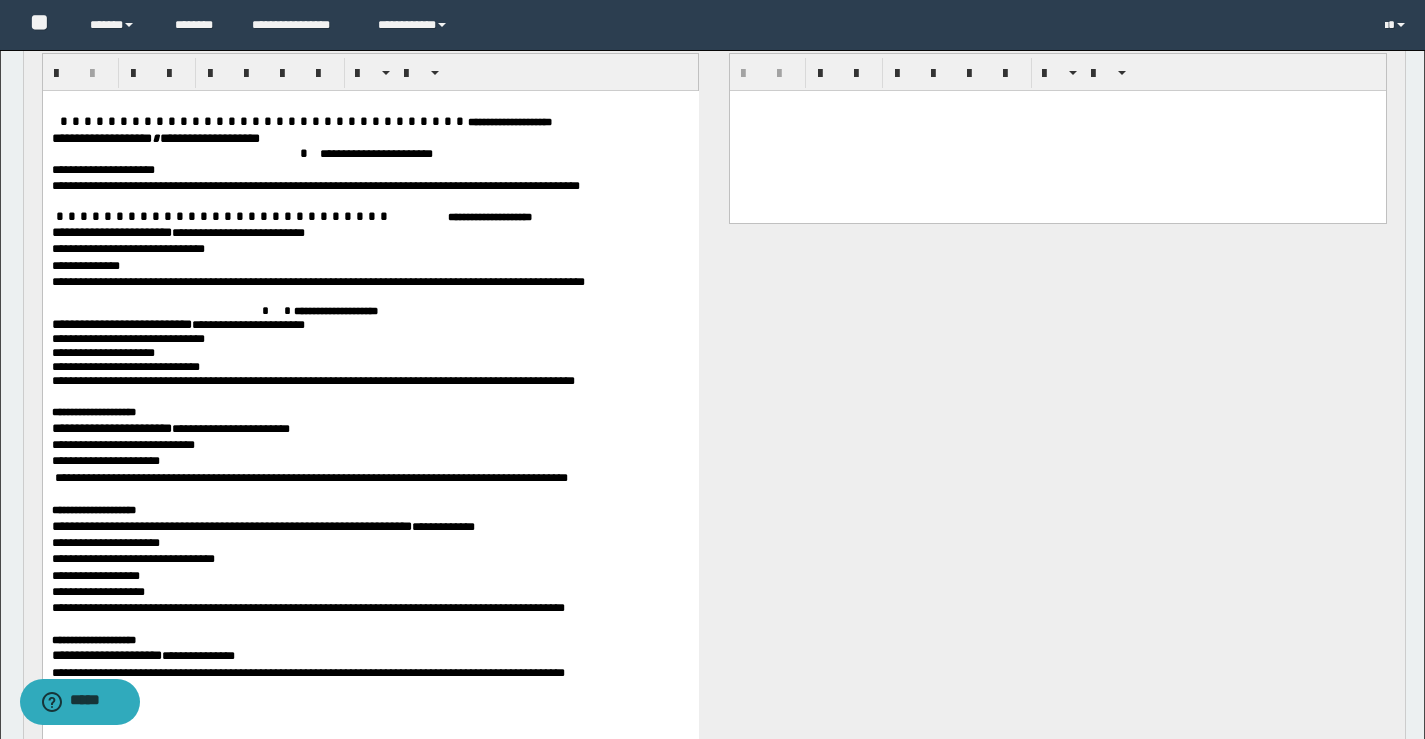 click on "**********" at bounding box center [111, 428] 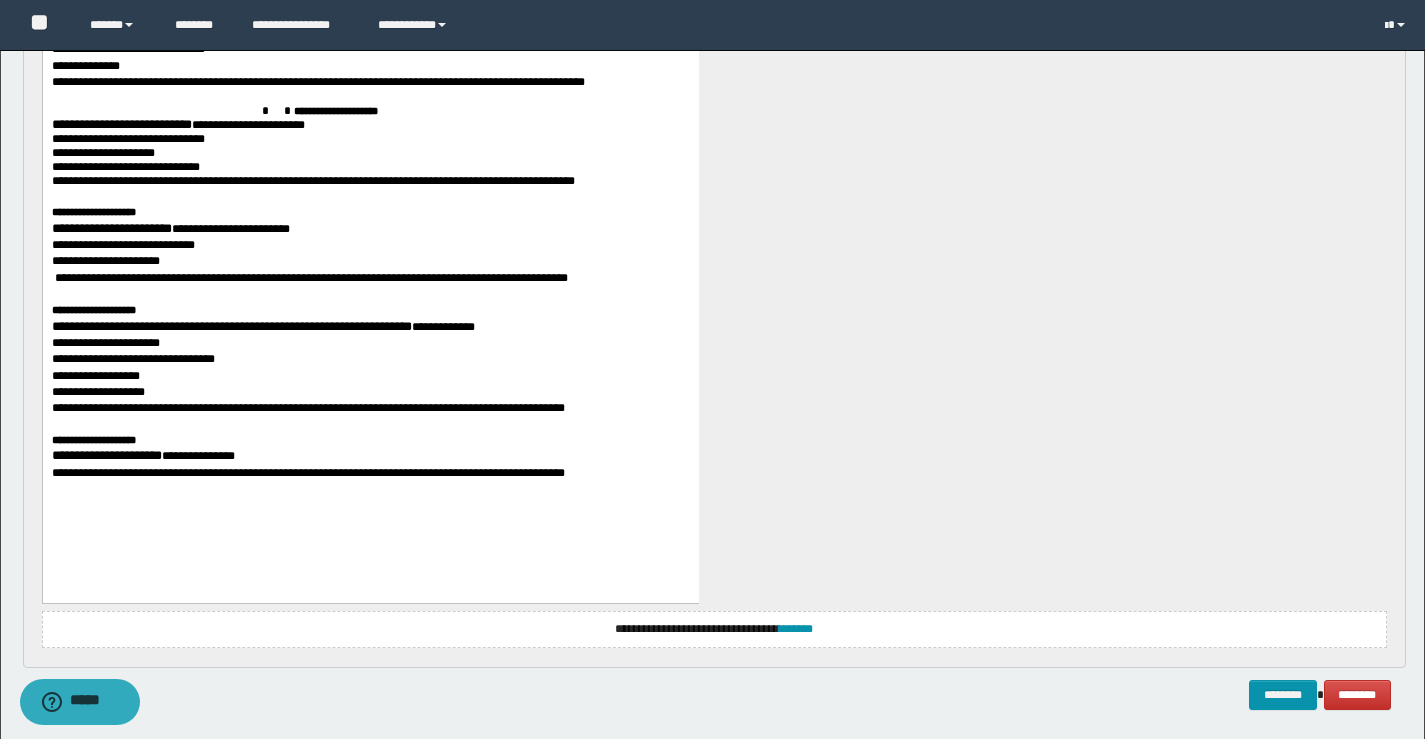 click on "**********" at bounding box center (231, 327) 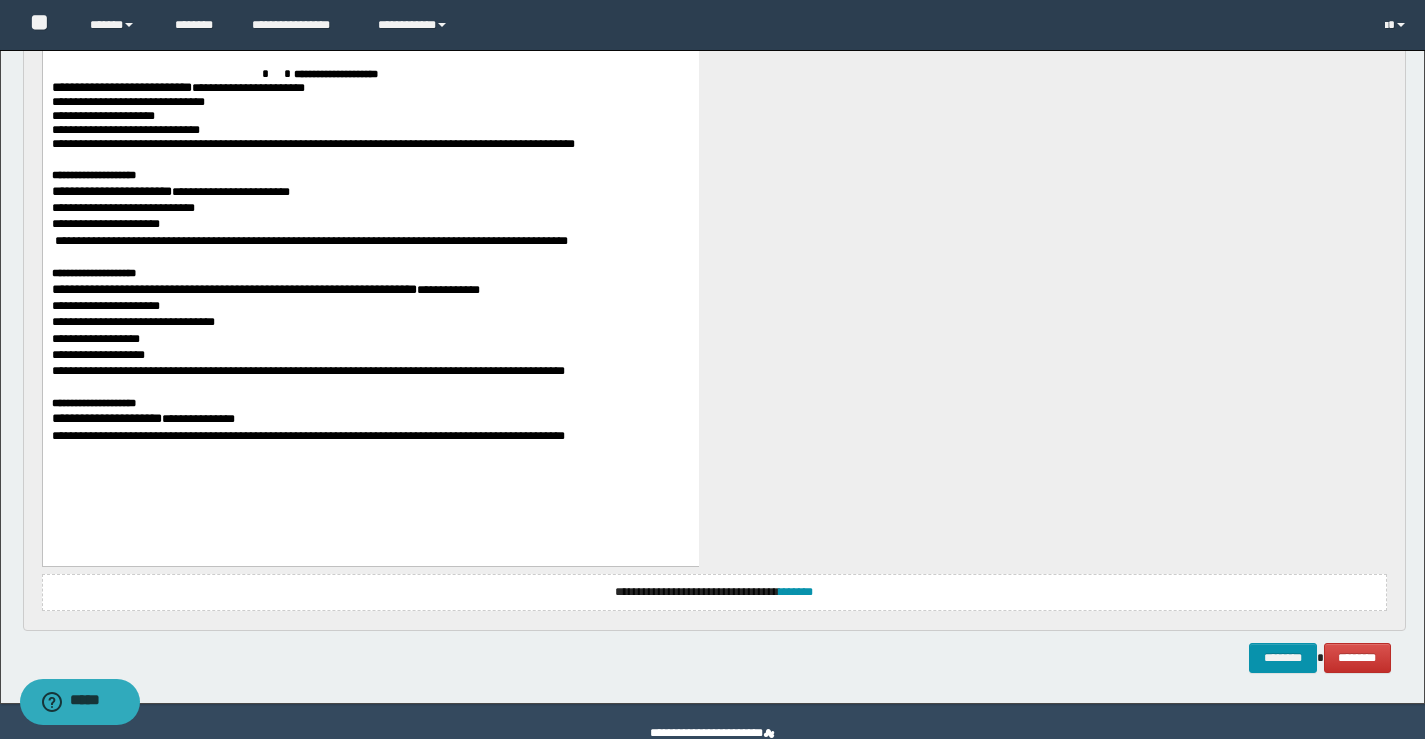 scroll, scrollTop: 2145, scrollLeft: 0, axis: vertical 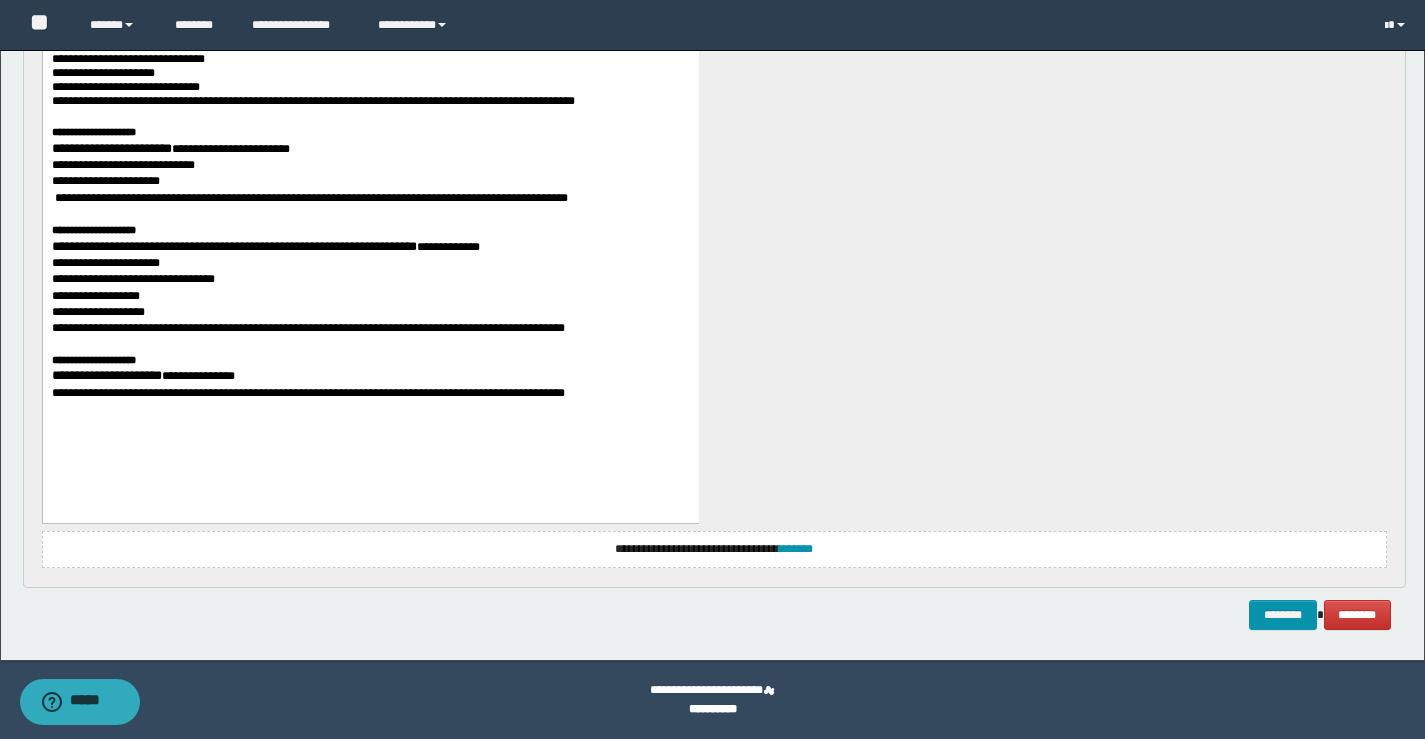 click on "**********" at bounding box center (93, 360) 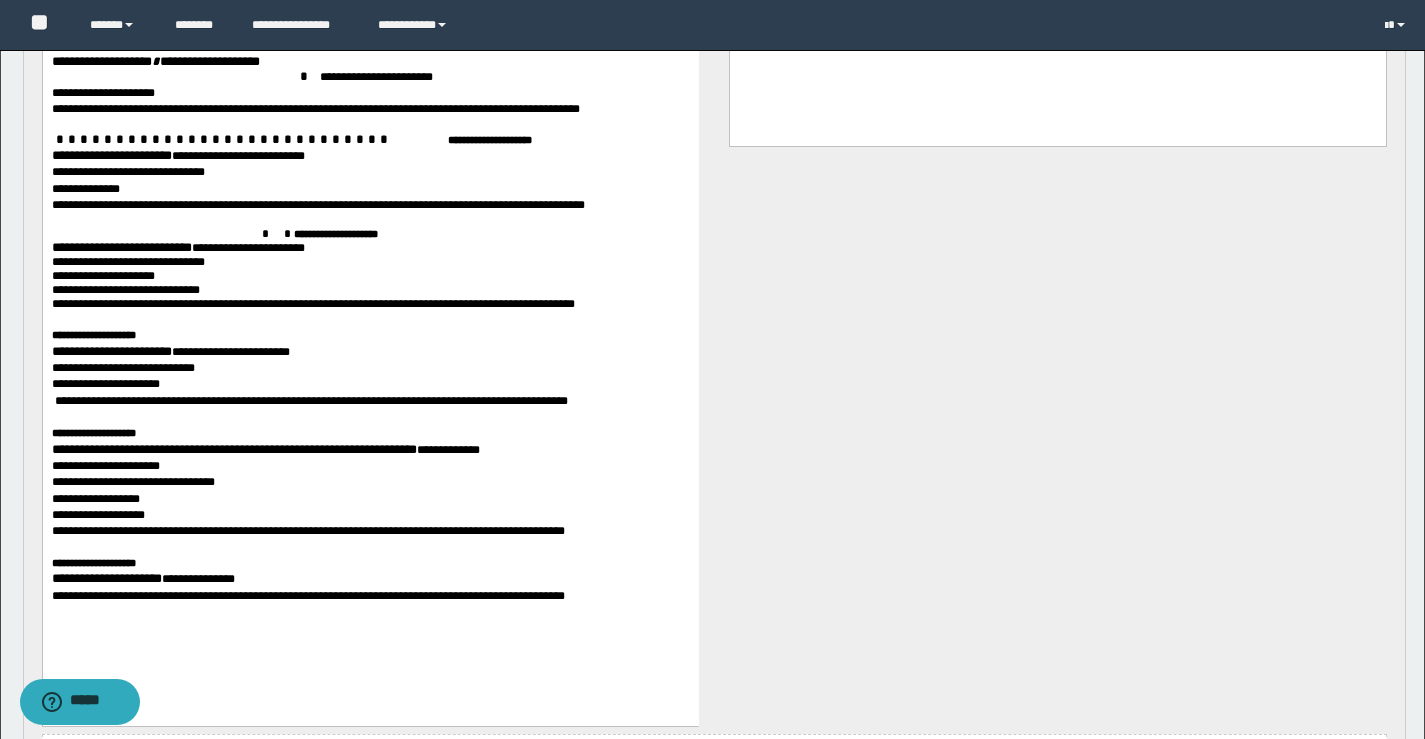 scroll, scrollTop: 1945, scrollLeft: 0, axis: vertical 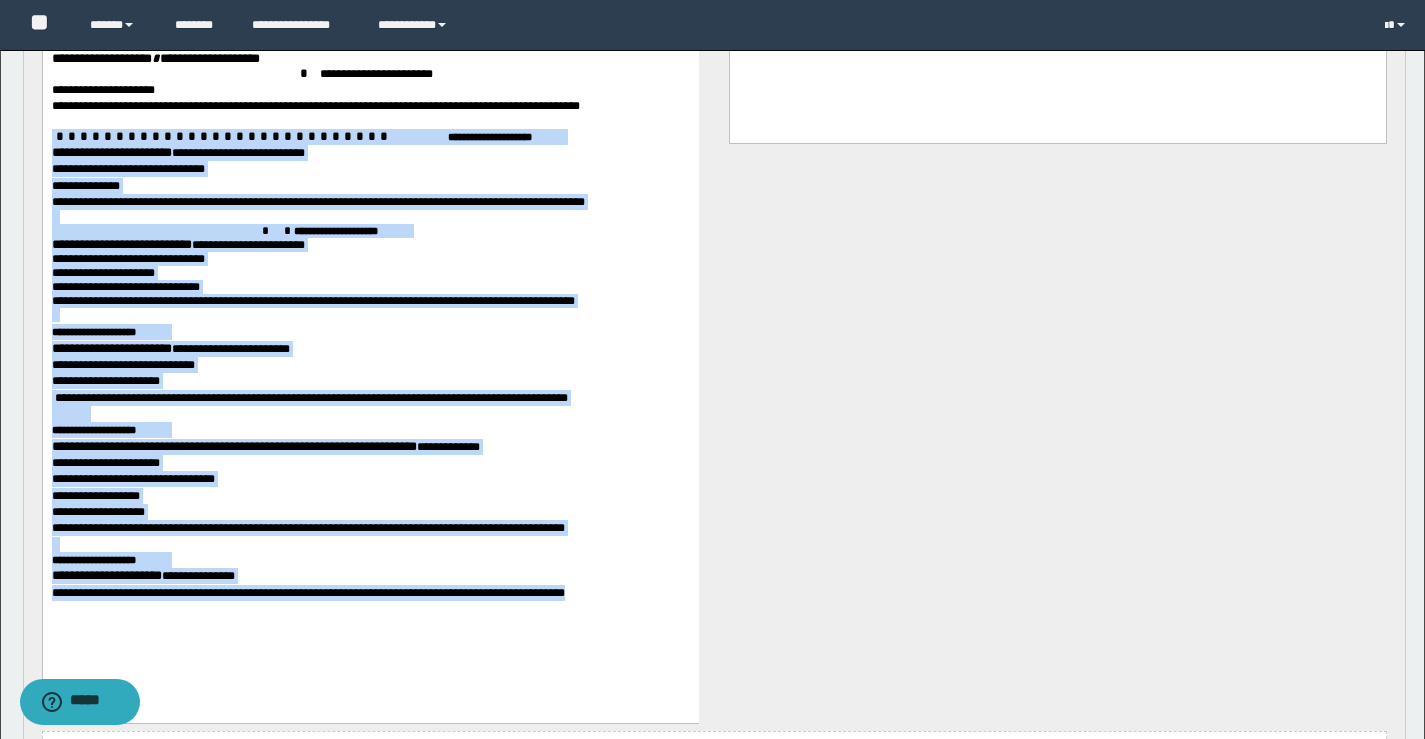 drag, startPoint x: 53, startPoint y: 117, endPoint x: 609, endPoint y: 631, distance: 757.1869 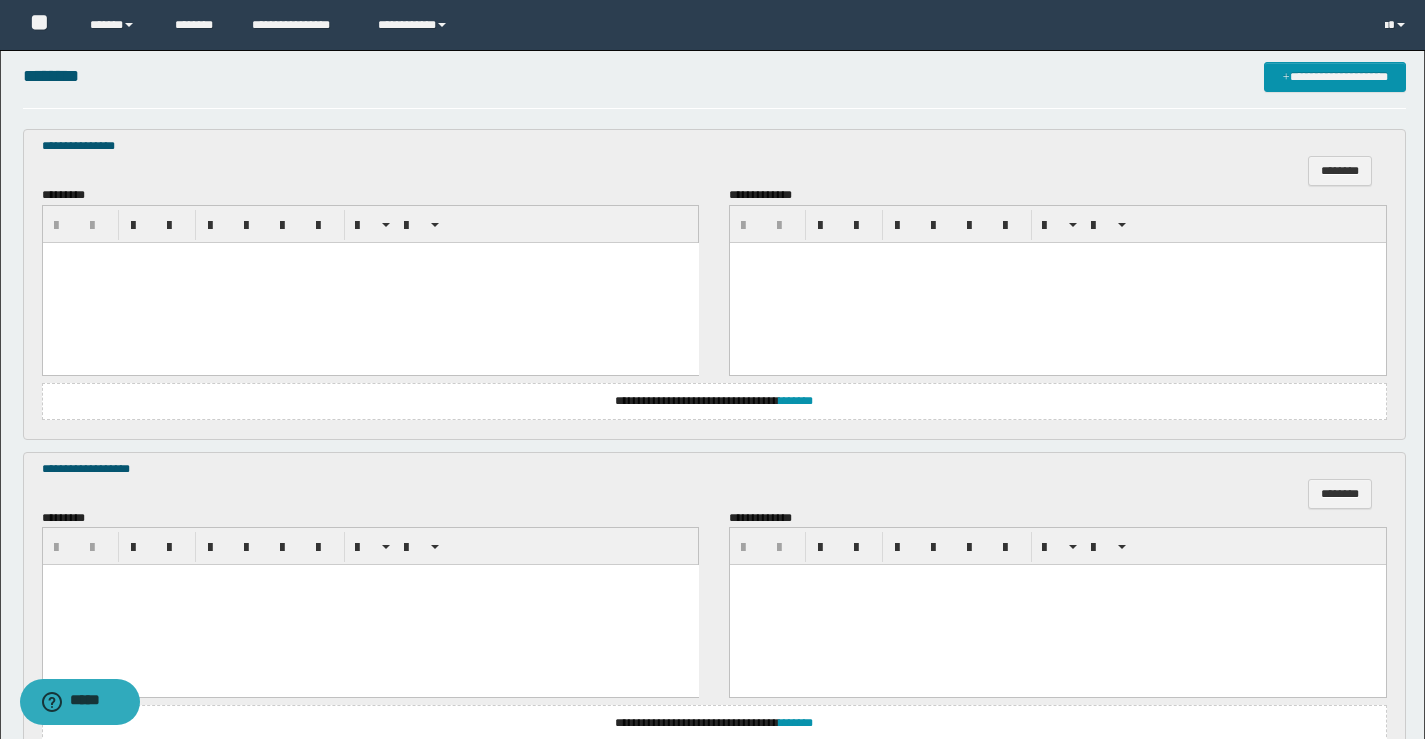 scroll, scrollTop: 459, scrollLeft: 0, axis: vertical 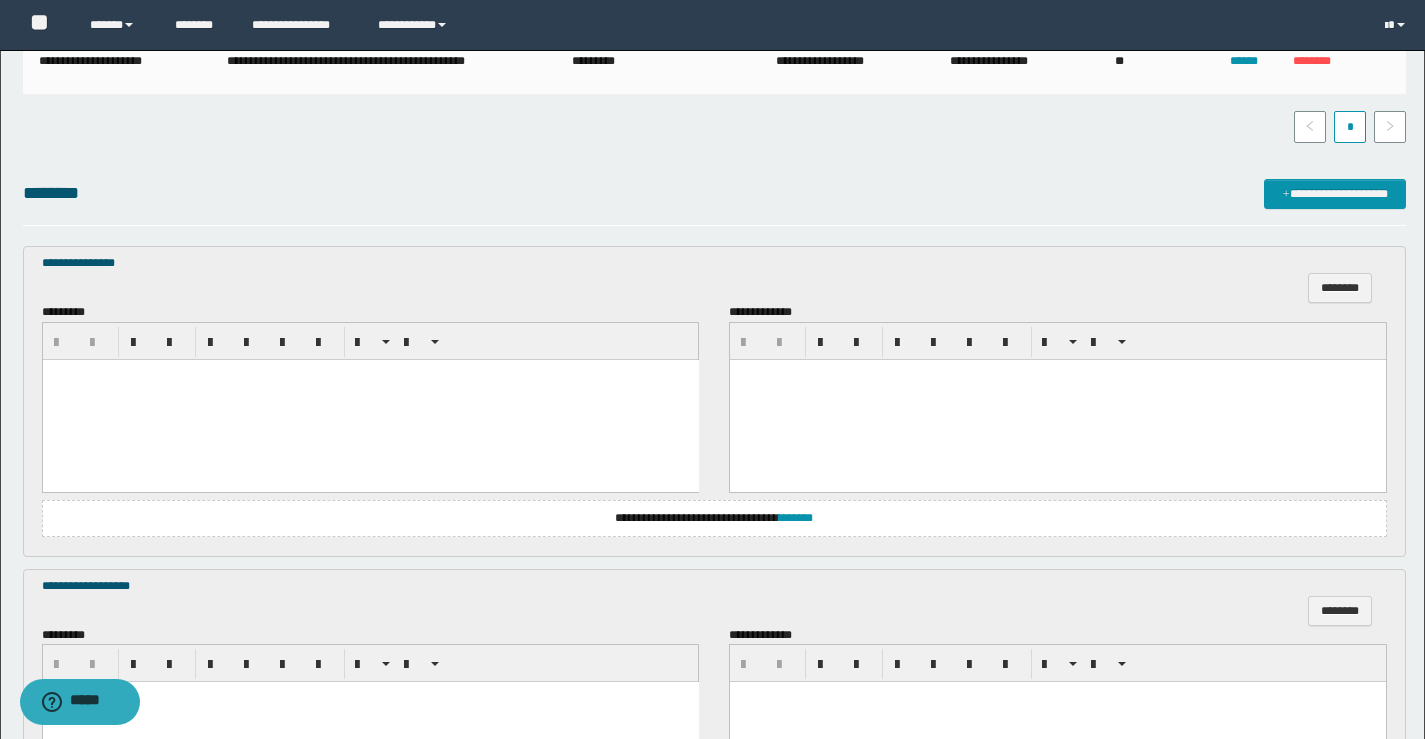 click at bounding box center [370, 399] 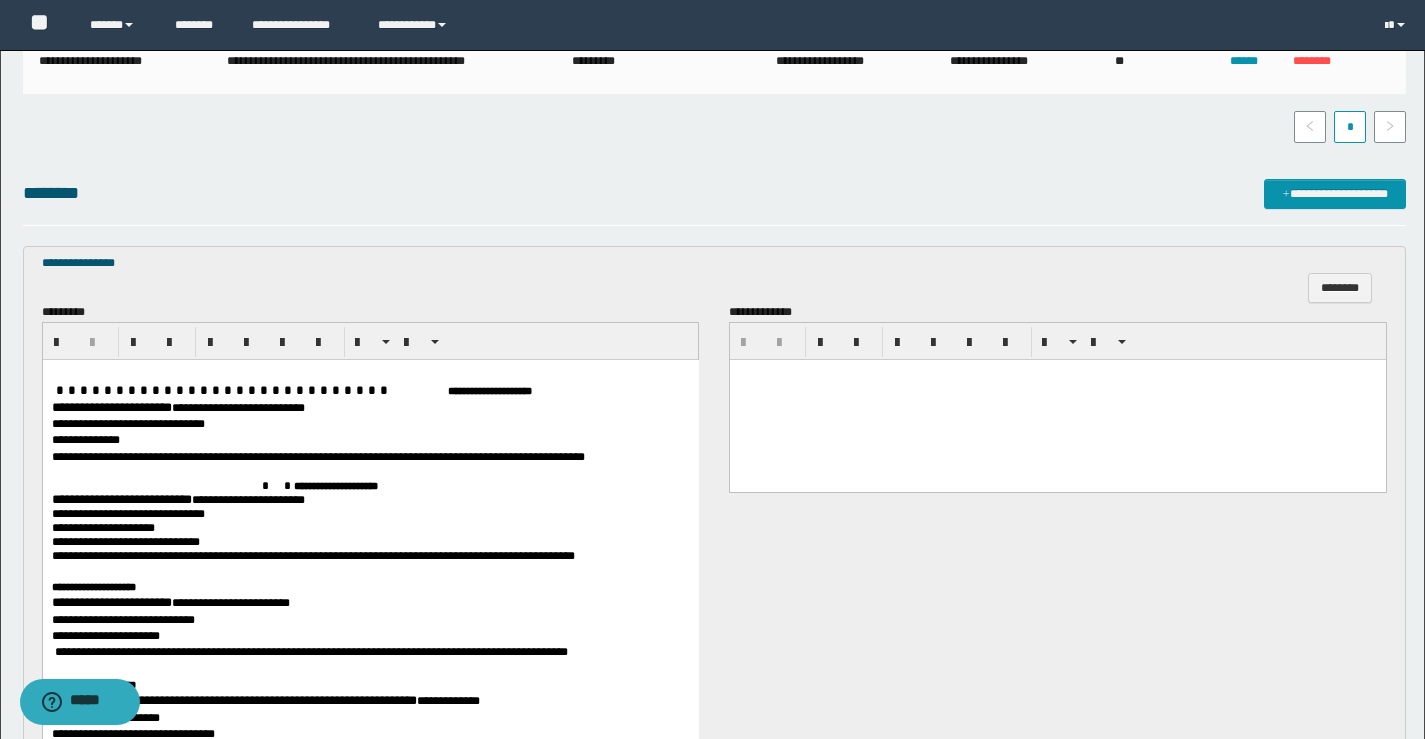 click at bounding box center [1058, 399] 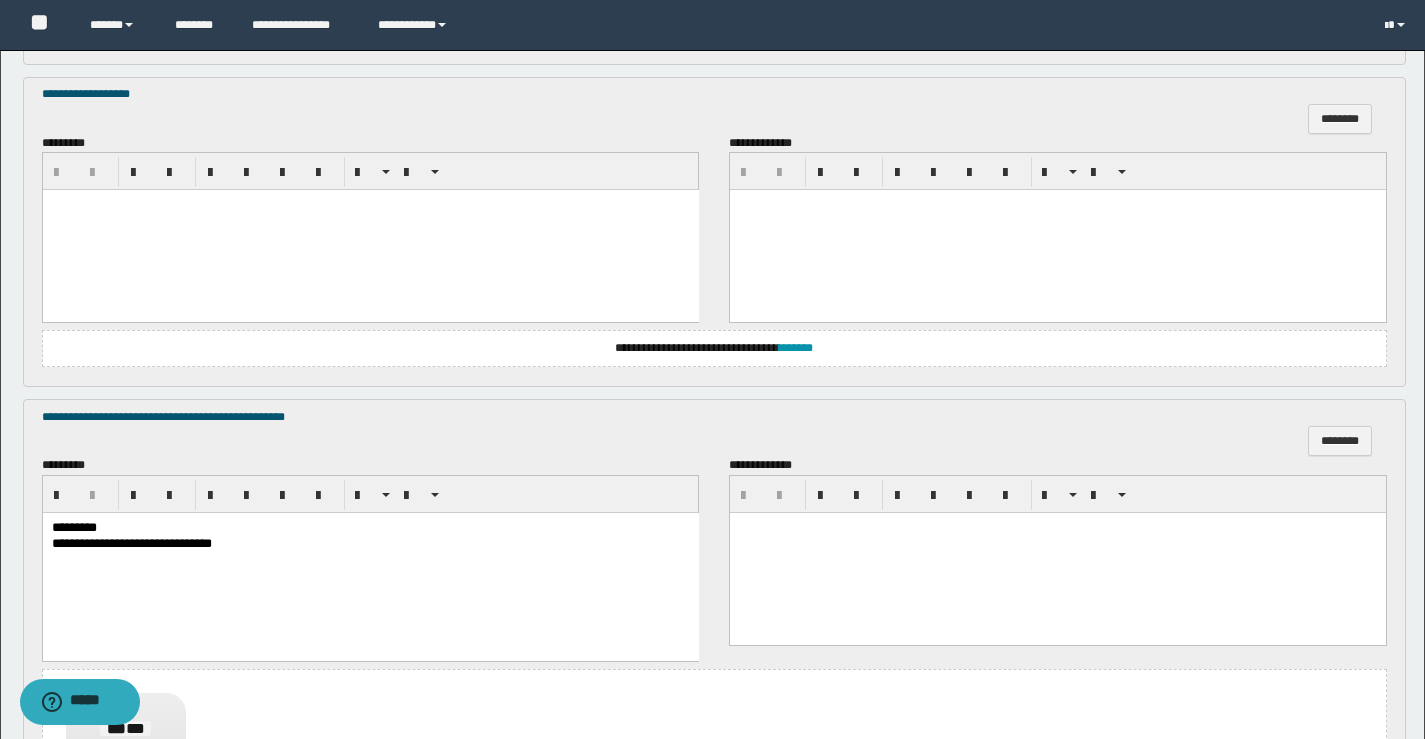 scroll, scrollTop: 1459, scrollLeft: 0, axis: vertical 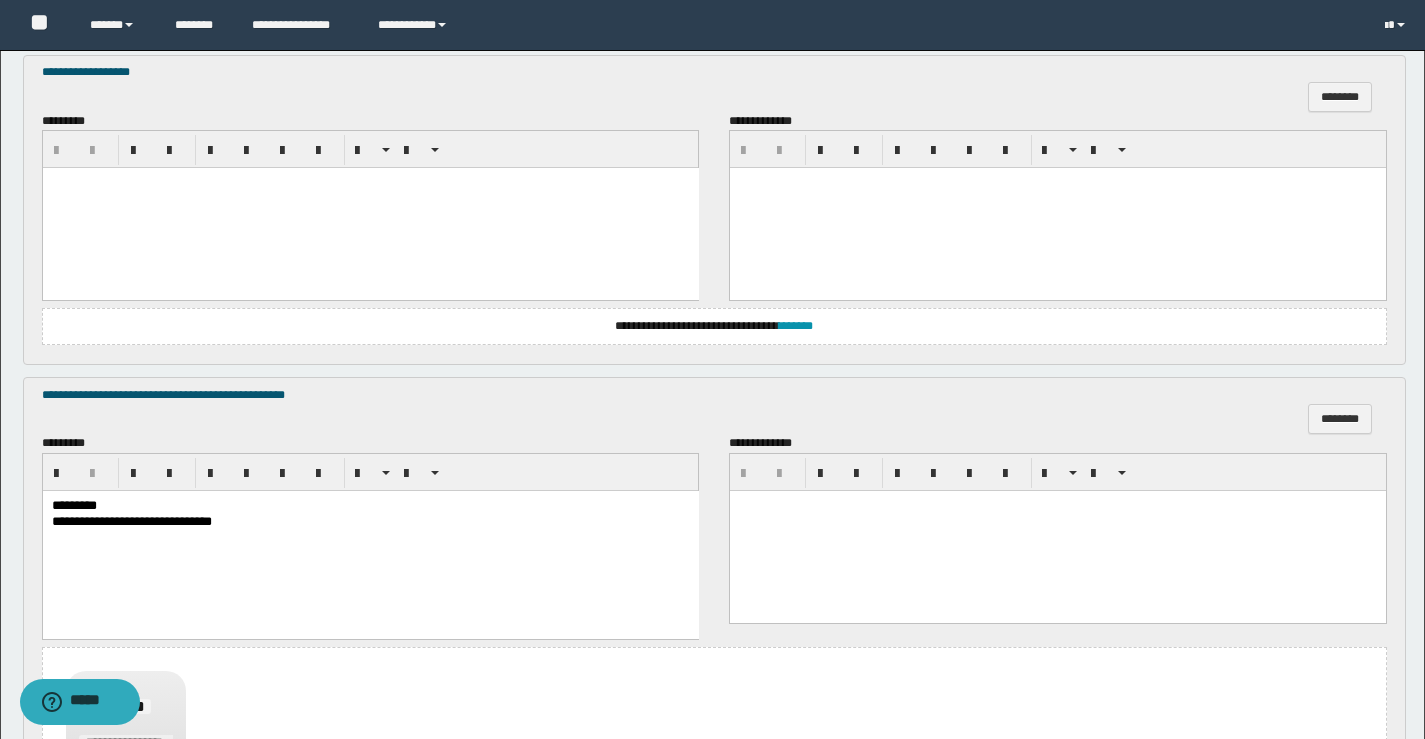 click at bounding box center [370, 208] 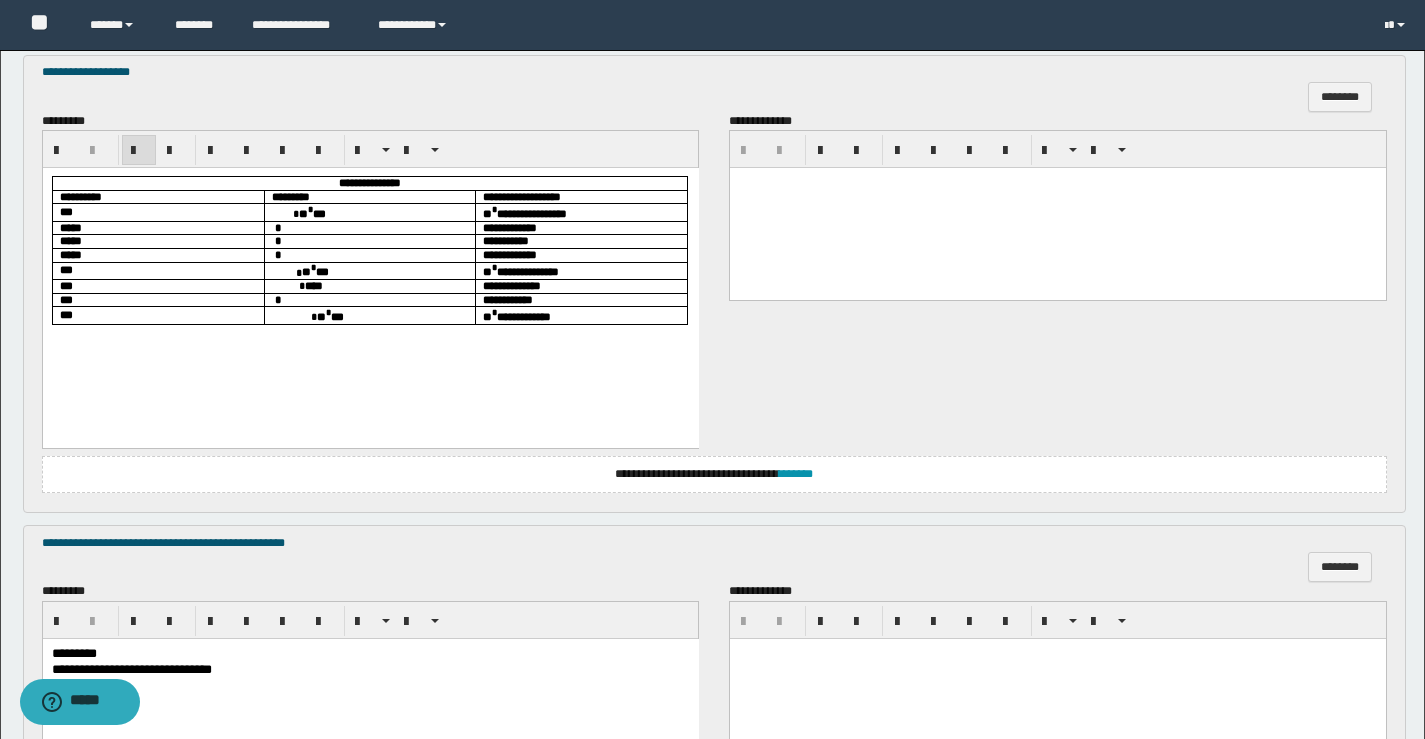 click on "** * ***" at bounding box center [369, 212] 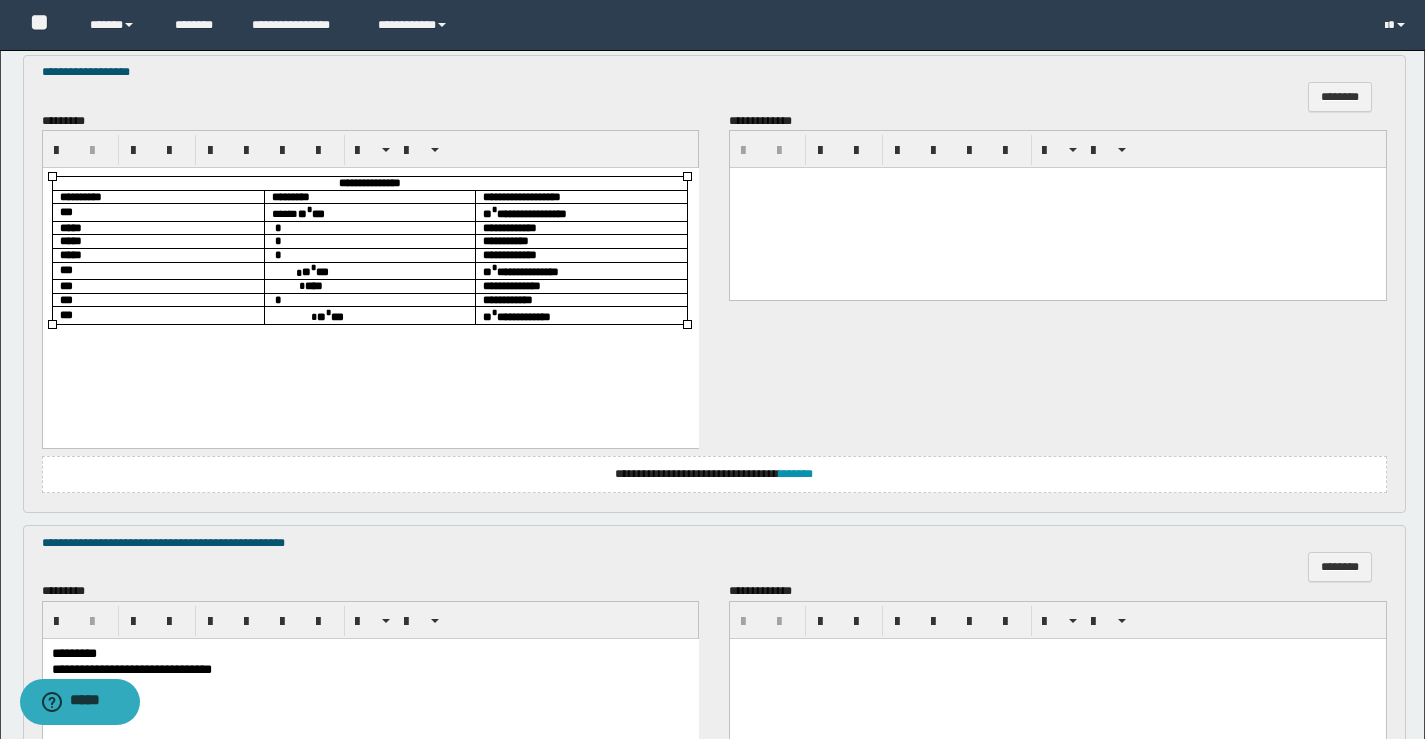 click on "*" at bounding box center (369, 228) 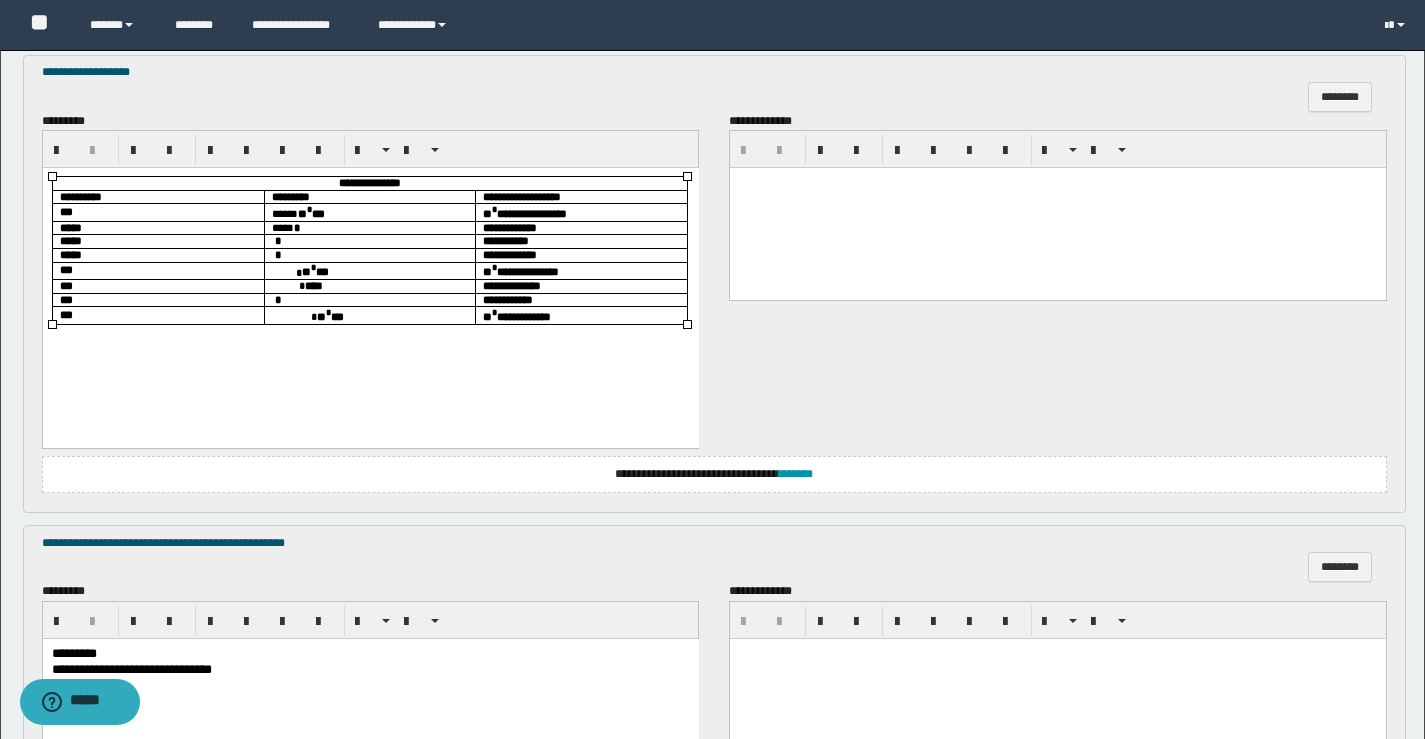 click on "*" at bounding box center (369, 242) 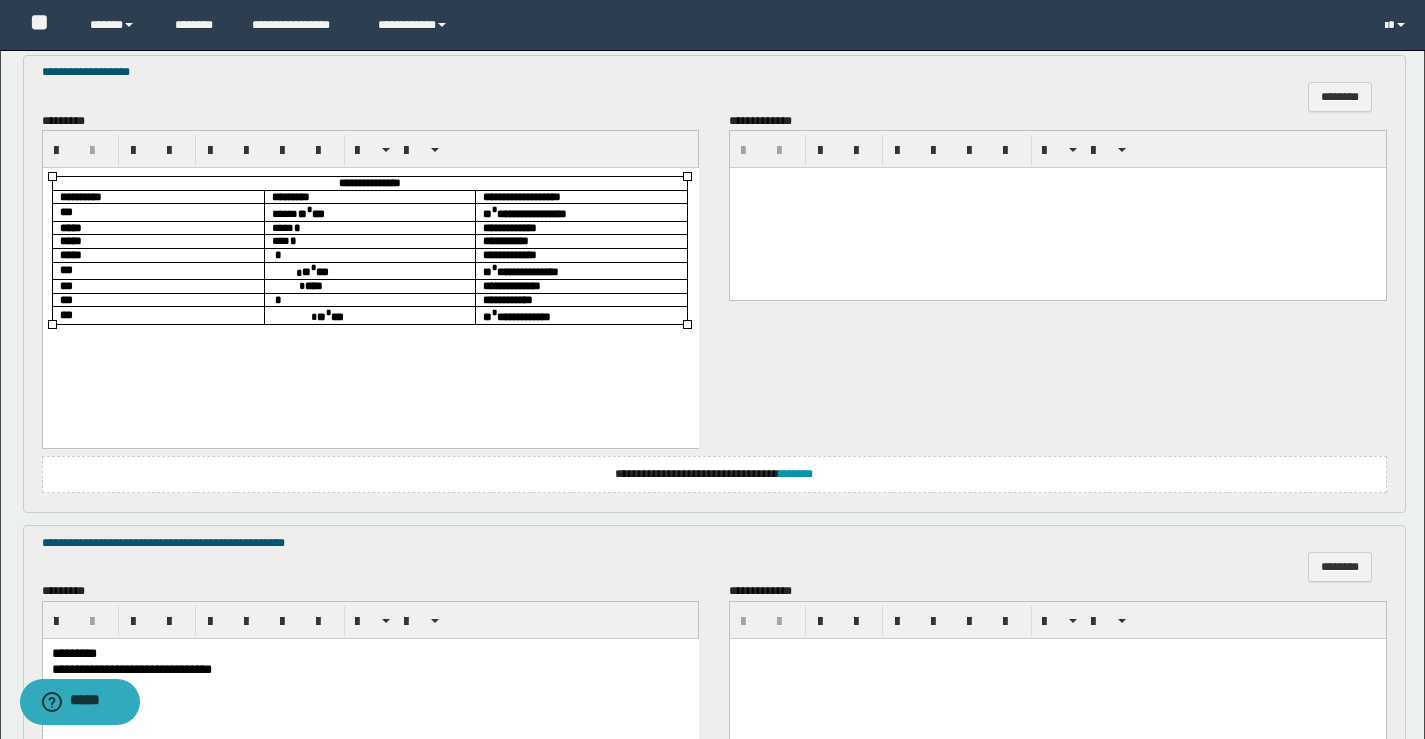 click on "*" at bounding box center (369, 255) 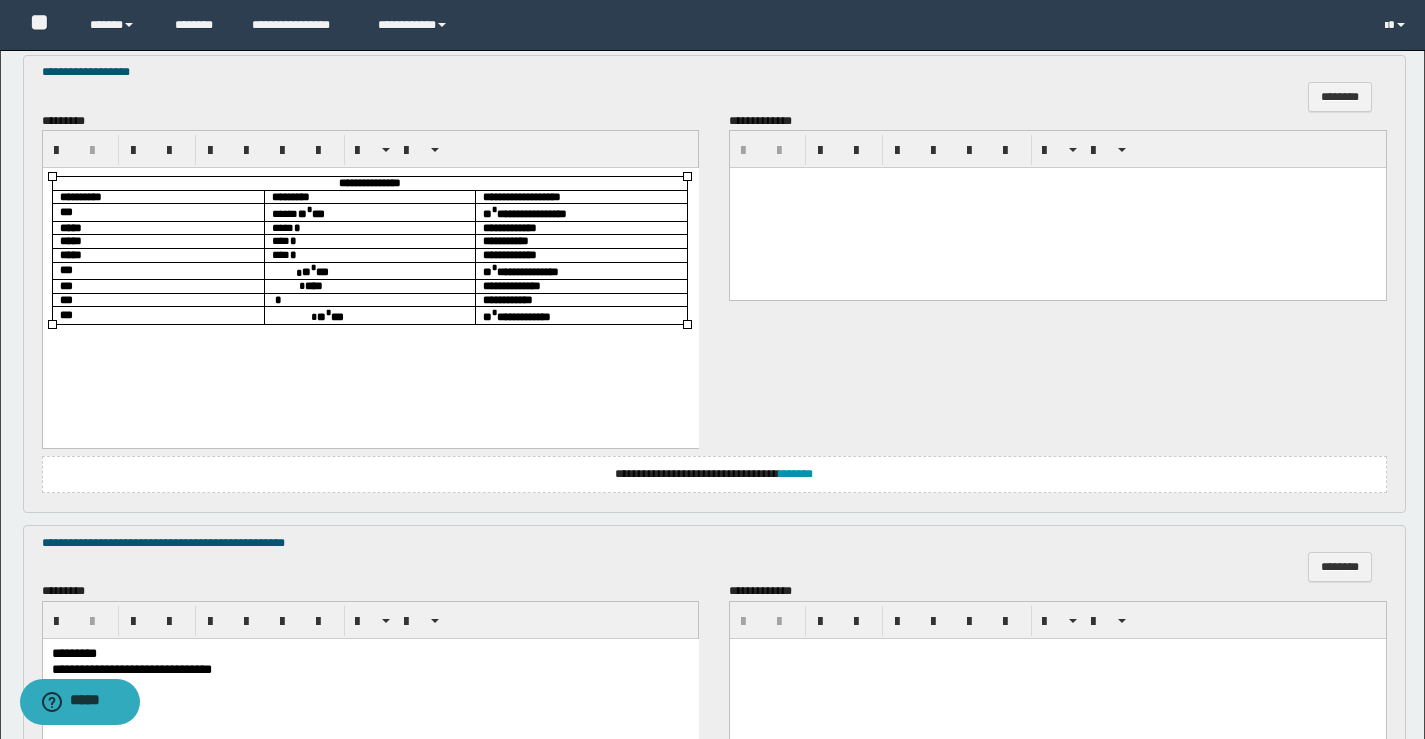 click on "**** *" at bounding box center [369, 255] 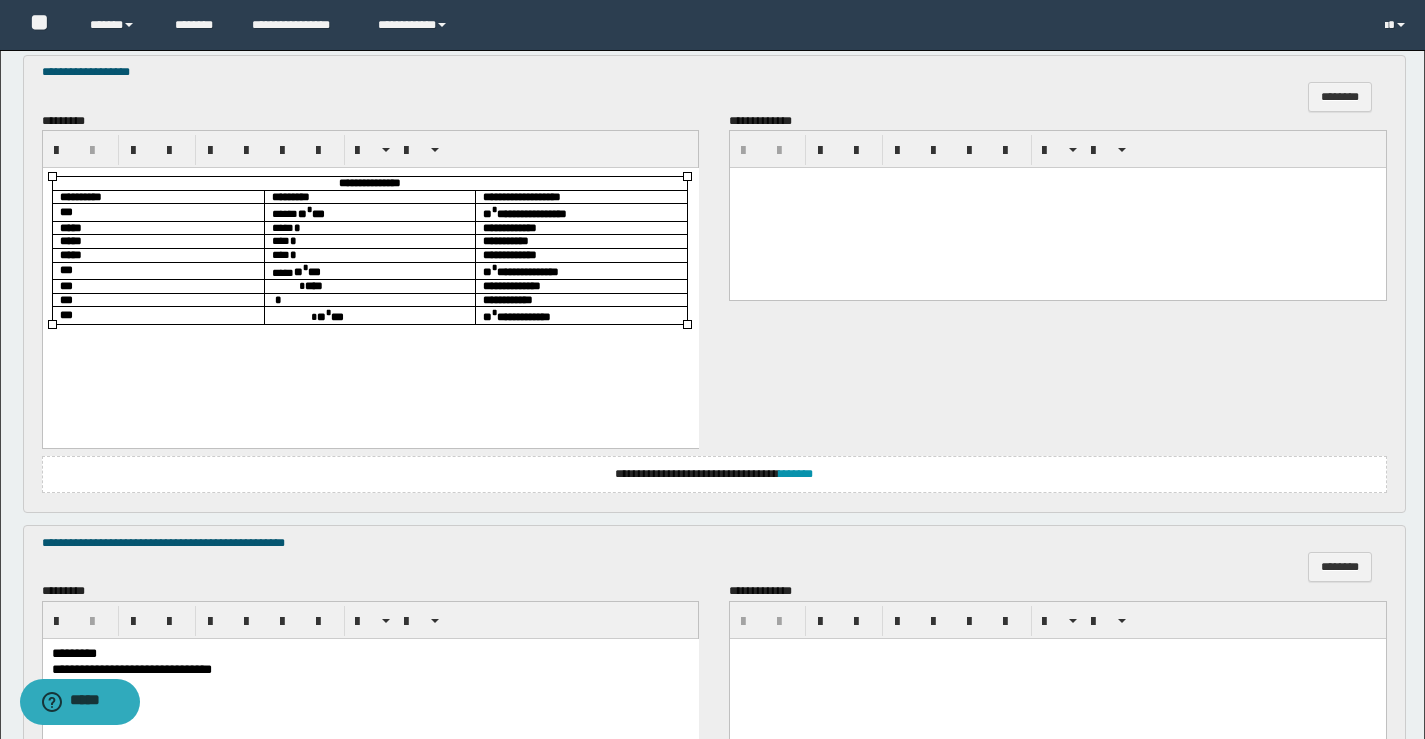 click on "****" at bounding box center [369, 286] 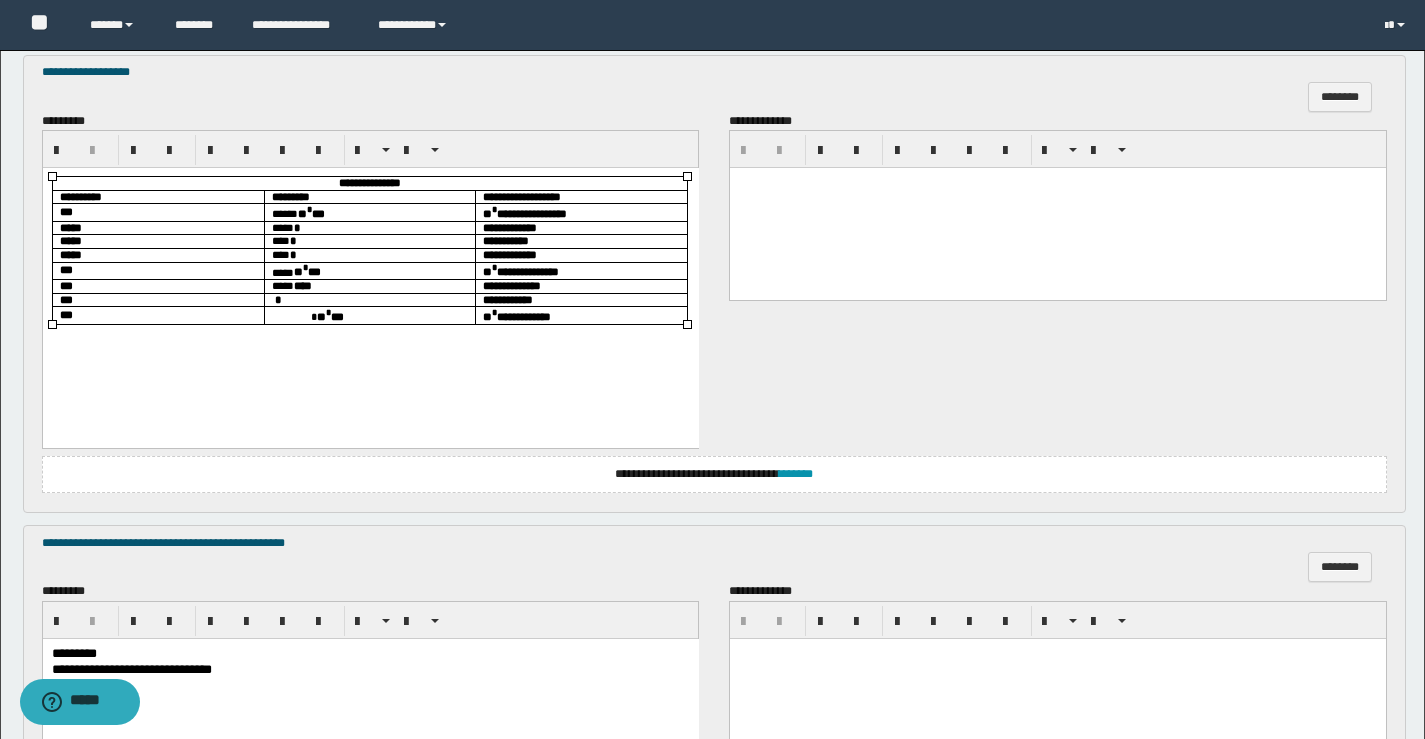 click on "*" at bounding box center [369, 300] 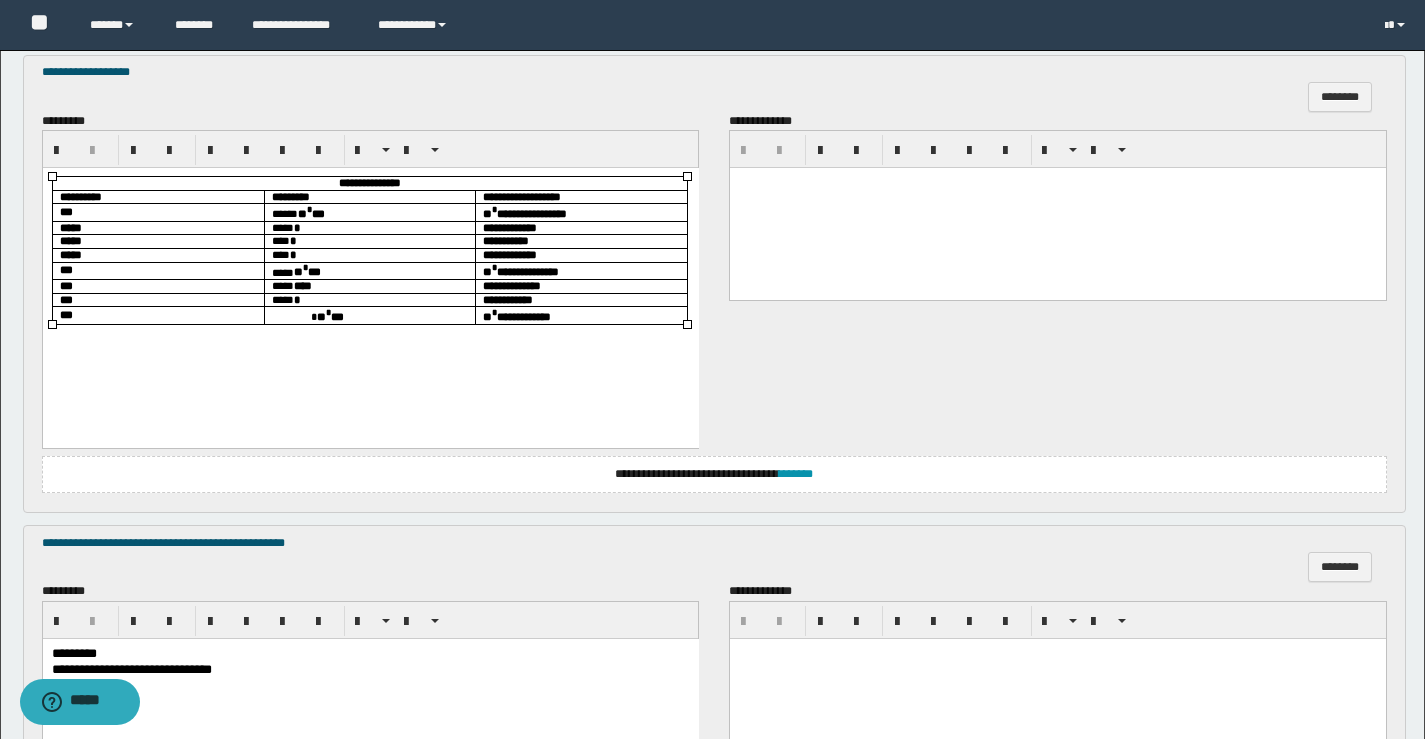 click on "***" at bounding box center [158, 315] 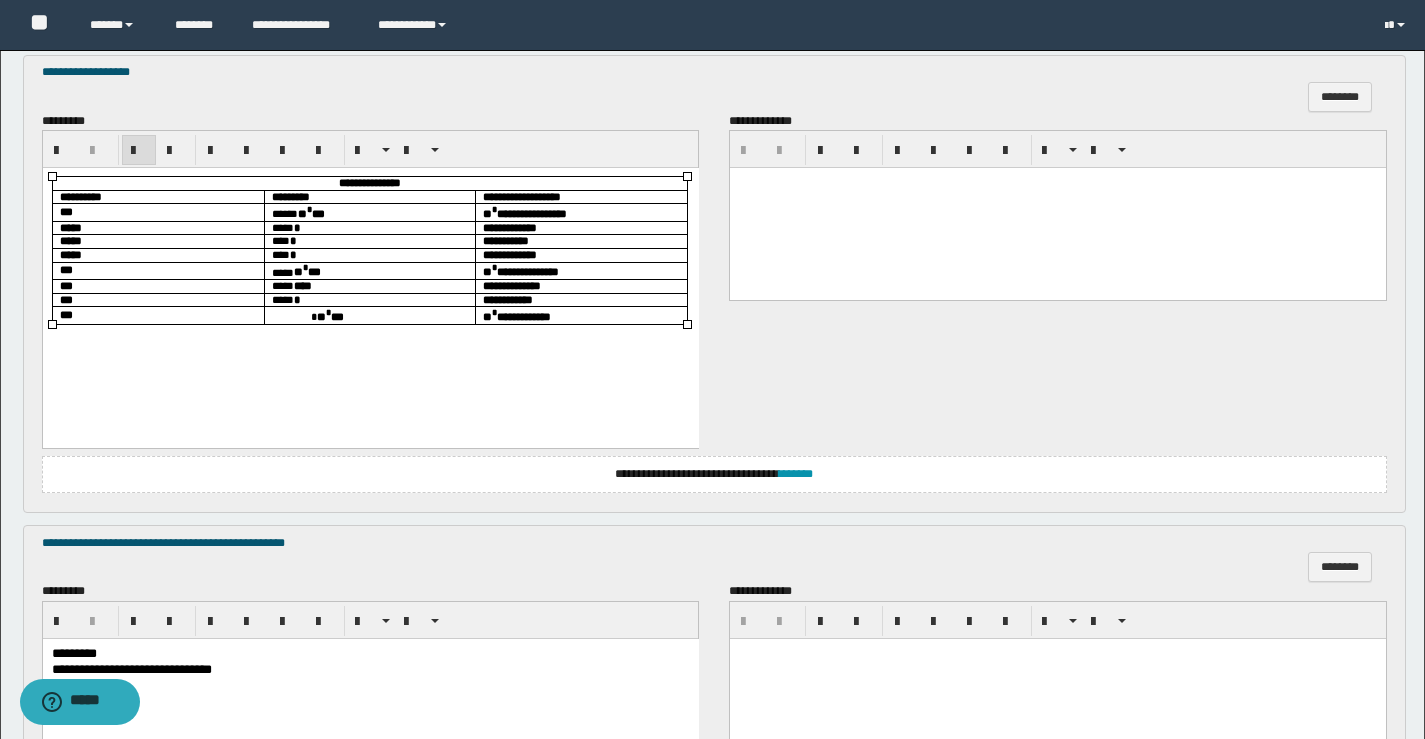 click on "** * ***" at bounding box center [369, 315] 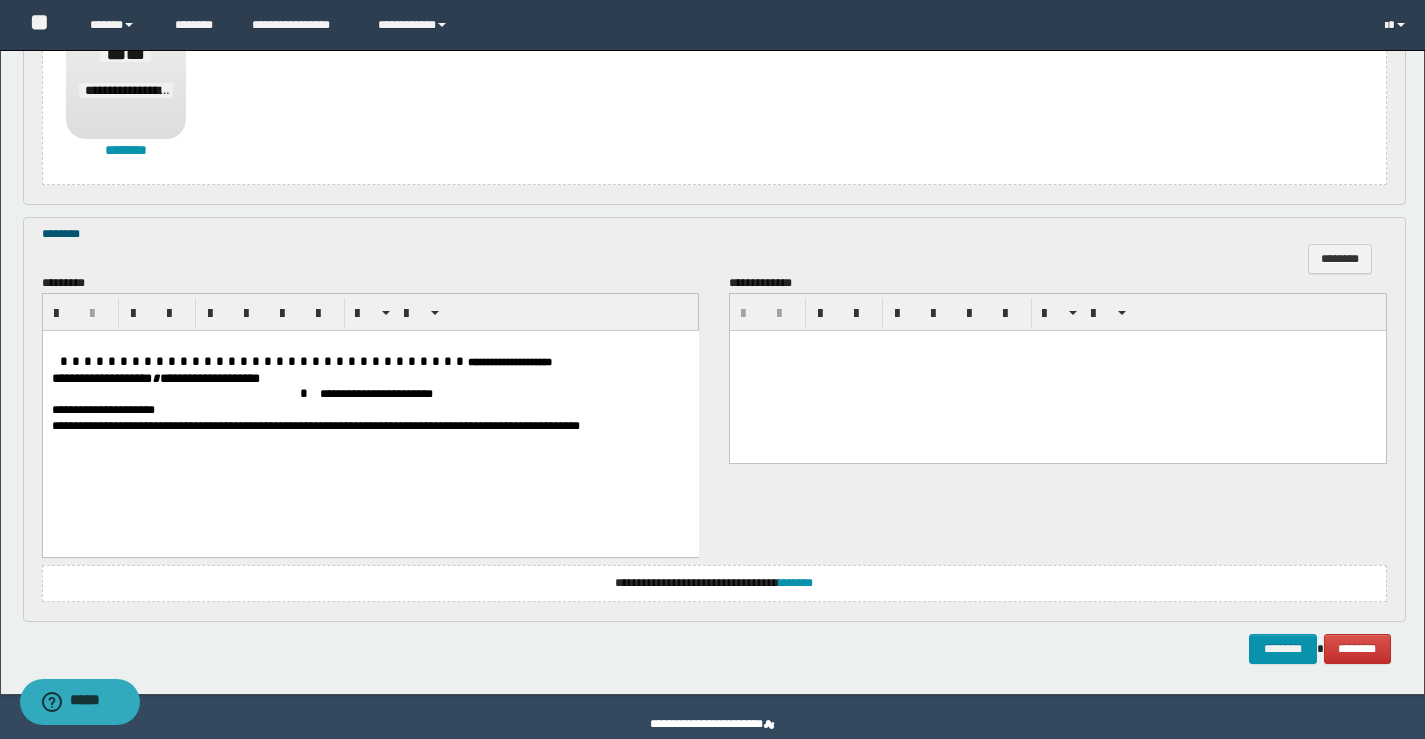 scroll, scrollTop: 2293, scrollLeft: 0, axis: vertical 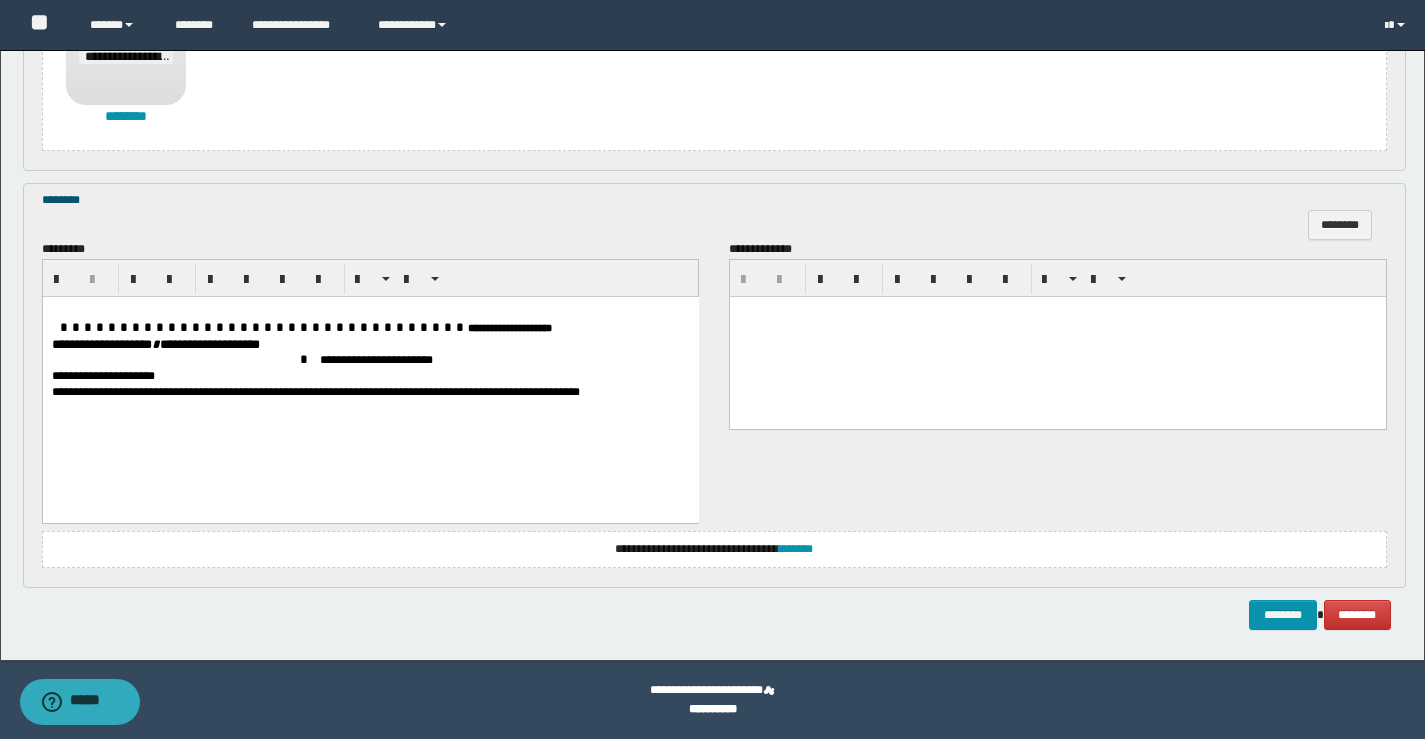 click on "**********" at bounding box center [375, 360] 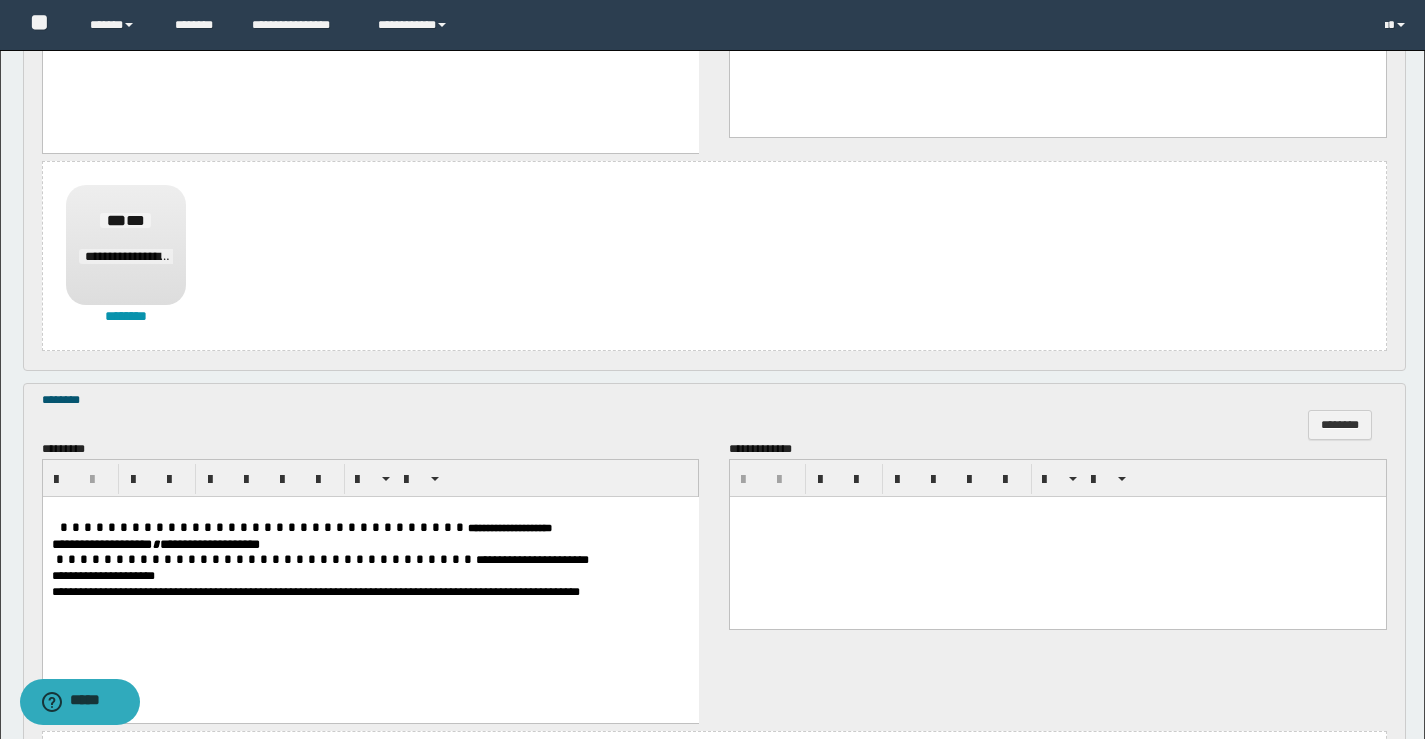 scroll, scrollTop: 2293, scrollLeft: 0, axis: vertical 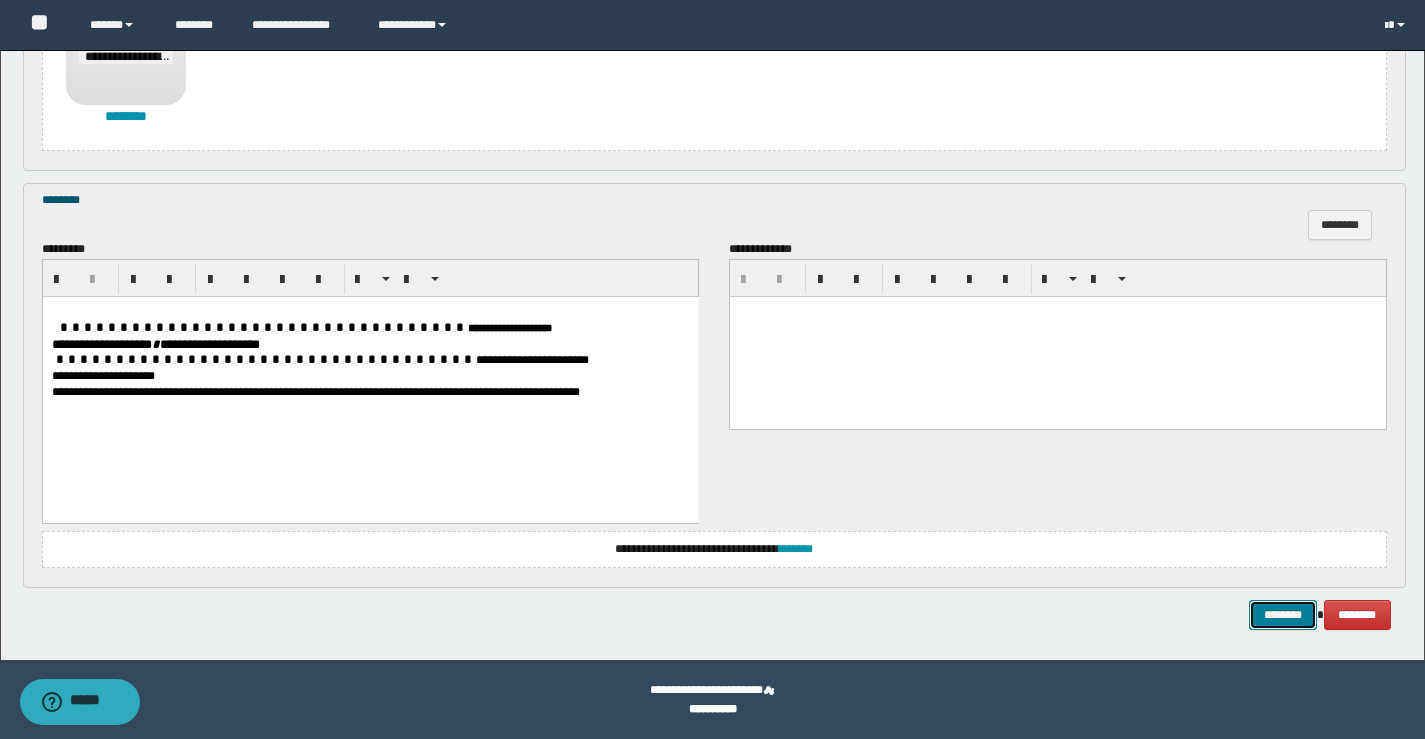 click on "********" at bounding box center [1283, 615] 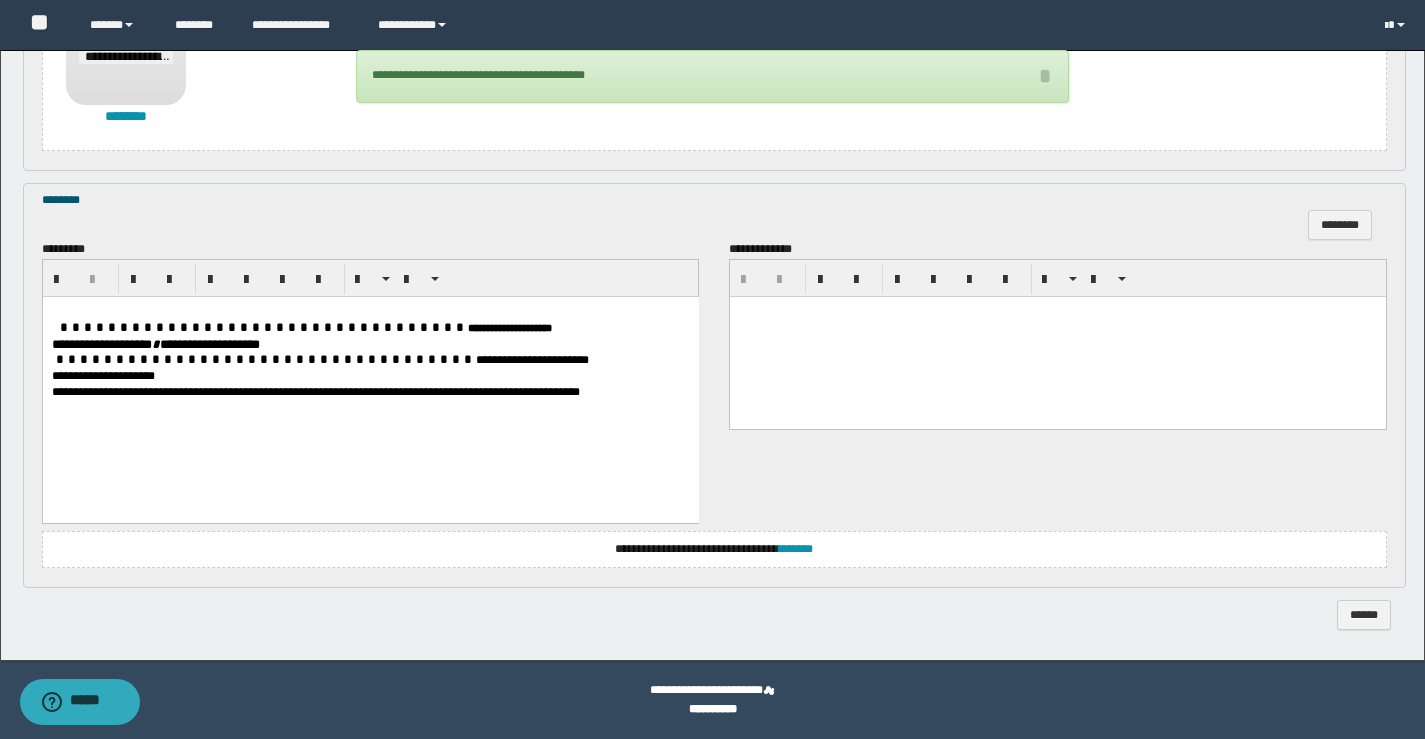 scroll, scrollTop: 1993, scrollLeft: 0, axis: vertical 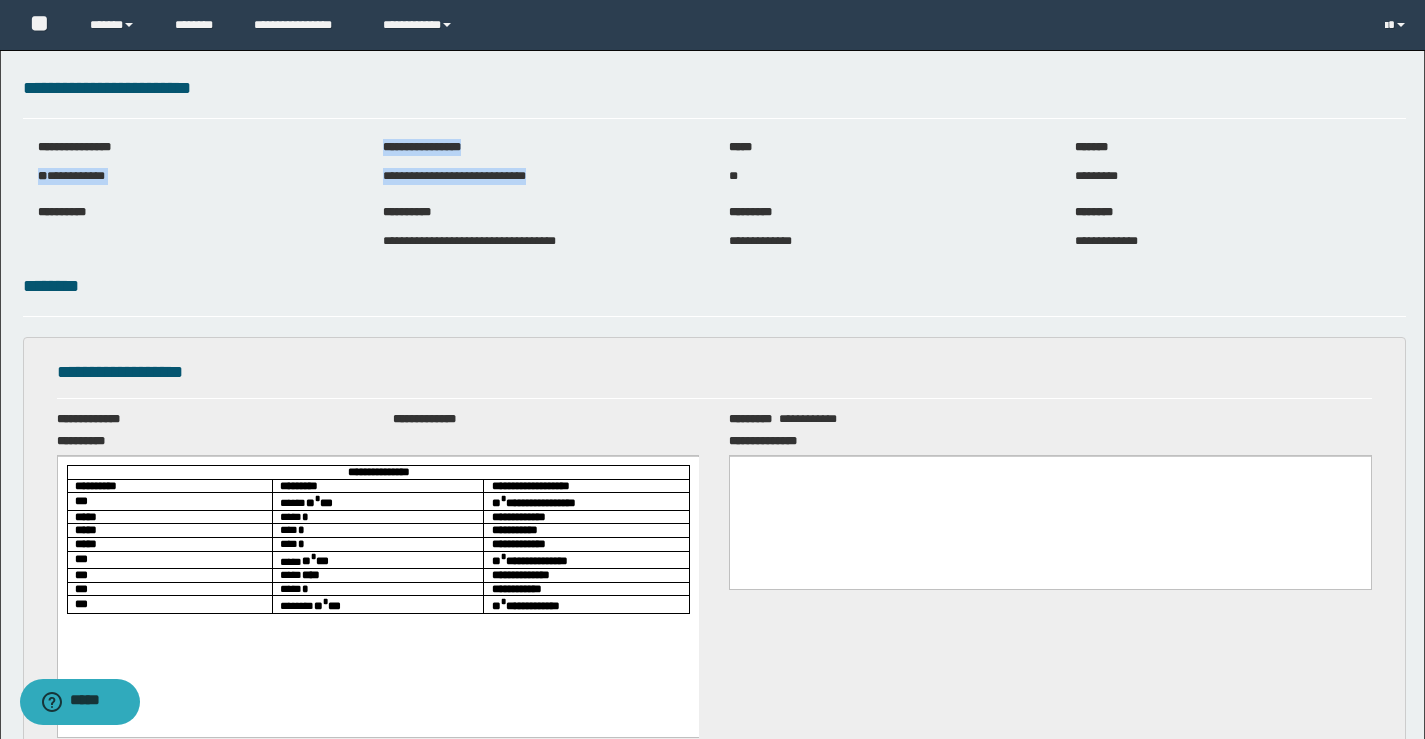 drag, startPoint x: 36, startPoint y: 173, endPoint x: 617, endPoint y: 187, distance: 581.16864 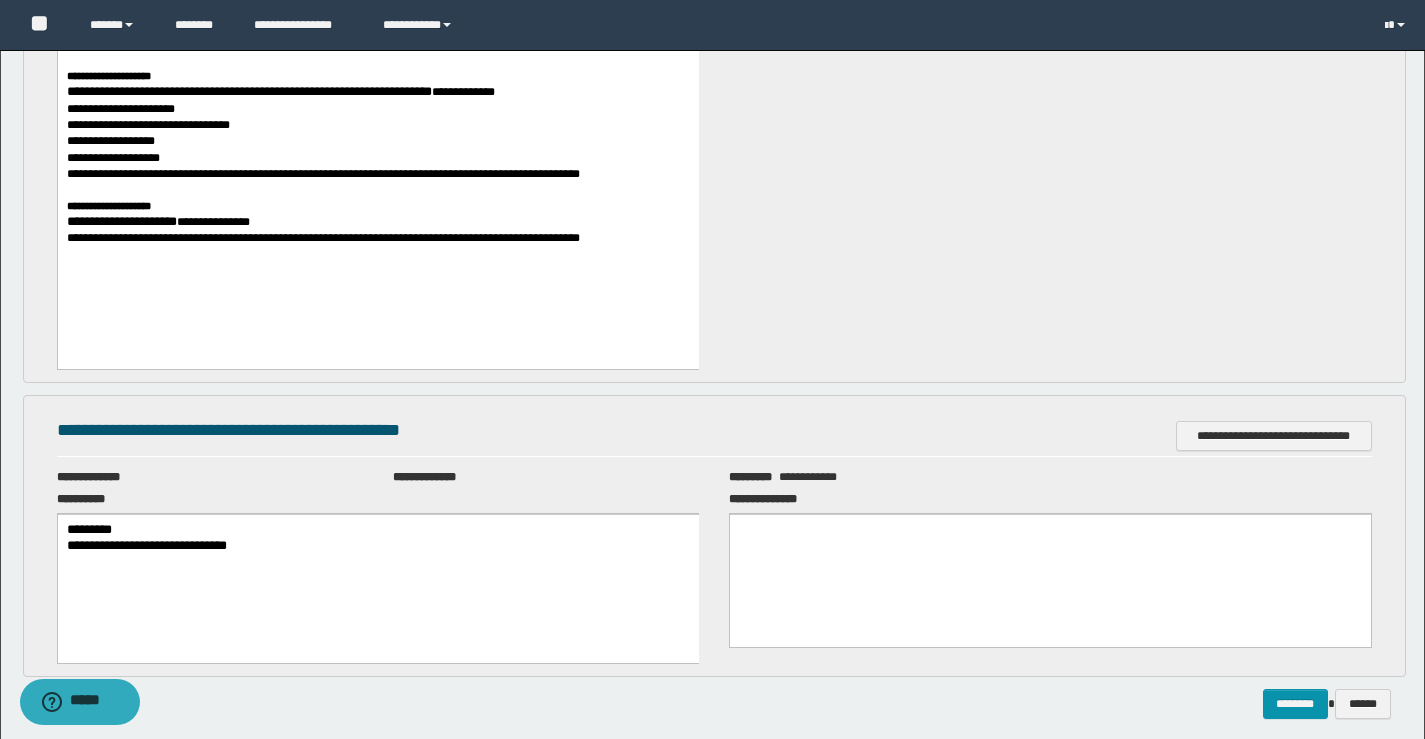scroll, scrollTop: 1591, scrollLeft: 0, axis: vertical 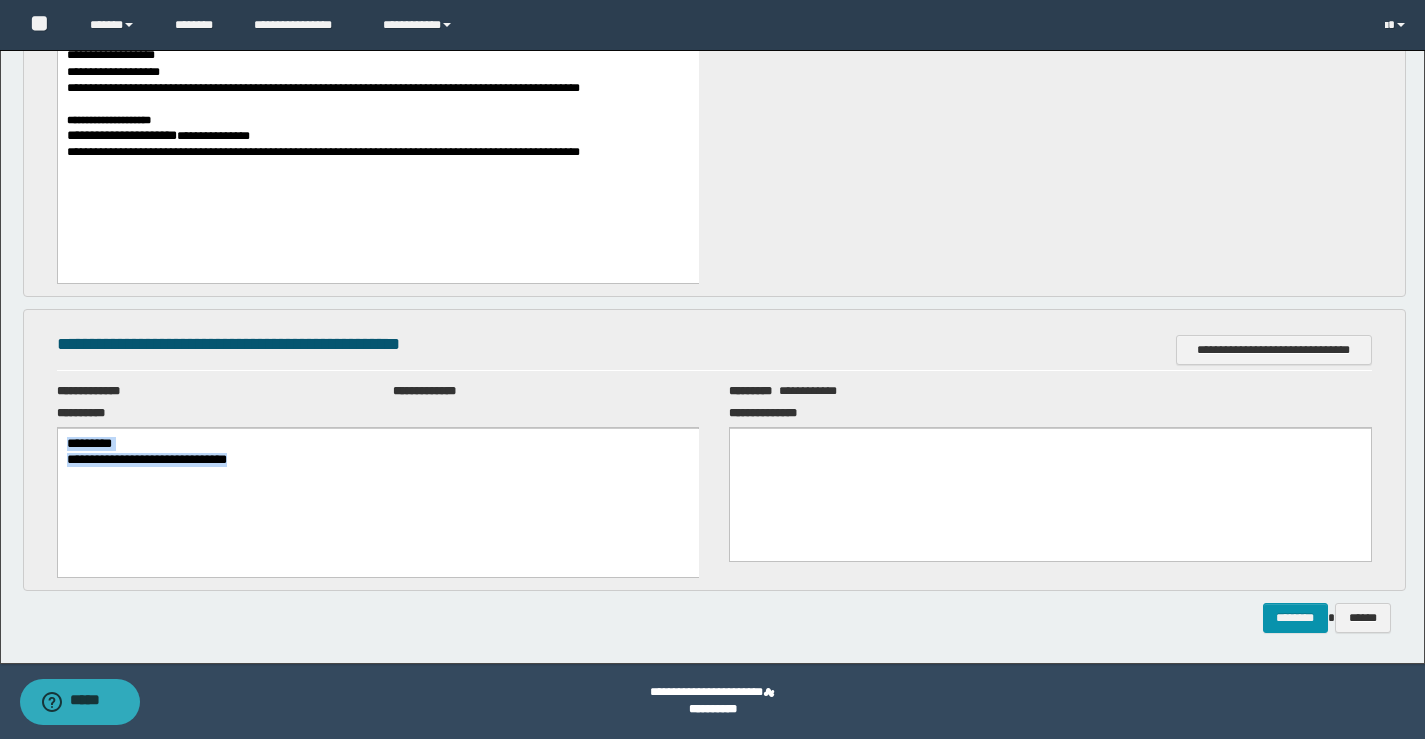 drag, startPoint x: 345, startPoint y: 452, endPoint x: 110, endPoint y: 868, distance: 477.7876 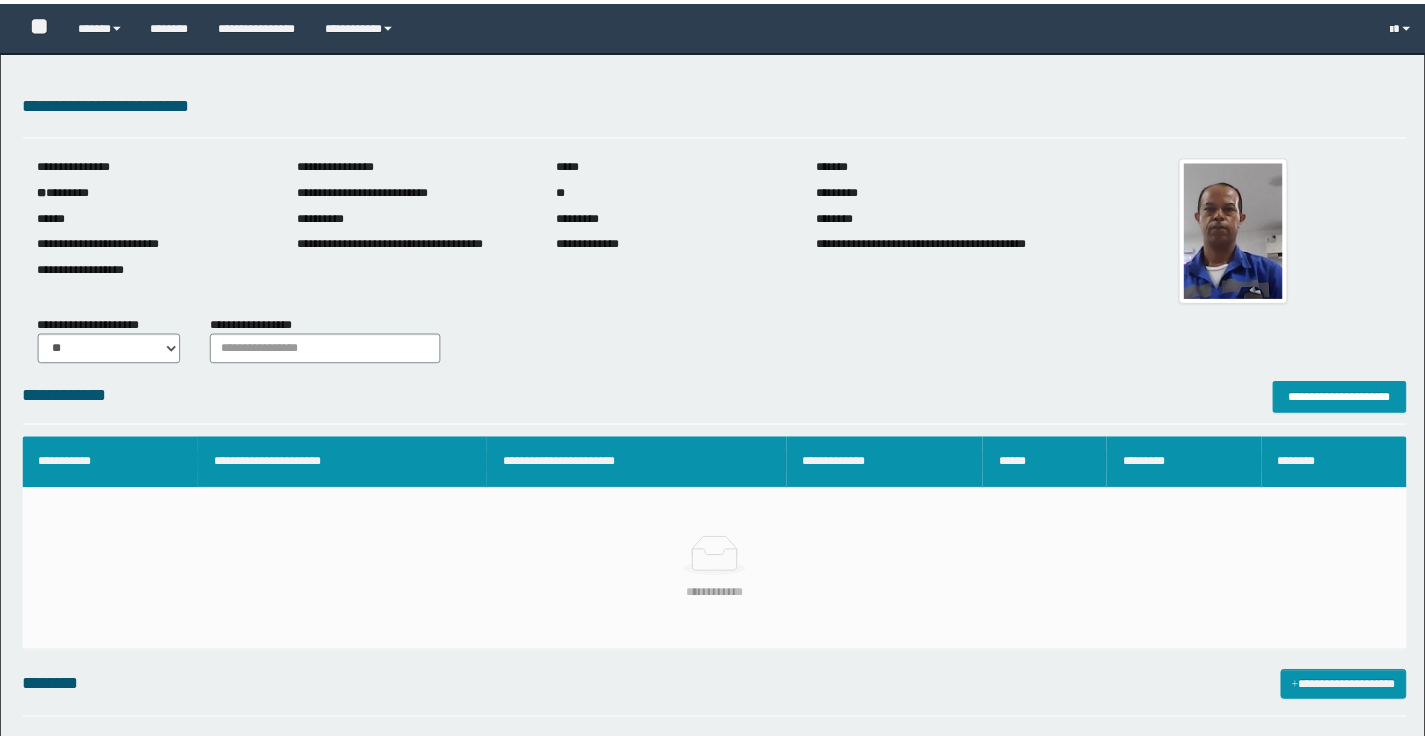 scroll, scrollTop: 0, scrollLeft: 0, axis: both 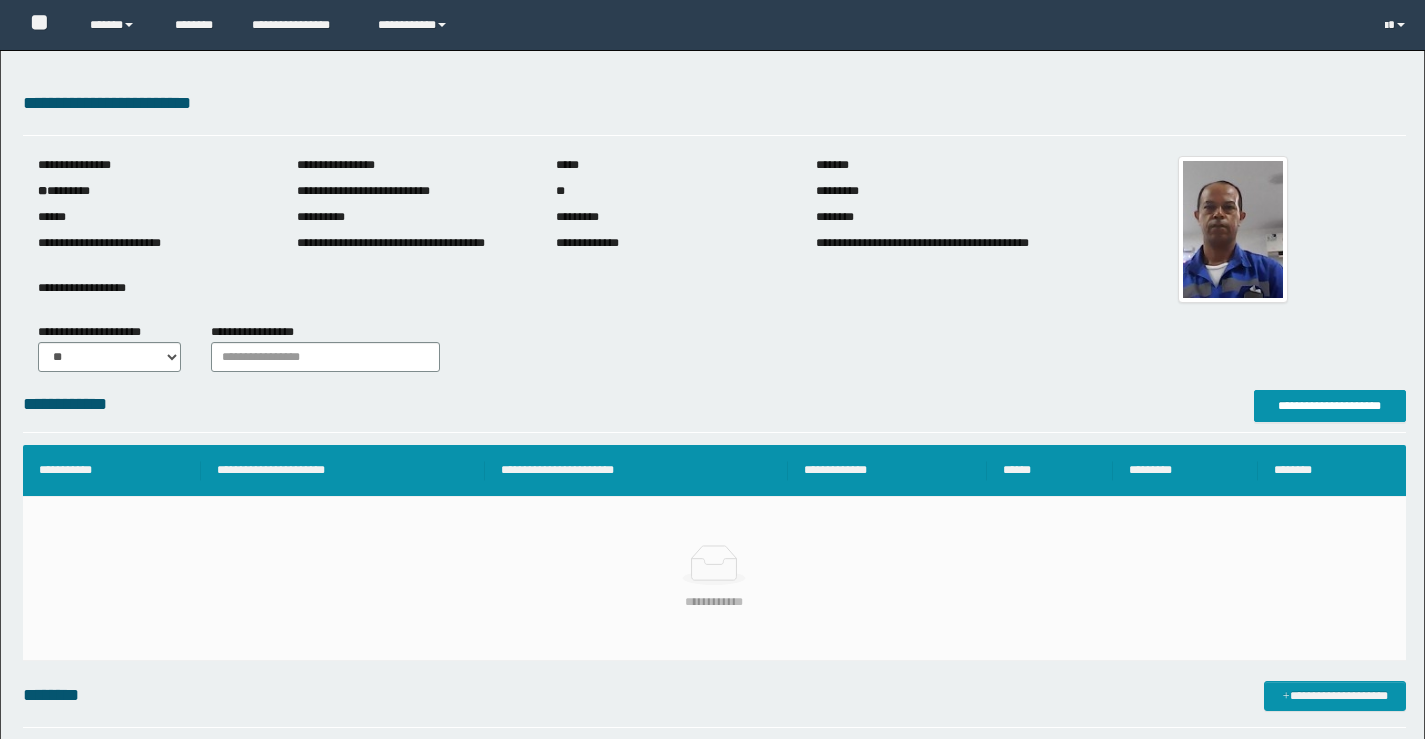 click on "** *********" at bounding box center (152, 191) 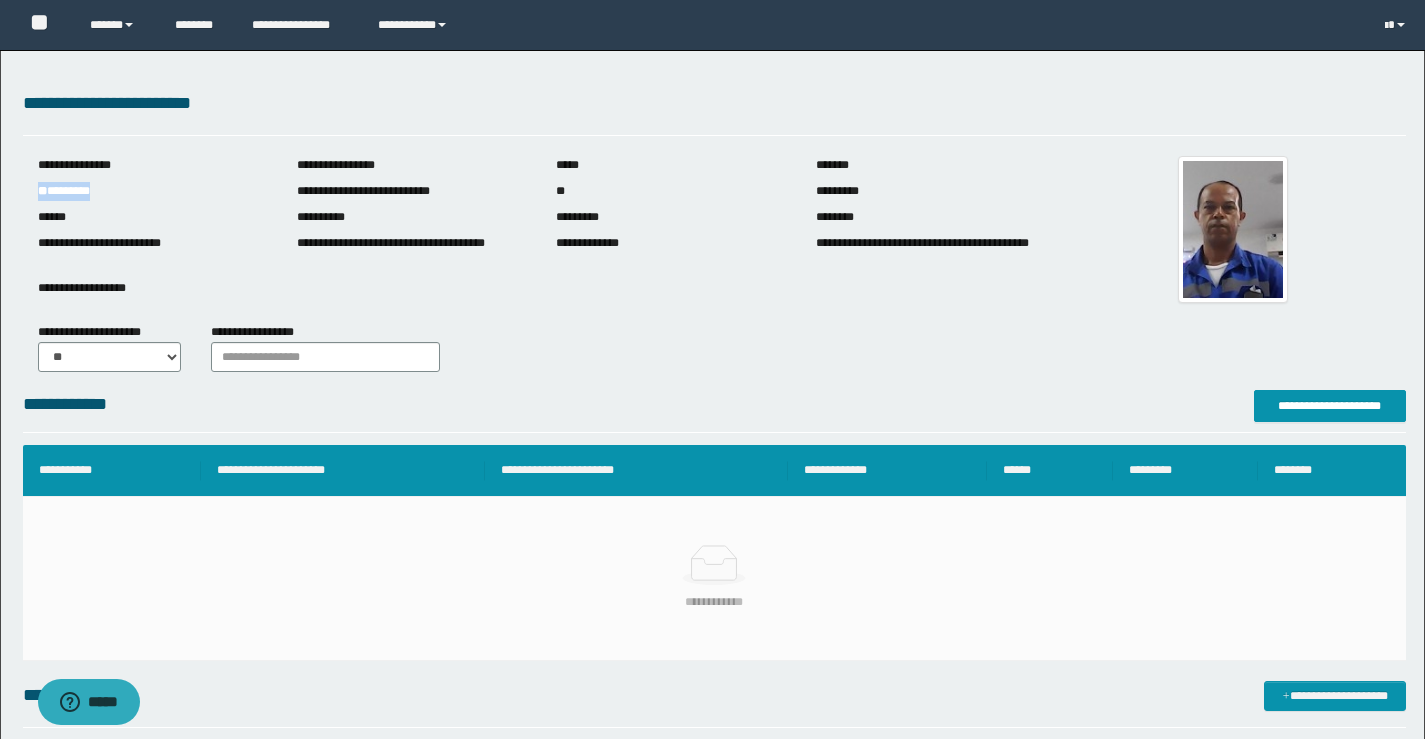scroll, scrollTop: 0, scrollLeft: 0, axis: both 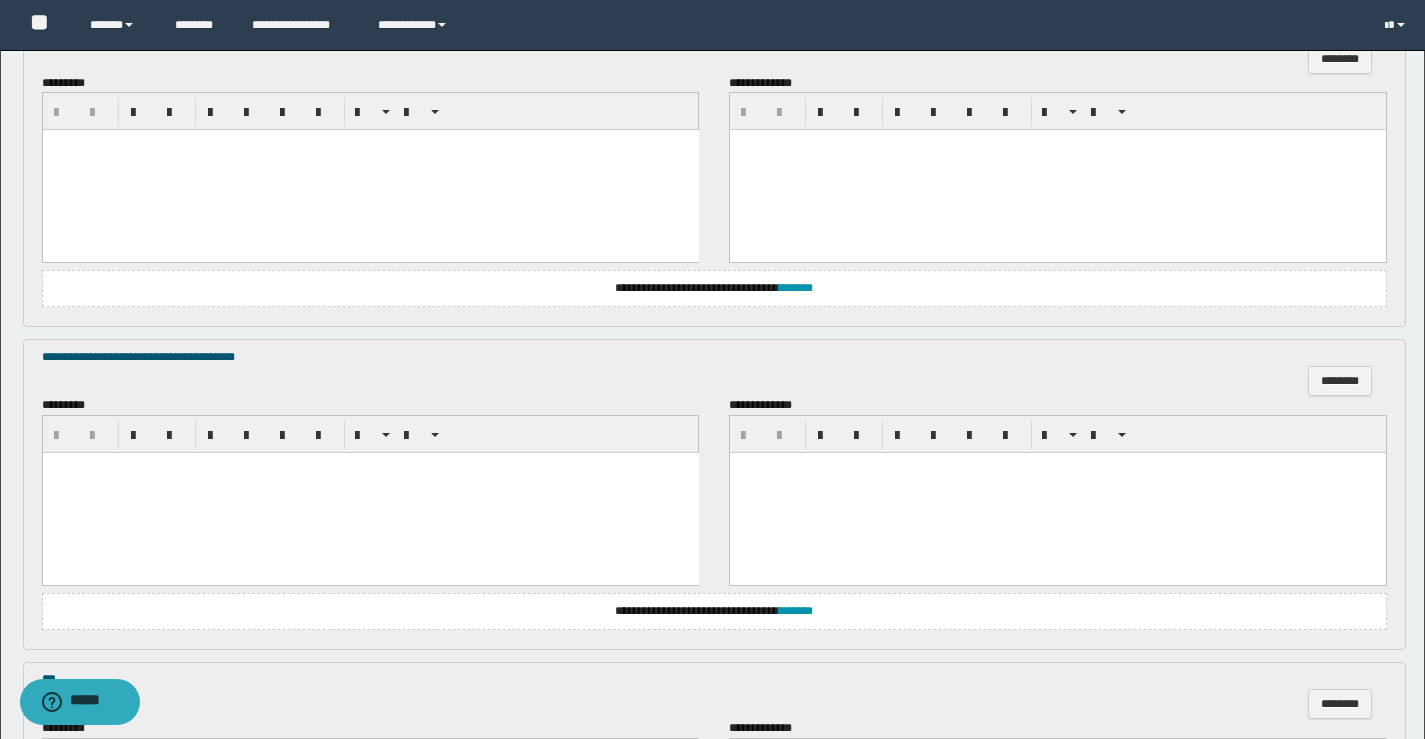 click at bounding box center (370, 170) 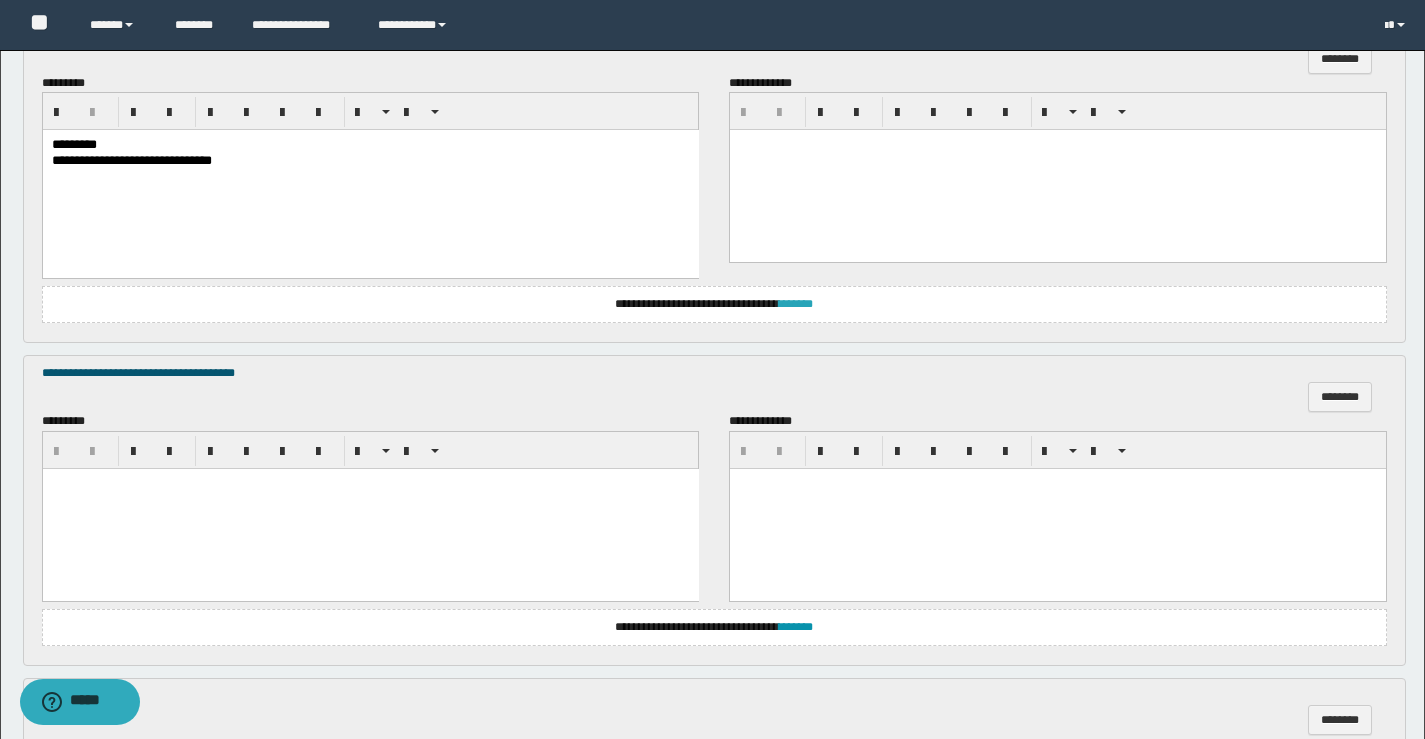 click on "*******" at bounding box center [796, 304] 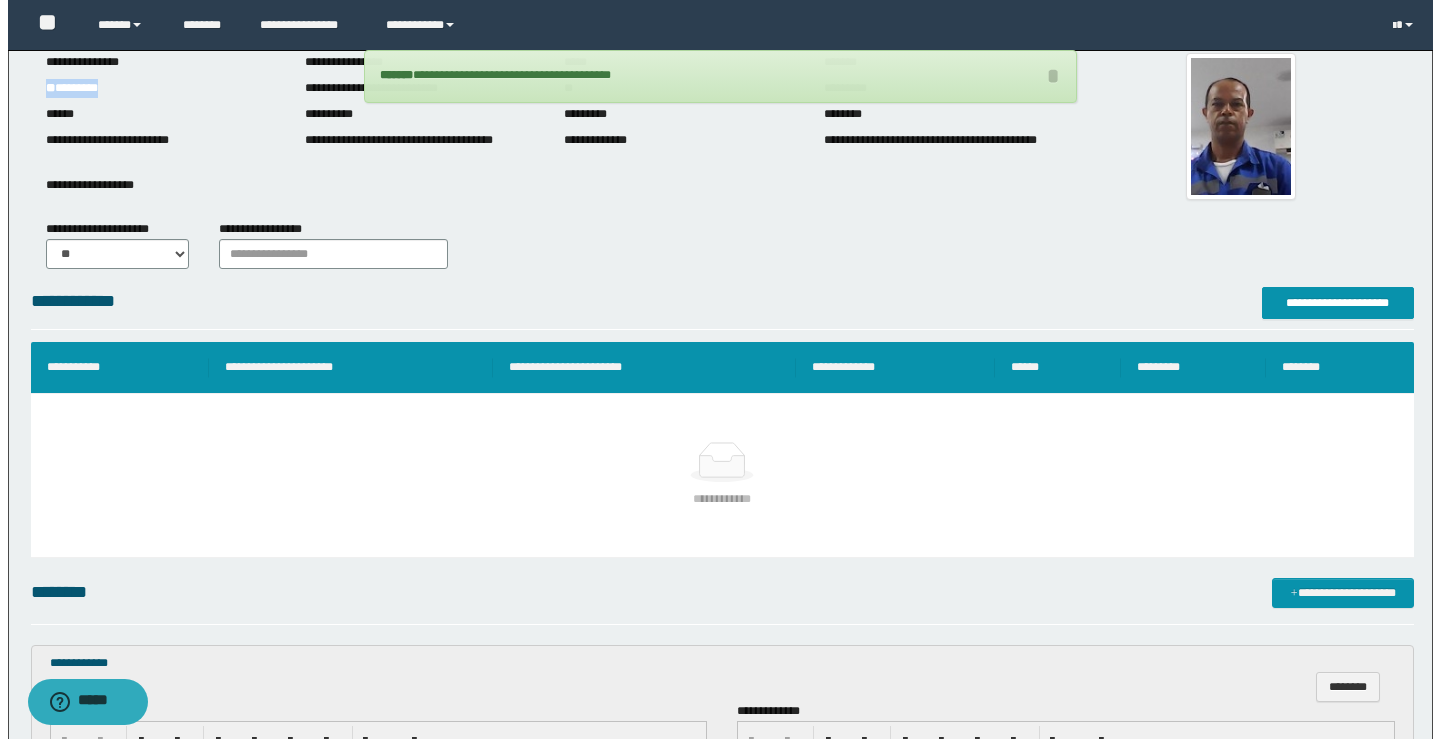scroll, scrollTop: 200, scrollLeft: 0, axis: vertical 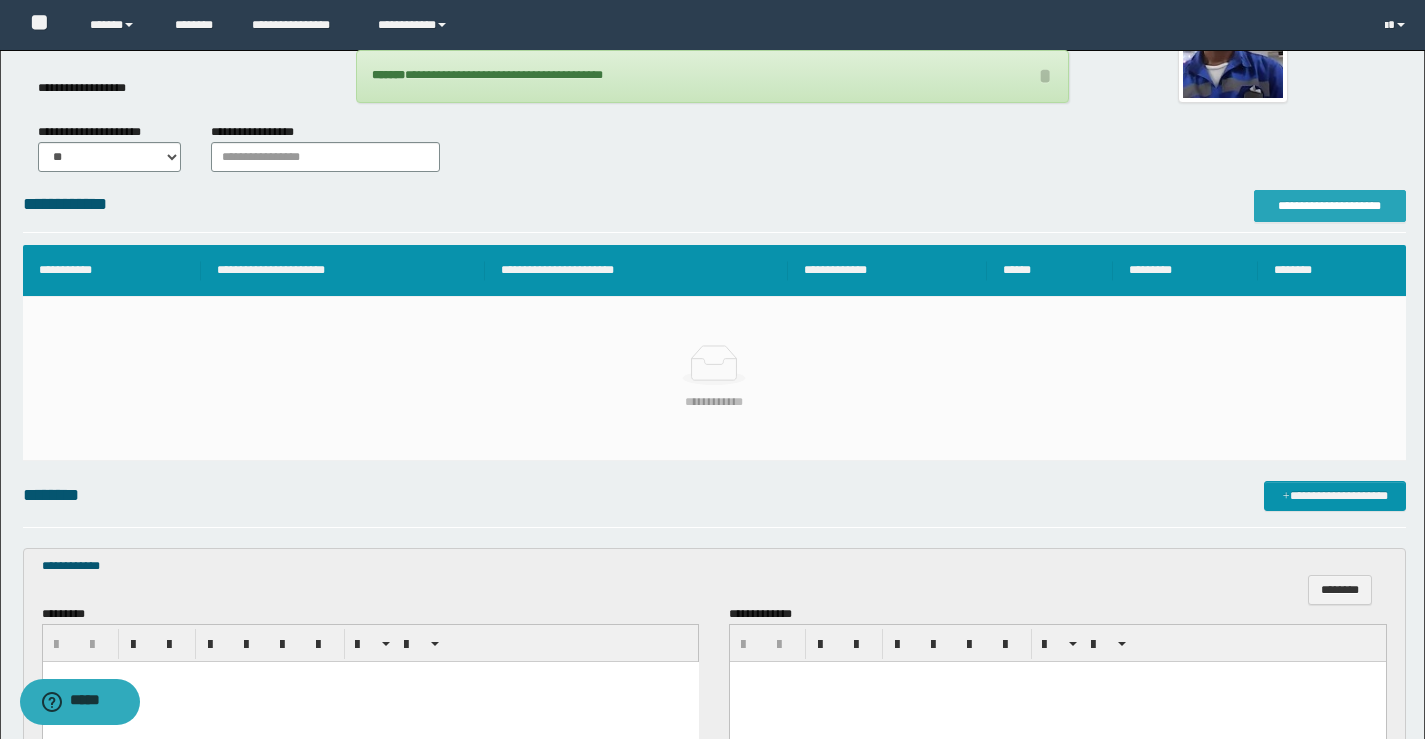 click on "**********" at bounding box center [1330, 206] 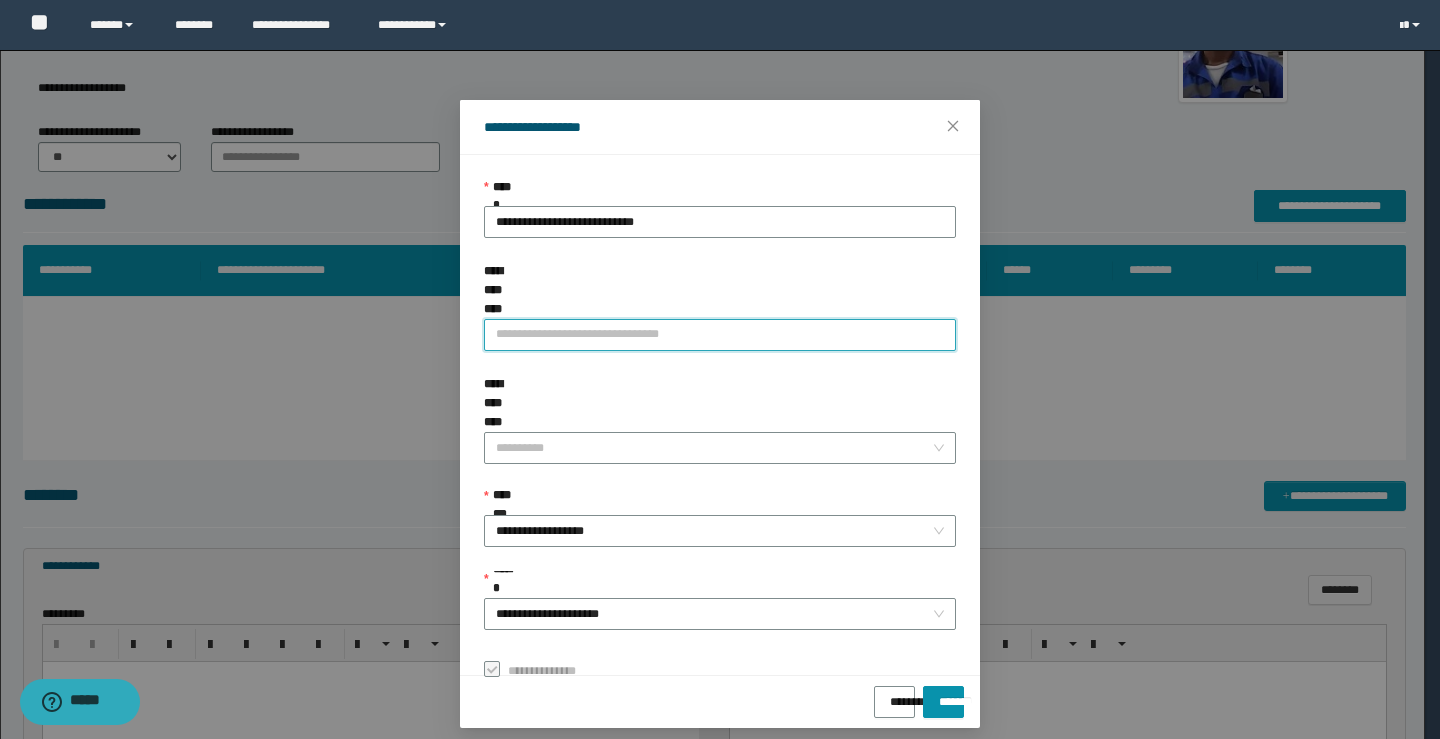 click on "**********" at bounding box center (720, 335) 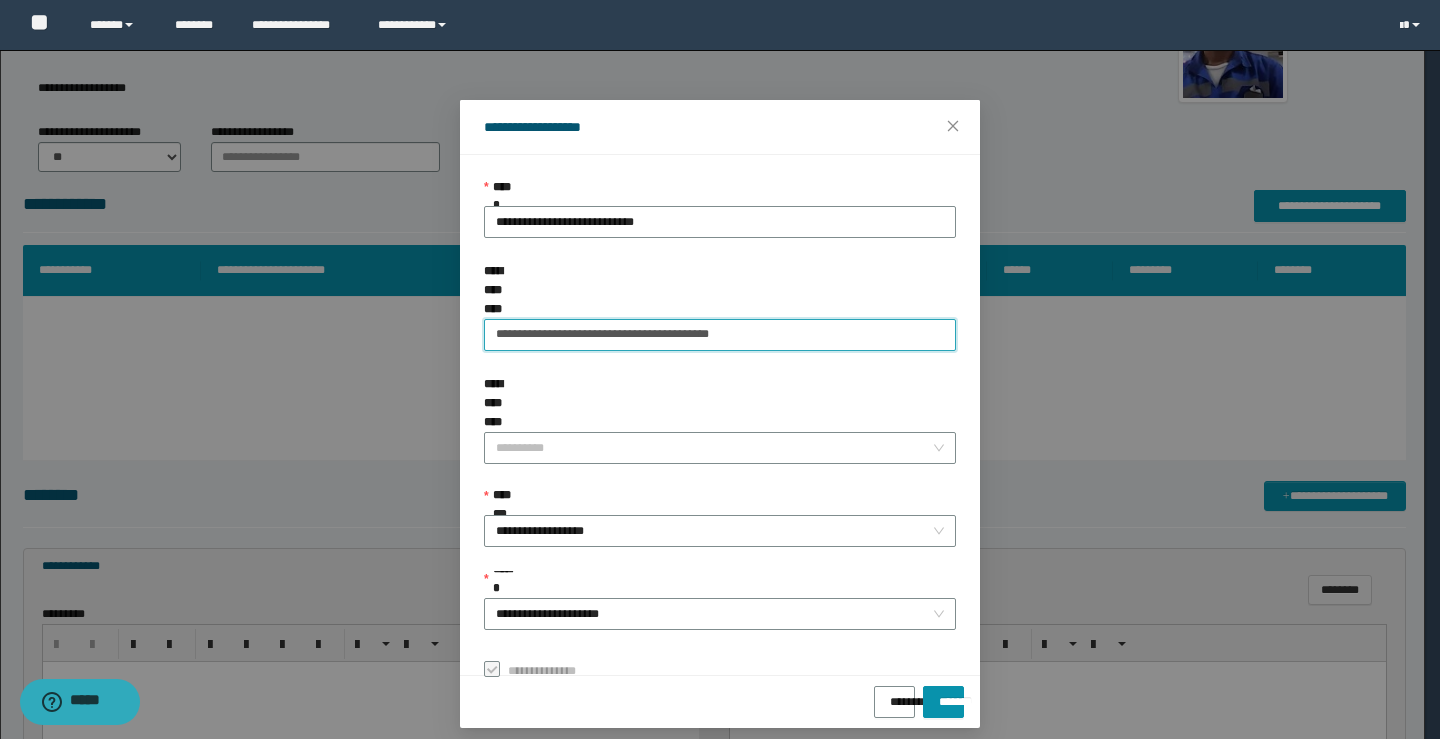 drag, startPoint x: 793, startPoint y: 311, endPoint x: 397, endPoint y: 326, distance: 396.284 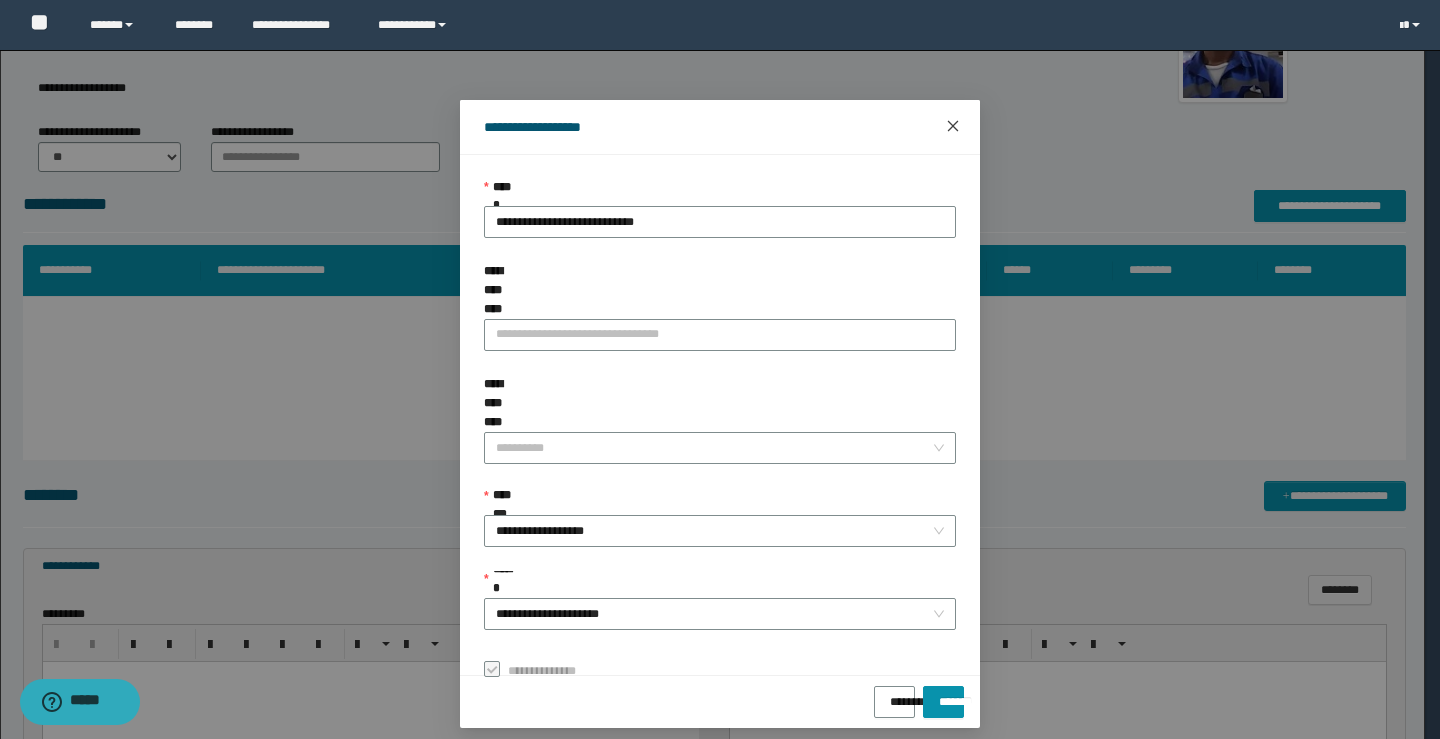 click 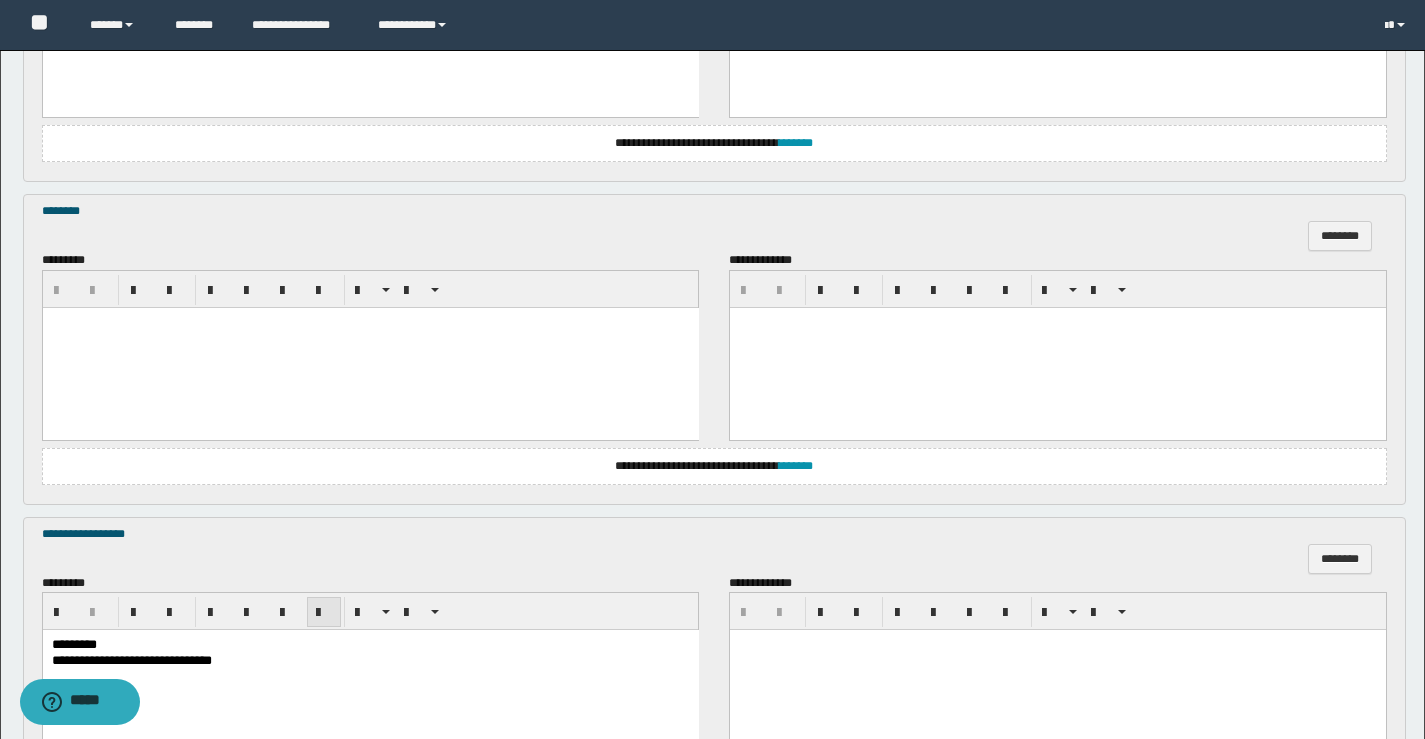 scroll, scrollTop: 1500, scrollLeft: 0, axis: vertical 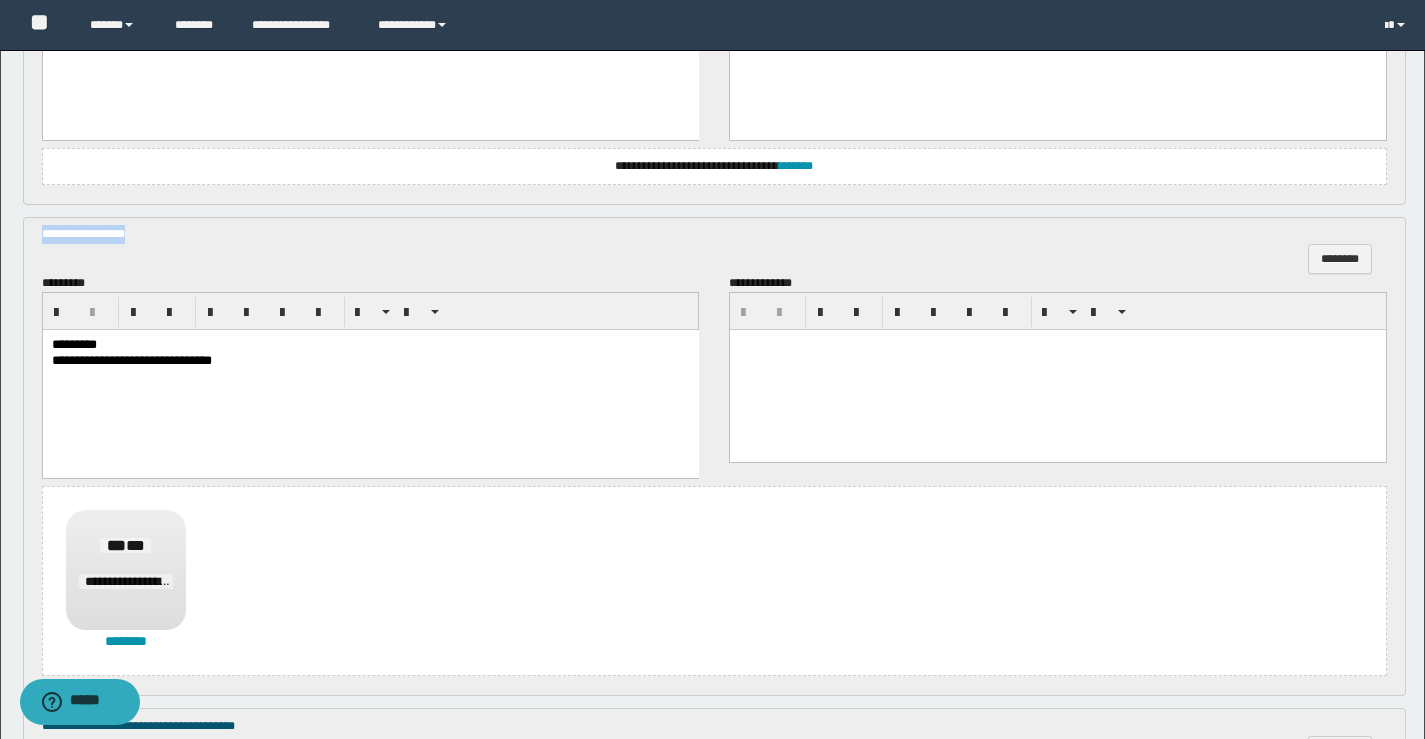 drag, startPoint x: 137, startPoint y: 232, endPoint x: 14, endPoint y: 238, distance: 123.146255 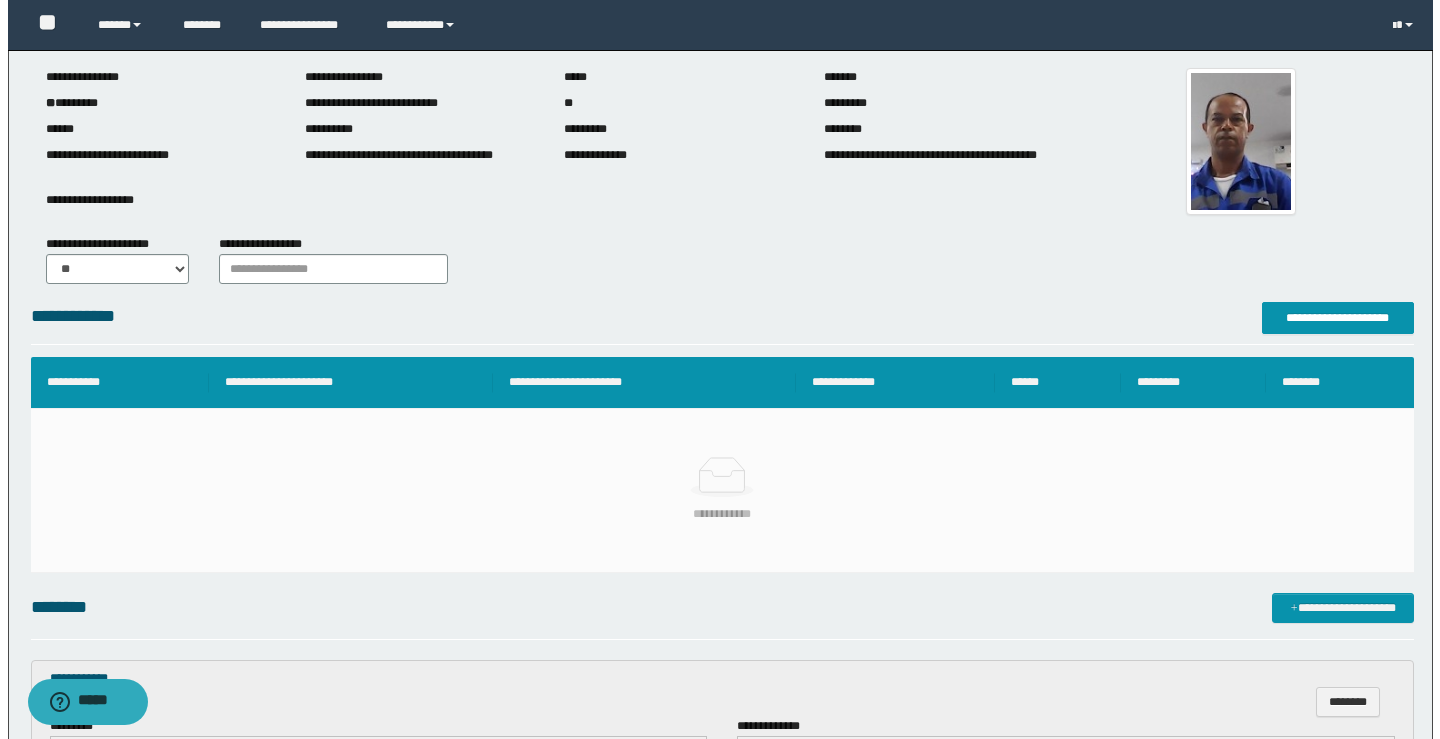 scroll, scrollTop: 0, scrollLeft: 0, axis: both 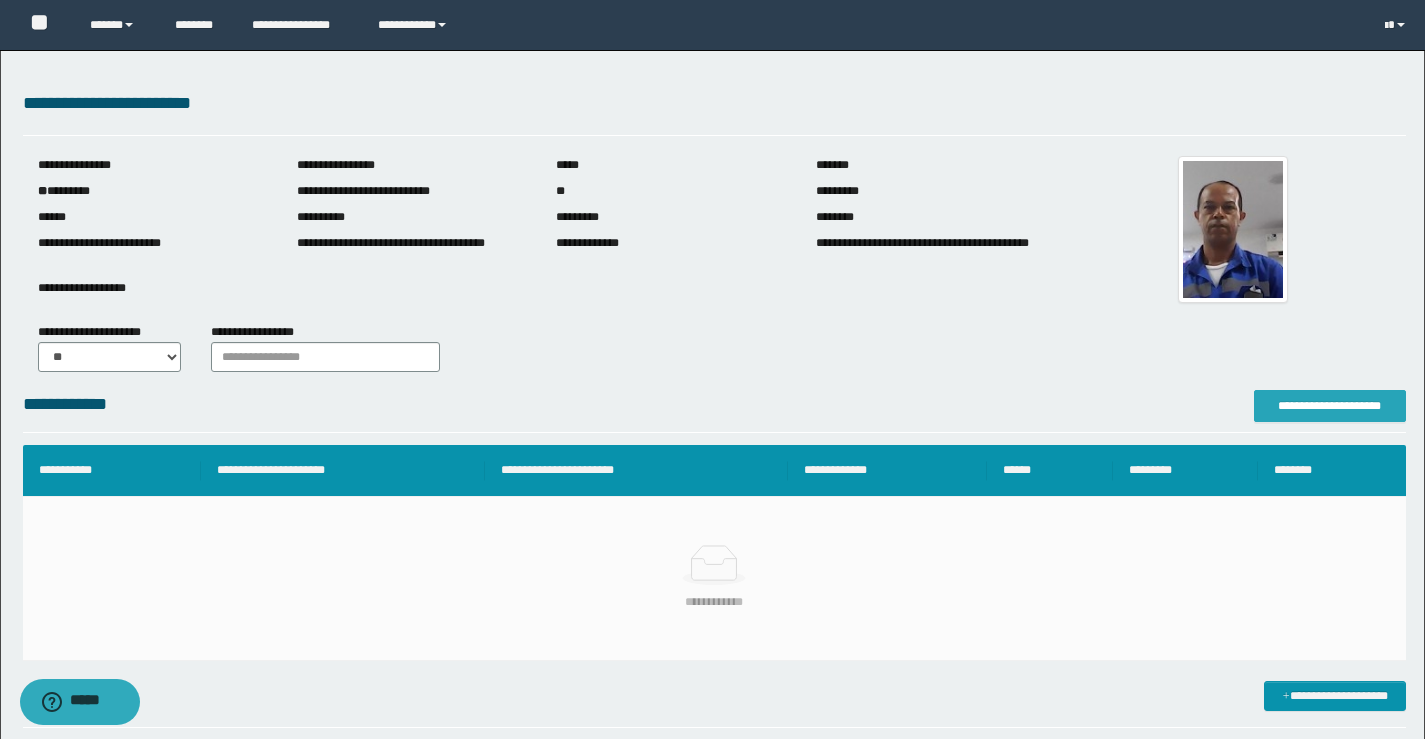 click on "**********" at bounding box center [1330, 406] 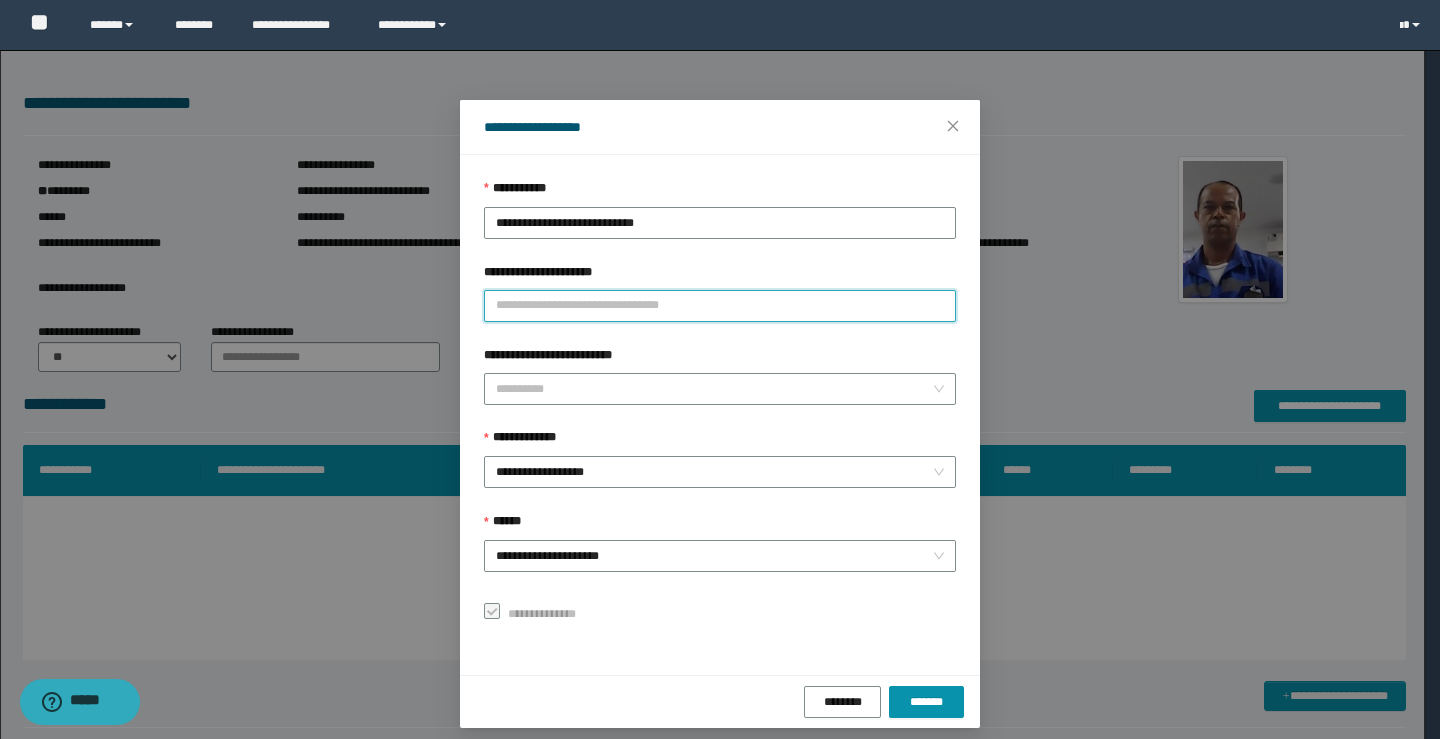 click on "**********" at bounding box center (720, 306) 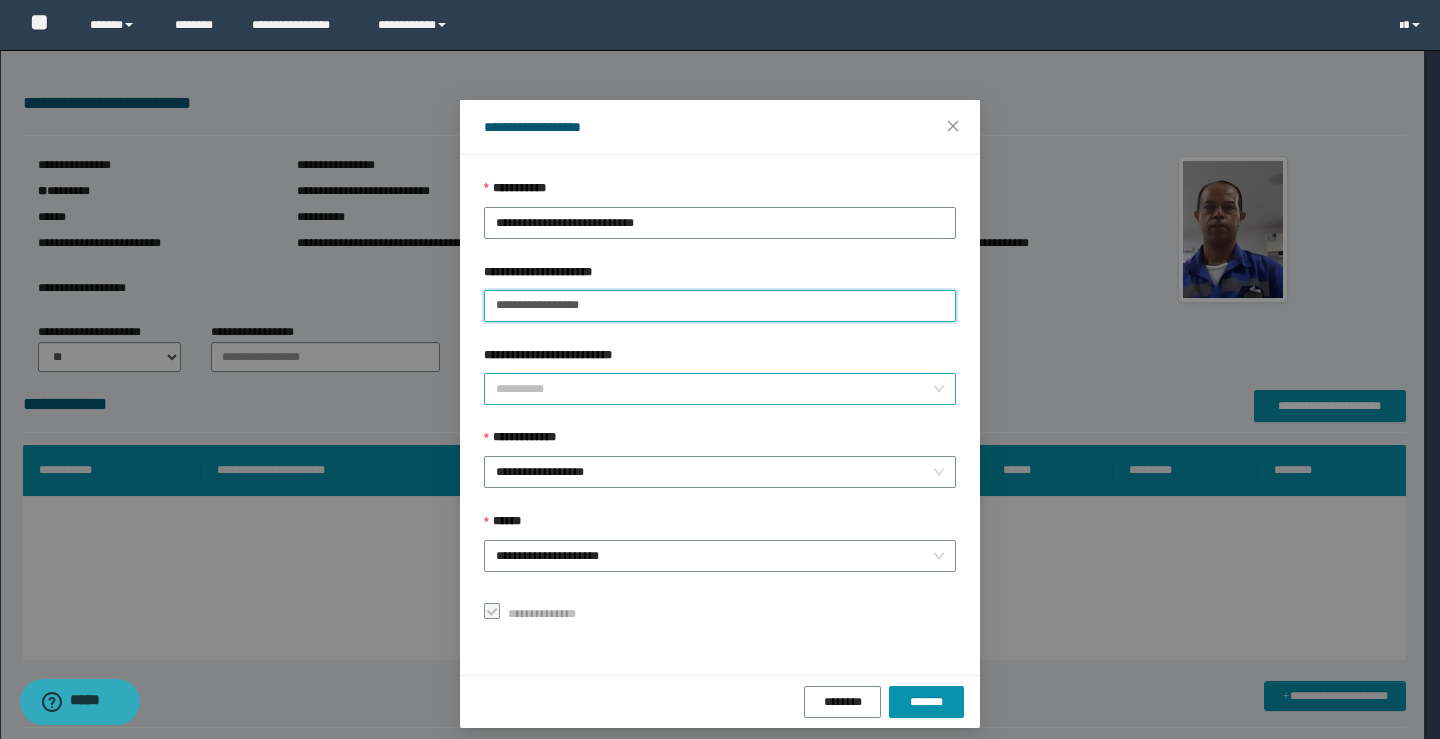 type on "**********" 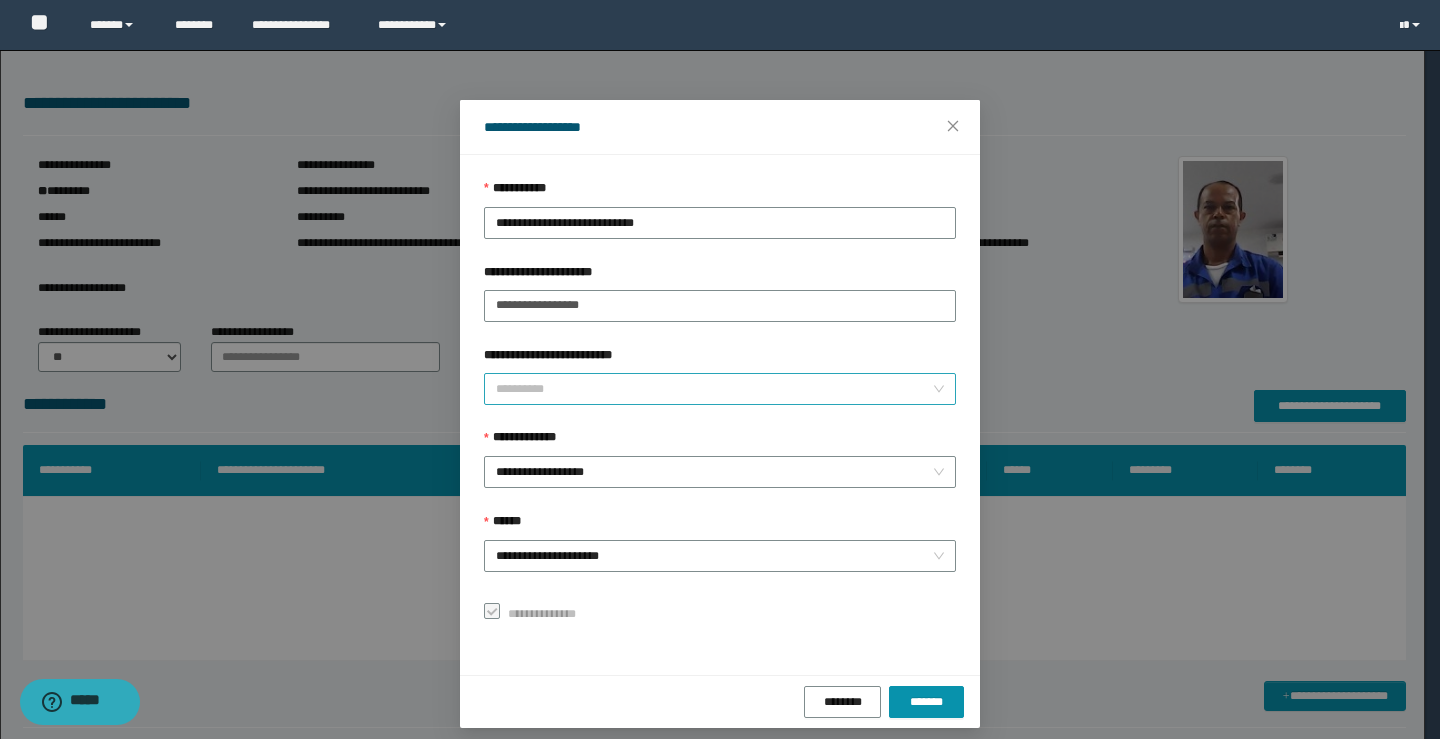 drag, startPoint x: 613, startPoint y: 382, endPoint x: 622, endPoint y: 387, distance: 10.29563 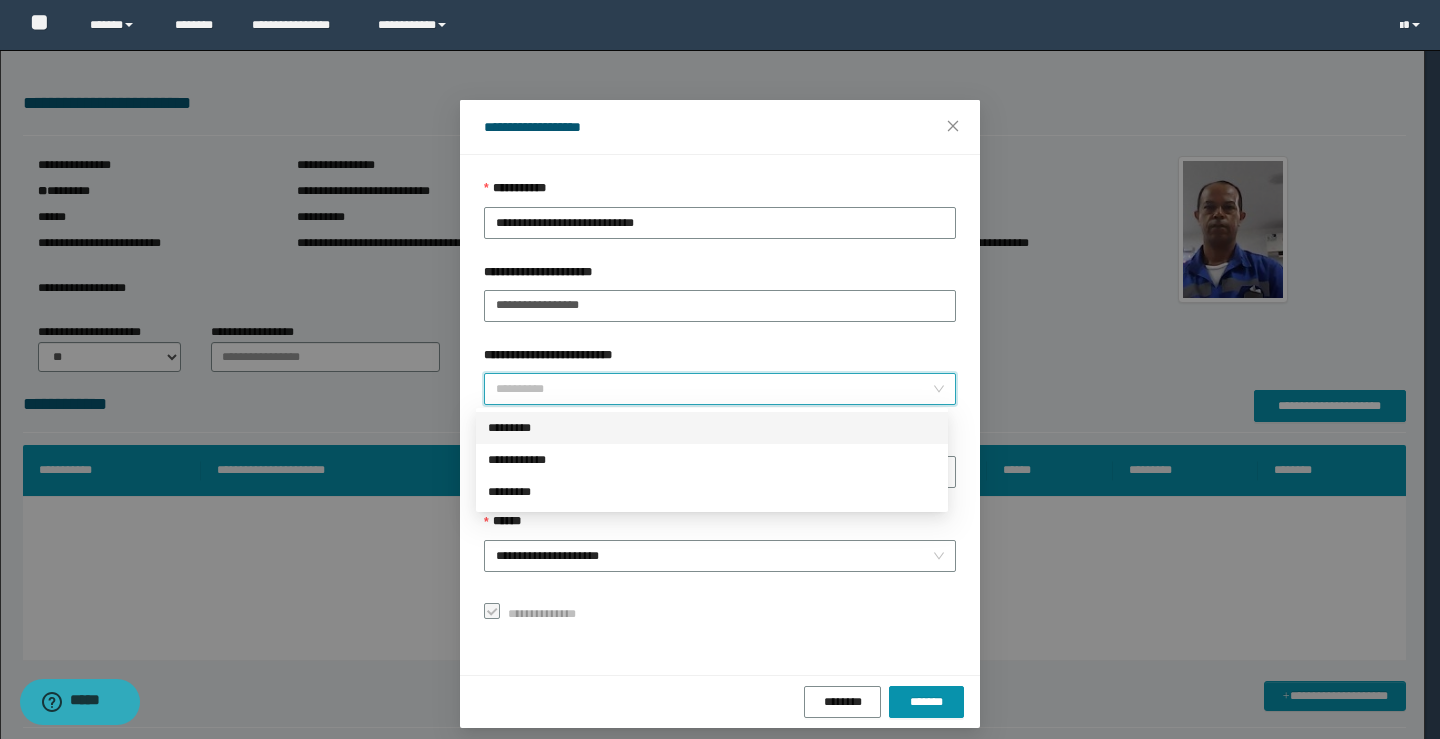 click on "*********" at bounding box center (712, 428) 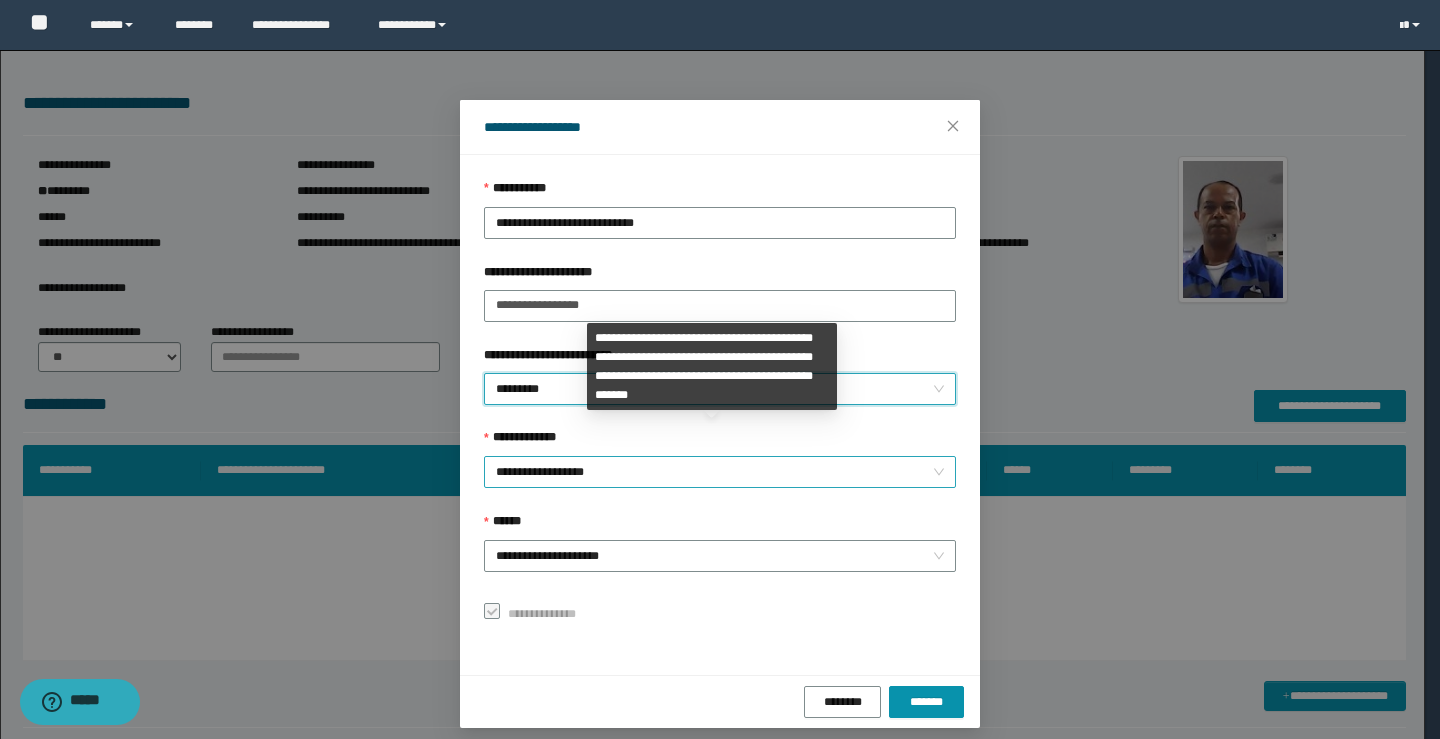 click on "**********" at bounding box center (720, 472) 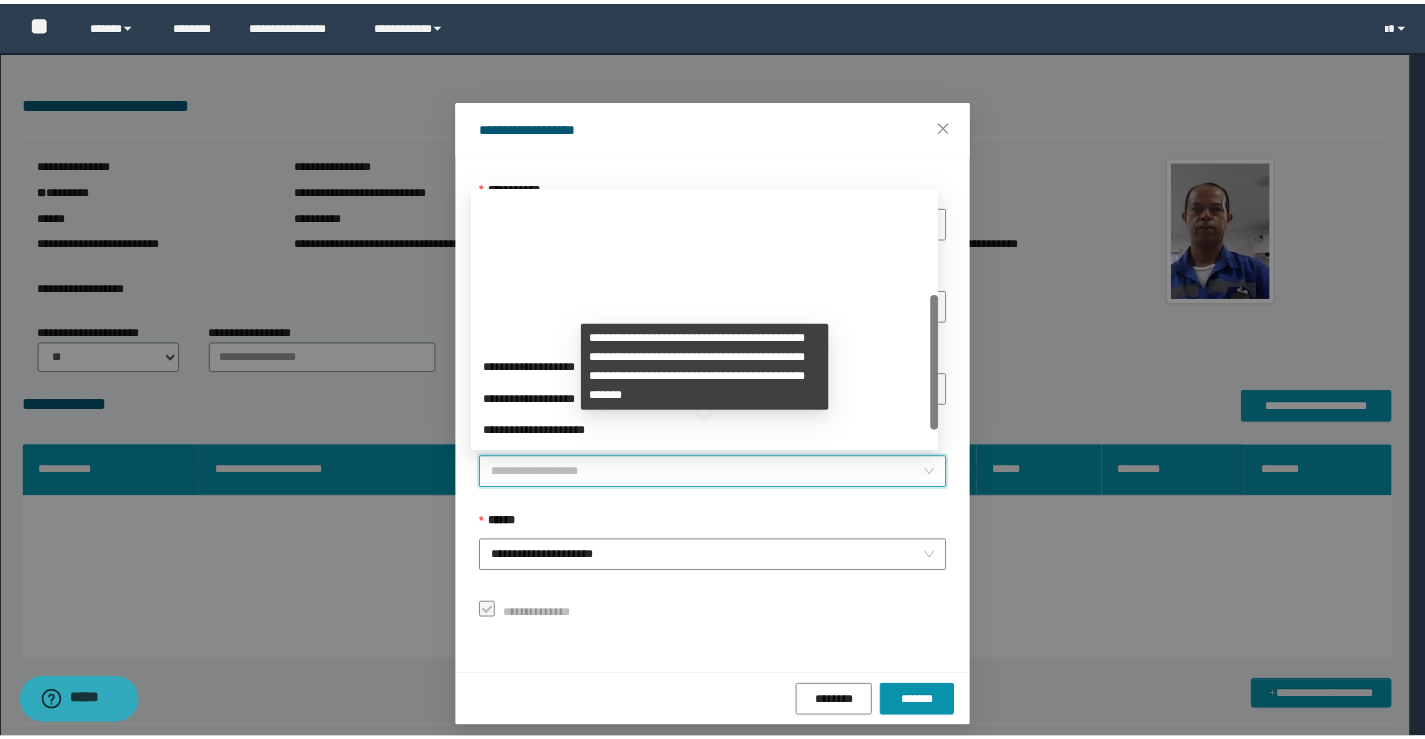 scroll, scrollTop: 192, scrollLeft: 0, axis: vertical 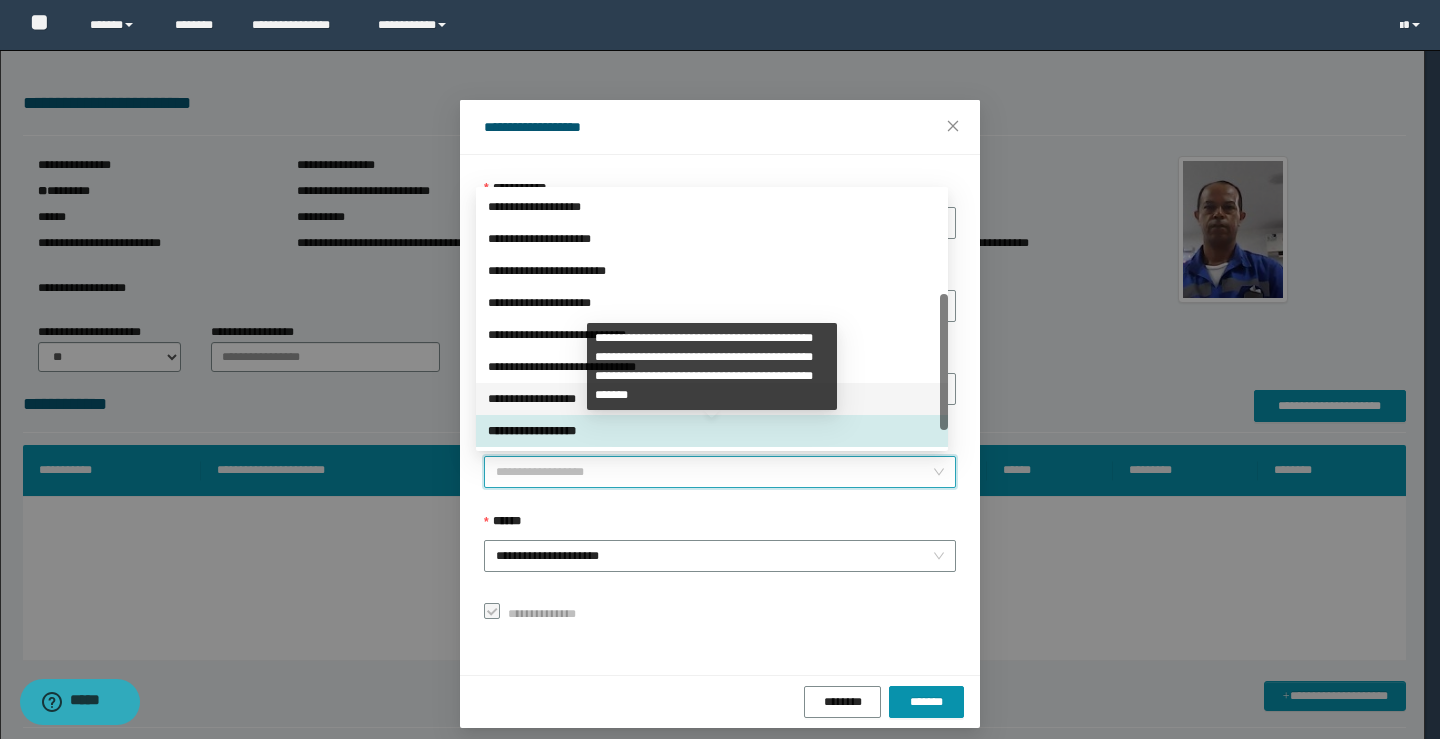 click on "**********" at bounding box center [712, 399] 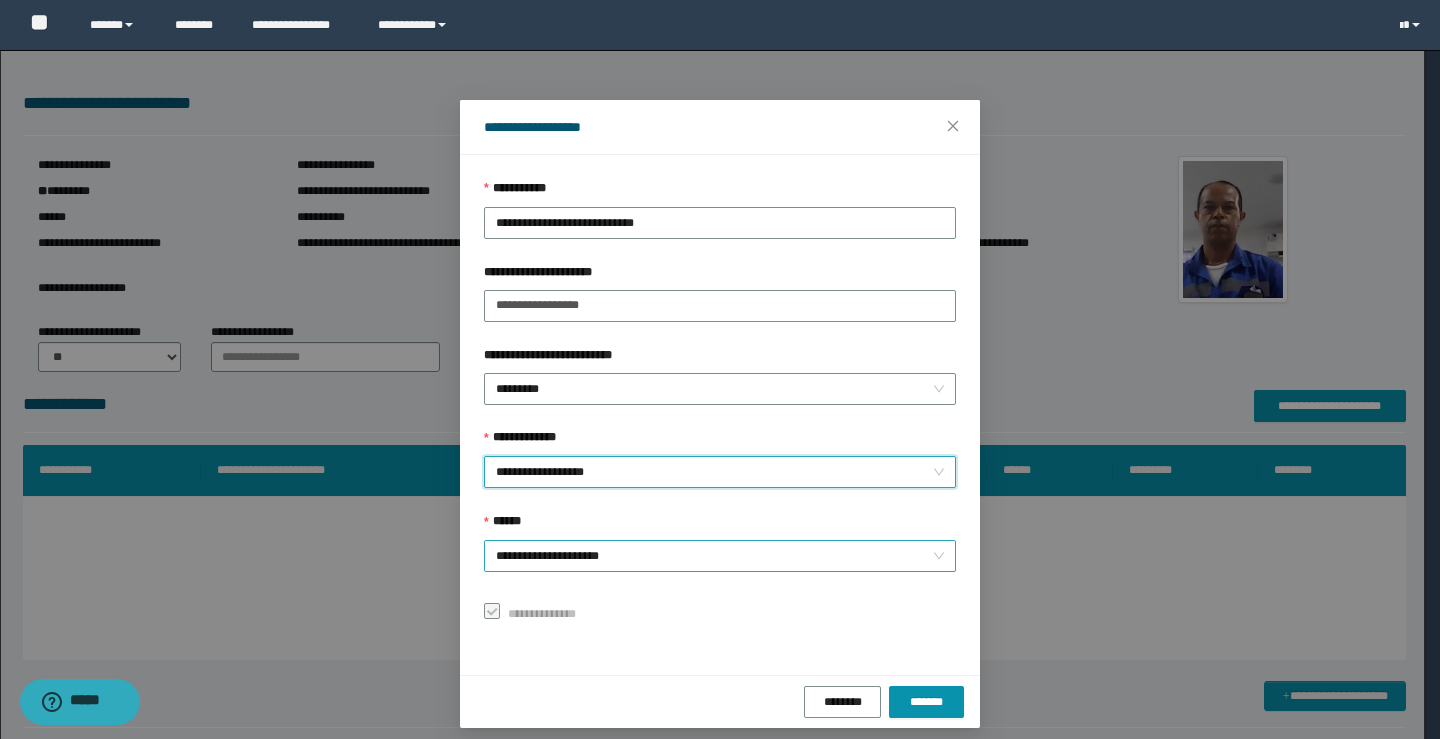 click on "**********" at bounding box center [720, 556] 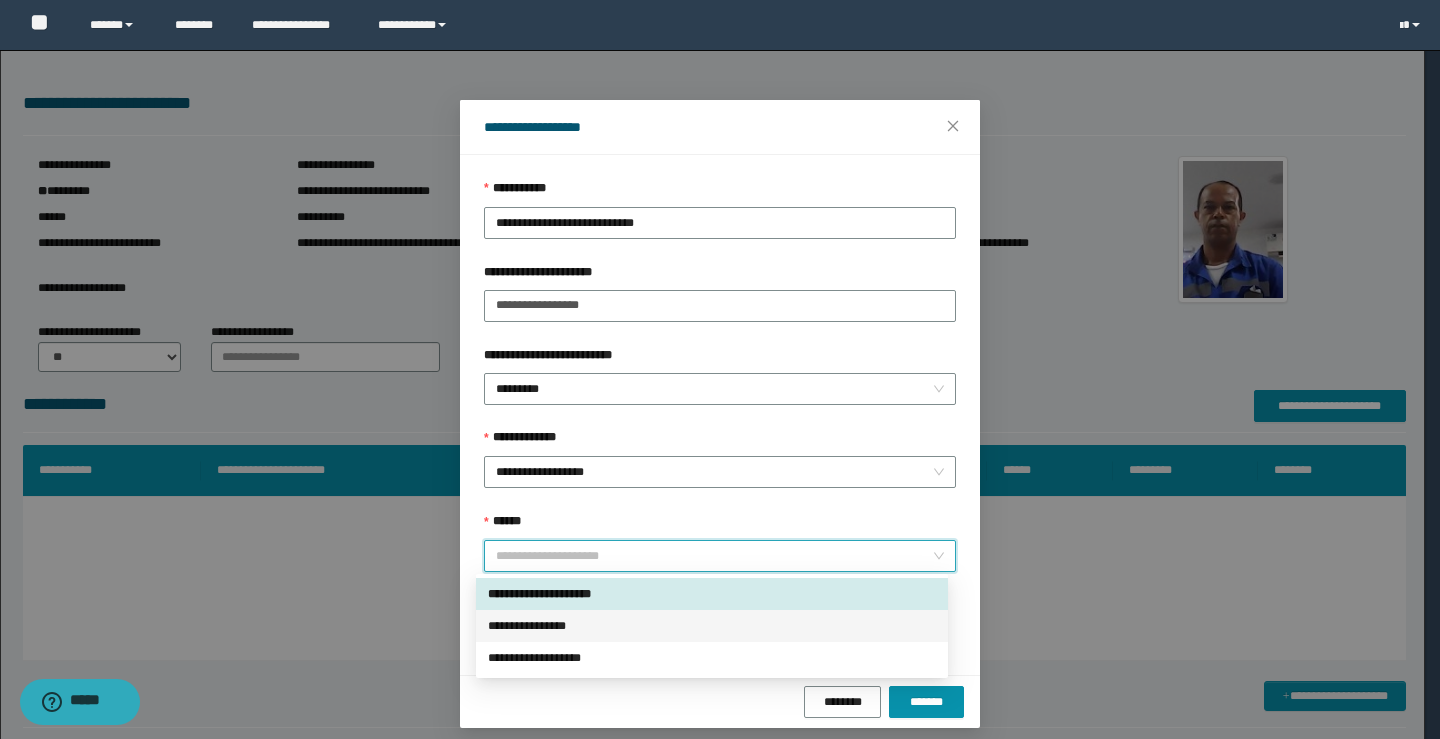 click on "**********" at bounding box center [712, 626] 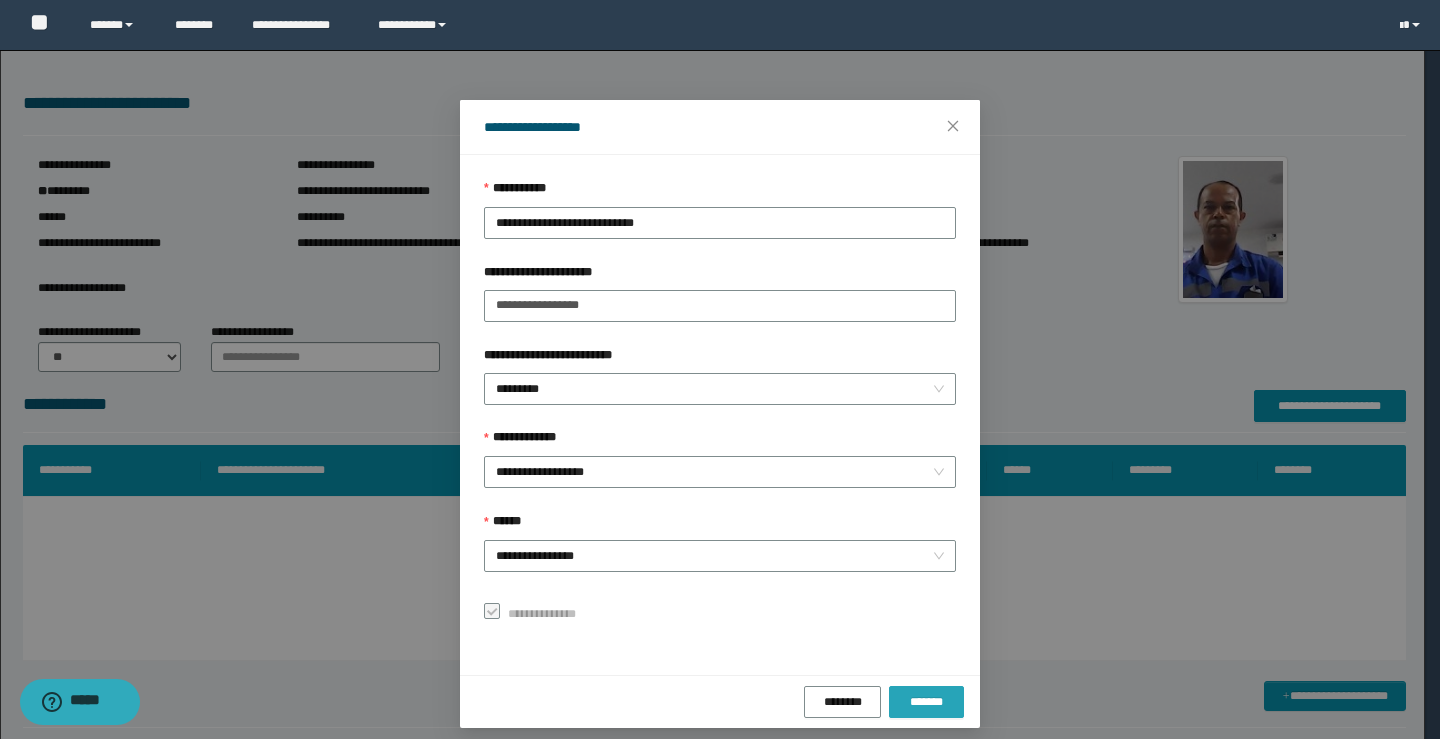 click on "*******" at bounding box center (926, 702) 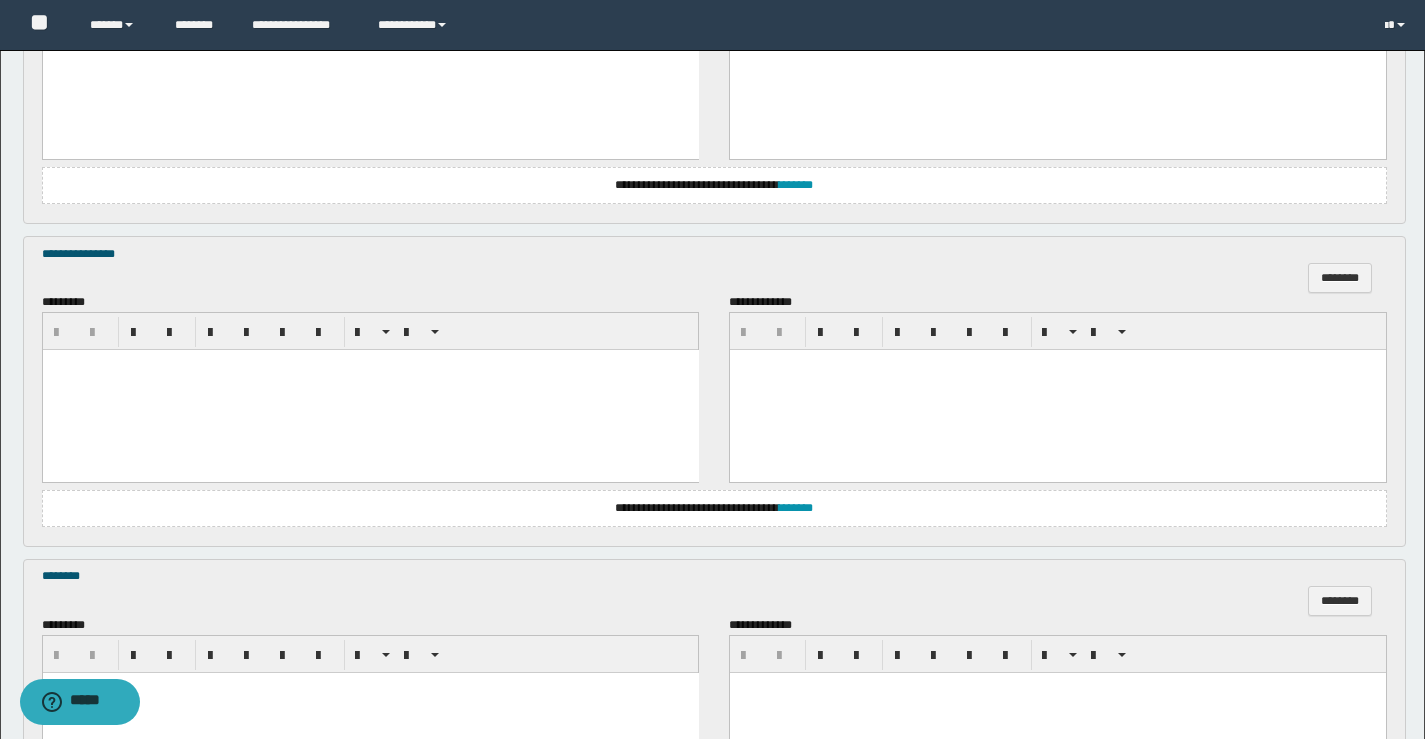 scroll, scrollTop: 1200, scrollLeft: 0, axis: vertical 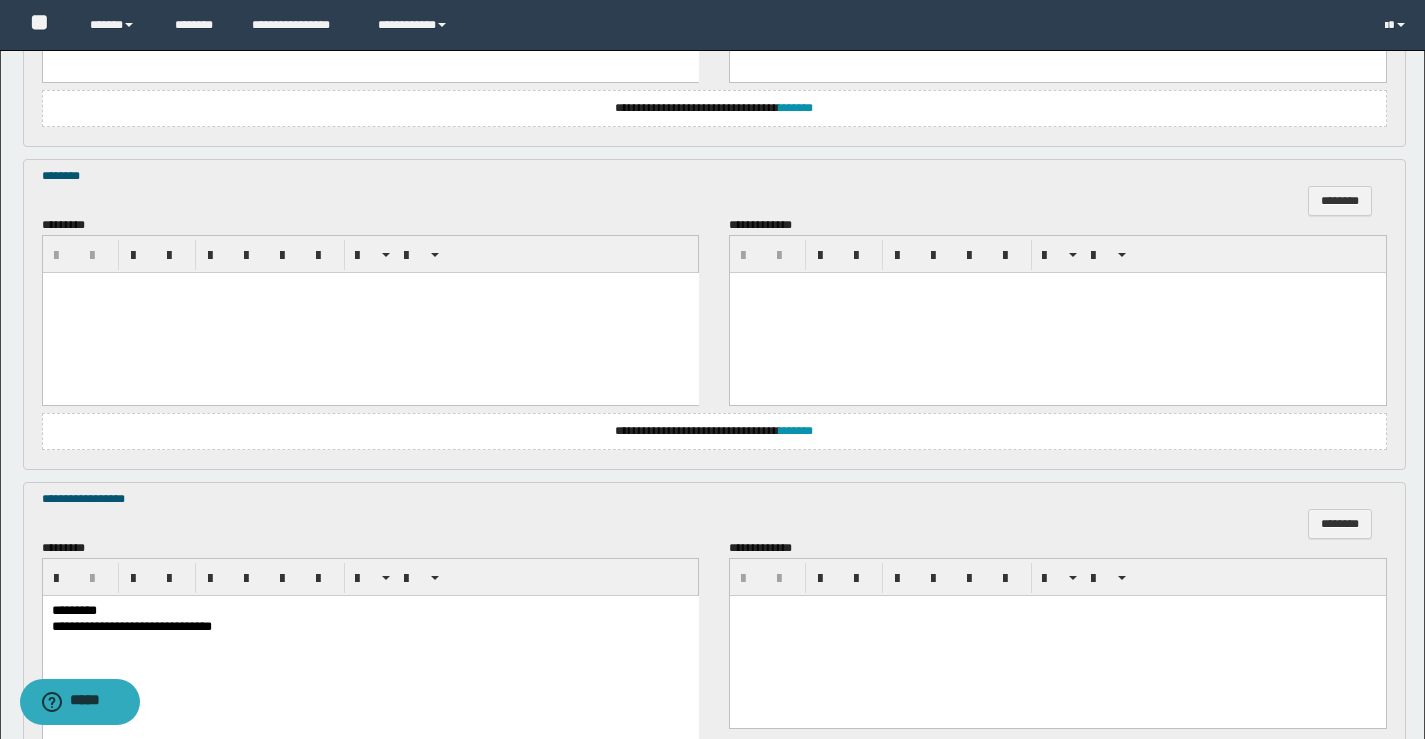 click at bounding box center (370, 312) 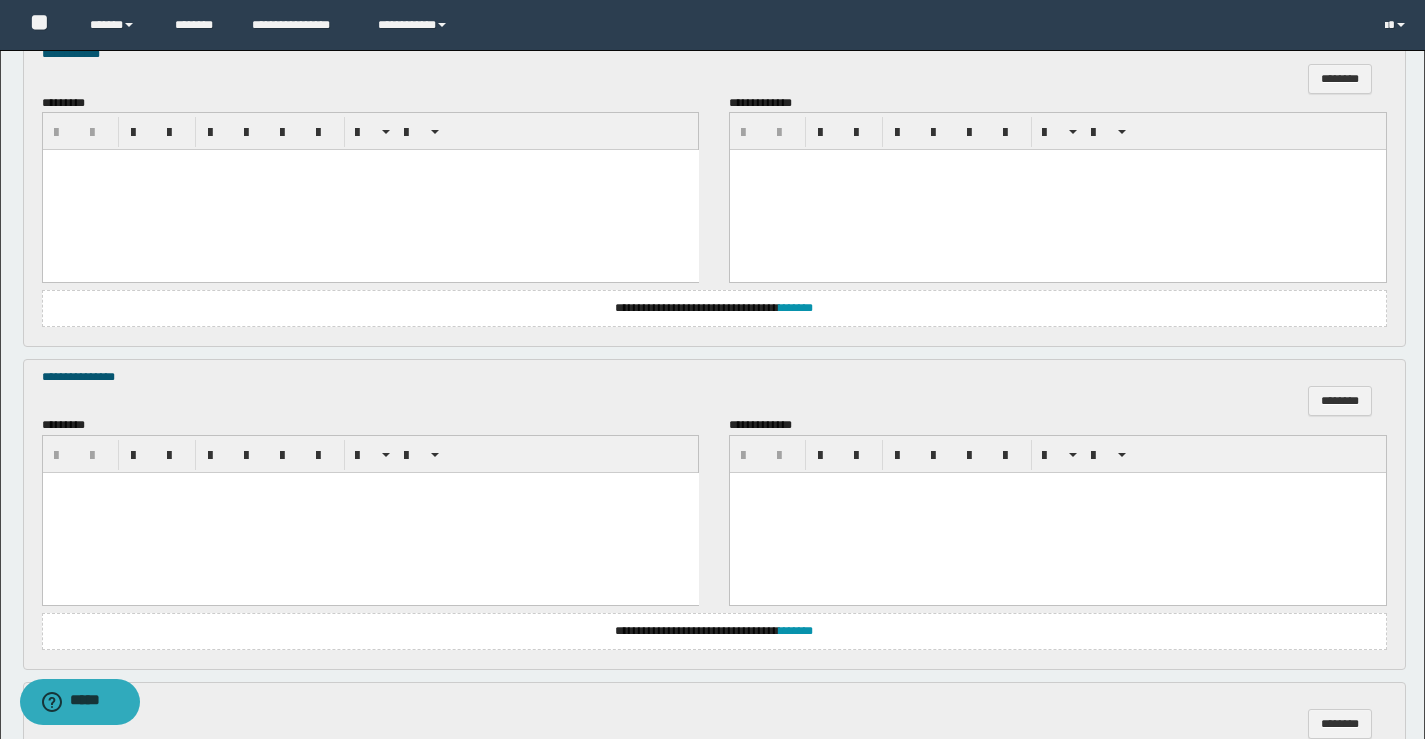 scroll, scrollTop: 500, scrollLeft: 0, axis: vertical 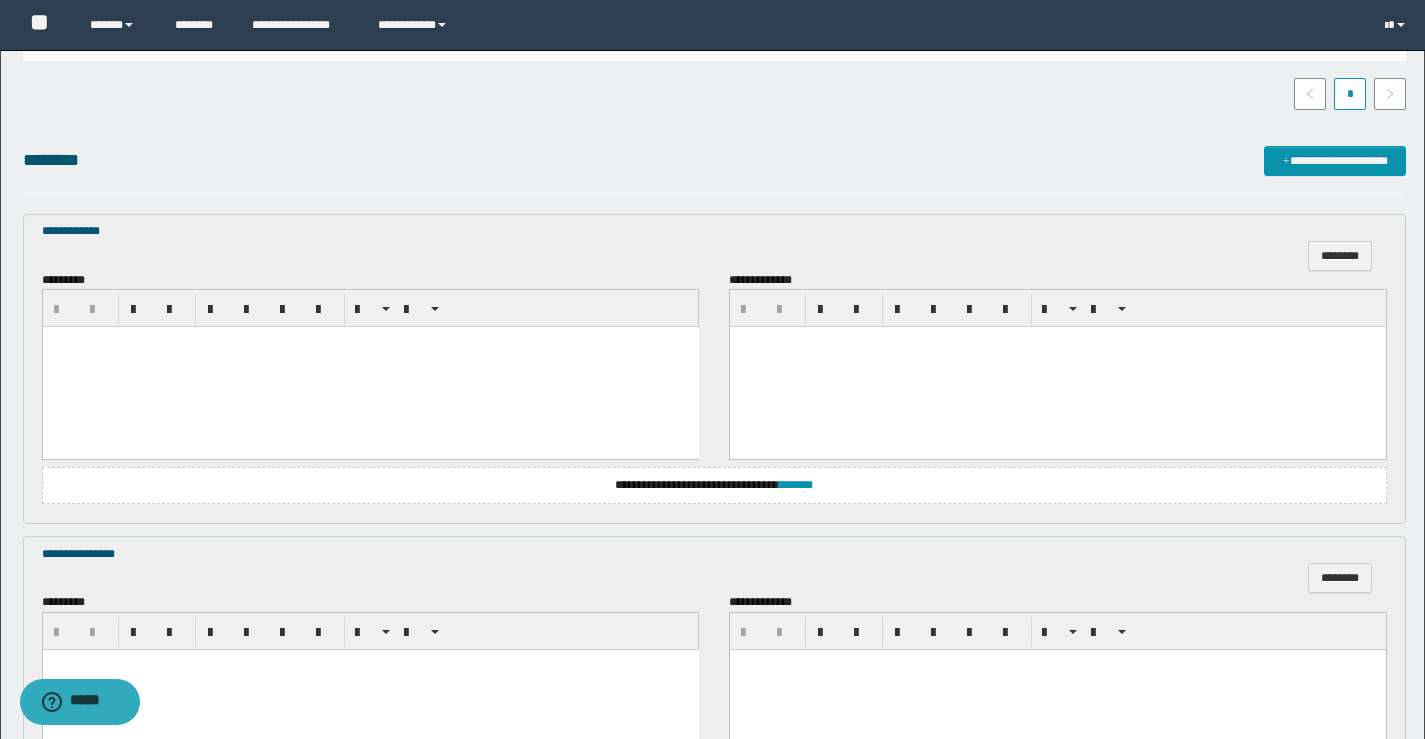 click at bounding box center [370, 367] 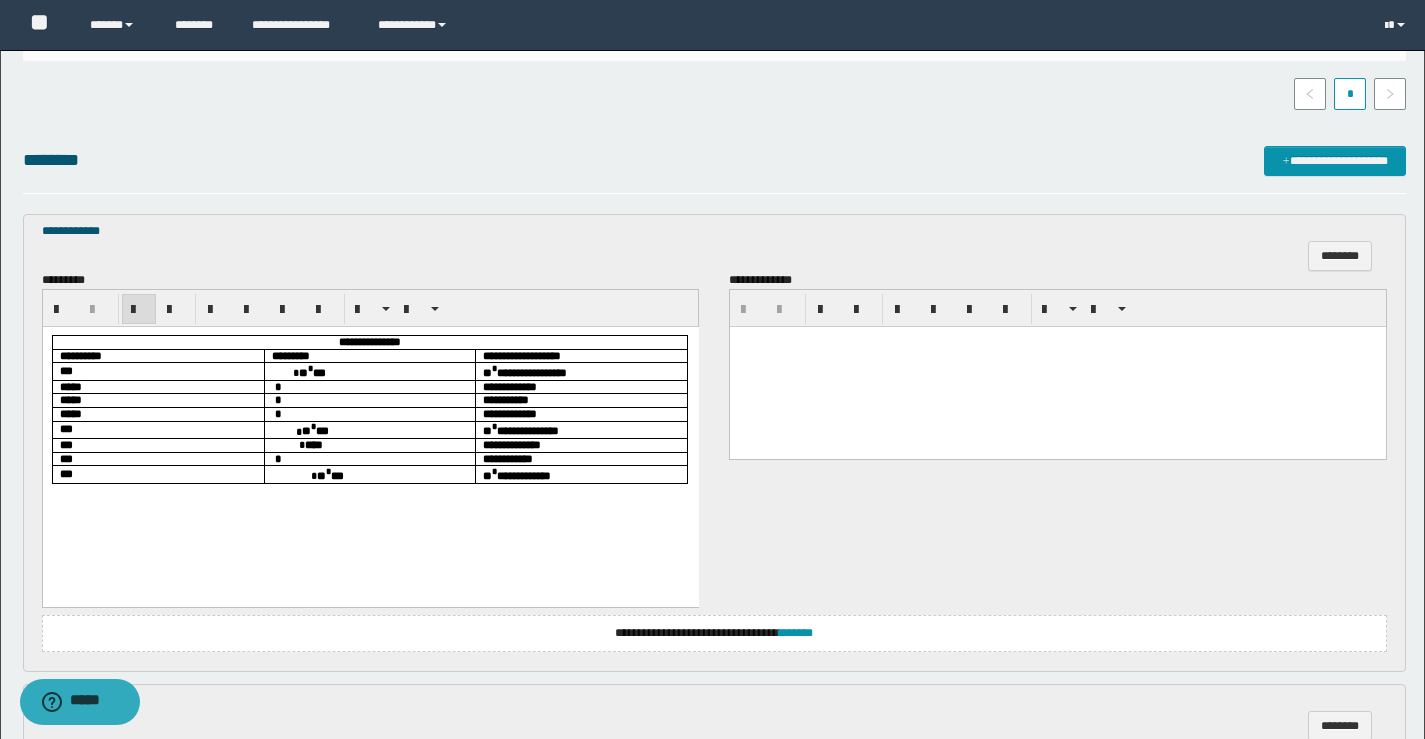 click on "** * ***" at bounding box center [369, 371] 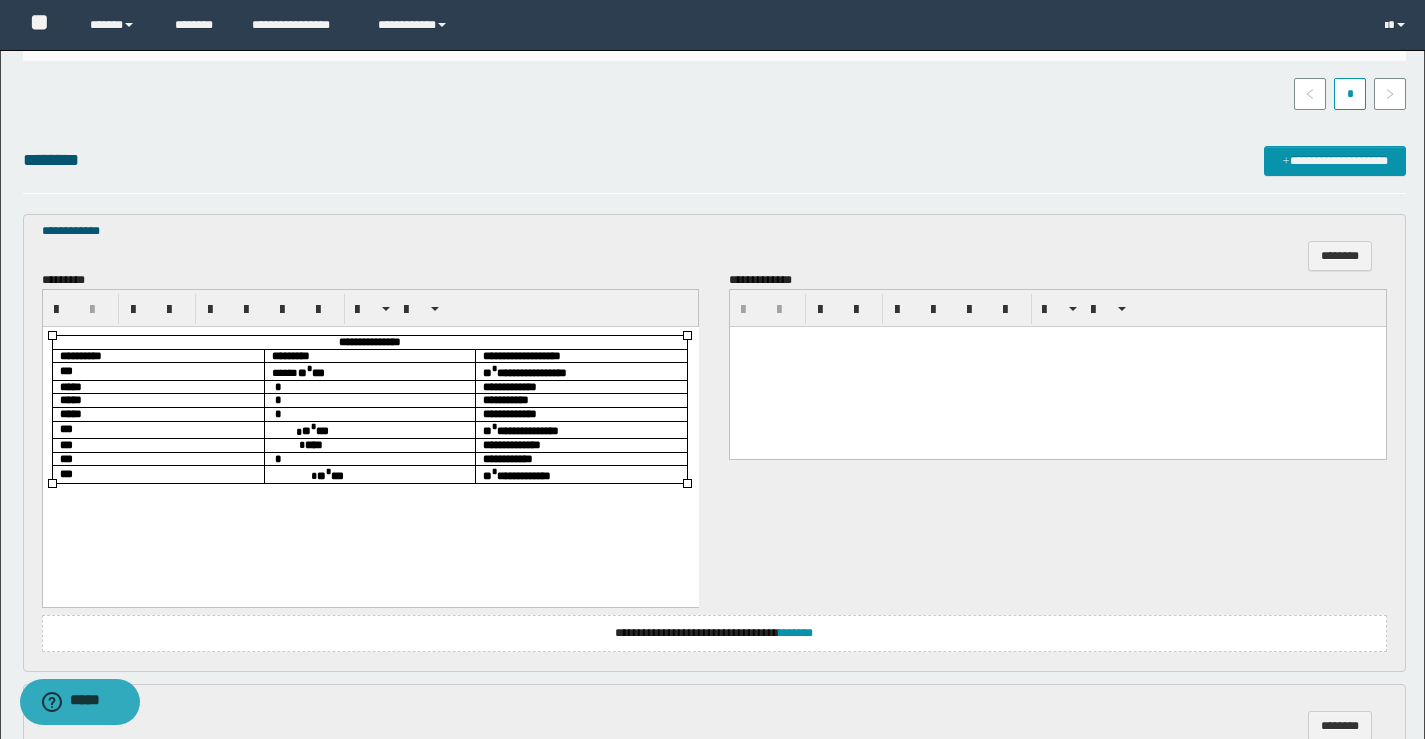 click on "*" at bounding box center (369, 387) 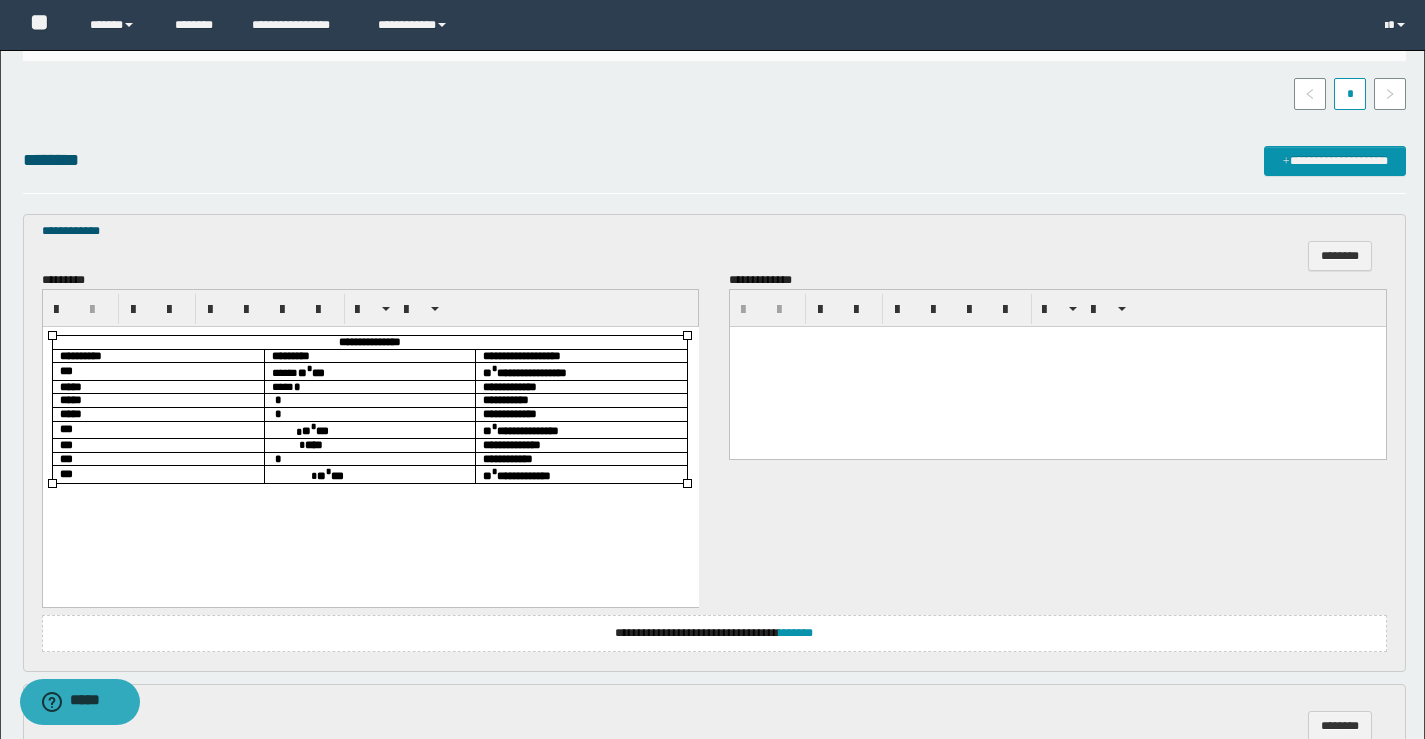 click on "*" at bounding box center [369, 400] 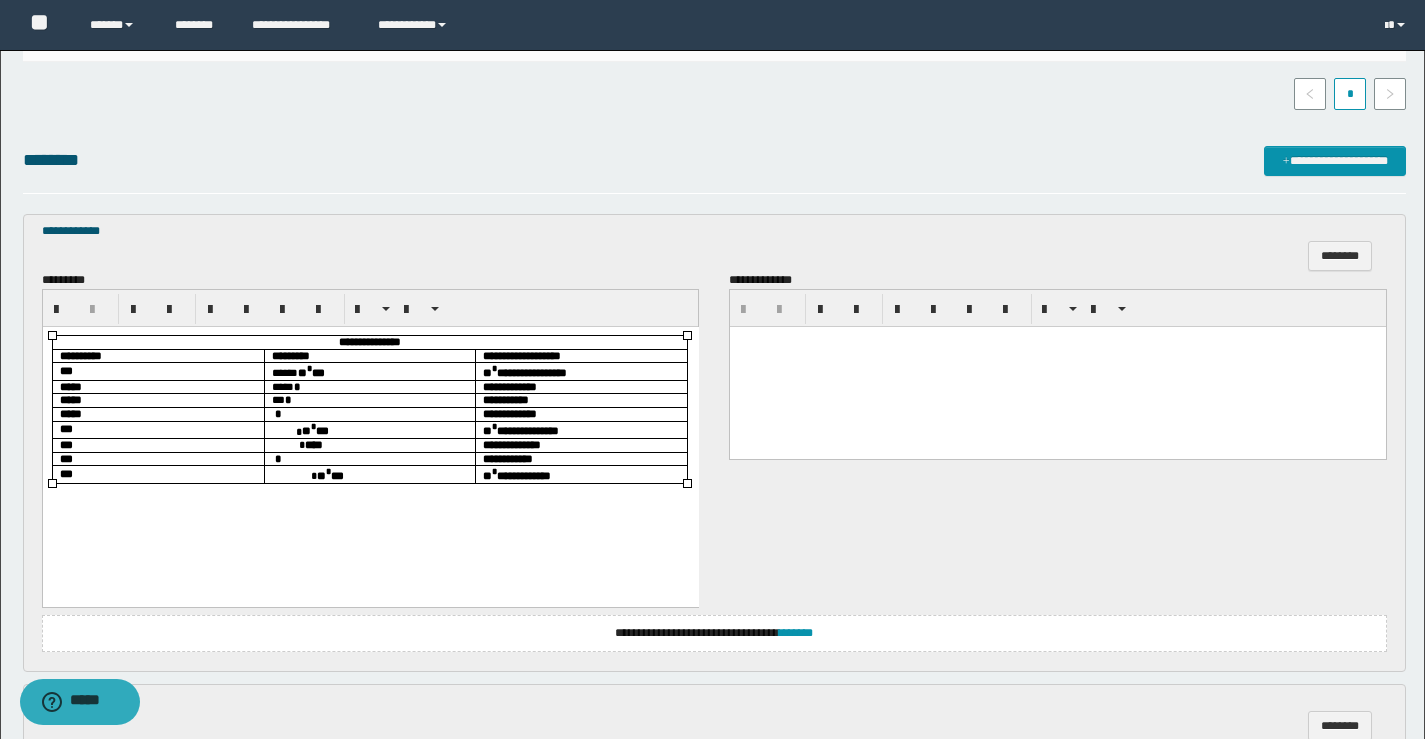 click on "*** *" at bounding box center [369, 400] 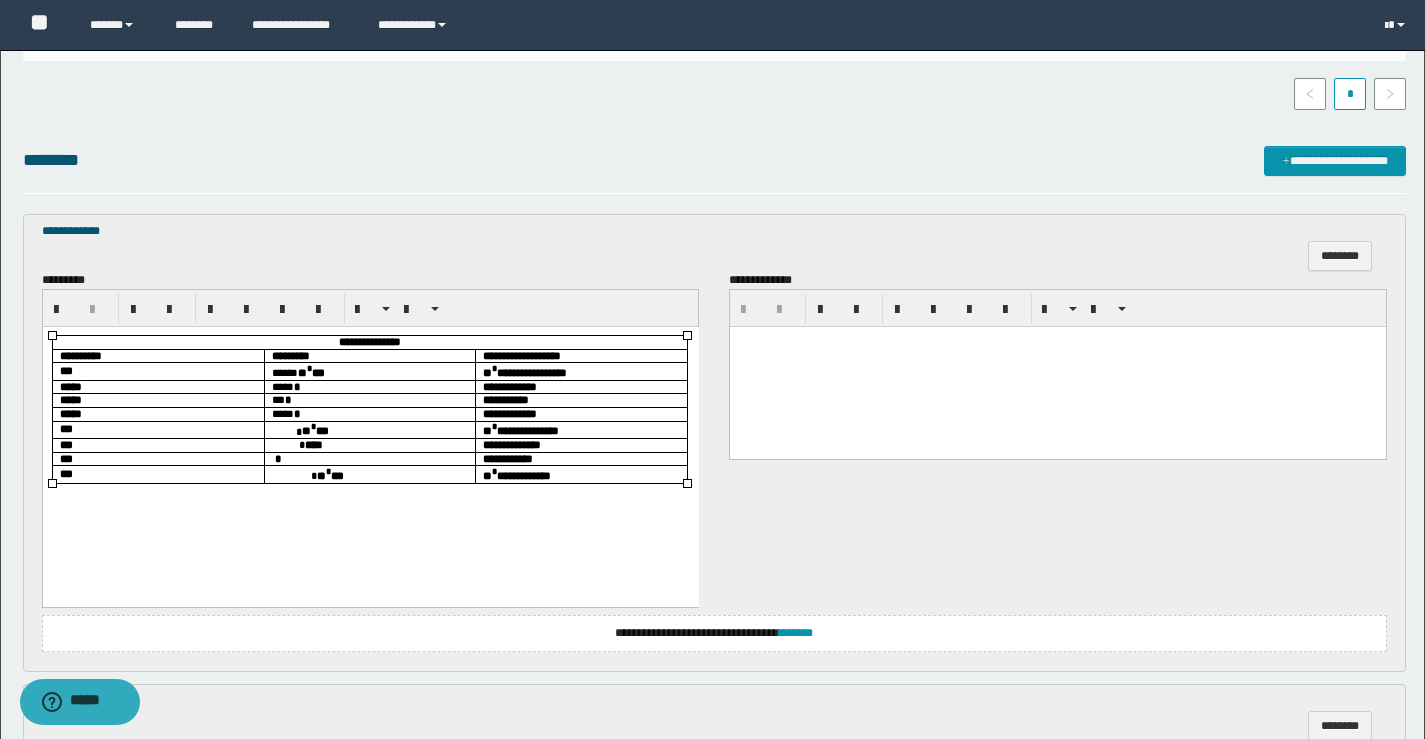 click on "** * ***" at bounding box center (369, 429) 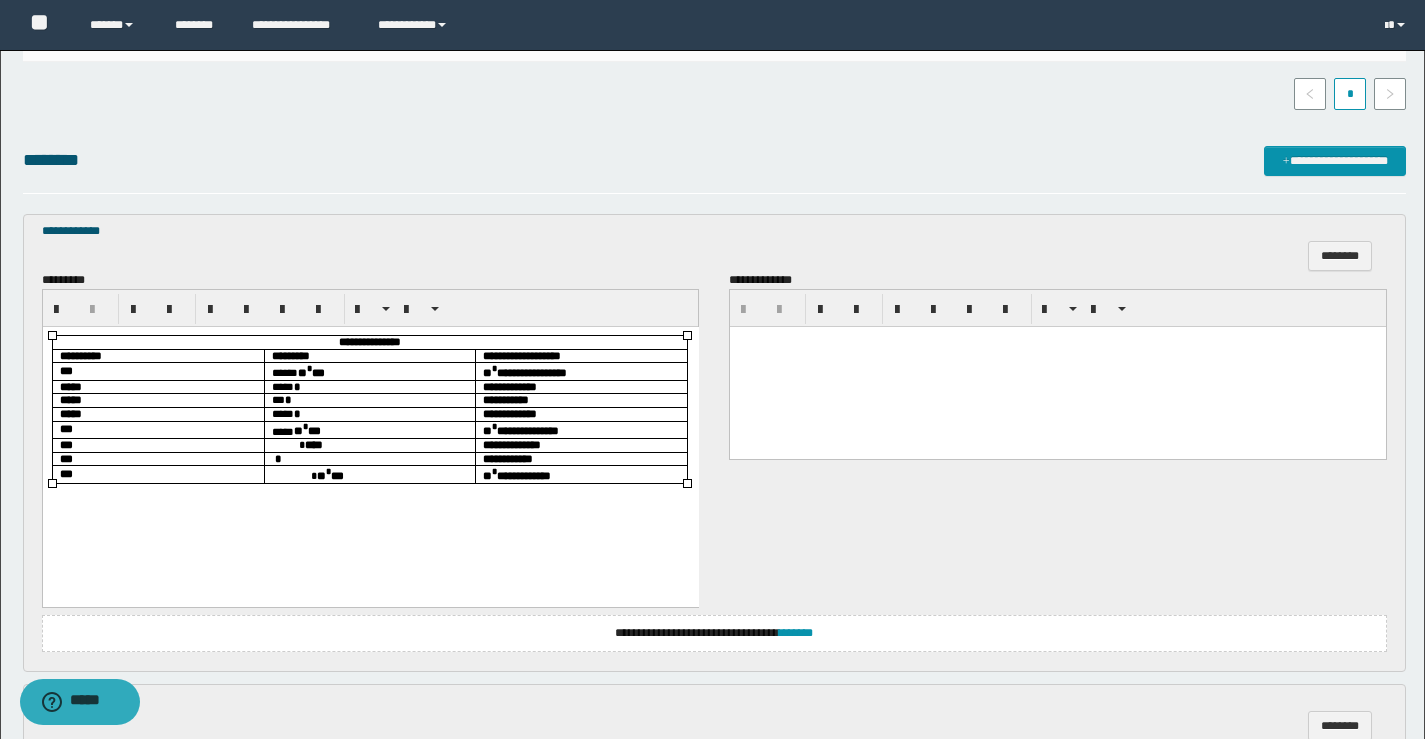 click on "****" at bounding box center [369, 445] 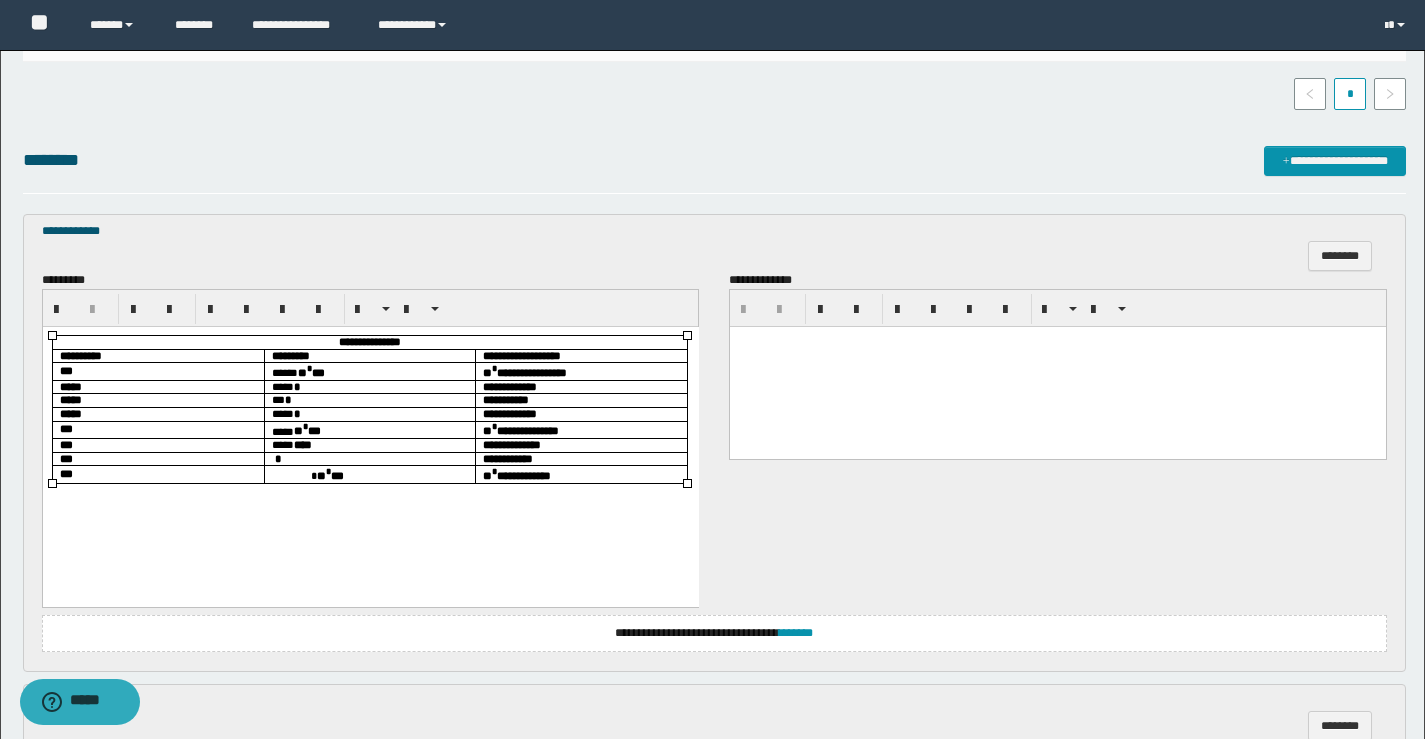 click on "*" at bounding box center [369, 459] 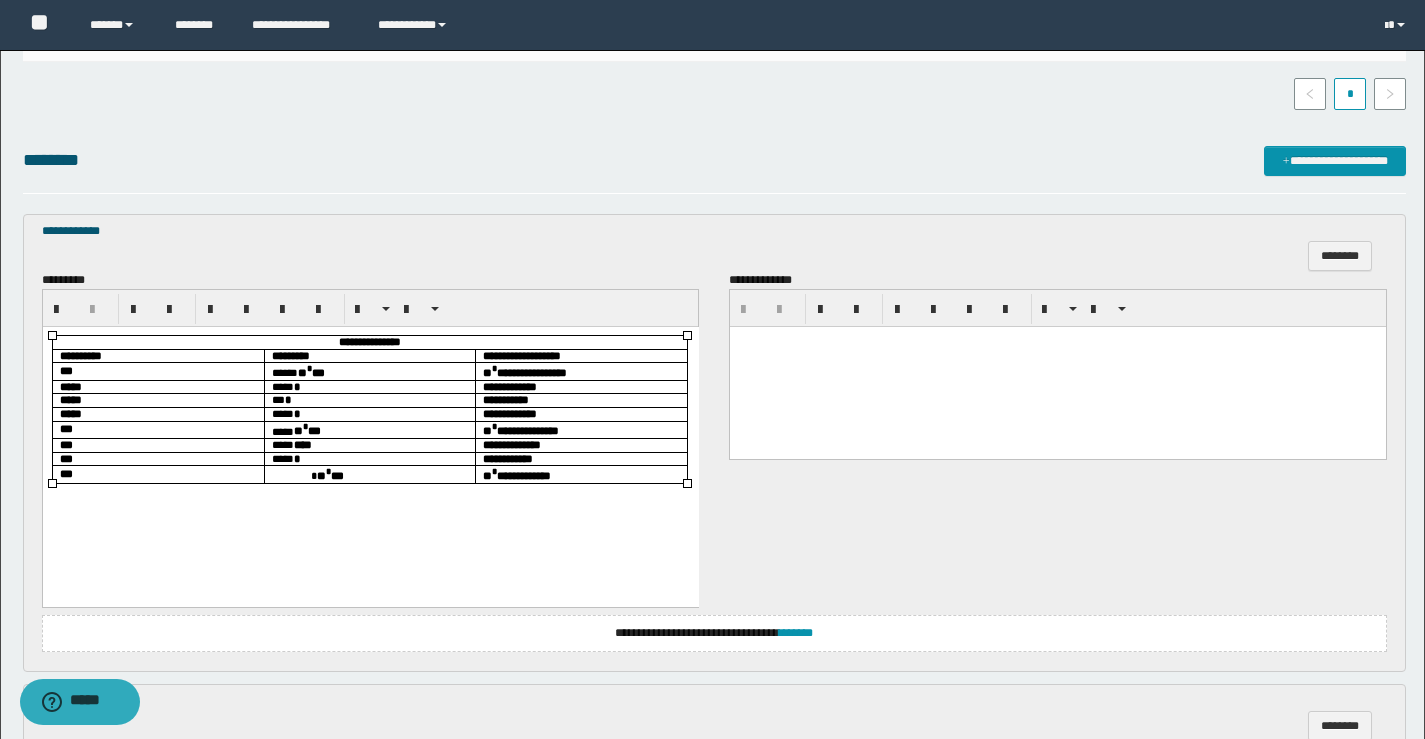 click on "** * ***" at bounding box center [369, 474] 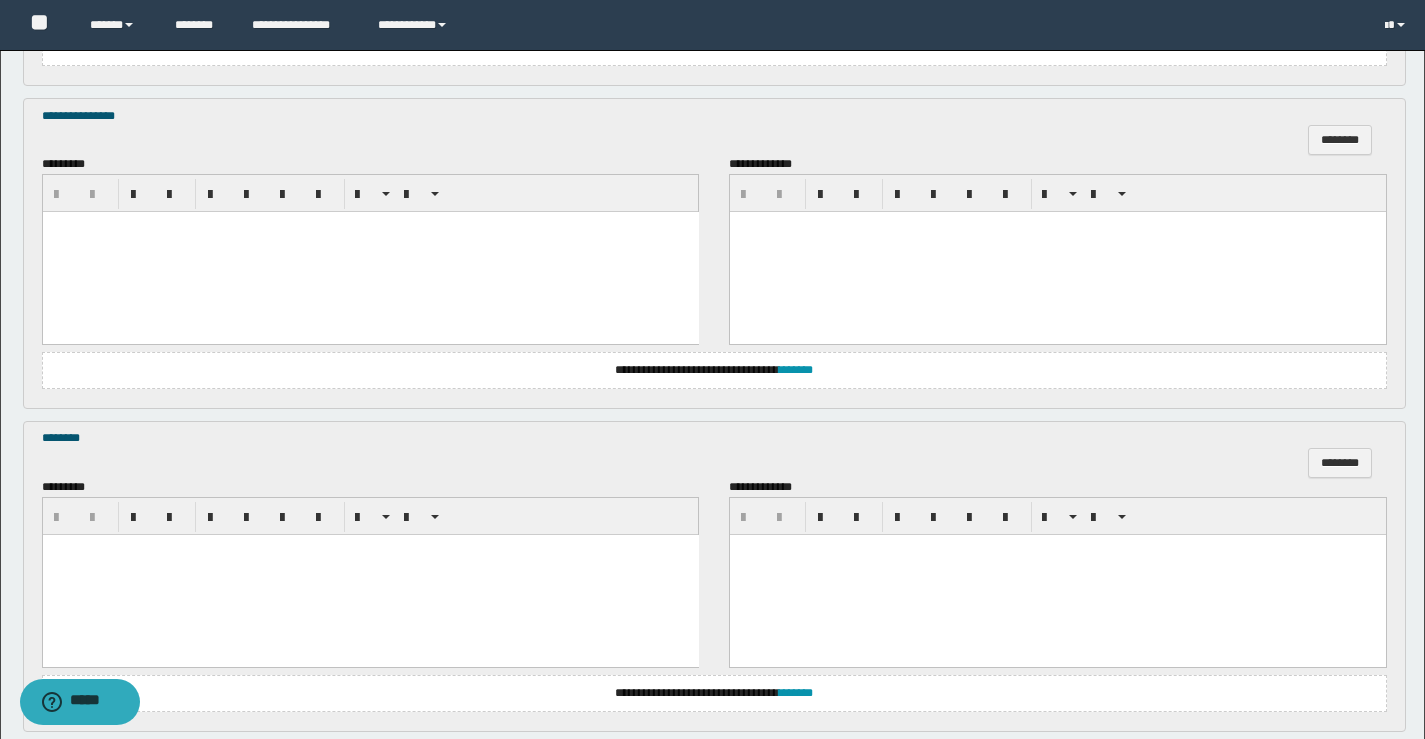 scroll, scrollTop: 1300, scrollLeft: 0, axis: vertical 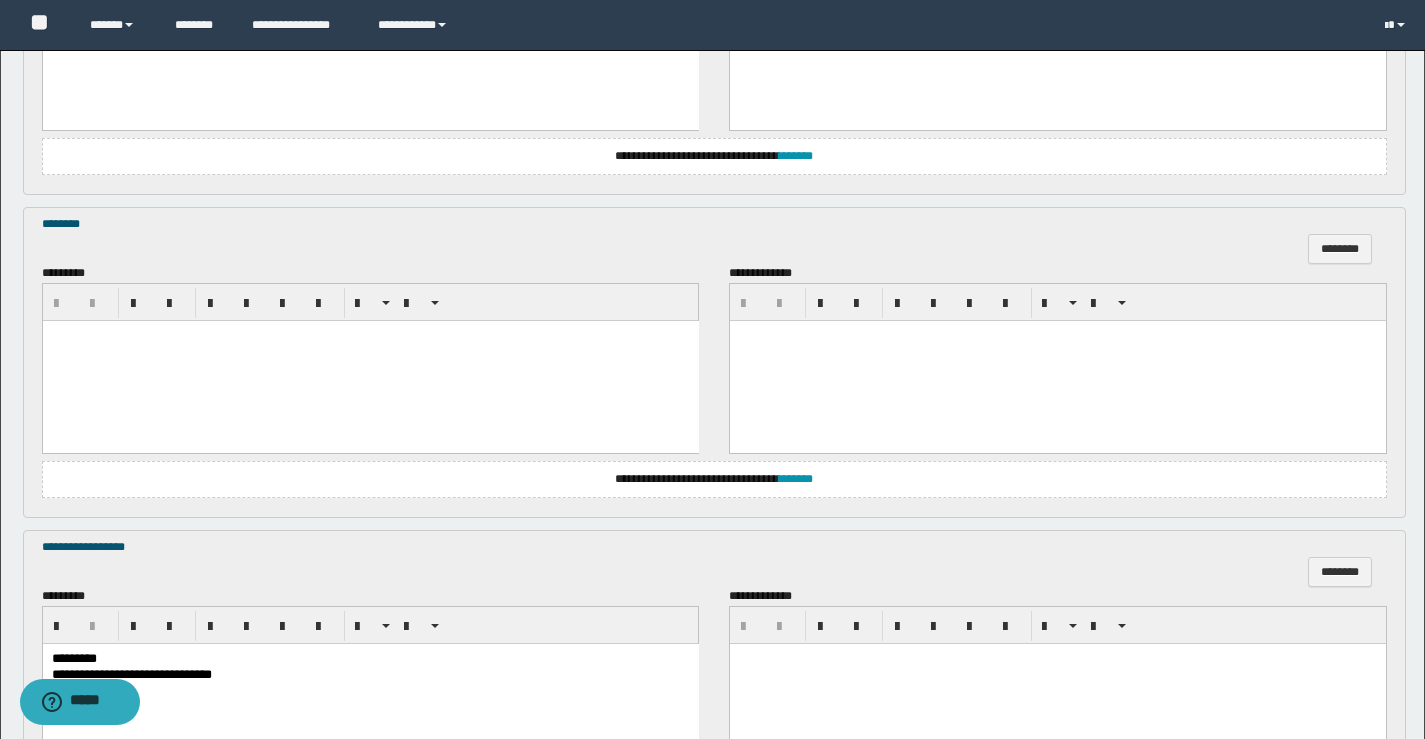 click at bounding box center [370, 360] 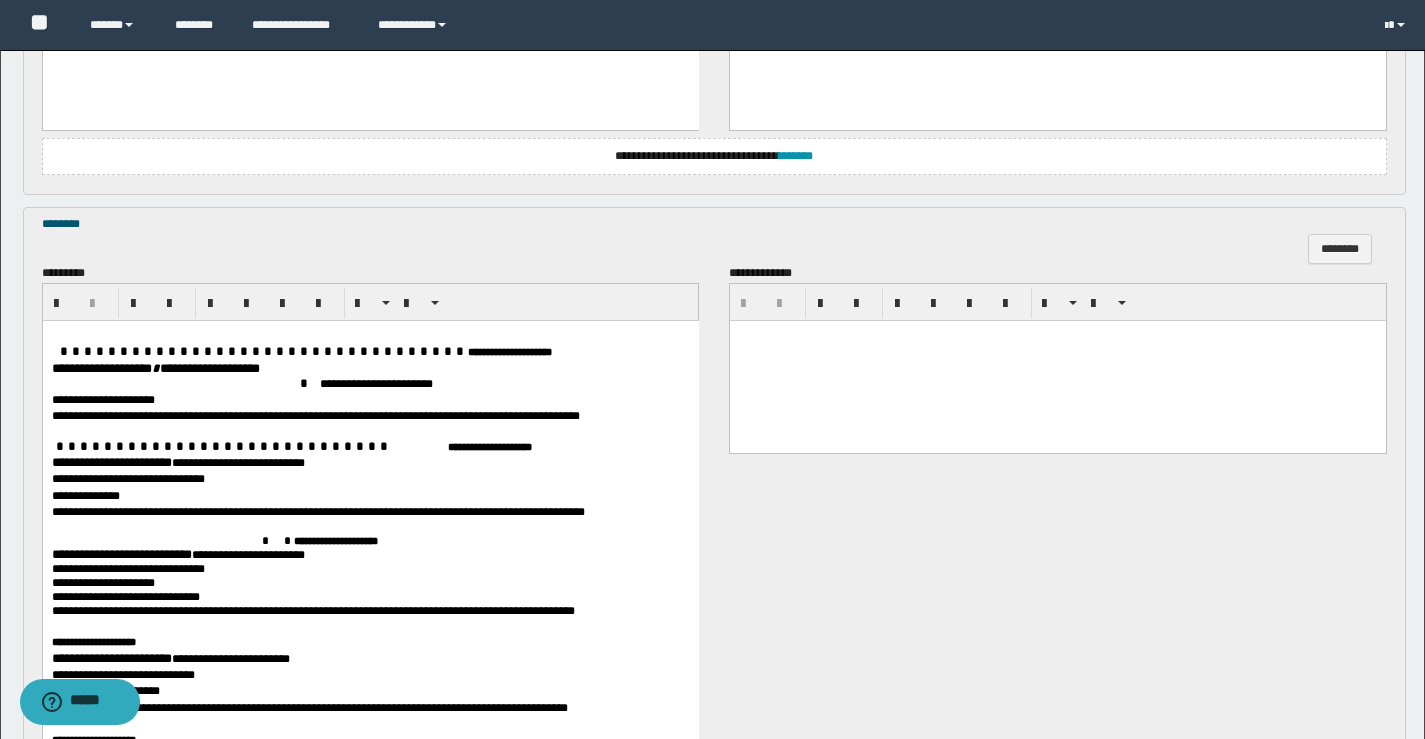 click on "**********" at bounding box center (120, 367) 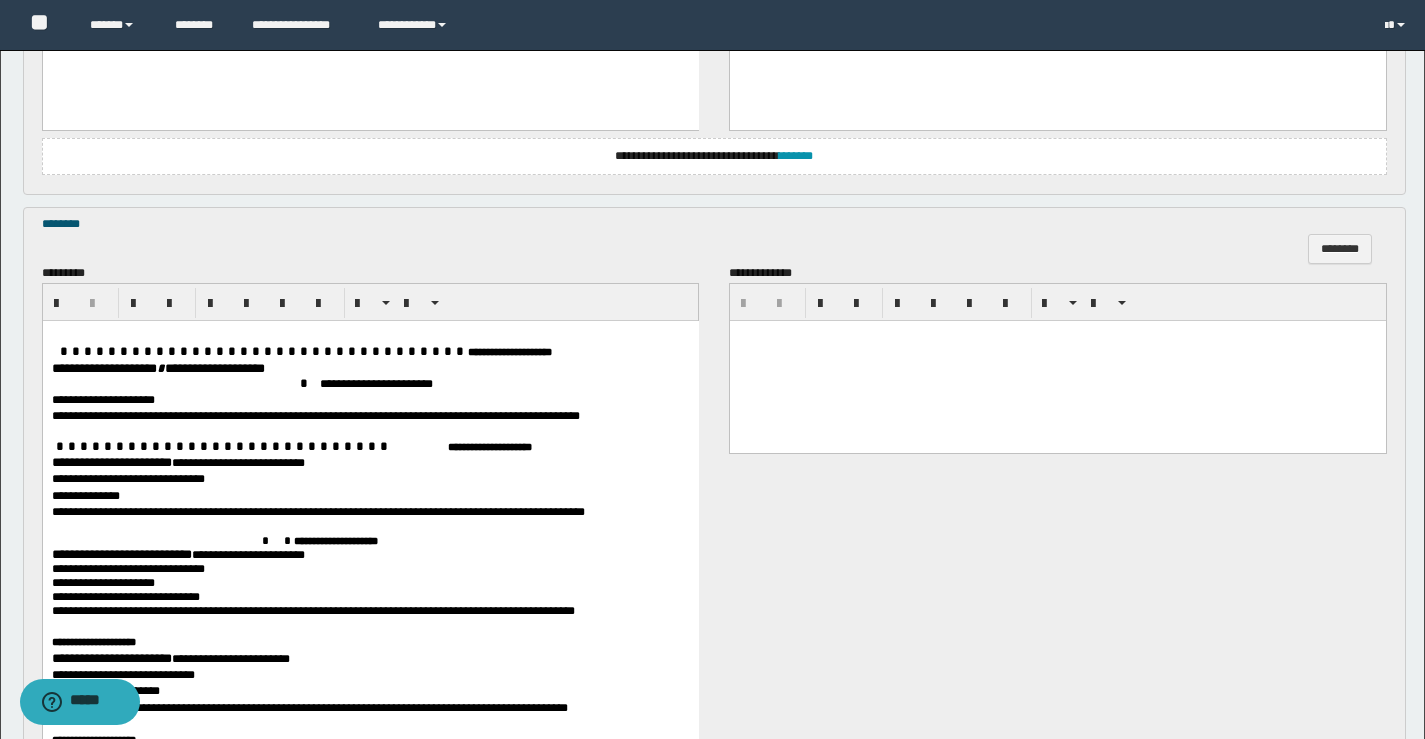 click on "**********" at bounding box center (111, 461) 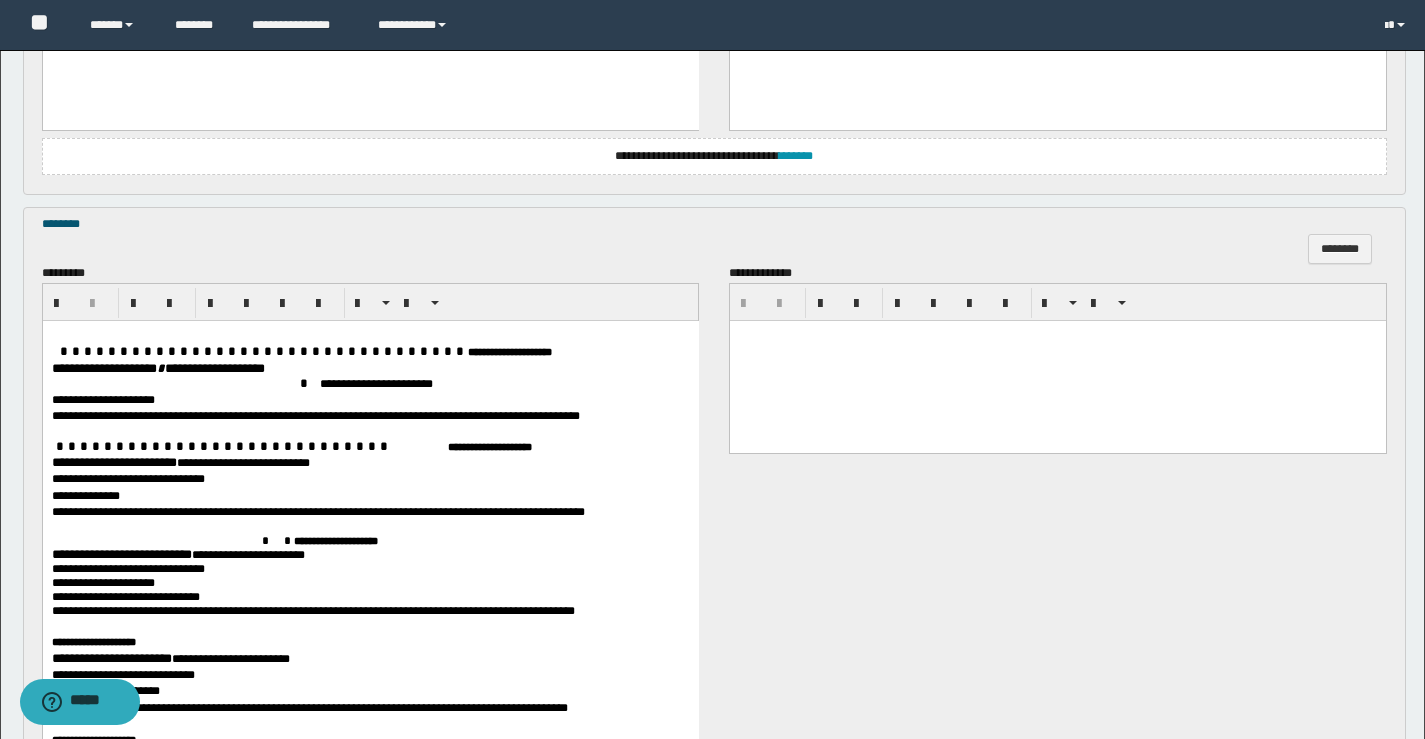 click at bounding box center (249, 445) 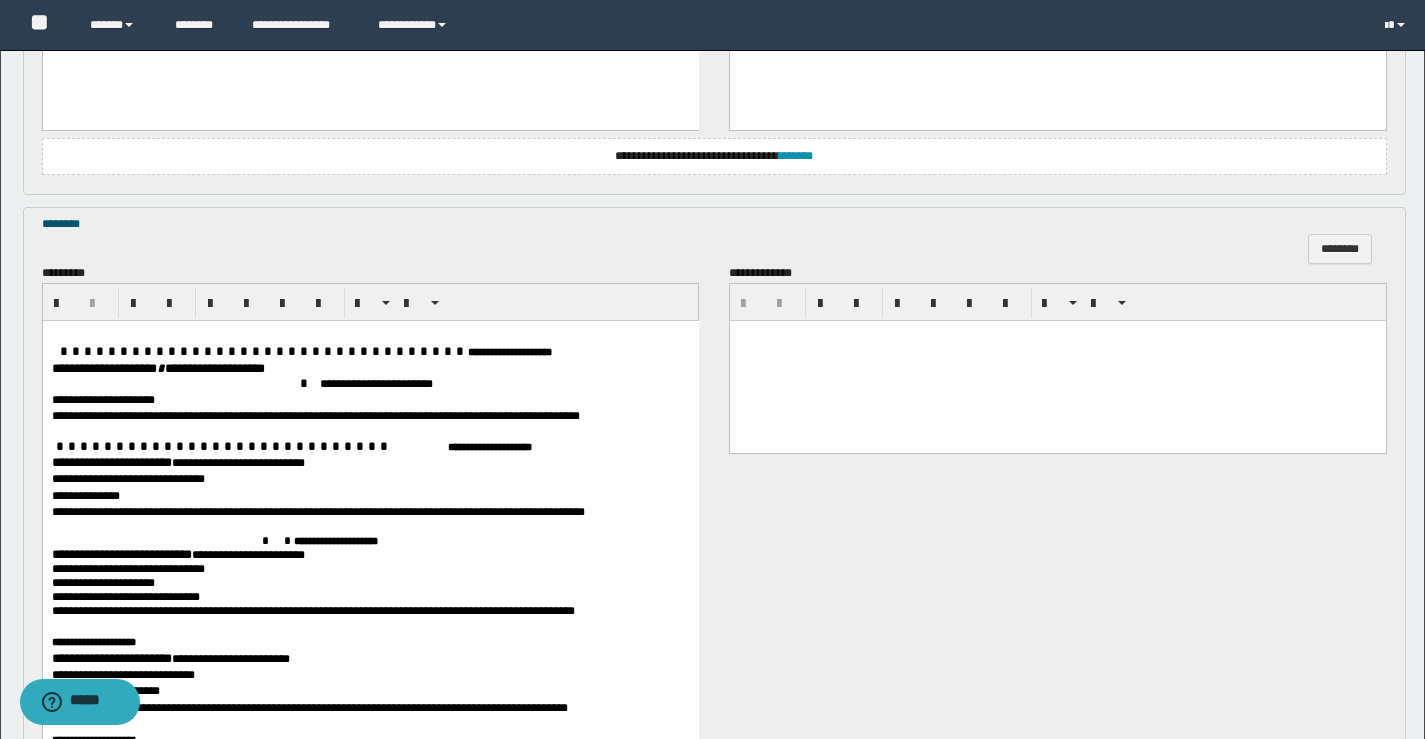 click on "**********" at bounding box center (121, 553) 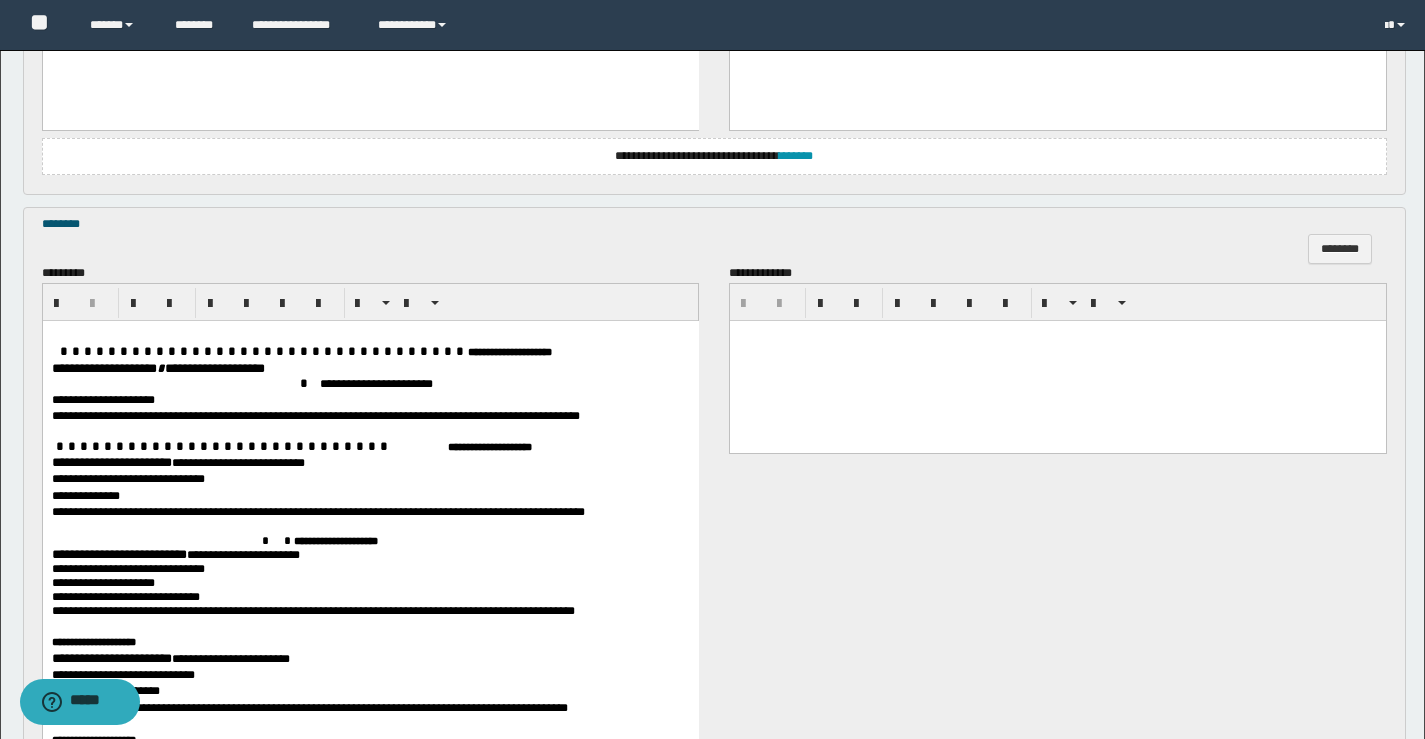 click on "**********" at bounding box center [111, 657] 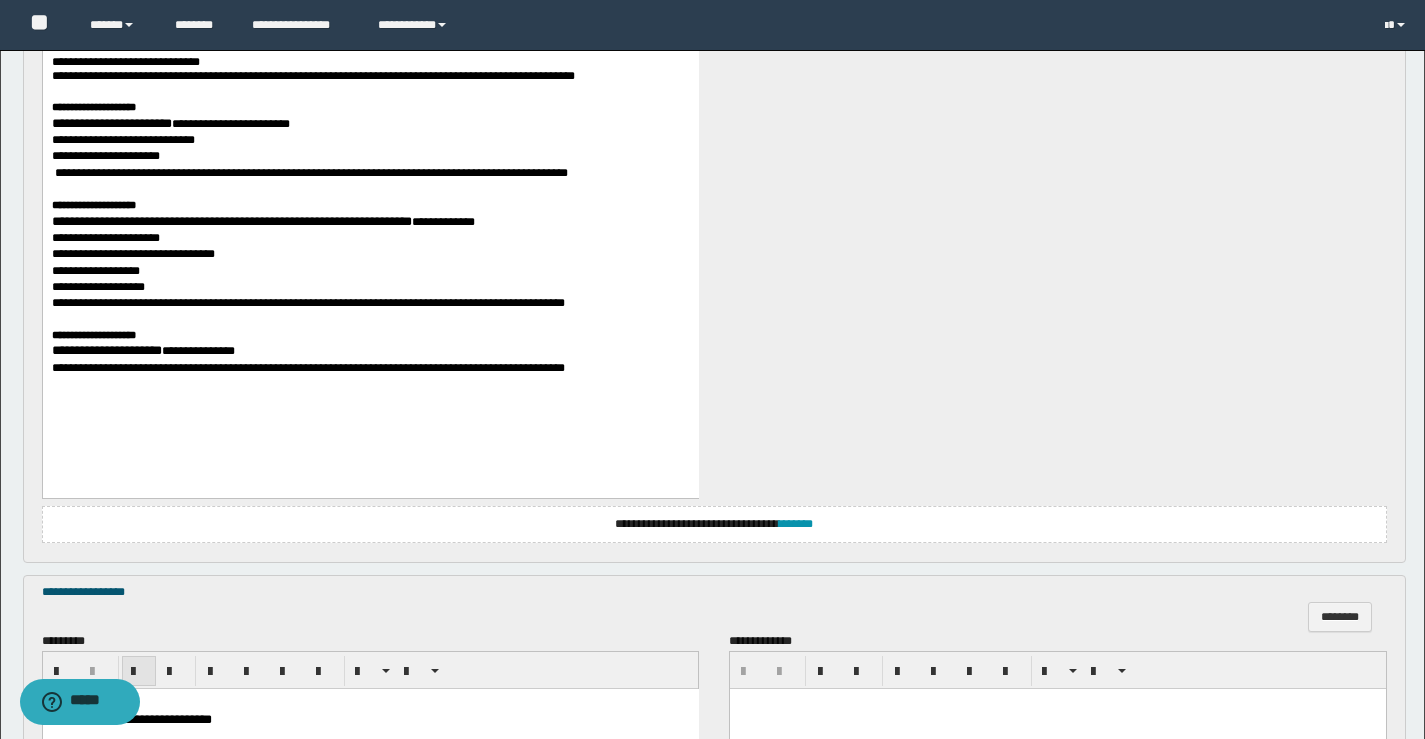 scroll, scrollTop: 1922, scrollLeft: 0, axis: vertical 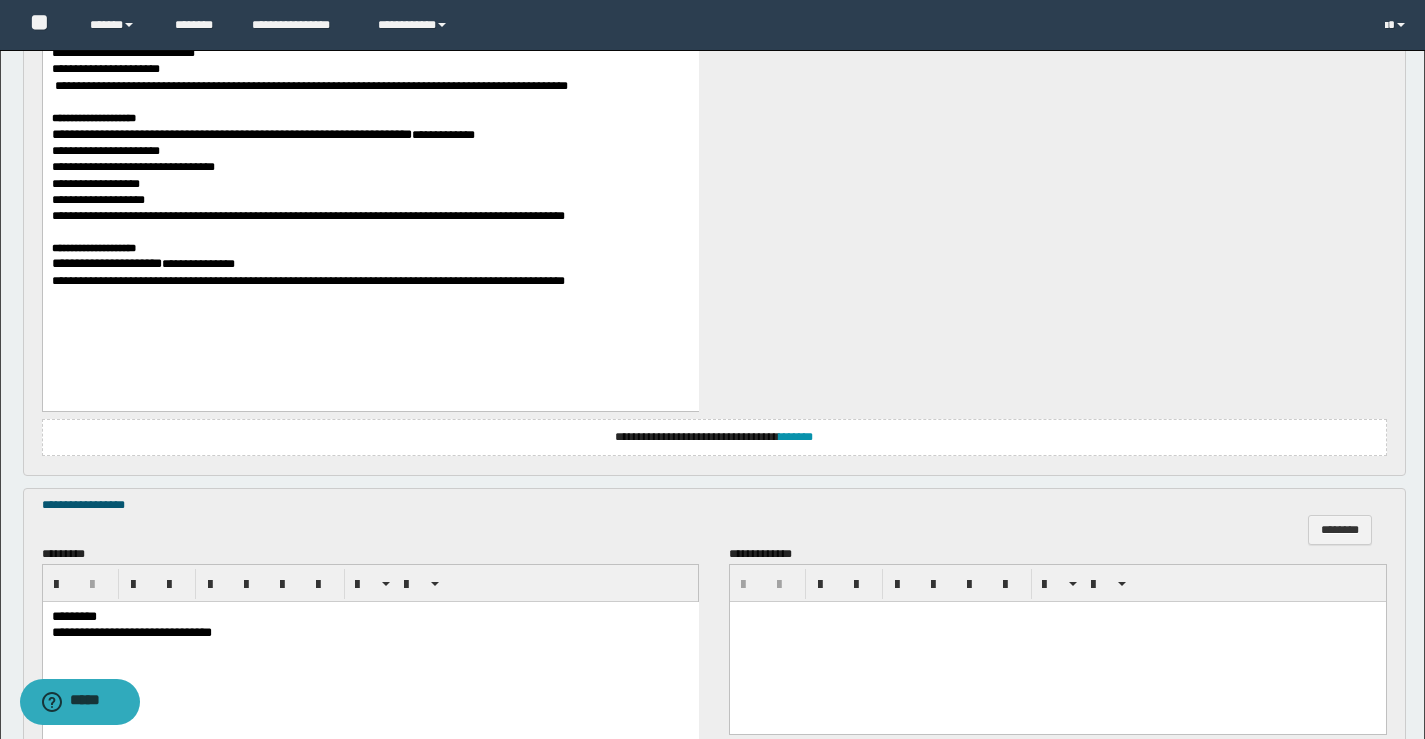 click on "**********" at bounding box center [231, 134] 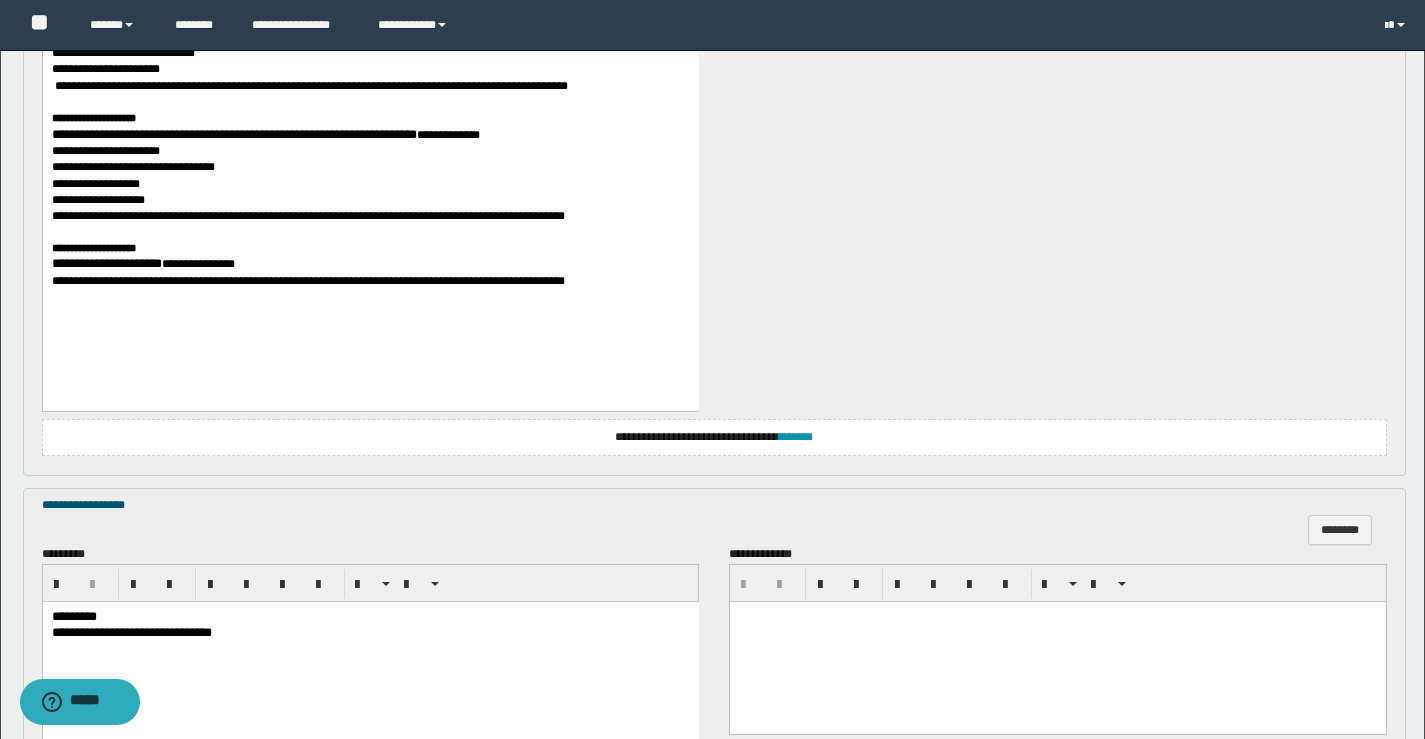 click on "**********" at bounding box center [106, 263] 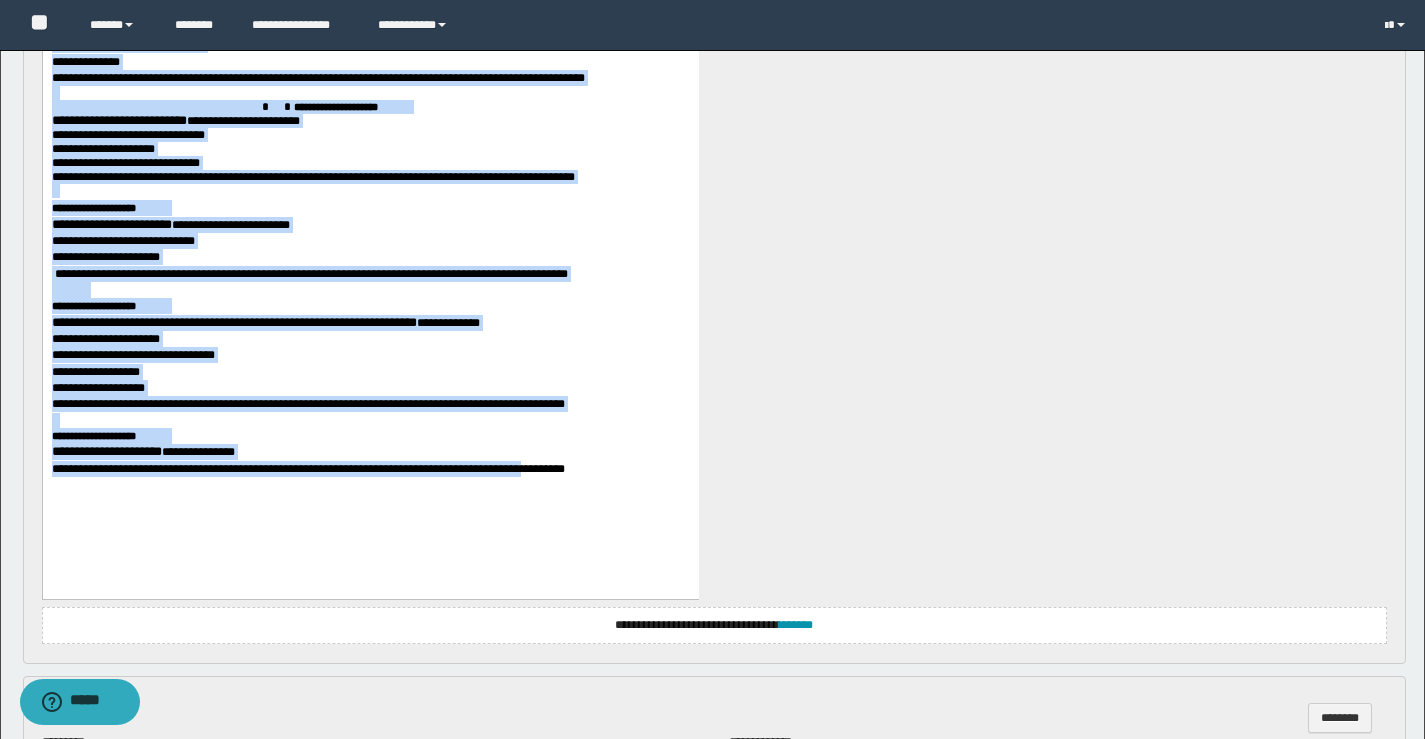 drag, startPoint x: 62, startPoint y: -2, endPoint x: 489, endPoint y: 578, distance: 720.22845 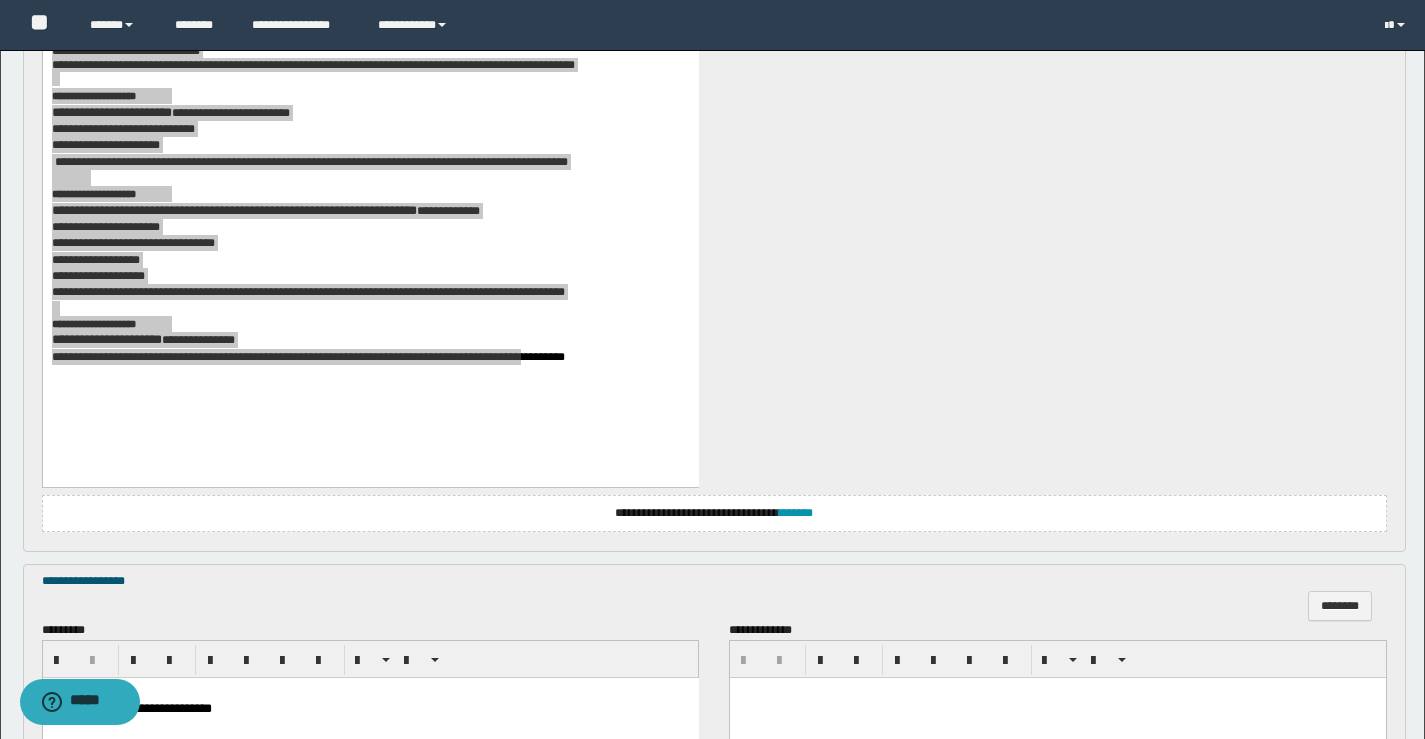 click on "**********" at bounding box center (714, 513) 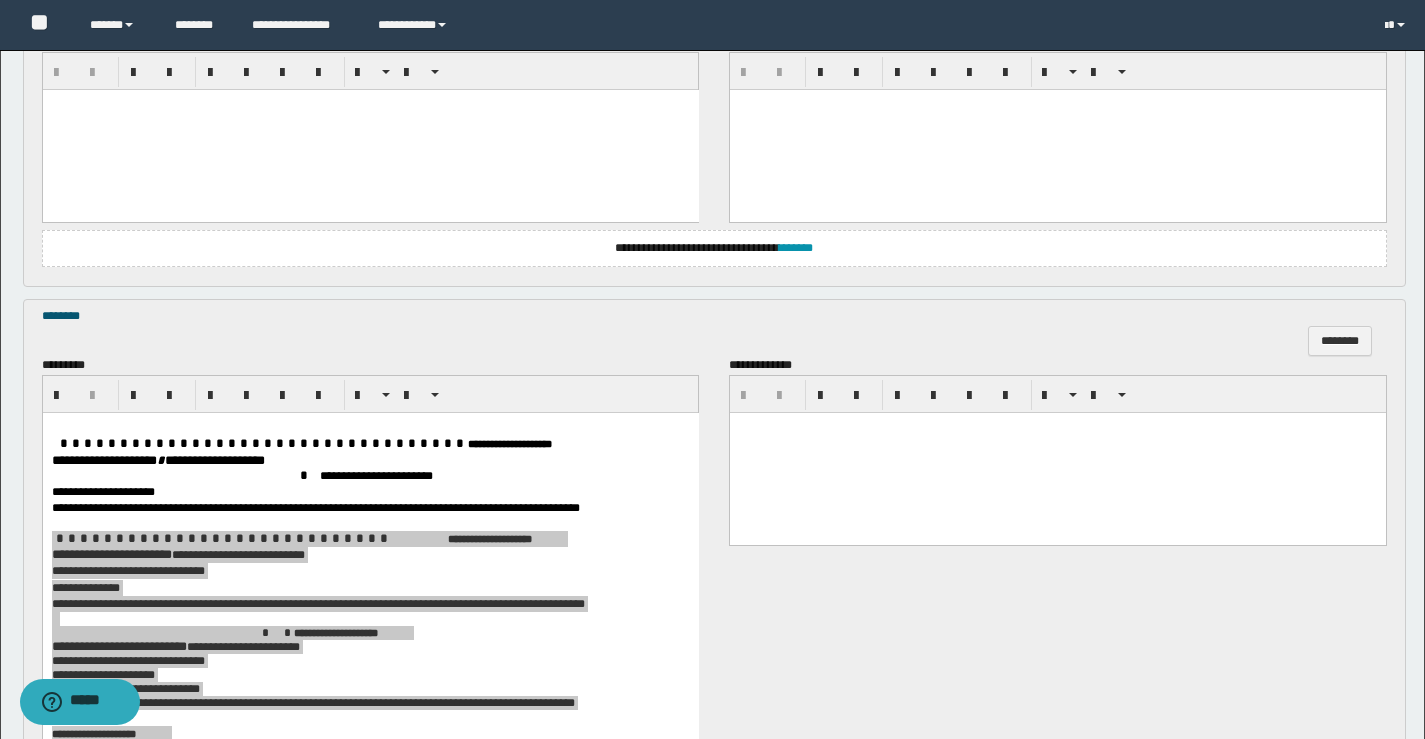 scroll, scrollTop: 1446, scrollLeft: 0, axis: vertical 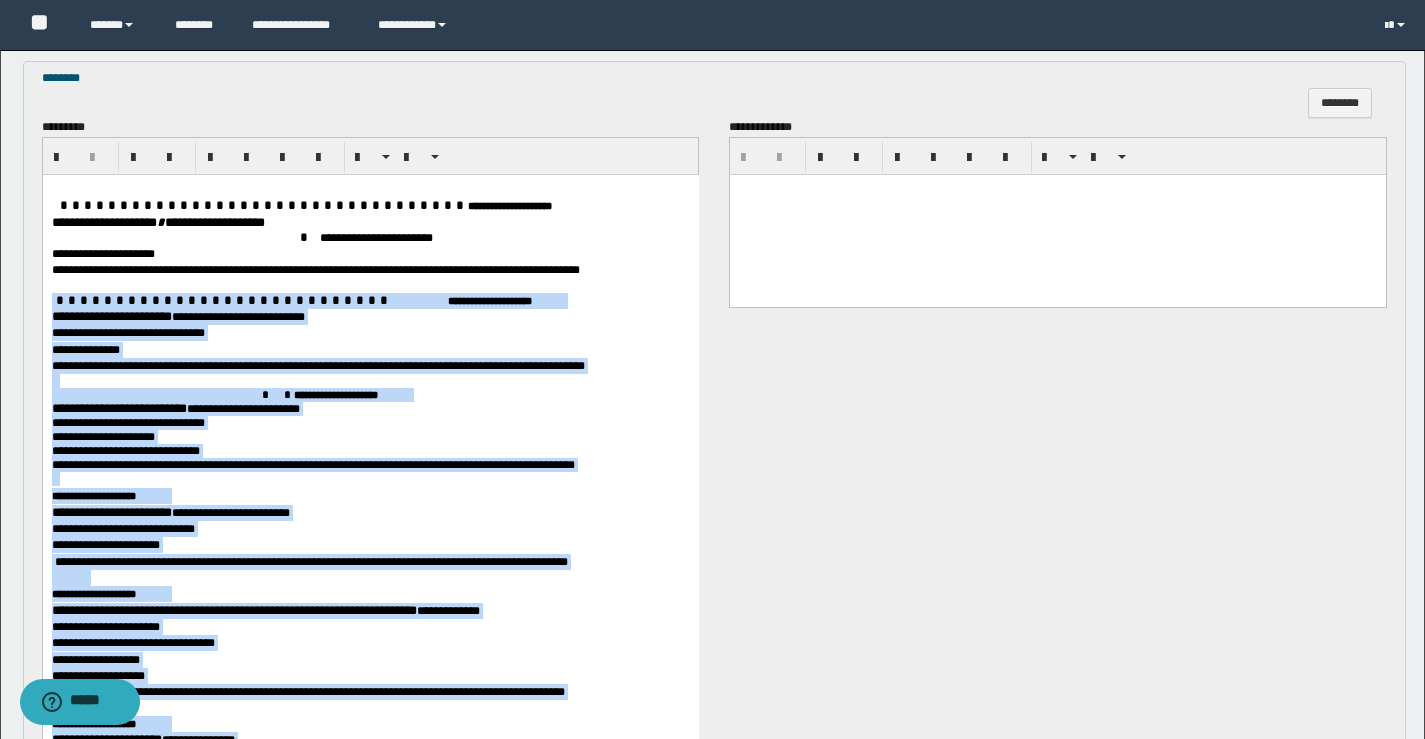 click on "**********" at bounding box center [315, 269] 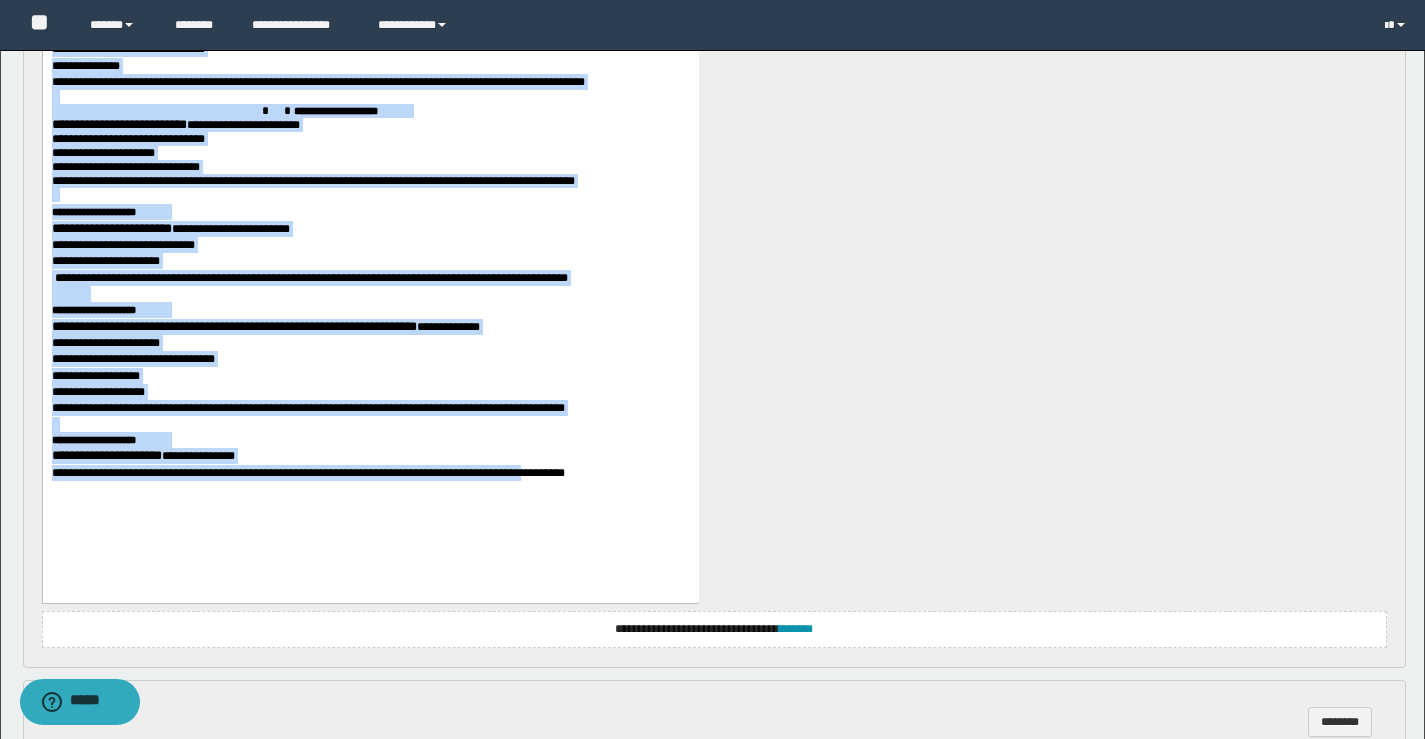 scroll, scrollTop: 1746, scrollLeft: 0, axis: vertical 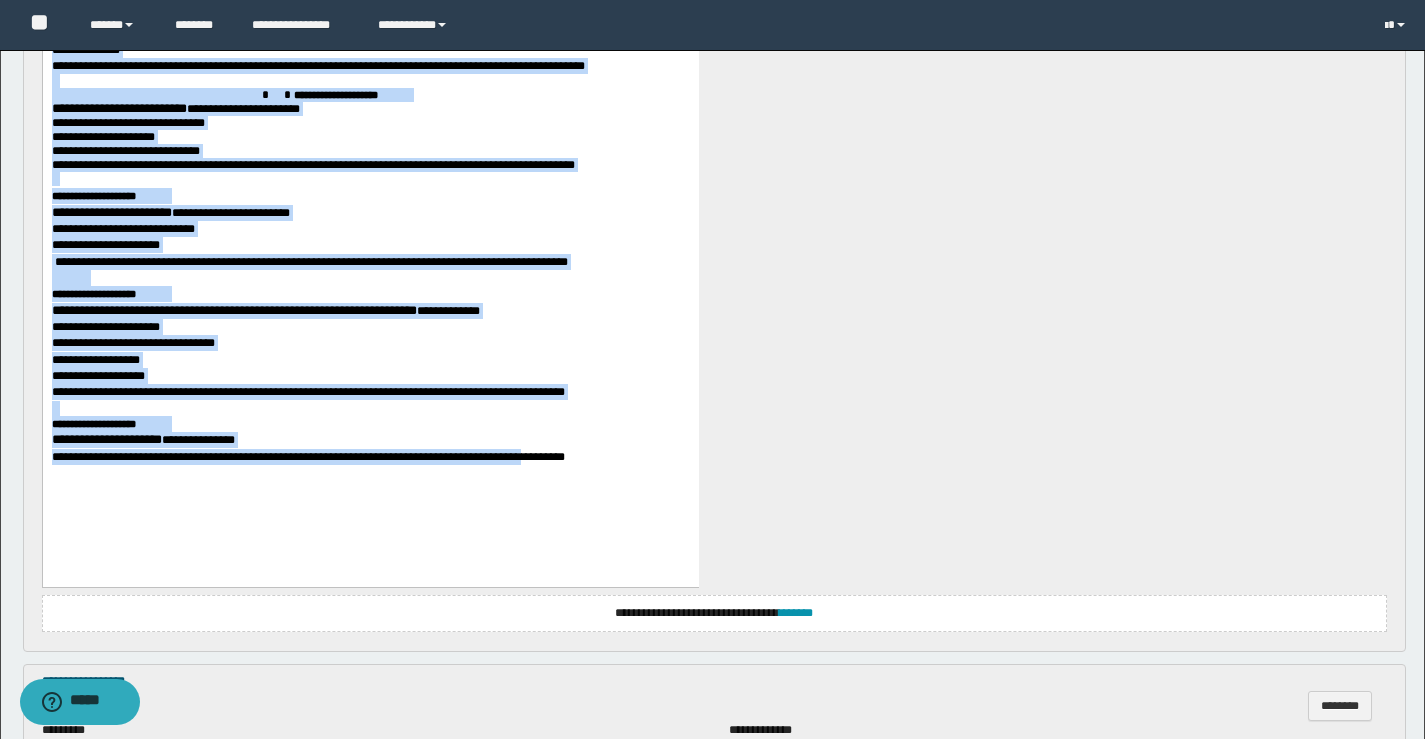 click on "**********" at bounding box center (370, 360) 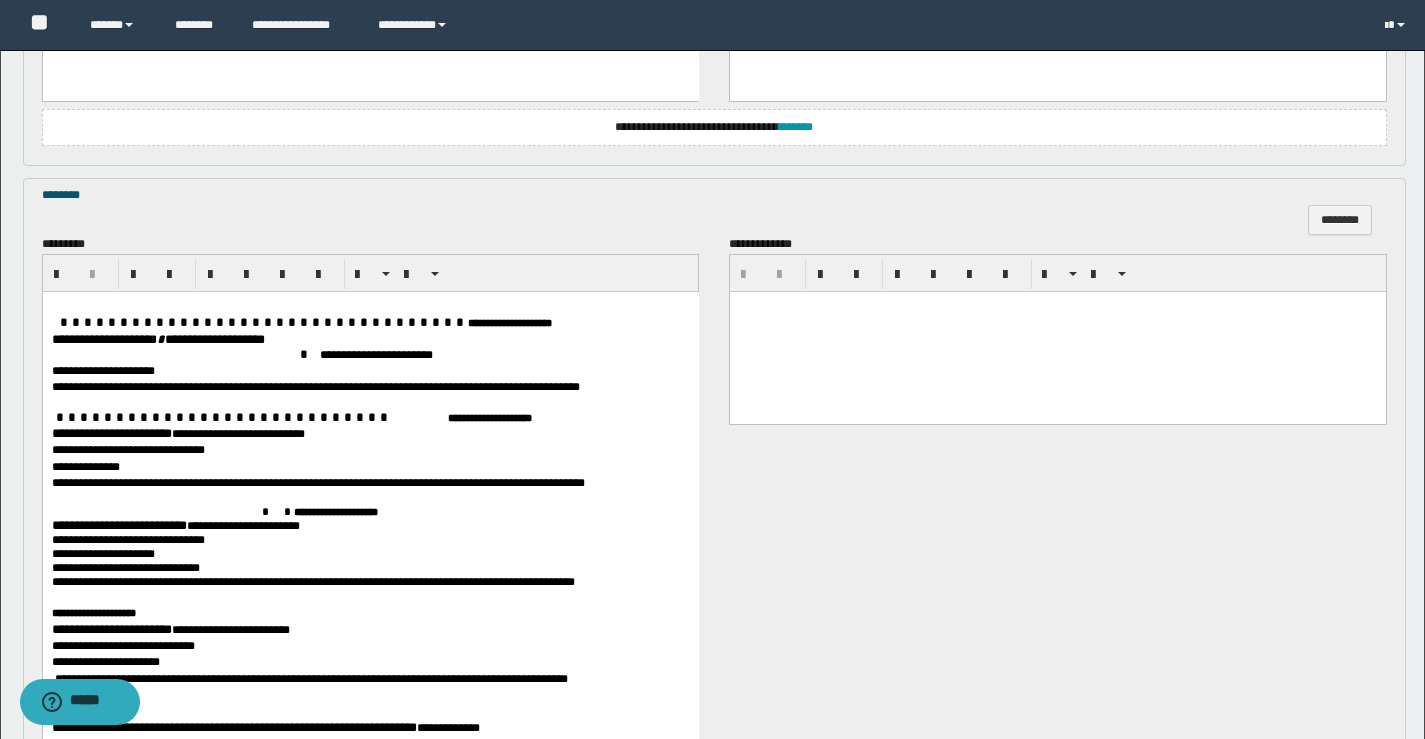 scroll, scrollTop: 1446, scrollLeft: 0, axis: vertical 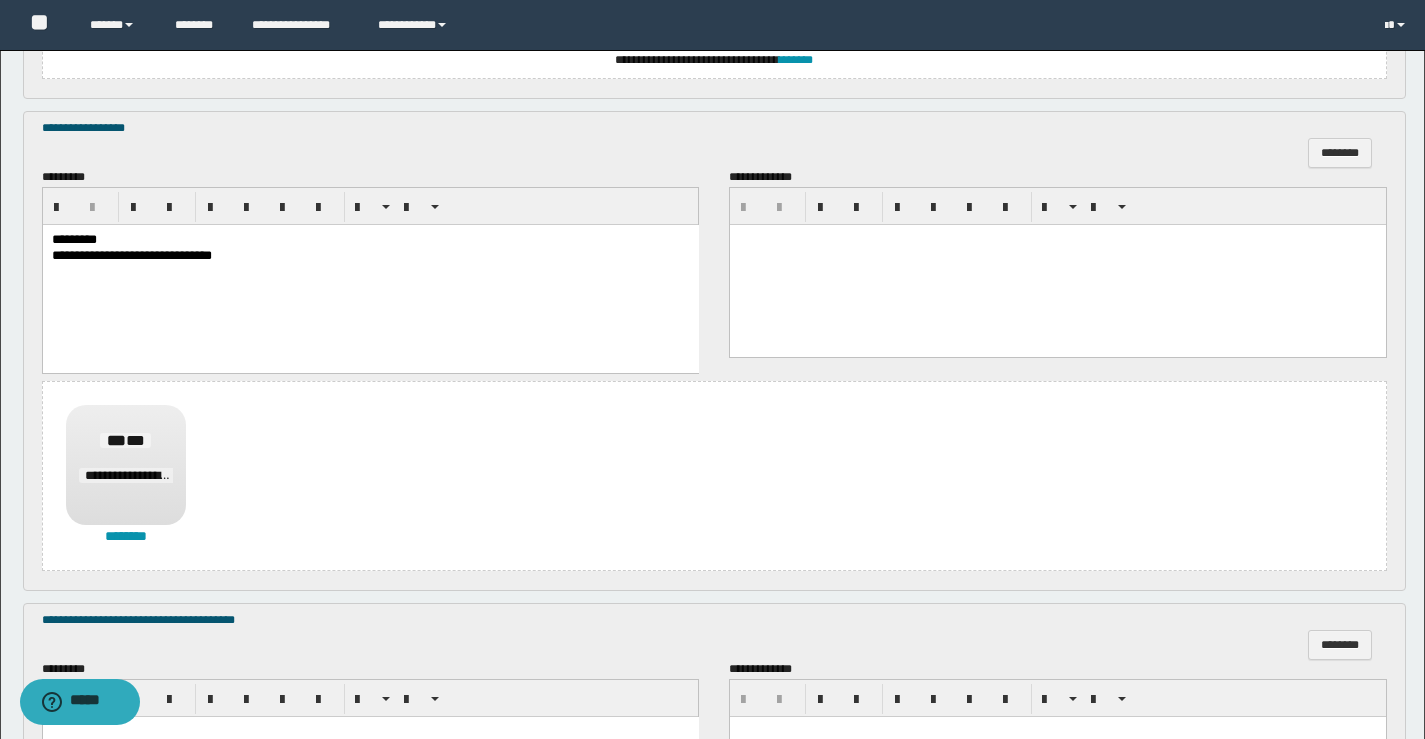 drag, startPoint x: 65, startPoint y: -565, endPoint x: 493, endPoint y: 919, distance: 1544.4869 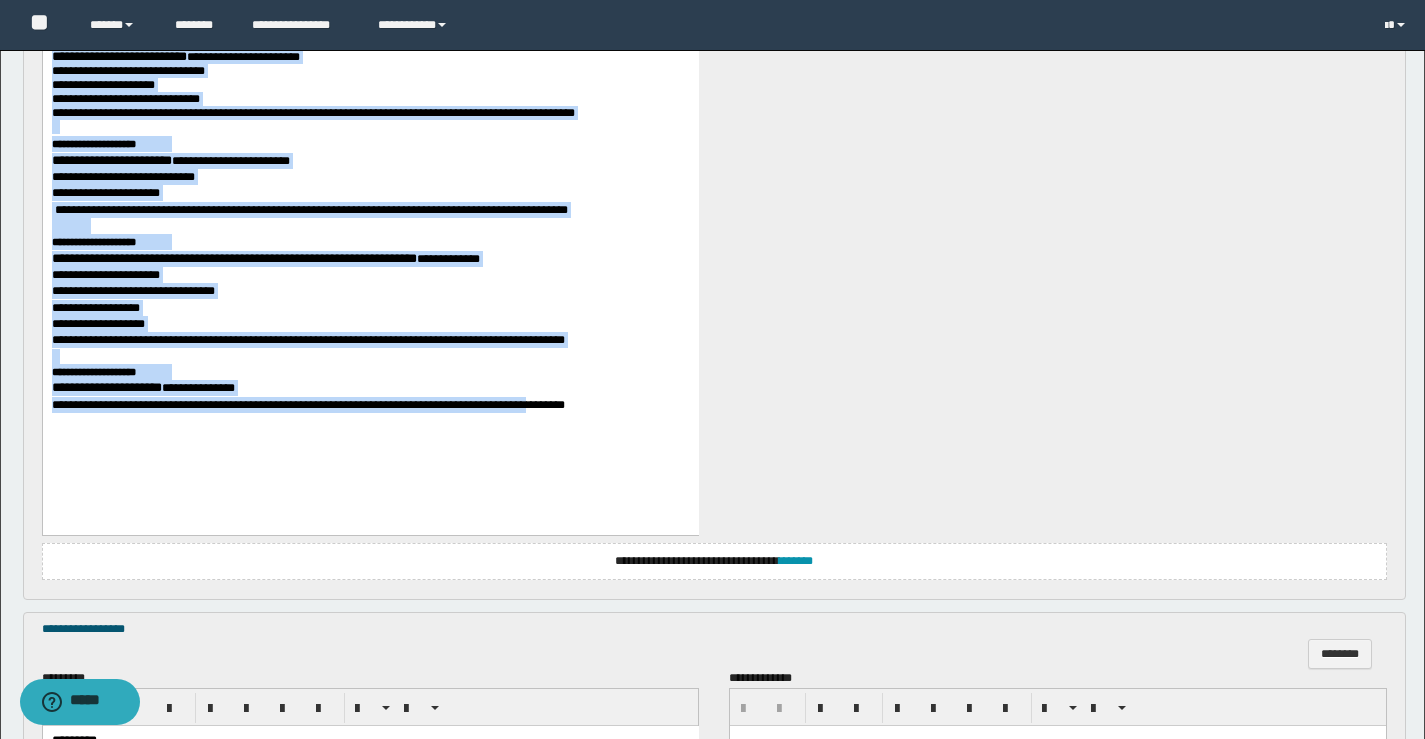 scroll, scrollTop: 1563, scrollLeft: 0, axis: vertical 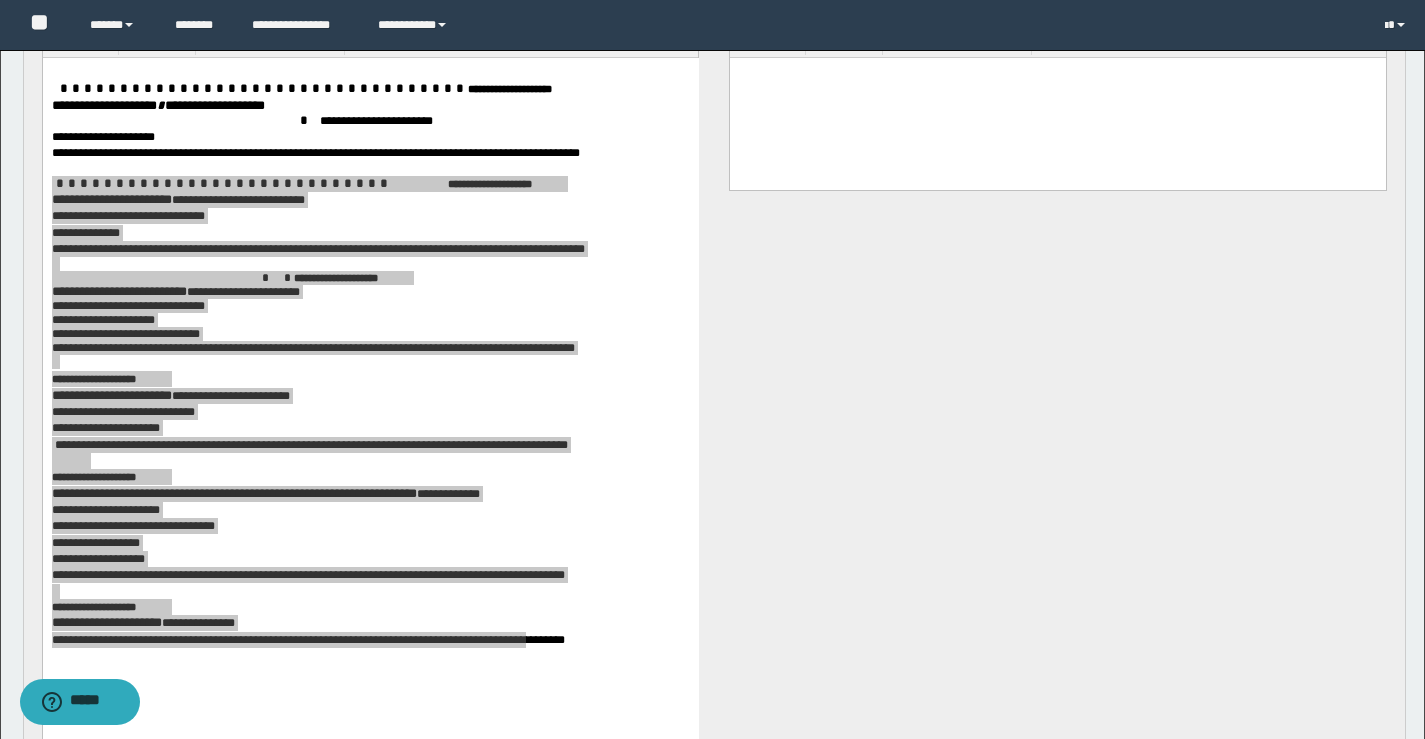 click at bounding box center [1058, 97] 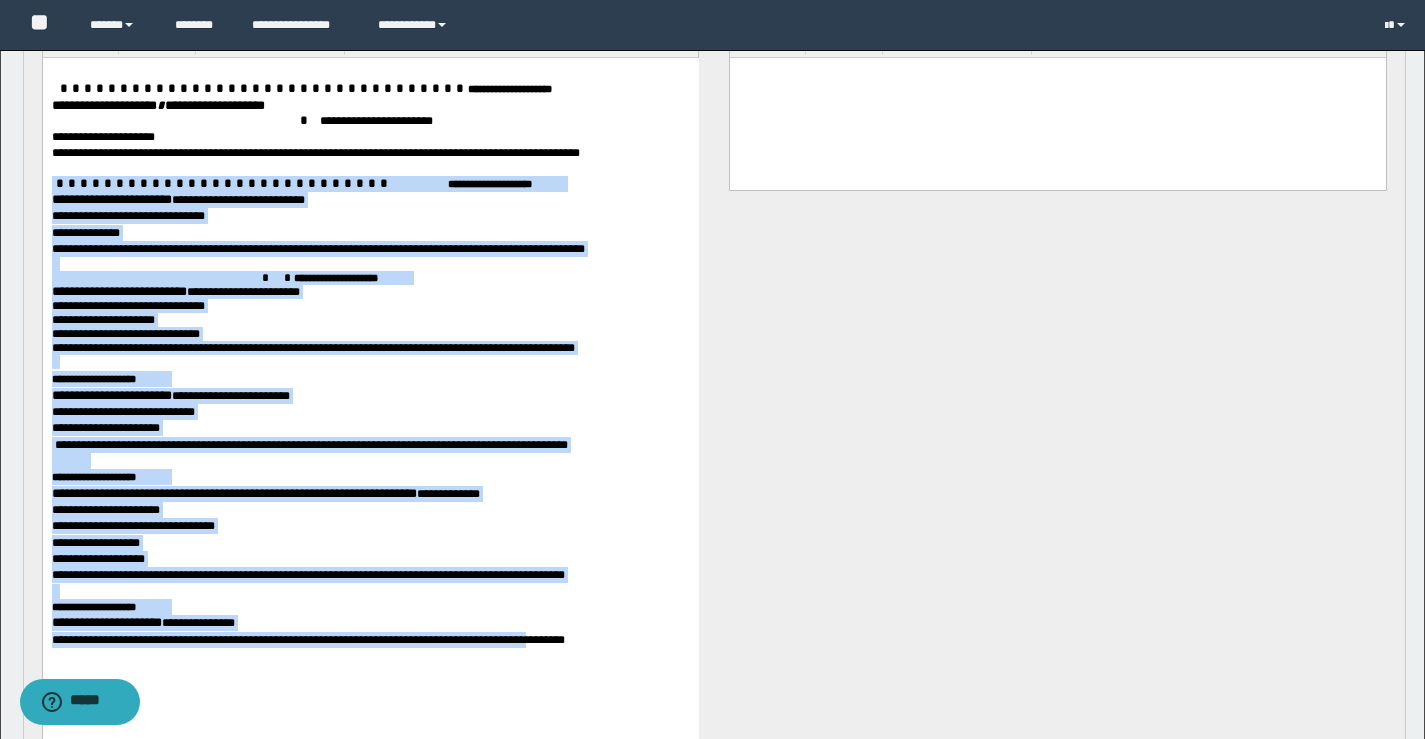 click at bounding box center (370, 166) 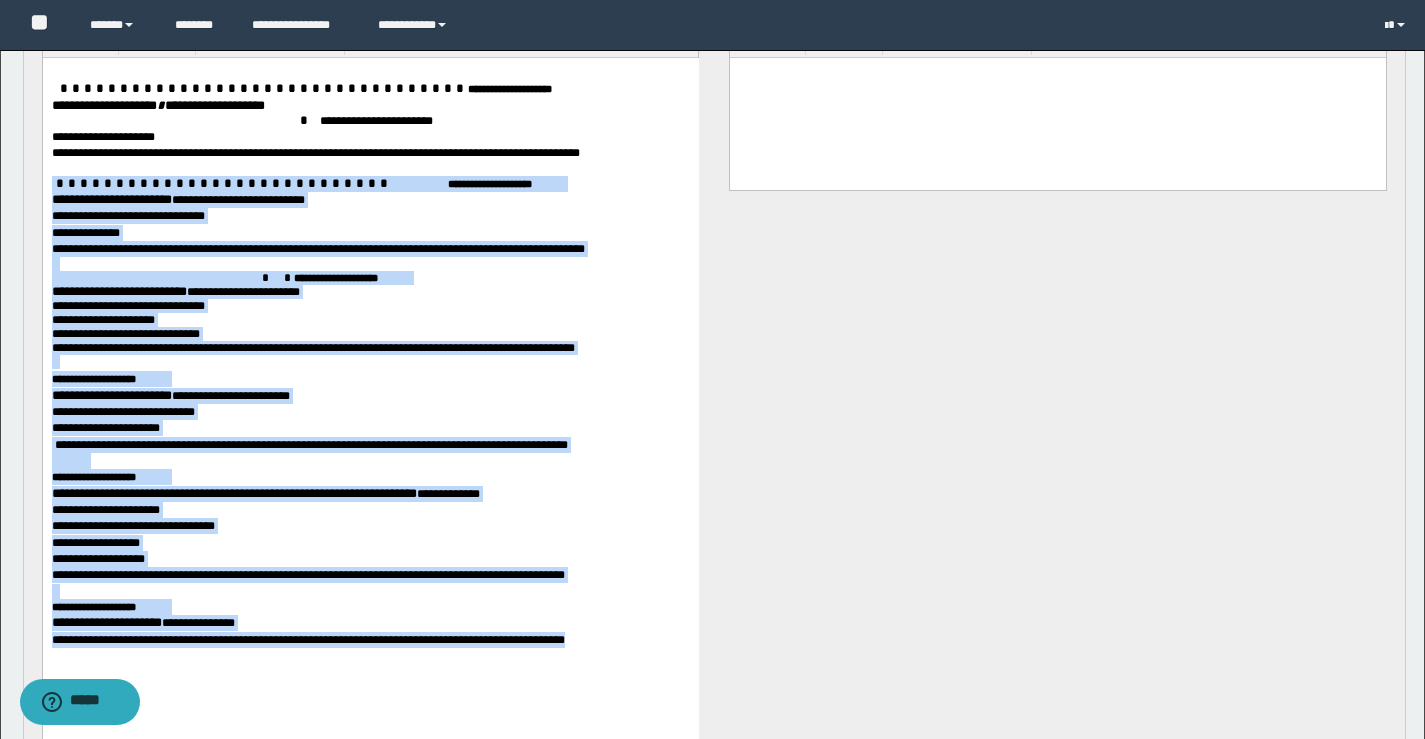 drag, startPoint x: 72, startPoint y: 170, endPoint x: 543, endPoint y: 657, distance: 677.50275 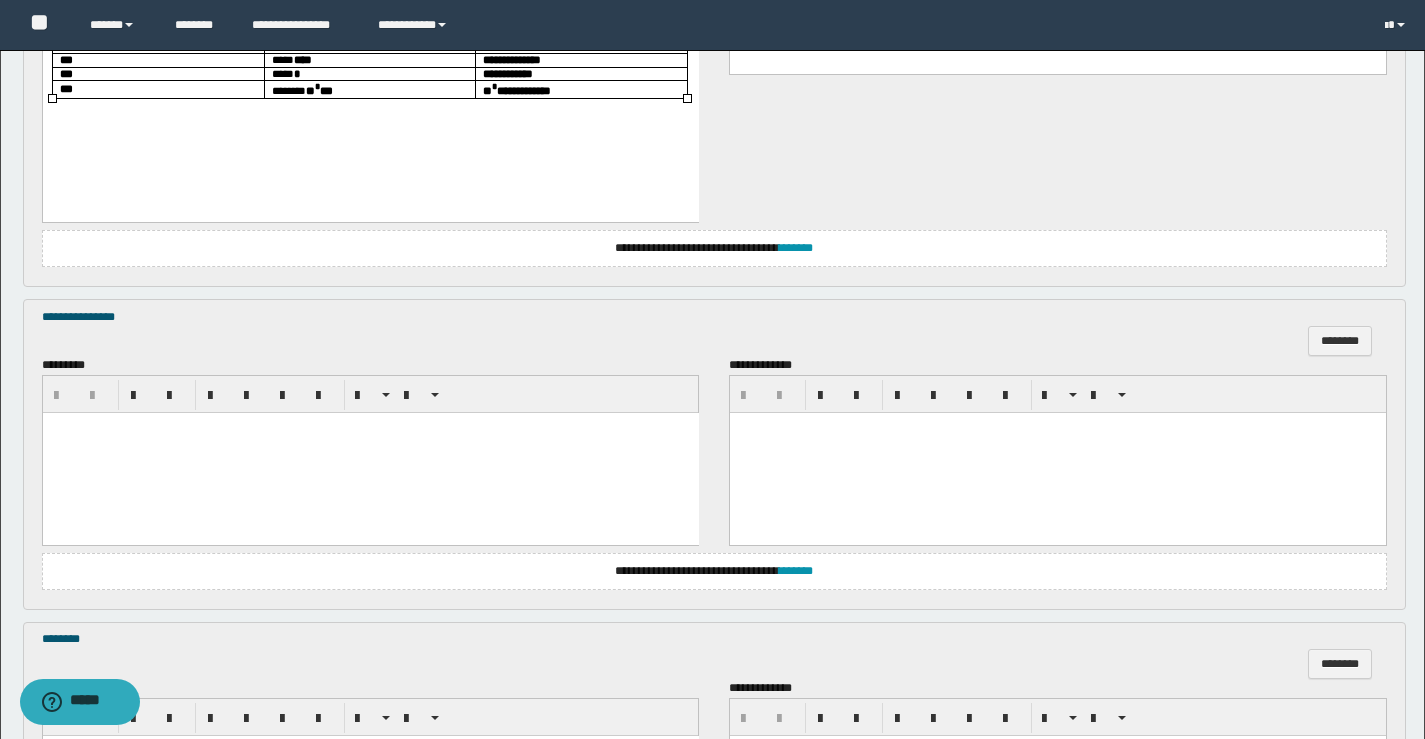 scroll, scrollTop: 1063, scrollLeft: 0, axis: vertical 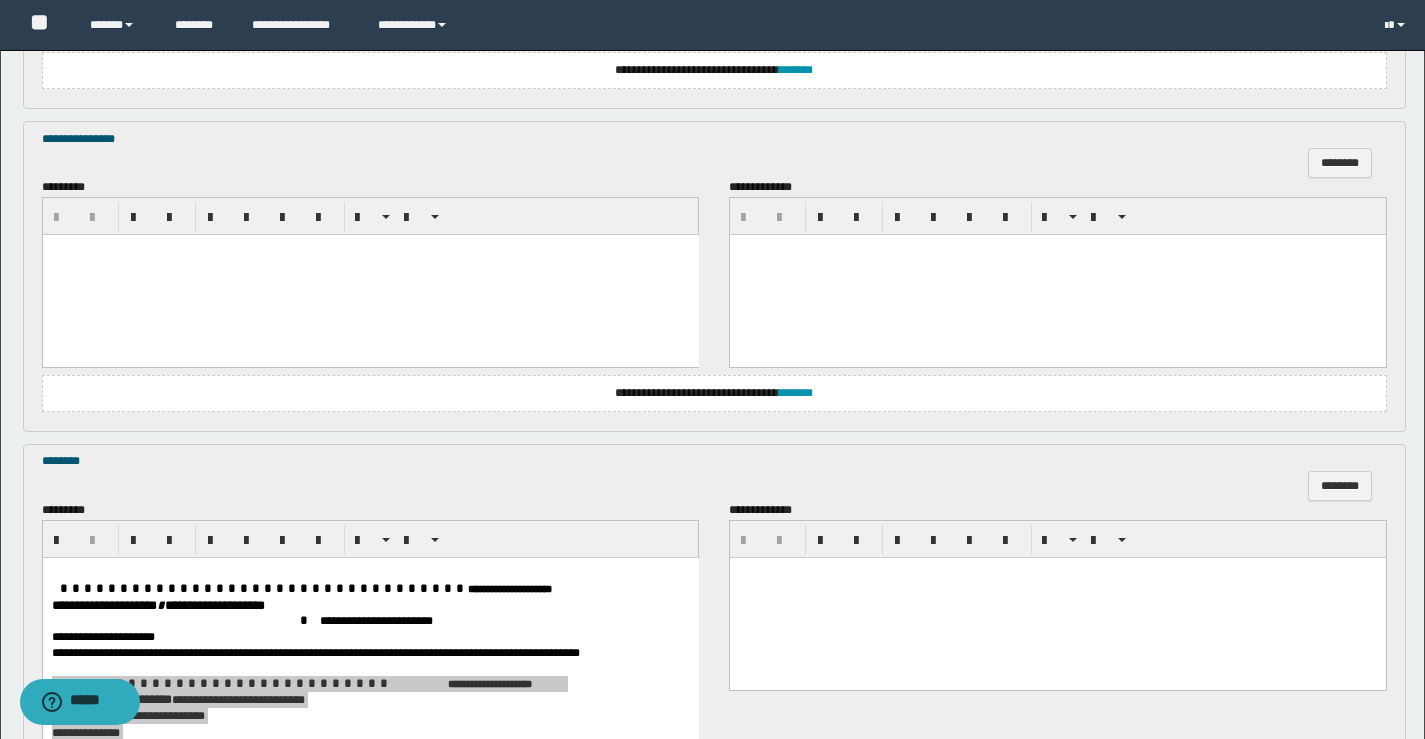 click at bounding box center [370, 275] 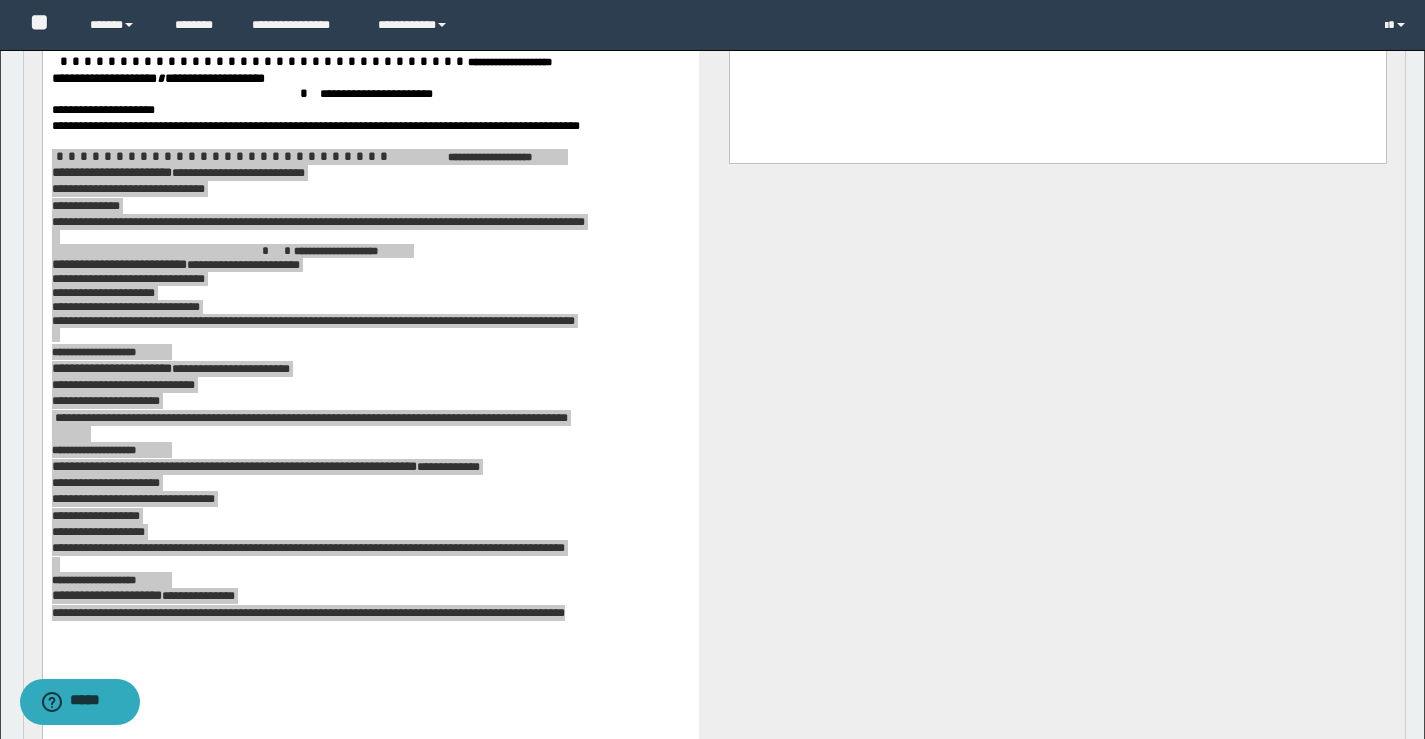 scroll, scrollTop: 2063, scrollLeft: 0, axis: vertical 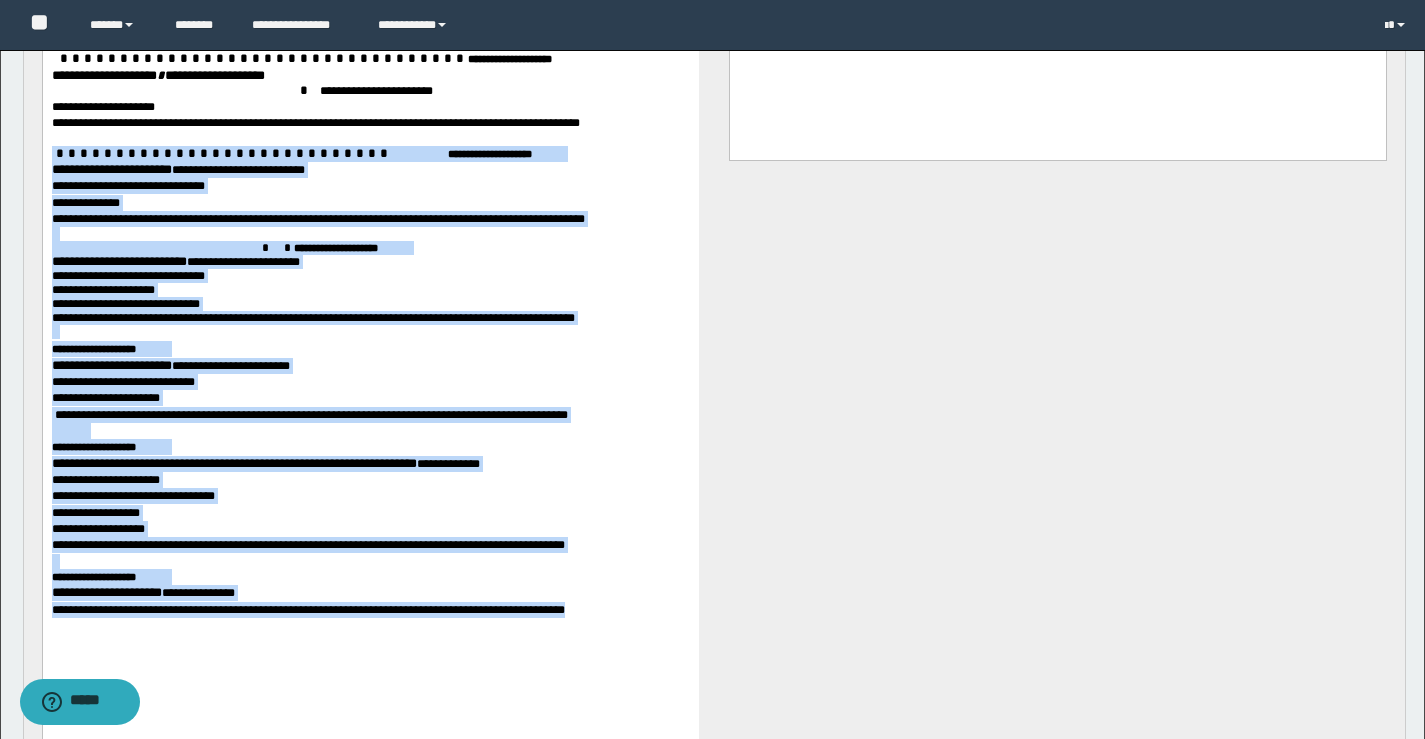 click on "**********" at bounding box center (127, 275) 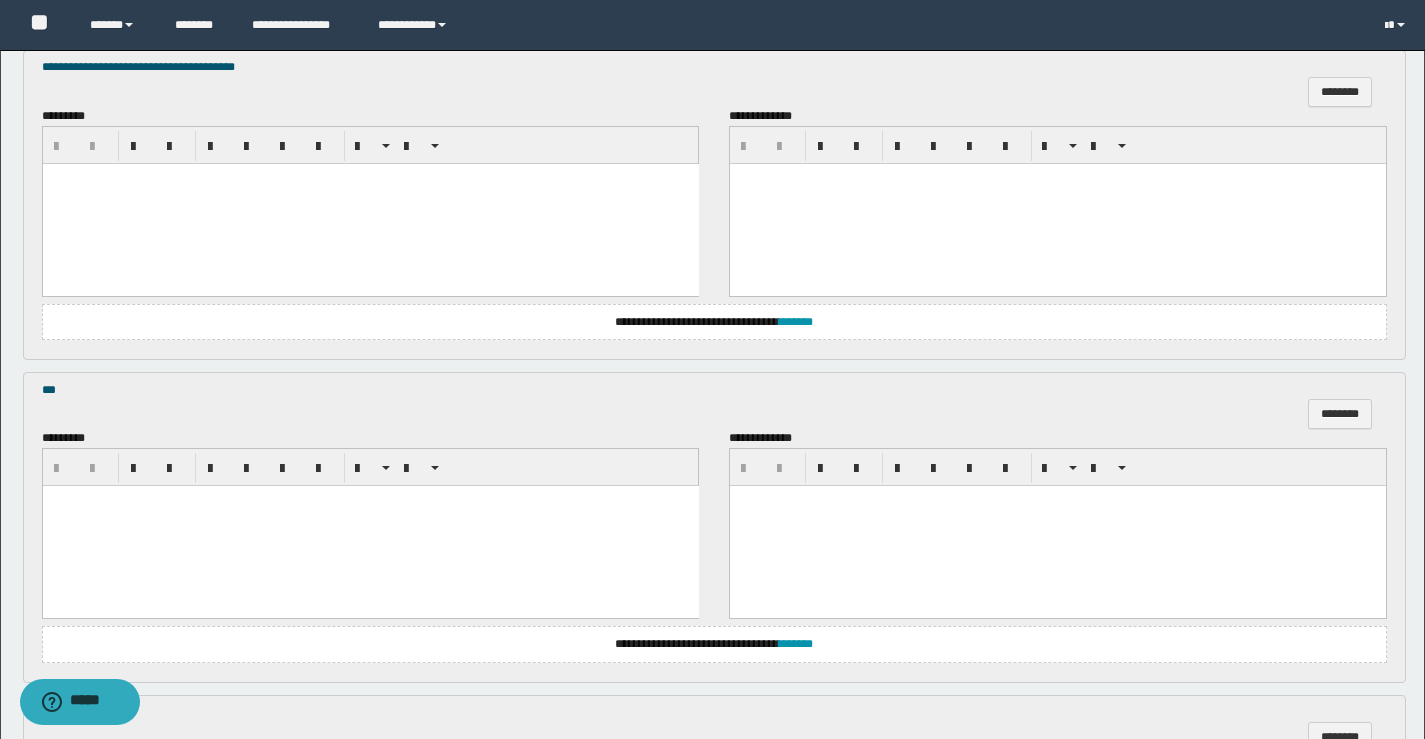 scroll, scrollTop: 2676, scrollLeft: 0, axis: vertical 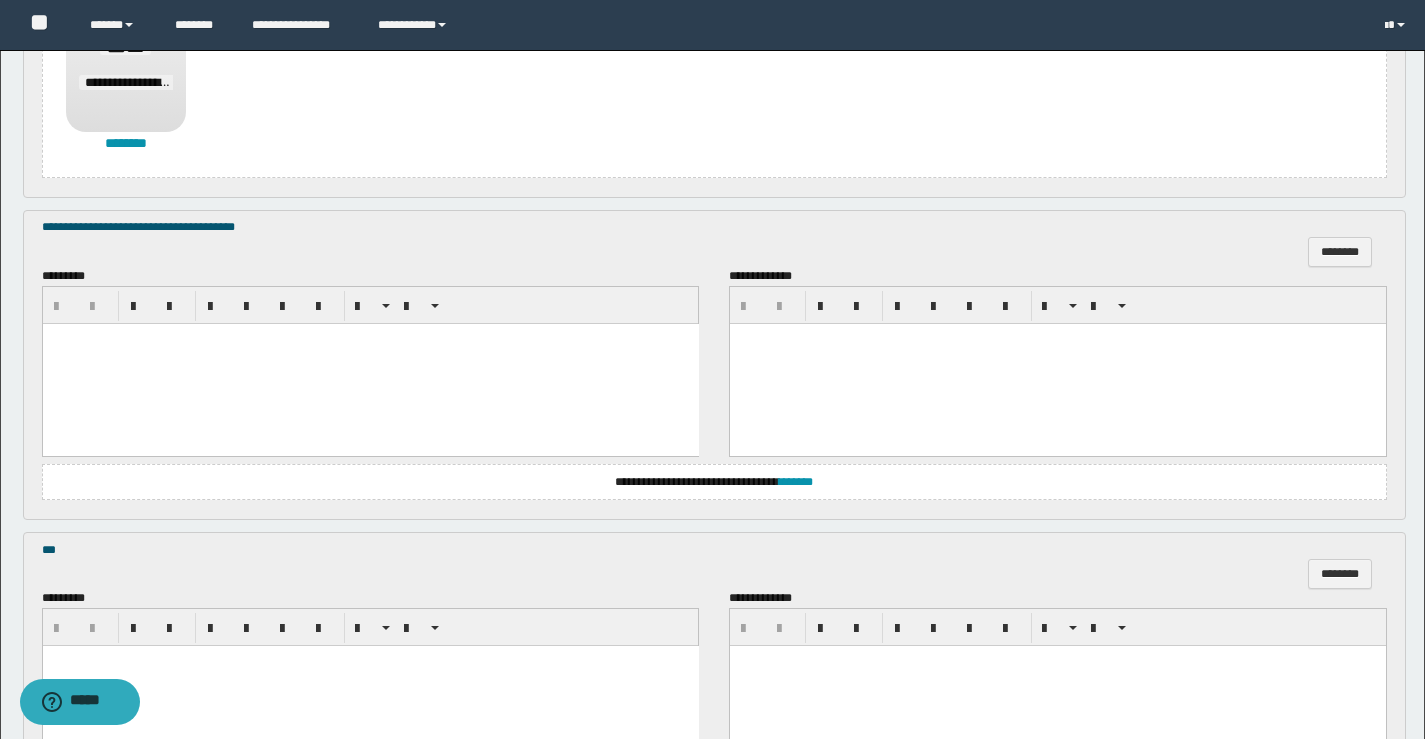 click at bounding box center (370, 363) 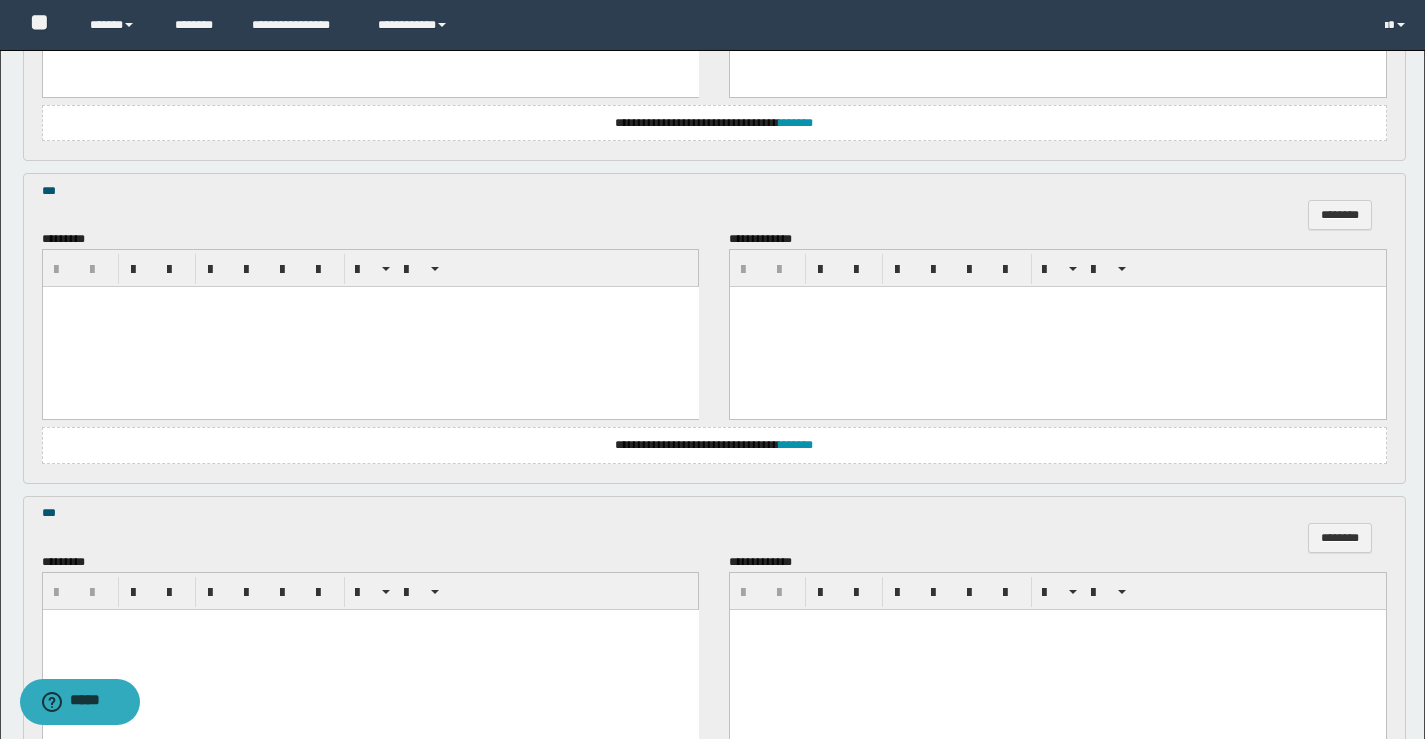 scroll, scrollTop: 3076, scrollLeft: 0, axis: vertical 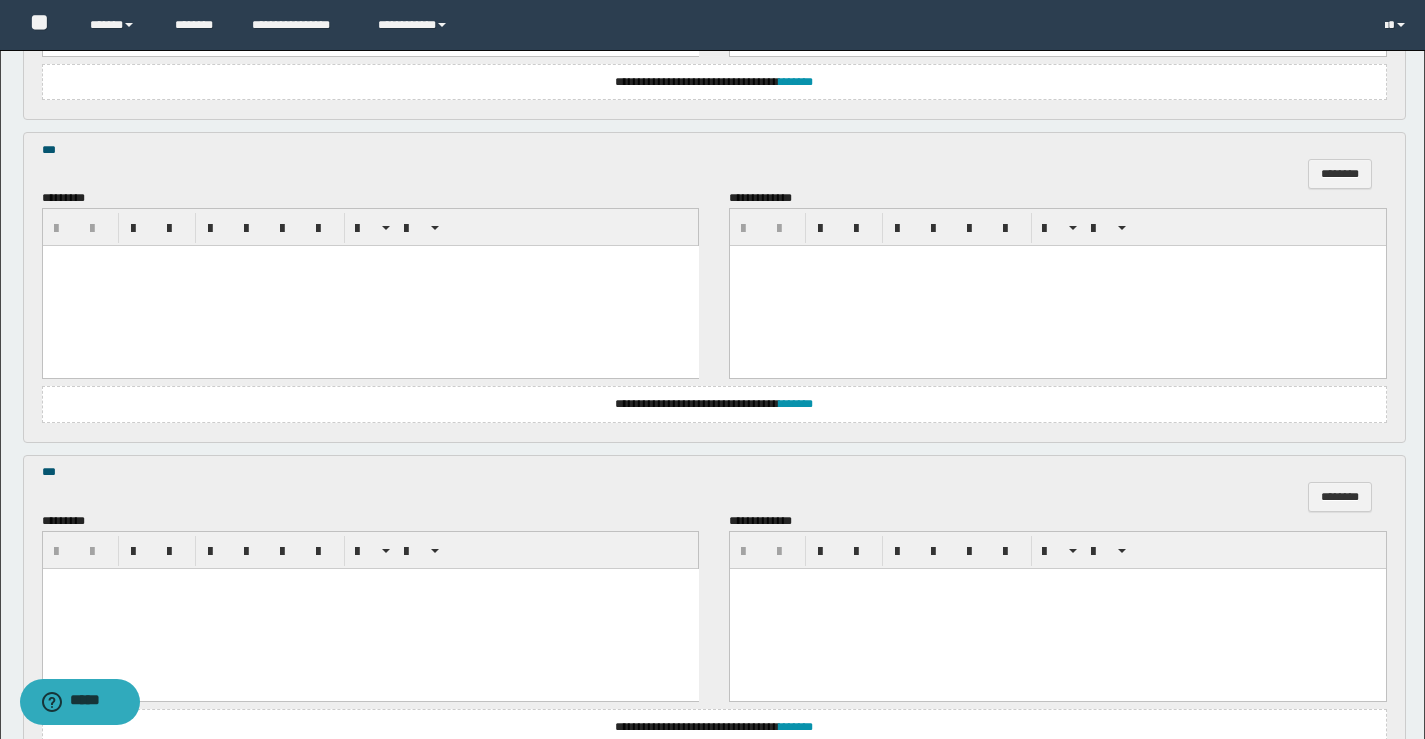 click at bounding box center [370, 286] 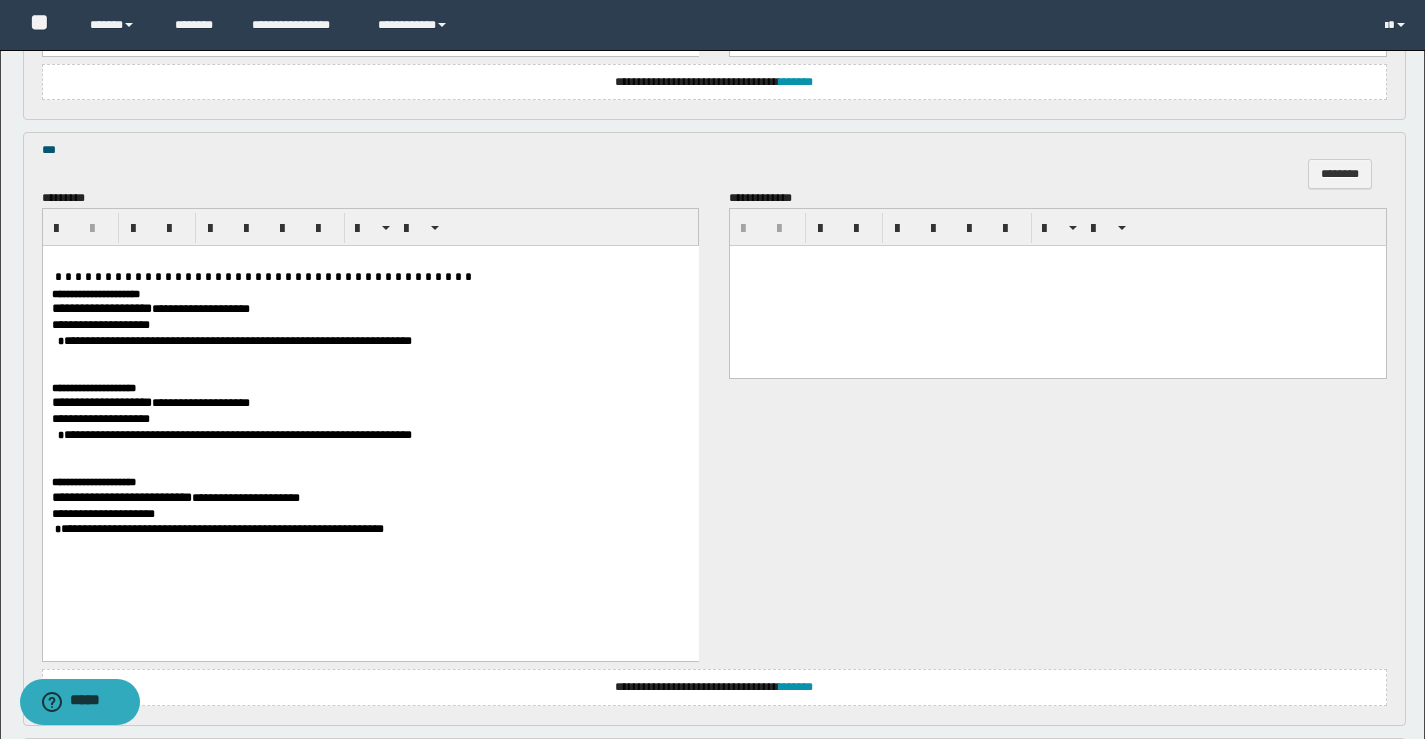 click at bounding box center [262, 277] 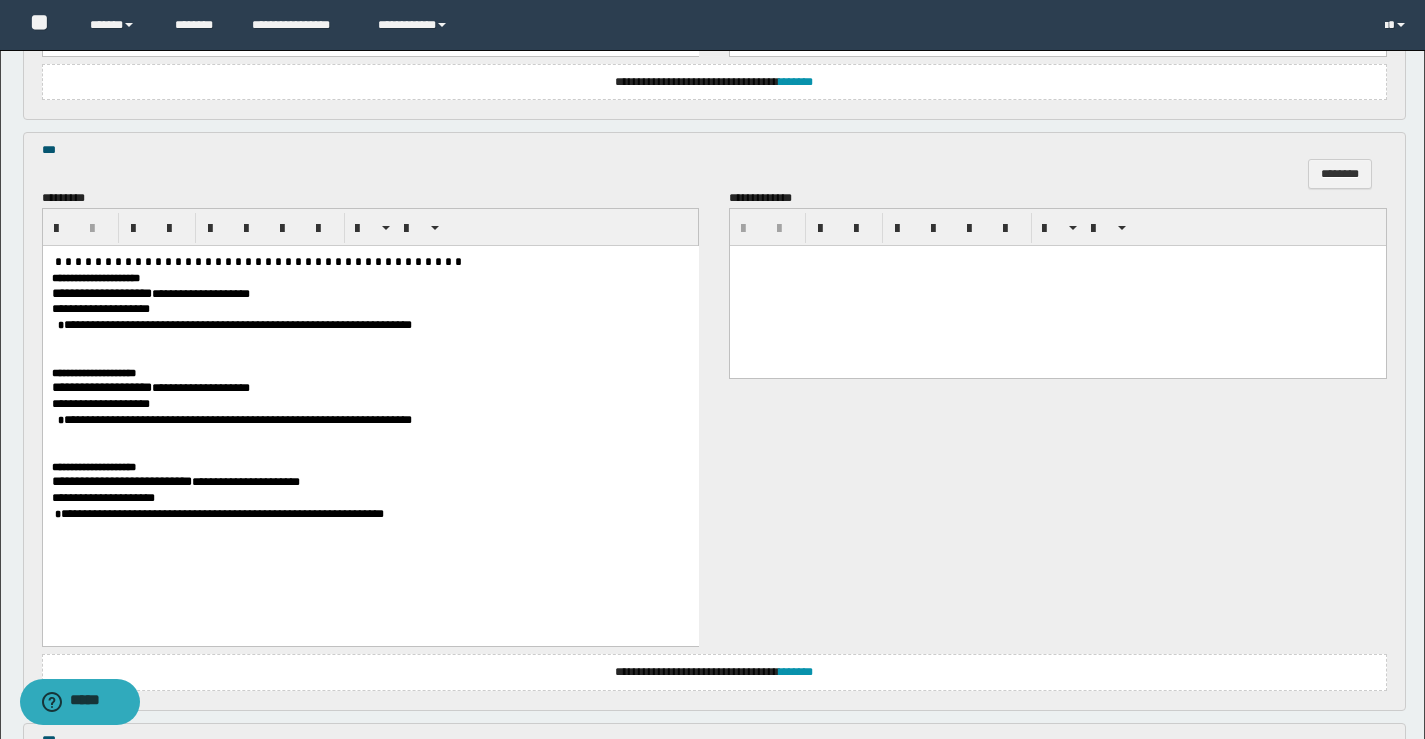 click on "**********" at bounding box center [101, 293] 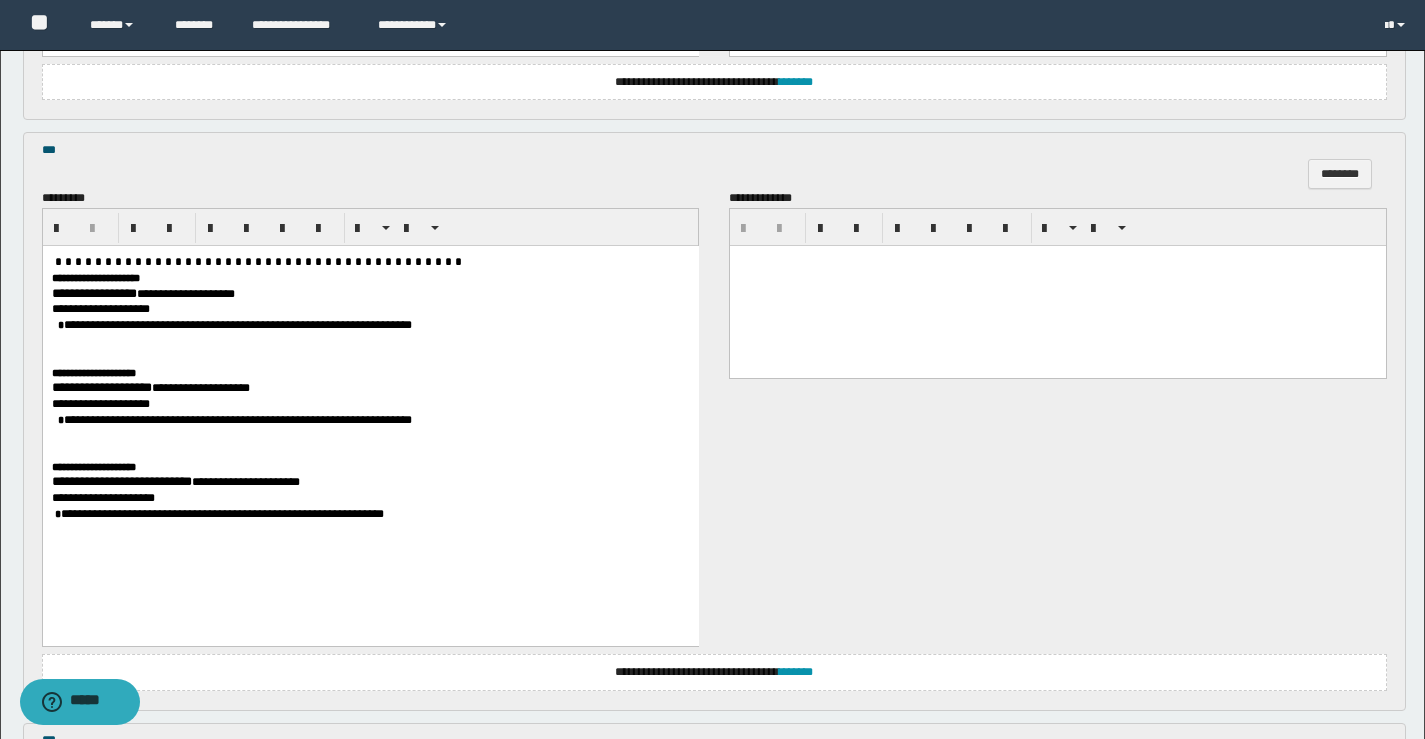 click on "**********" at bounding box center [101, 387] 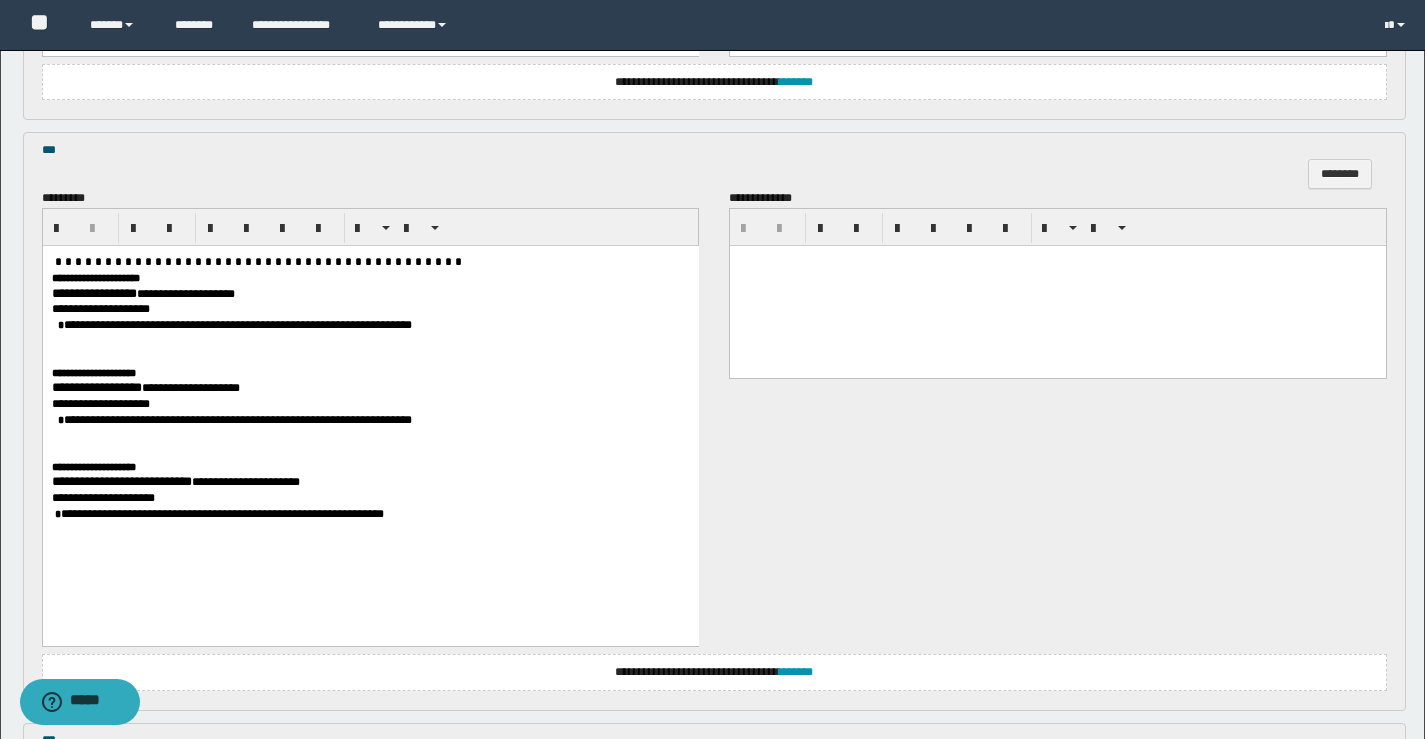 click on "**********" at bounding box center (121, 481) 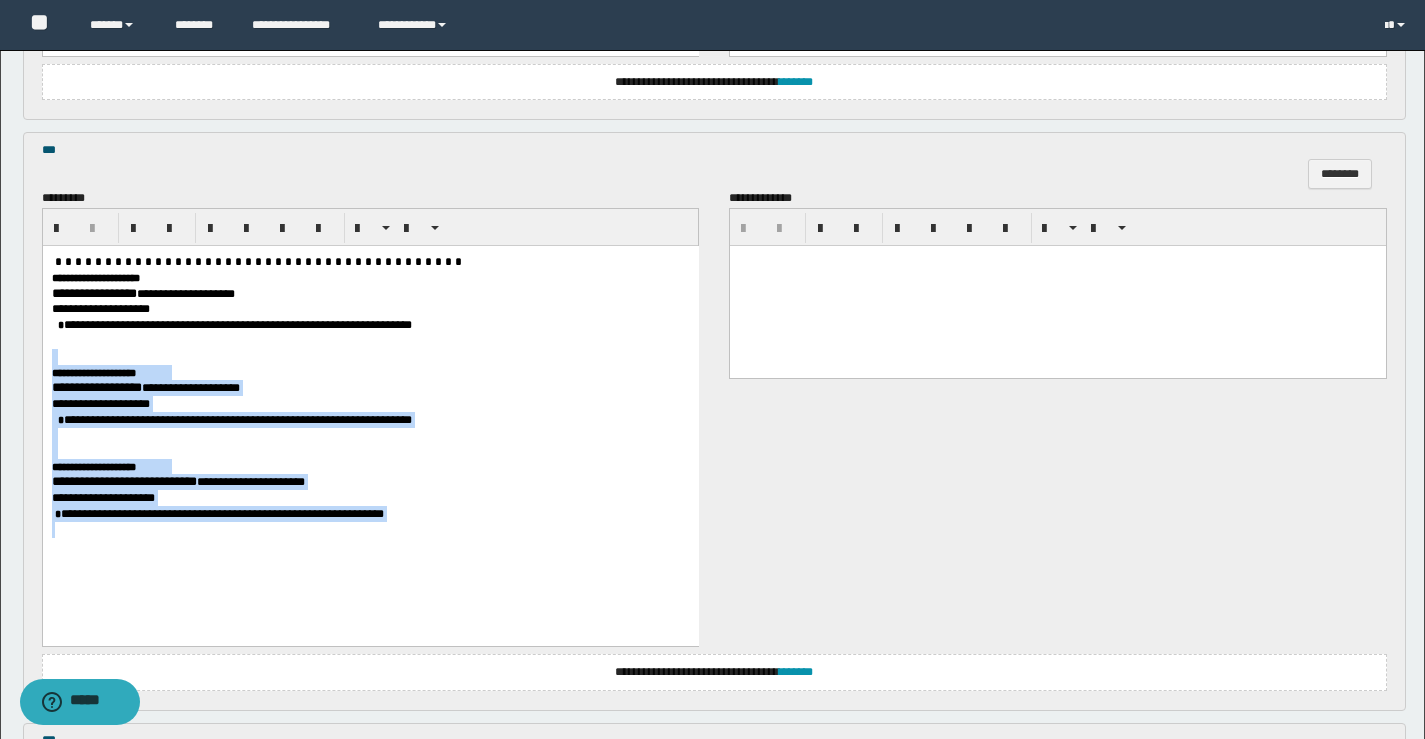 drag, startPoint x: 65, startPoint y: 342, endPoint x: 524, endPoint y: 543, distance: 501.08084 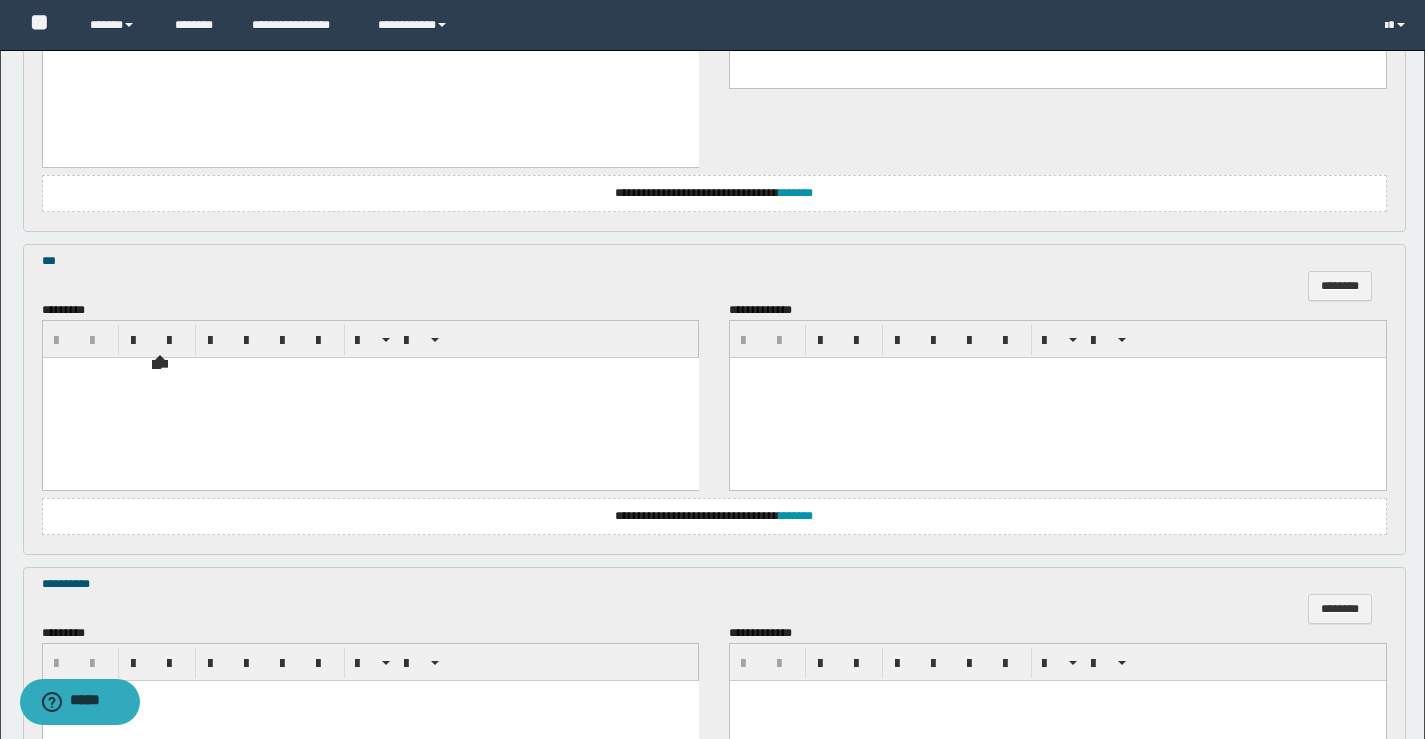 scroll, scrollTop: 3376, scrollLeft: 0, axis: vertical 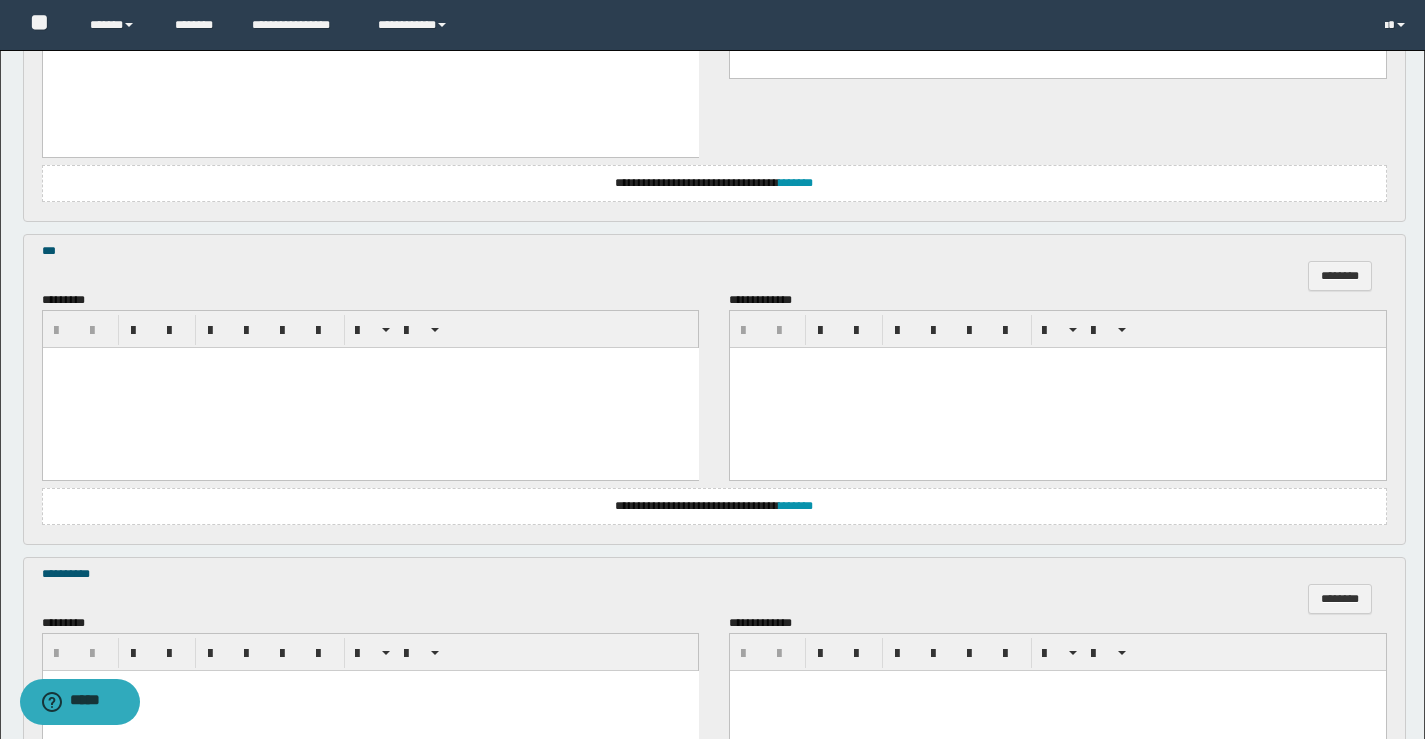 click at bounding box center [370, 387] 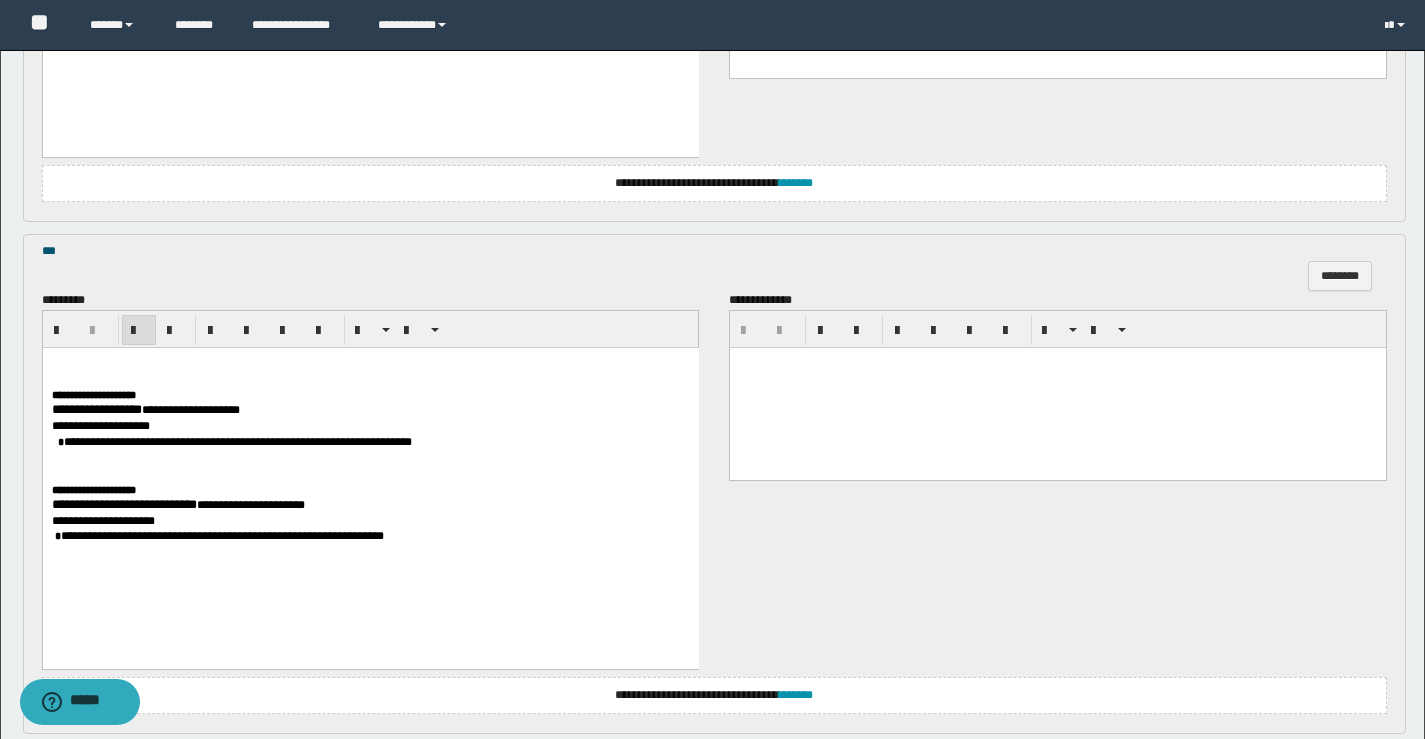 click on "**********" at bounding box center [370, 482] 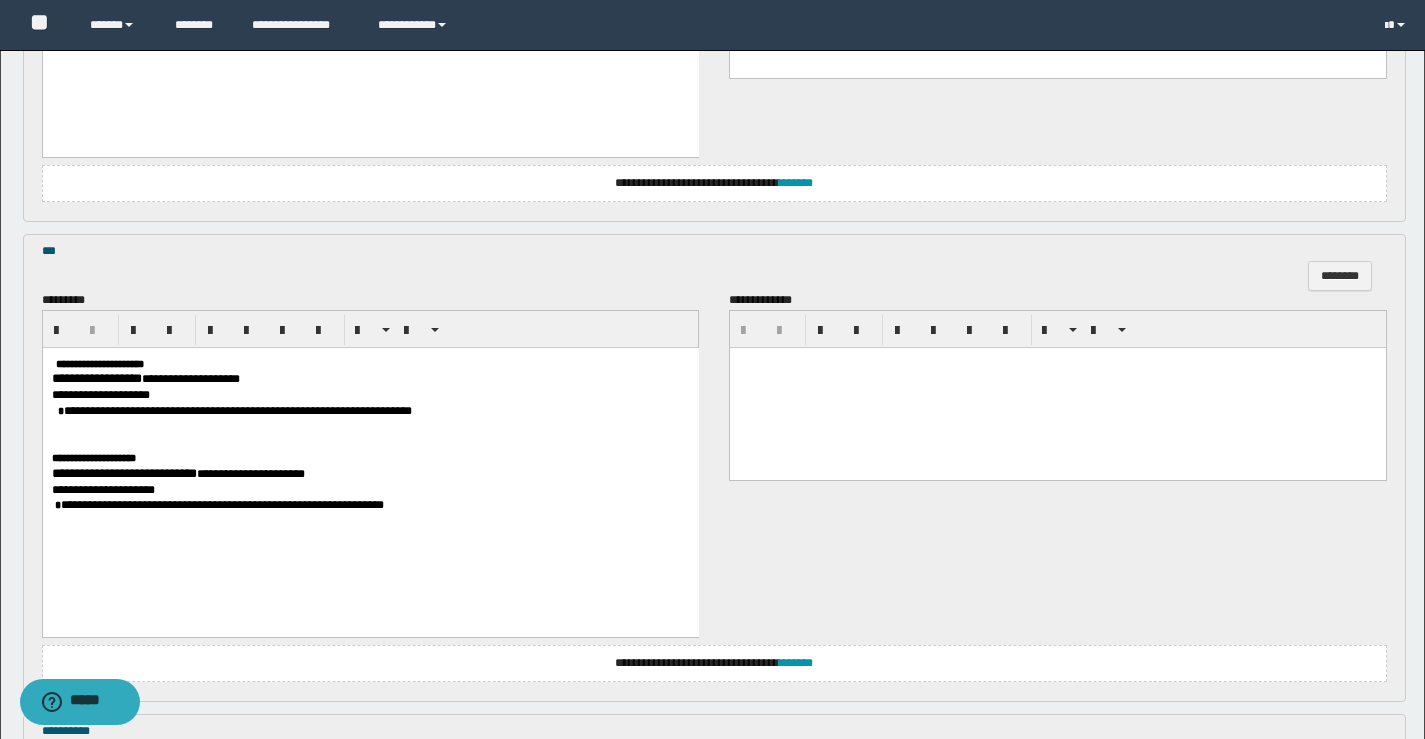 click on "**********" at bounding box center (96, 377) 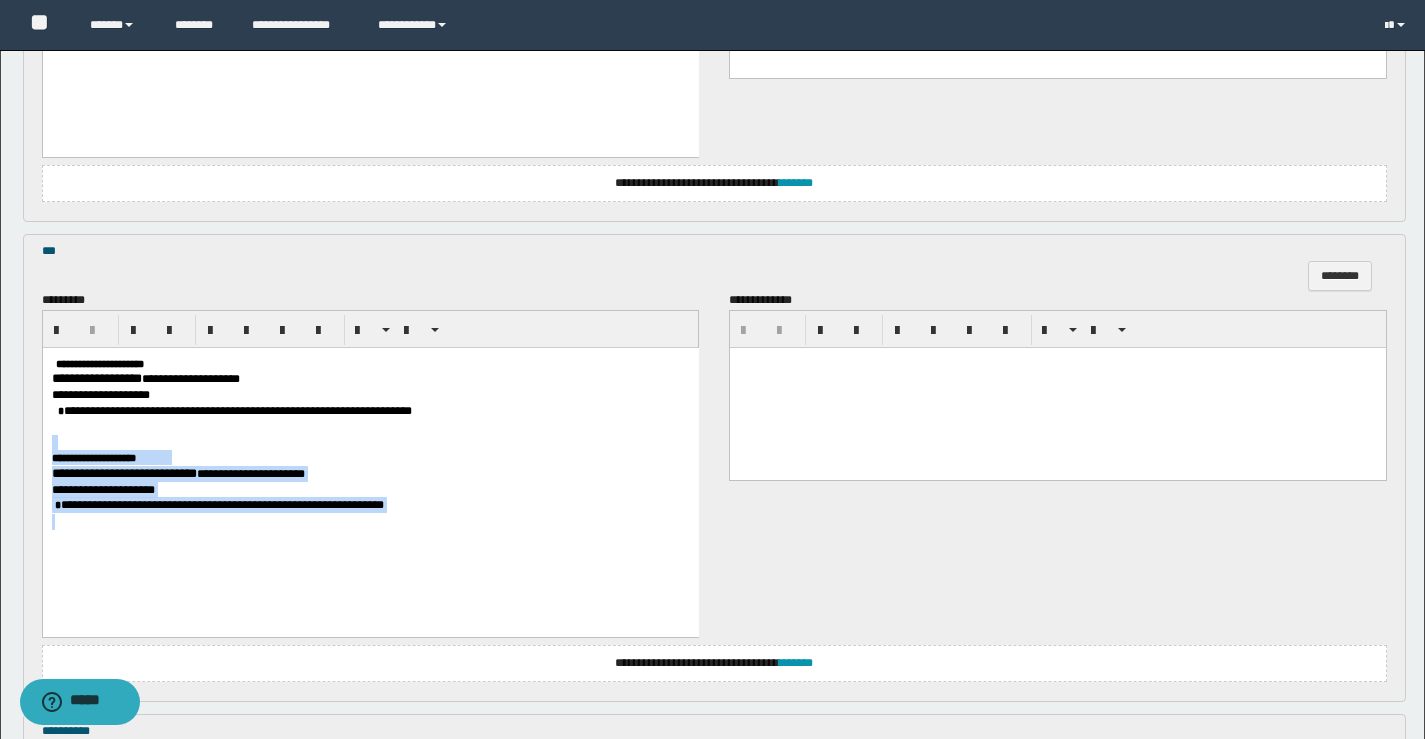 drag, startPoint x: 83, startPoint y: 428, endPoint x: 448, endPoint y: 555, distance: 386.46344 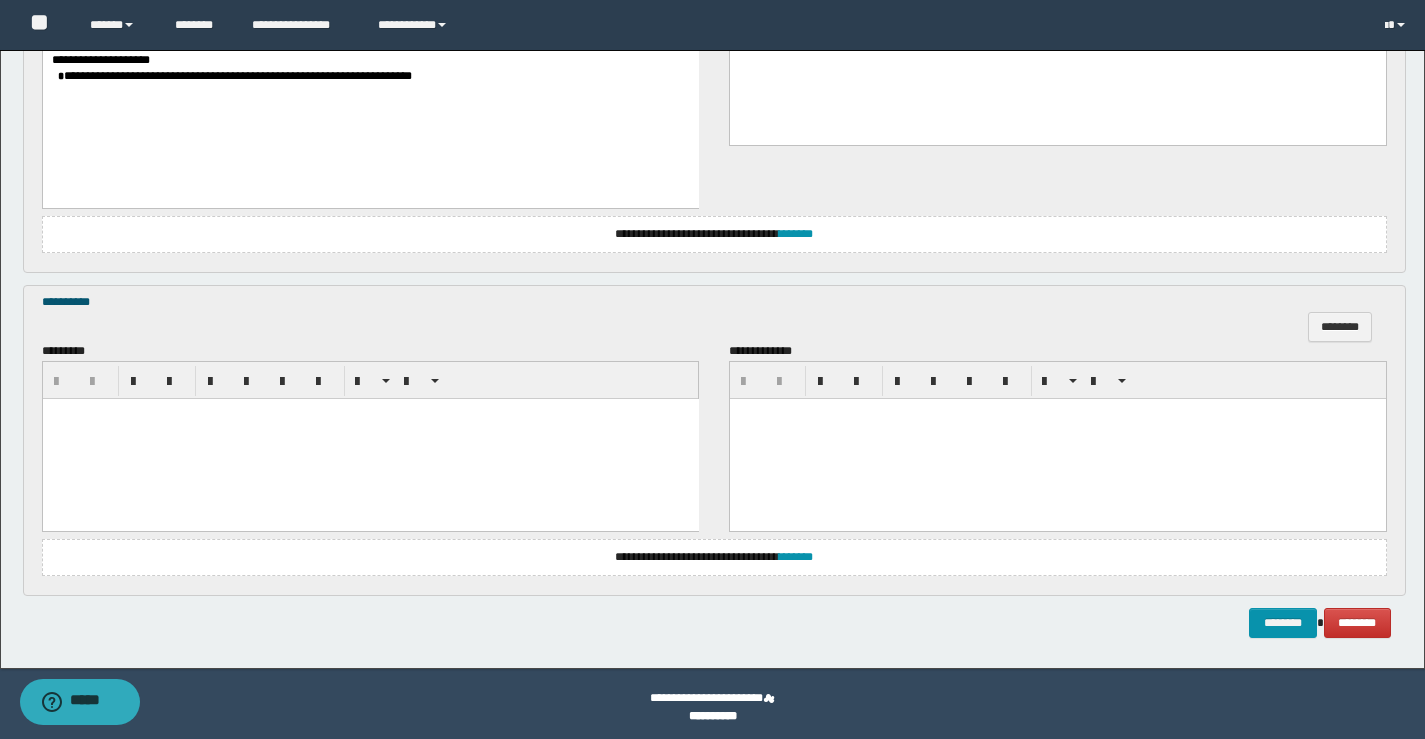 scroll, scrollTop: 3718, scrollLeft: 0, axis: vertical 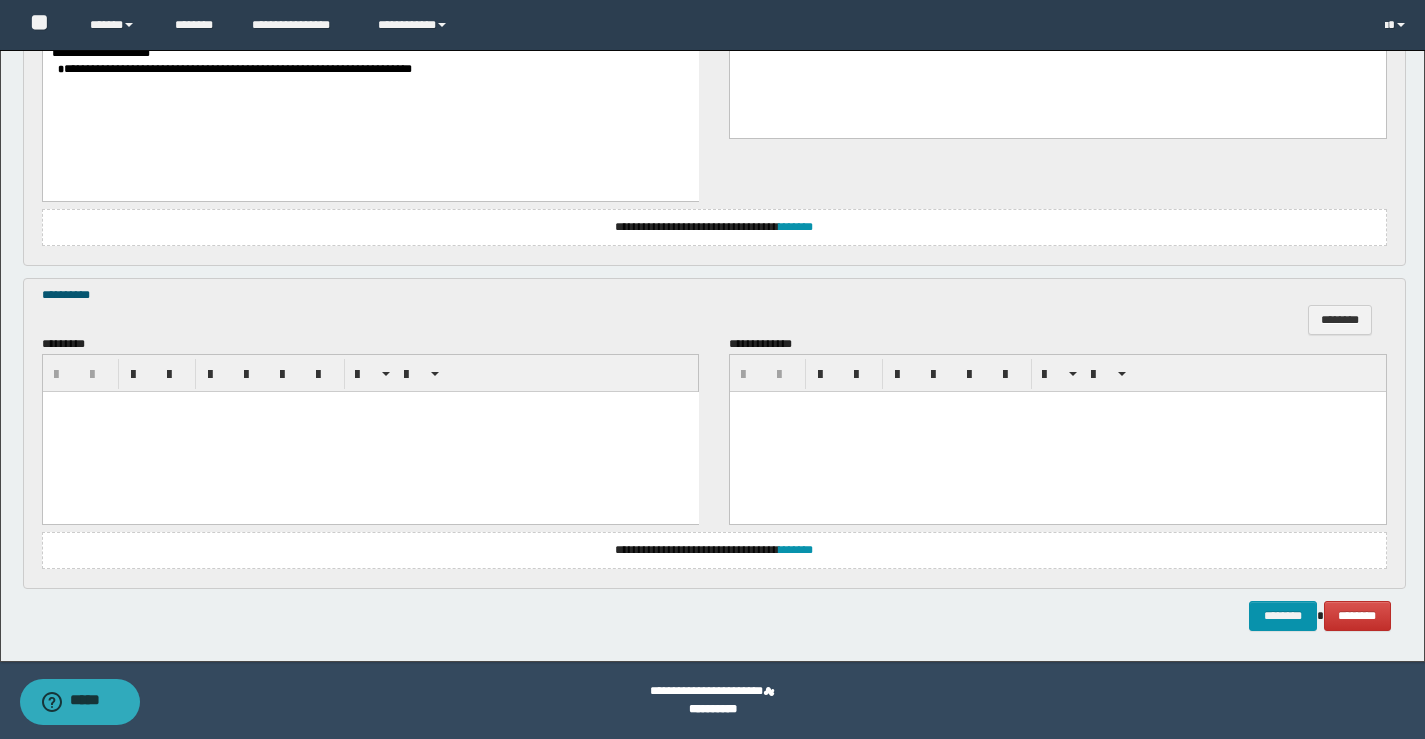 click at bounding box center (370, 431) 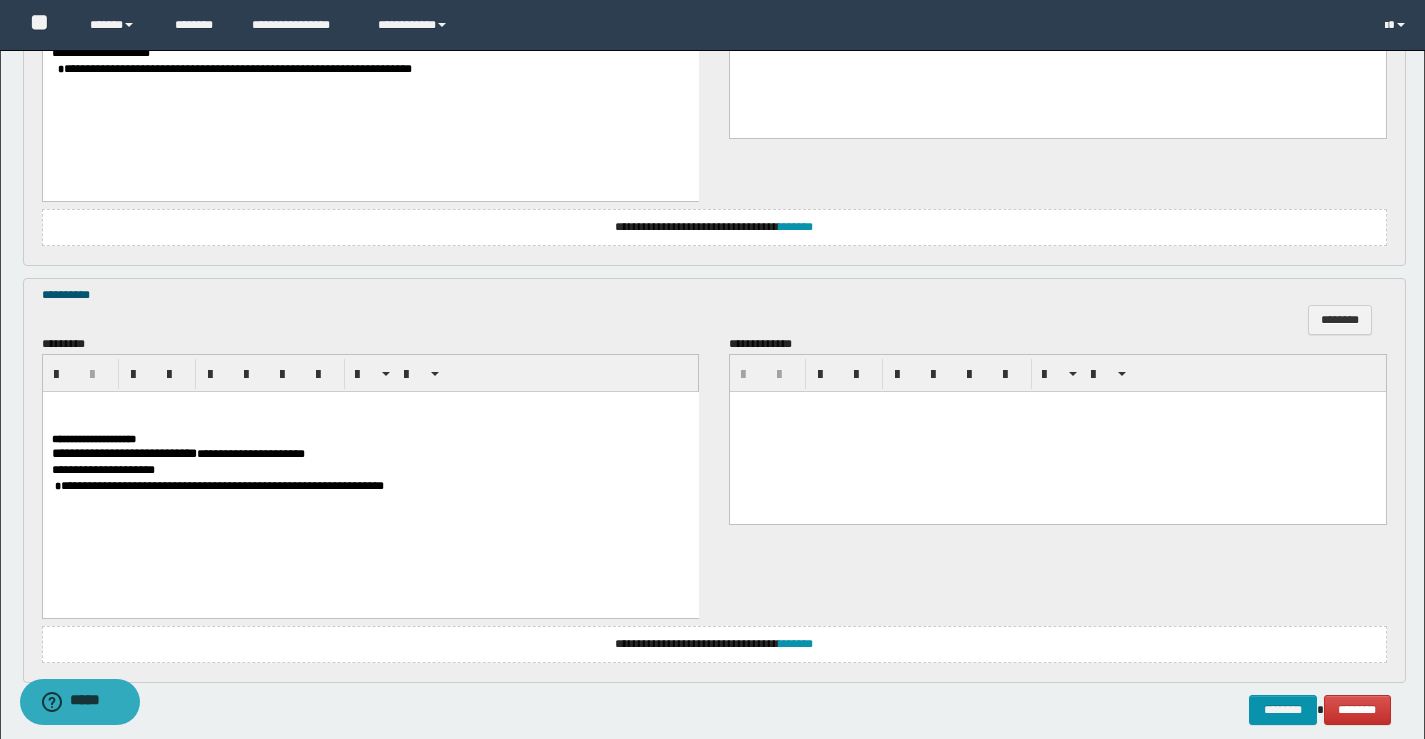 click on "**********" at bounding box center [123, 452] 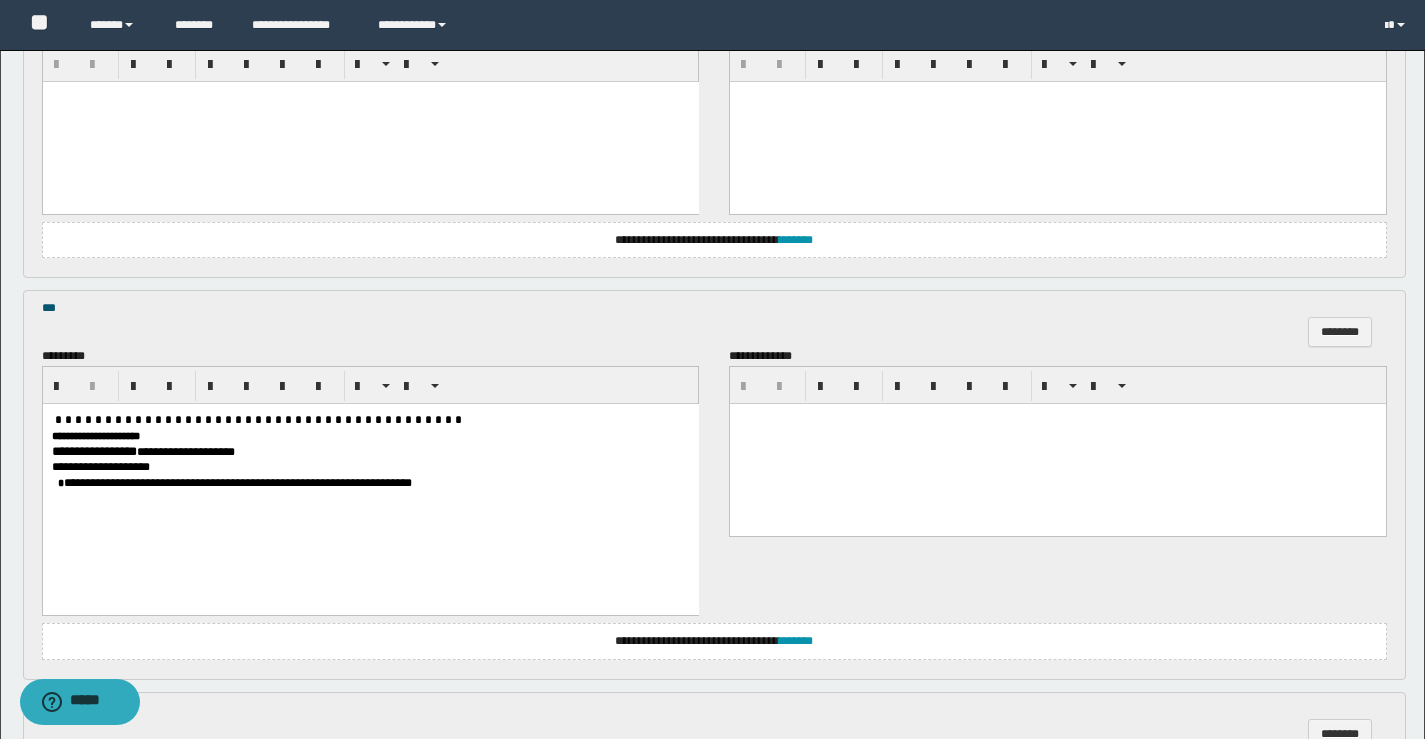 scroll, scrollTop: 2618, scrollLeft: 0, axis: vertical 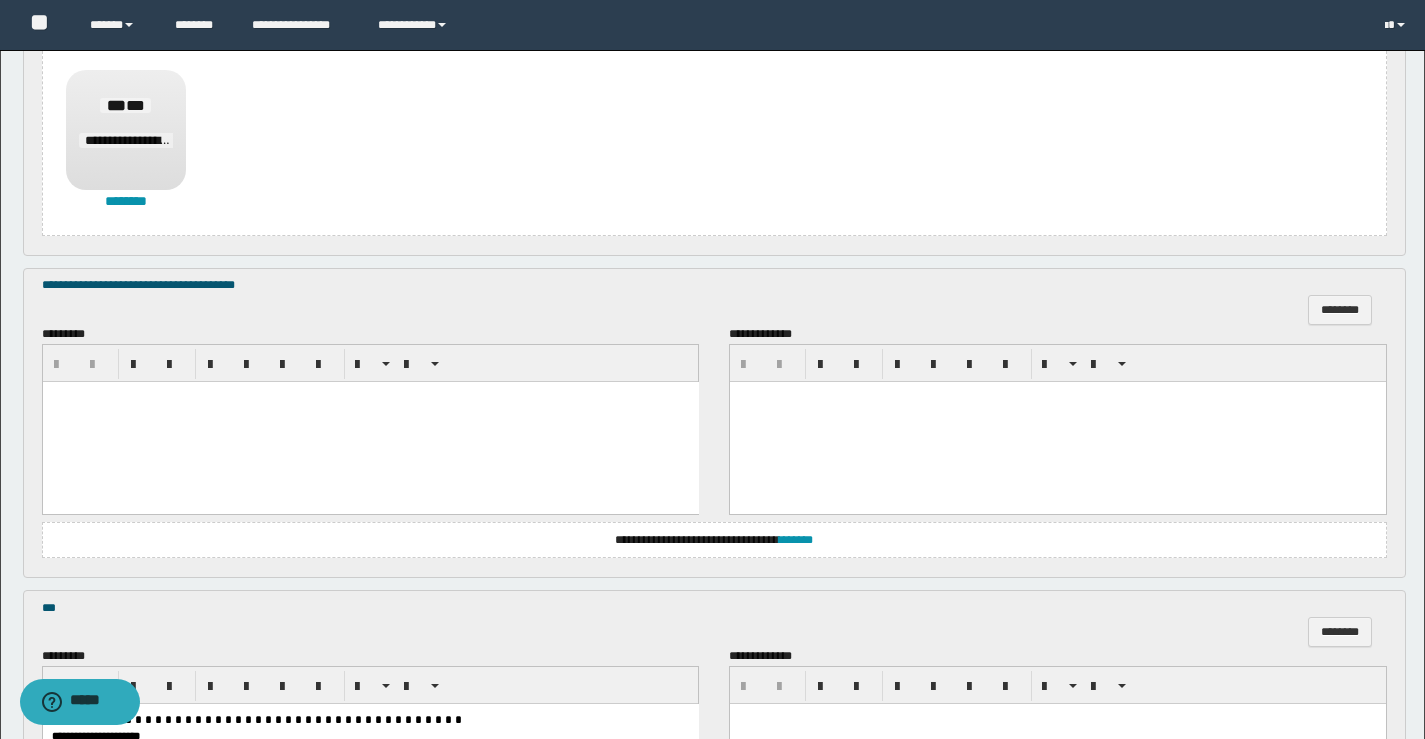 click at bounding box center [370, 421] 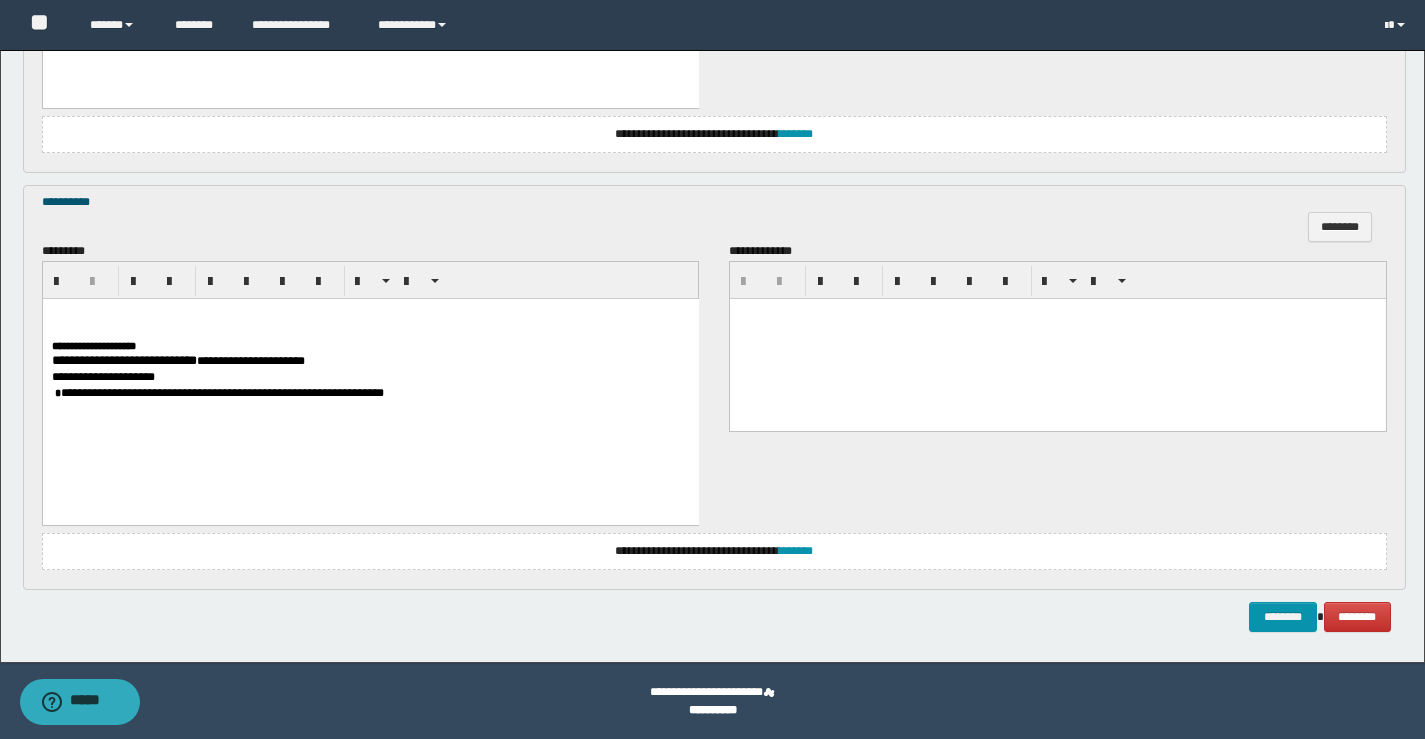 scroll, scrollTop: 3839, scrollLeft: 0, axis: vertical 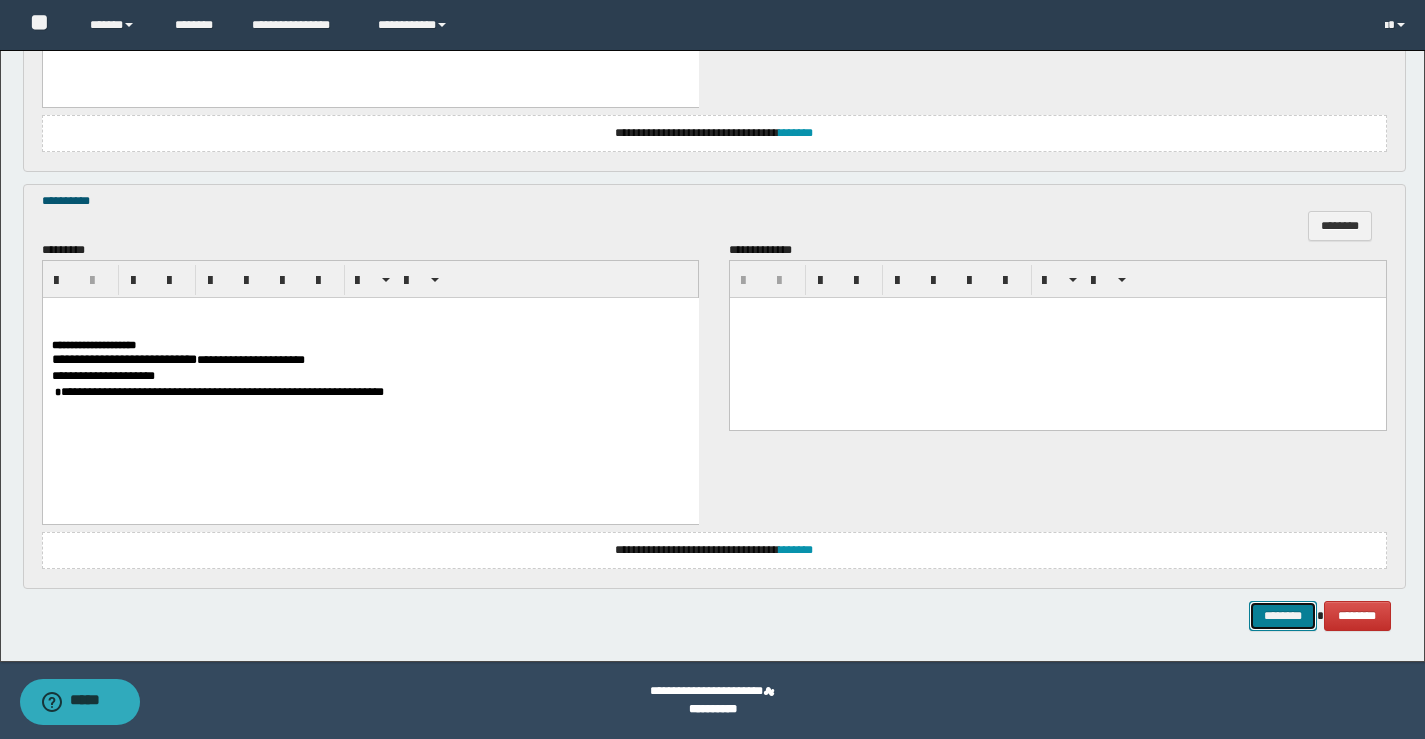 click on "********" at bounding box center (1283, 616) 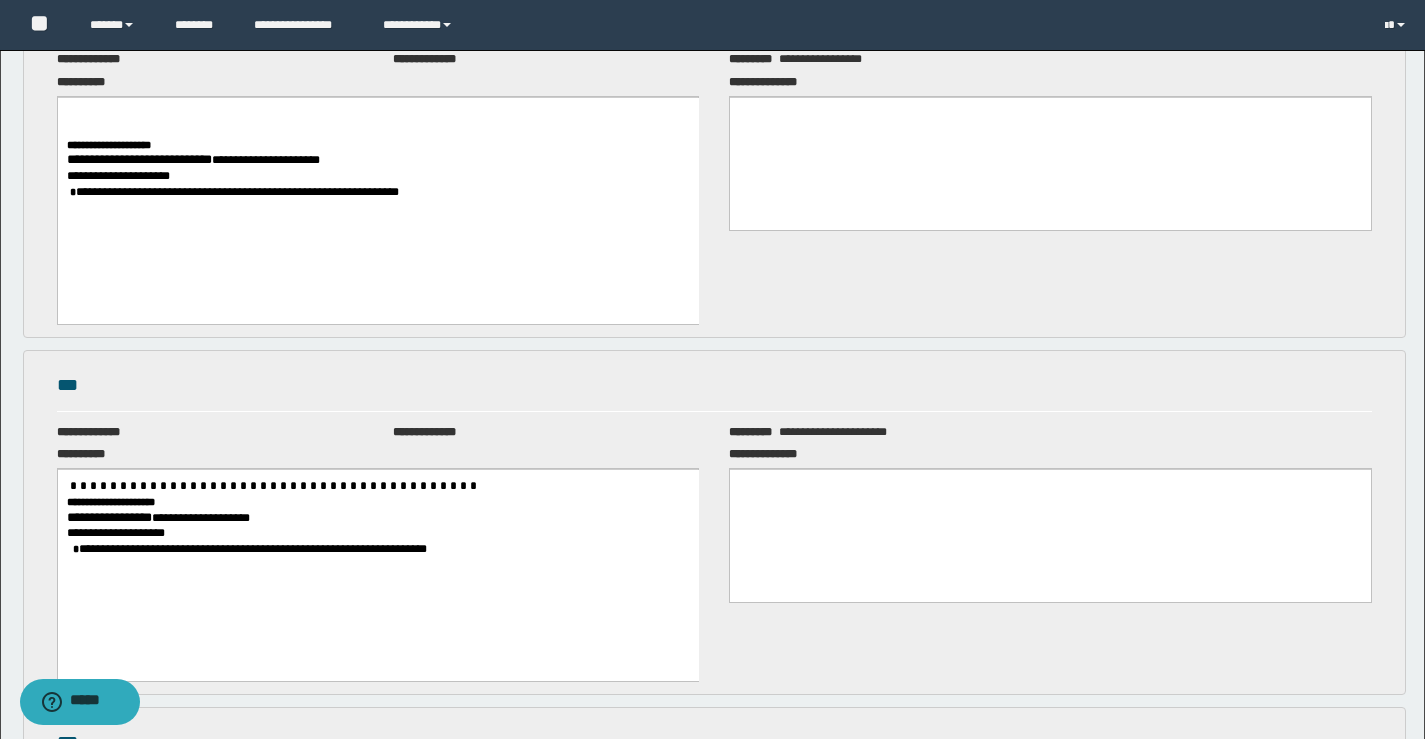scroll, scrollTop: 0, scrollLeft: 0, axis: both 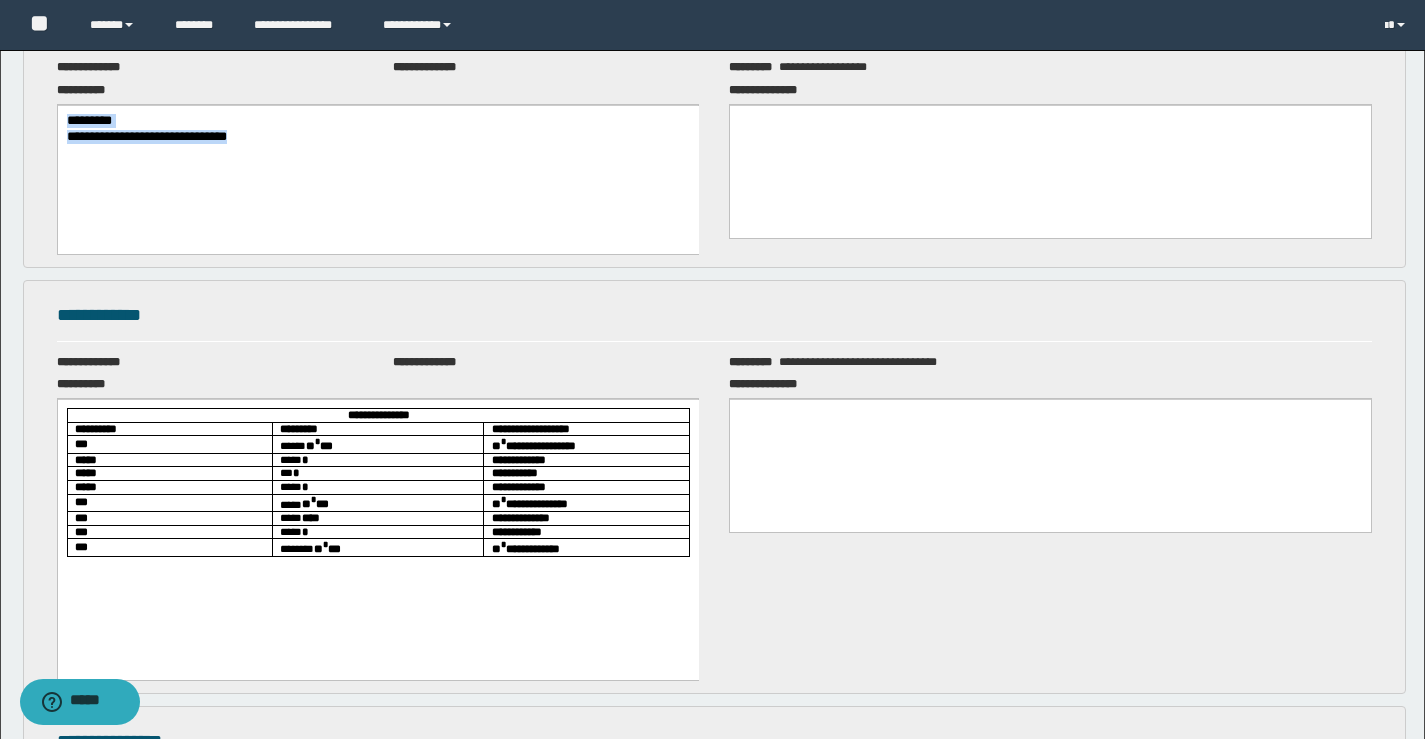 drag, startPoint x: 338, startPoint y: 139, endPoint x: 60, endPoint y: 112, distance: 279.30807 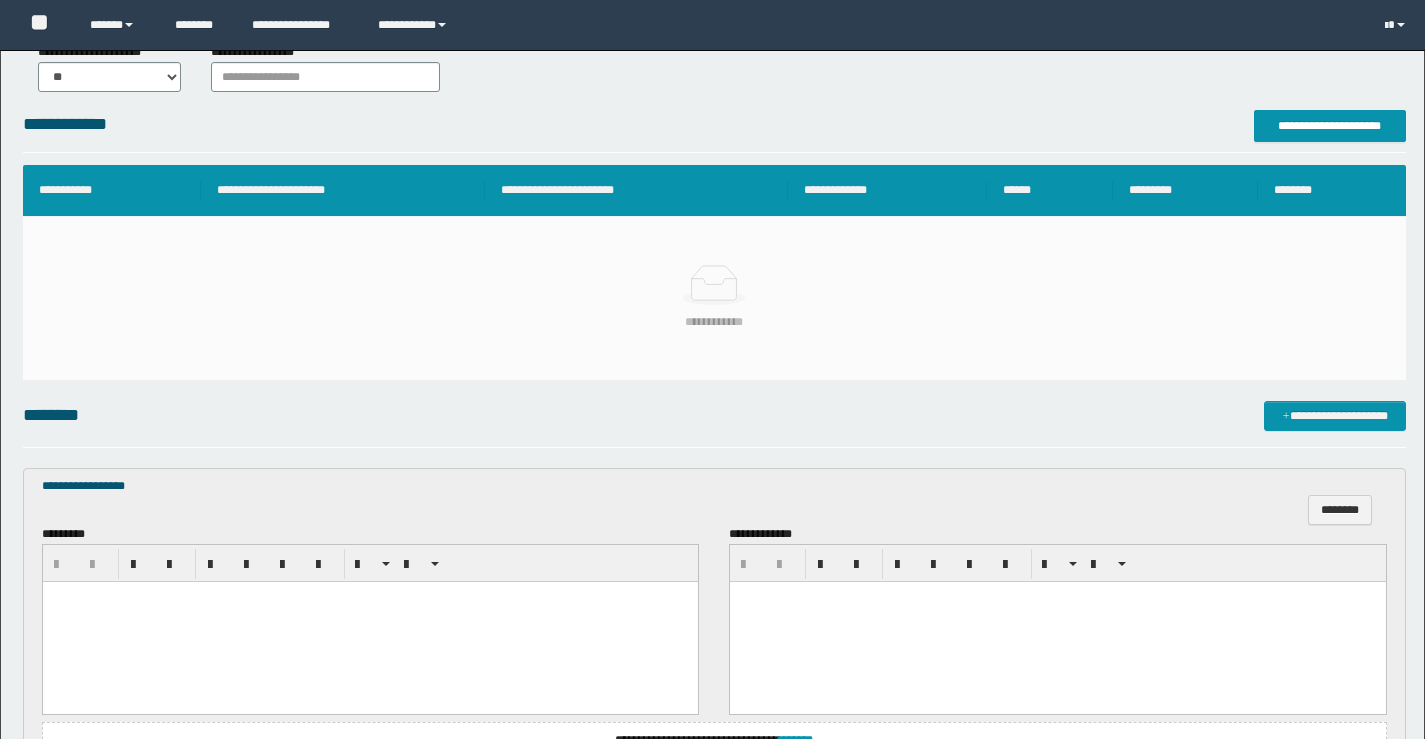scroll, scrollTop: 748, scrollLeft: 0, axis: vertical 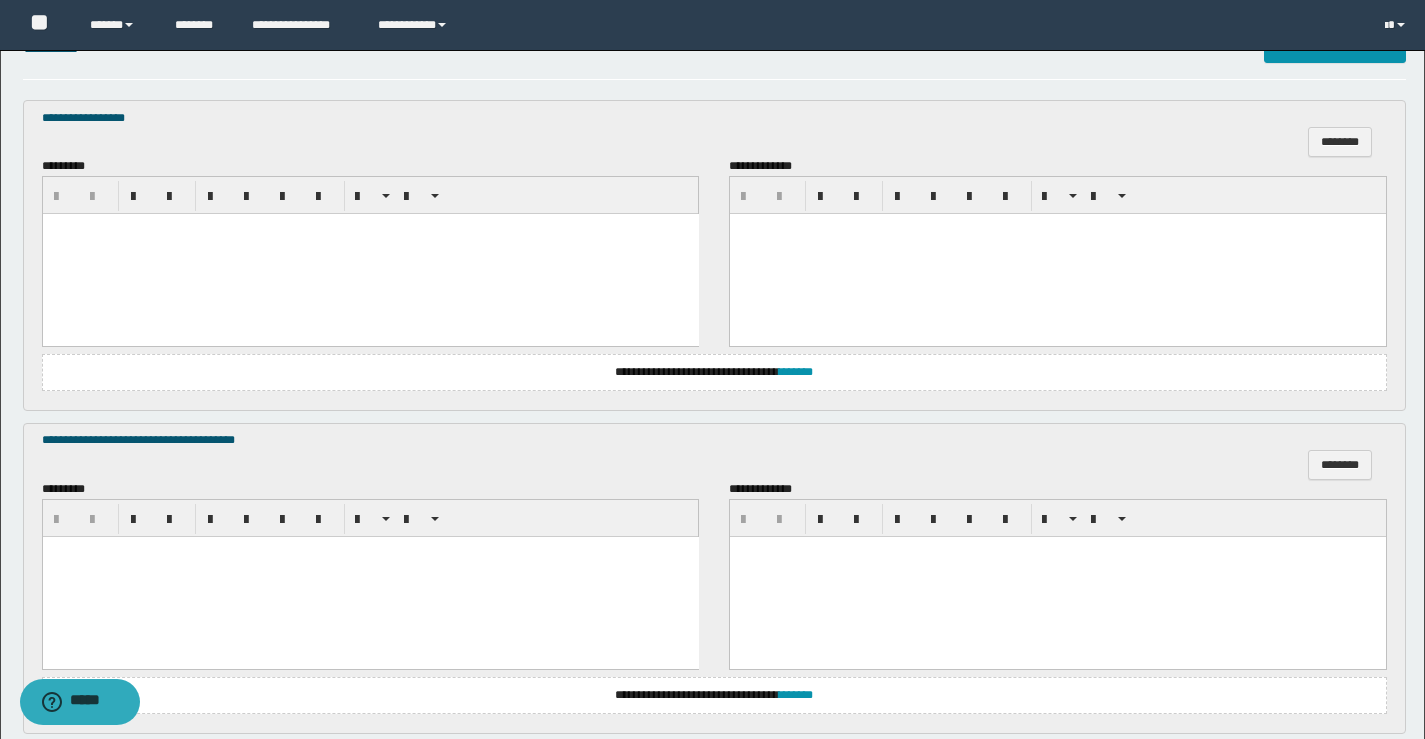click at bounding box center (370, 254) 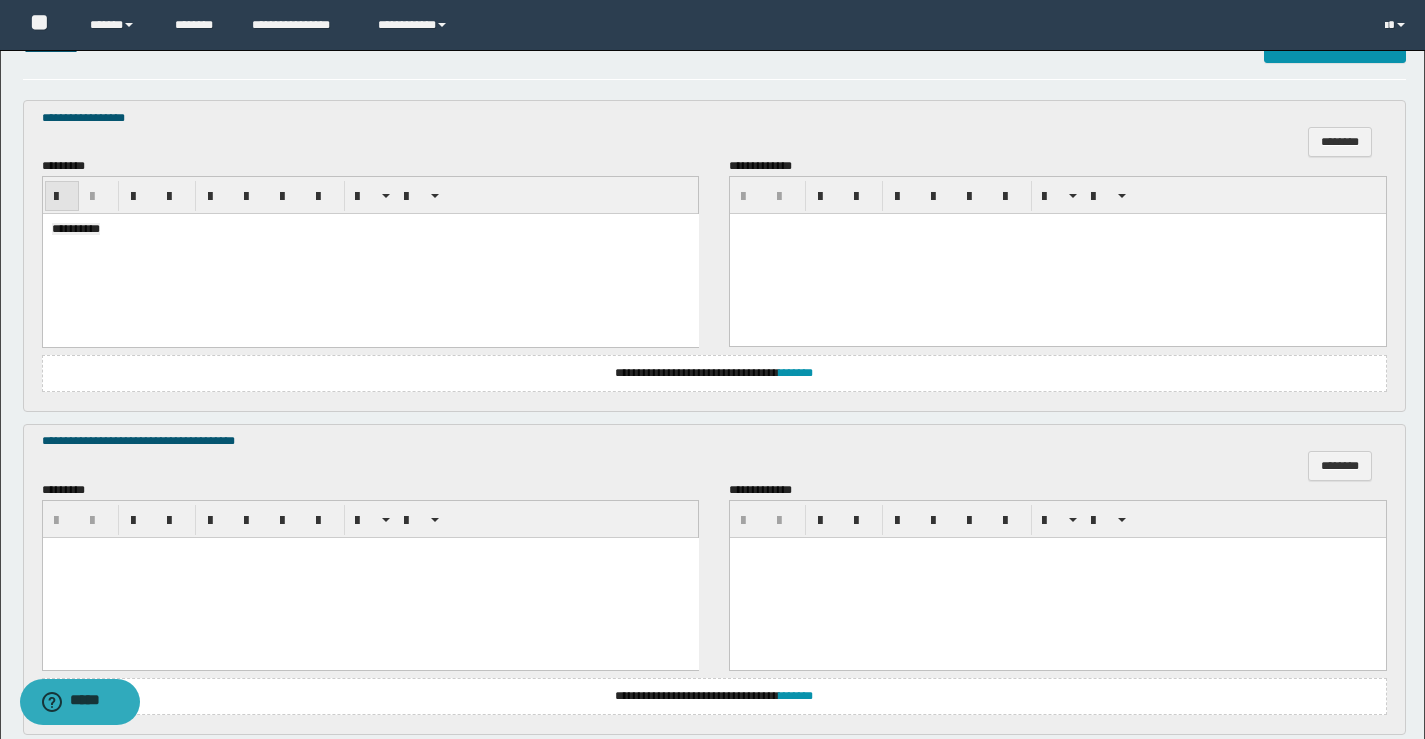 click at bounding box center (62, 197) 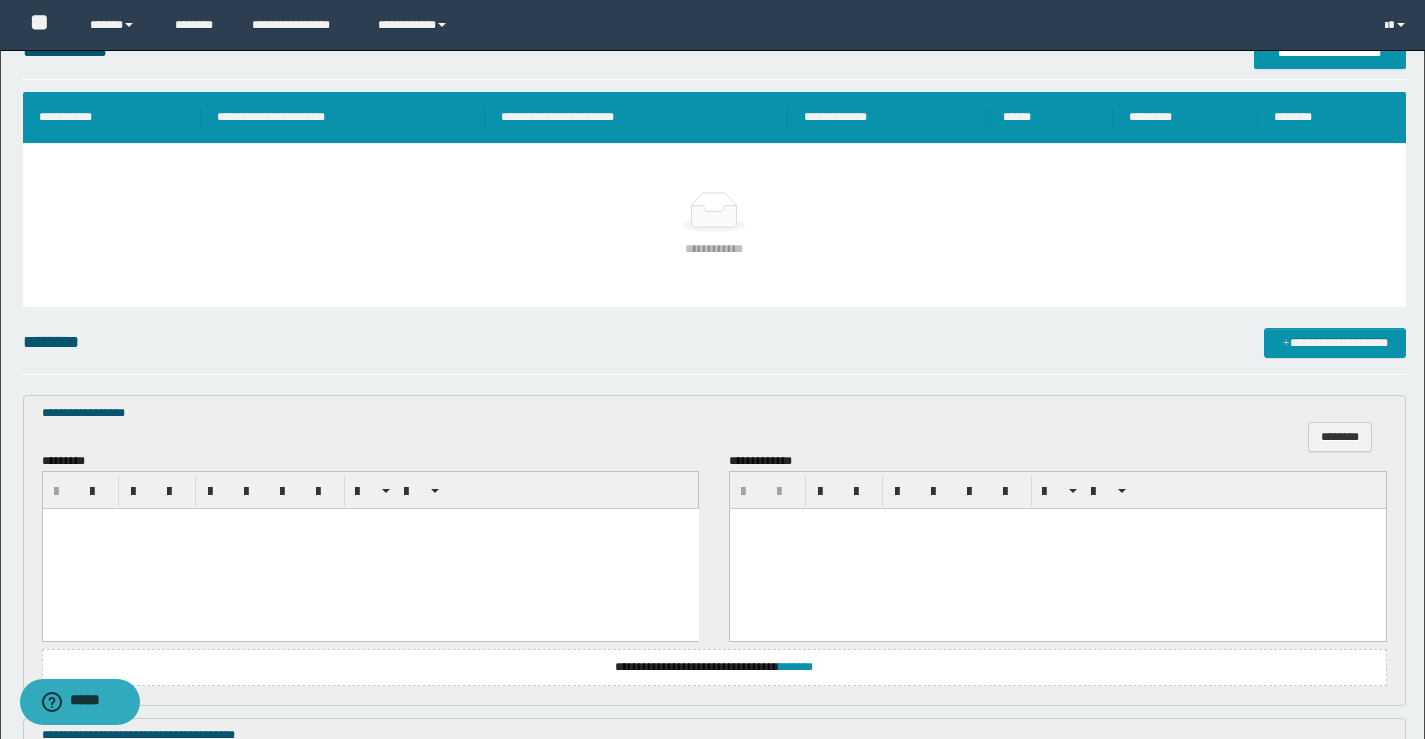 scroll, scrollTop: 348, scrollLeft: 0, axis: vertical 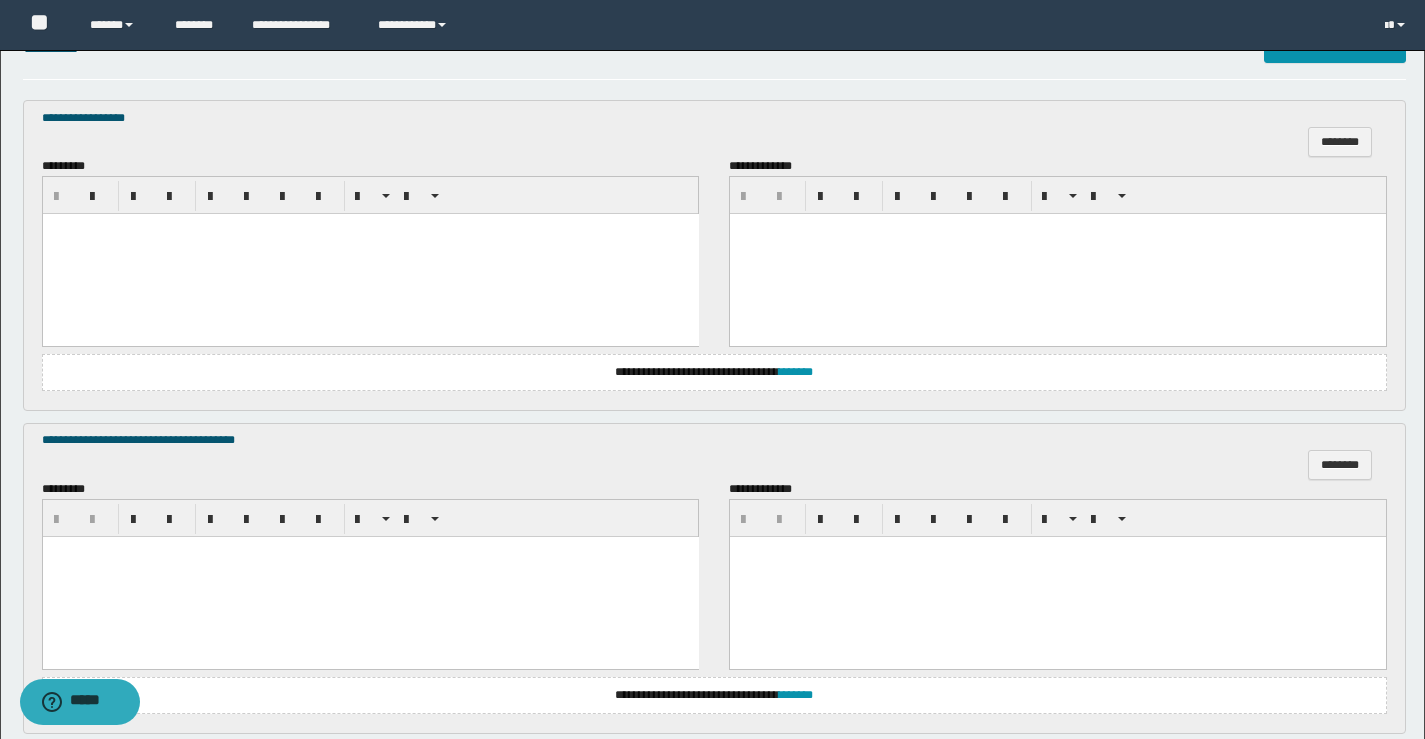 click at bounding box center [370, 229] 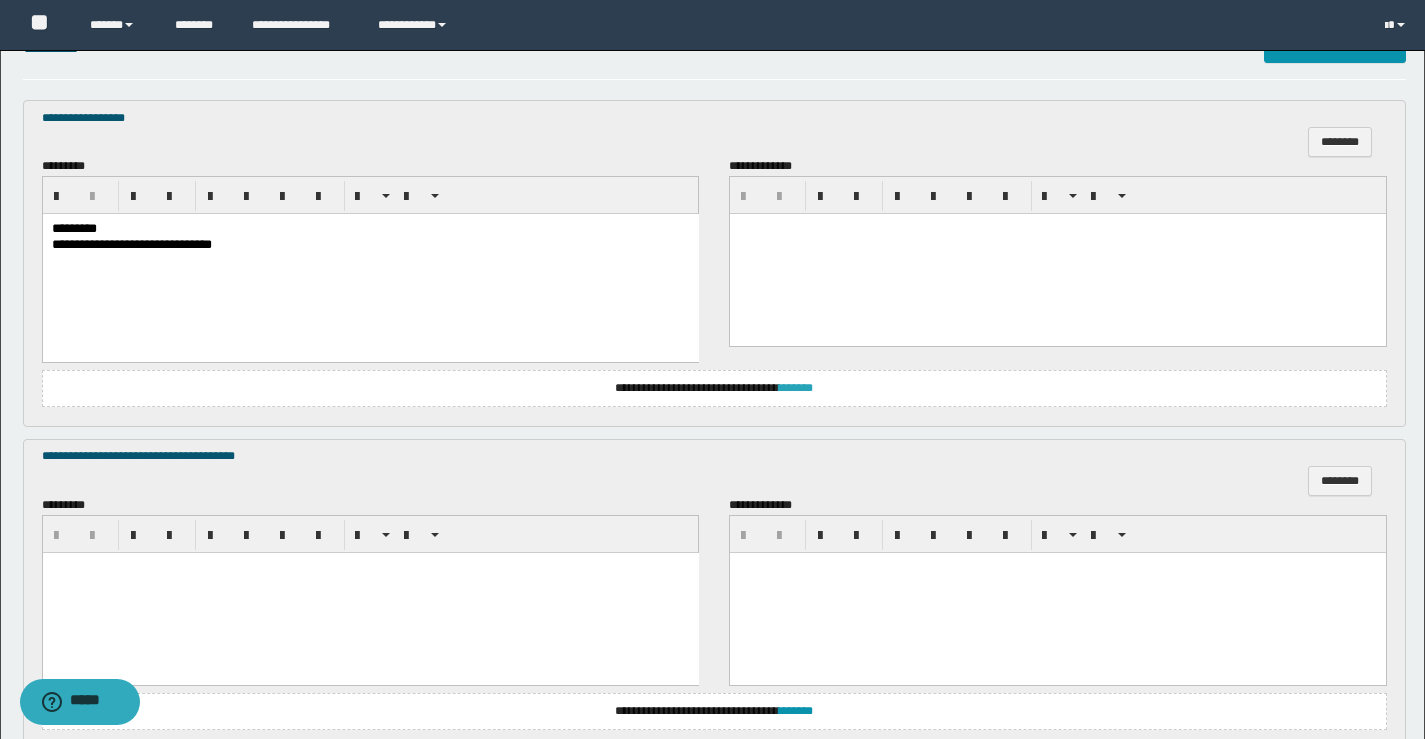 click on "*******" at bounding box center [796, 388] 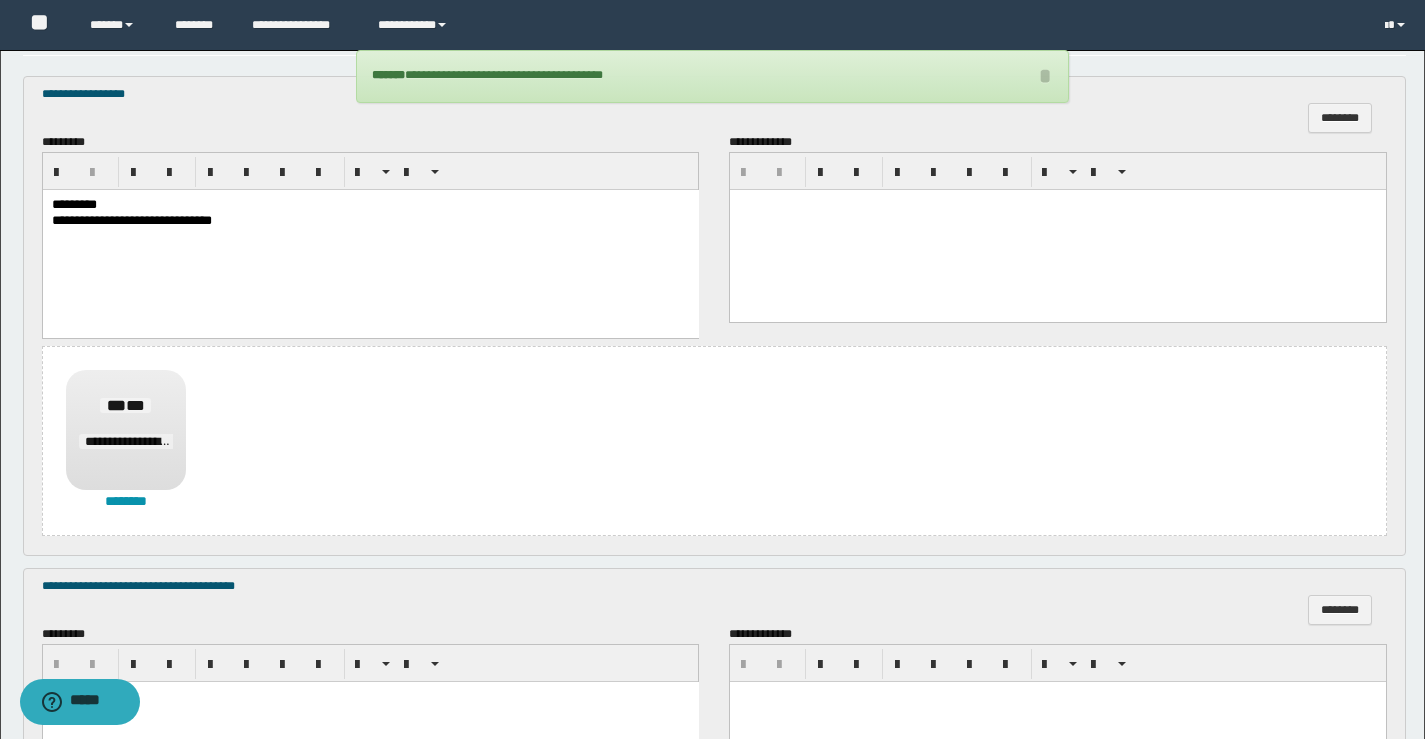 scroll, scrollTop: 500, scrollLeft: 0, axis: vertical 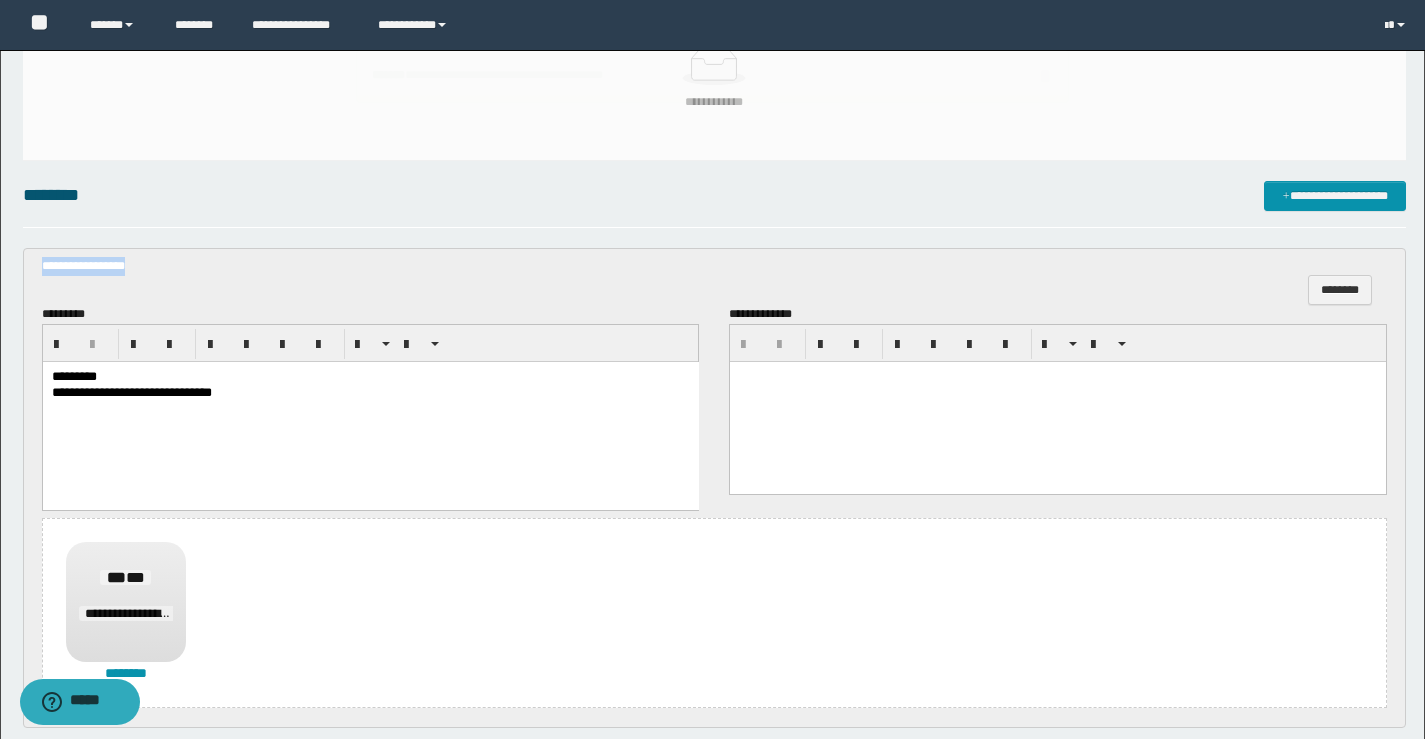 drag, startPoint x: 171, startPoint y: 266, endPoint x: 0, endPoint y: 273, distance: 171.14322 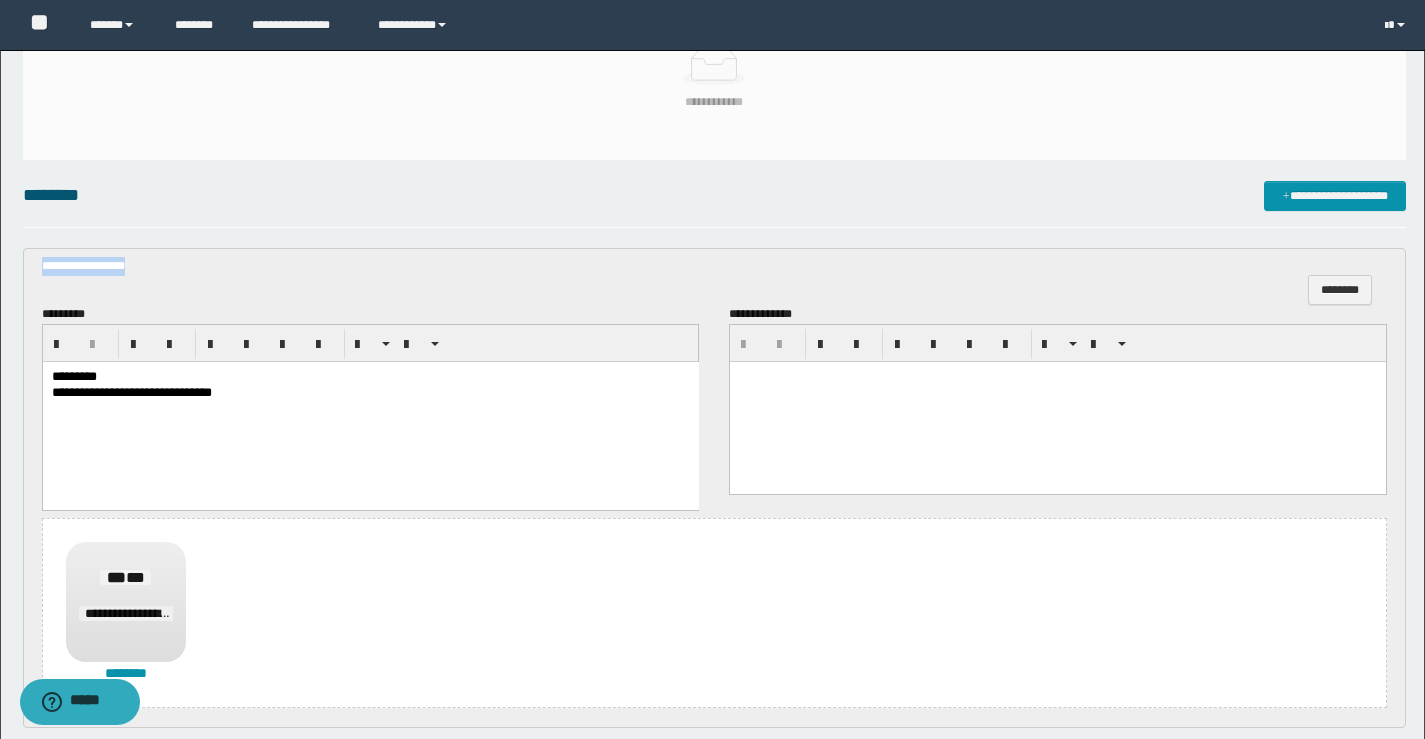copy on "**********" 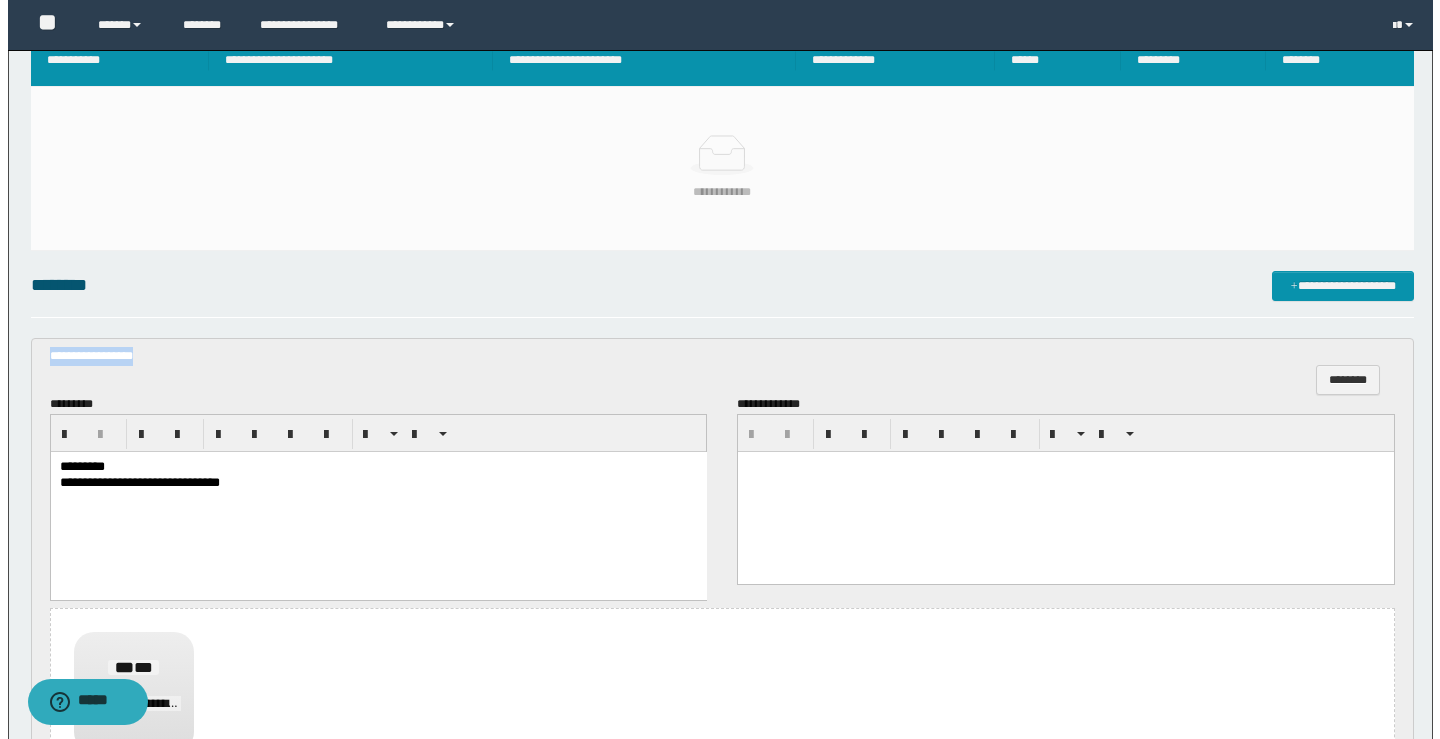 scroll, scrollTop: 100, scrollLeft: 0, axis: vertical 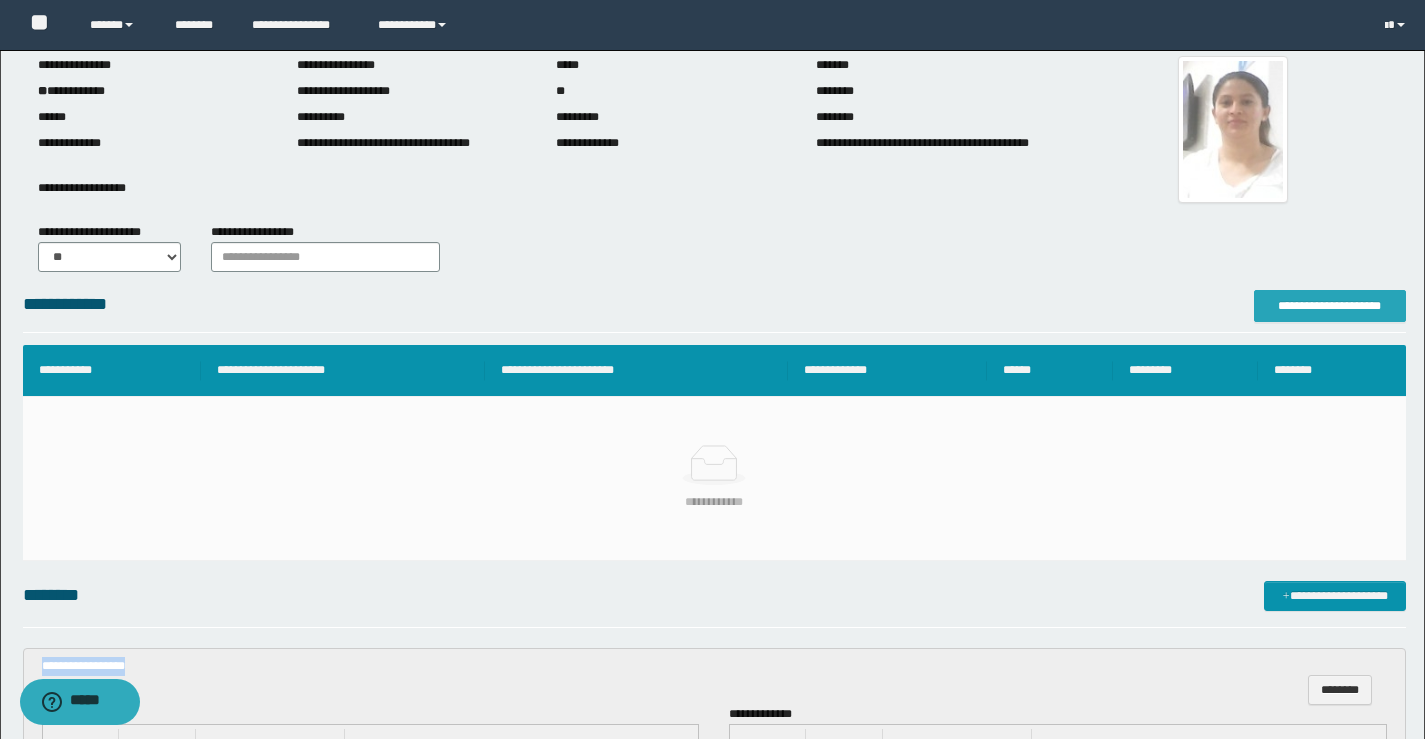 click on "**********" at bounding box center (1330, 306) 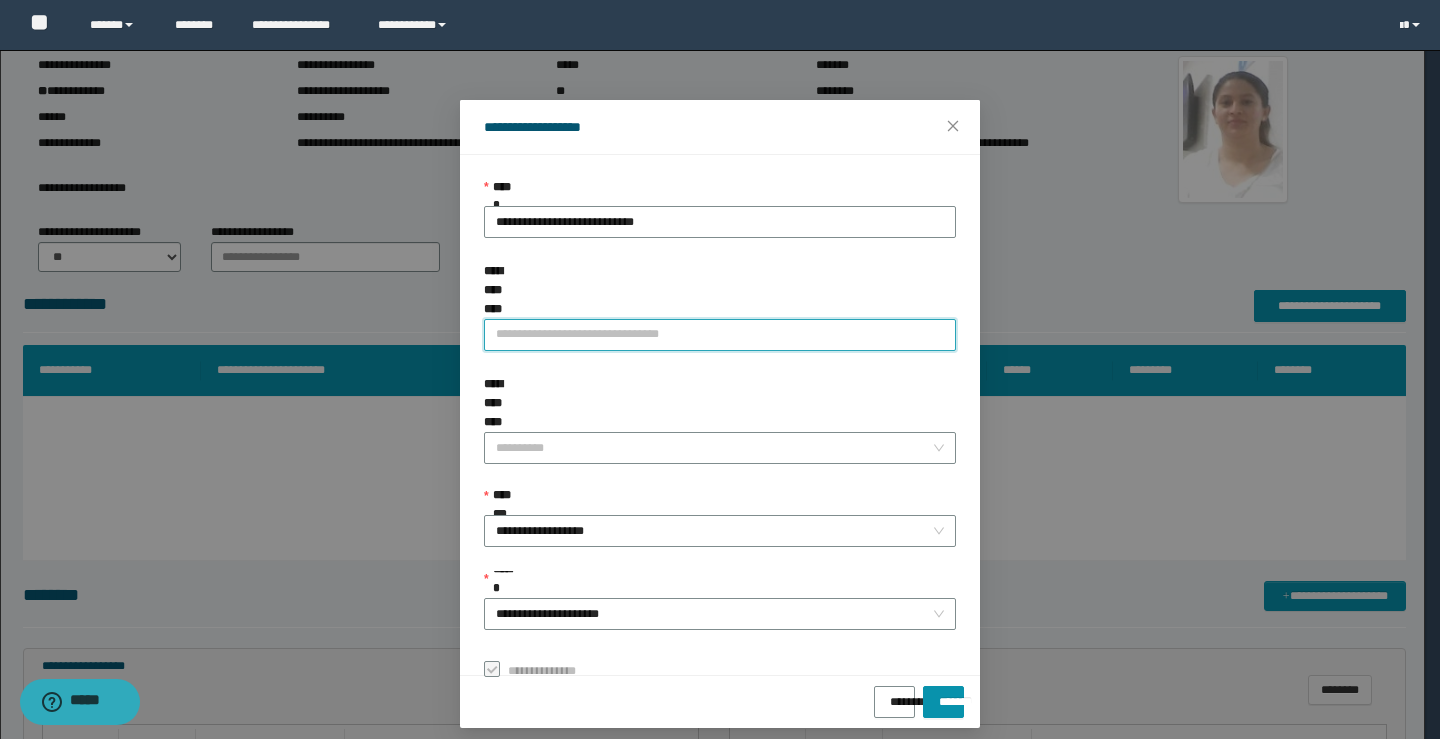 click on "**********" at bounding box center (720, 335) 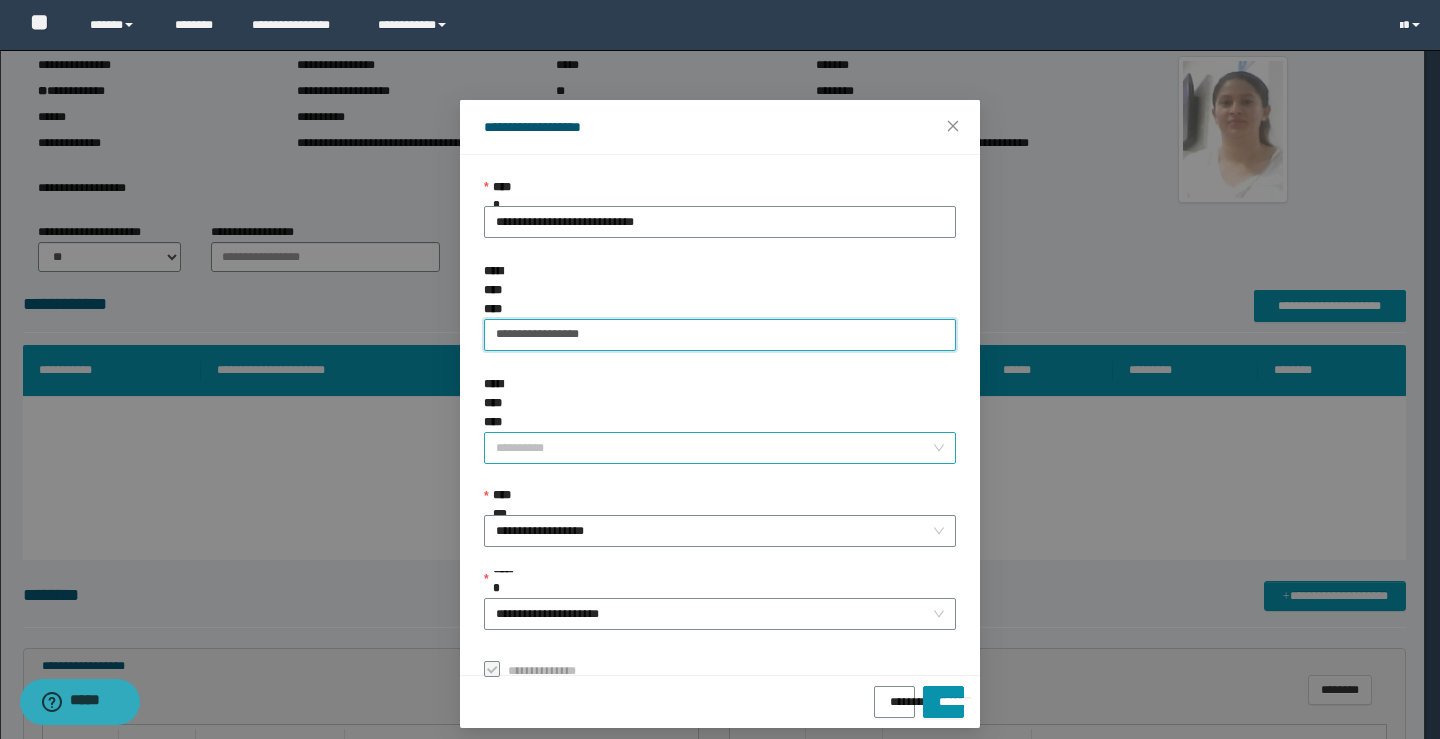 click on "**********" at bounding box center [720, 448] 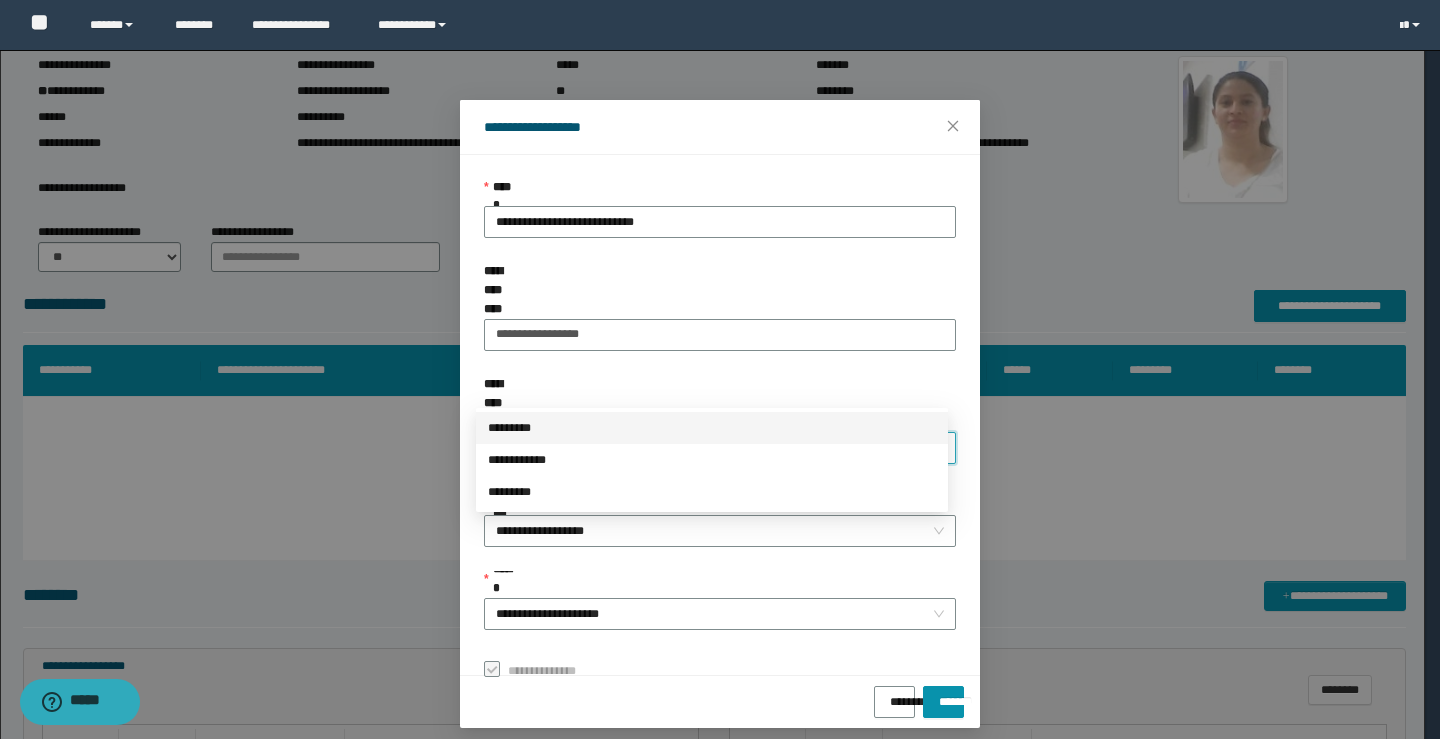 click on "*********" at bounding box center [712, 428] 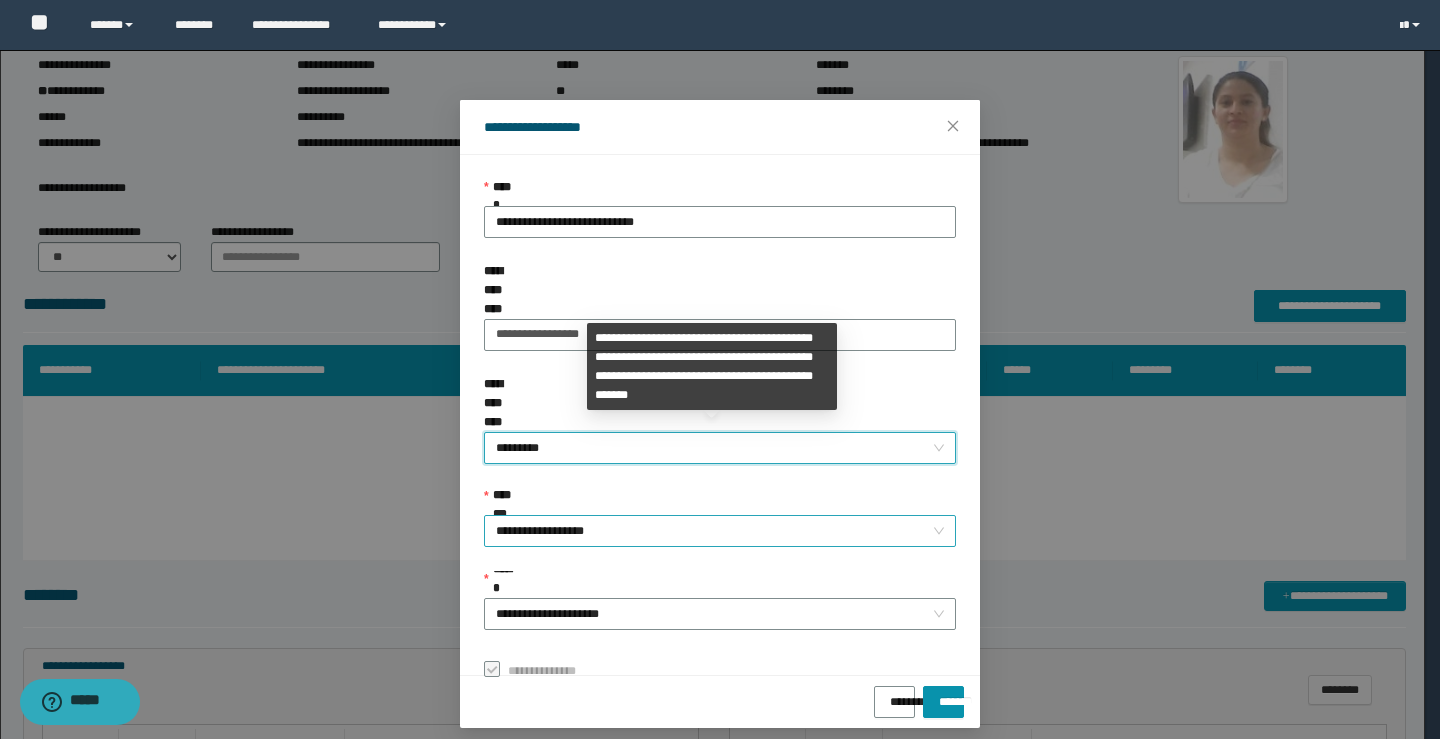 click on "**********" at bounding box center [720, 531] 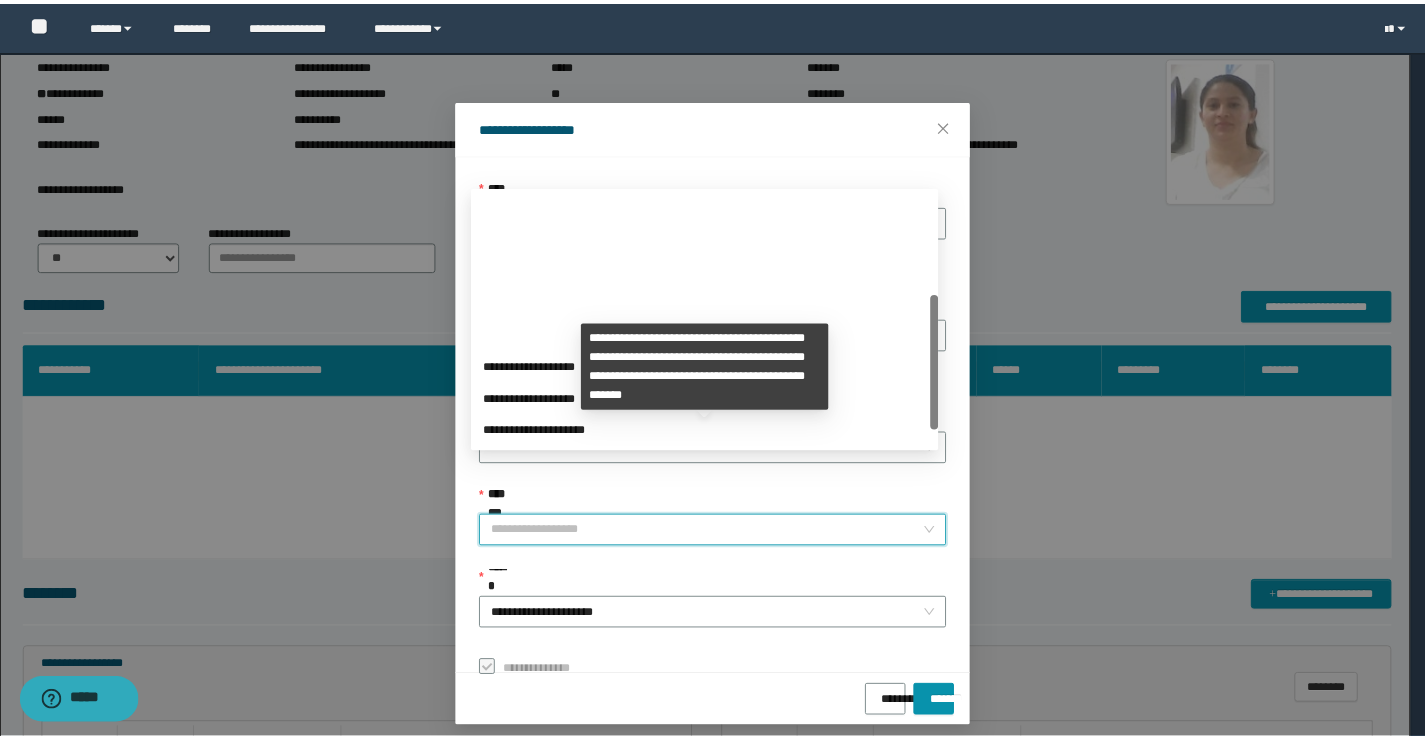 scroll, scrollTop: 192, scrollLeft: 0, axis: vertical 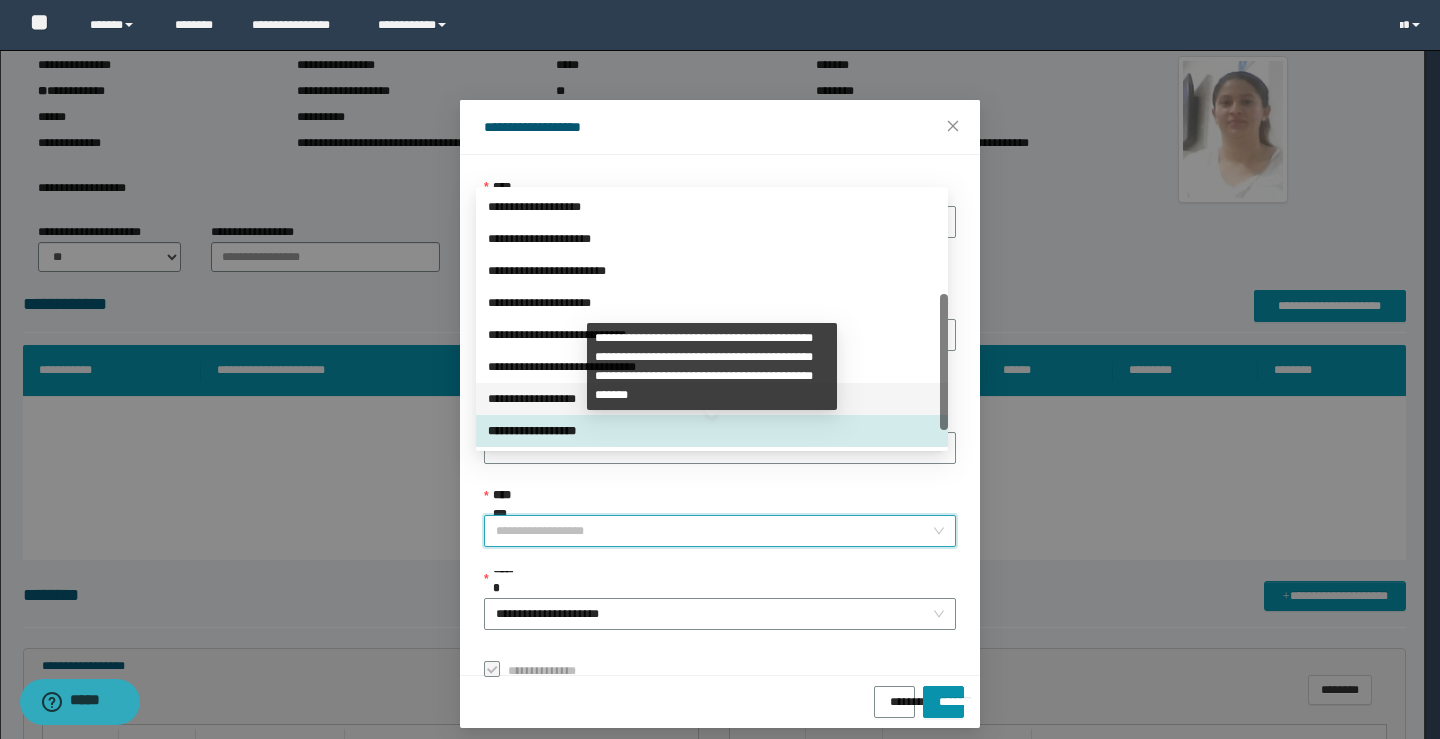 click on "**********" at bounding box center (712, 399) 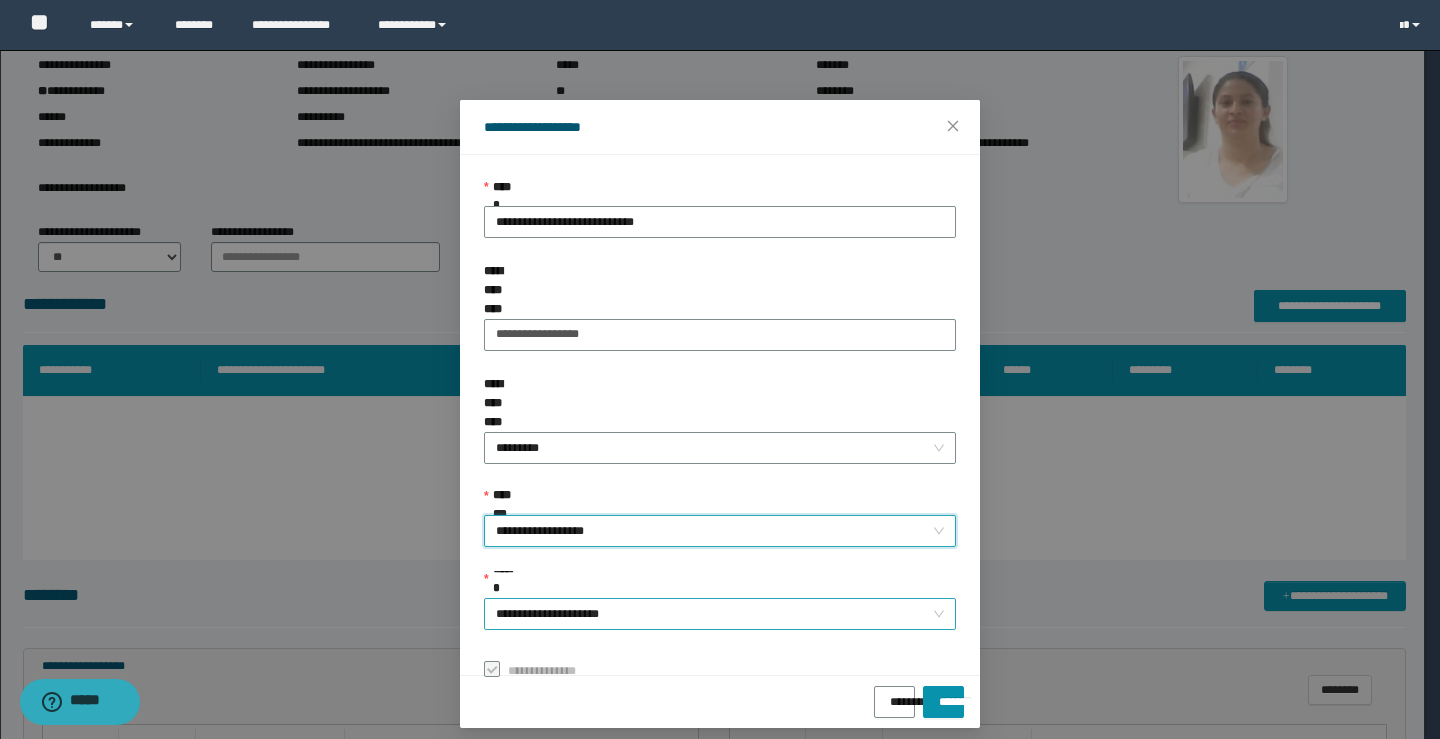 click on "**********" at bounding box center [720, 614] 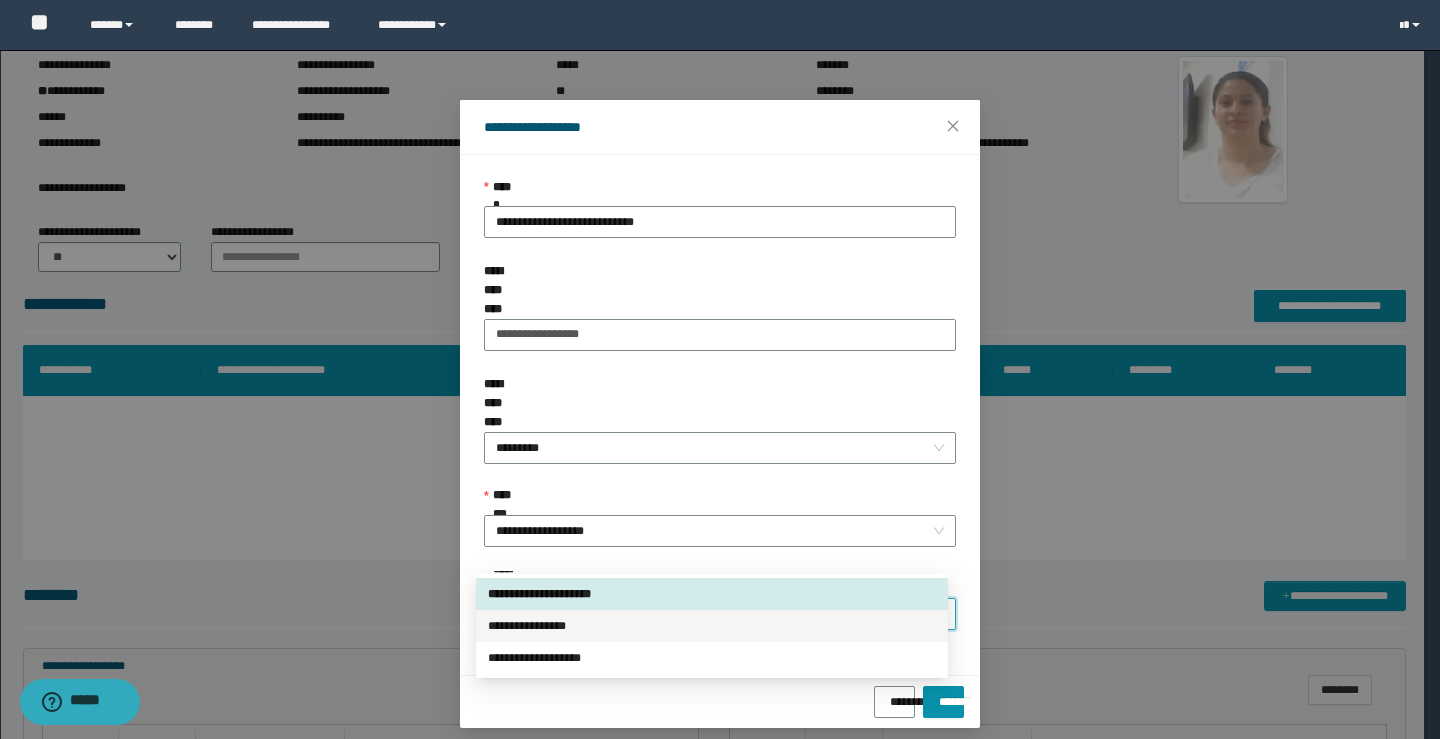 drag, startPoint x: 614, startPoint y: 631, endPoint x: 665, endPoint y: 632, distance: 51.009804 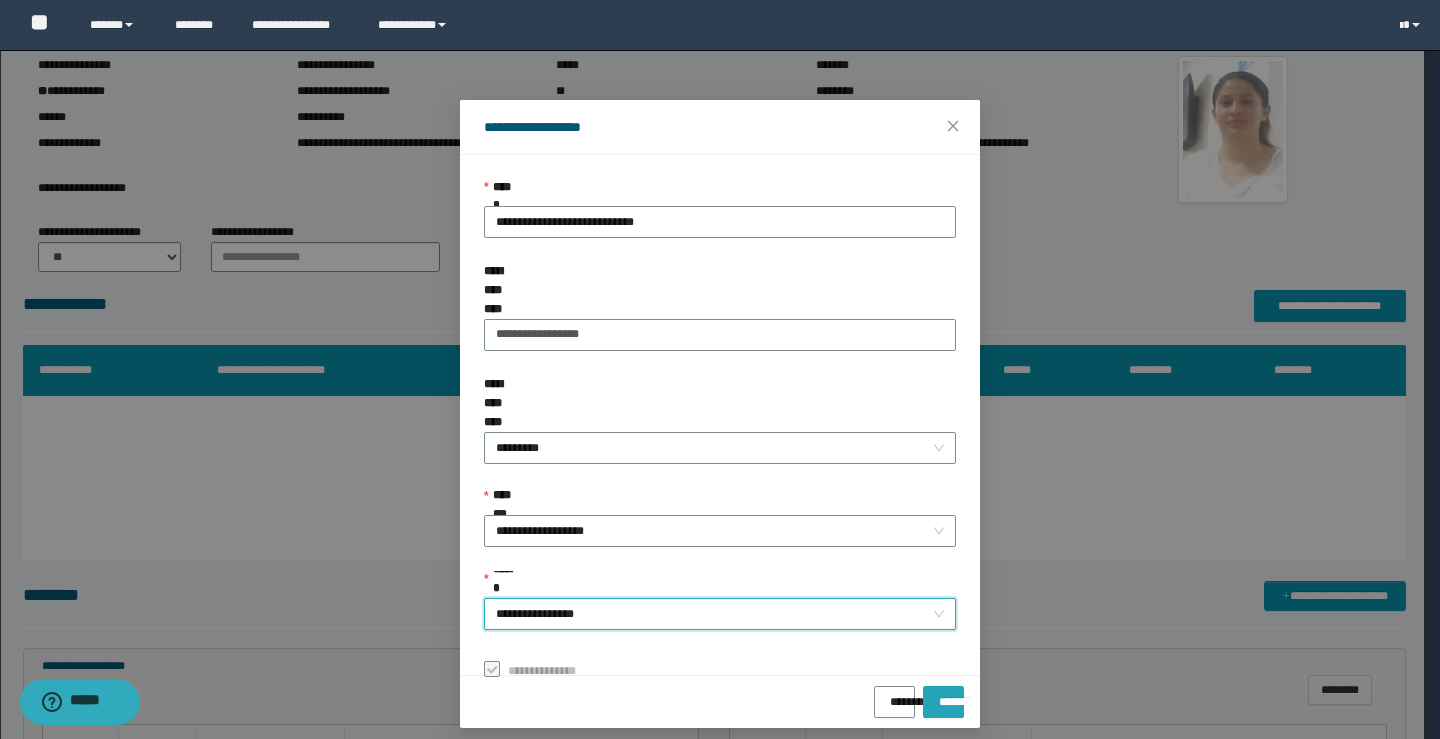 click on "*******" at bounding box center [943, 702] 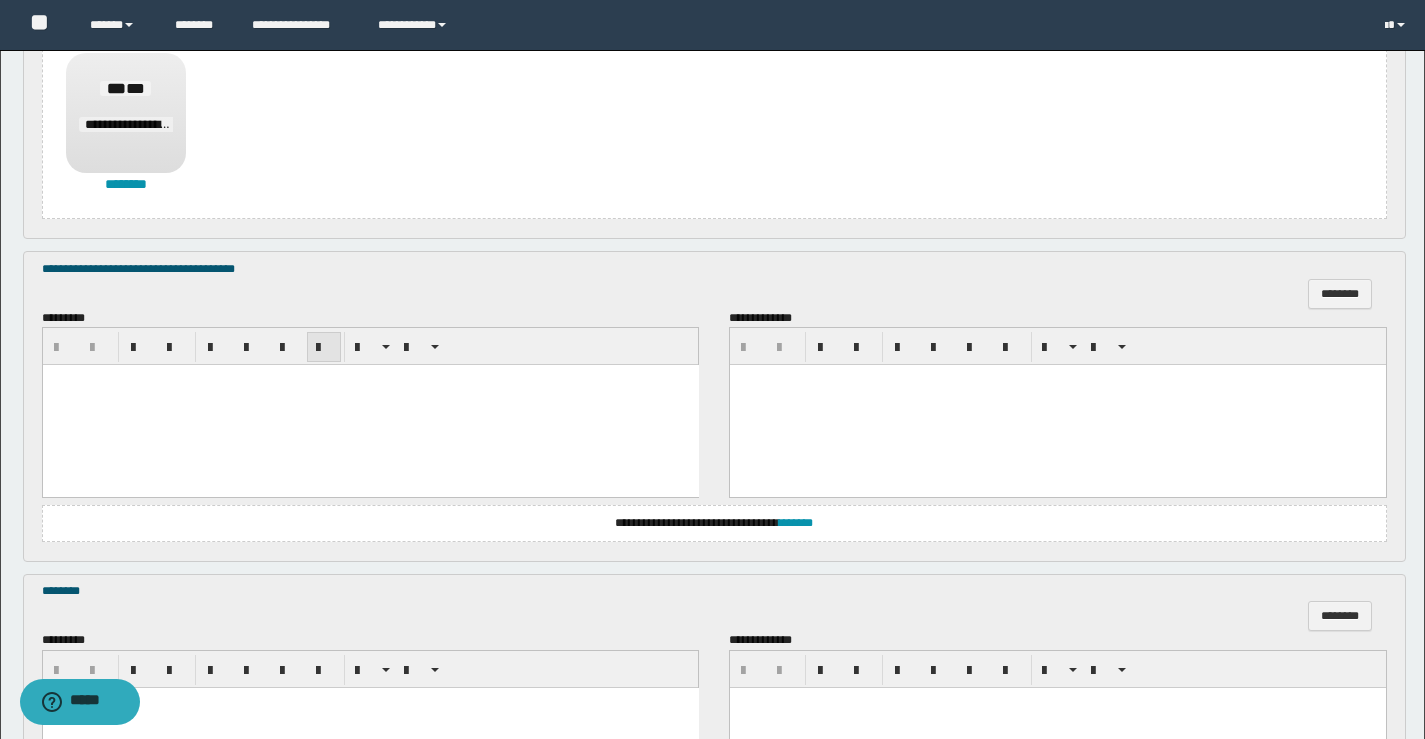 scroll, scrollTop: 1100, scrollLeft: 0, axis: vertical 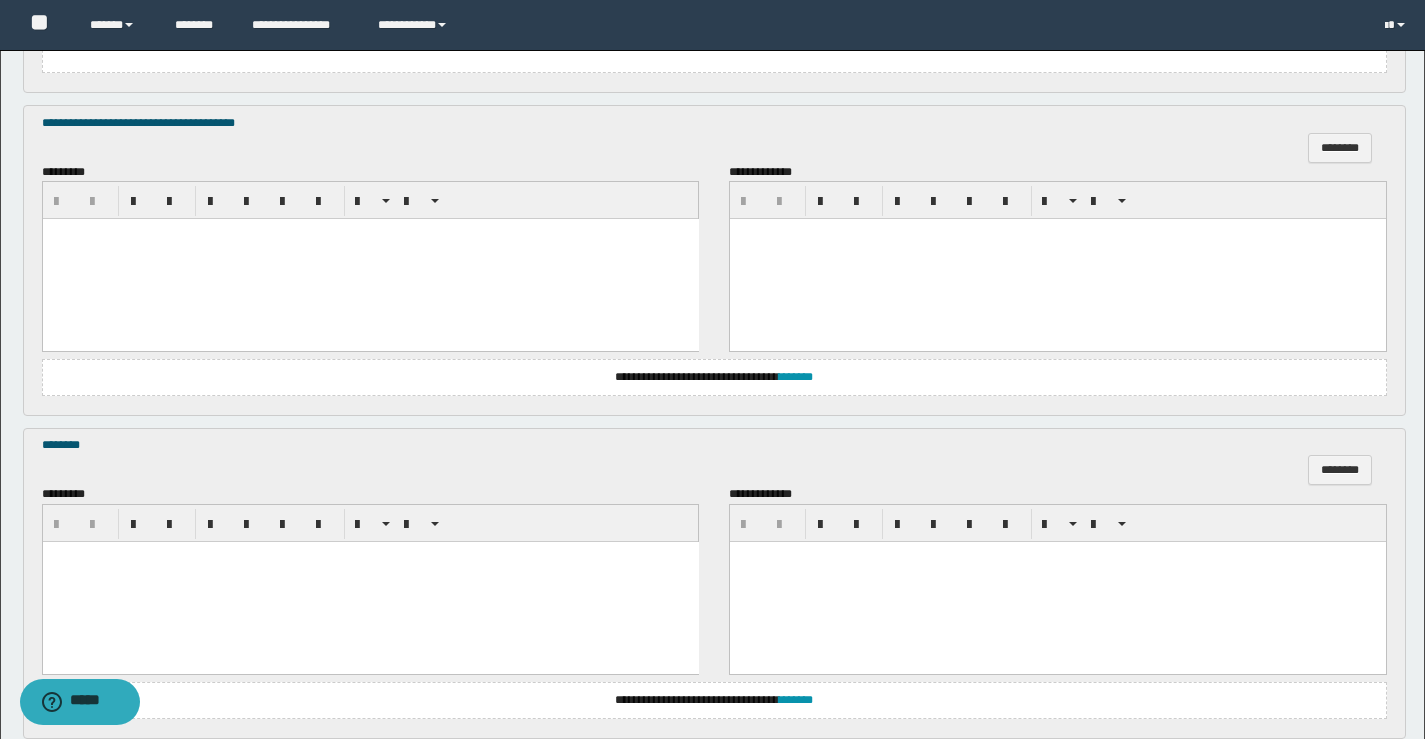 click at bounding box center [370, 234] 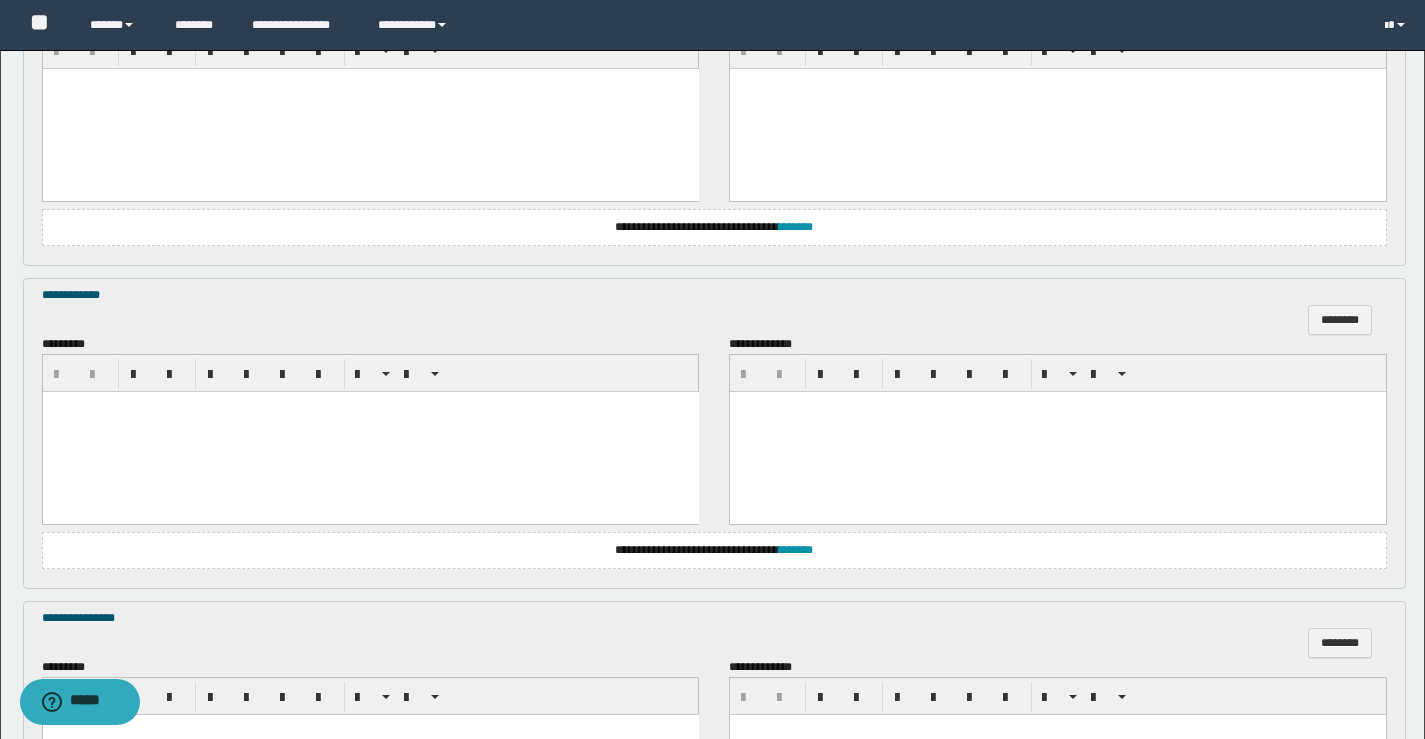 scroll, scrollTop: 1500, scrollLeft: 0, axis: vertical 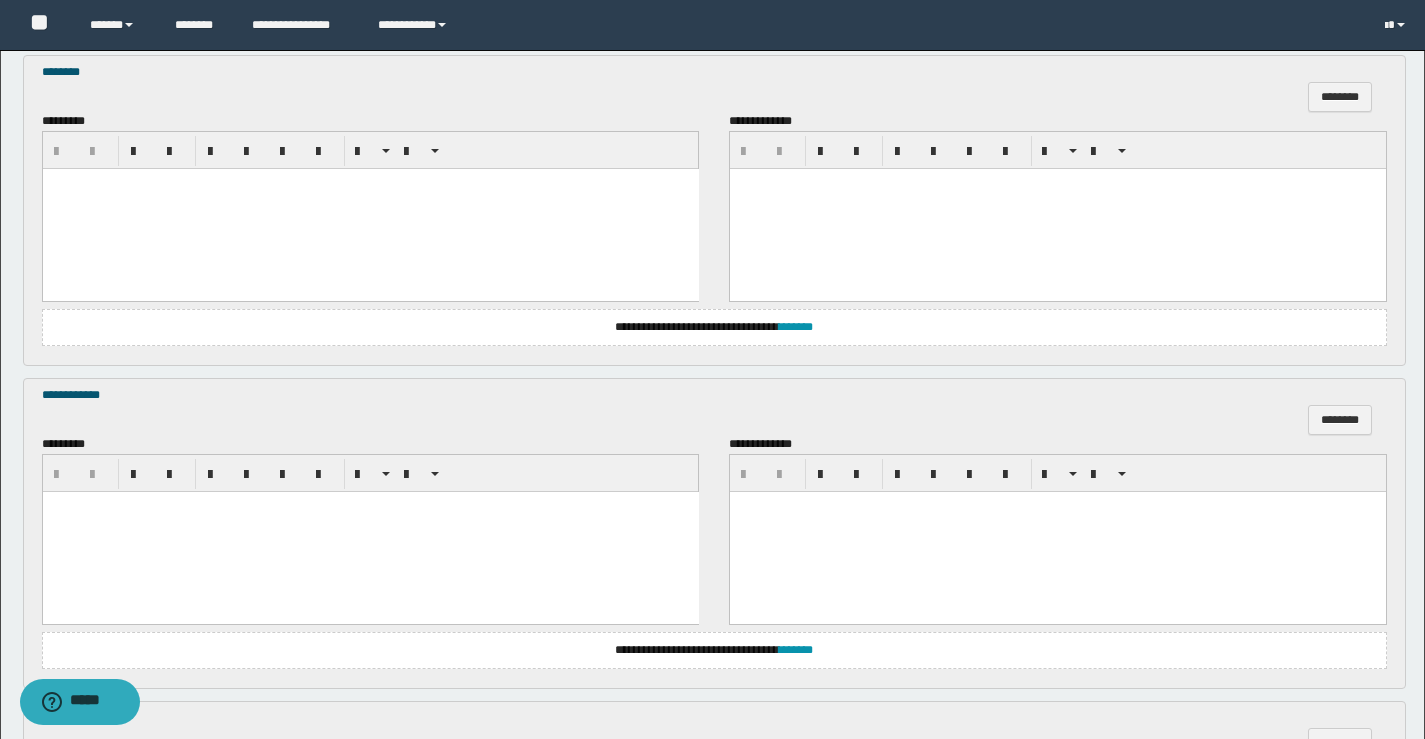 click at bounding box center [370, 209] 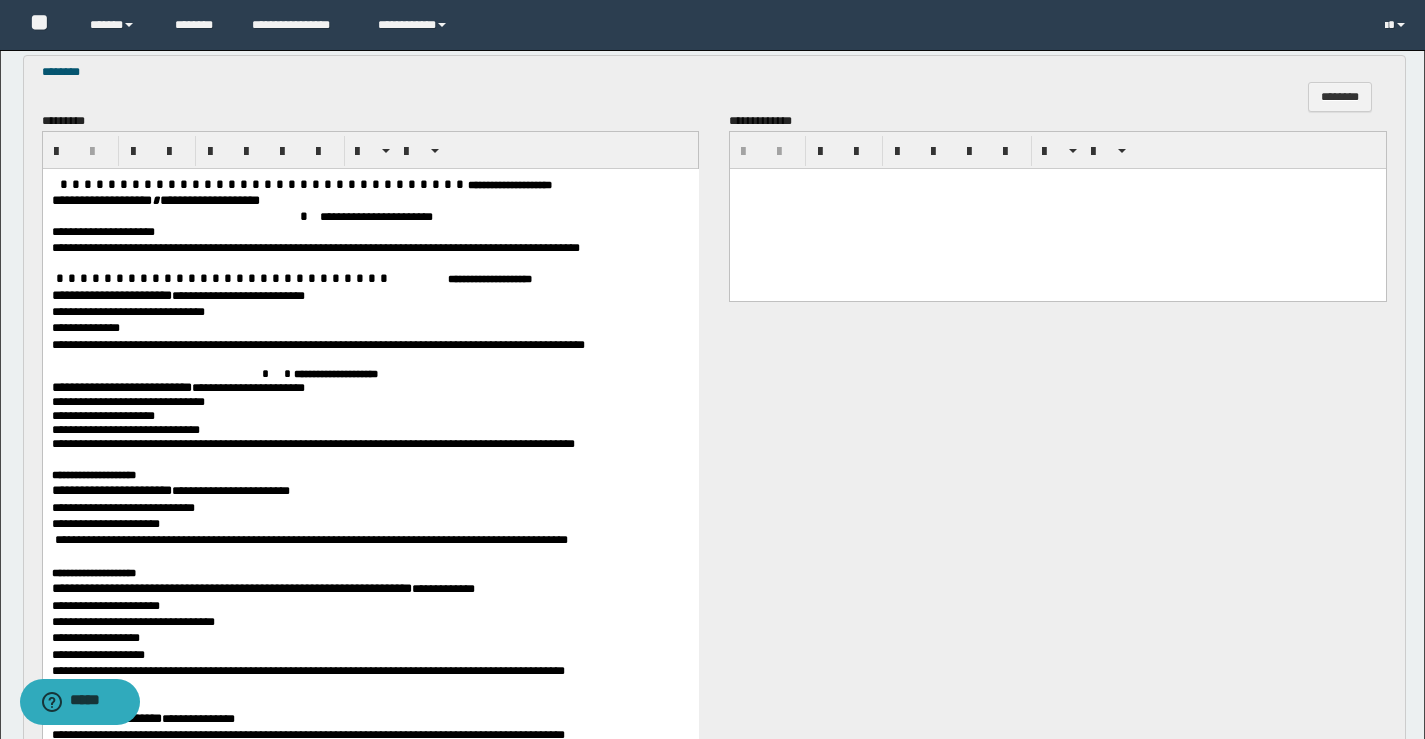 click on "**********" at bounding box center [120, 200] 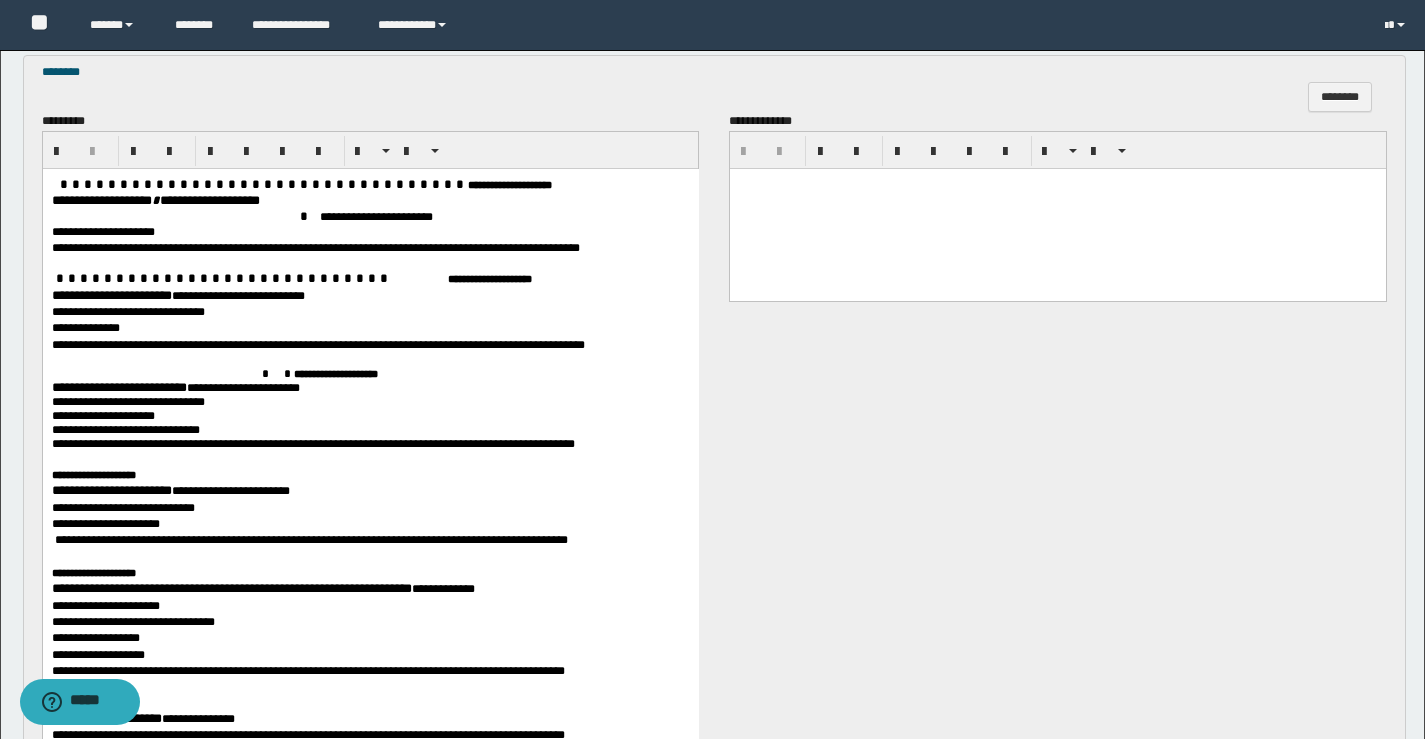 click on "**********" at bounding box center (111, 490) 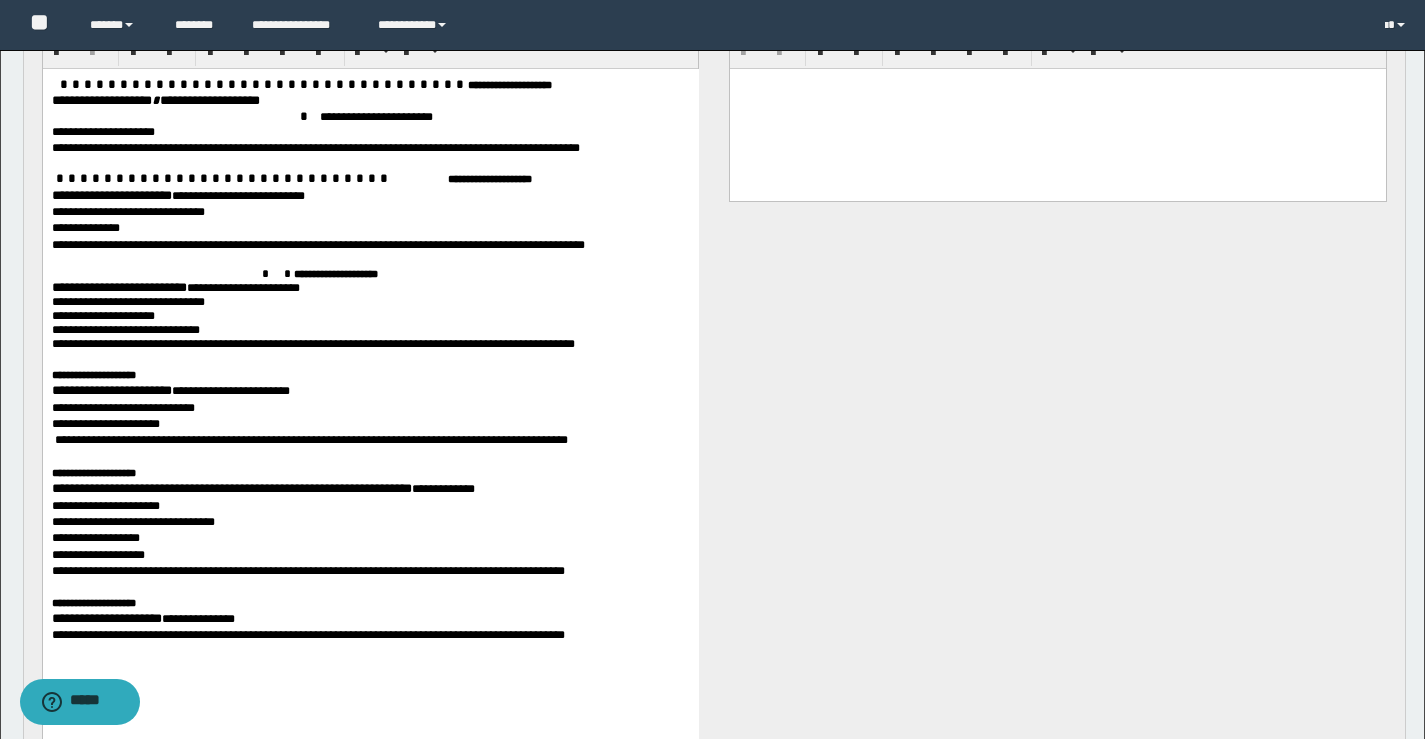 click on "**********" at bounding box center (106, 618) 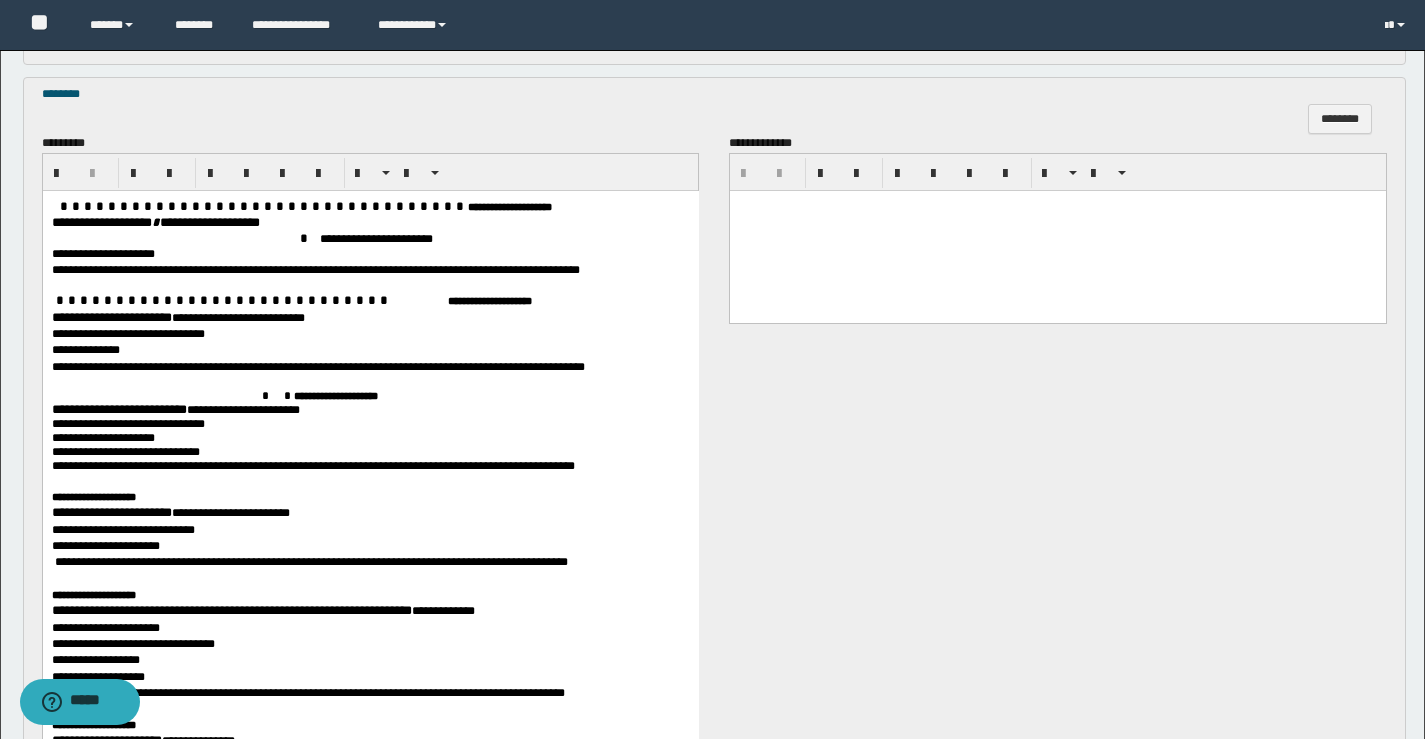 scroll, scrollTop: 1600, scrollLeft: 0, axis: vertical 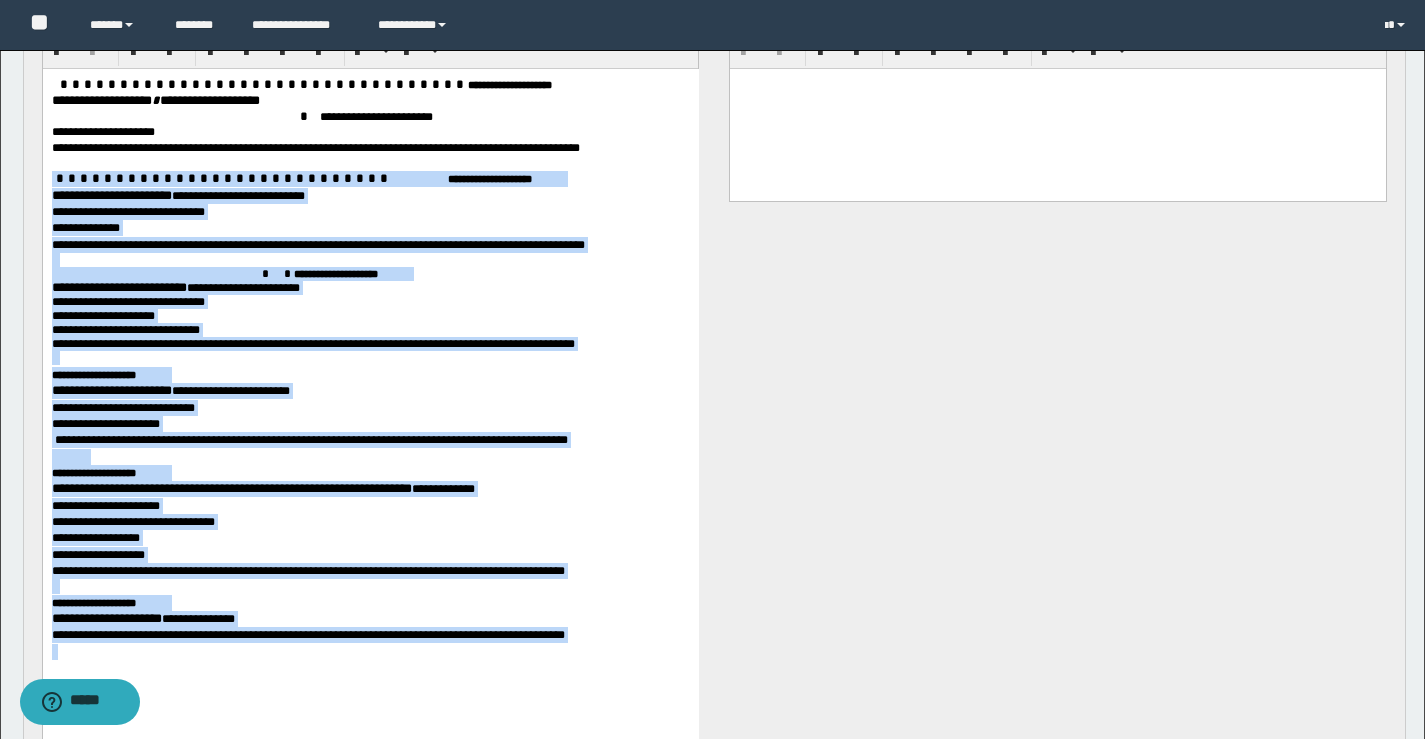 drag, startPoint x: 78, startPoint y: 161, endPoint x: 559, endPoint y: 657, distance: 690.92474 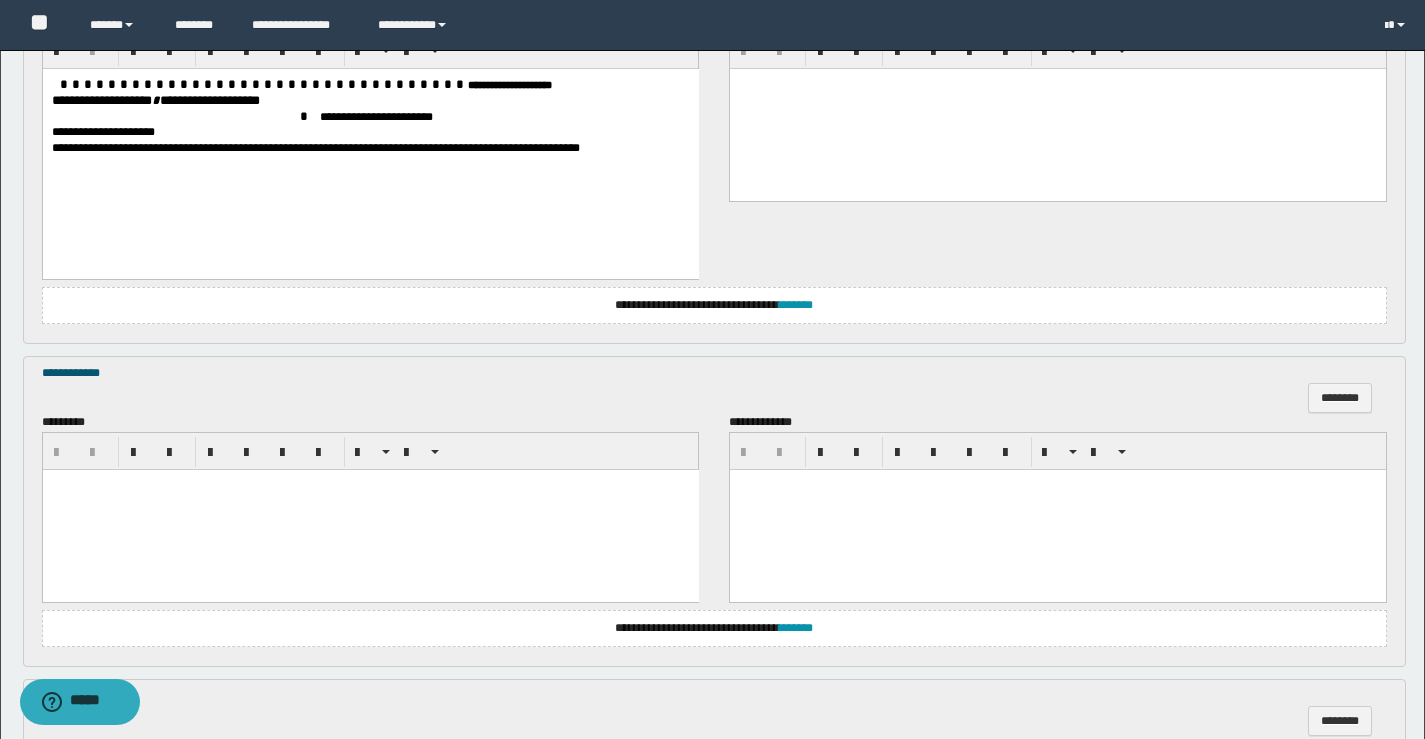 scroll, scrollTop: 2000, scrollLeft: 0, axis: vertical 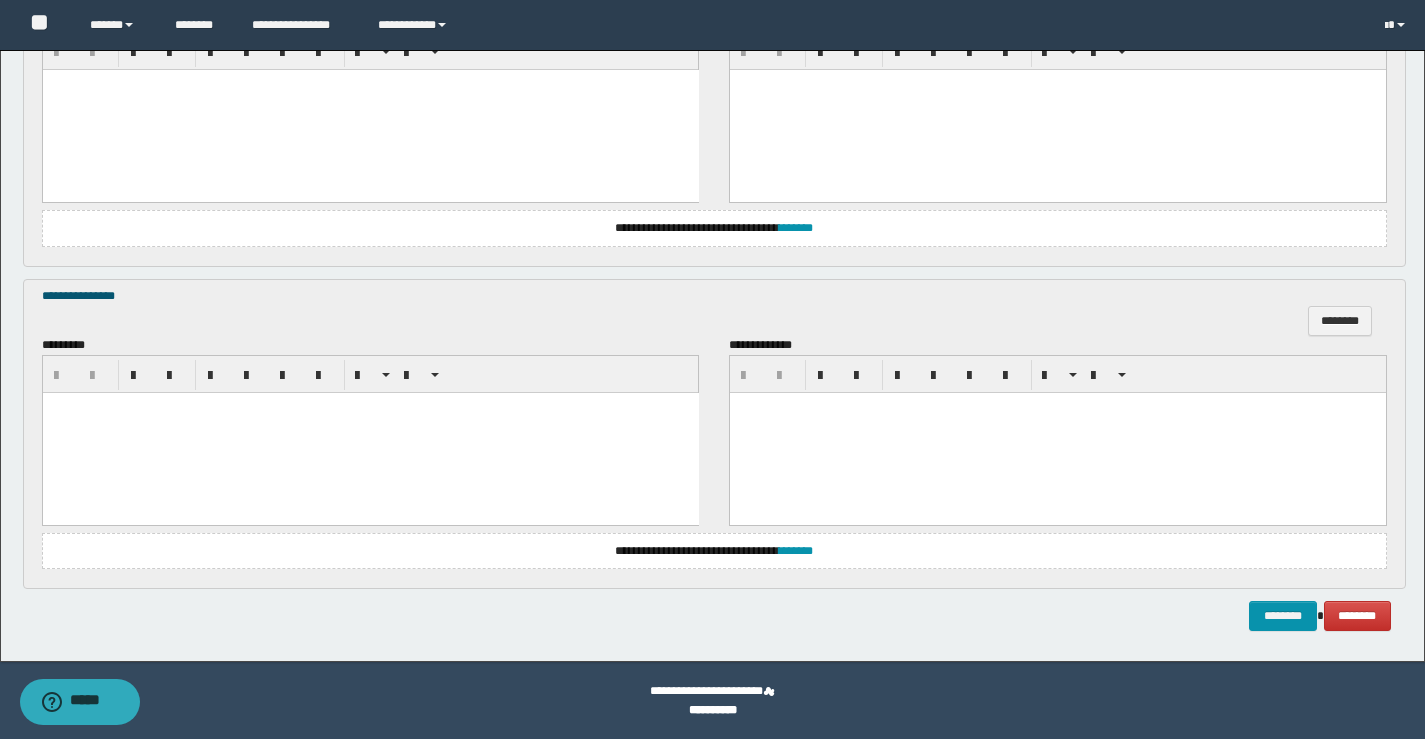 click at bounding box center [370, 432] 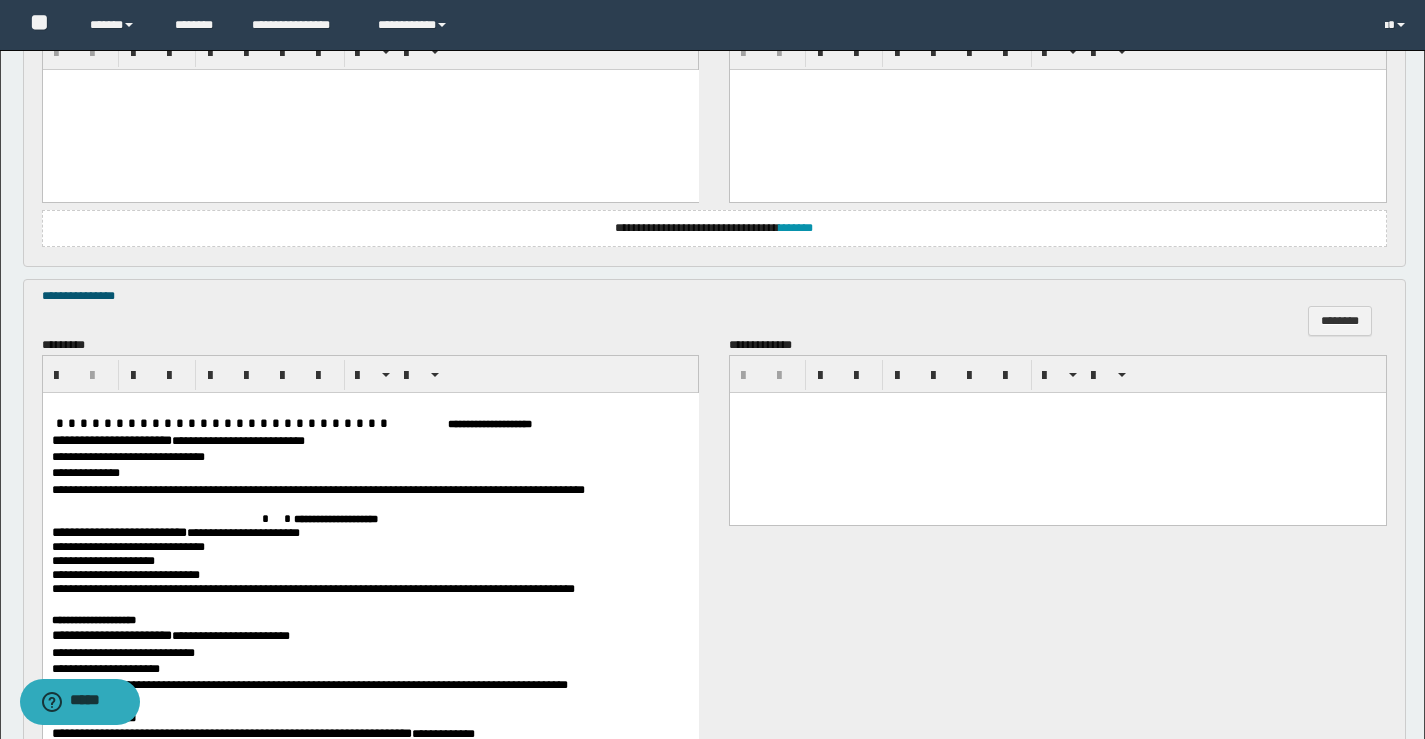 scroll, scrollTop: 1700, scrollLeft: 0, axis: vertical 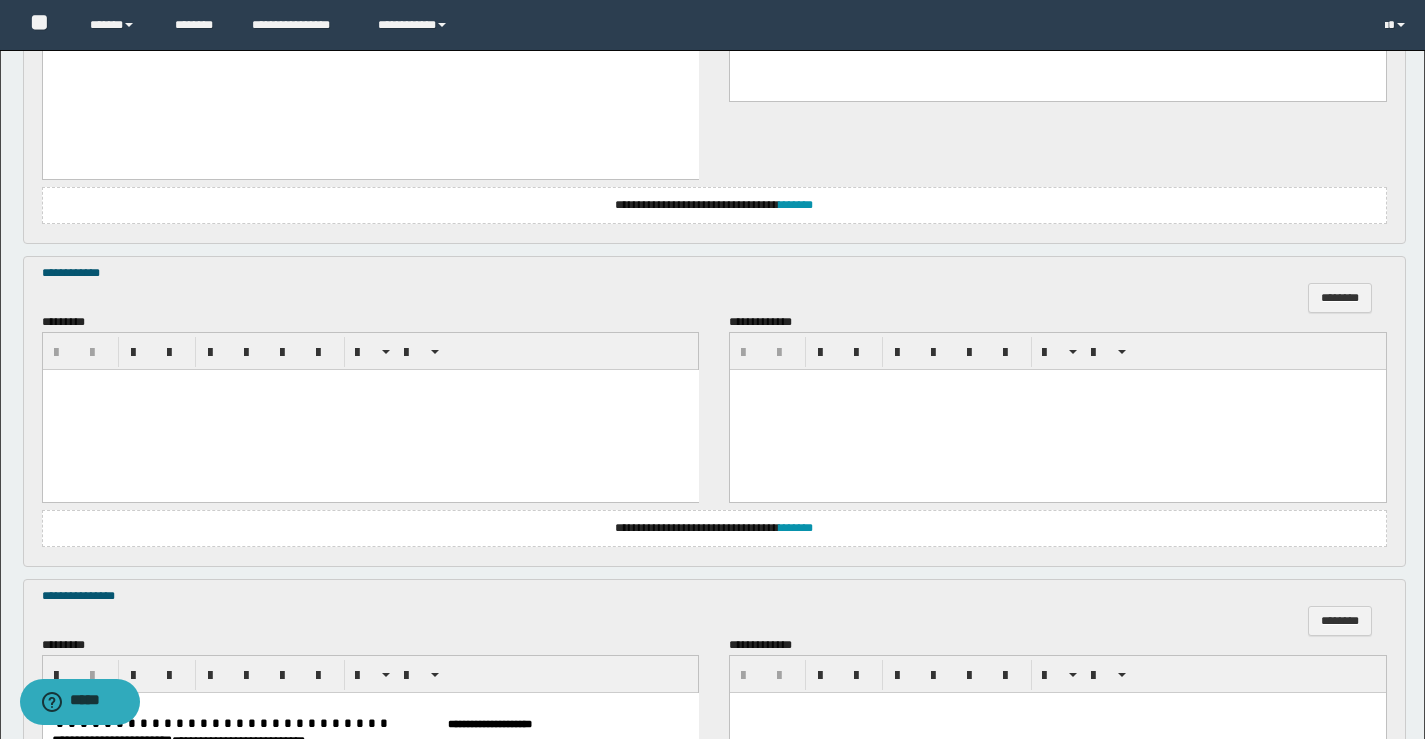 click at bounding box center (370, 384) 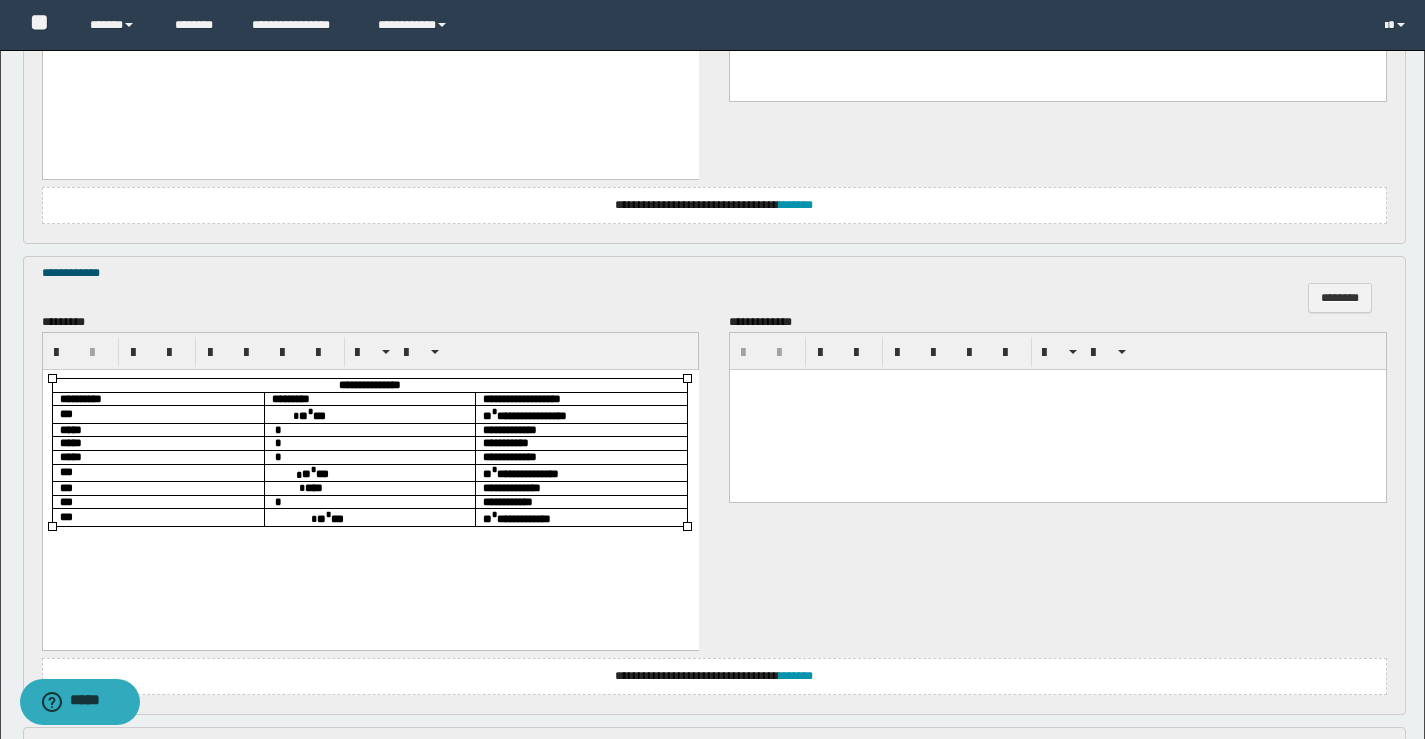 click on "** * ***" at bounding box center [369, 413] 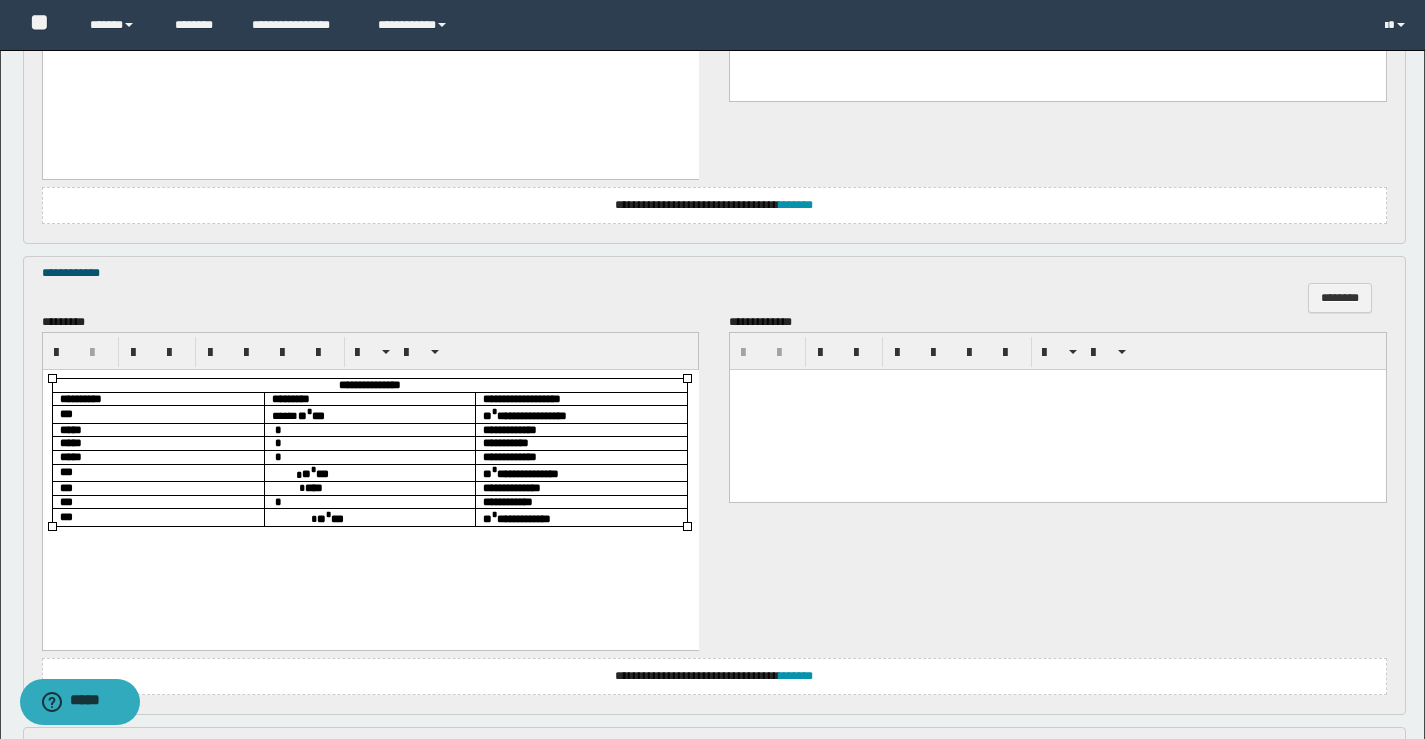 click on "*" at bounding box center (369, 429) 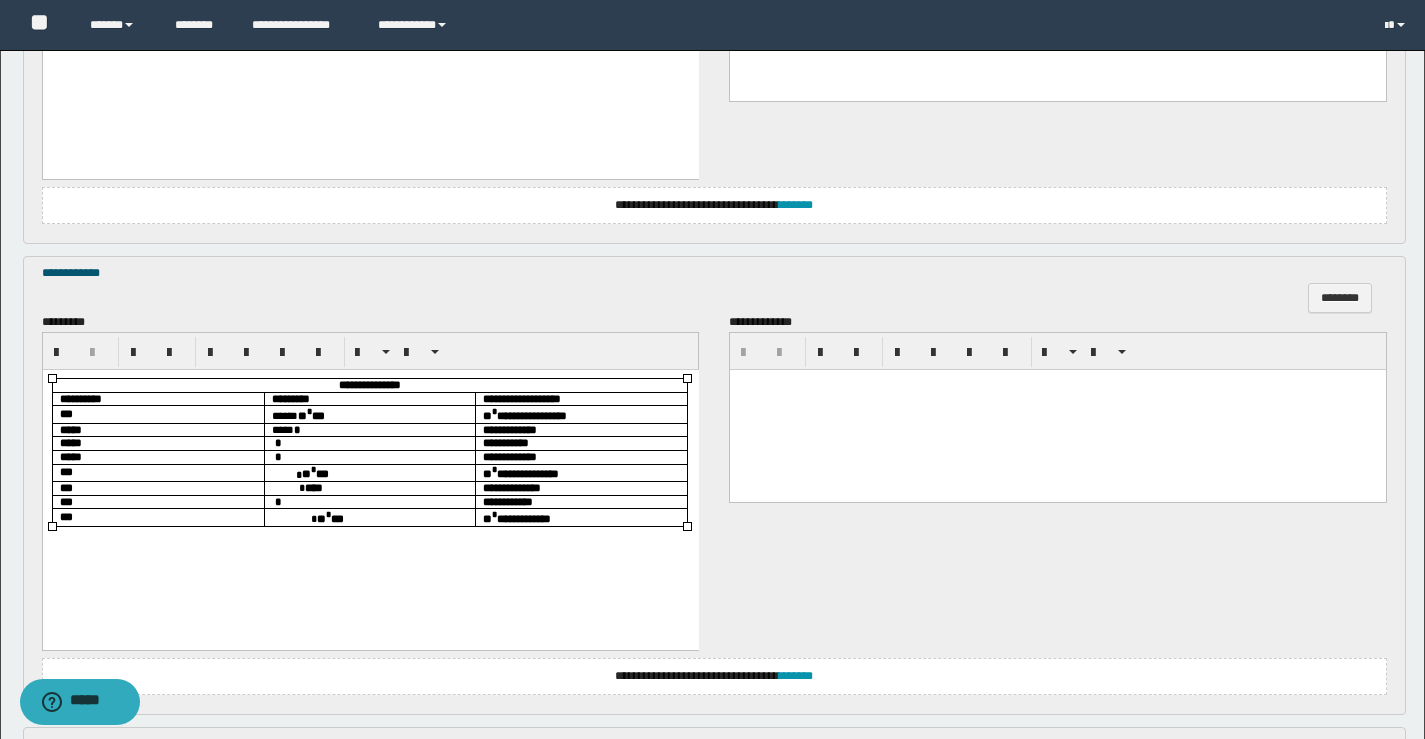 click on "*" at bounding box center (369, 443) 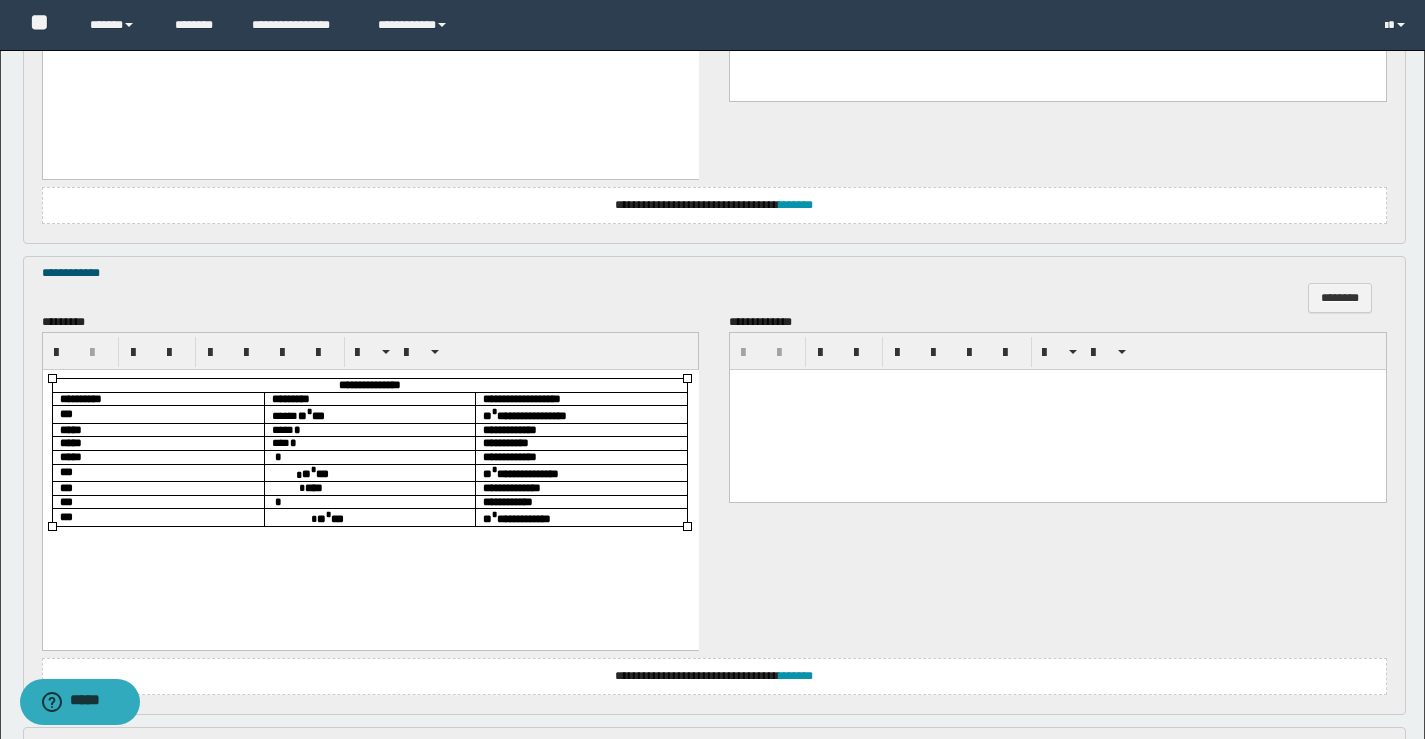 click on "** * ***" at bounding box center (369, 472) 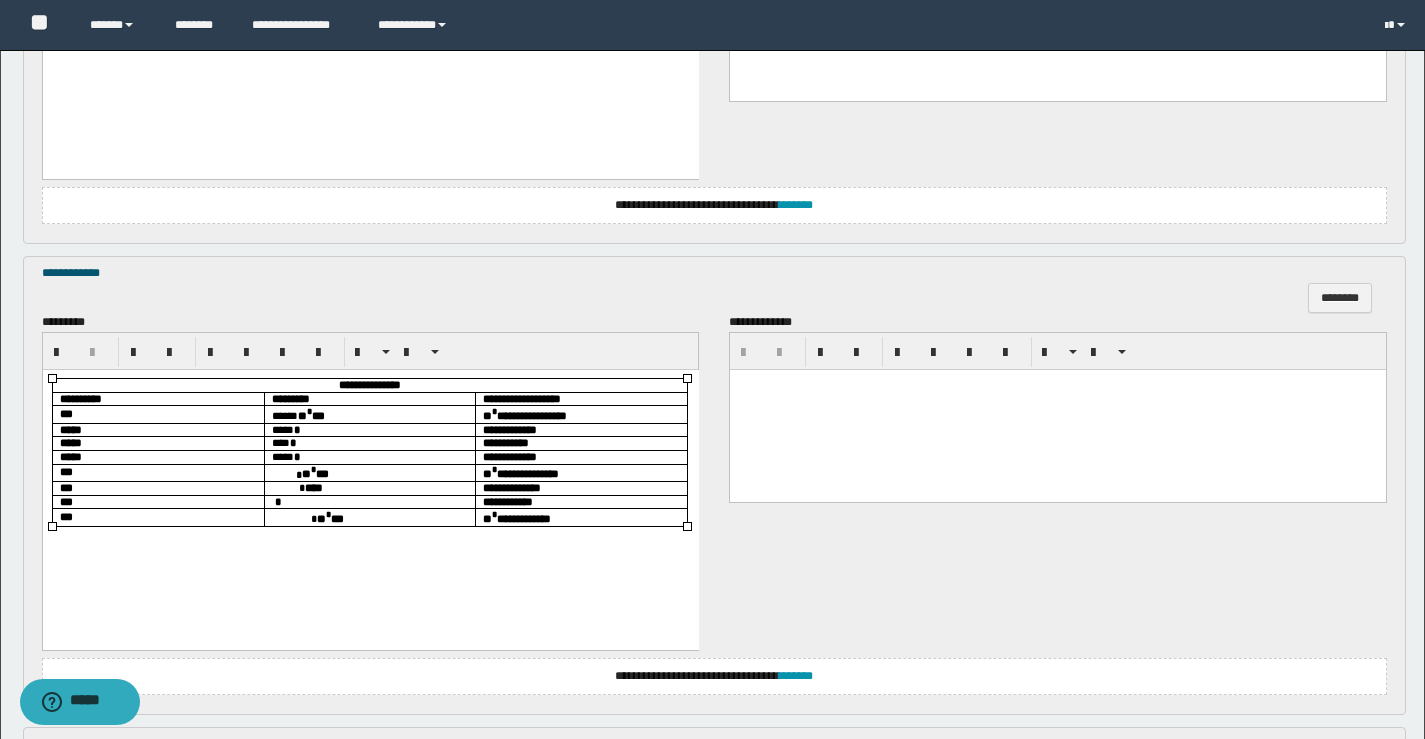click on "** * ***" at bounding box center (369, 472) 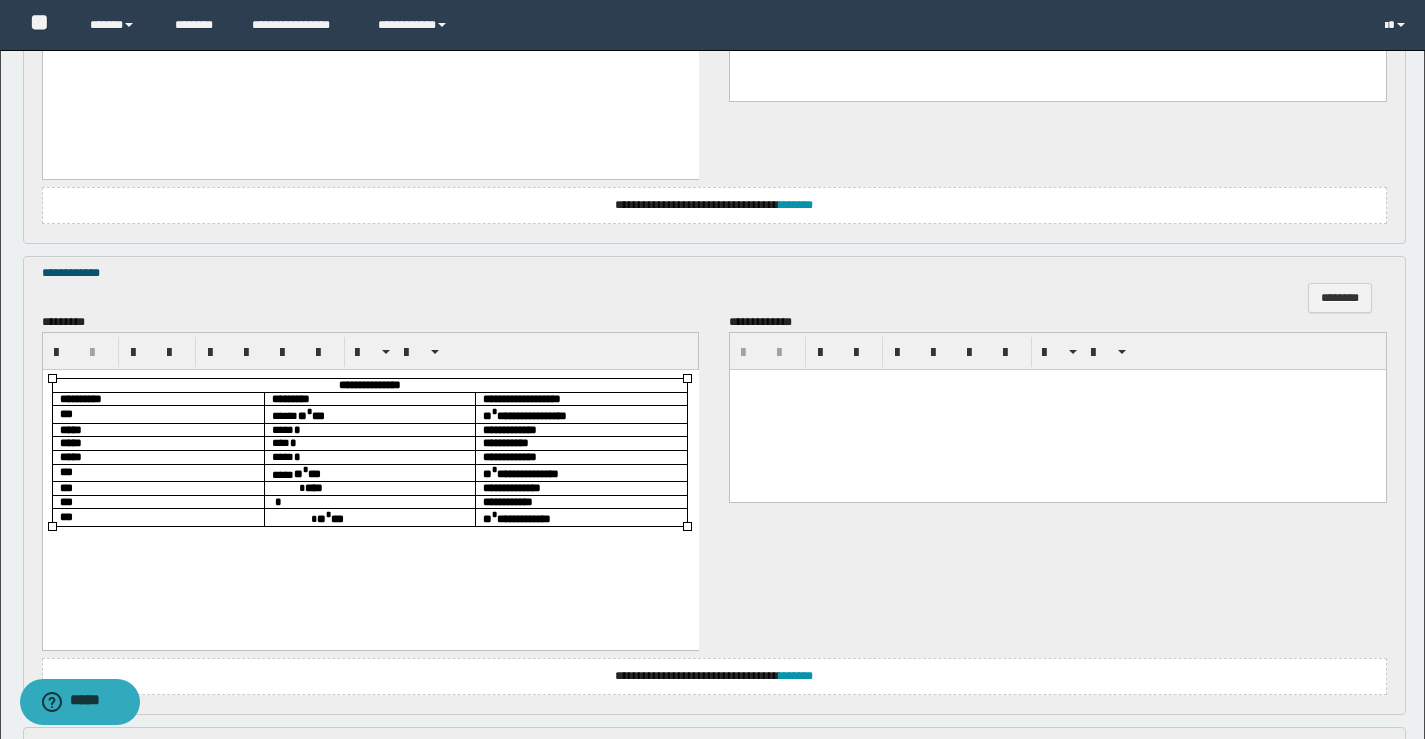 click on "****" at bounding box center [369, 487] 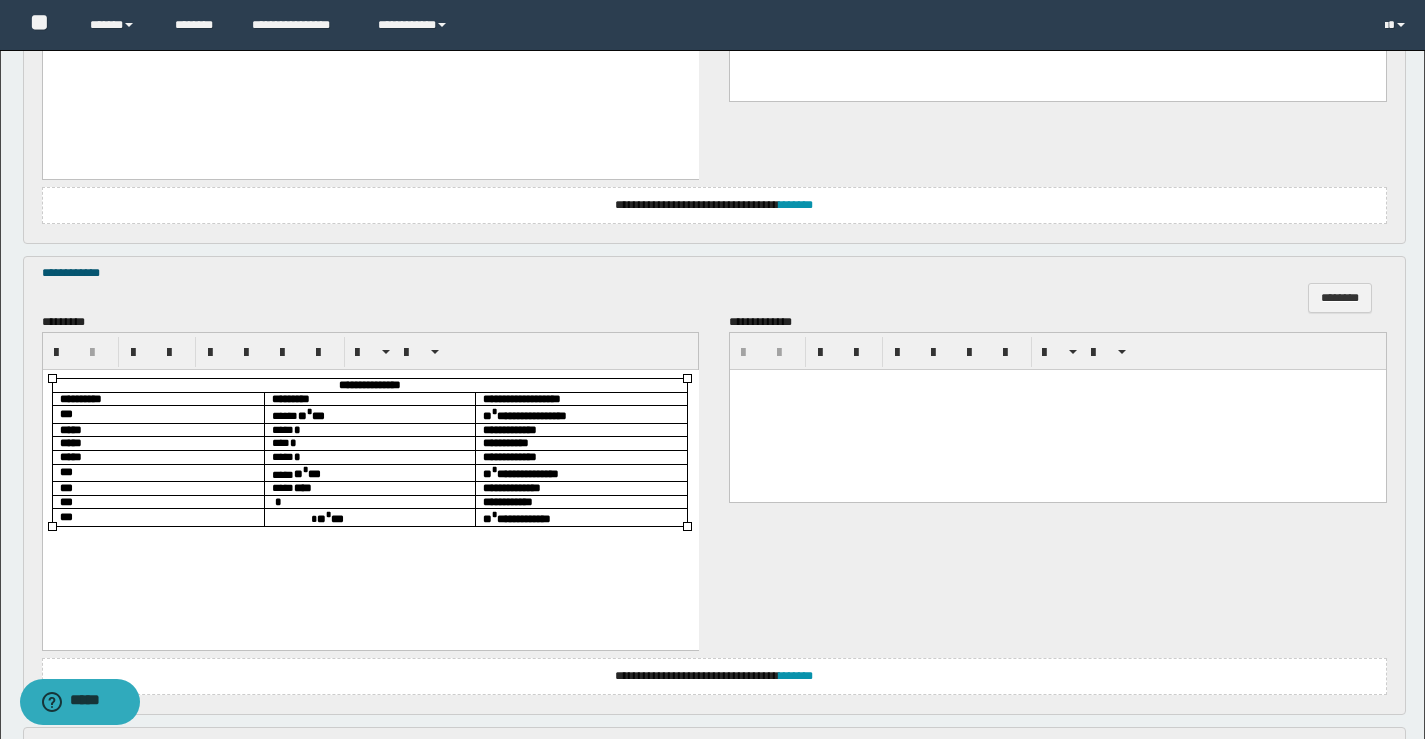click on "*" at bounding box center [277, 500] 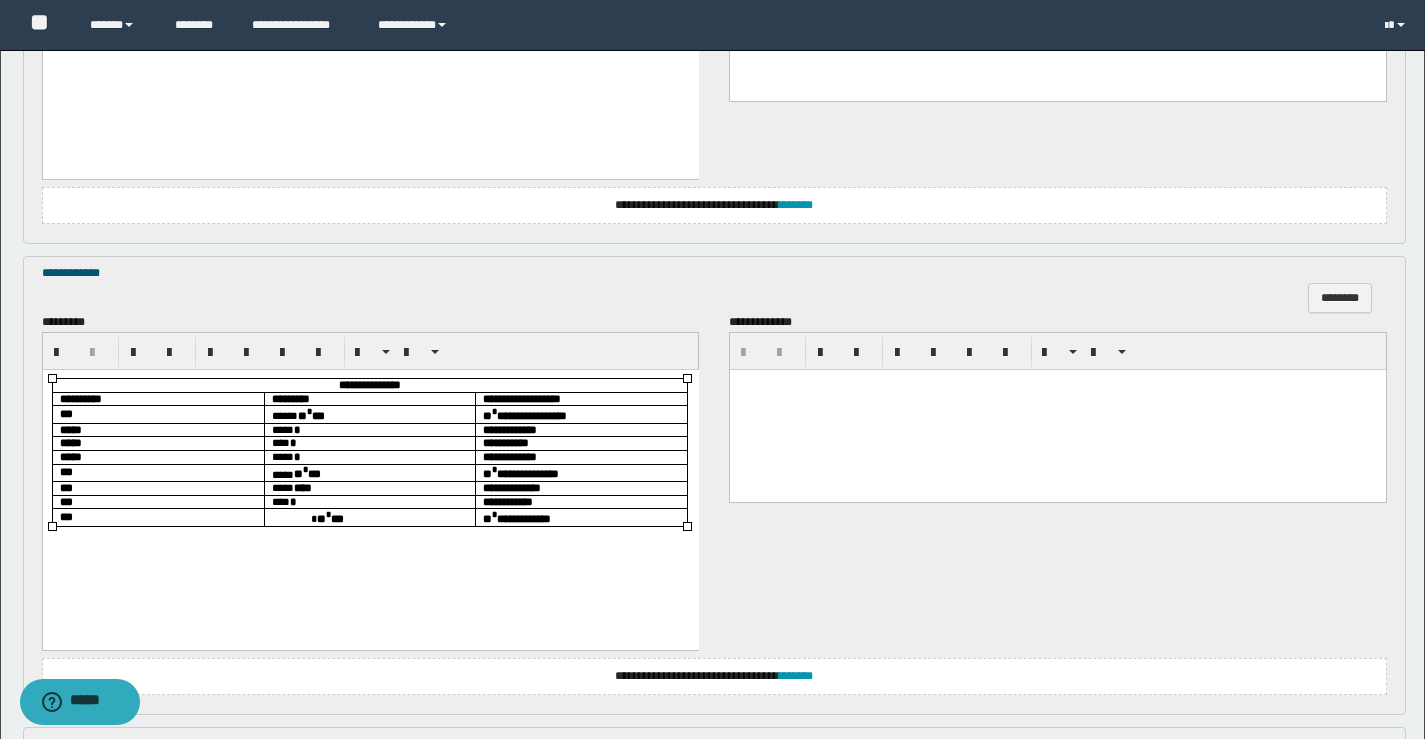 click on "** * ***" at bounding box center (369, 516) 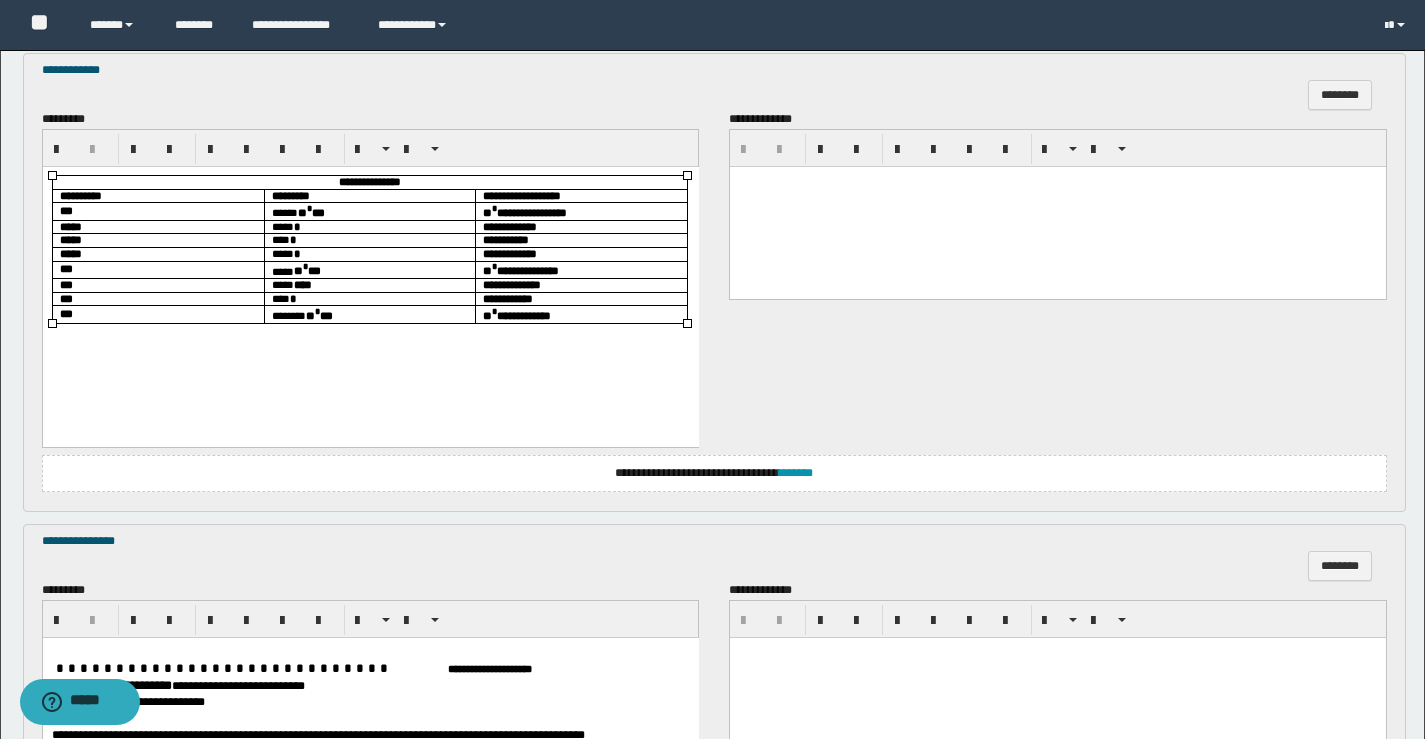 scroll, scrollTop: 1900, scrollLeft: 0, axis: vertical 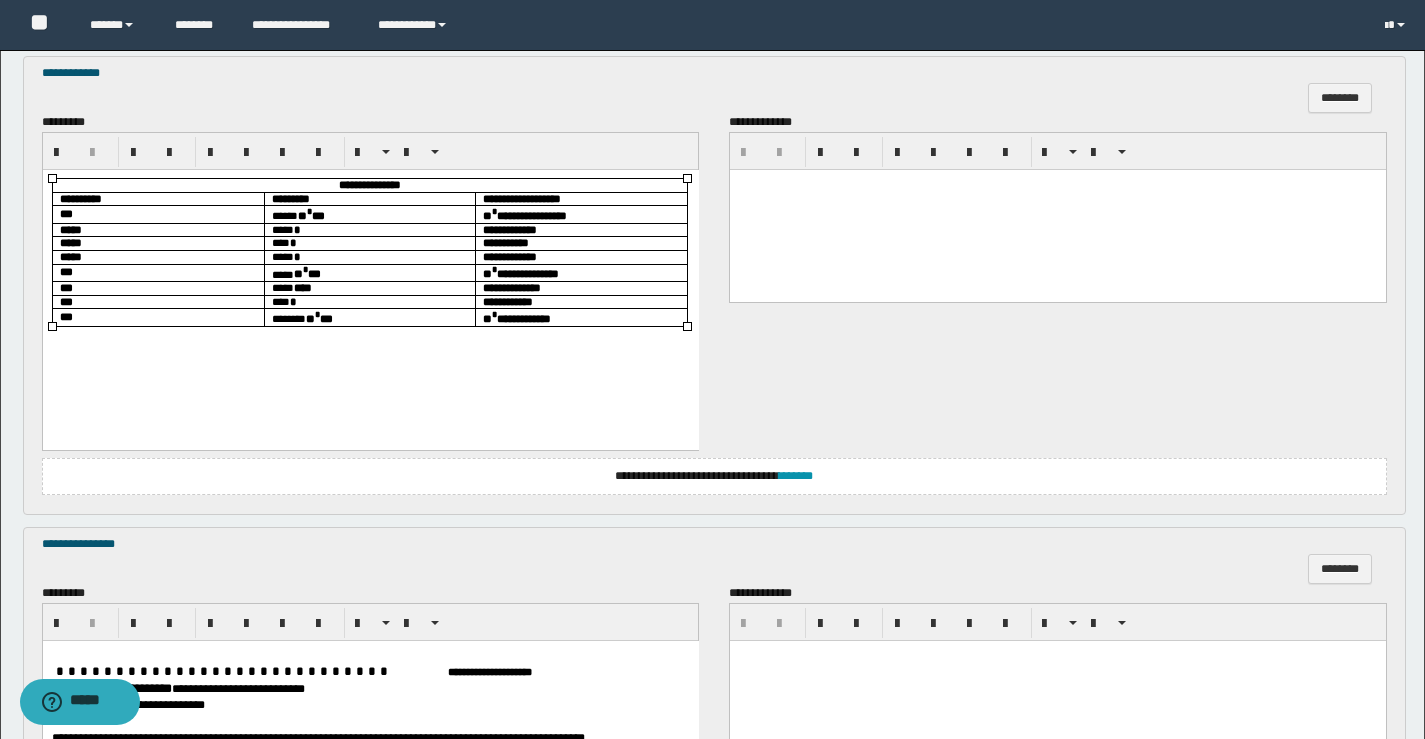 click on "**** *" at bounding box center [369, 301] 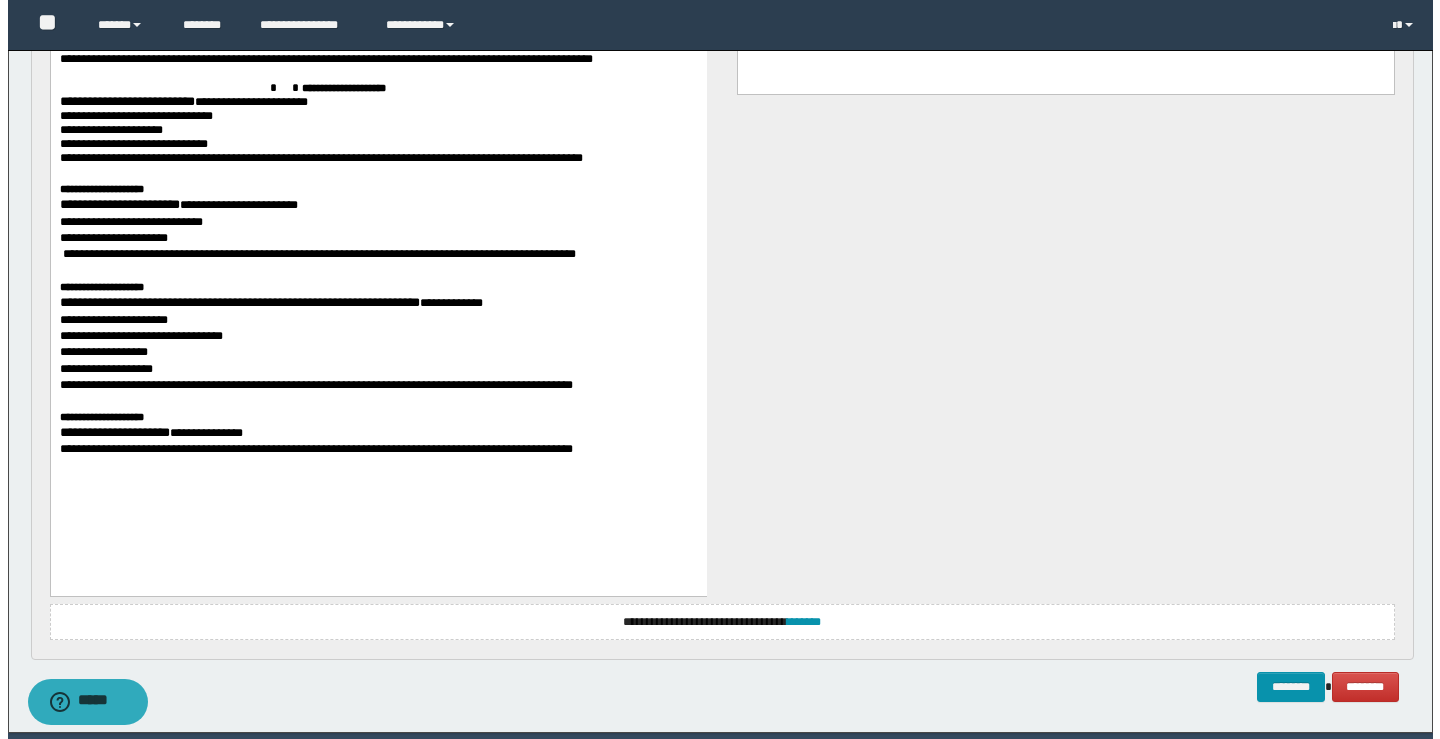 scroll, scrollTop: 2651, scrollLeft: 0, axis: vertical 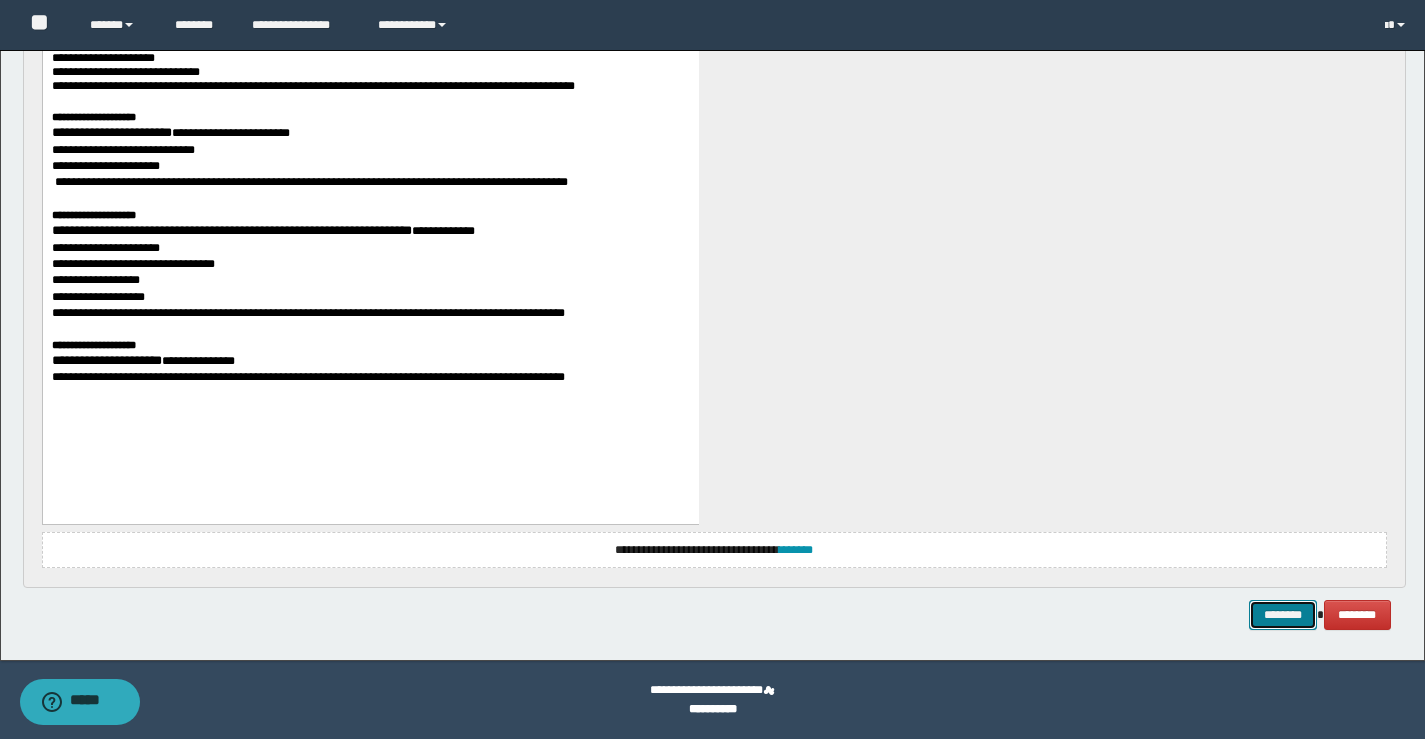 click on "********" at bounding box center (1283, 615) 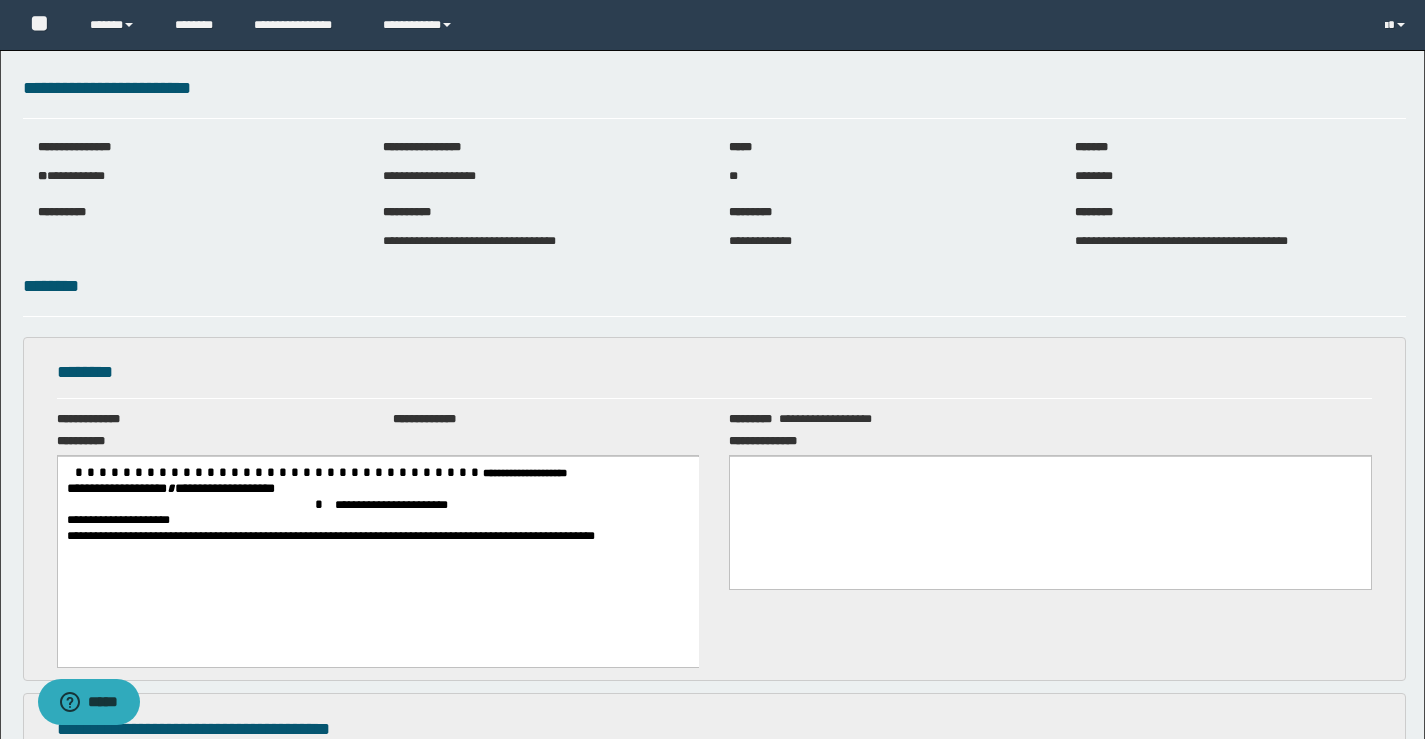 scroll, scrollTop: 0, scrollLeft: 0, axis: both 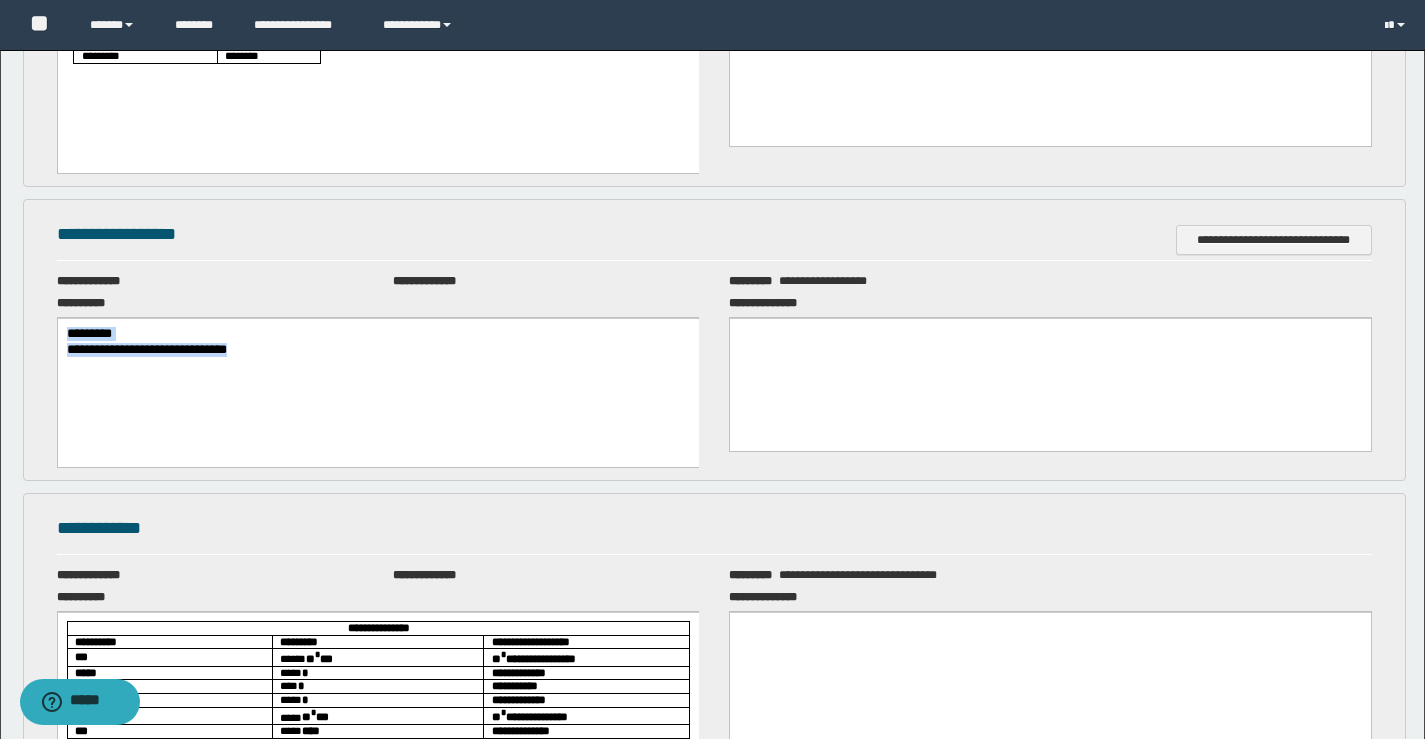 drag, startPoint x: 65, startPoint y: 336, endPoint x: 353, endPoint y: 357, distance: 288.76462 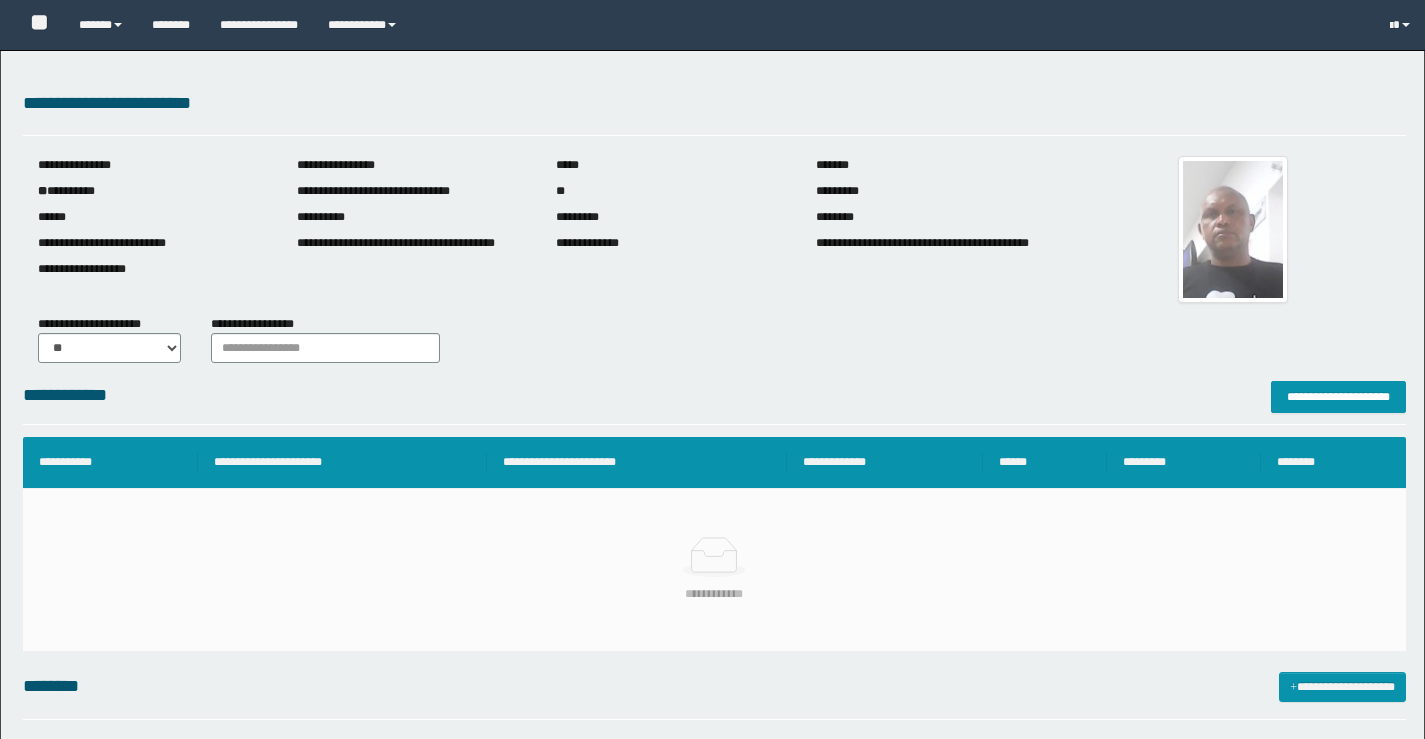 scroll, scrollTop: 0, scrollLeft: 0, axis: both 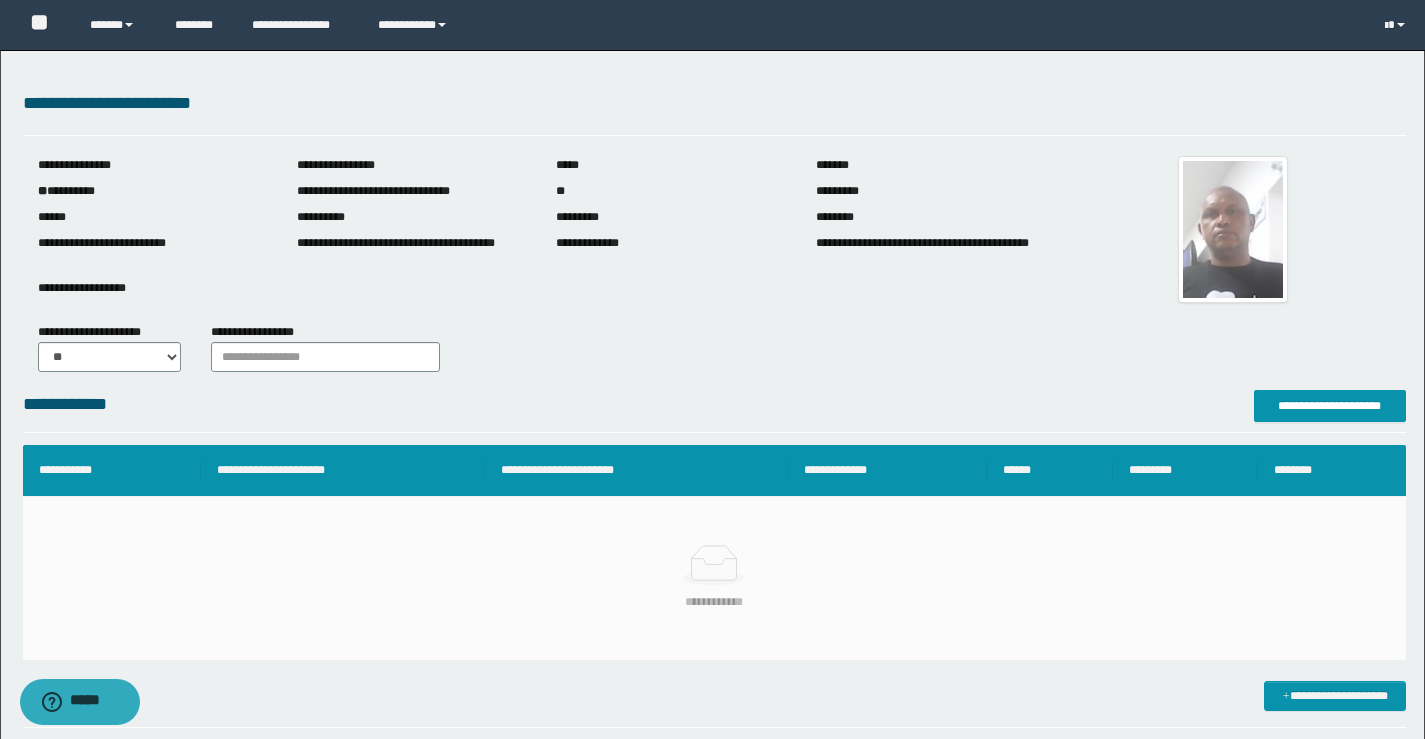 click on "**********" at bounding box center [152, 191] 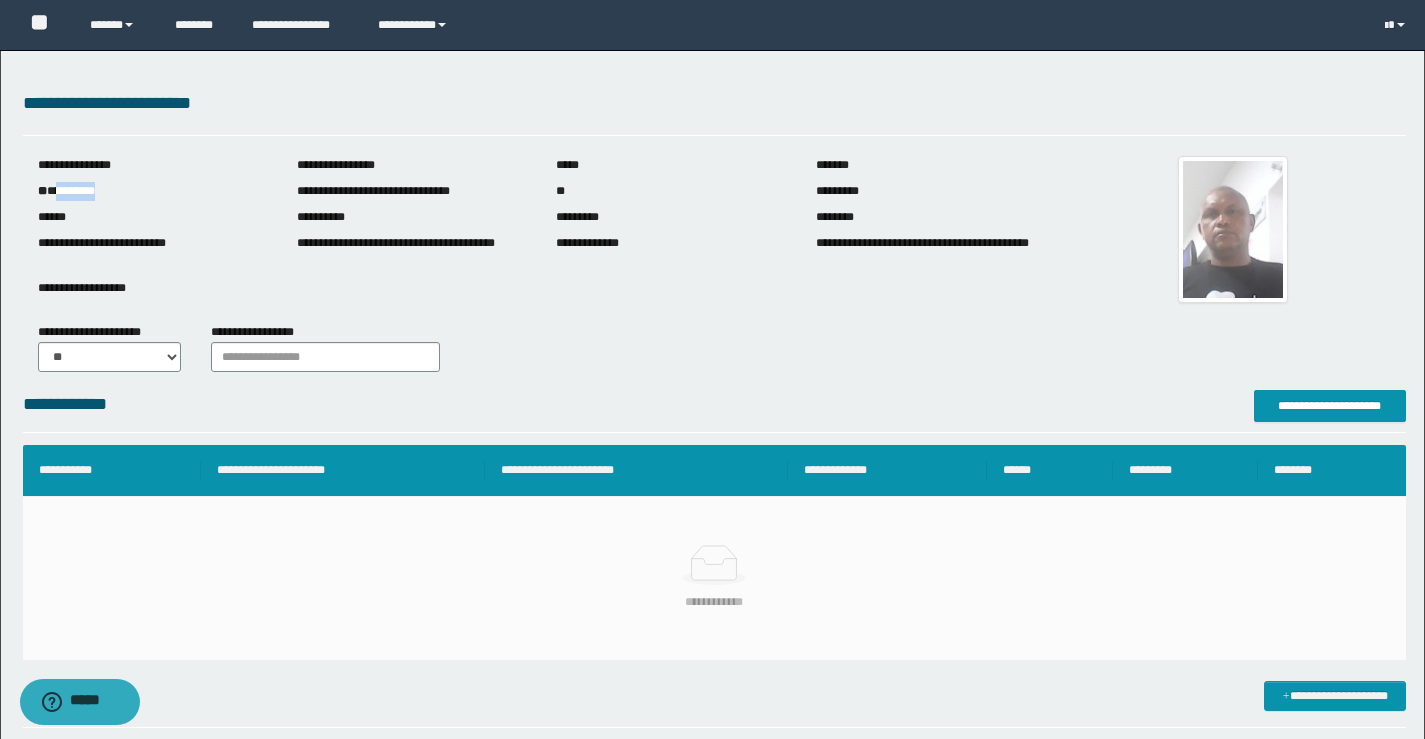 click on "**********" at bounding box center [152, 191] 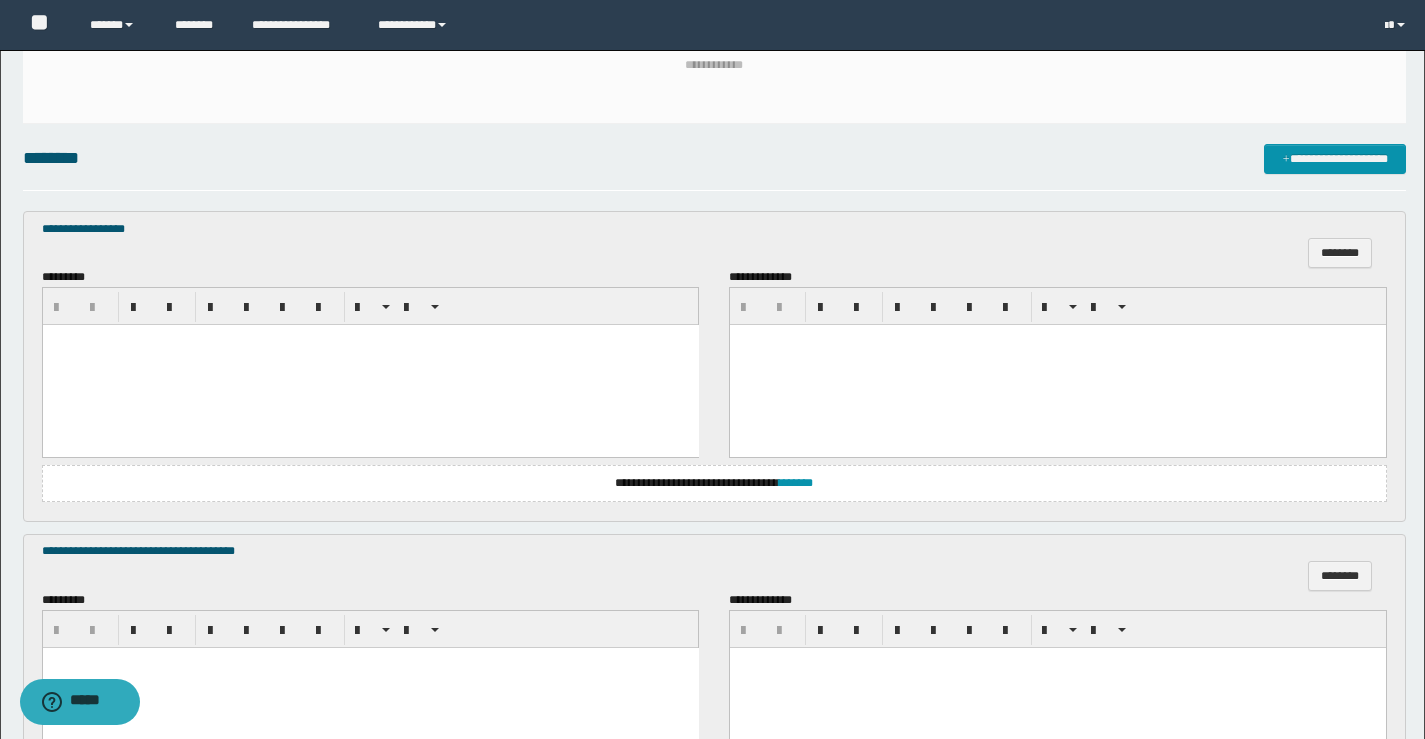 scroll, scrollTop: 700, scrollLeft: 0, axis: vertical 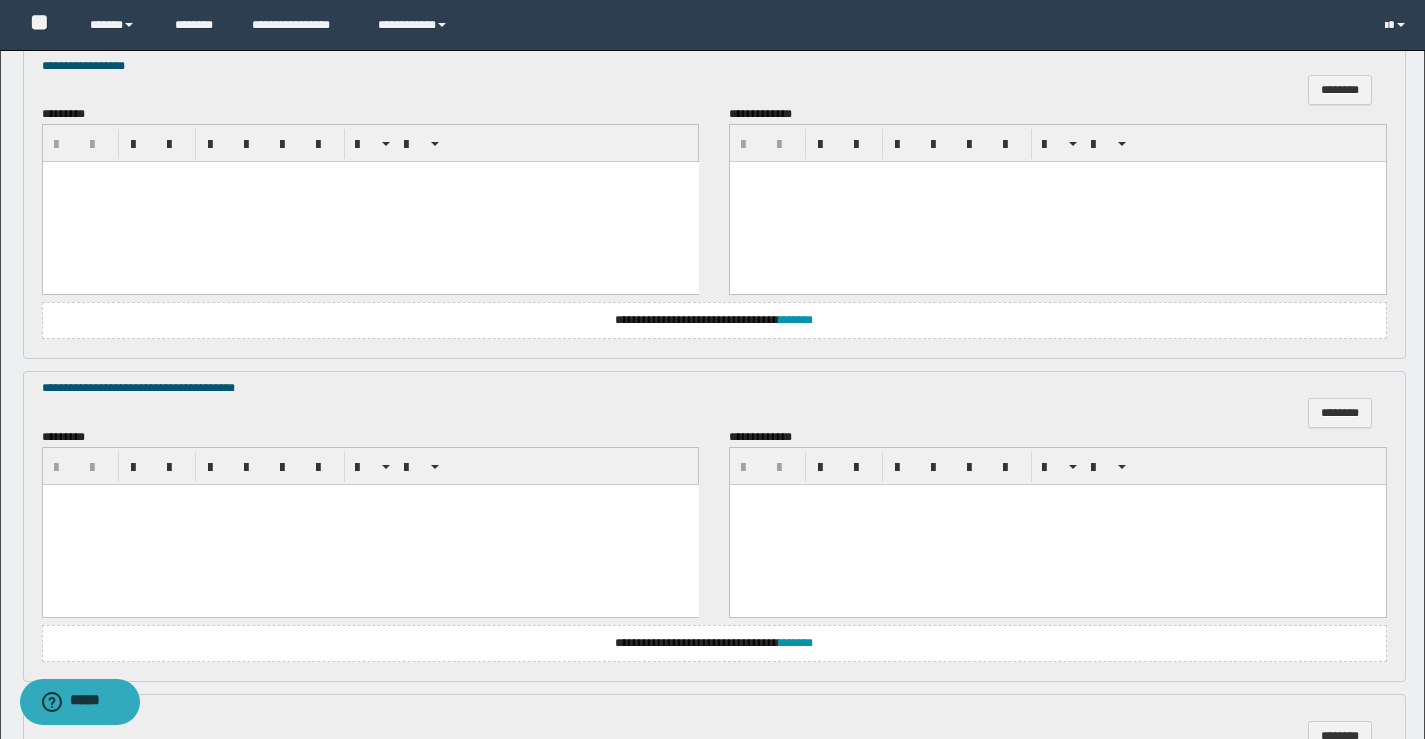 click at bounding box center [370, 202] 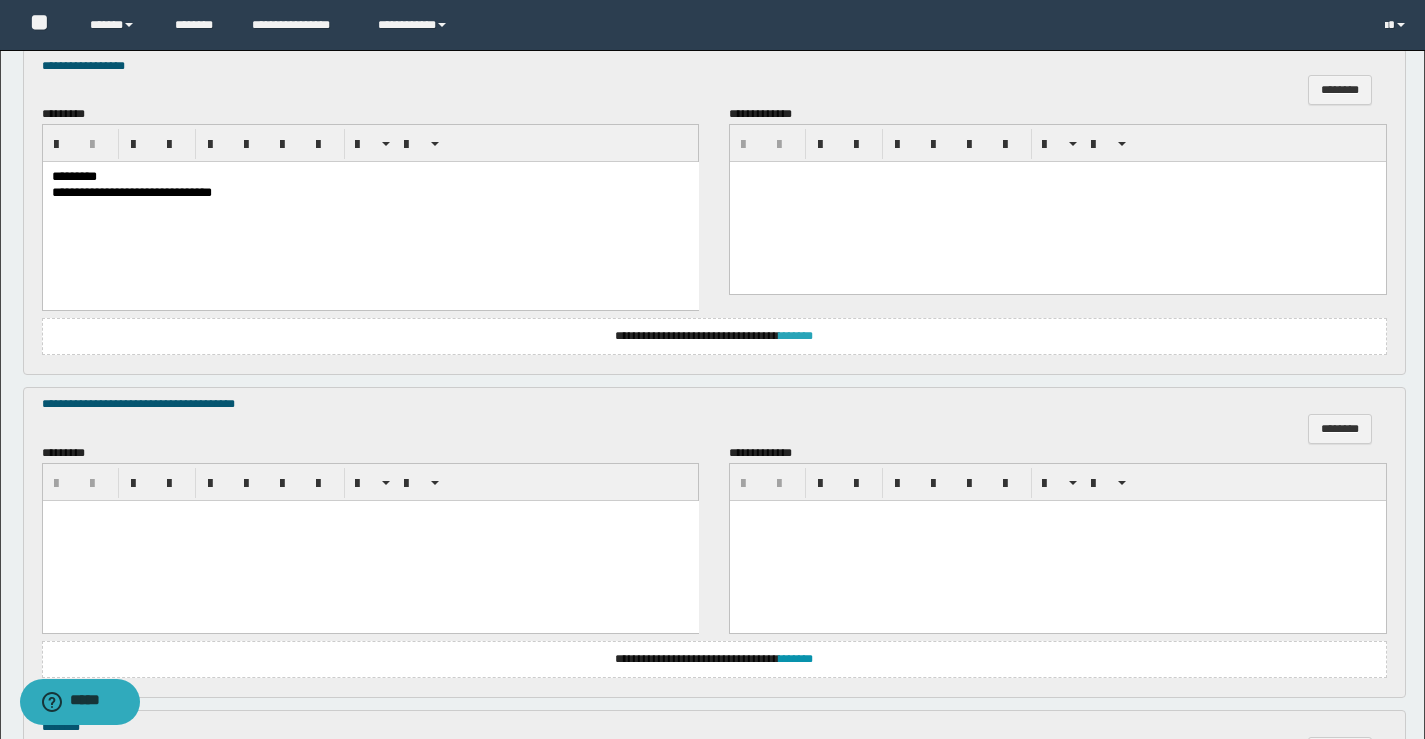 click on "*******" at bounding box center (796, 336) 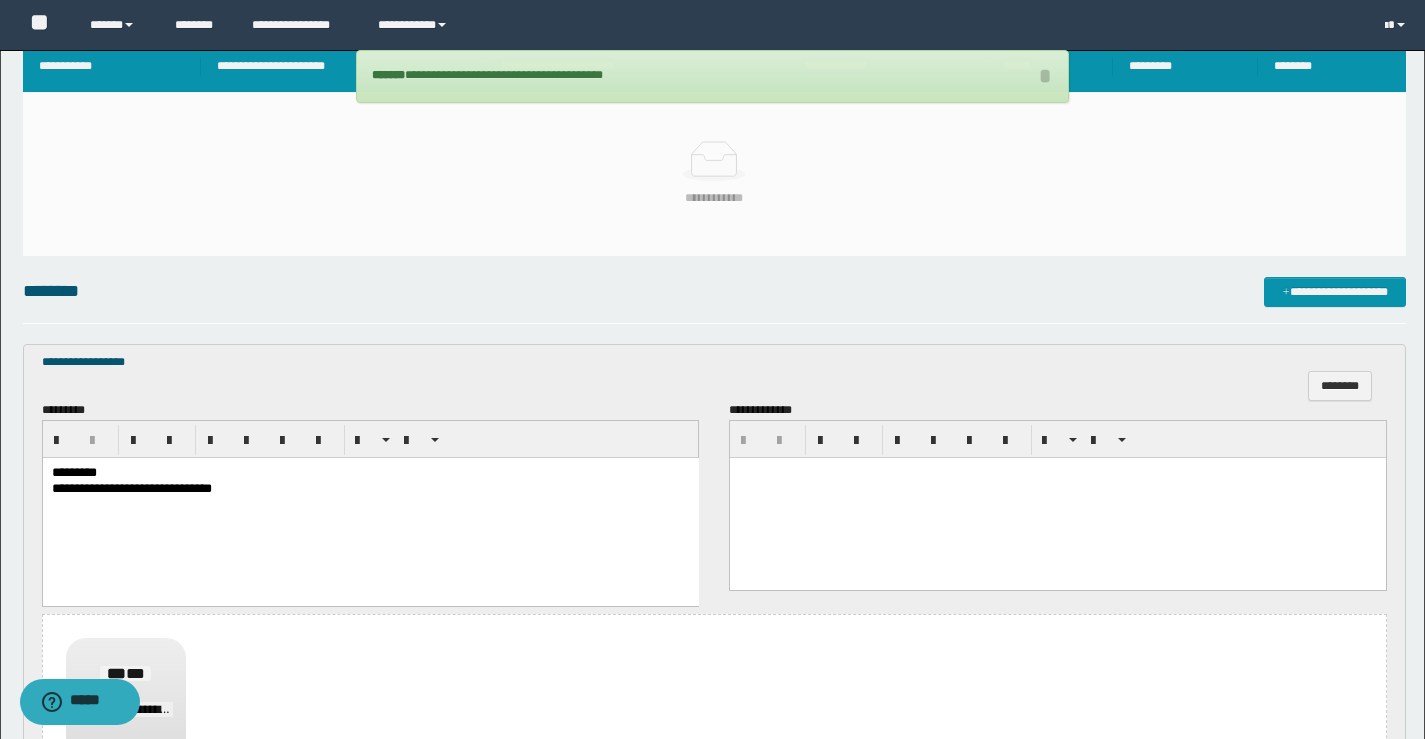 scroll, scrollTop: 300, scrollLeft: 0, axis: vertical 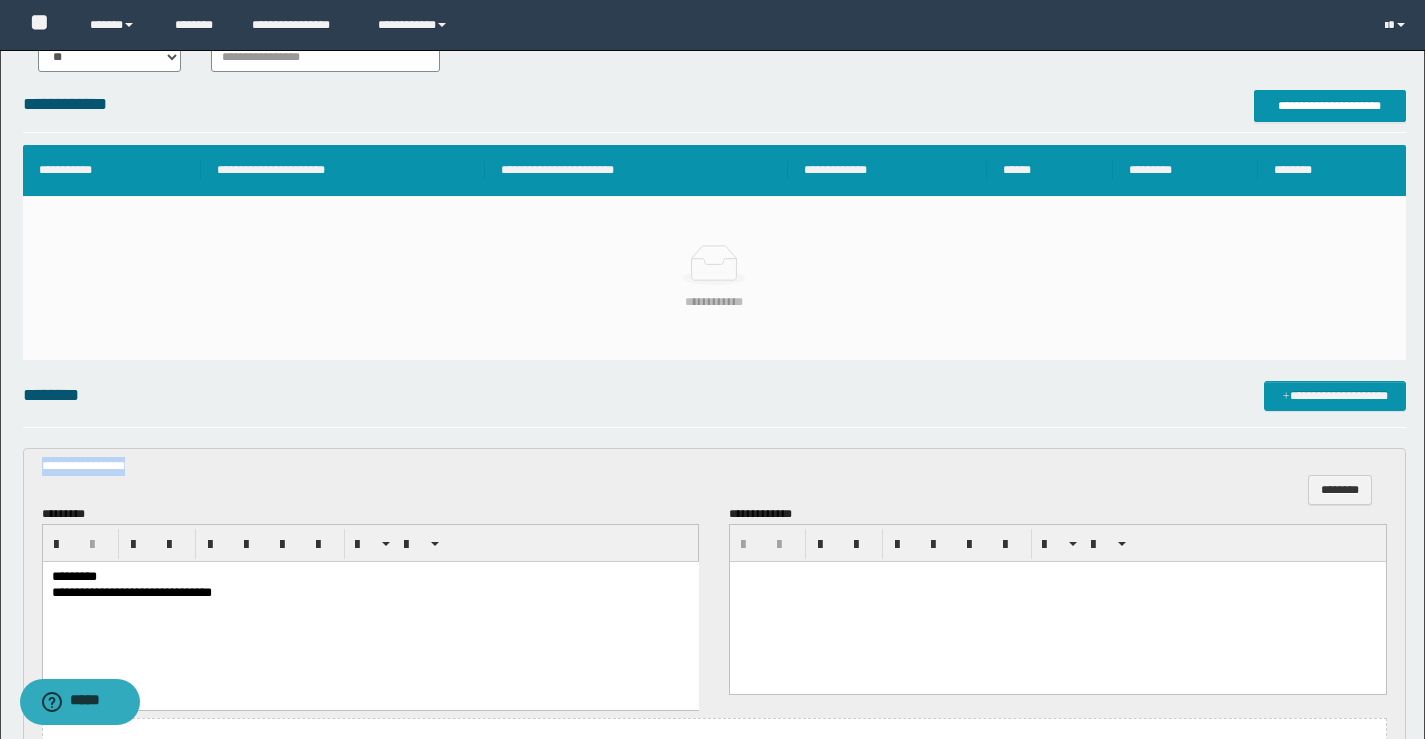 drag, startPoint x: 138, startPoint y: 468, endPoint x: 33, endPoint y: 474, distance: 105.17129 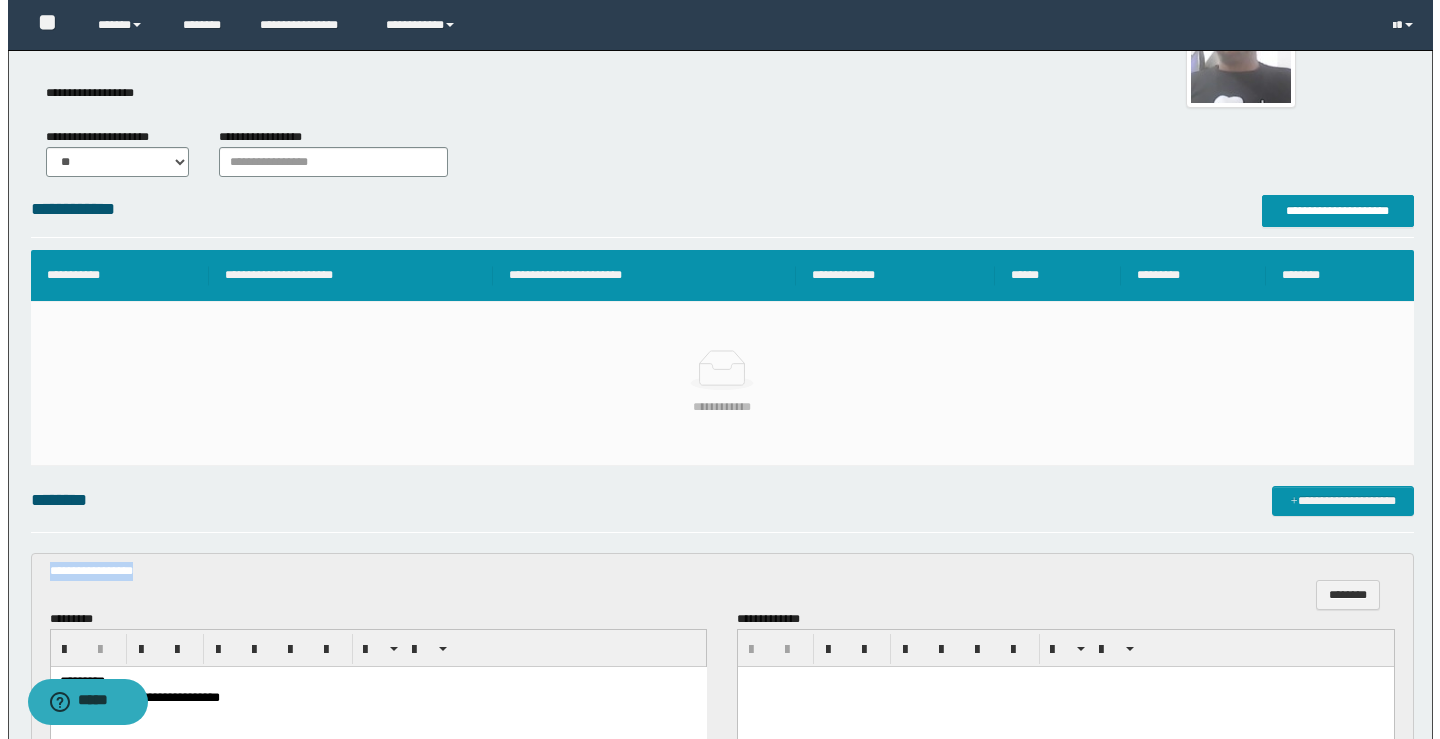 scroll, scrollTop: 0, scrollLeft: 0, axis: both 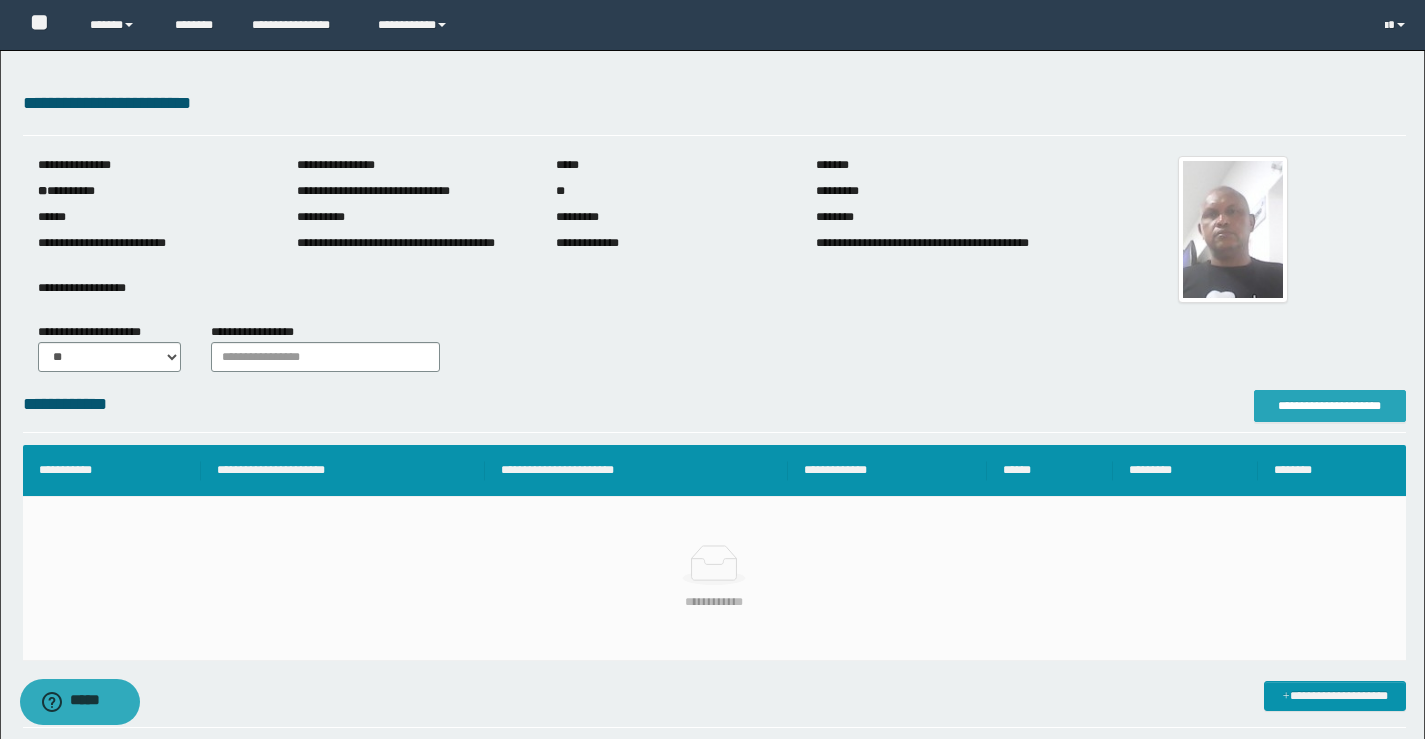 click on "**********" at bounding box center (1330, 406) 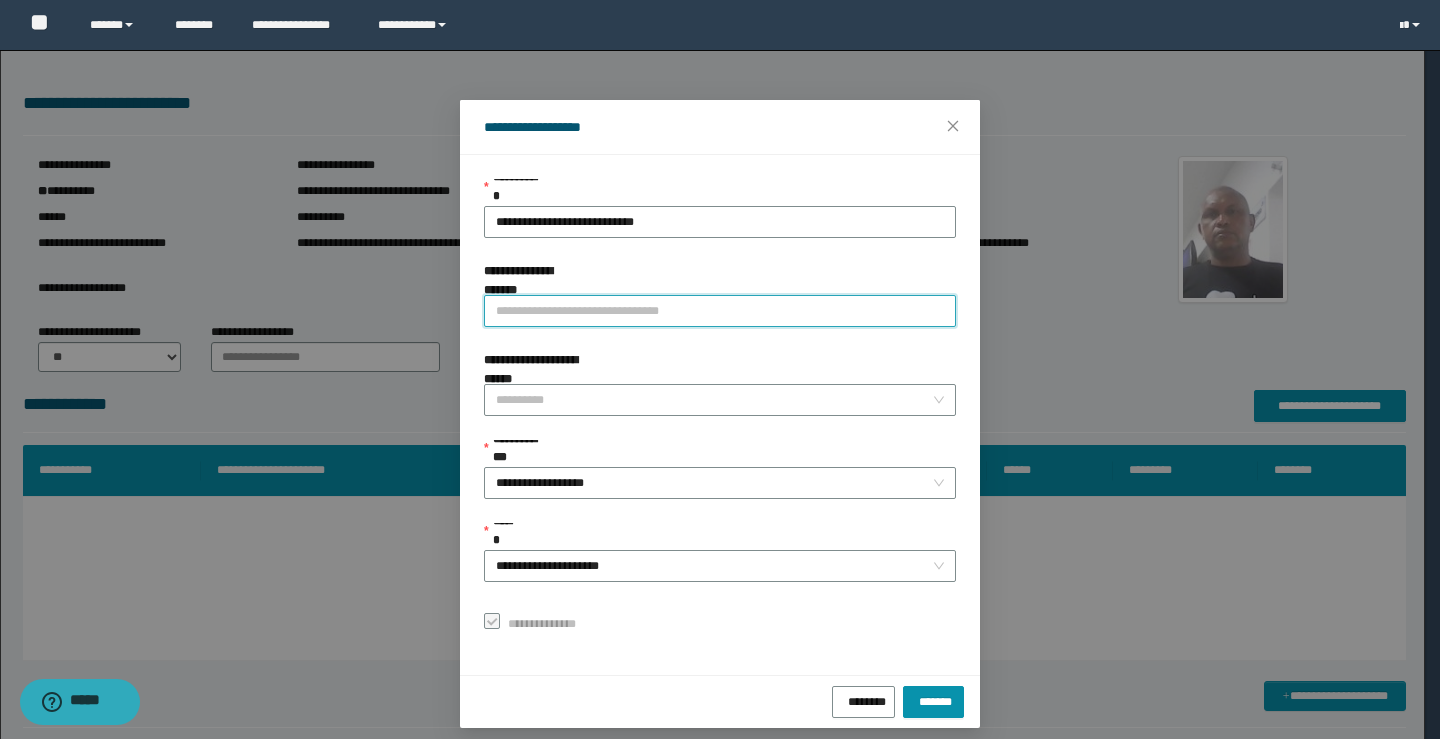 click on "**********" at bounding box center (720, 311) 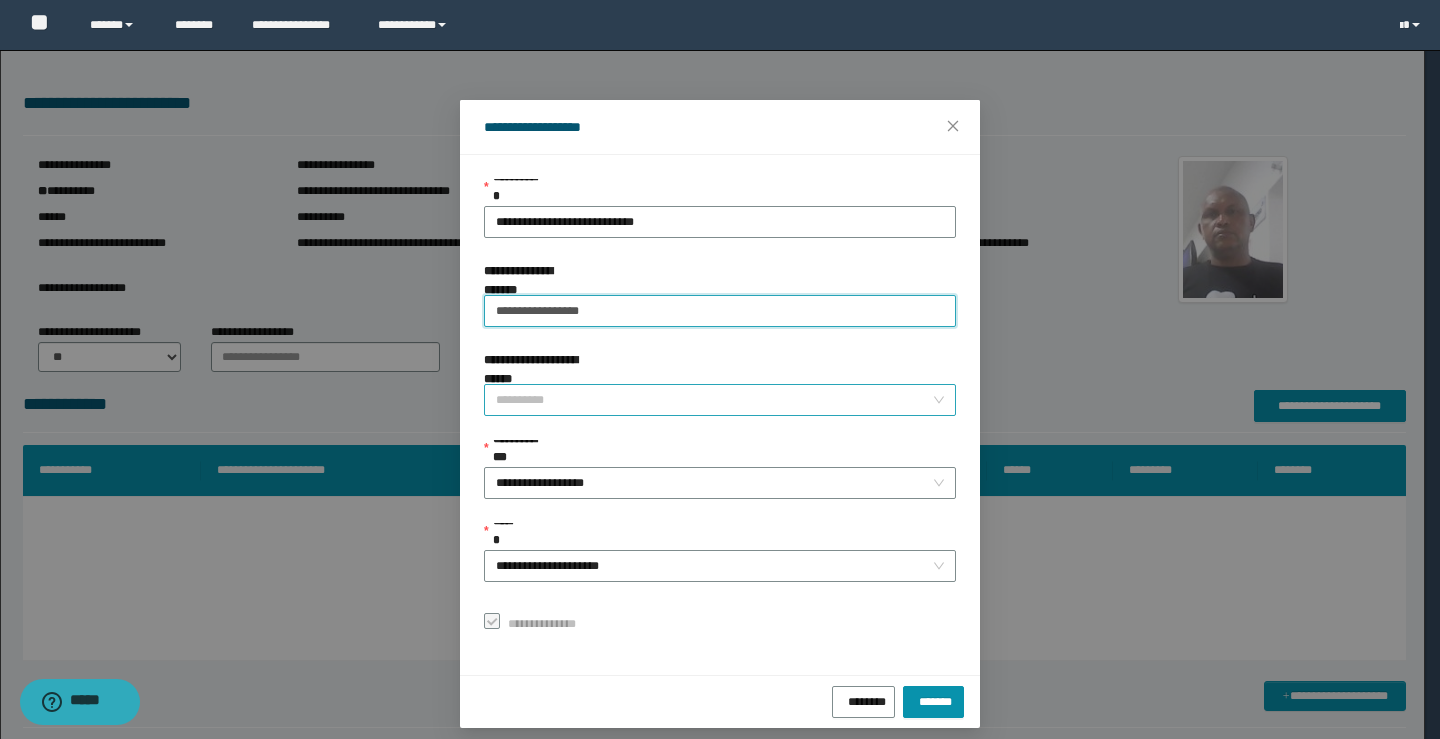 type on "**********" 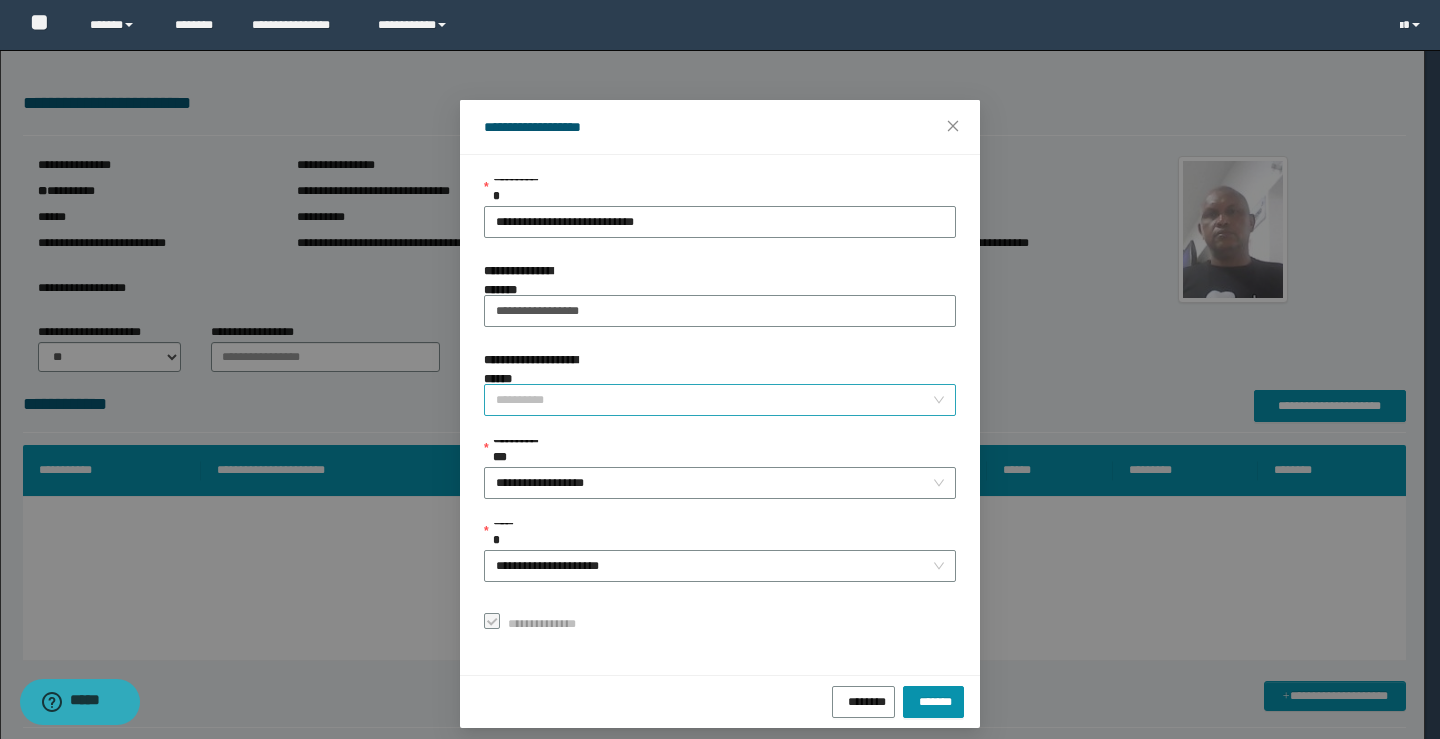 click on "**********" at bounding box center [714, 400] 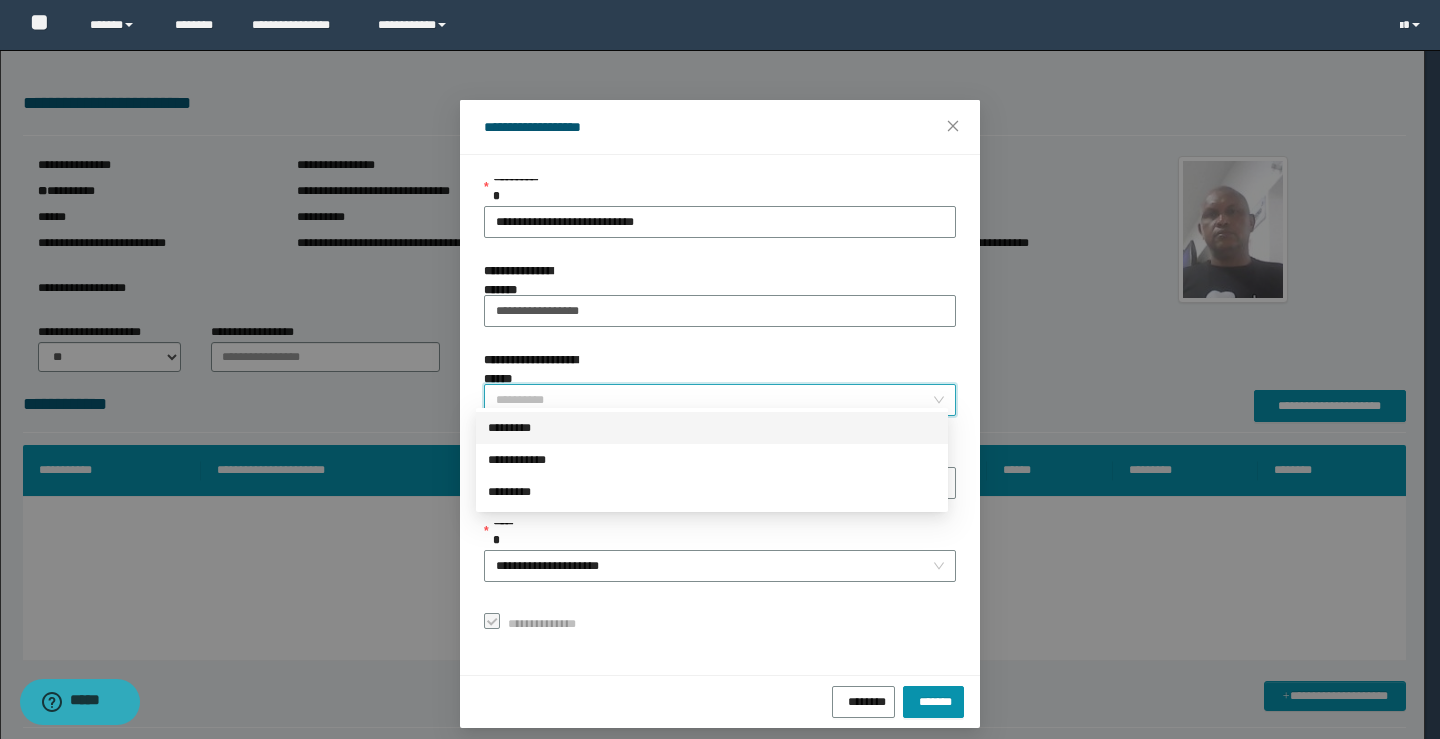 click on "*********" at bounding box center [712, 428] 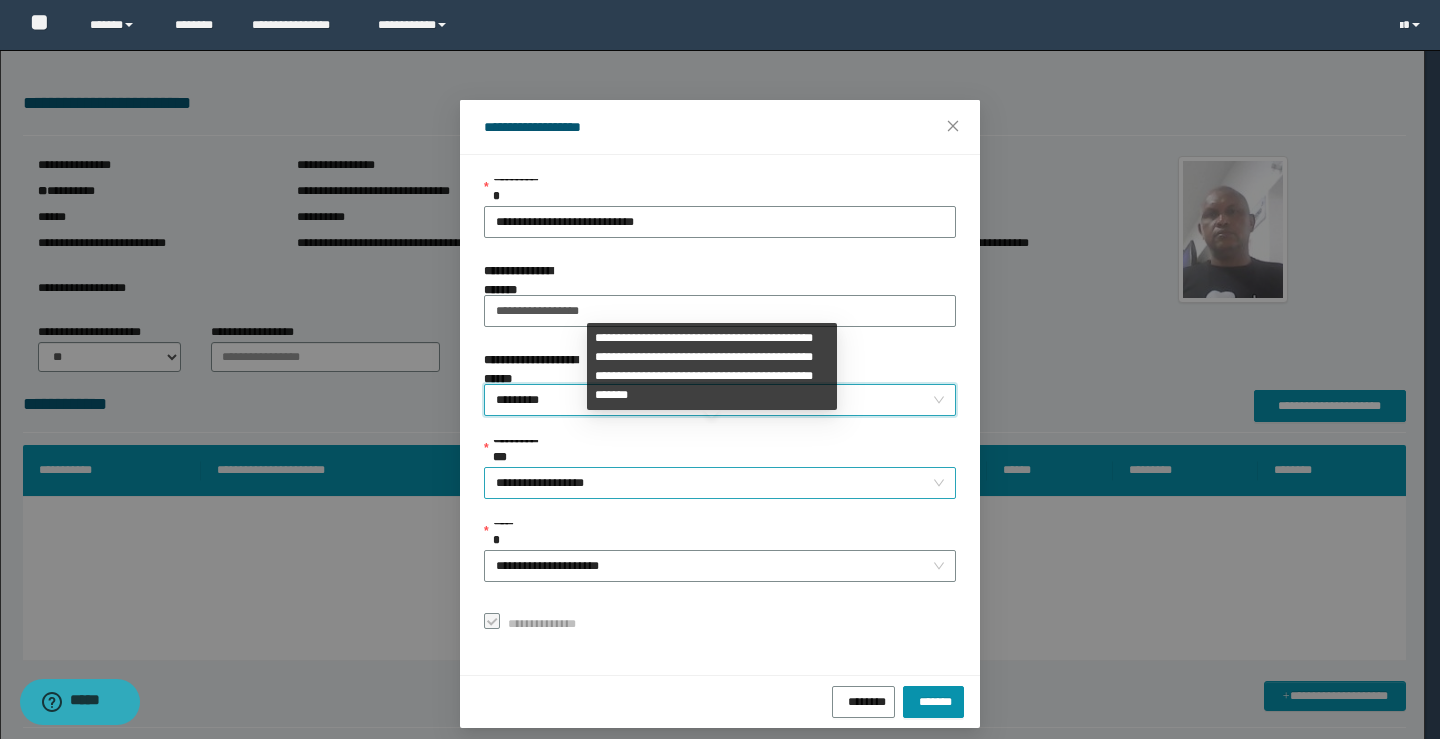 click on "**********" at bounding box center (720, 483) 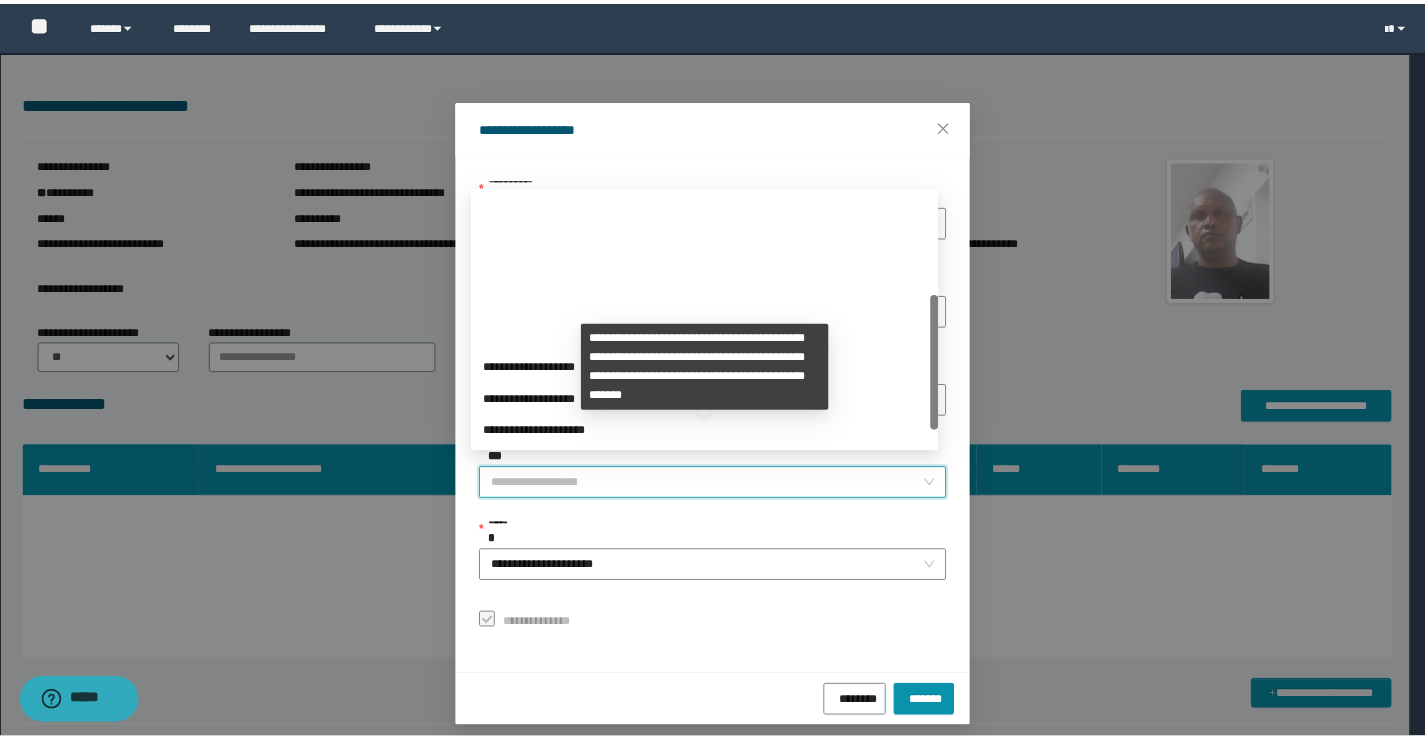 scroll, scrollTop: 192, scrollLeft: 0, axis: vertical 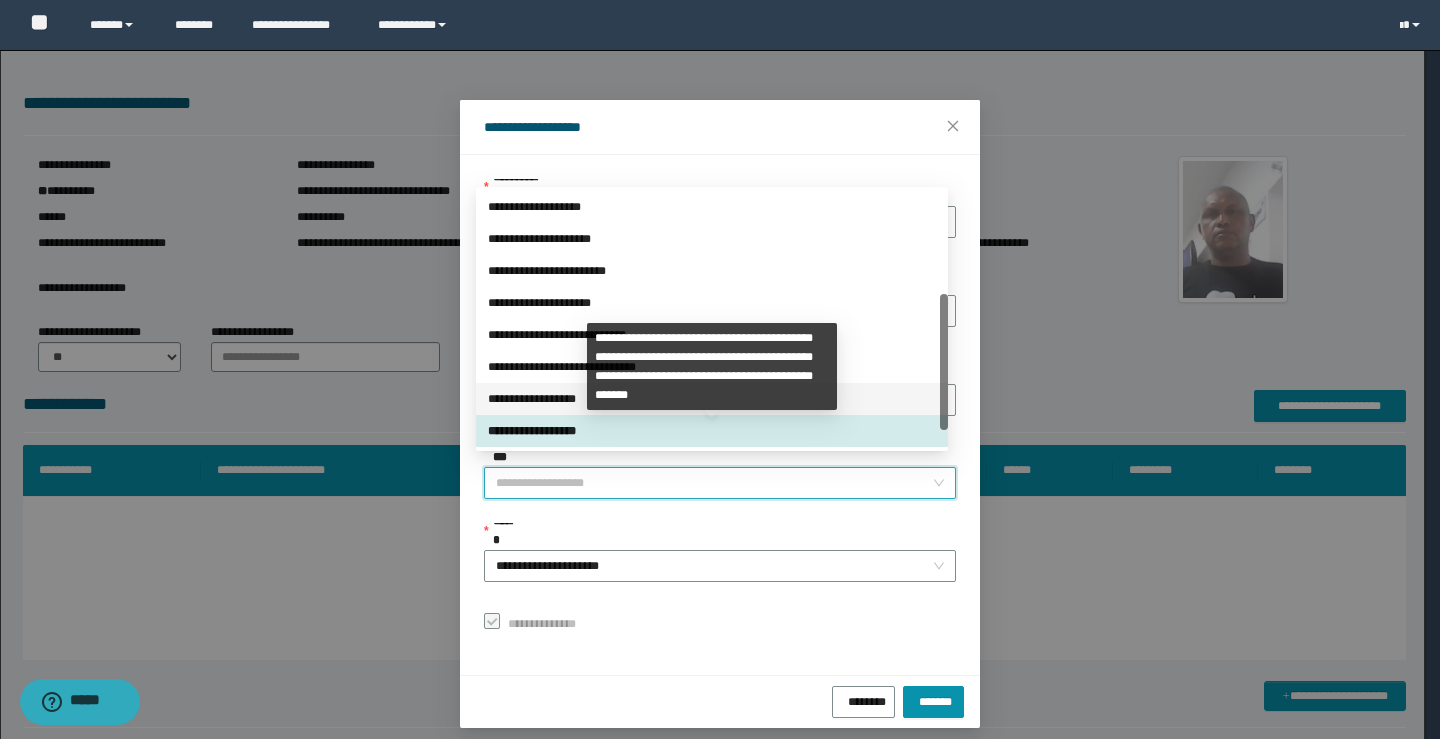click on "**********" at bounding box center [712, 399] 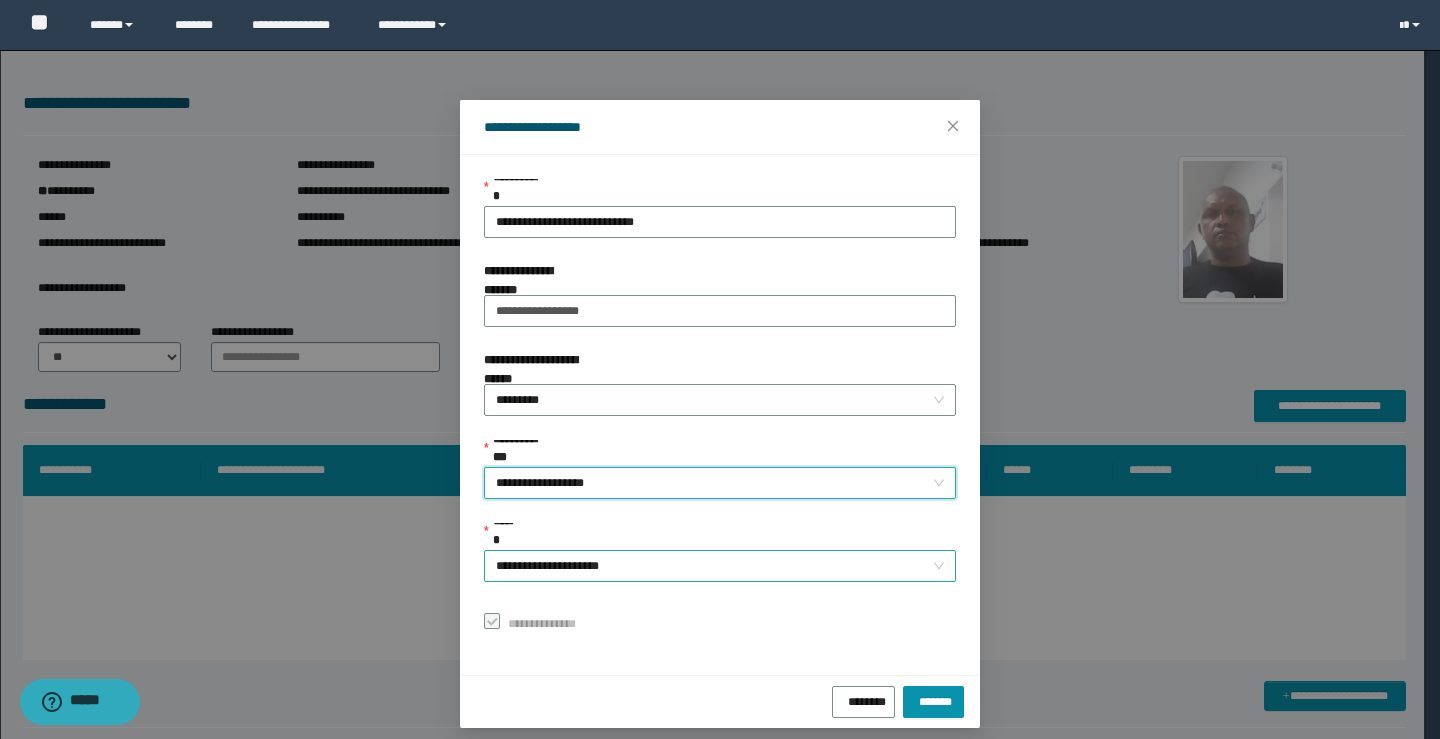 click on "**********" at bounding box center (720, 566) 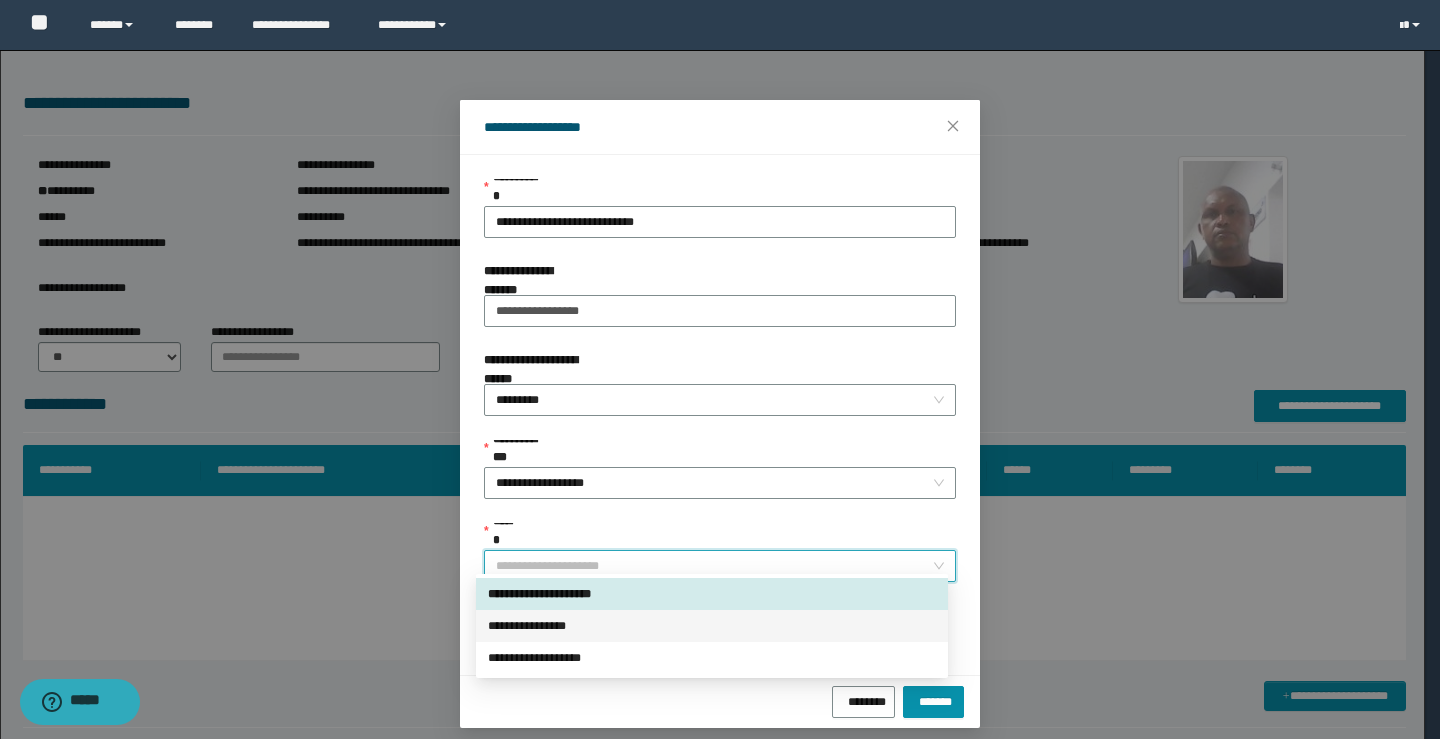 click on "**********" at bounding box center (712, 626) 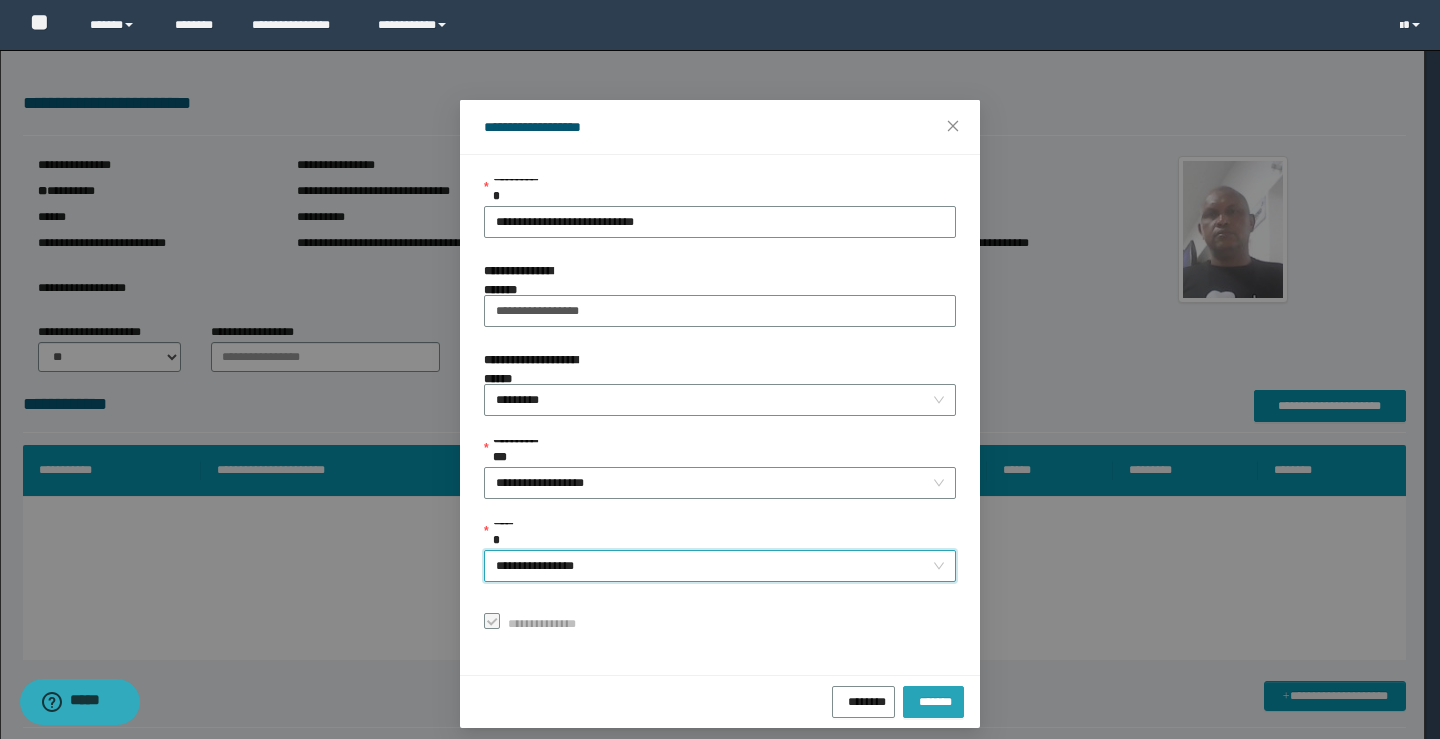 click on "*******" at bounding box center (933, 699) 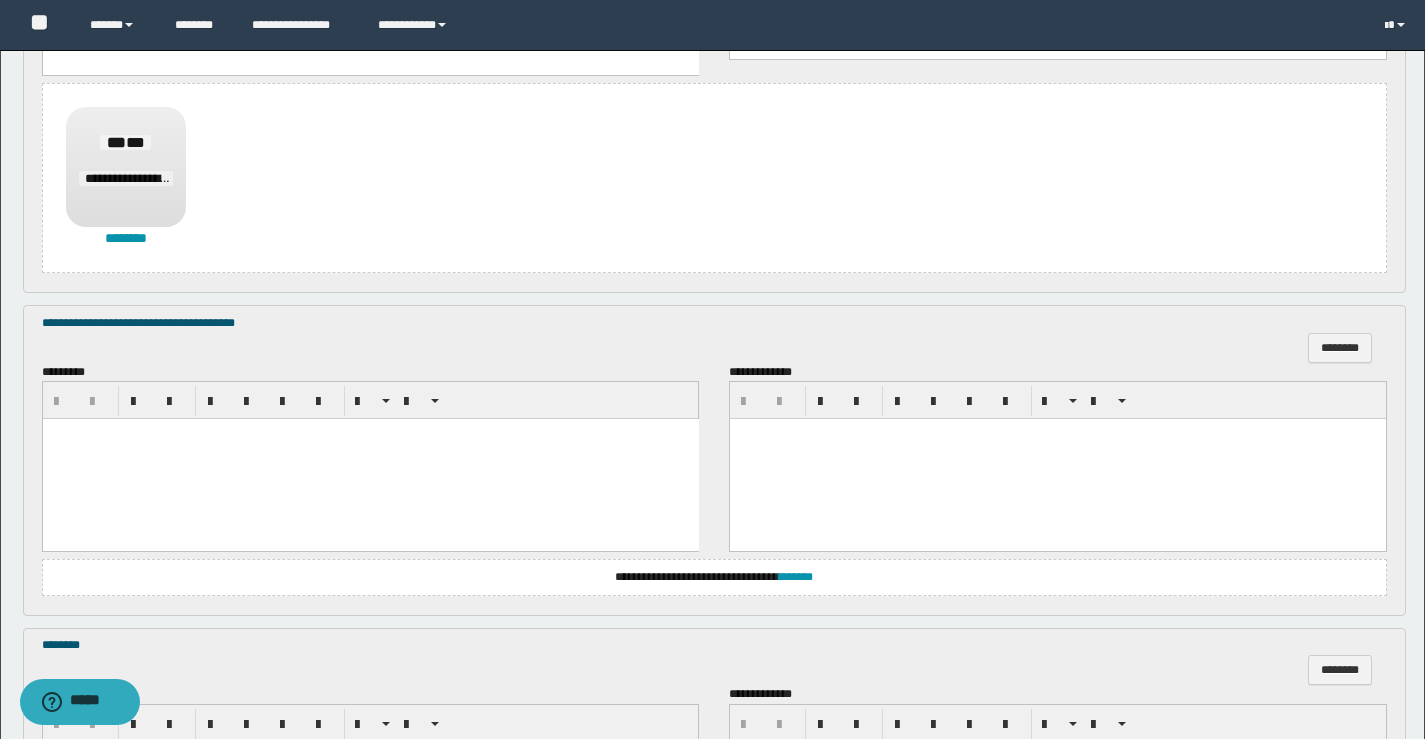 scroll, scrollTop: 1100, scrollLeft: 0, axis: vertical 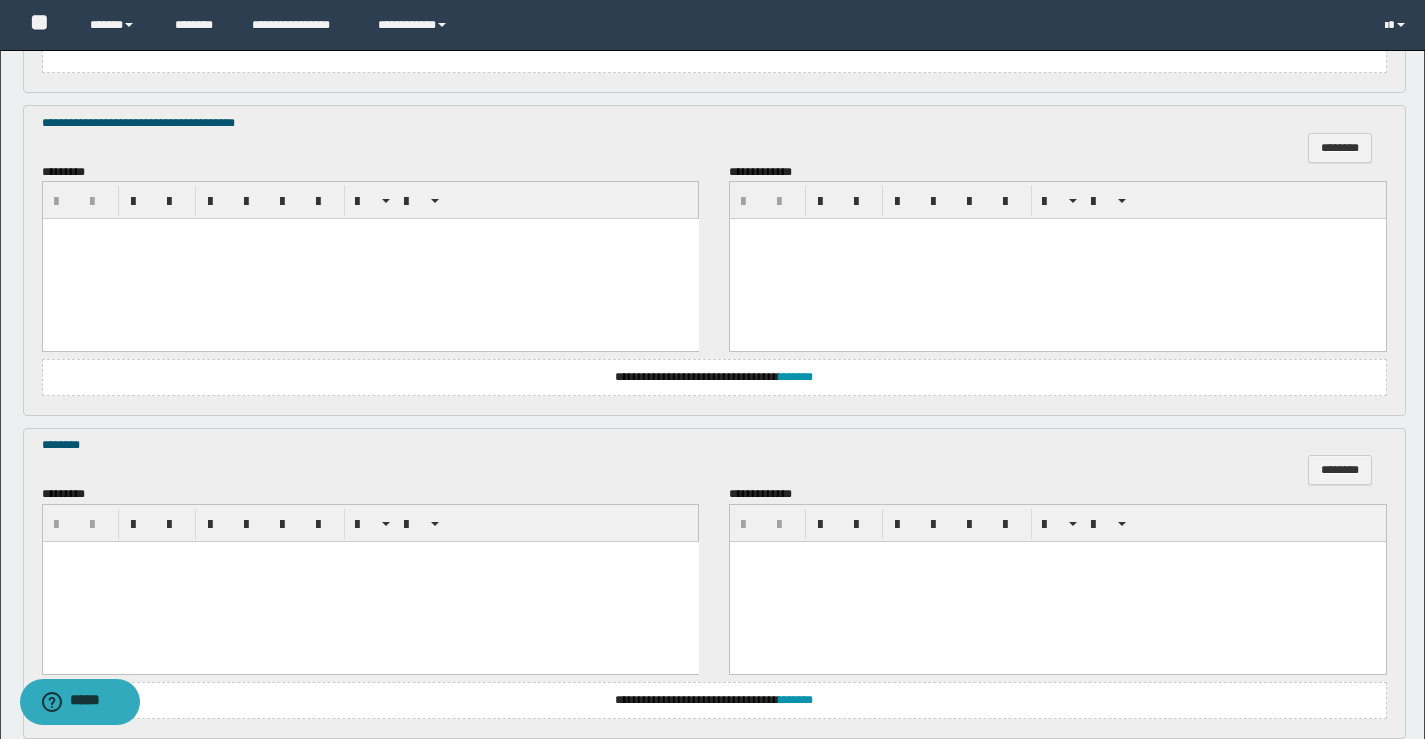 click at bounding box center [370, 259] 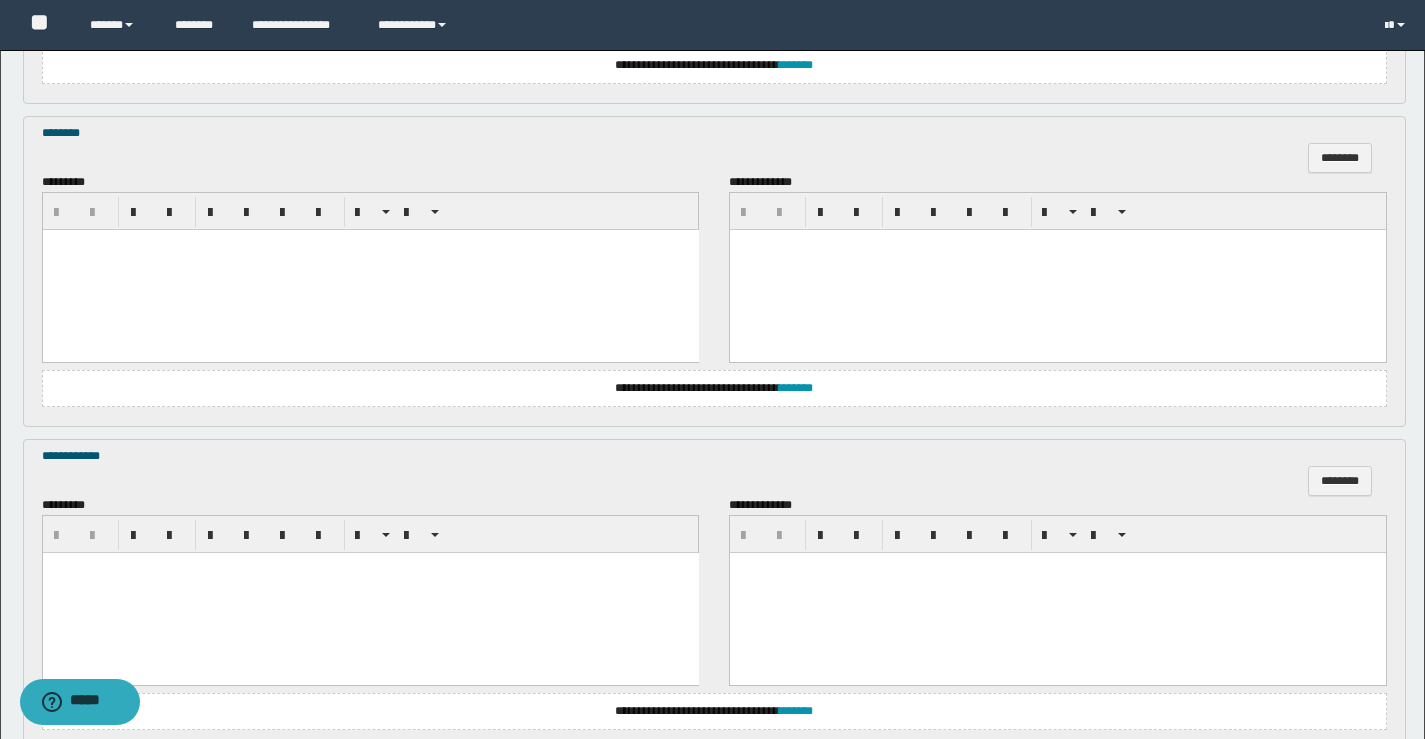 scroll, scrollTop: 1600, scrollLeft: 0, axis: vertical 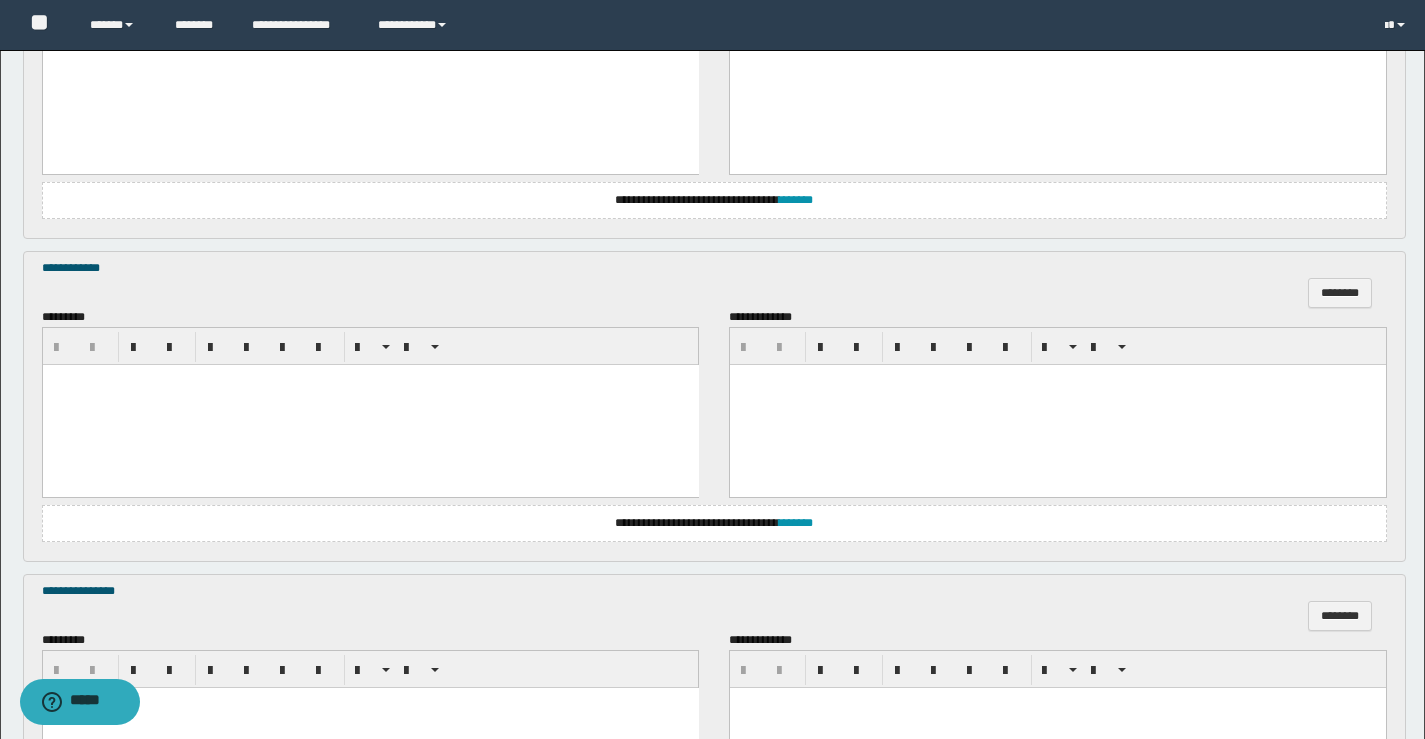 click at bounding box center [370, 404] 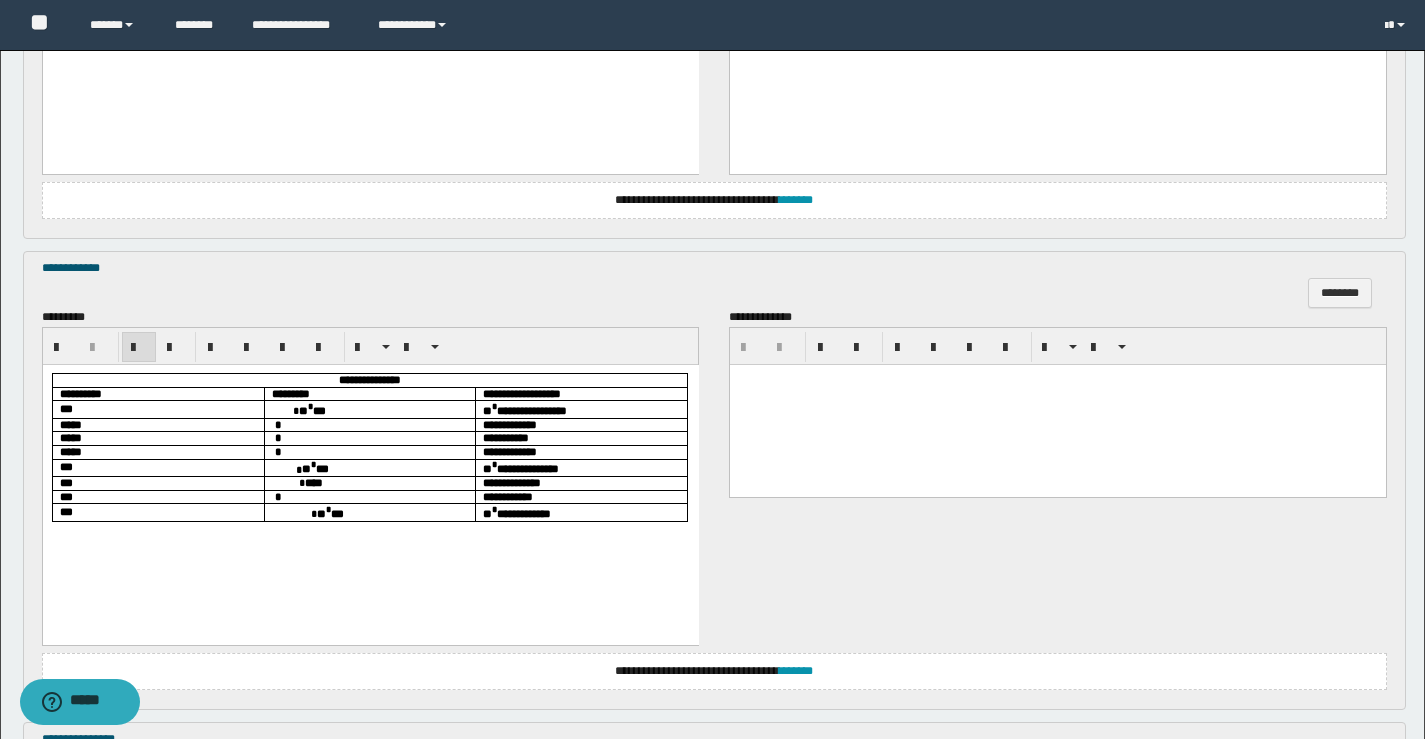 click on "** * ***" at bounding box center [369, 408] 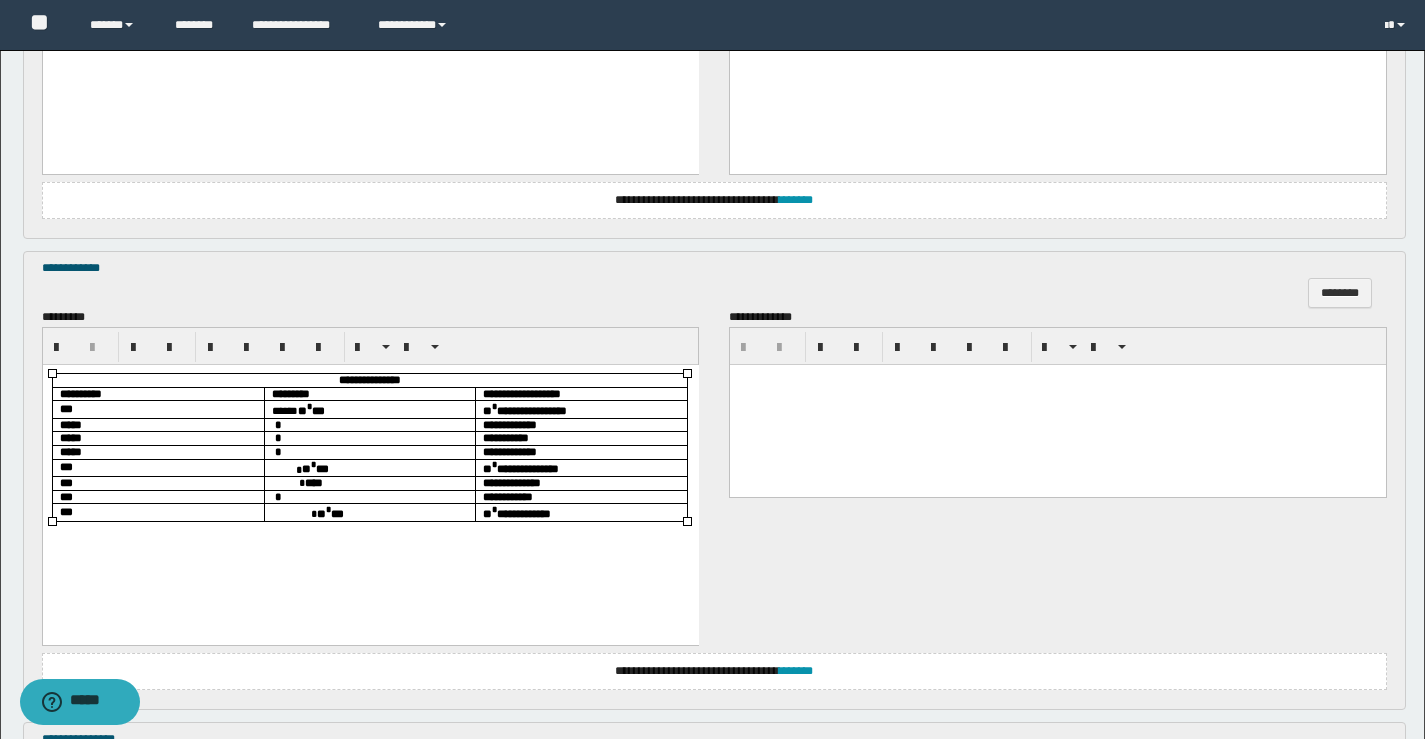 click on "*" at bounding box center (369, 424) 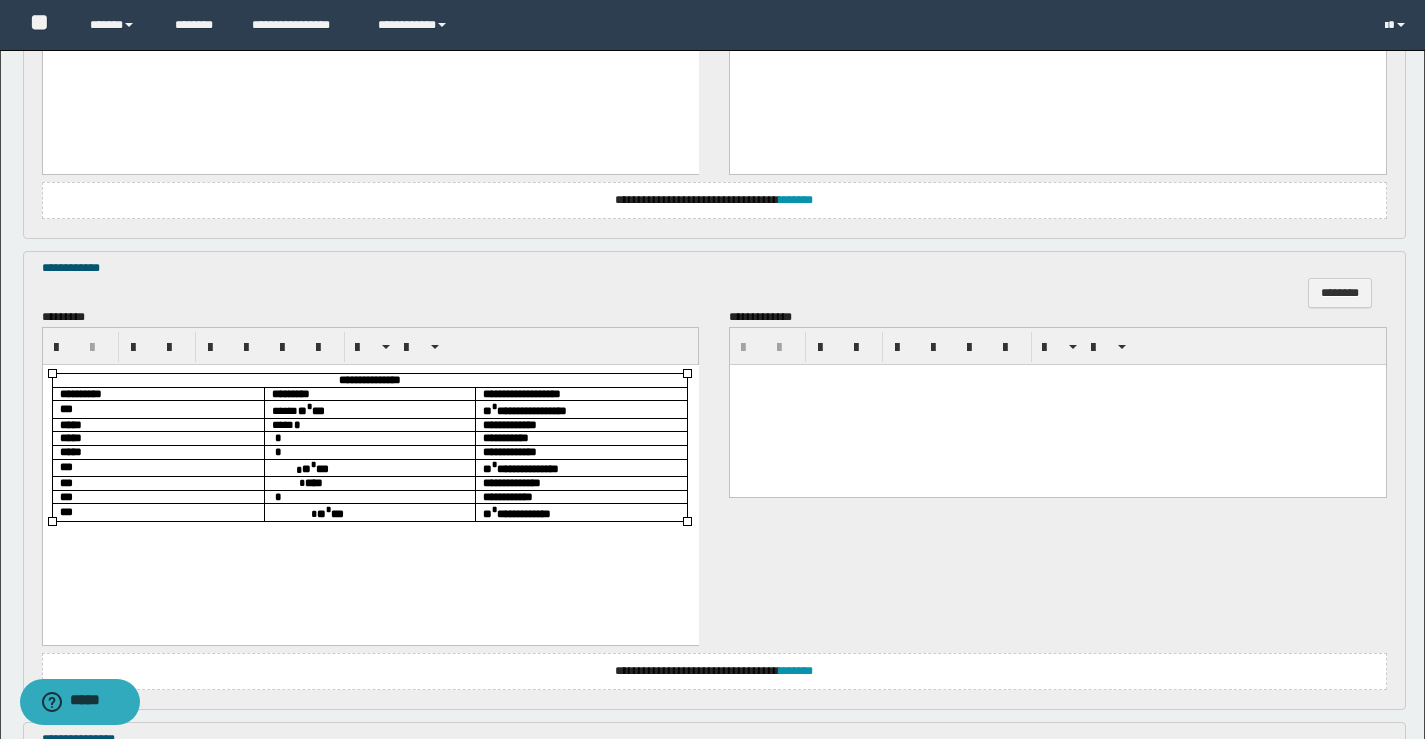 click on "*" at bounding box center [277, 436] 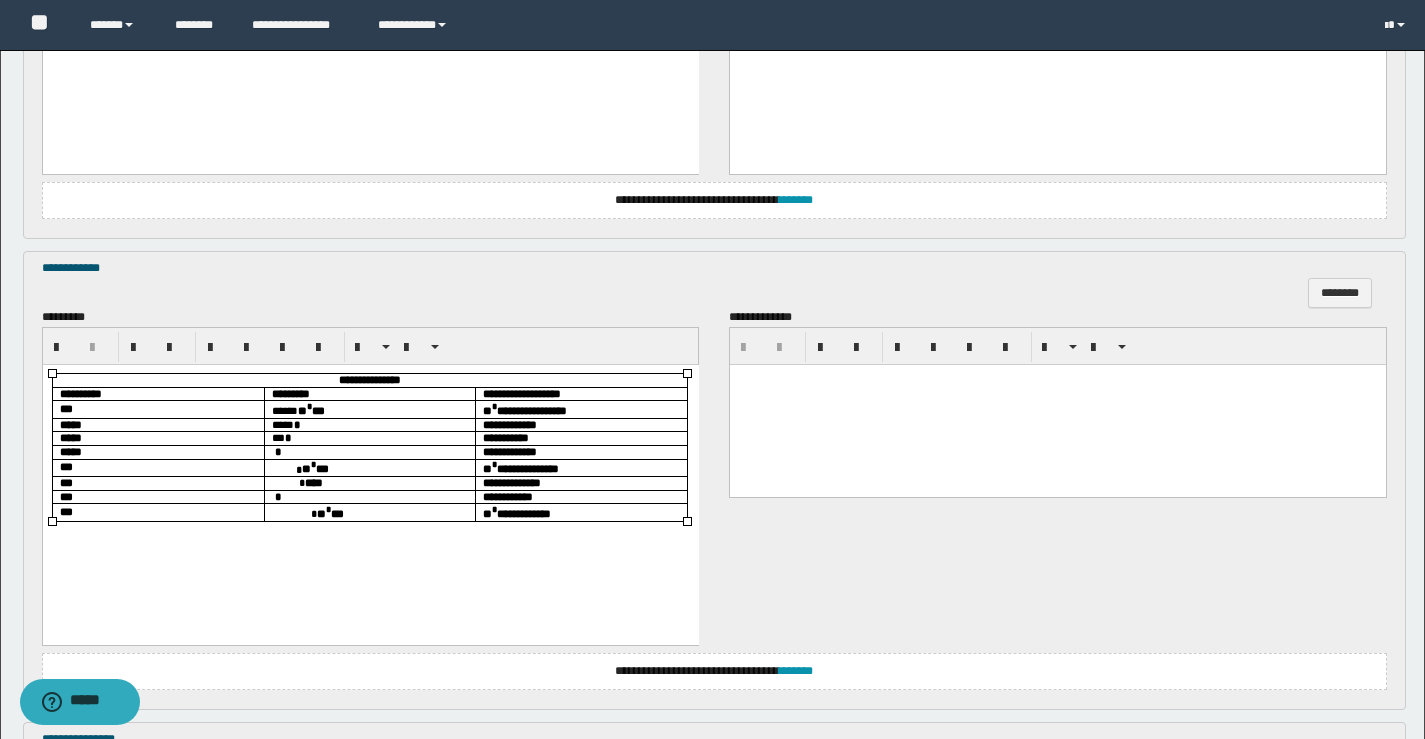 click on "*" at bounding box center [369, 451] 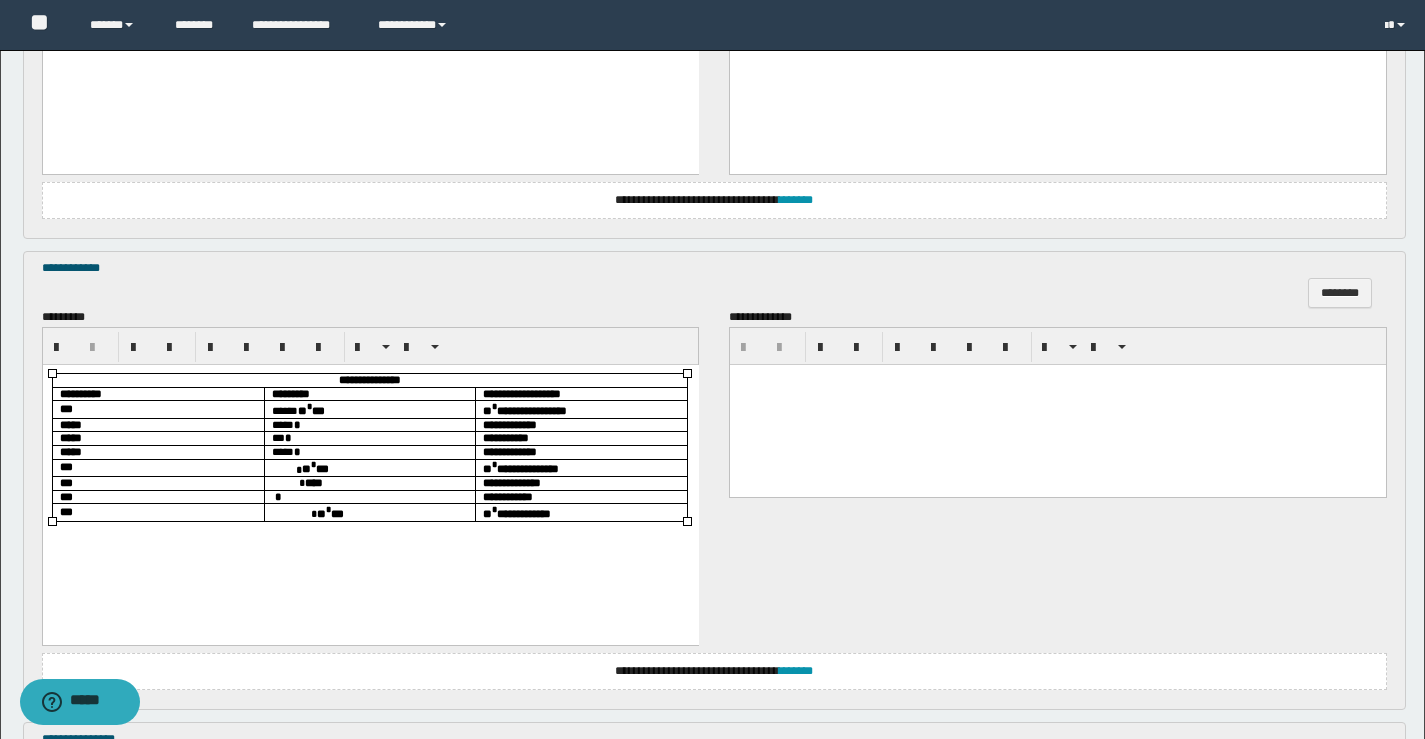 click on "** * ***" at bounding box center (369, 466) 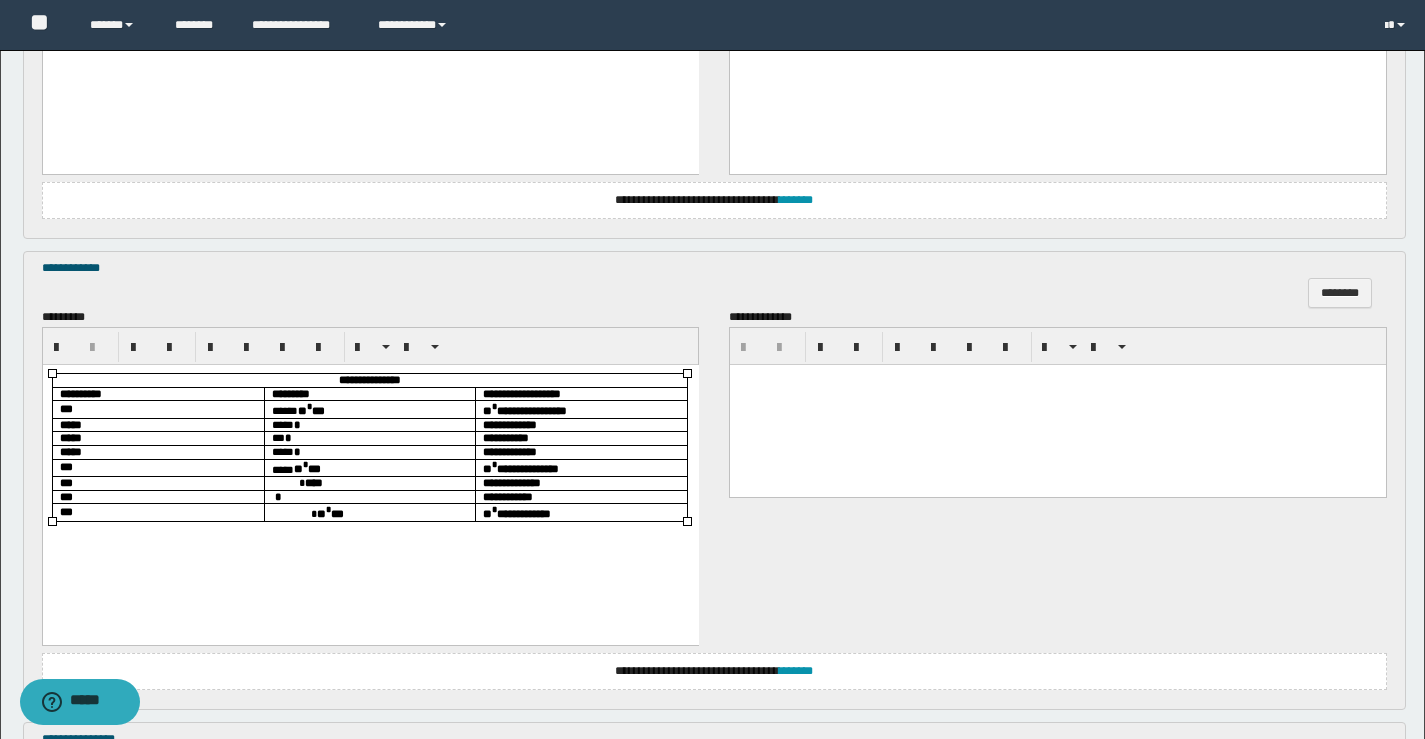 click on "****" at bounding box center [369, 482] 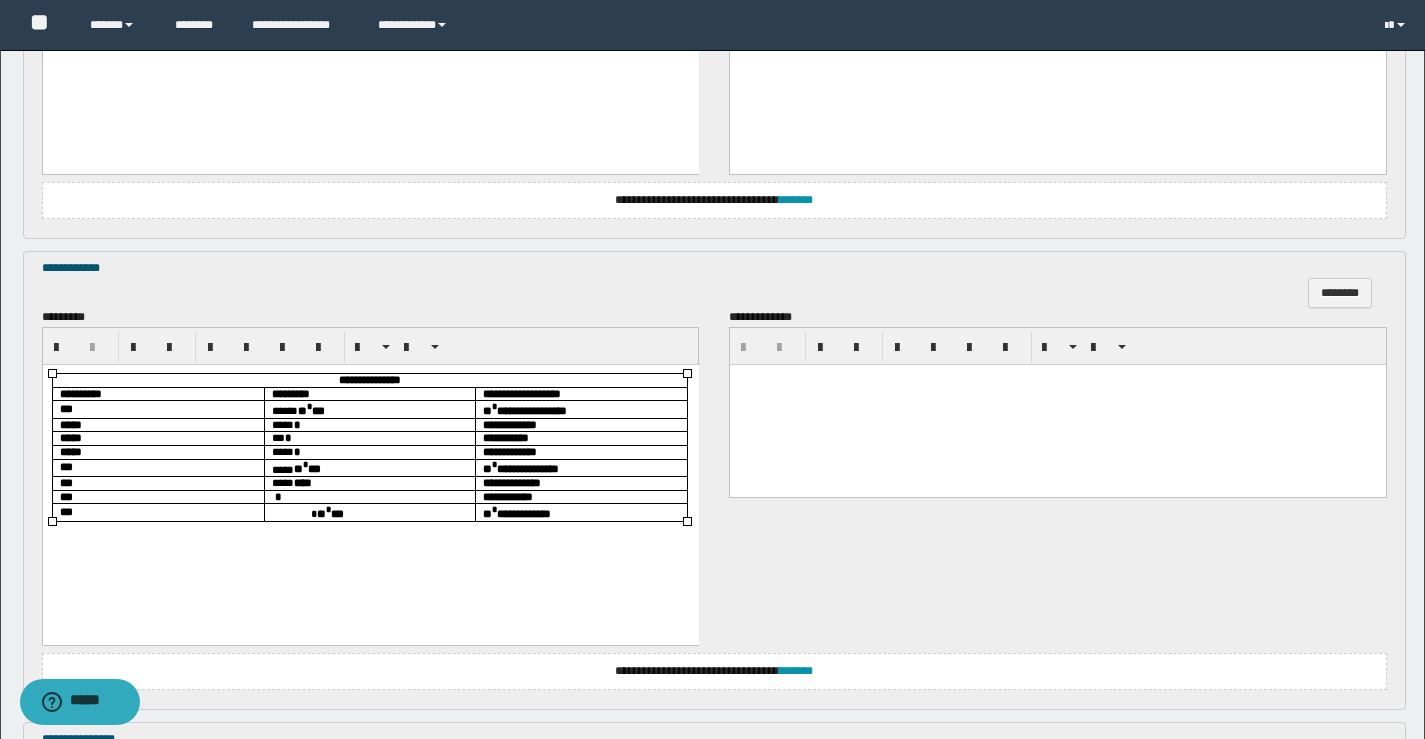 click on "*" at bounding box center (369, 496) 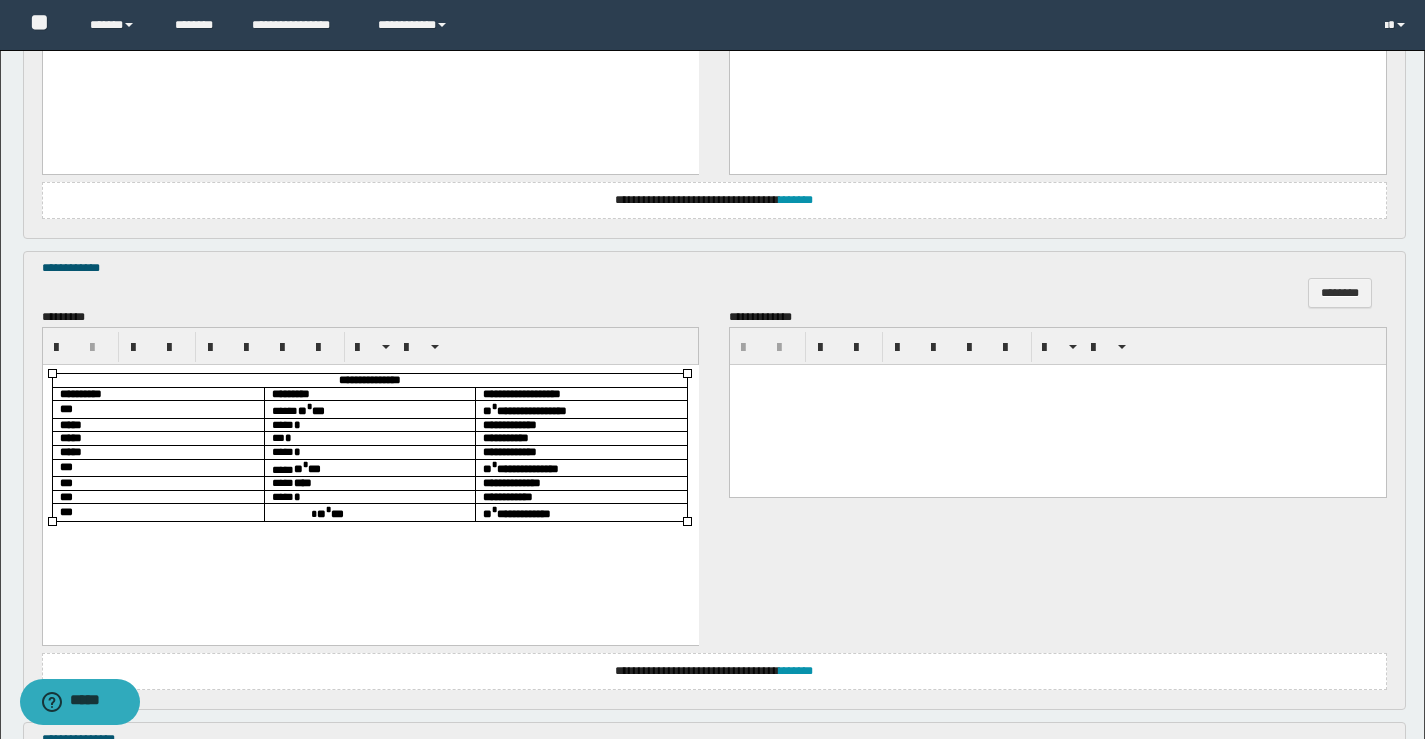 click on "** * ***" at bounding box center [369, 511] 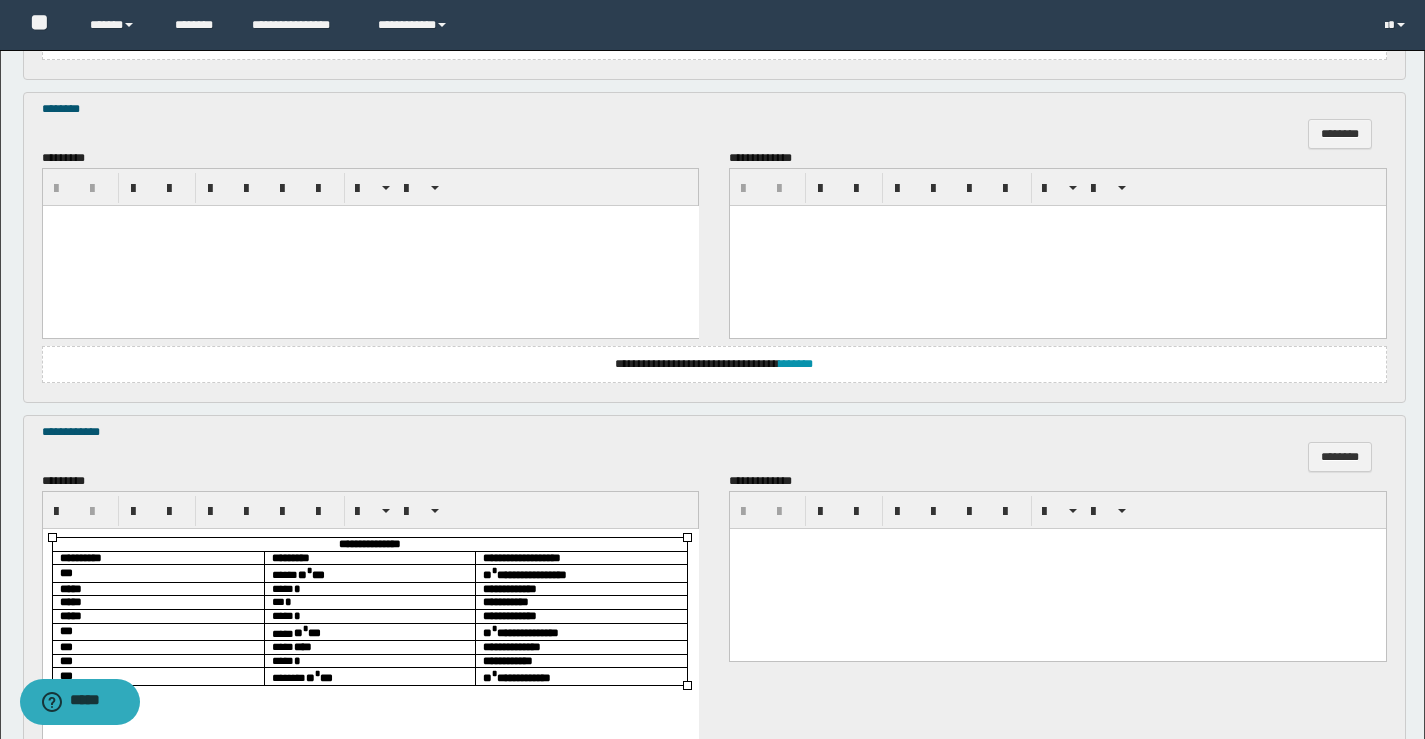 scroll, scrollTop: 1400, scrollLeft: 0, axis: vertical 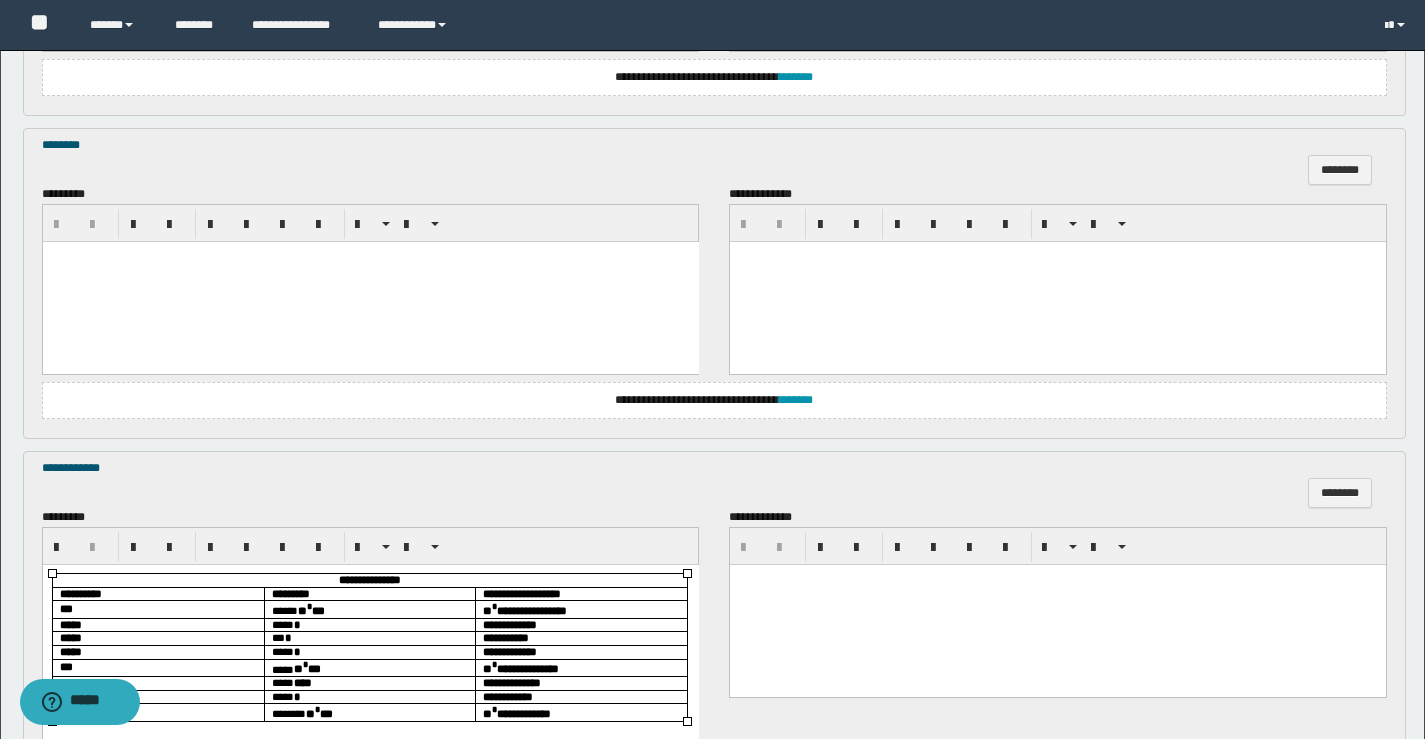 click at bounding box center (370, 282) 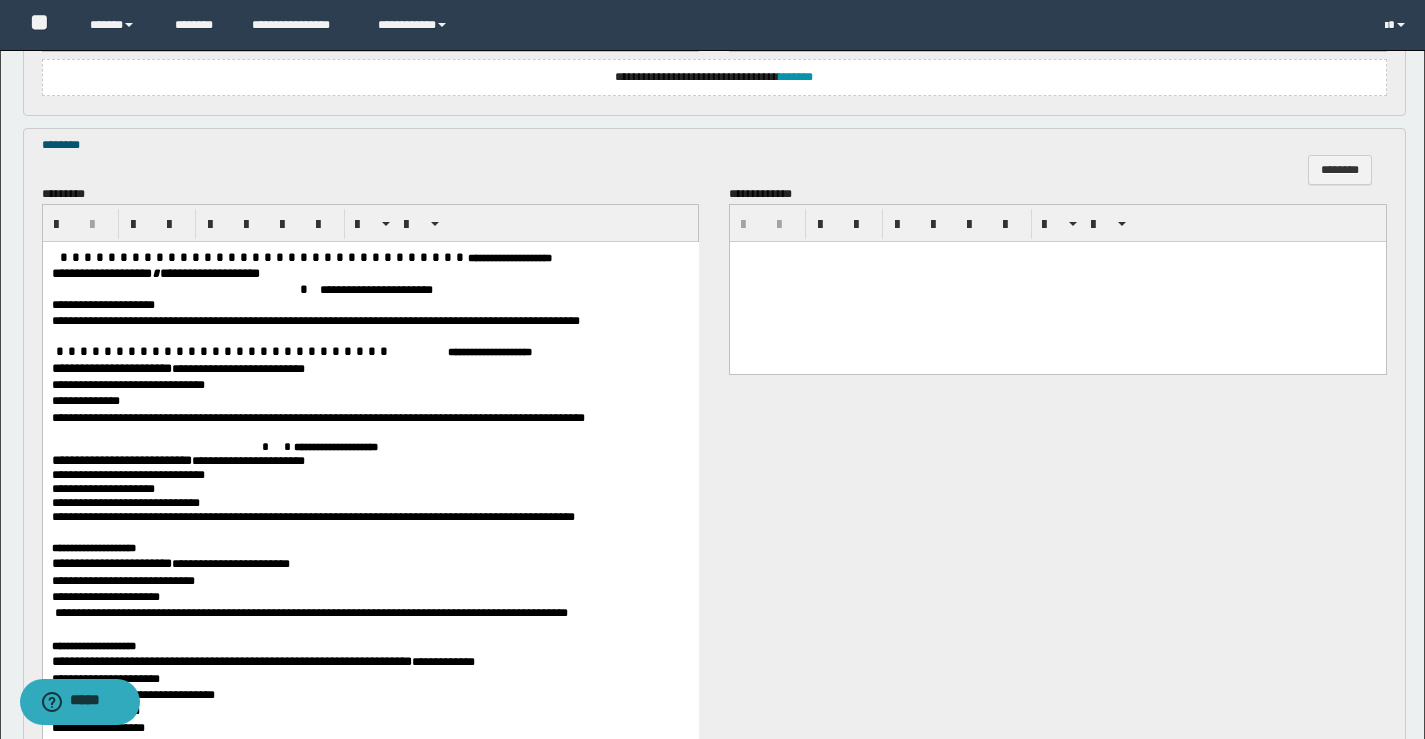 click on "**********" at bounding box center (120, 273) 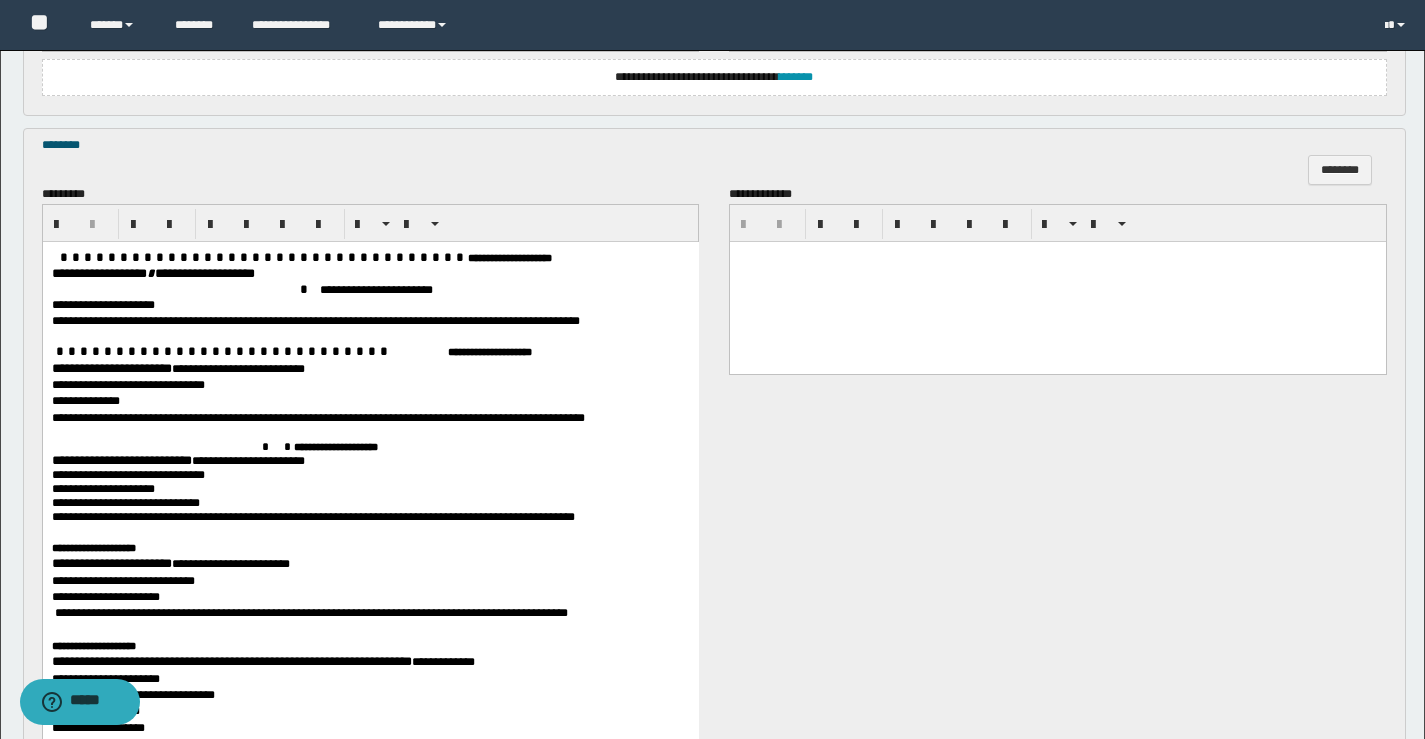 click on "**********" at bounding box center [111, 368] 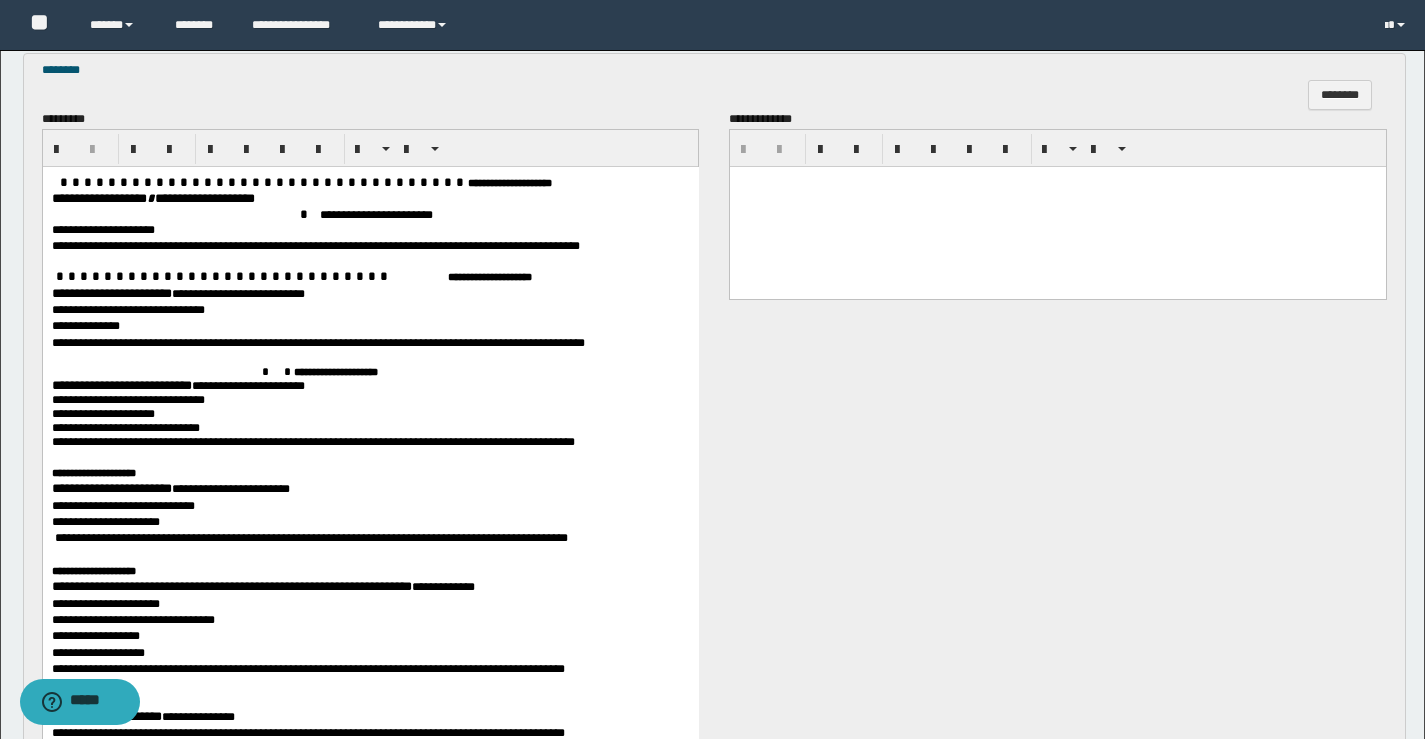 scroll, scrollTop: 1500, scrollLeft: 0, axis: vertical 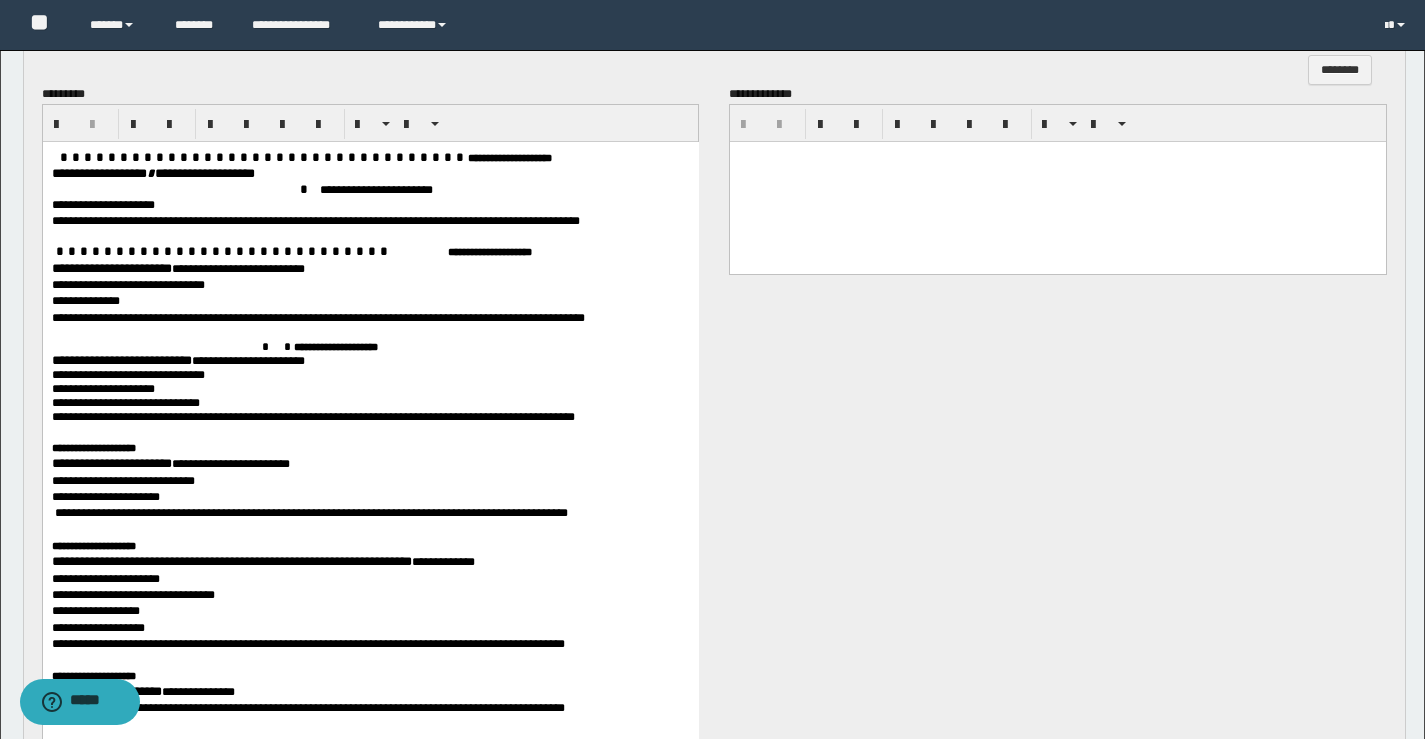 click on "**********" at bounding box center (231, 561) 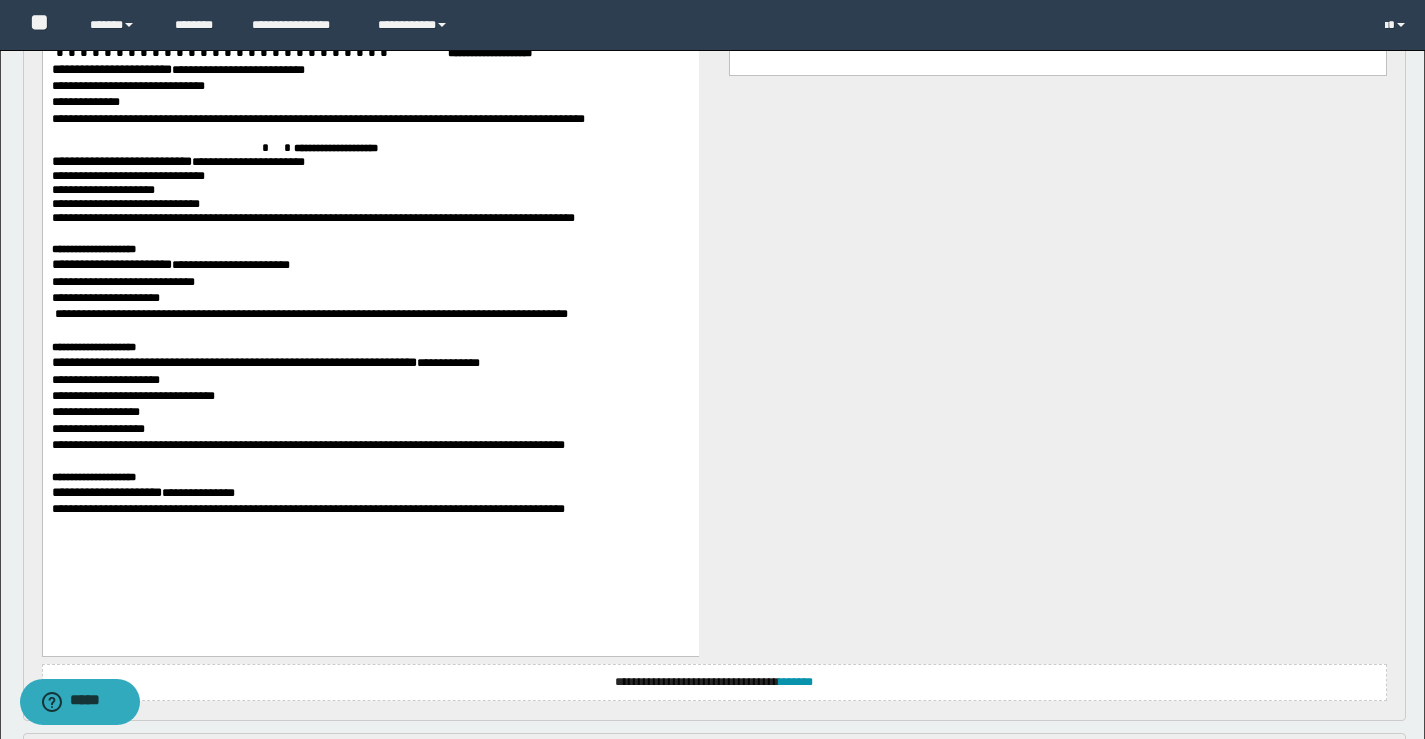 scroll, scrollTop: 1700, scrollLeft: 0, axis: vertical 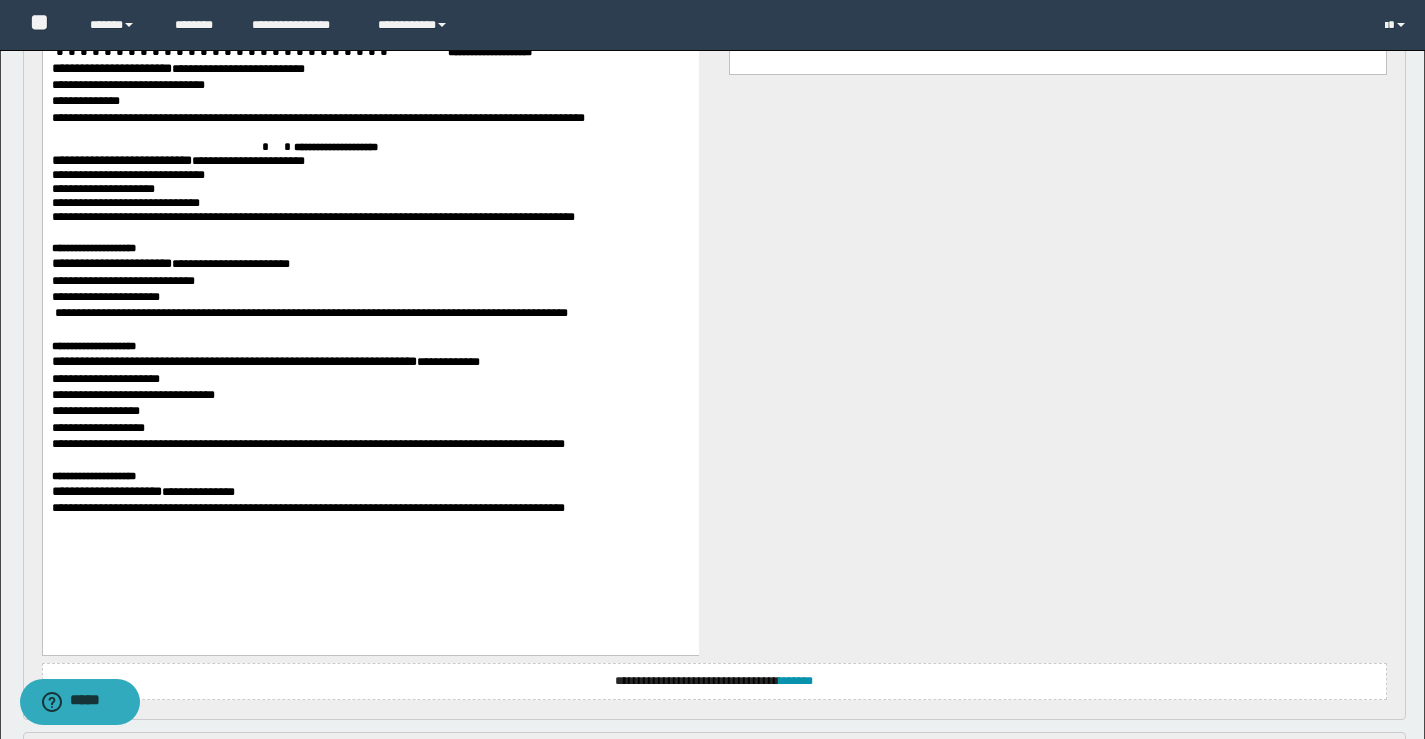 click on "**********" at bounding box center (106, 492) 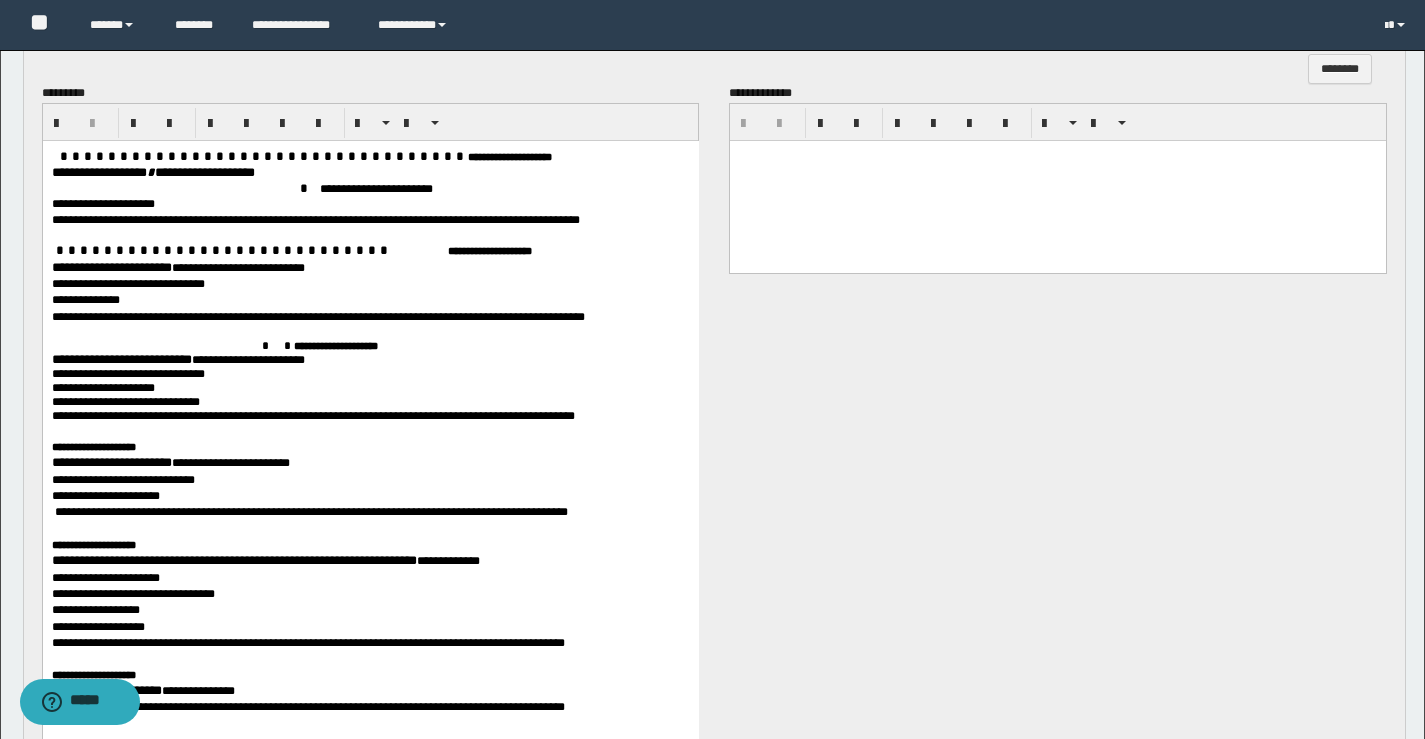 scroll, scrollTop: 1500, scrollLeft: 0, axis: vertical 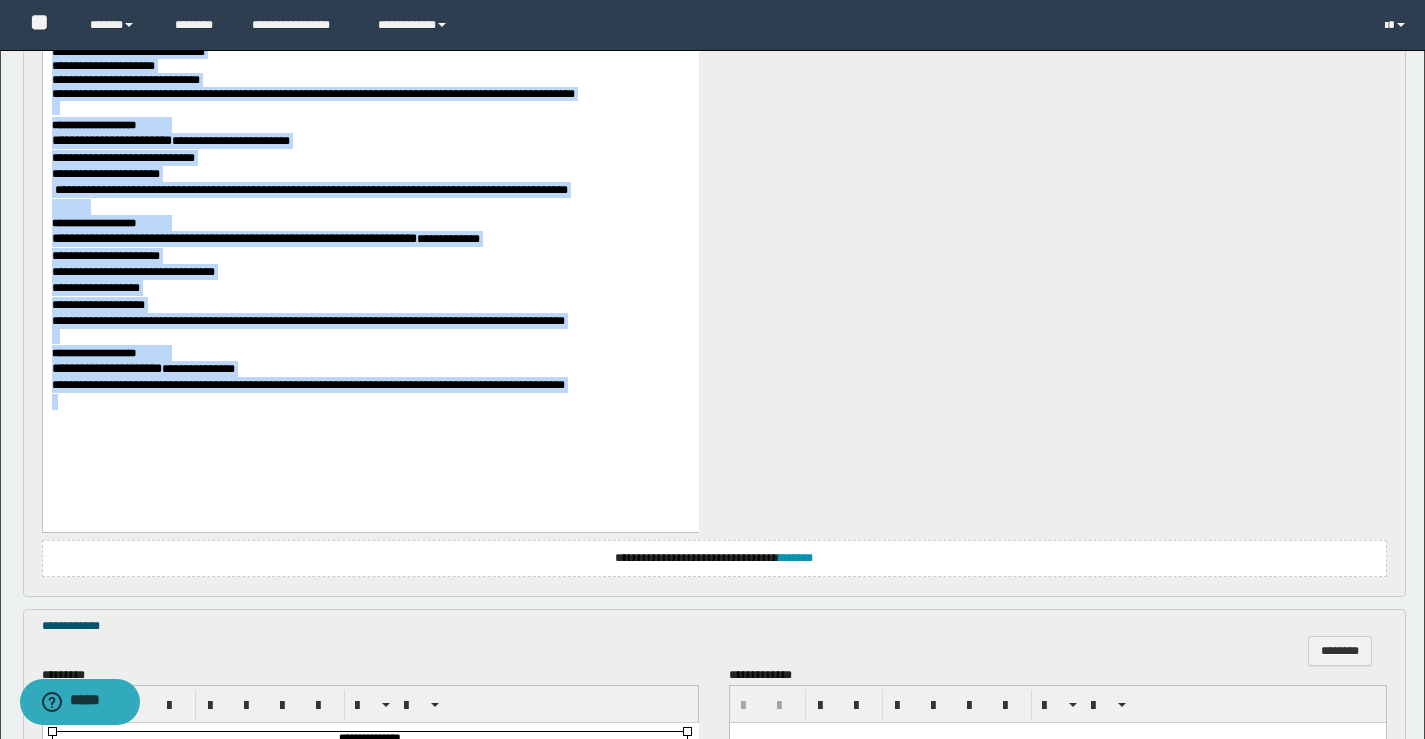 drag, startPoint x: 57, startPoint y: -91, endPoint x: 545, endPoint y: 567, distance: 819.2118 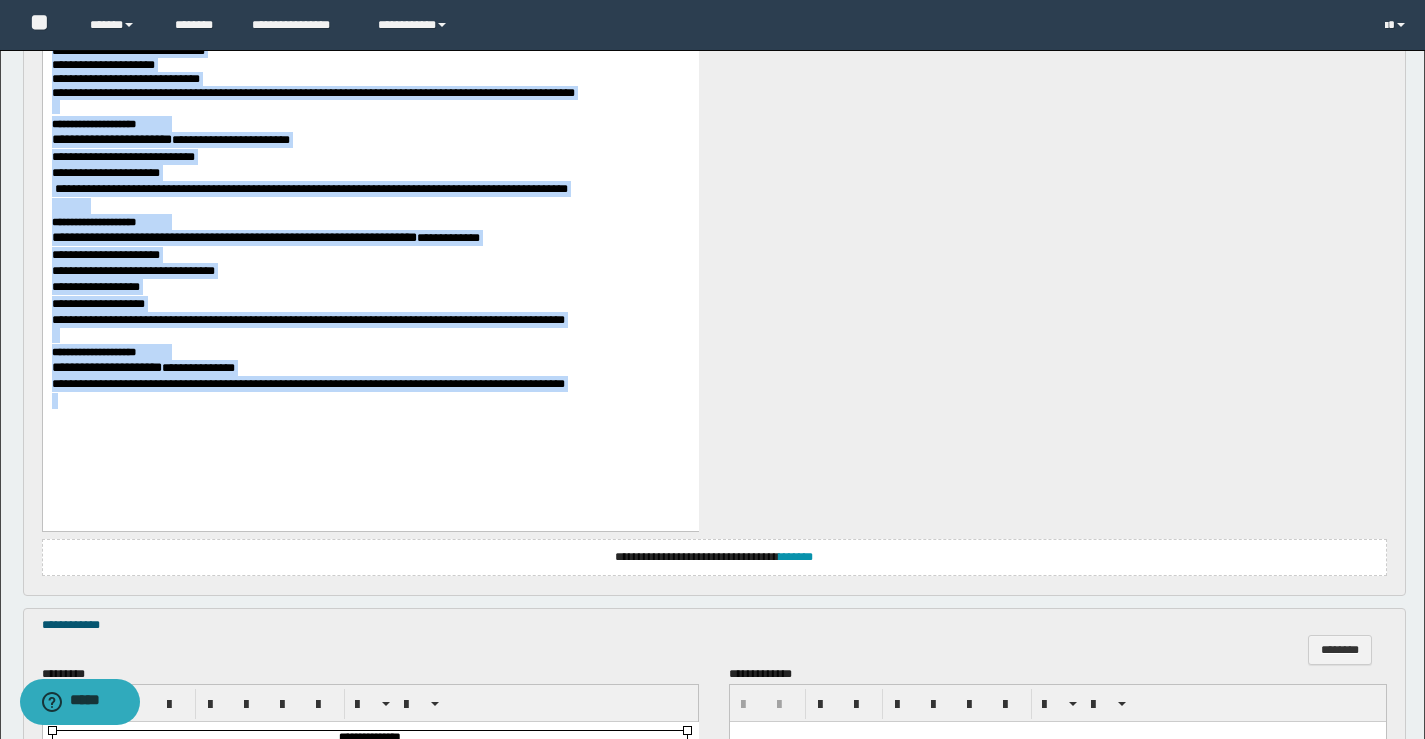 click on "**********" at bounding box center (370, 143) 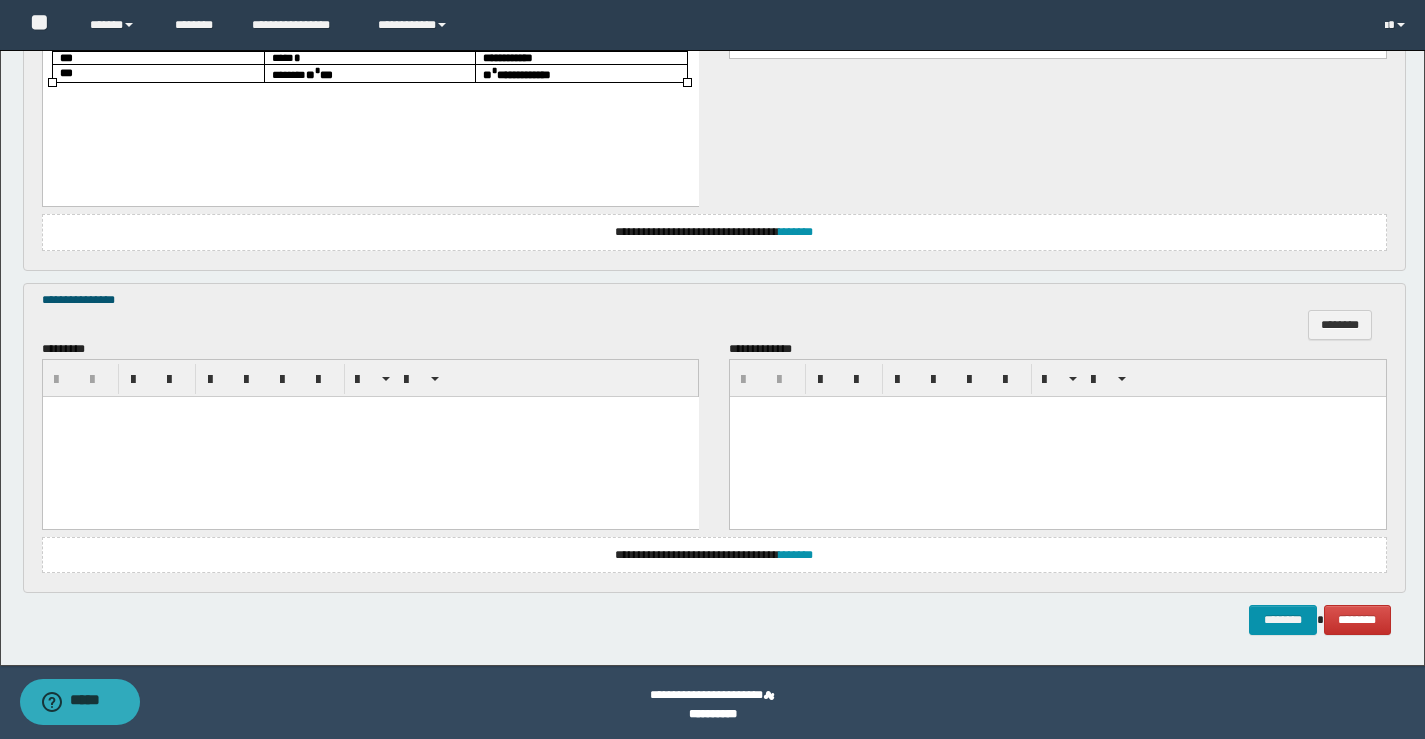 scroll, scrollTop: 2122, scrollLeft: 0, axis: vertical 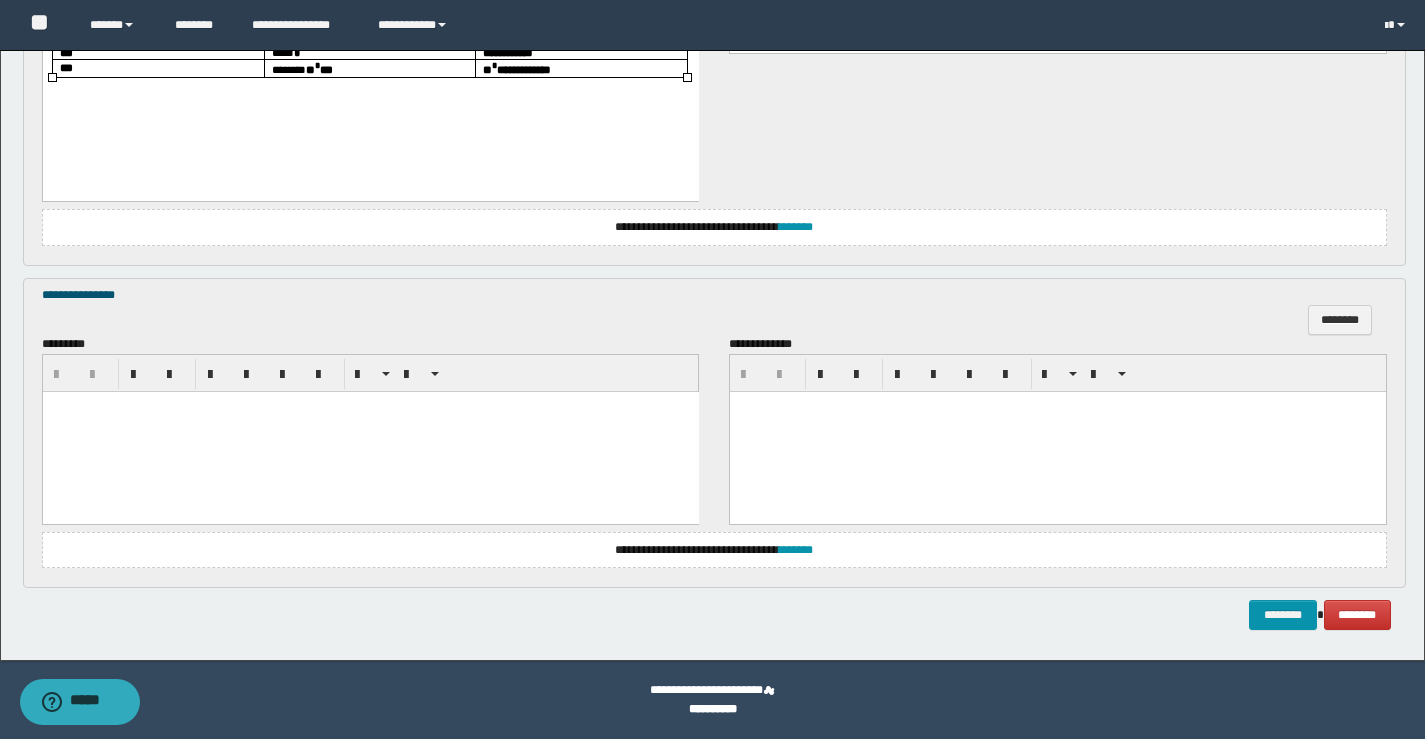 click at bounding box center [370, 431] 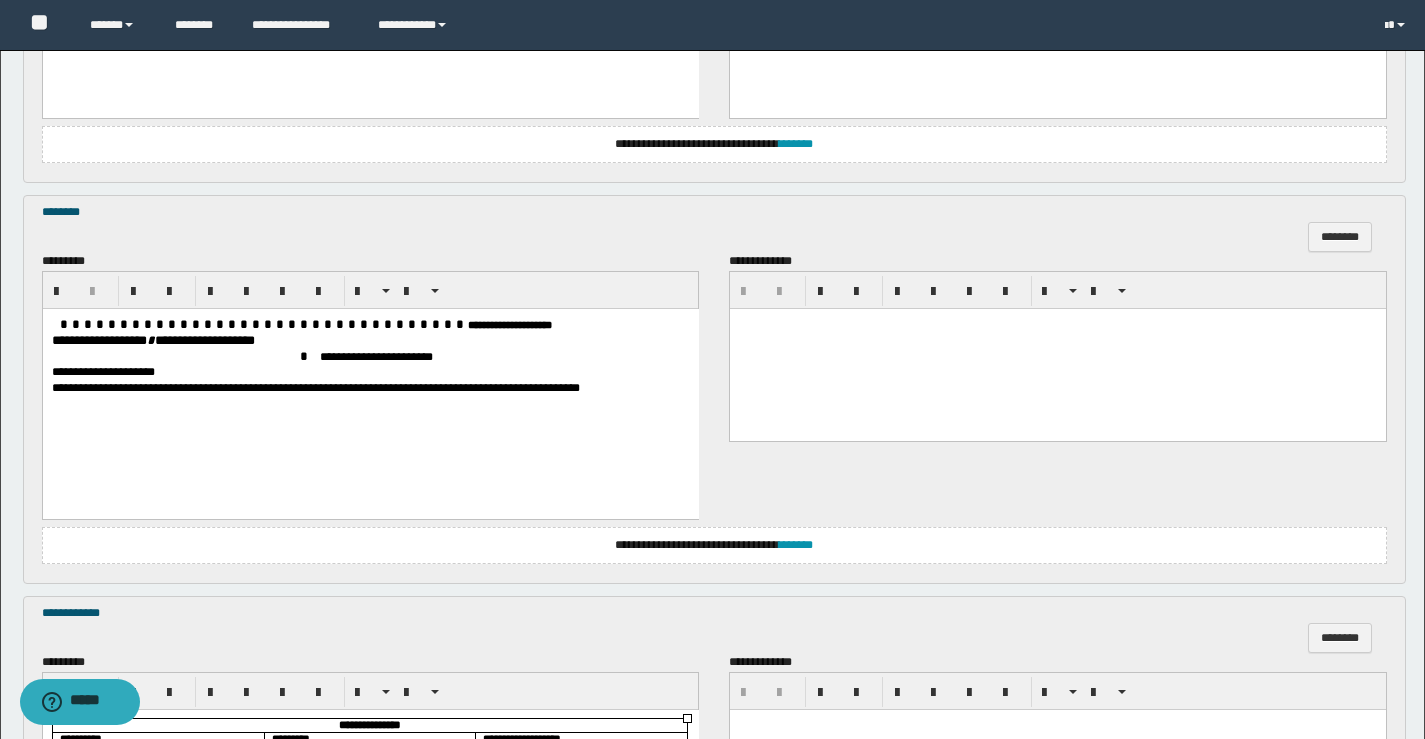 scroll, scrollTop: 1322, scrollLeft: 0, axis: vertical 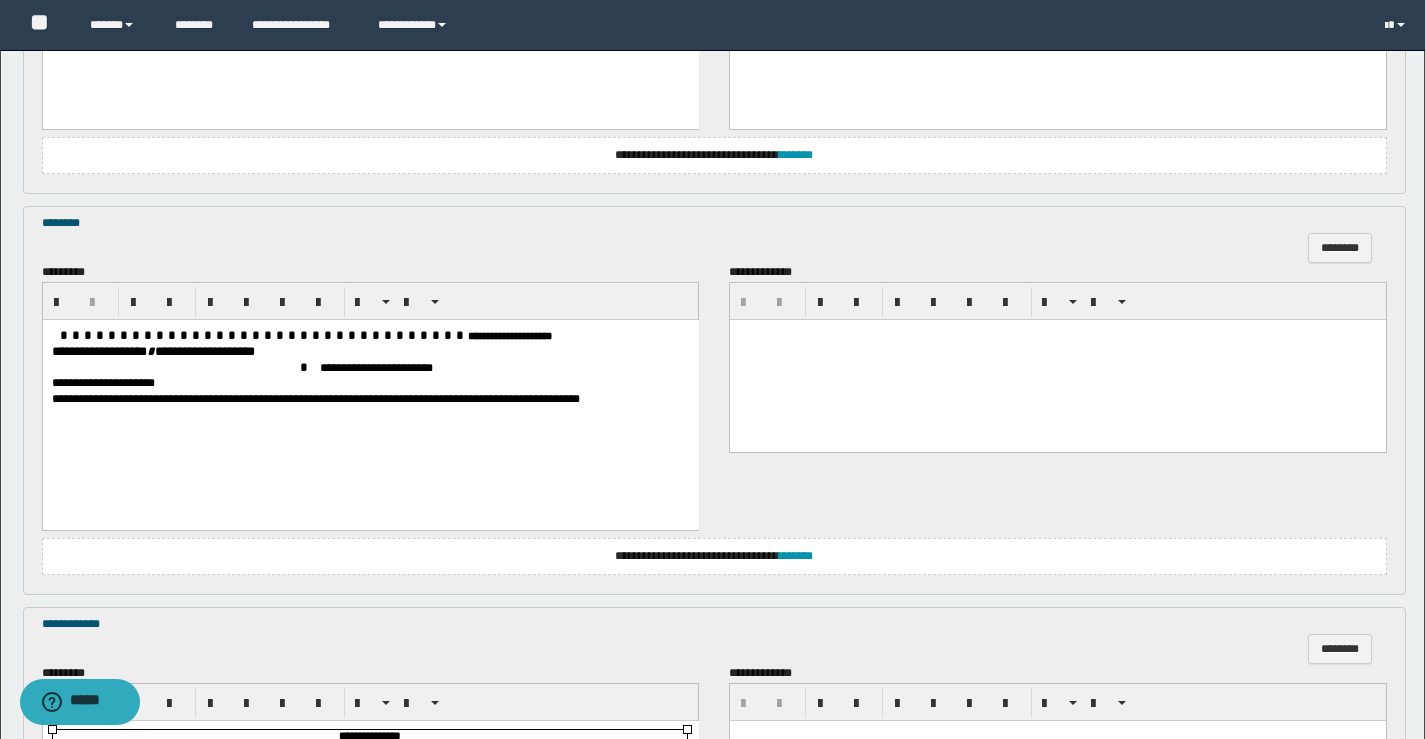 click at bounding box center [185, 367] 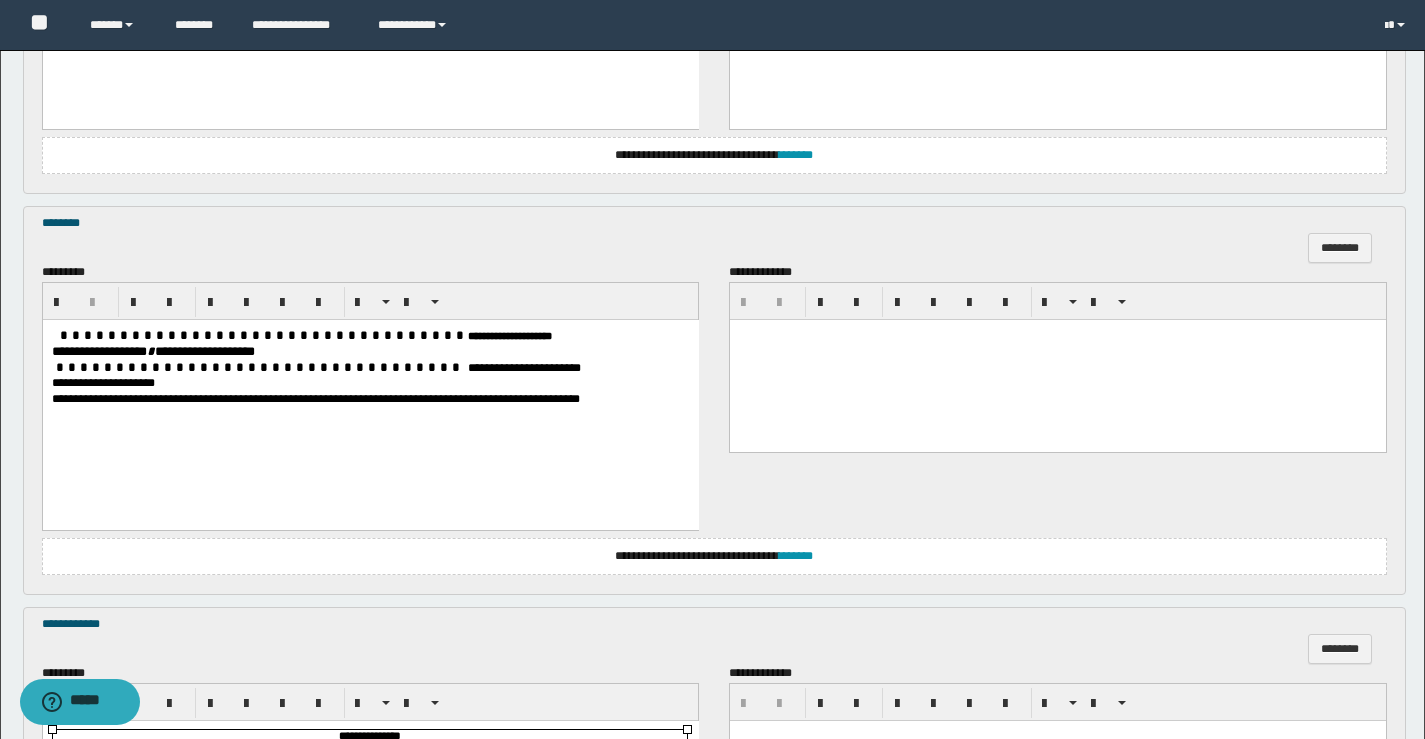 scroll, scrollTop: 922, scrollLeft: 0, axis: vertical 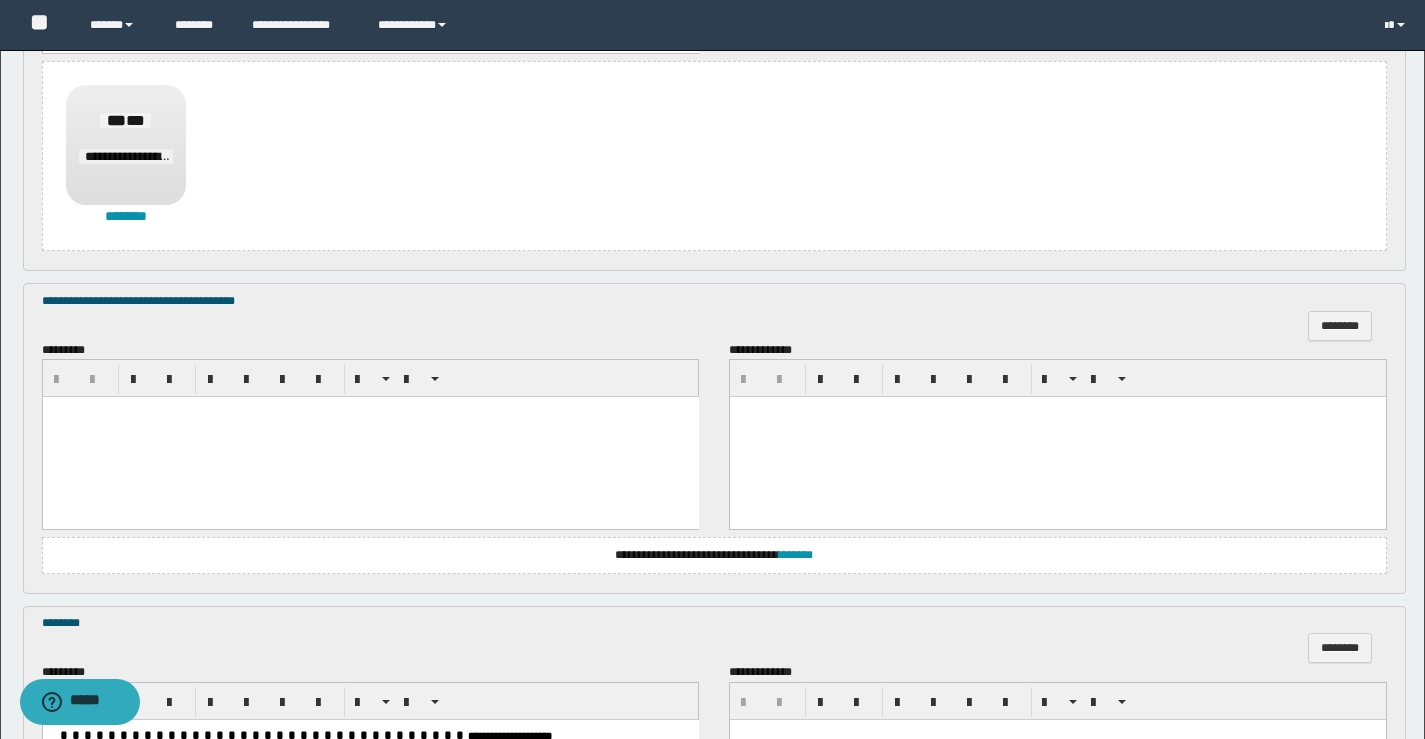 click at bounding box center (370, 437) 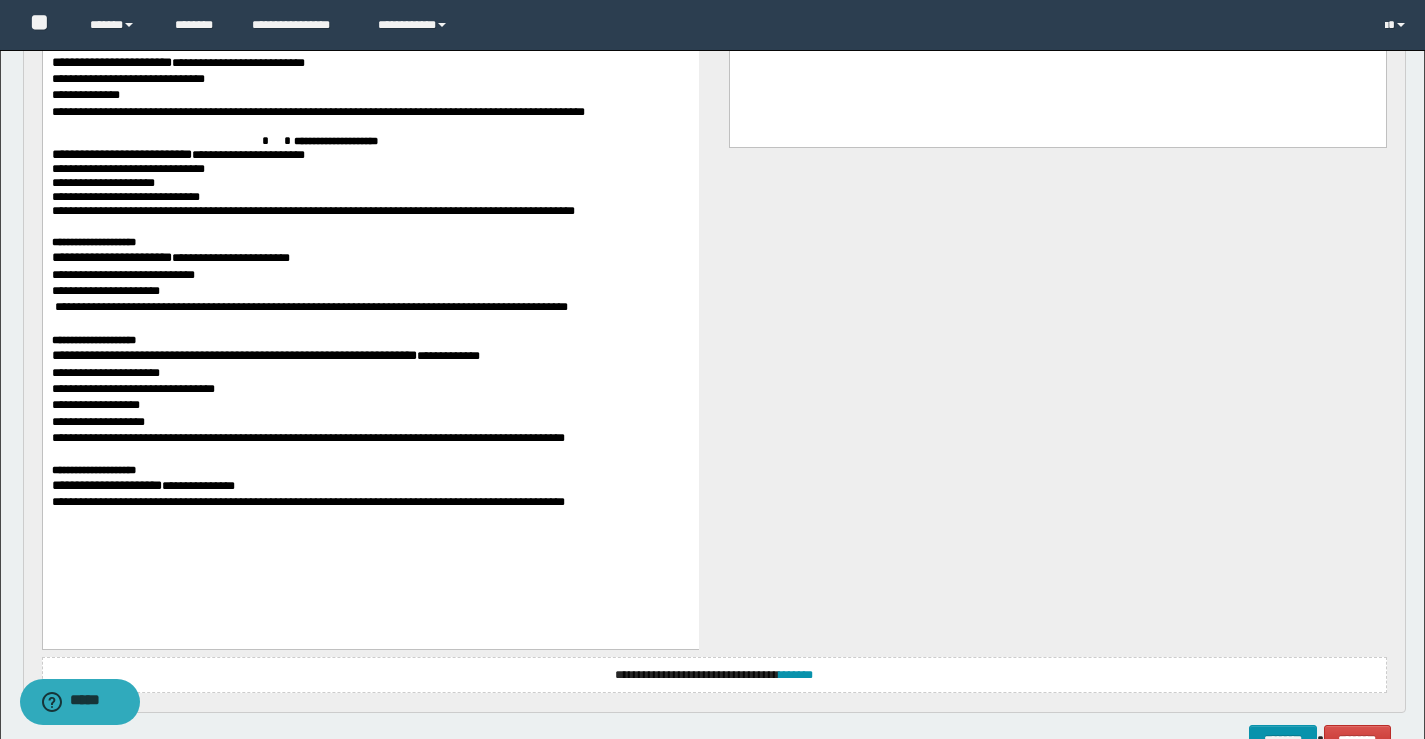 scroll, scrollTop: 2651, scrollLeft: 0, axis: vertical 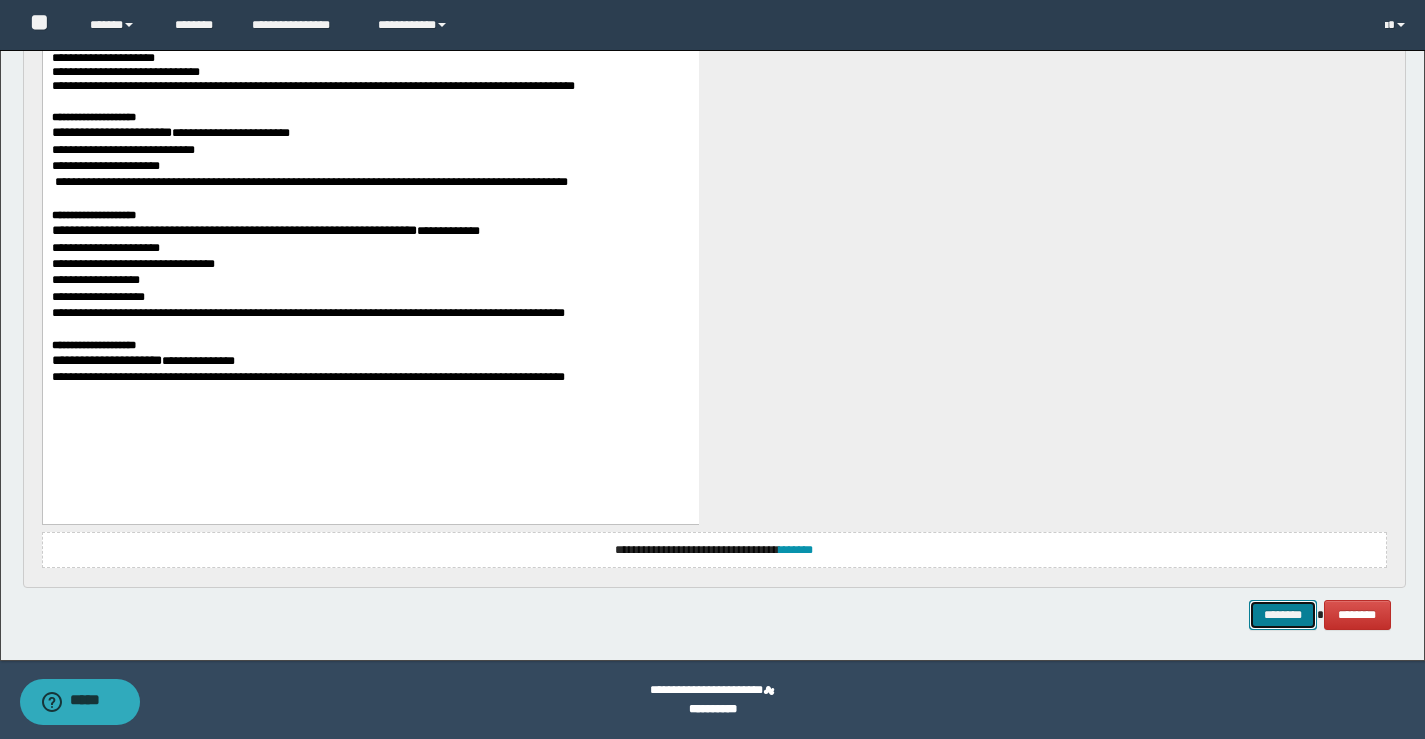 click on "********" at bounding box center [1283, 615] 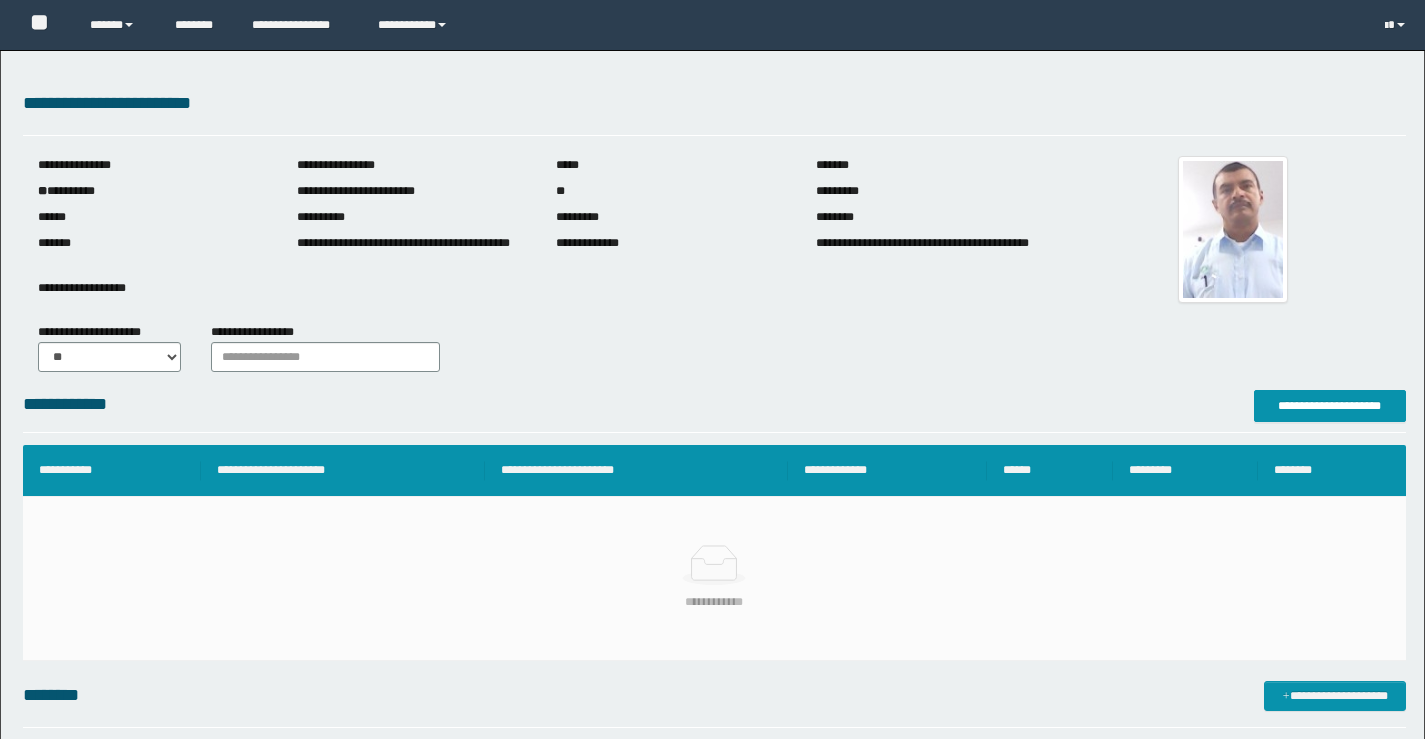 scroll, scrollTop: 652, scrollLeft: 0, axis: vertical 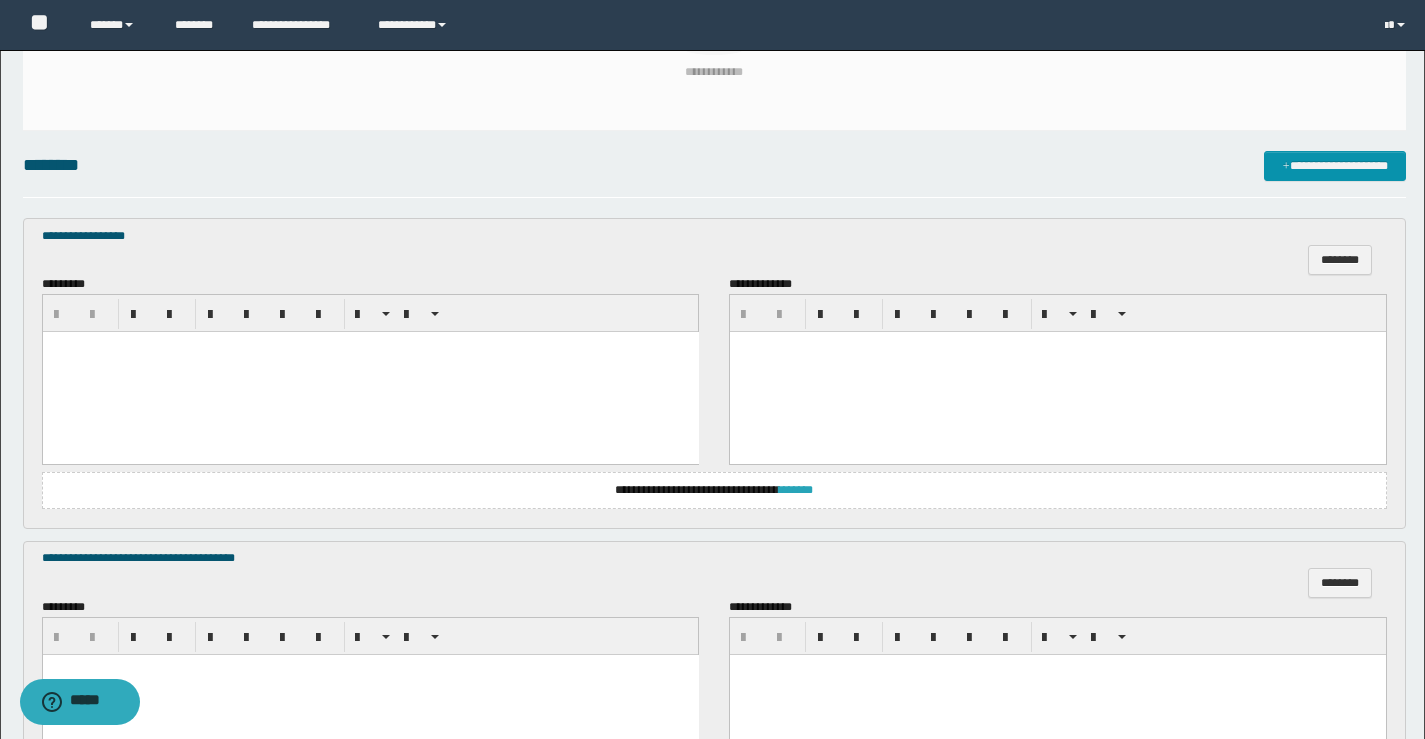 click on "*******" at bounding box center (796, 490) 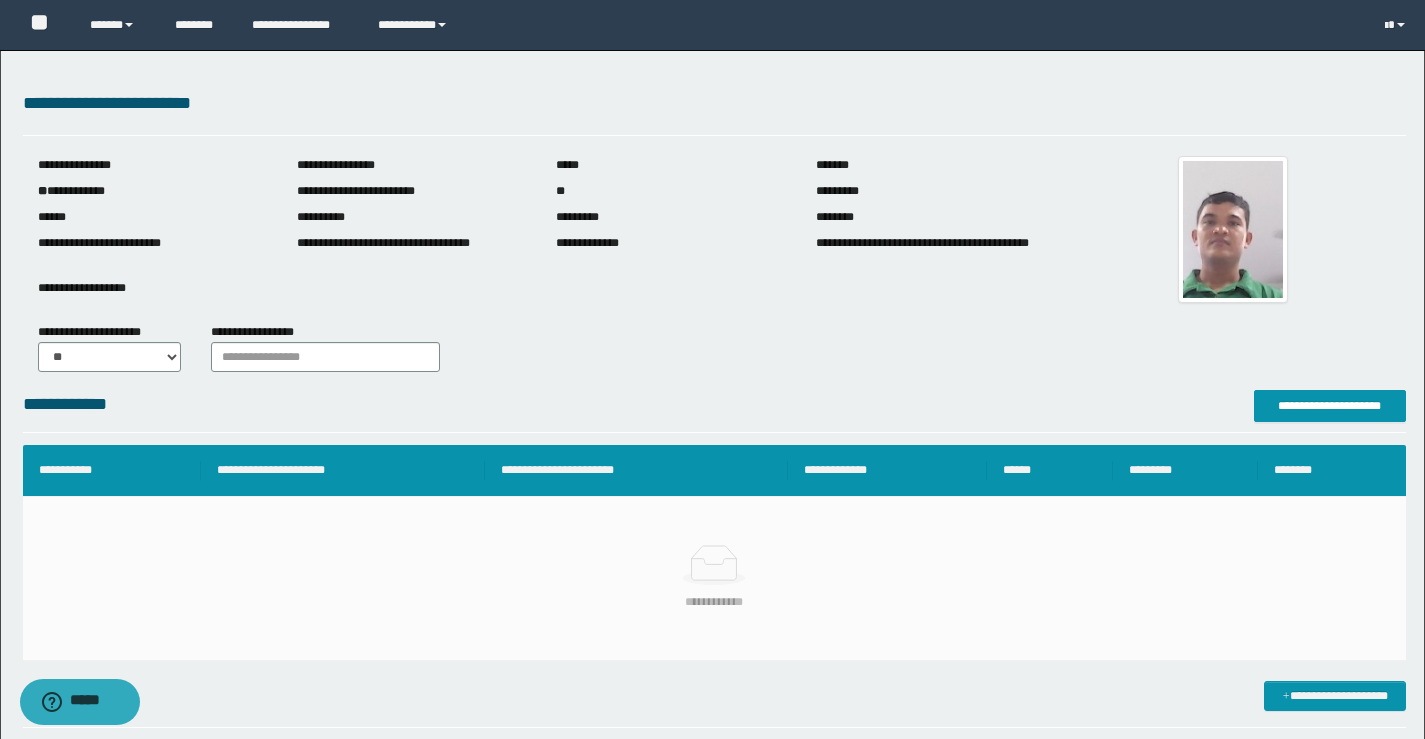 scroll, scrollTop: 200, scrollLeft: 0, axis: vertical 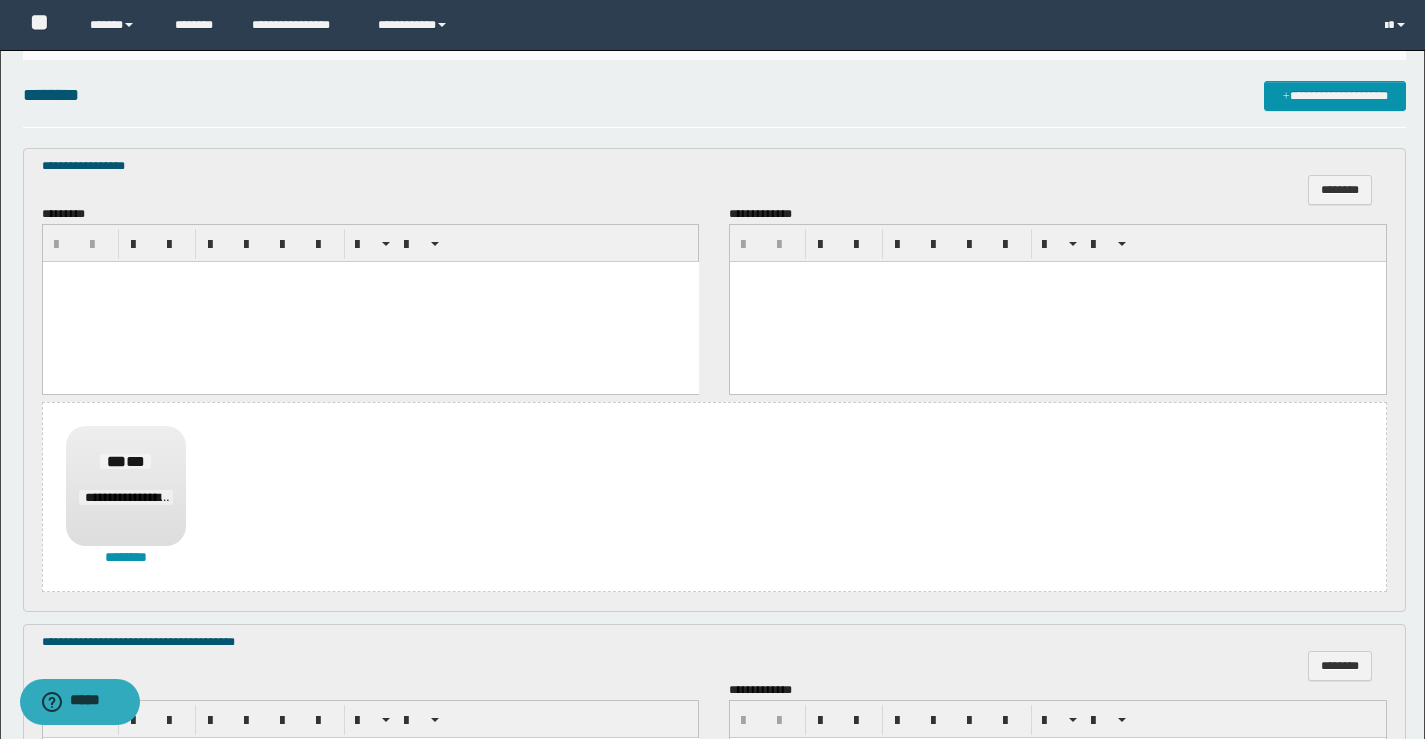 click at bounding box center [370, 302] 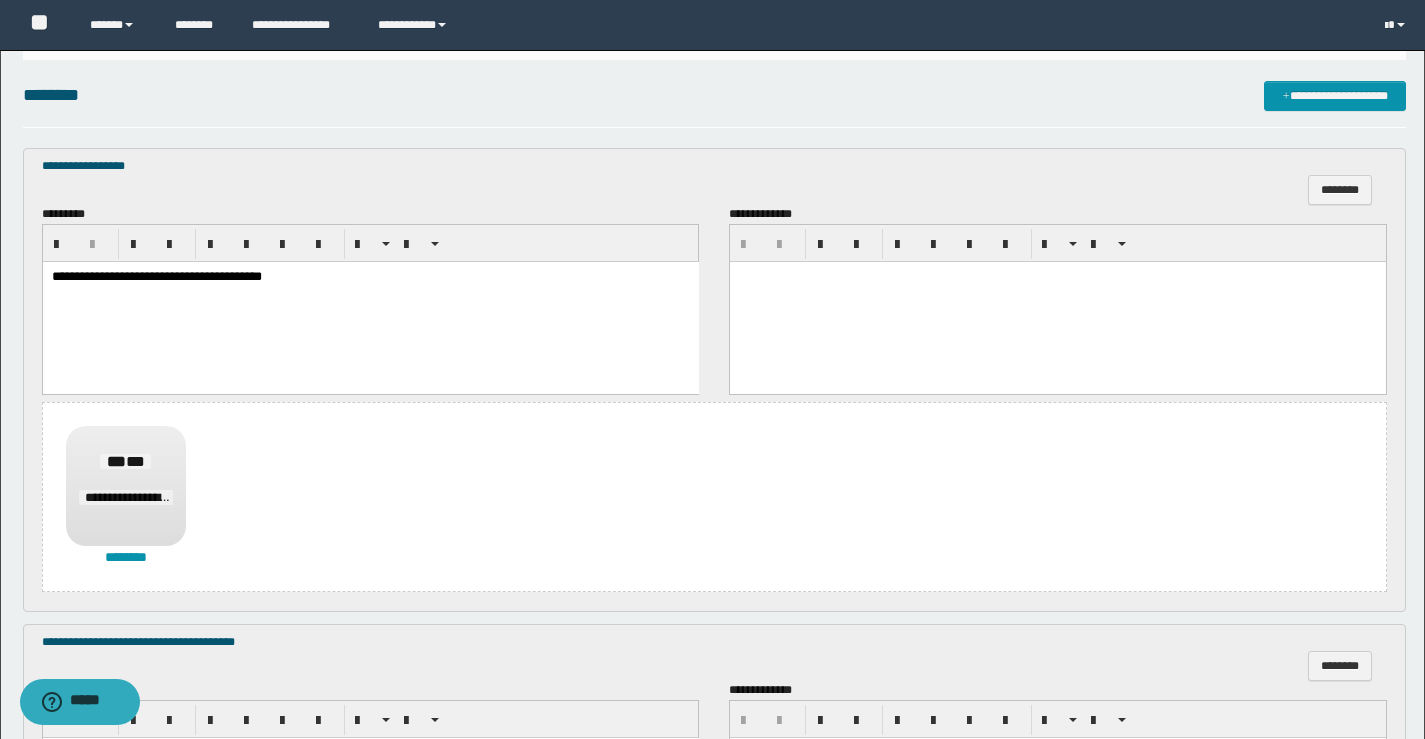 click on "**********" at bounding box center (370, 278) 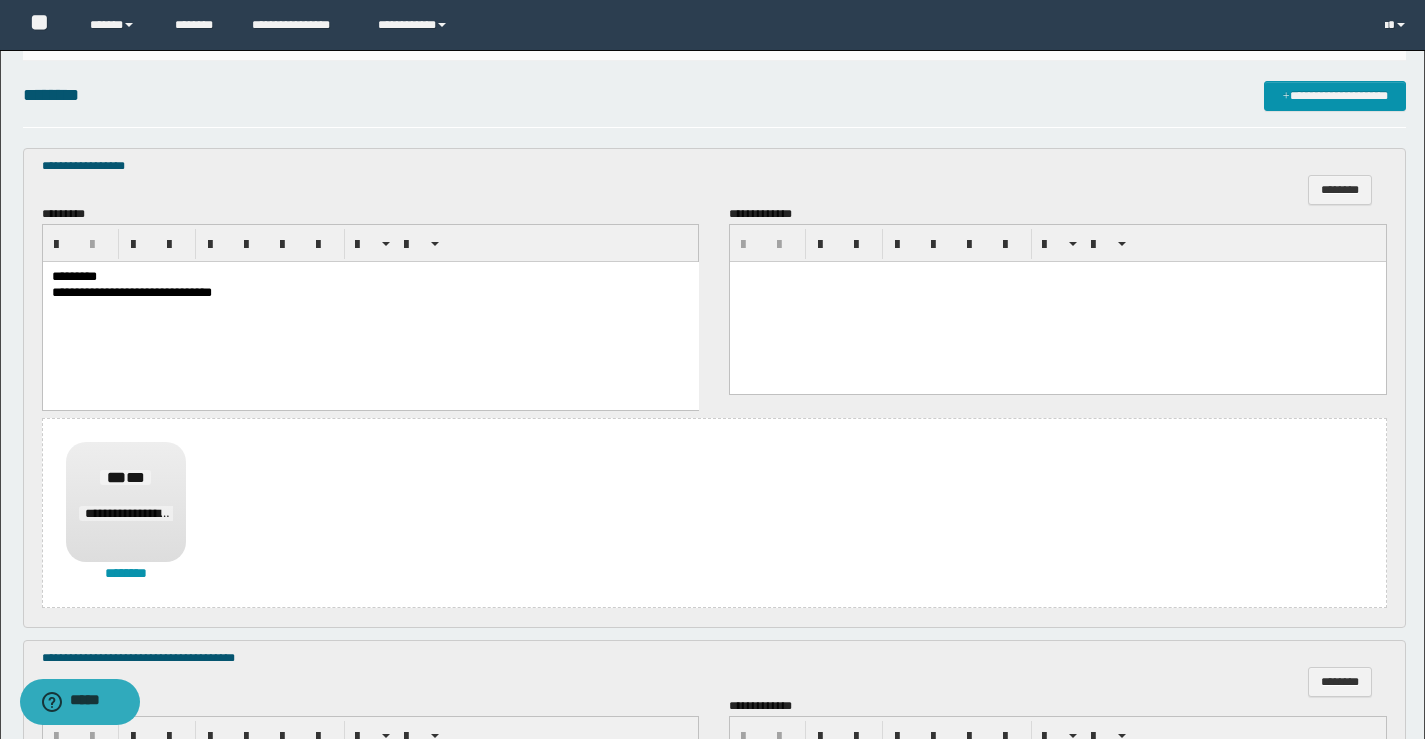 scroll, scrollTop: 900, scrollLeft: 0, axis: vertical 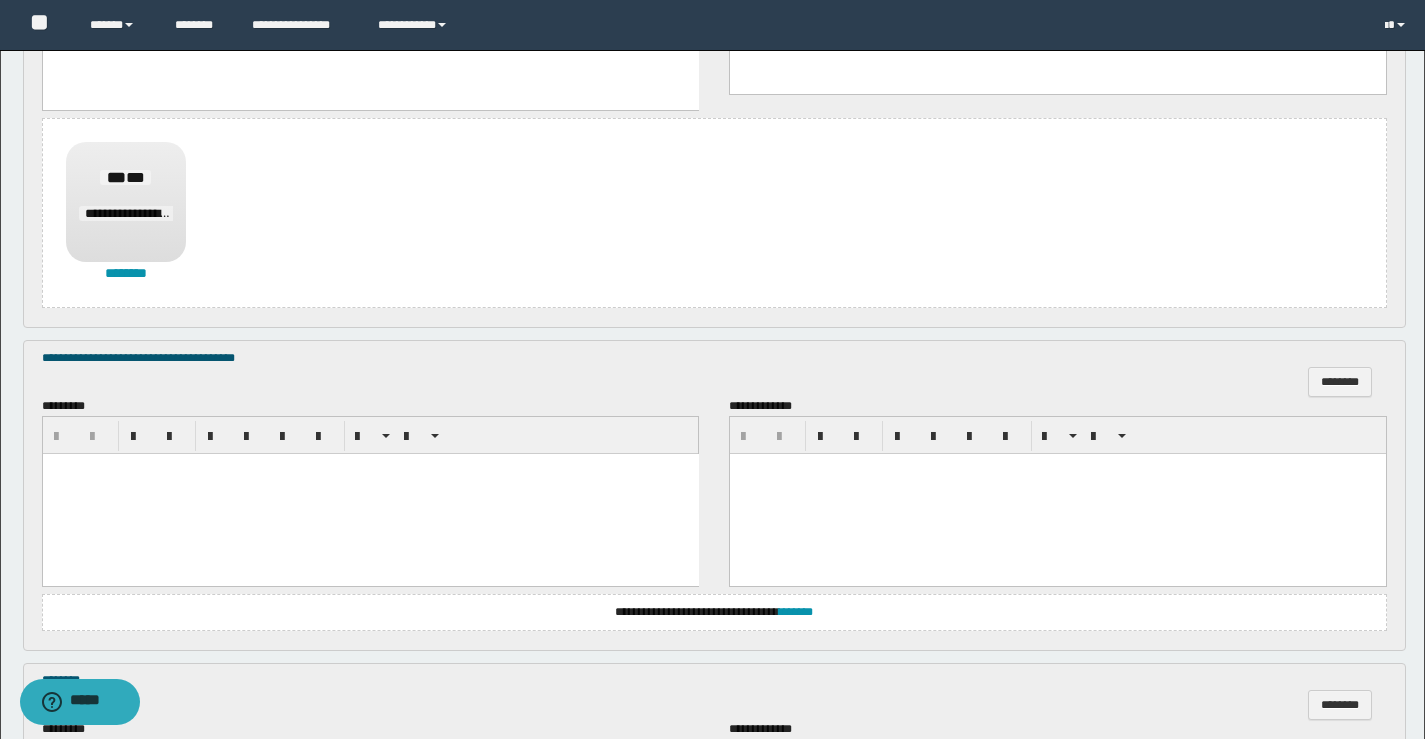 click at bounding box center (370, 494) 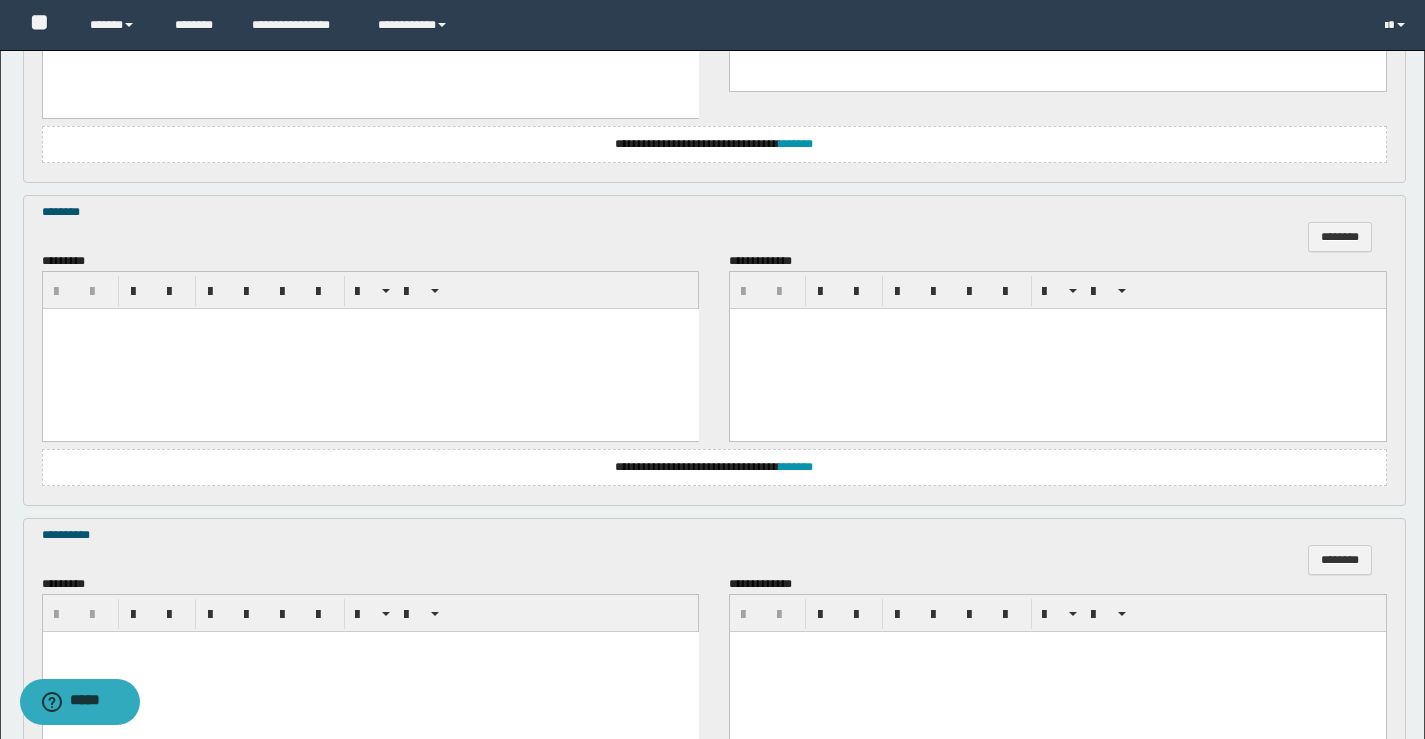 scroll, scrollTop: 1400, scrollLeft: 0, axis: vertical 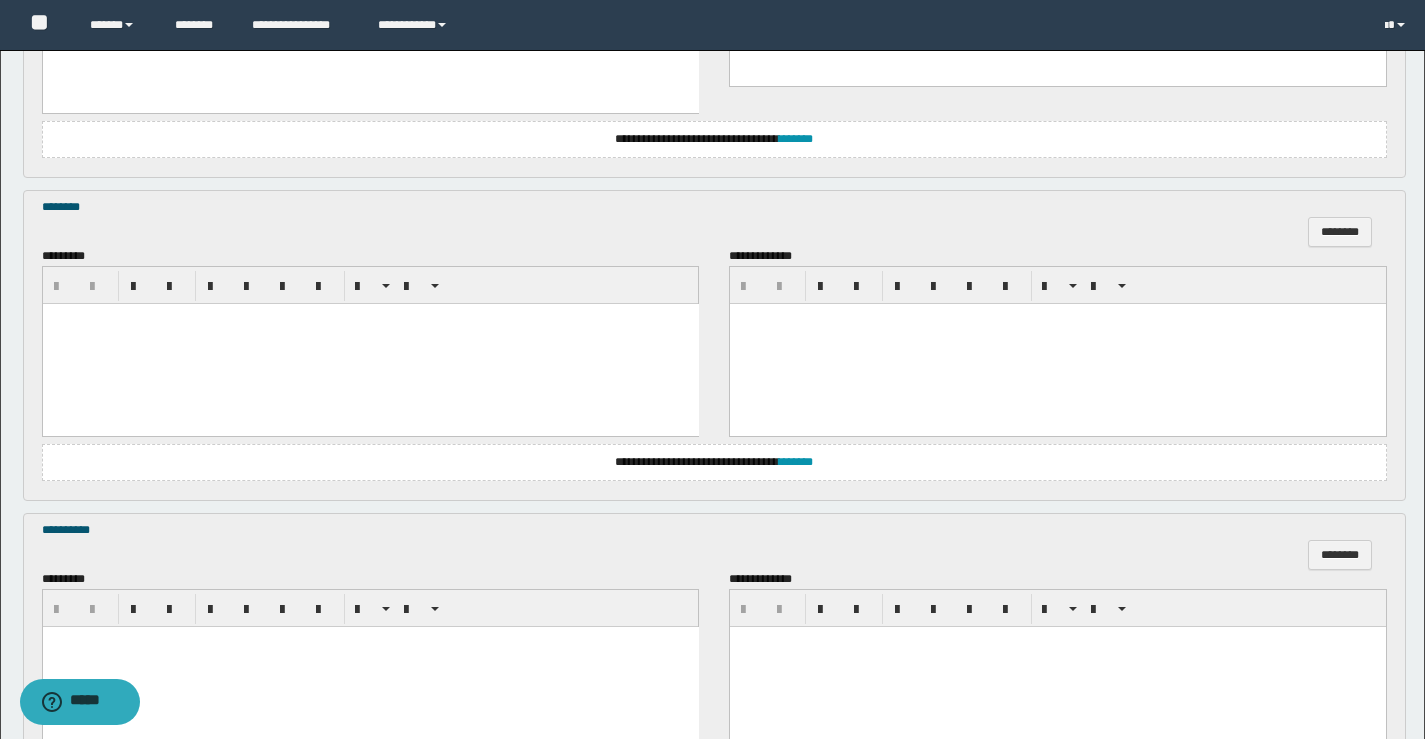 click at bounding box center (370, 343) 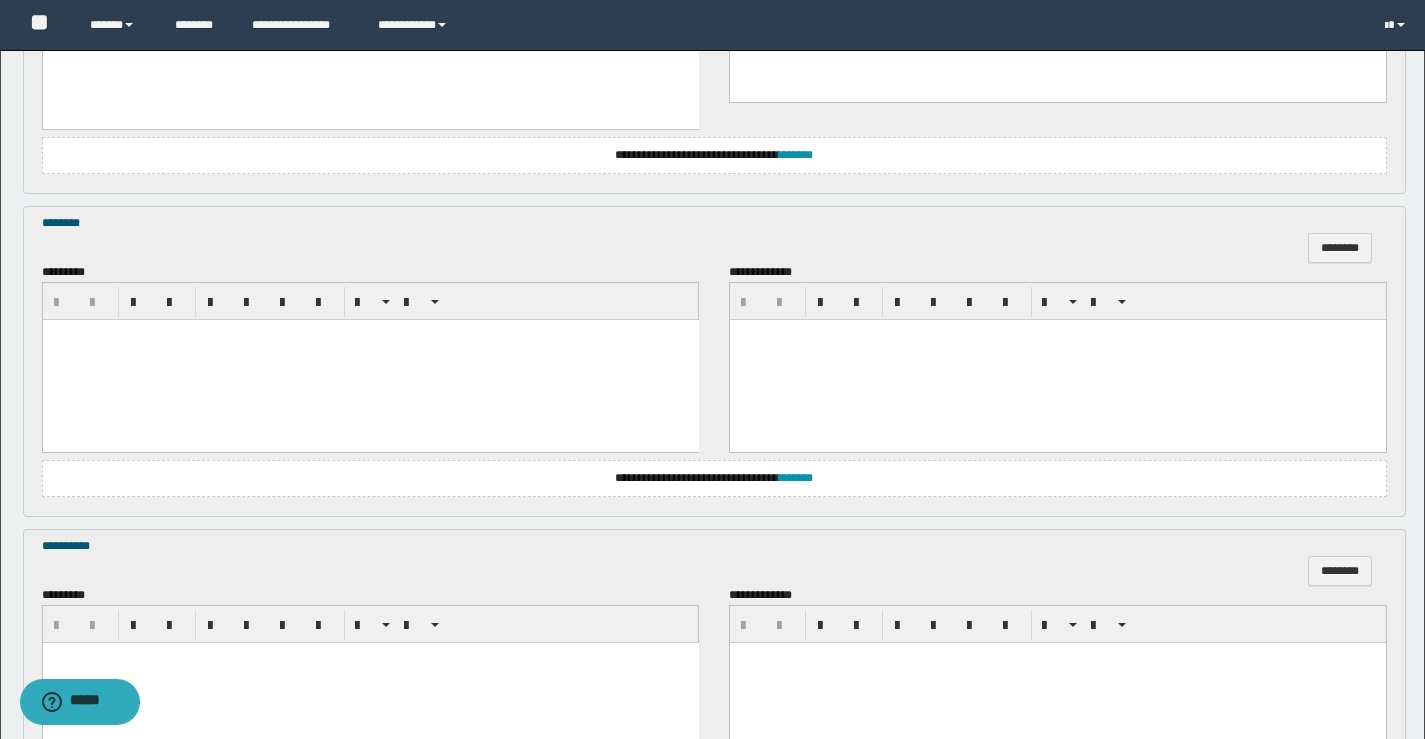 scroll, scrollTop: 1400, scrollLeft: 0, axis: vertical 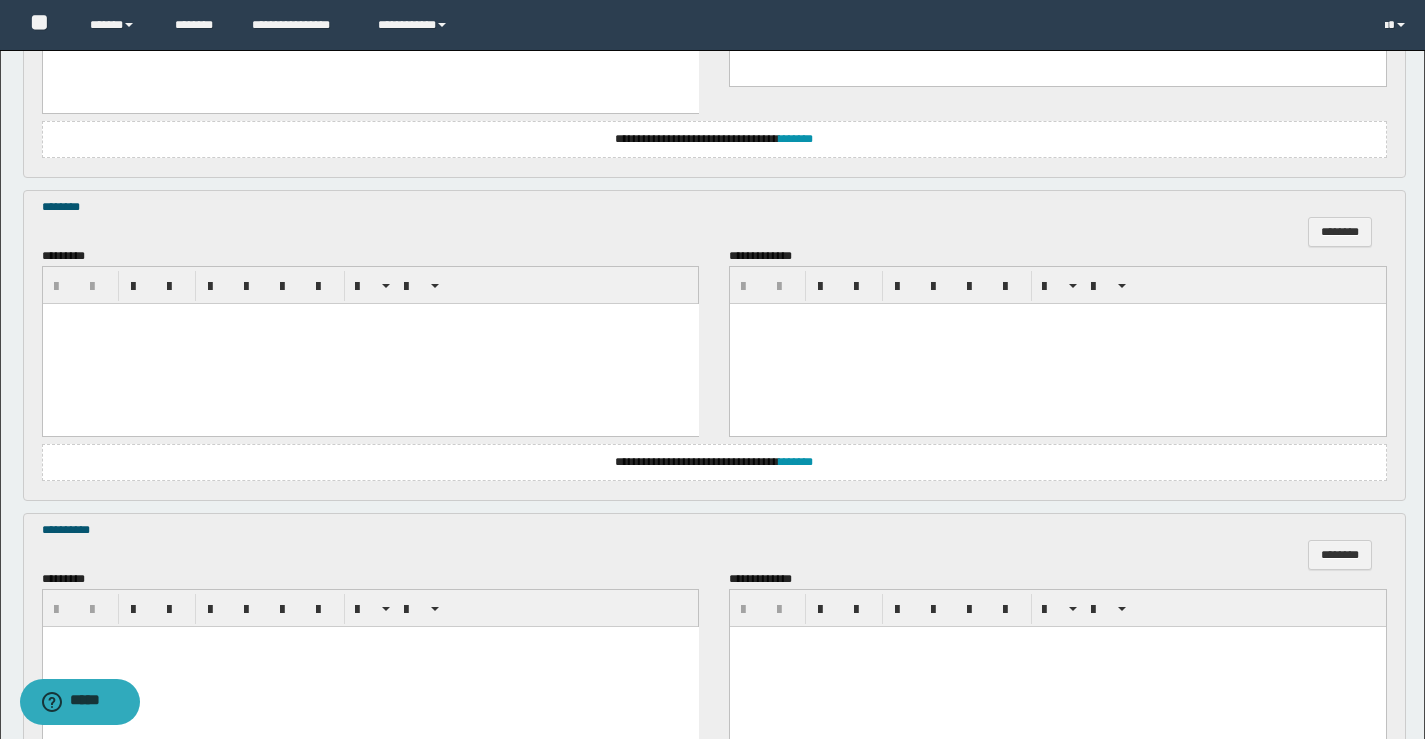 click at bounding box center (370, 343) 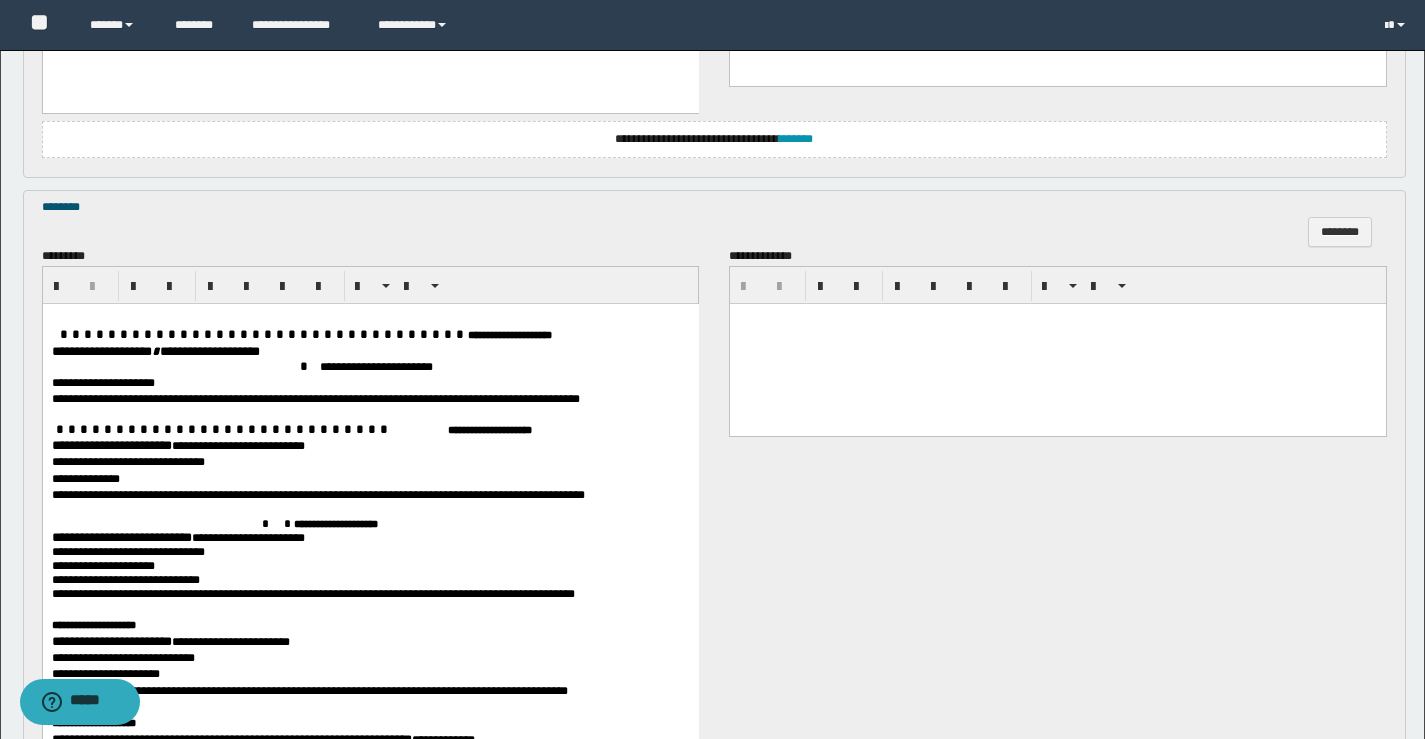 click on "**********" at bounding box center [120, 350] 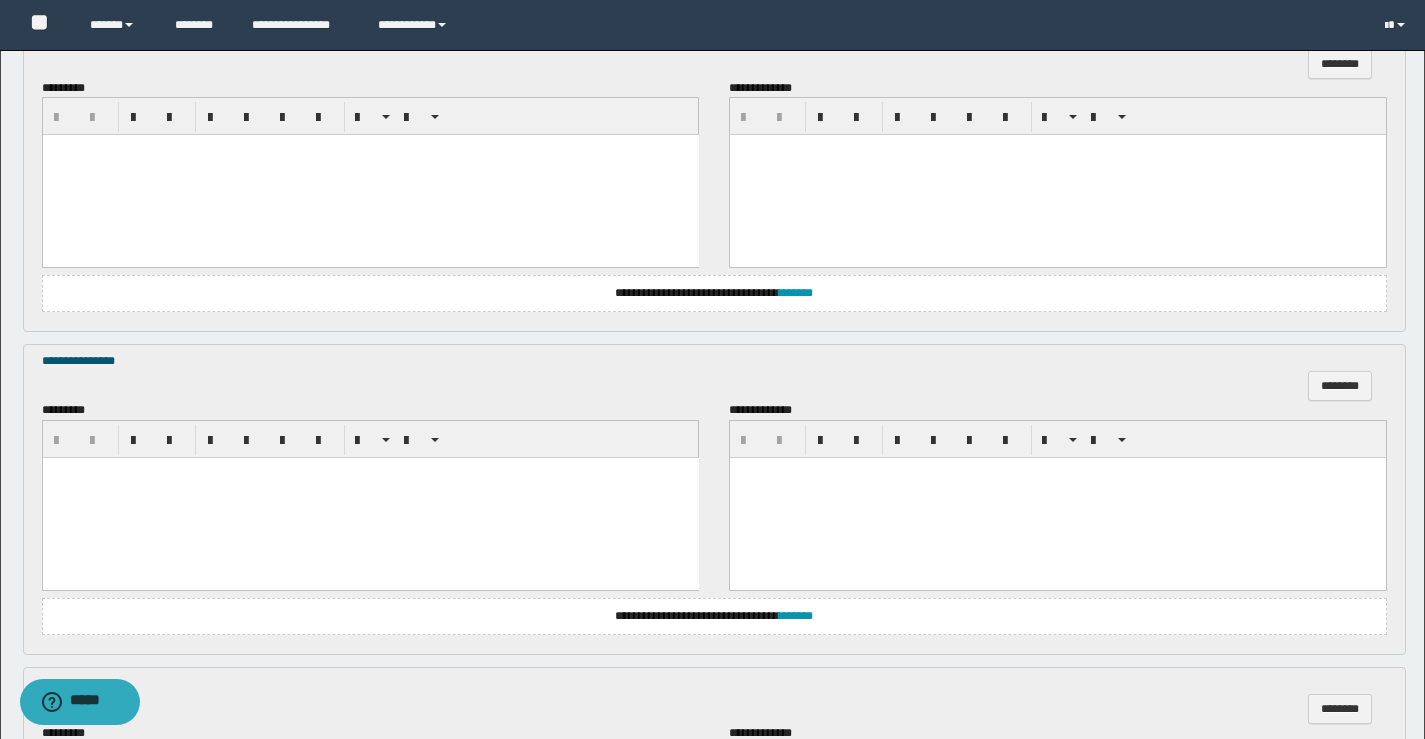 scroll, scrollTop: 3100, scrollLeft: 0, axis: vertical 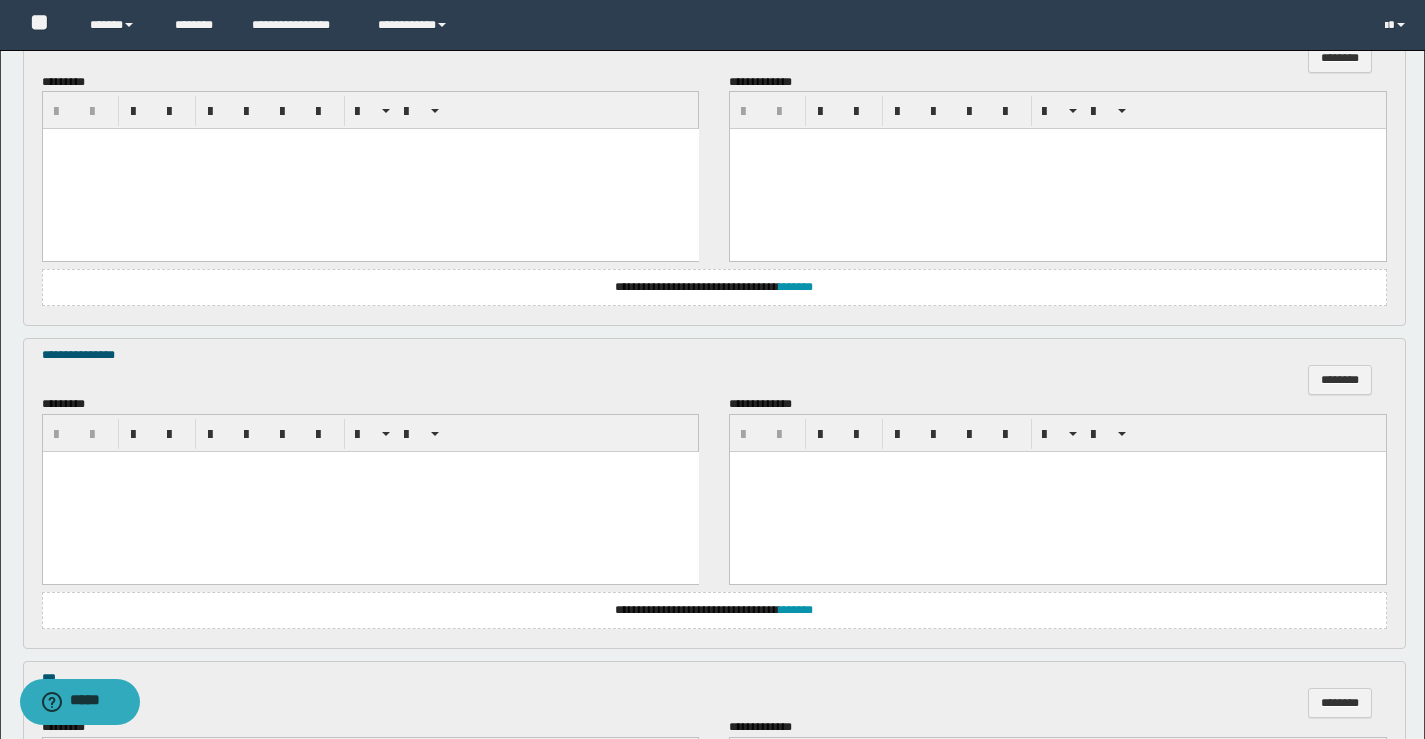 click at bounding box center (370, 169) 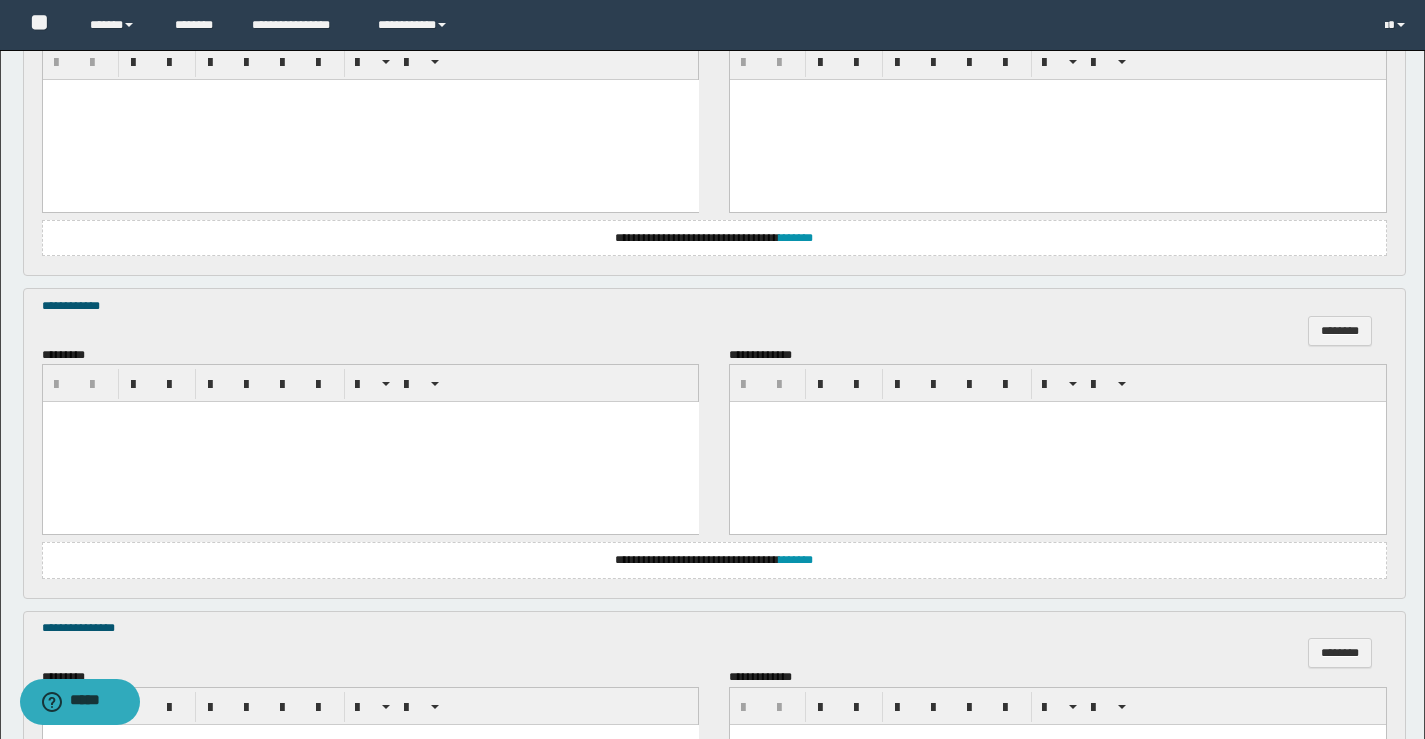 scroll, scrollTop: 2906, scrollLeft: 0, axis: vertical 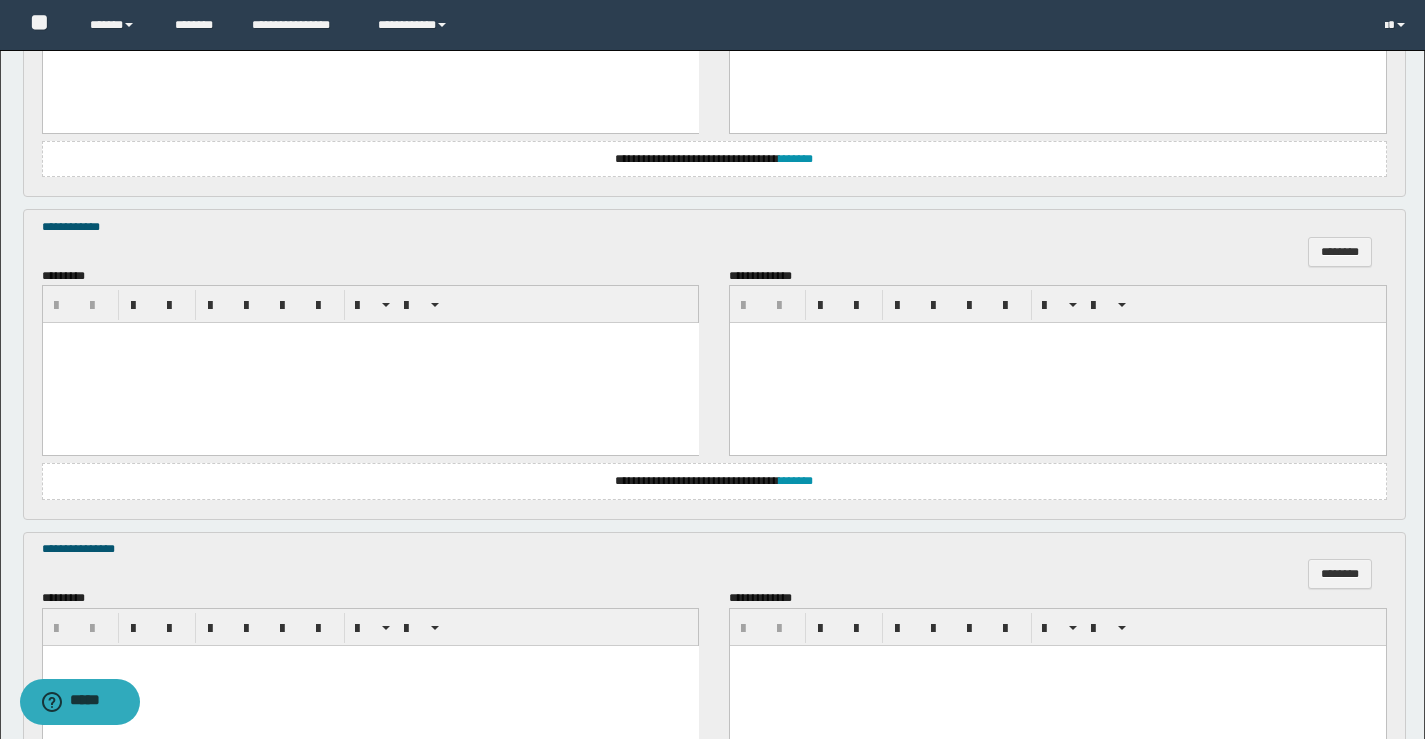 click at bounding box center (370, 363) 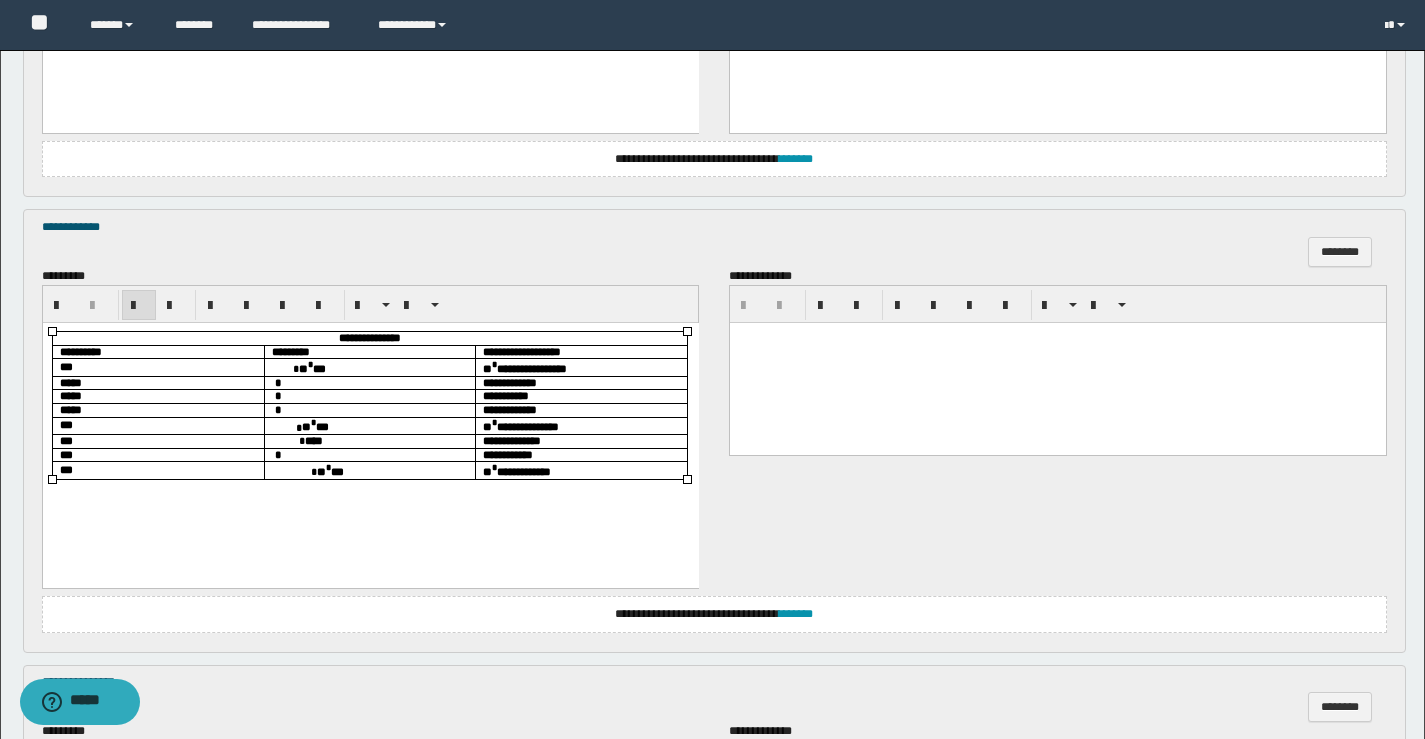 click on "** * ***" at bounding box center (369, 367) 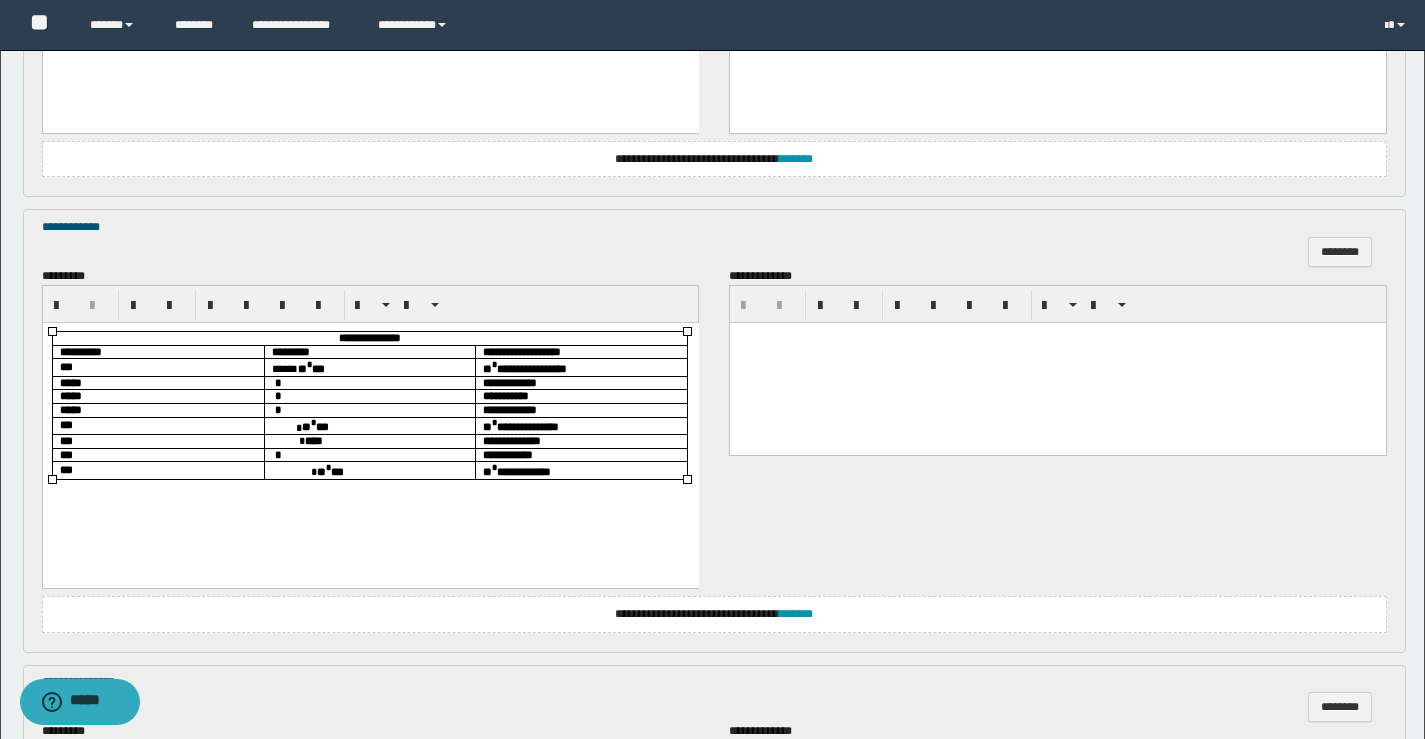 click on "*" at bounding box center (369, 383) 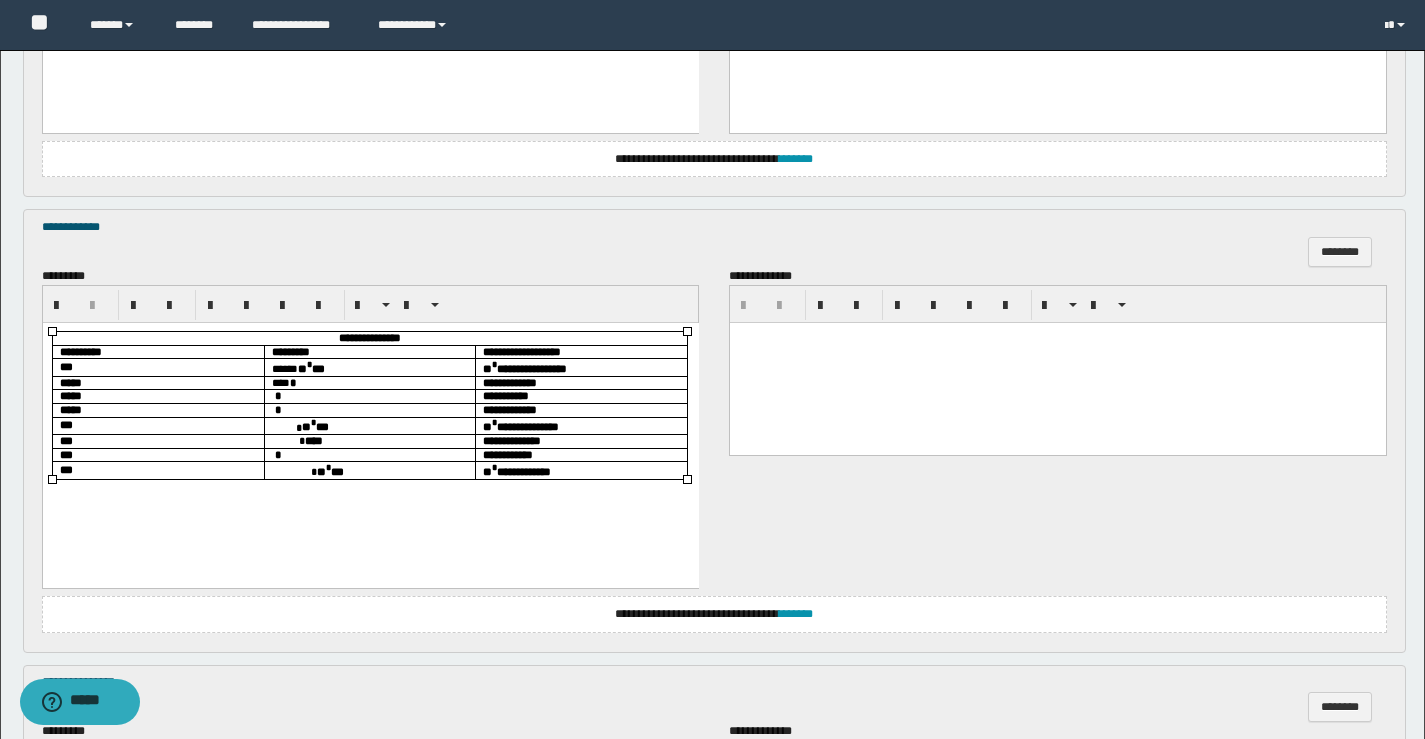 click on "**** *" at bounding box center (369, 383) 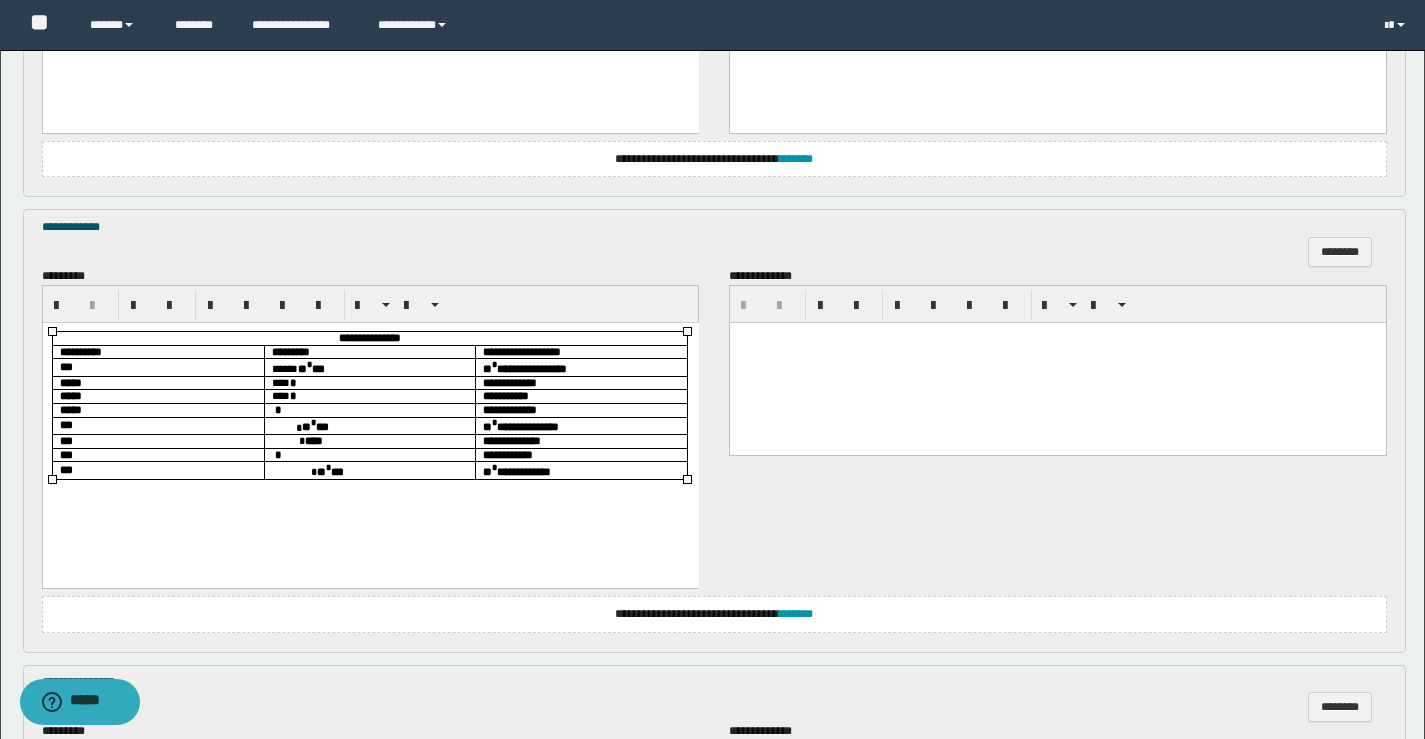 click on "*** *" at bounding box center (369, 396) 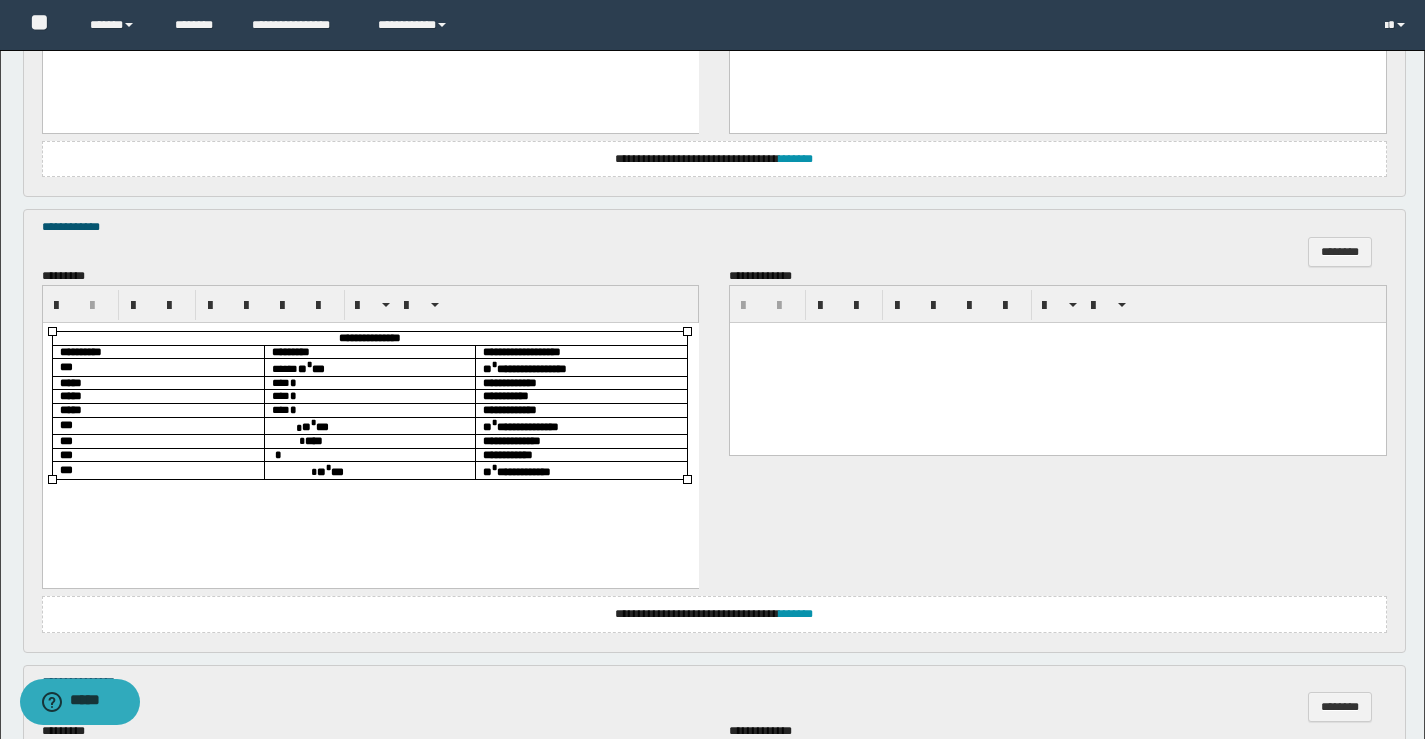 click on "** * ***" at bounding box center [369, 426] 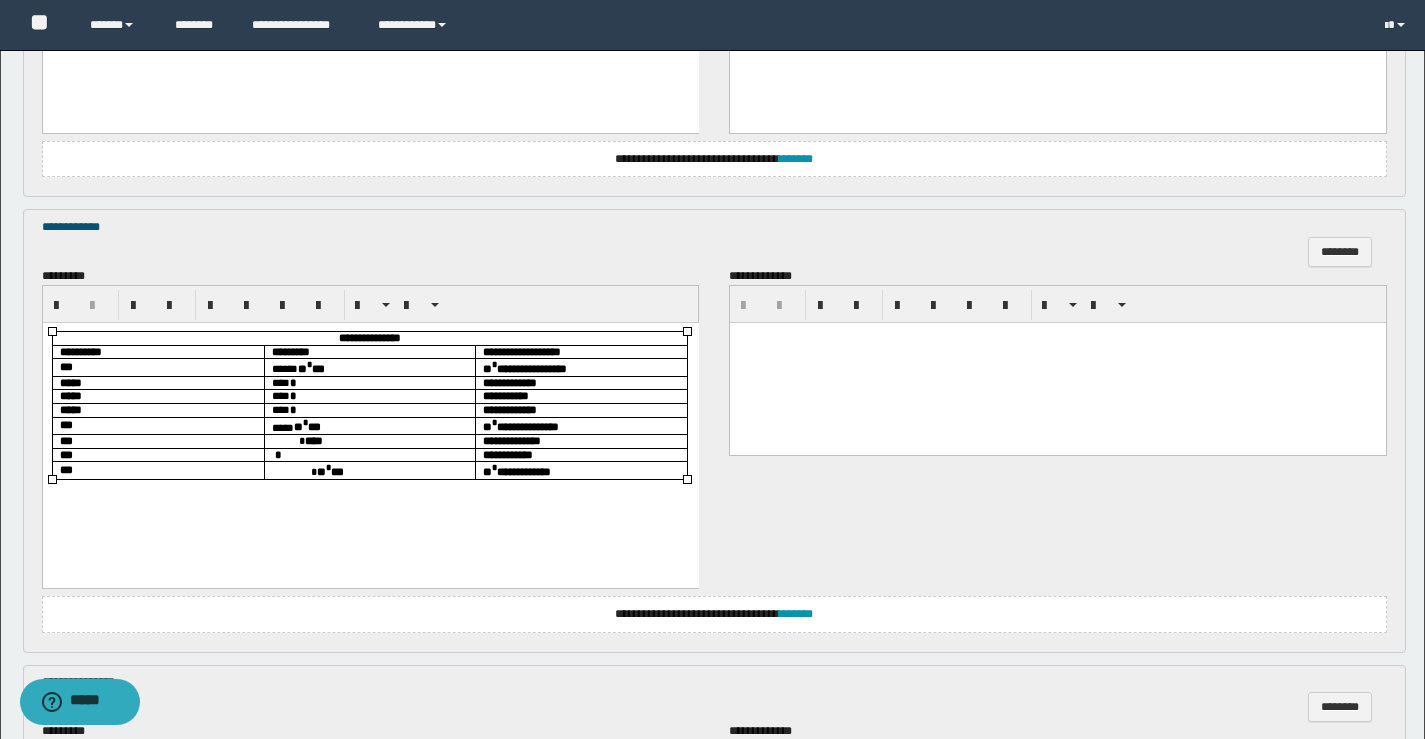 click on "****" at bounding box center [369, 441] 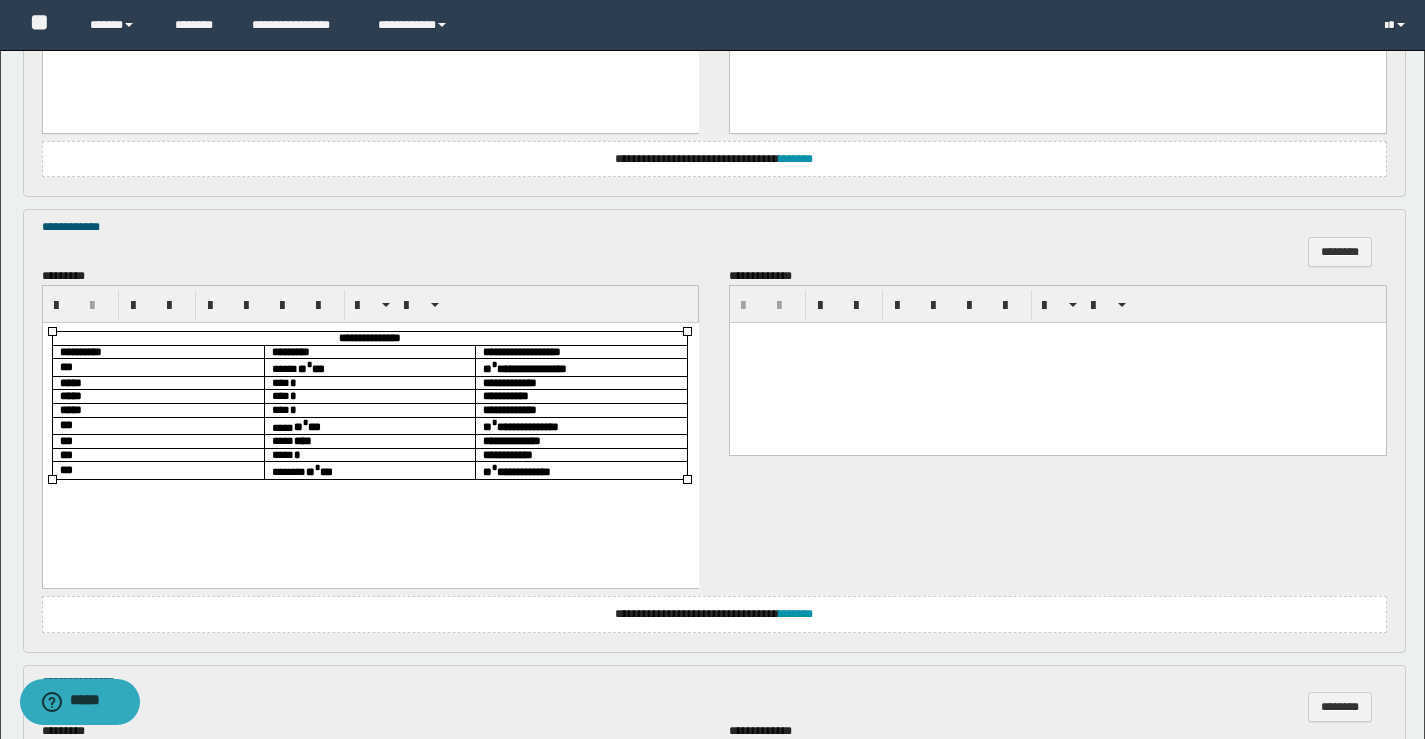 click on "**** ****" at bounding box center [369, 441] 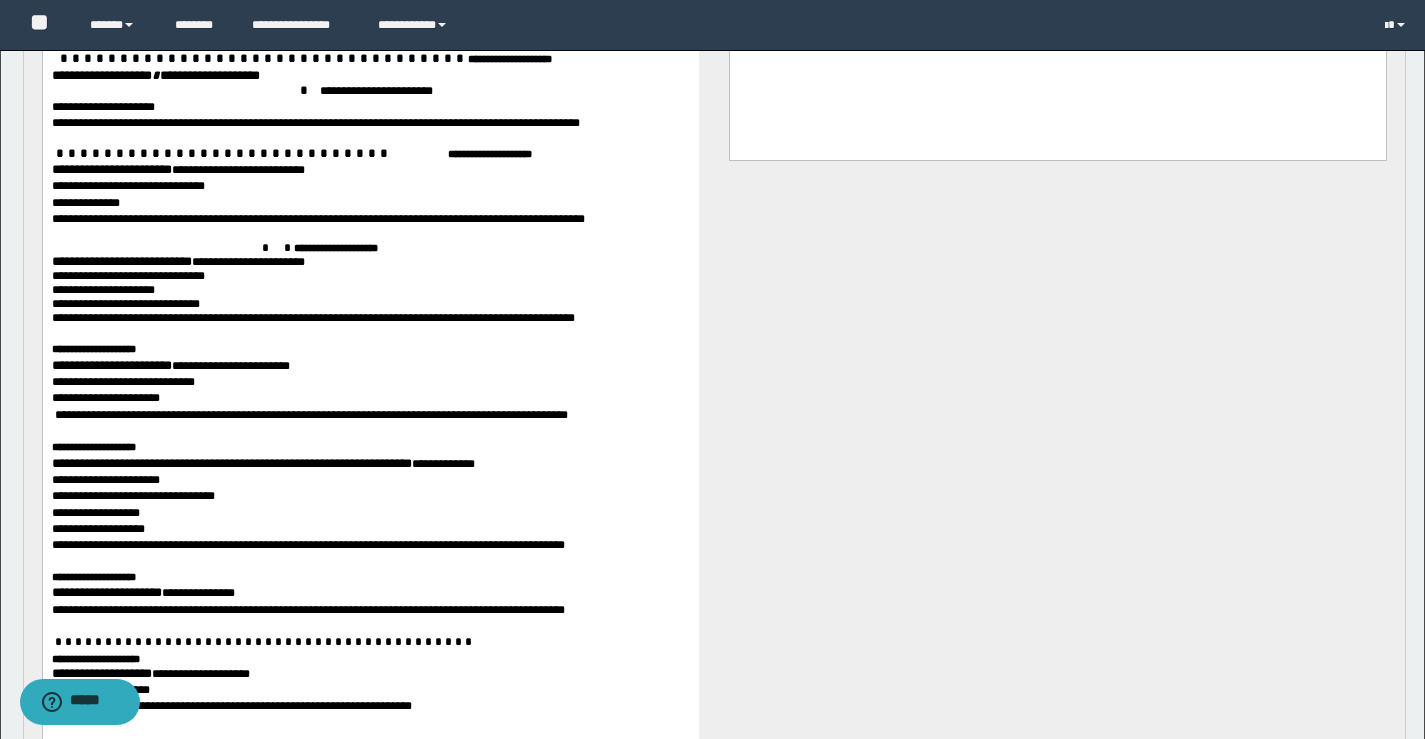 scroll, scrollTop: 1506, scrollLeft: 0, axis: vertical 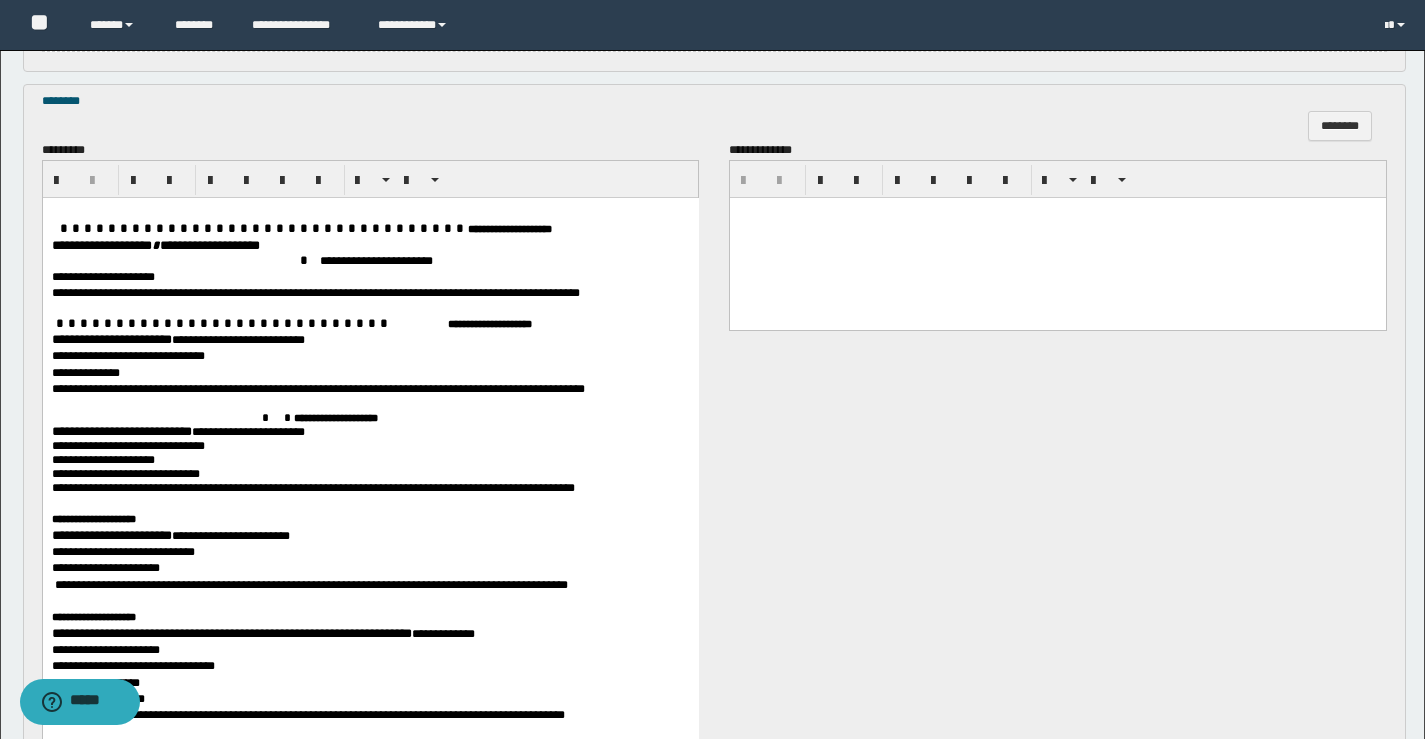 click on "**********" at bounding box center [120, 244] 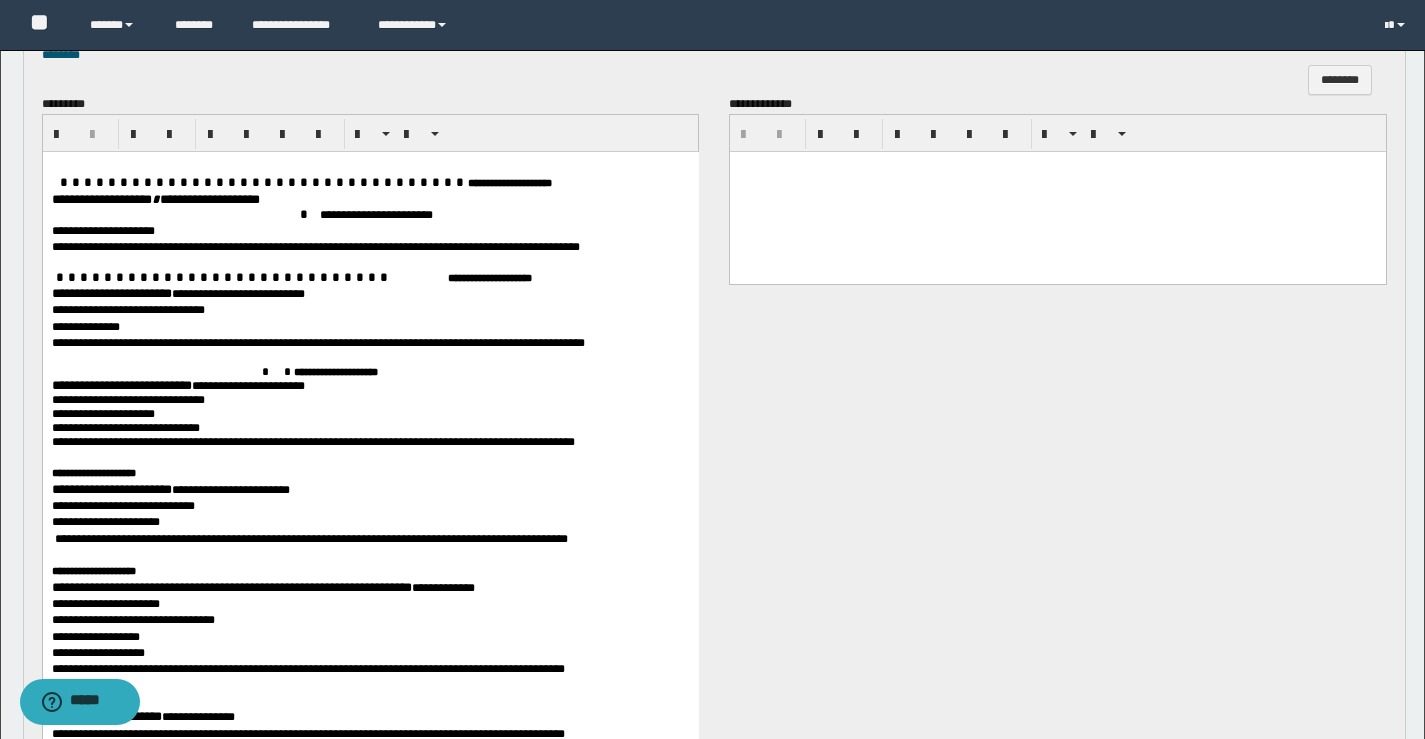 scroll, scrollTop: 1606, scrollLeft: 0, axis: vertical 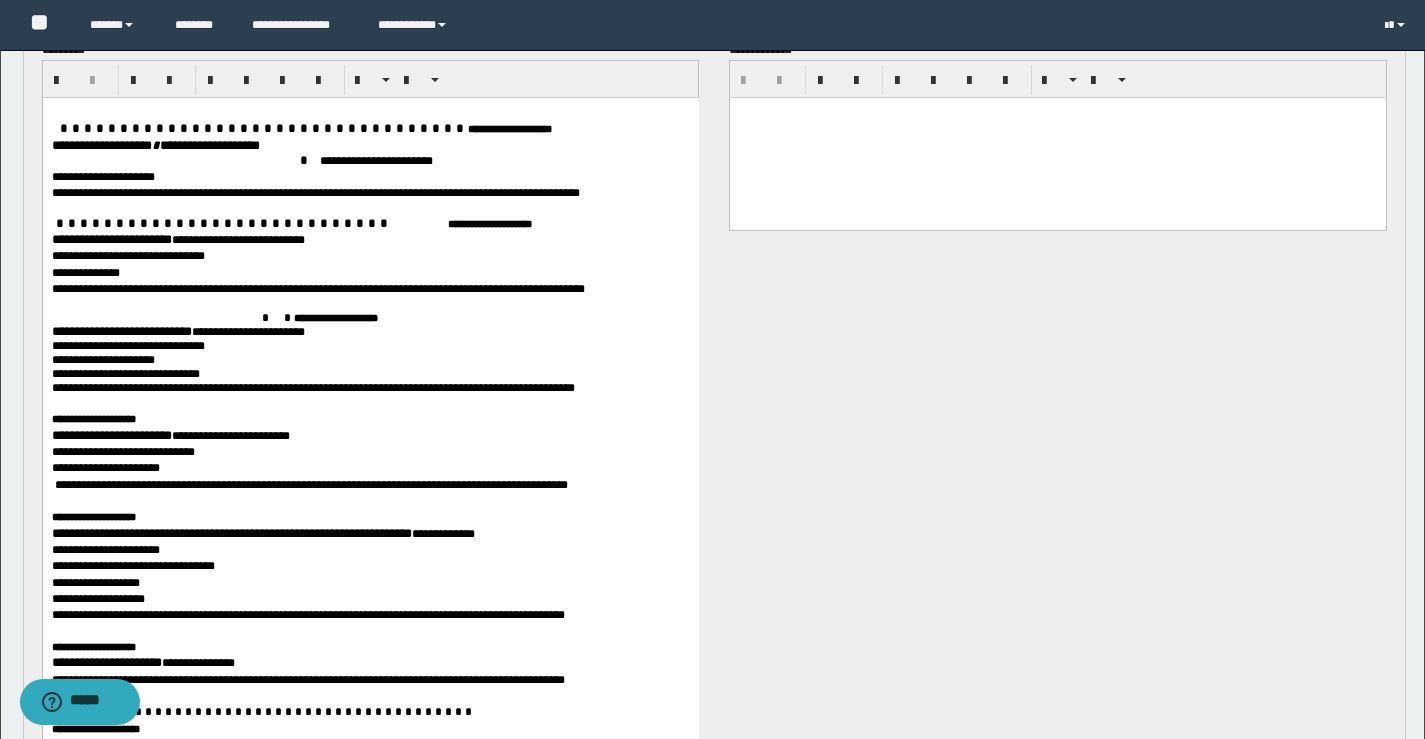 click on "**********" at bounding box center (231, 532) 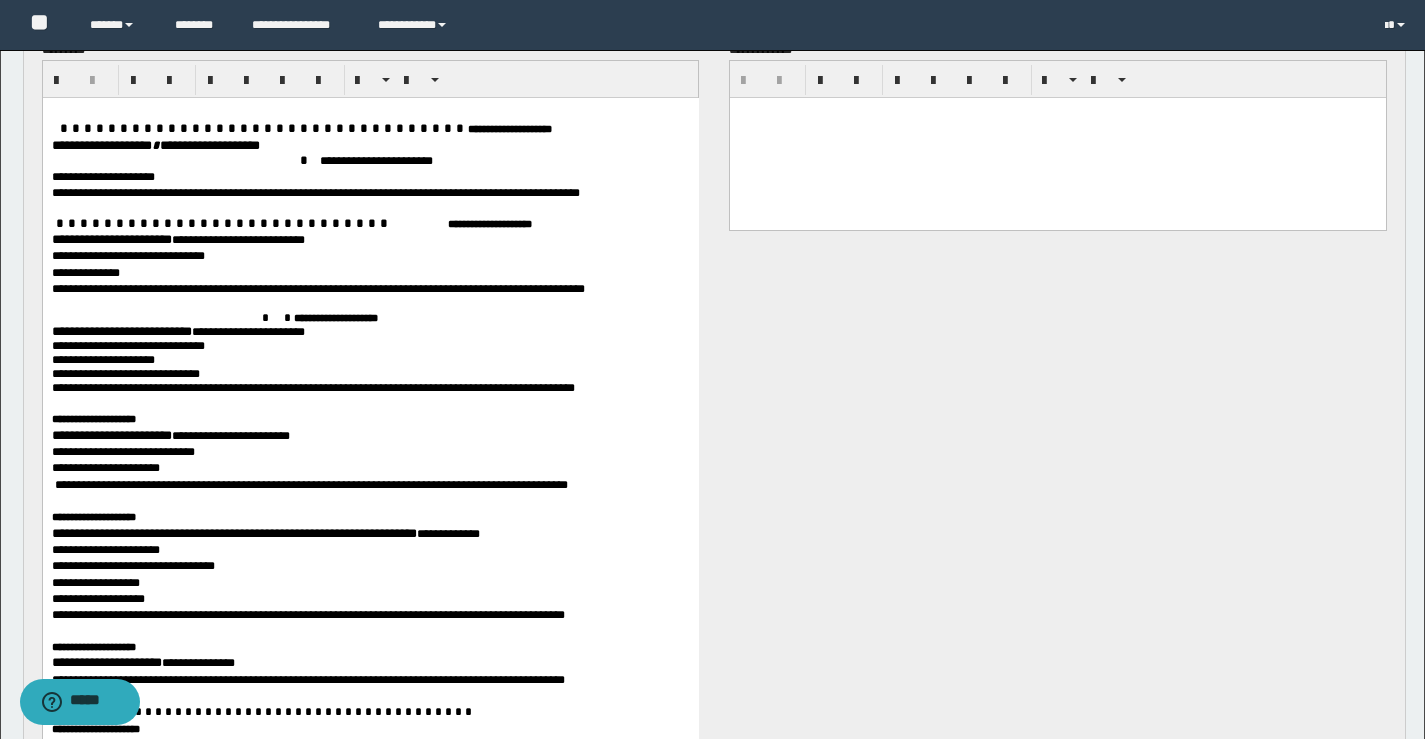 scroll, scrollTop: 1706, scrollLeft: 0, axis: vertical 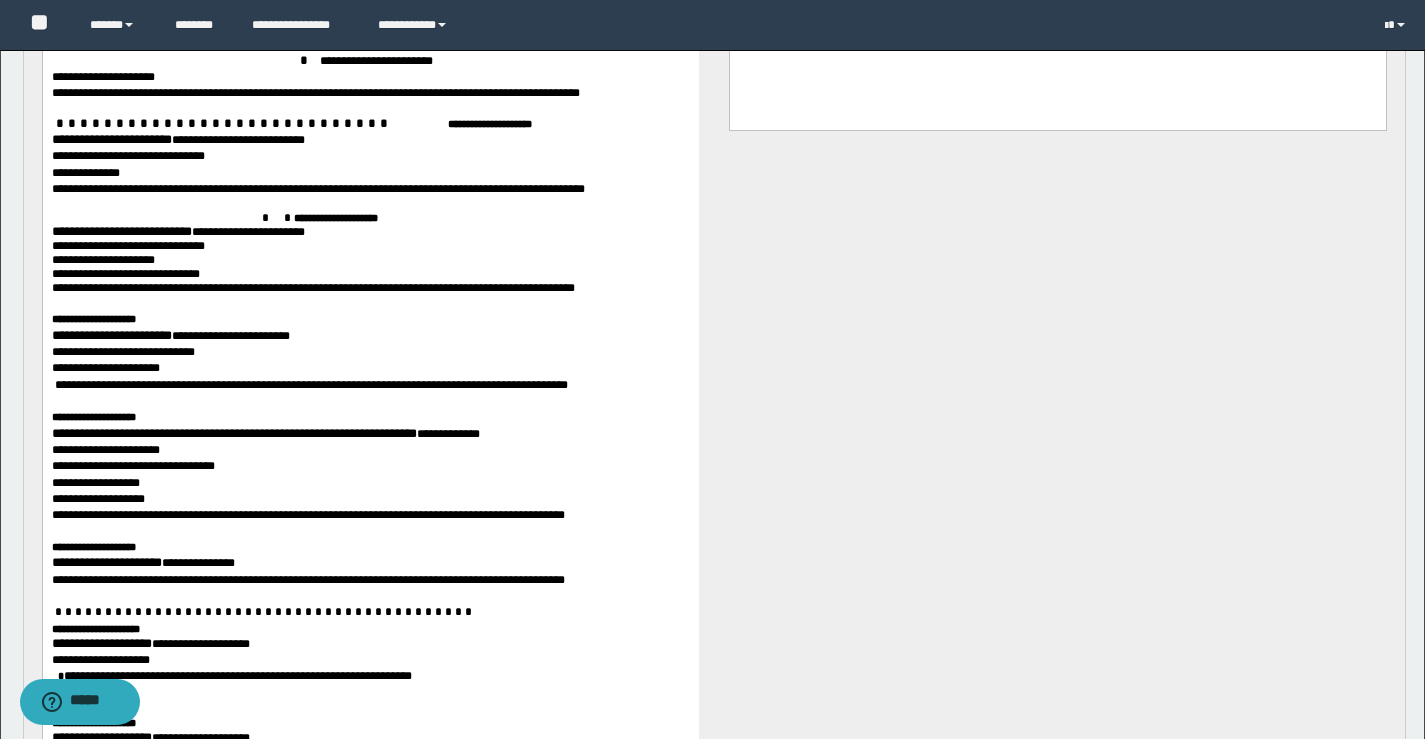 click on "**********" at bounding box center (106, 562) 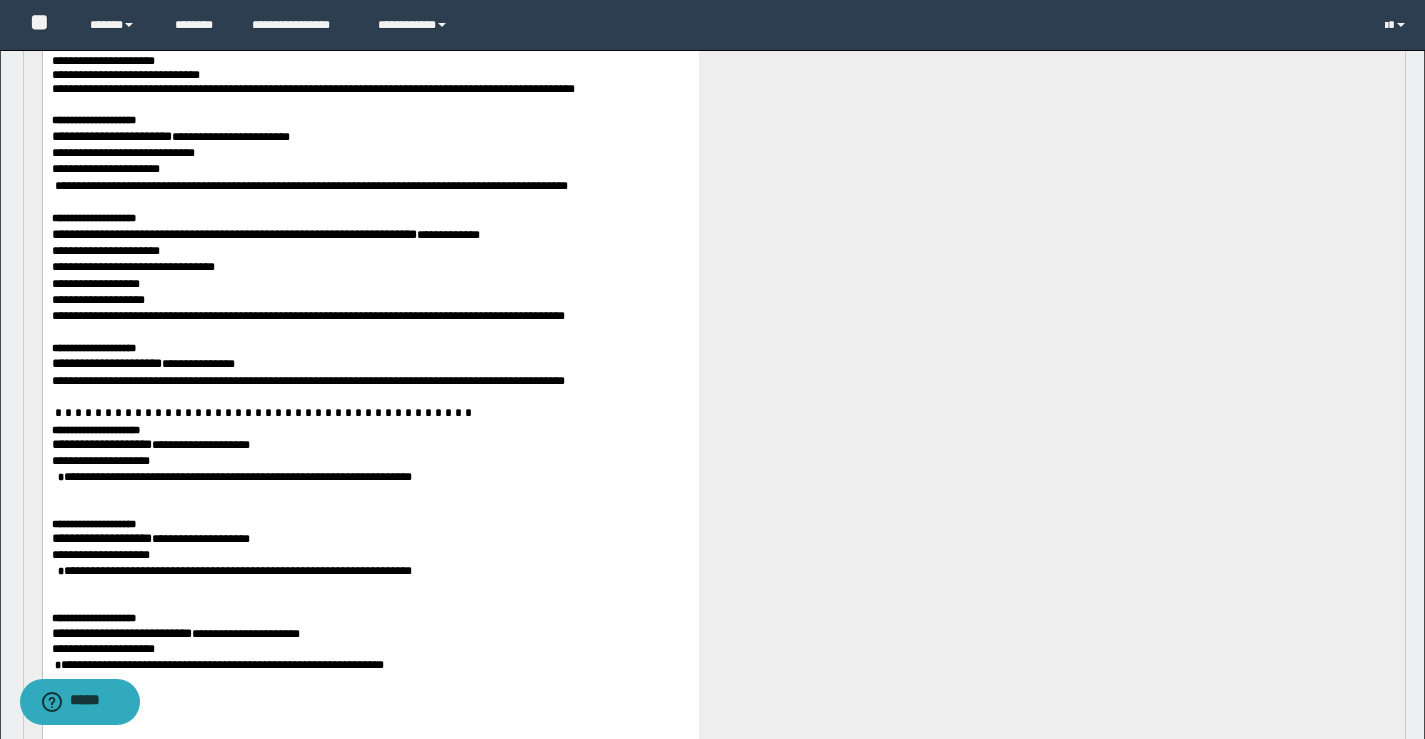 scroll, scrollTop: 1906, scrollLeft: 0, axis: vertical 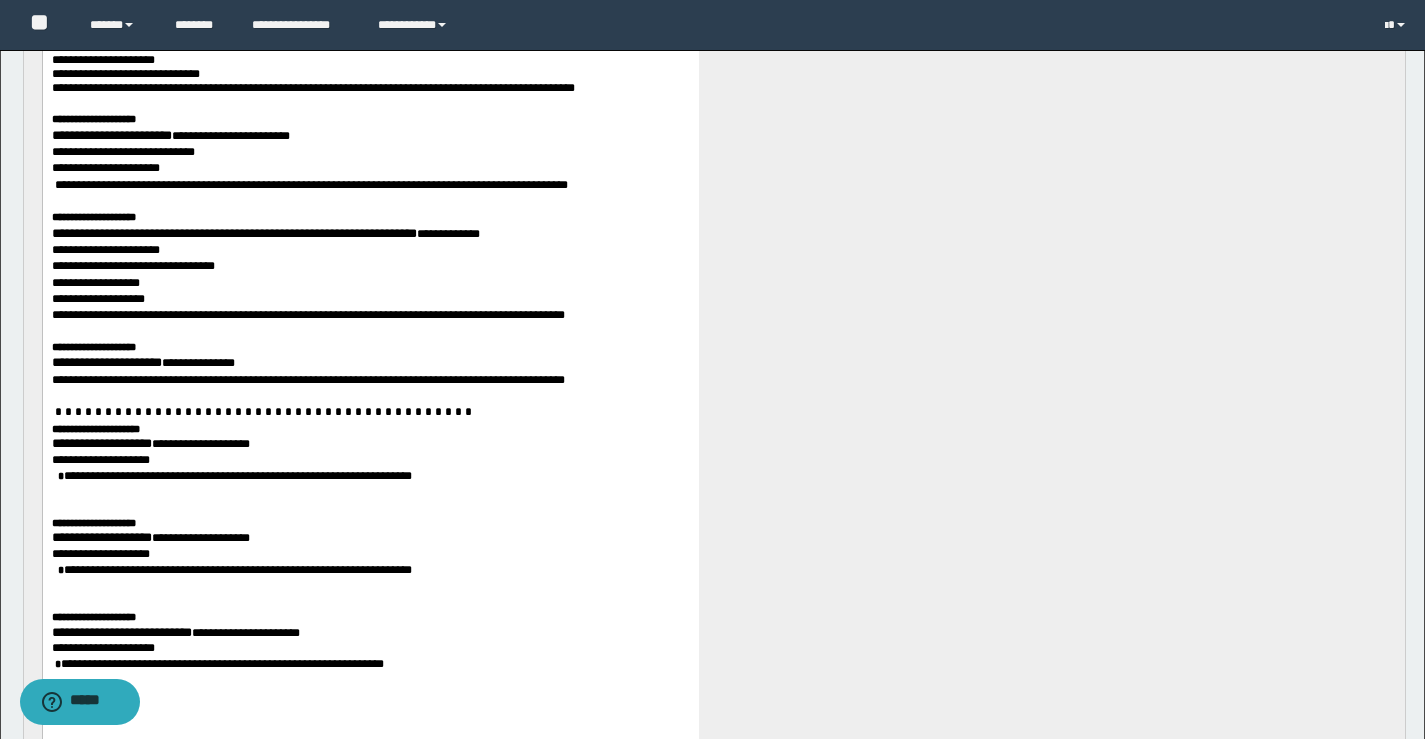 click on "**********" at bounding box center (101, 443) 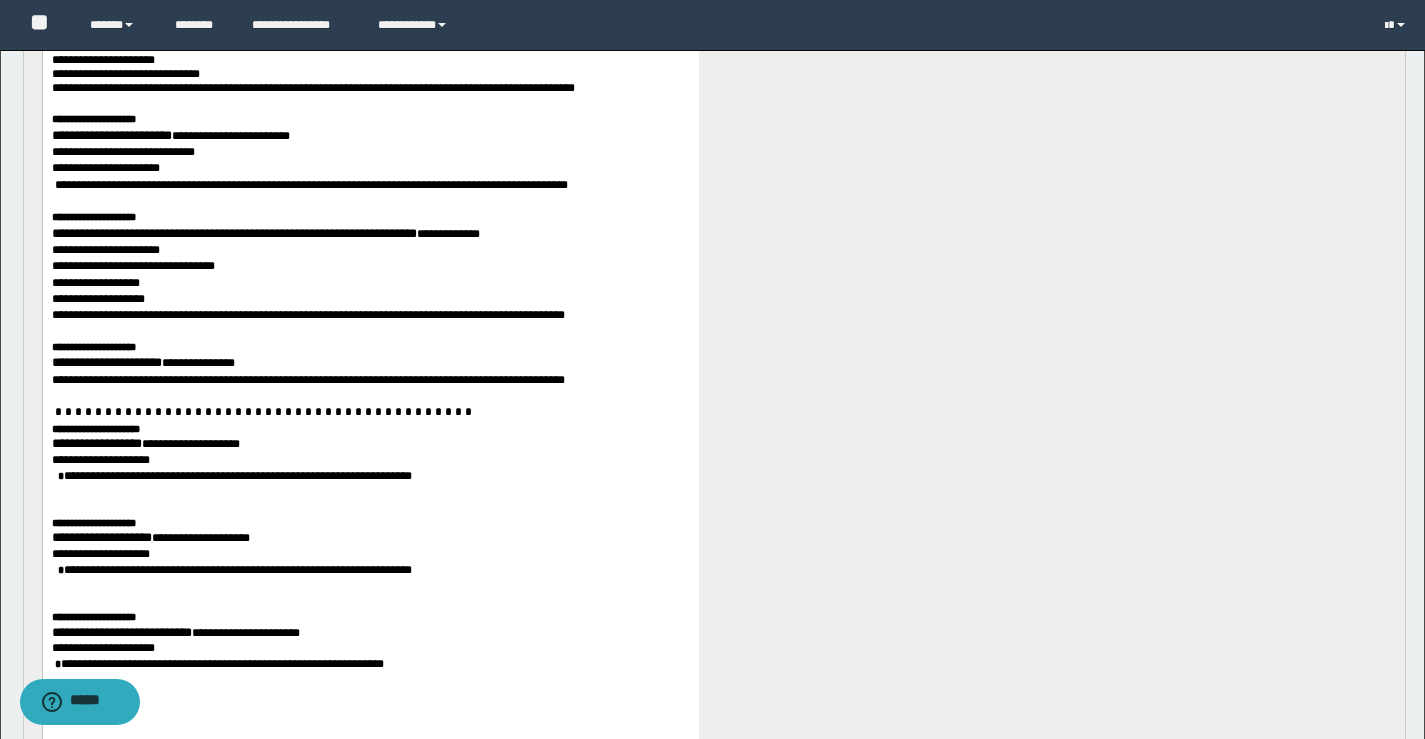 click on "**********" at bounding box center (93, 522) 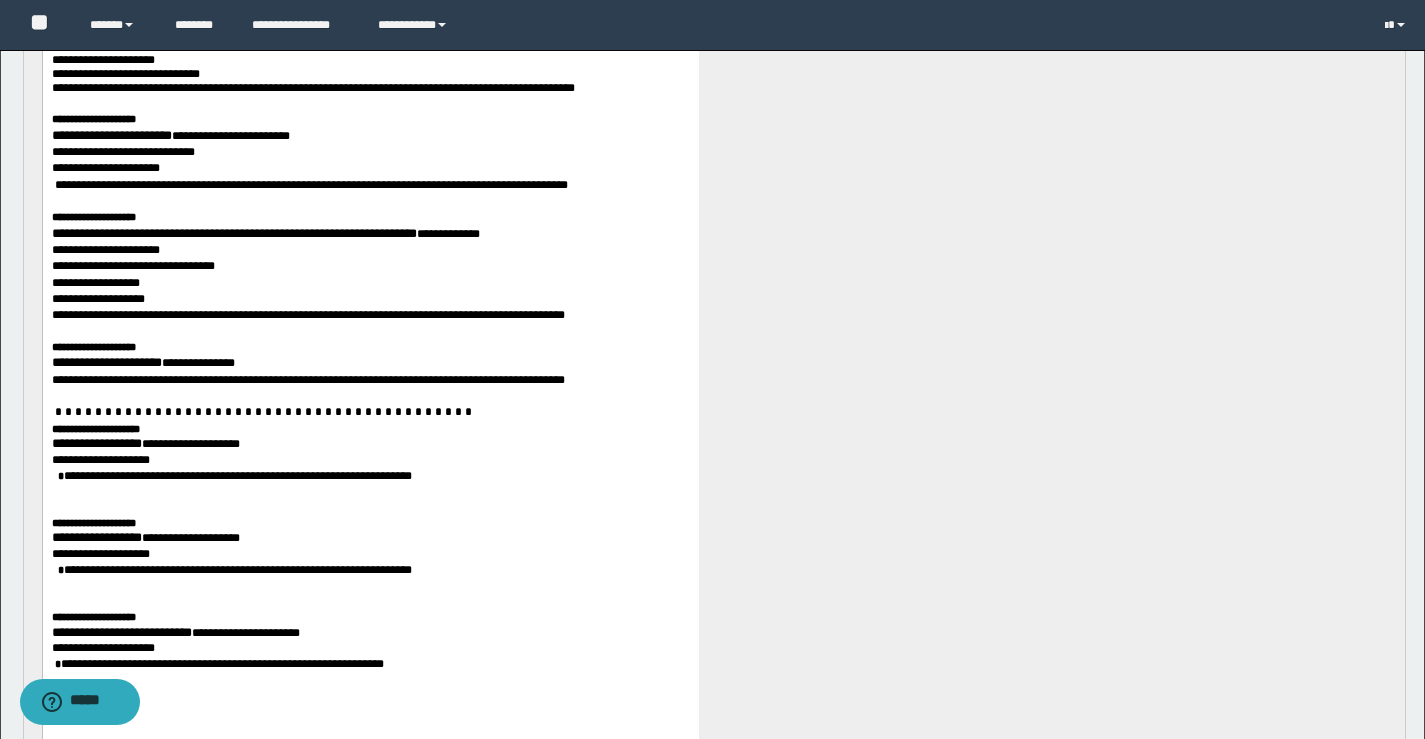 scroll, scrollTop: 2006, scrollLeft: 0, axis: vertical 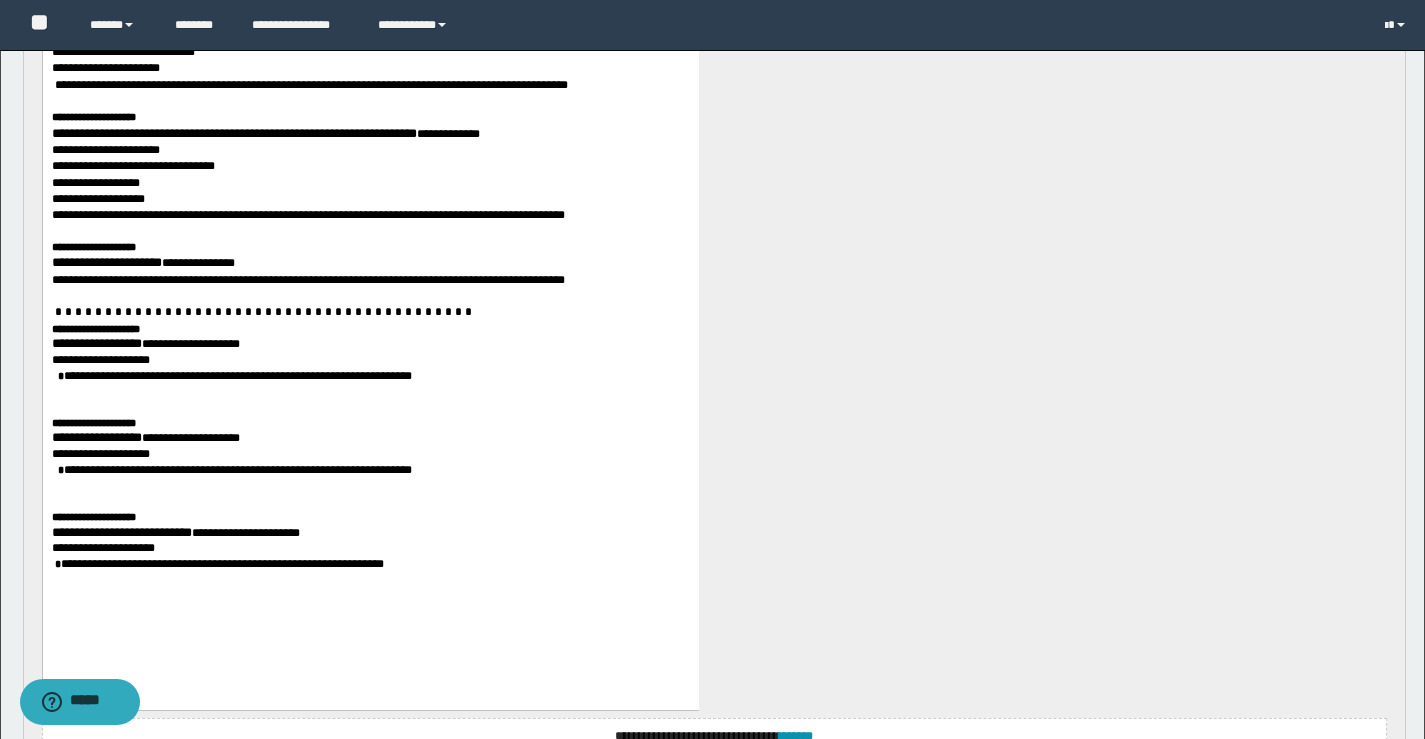 click on "**********" at bounding box center [121, 532] 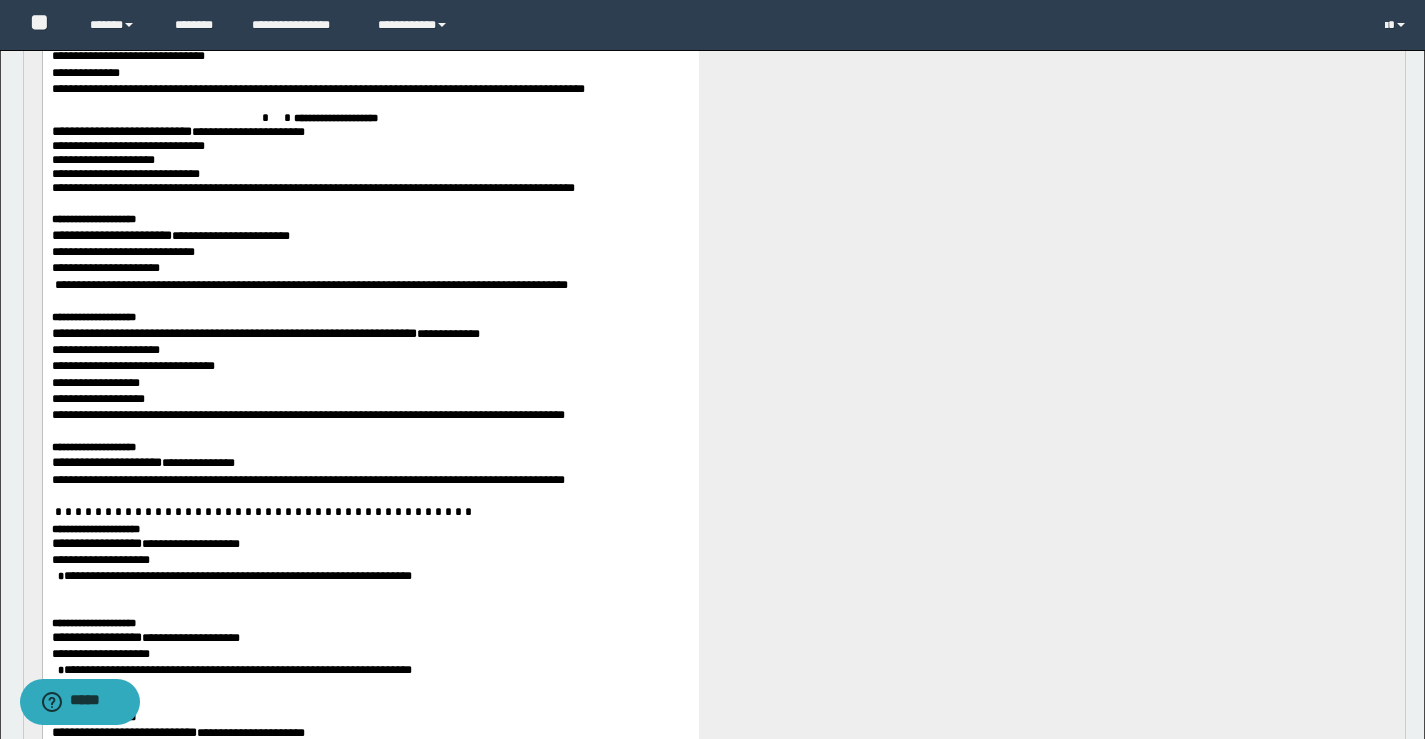 scroll, scrollTop: 1606, scrollLeft: 0, axis: vertical 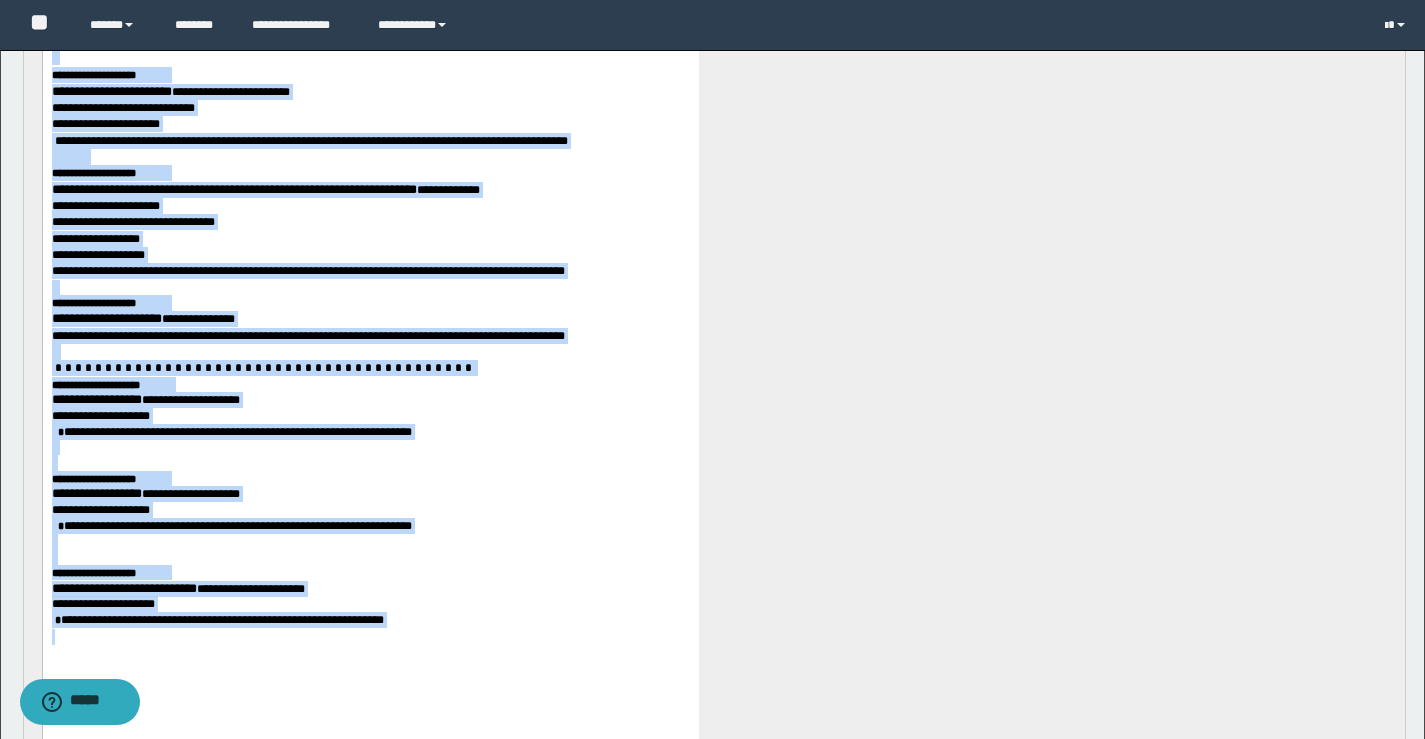 drag, startPoint x: 67, startPoint y: -130, endPoint x: 531, endPoint y: 714, distance: 963.13654 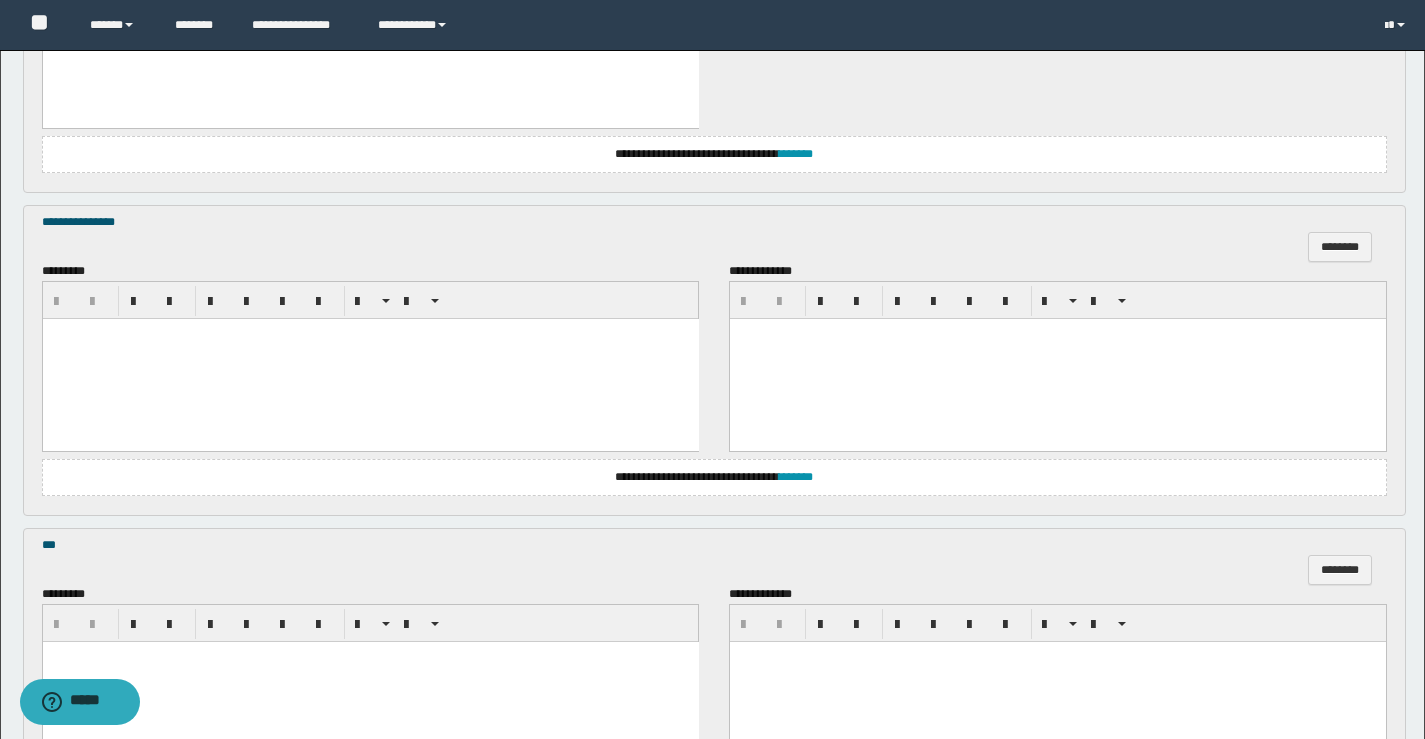 scroll, scrollTop: 2652, scrollLeft: 0, axis: vertical 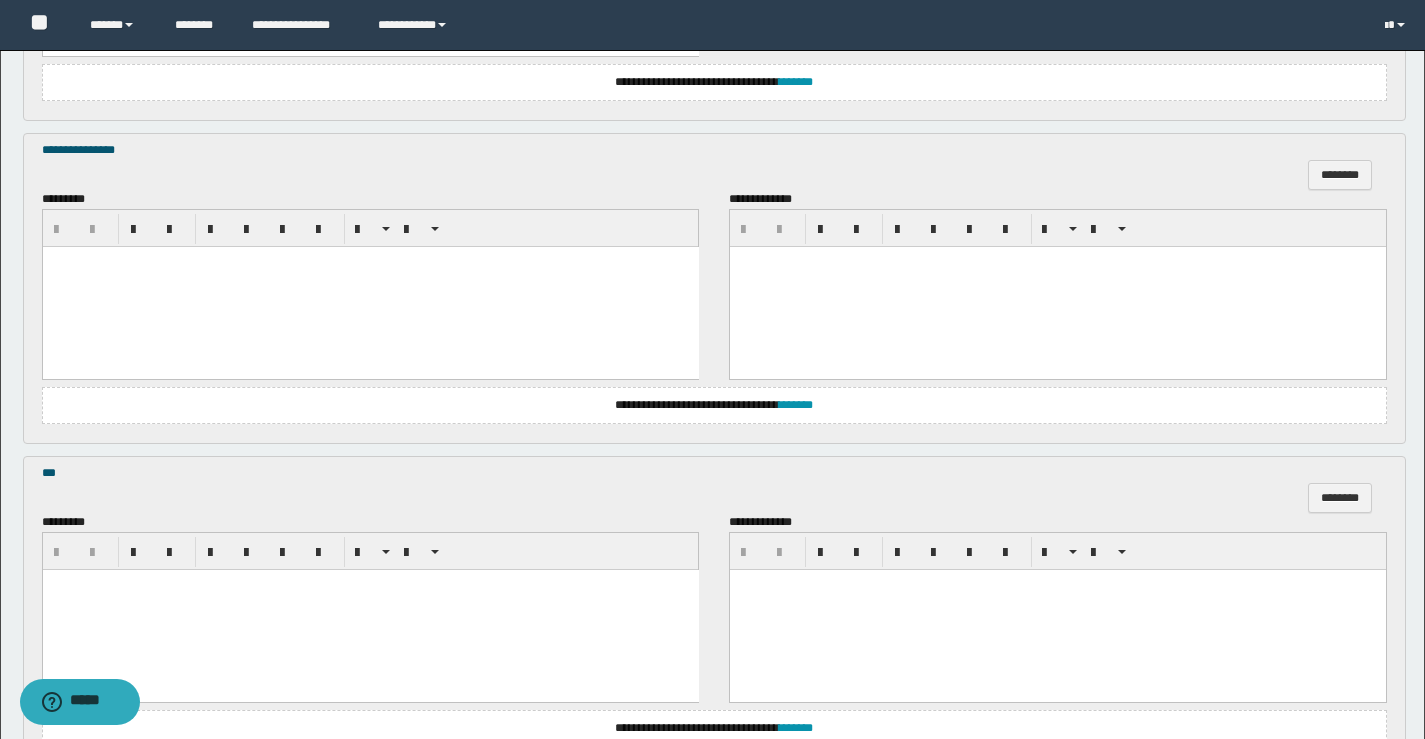 click at bounding box center [370, 287] 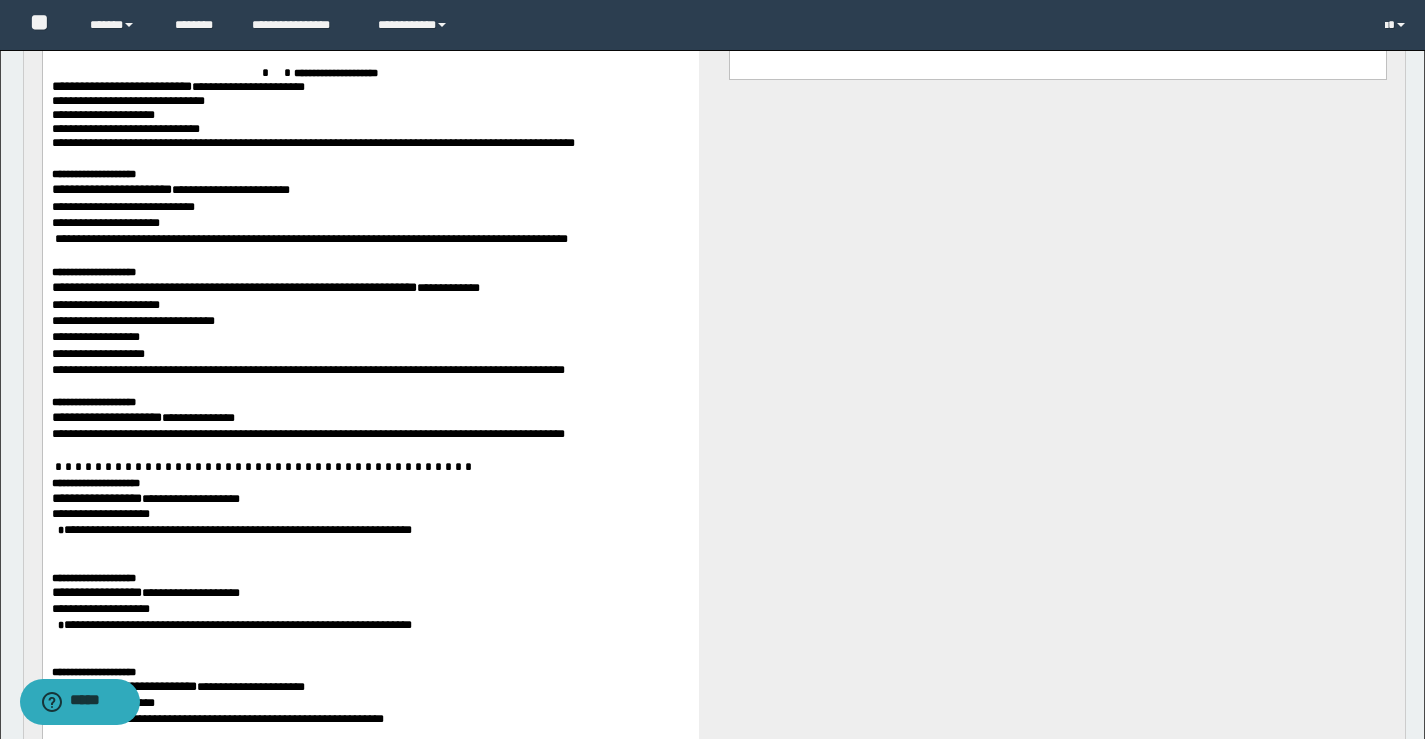 scroll, scrollTop: 3252, scrollLeft: 0, axis: vertical 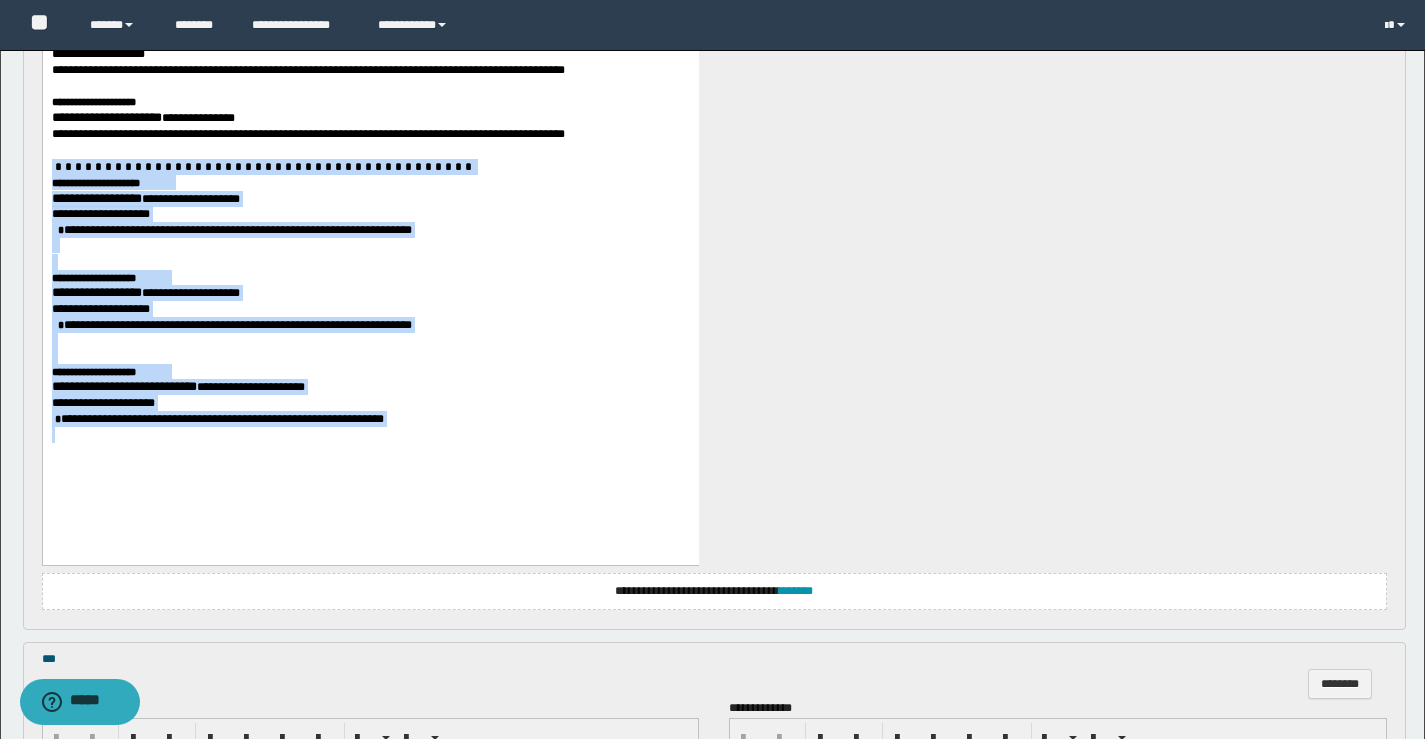 drag, startPoint x: 81, startPoint y: 157, endPoint x: 546, endPoint y: 518, distance: 588.6816 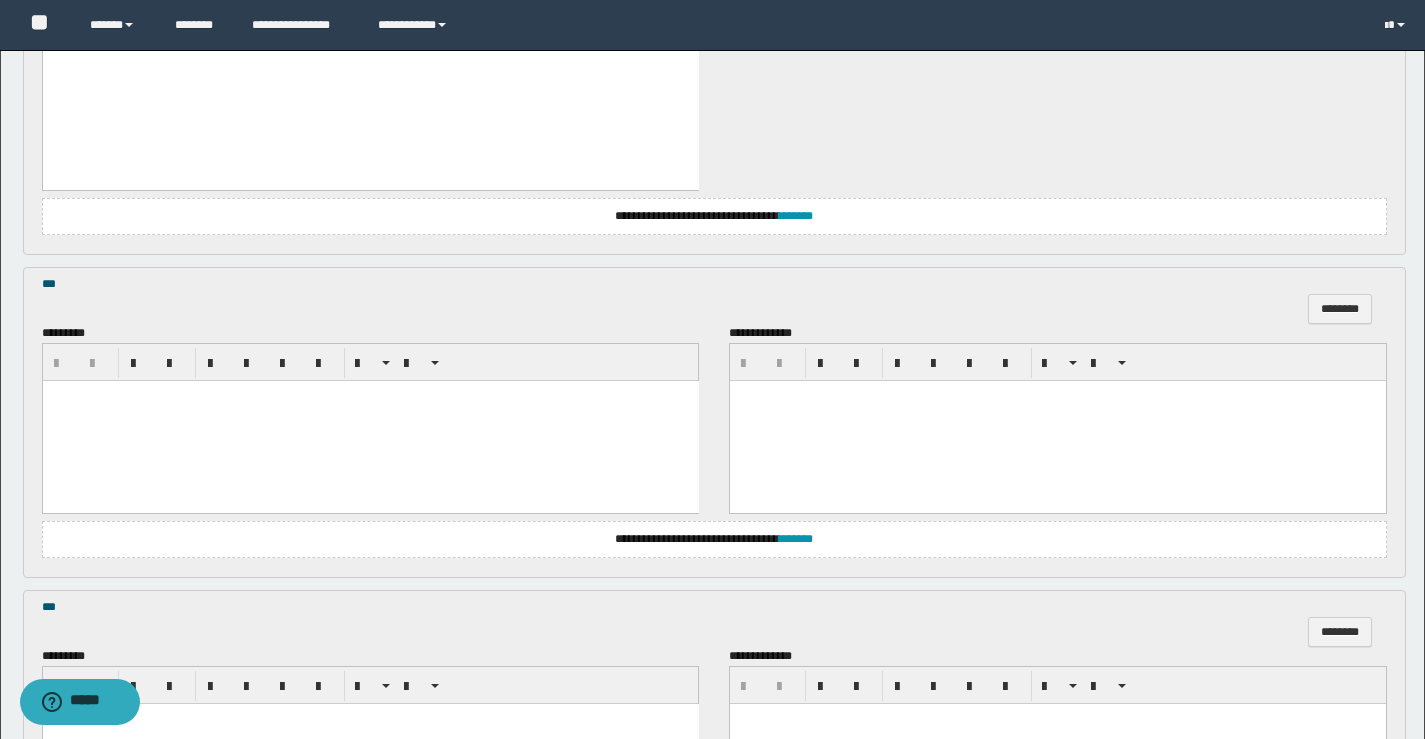 scroll, scrollTop: 3552, scrollLeft: 0, axis: vertical 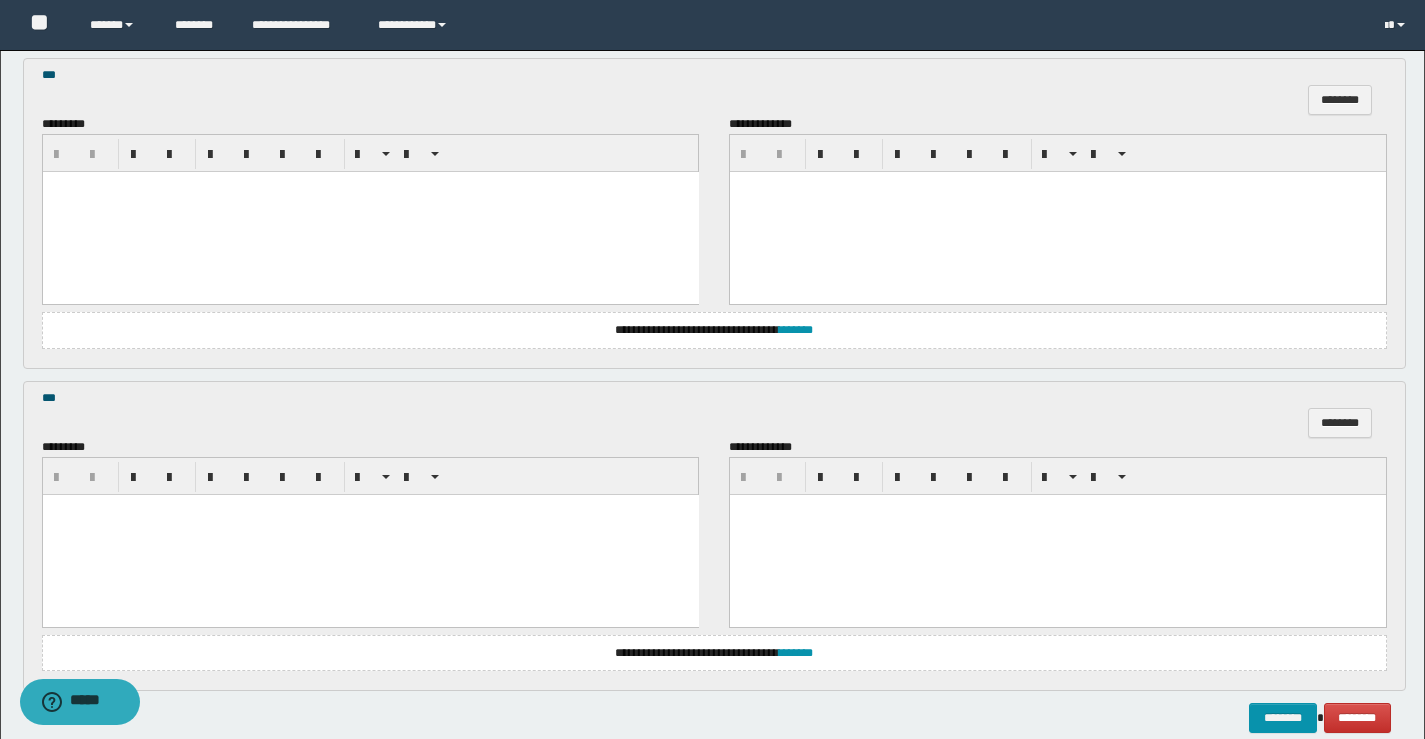 click at bounding box center (370, 211) 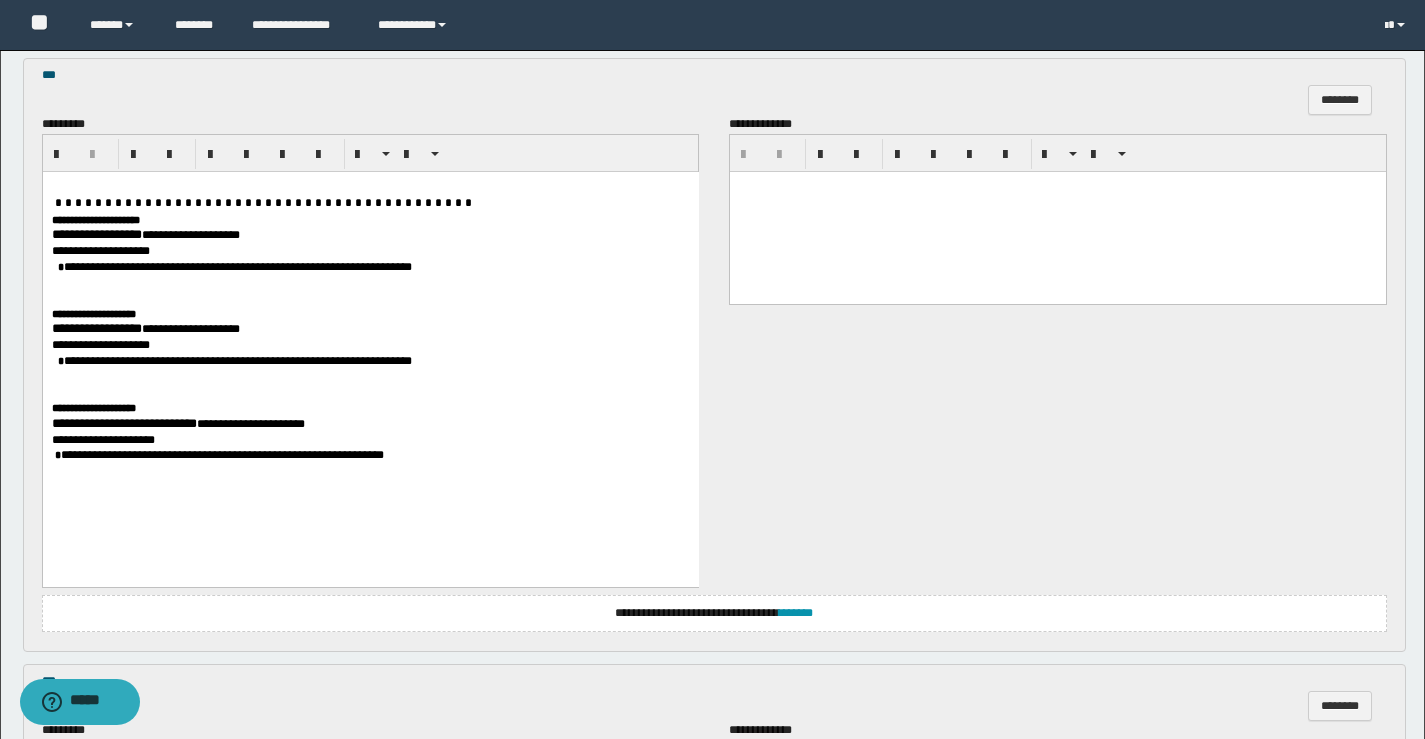 click on "**********" at bounding box center (95, 219) 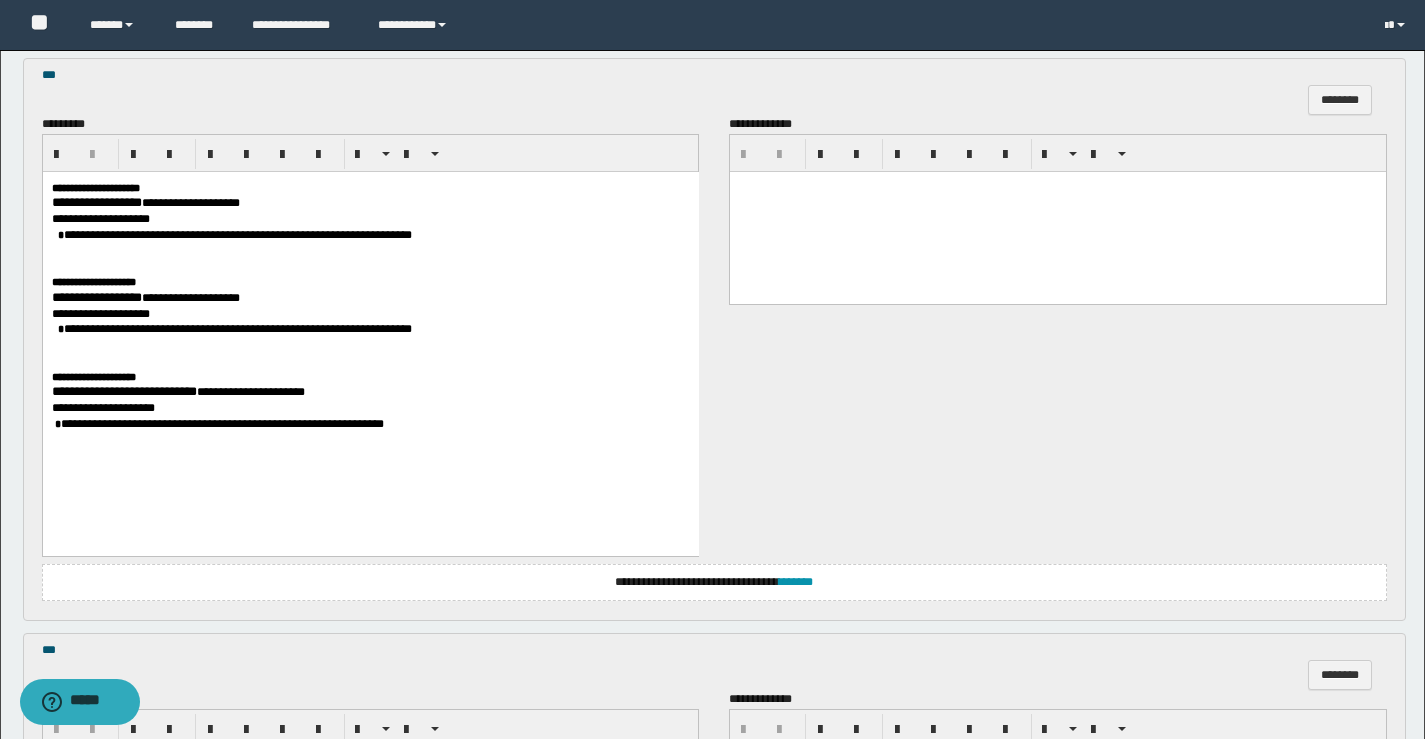 click on "**********" at bounding box center (100, 218) 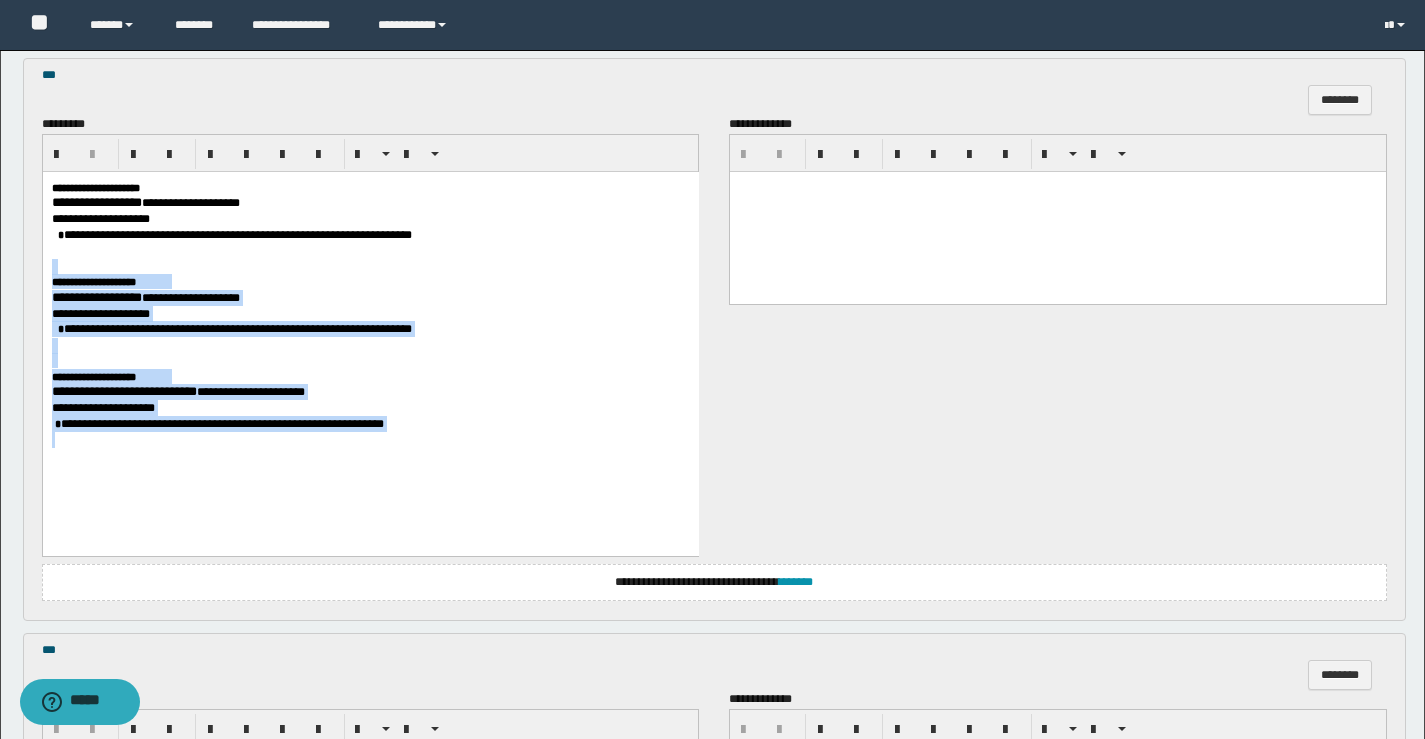 drag, startPoint x: 66, startPoint y: 255, endPoint x: 493, endPoint y: 457, distance: 472.36957 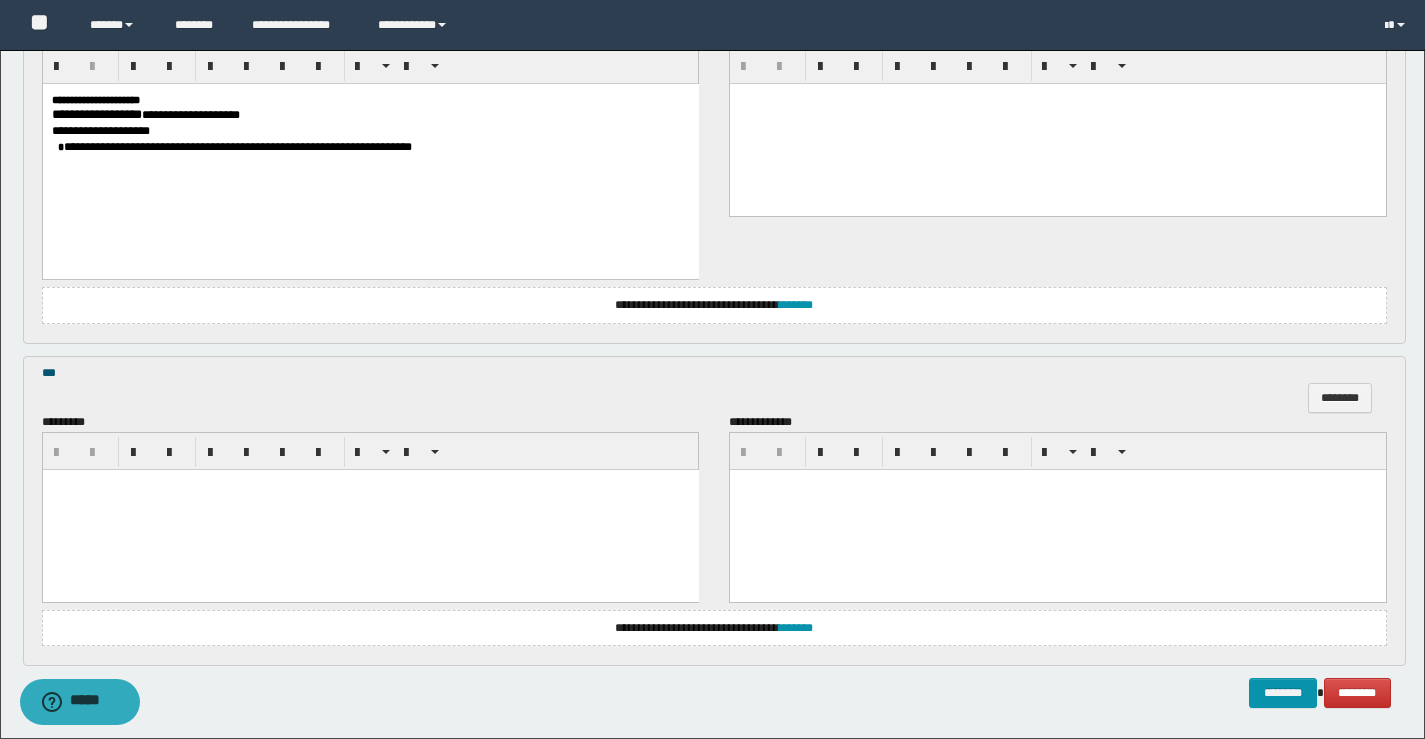 scroll, scrollTop: 3718, scrollLeft: 0, axis: vertical 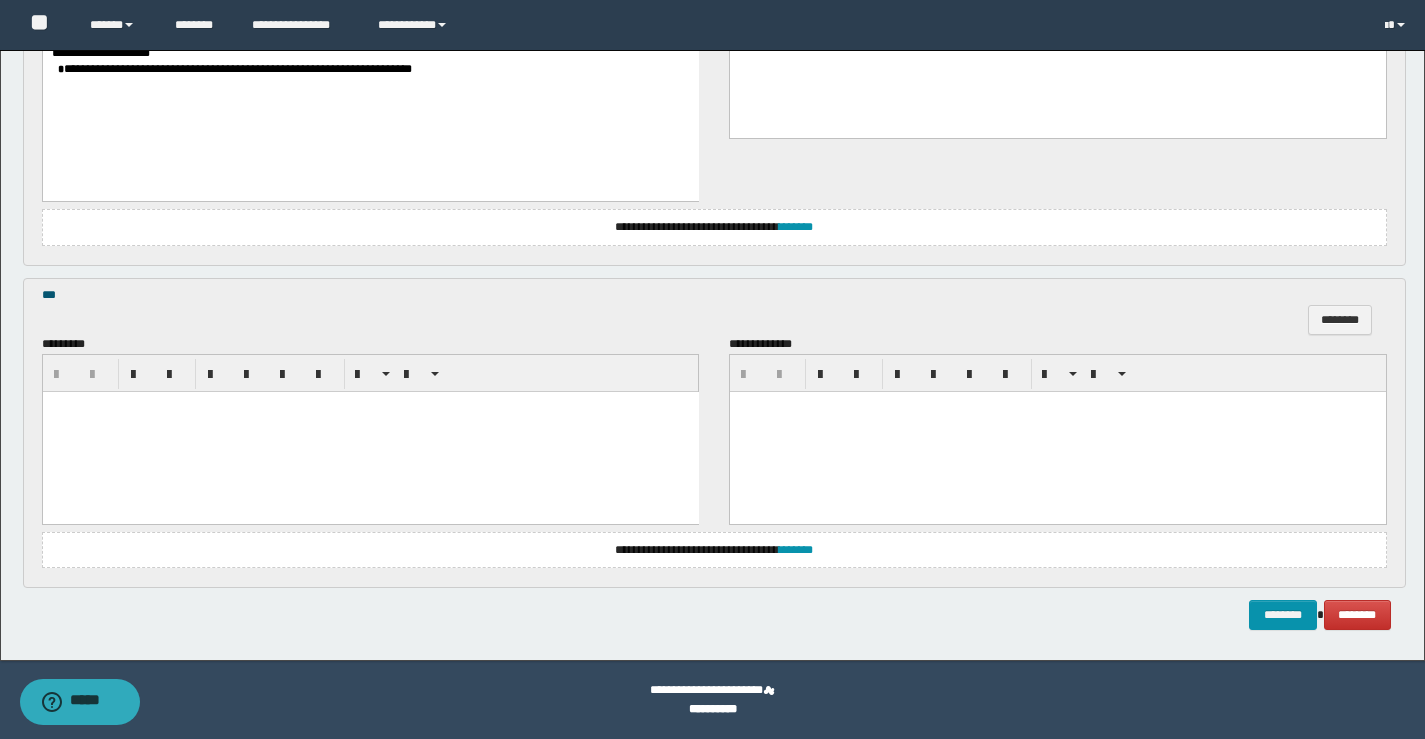 click at bounding box center (370, 406) 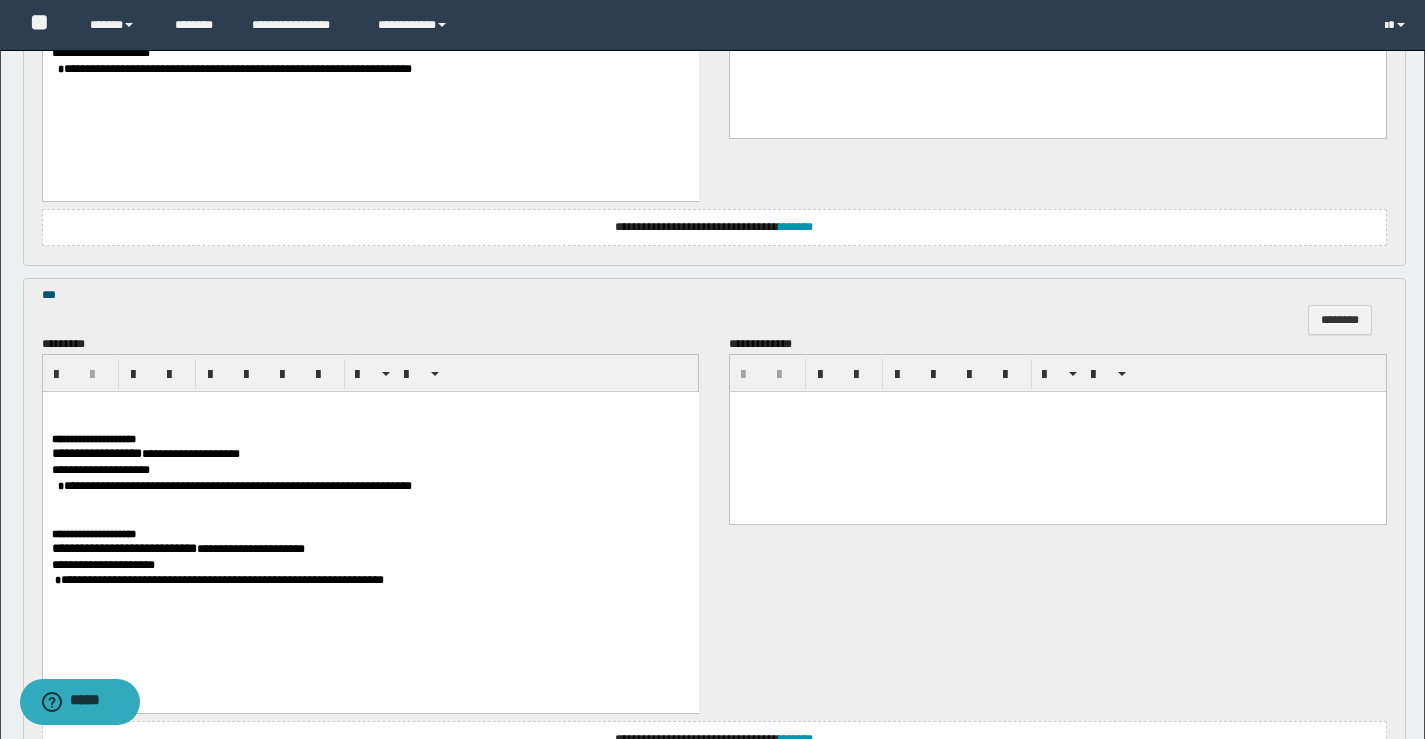 click at bounding box center [370, 422] 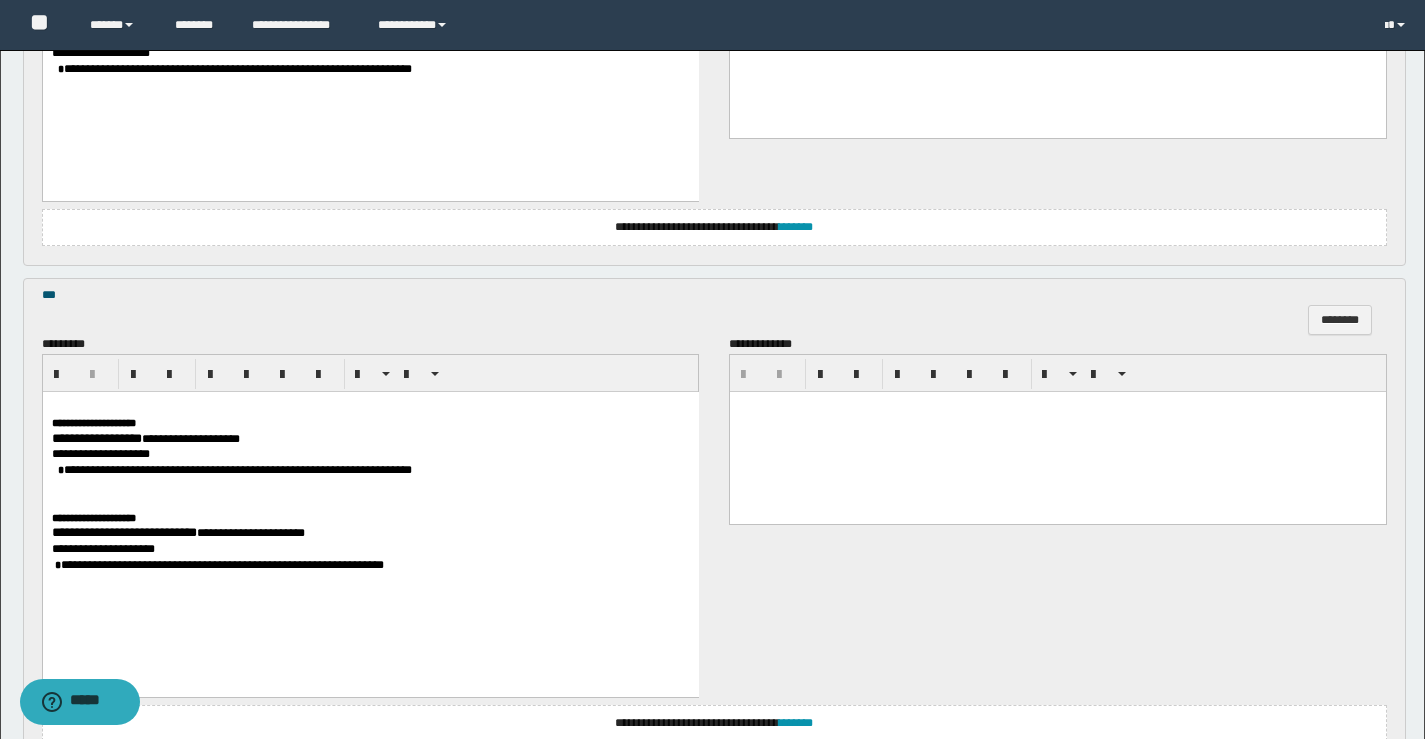 click on "**********" at bounding box center [96, 437] 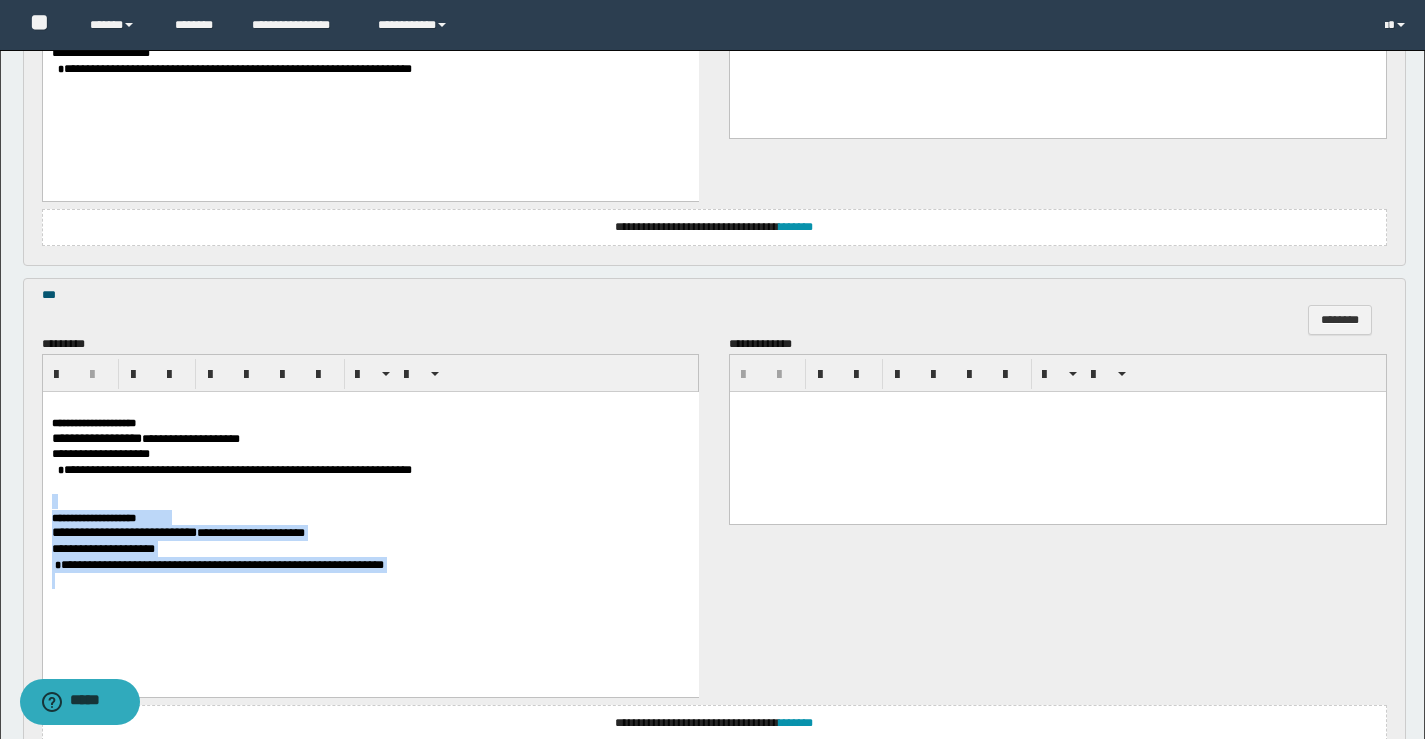 drag, startPoint x: 93, startPoint y: 489, endPoint x: 538, endPoint y: 597, distance: 457.91812 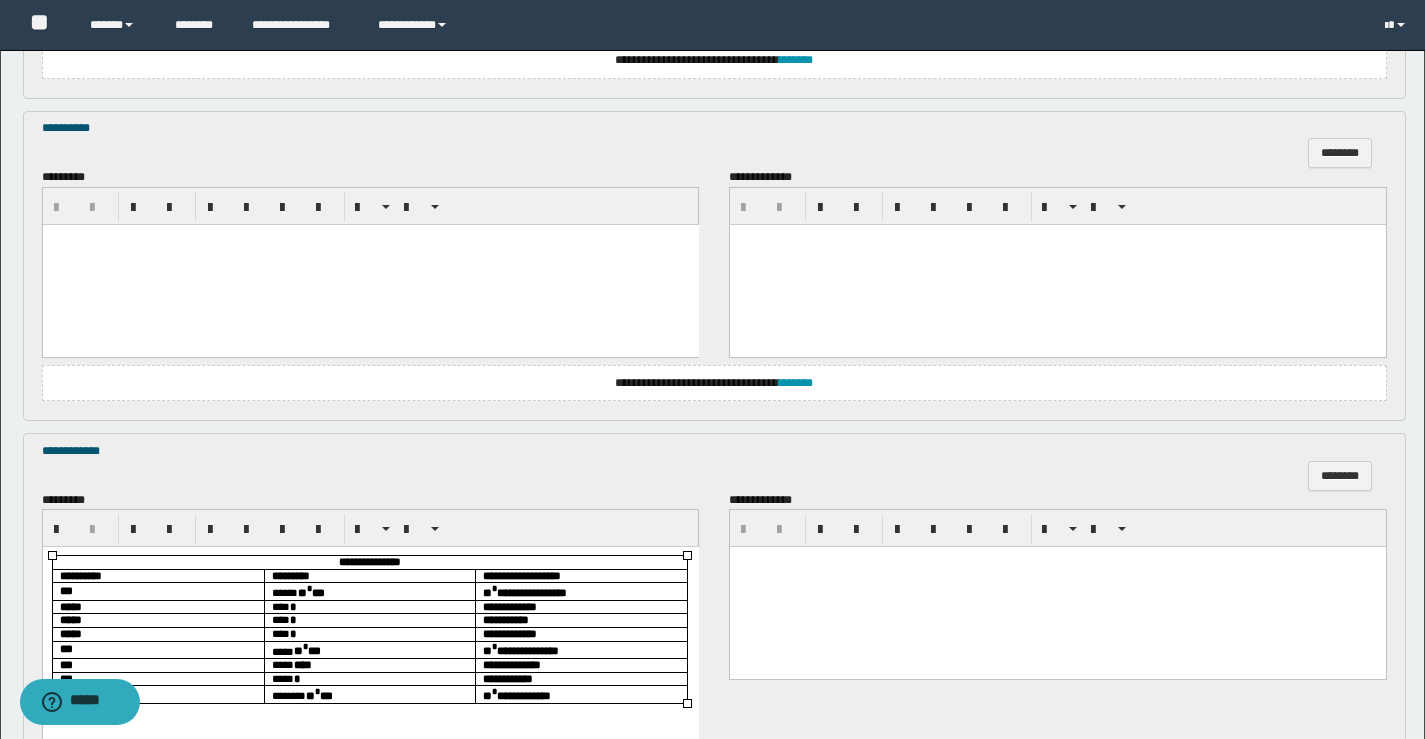 scroll, scrollTop: 1696, scrollLeft: 0, axis: vertical 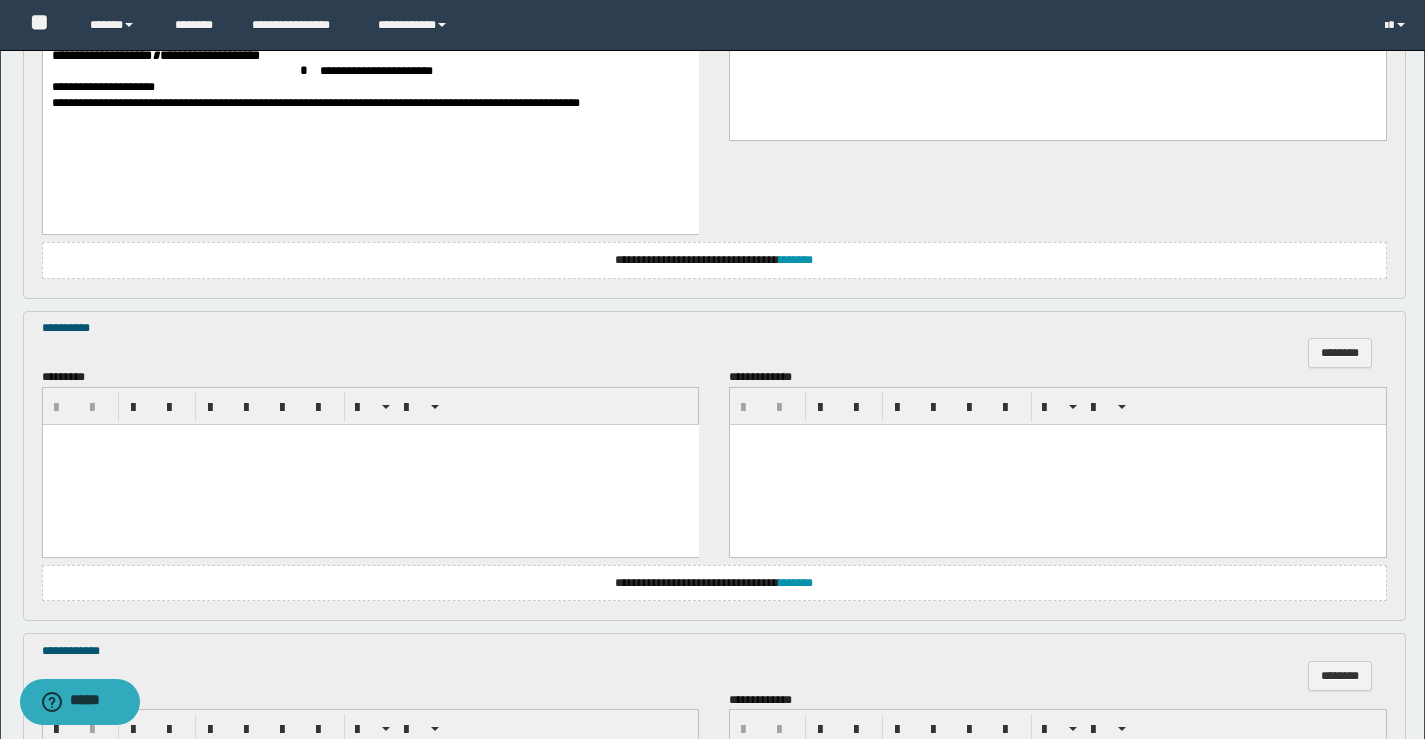 click at bounding box center (370, 464) 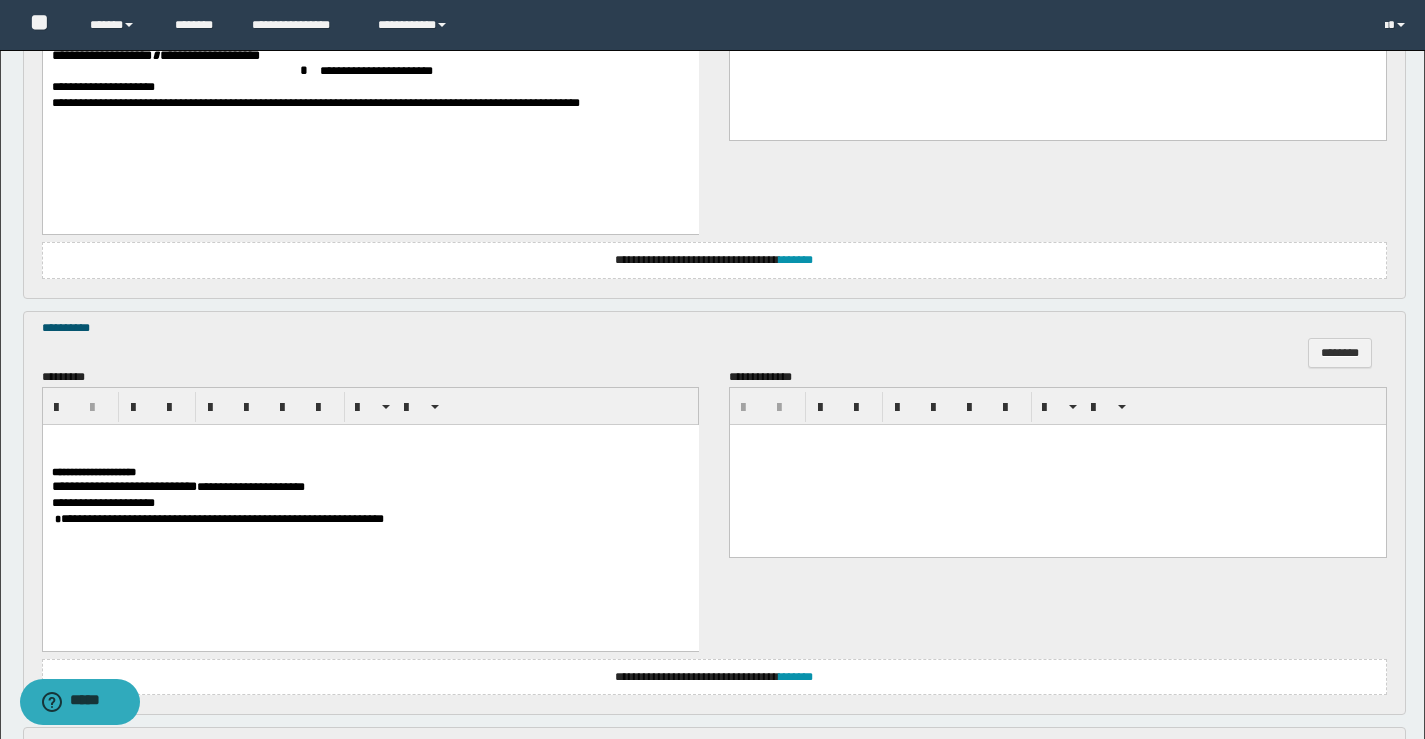 click on "**********" at bounding box center [123, 485] 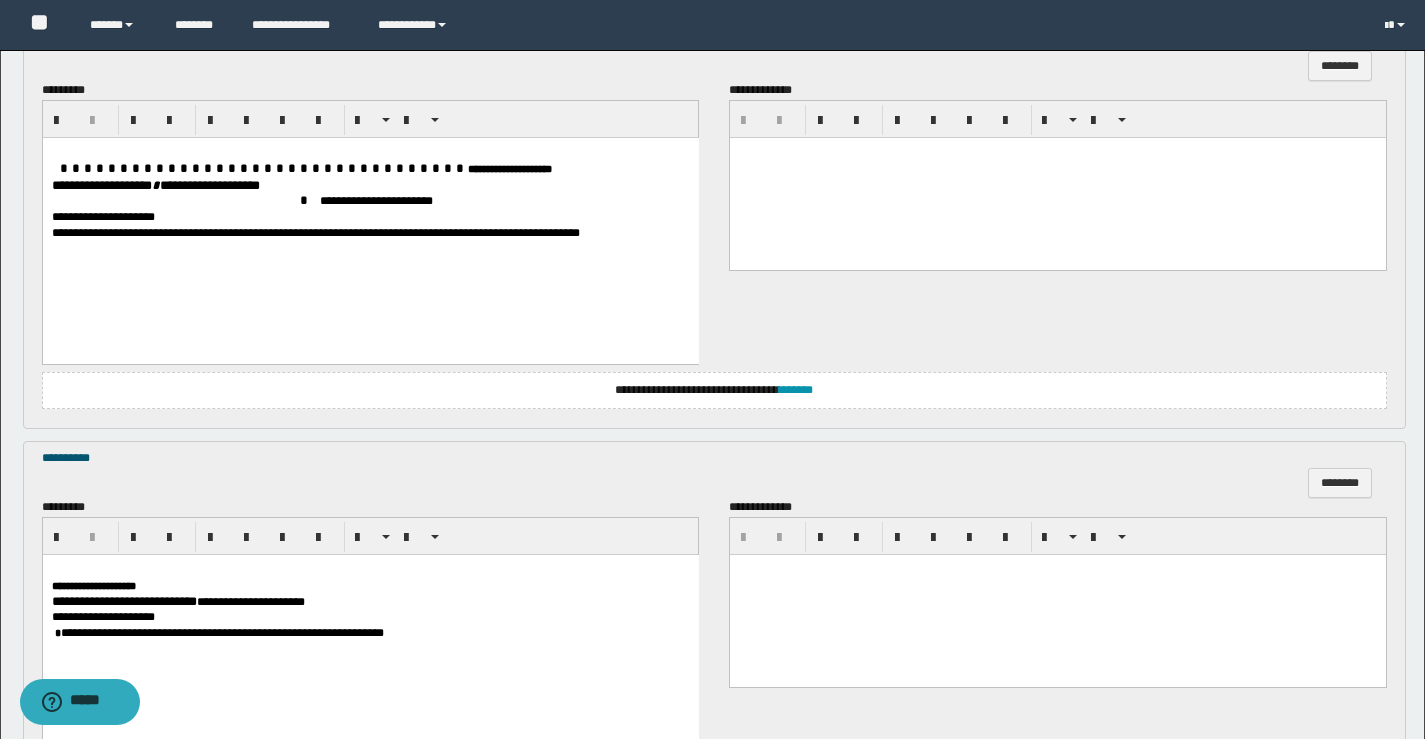 scroll, scrollTop: 1396, scrollLeft: 0, axis: vertical 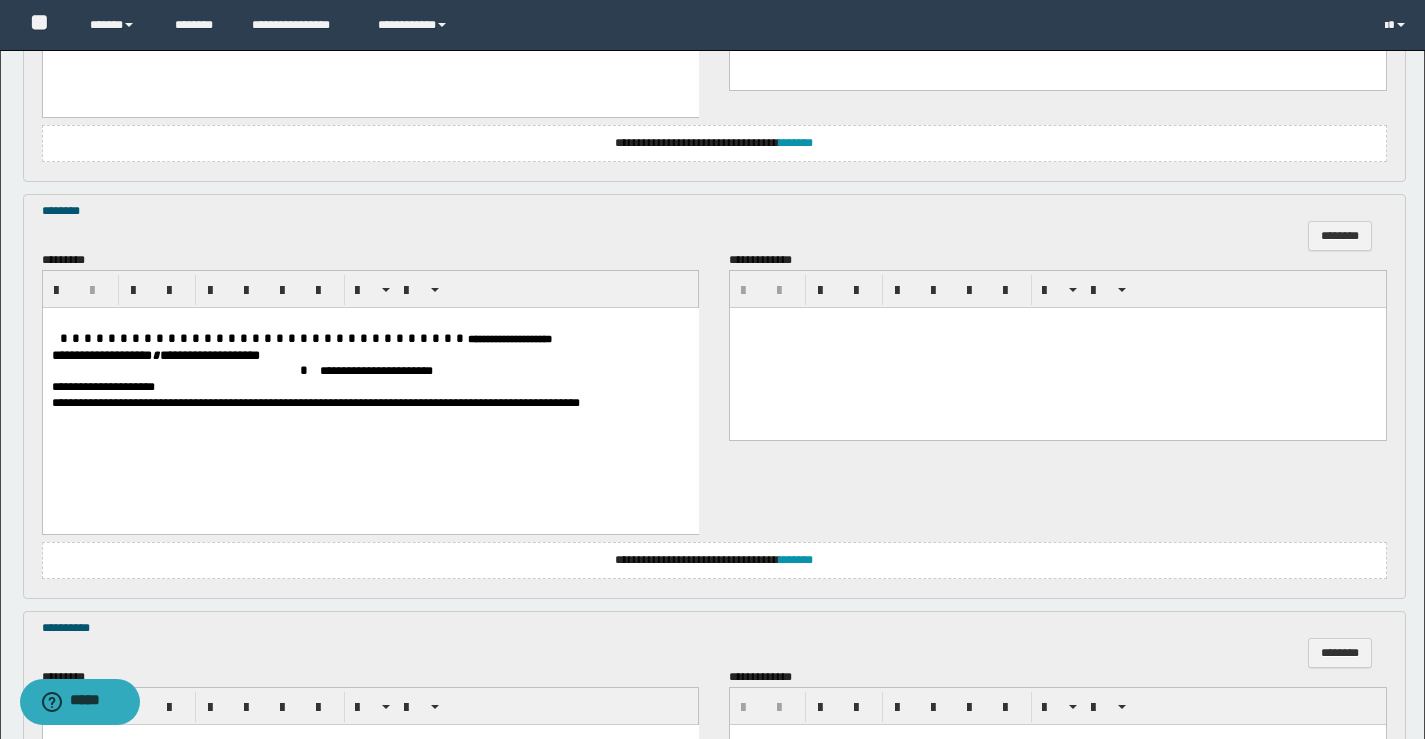click at bounding box center [185, 369] 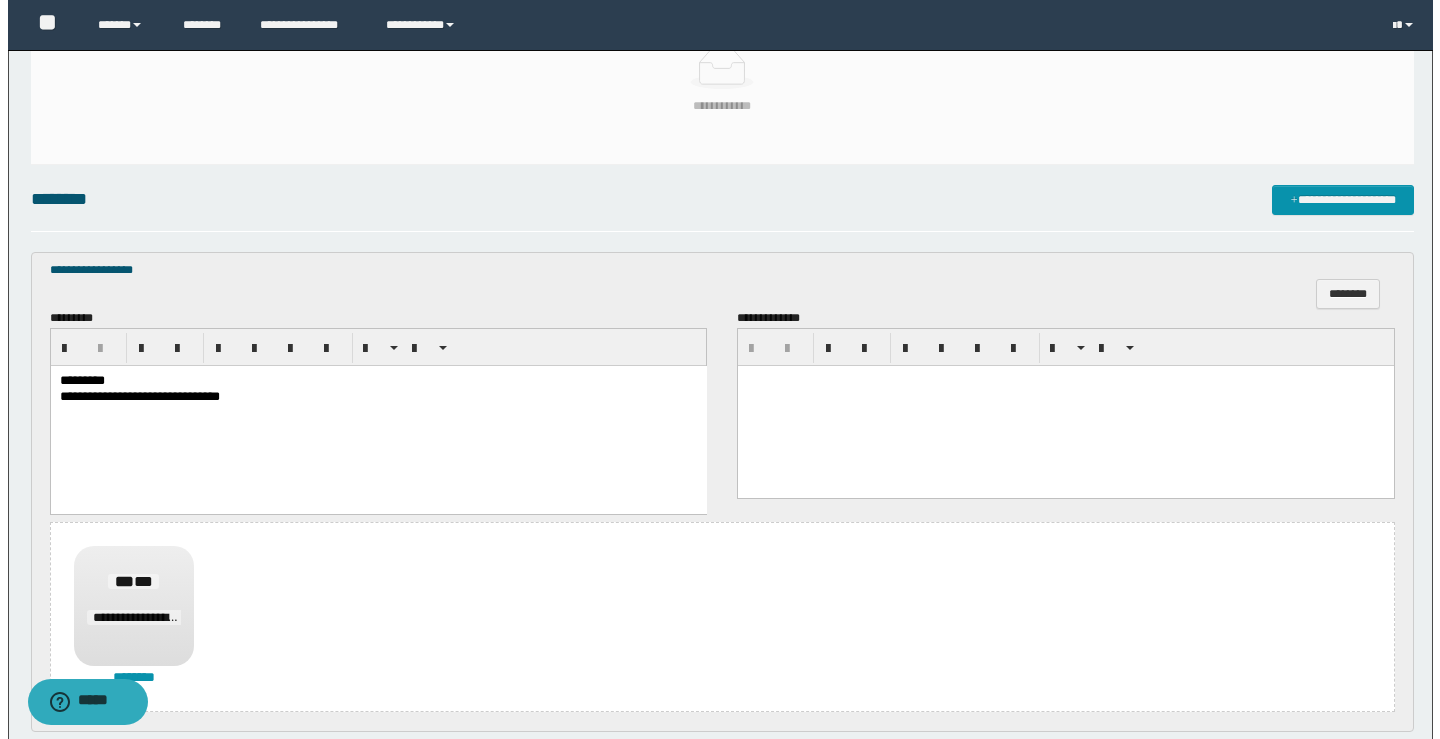 scroll, scrollTop: 296, scrollLeft: 0, axis: vertical 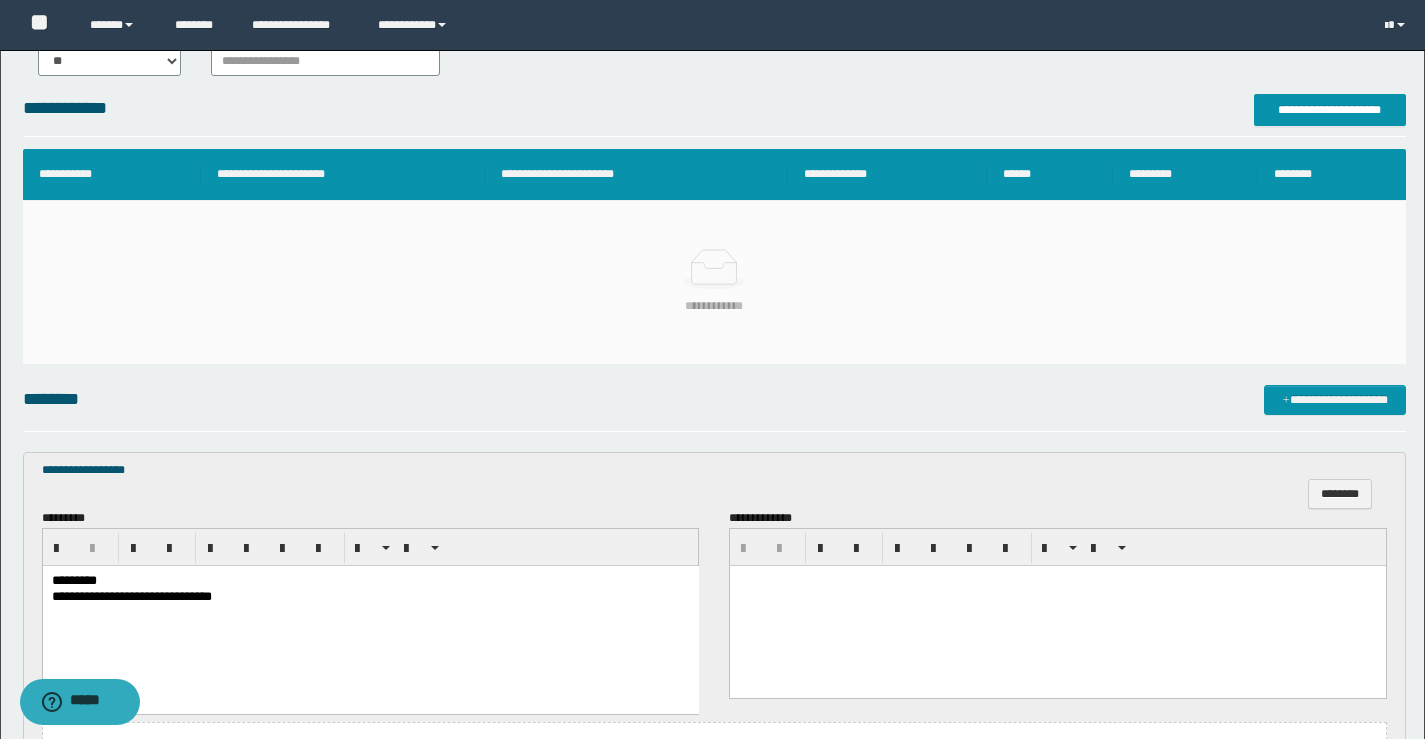 drag, startPoint x: 152, startPoint y: 467, endPoint x: 27, endPoint y: 482, distance: 125.89678 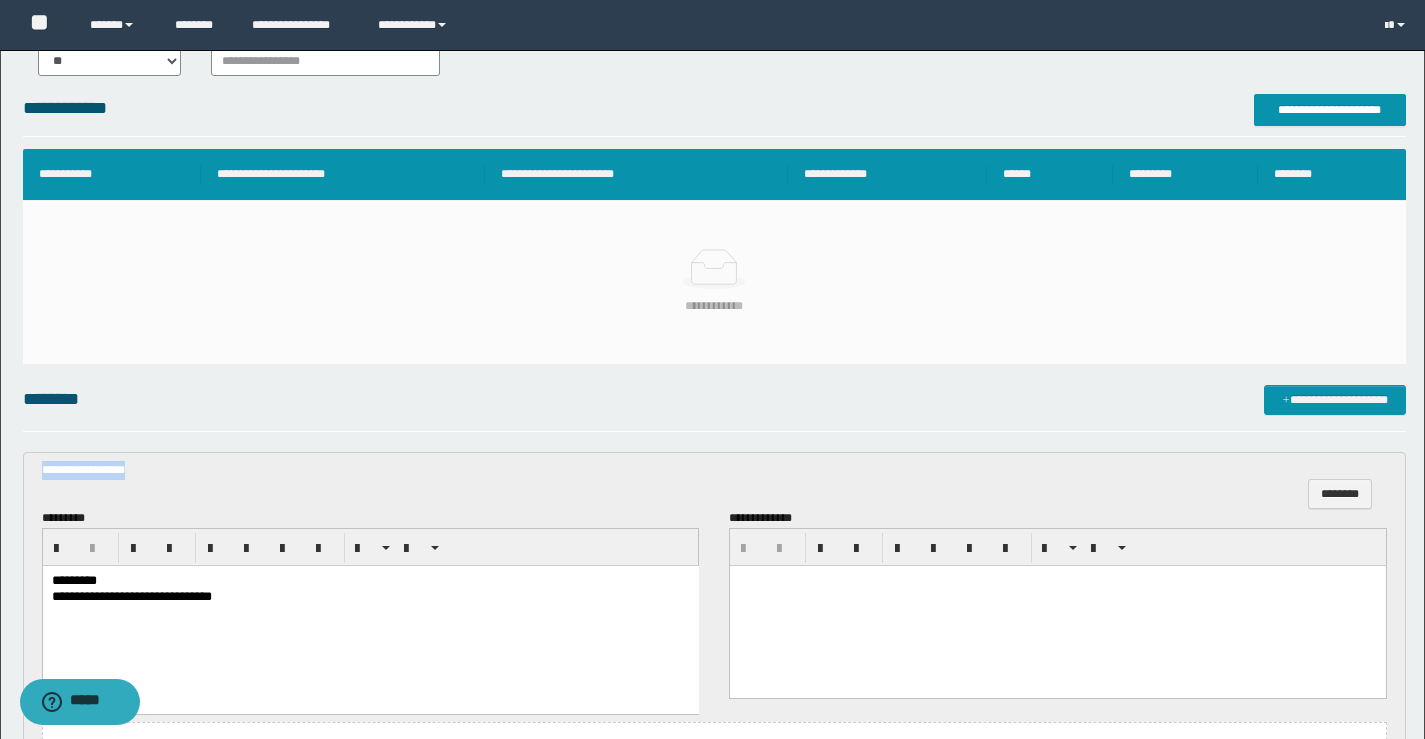 drag, startPoint x: 148, startPoint y: 473, endPoint x: 41, endPoint y: 476, distance: 107.042046 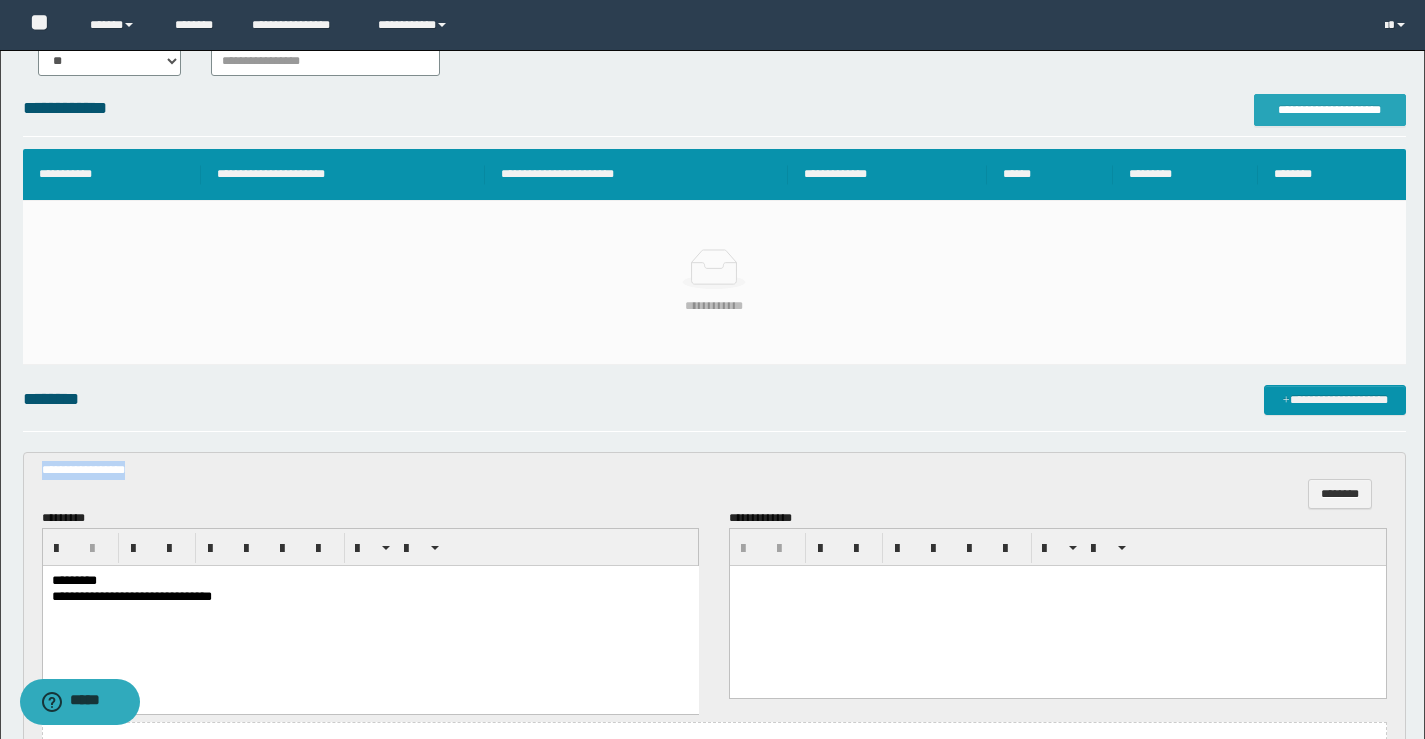 click on "**********" at bounding box center (1330, 110) 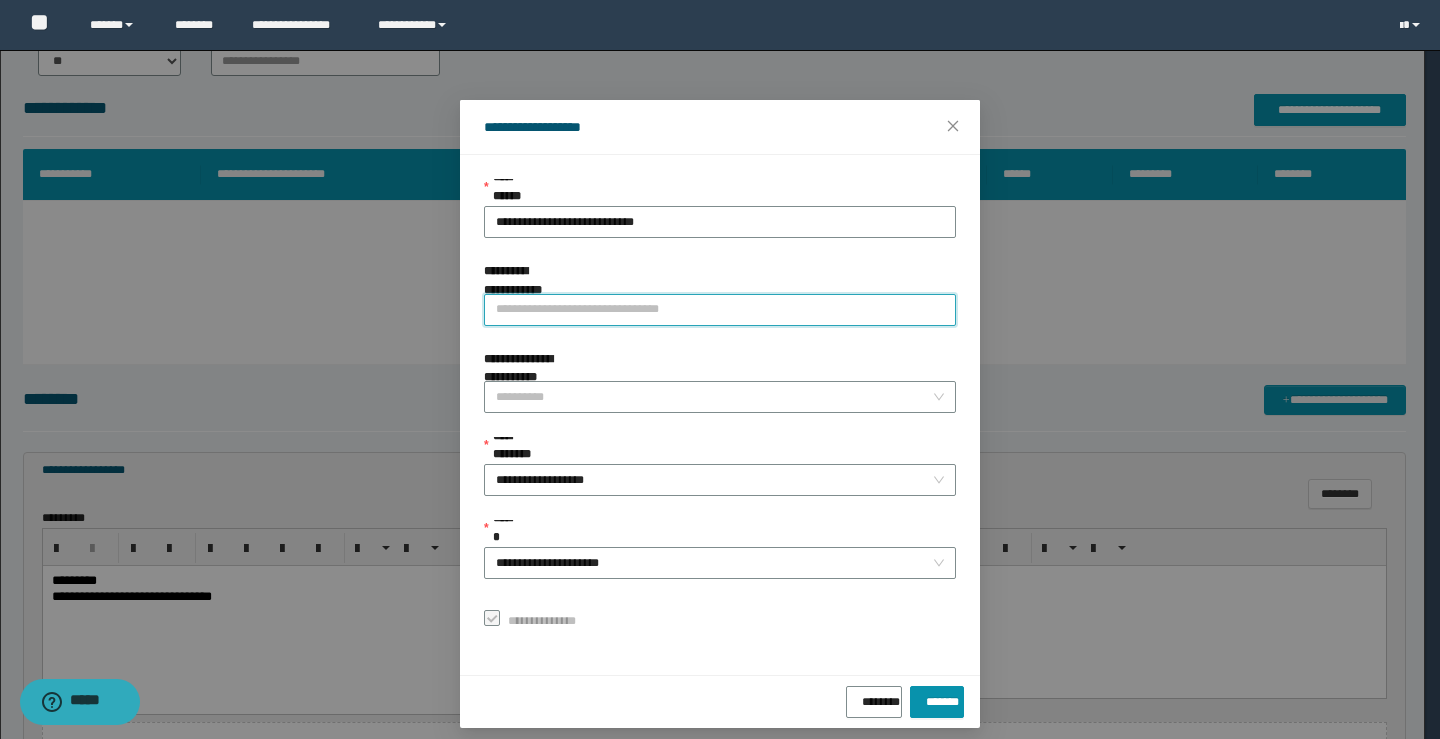 click on "**********" at bounding box center (720, 310) 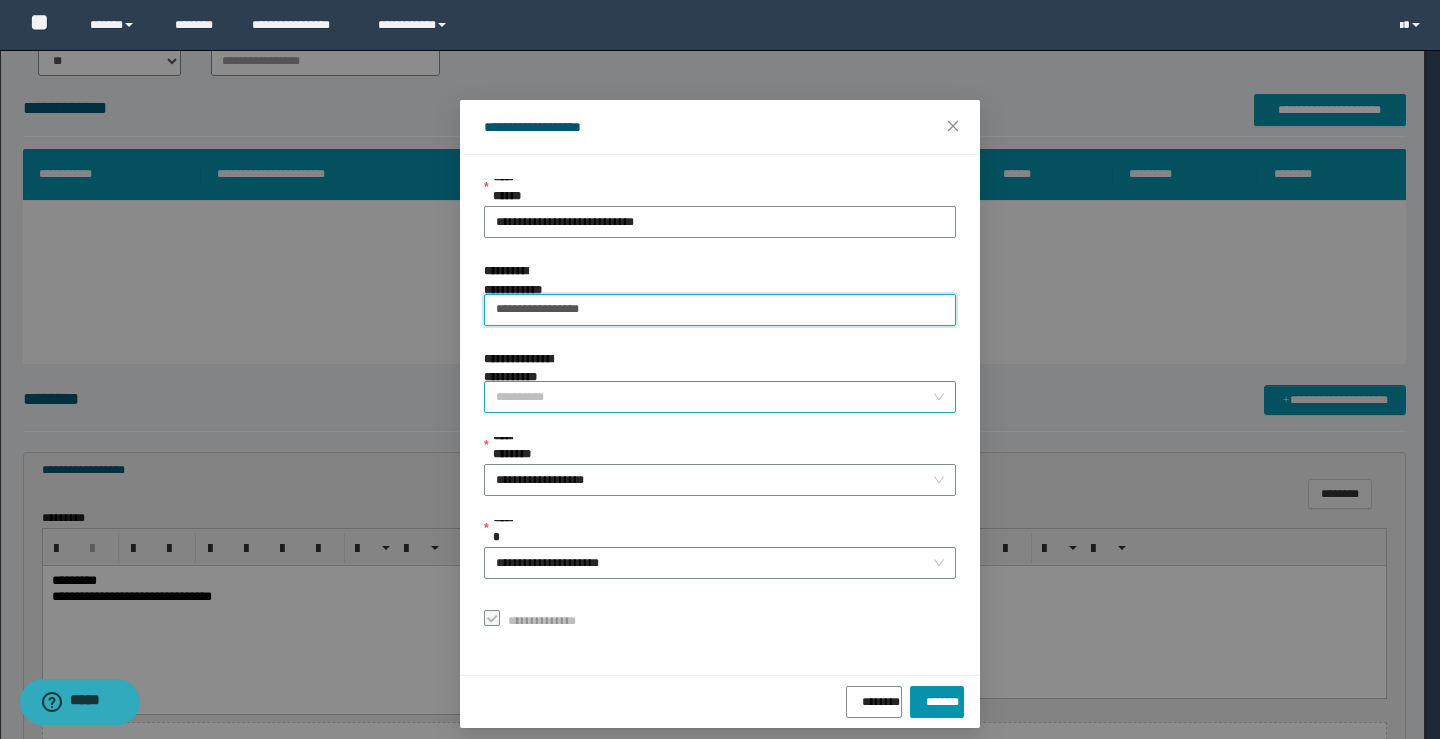 type on "**********" 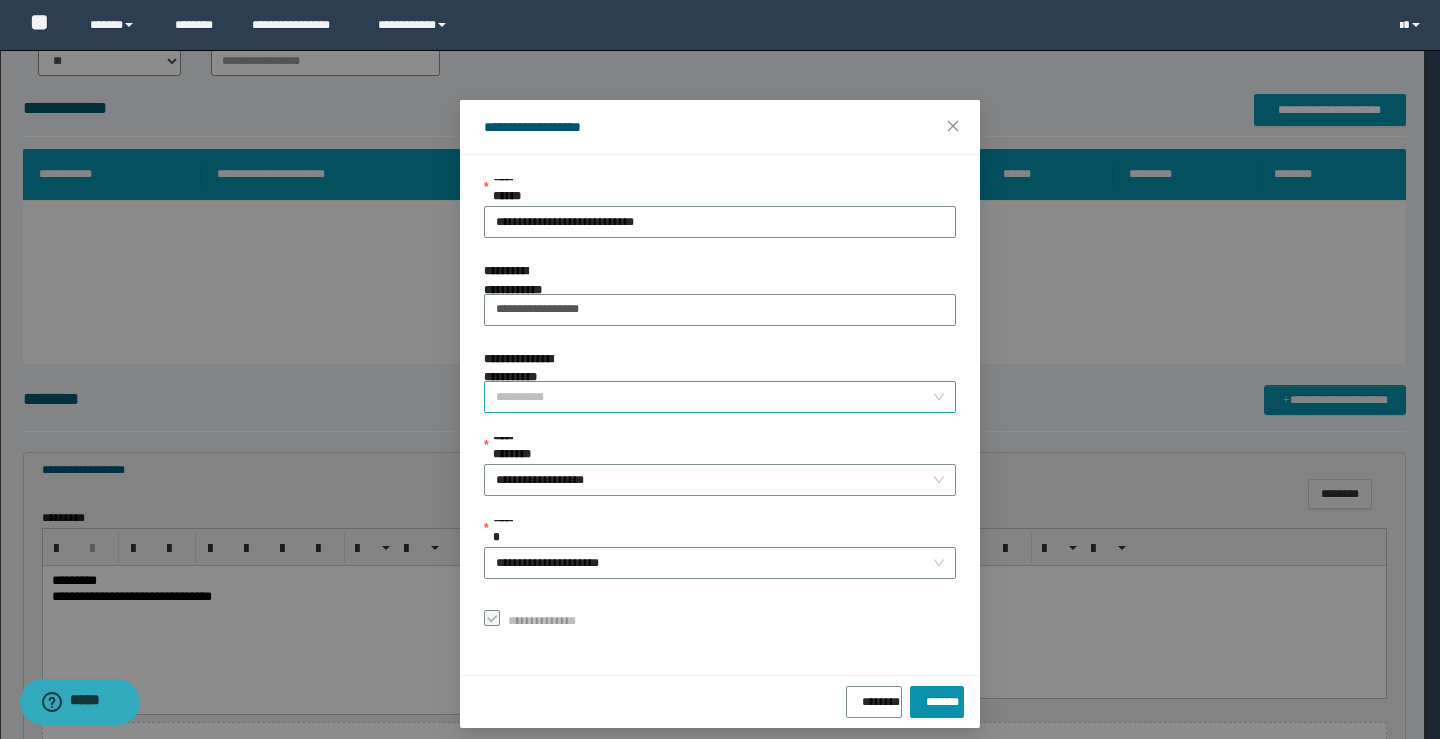 click on "**********" at bounding box center [714, 397] 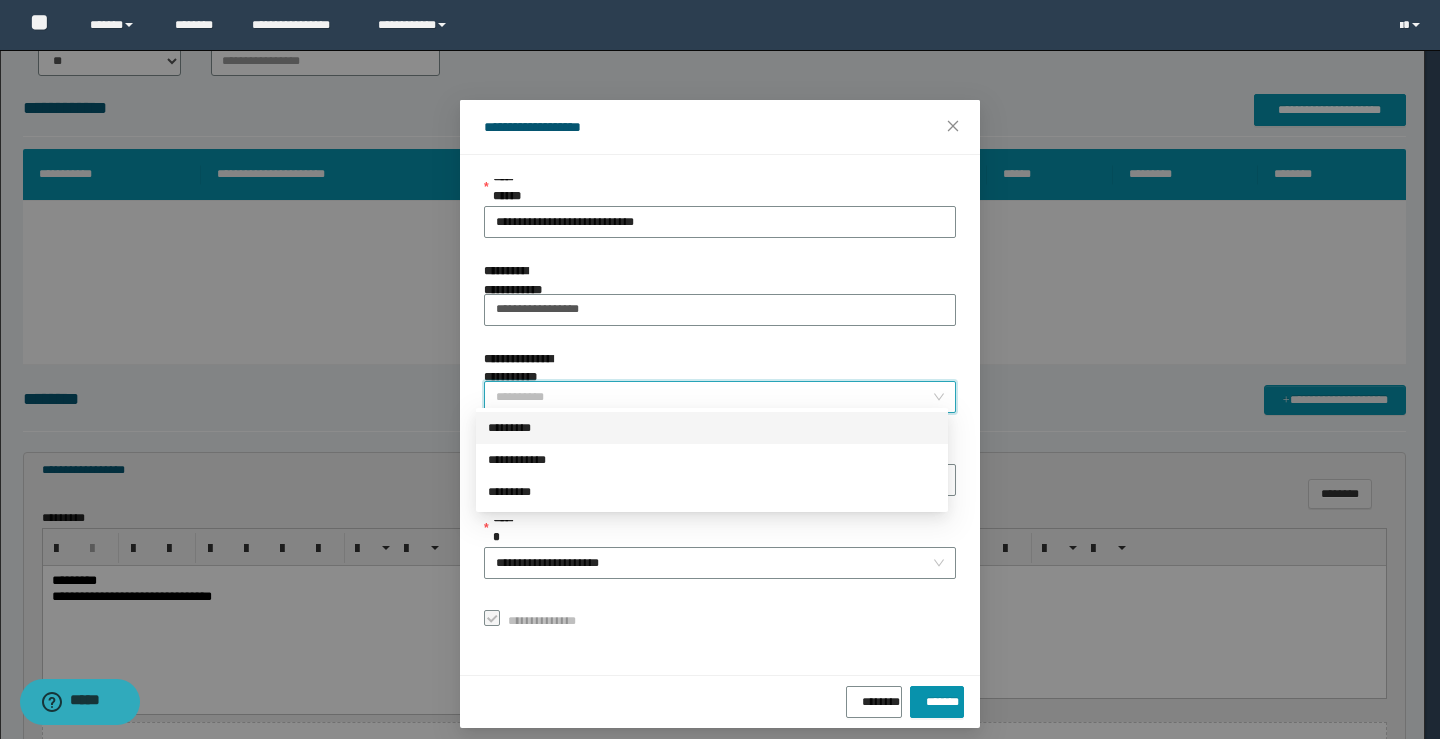 click on "*********" at bounding box center [712, 428] 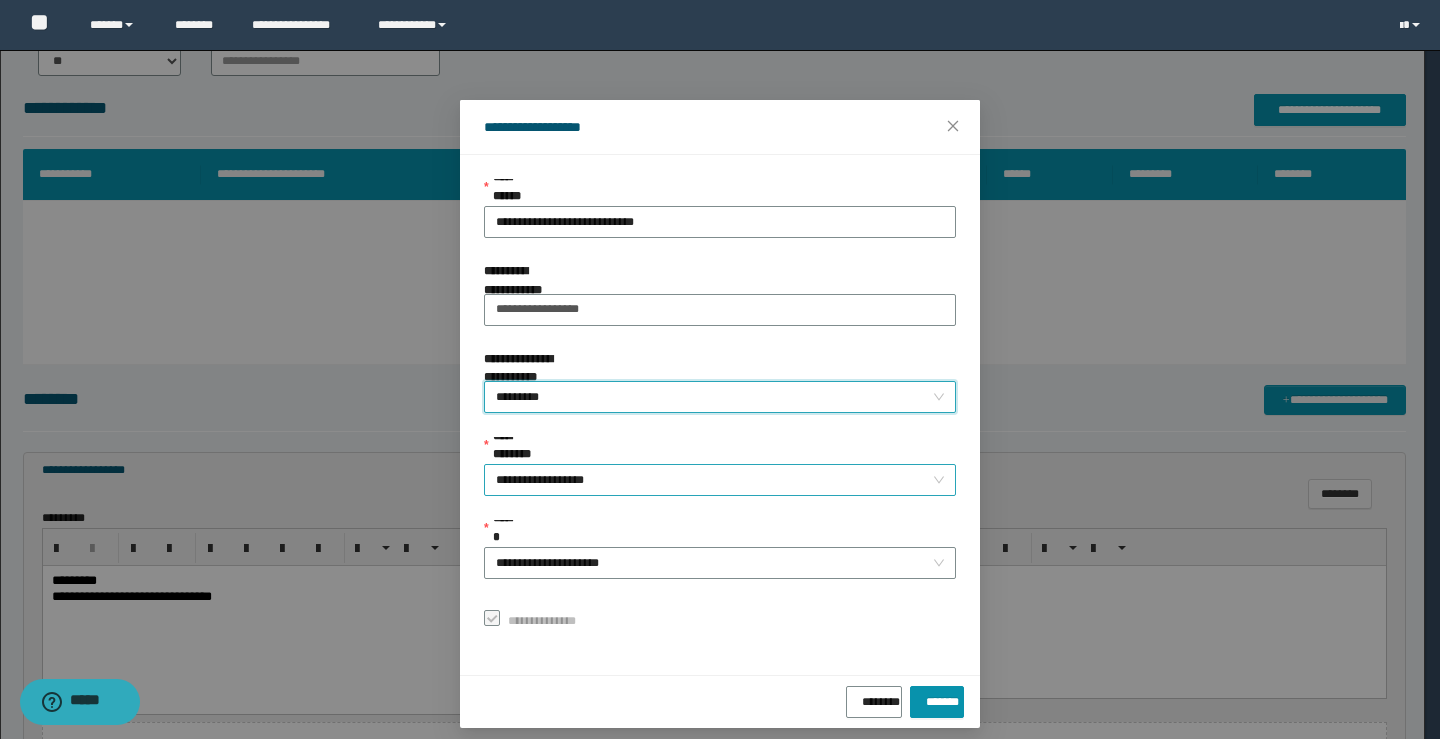 click on "**********" at bounding box center (720, 480) 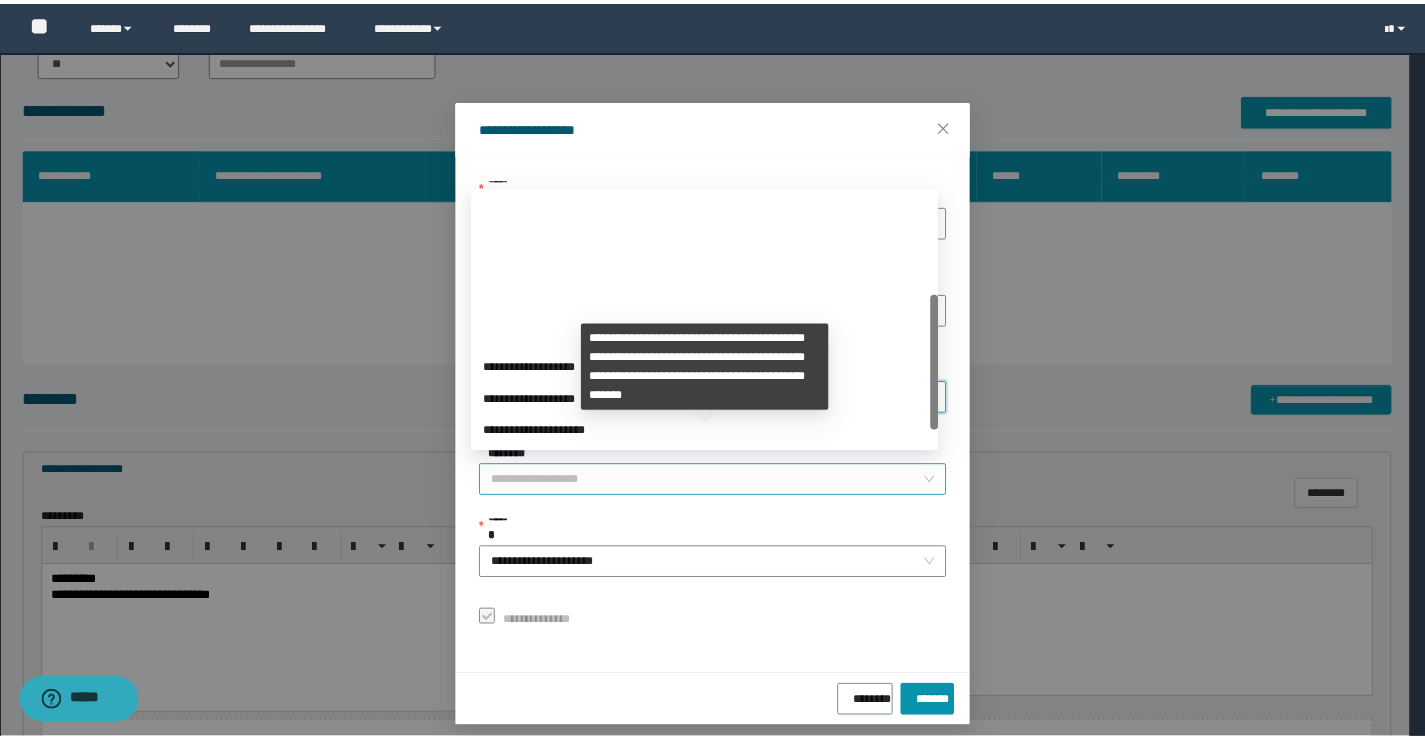 scroll, scrollTop: 192, scrollLeft: 0, axis: vertical 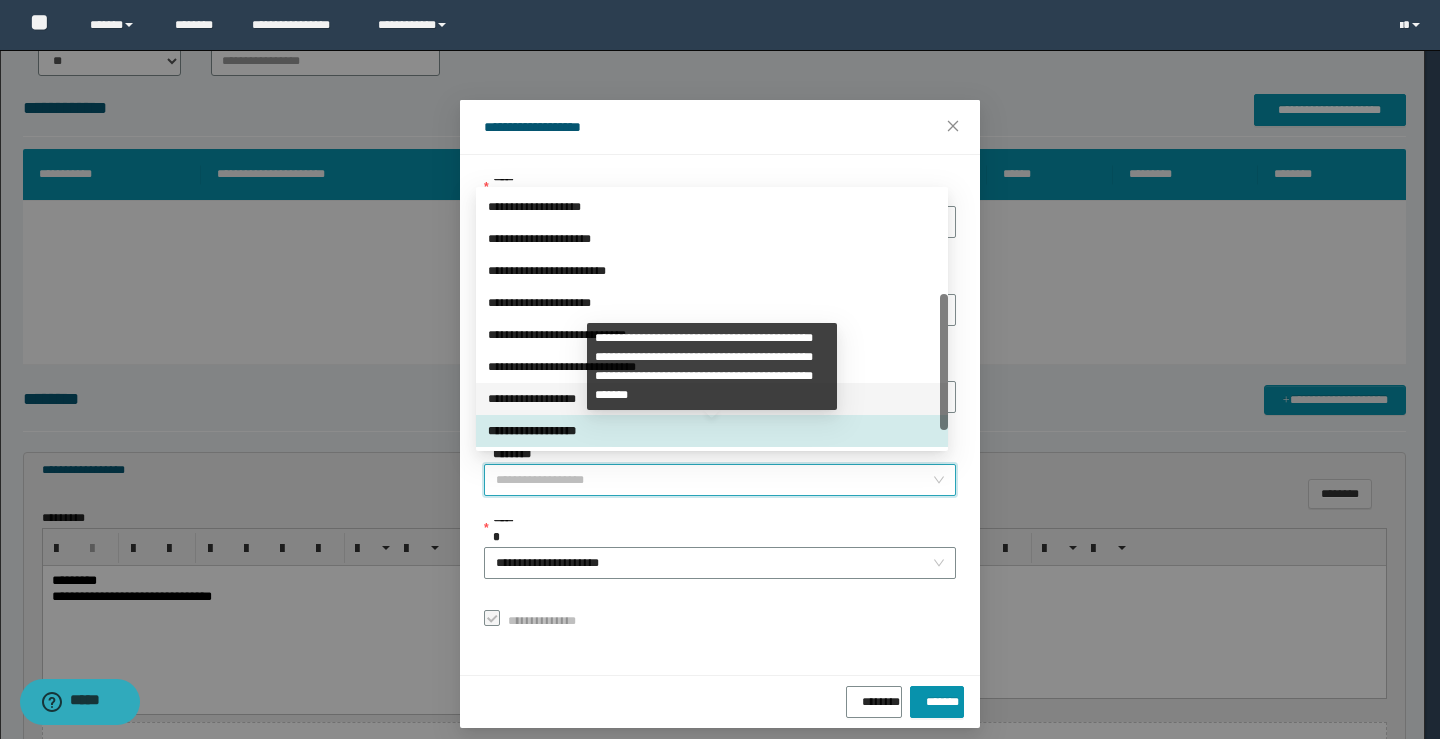 click on "**********" at bounding box center [712, 399] 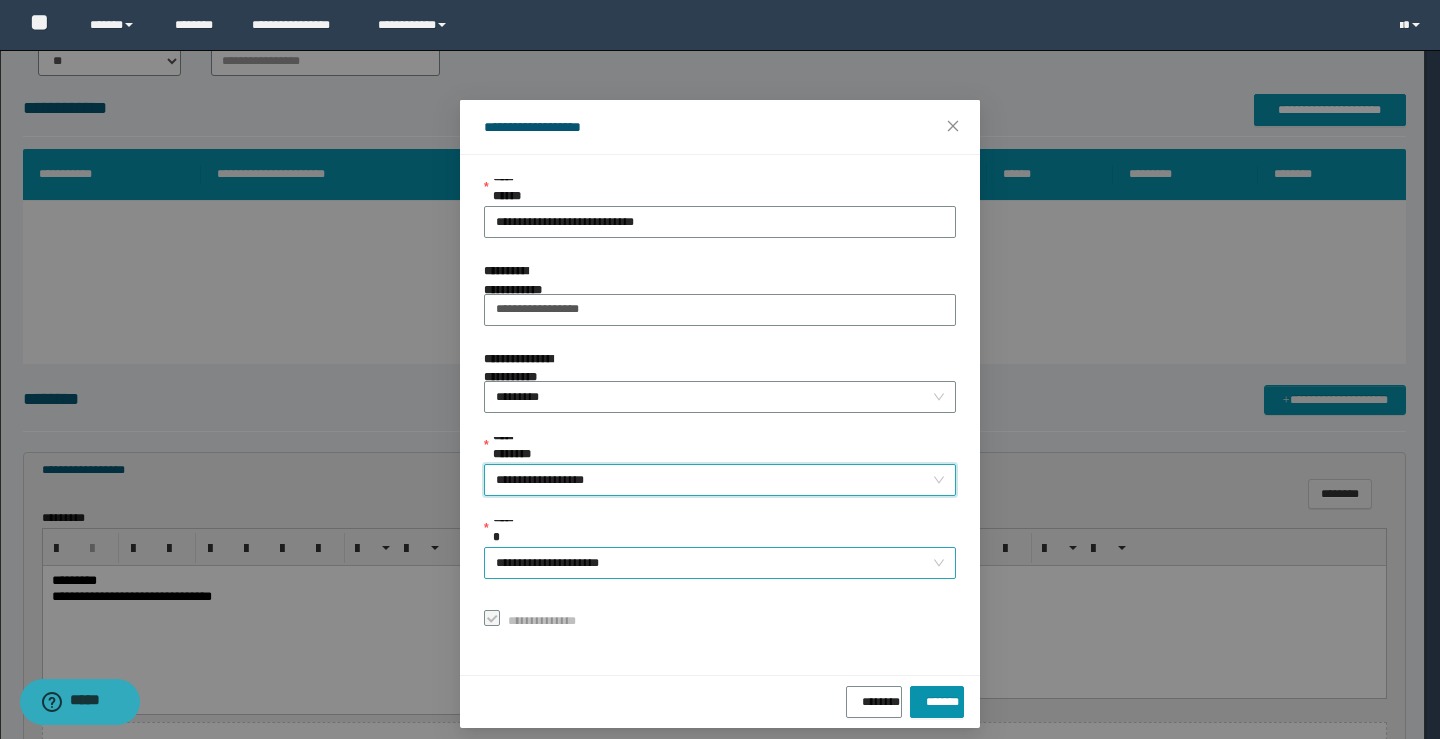 click on "**********" at bounding box center (720, 563) 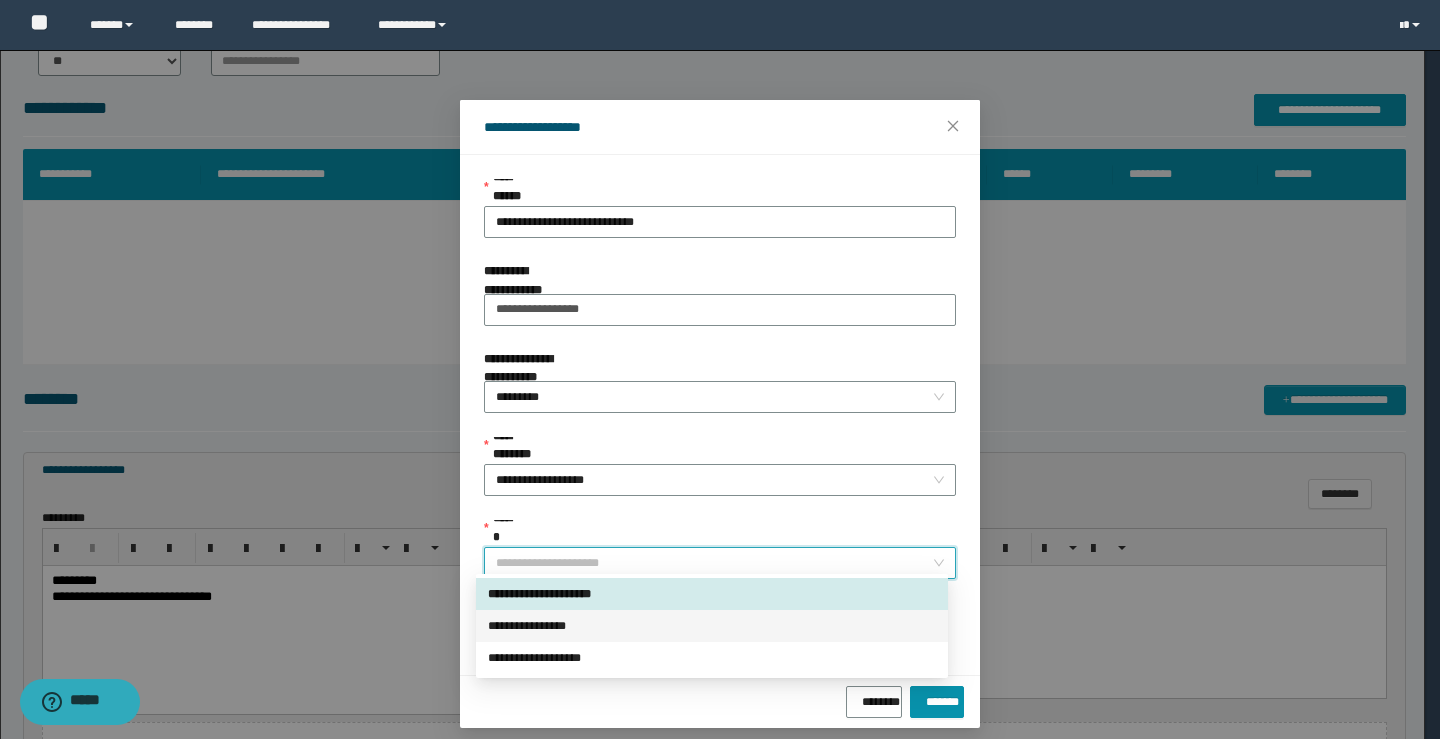 click on "**********" at bounding box center [712, 626] 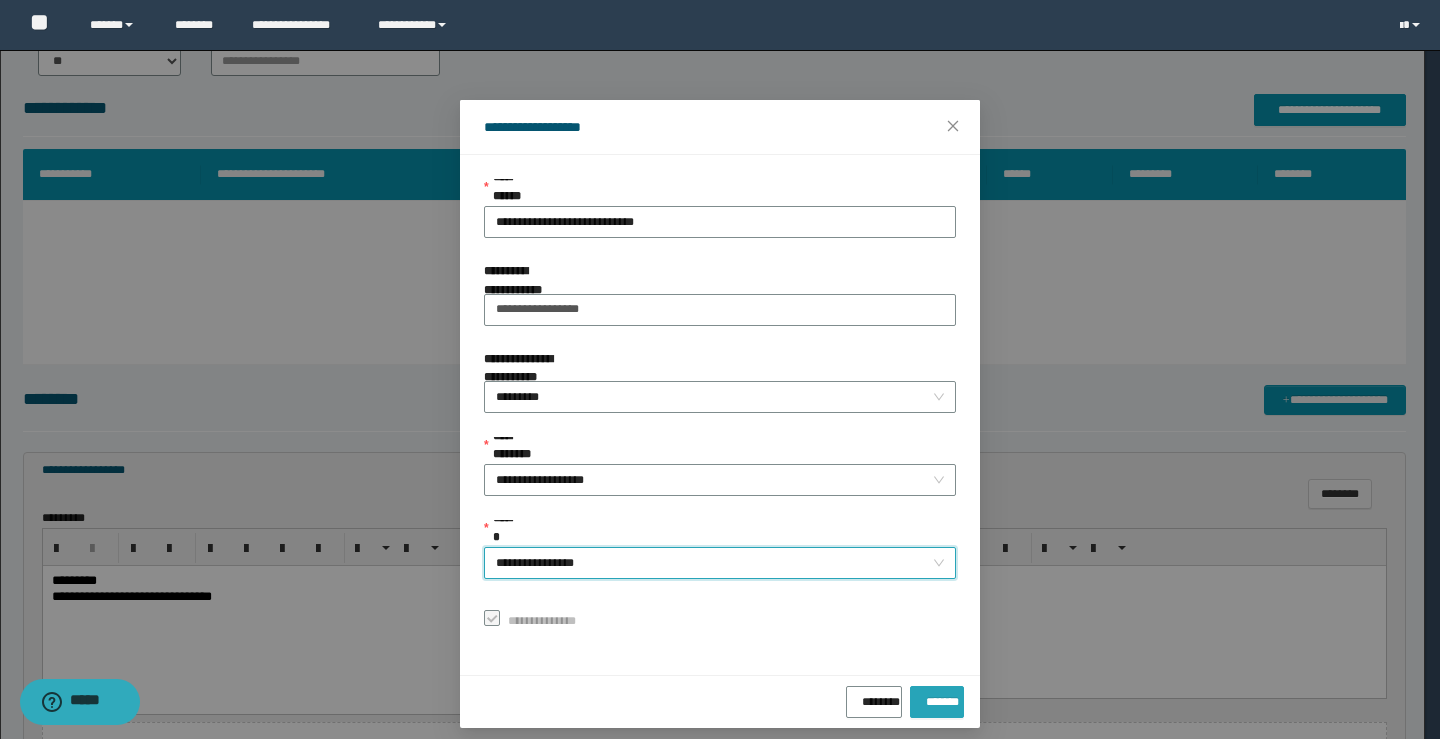 click on "*******" at bounding box center [937, 698] 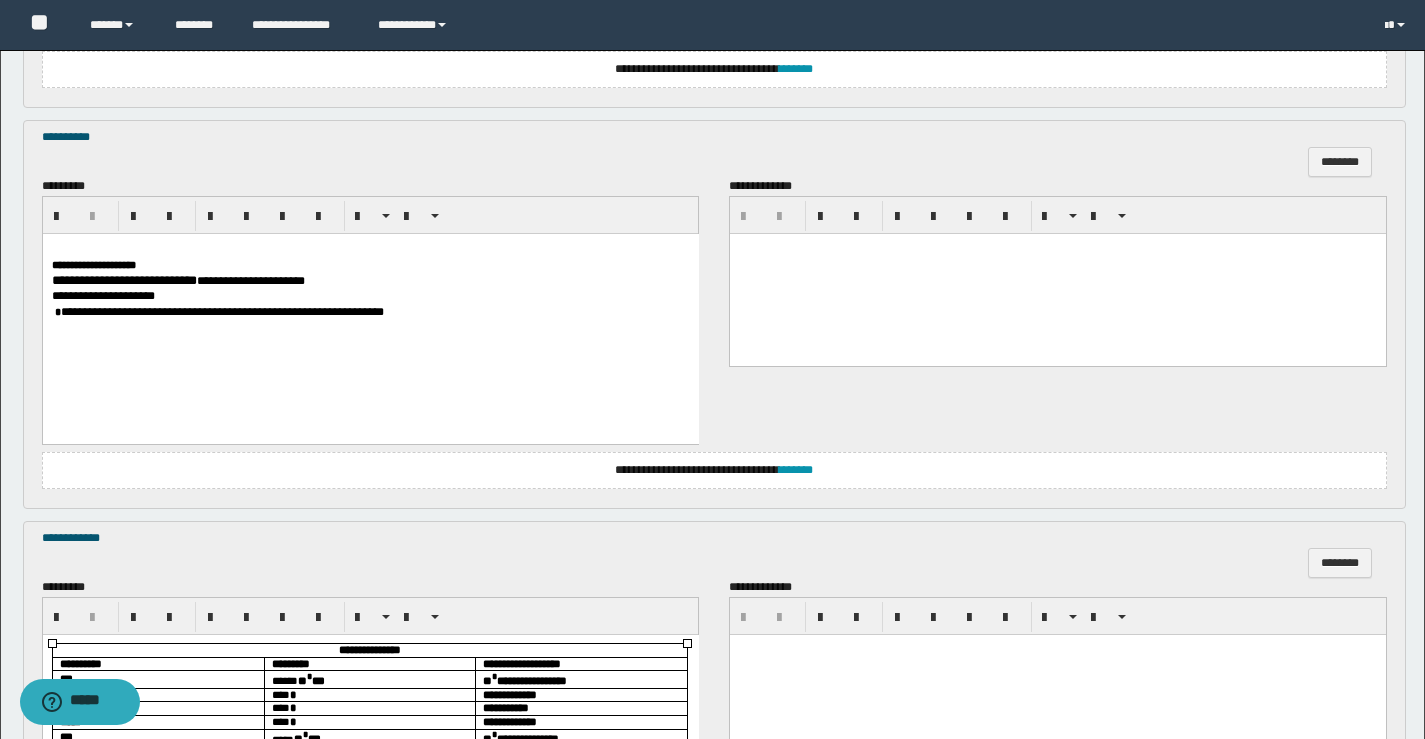 scroll, scrollTop: 1996, scrollLeft: 0, axis: vertical 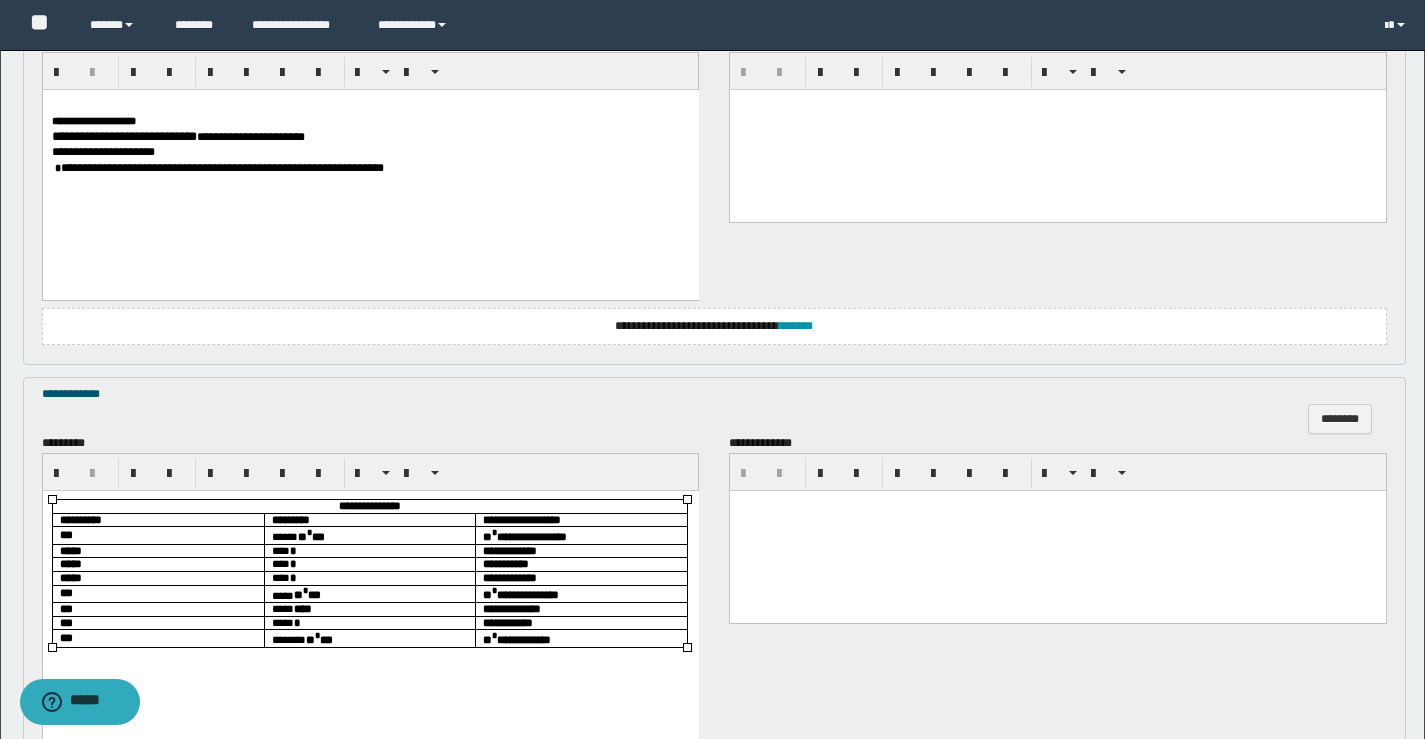 click on "**********" at bounding box center (102, 167) 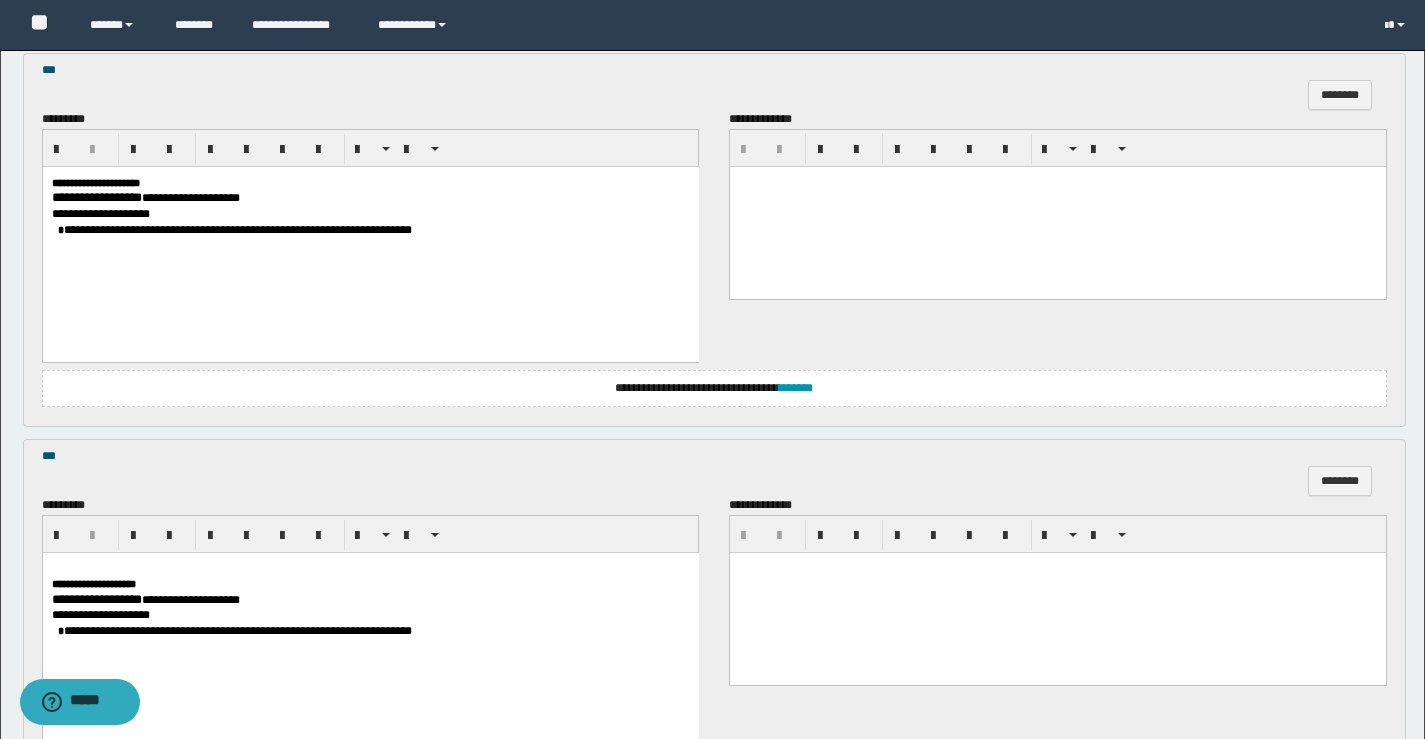 scroll, scrollTop: 3839, scrollLeft: 0, axis: vertical 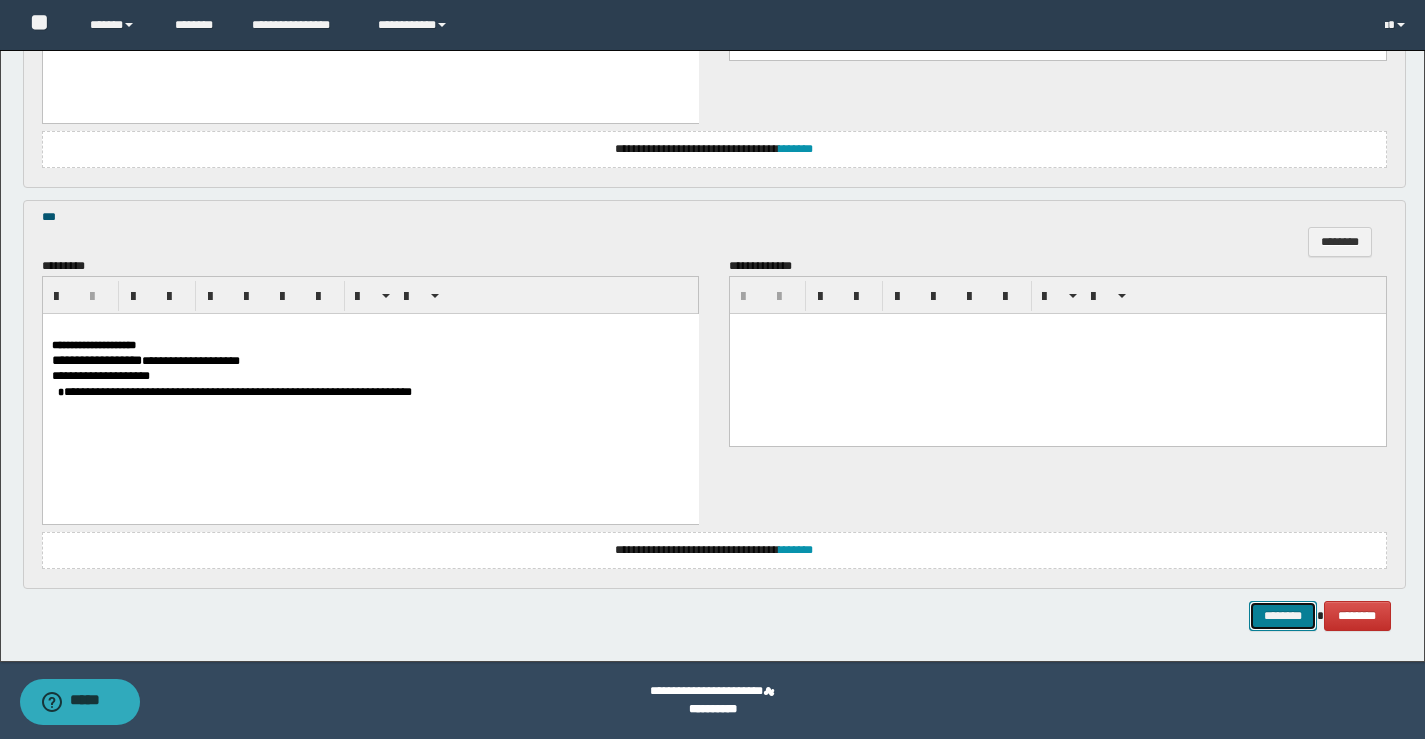 click on "********" at bounding box center [1283, 616] 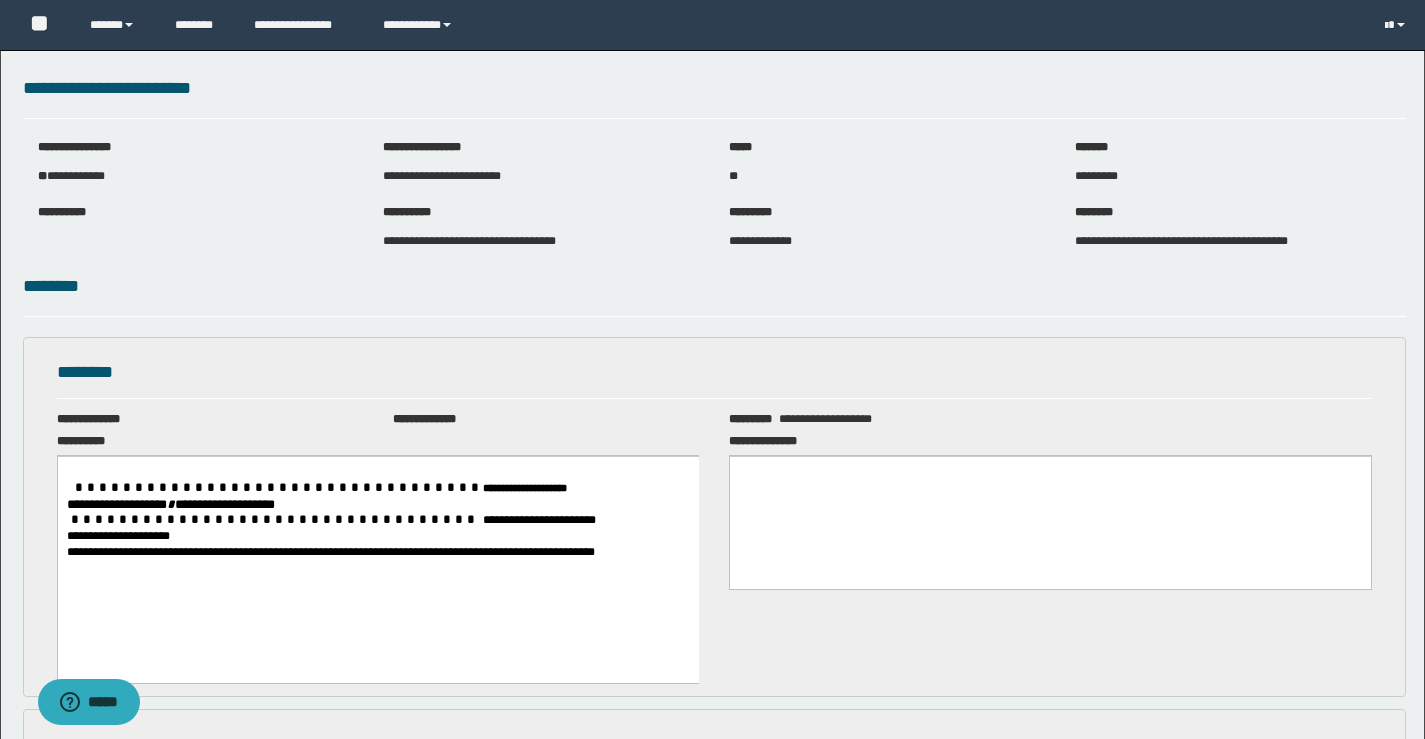 scroll, scrollTop: 0, scrollLeft: 0, axis: both 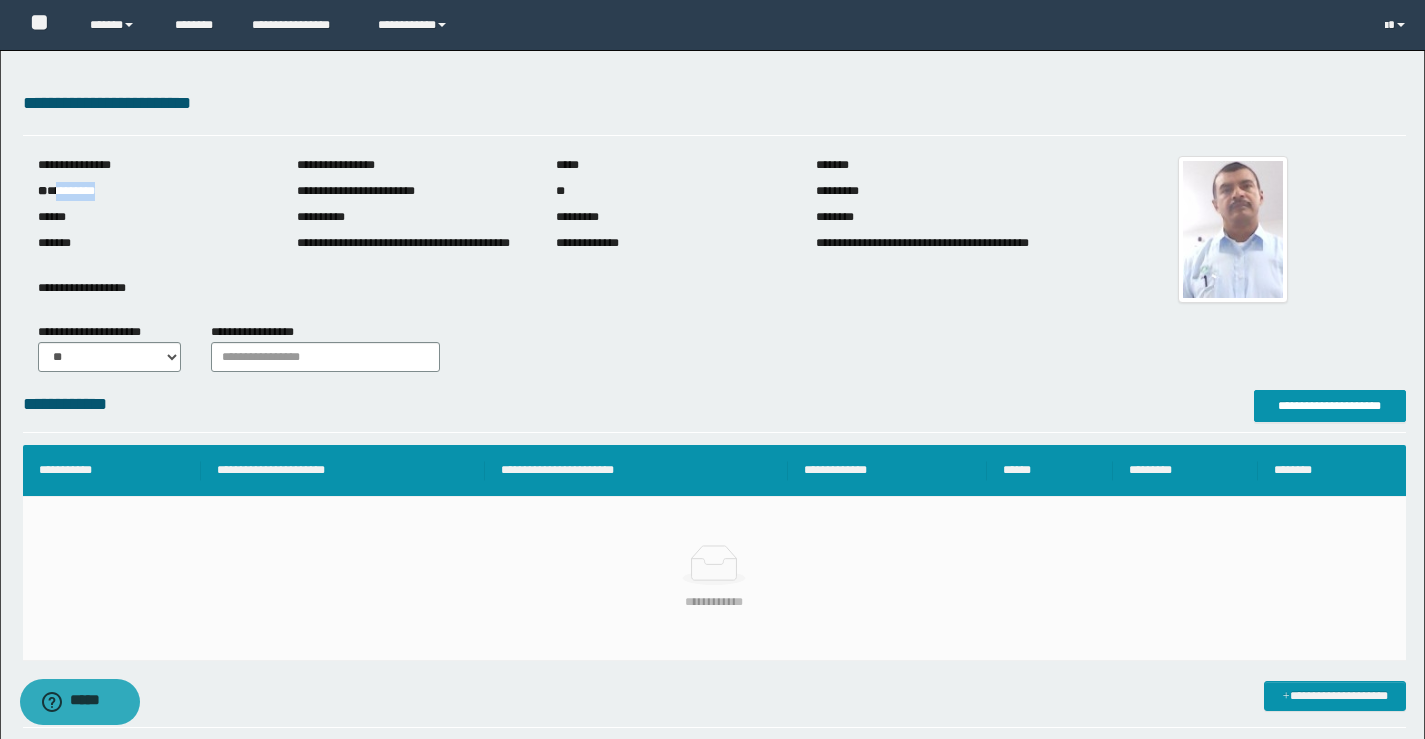 drag, startPoint x: 126, startPoint y: 195, endPoint x: 59, endPoint y: 193, distance: 67.02985 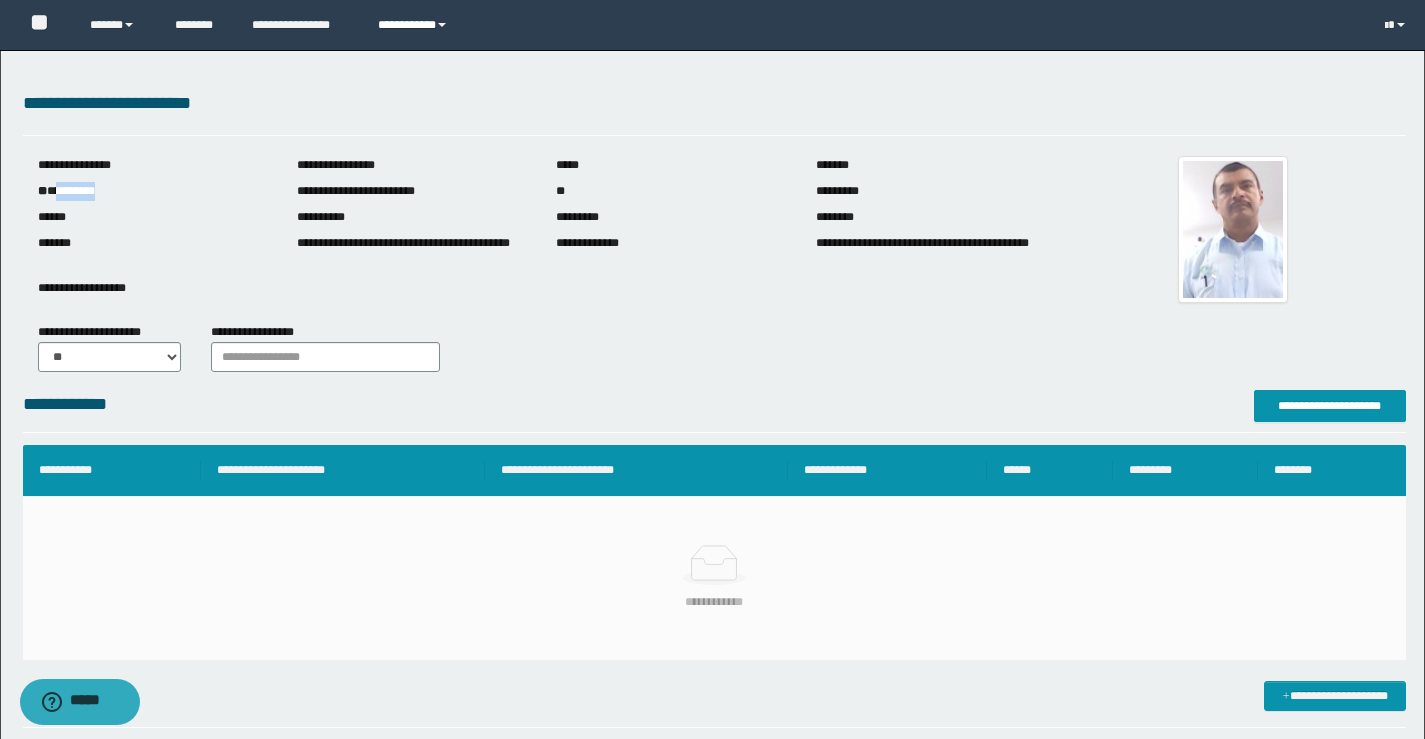 click on "**********" at bounding box center [415, 25] 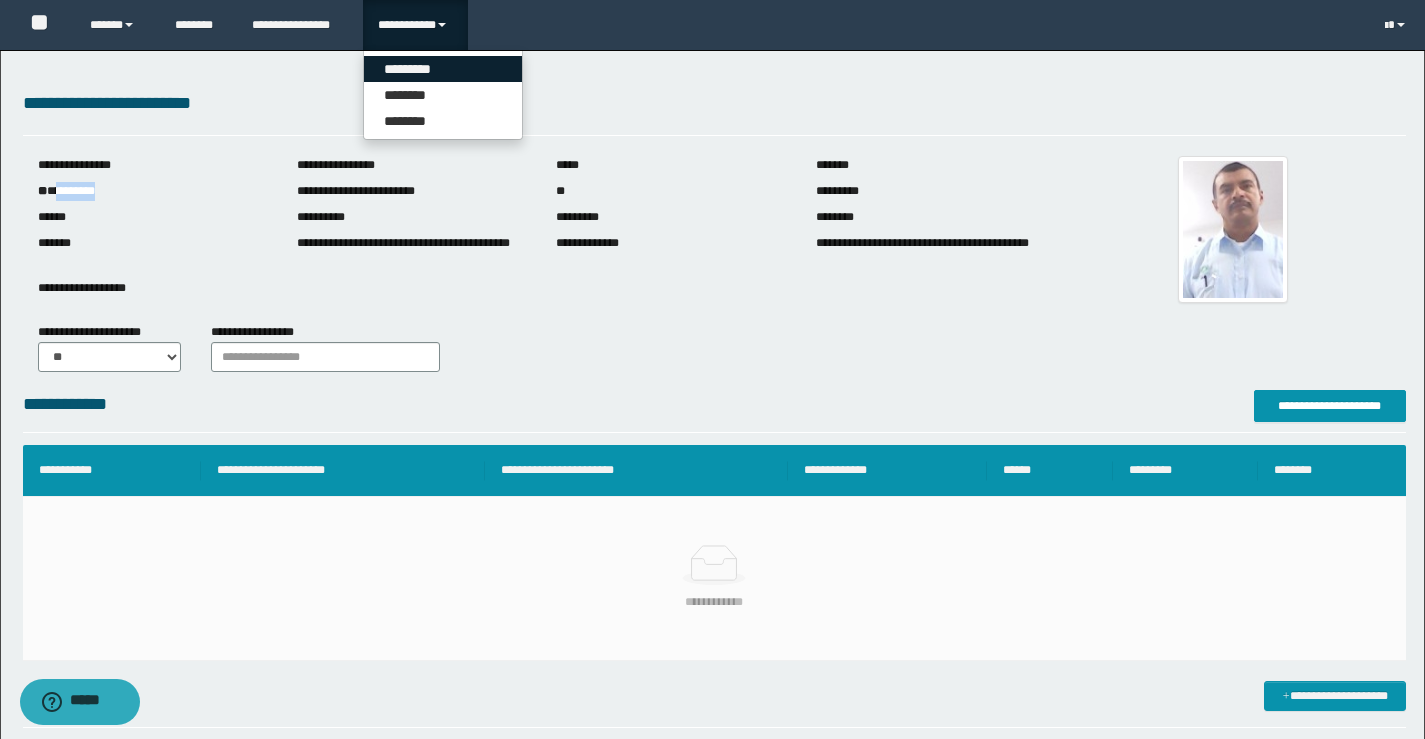 click on "*********" at bounding box center (443, 69) 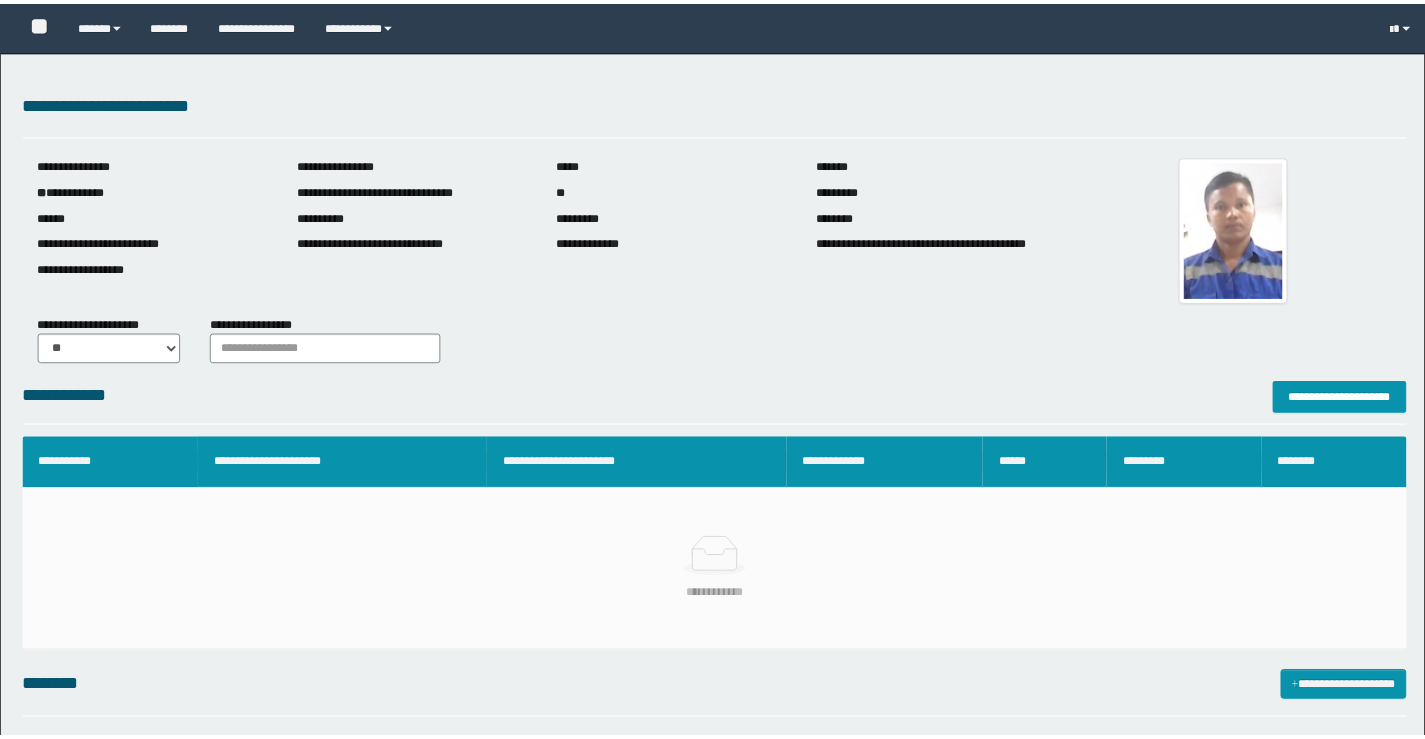 scroll, scrollTop: 0, scrollLeft: 0, axis: both 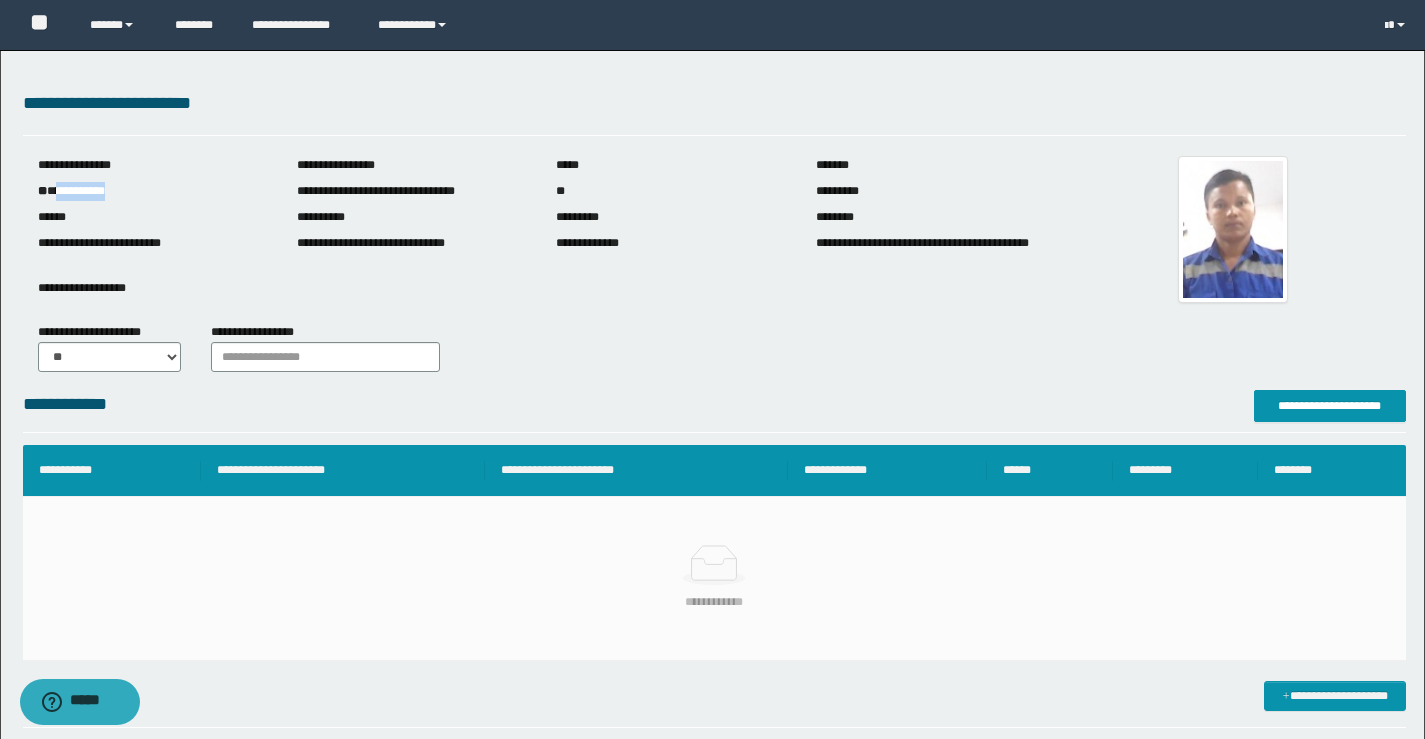 drag, startPoint x: 131, startPoint y: 194, endPoint x: 59, endPoint y: 189, distance: 72.1734 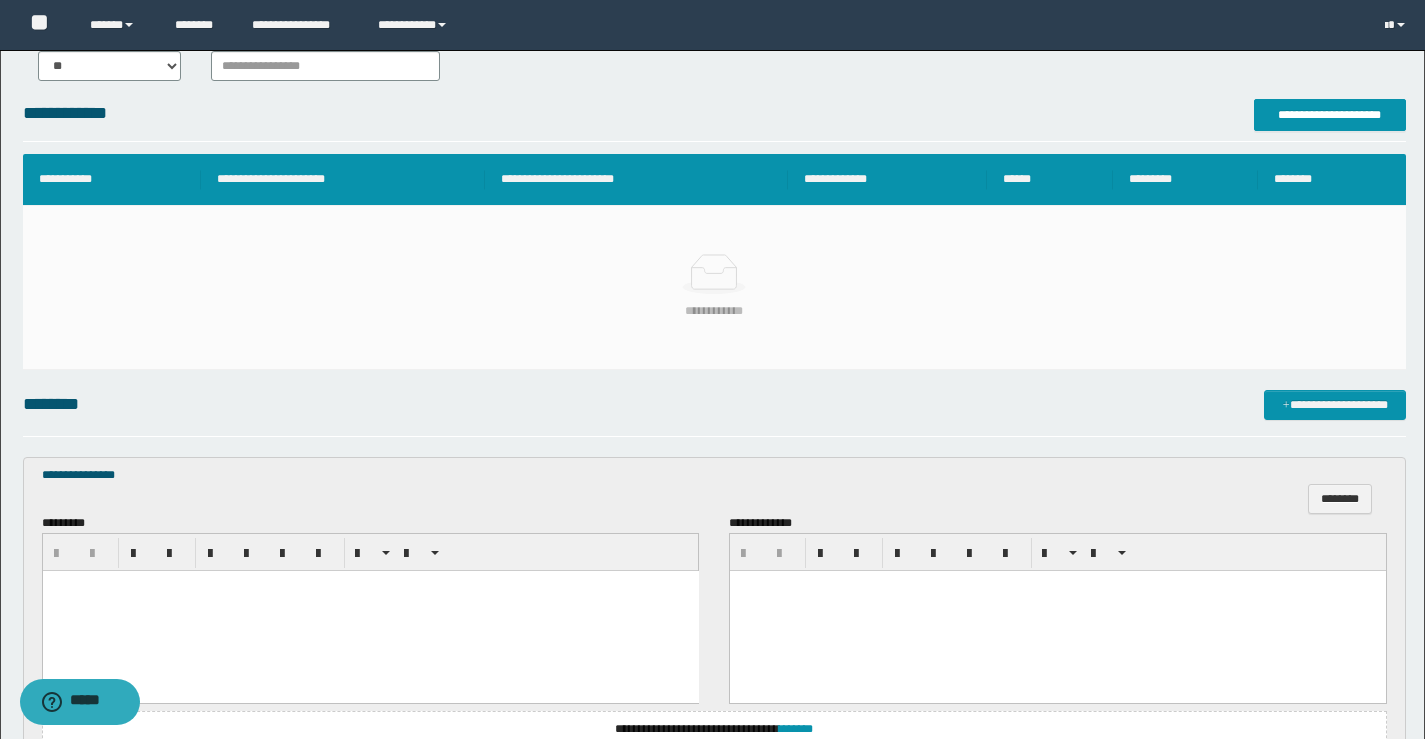 scroll, scrollTop: 0, scrollLeft: 0, axis: both 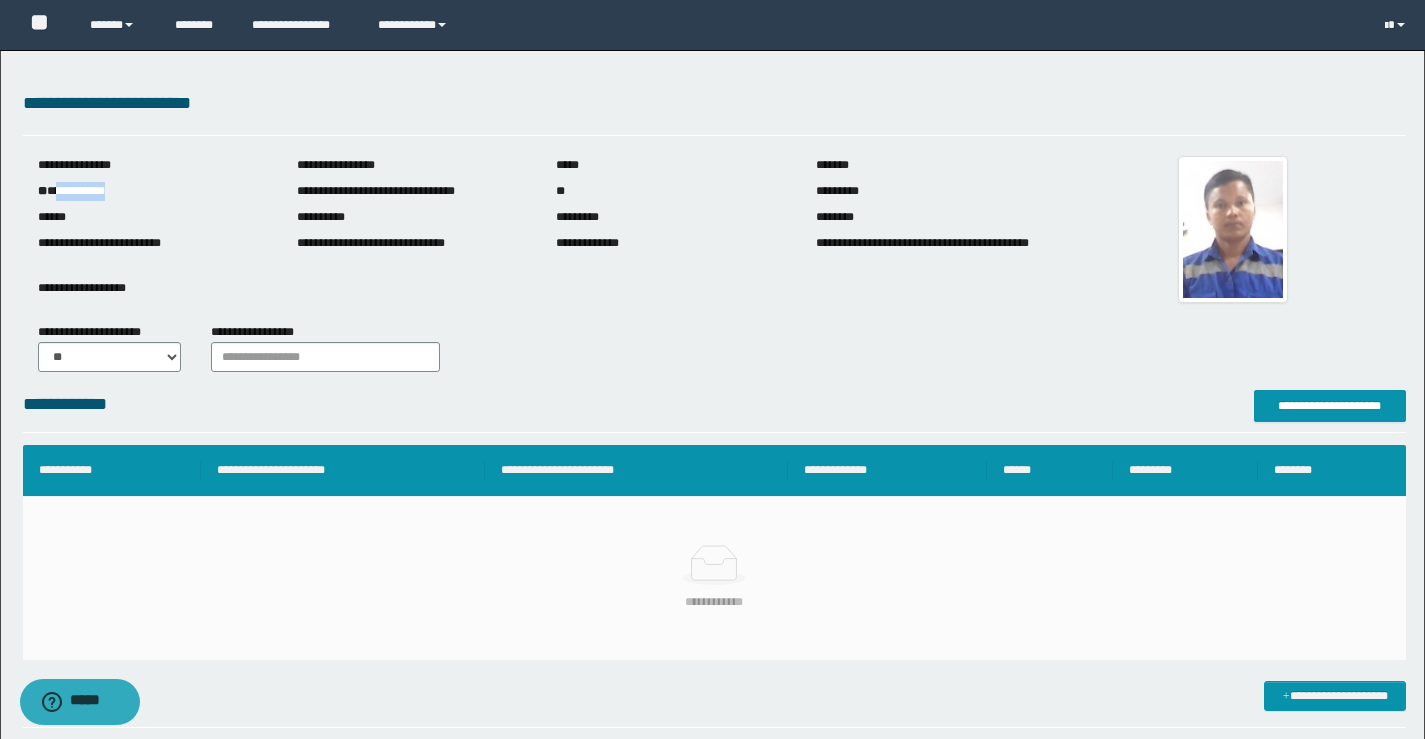 copy on "**********" 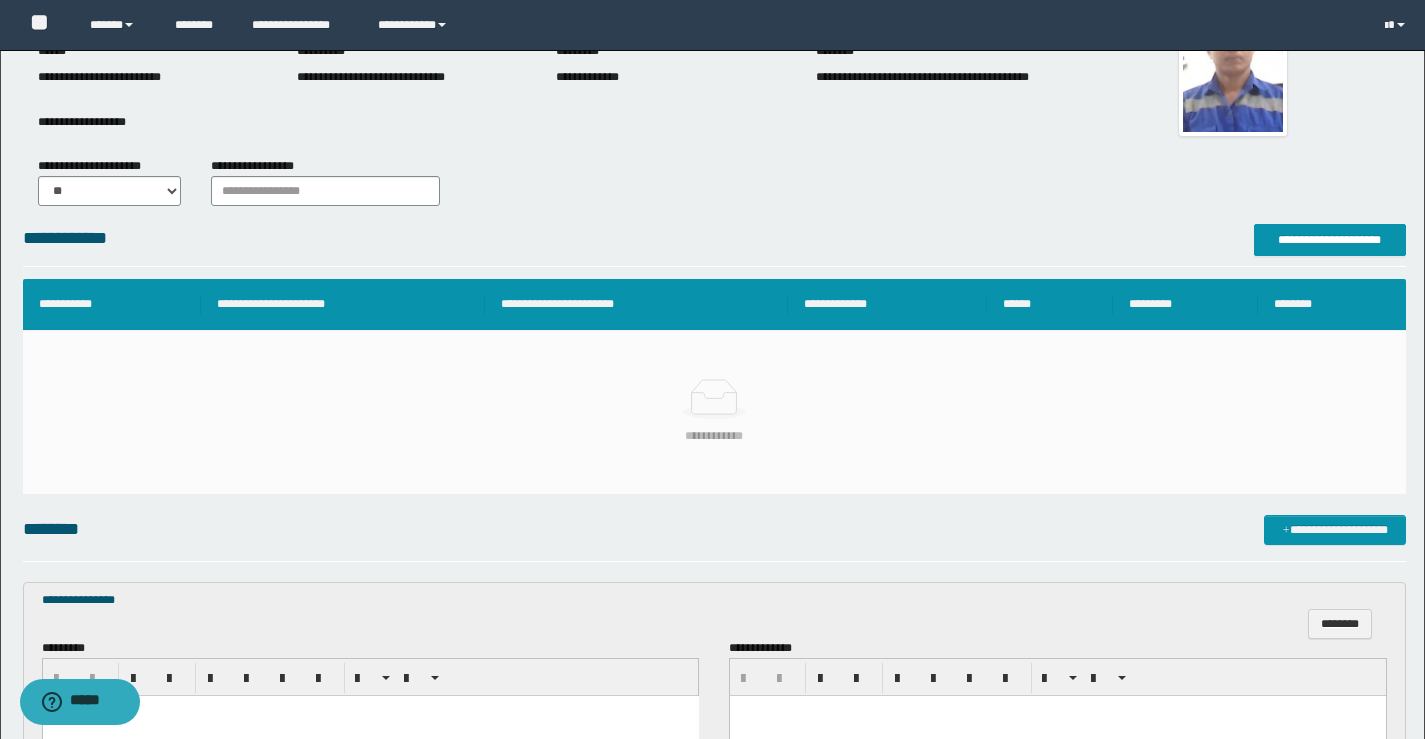 scroll, scrollTop: 0, scrollLeft: 0, axis: both 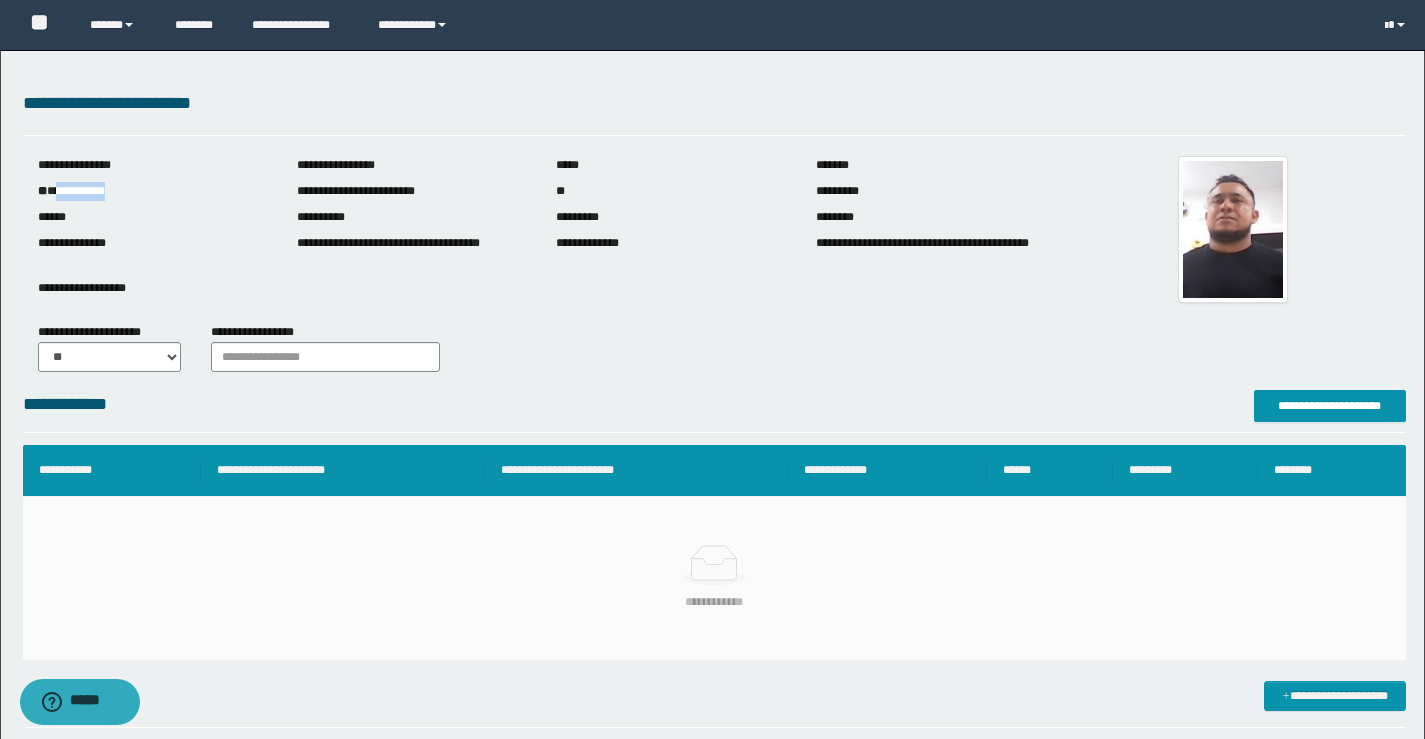 drag, startPoint x: 146, startPoint y: 184, endPoint x: 58, endPoint y: 191, distance: 88.27797 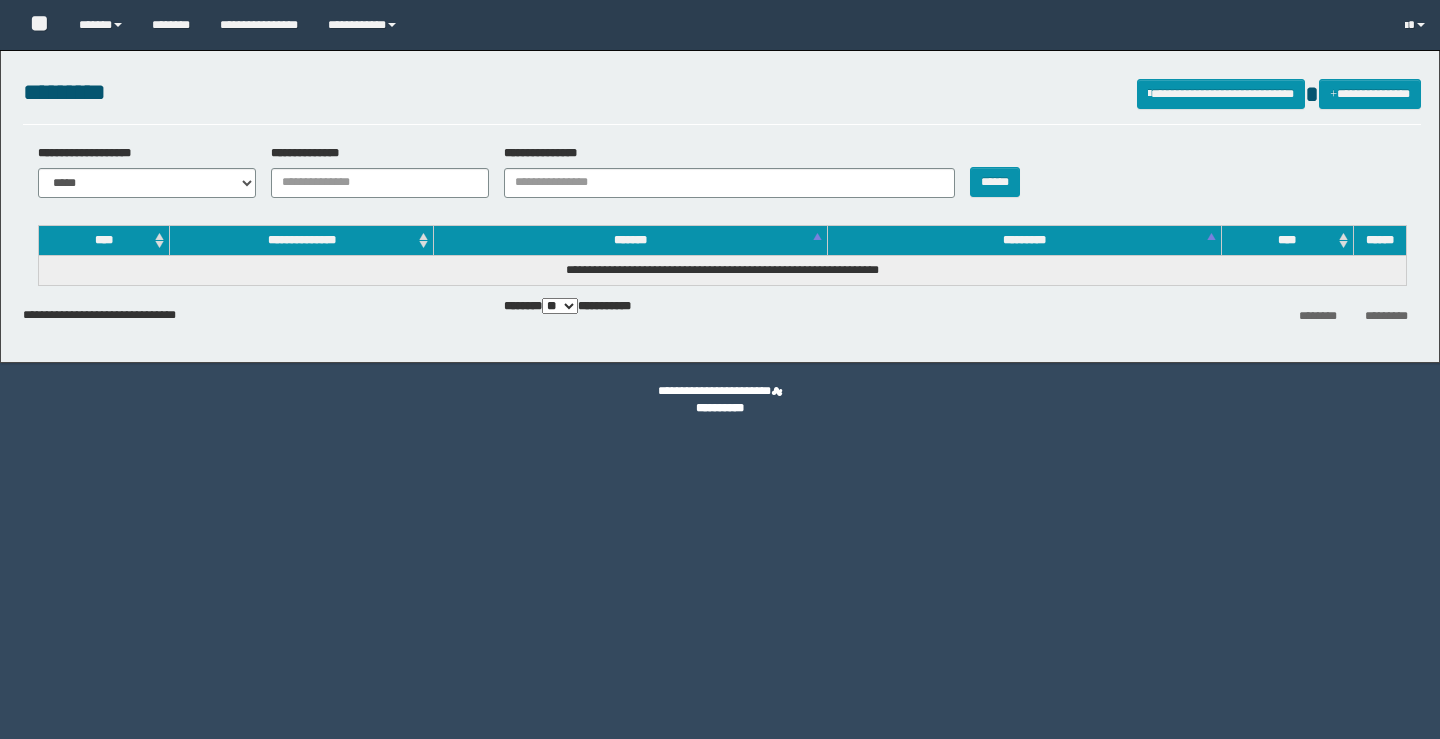 scroll, scrollTop: 0, scrollLeft: 0, axis: both 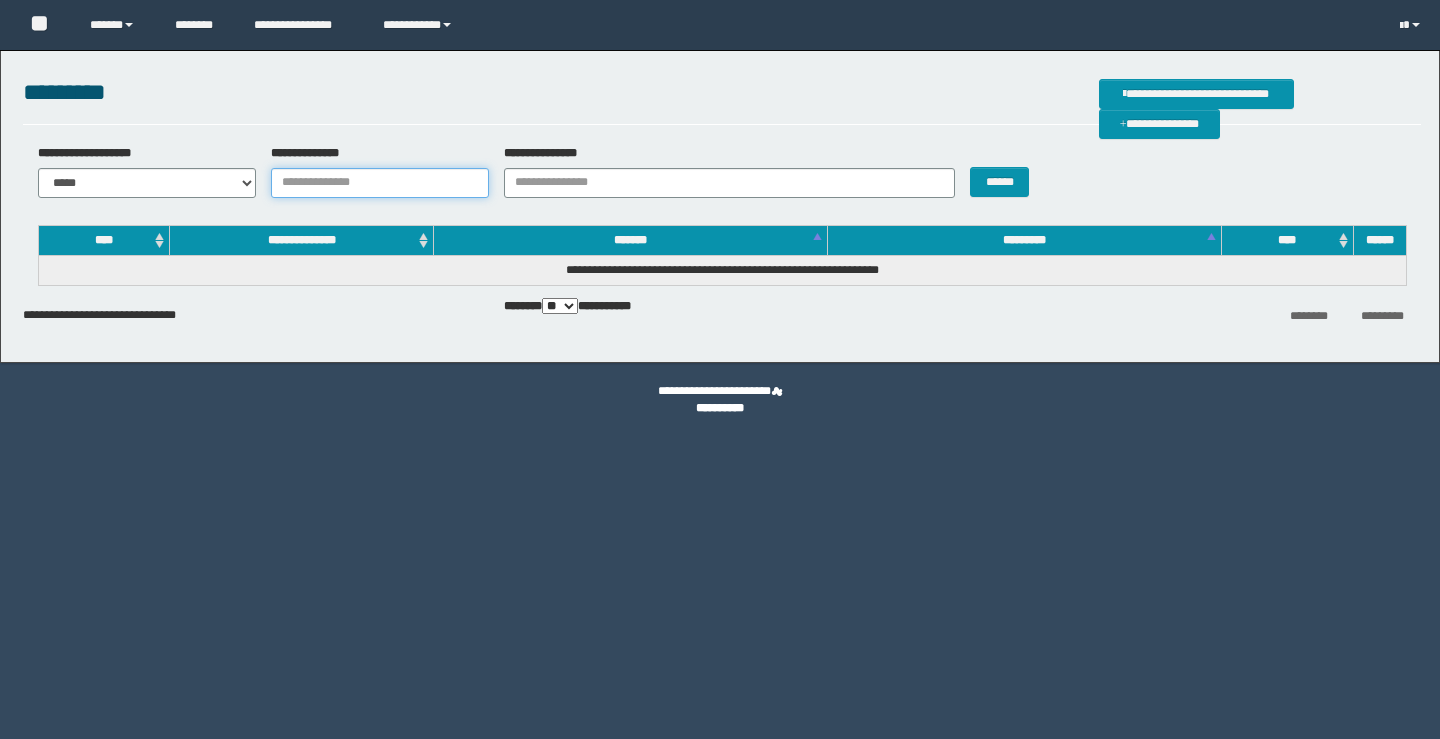 click on "**********" at bounding box center (380, 183) 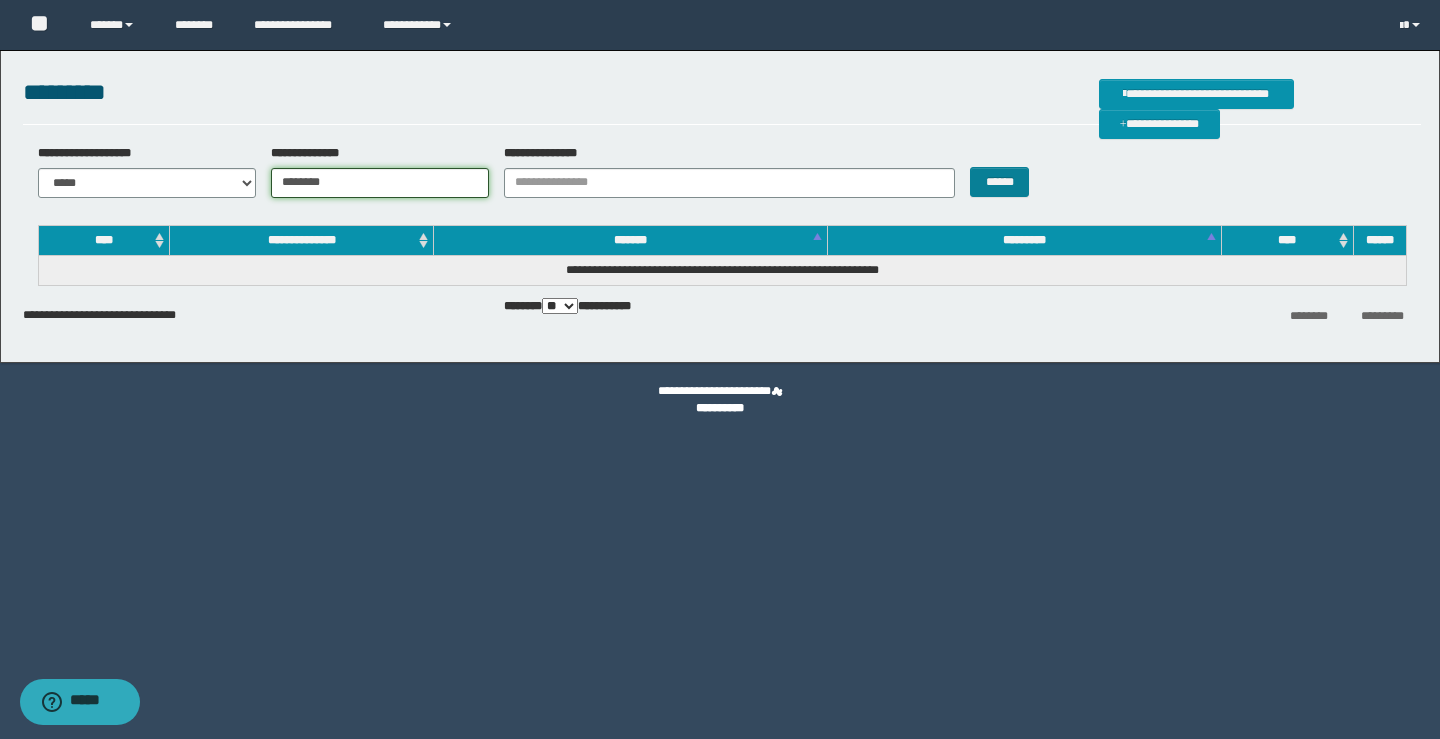 type on "********" 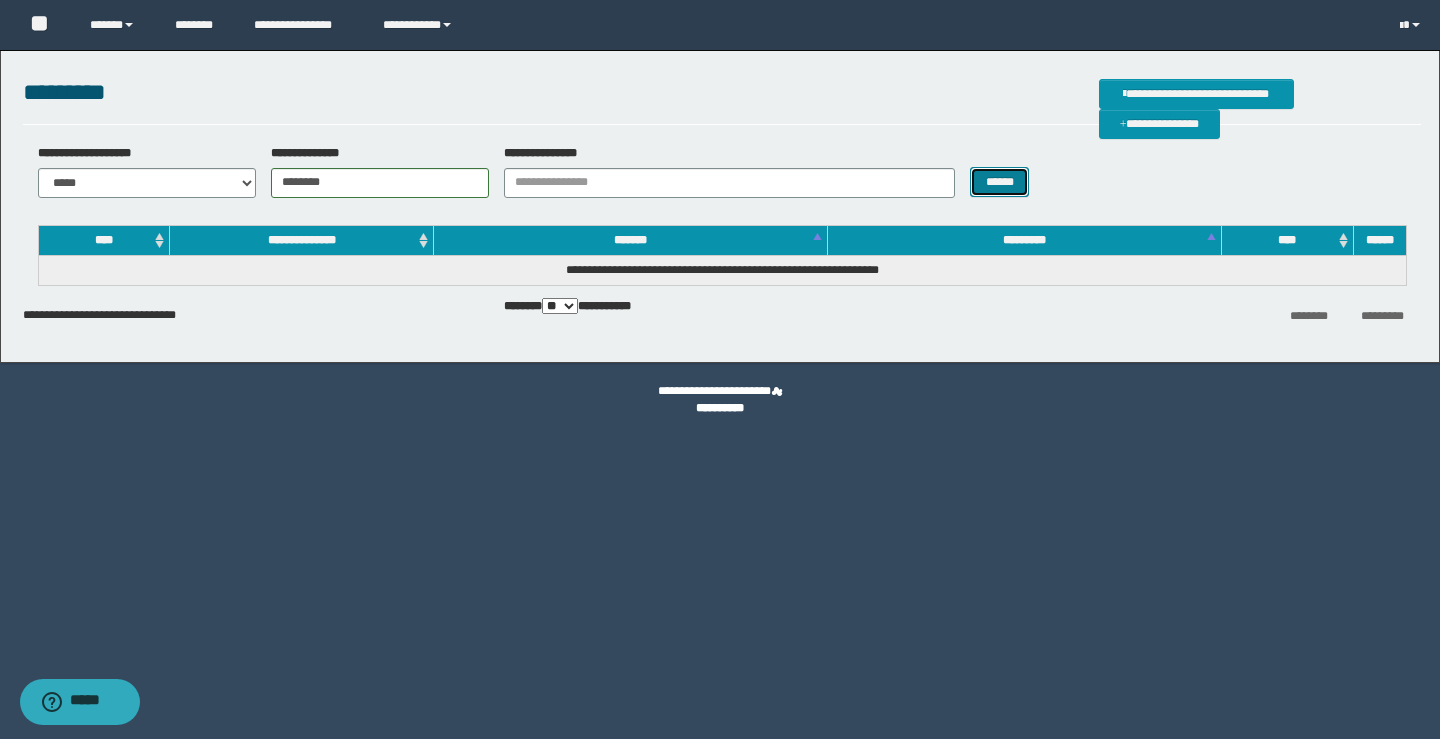 click on "******" at bounding box center [999, 182] 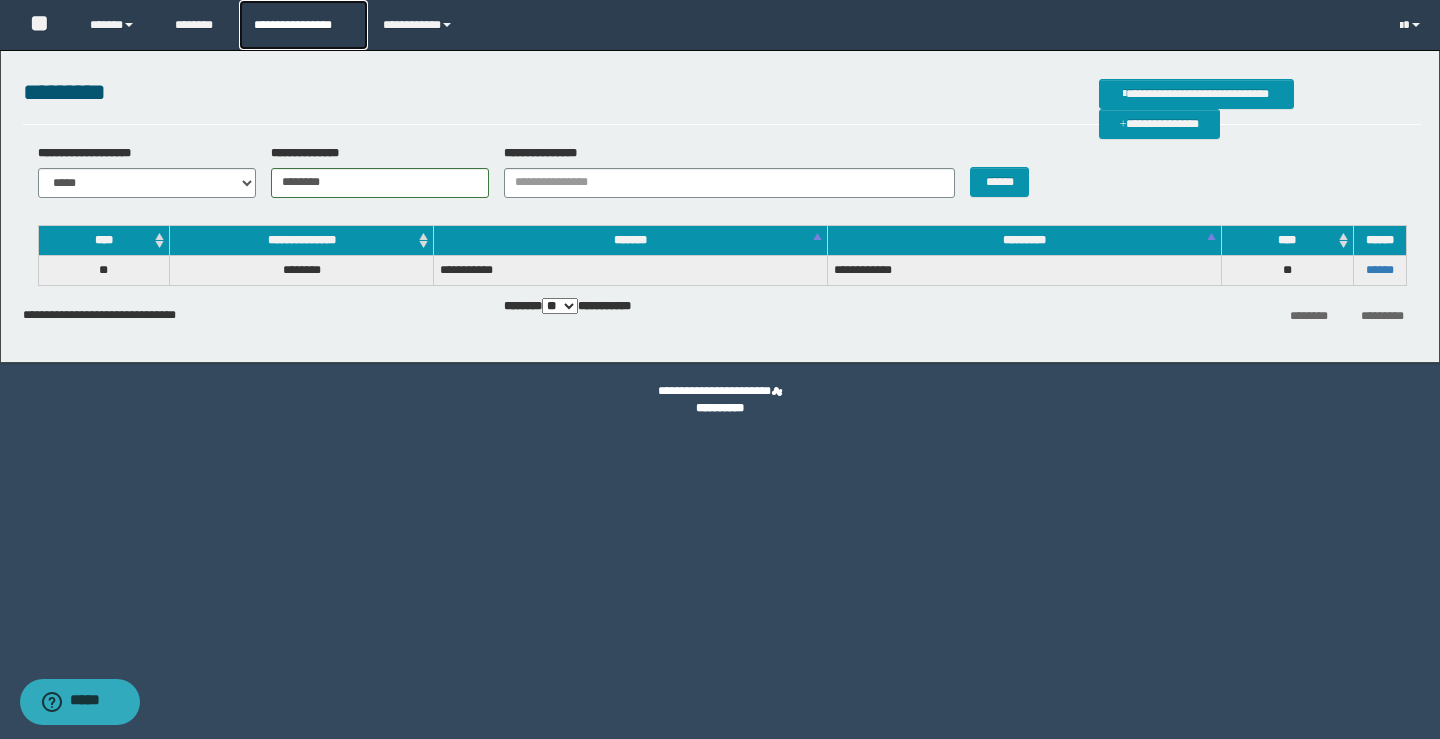 click on "**********" at bounding box center [303, 25] 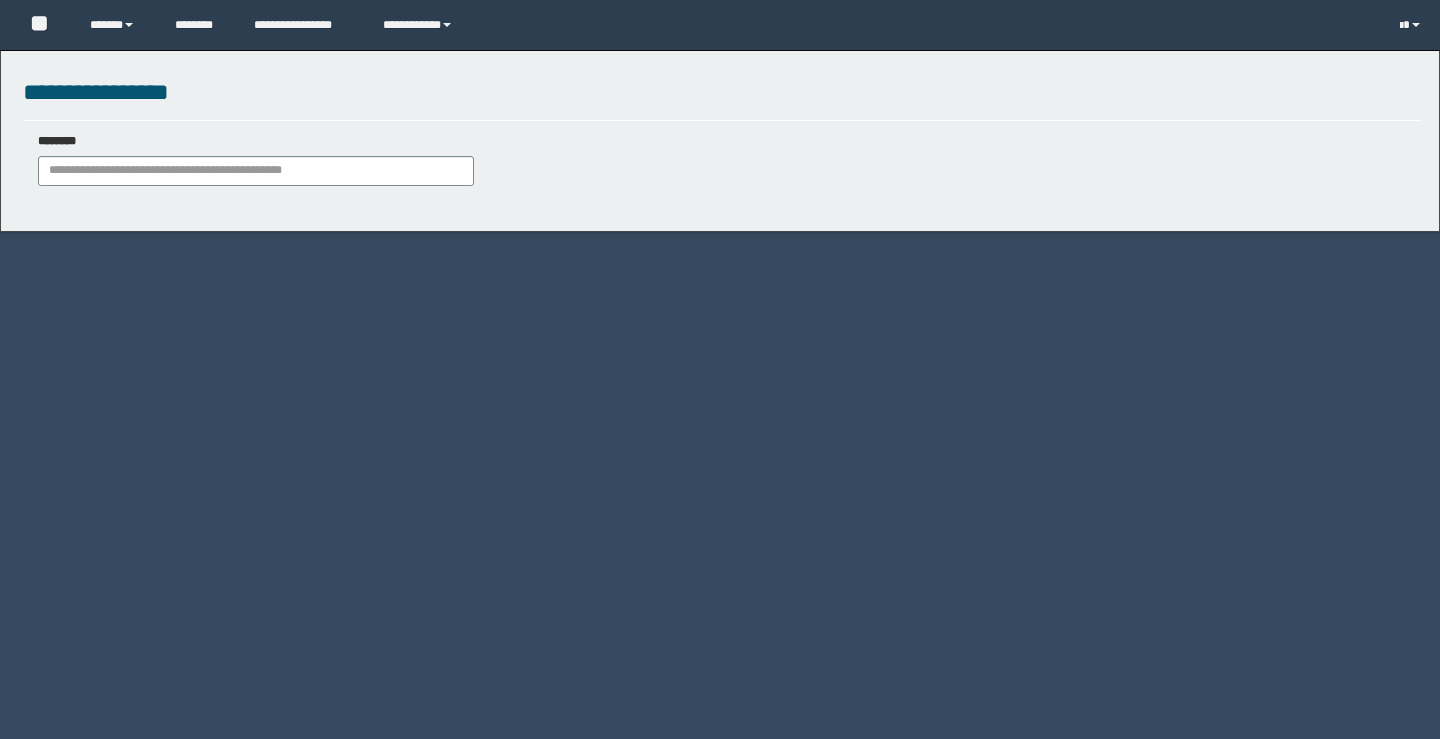 scroll, scrollTop: 0, scrollLeft: 0, axis: both 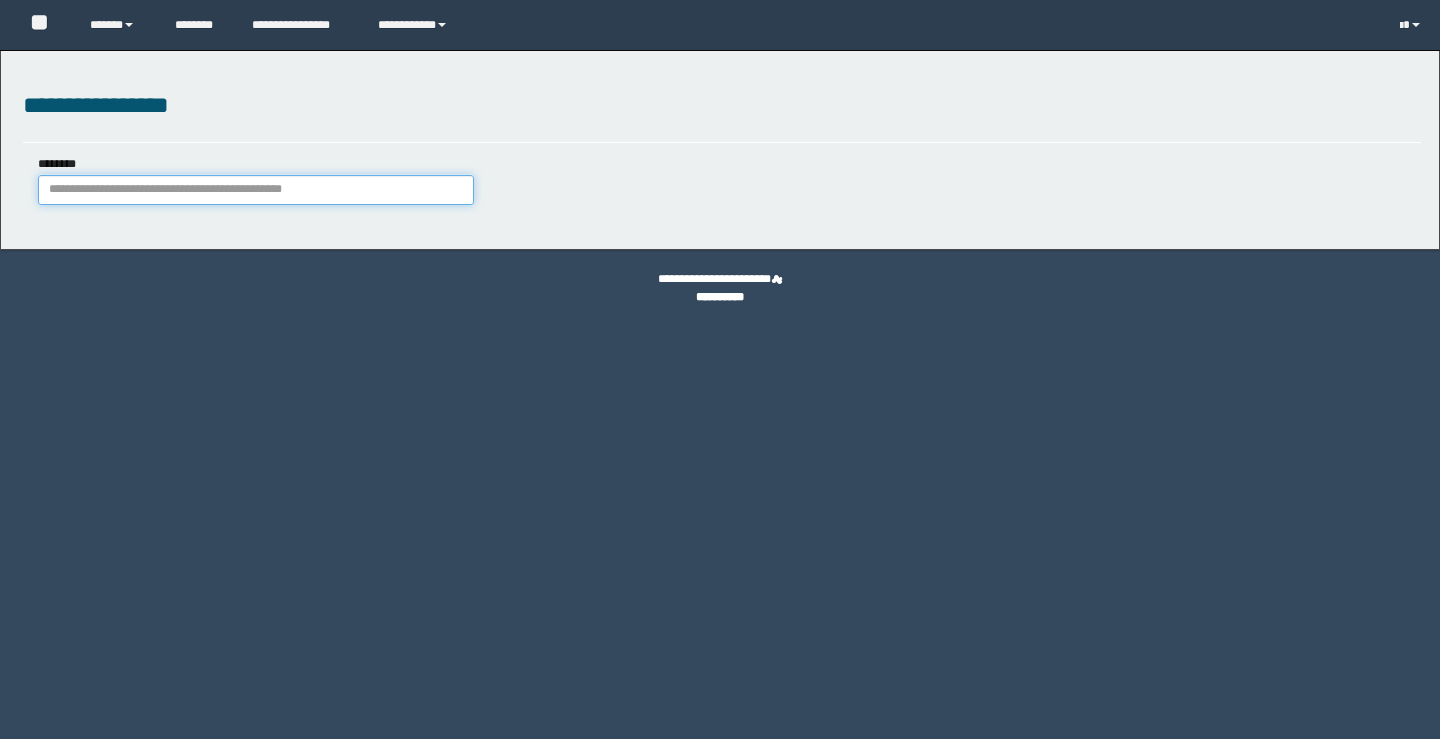 click on "********" at bounding box center (256, 190) 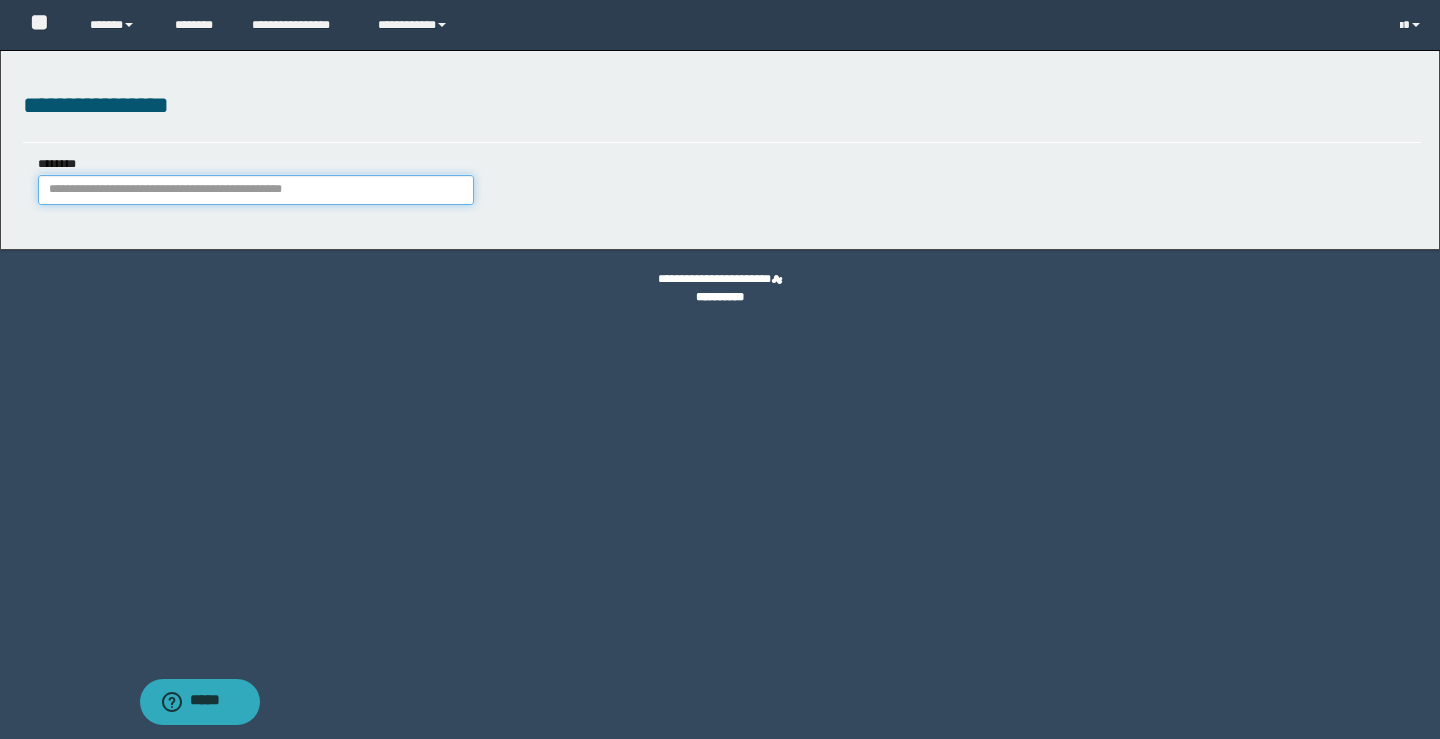 scroll, scrollTop: 0, scrollLeft: 0, axis: both 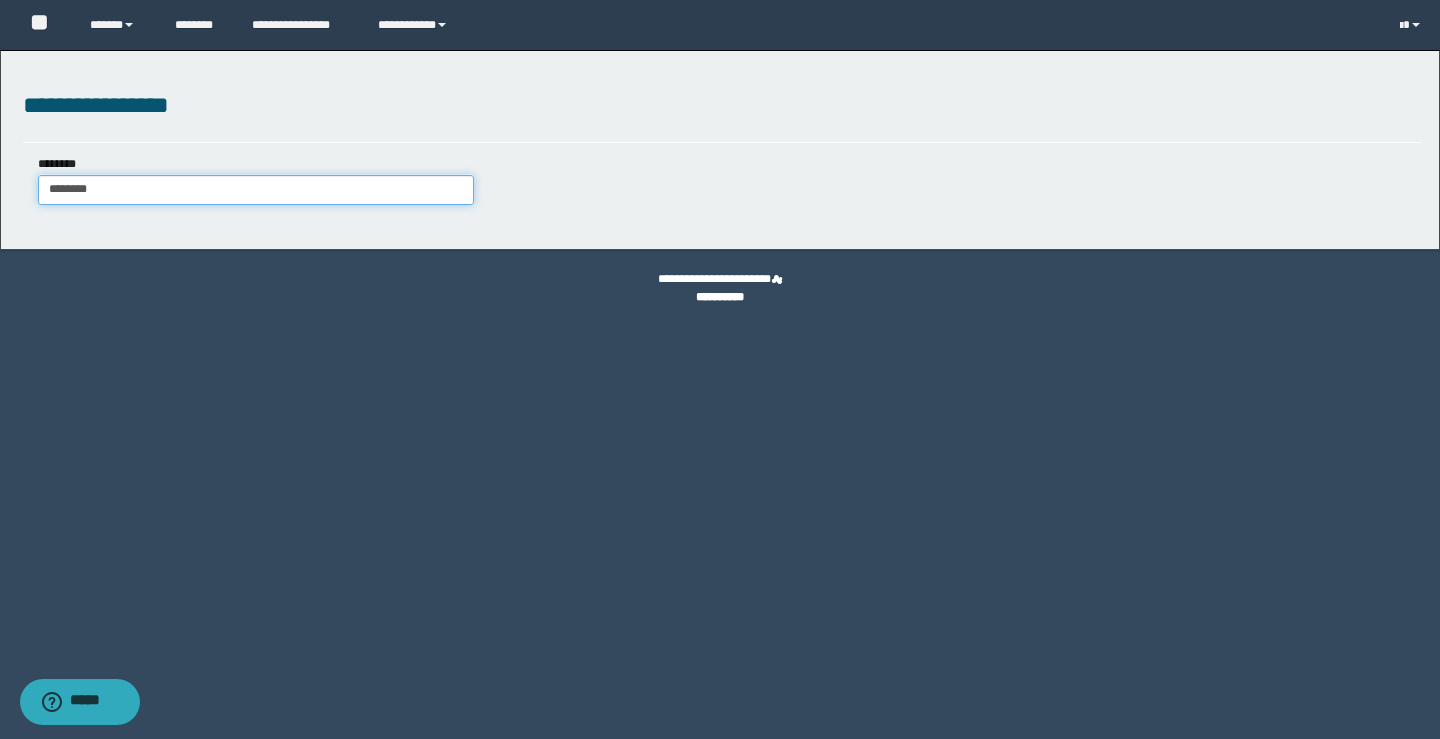type on "********" 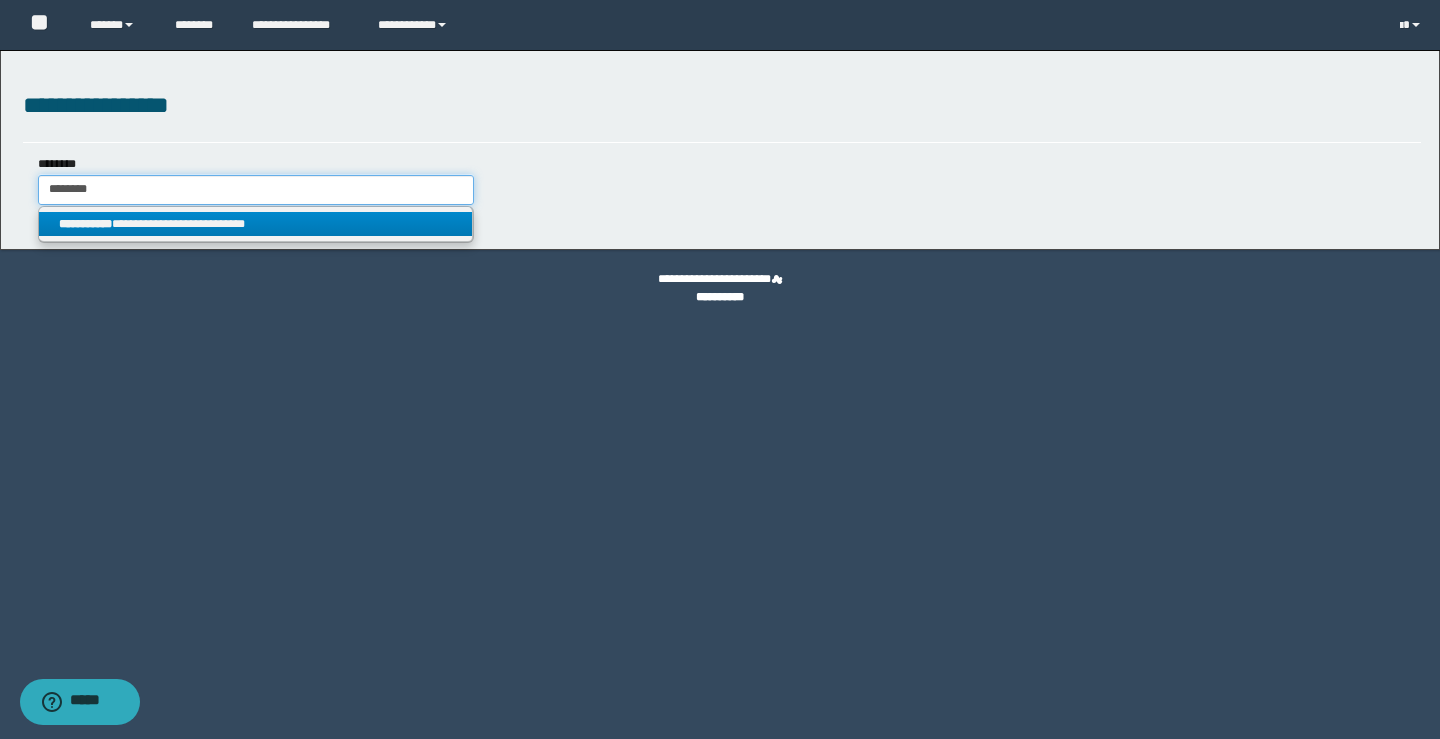 type on "********" 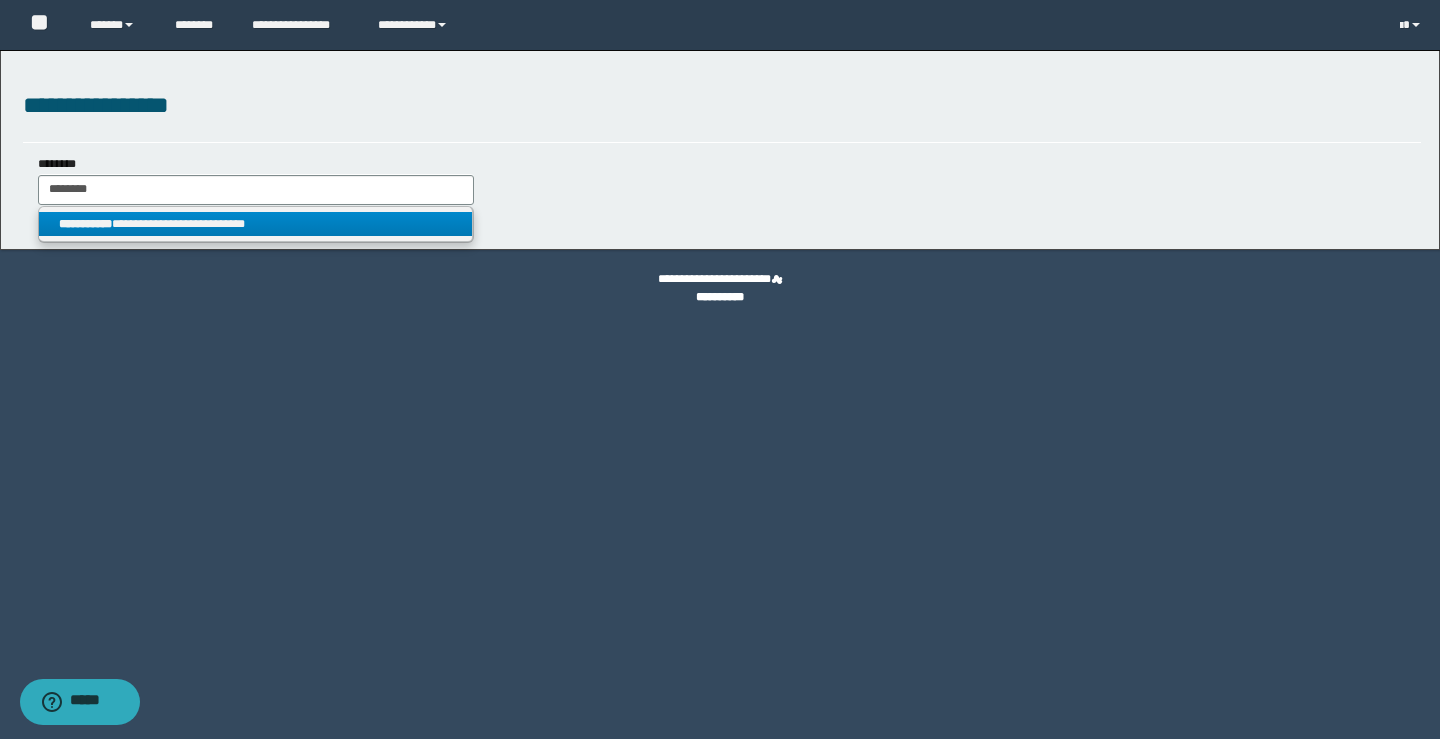 click on "**********" at bounding box center (85, 224) 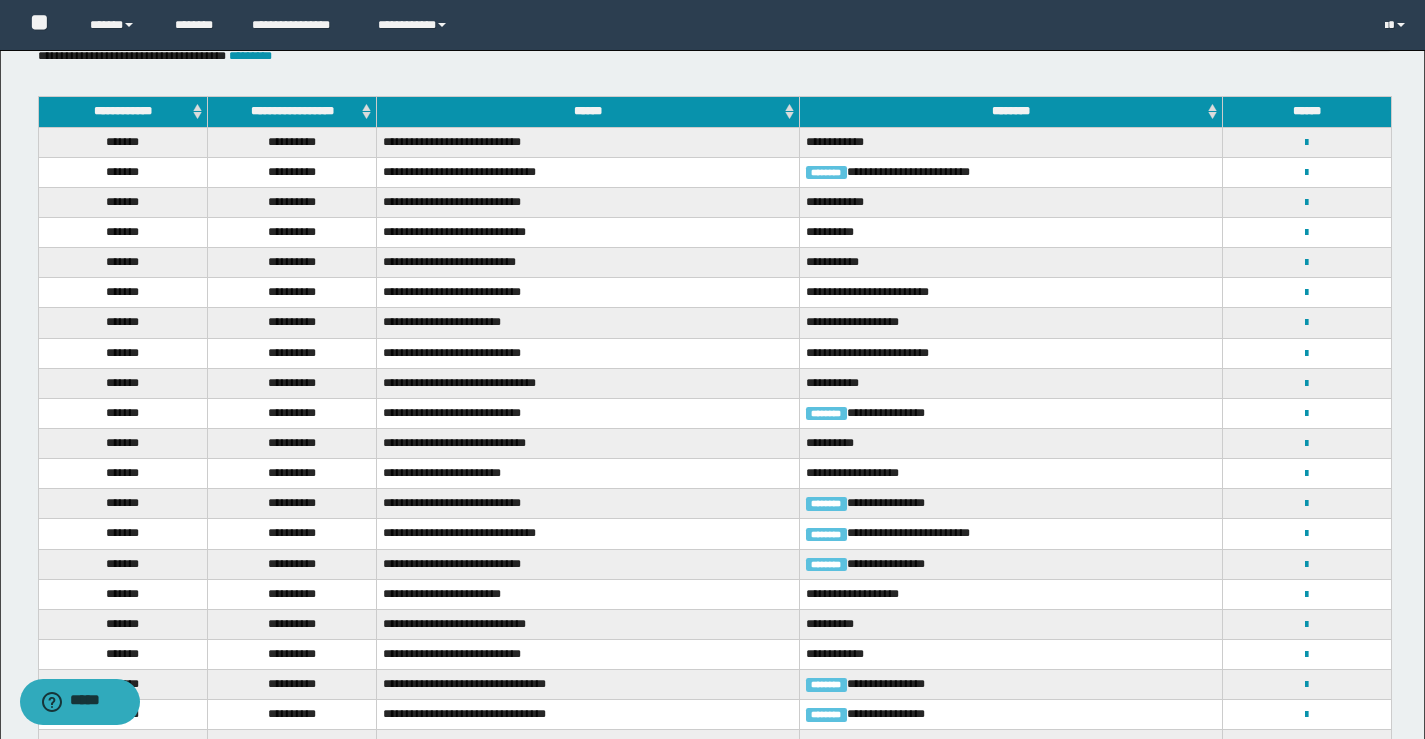 scroll, scrollTop: 200, scrollLeft: 0, axis: vertical 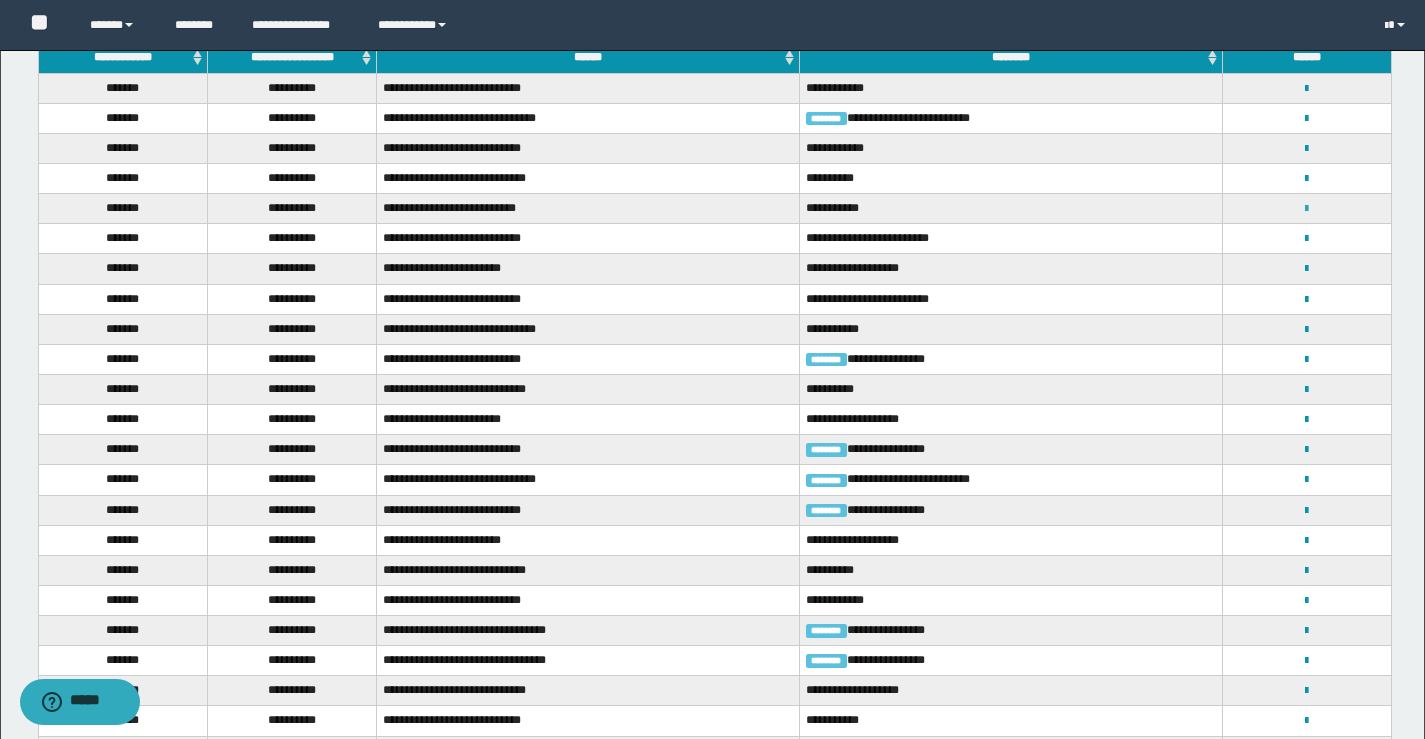 click at bounding box center [1306, 209] 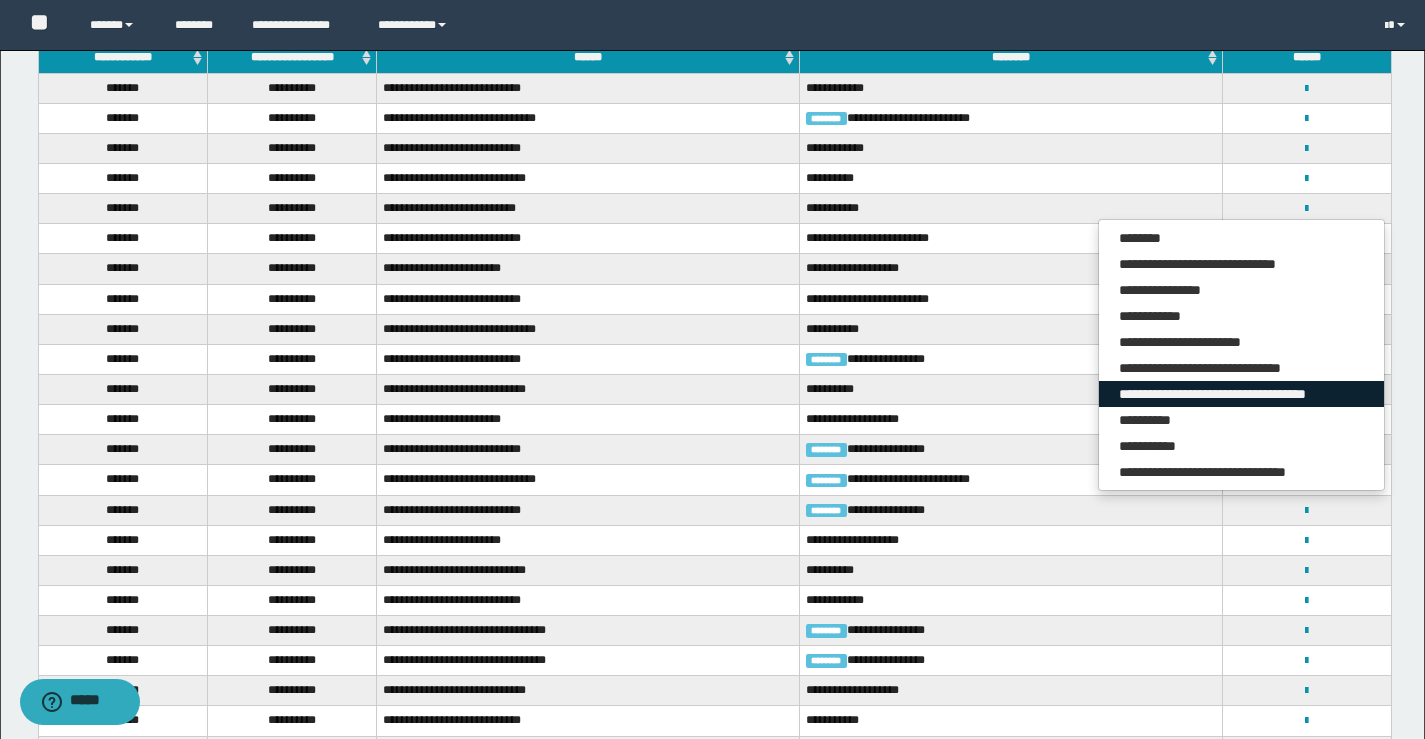 click on "**********" at bounding box center [1241, 394] 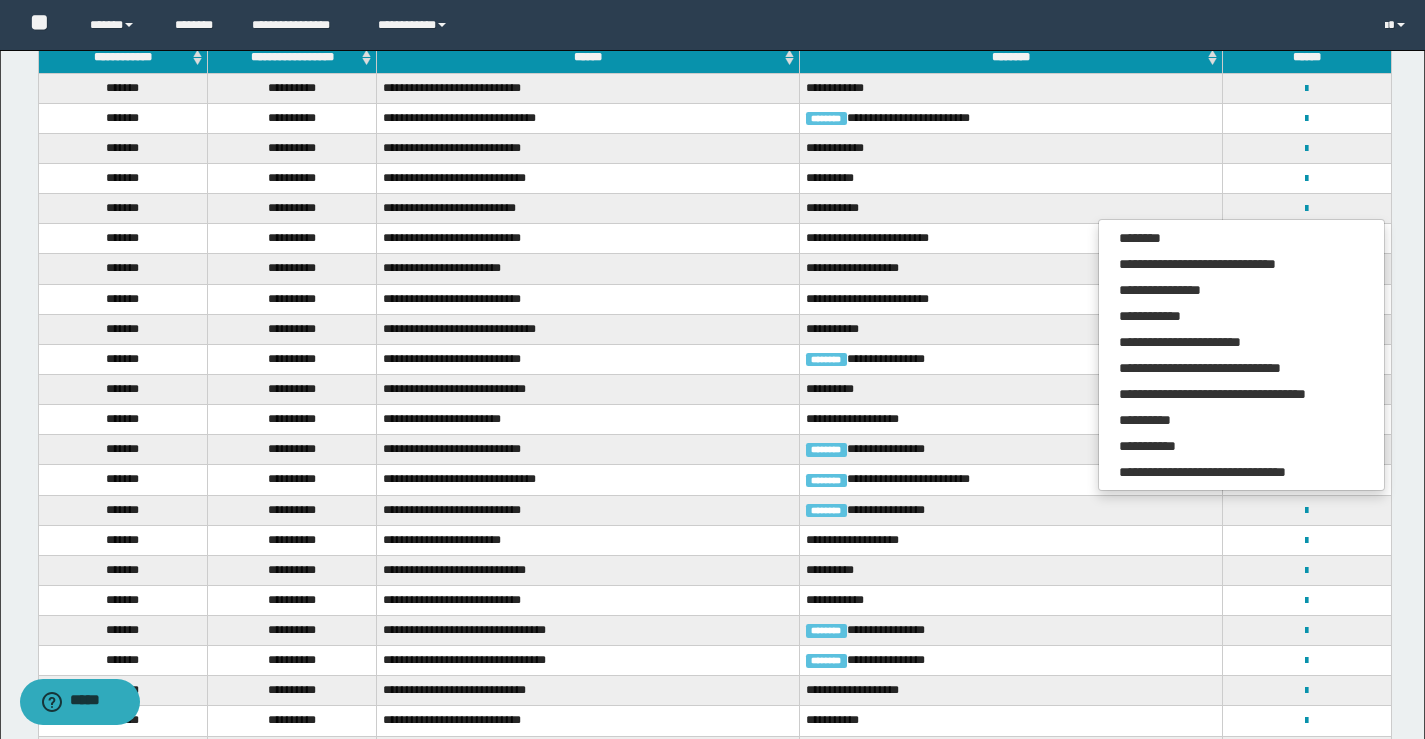 scroll, scrollTop: 0, scrollLeft: 0, axis: both 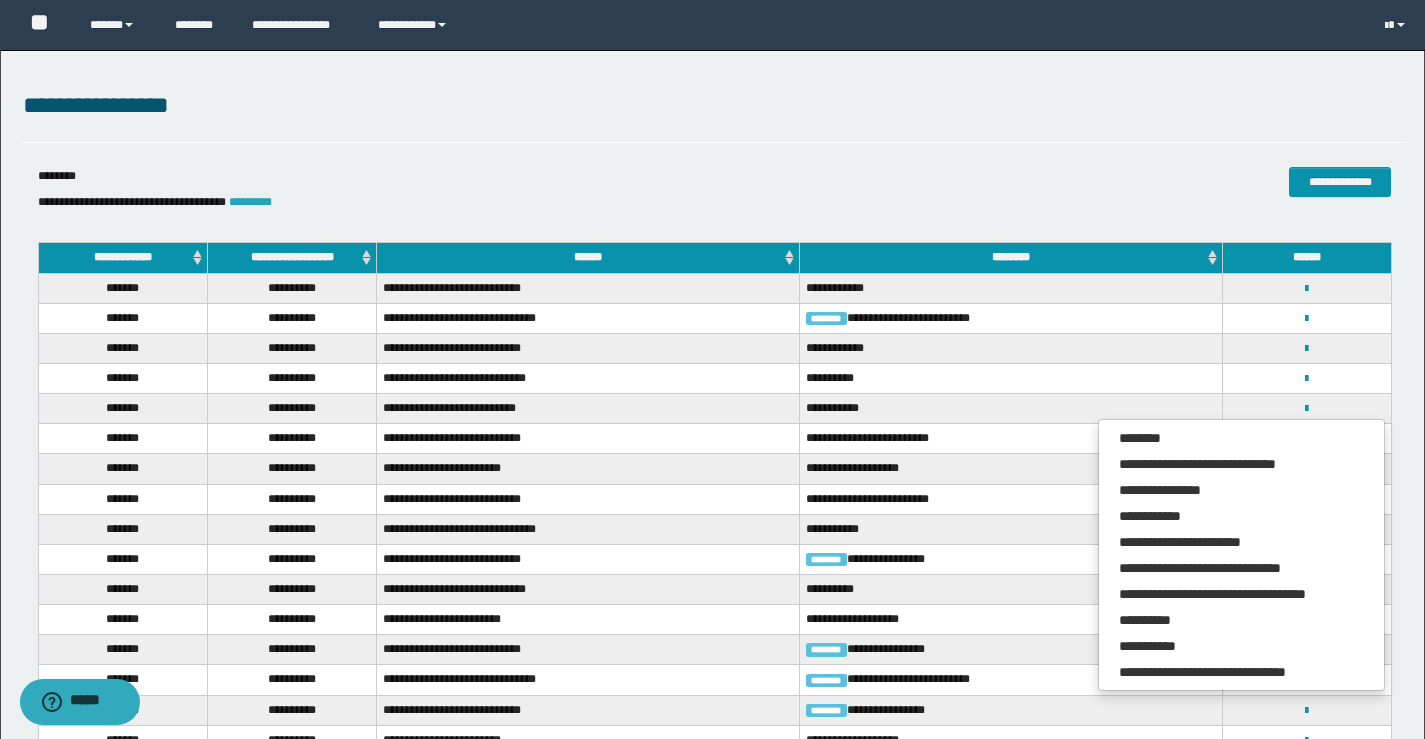 click on "*********" at bounding box center (250, 202) 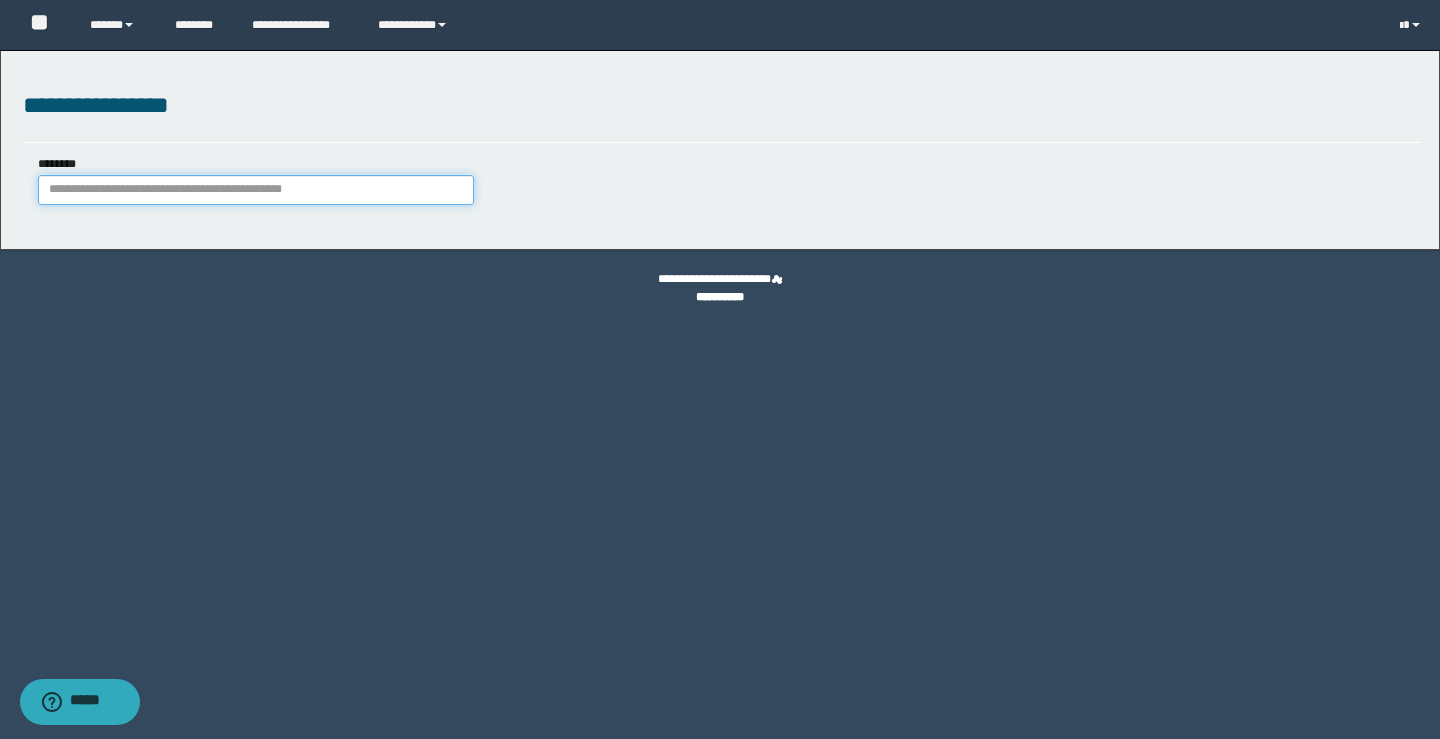 click on "********" at bounding box center [256, 190] 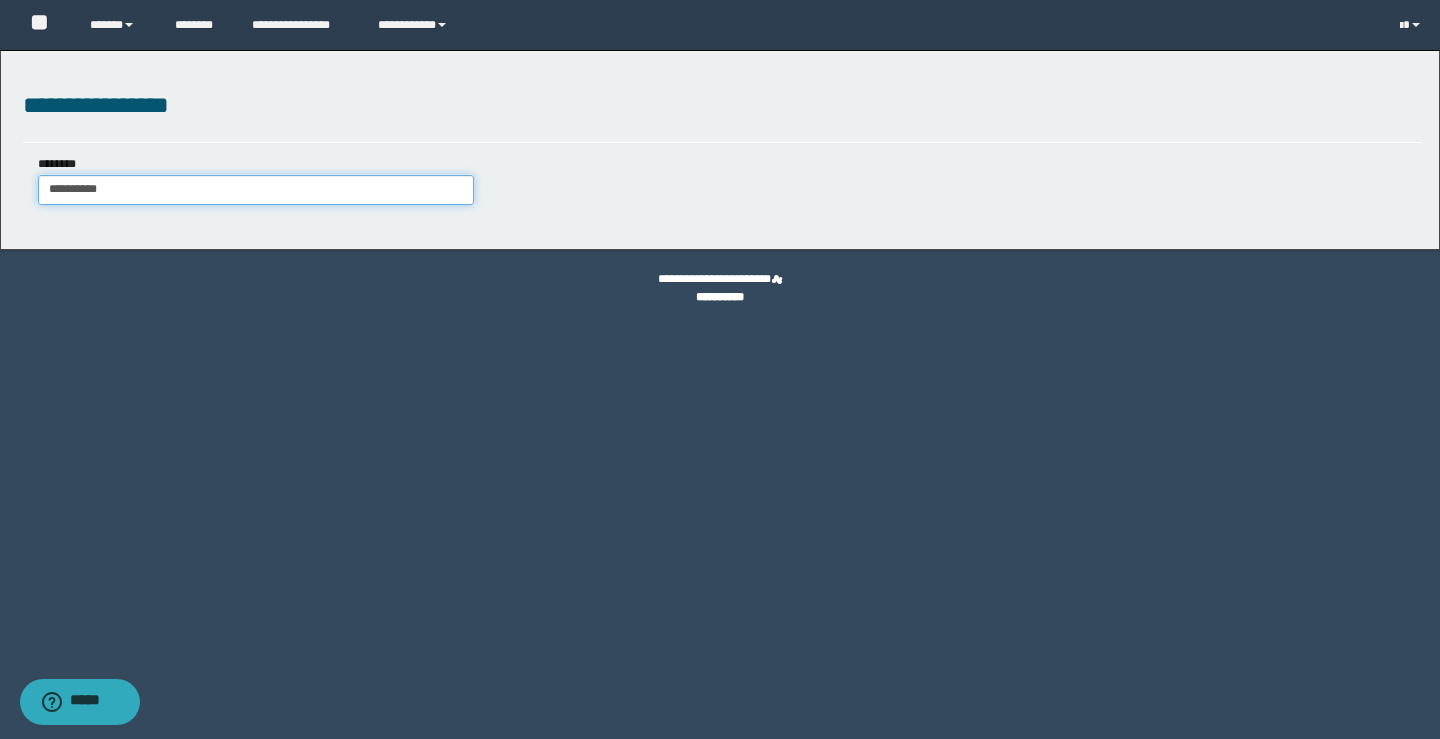 type on "**********" 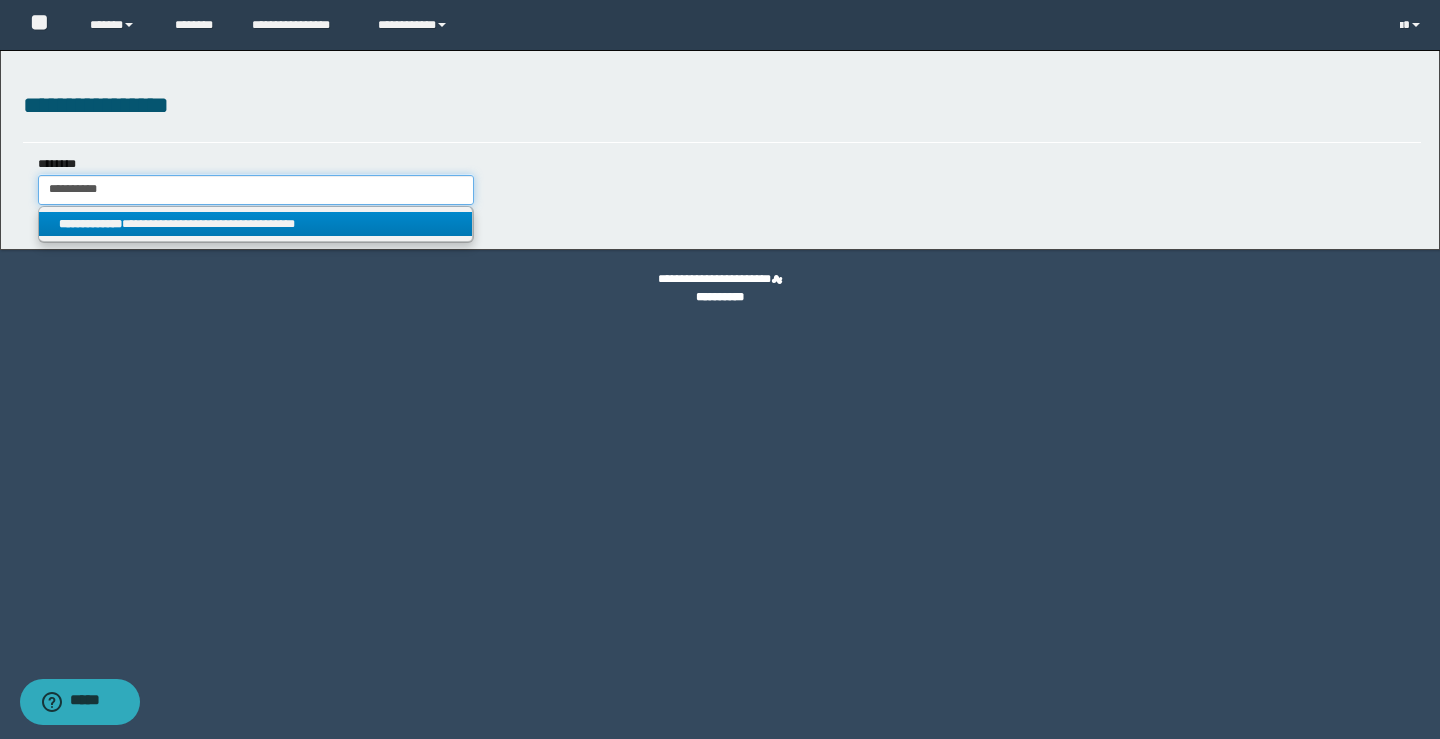 type on "**********" 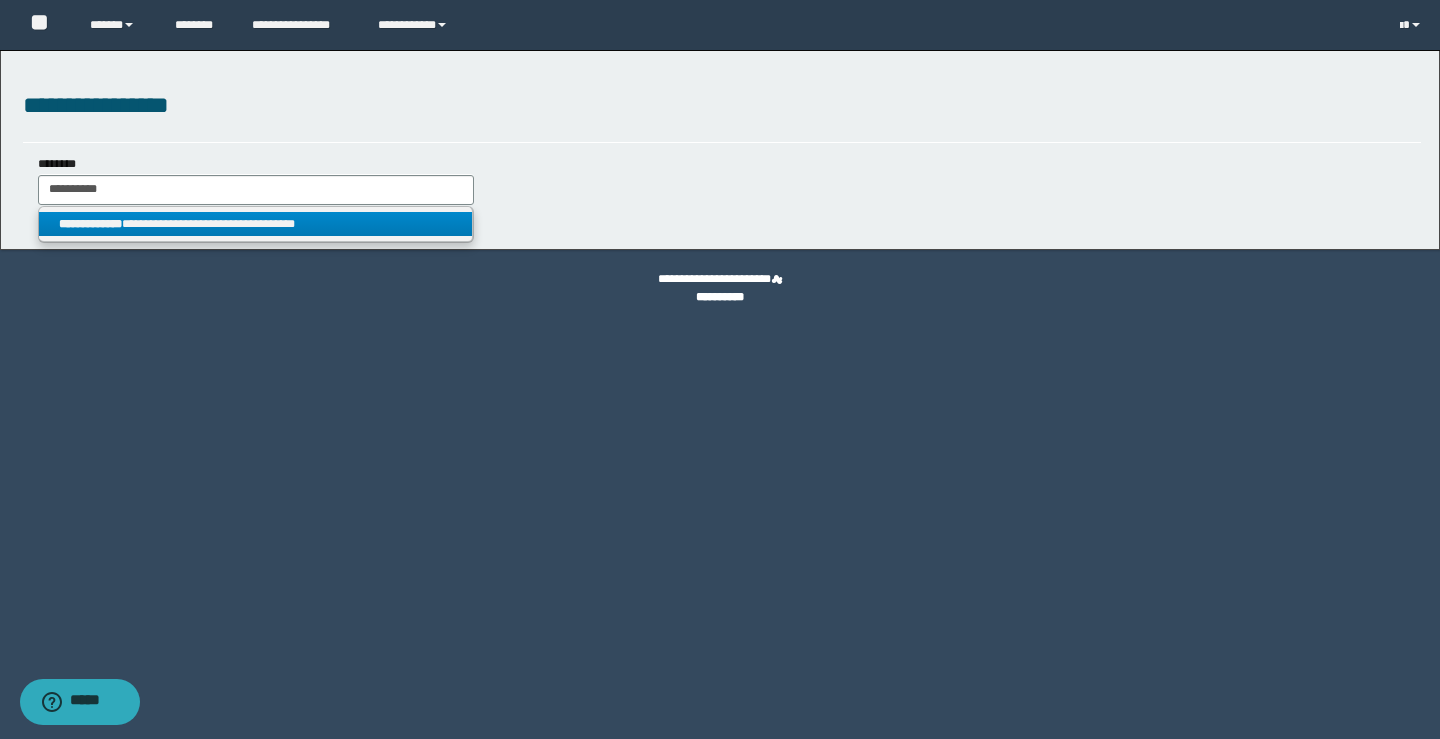 click on "**********" at bounding box center [255, 224] 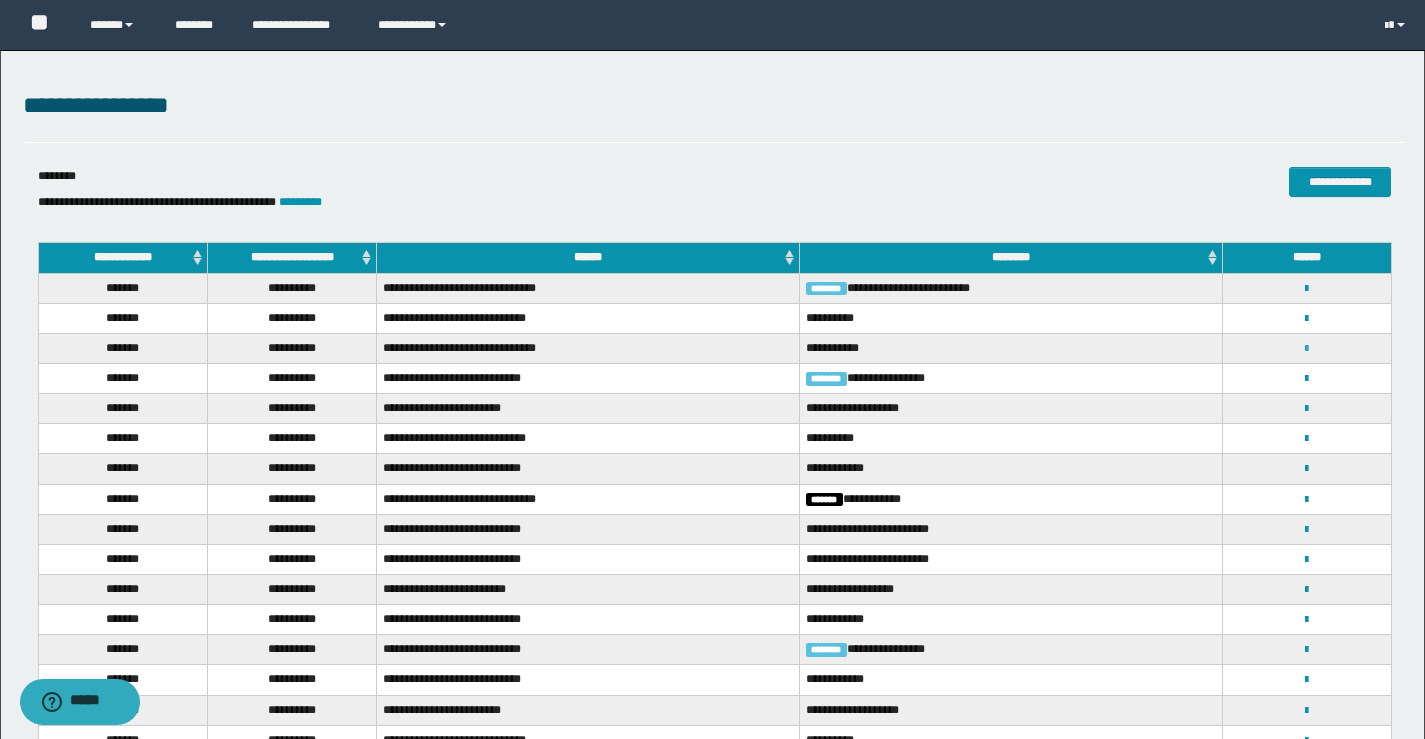 click at bounding box center (1306, 349) 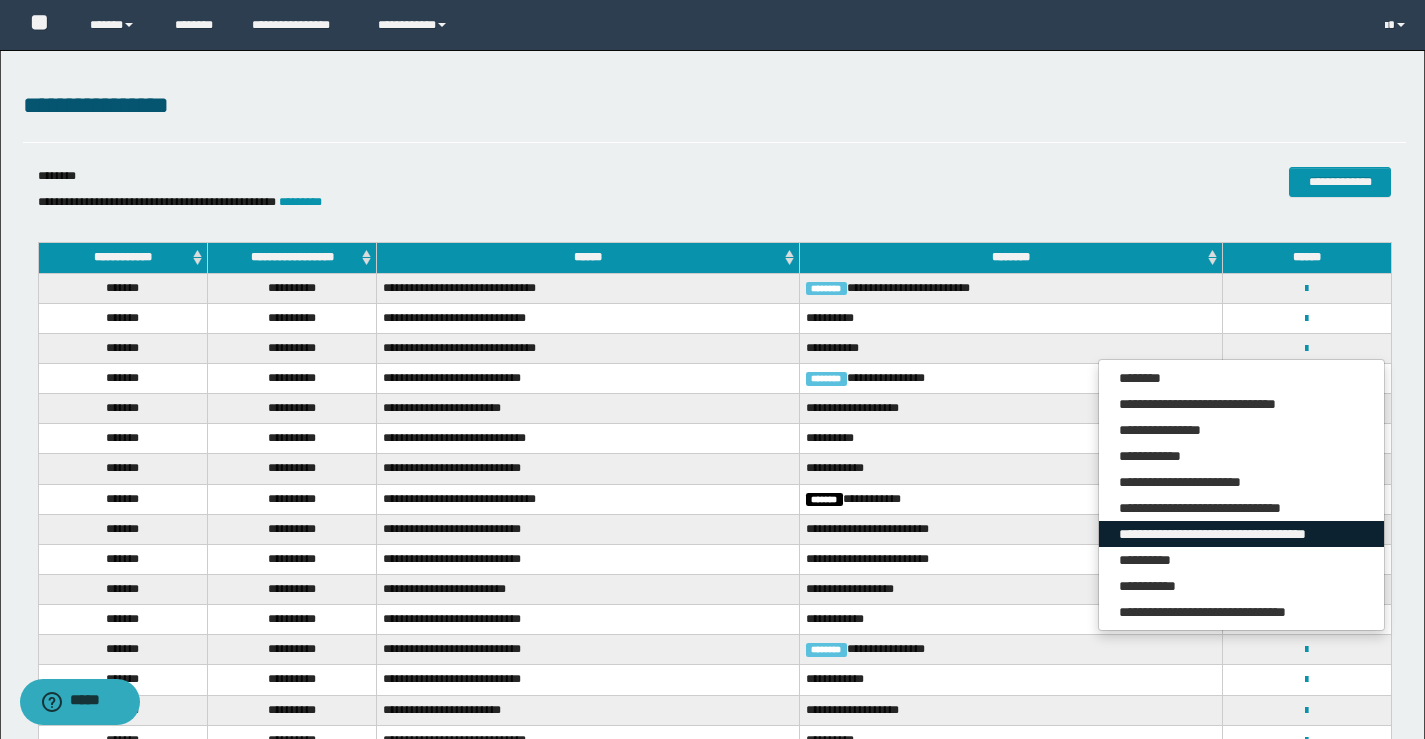 click on "**********" at bounding box center [1241, 534] 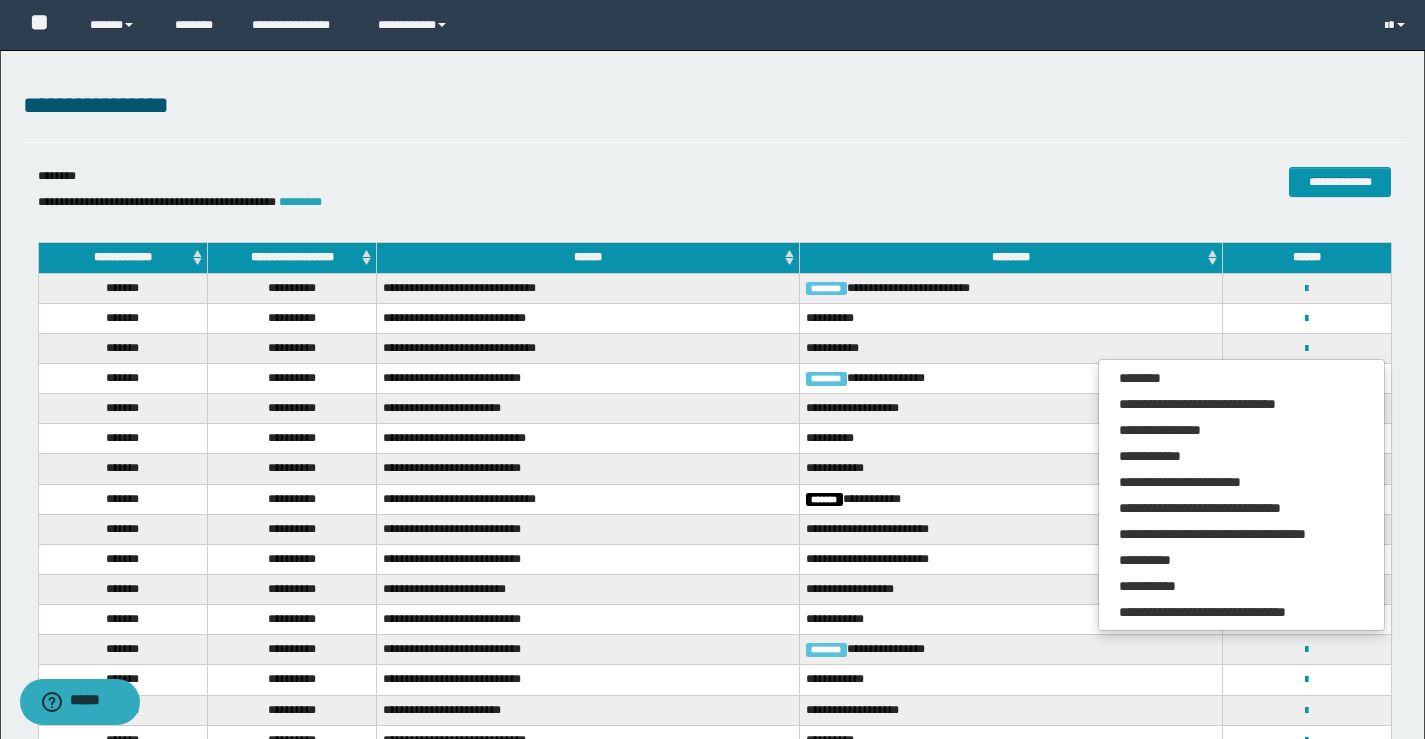 click on "*********" at bounding box center (300, 202) 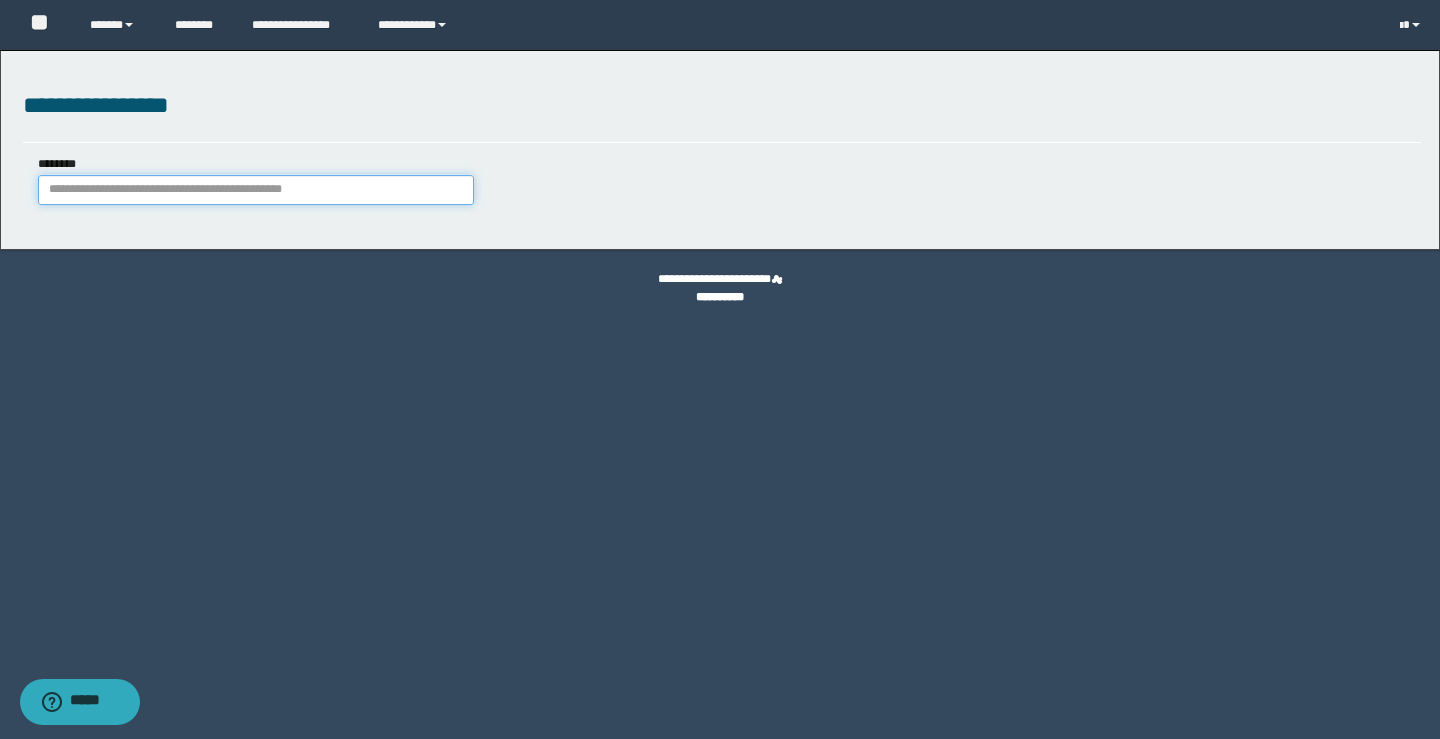 click on "********" at bounding box center [256, 190] 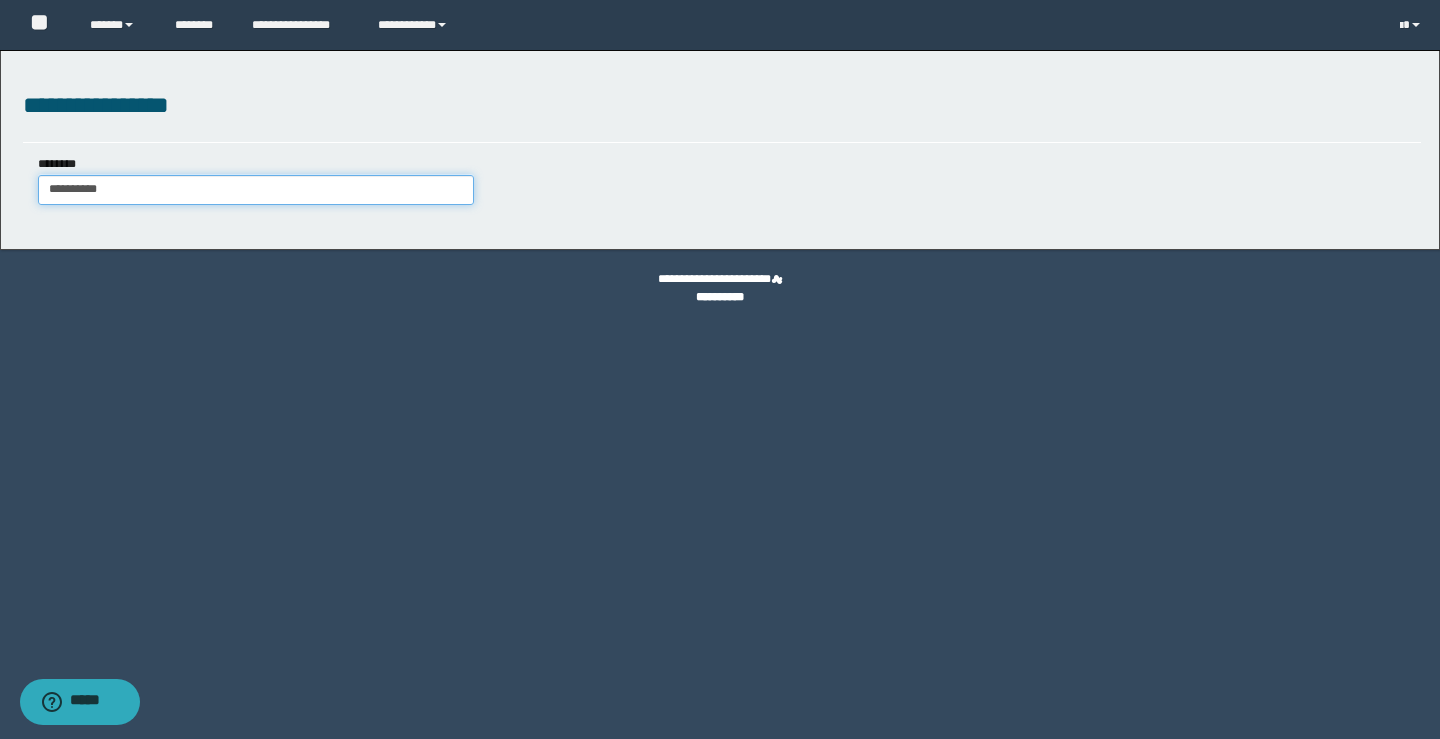 type on "**********" 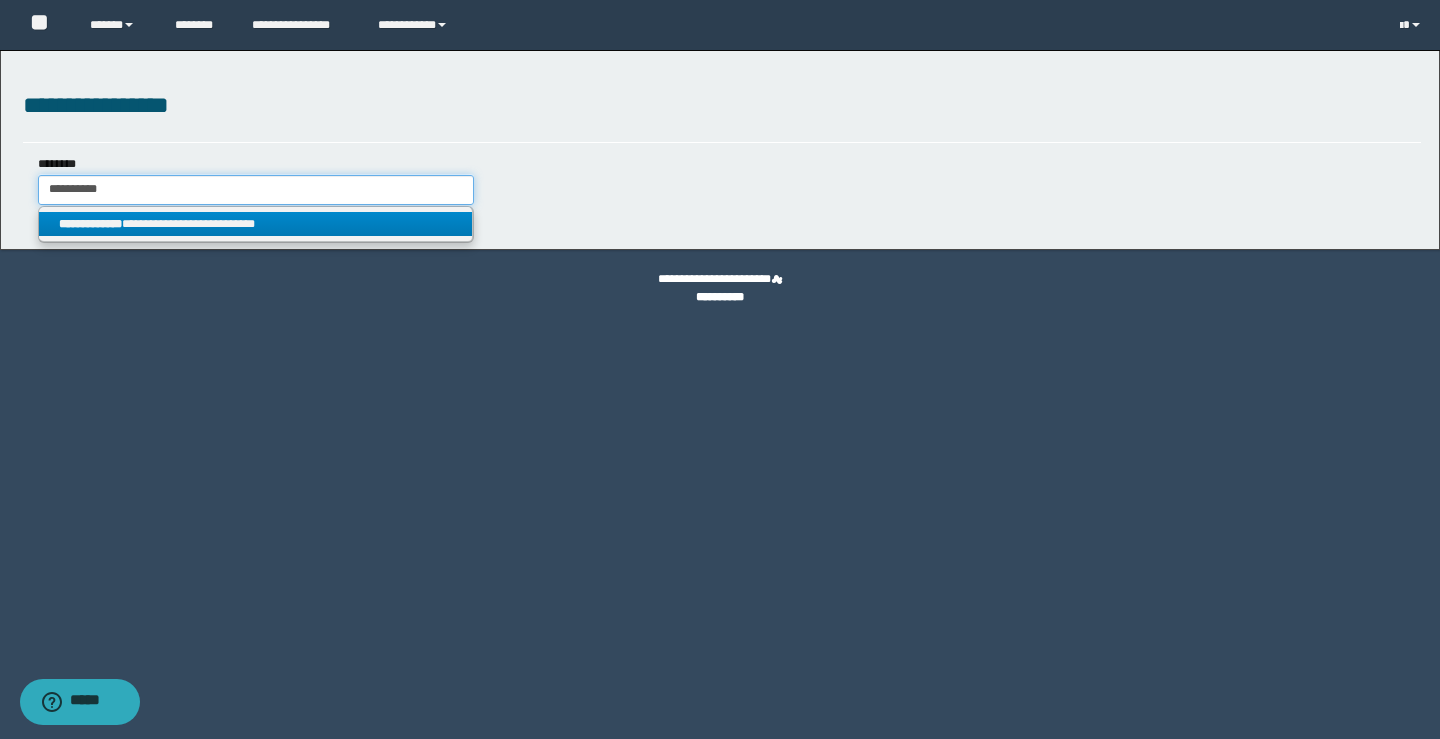 type on "**********" 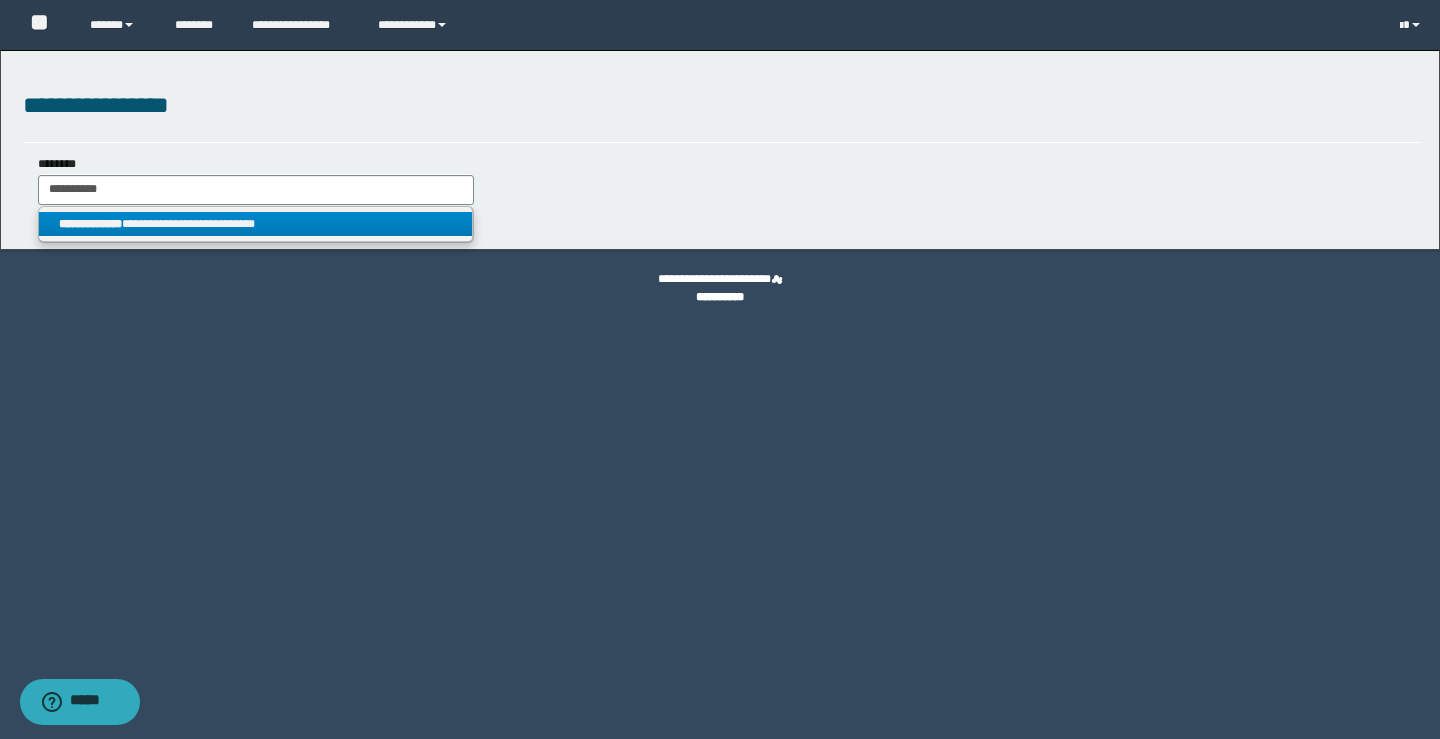 click on "**********" at bounding box center (255, 224) 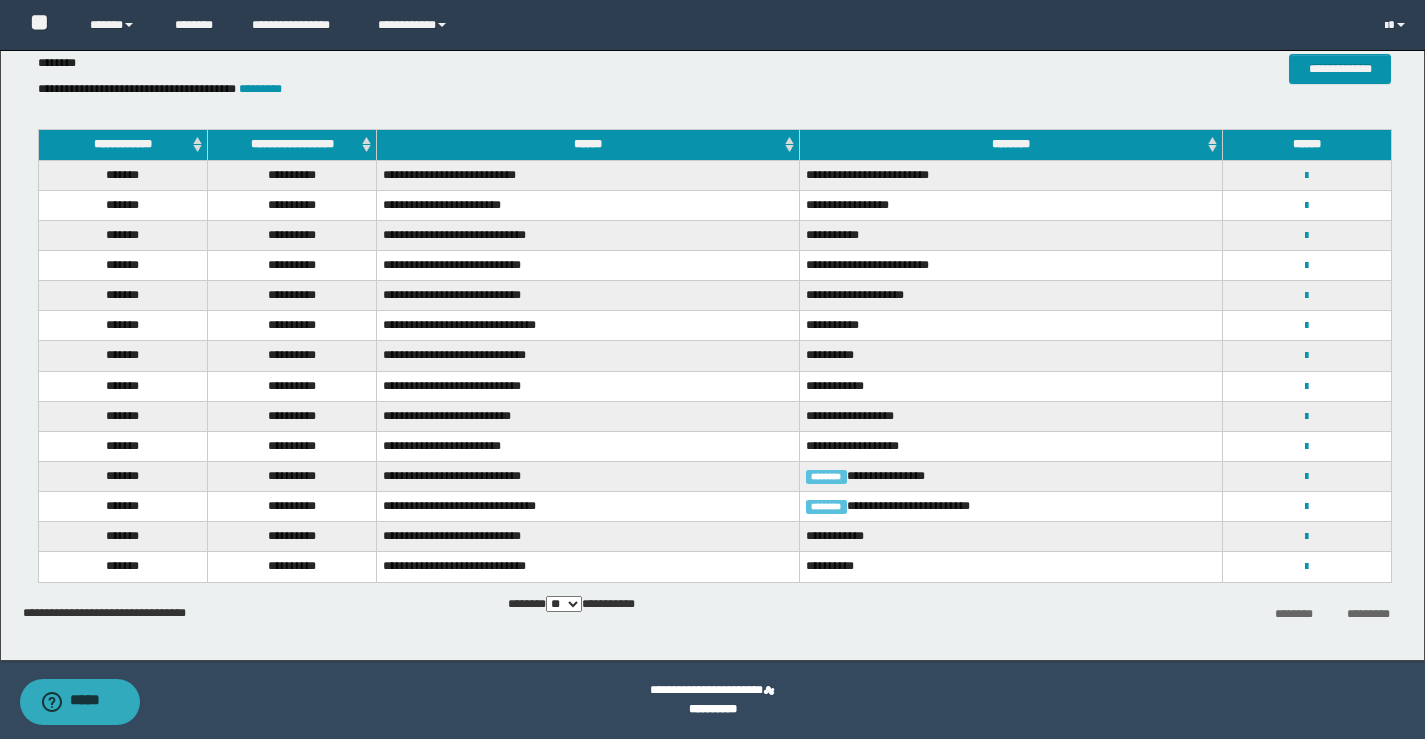 scroll, scrollTop: 13, scrollLeft: 0, axis: vertical 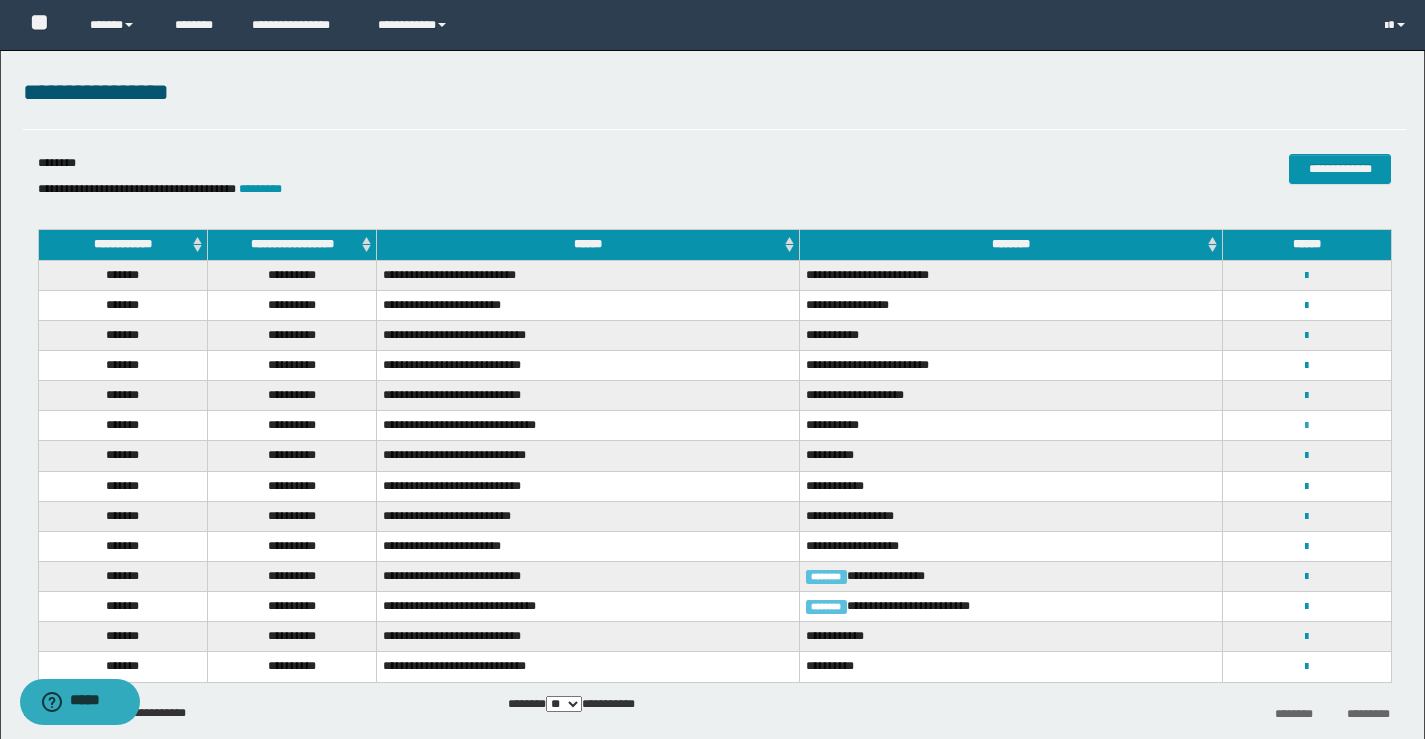 click at bounding box center [1306, 426] 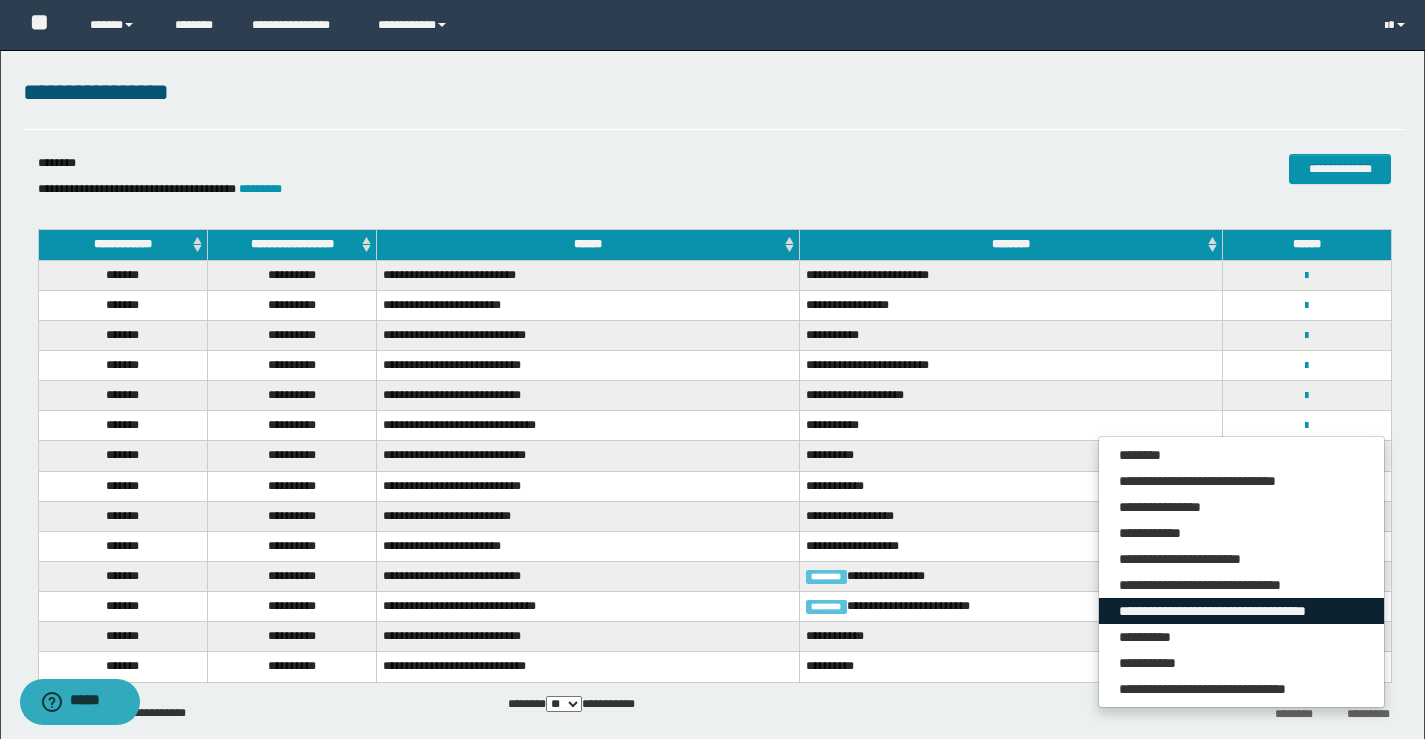 click on "**********" at bounding box center [1241, 611] 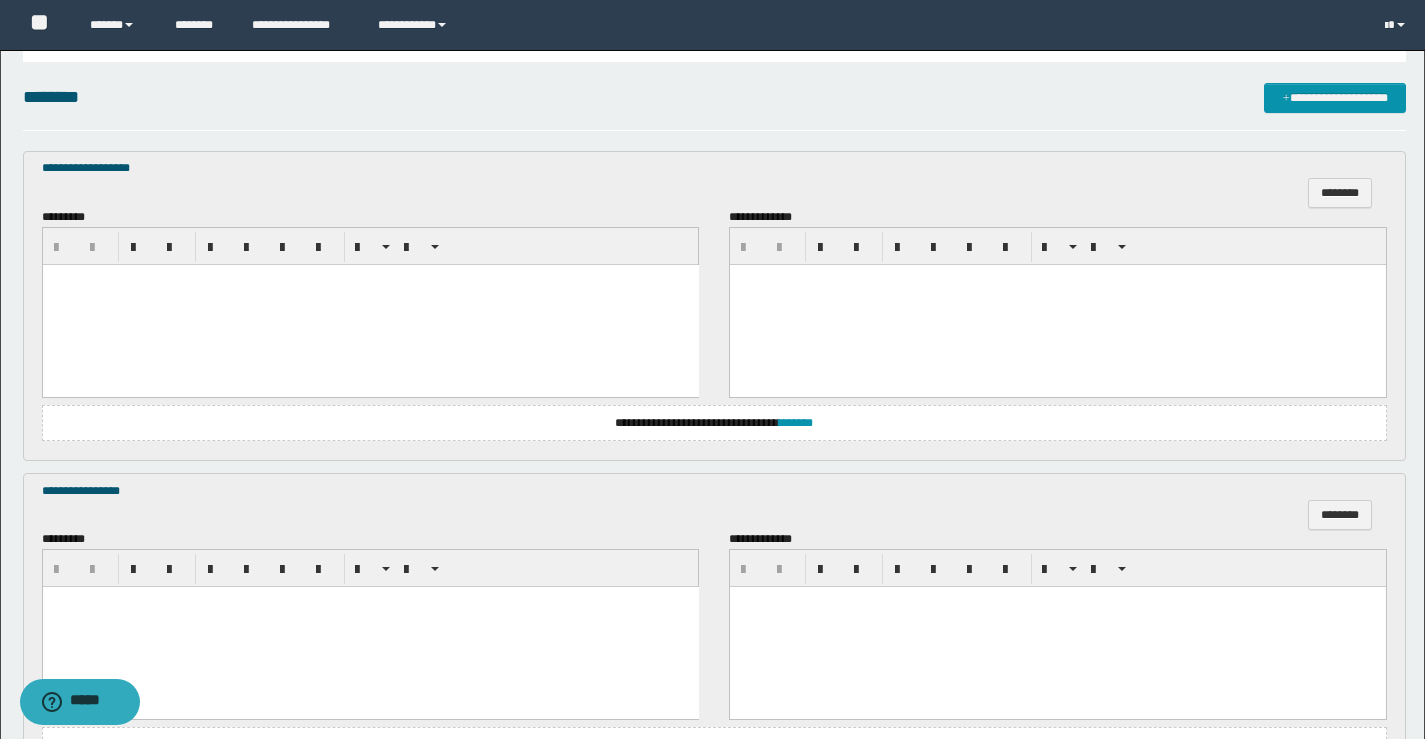 scroll, scrollTop: 771, scrollLeft: 0, axis: vertical 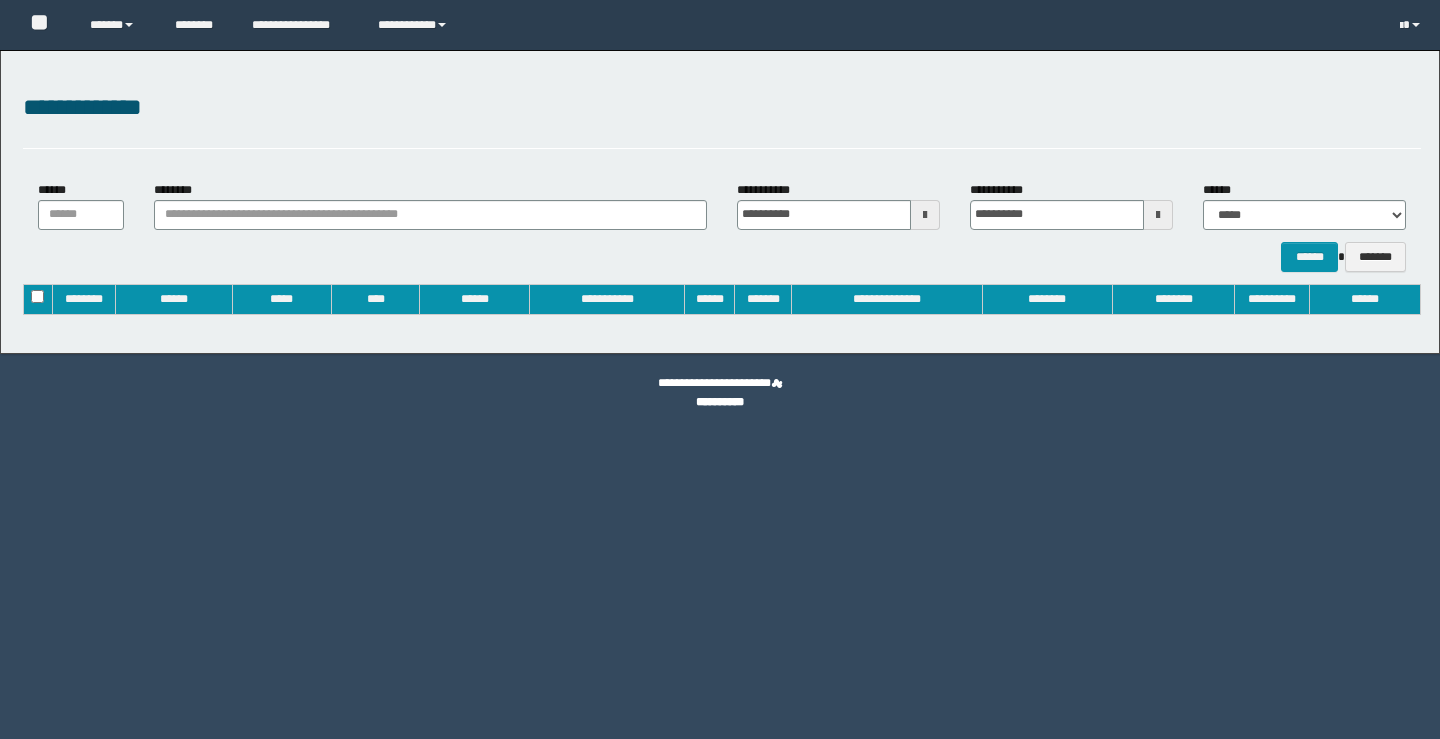type on "**********" 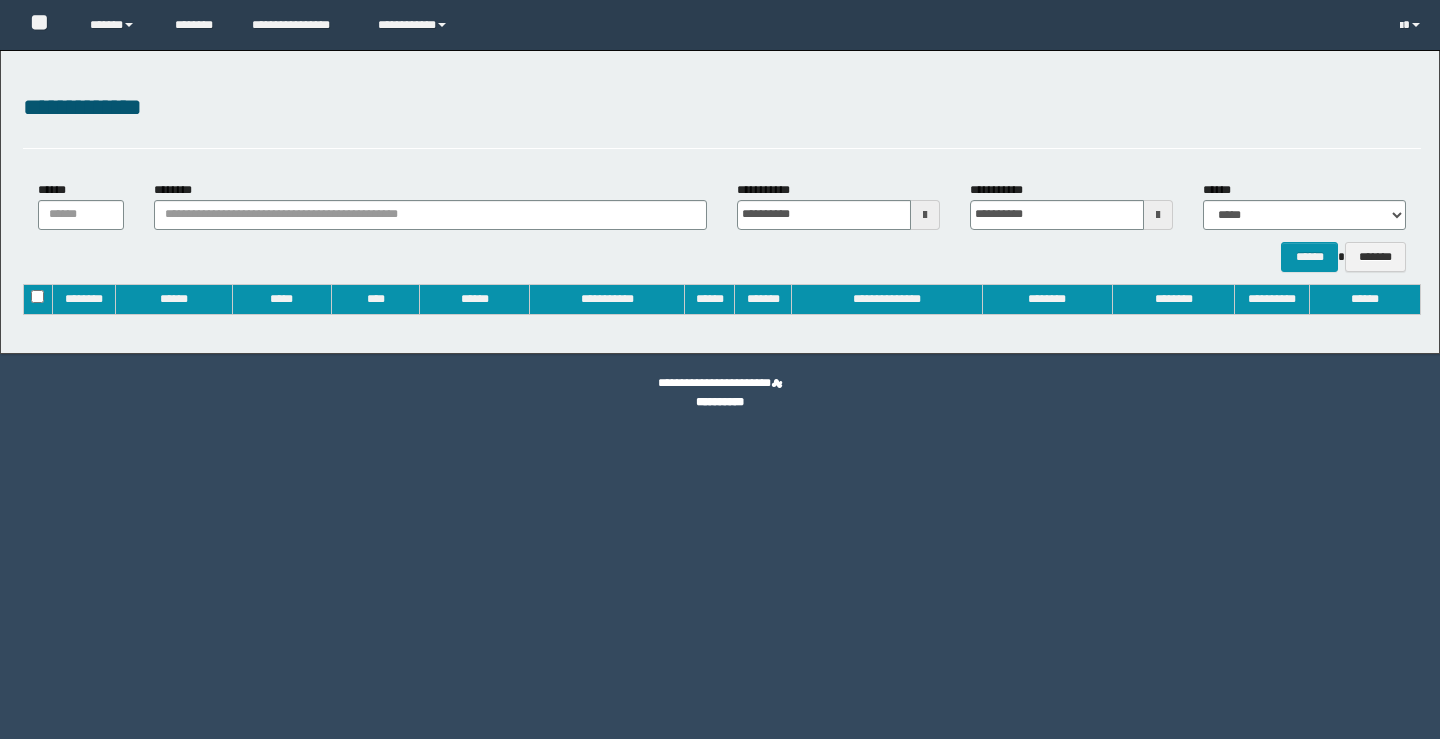 type on "**********" 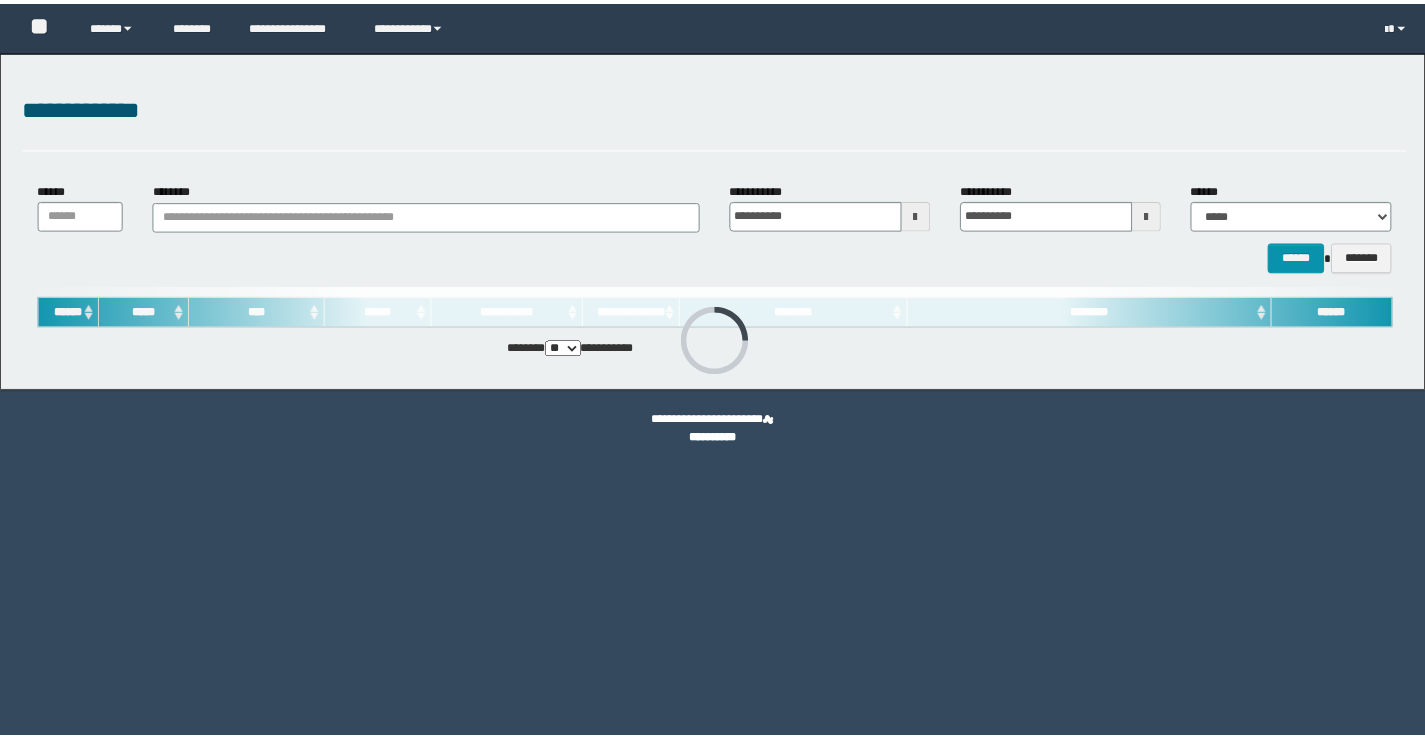 scroll, scrollTop: 0, scrollLeft: 0, axis: both 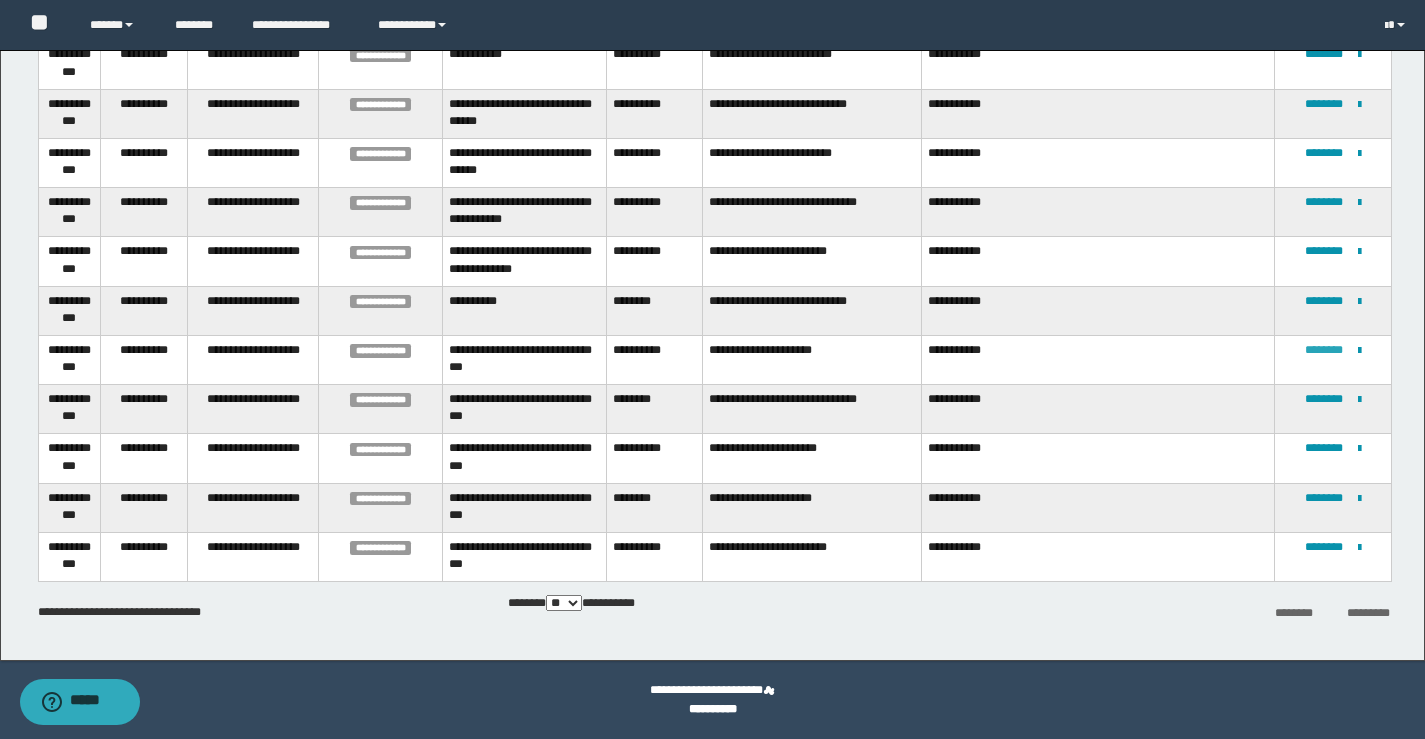 click on "********" at bounding box center (1324, 350) 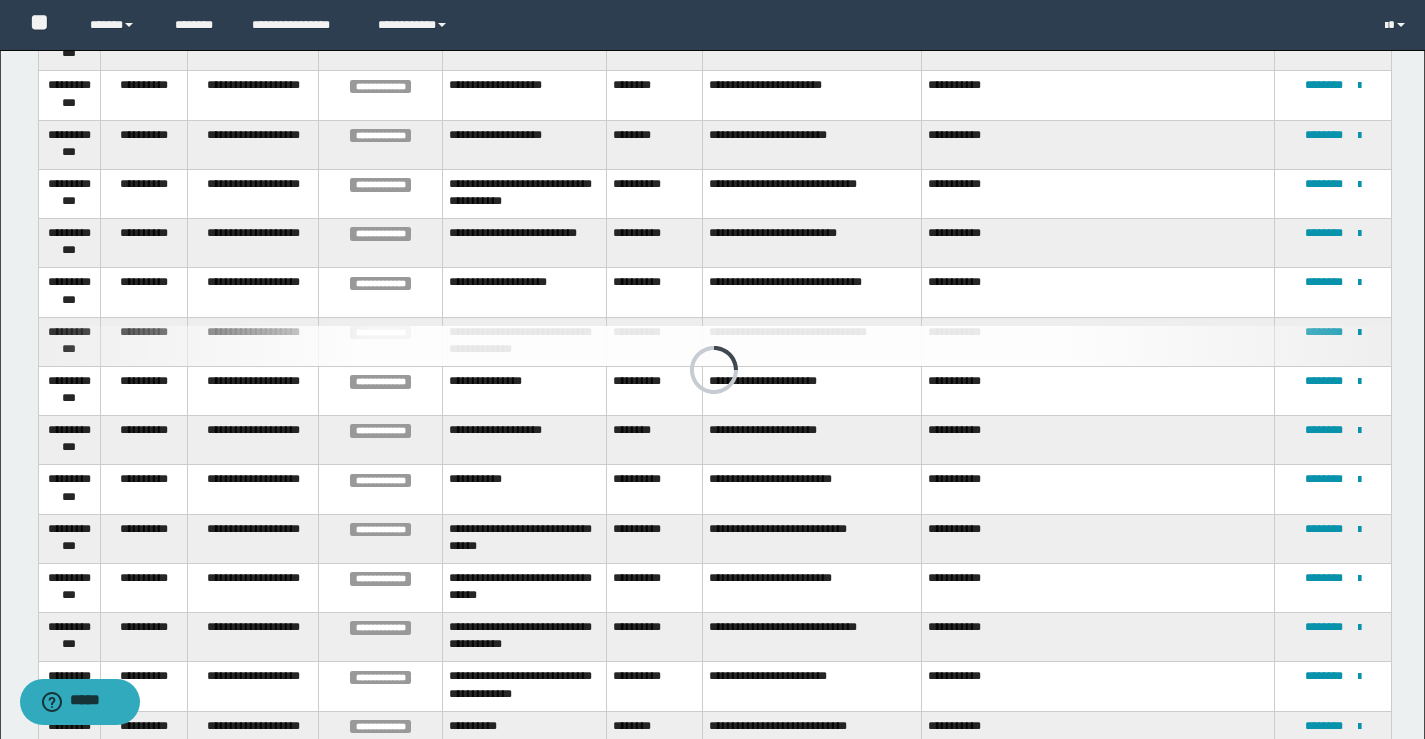 scroll, scrollTop: 1025, scrollLeft: 0, axis: vertical 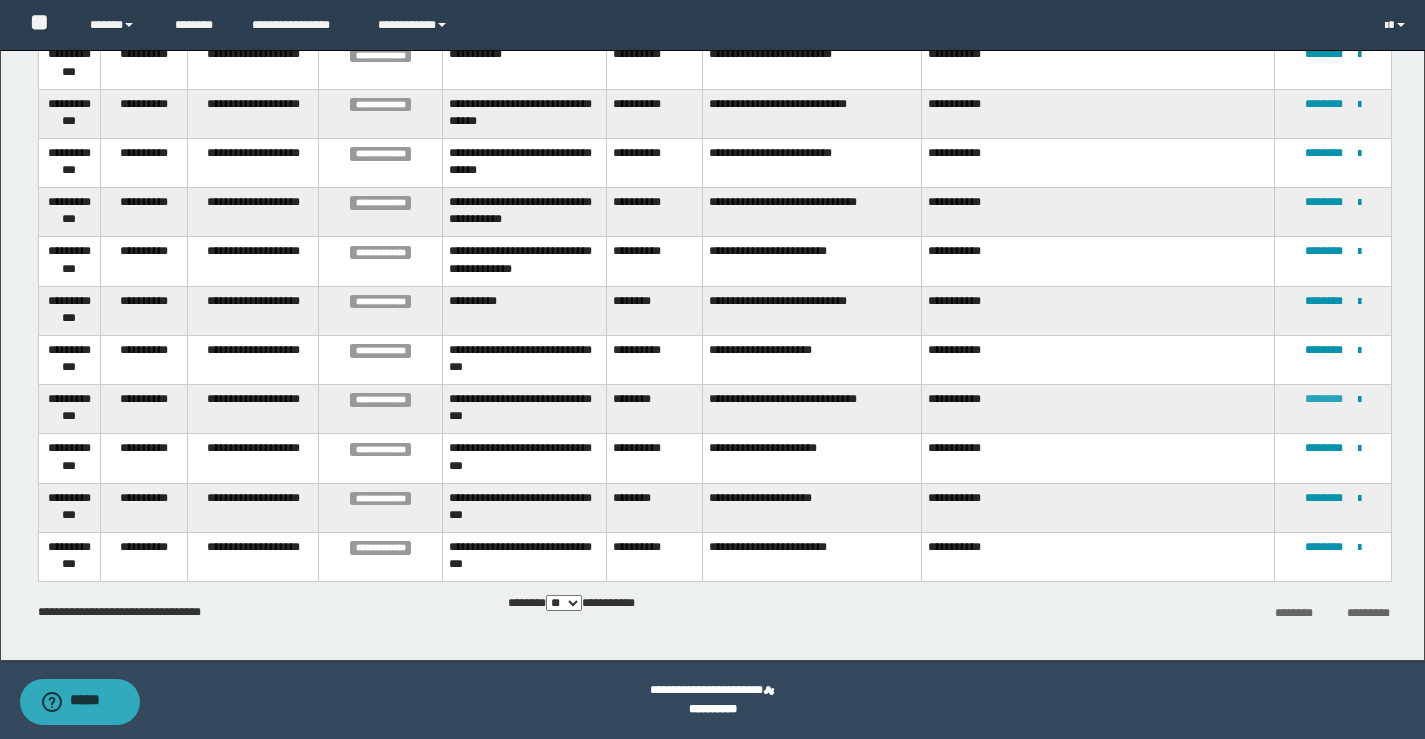 click on "********" at bounding box center (1324, 399) 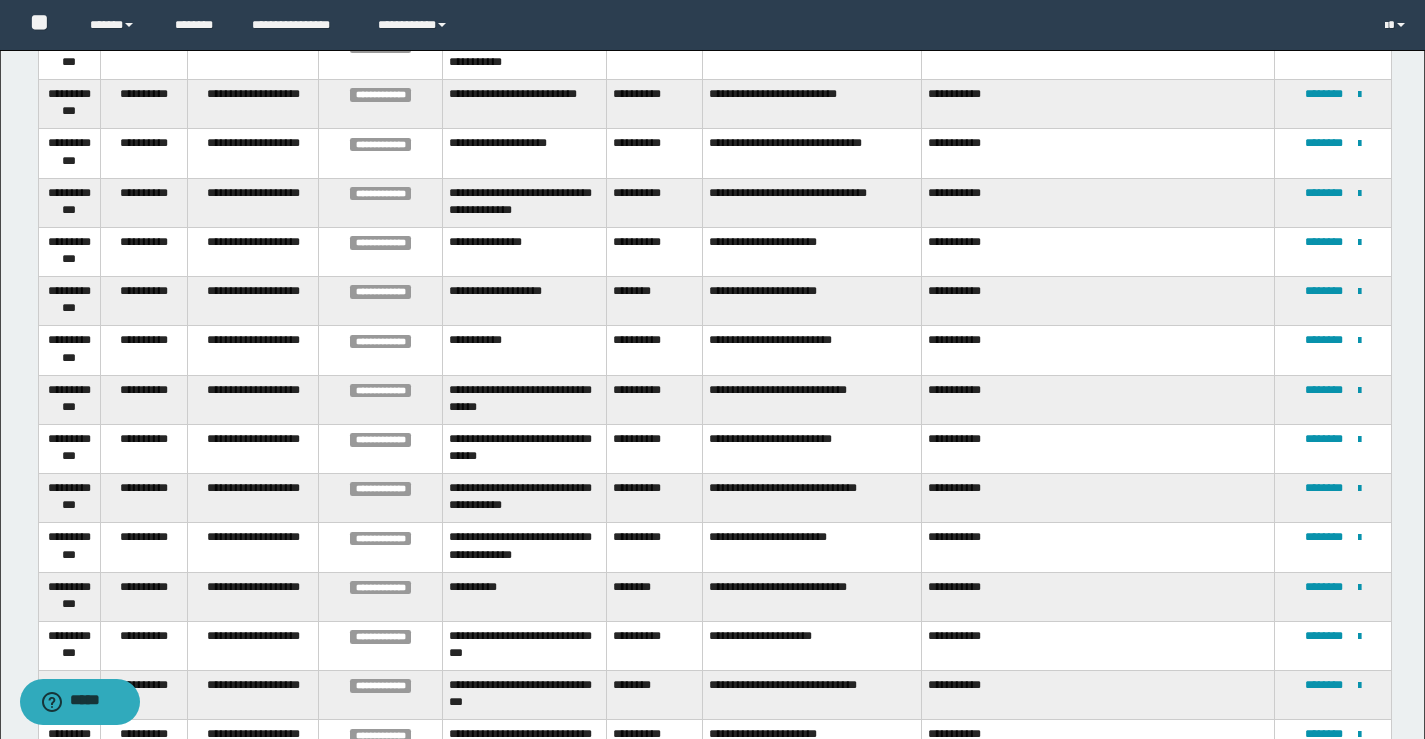 scroll, scrollTop: 987, scrollLeft: 0, axis: vertical 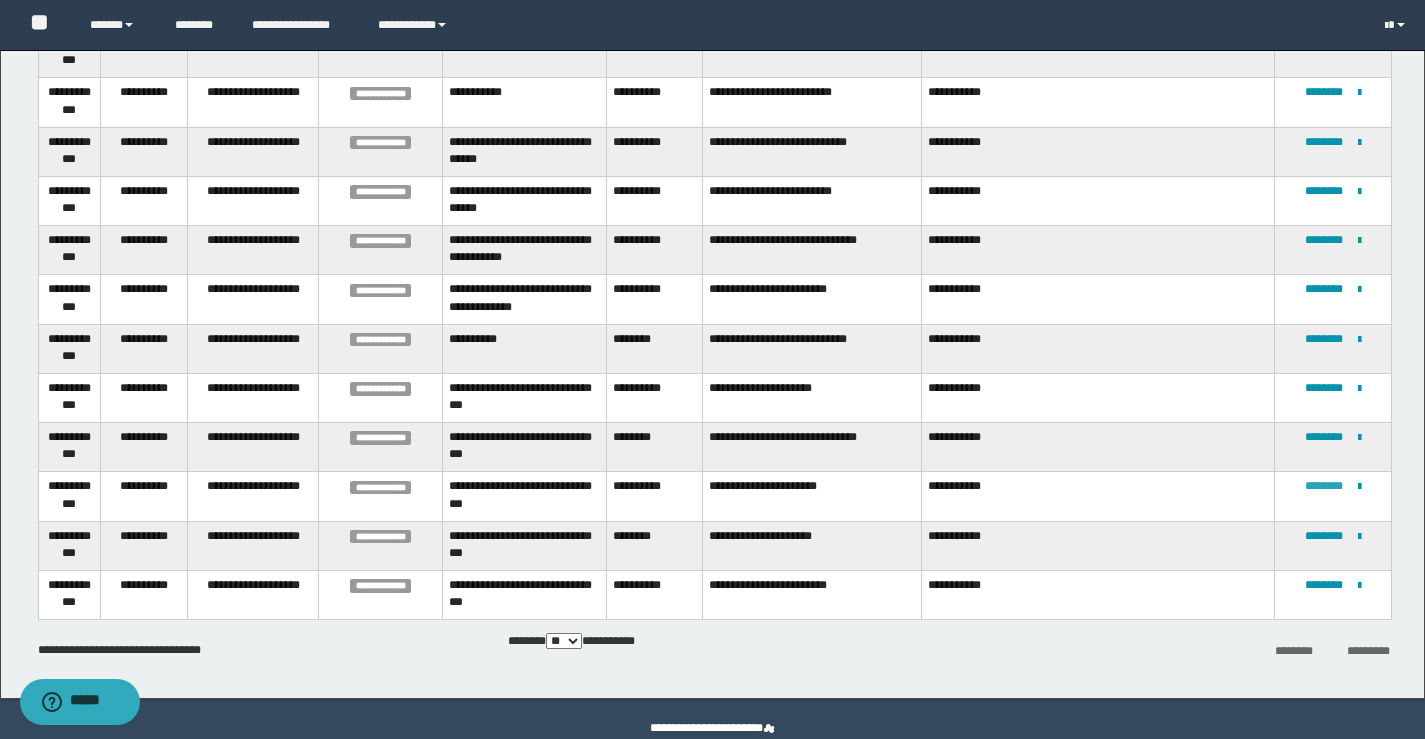 click on "********" at bounding box center (1324, 486) 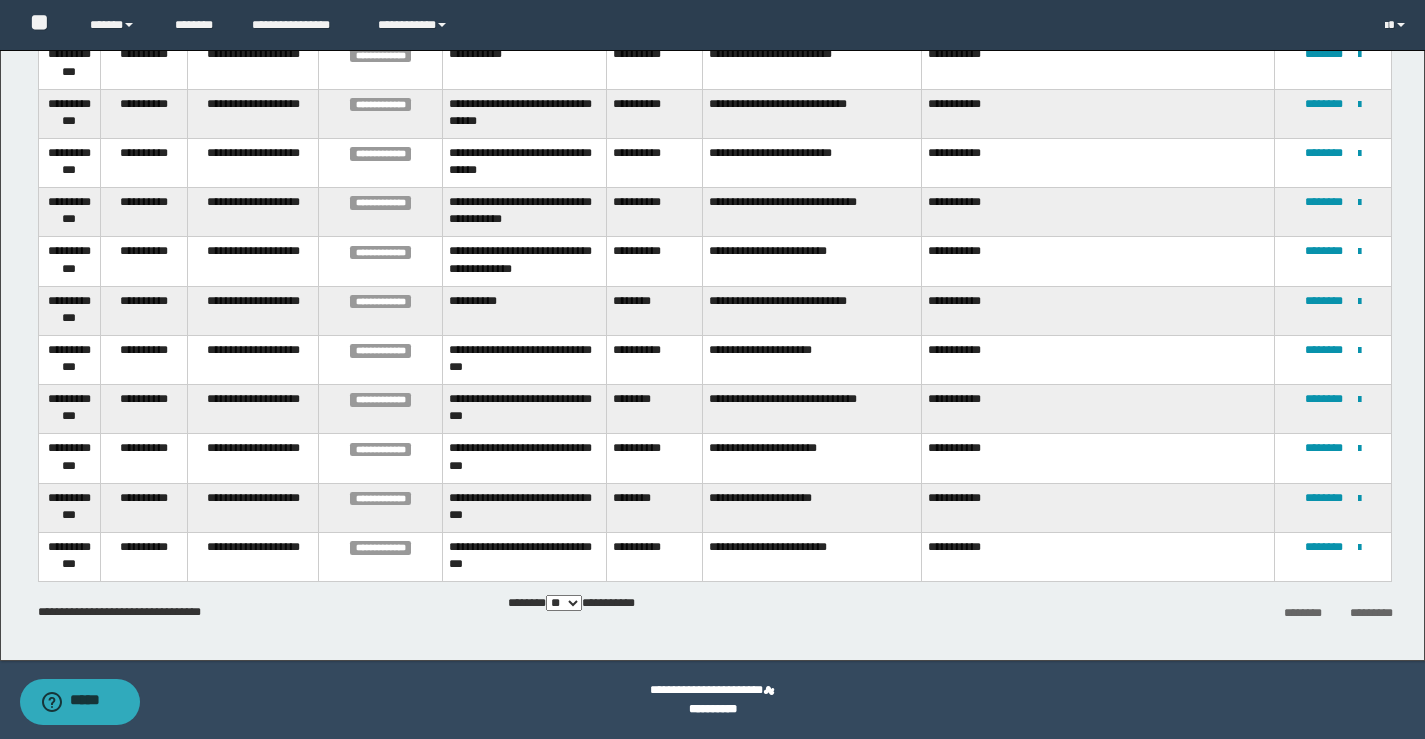 scroll, scrollTop: 0, scrollLeft: 0, axis: both 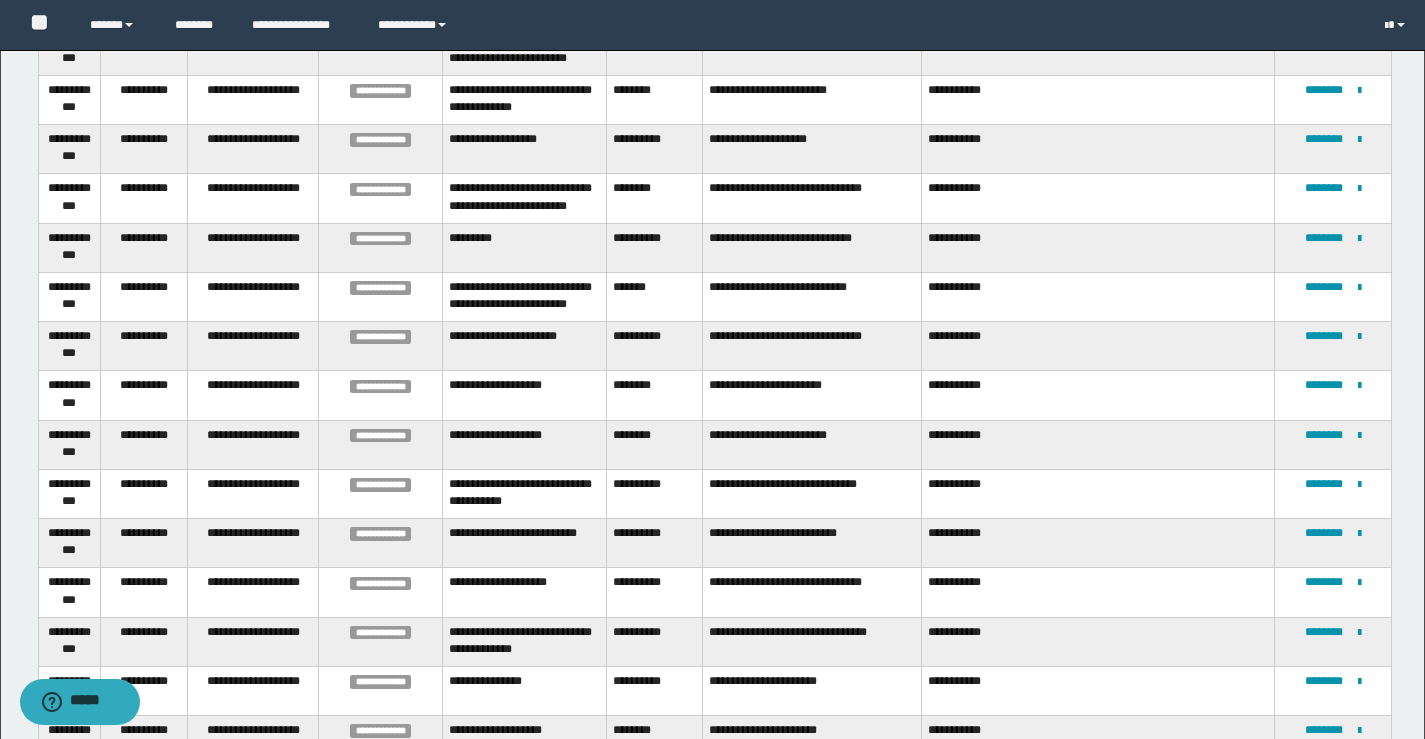 drag, startPoint x: 878, startPoint y: 477, endPoint x: 1175, endPoint y: 618, distance: 328.77045 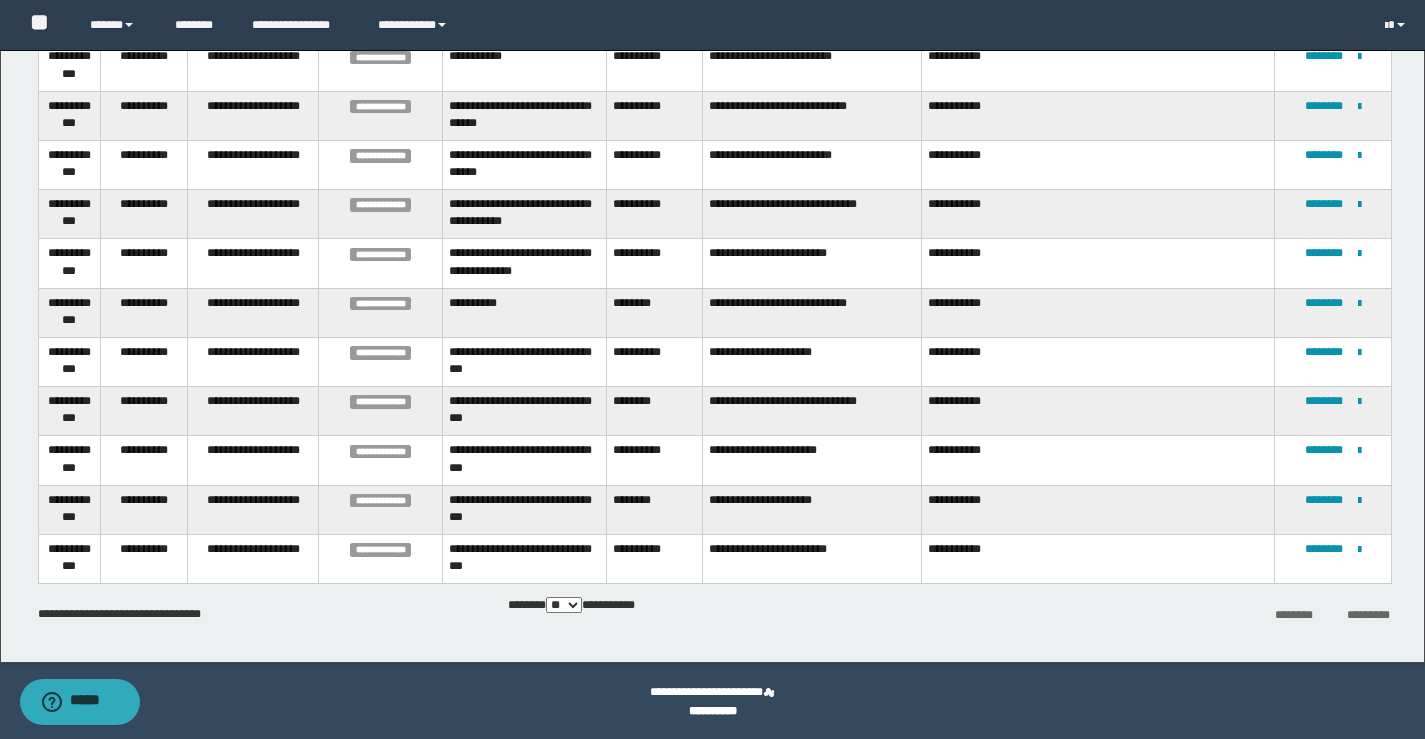 scroll, scrollTop: 1025, scrollLeft: 0, axis: vertical 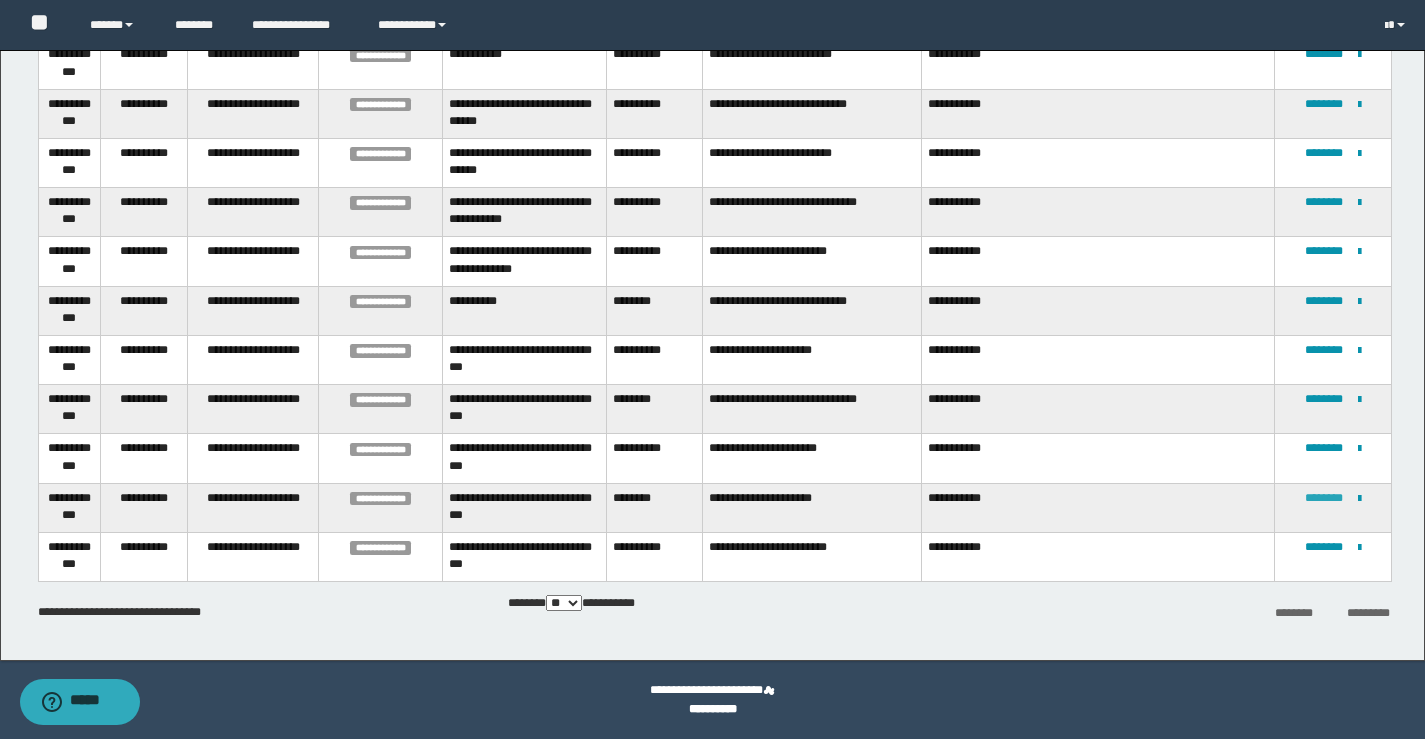 click on "********" at bounding box center [1324, 498] 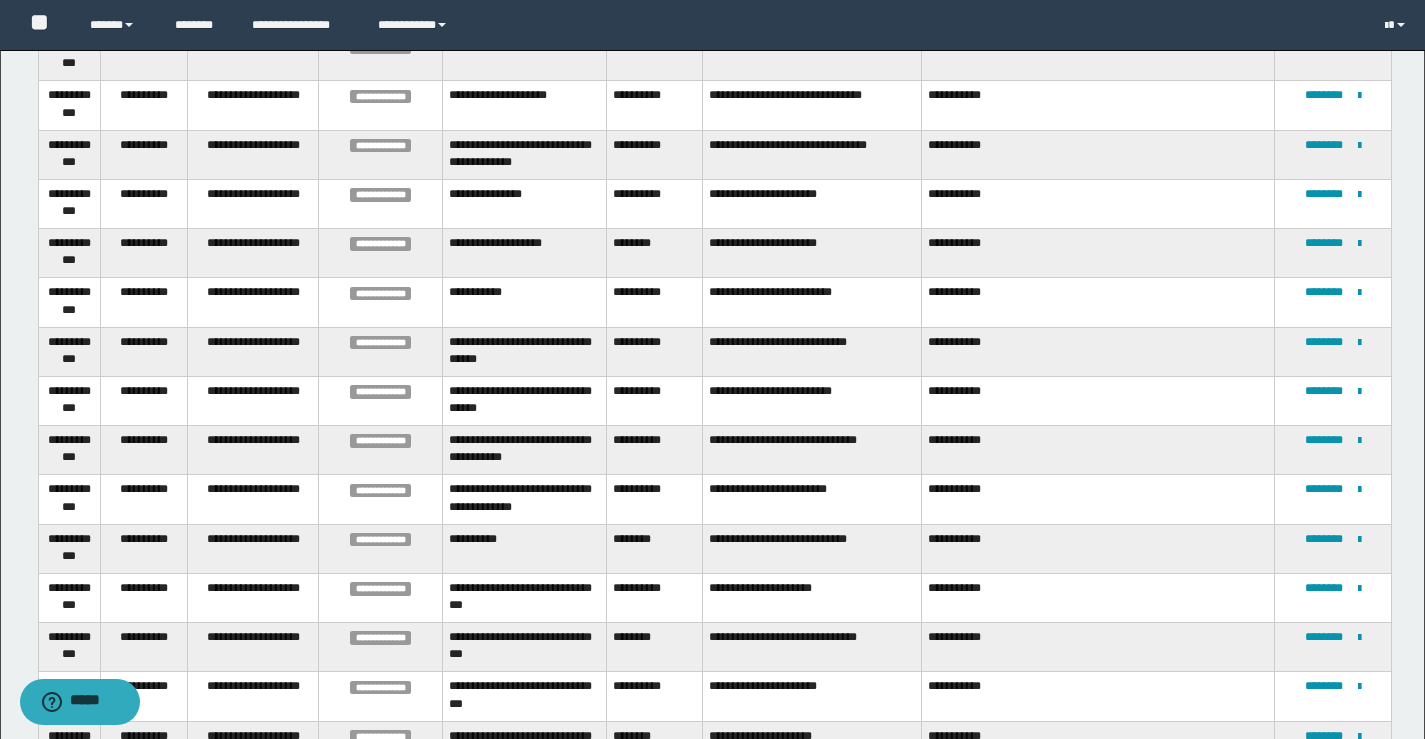 scroll, scrollTop: 1025, scrollLeft: 0, axis: vertical 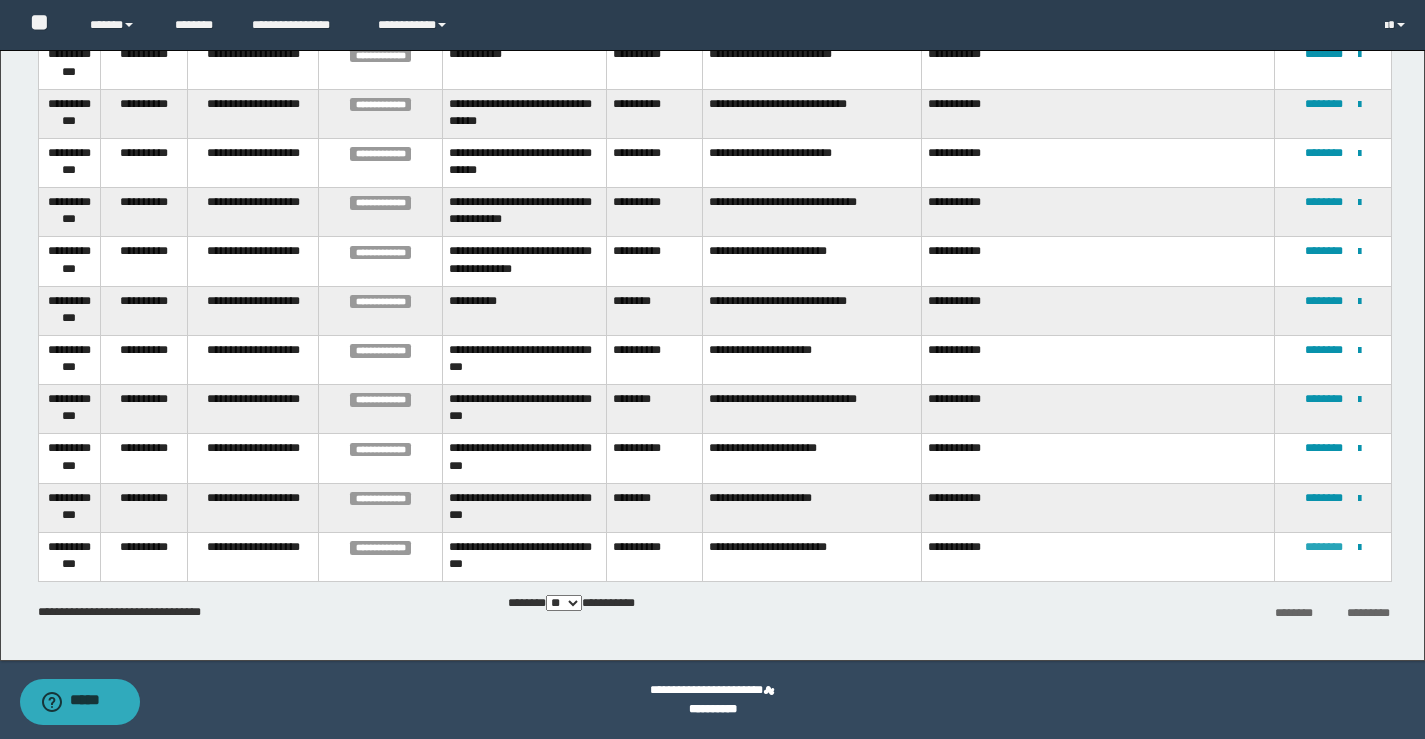 click on "********" at bounding box center [1324, 547] 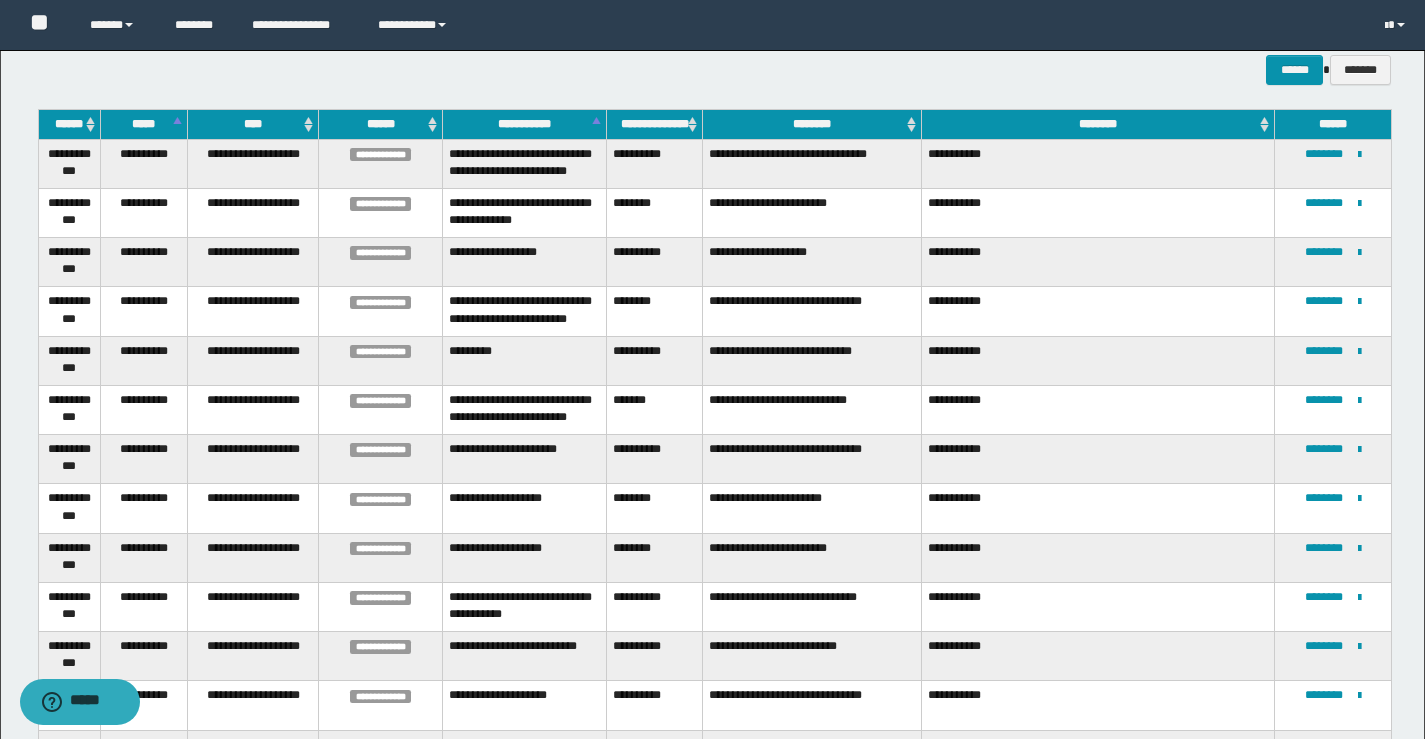 scroll, scrollTop: 225, scrollLeft: 0, axis: vertical 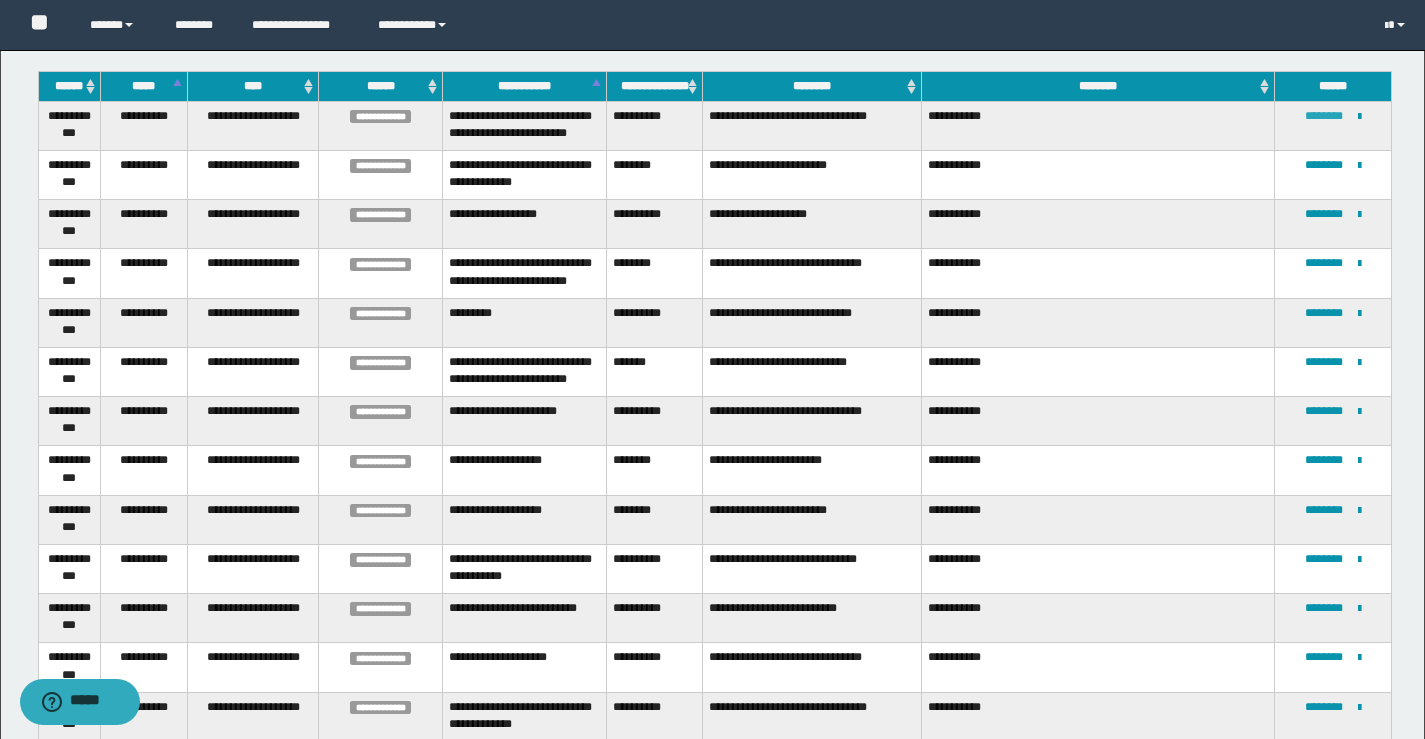 drag, startPoint x: 1322, startPoint y: 125, endPoint x: 1325, endPoint y: 113, distance: 12.369317 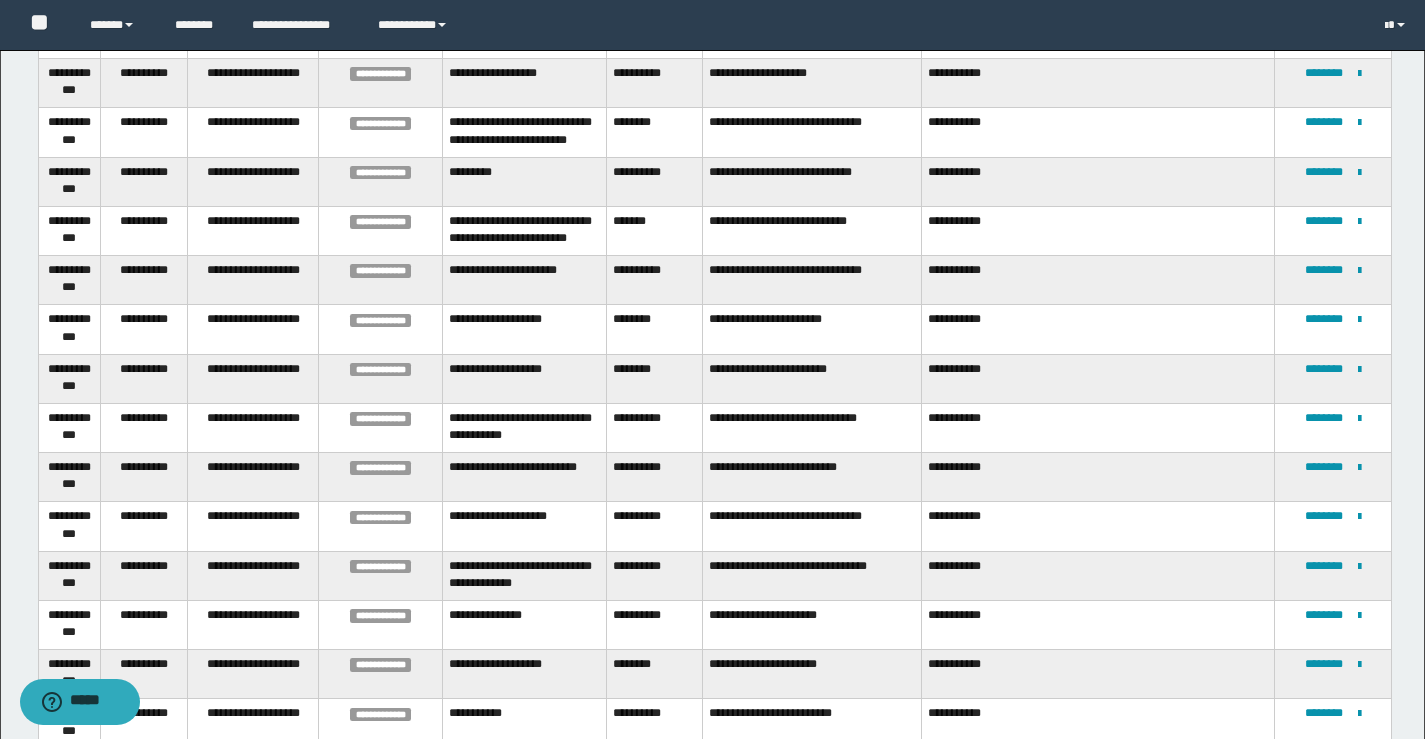scroll, scrollTop: 325, scrollLeft: 0, axis: vertical 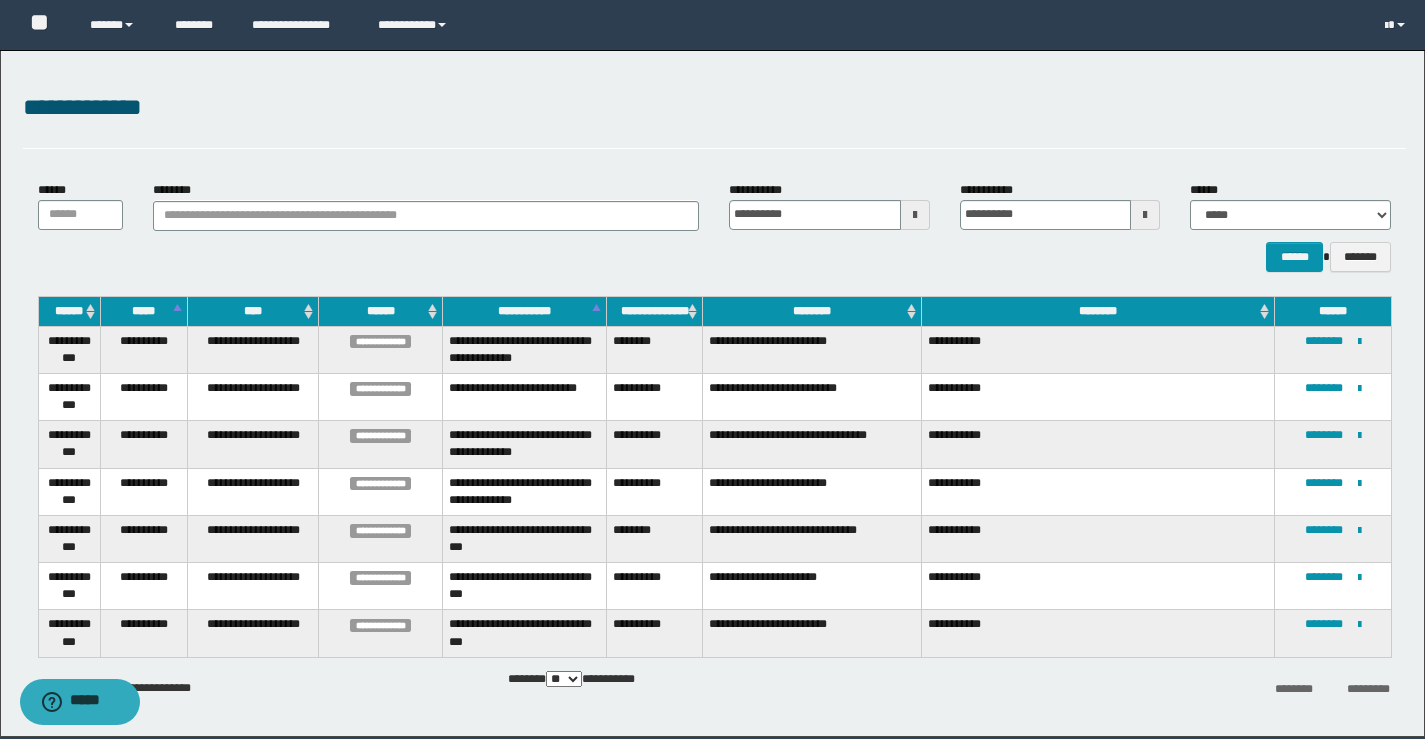 drag, startPoint x: 1306, startPoint y: 571, endPoint x: 1038, endPoint y: 266, distance: 406.01602 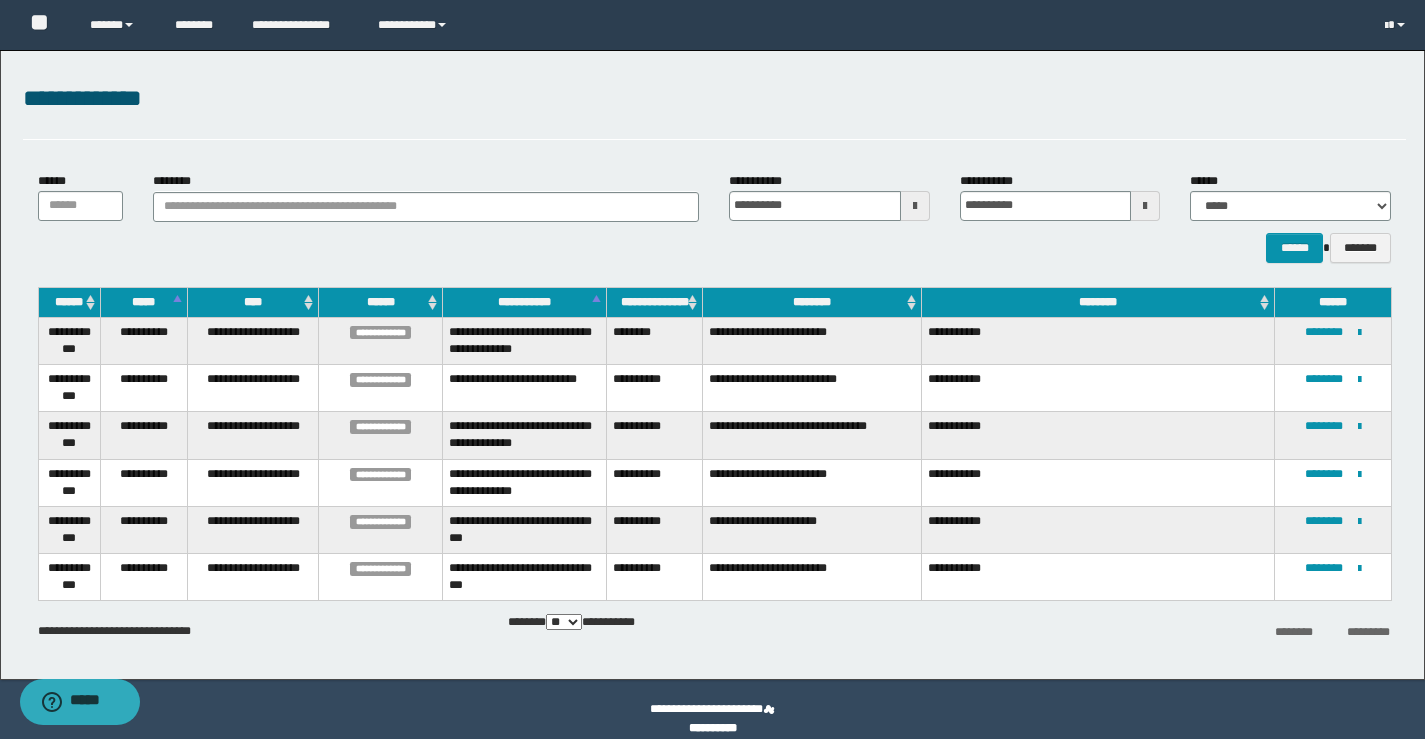 scroll, scrollTop: 28, scrollLeft: 0, axis: vertical 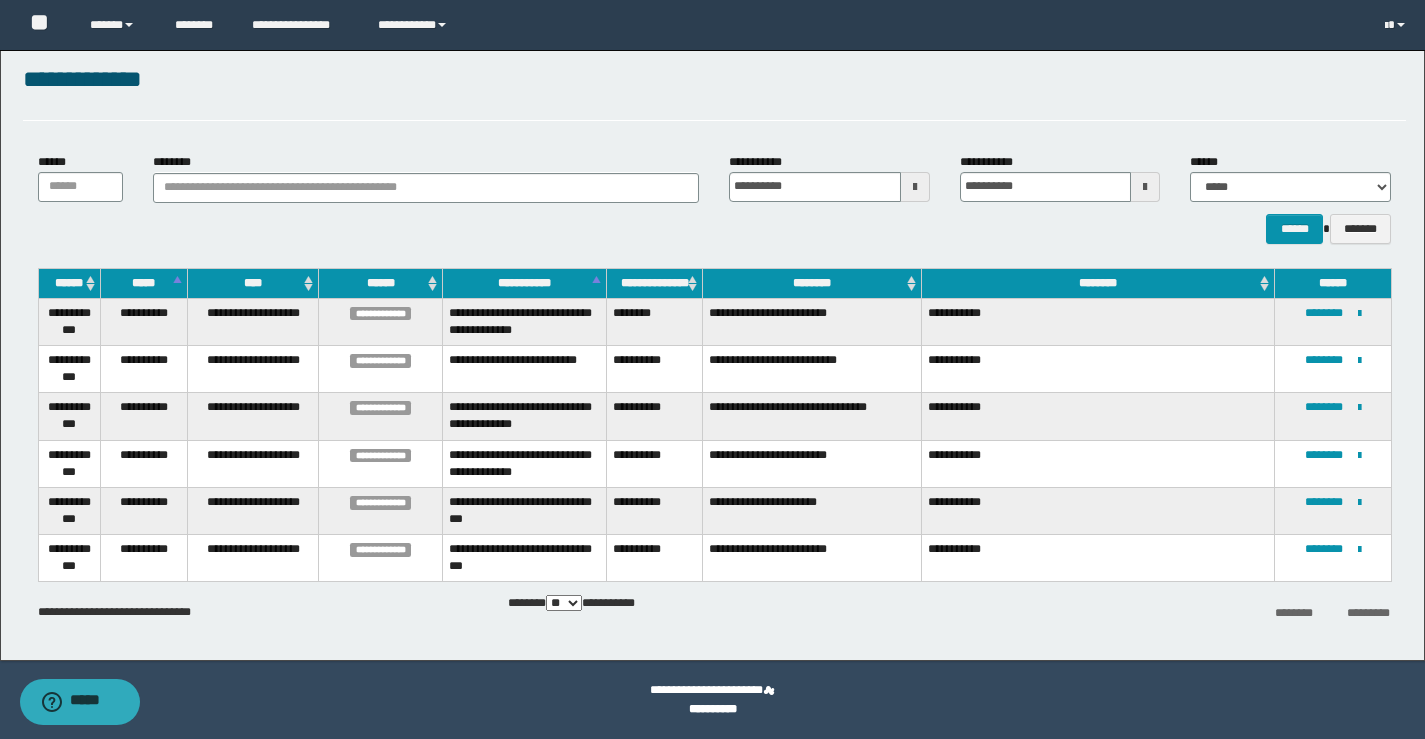 click on "**********" at bounding box center [812, 558] 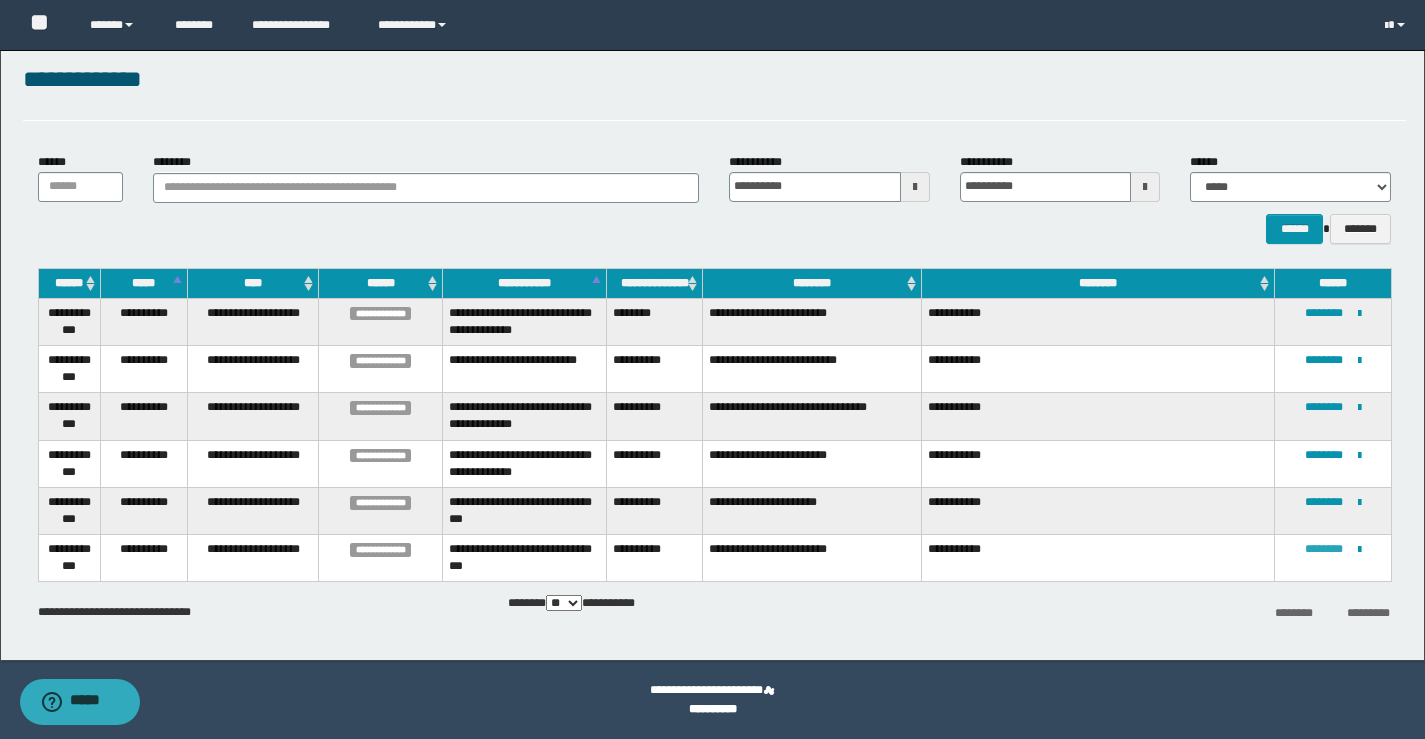 click on "********" at bounding box center (1324, 549) 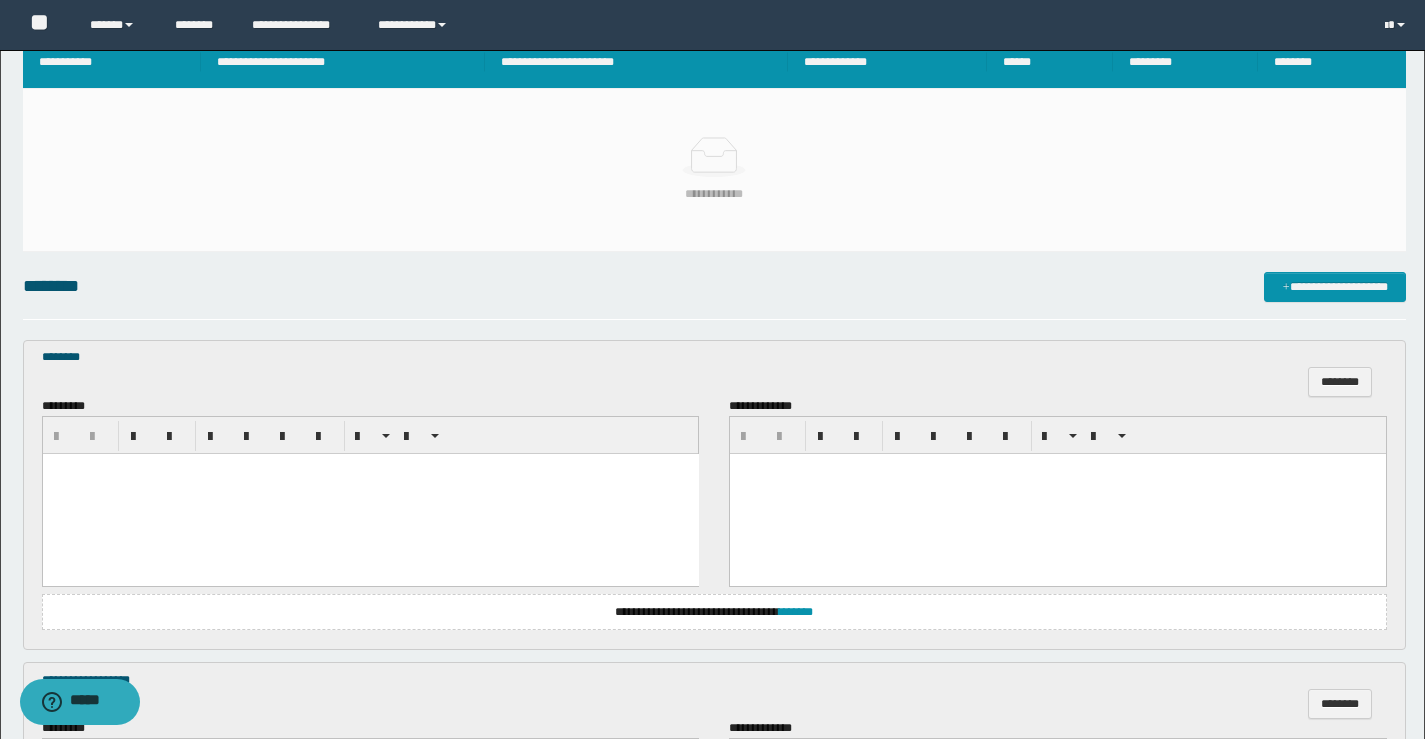 scroll, scrollTop: 101, scrollLeft: 0, axis: vertical 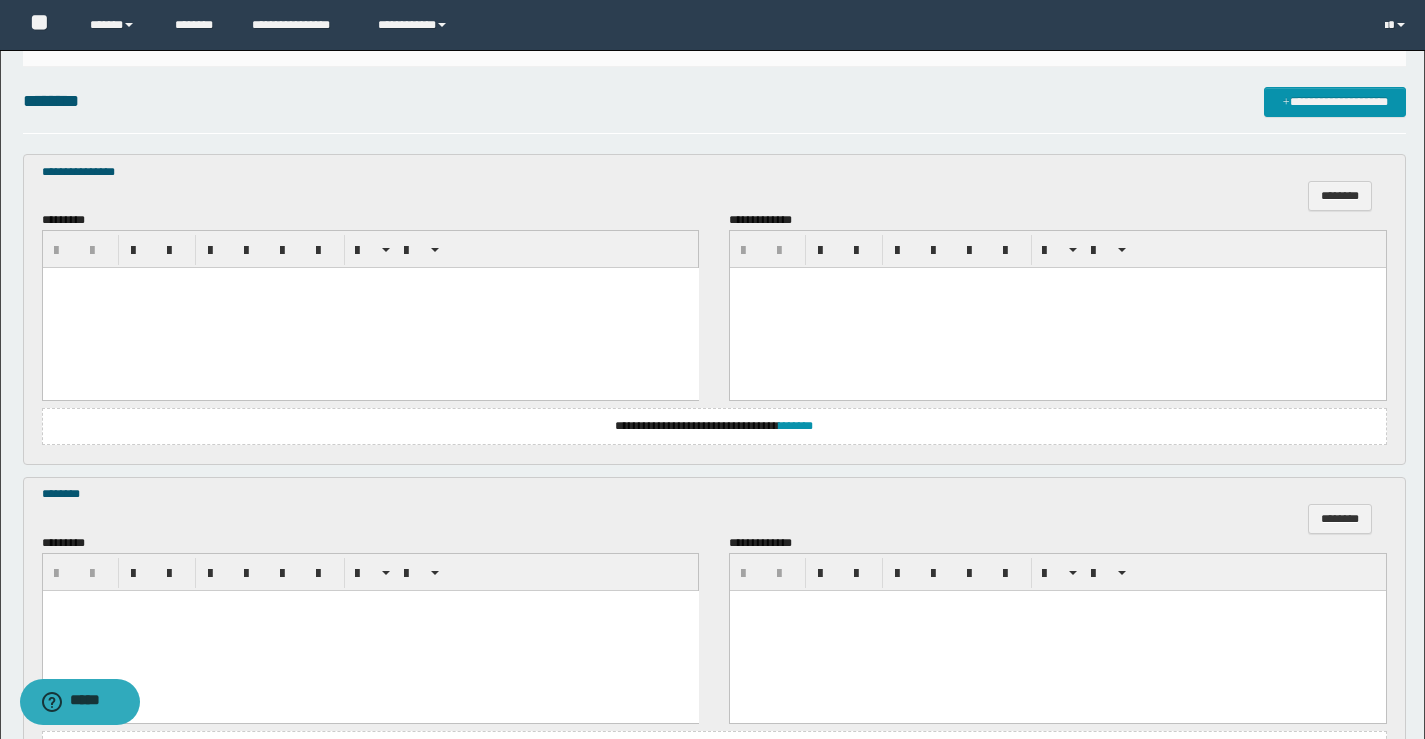 click at bounding box center [370, 631] 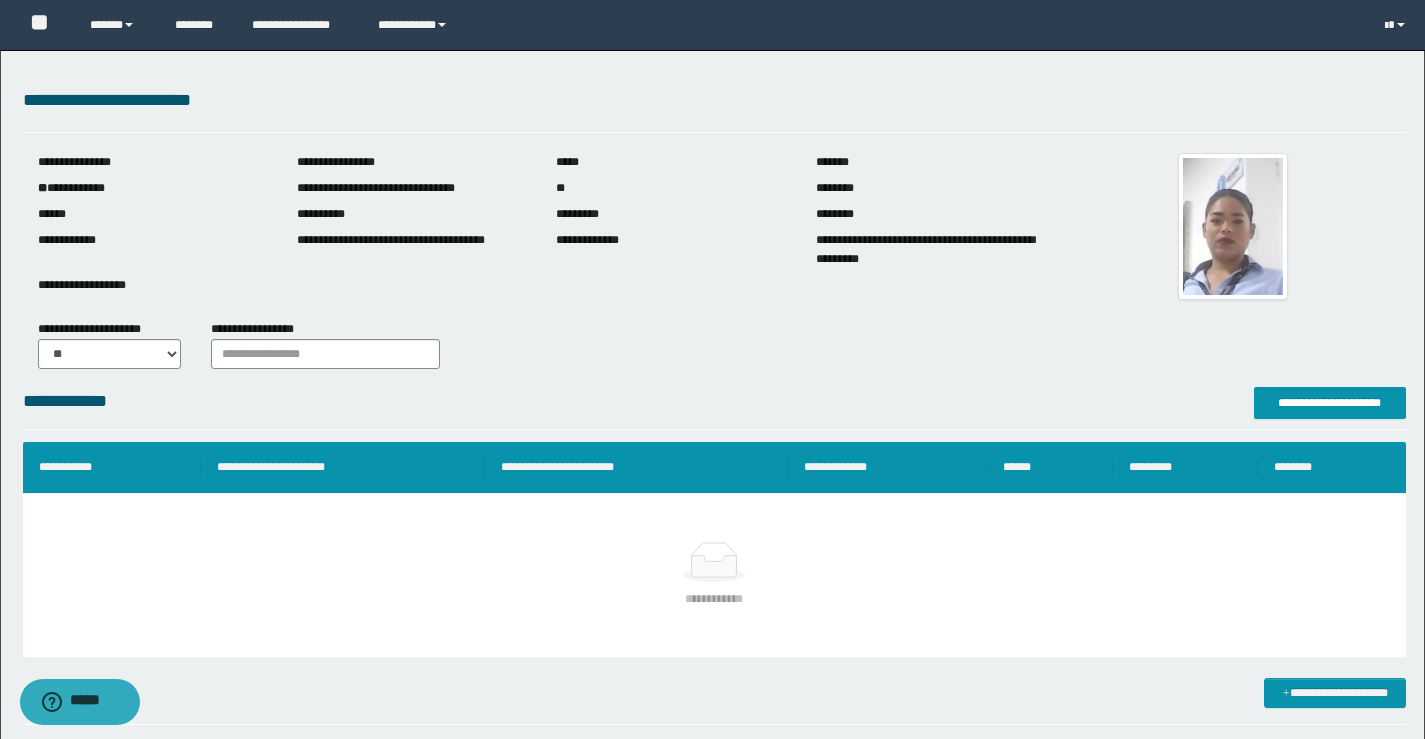scroll, scrollTop: 0, scrollLeft: 0, axis: both 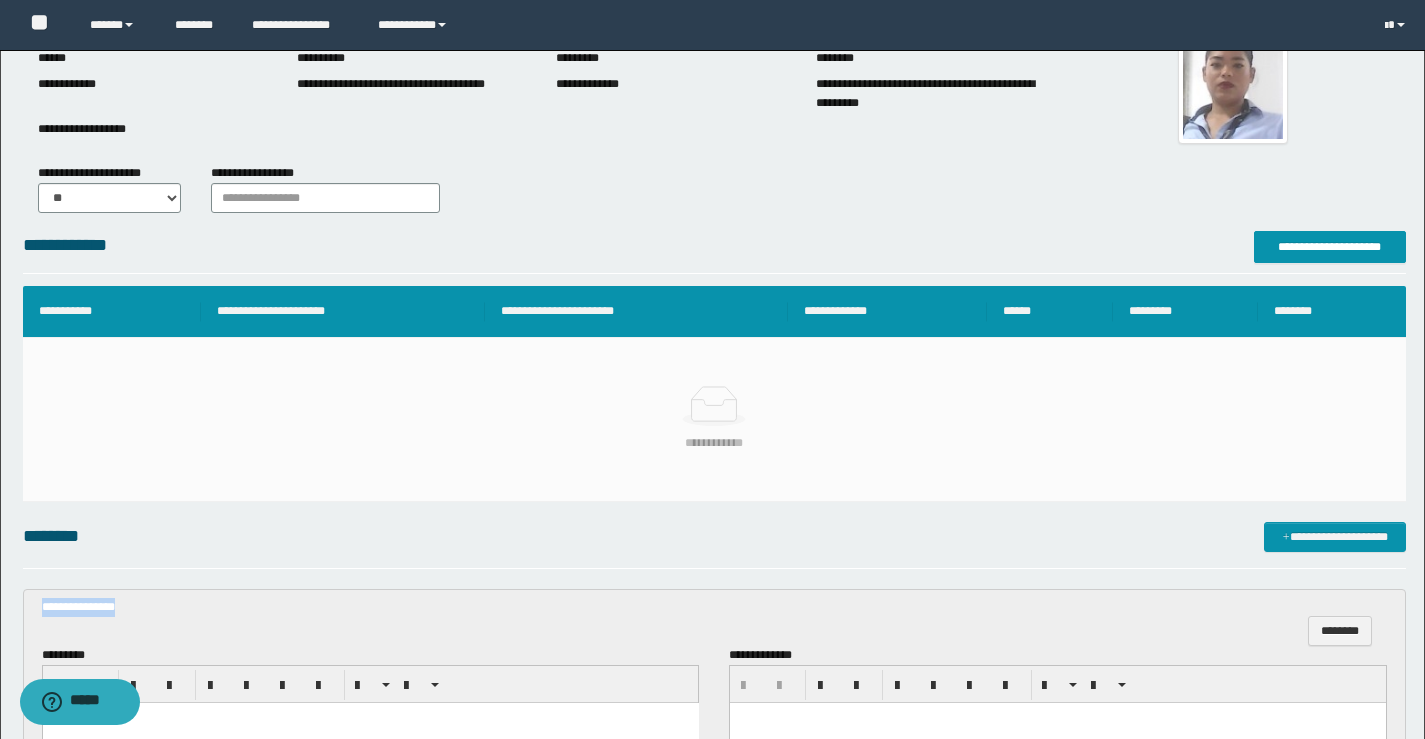 drag, startPoint x: 136, startPoint y: 613, endPoint x: 35, endPoint y: 610, distance: 101.04455 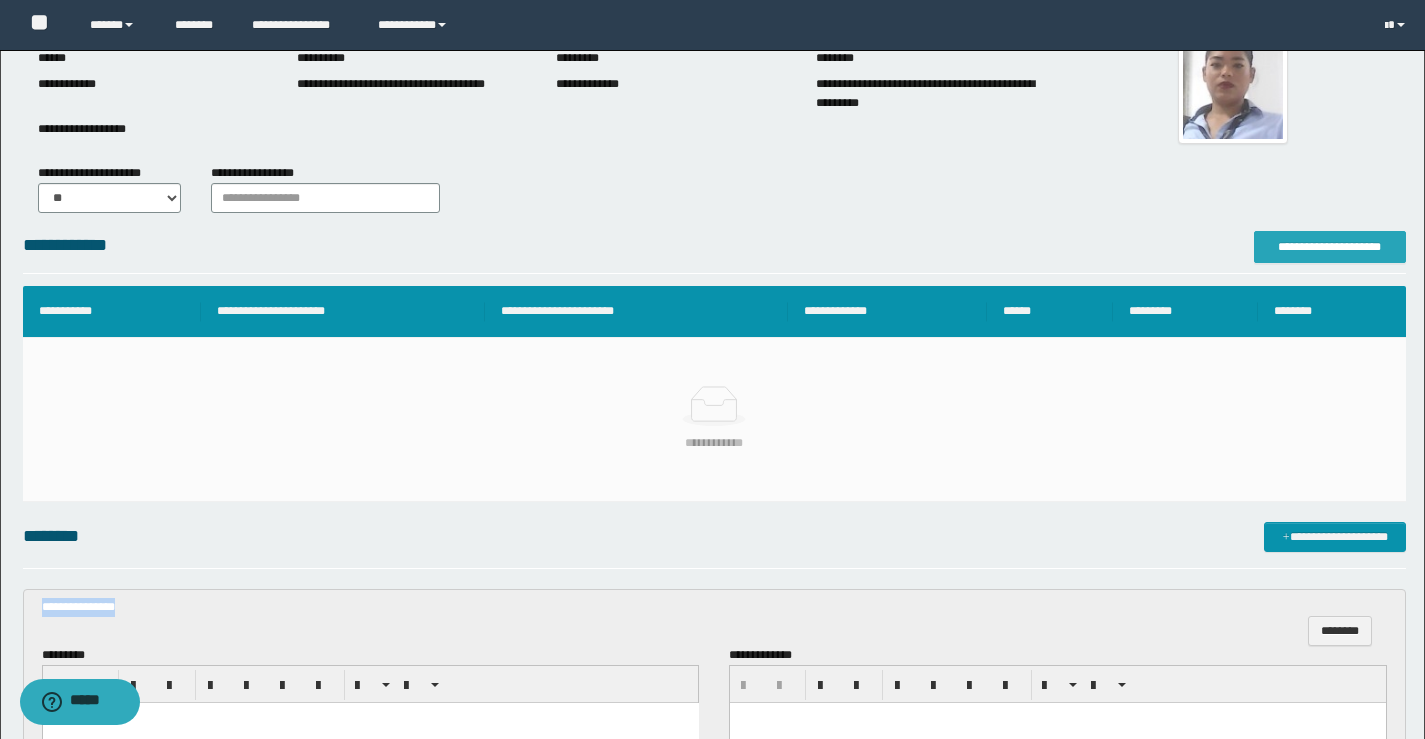click on "**********" at bounding box center [1330, 247] 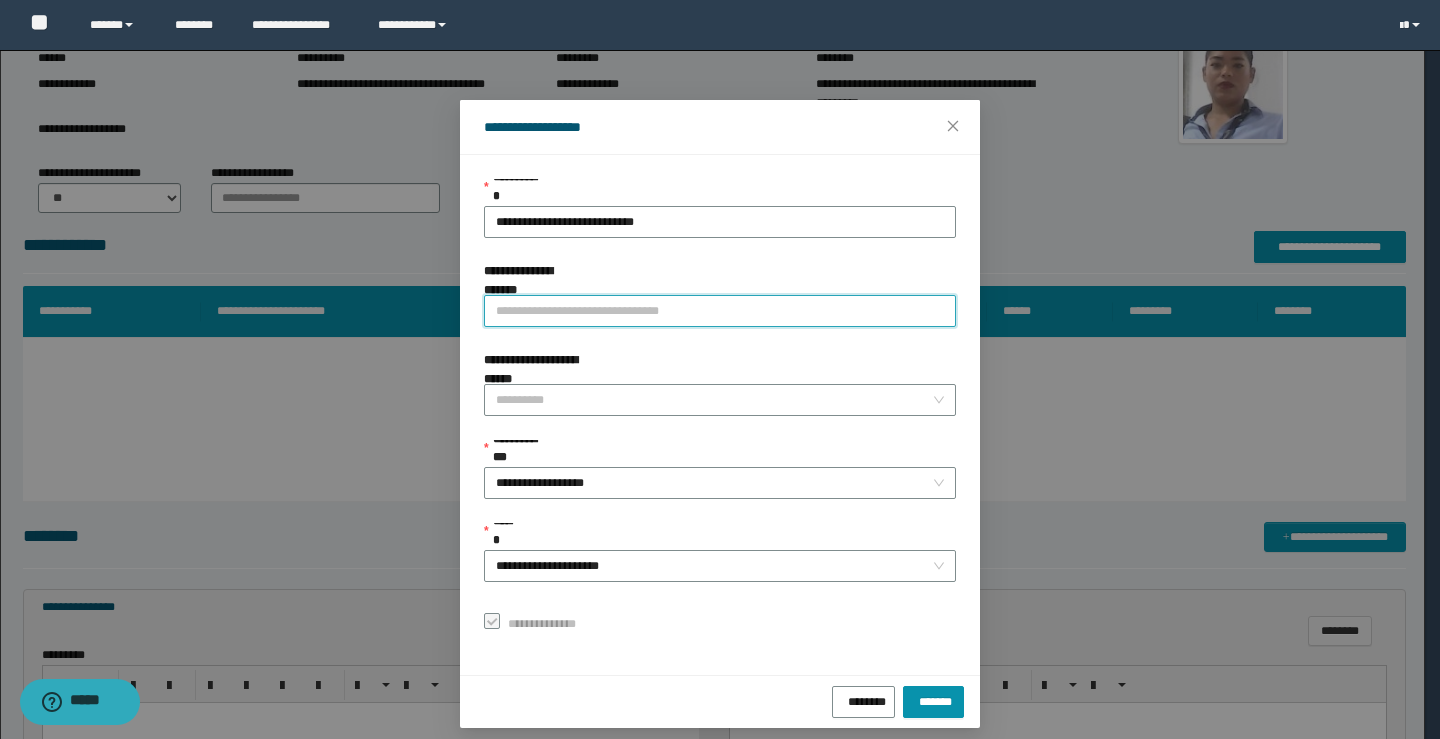 click on "**********" at bounding box center (720, 311) 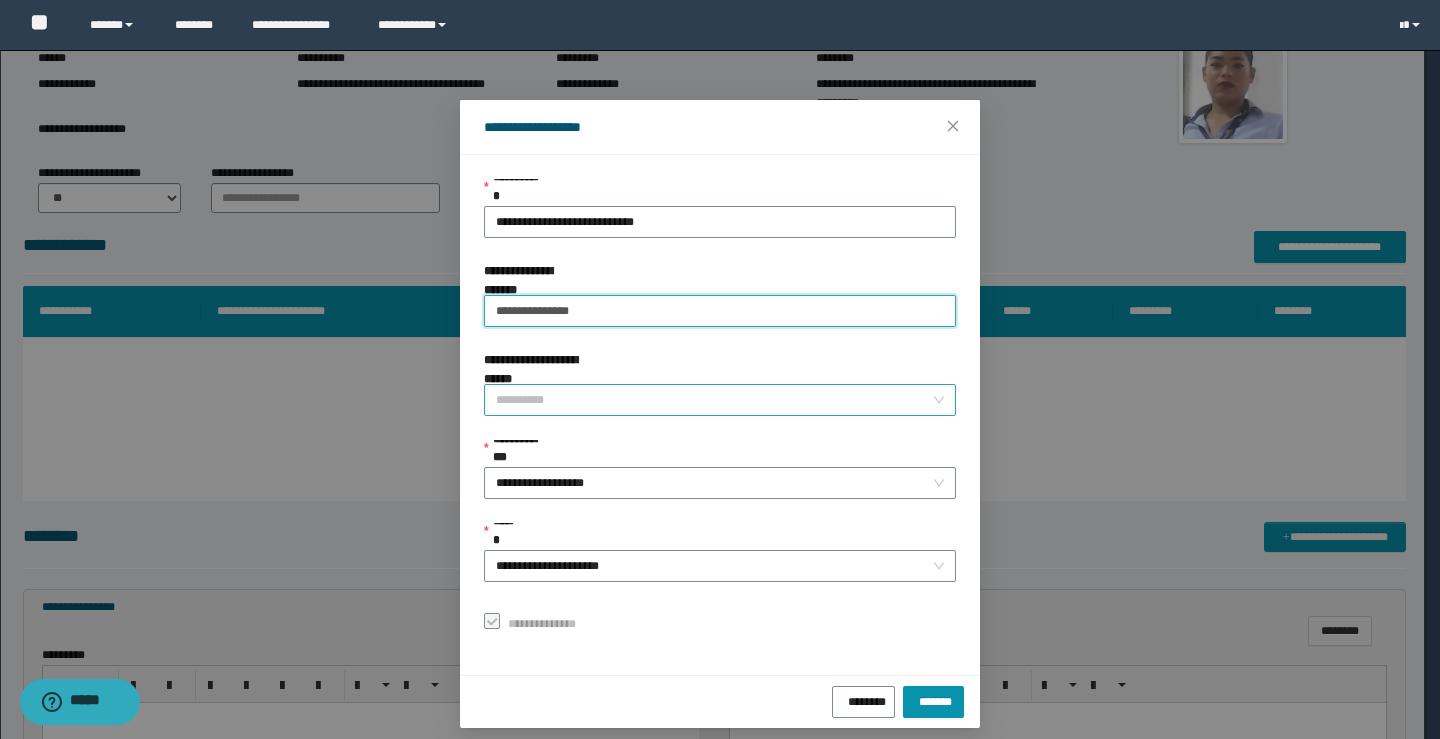 type on "**********" 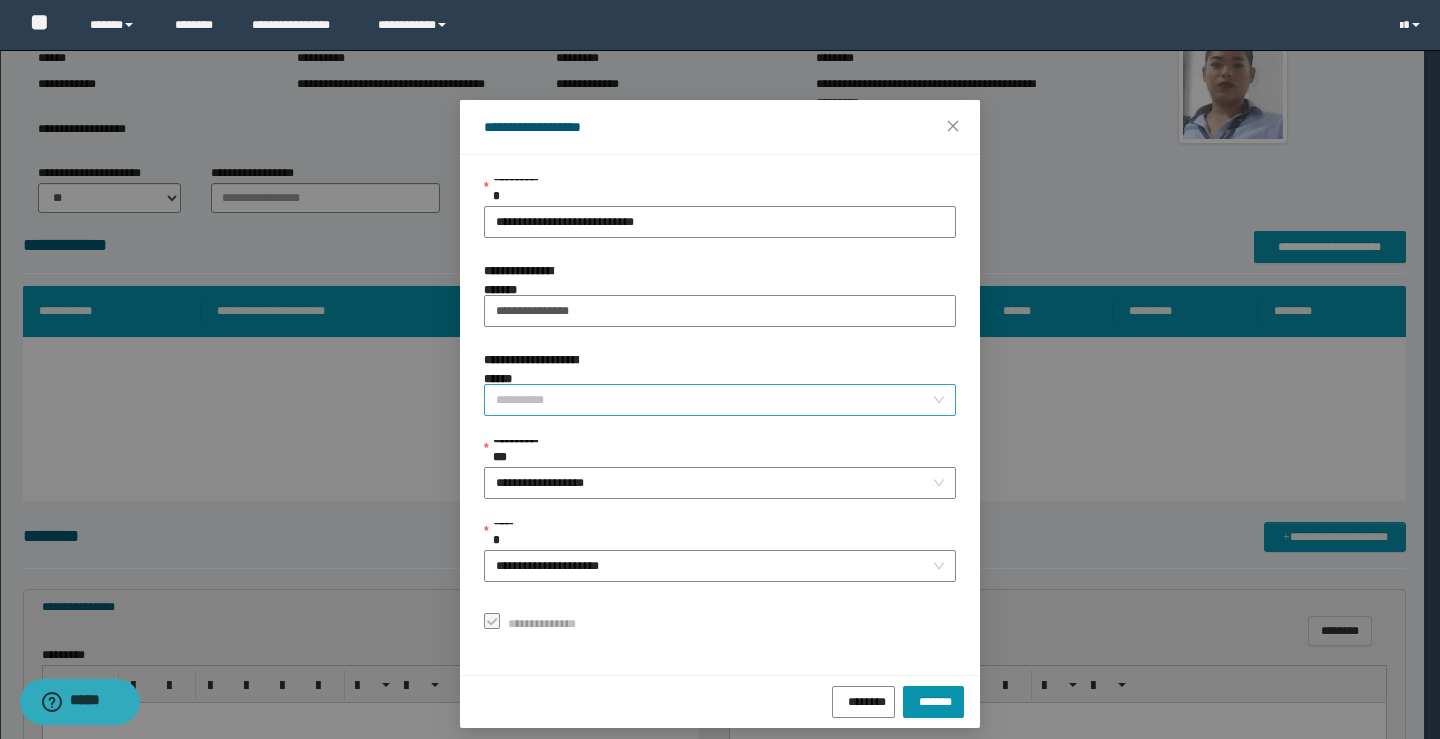 click on "**********" at bounding box center (714, 400) 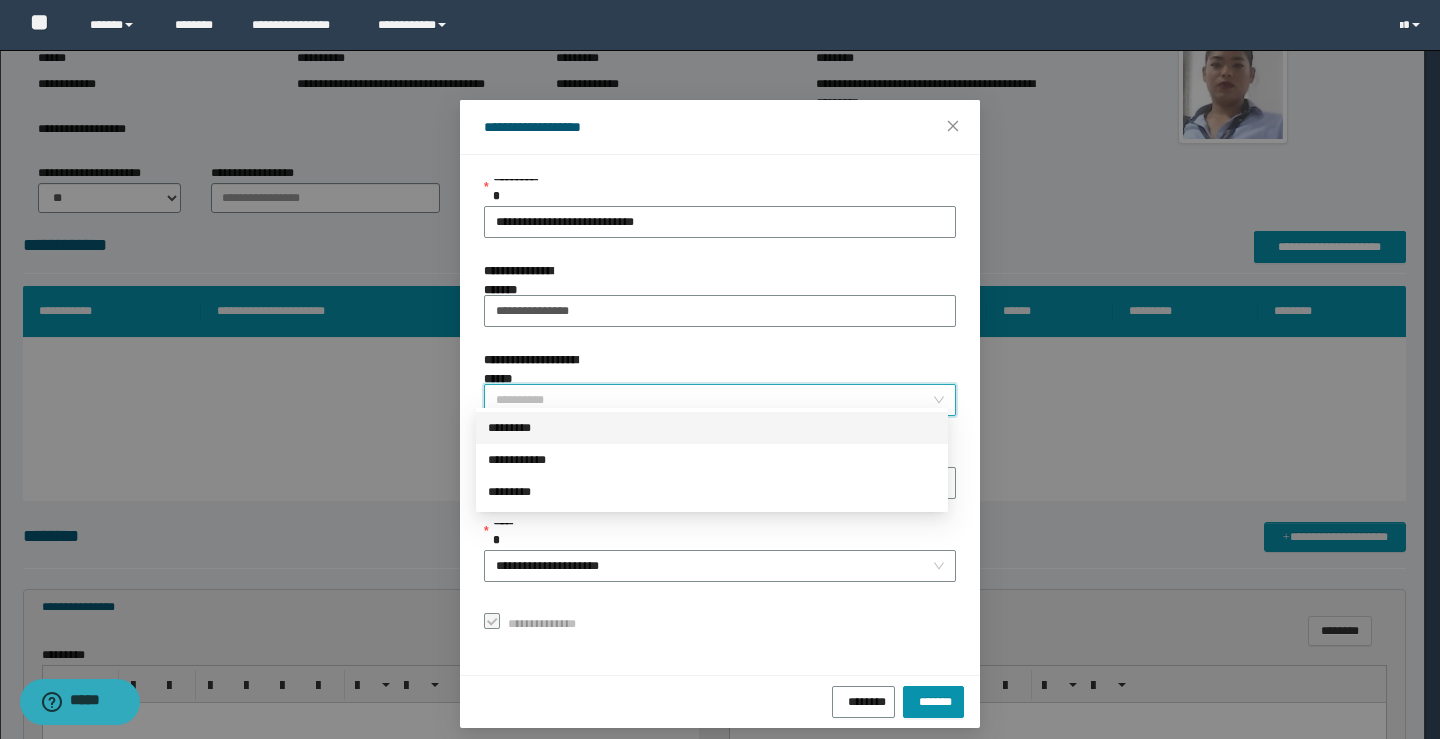 drag, startPoint x: 505, startPoint y: 429, endPoint x: 512, endPoint y: 441, distance: 13.892444 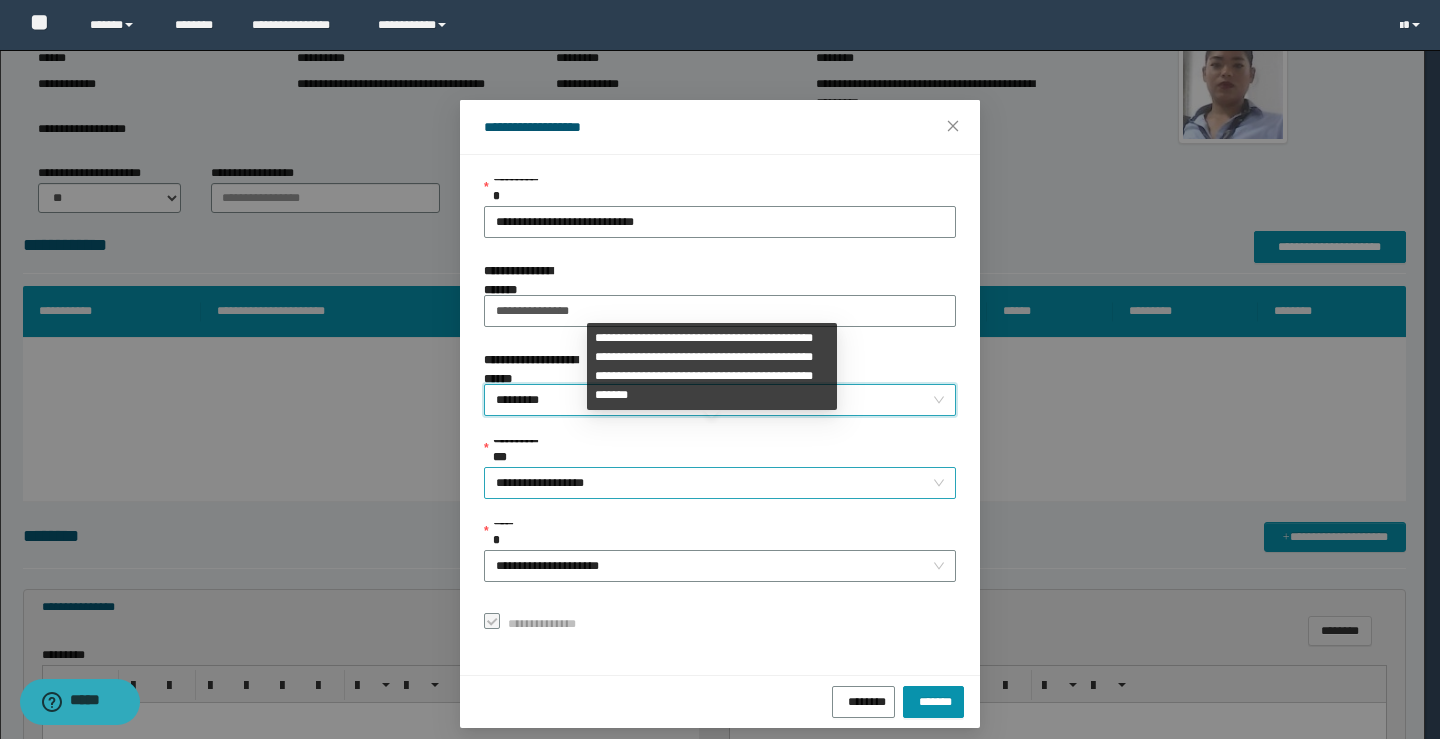 click on "**********" at bounding box center (720, 483) 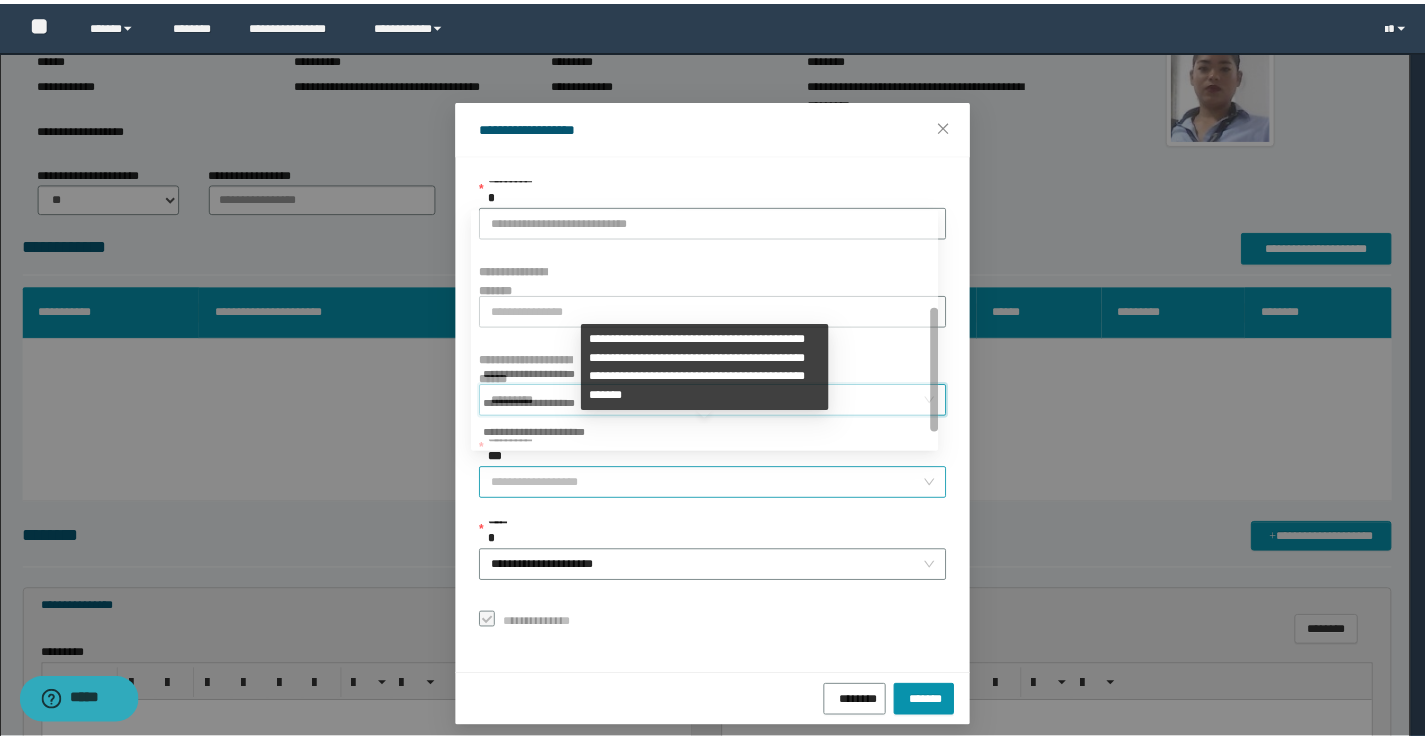 scroll, scrollTop: 192, scrollLeft: 0, axis: vertical 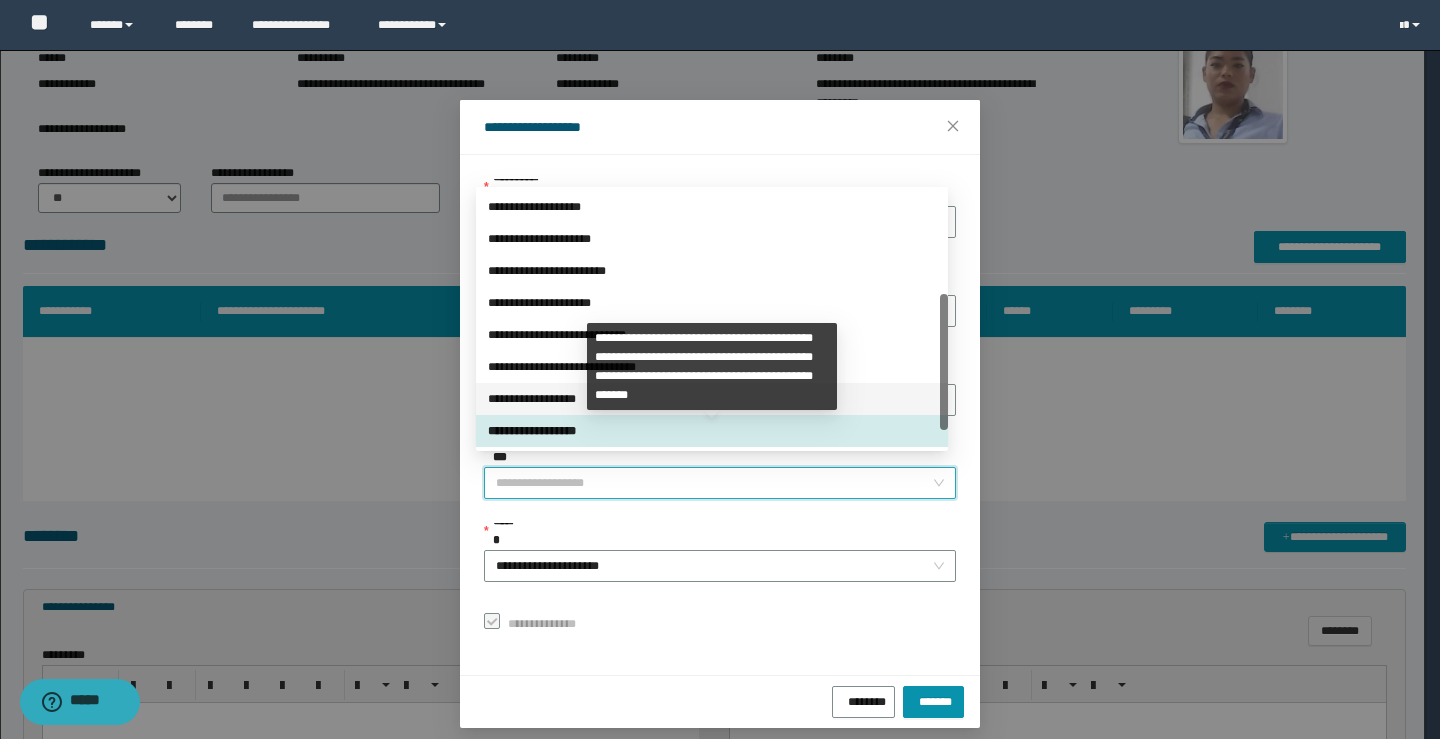 click on "**********" at bounding box center (712, 399) 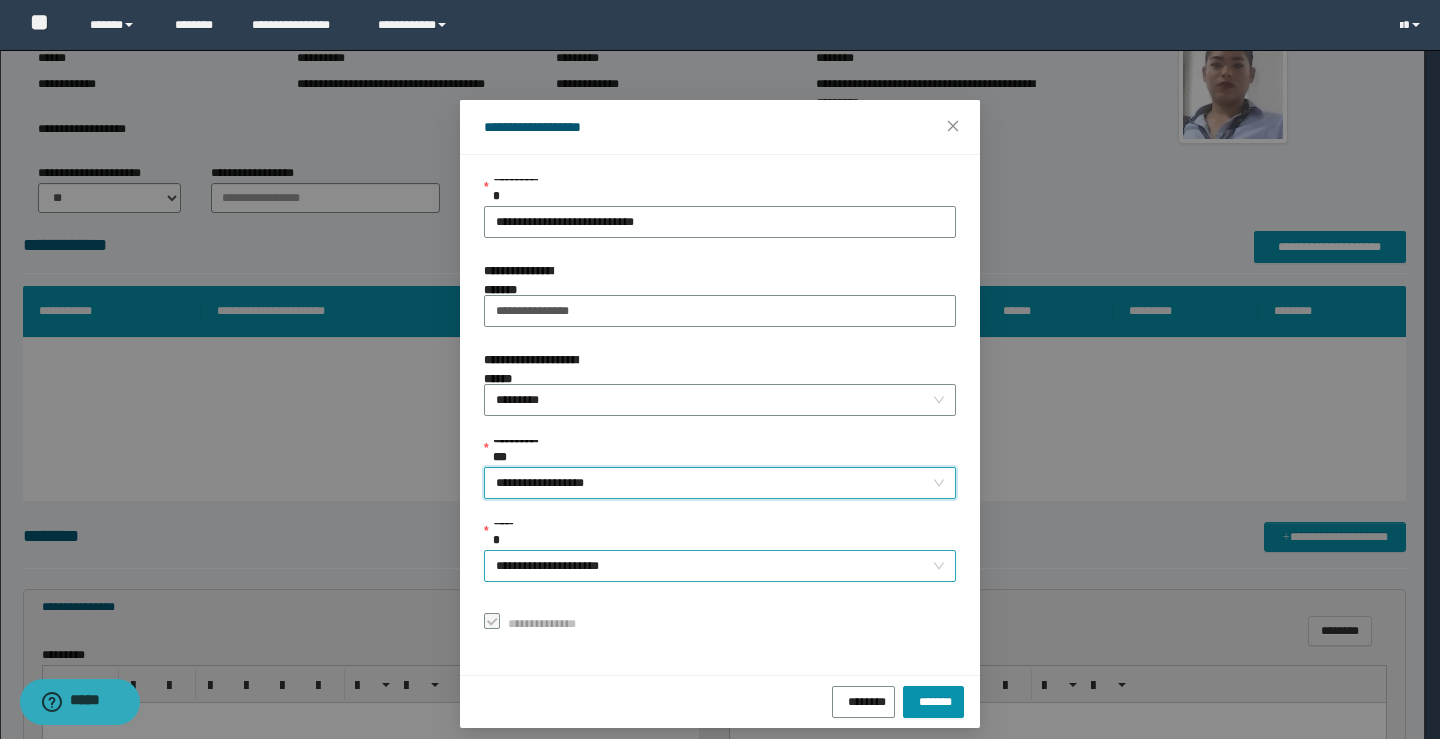 click on "**********" at bounding box center [720, 566] 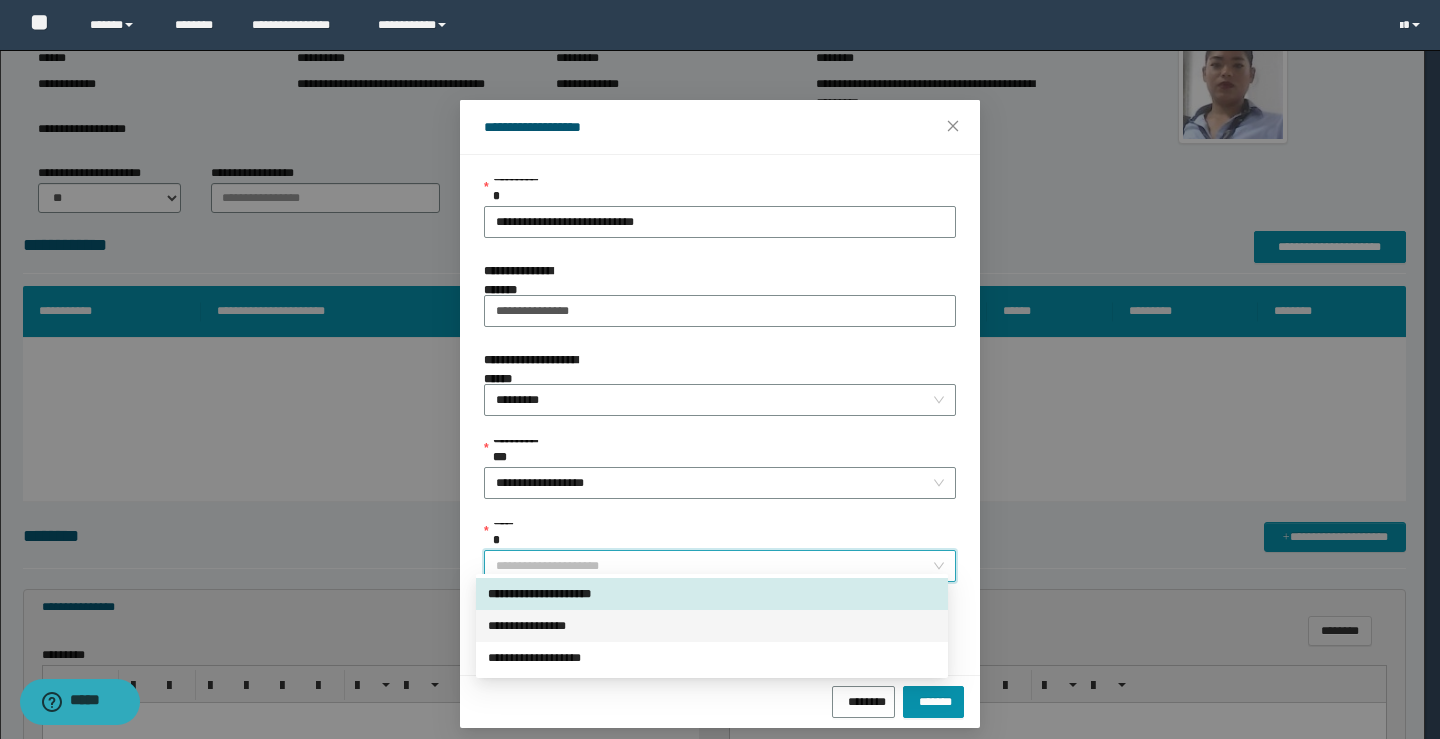 drag, startPoint x: 516, startPoint y: 625, endPoint x: 712, endPoint y: 697, distance: 208.80614 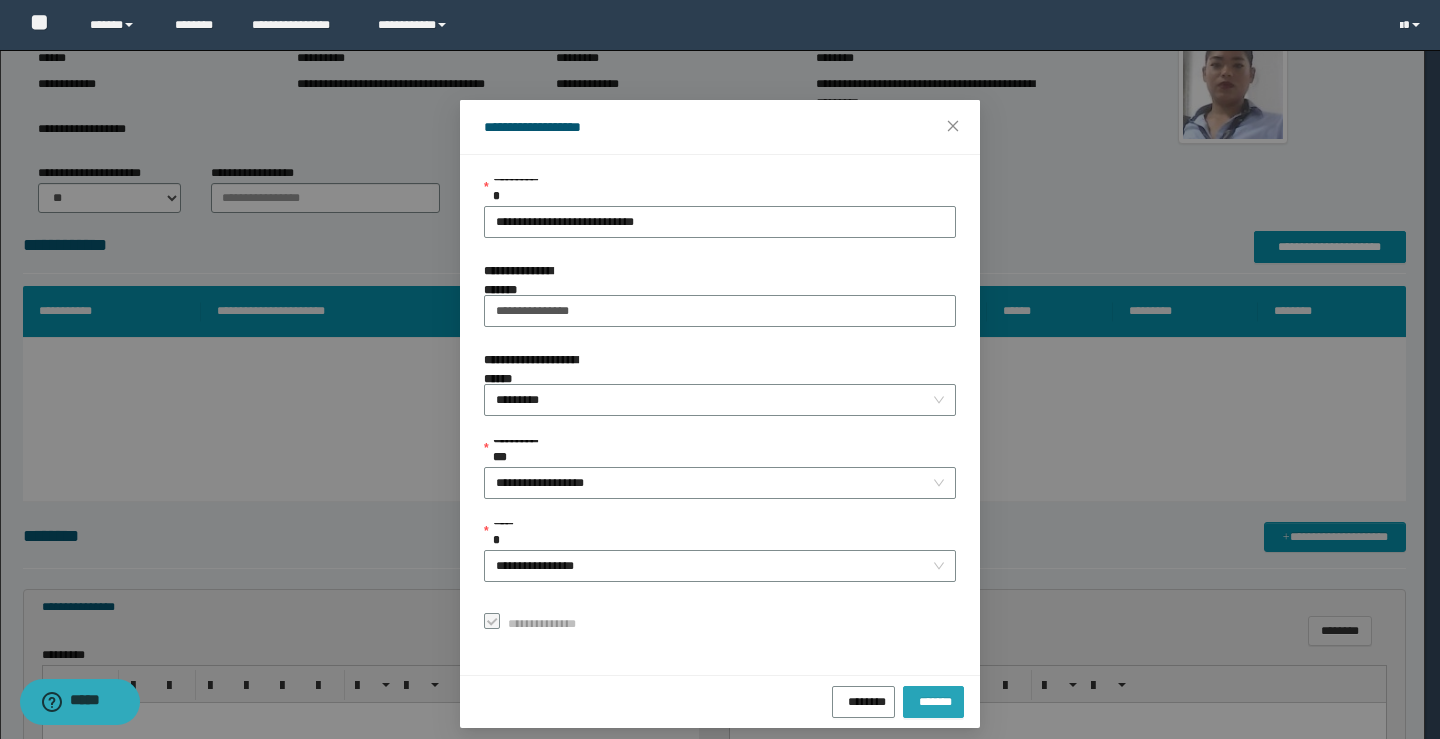 click on "*******" at bounding box center [933, 702] 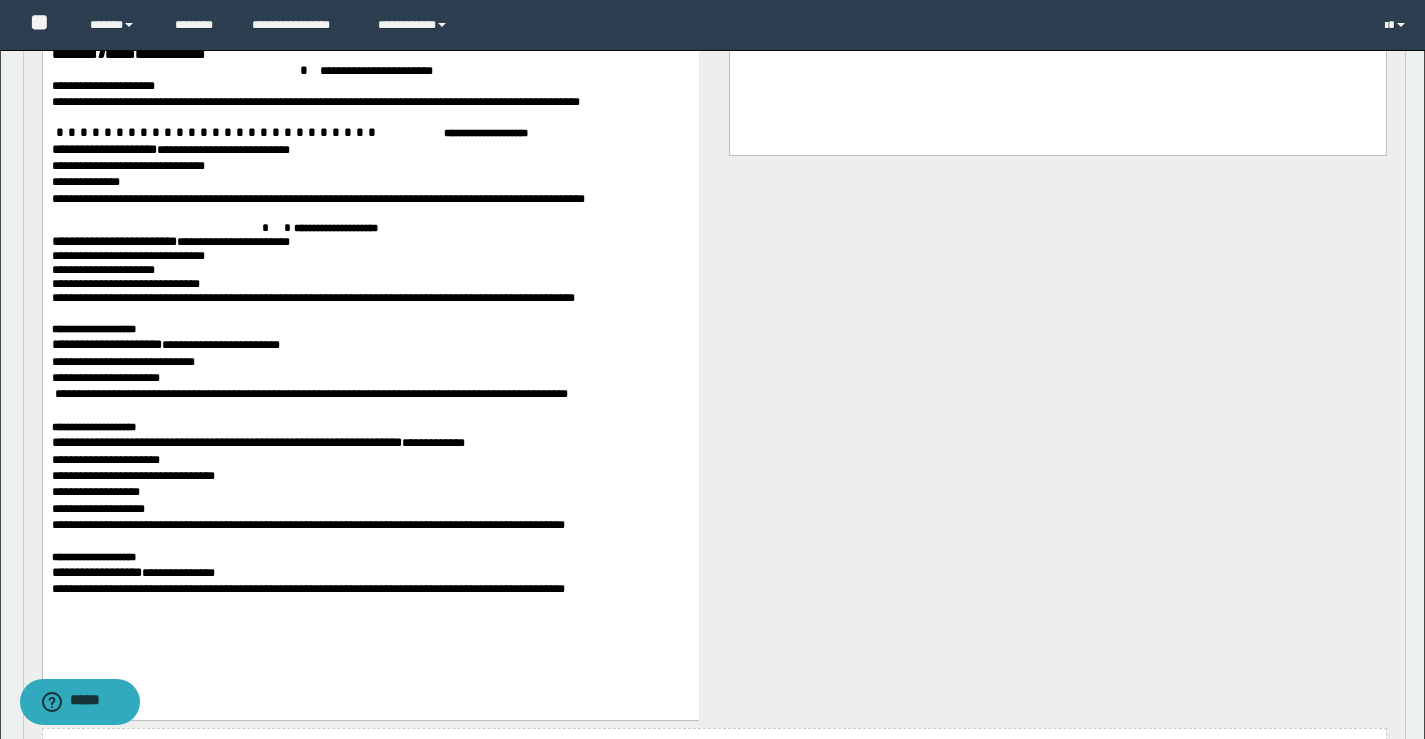scroll, scrollTop: 1159, scrollLeft: 0, axis: vertical 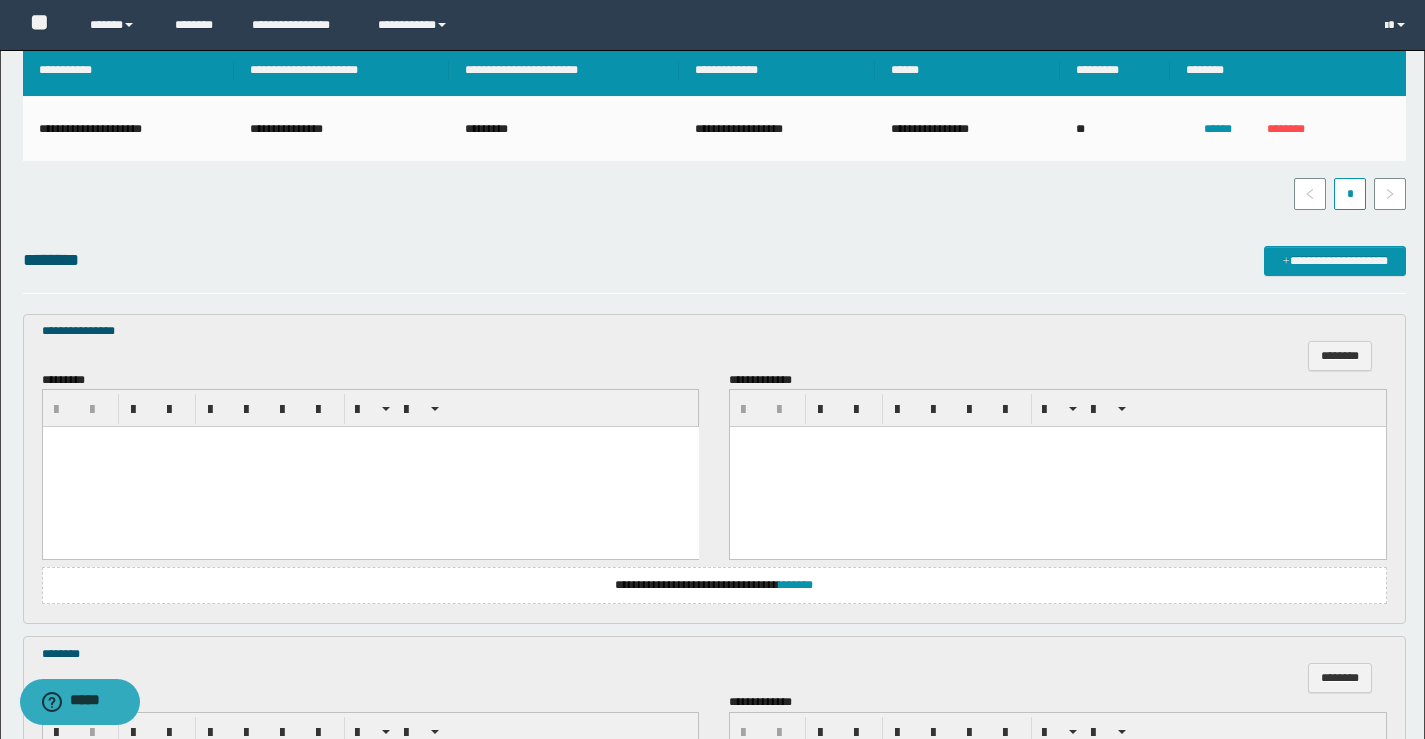 click at bounding box center [370, 467] 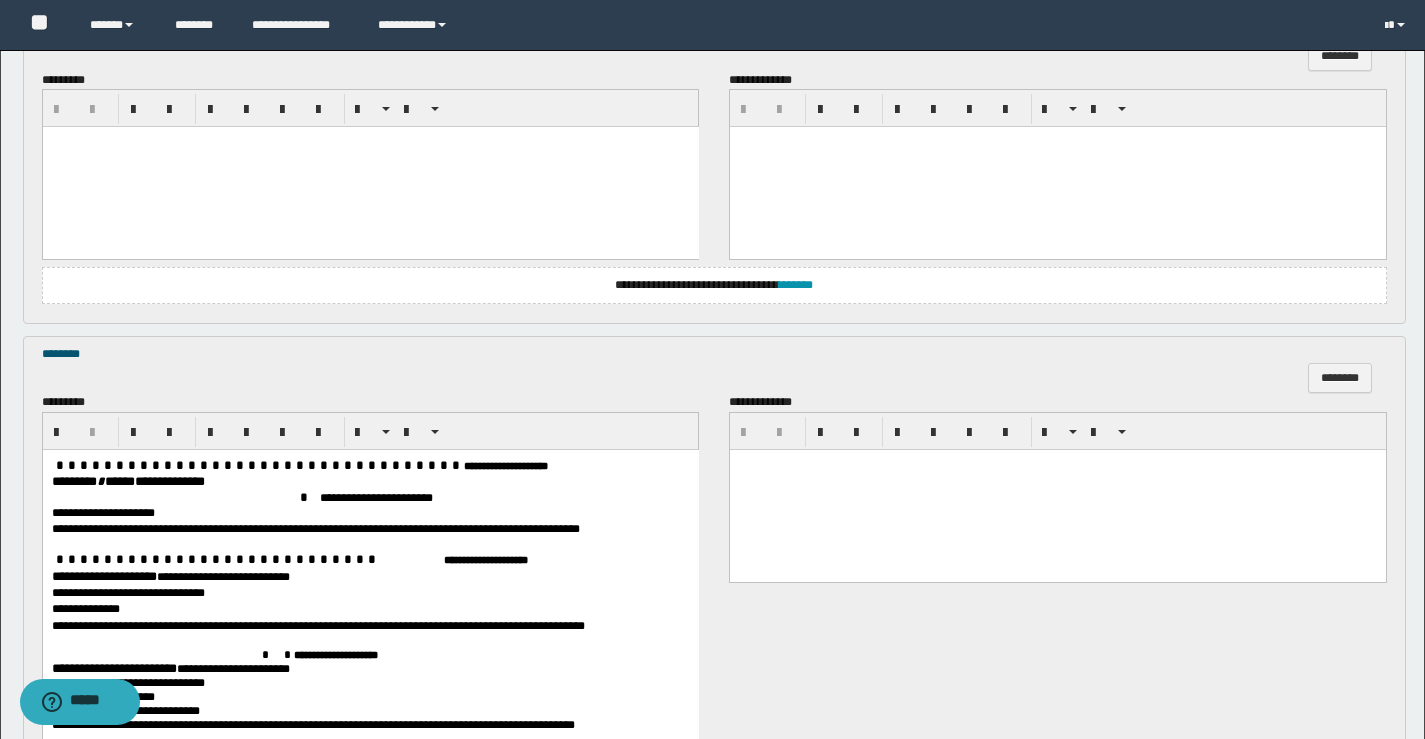scroll, scrollTop: 900, scrollLeft: 0, axis: vertical 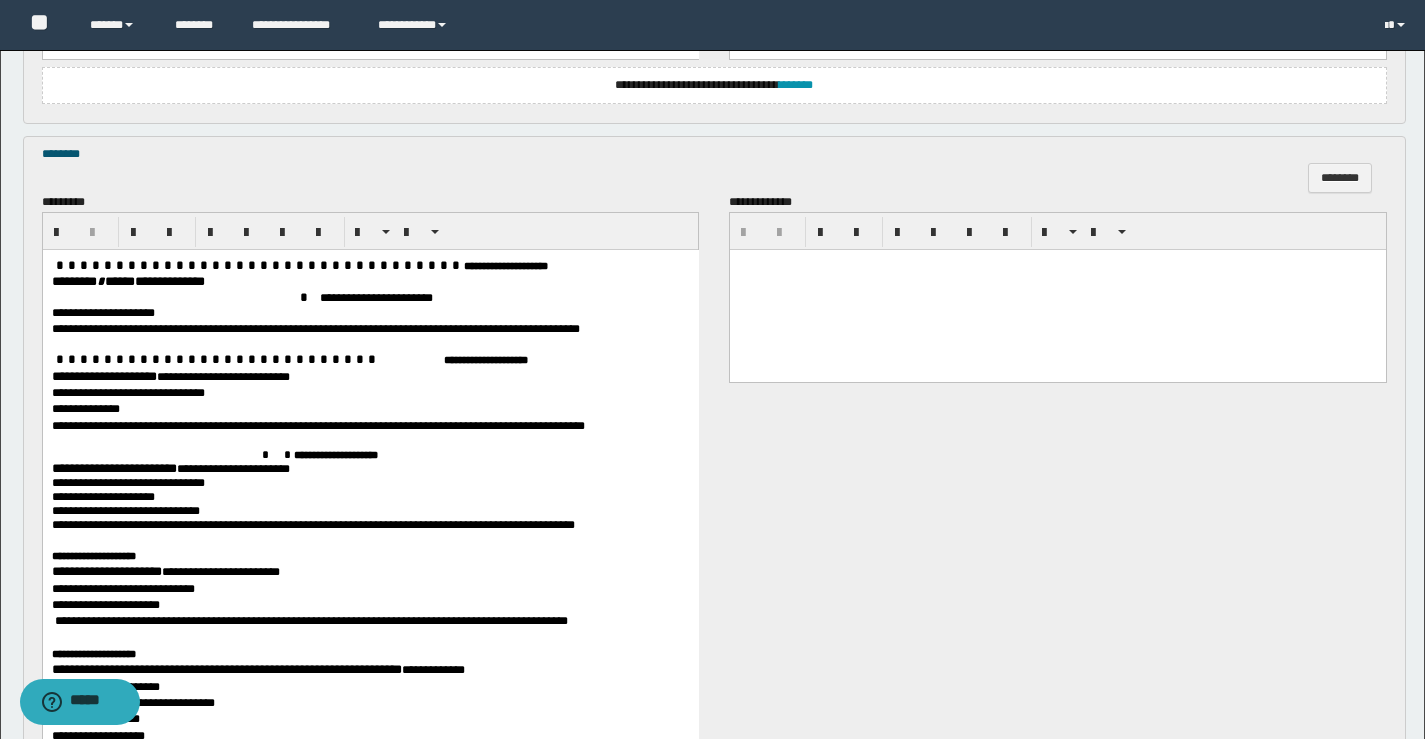 click on "******** * *****" at bounding box center (92, 281) 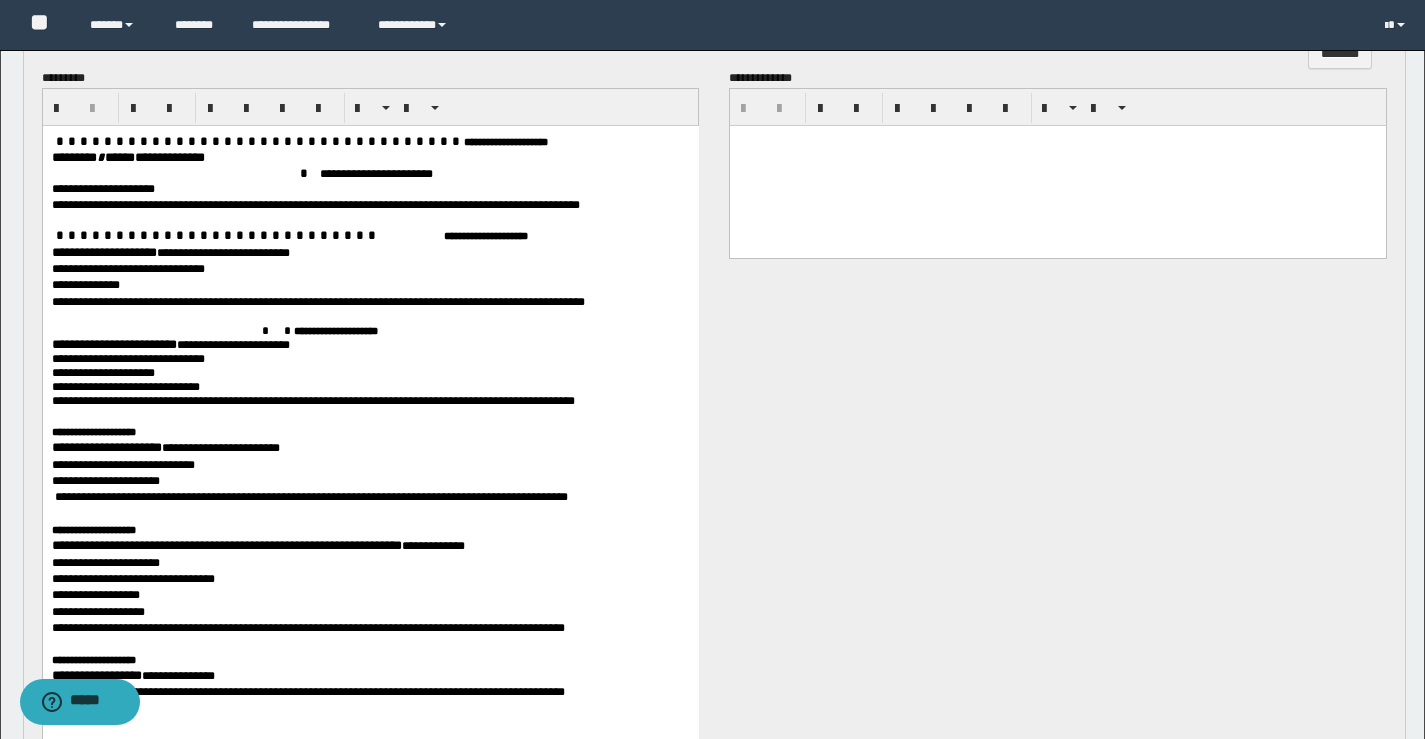 scroll, scrollTop: 924, scrollLeft: 0, axis: vertical 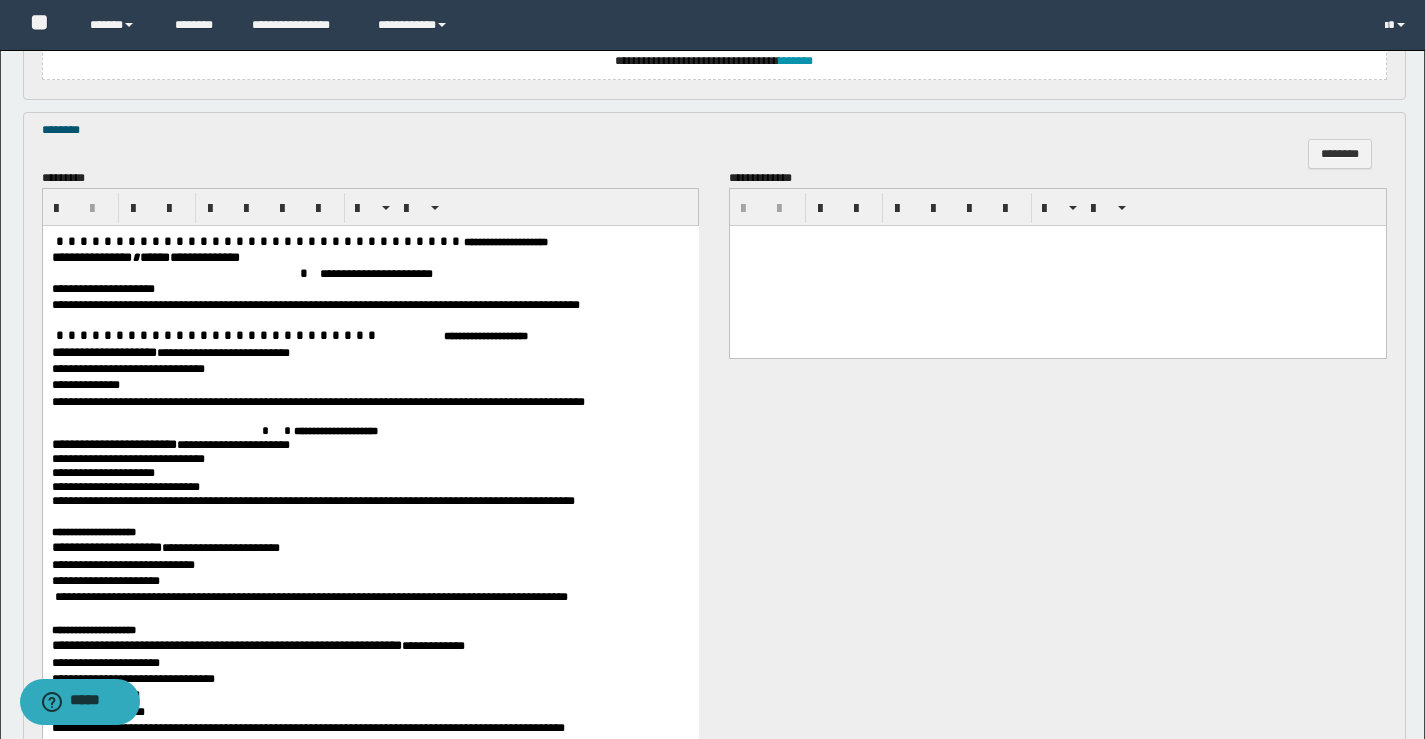 click on "**********" at bounding box center (103, 352) 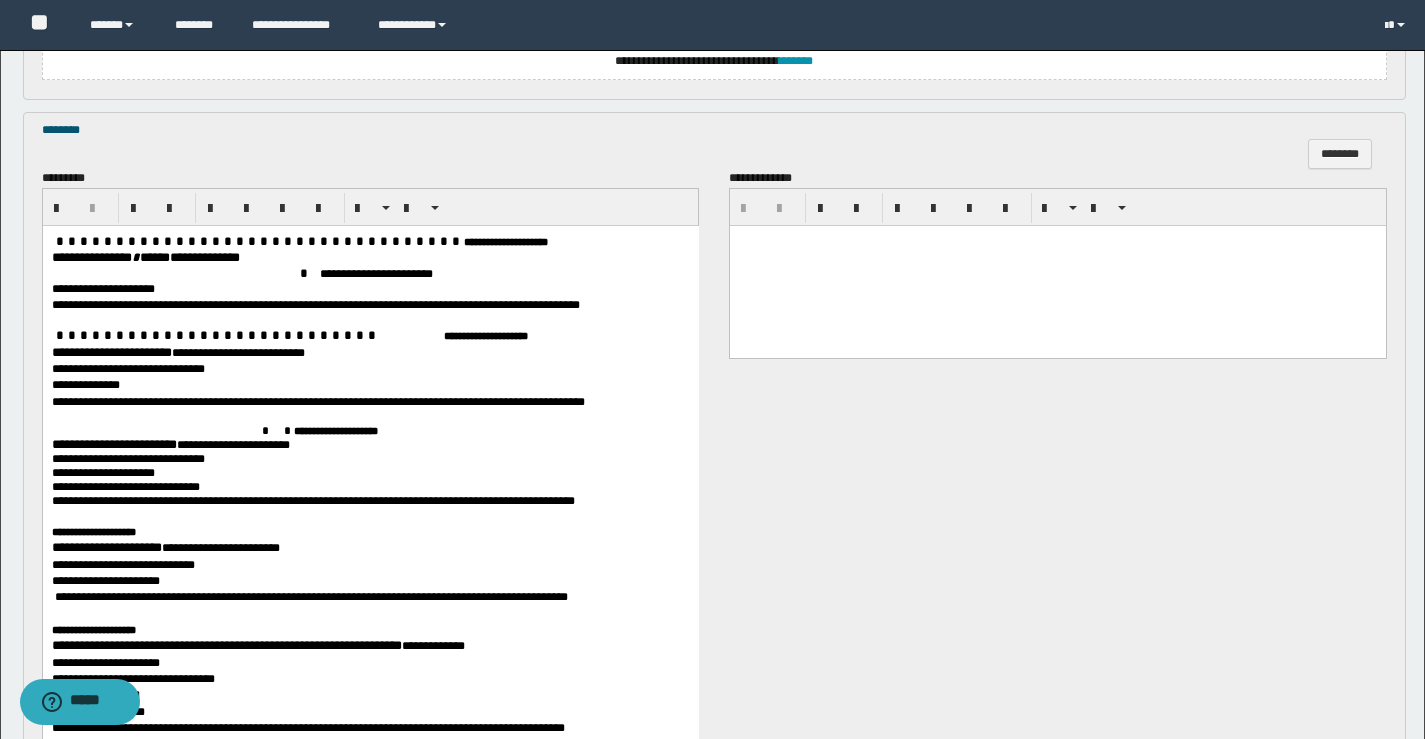 click on "**********" at bounding box center (113, 444) 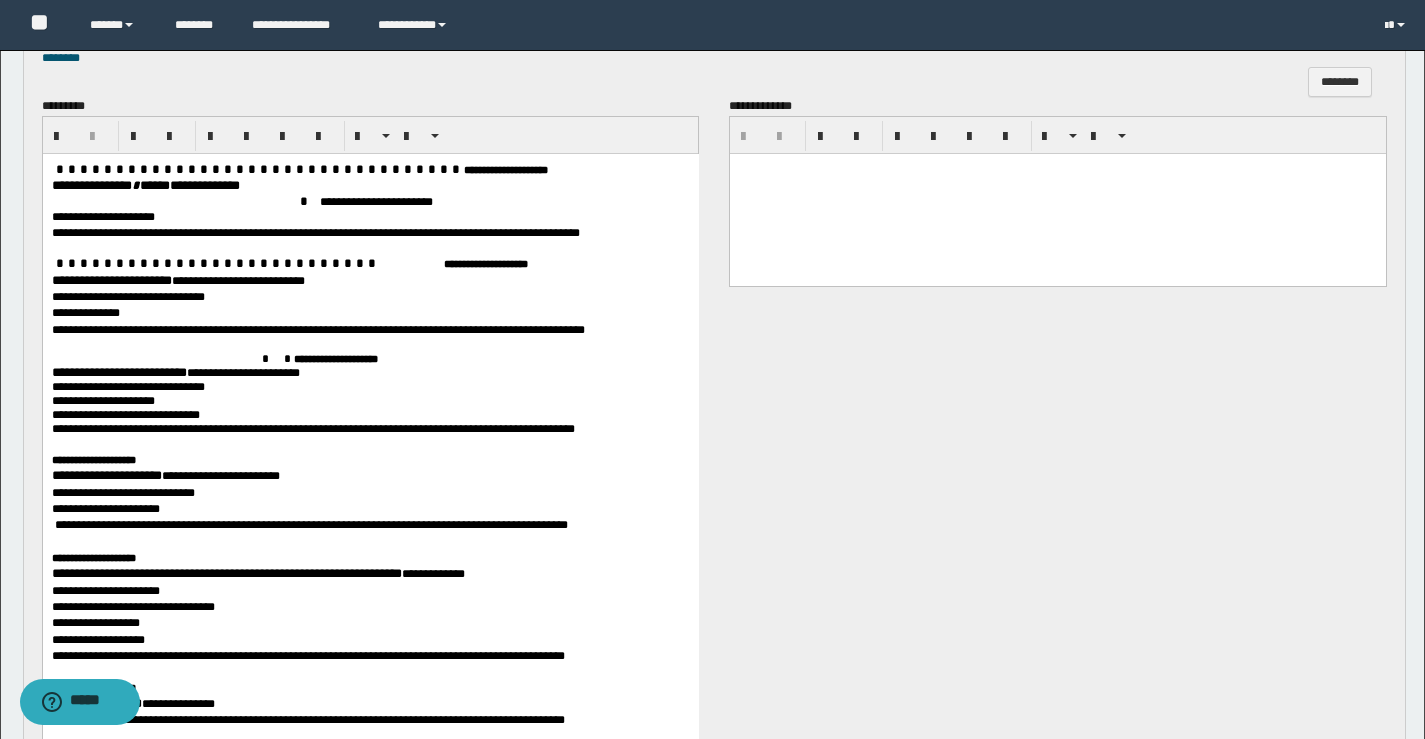 scroll, scrollTop: 1024, scrollLeft: 0, axis: vertical 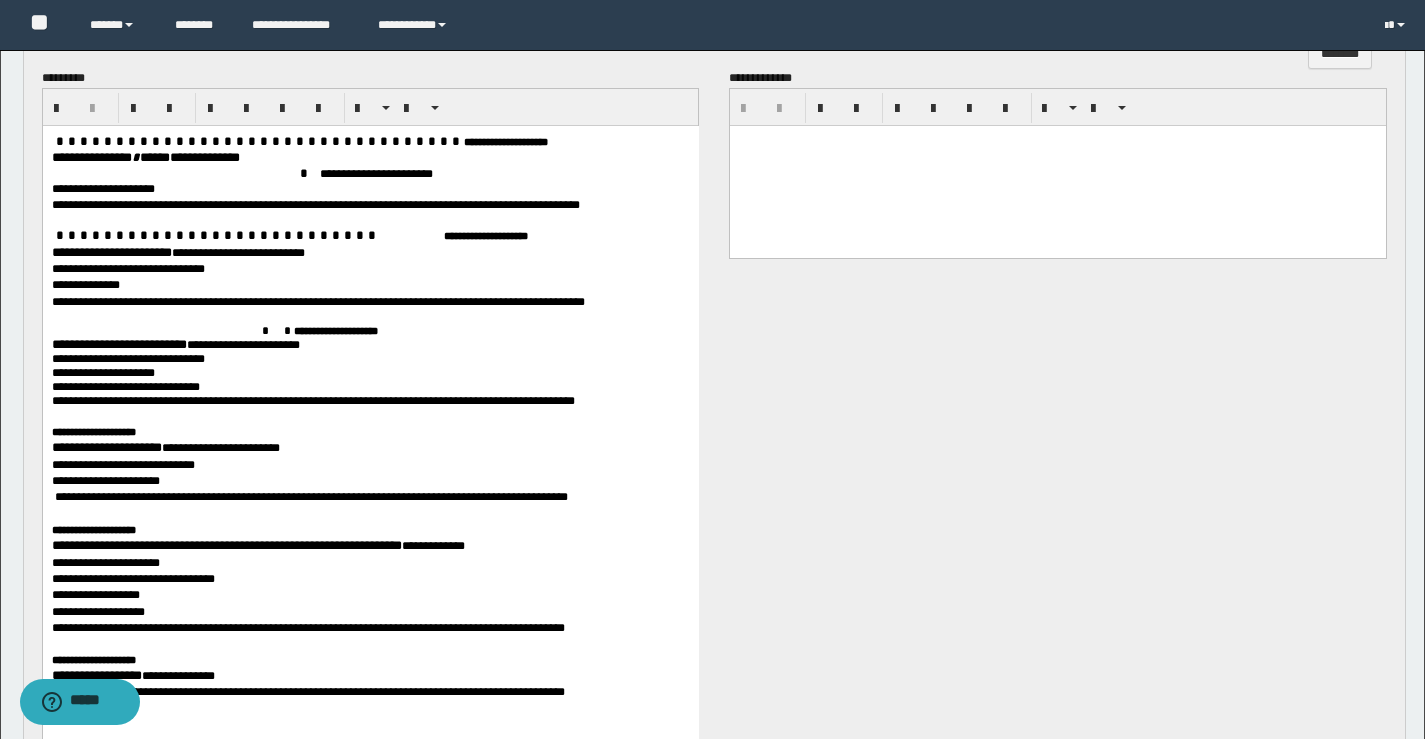 click on "**********" at bounding box center [106, 447] 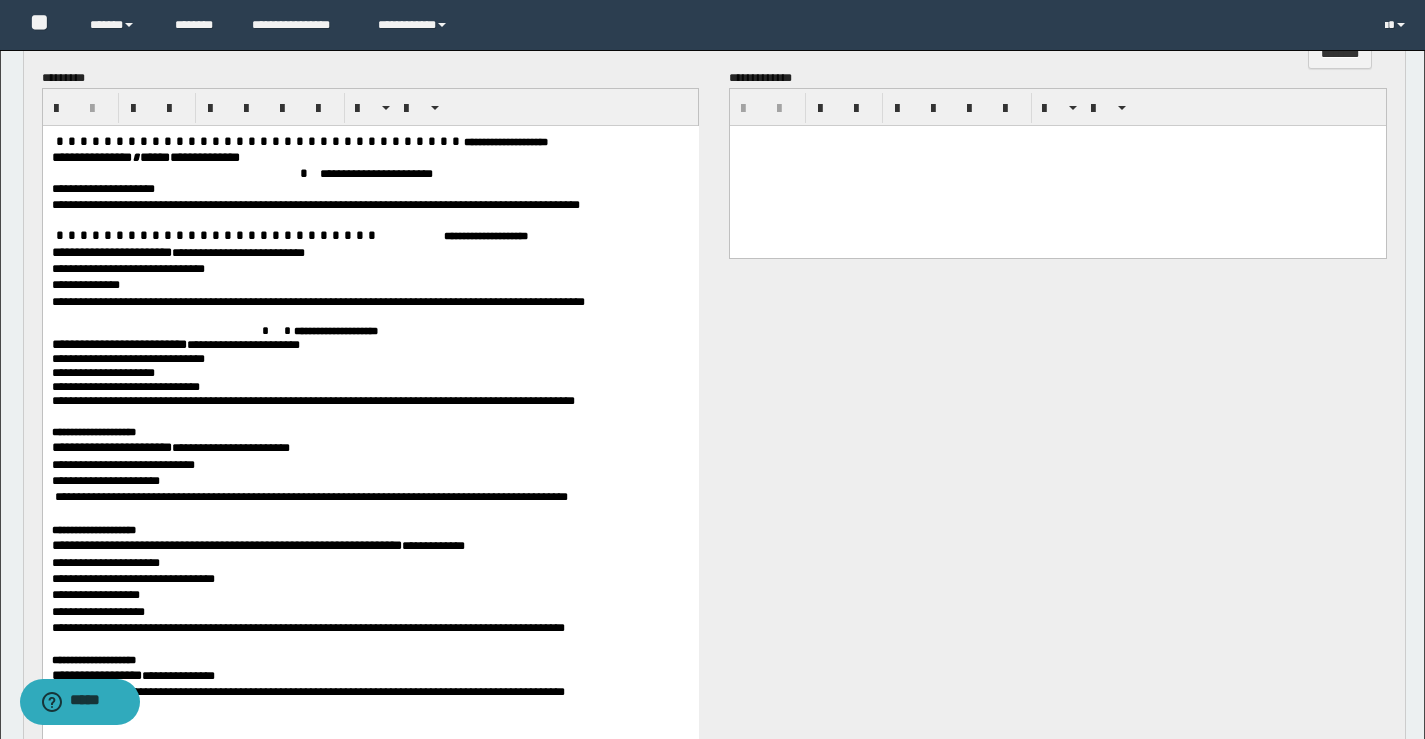 click on "**********" at bounding box center (226, 545) 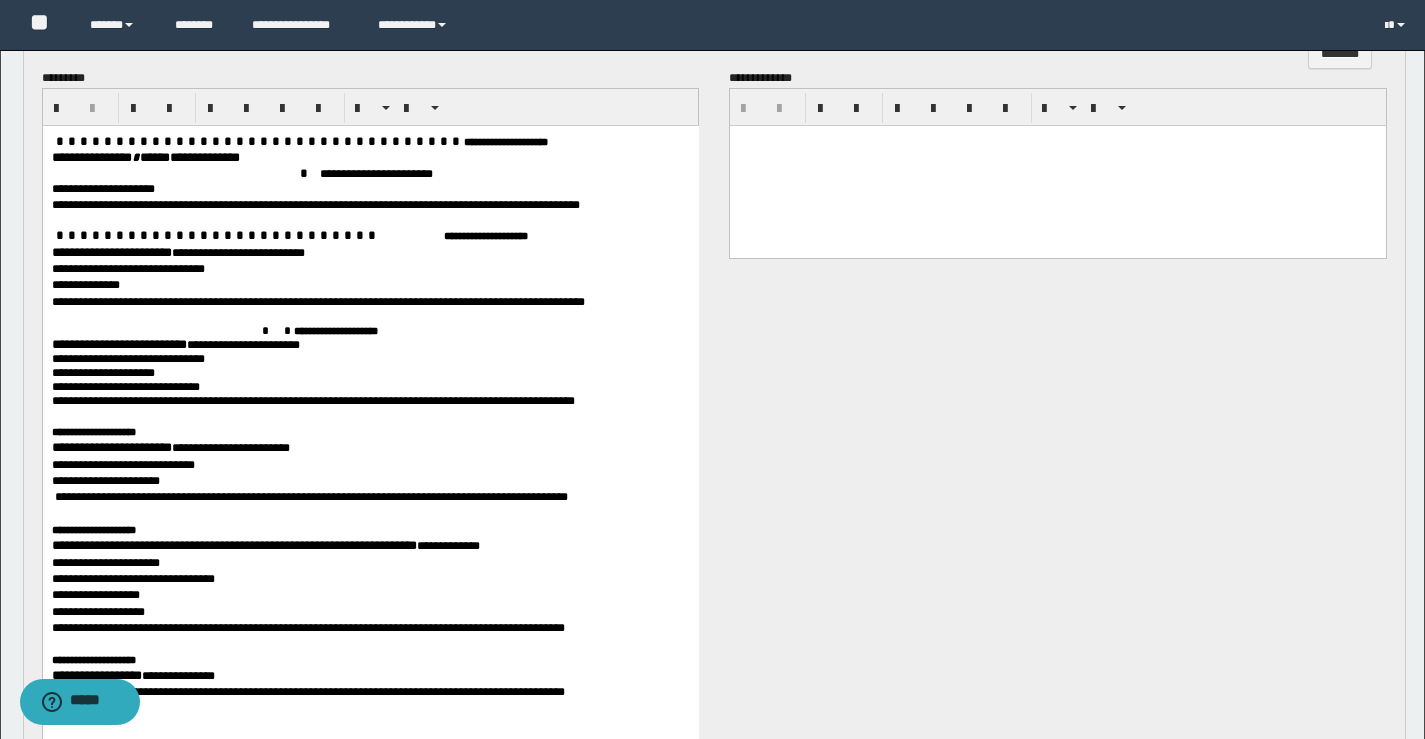 scroll, scrollTop: 1324, scrollLeft: 0, axis: vertical 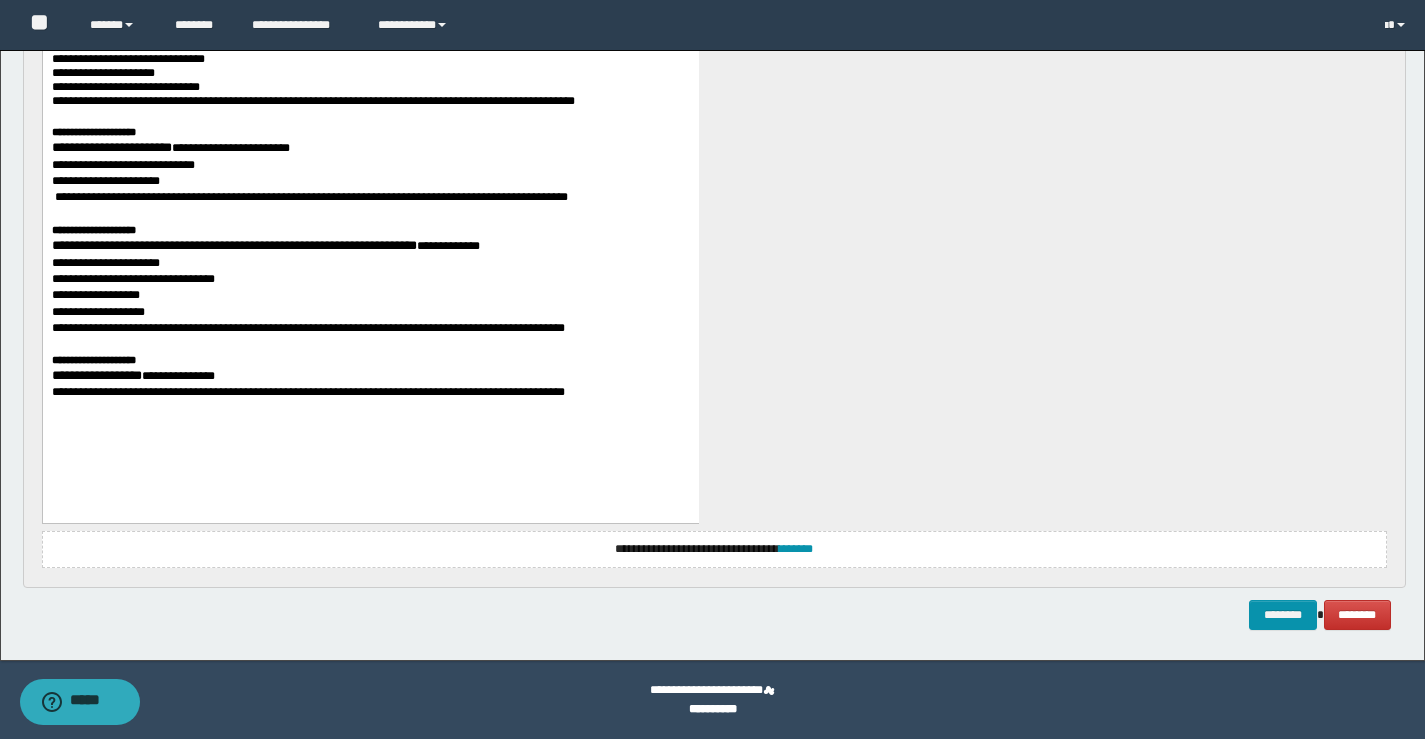 click on "**********" at bounding box center [96, 376] 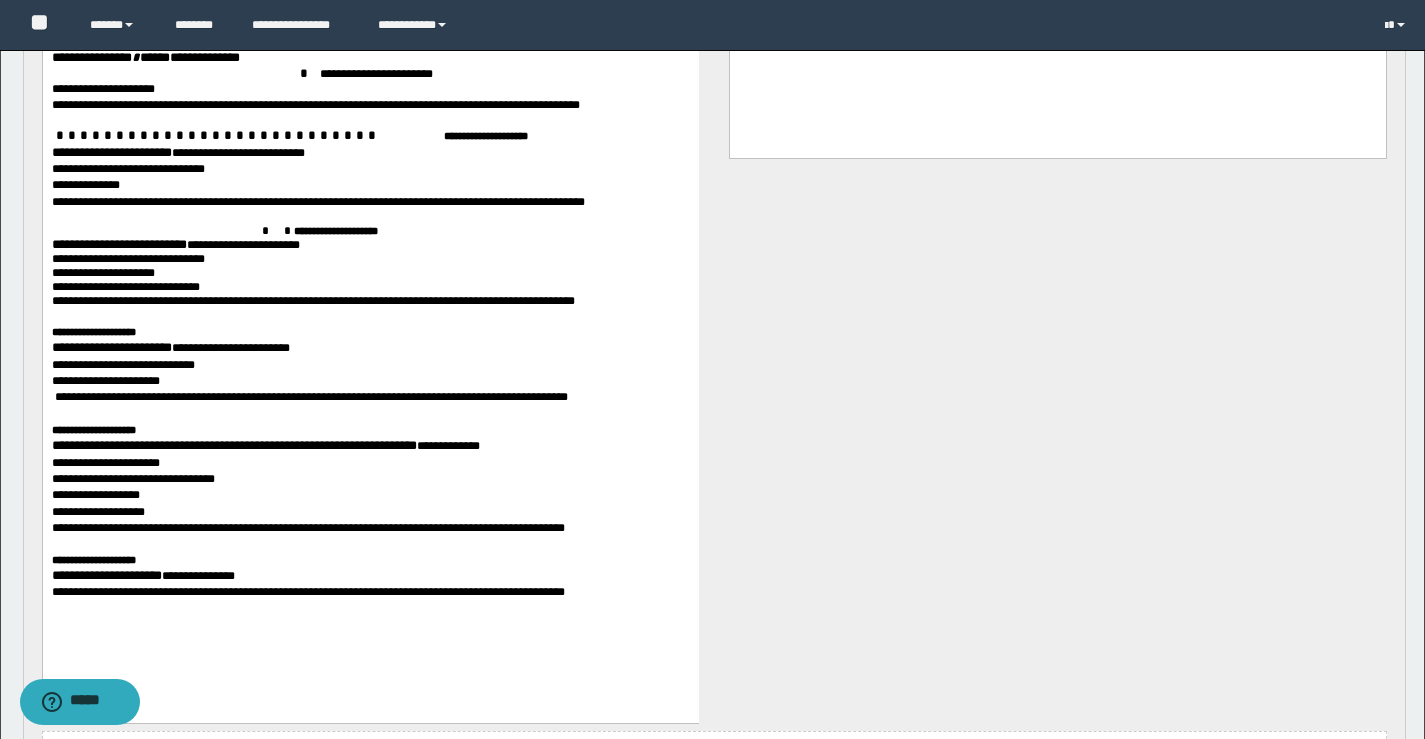scroll, scrollTop: 1024, scrollLeft: 0, axis: vertical 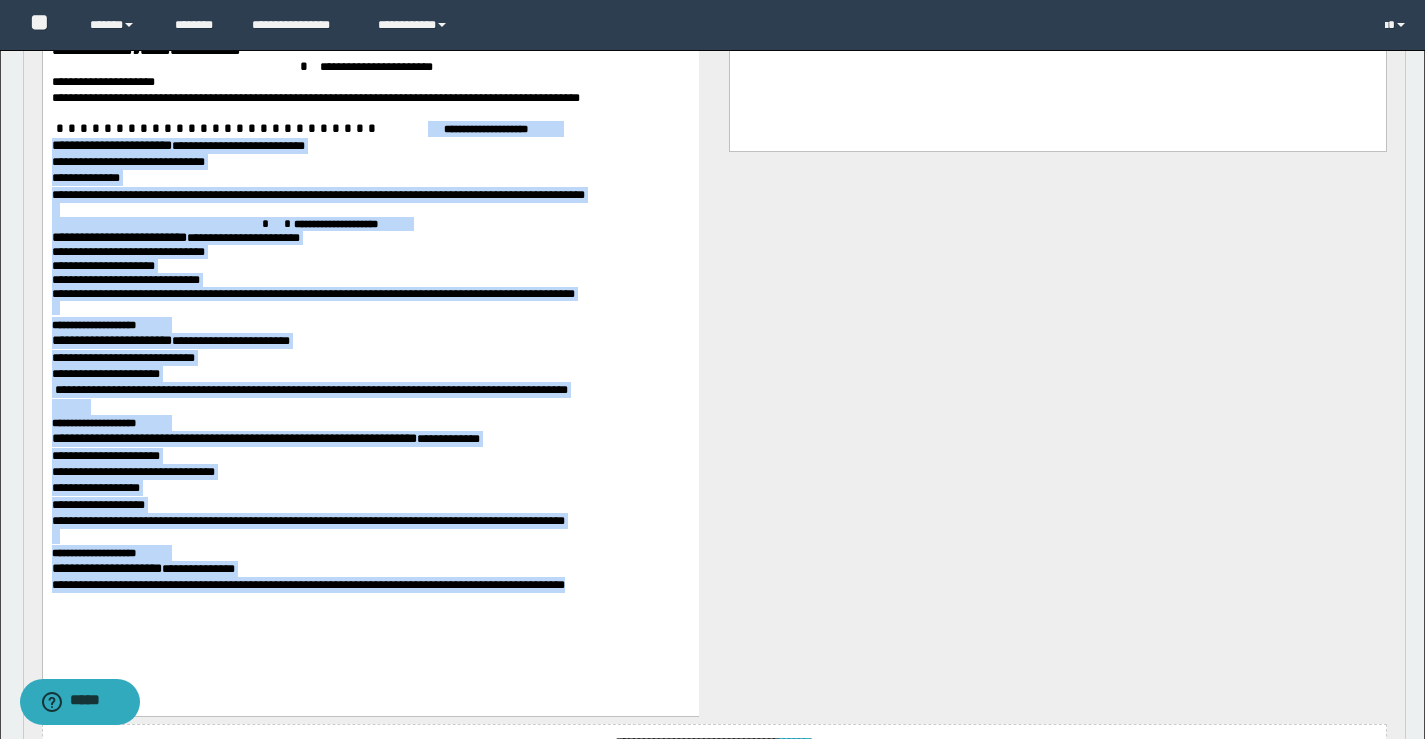 drag, startPoint x: 298, startPoint y: 130, endPoint x: 597, endPoint y: 739, distance: 678.44086 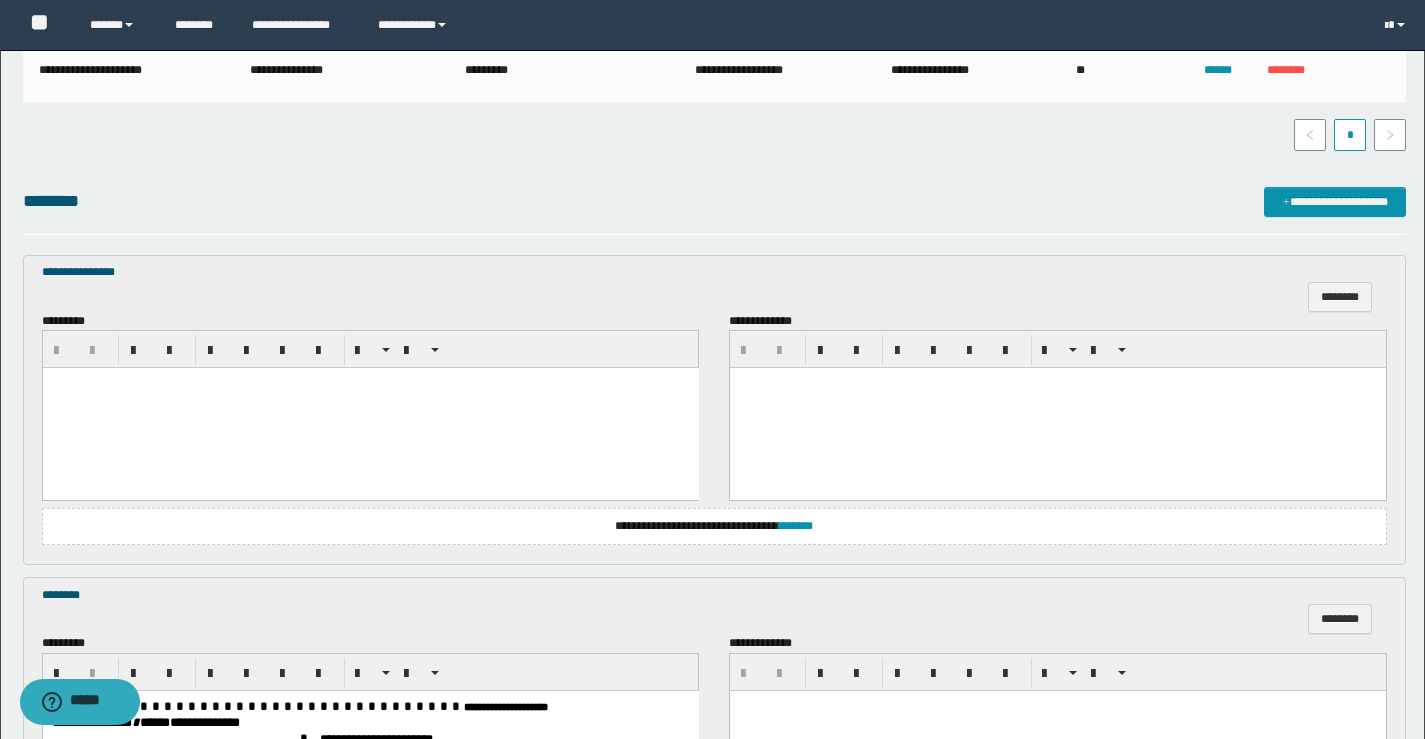 scroll, scrollTop: 453, scrollLeft: 0, axis: vertical 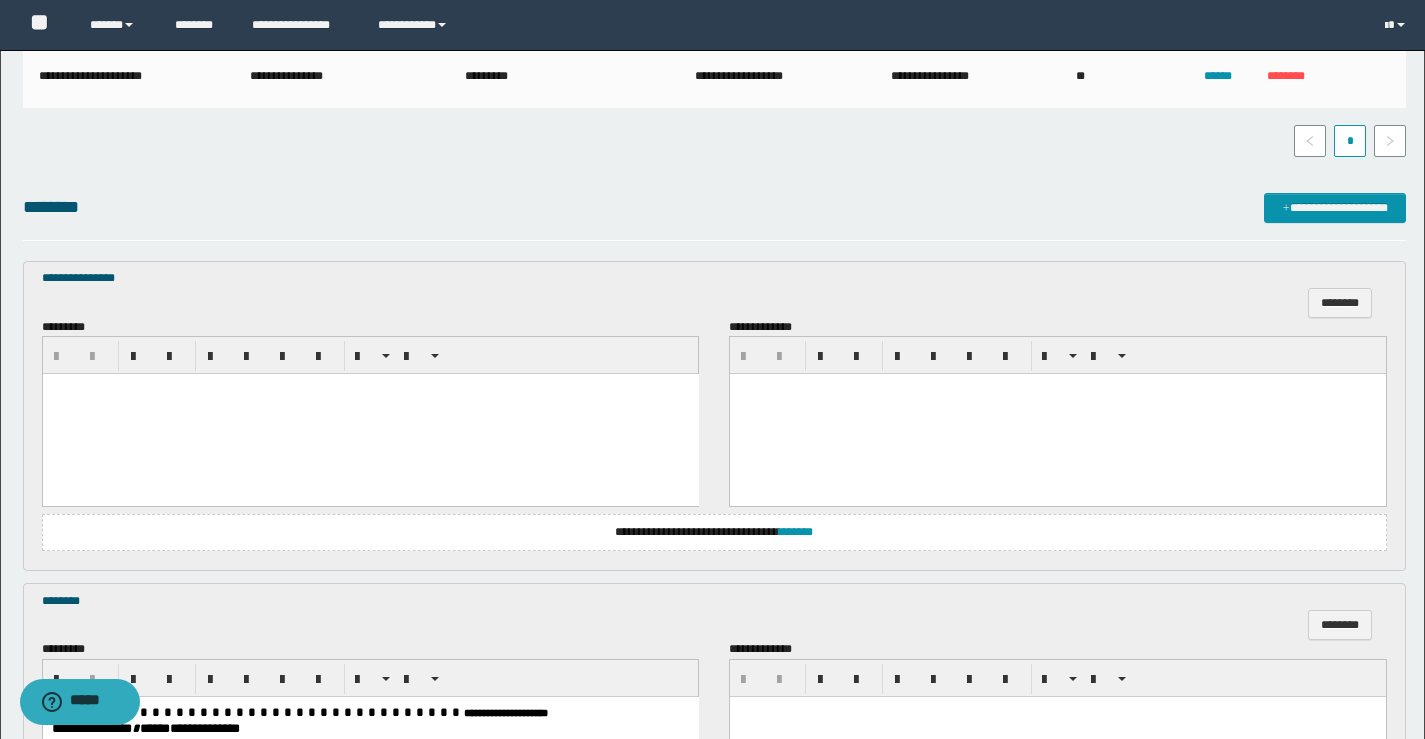 click at bounding box center [370, 414] 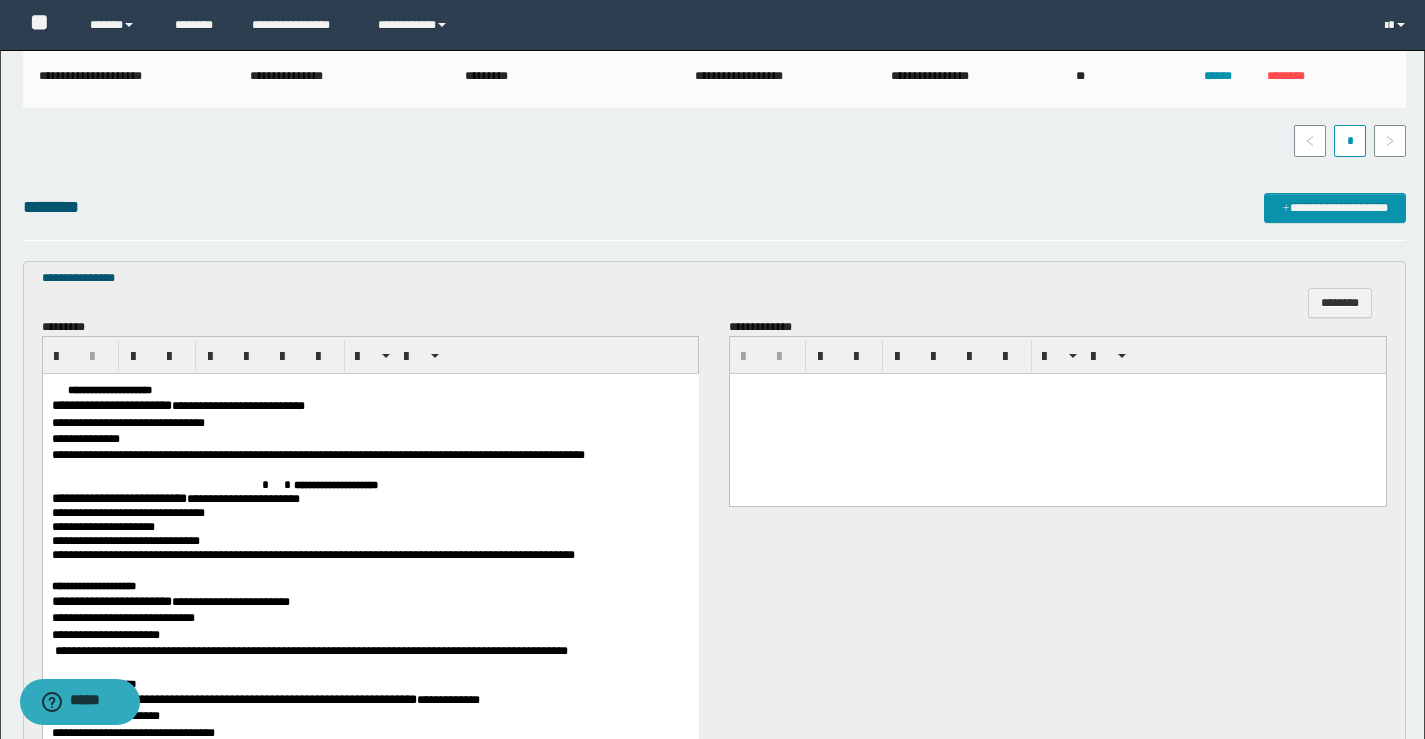 drag, startPoint x: 48, startPoint y: 379, endPoint x: 64, endPoint y: 388, distance: 18.35756 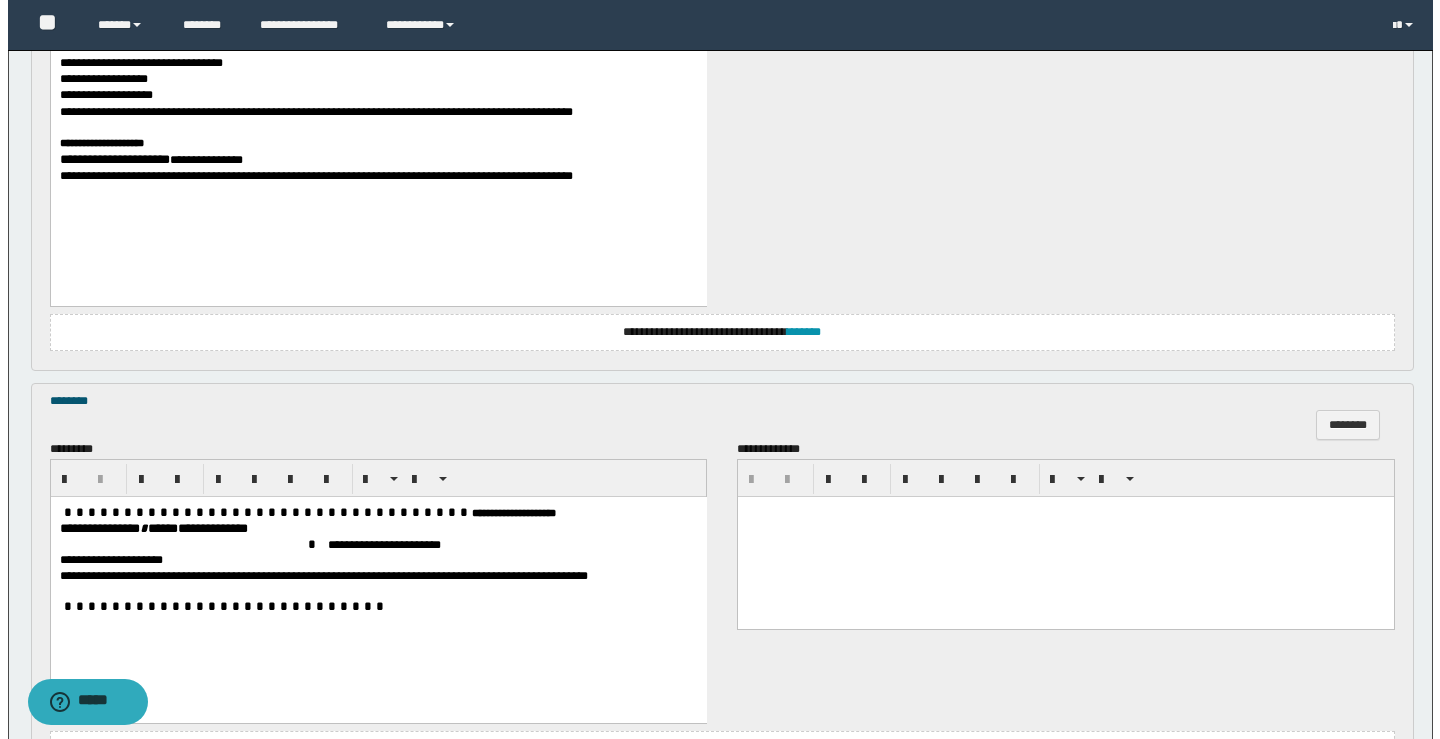 scroll, scrollTop: 1323, scrollLeft: 0, axis: vertical 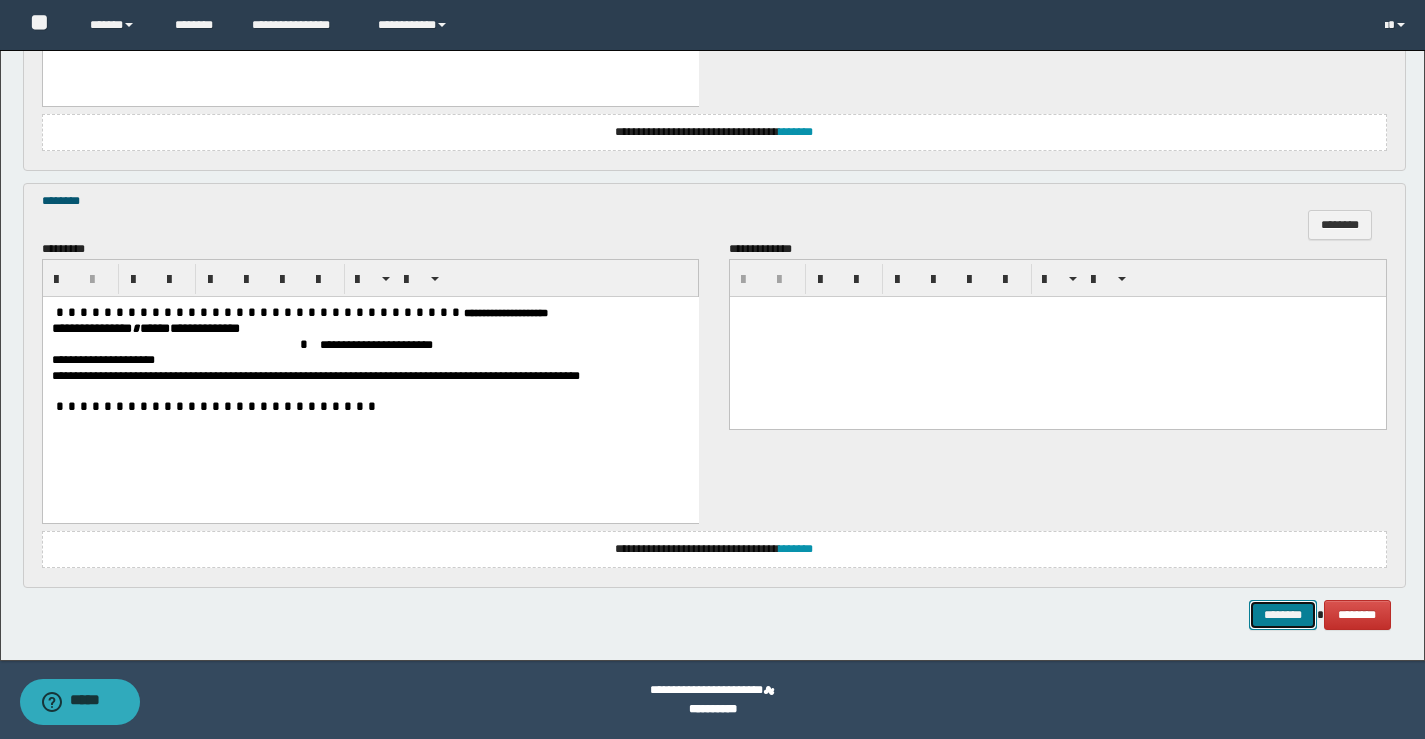 click on "********" at bounding box center (1283, 615) 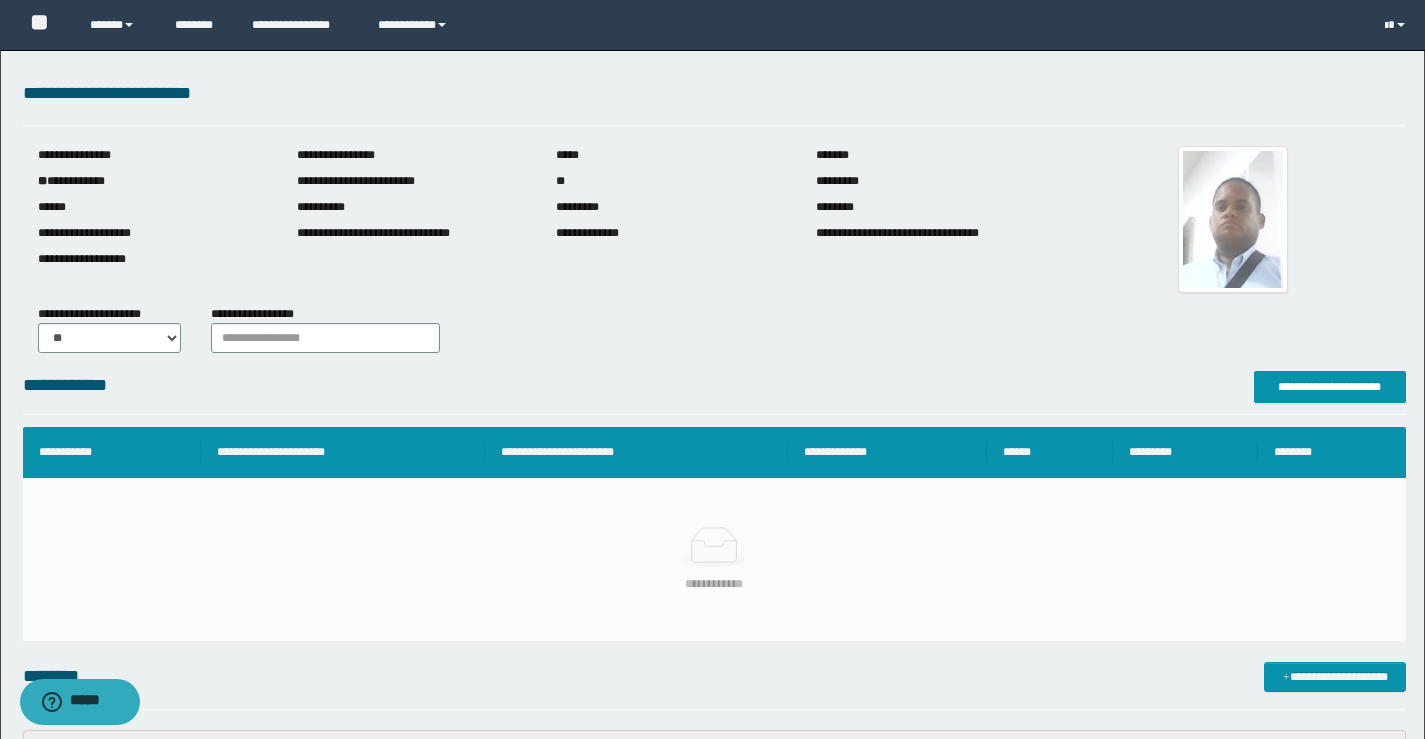 scroll, scrollTop: 0, scrollLeft: 0, axis: both 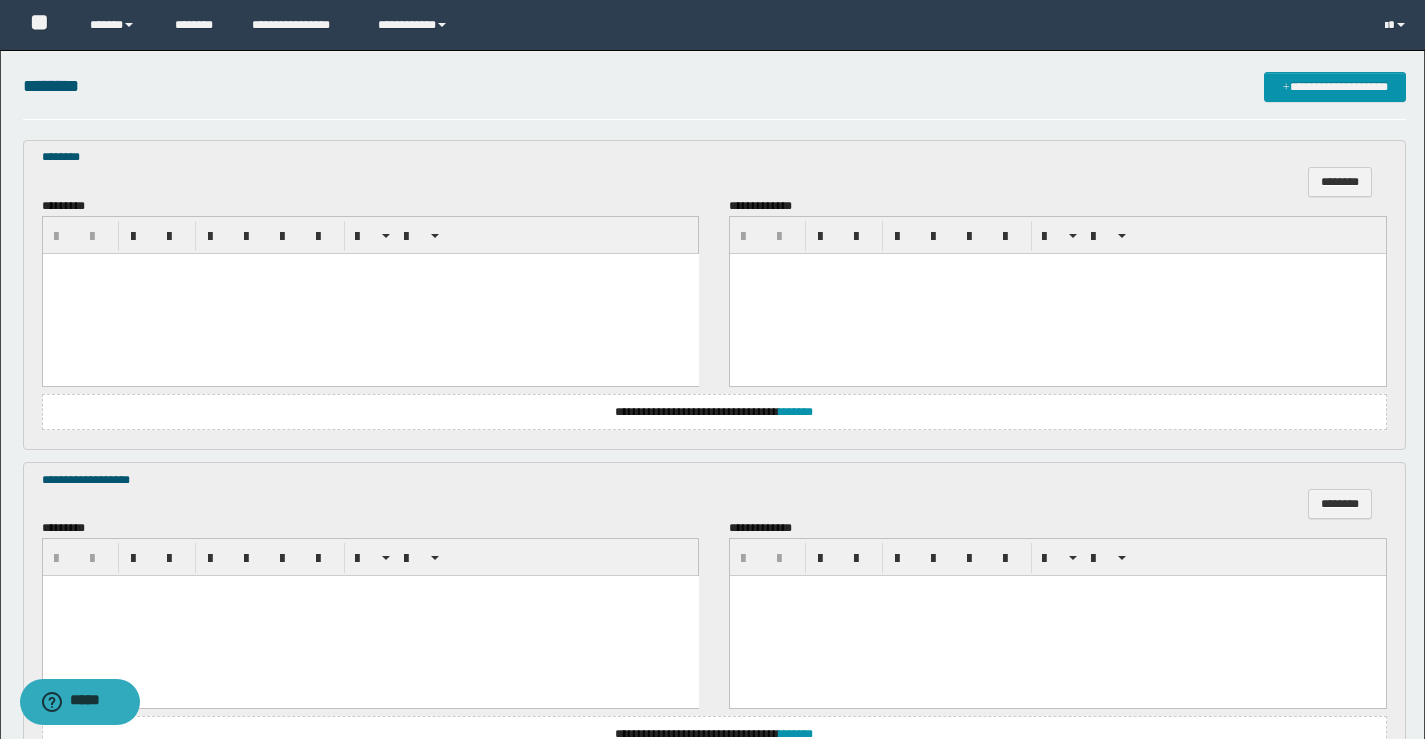 click at bounding box center [370, 293] 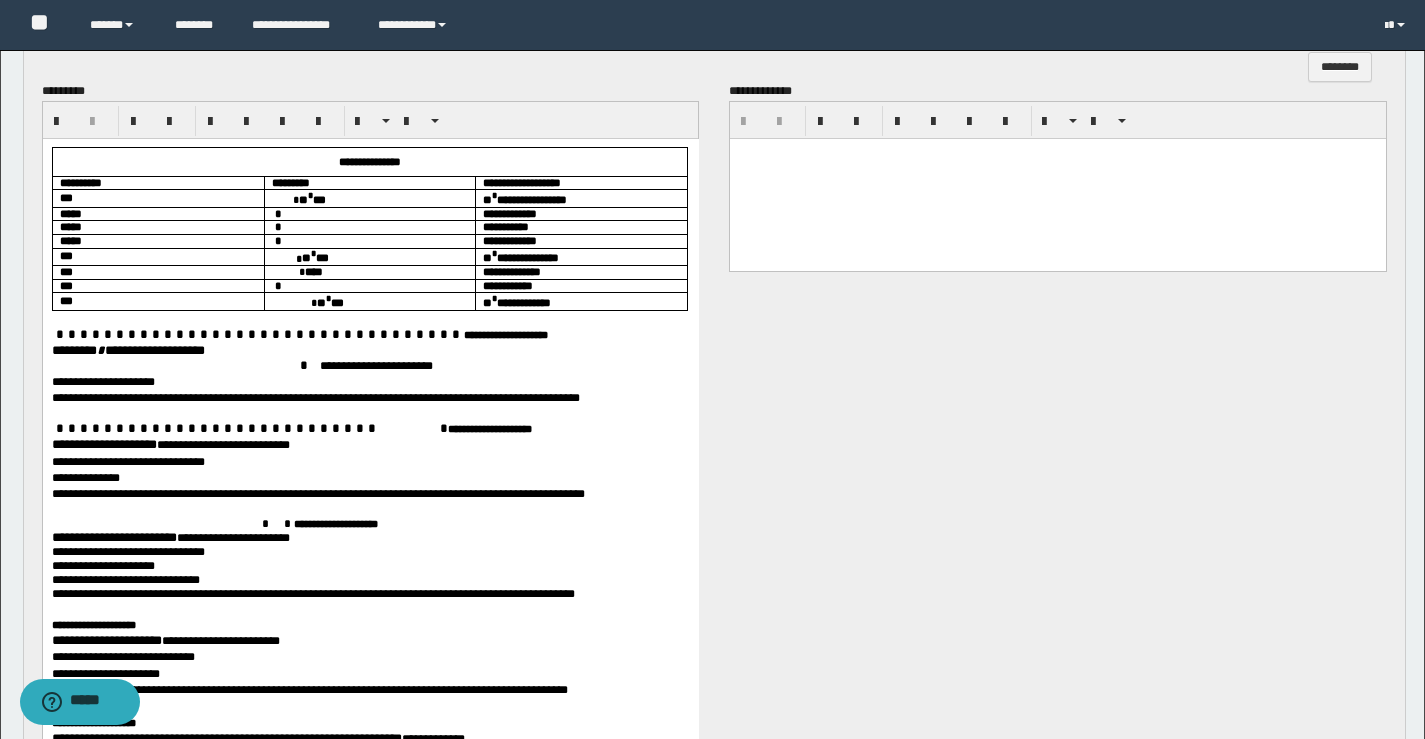 scroll, scrollTop: 1000, scrollLeft: 0, axis: vertical 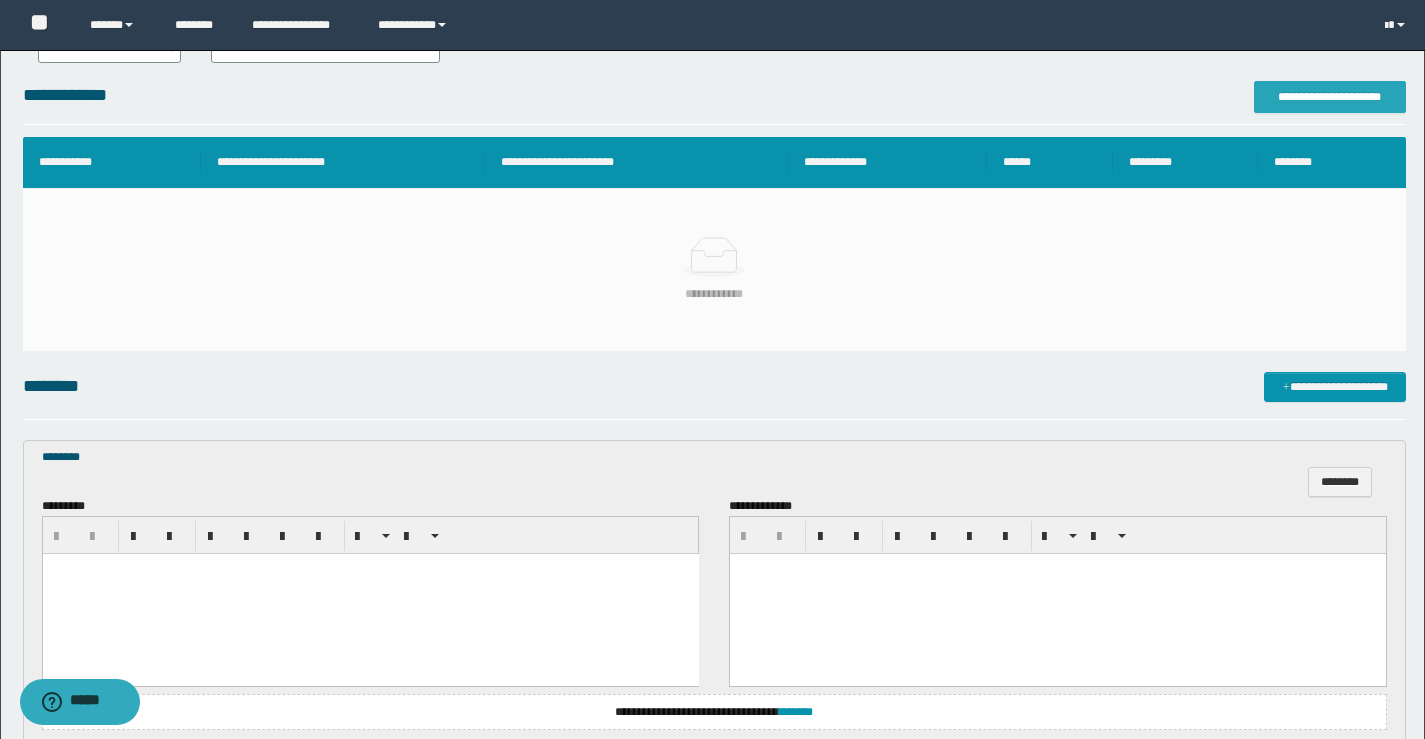 click on "**********" at bounding box center (1330, 97) 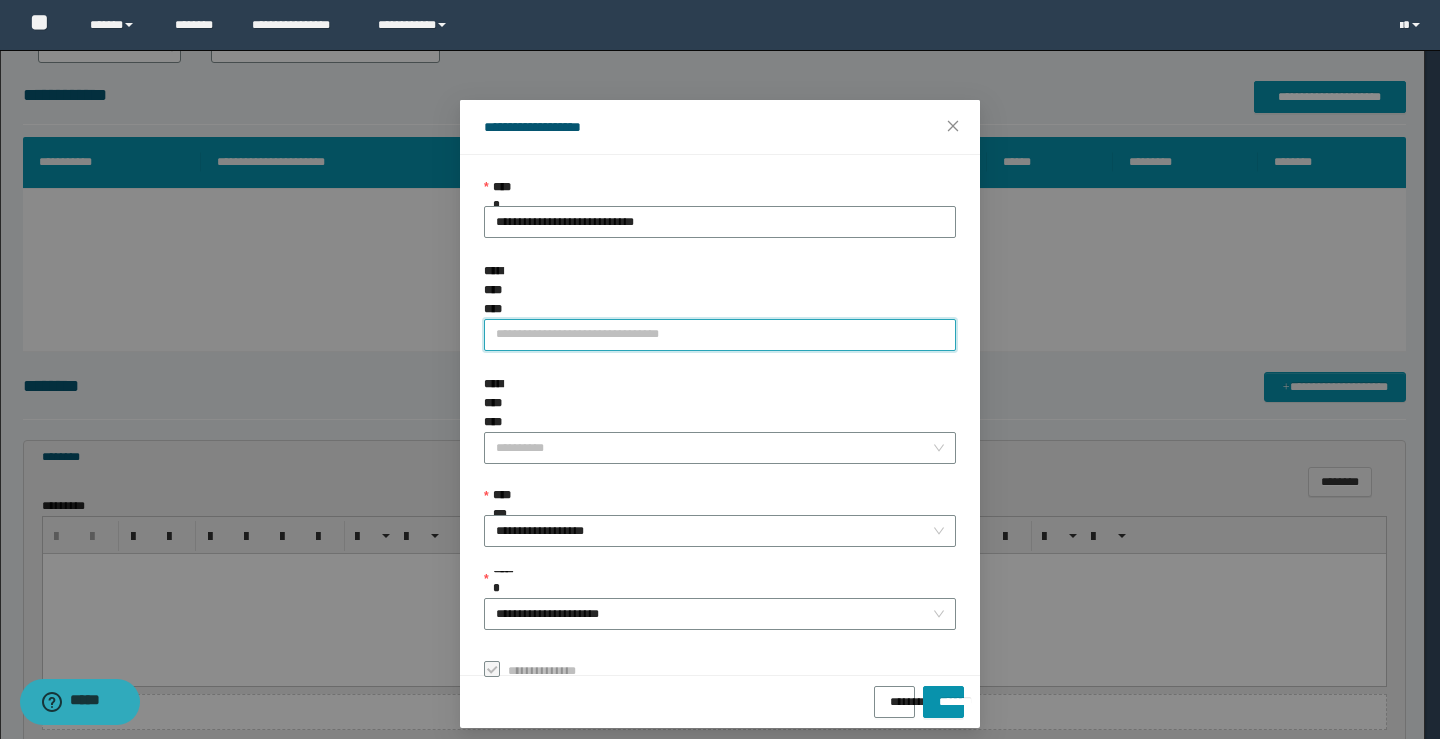 click on "**********" at bounding box center [720, 335] 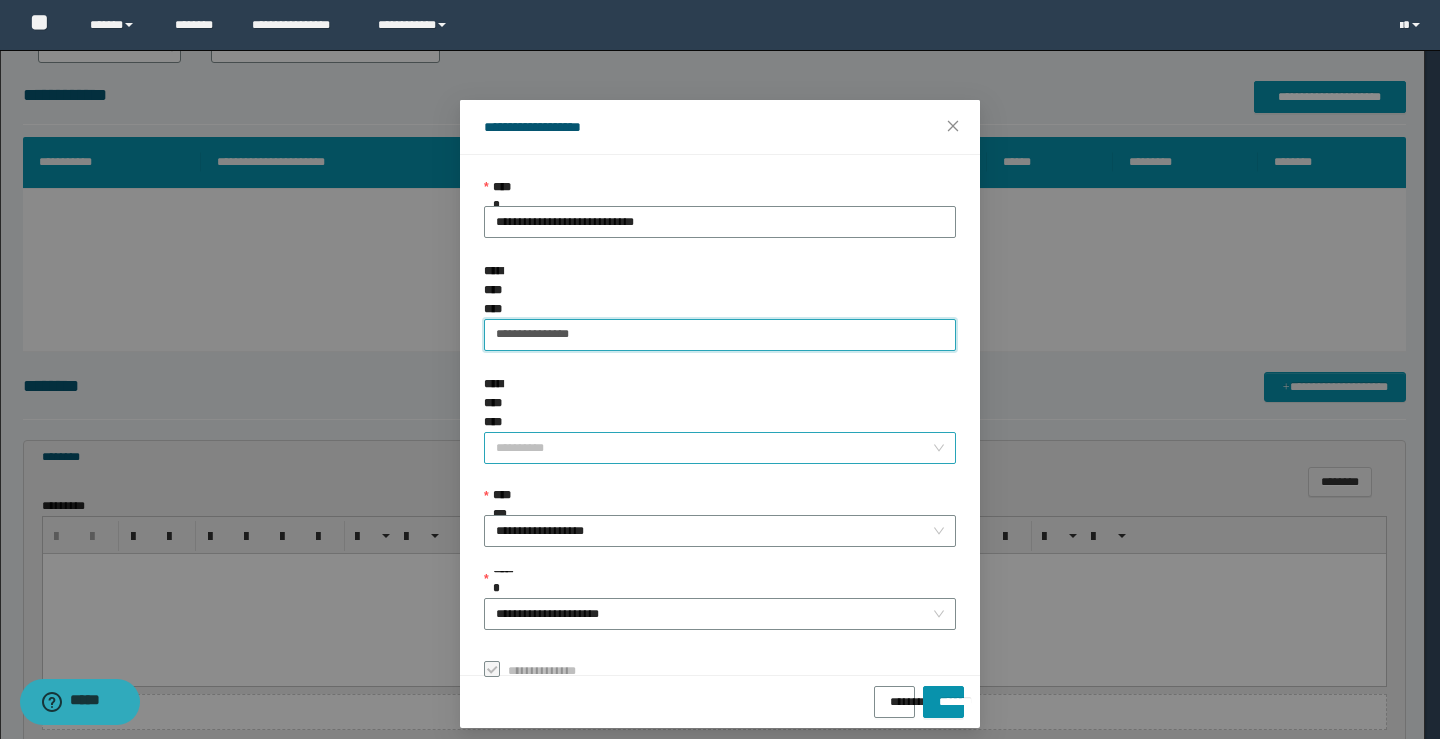 type on "**********" 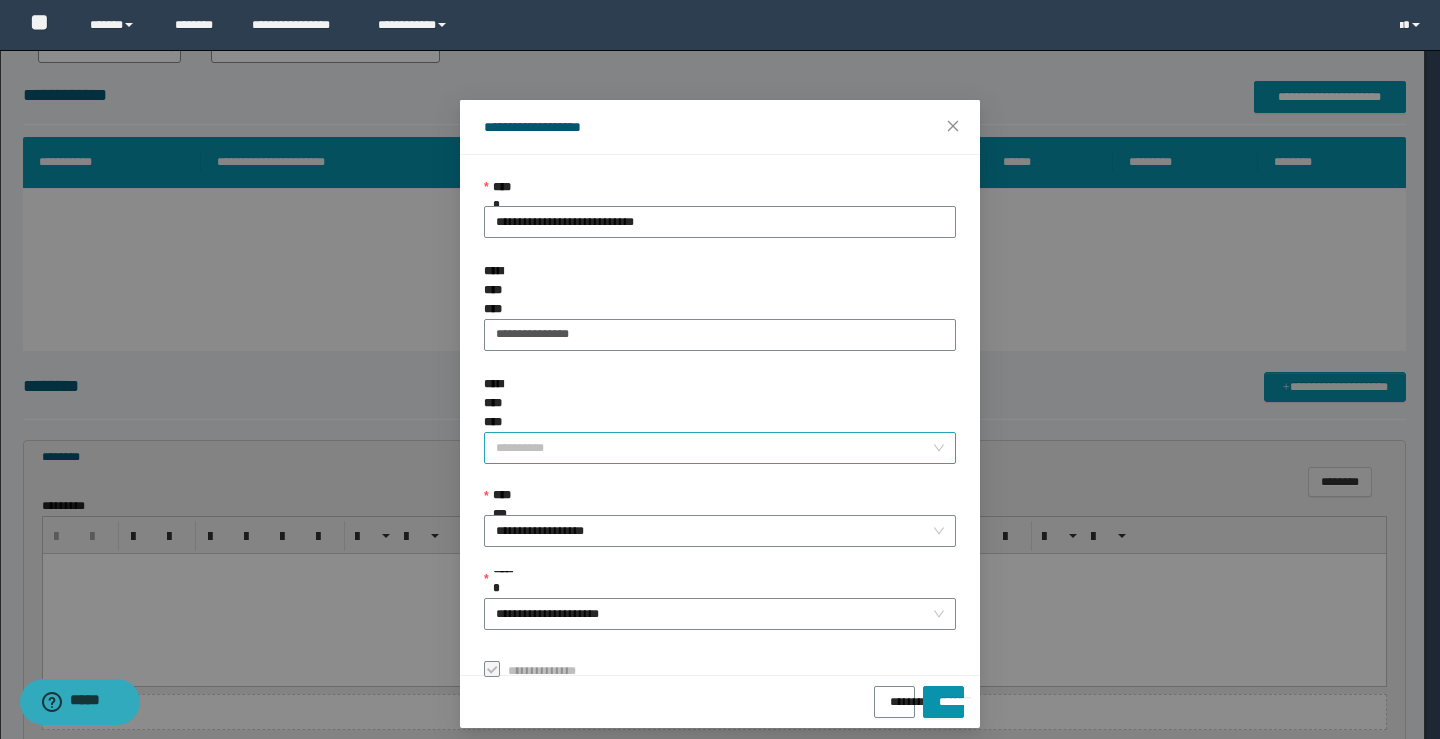 click on "**********" at bounding box center [714, 448] 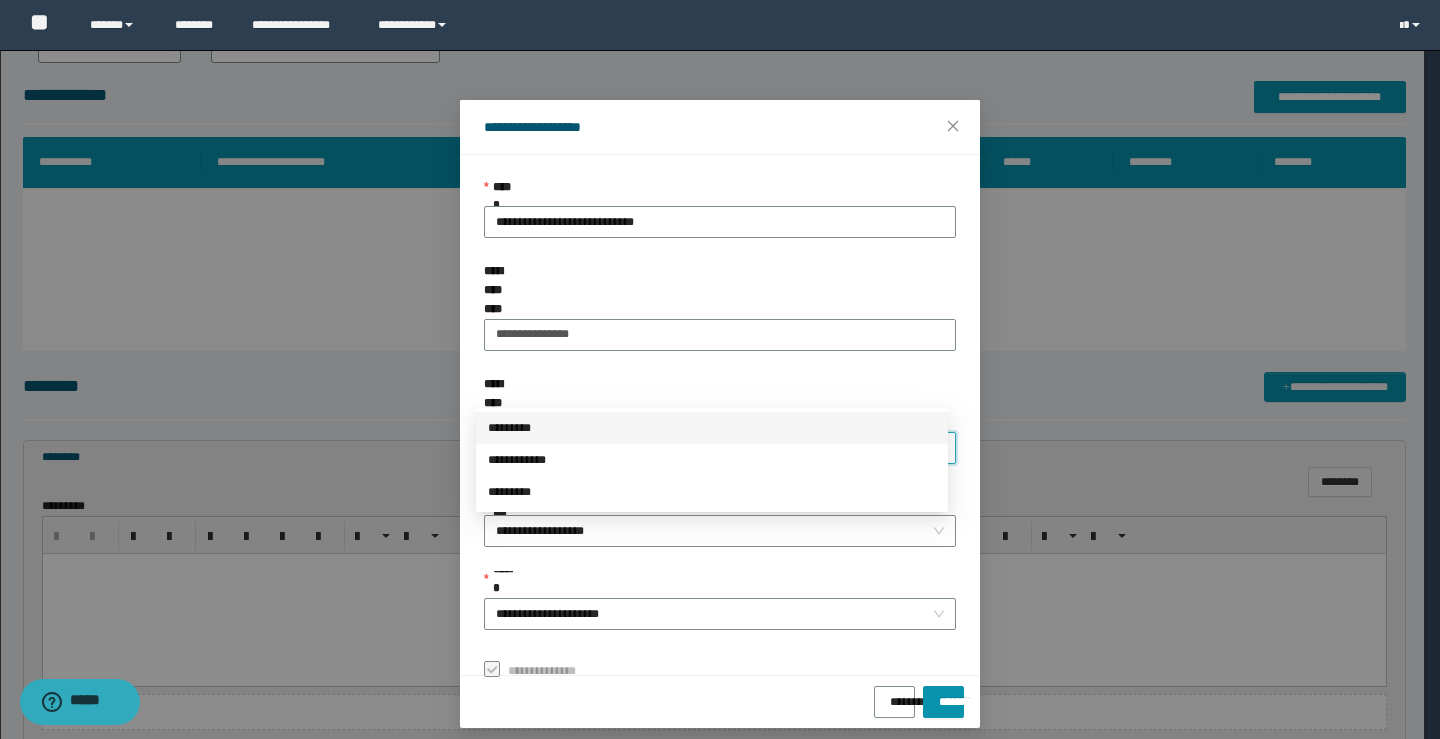 click on "*********" at bounding box center (712, 428) 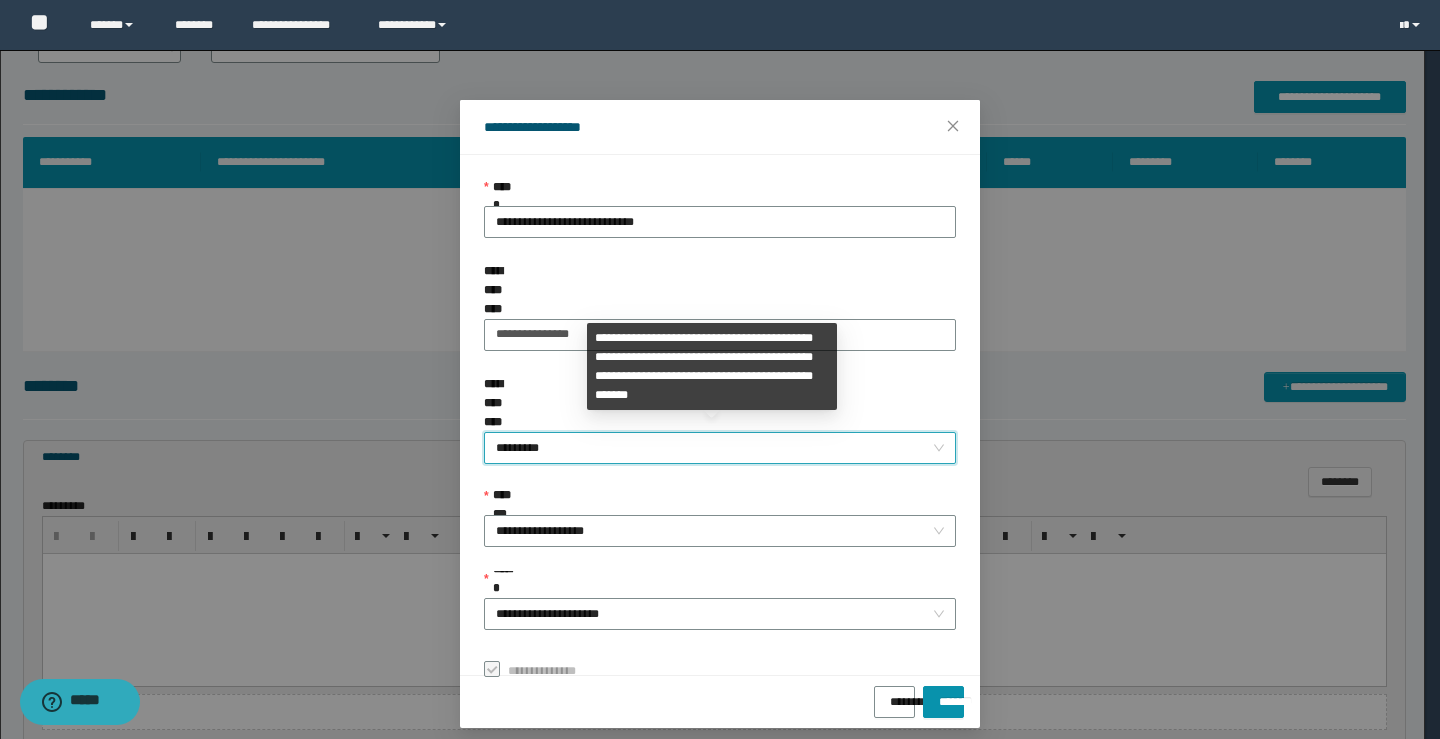 click on "**********" at bounding box center (493, 496) 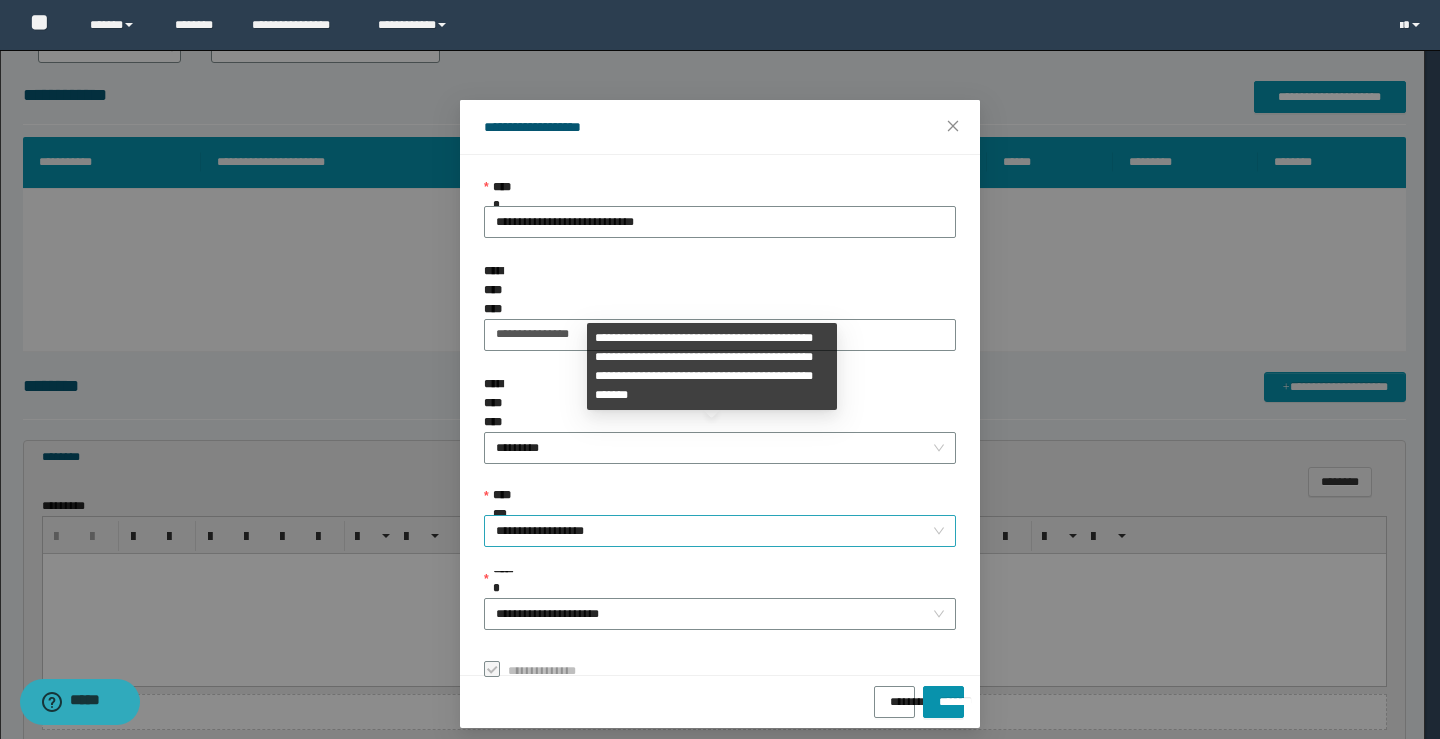 click on "**********" at bounding box center (720, 531) 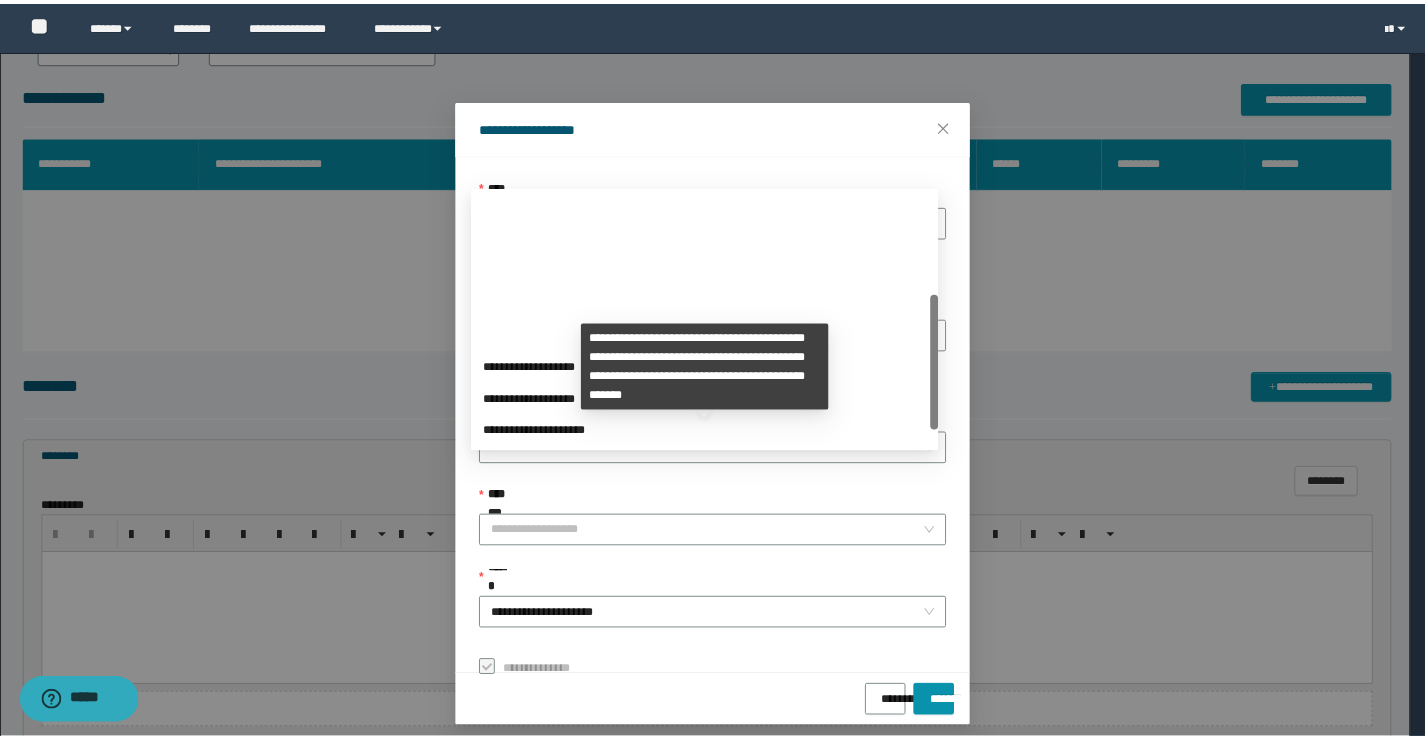 scroll, scrollTop: 192, scrollLeft: 0, axis: vertical 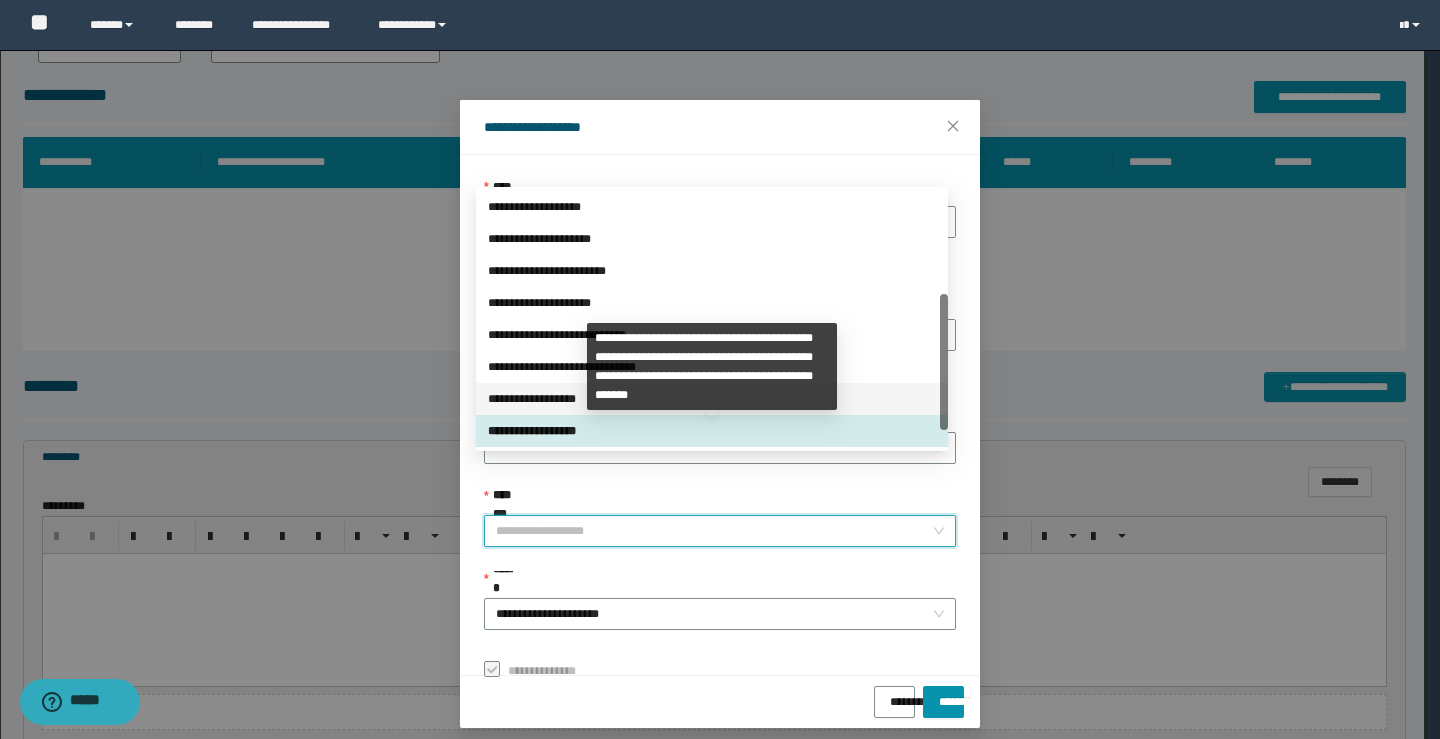click on "**********" at bounding box center [712, 399] 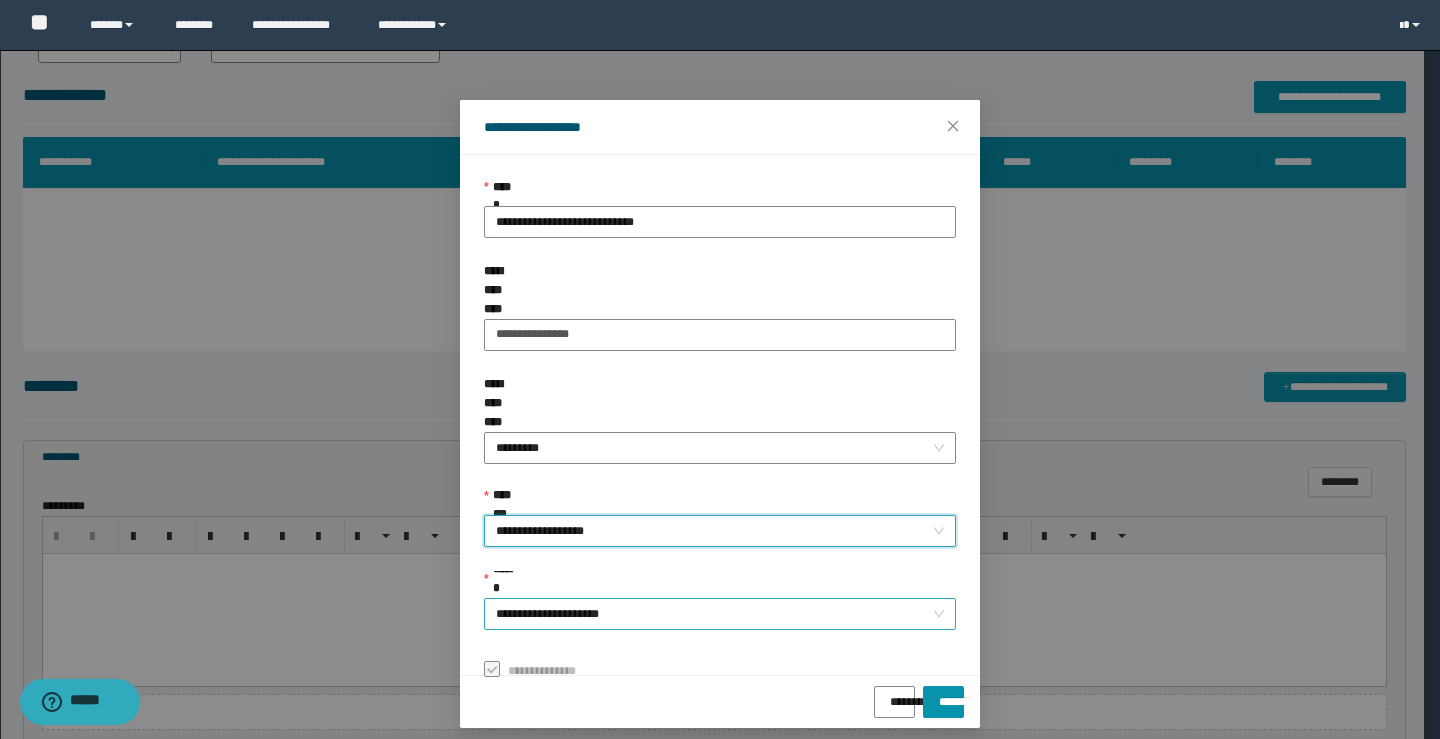 click on "**********" at bounding box center (720, 614) 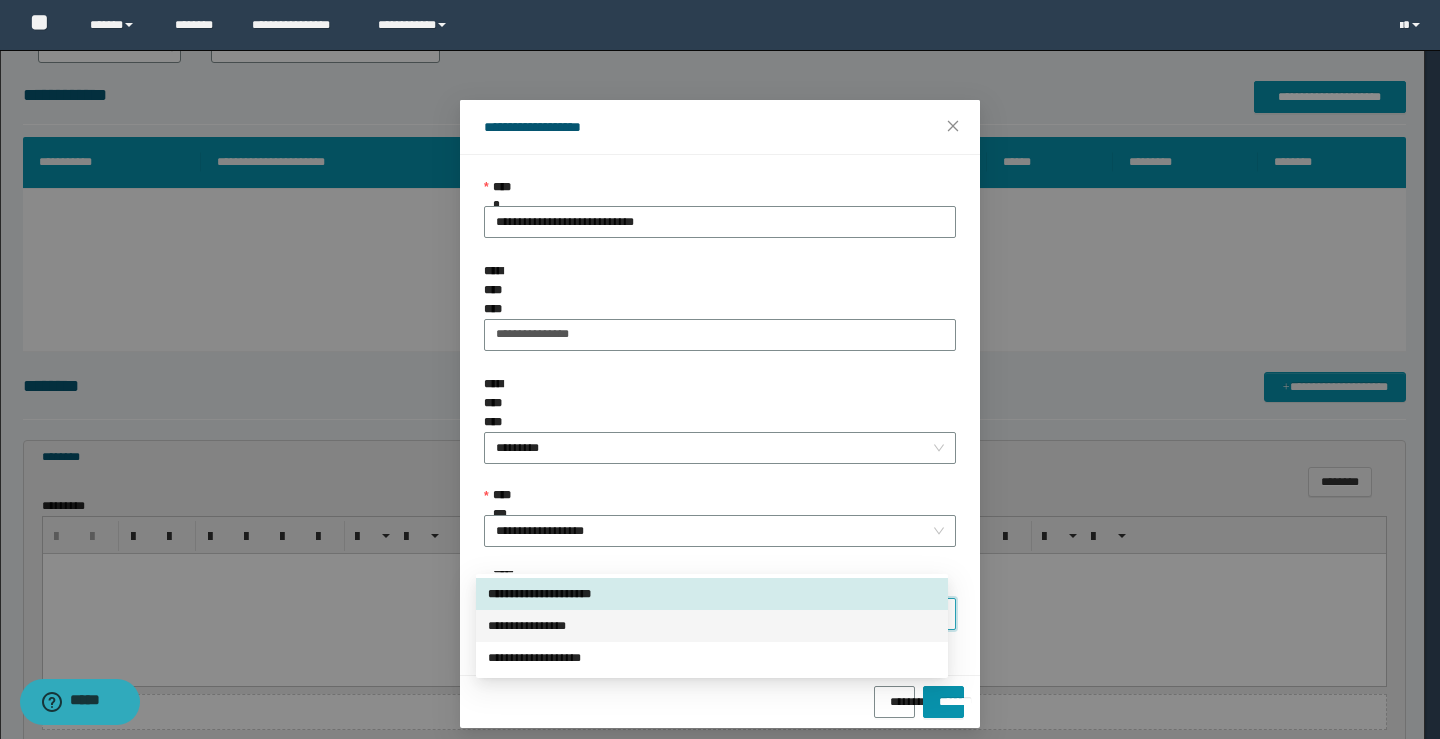 click on "**********" at bounding box center [712, 626] 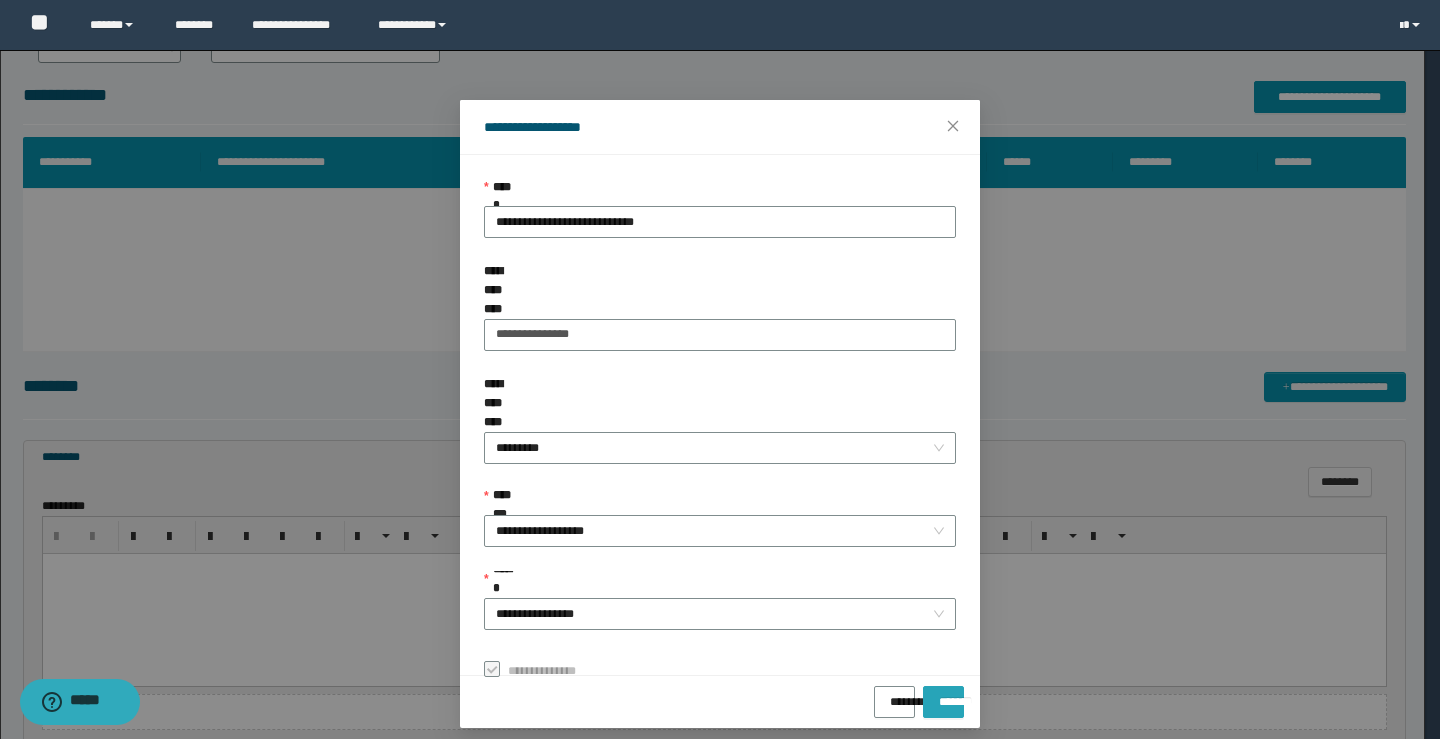 click on "*******" at bounding box center [943, 695] 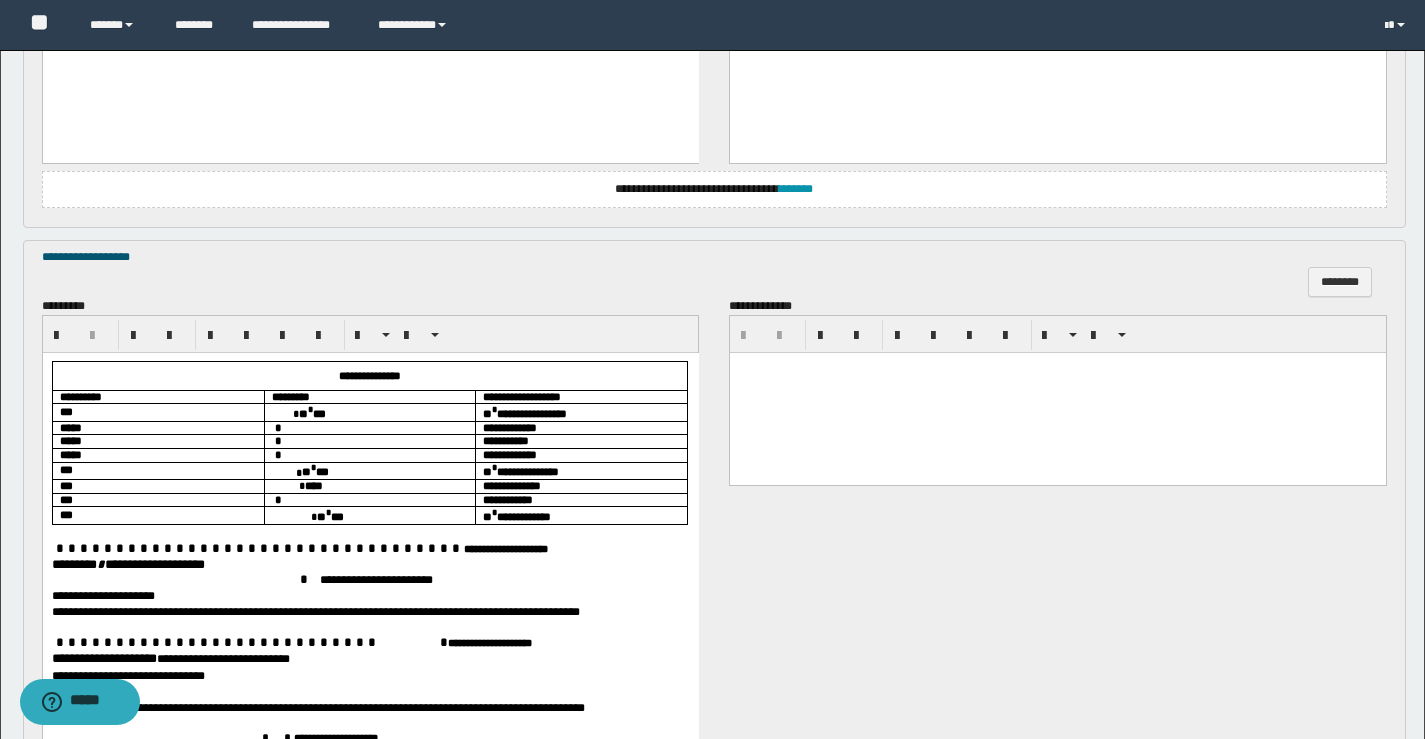 scroll, scrollTop: 1000, scrollLeft: 0, axis: vertical 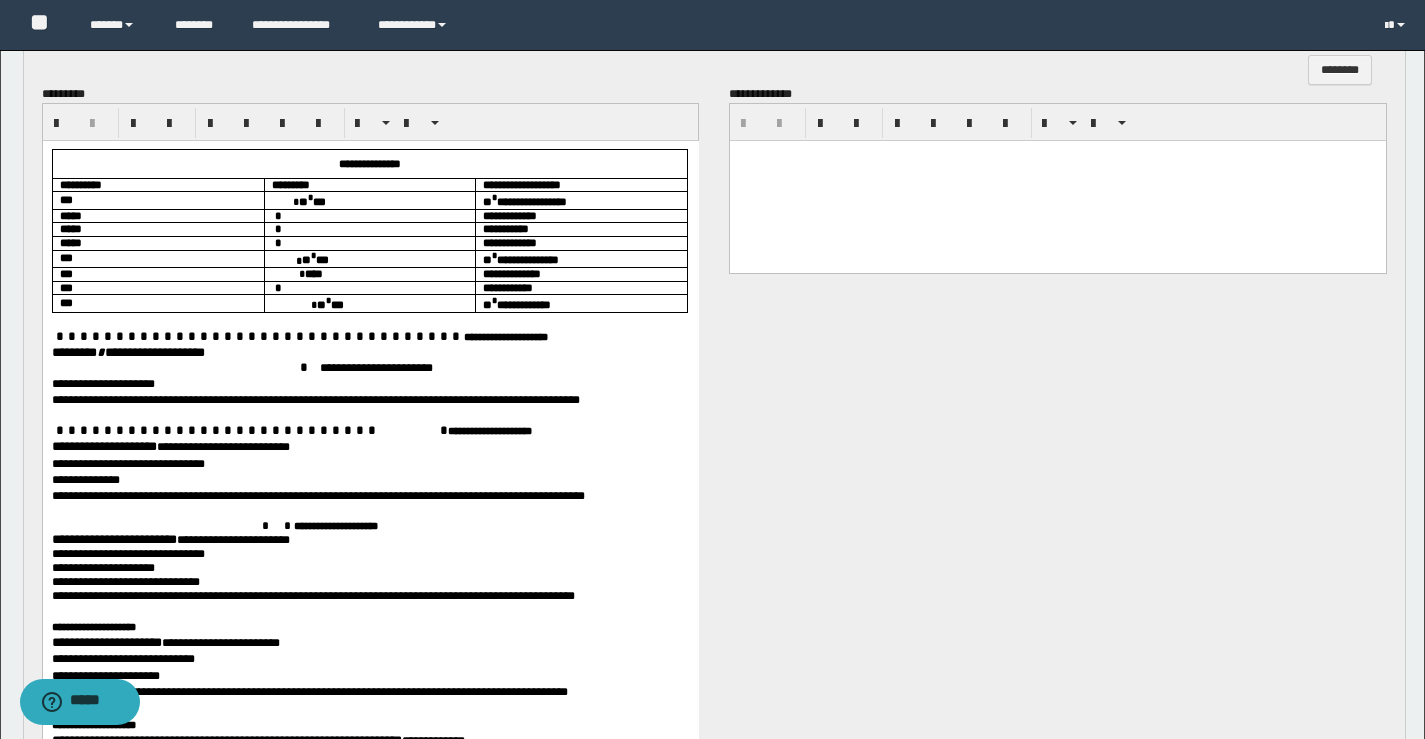 click on "** * ***" at bounding box center [369, 200] 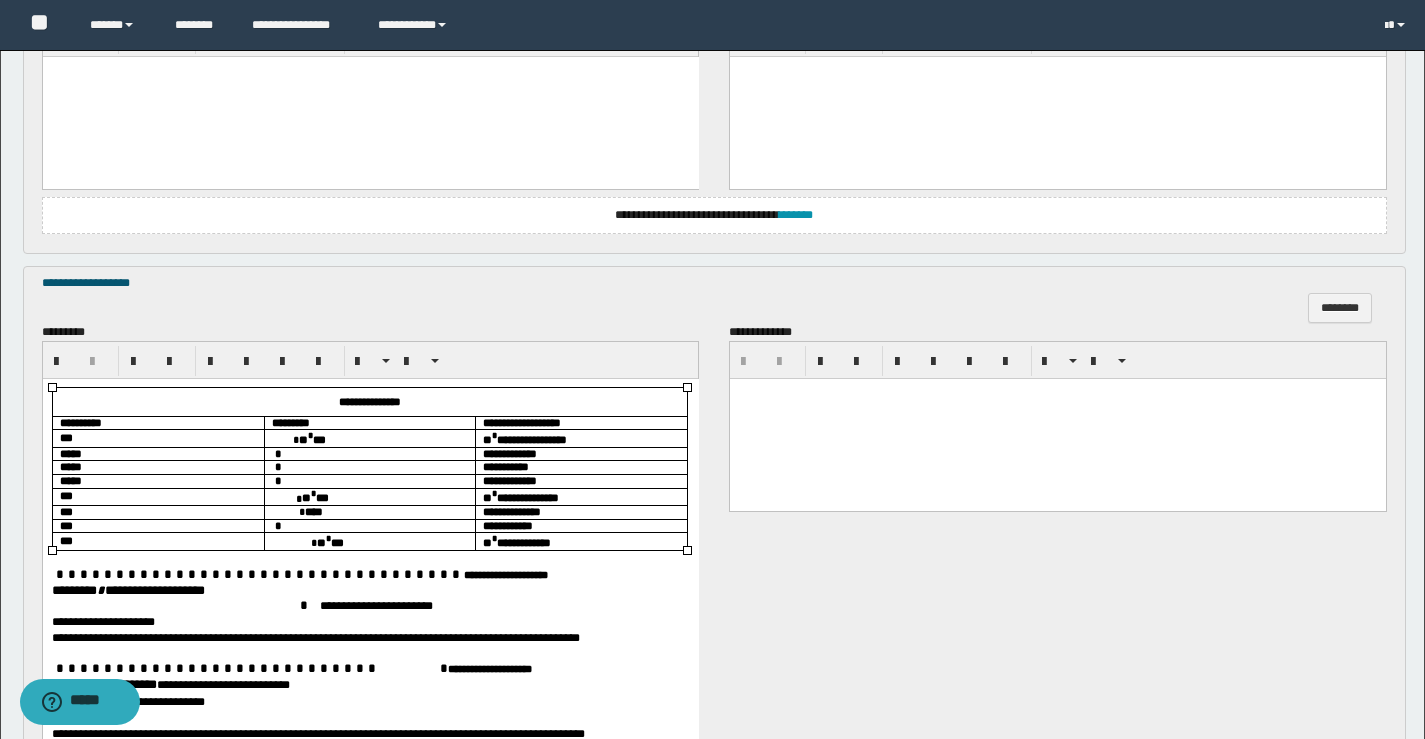 scroll, scrollTop: 800, scrollLeft: 0, axis: vertical 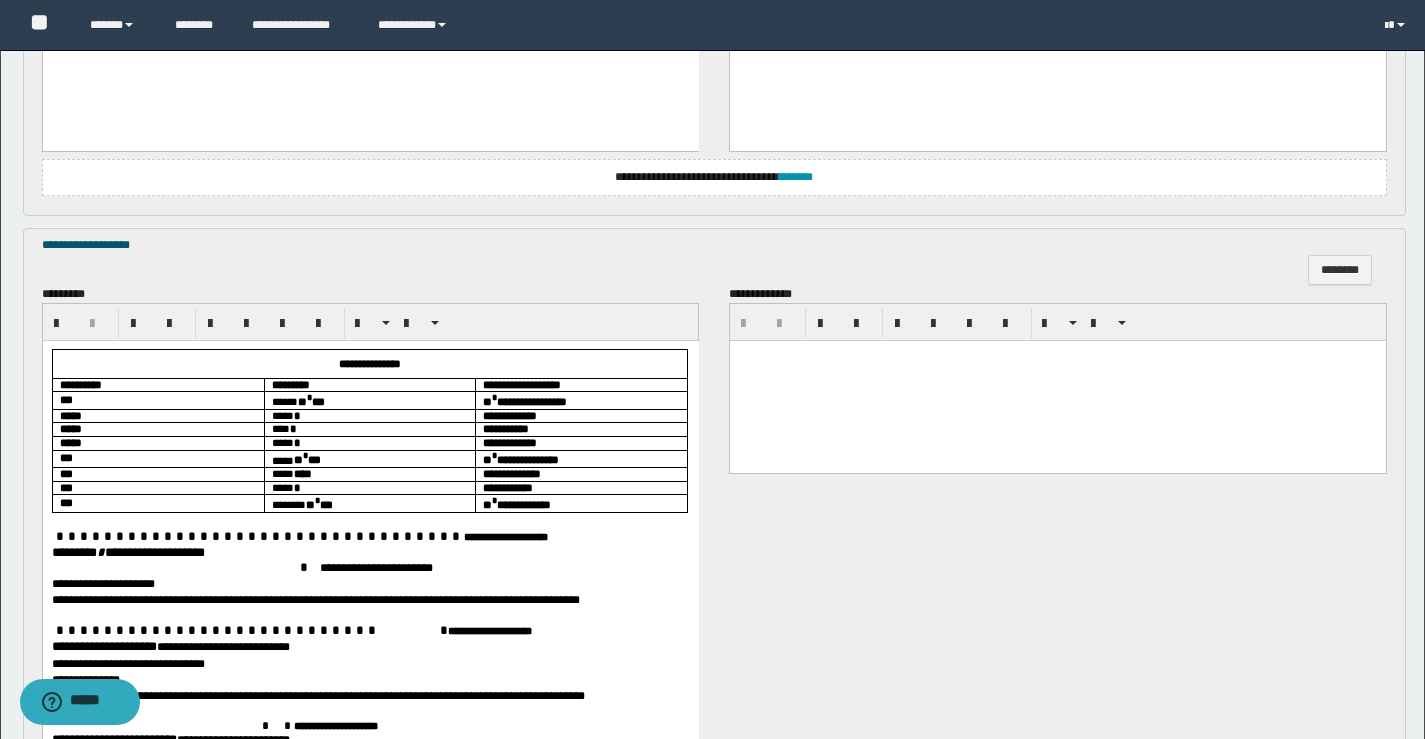 click on "******** * *****" at bounding box center (92, 552) 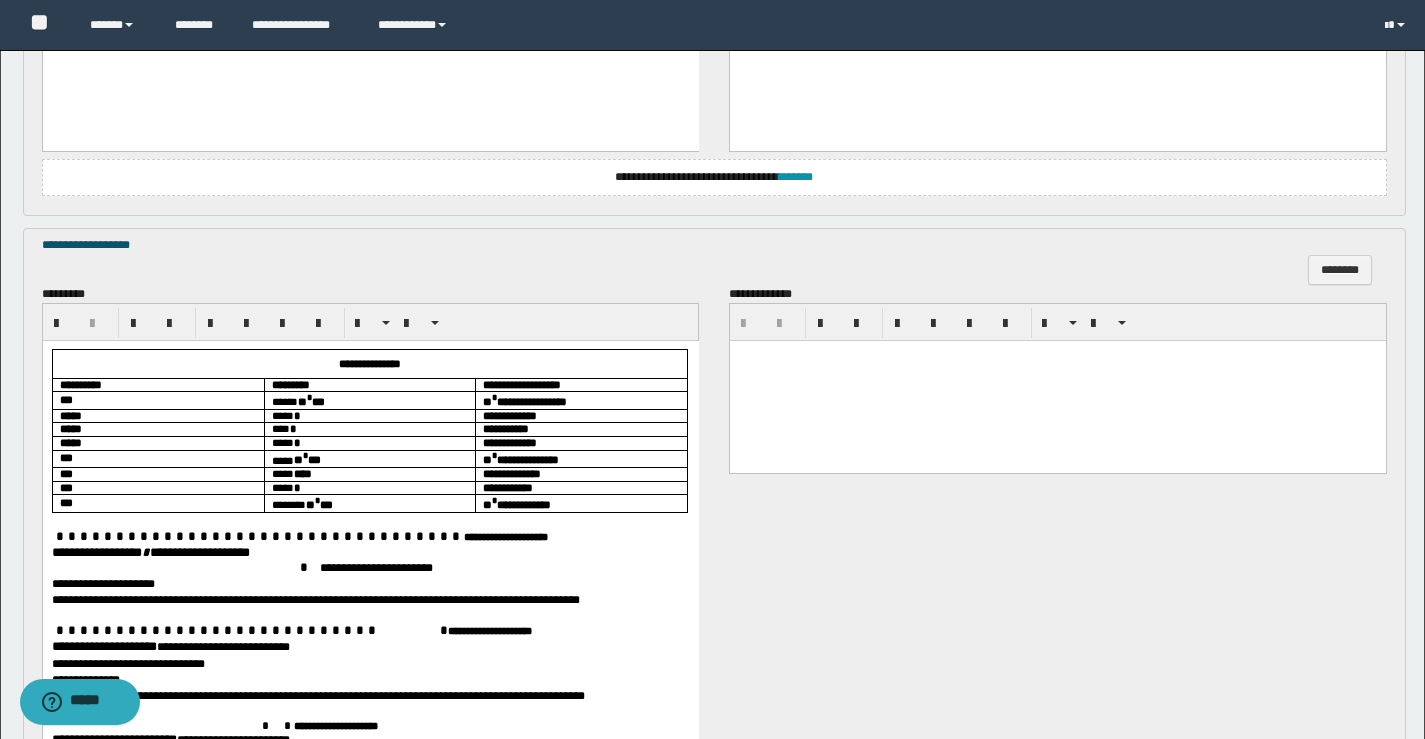 click on "**********" at bounding box center (103, 646) 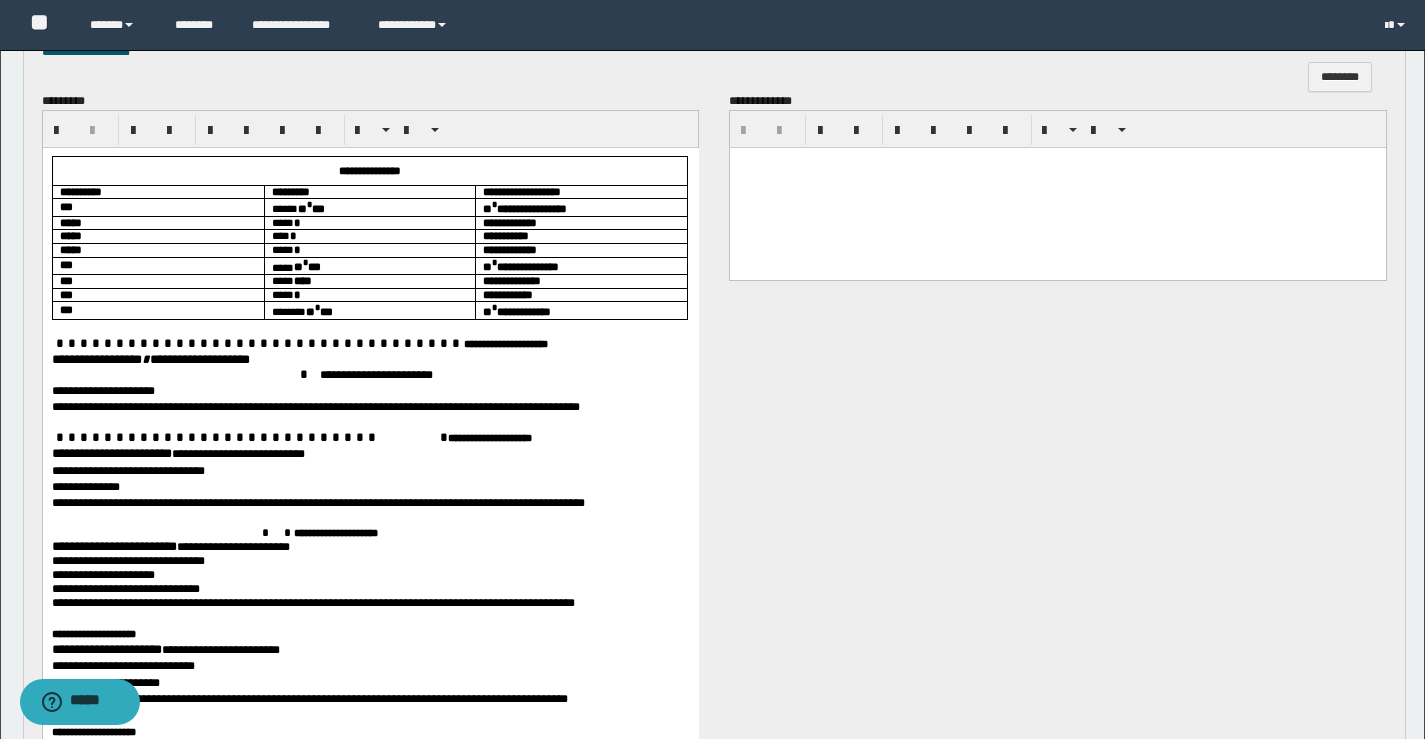 scroll, scrollTop: 1000, scrollLeft: 0, axis: vertical 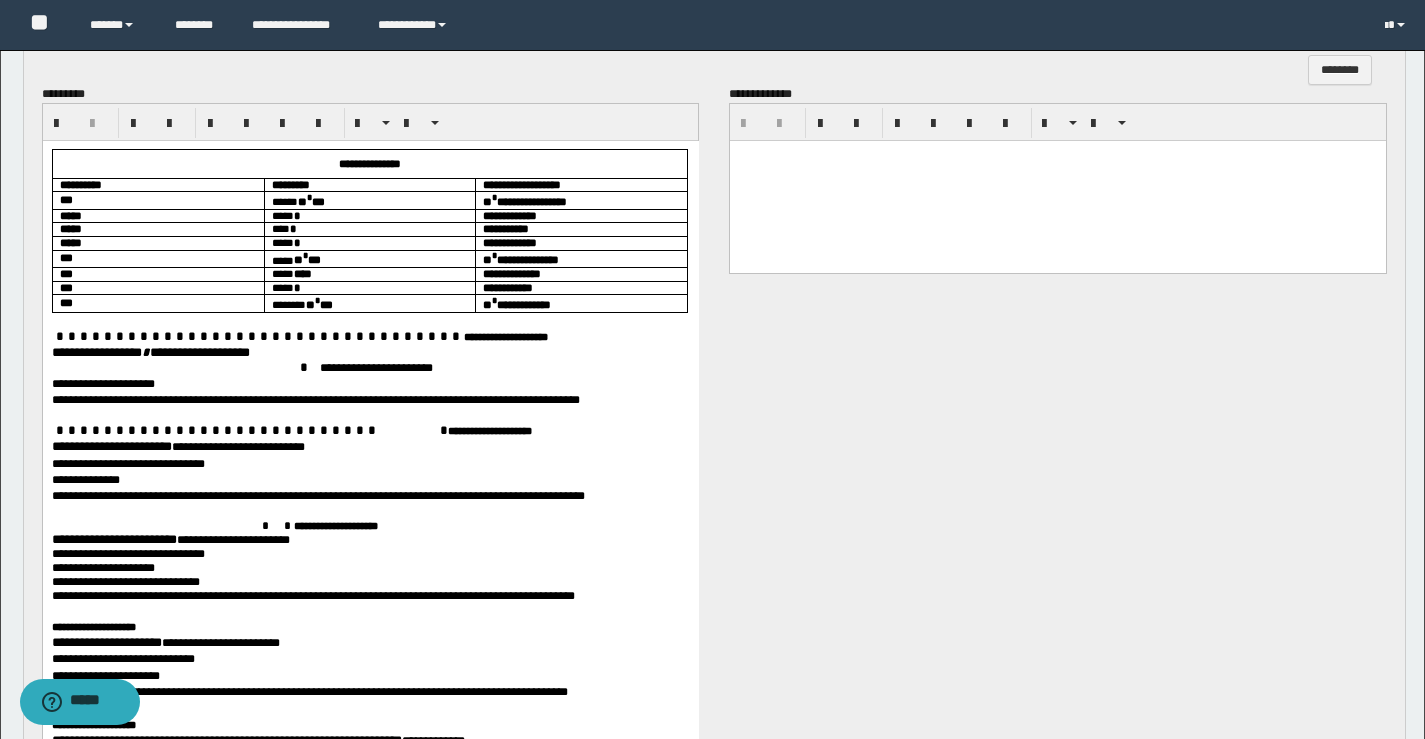 click on "**********" at bounding box center (370, 554) 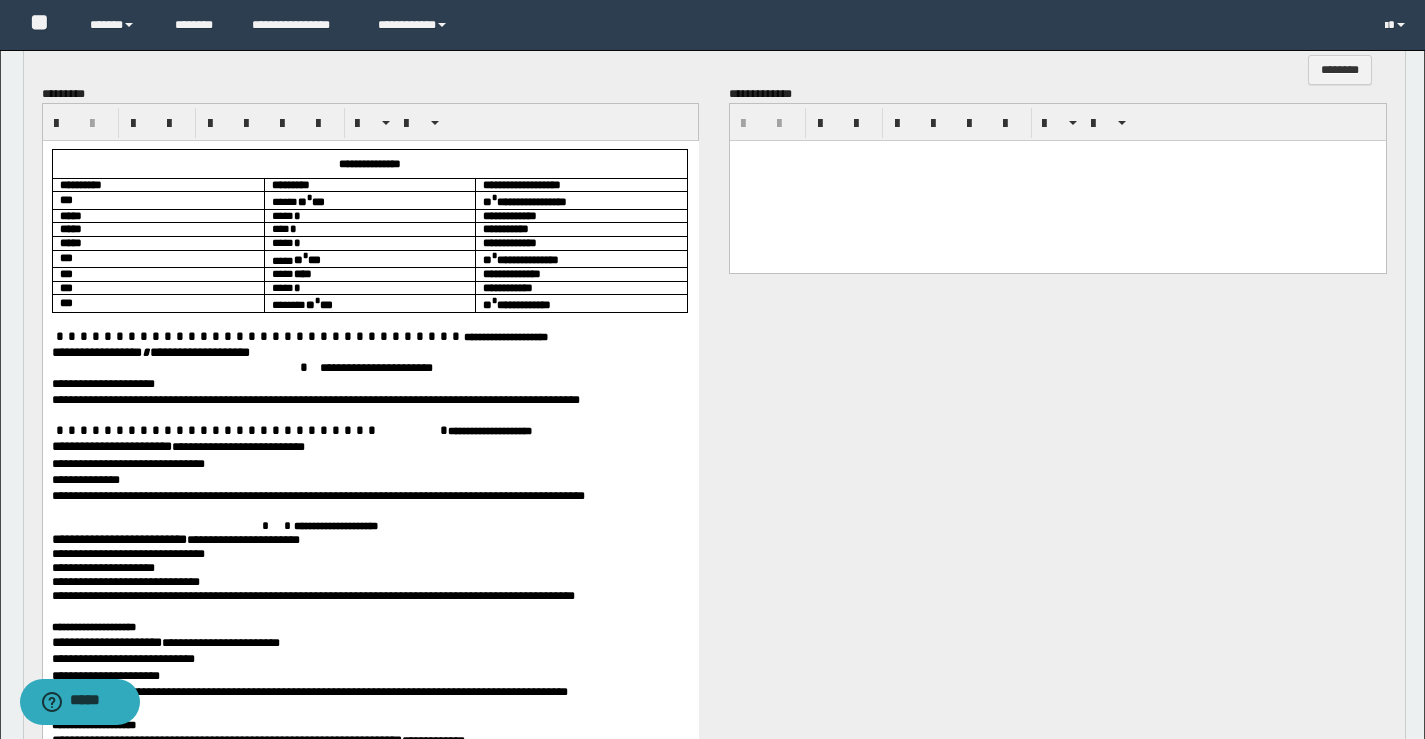 click on "**********" at bounding box center (106, 642) 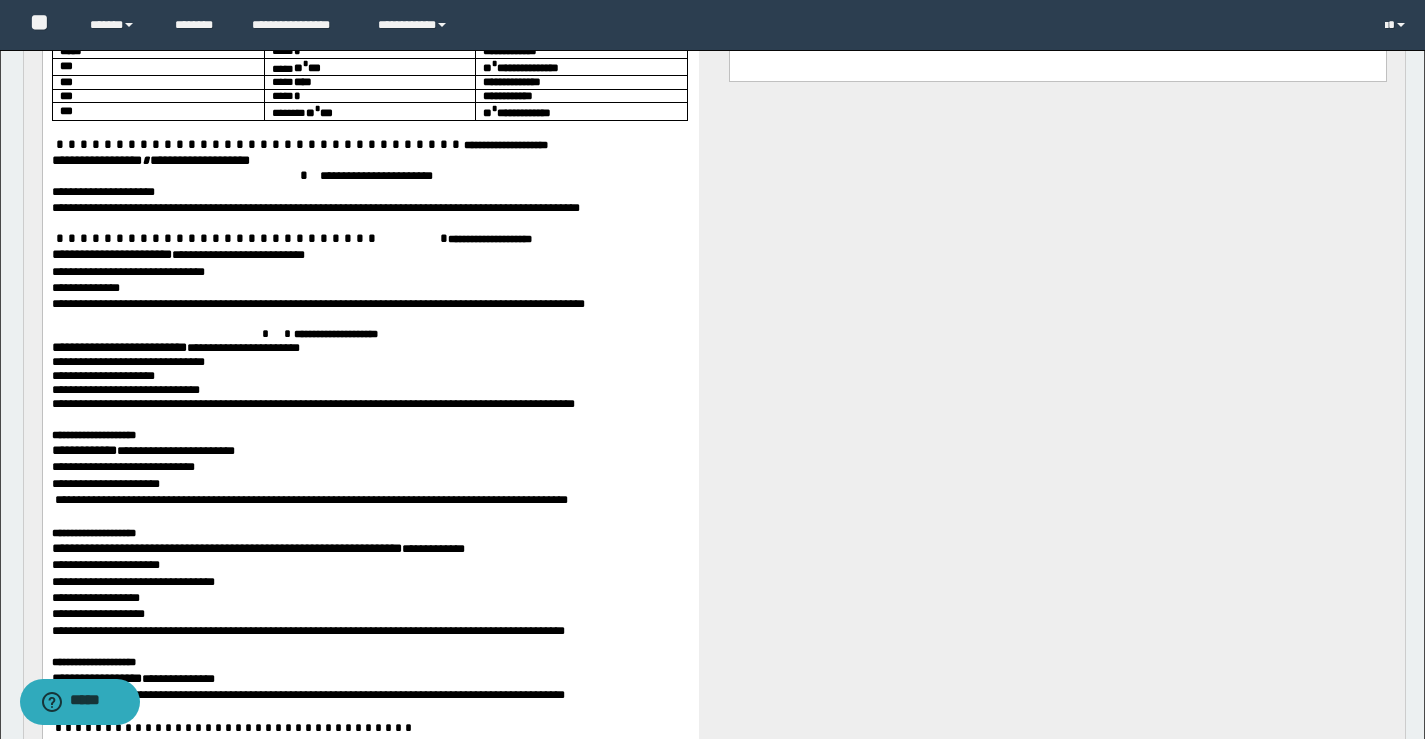 scroll, scrollTop: 1200, scrollLeft: 0, axis: vertical 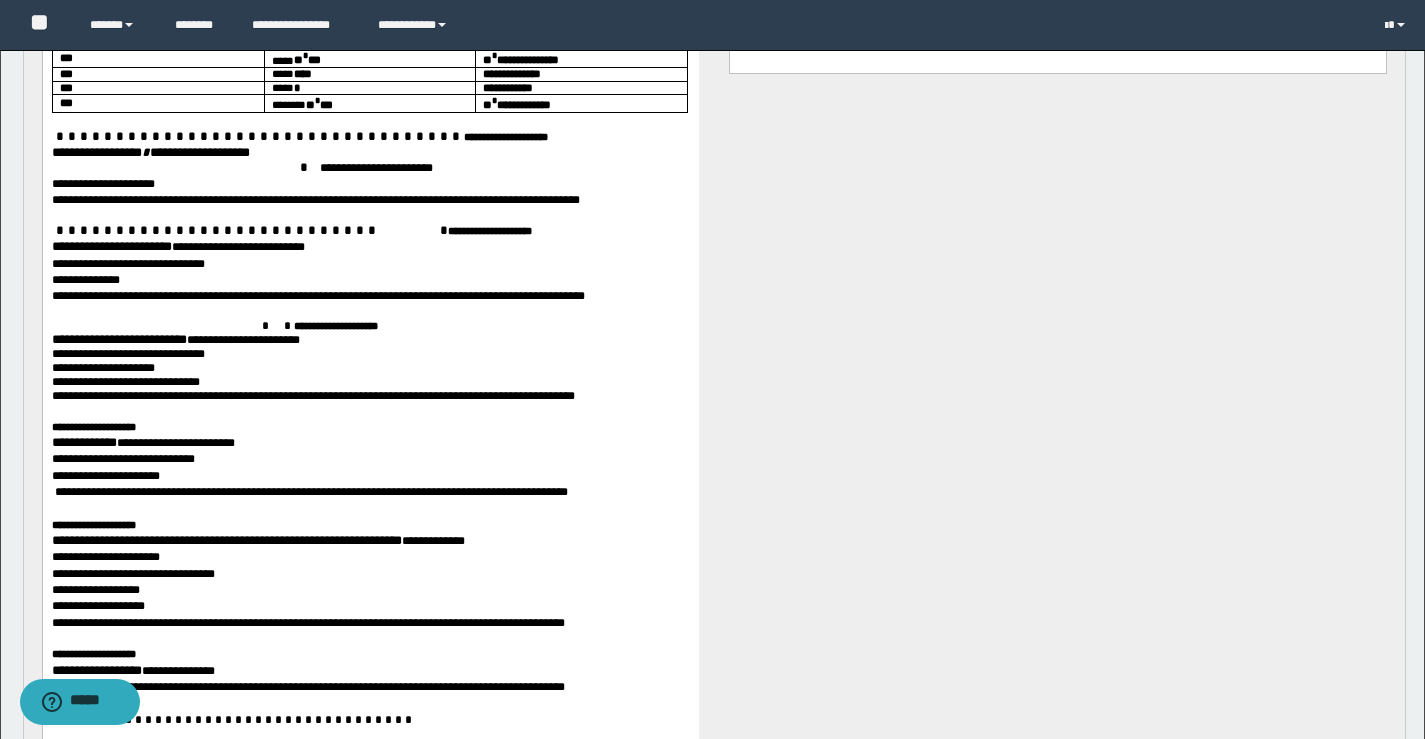 click on "**********" at bounding box center [226, 541] 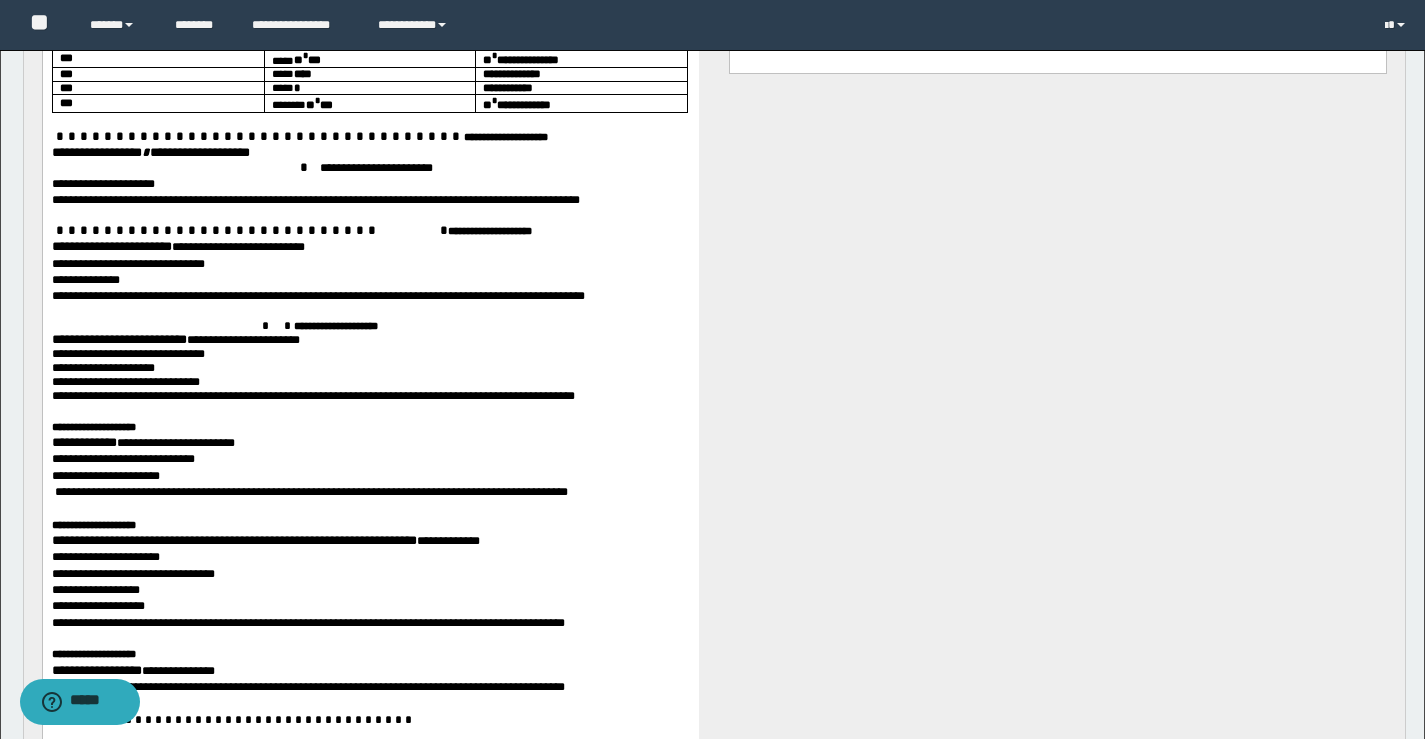 scroll, scrollTop: 1300, scrollLeft: 0, axis: vertical 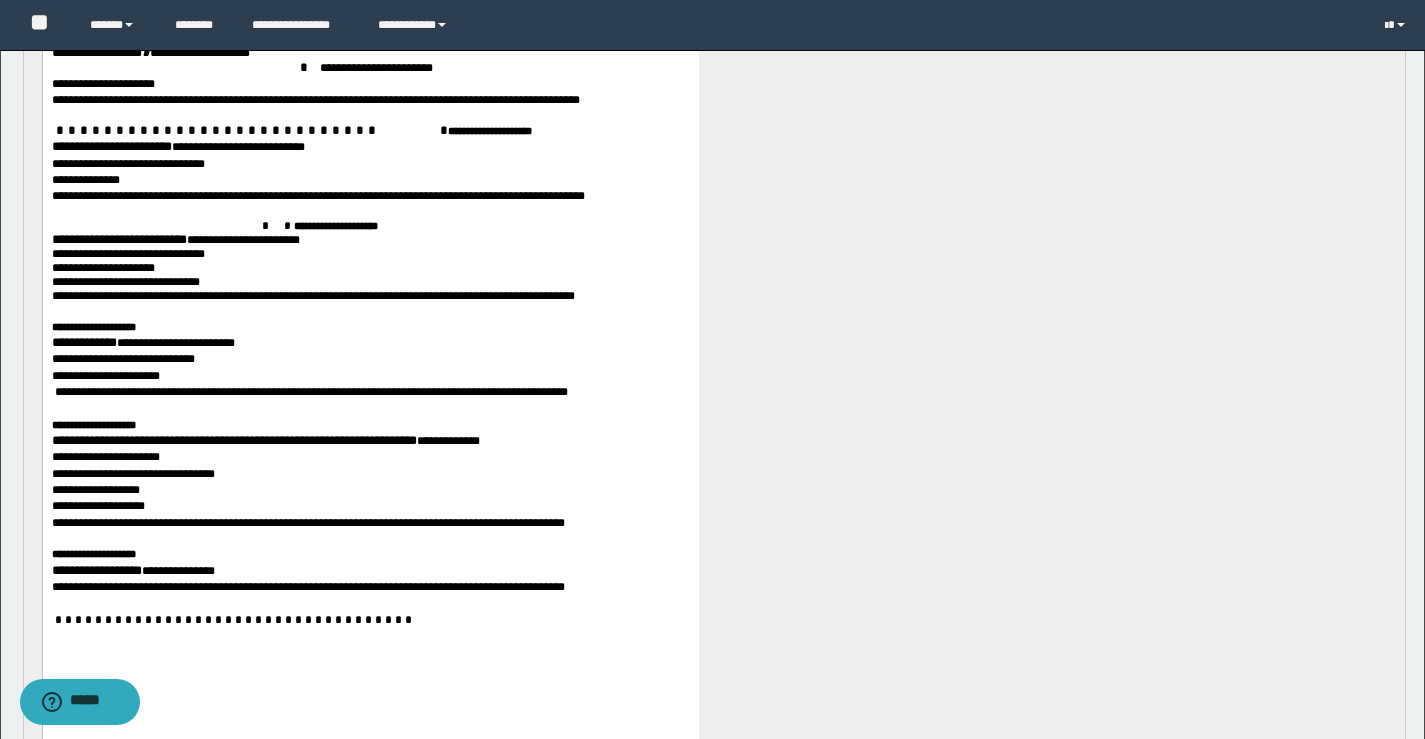 click on "**********" at bounding box center [96, 571] 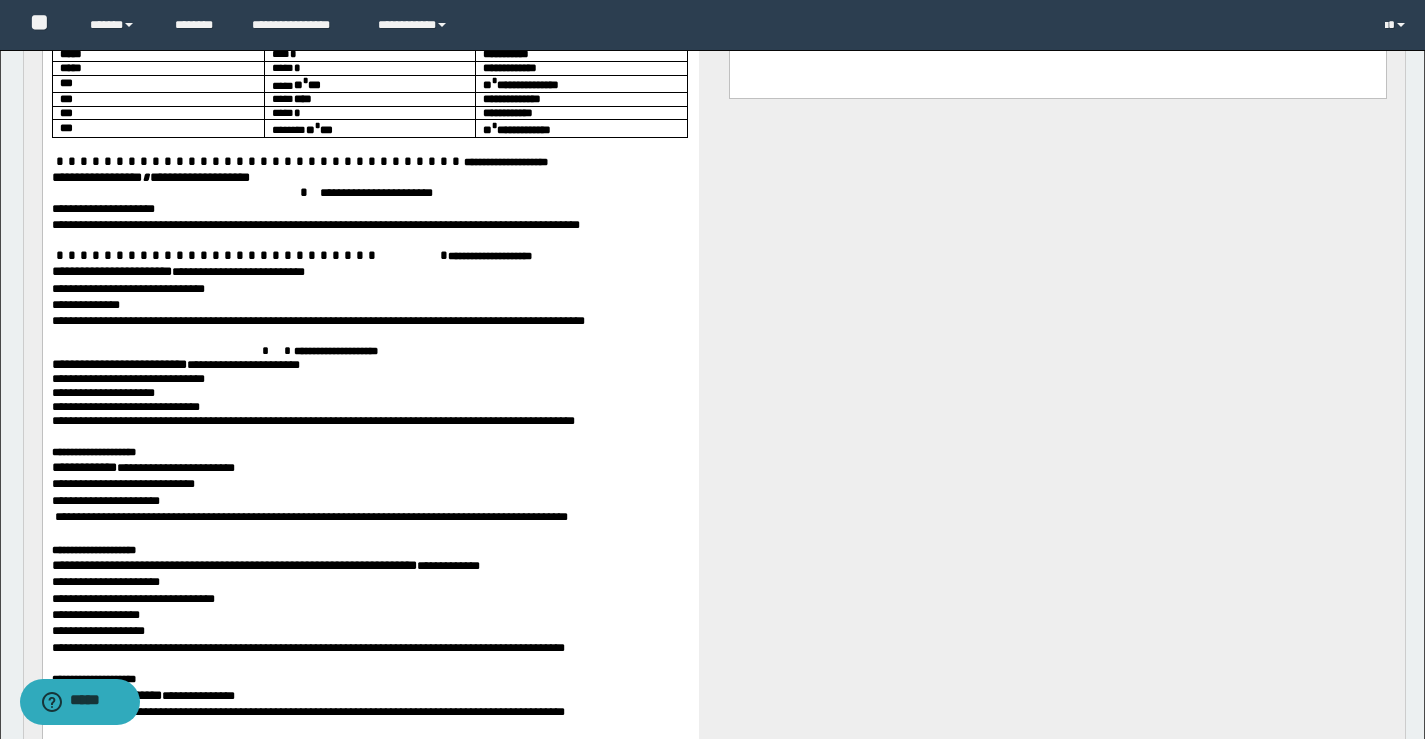 scroll, scrollTop: 1100, scrollLeft: 0, axis: vertical 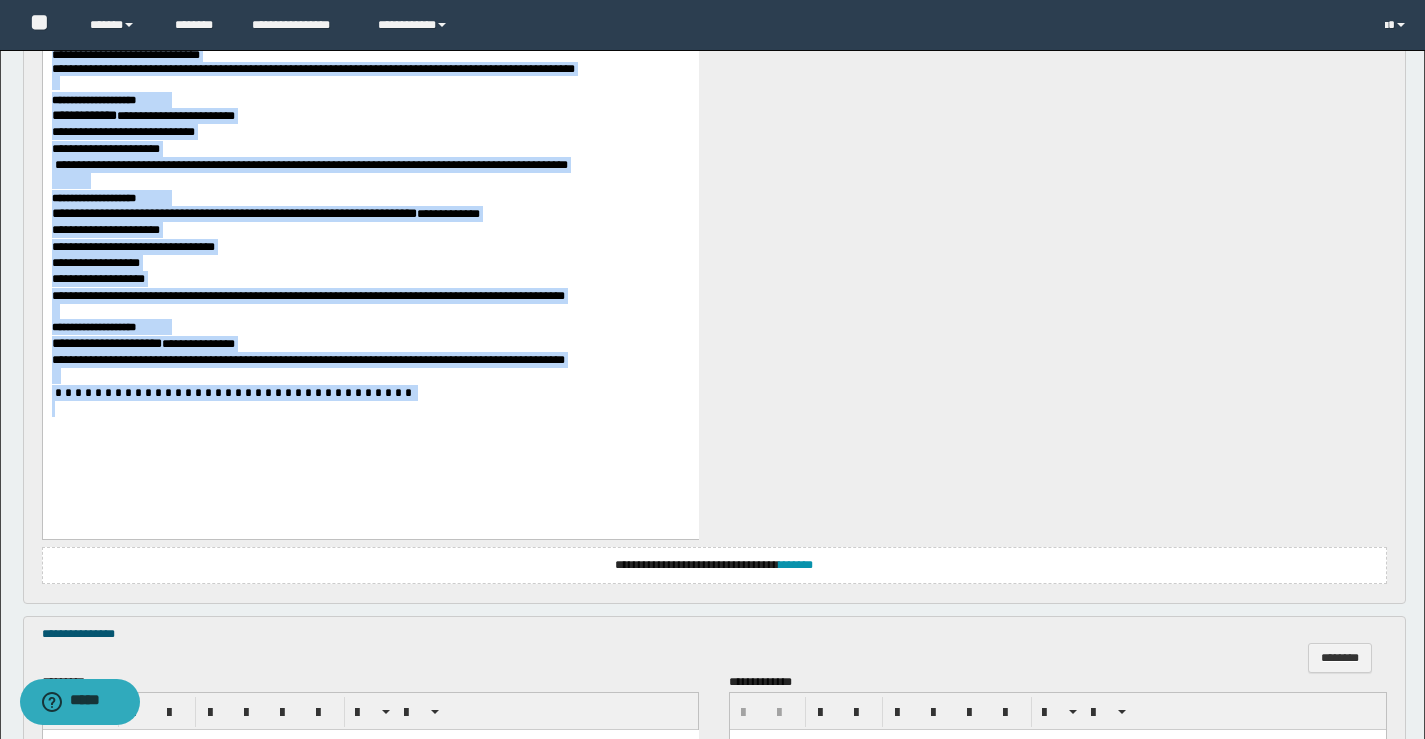 drag, startPoint x: 267, startPoint y: -105, endPoint x: 651, endPoint y: 610, distance: 811.5917 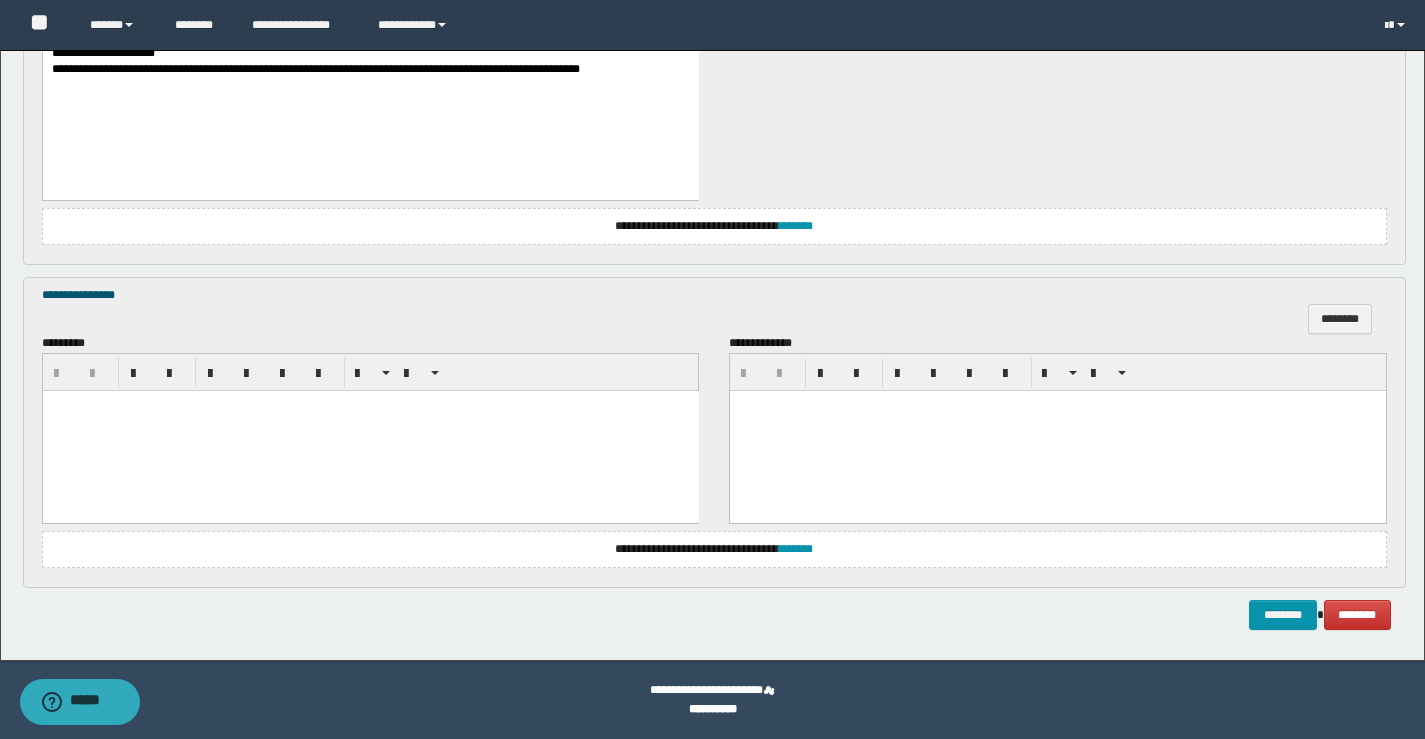 scroll, scrollTop: 1331, scrollLeft: 0, axis: vertical 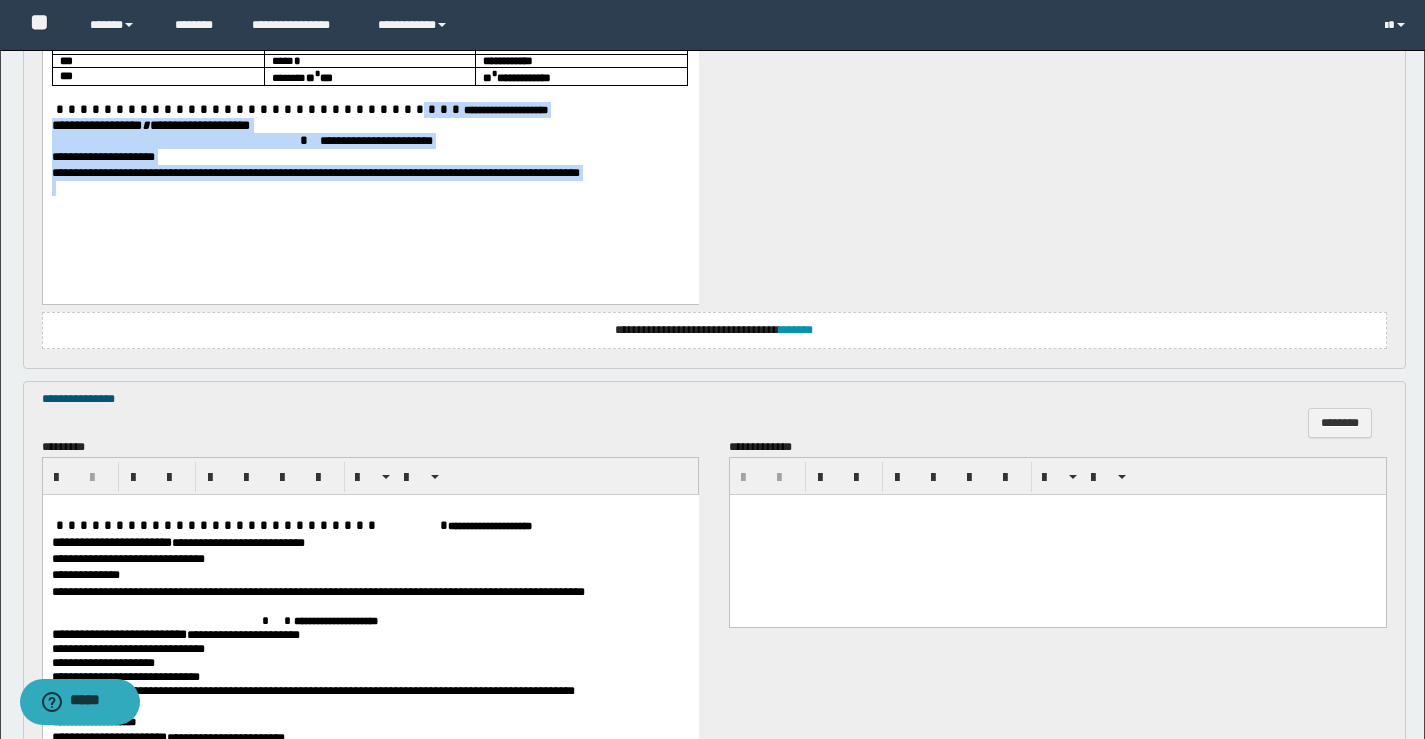 drag, startPoint x: 279, startPoint y: 110, endPoint x: 625, endPoint y: 210, distance: 360.16107 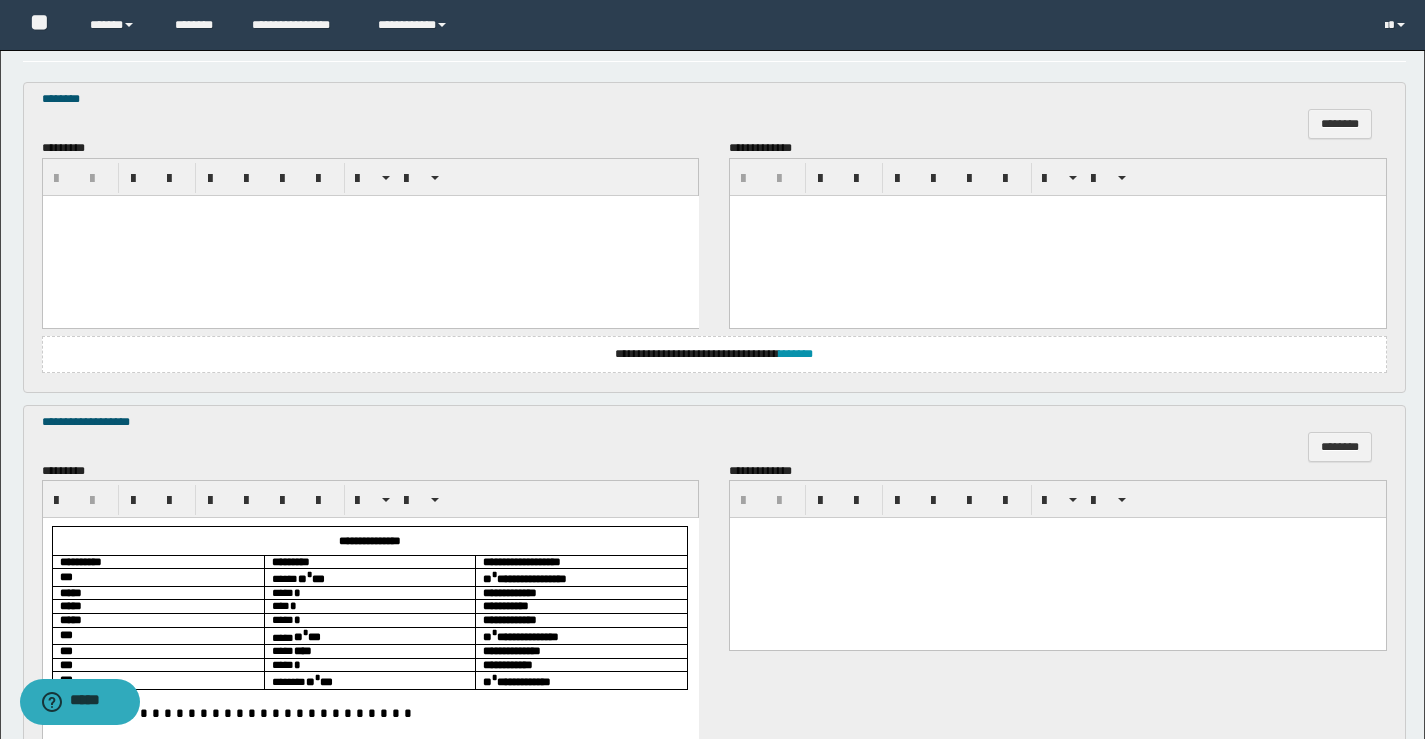scroll, scrollTop: 527, scrollLeft: 0, axis: vertical 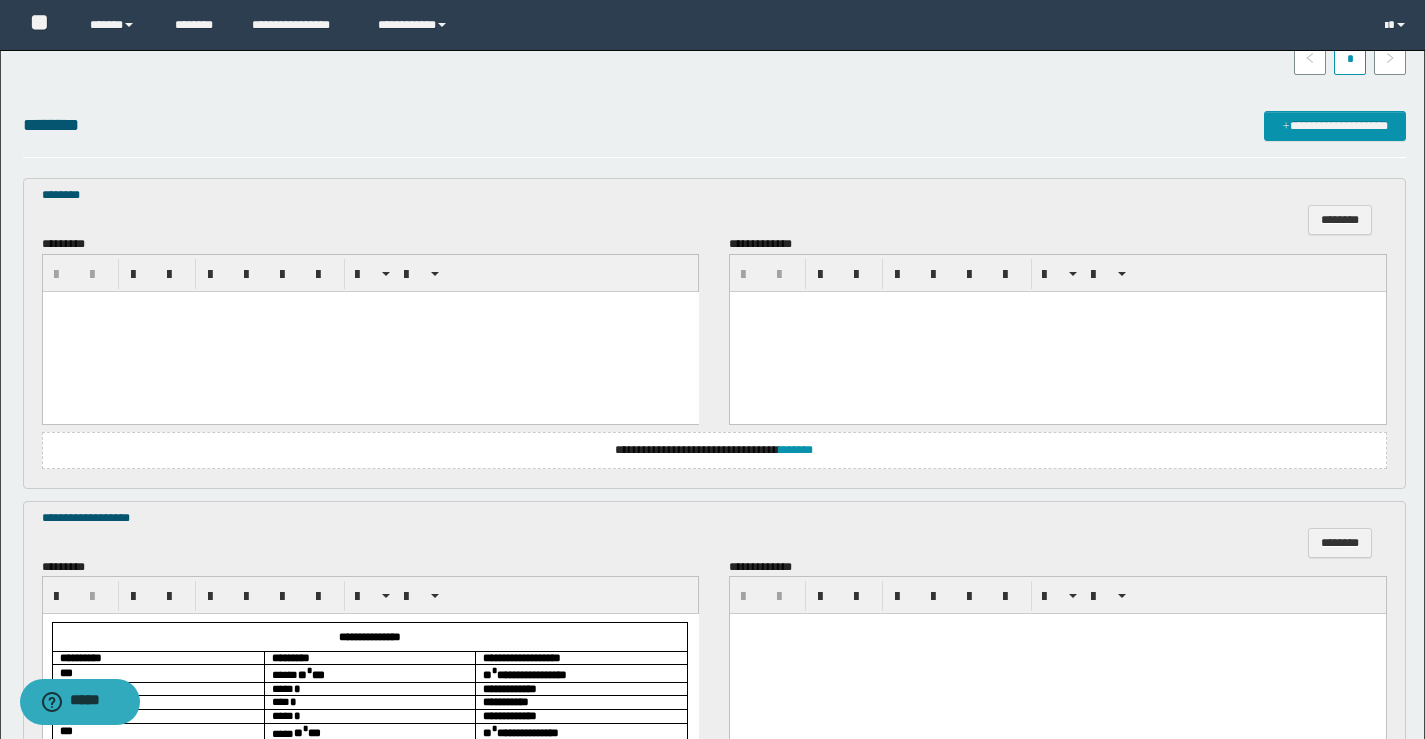 click at bounding box center [370, 331] 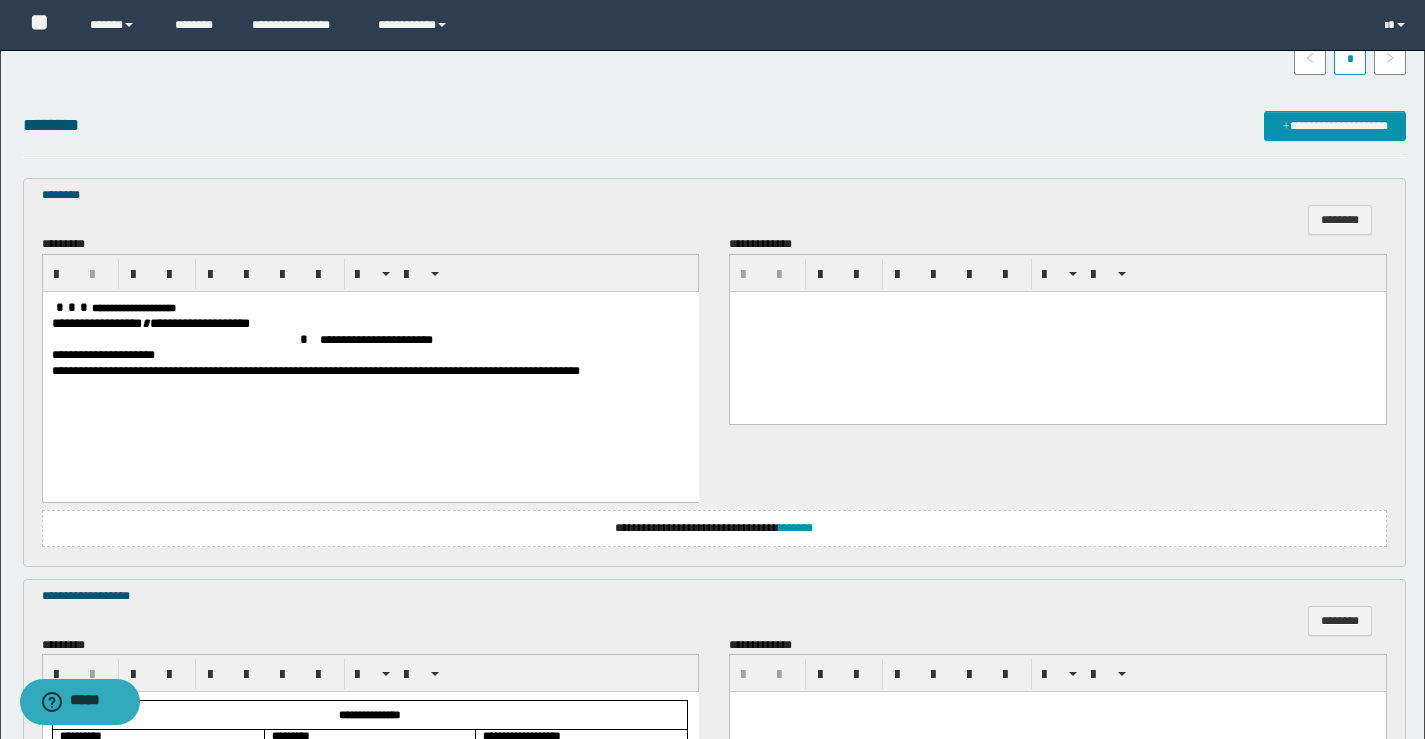 click at bounding box center [71, 306] 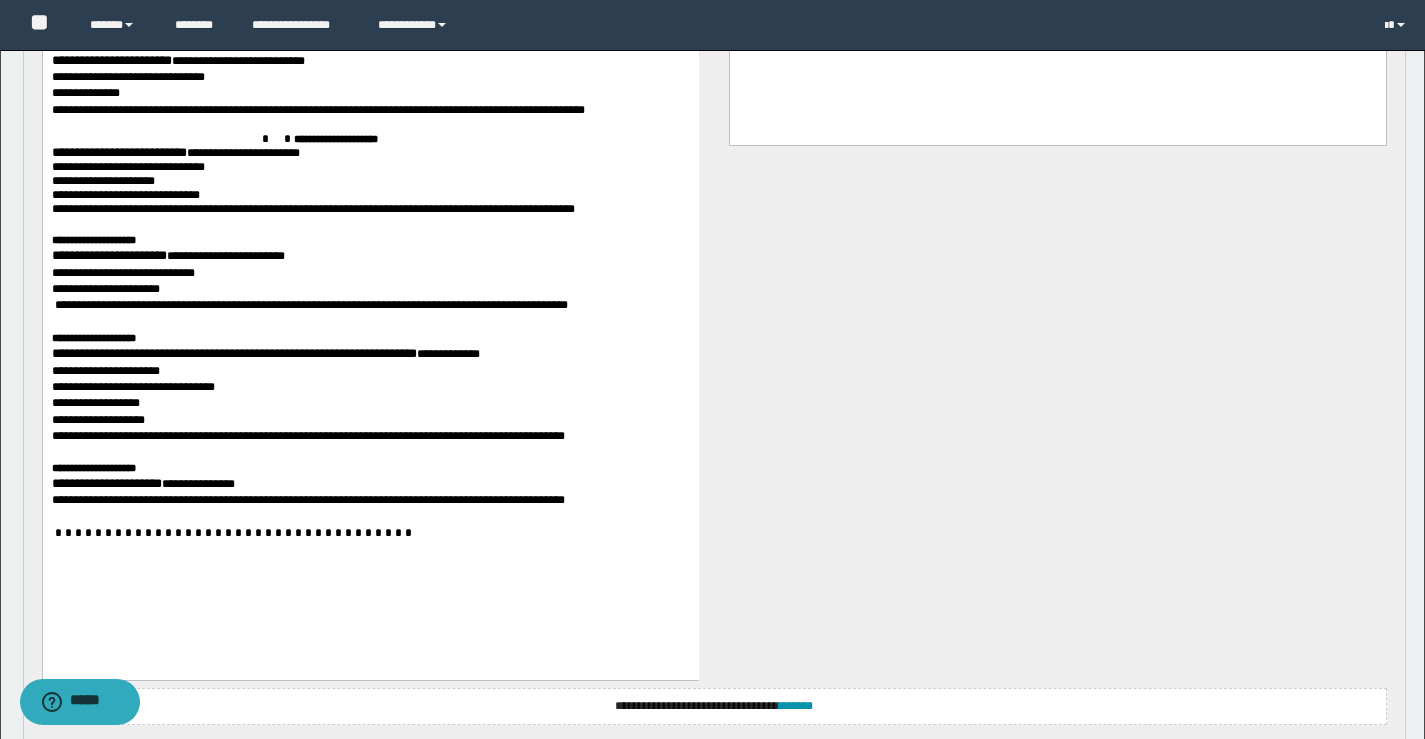 scroll, scrollTop: 1865, scrollLeft: 0, axis: vertical 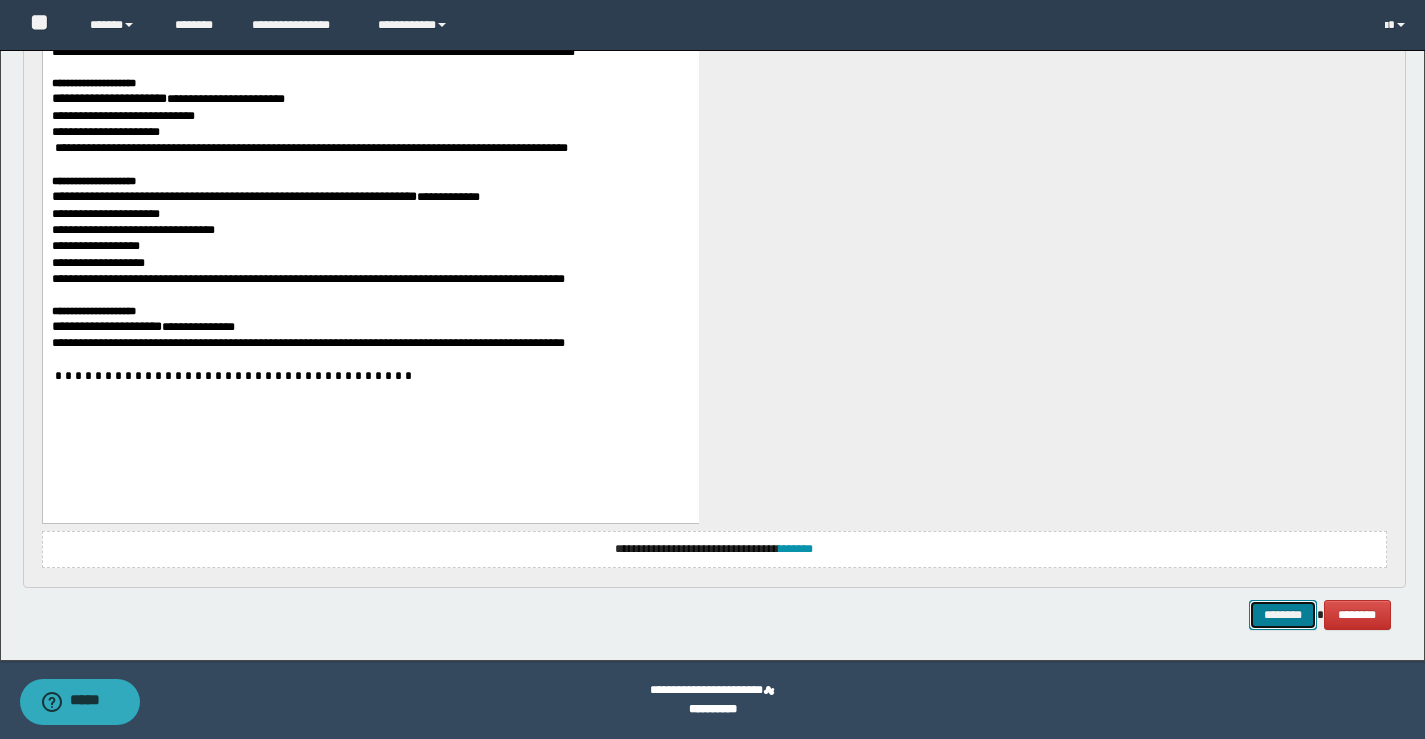 click on "********" at bounding box center [1283, 615] 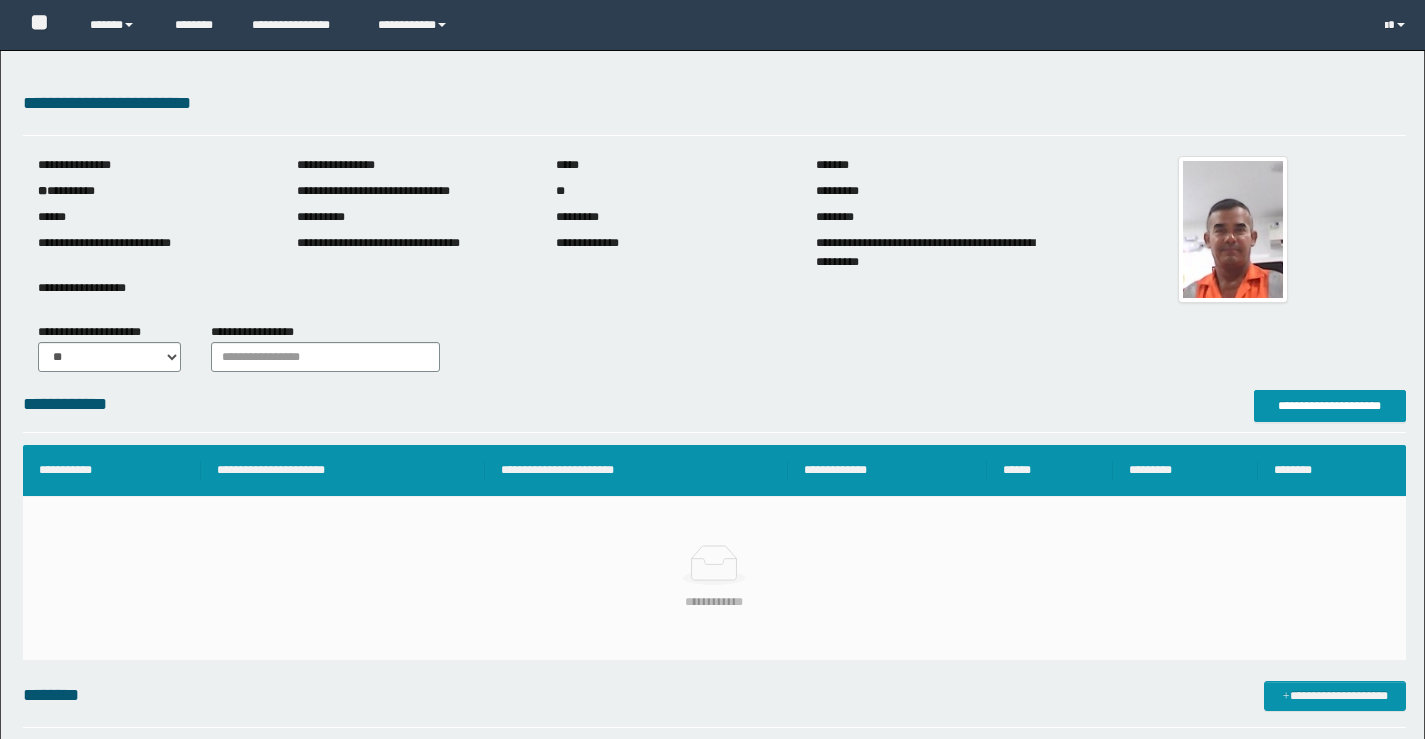 scroll, scrollTop: 0, scrollLeft: 0, axis: both 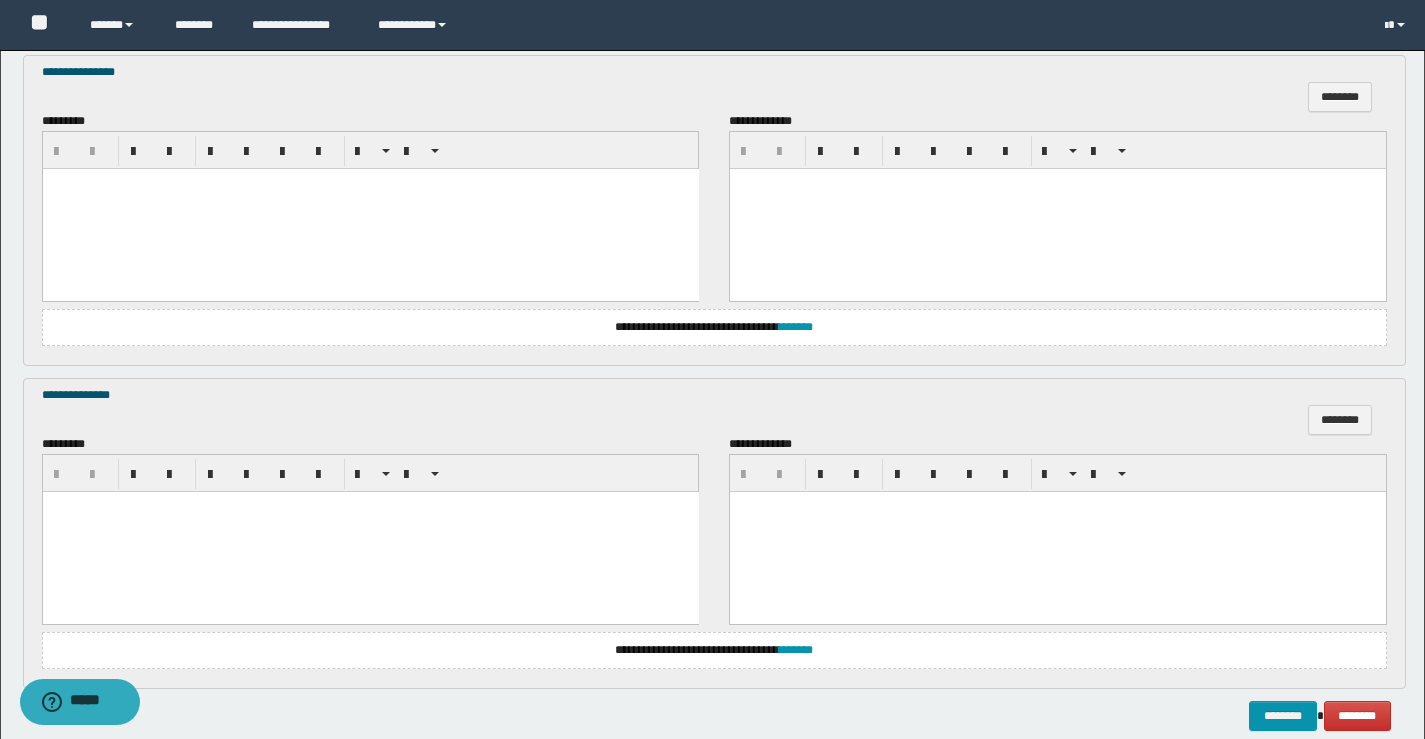 click at bounding box center (370, 531) 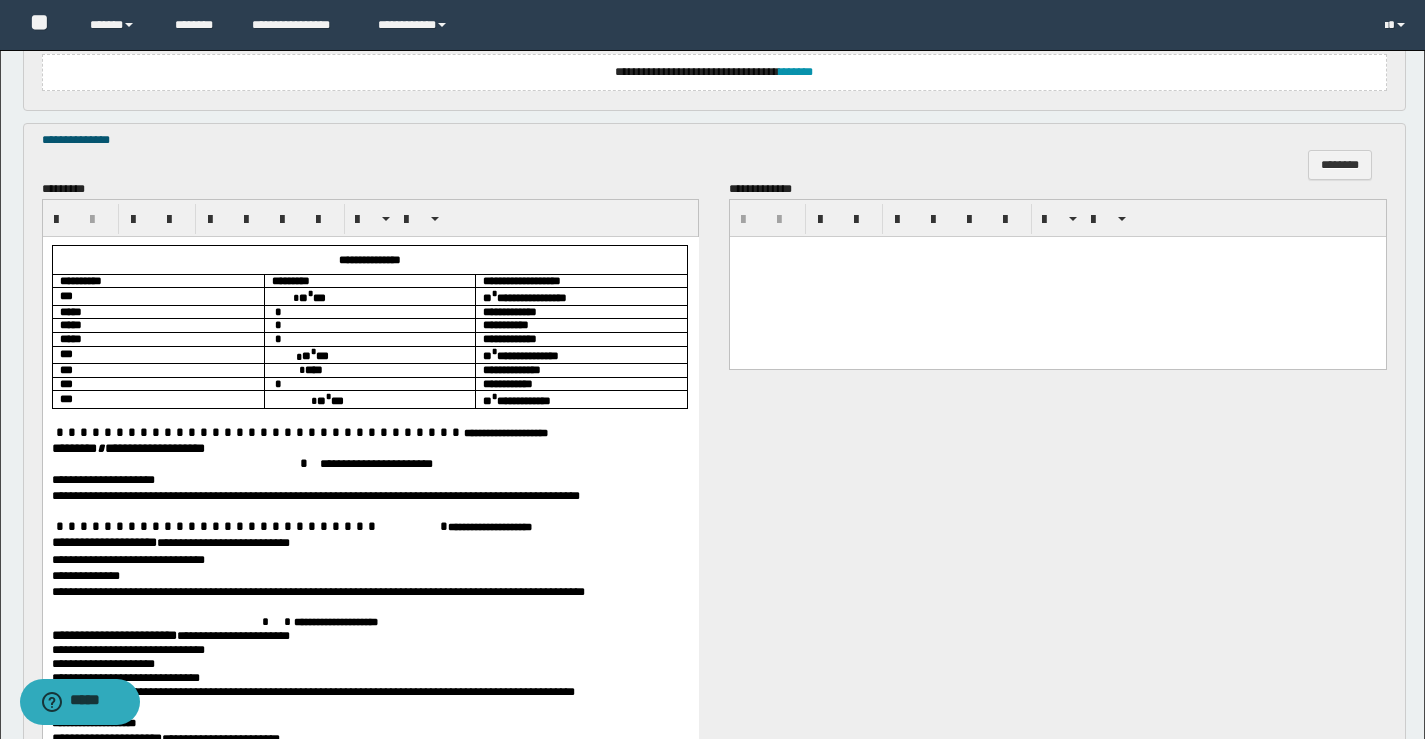 scroll, scrollTop: 1416, scrollLeft: 0, axis: vertical 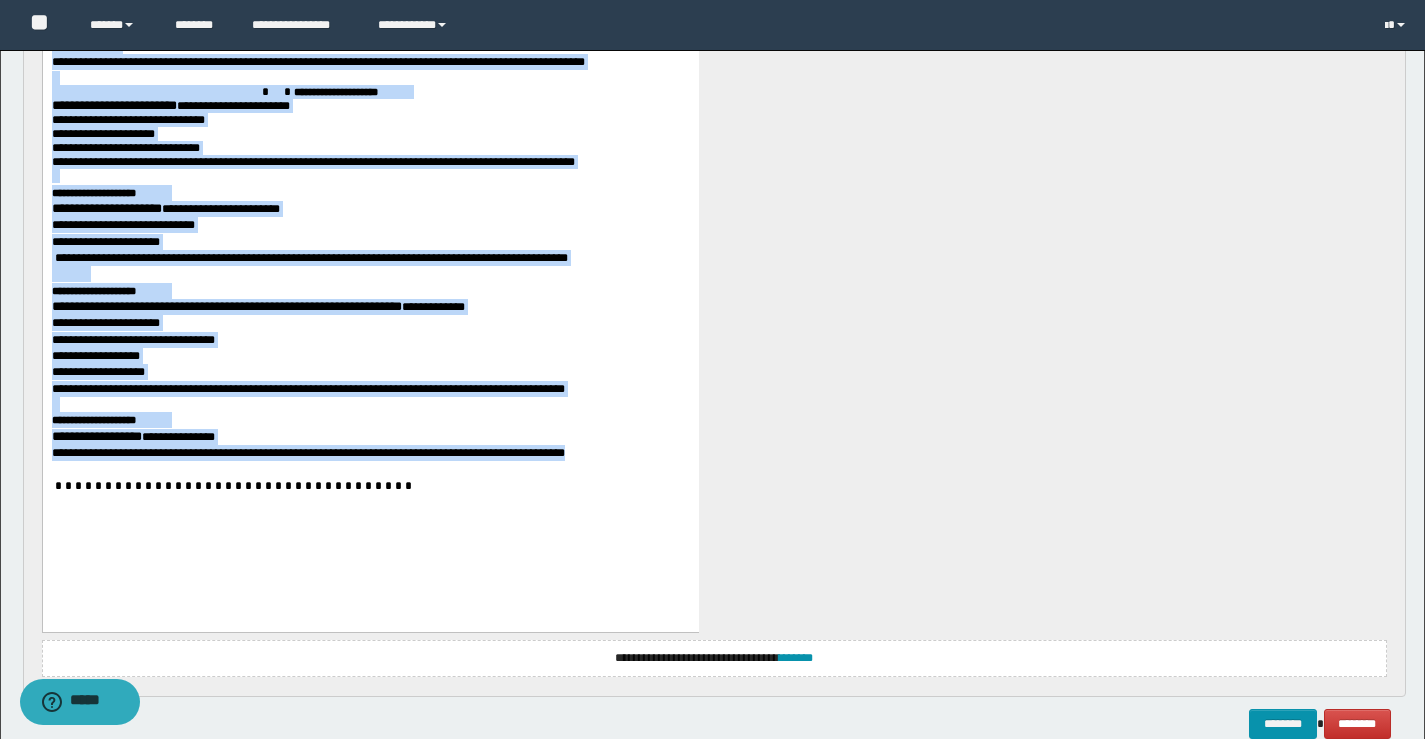 drag, startPoint x: 288, startPoint y: -109, endPoint x: 707, endPoint y: 429, distance: 681.9128 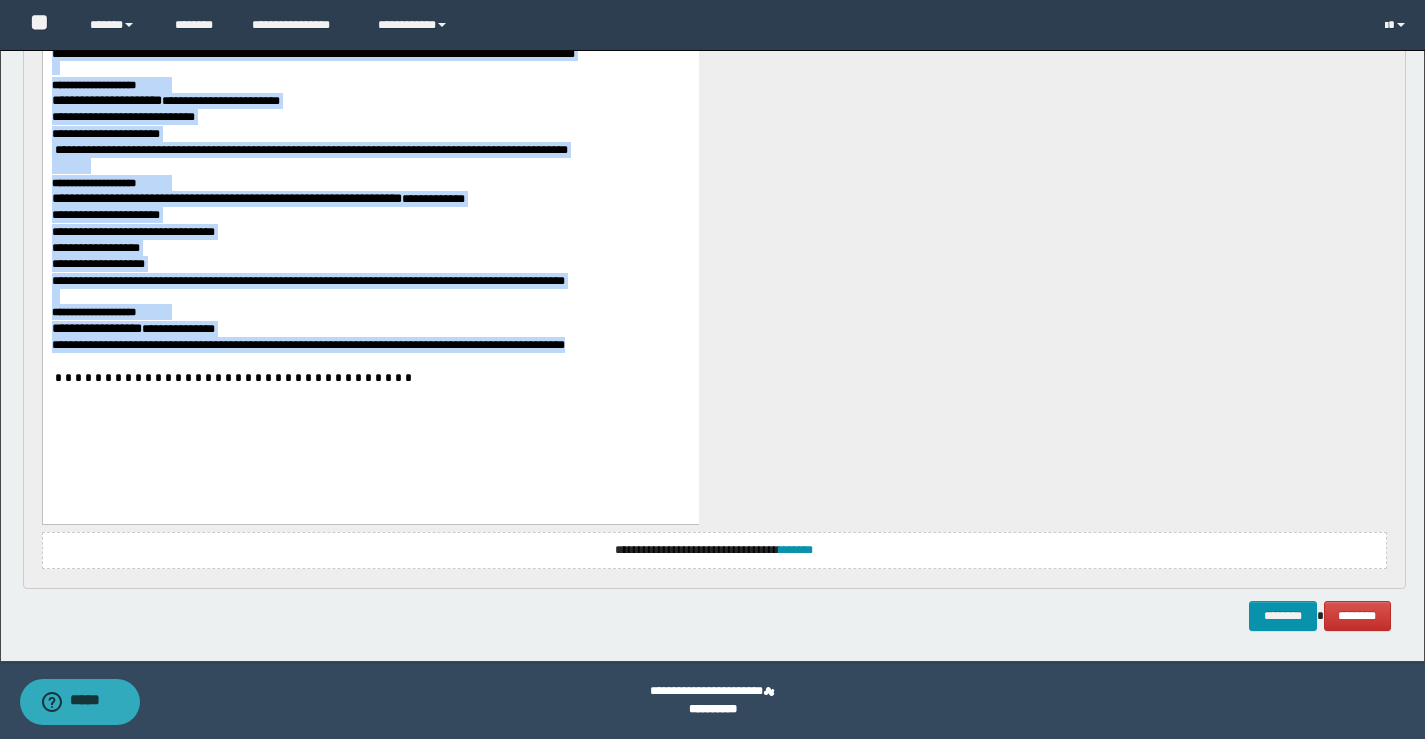 copy on "**********" 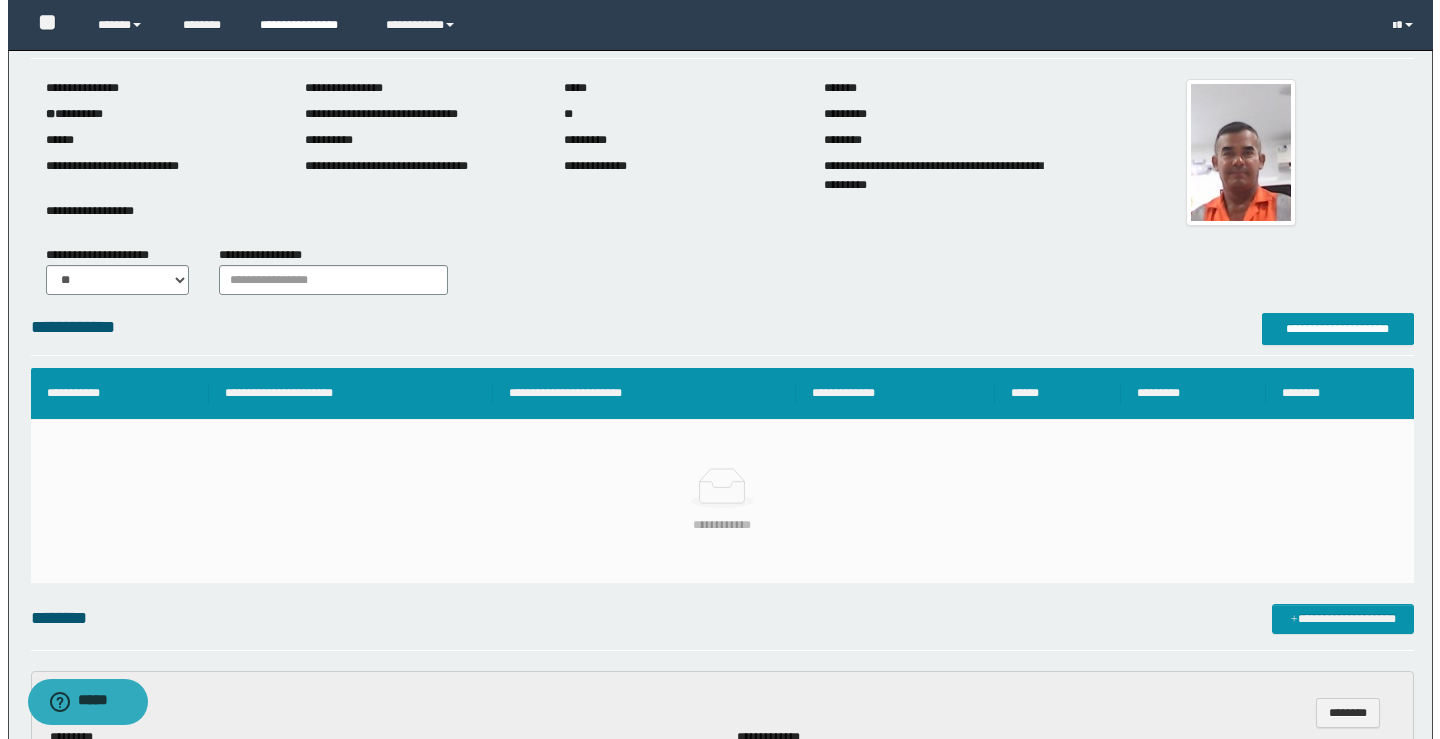 scroll, scrollTop: 100, scrollLeft: 0, axis: vertical 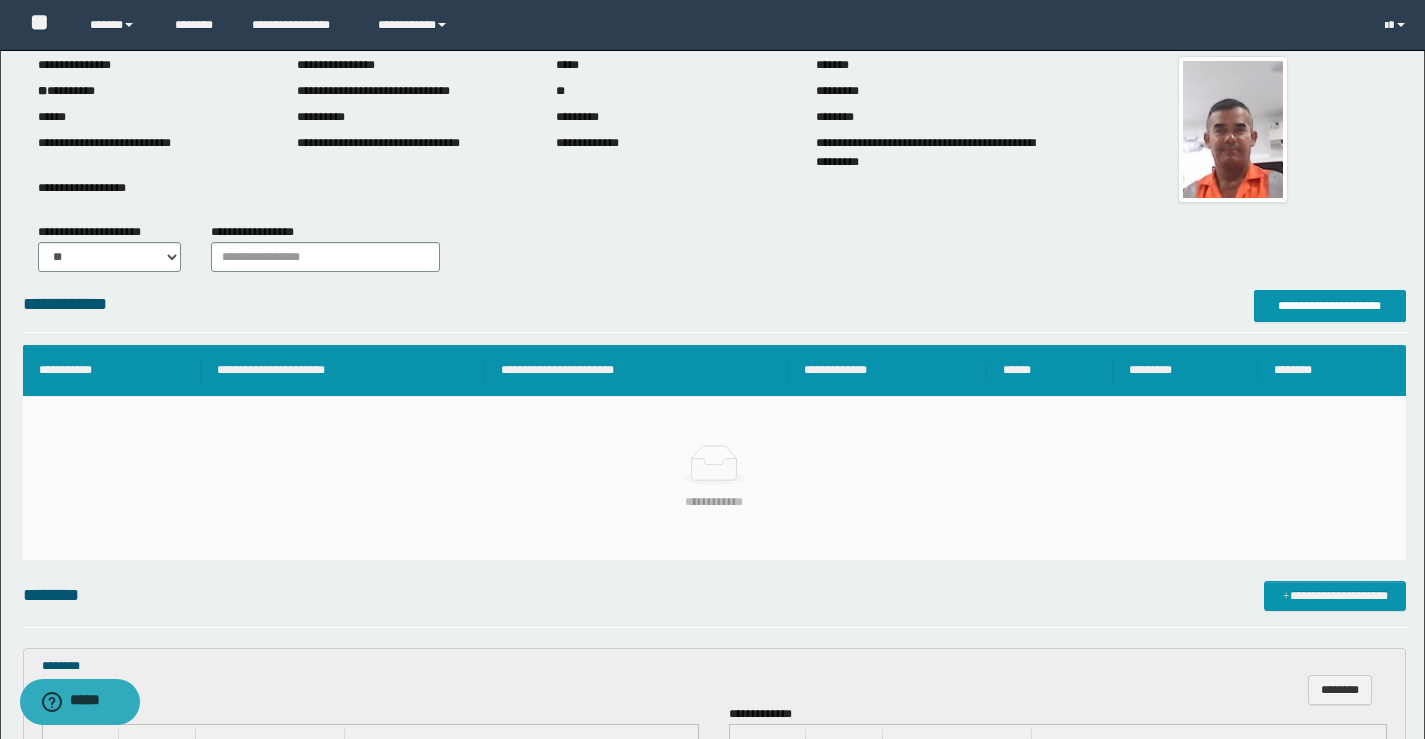 click on "**********" at bounding box center (712, 1210) 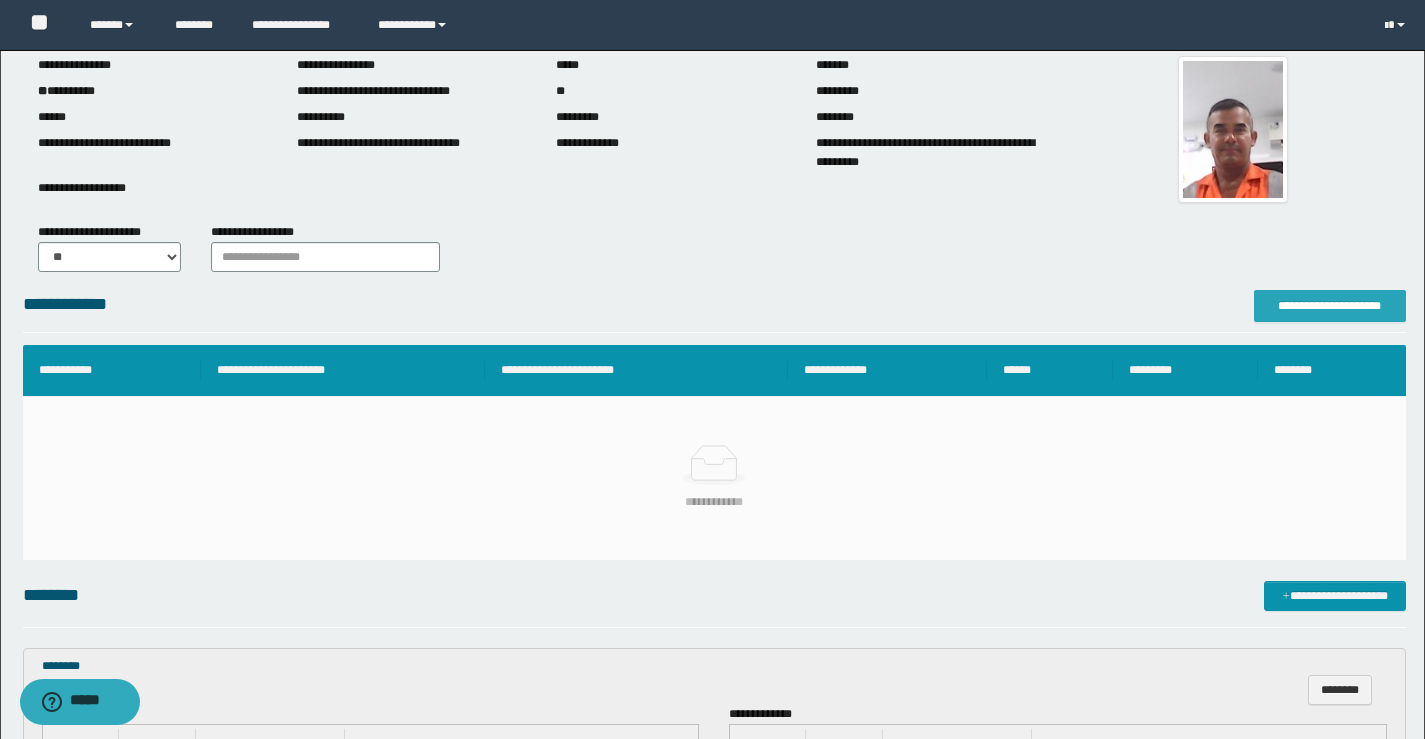 click on "**********" at bounding box center (1330, 306) 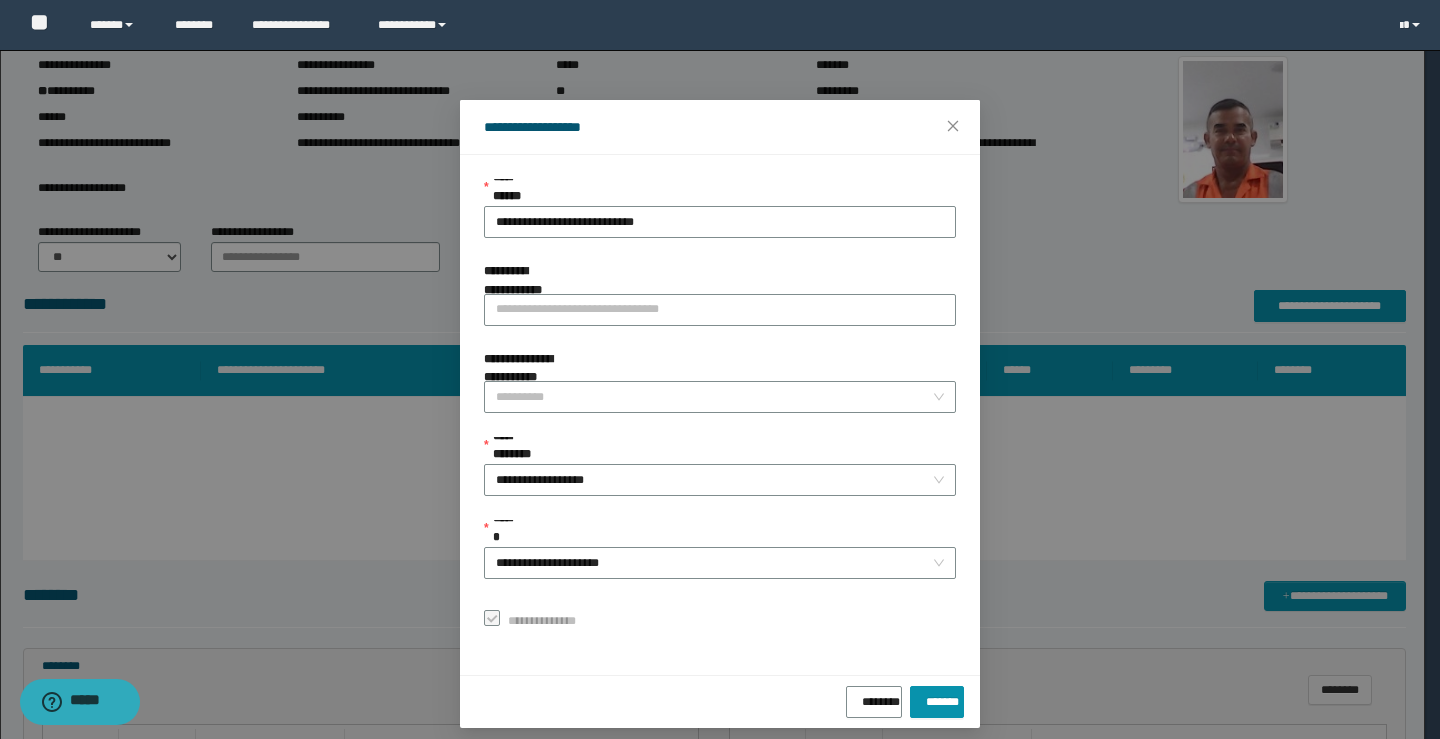 click on "**********" at bounding box center (720, 407) 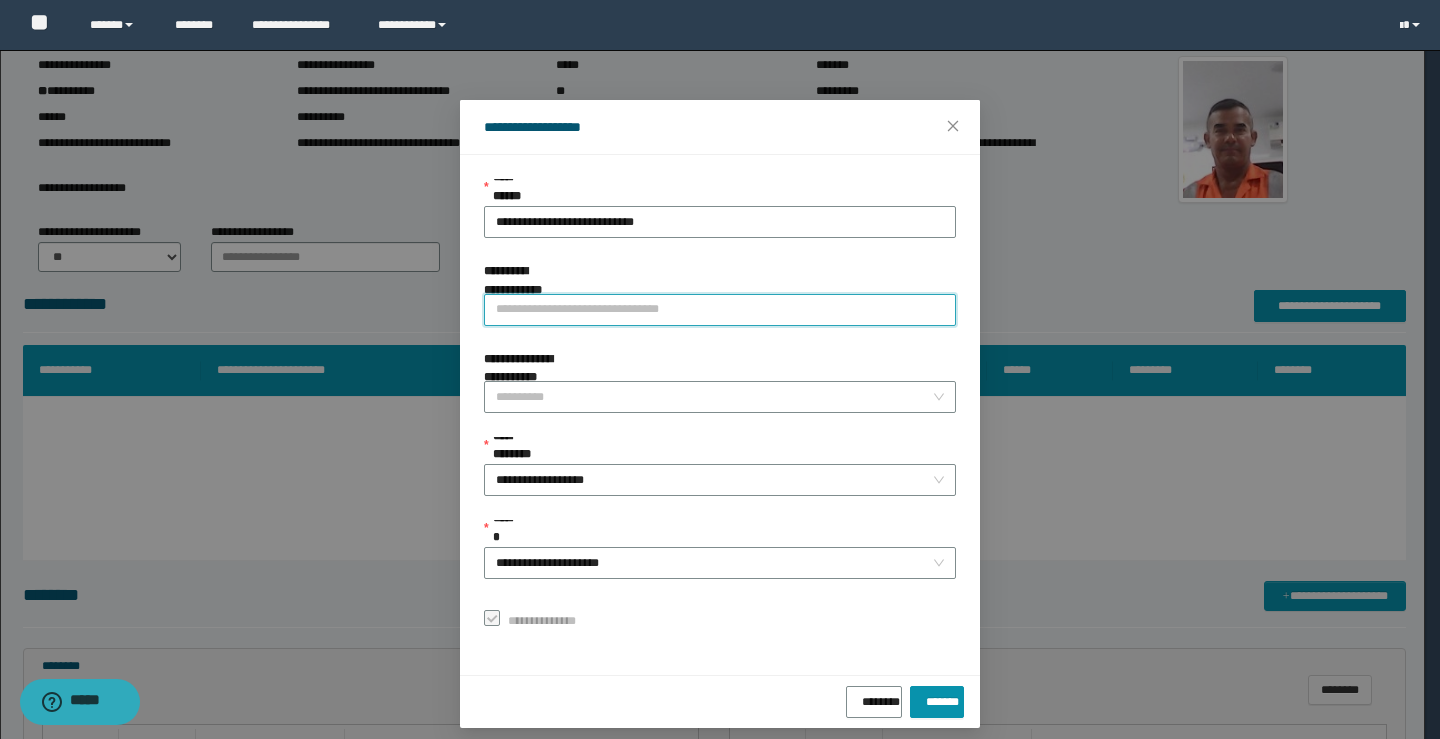 click on "**********" at bounding box center (720, 310) 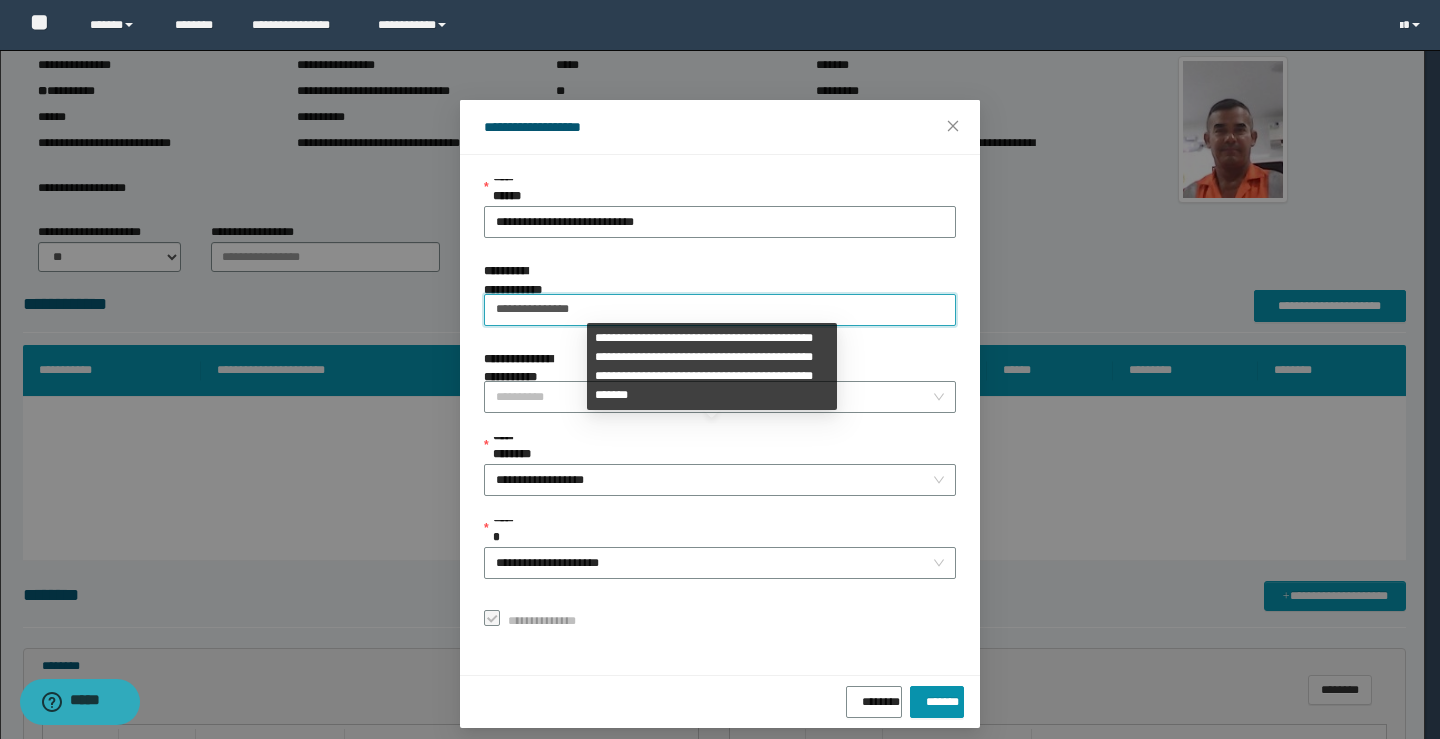 type on "**********" 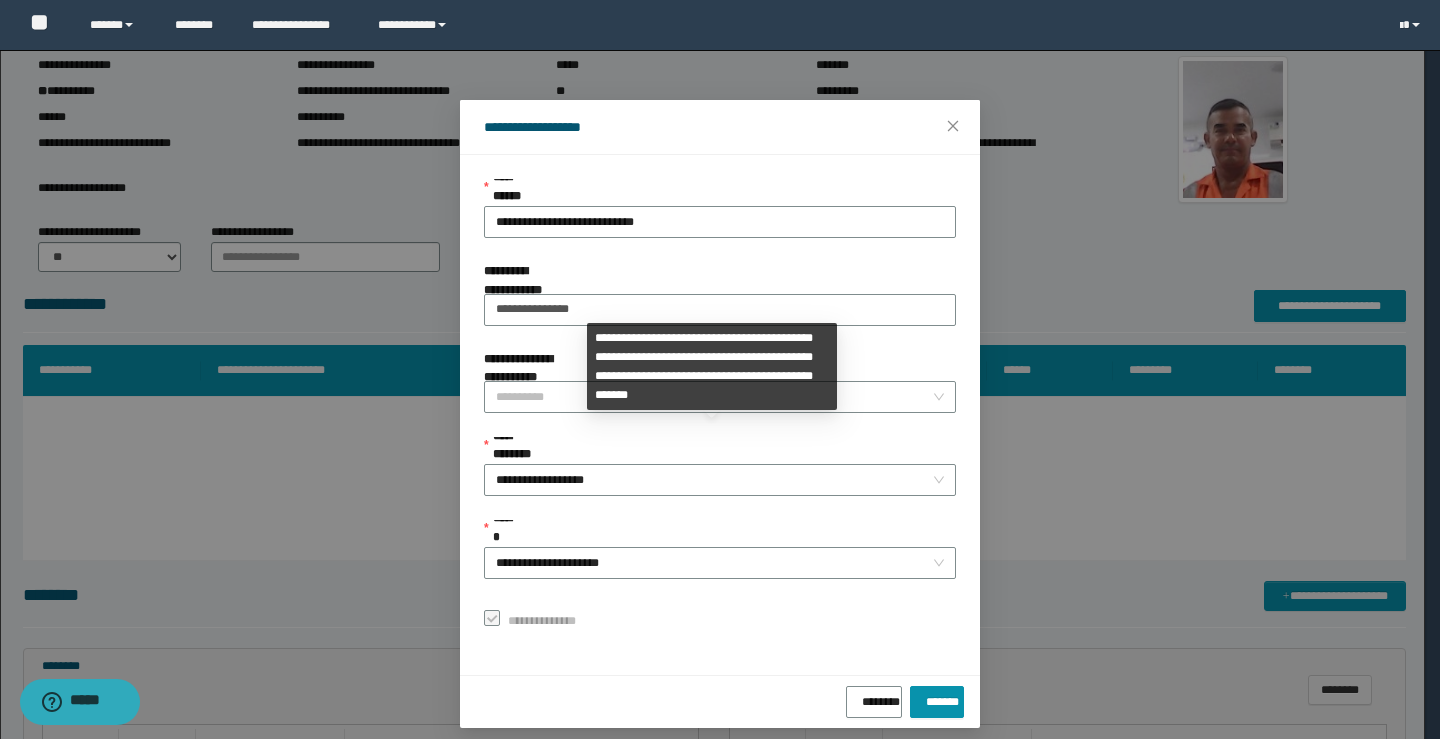 click on "**********" at bounding box center (712, 366) 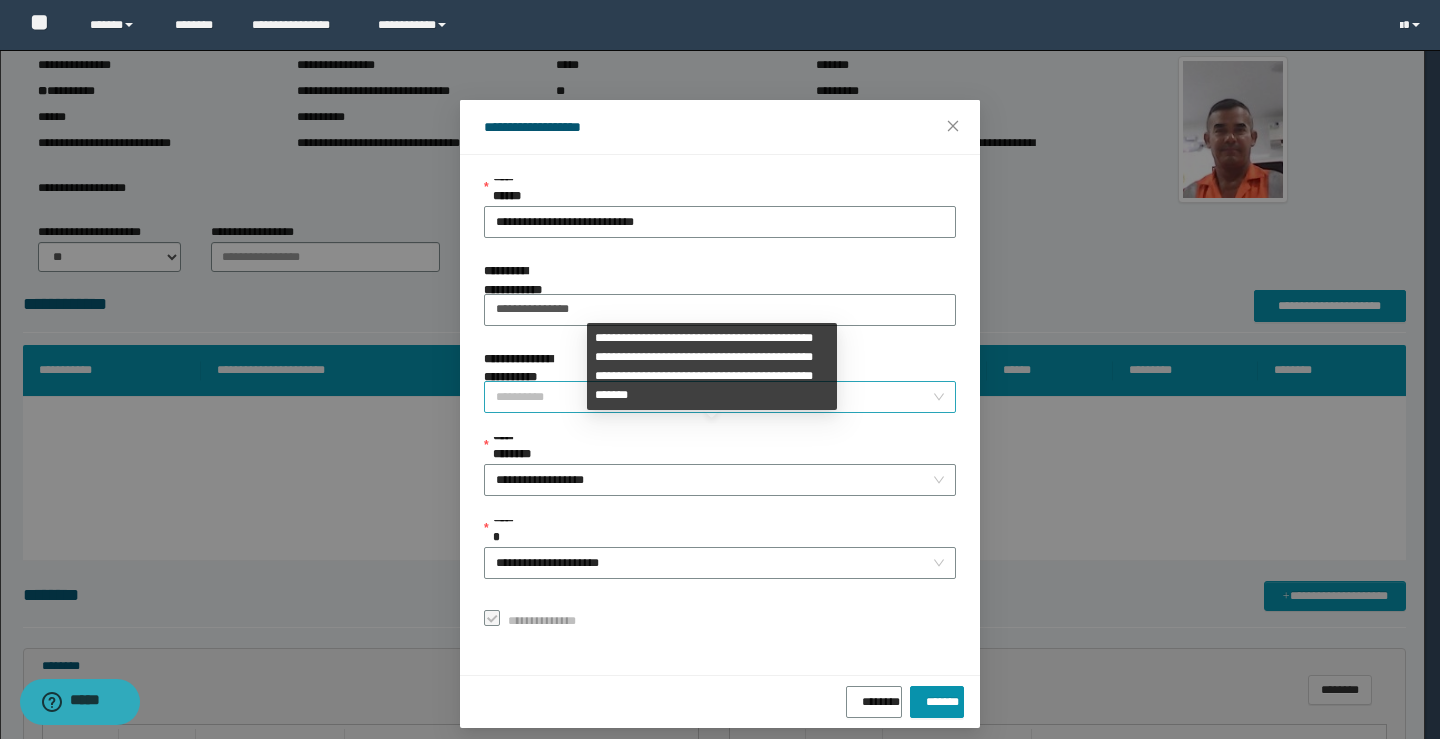 click on "**********" at bounding box center [720, 397] 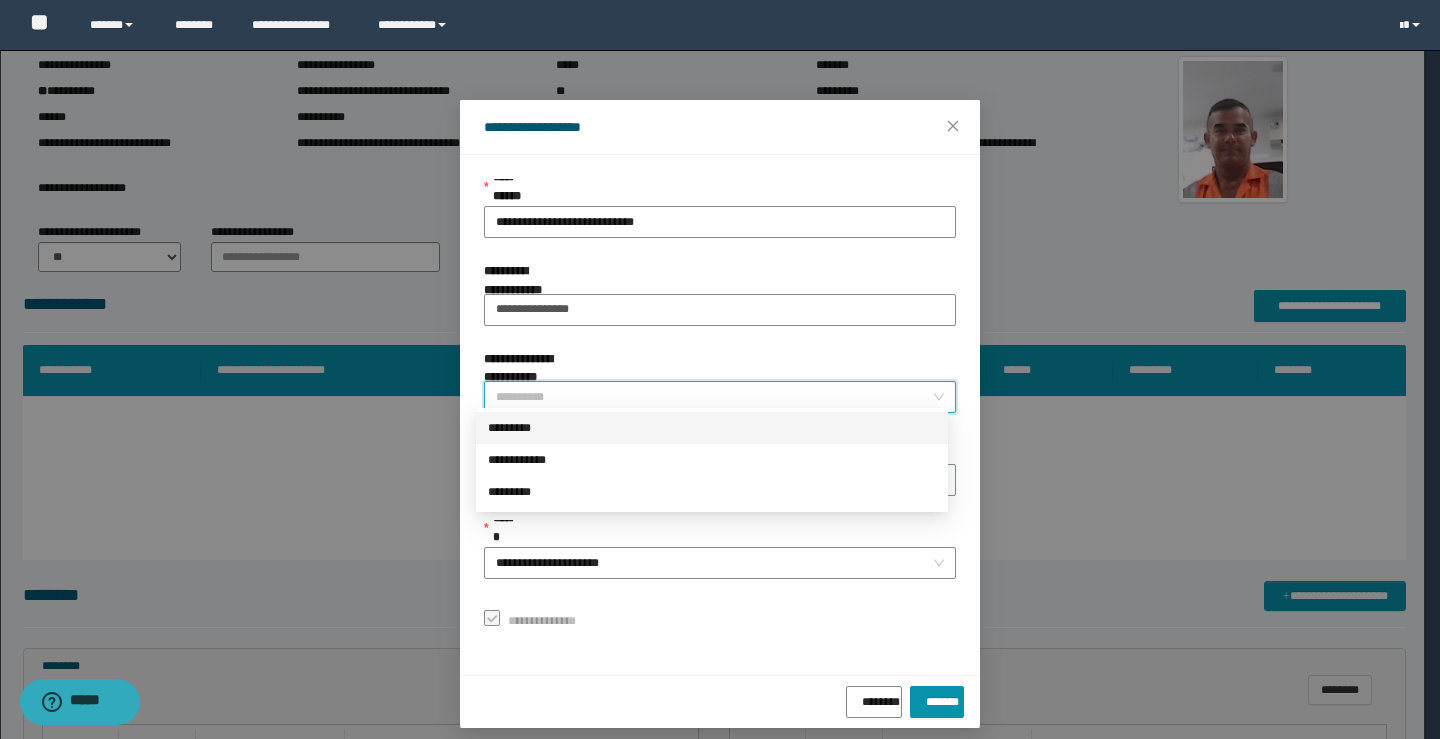 click on "*********" at bounding box center [712, 428] 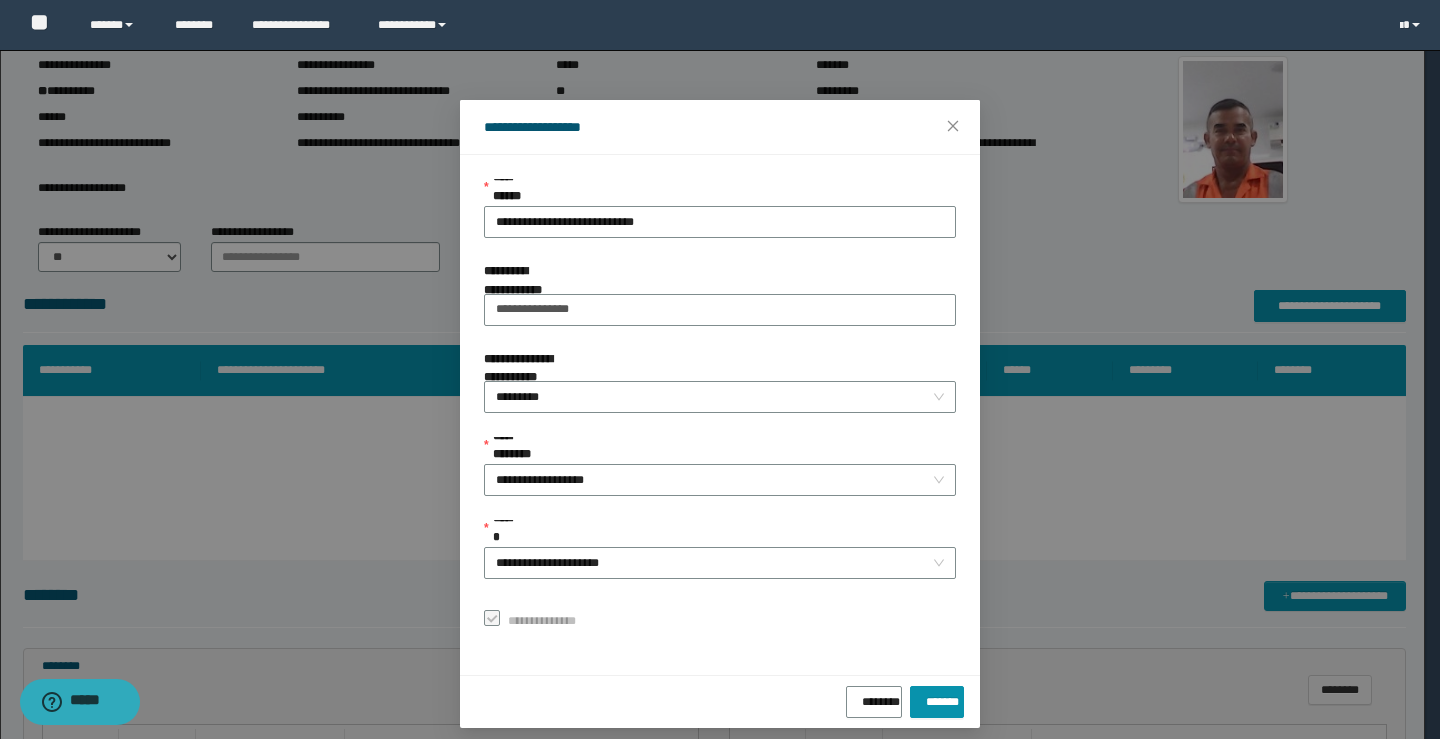 click on "**********" at bounding box center [720, 407] 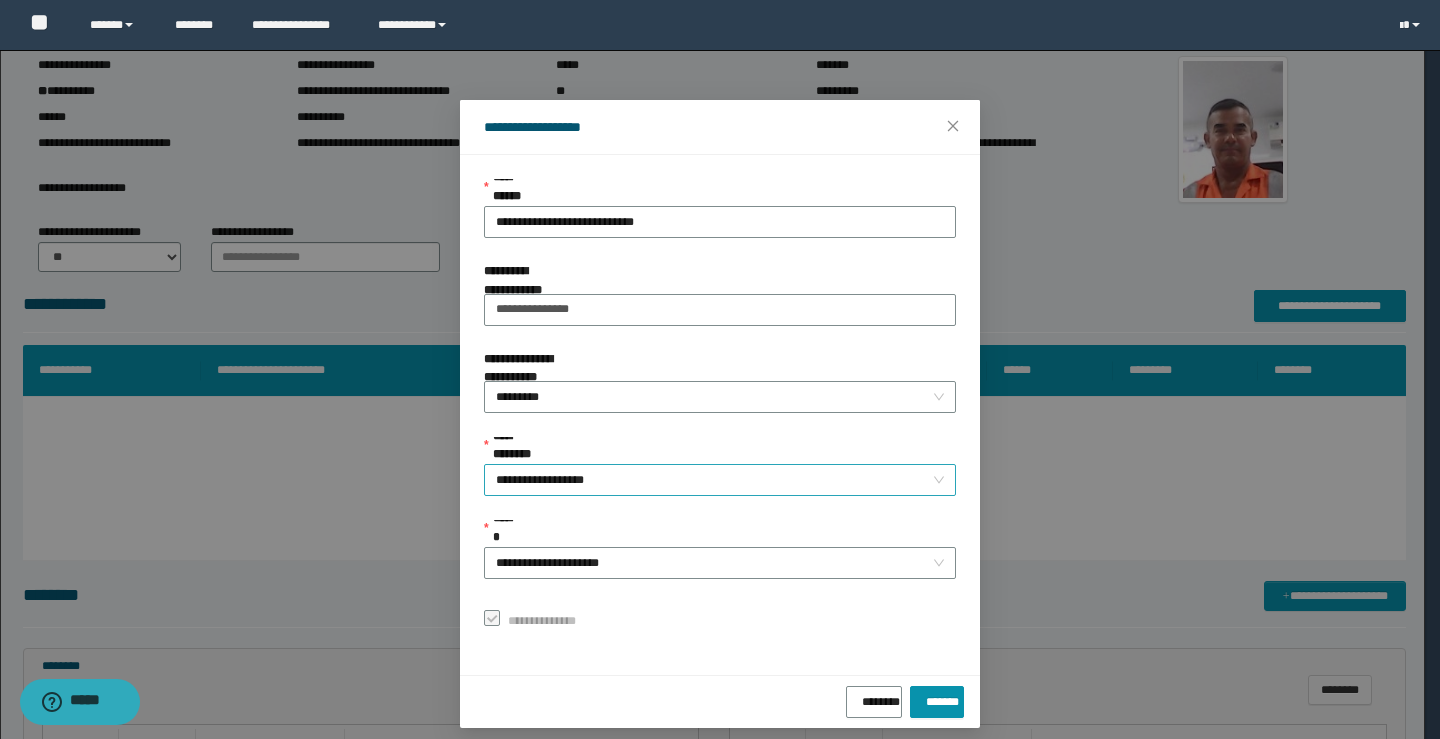 click on "**********" at bounding box center [720, 480] 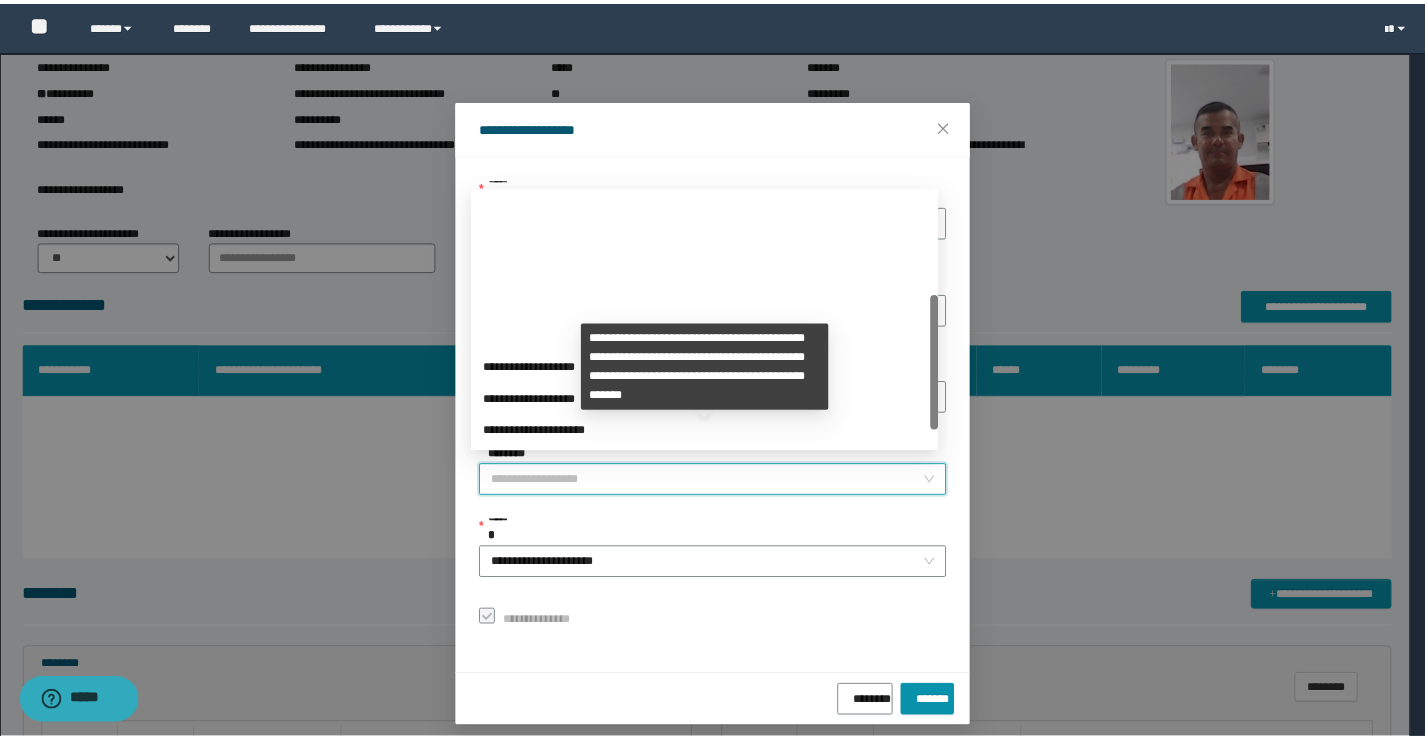 scroll, scrollTop: 192, scrollLeft: 0, axis: vertical 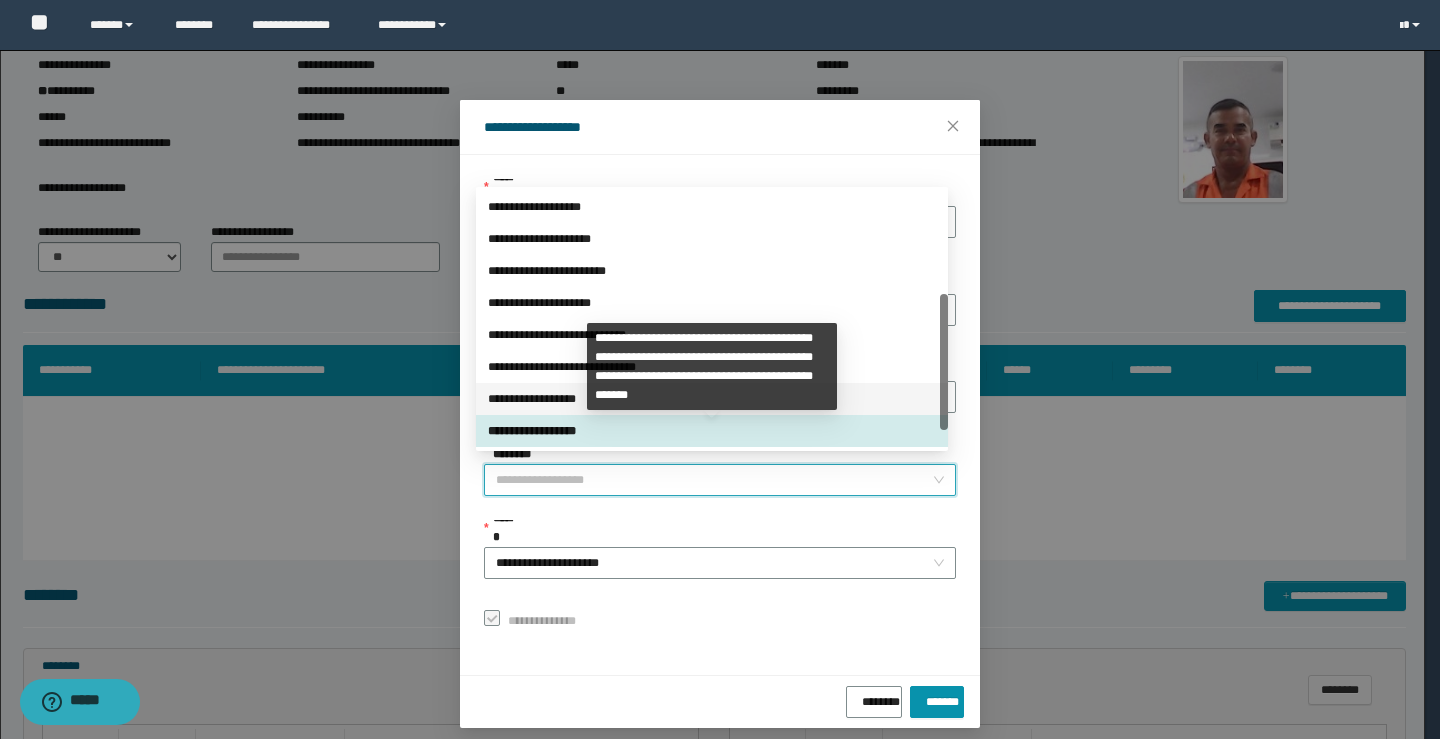click on "**********" at bounding box center [712, 399] 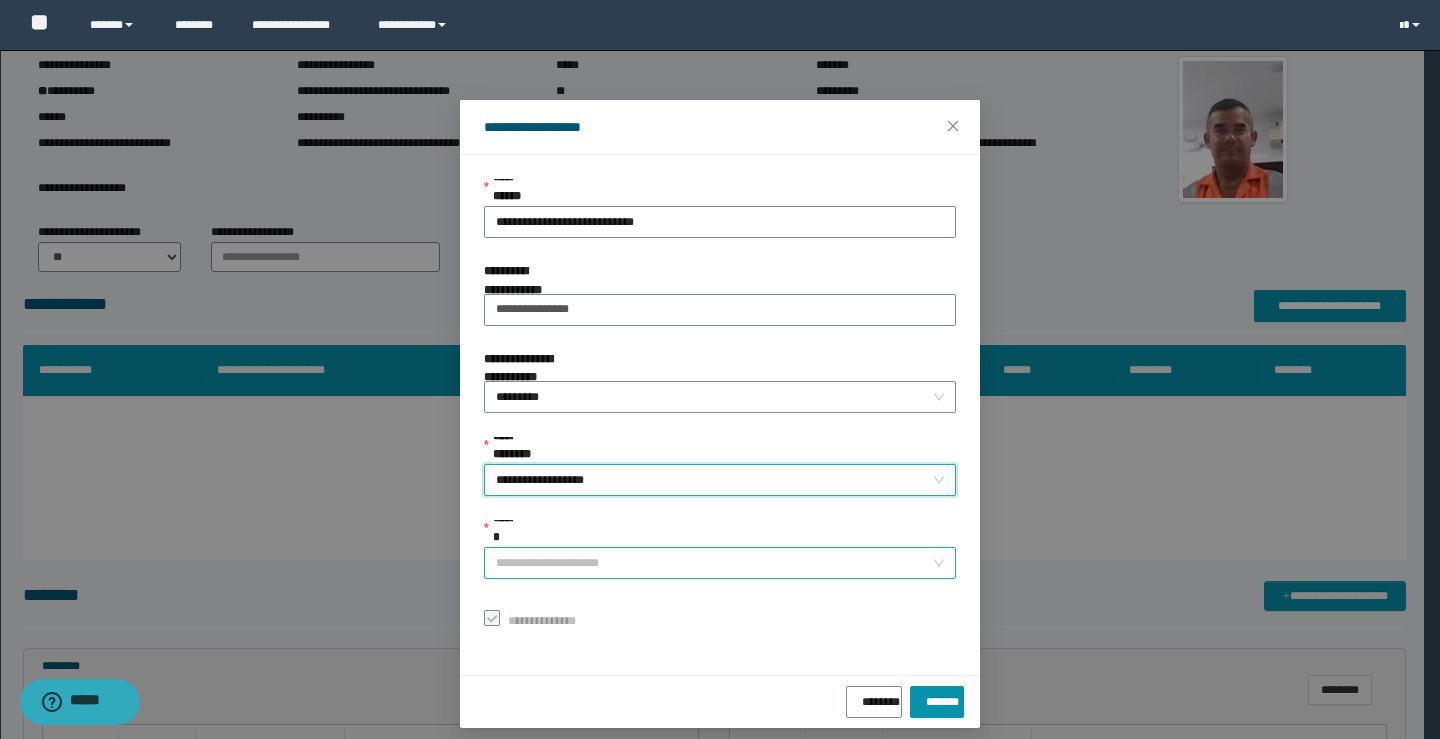 click on "**********" at bounding box center (720, 563) 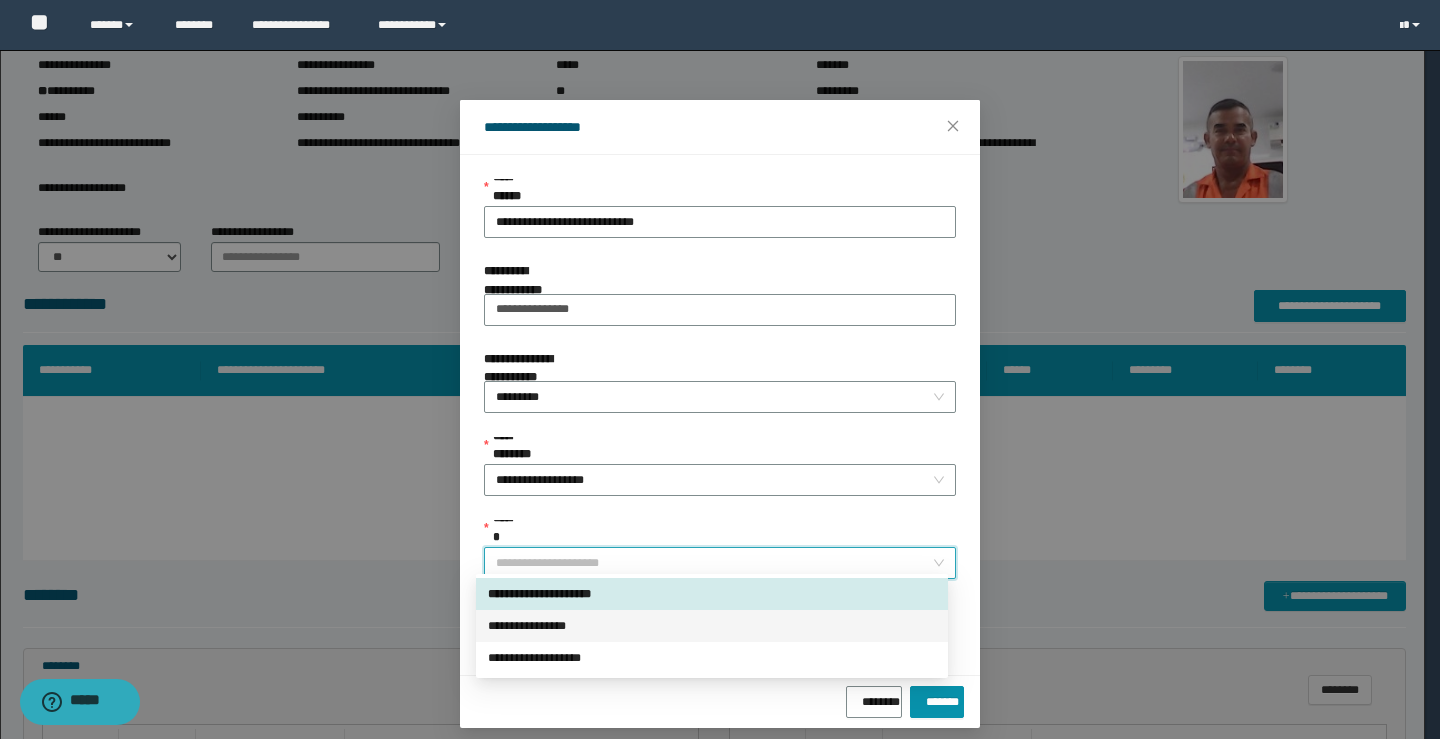 click on "**********" at bounding box center [712, 626] 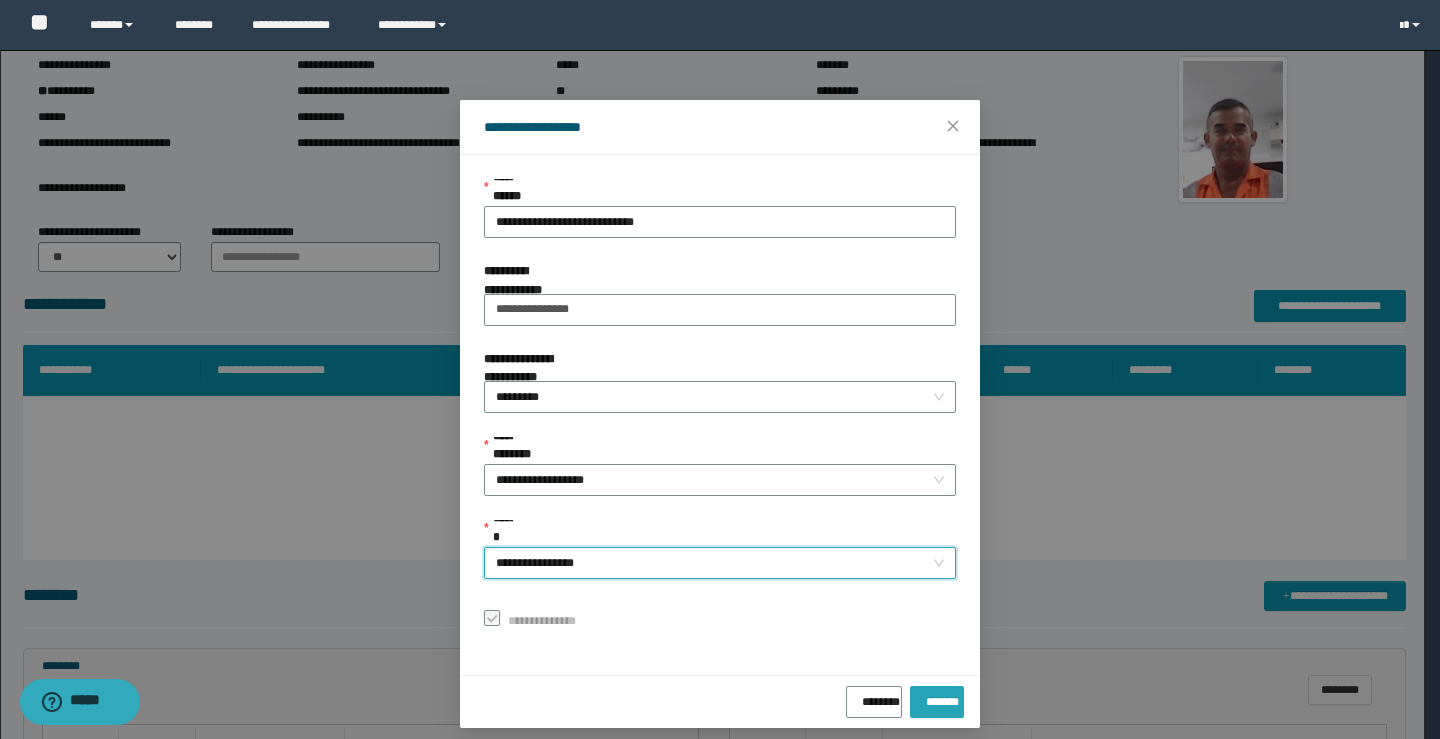 click on "*******" at bounding box center (937, 698) 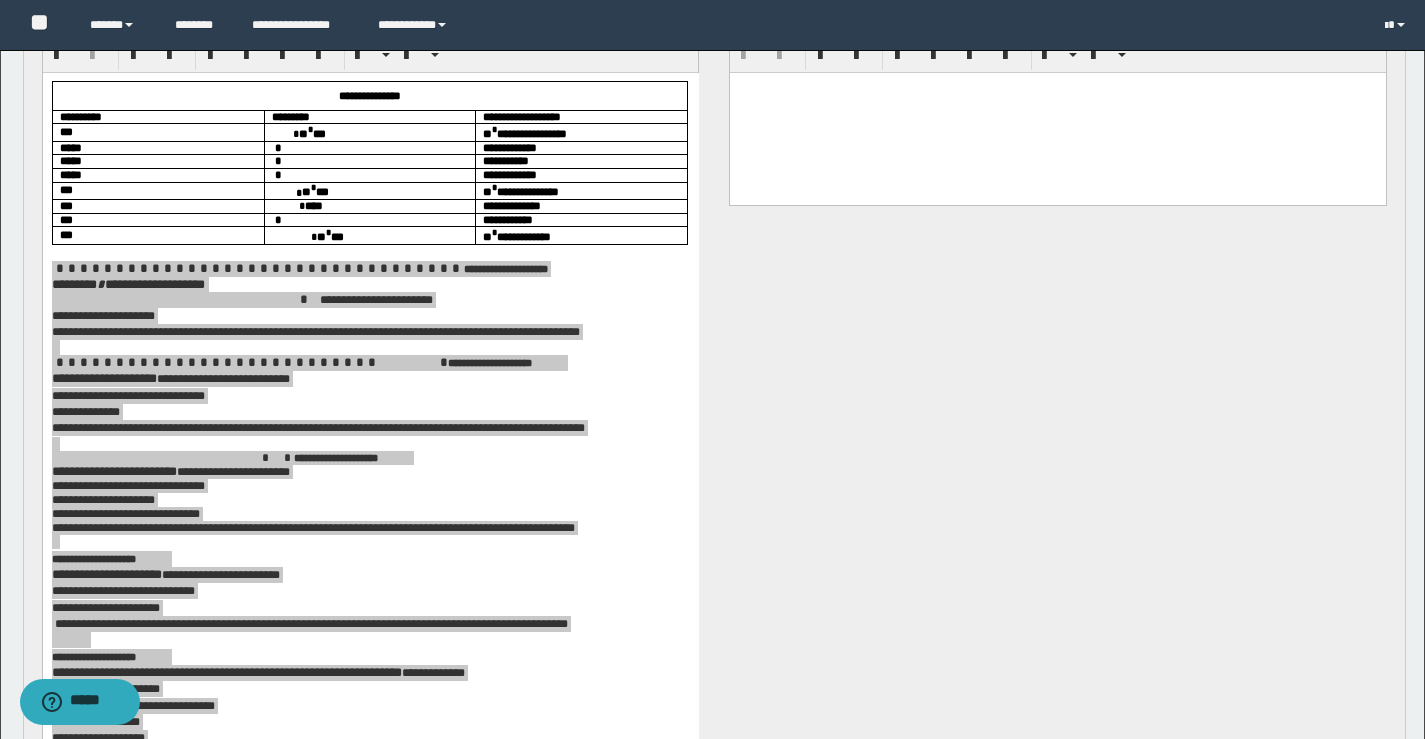 scroll, scrollTop: 1500, scrollLeft: 0, axis: vertical 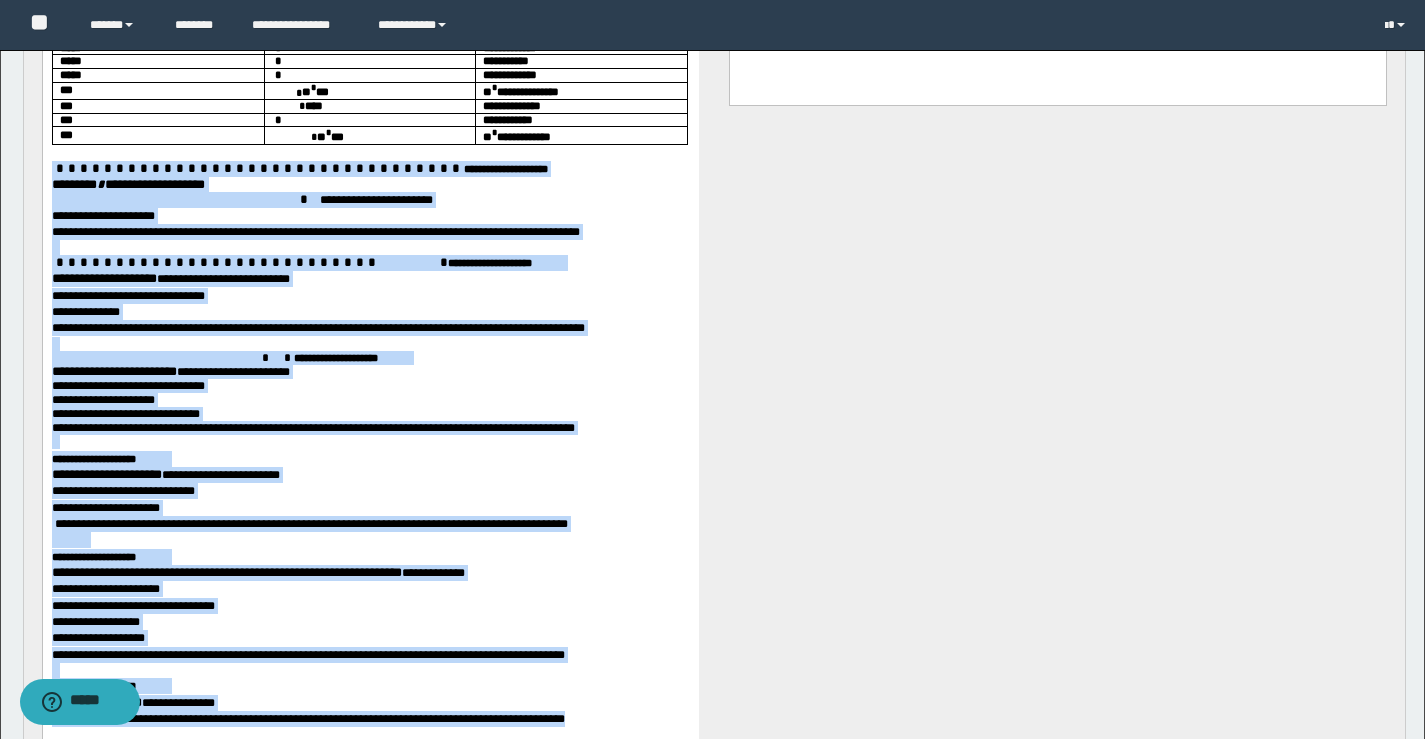 click on "**********" at bounding box center [370, 279] 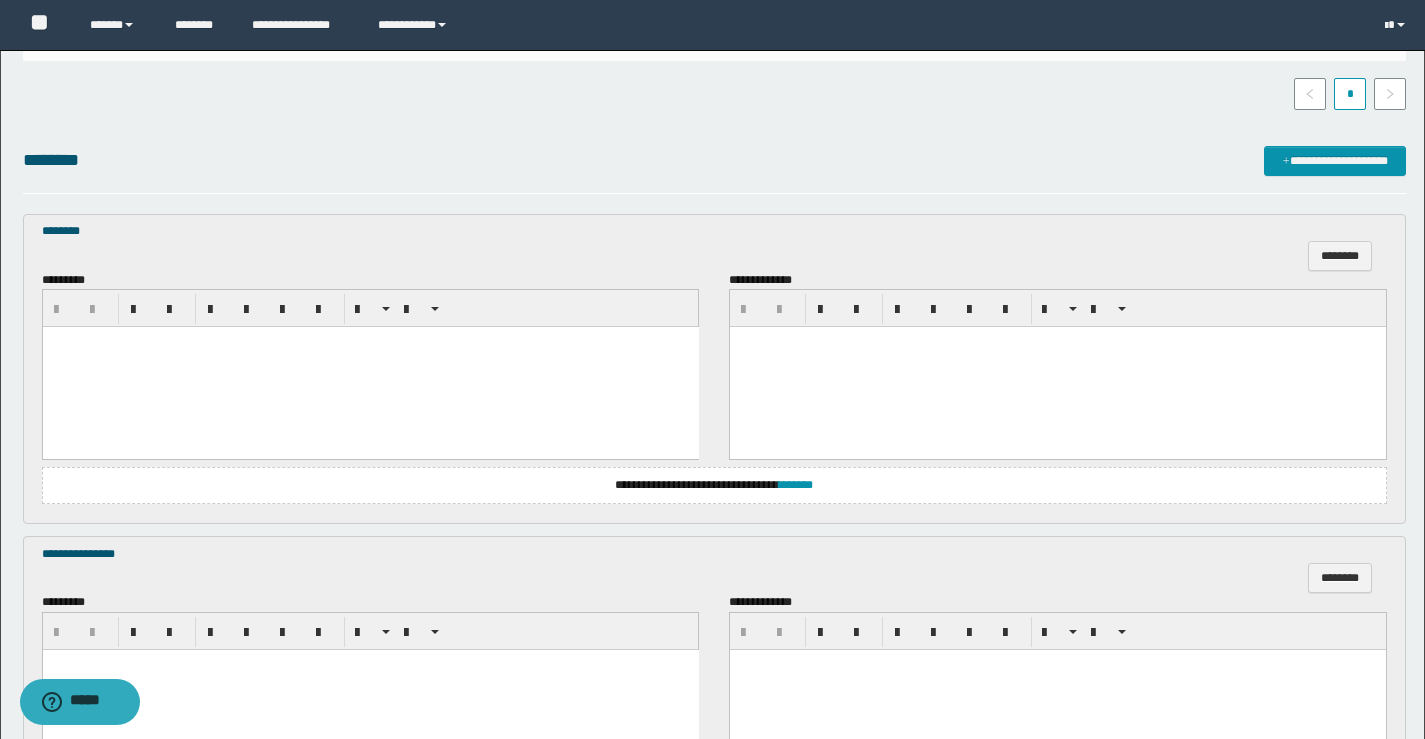 scroll, scrollTop: 0, scrollLeft: 0, axis: both 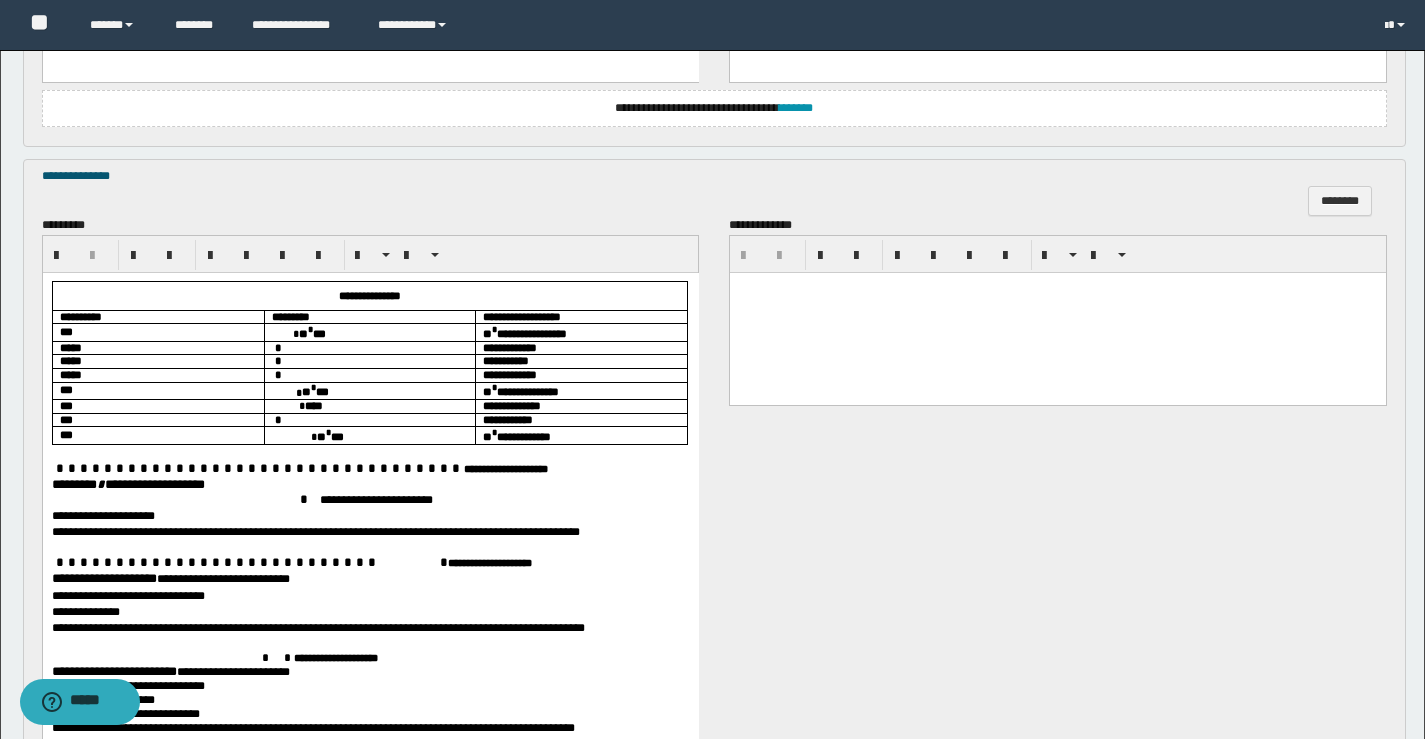 click on "** * ***" at bounding box center [369, 331] 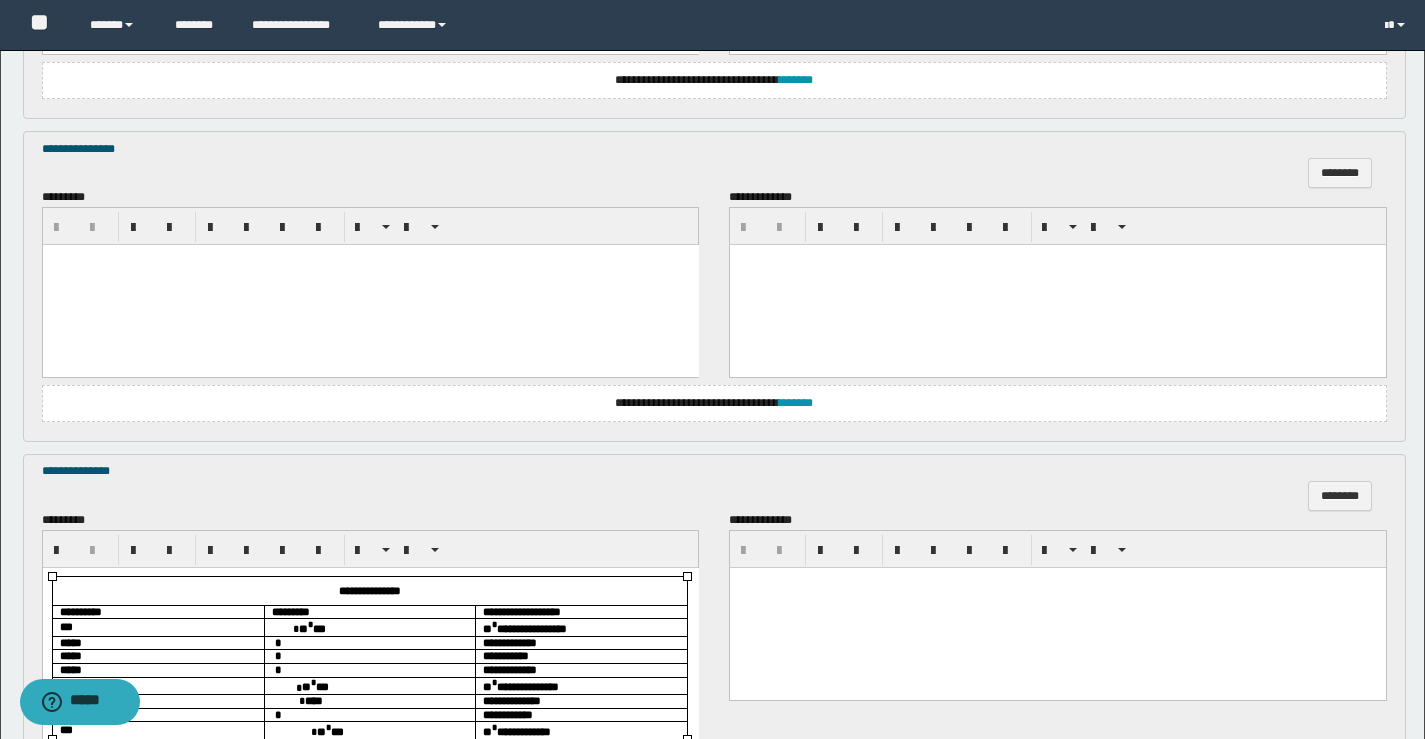 scroll, scrollTop: 1000, scrollLeft: 0, axis: vertical 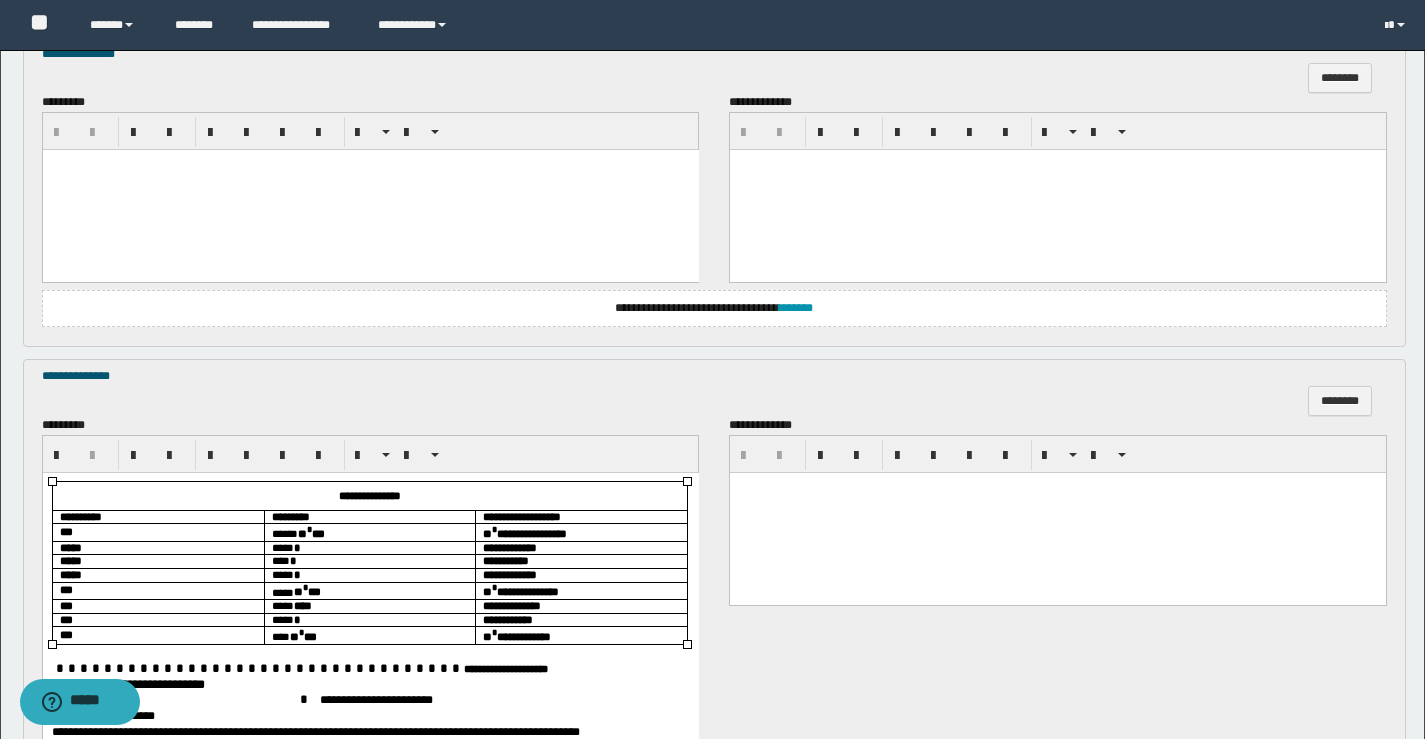 click on "*** ** * ***" at bounding box center [369, 634] 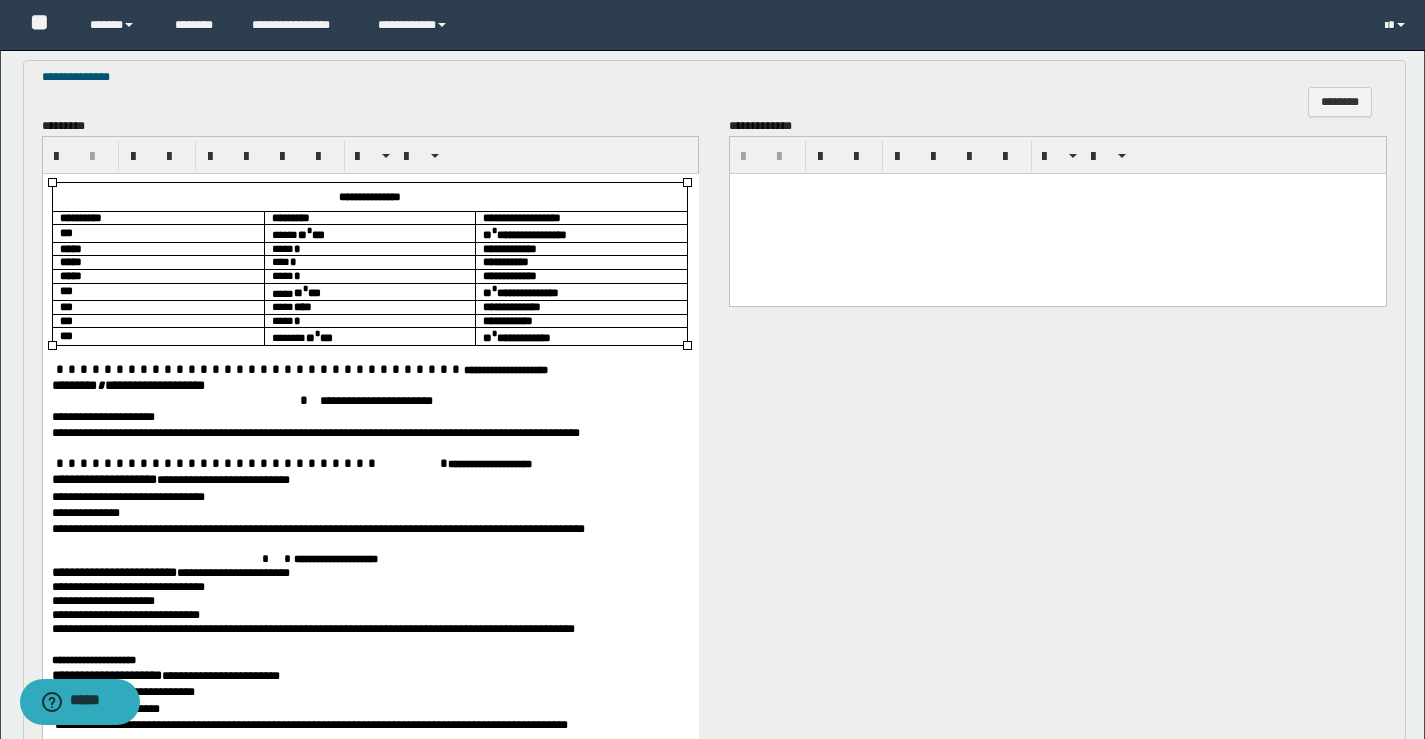 scroll, scrollTop: 1300, scrollLeft: 0, axis: vertical 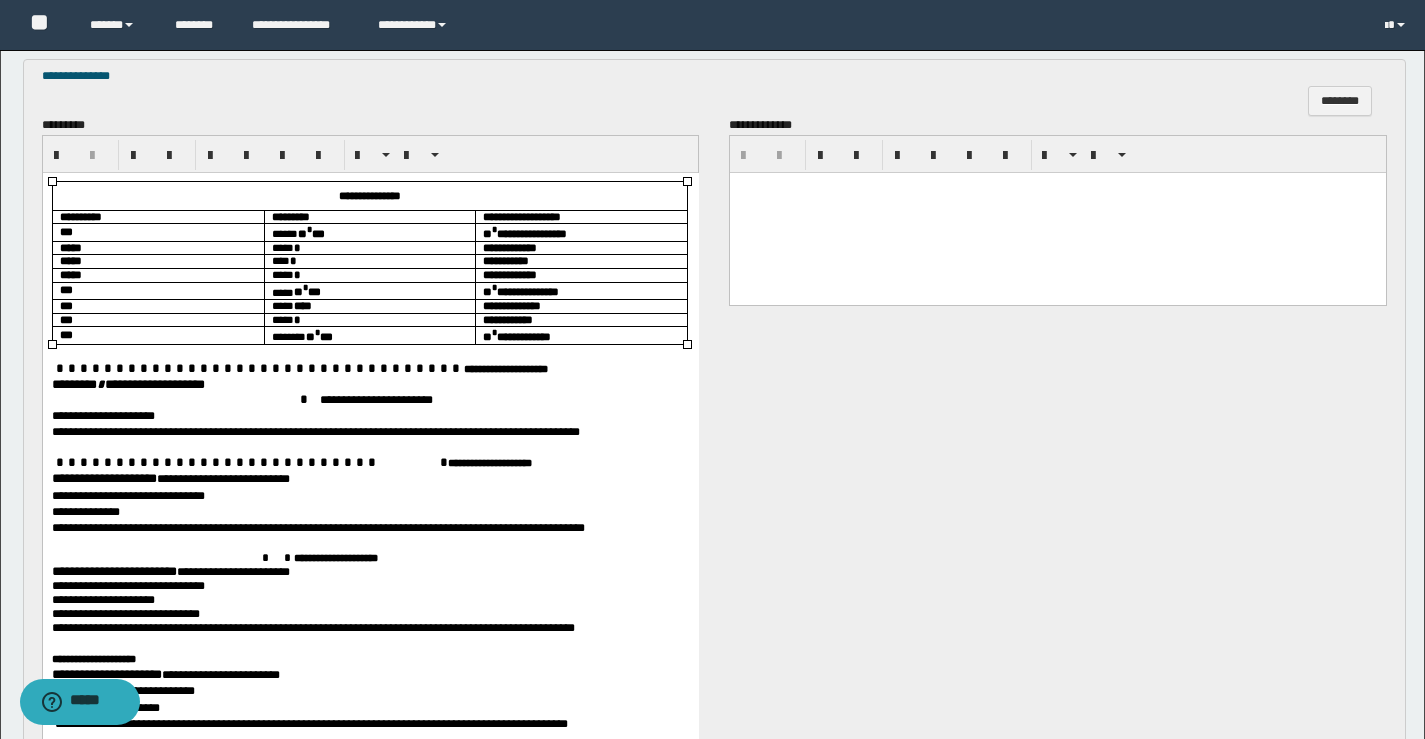 click on "******** * *****" at bounding box center (92, 383) 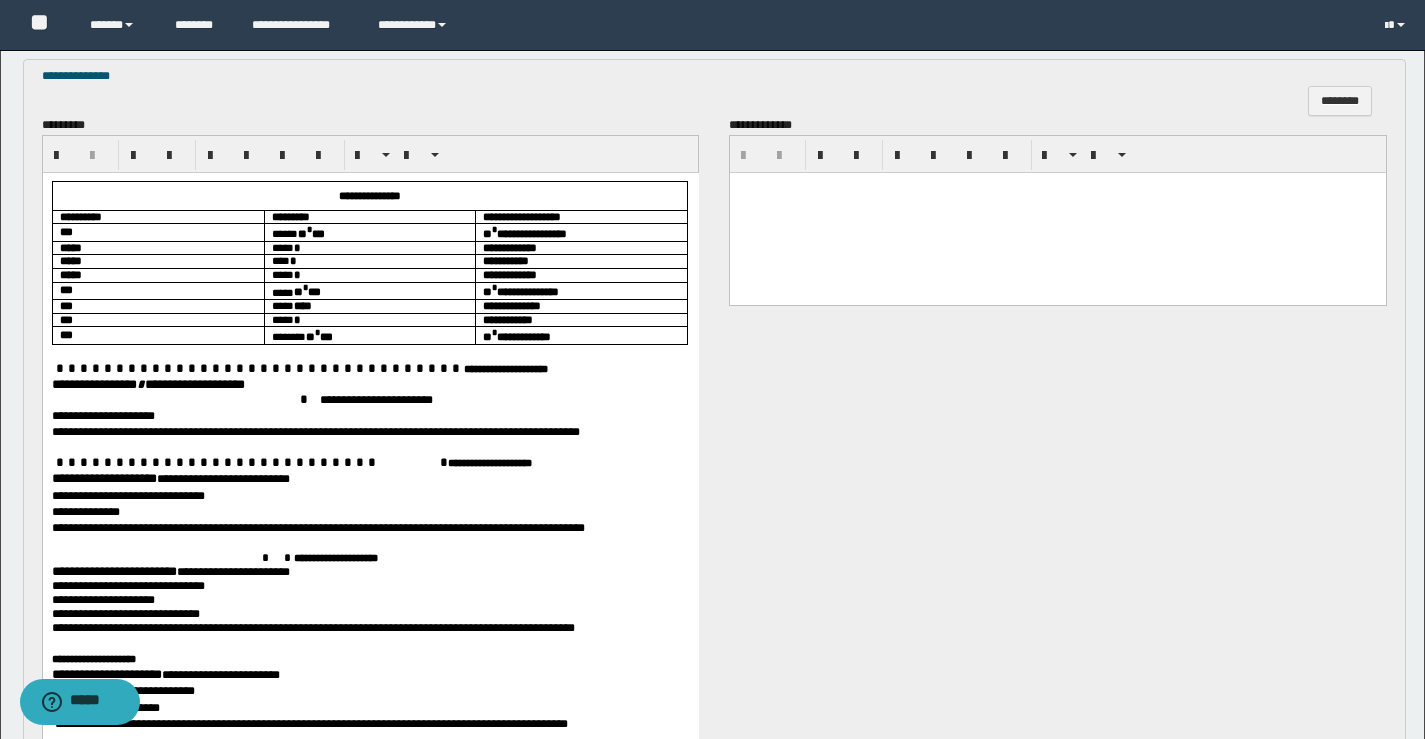 click on "**********" at bounding box center [103, 477] 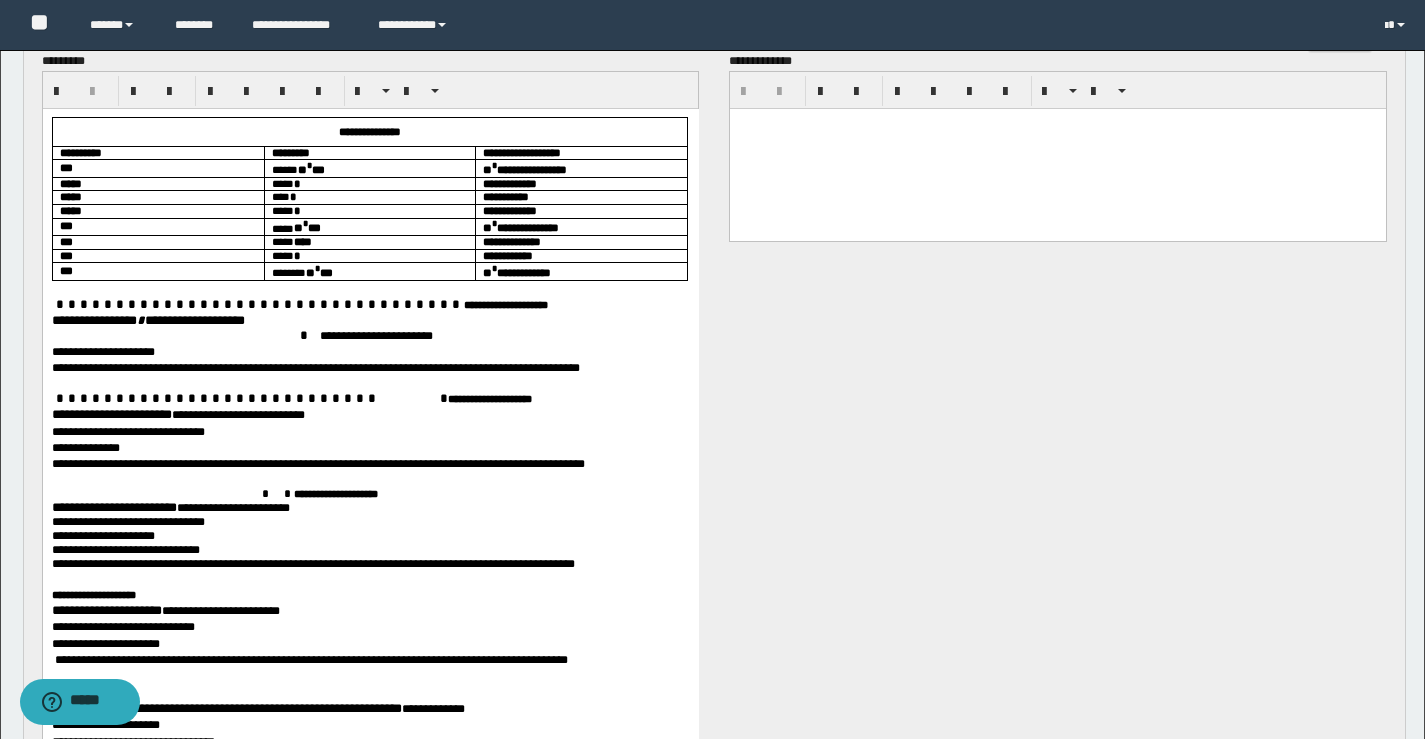 scroll, scrollTop: 1400, scrollLeft: 0, axis: vertical 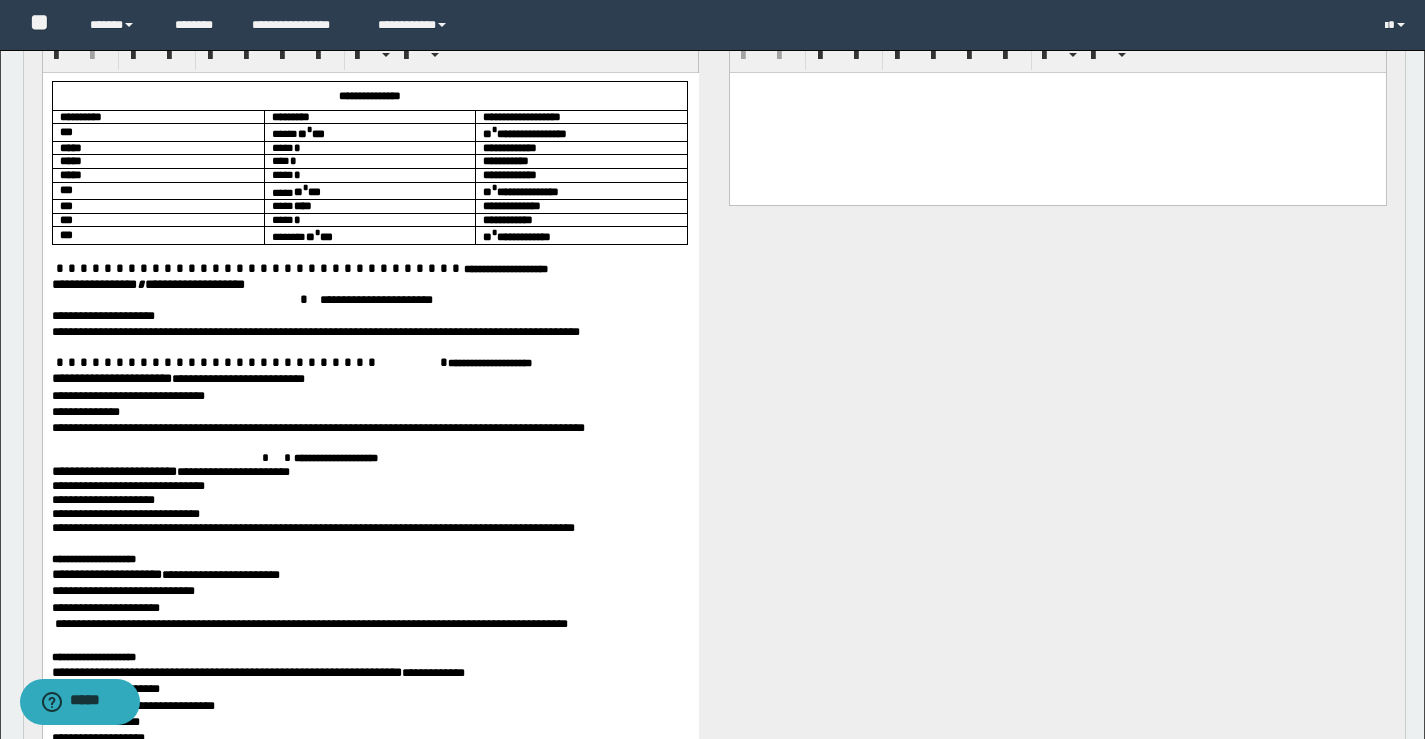click on "**********" at bounding box center (113, 470) 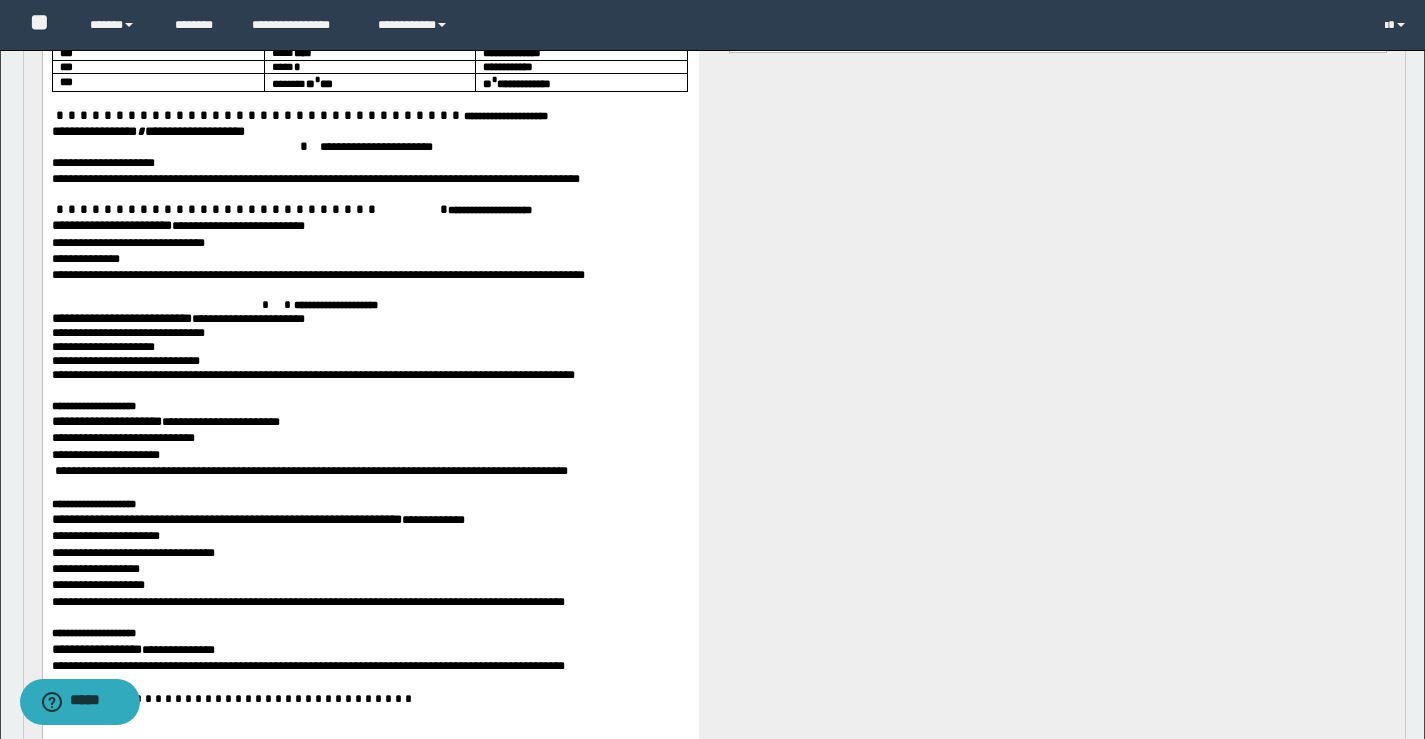scroll, scrollTop: 1600, scrollLeft: 0, axis: vertical 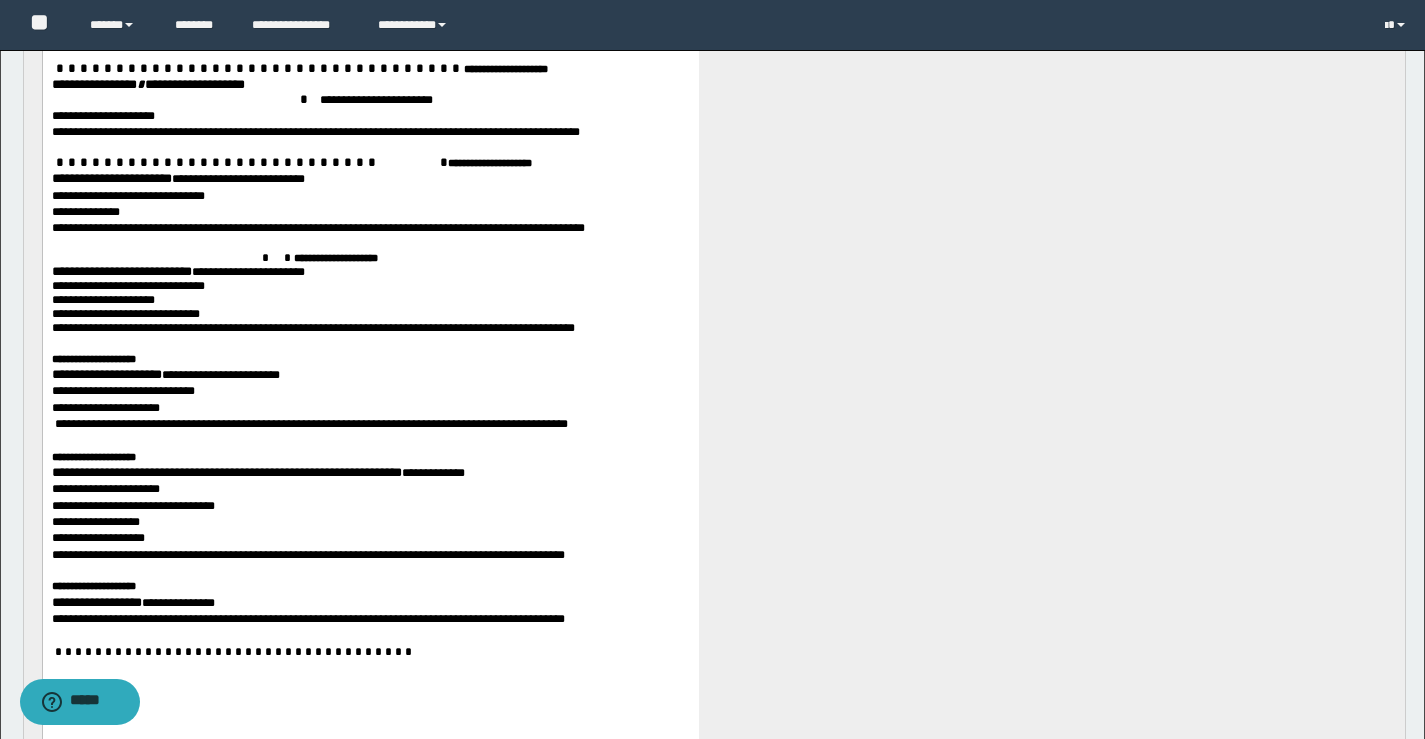 click on "**********" at bounding box center (106, 374) 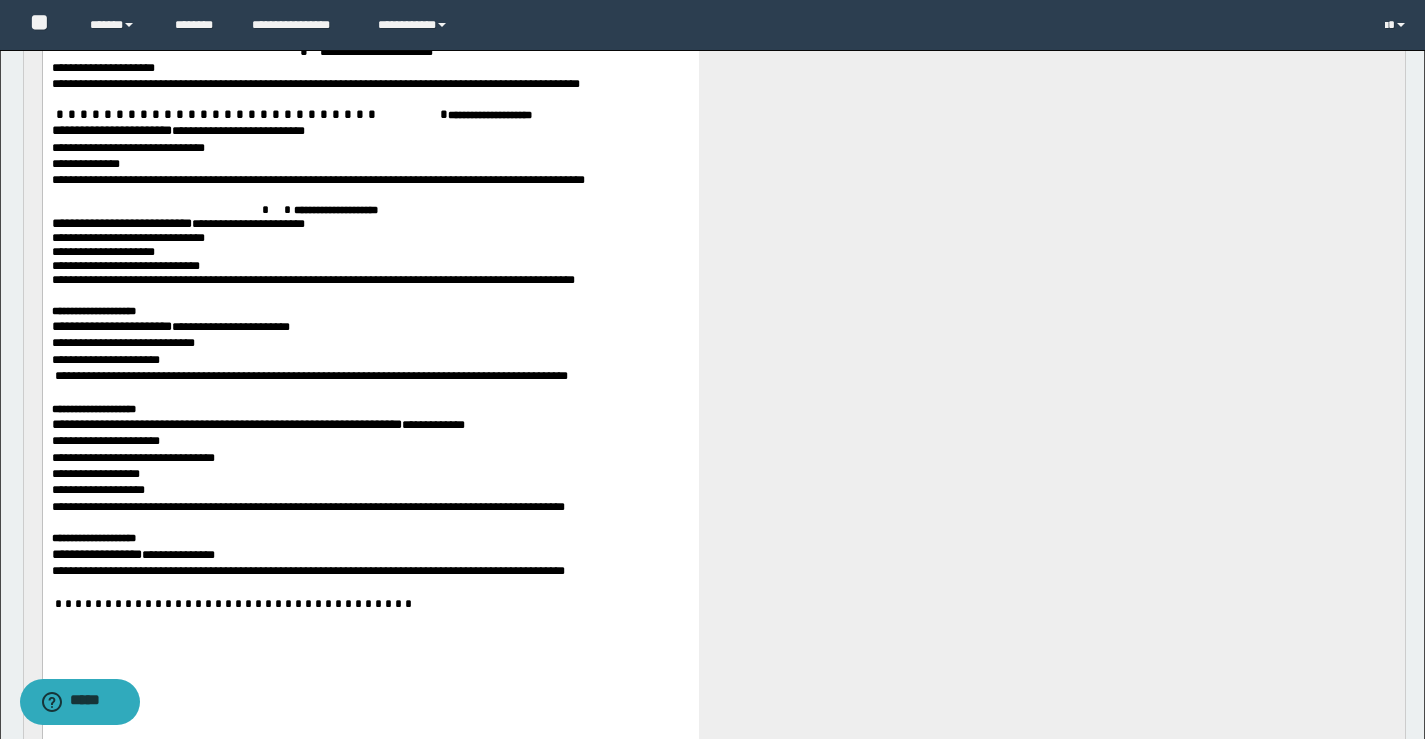 scroll, scrollTop: 1700, scrollLeft: 0, axis: vertical 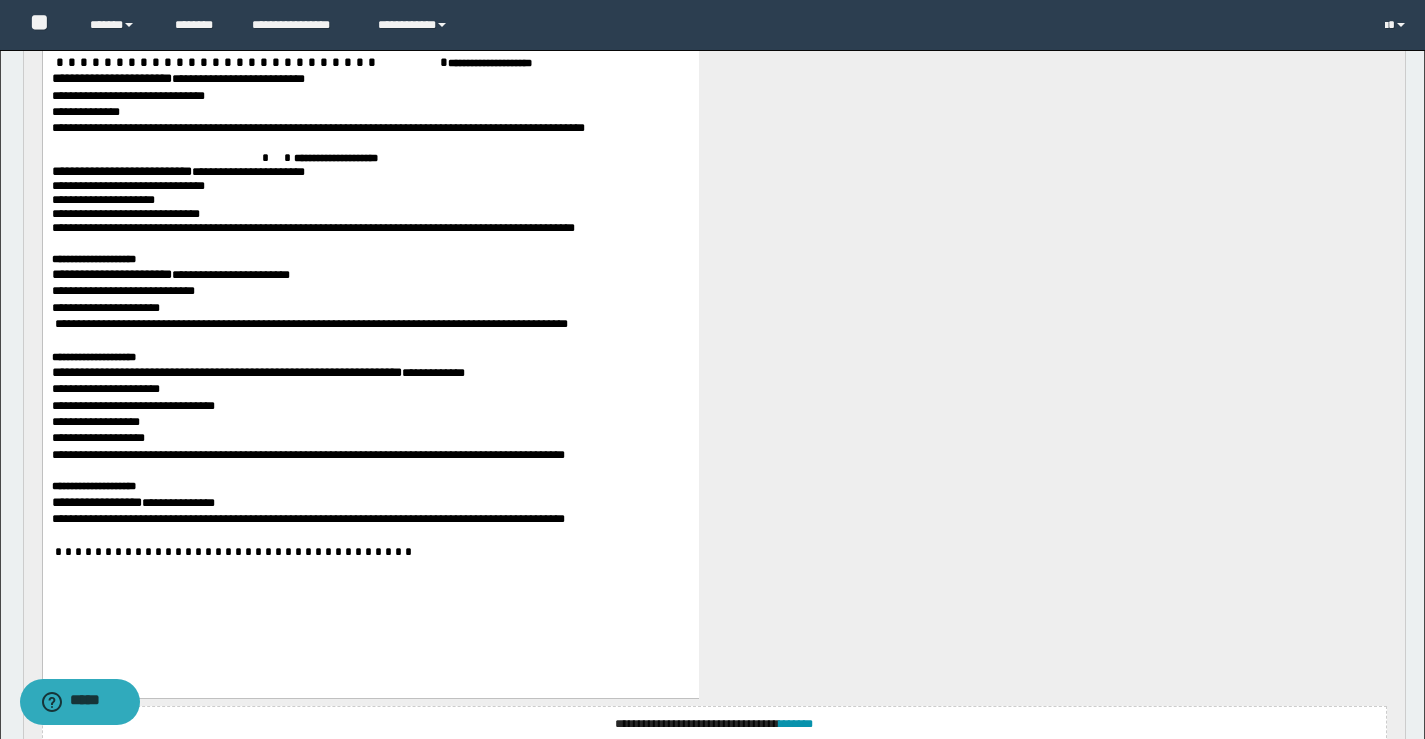 click on "**********" at bounding box center [226, 372] 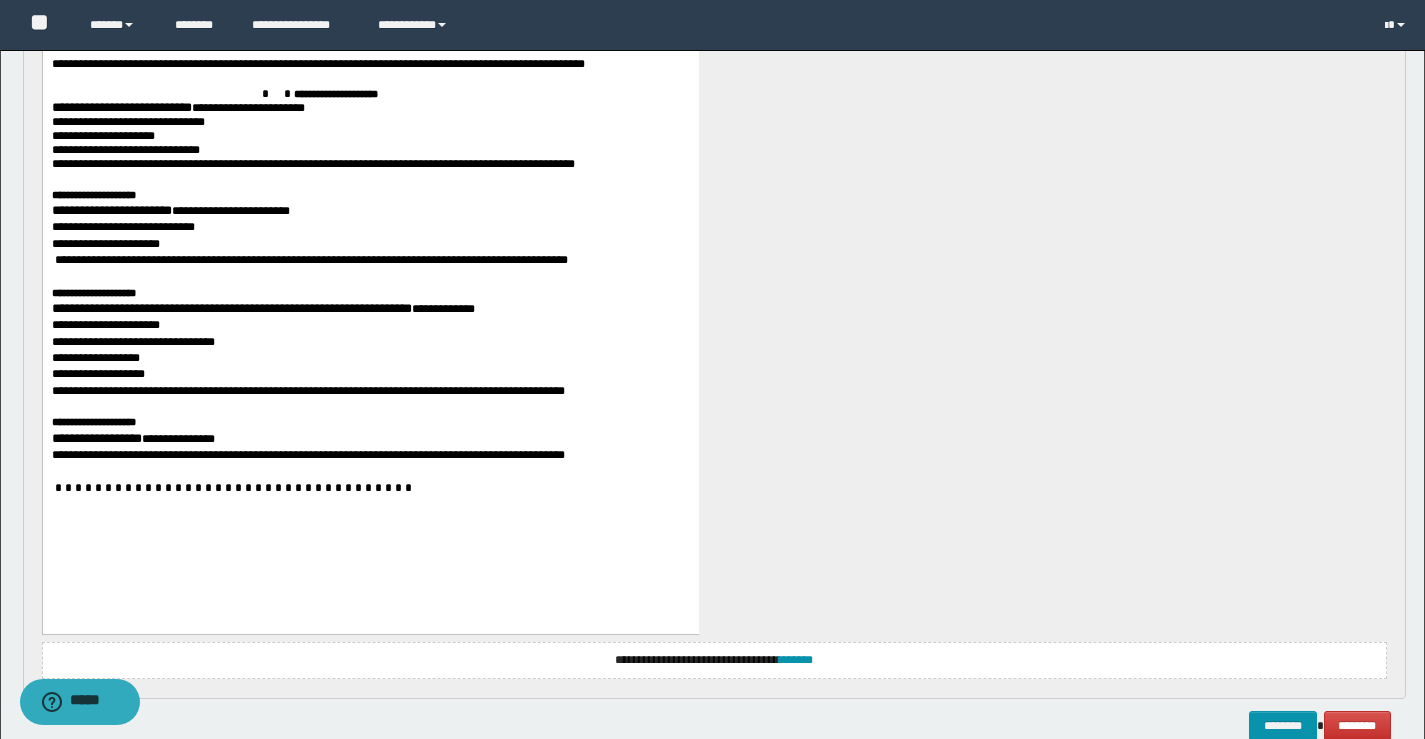 scroll, scrollTop: 1800, scrollLeft: 0, axis: vertical 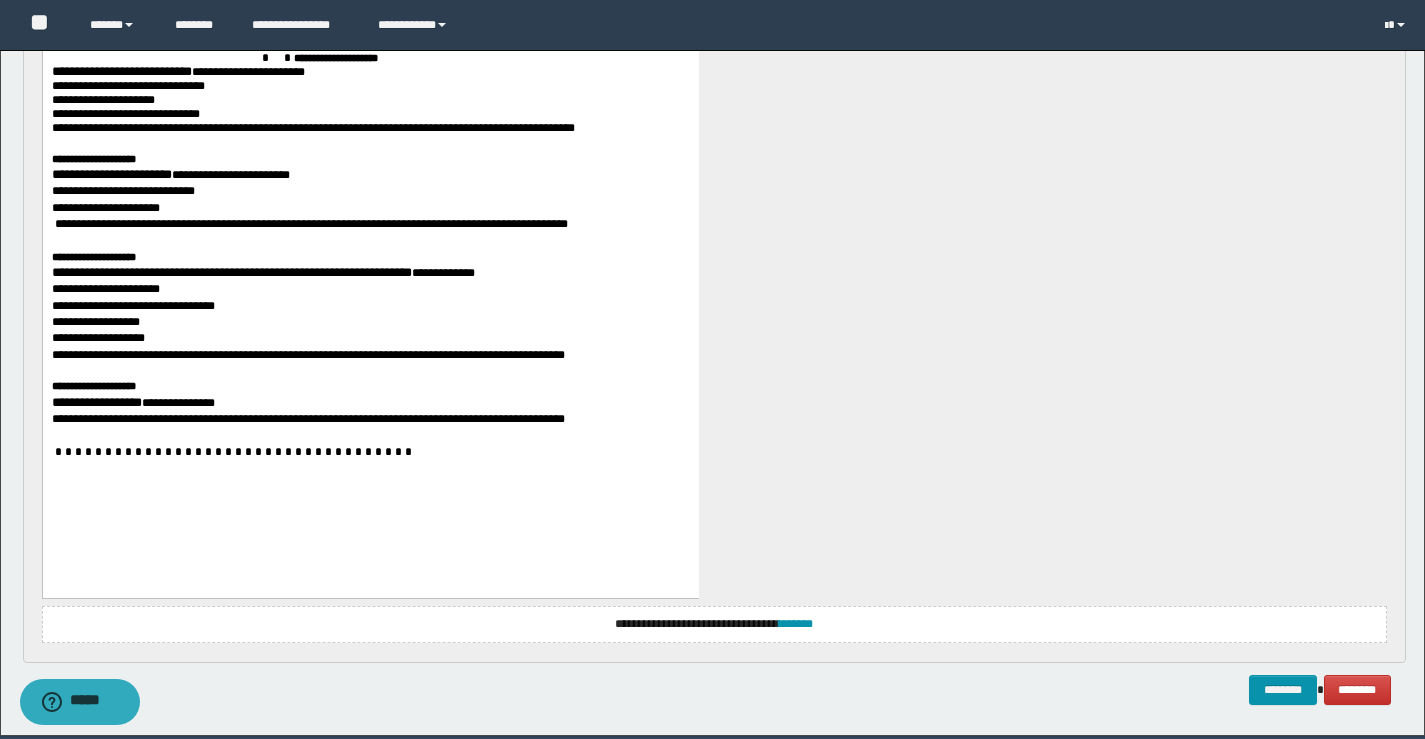 click on "**********" at bounding box center [96, 402] 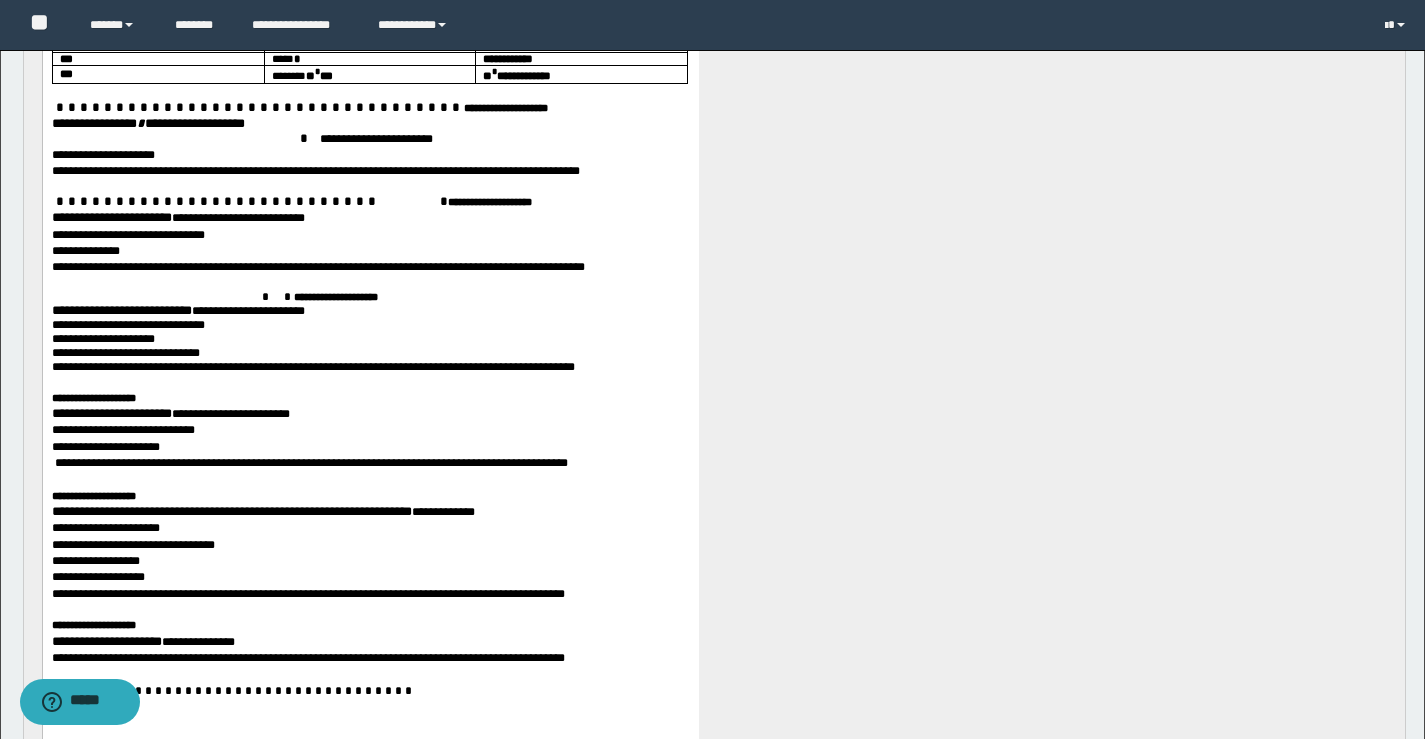 scroll, scrollTop: 1500, scrollLeft: 0, axis: vertical 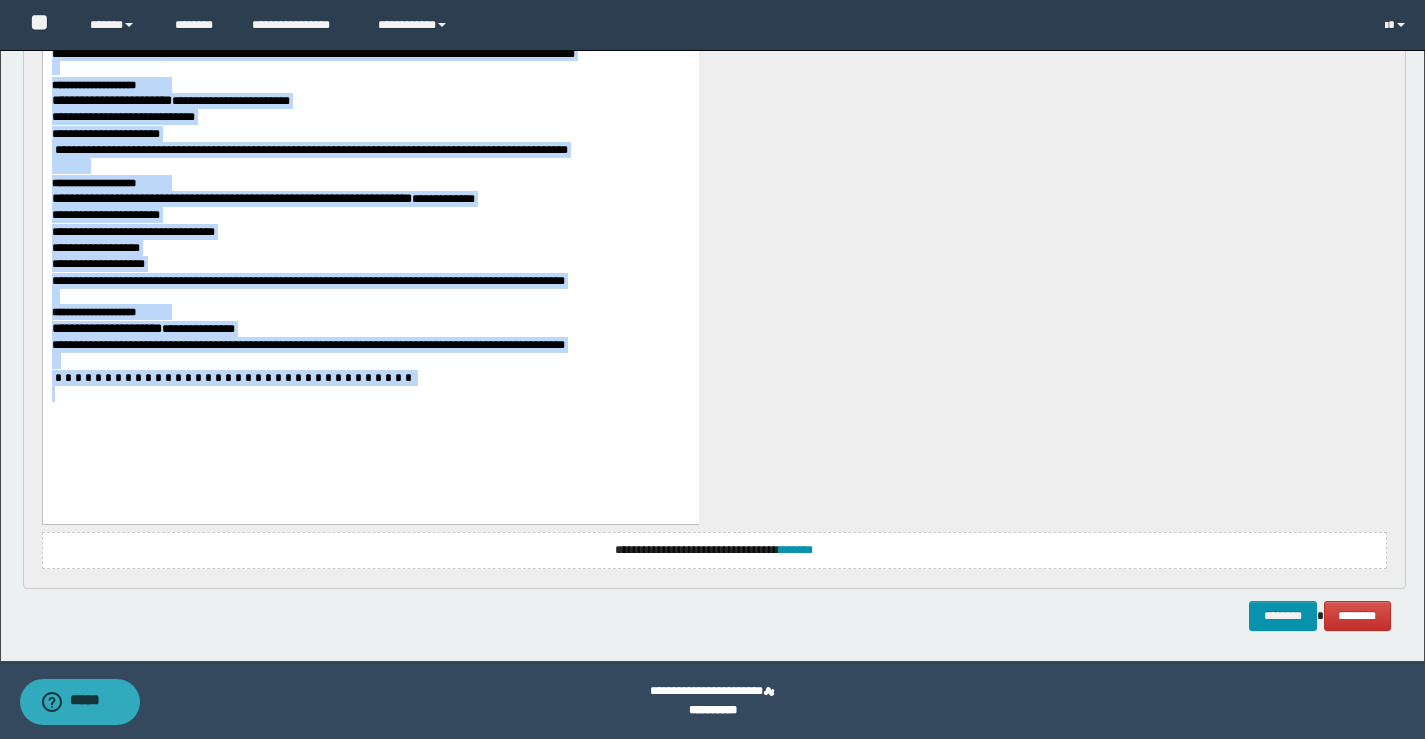 drag, startPoint x: 291, startPoint y: -124, endPoint x: 589, endPoint y: 526, distance: 715.05524 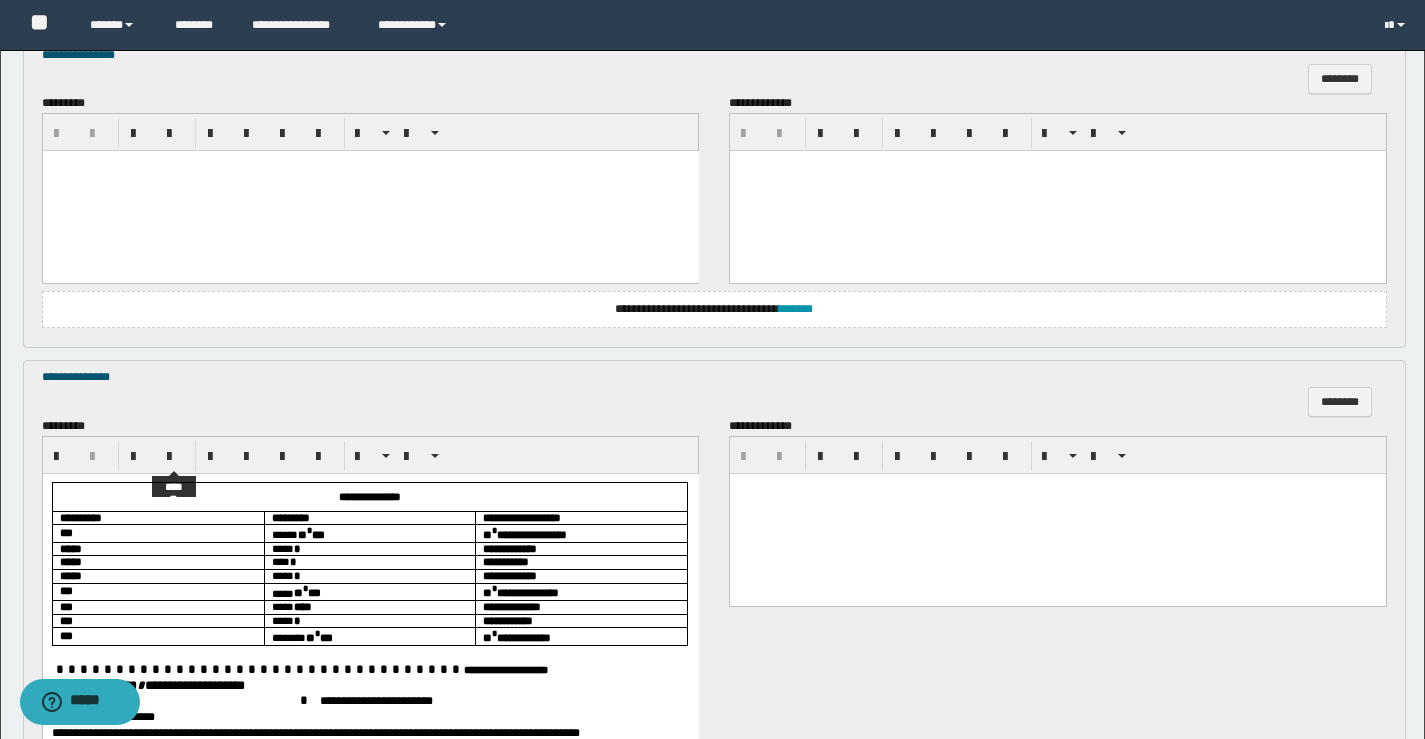 scroll, scrollTop: 939, scrollLeft: 0, axis: vertical 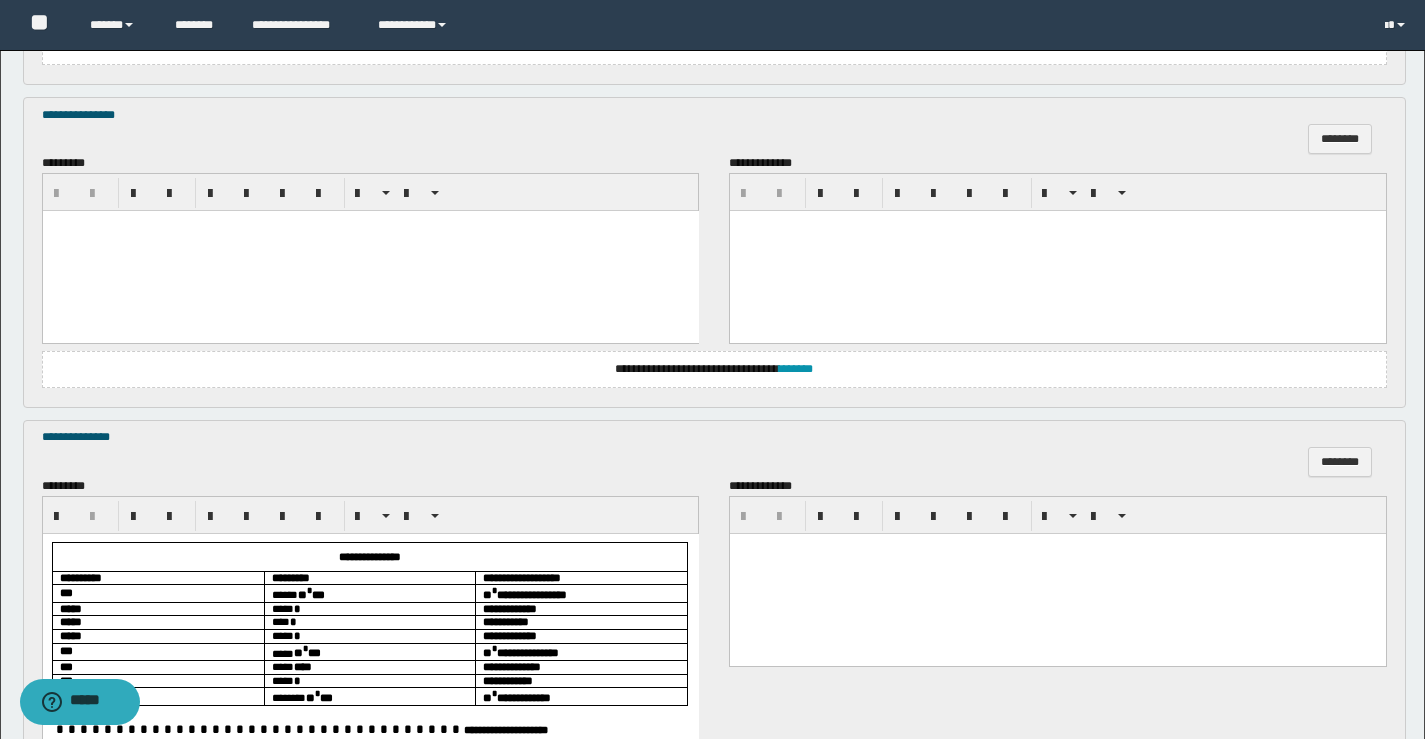 click at bounding box center (370, 251) 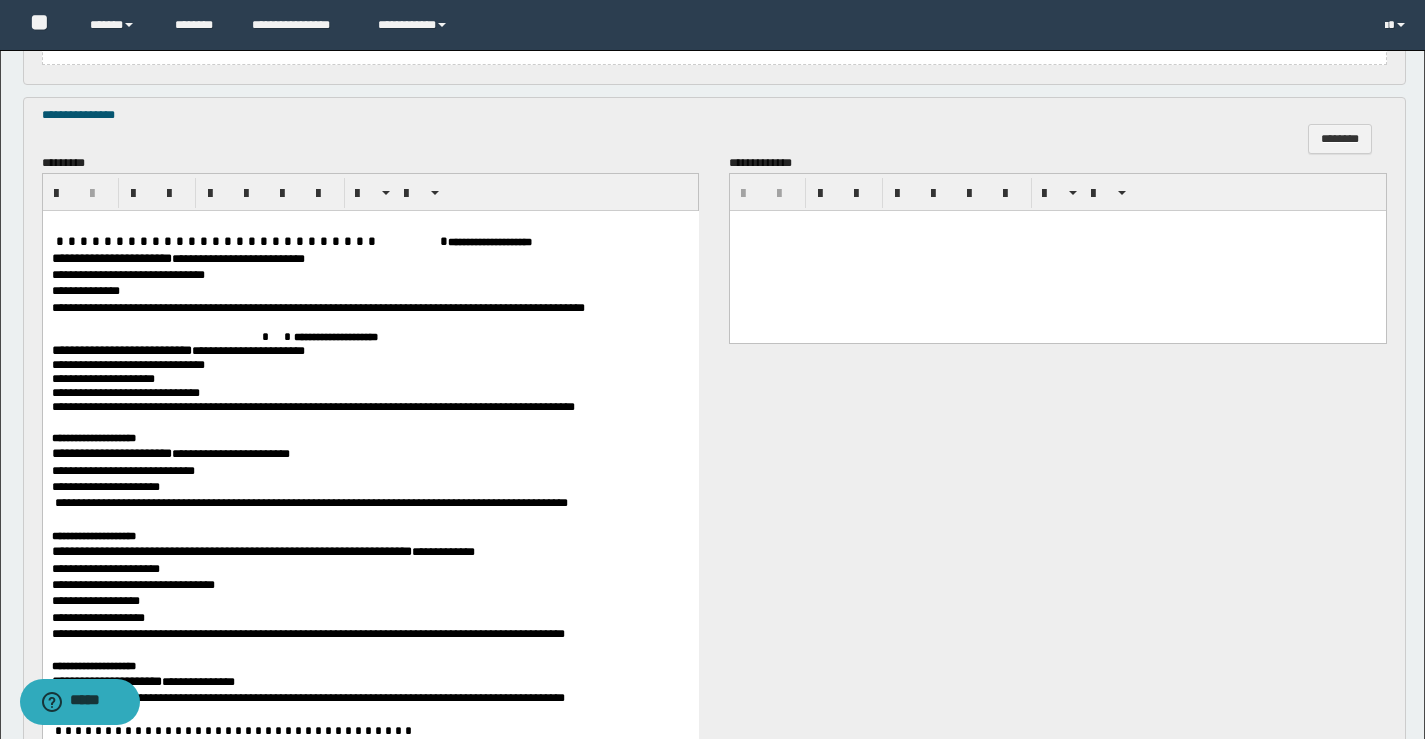 click at bounding box center (1058, 251) 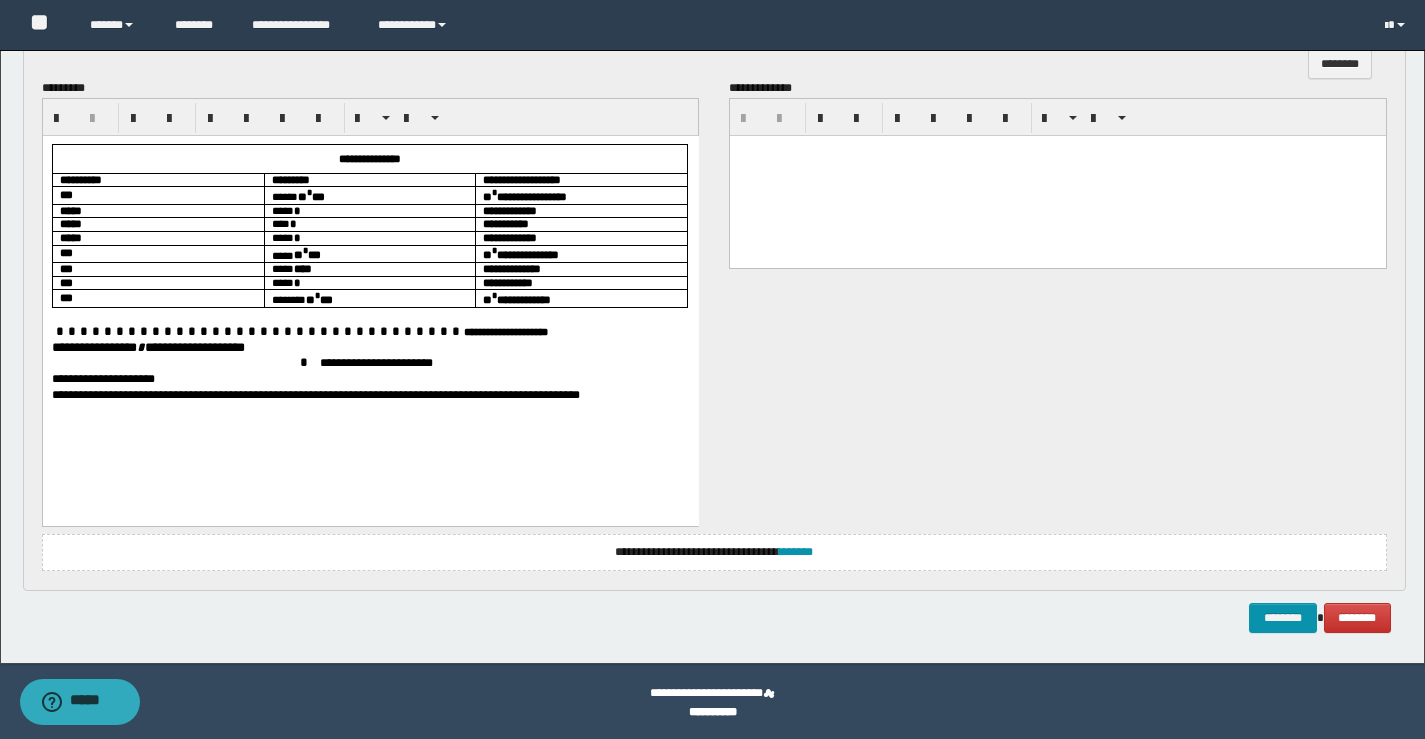 scroll, scrollTop: 1874, scrollLeft: 0, axis: vertical 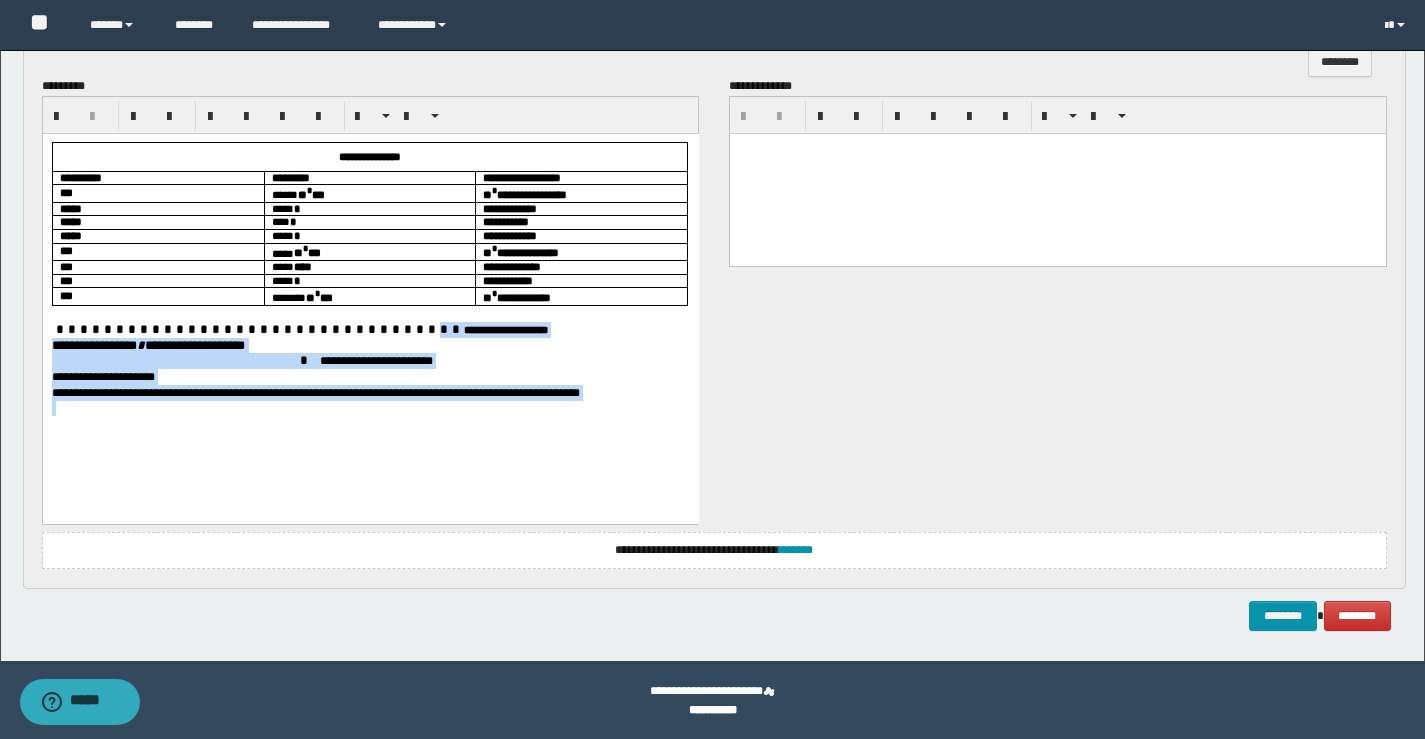 drag, startPoint x: 300, startPoint y: 329, endPoint x: 762, endPoint y: 647, distance: 560.86365 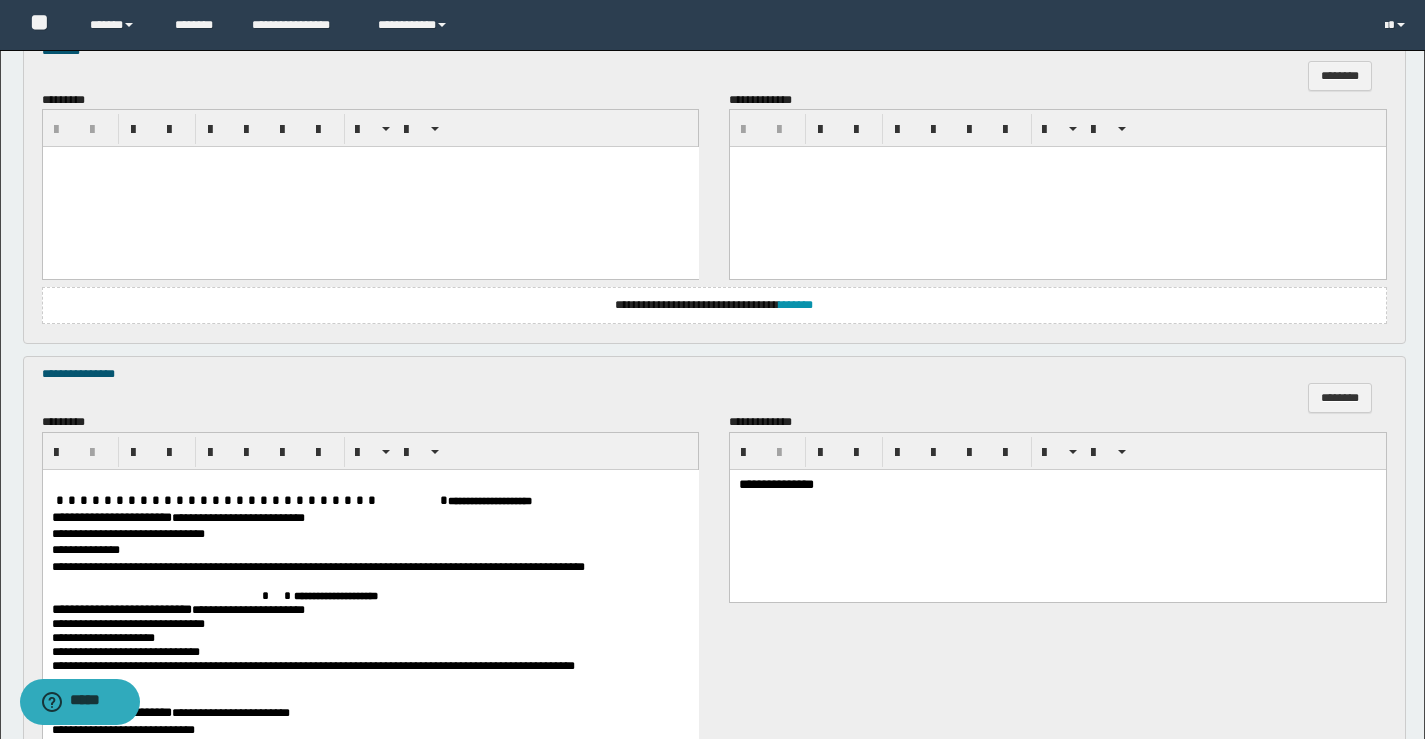 scroll, scrollTop: 495, scrollLeft: 0, axis: vertical 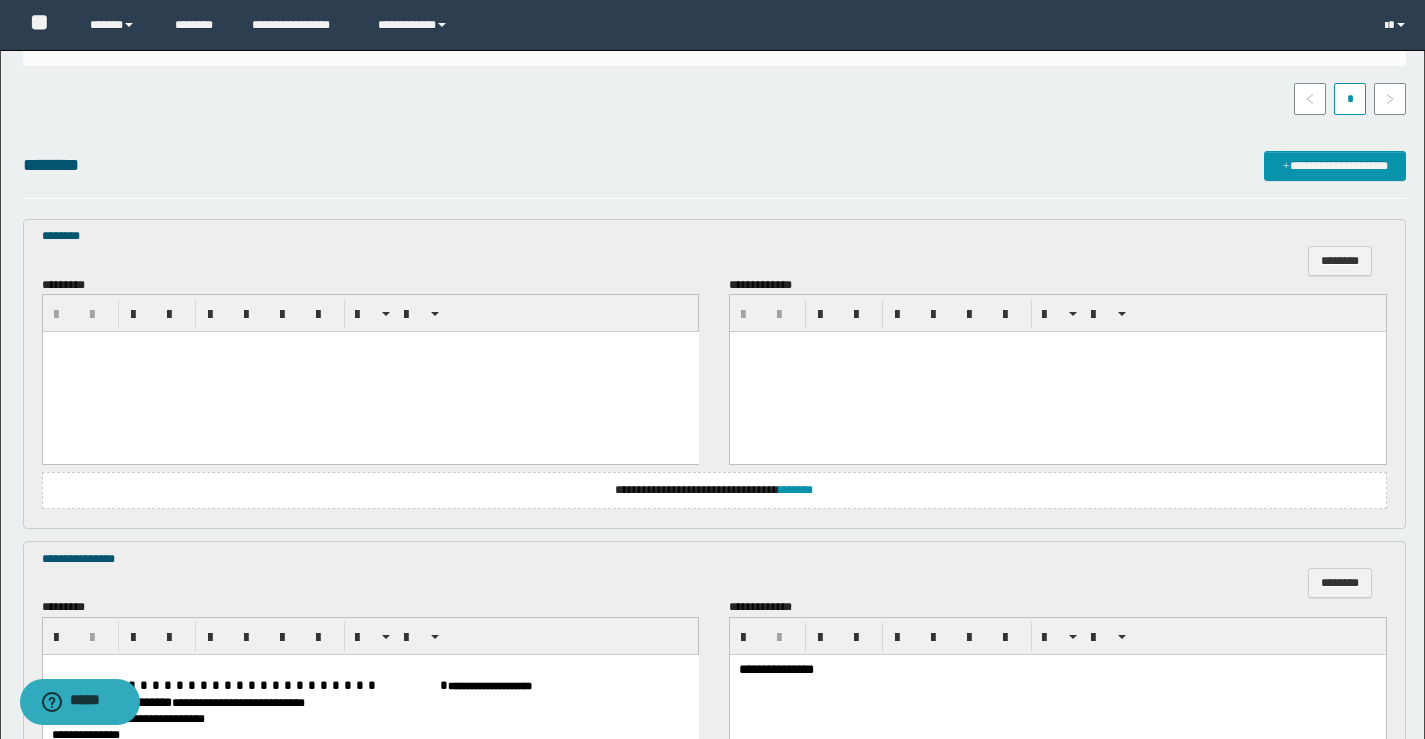 click at bounding box center [370, 372] 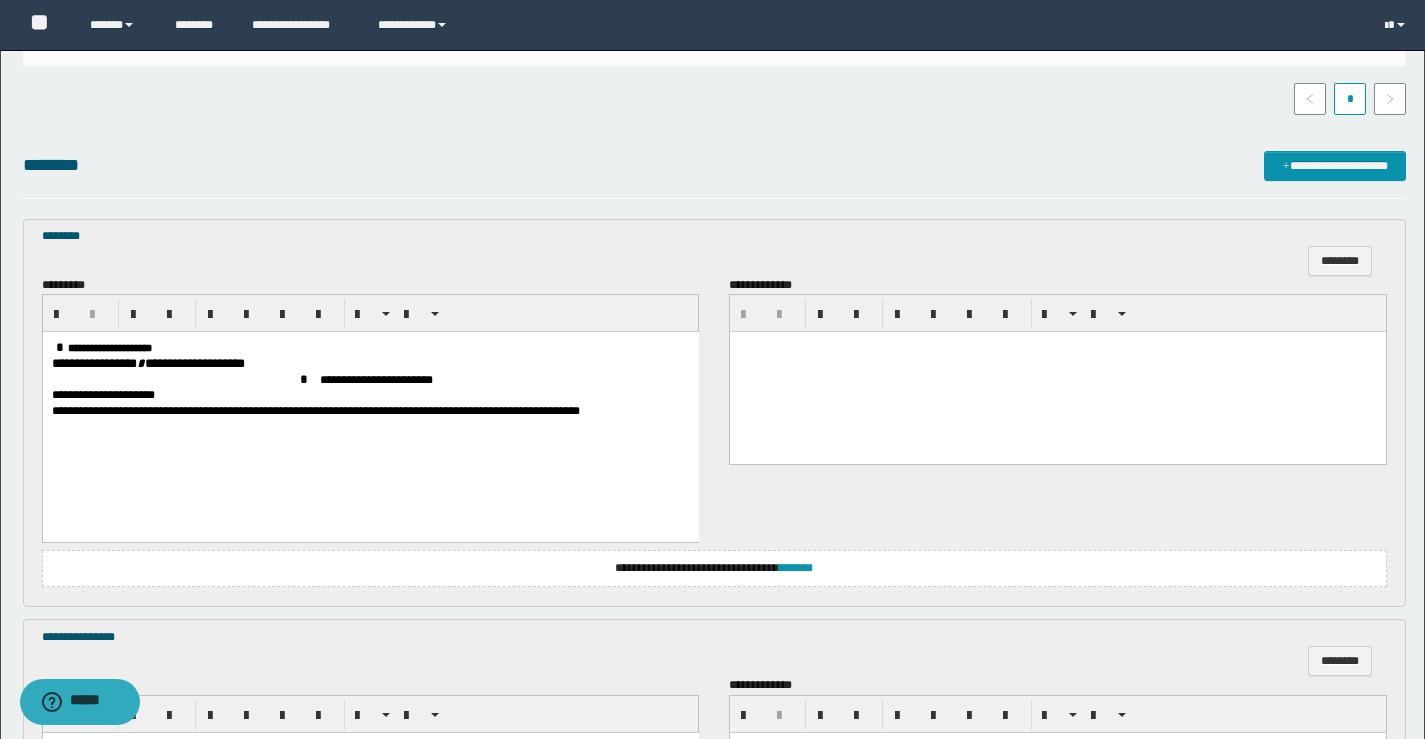 click on "**********" at bounding box center [370, 412] 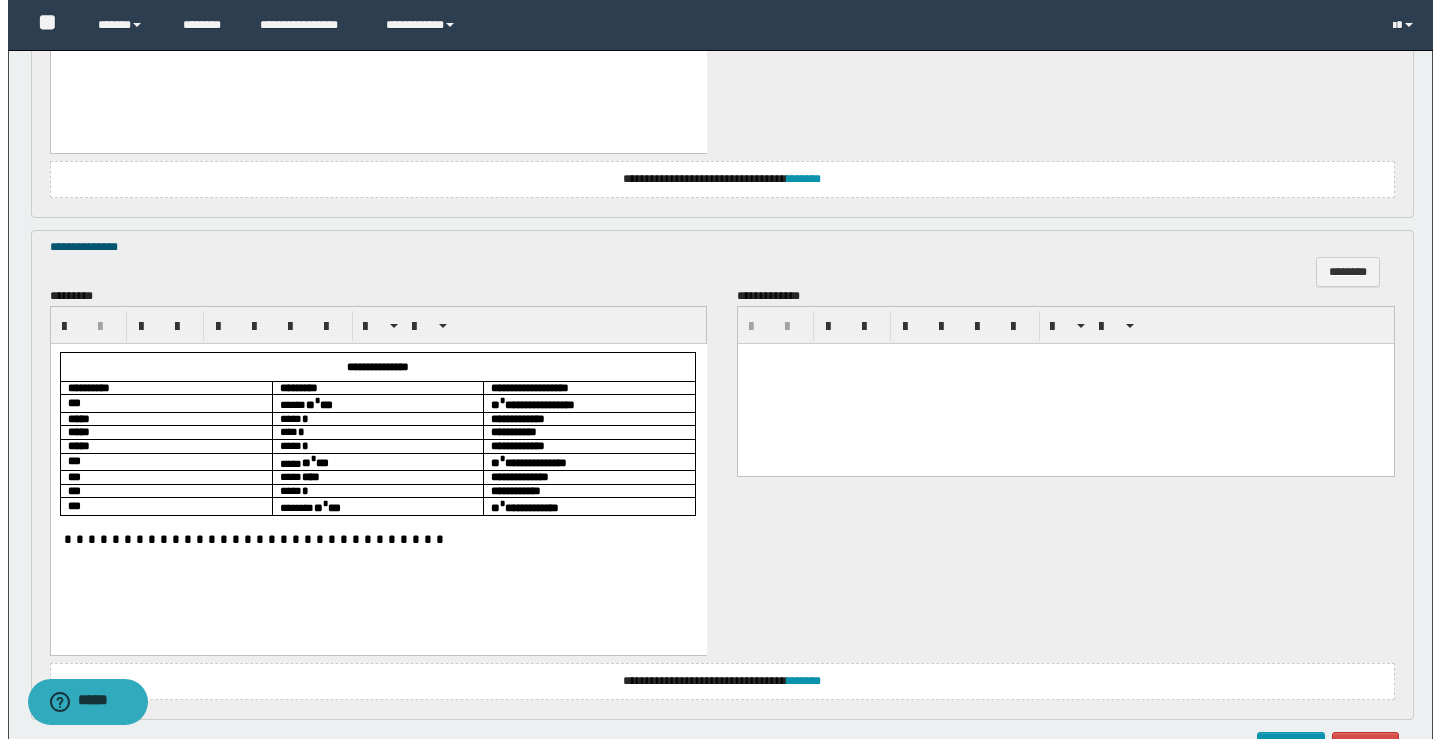 scroll, scrollTop: 1873, scrollLeft: 0, axis: vertical 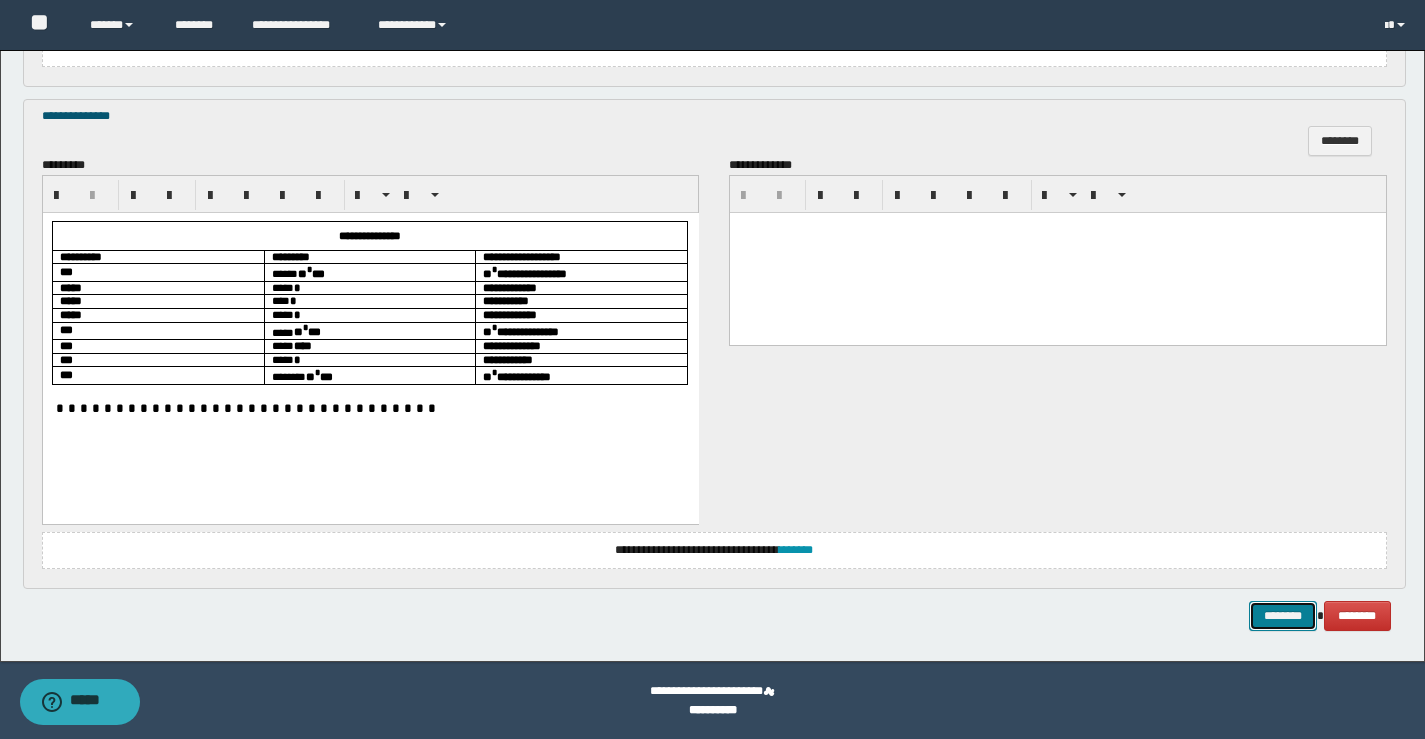 click on "********" at bounding box center [1283, 616] 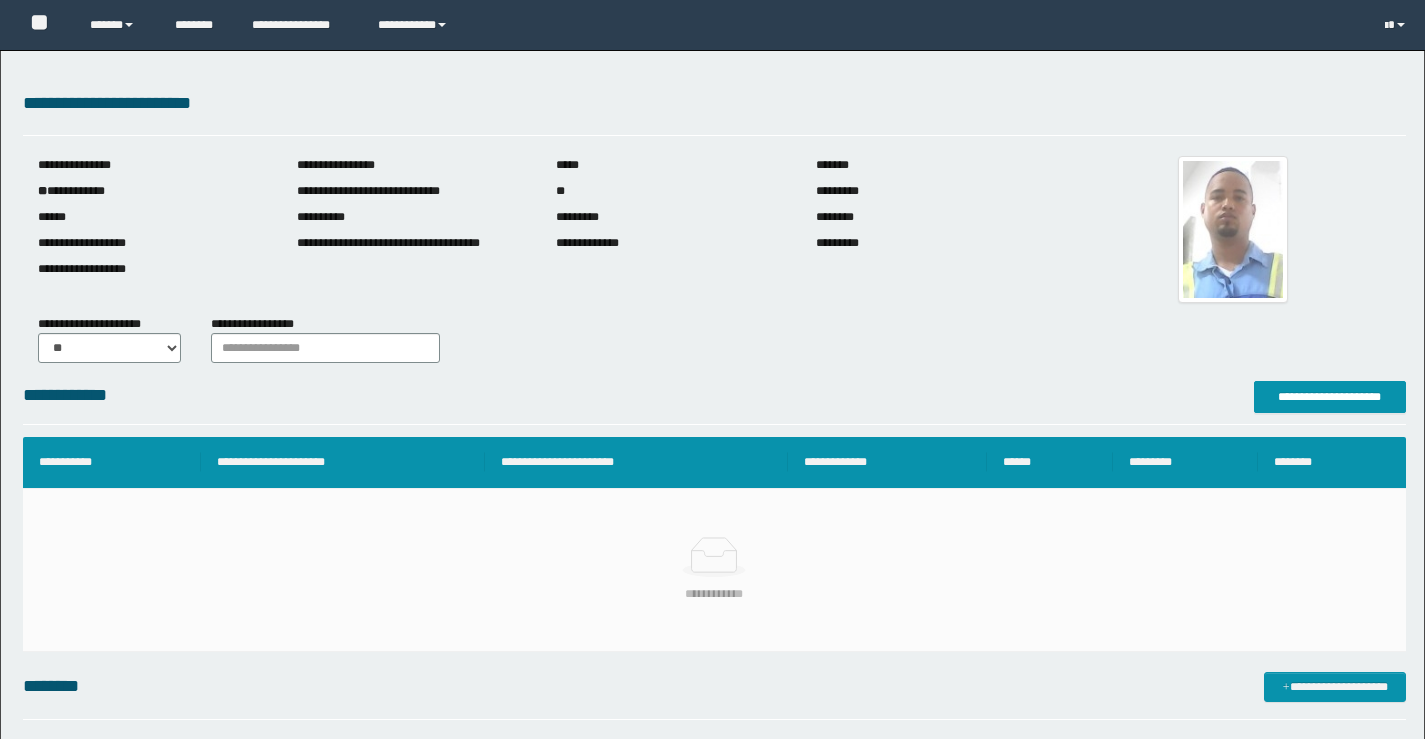 scroll, scrollTop: 0, scrollLeft: 0, axis: both 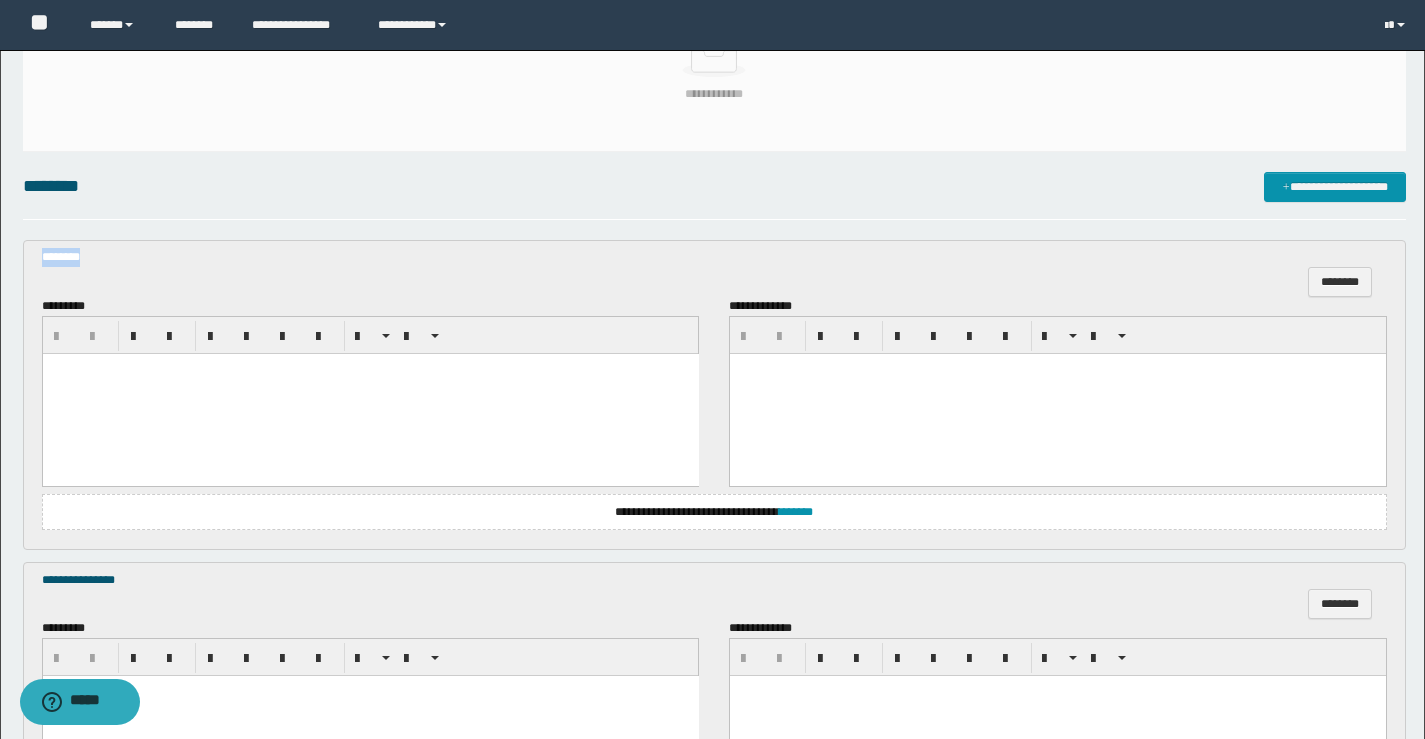 drag, startPoint x: 94, startPoint y: 260, endPoint x: 29, endPoint y: 259, distance: 65.00769 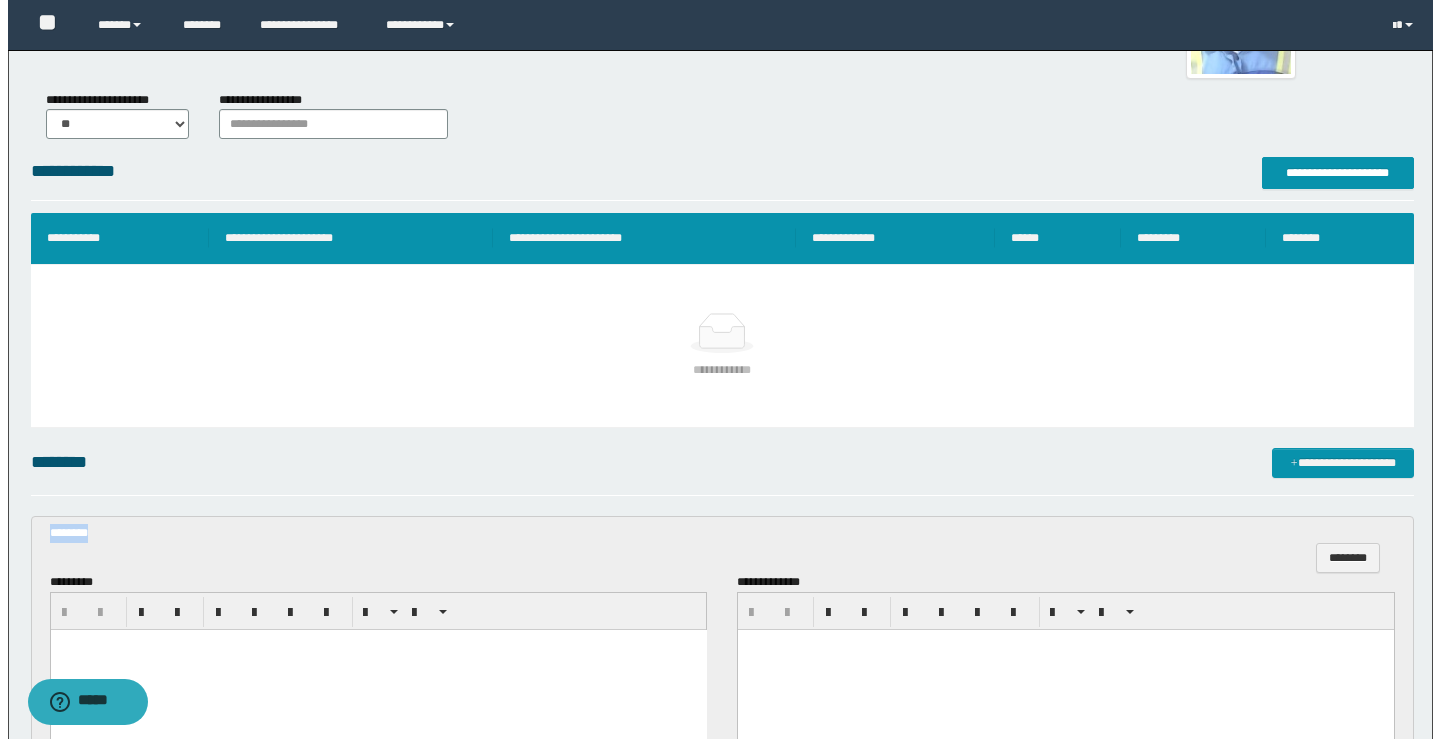 scroll, scrollTop: 200, scrollLeft: 0, axis: vertical 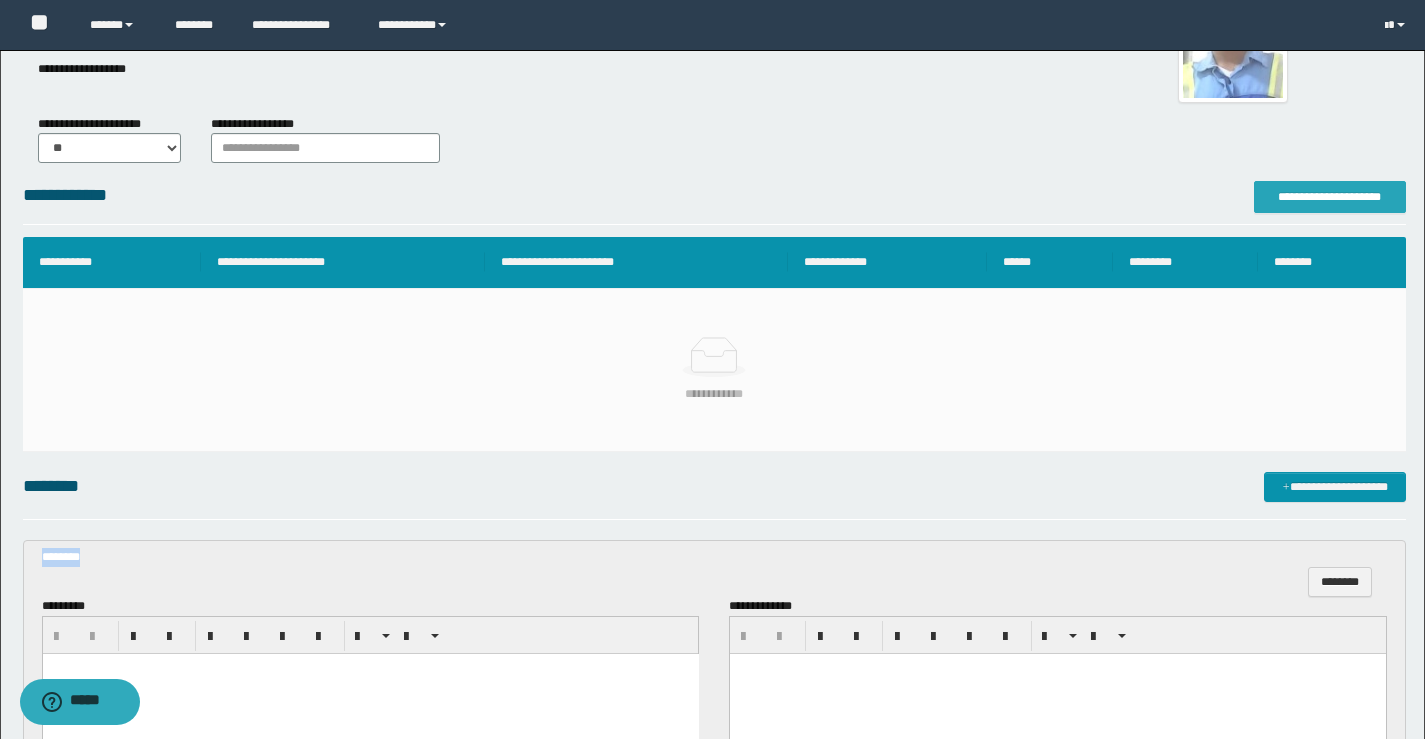 click on "**********" at bounding box center [1330, 197] 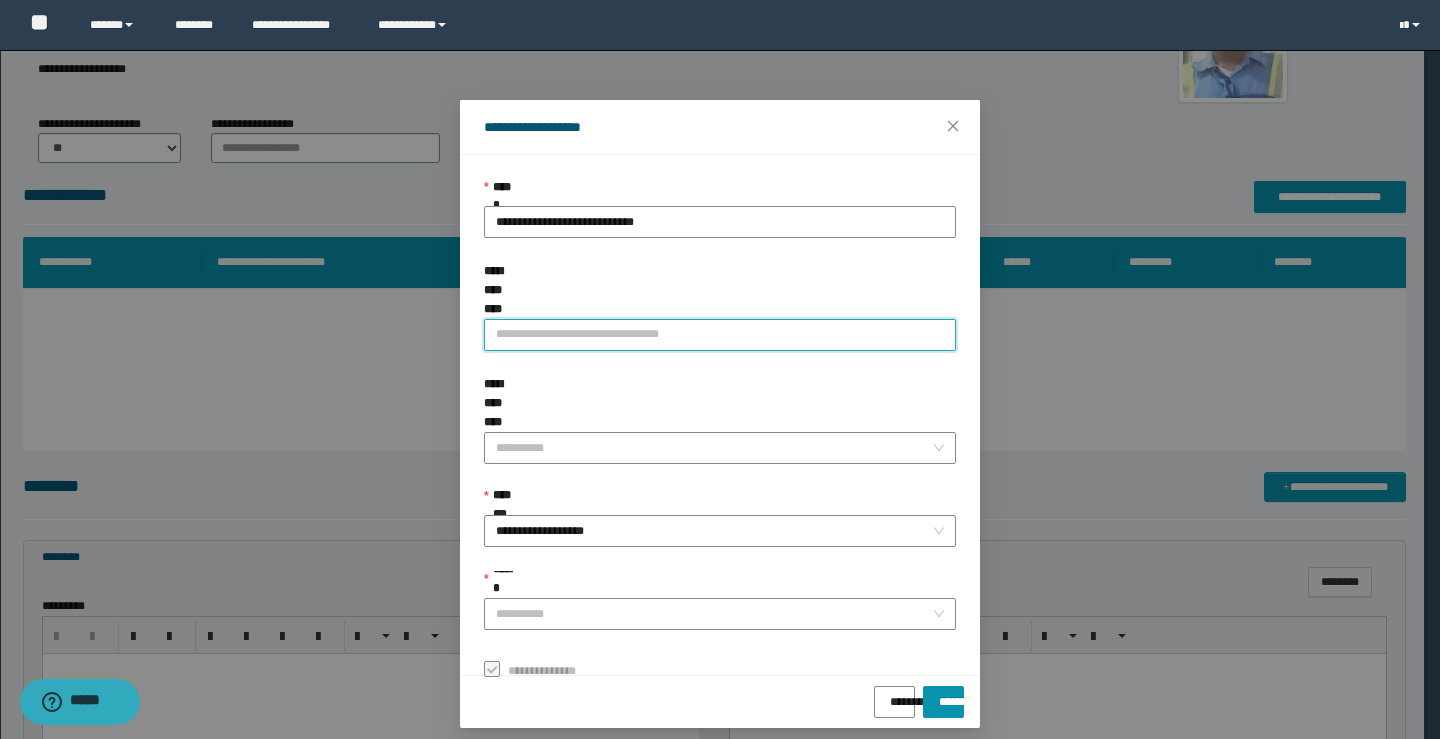 click on "**********" at bounding box center [720, 335] 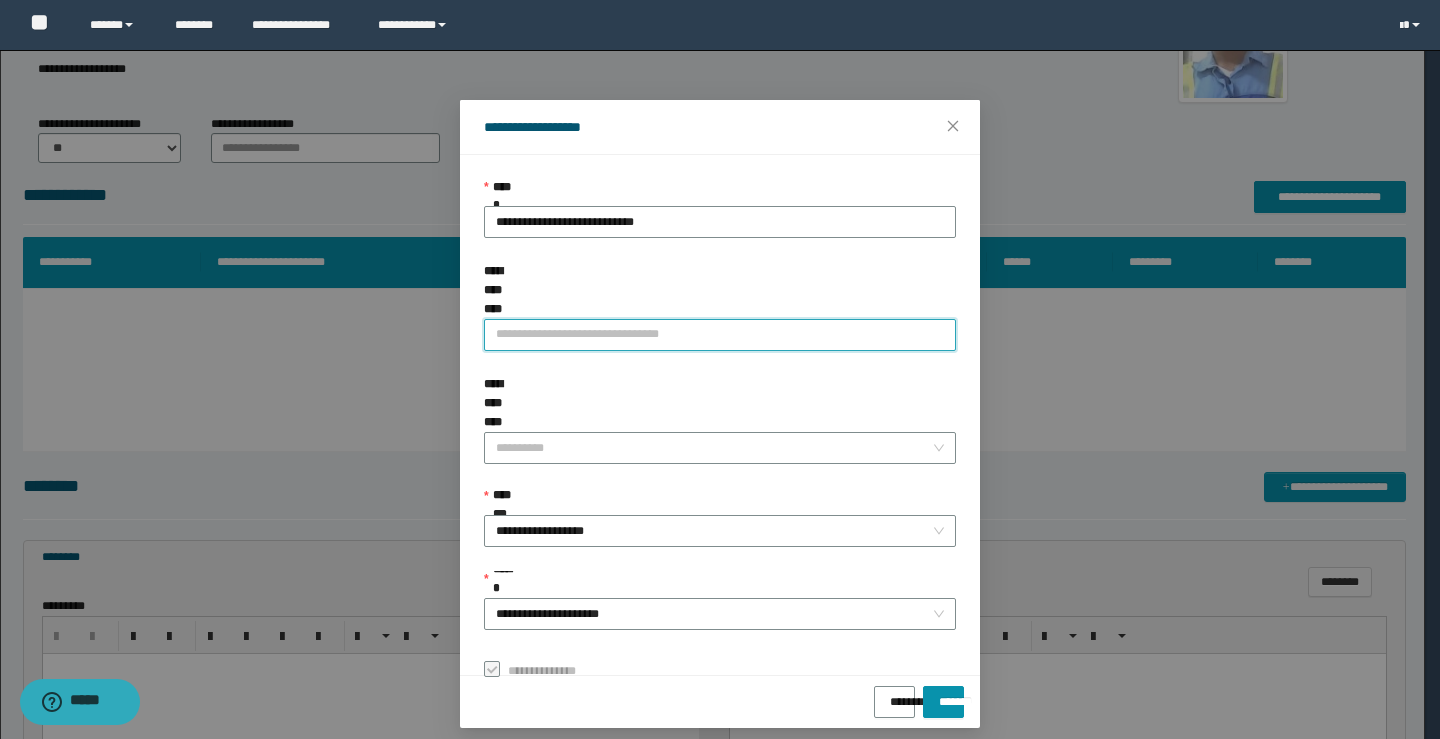 paste on "********" 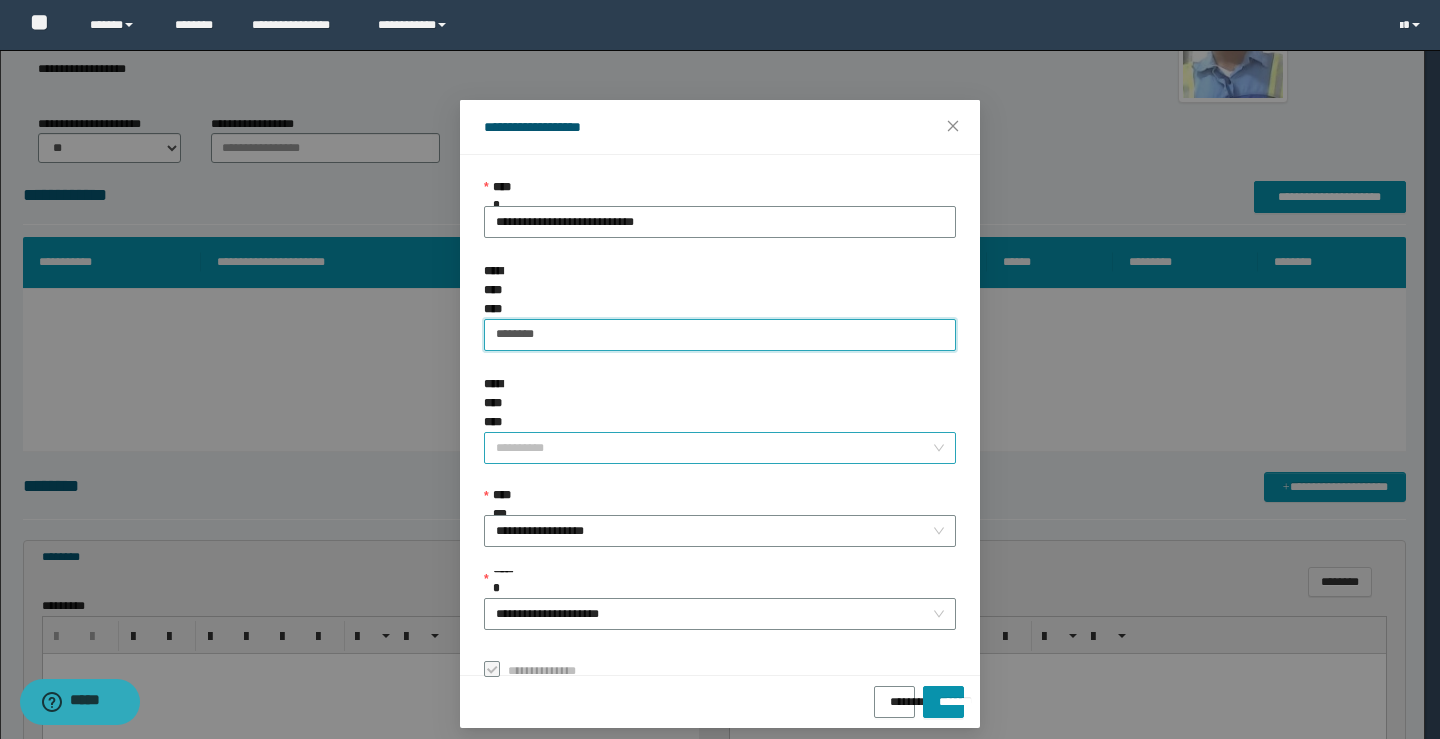type on "********" 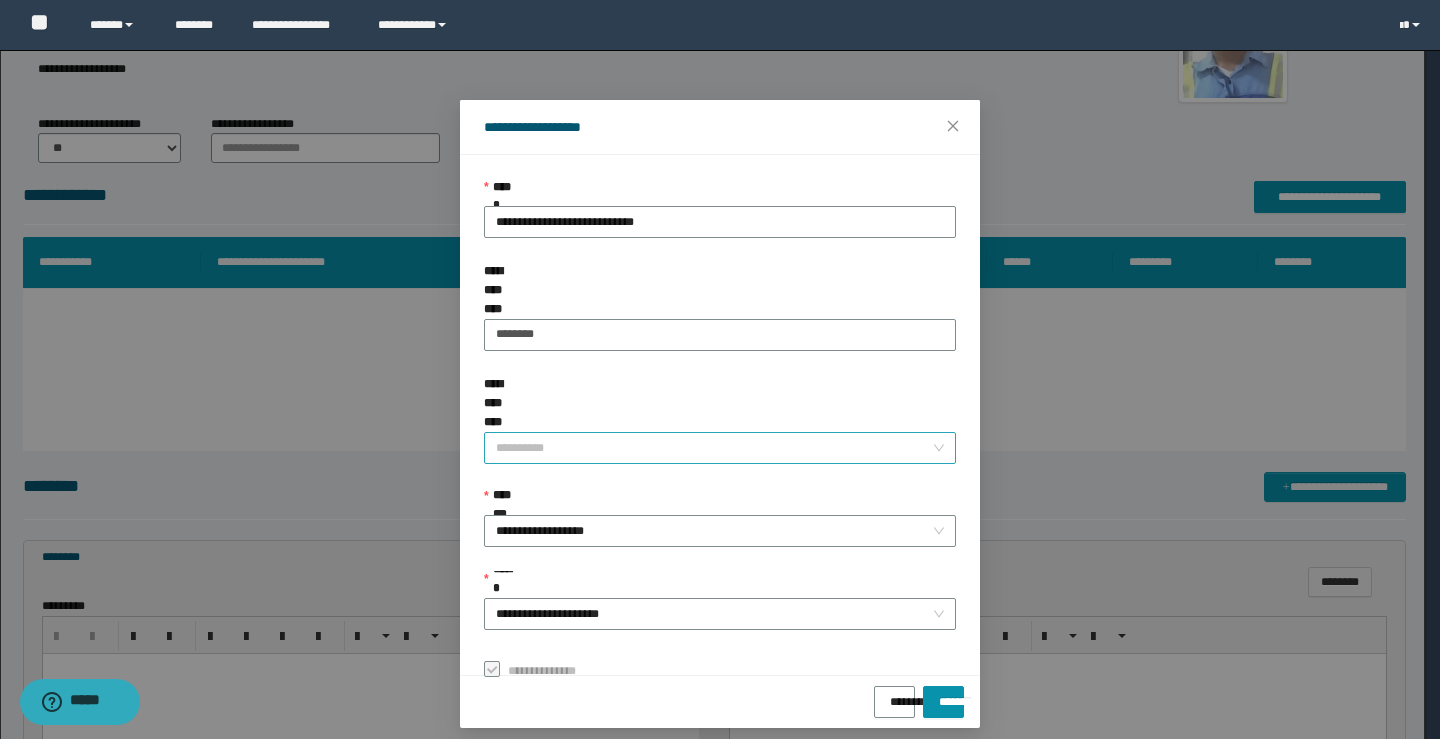 click on "**********" at bounding box center (714, 448) 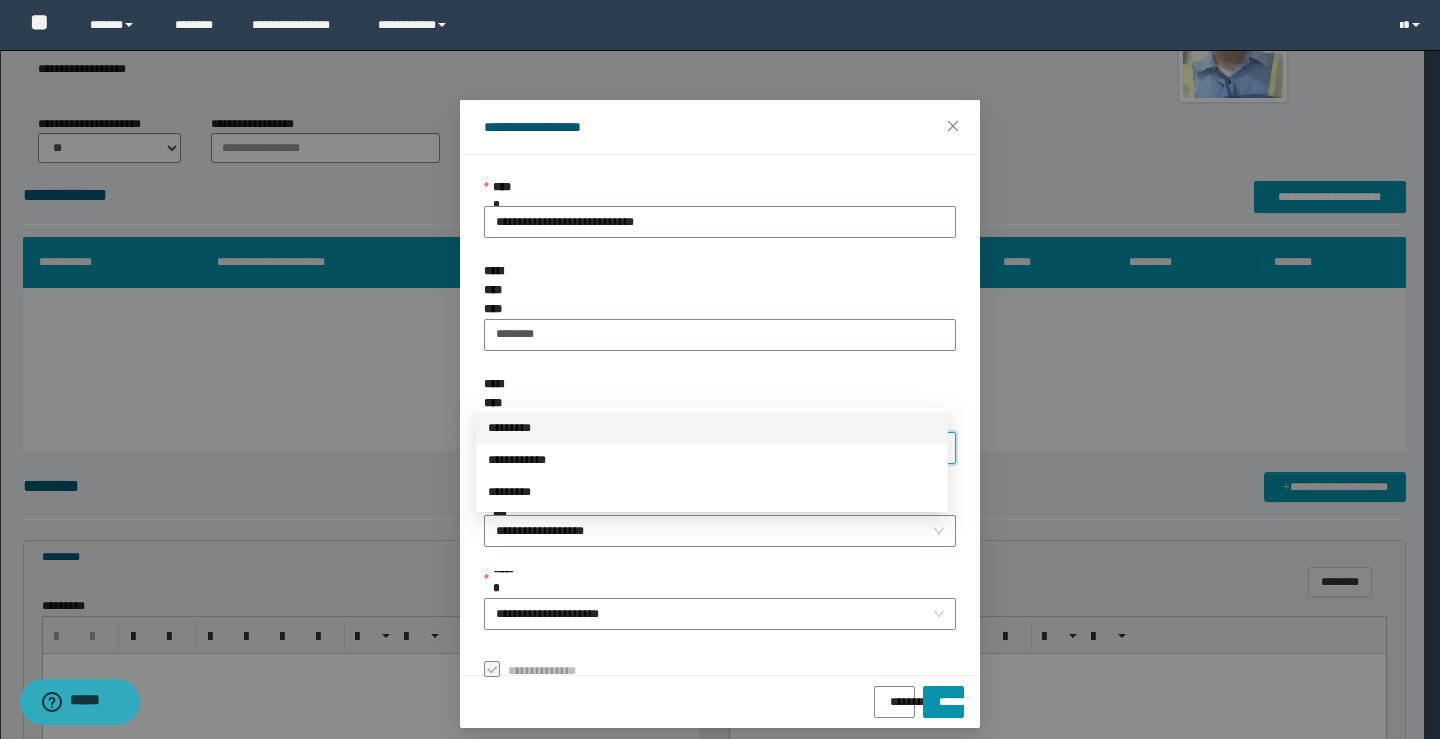 click on "*********" at bounding box center (712, 428) 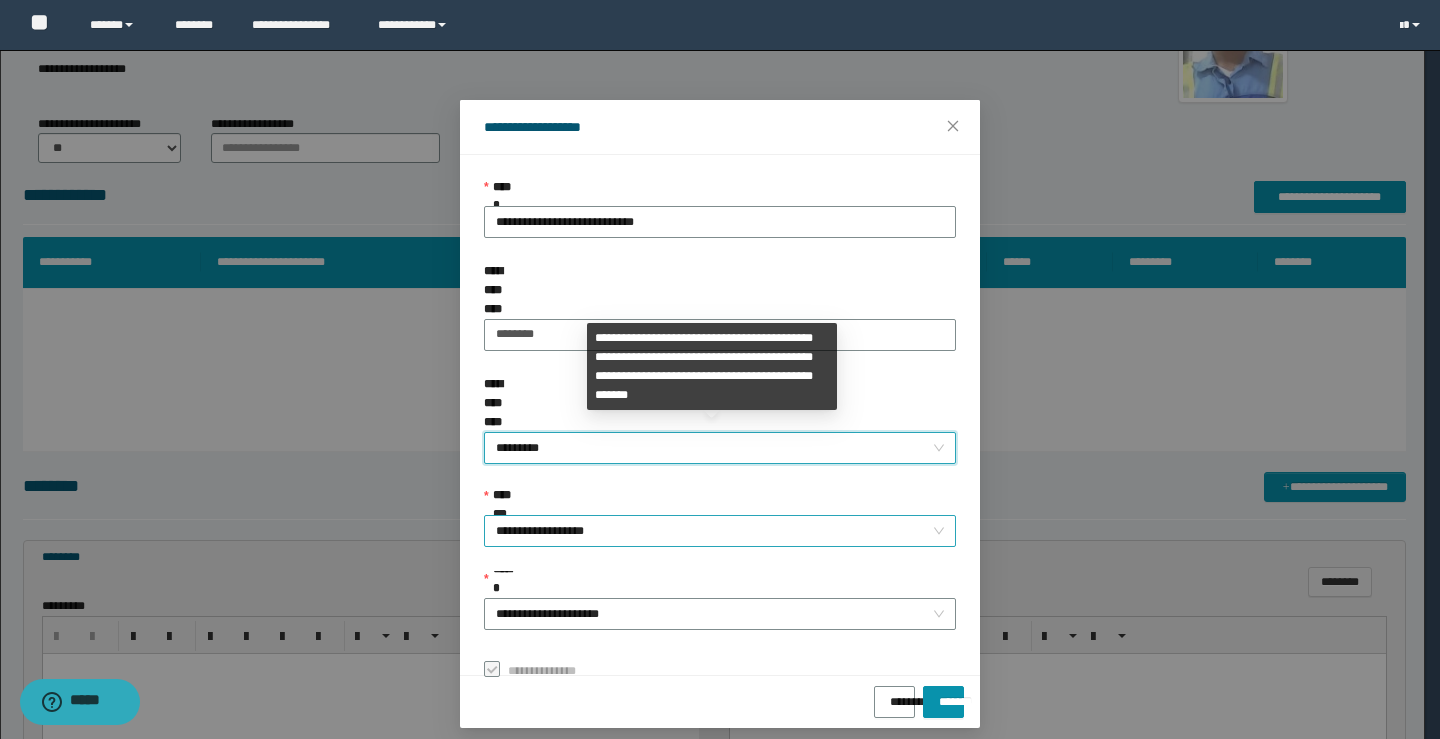 click on "**********" at bounding box center (720, 531) 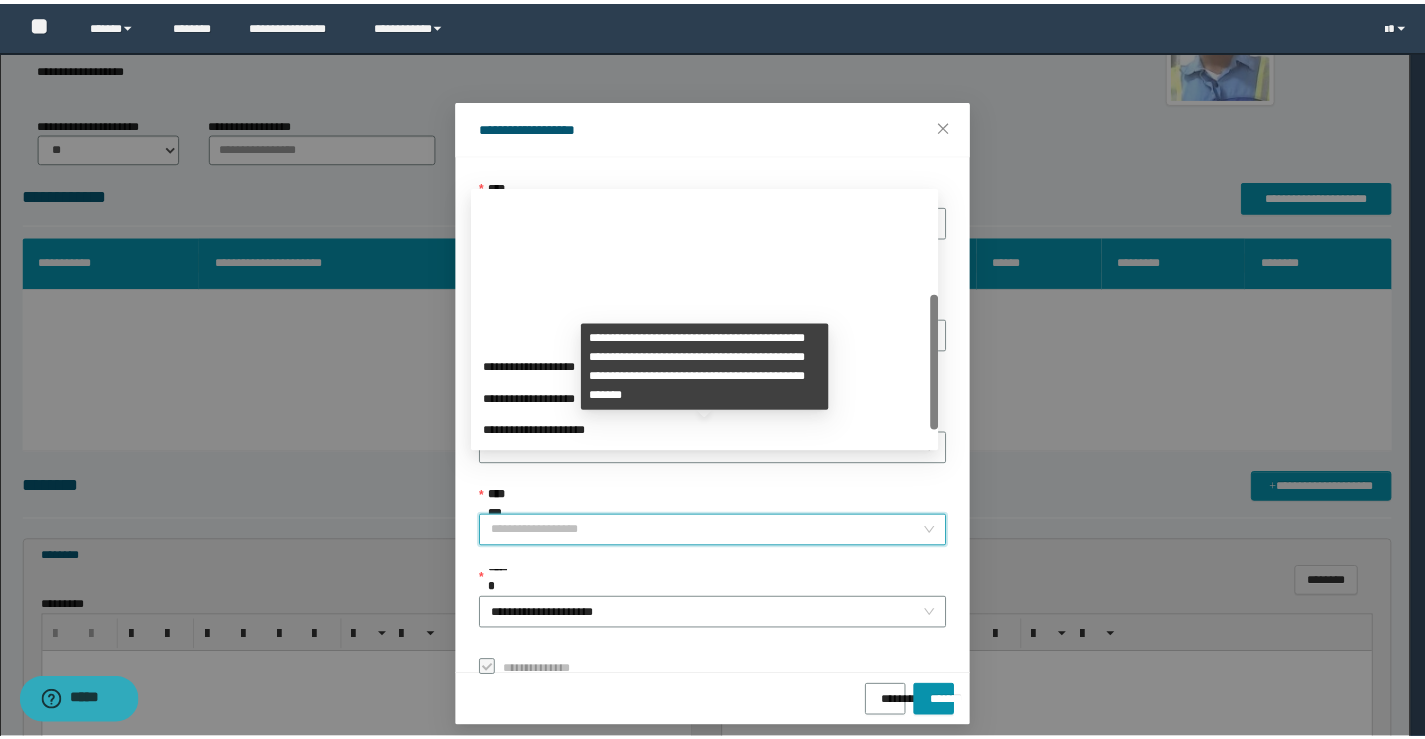 scroll, scrollTop: 192, scrollLeft: 0, axis: vertical 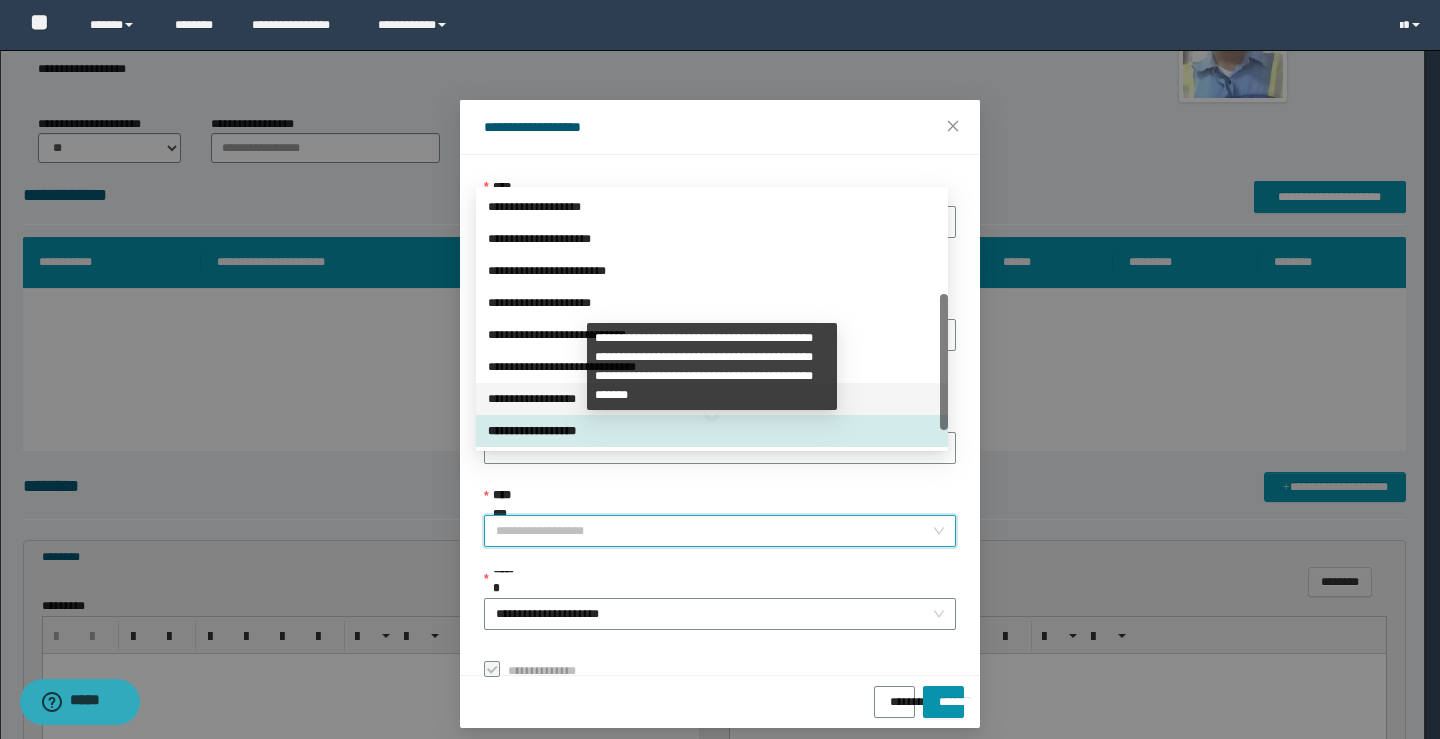 click on "**********" at bounding box center (712, 399) 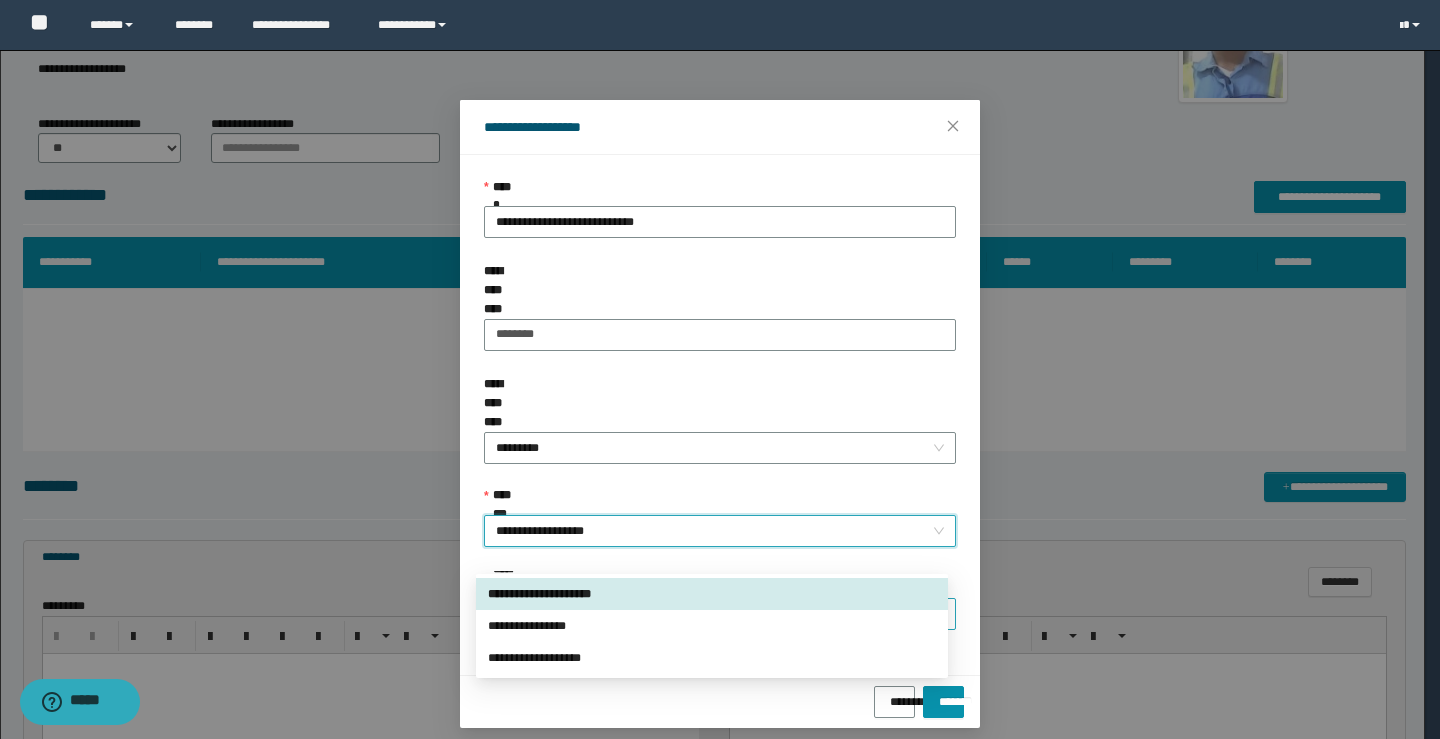 click on "**********" at bounding box center [720, 614] 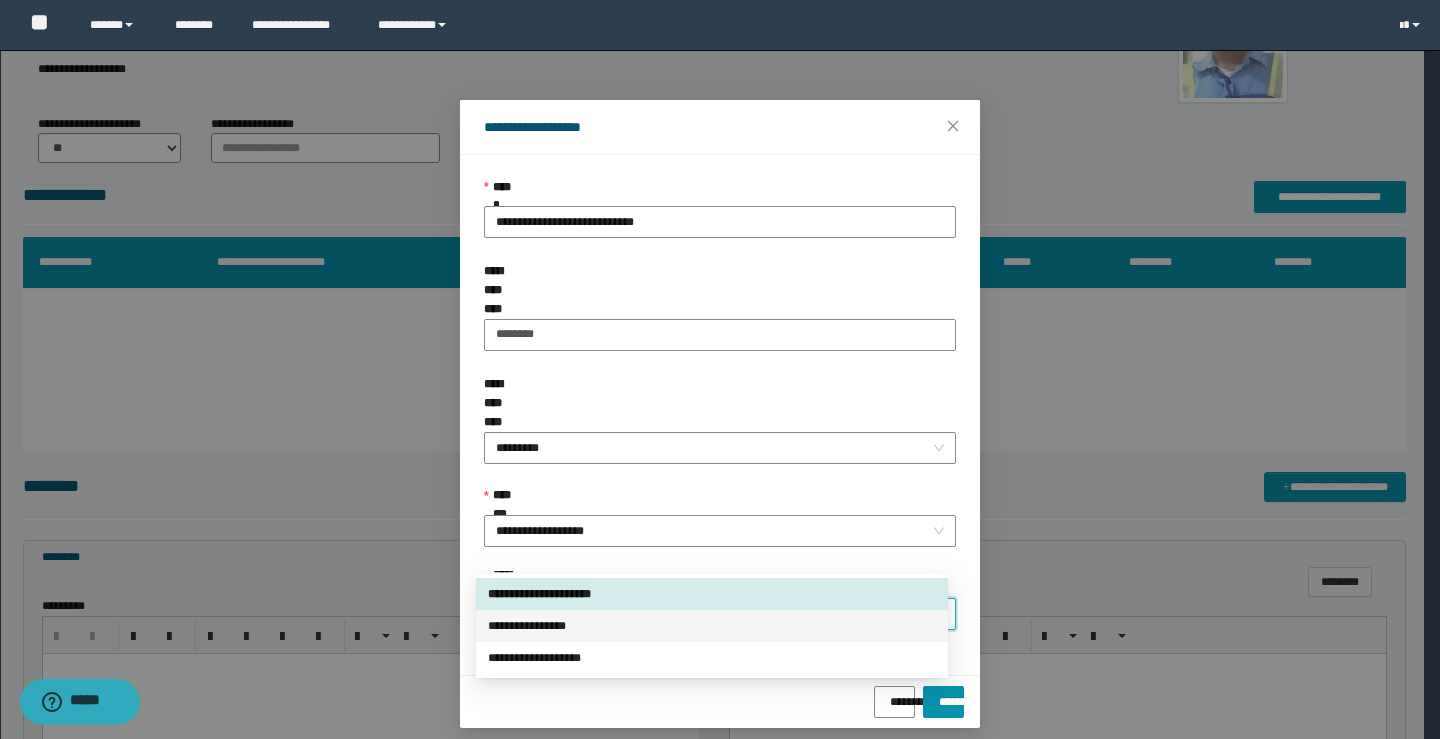 click on "**********" at bounding box center (712, 626) 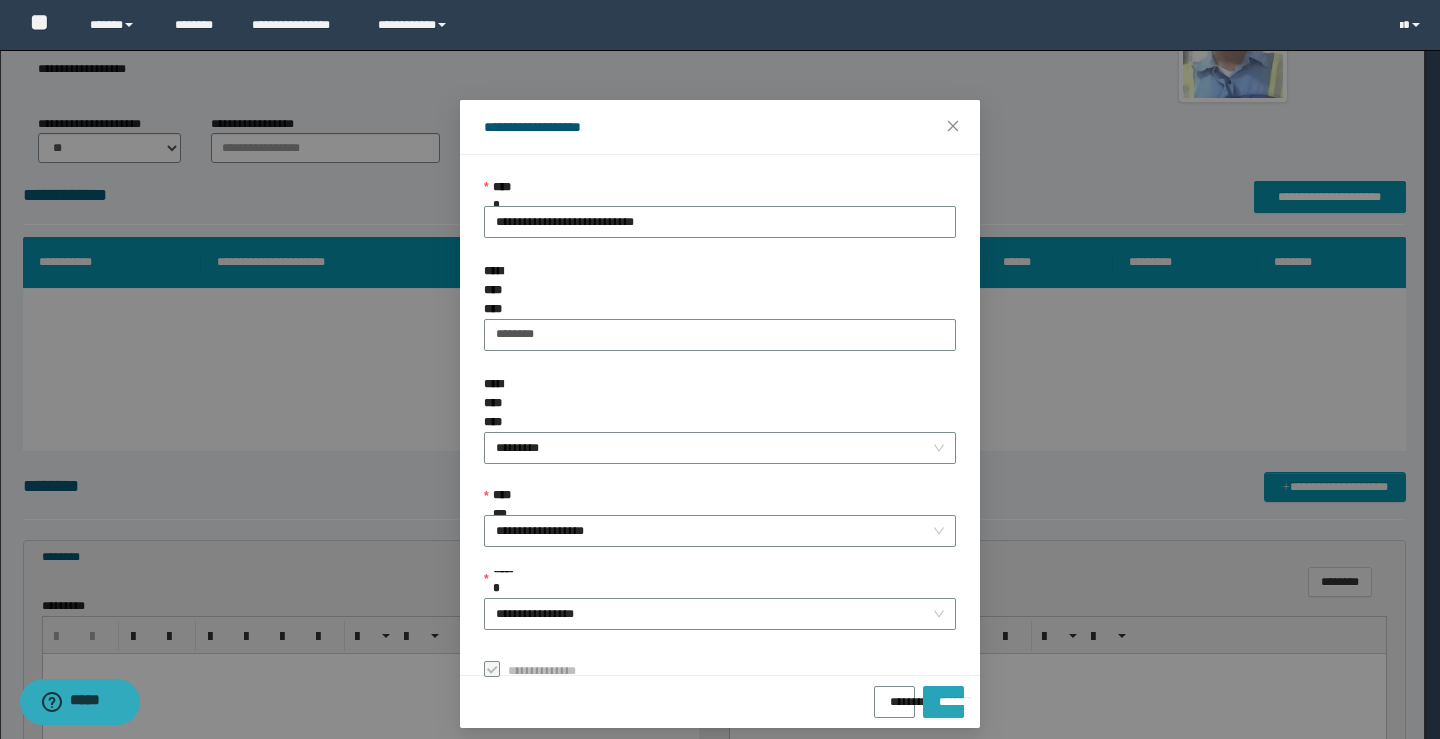 click on "*******" at bounding box center [943, 702] 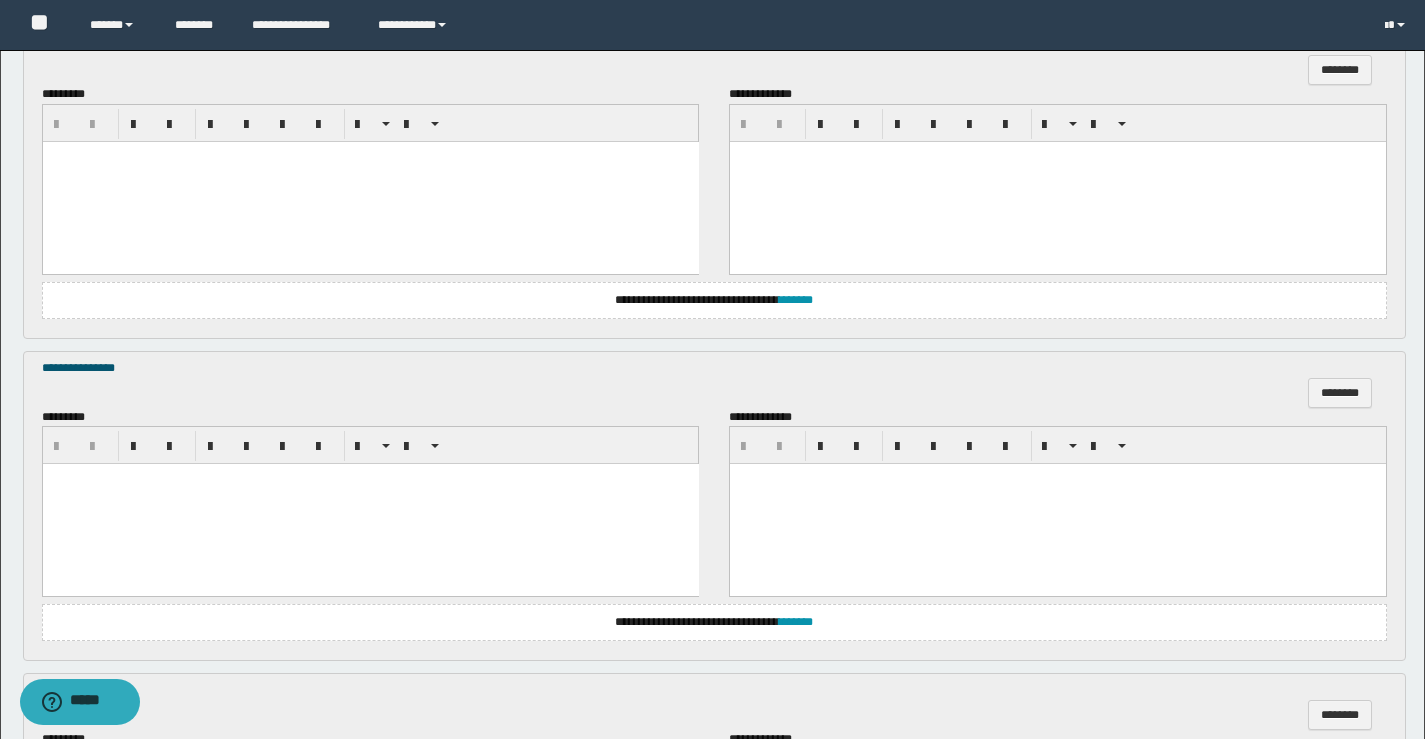 scroll, scrollTop: 1073, scrollLeft: 0, axis: vertical 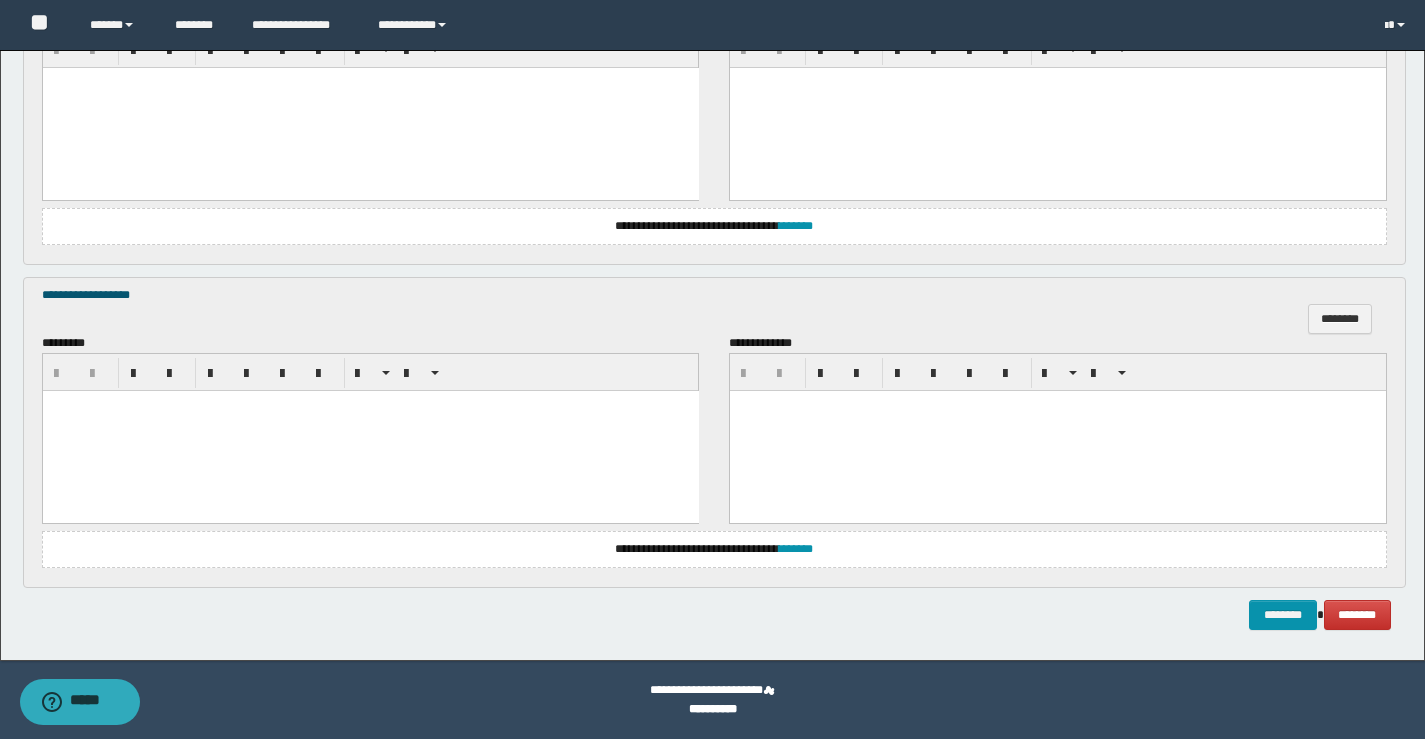 drag, startPoint x: 110, startPoint y: 484, endPoint x: 139, endPoint y: 453, distance: 42.44997 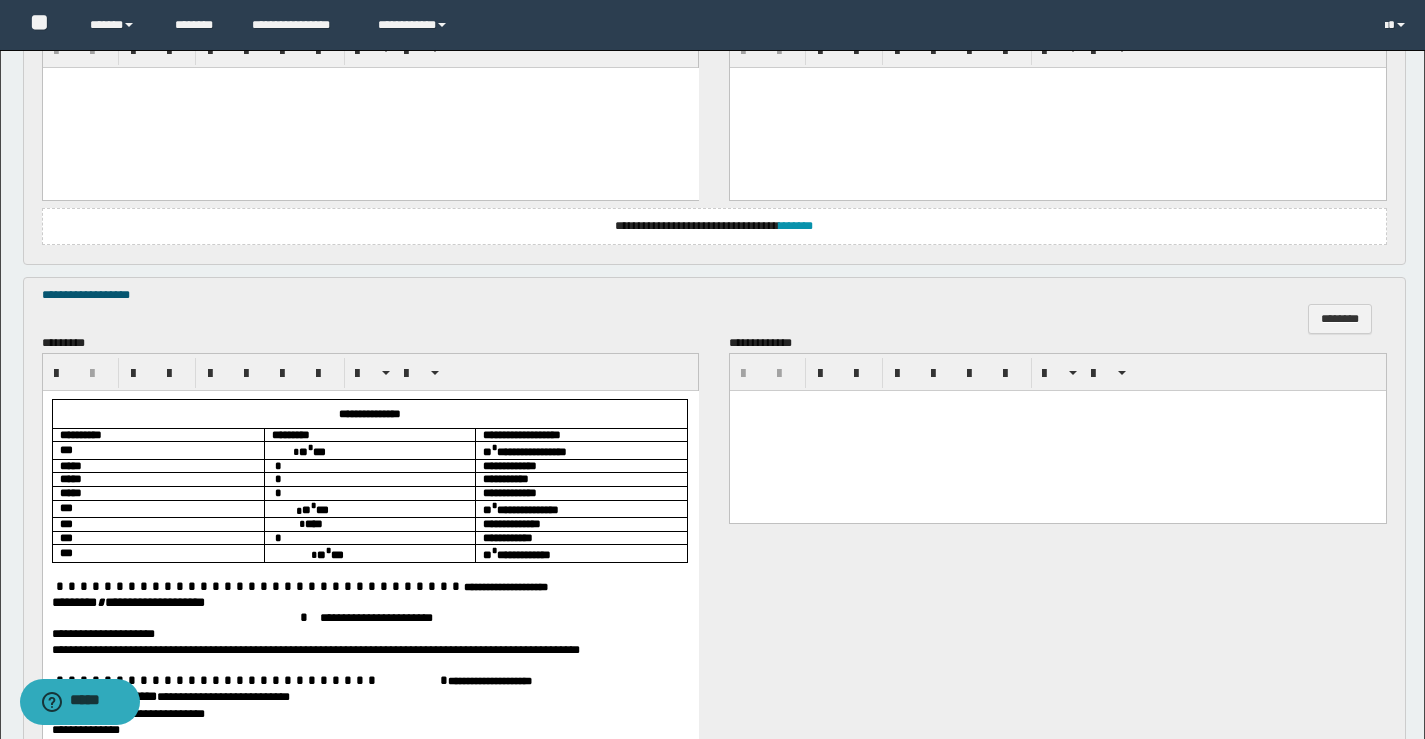 scroll, scrollTop: 1373, scrollLeft: 0, axis: vertical 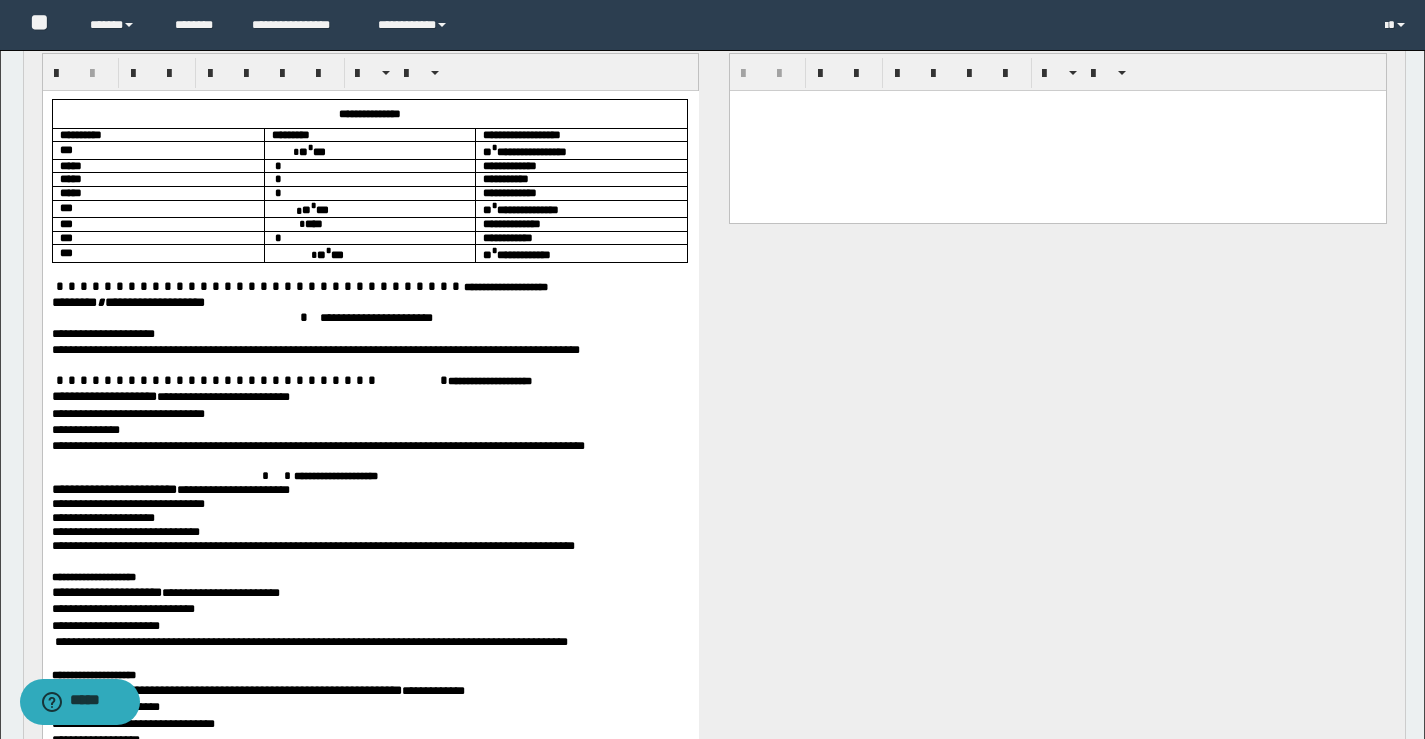 click on "** * ***" at bounding box center (369, 150) 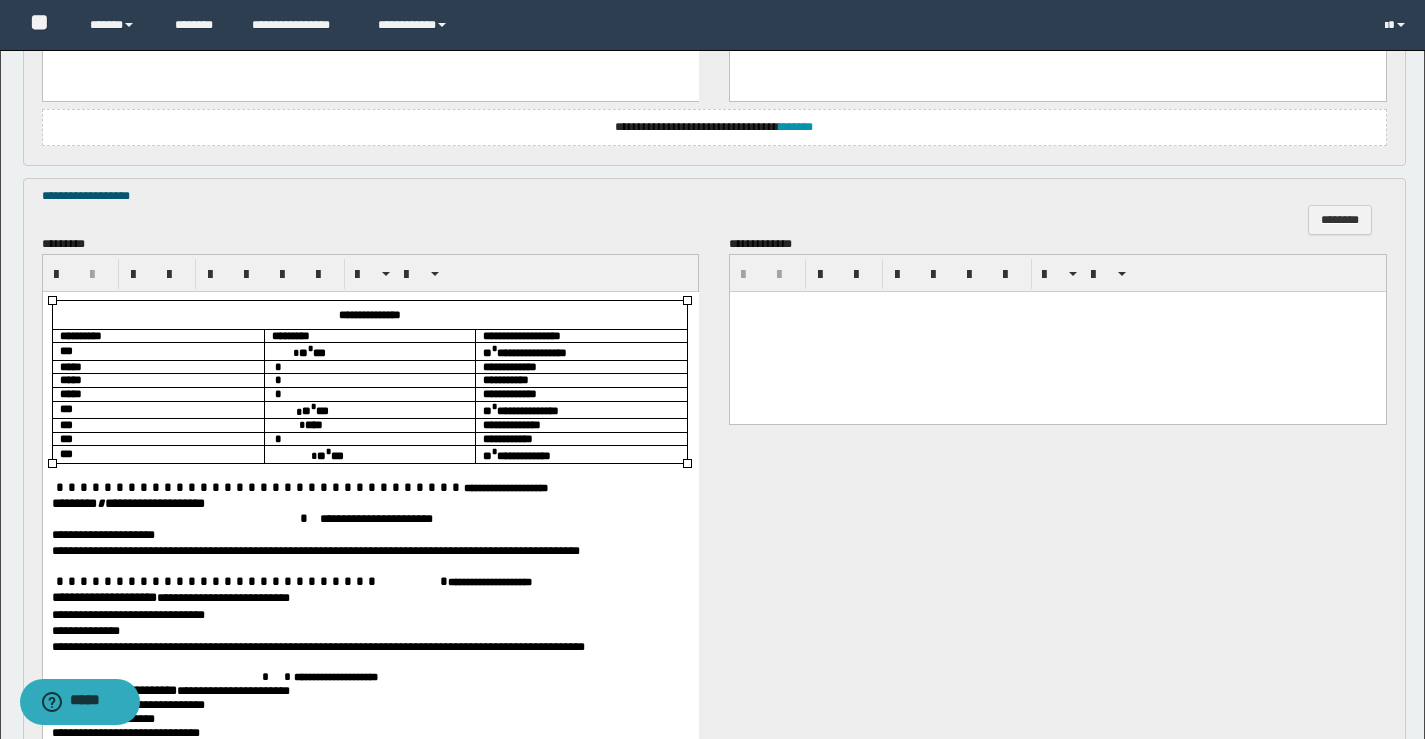 scroll, scrollTop: 1200, scrollLeft: 0, axis: vertical 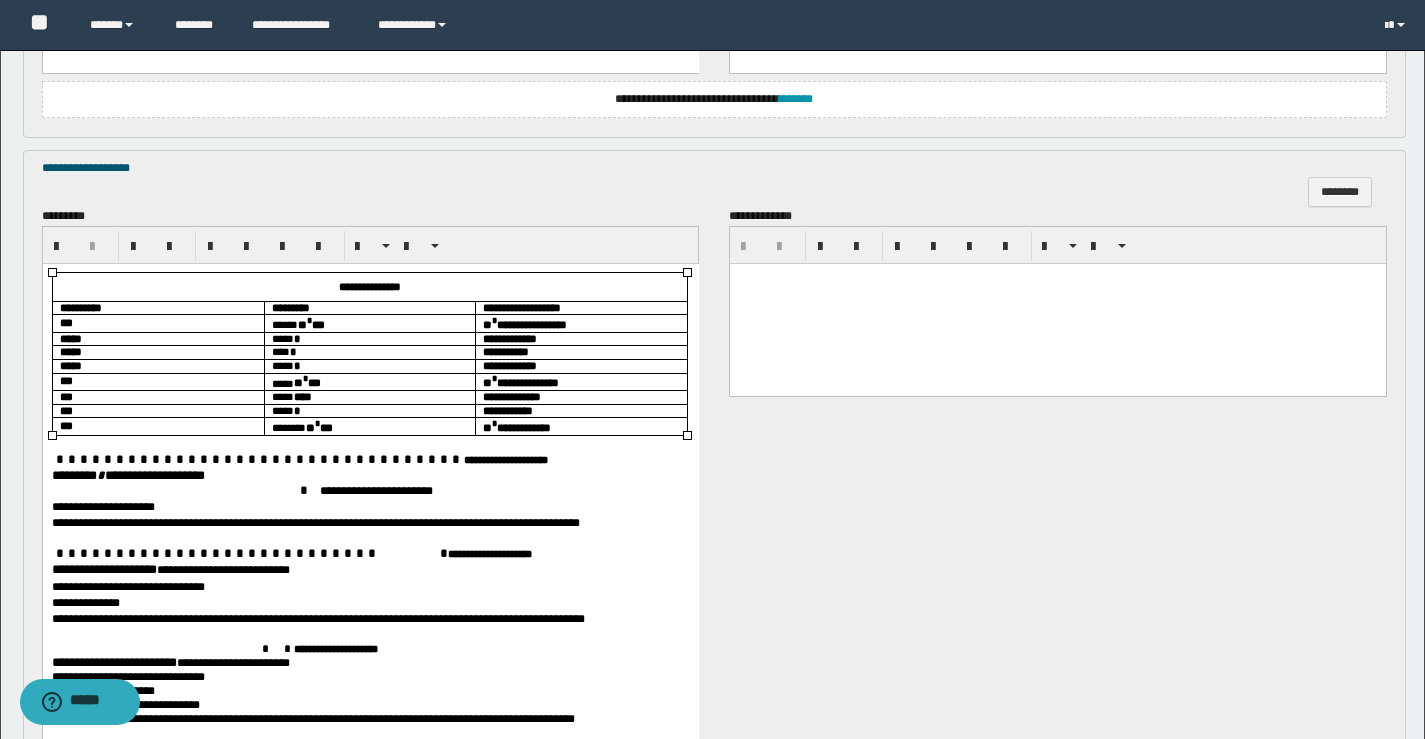 click on "******** * *****" at bounding box center [92, 475] 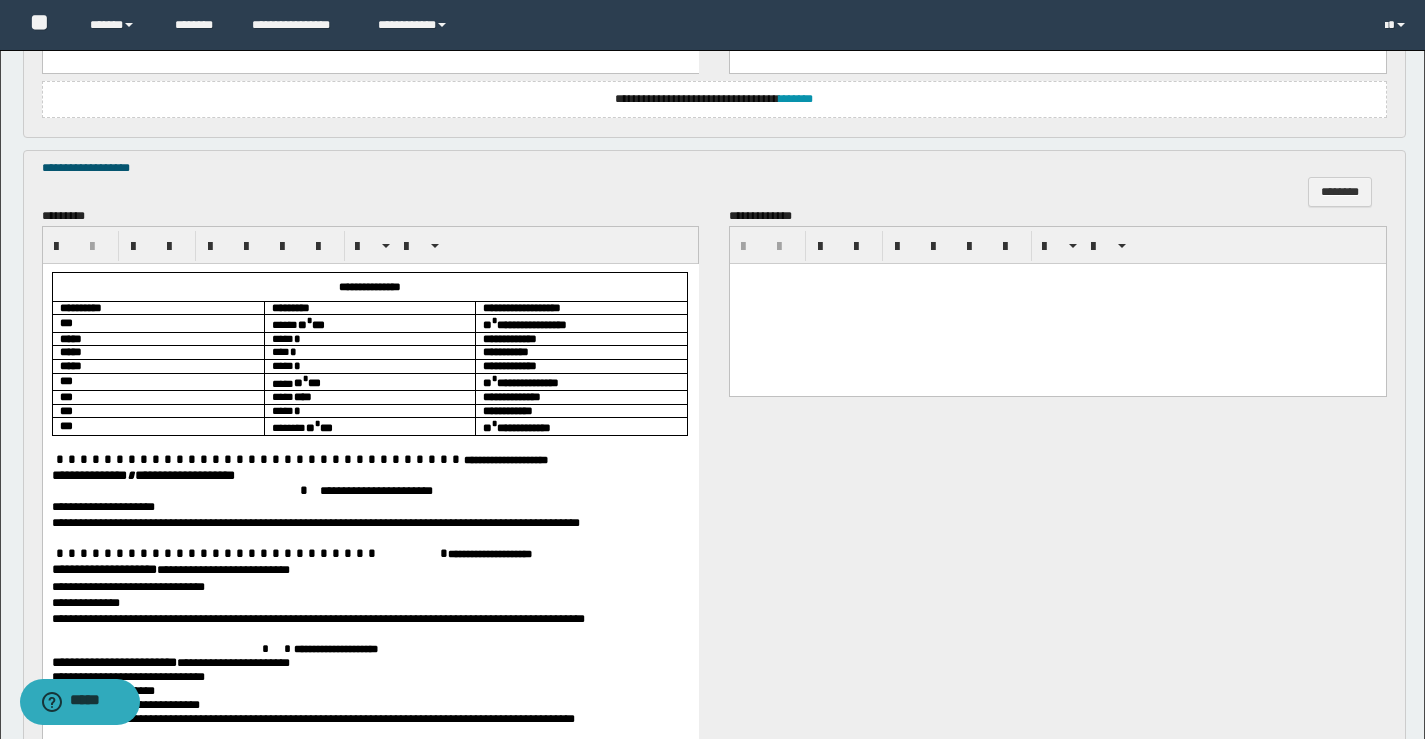 click on "**********" at bounding box center (103, 569) 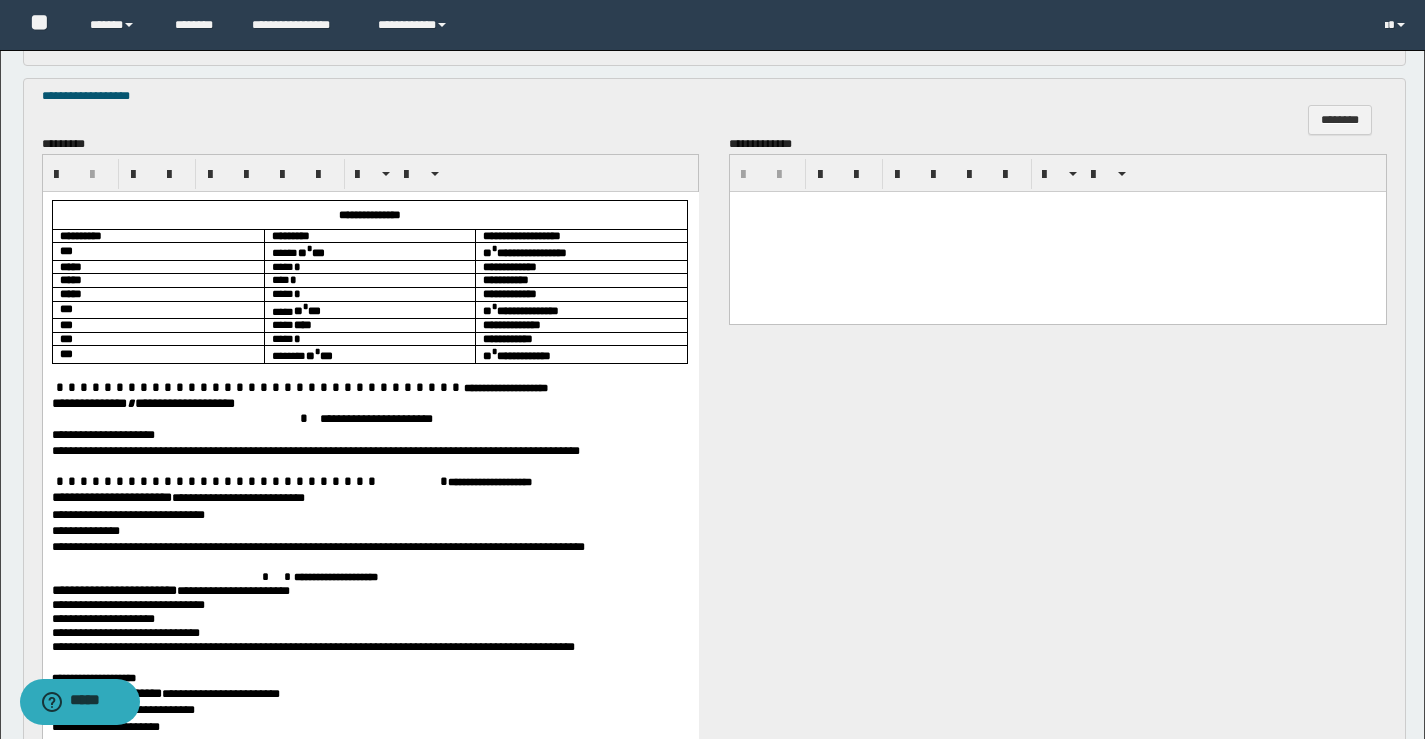 scroll, scrollTop: 1300, scrollLeft: 0, axis: vertical 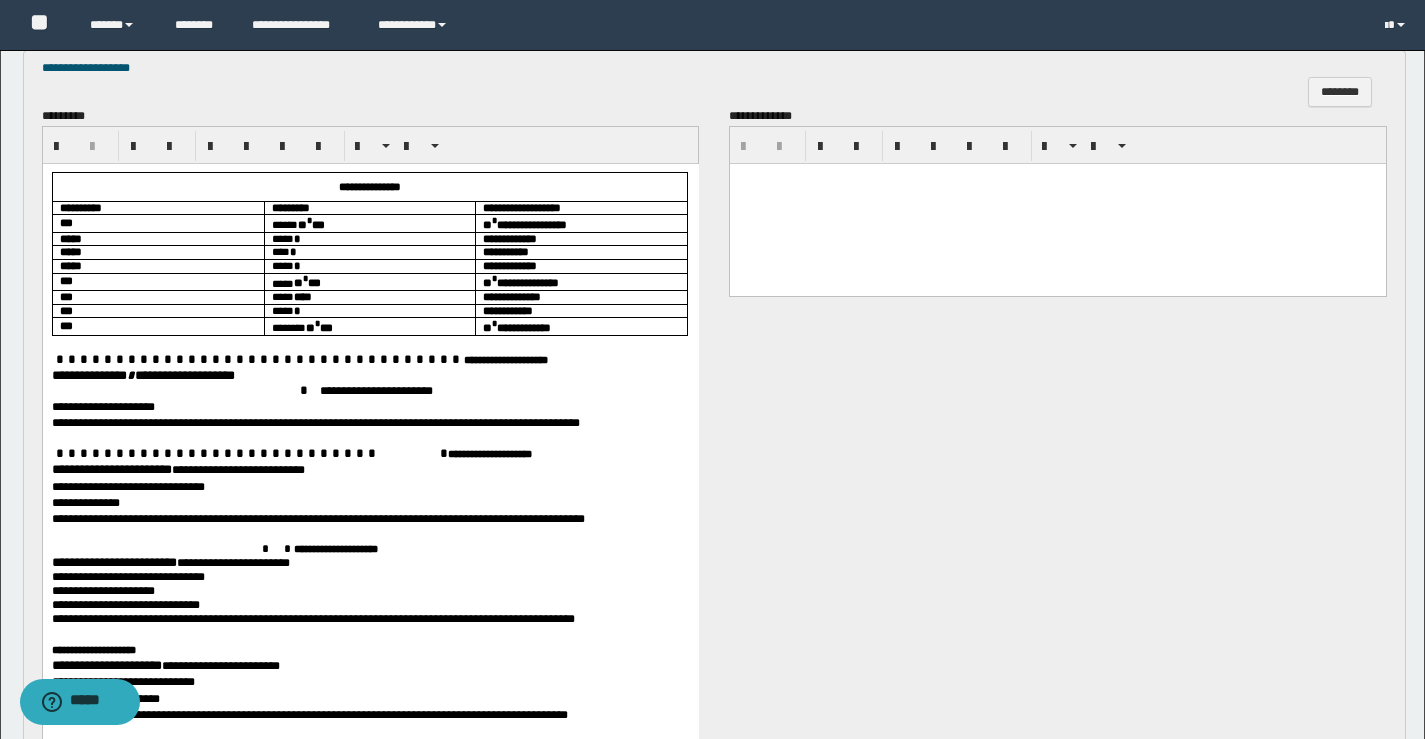 click on "**********" at bounding box center (113, 562) 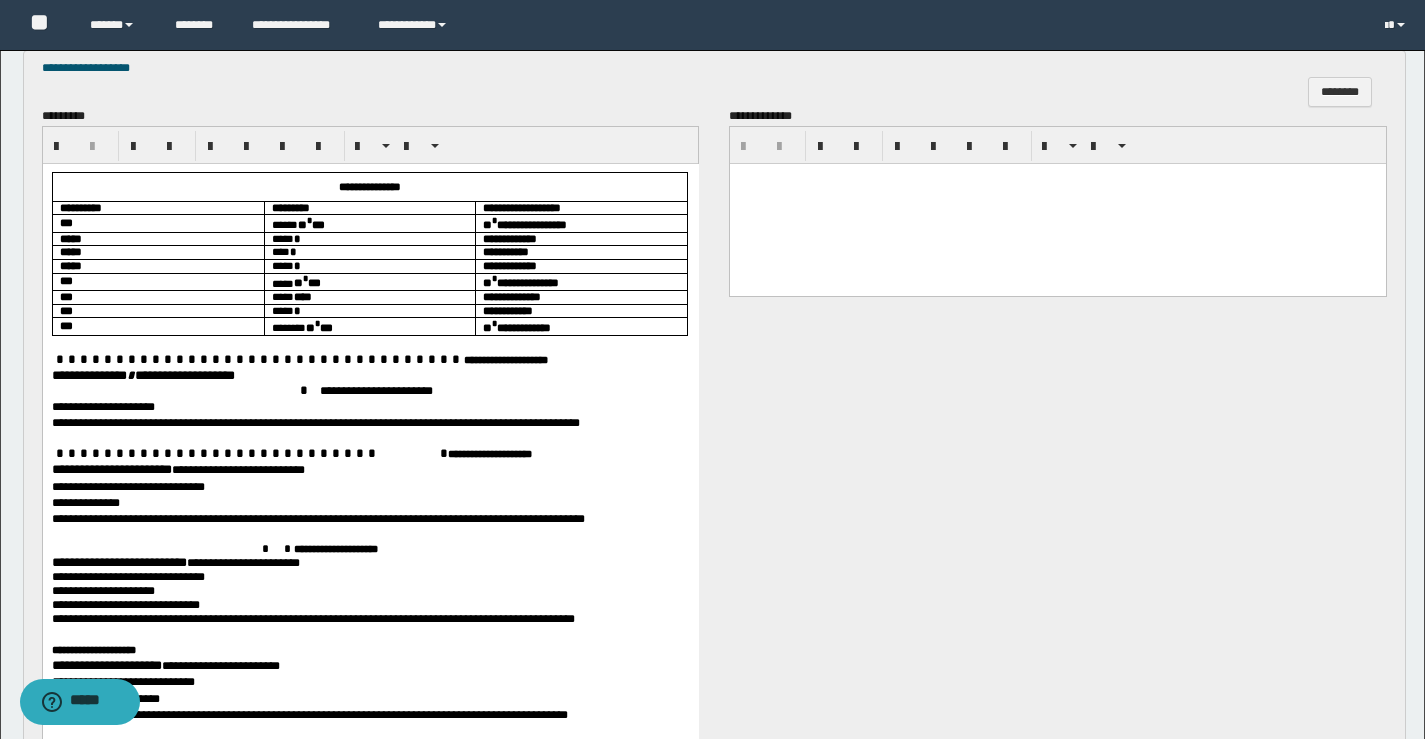 scroll, scrollTop: 1400, scrollLeft: 0, axis: vertical 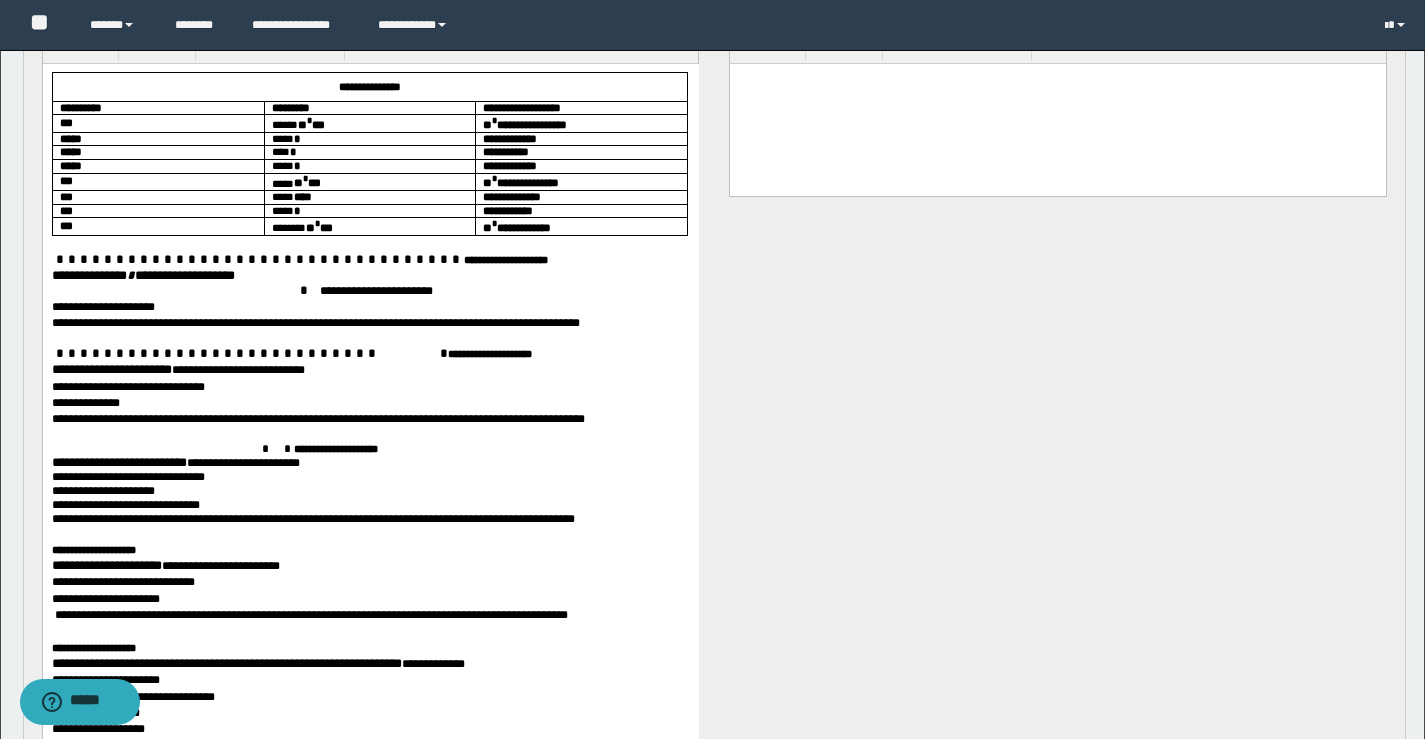 click on "**********" at bounding box center (106, 565) 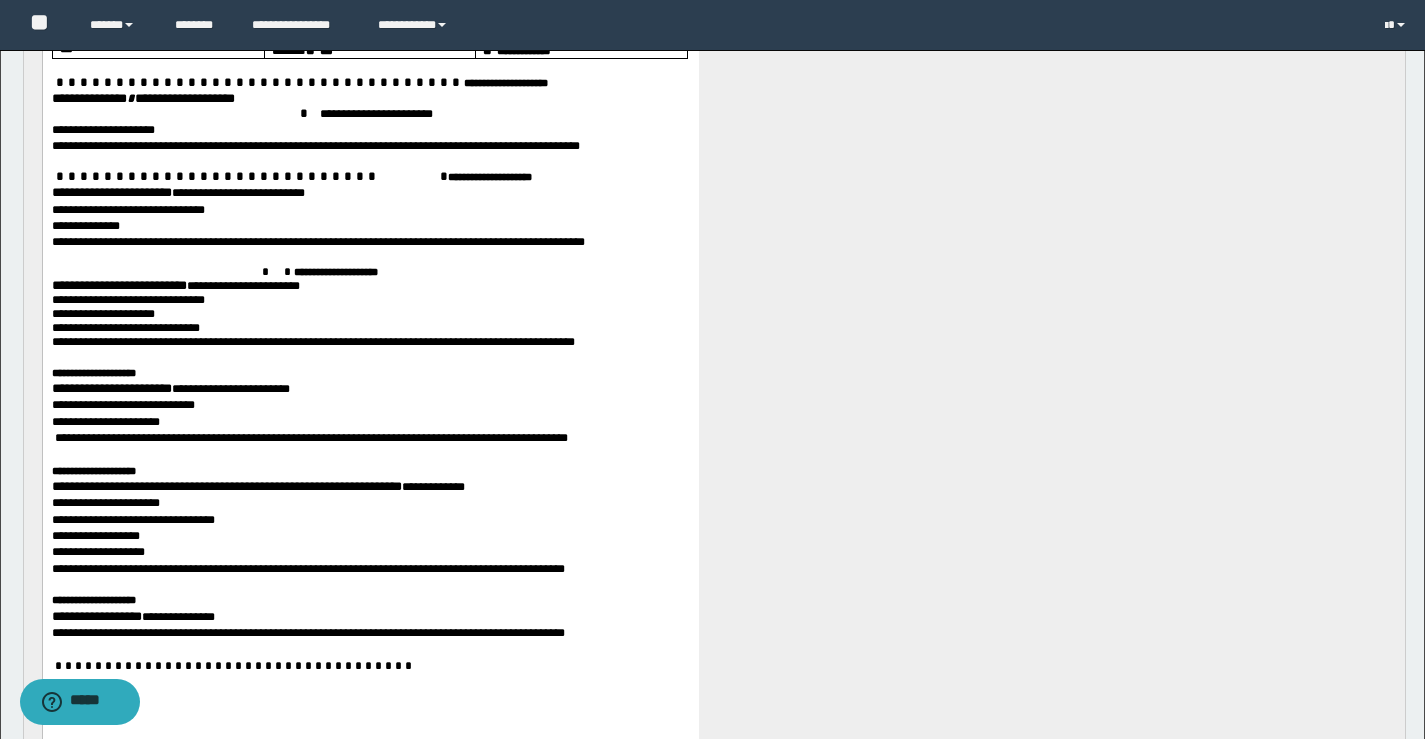 scroll, scrollTop: 1600, scrollLeft: 0, axis: vertical 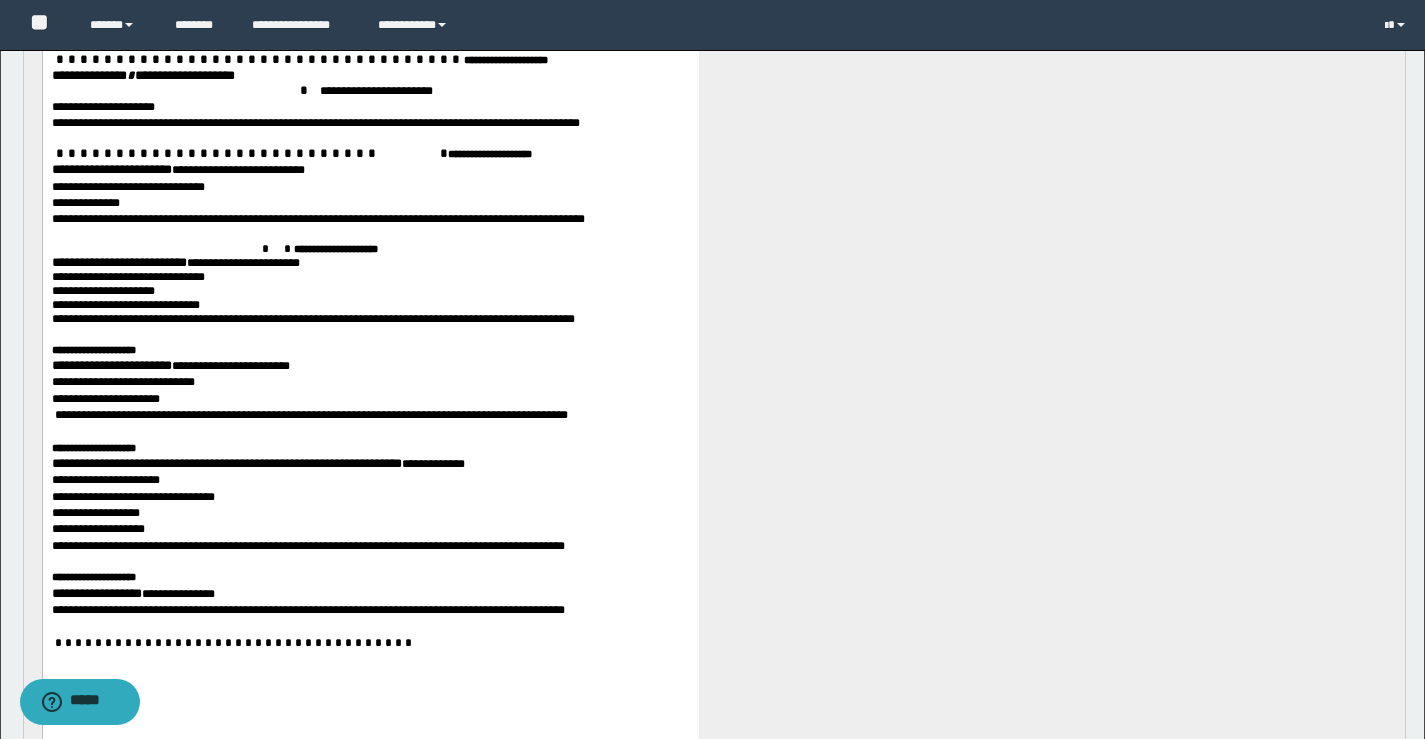 click on "**********" at bounding box center (226, 464) 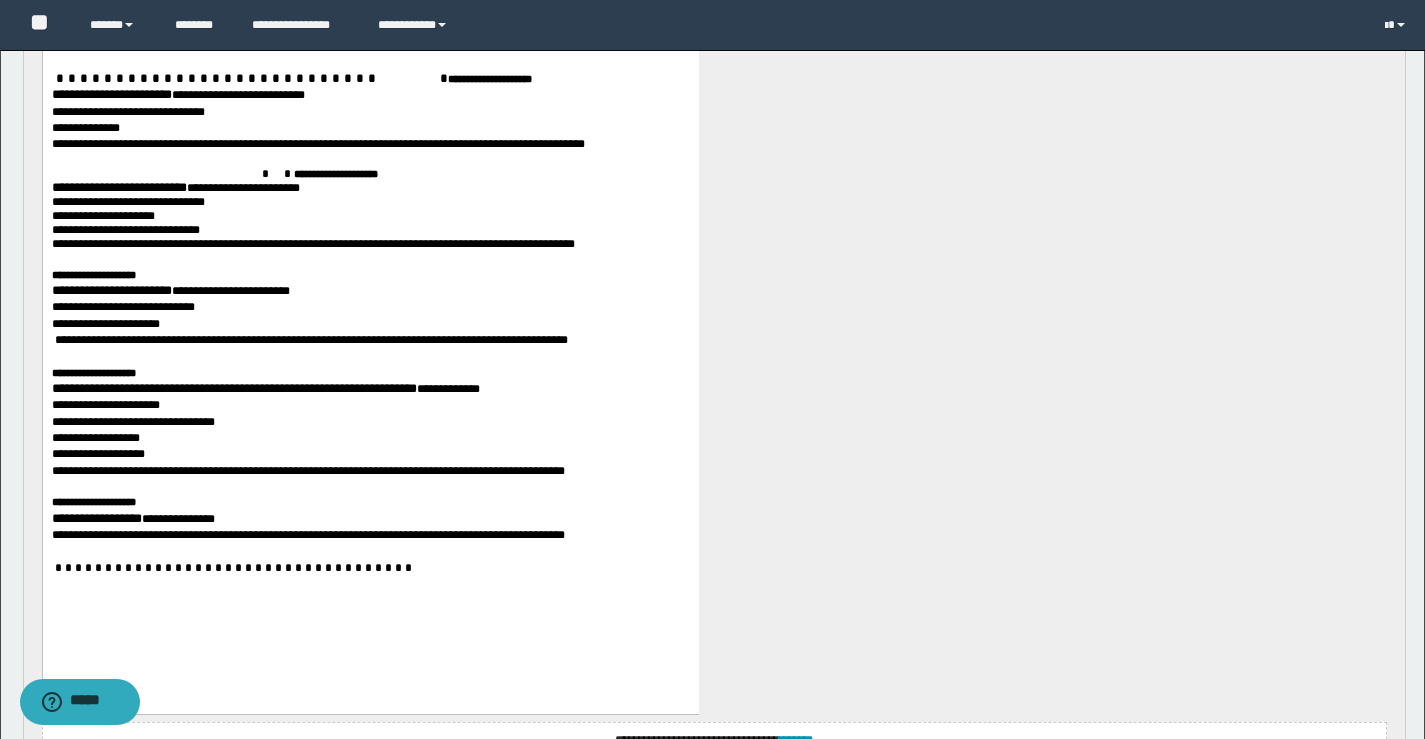 scroll, scrollTop: 1700, scrollLeft: 0, axis: vertical 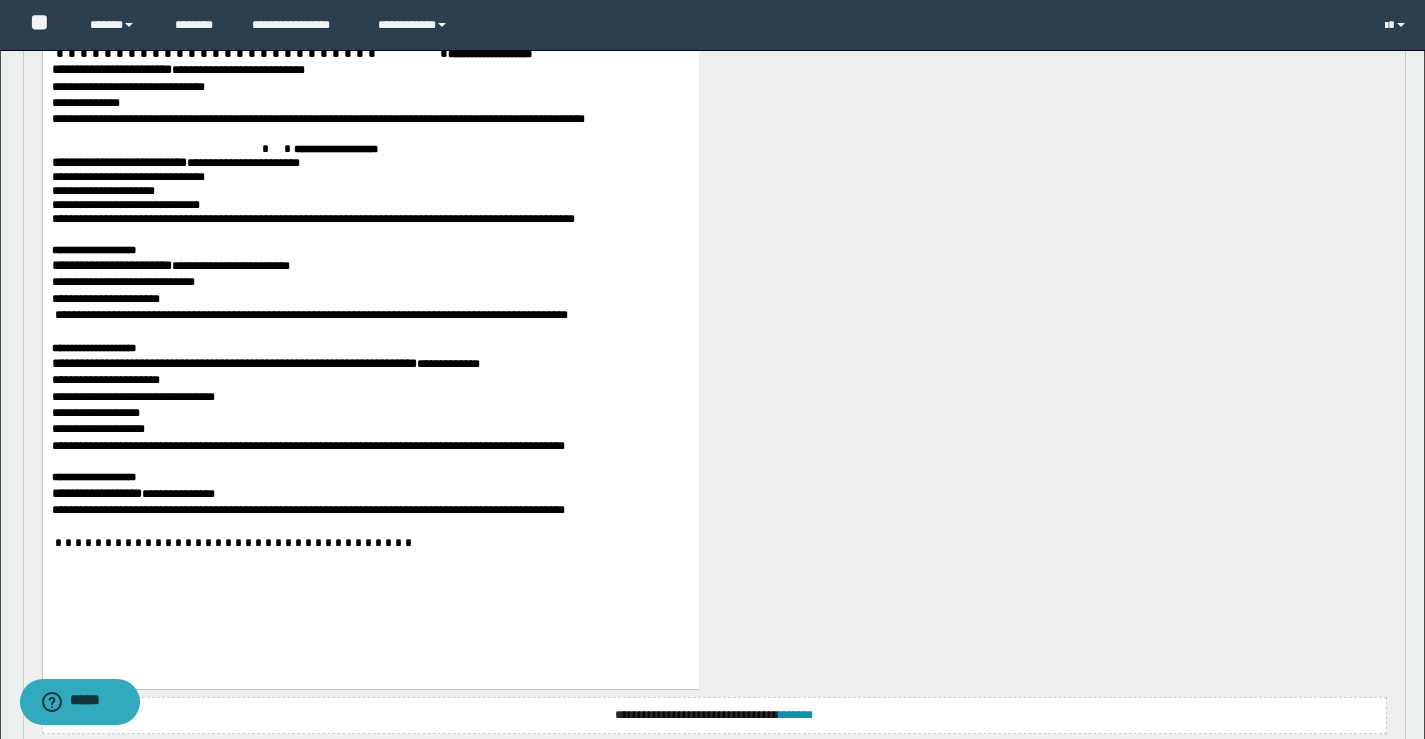 click on "**********" at bounding box center (96, 494) 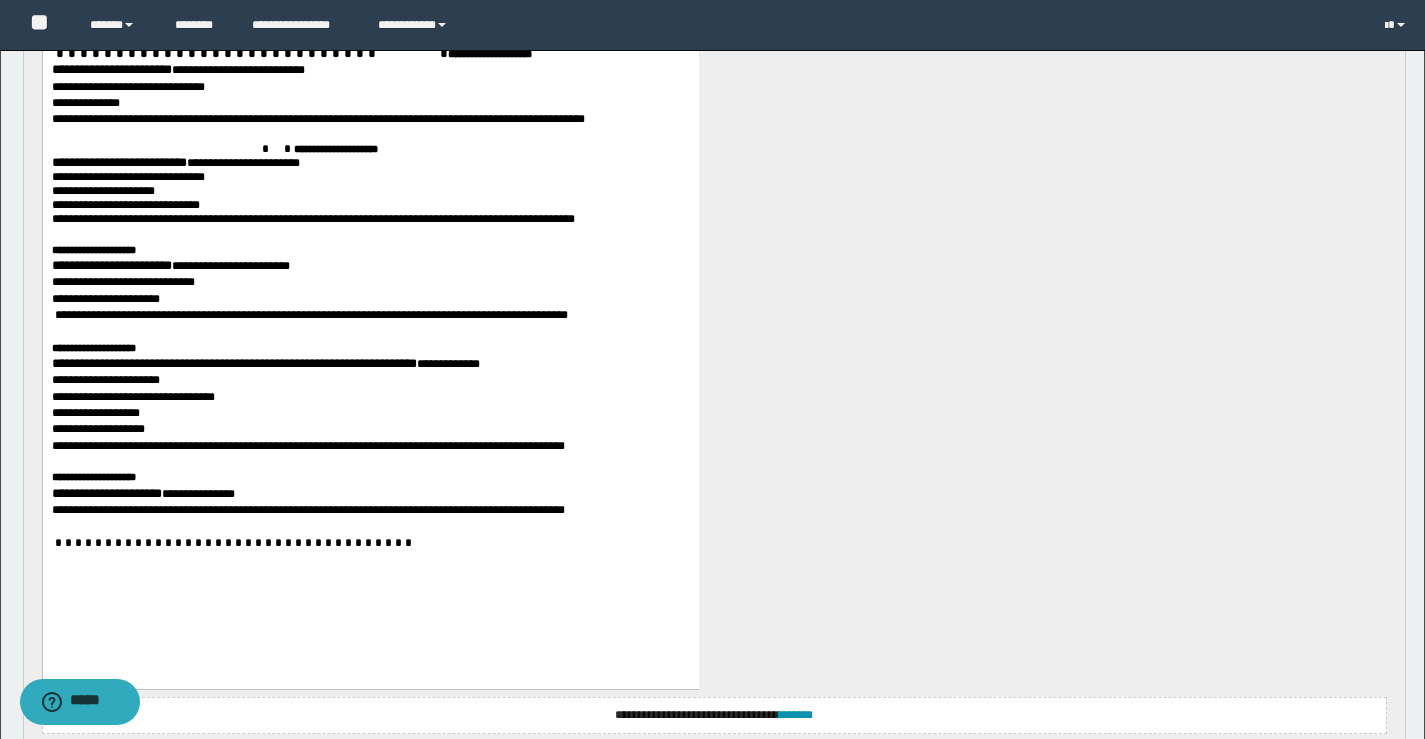 scroll, scrollTop: 1600, scrollLeft: 0, axis: vertical 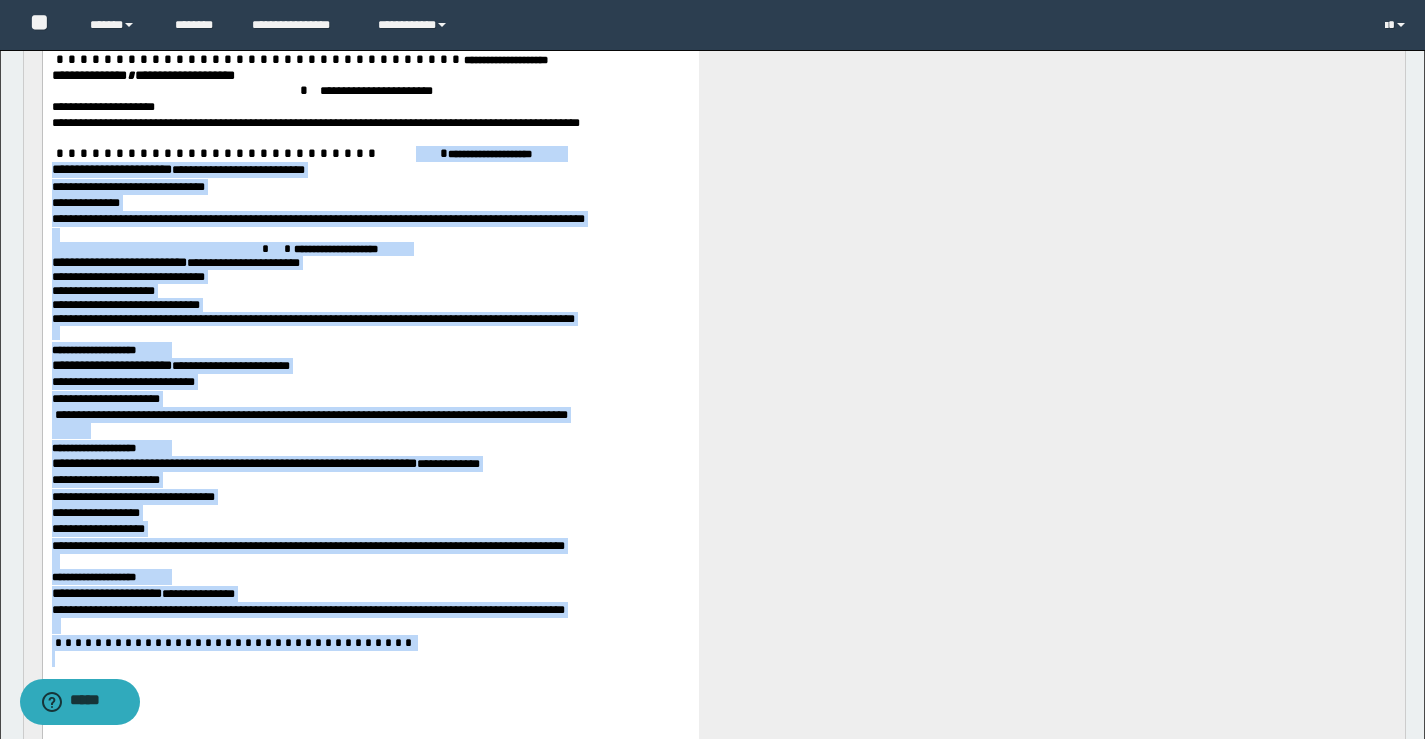 drag, startPoint x: 288, startPoint y: 154, endPoint x: 639, endPoint y: 697, distance: 646.5679 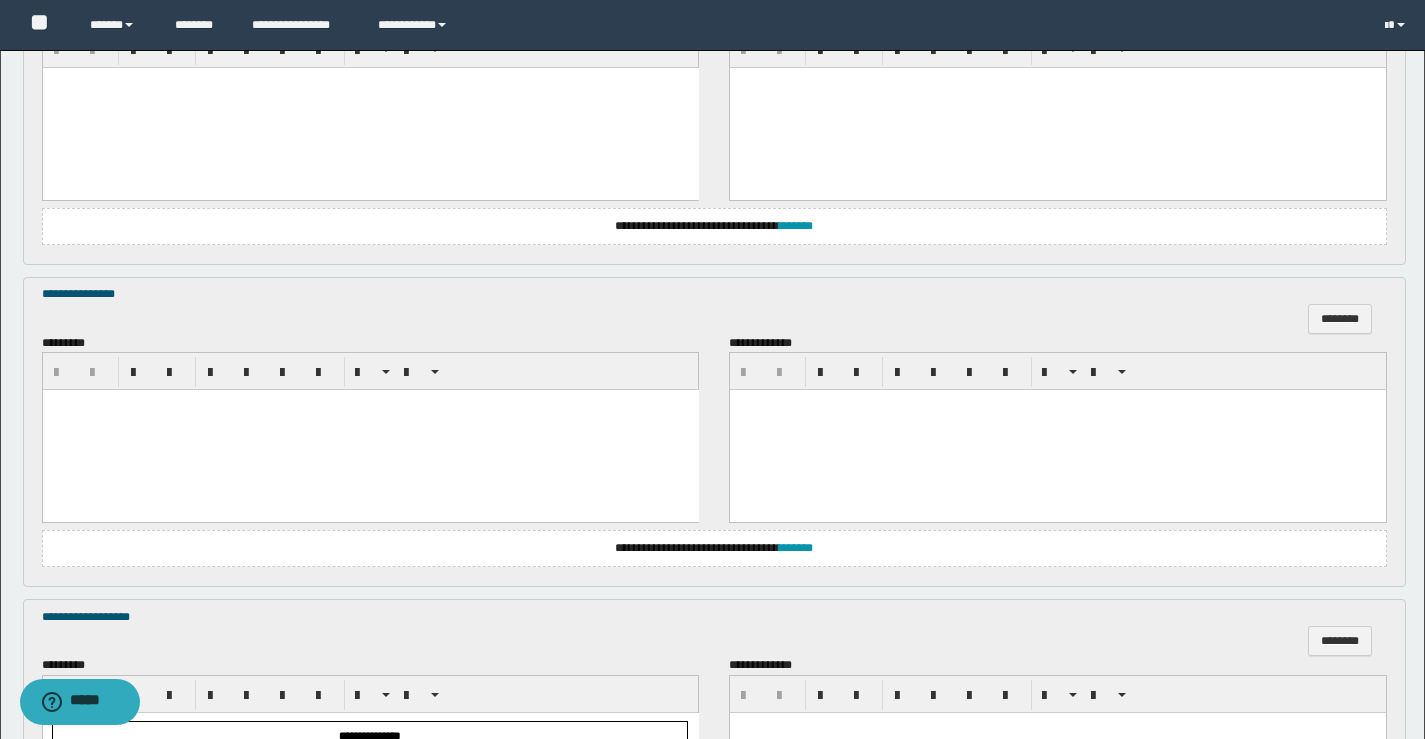 scroll, scrollTop: 546, scrollLeft: 0, axis: vertical 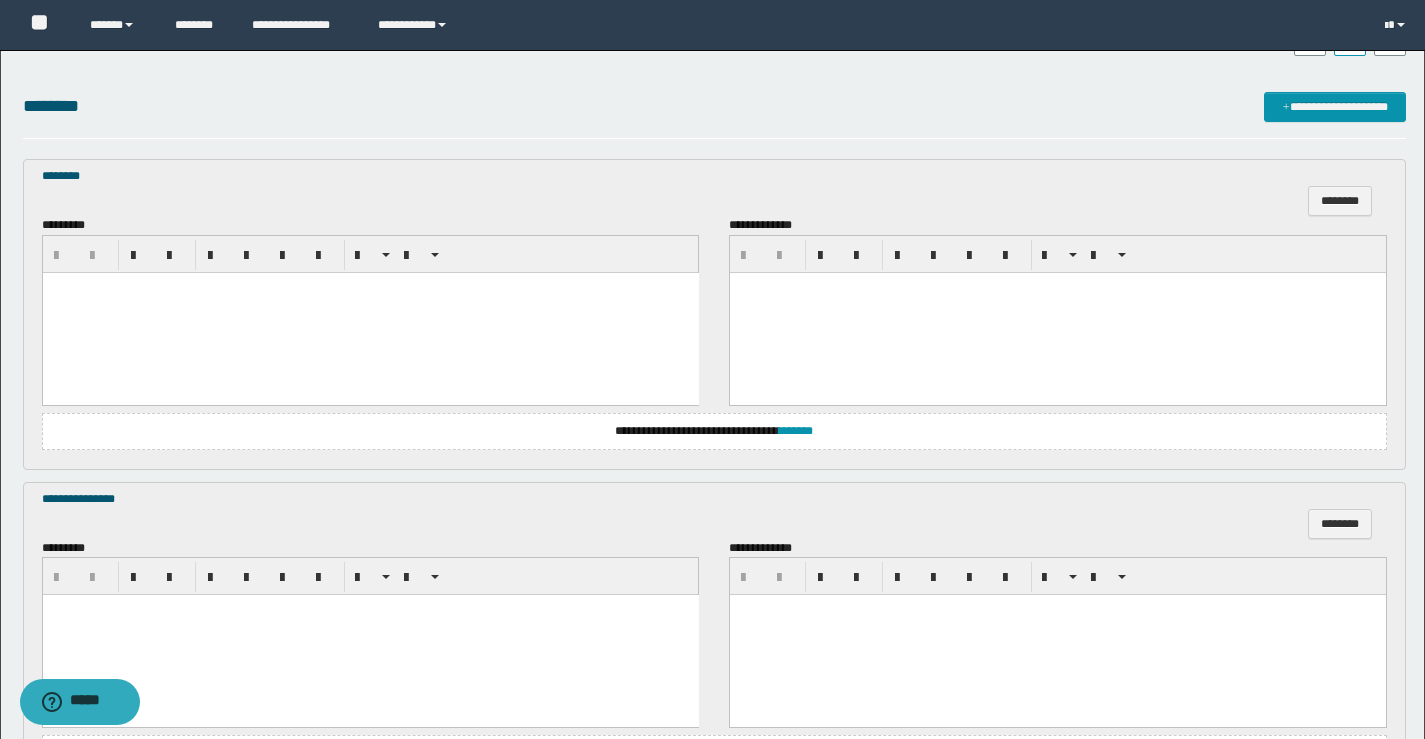 click at bounding box center (370, 635) 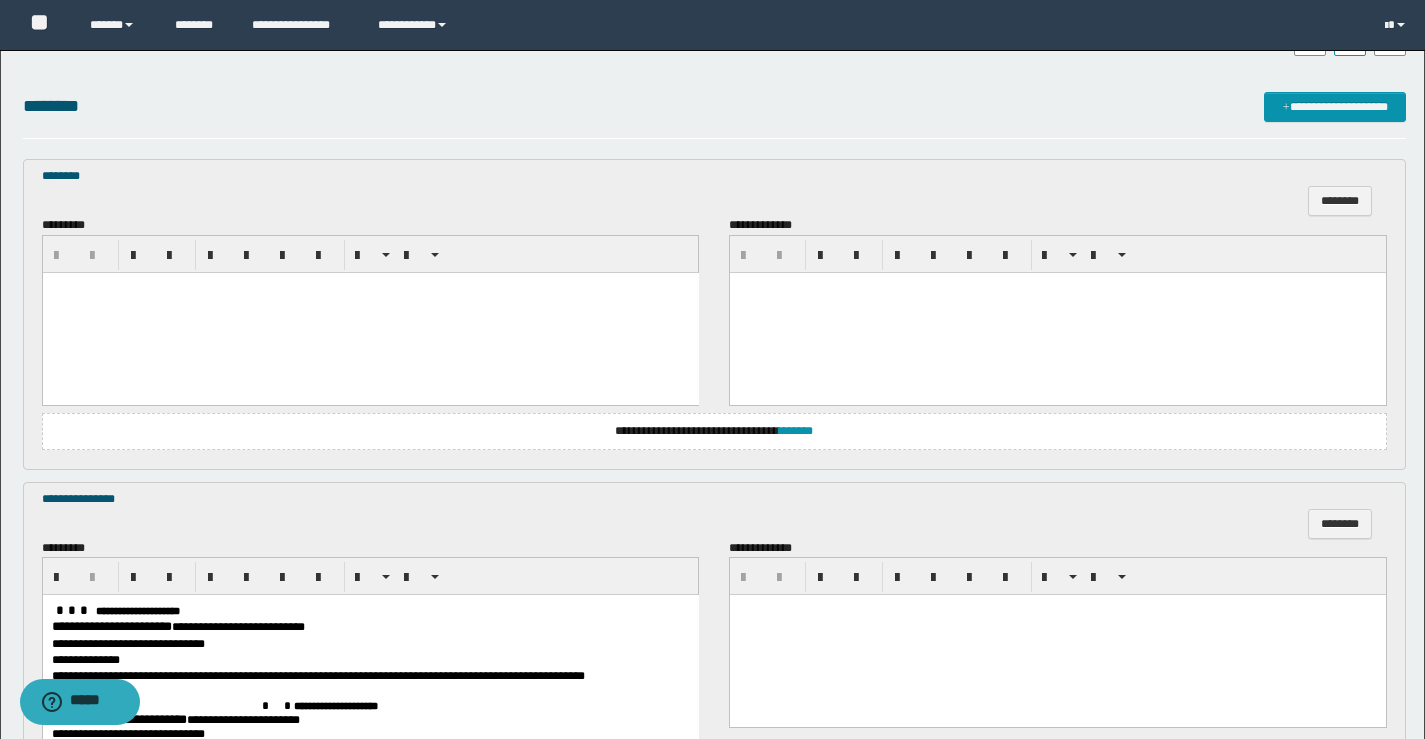 click at bounding box center [73, 610] 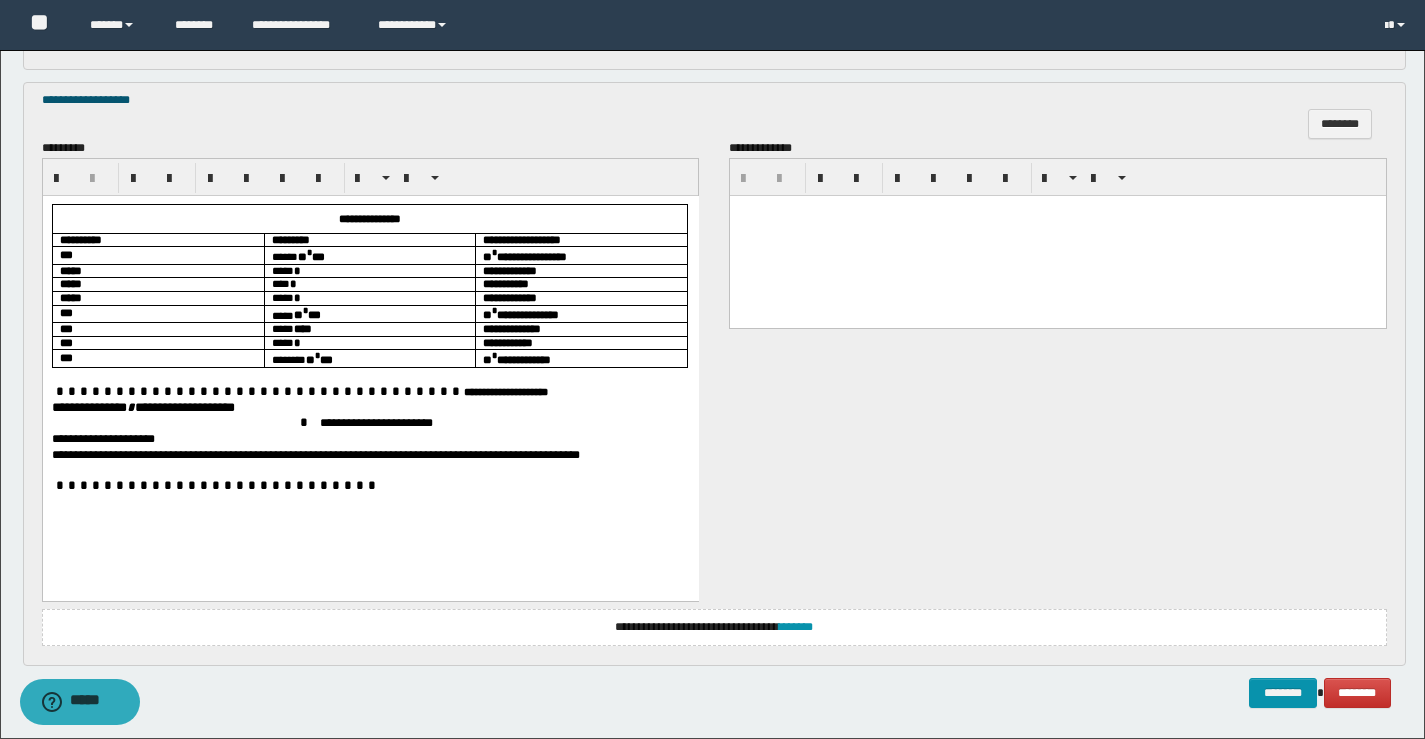 scroll, scrollTop: 1746, scrollLeft: 0, axis: vertical 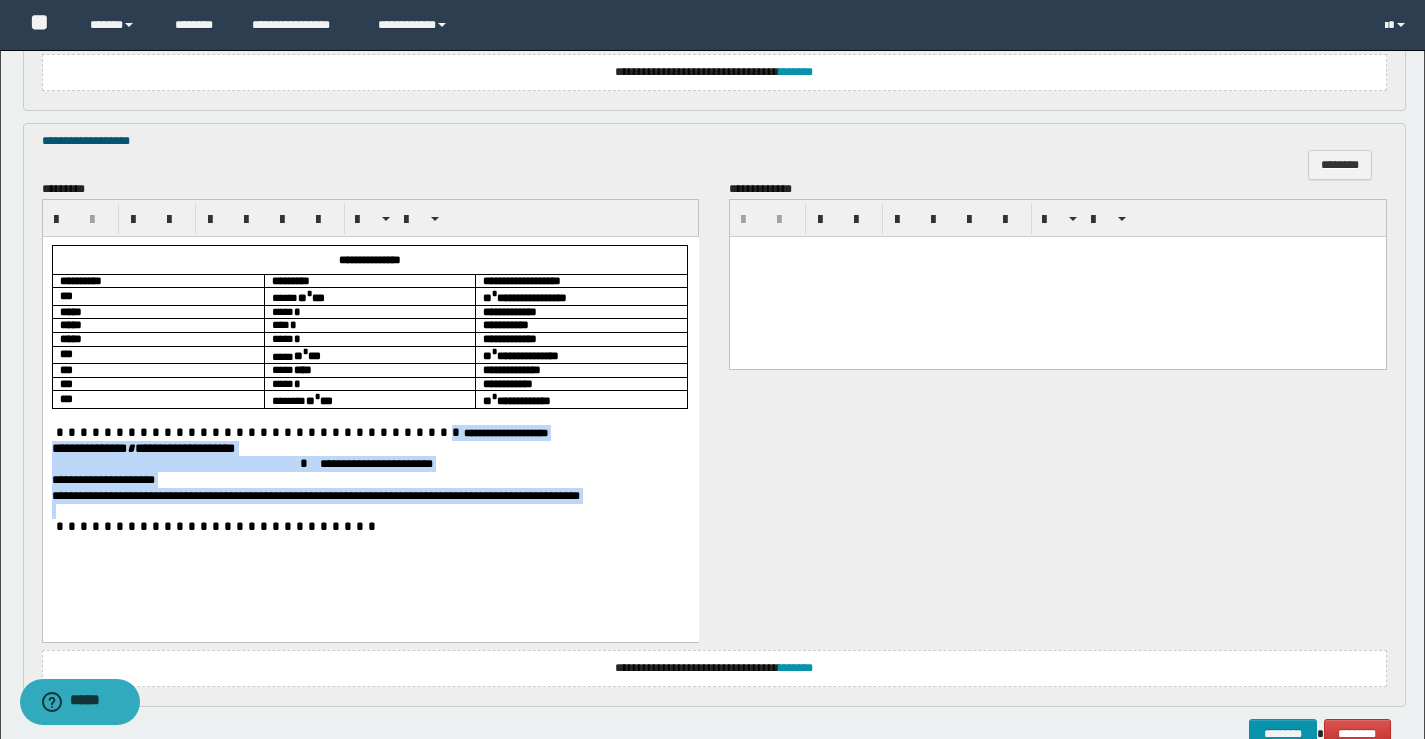 drag, startPoint x: 298, startPoint y: 429, endPoint x: 757, endPoint y: 749, distance: 559.53644 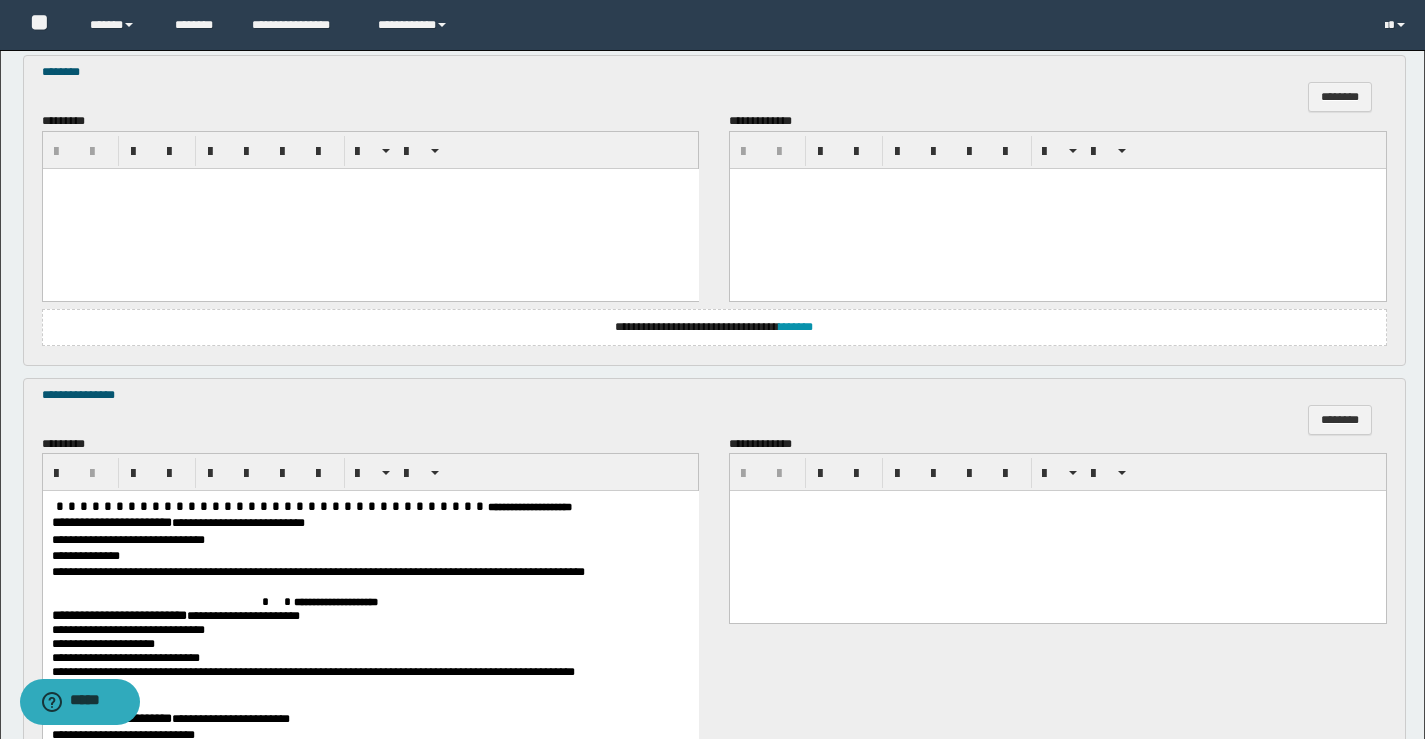 scroll, scrollTop: 646, scrollLeft: 0, axis: vertical 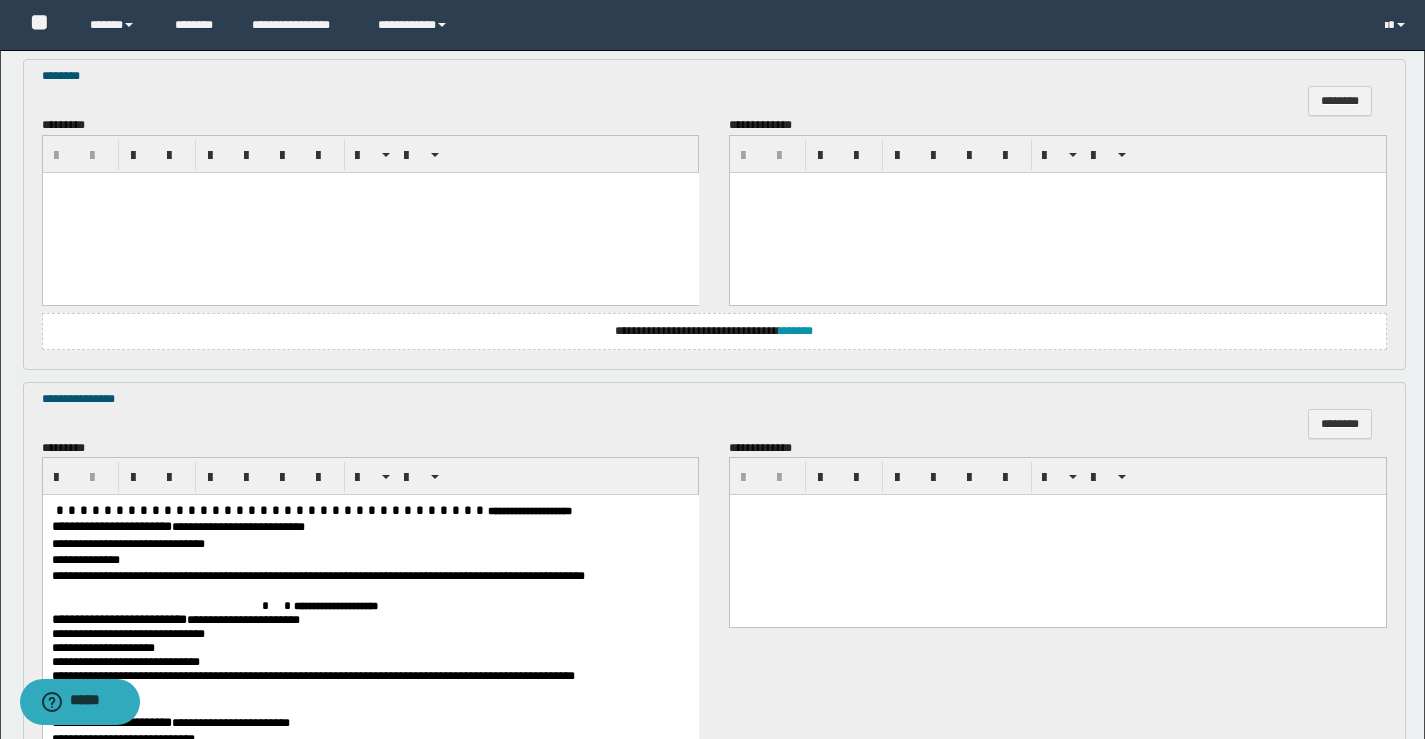click at bounding box center [370, 212] 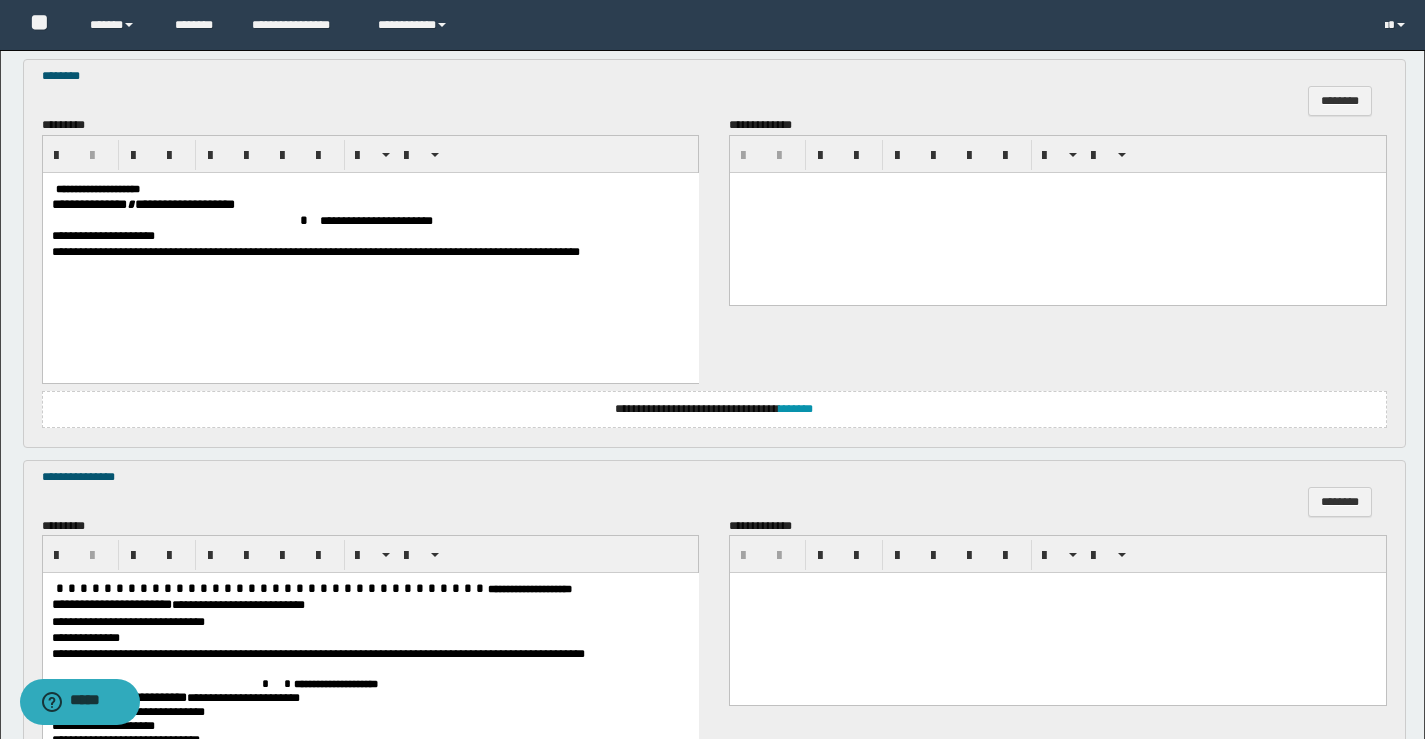click on "**********" at bounding box center [370, 252] 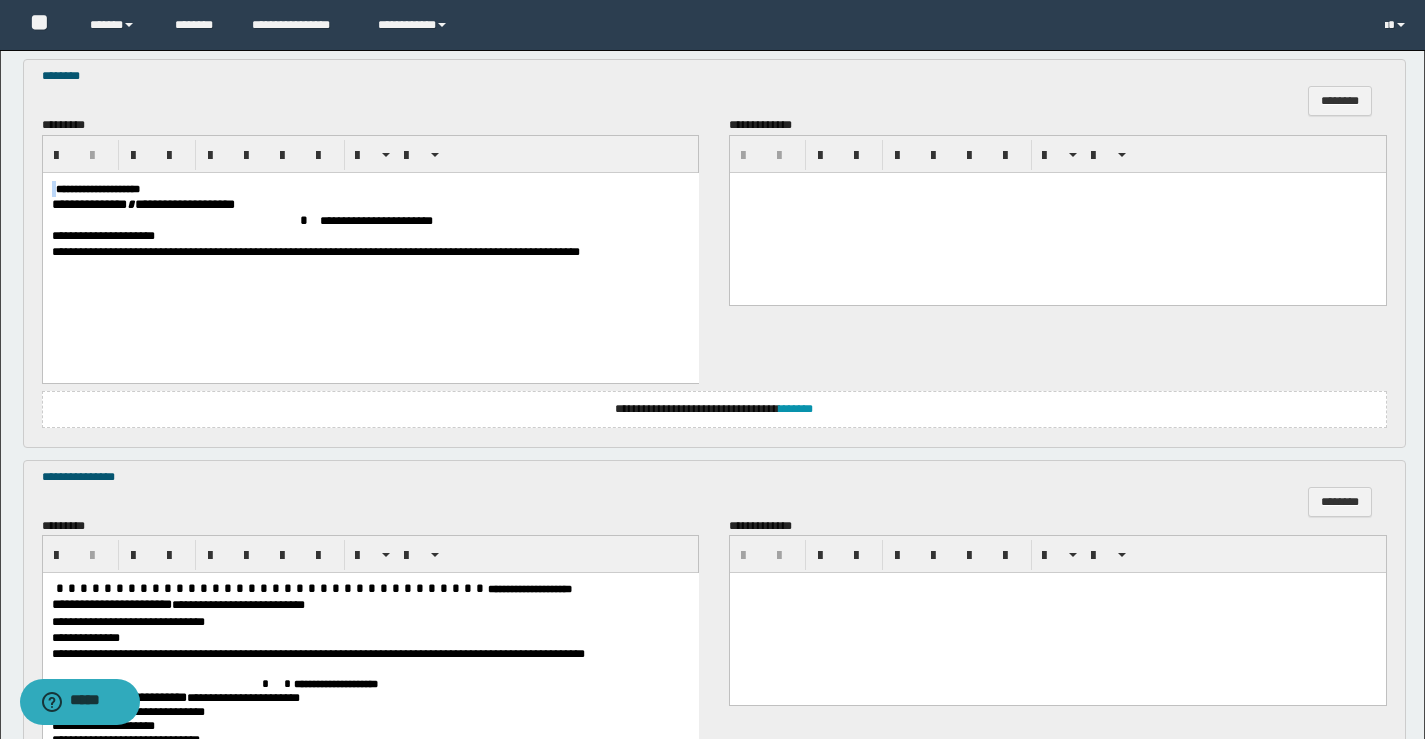 click on "**********" at bounding box center (370, 252) 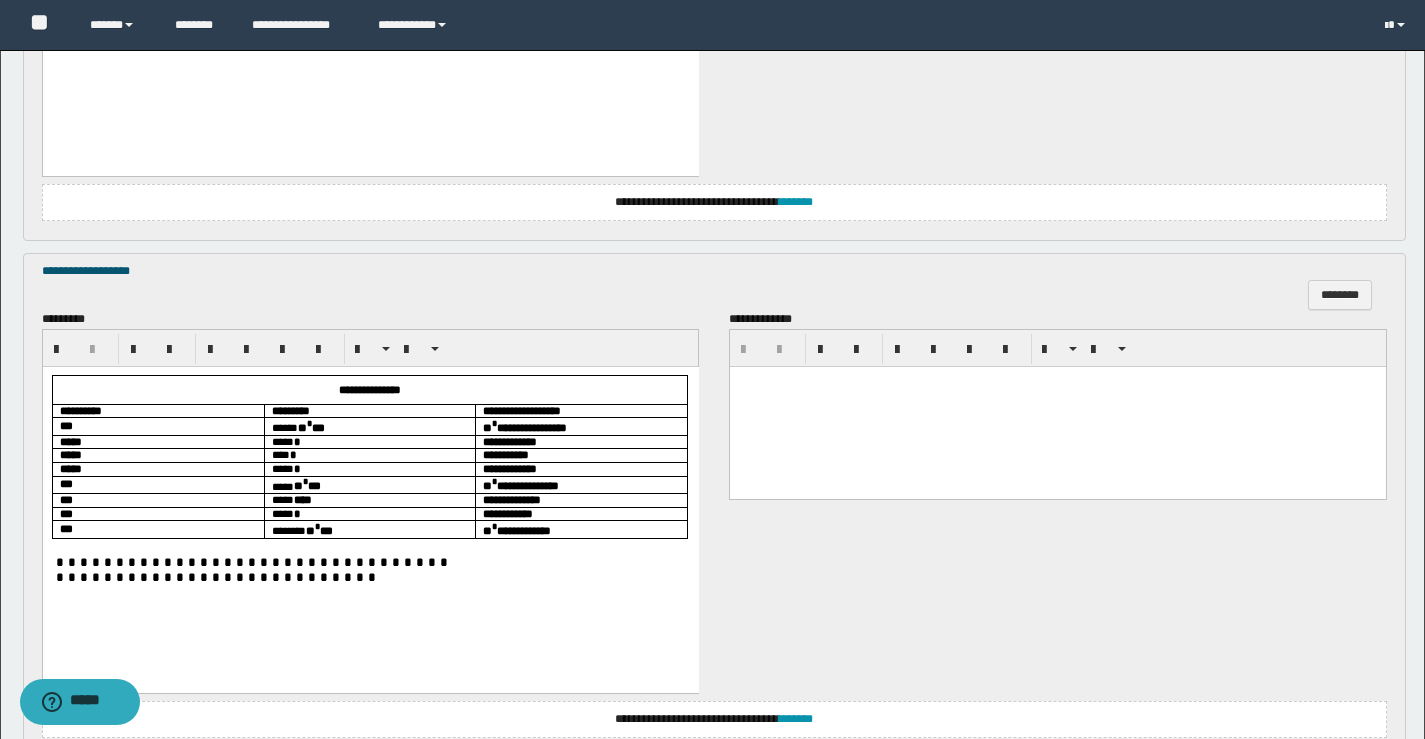 scroll, scrollTop: 1864, scrollLeft: 0, axis: vertical 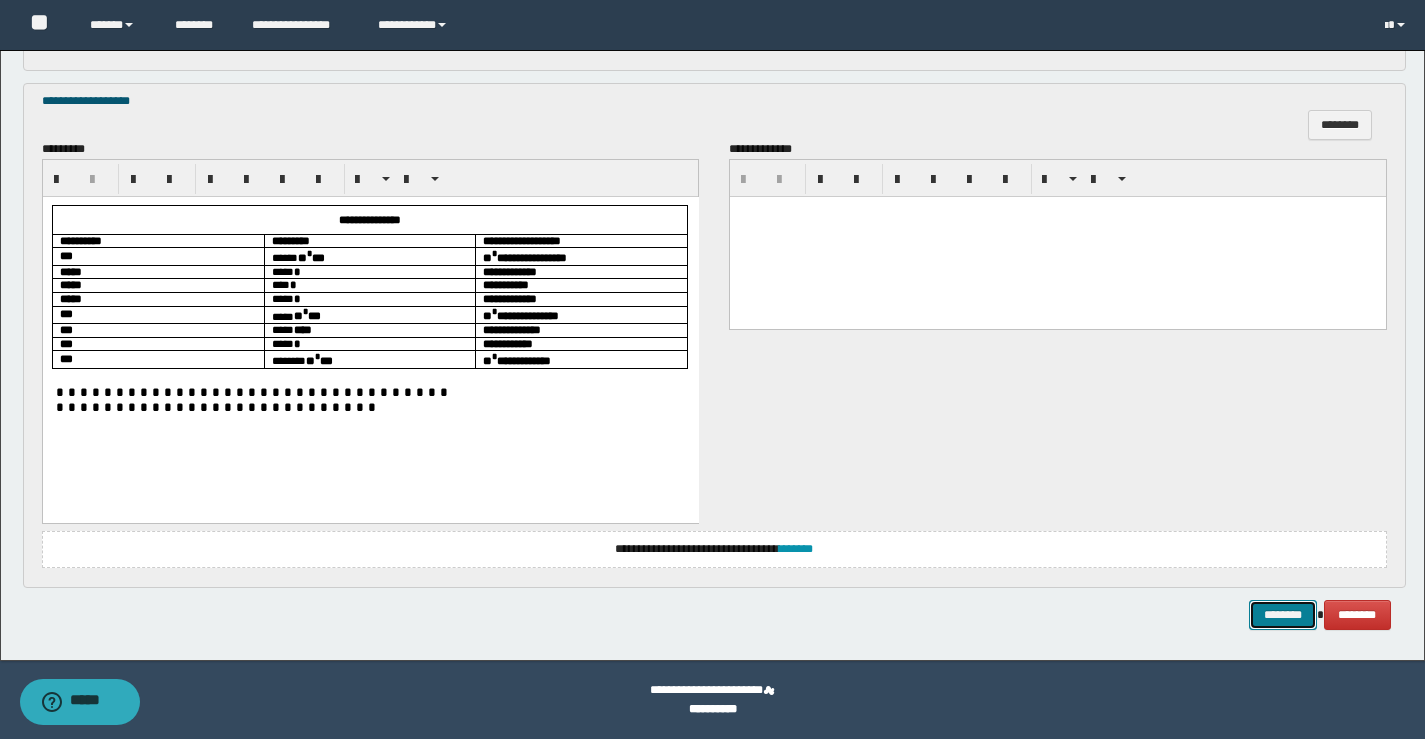 click on "********" at bounding box center (1283, 615) 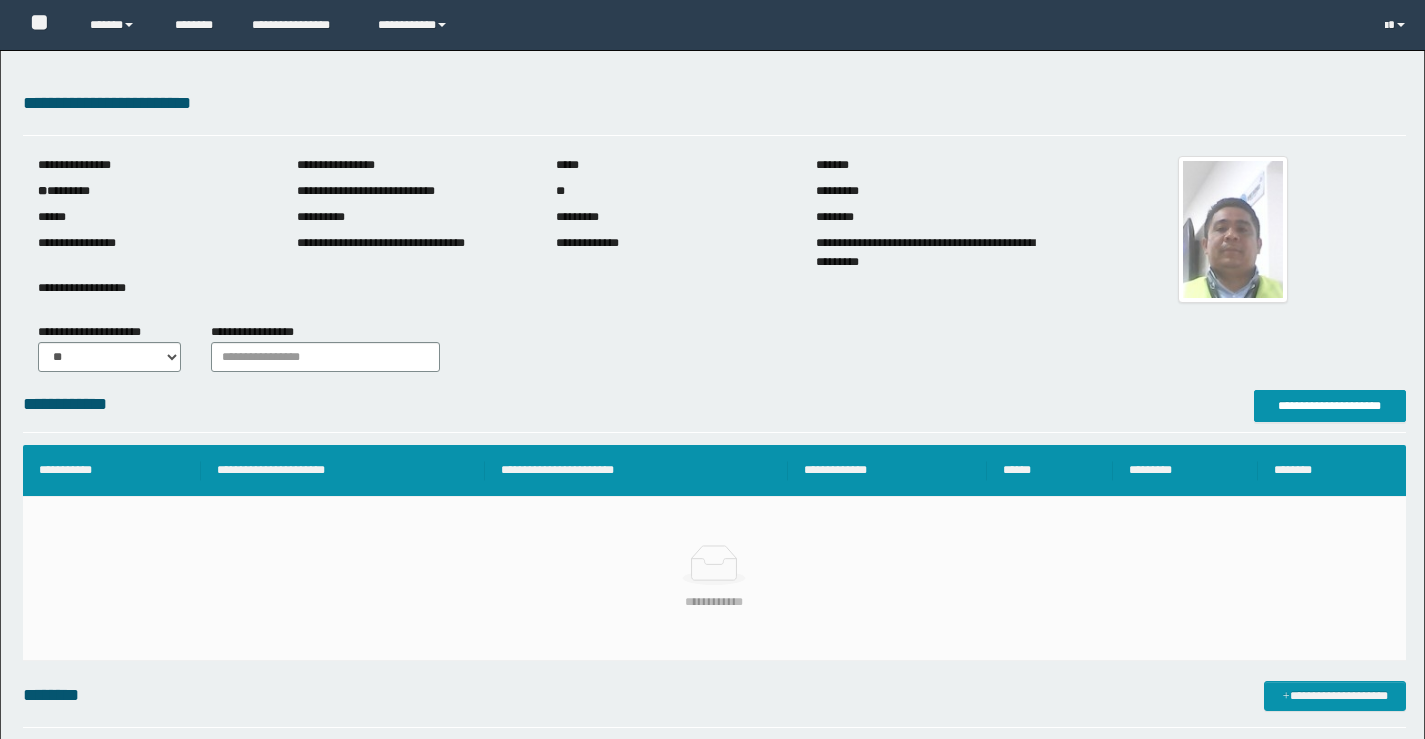 scroll, scrollTop: 0, scrollLeft: 0, axis: both 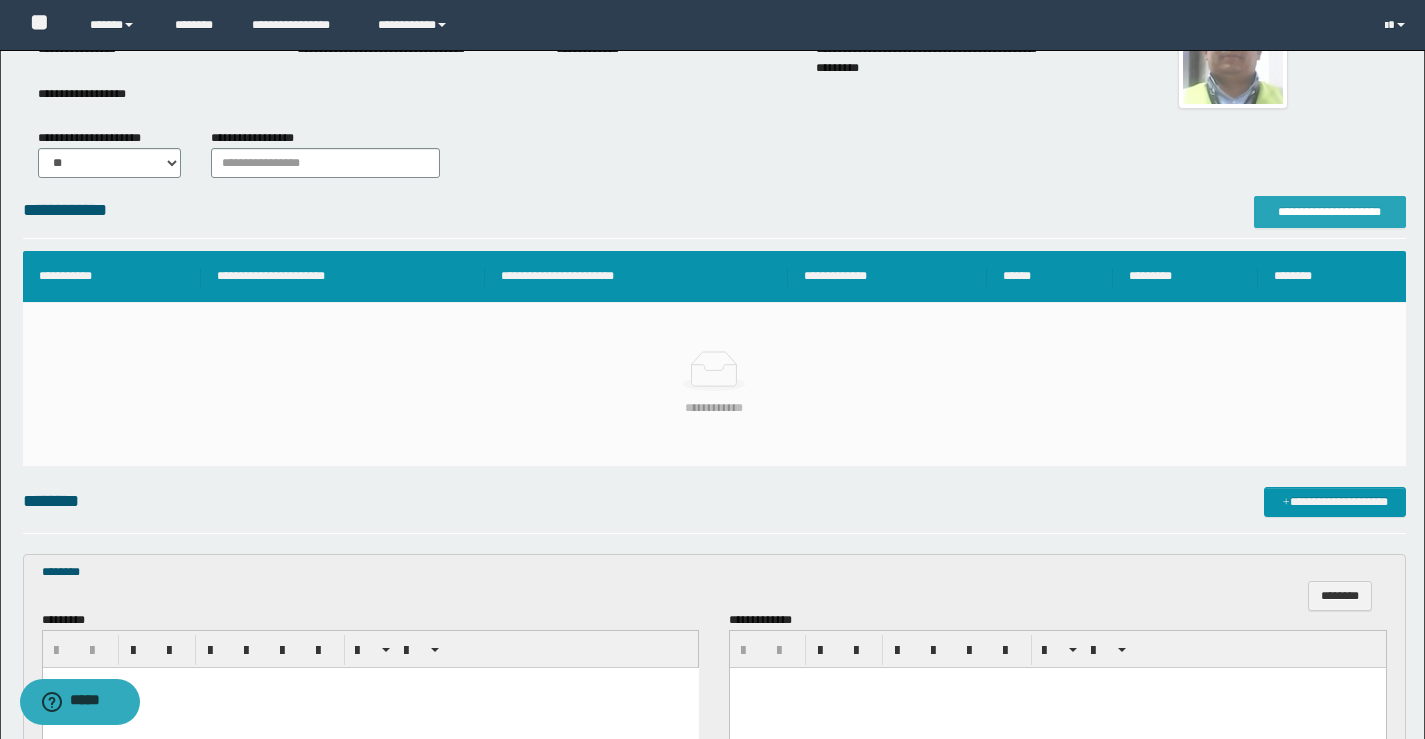 click on "**********" at bounding box center (1330, 212) 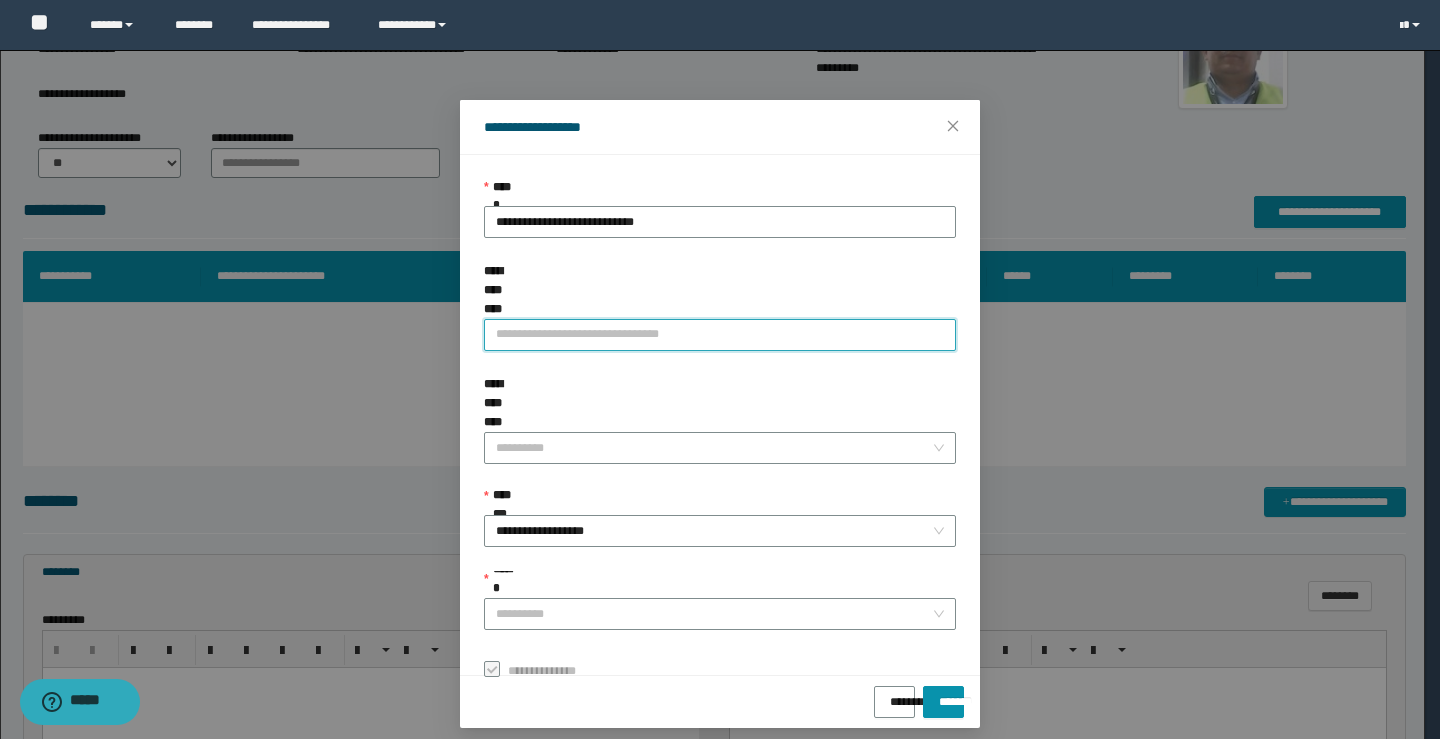 click on "**********" at bounding box center [720, 335] 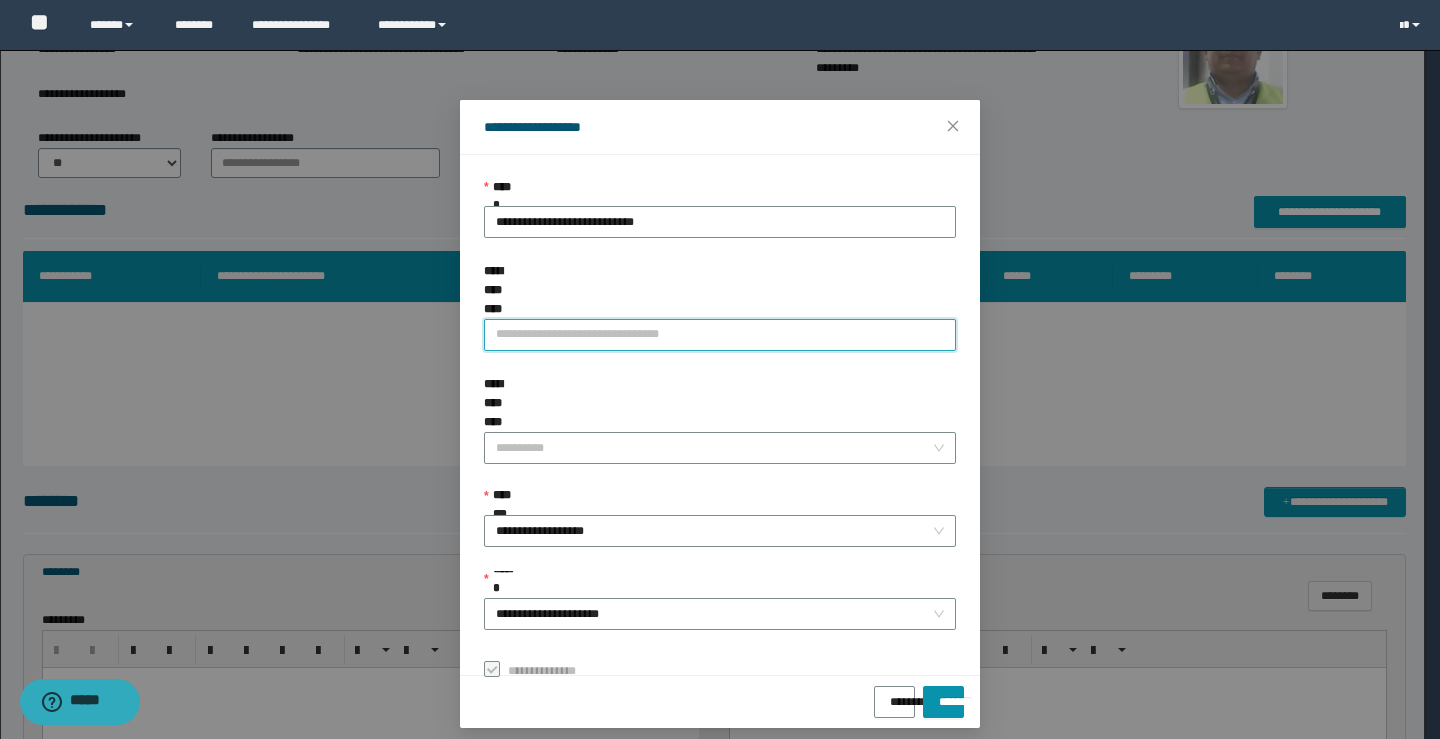 paste on "********" 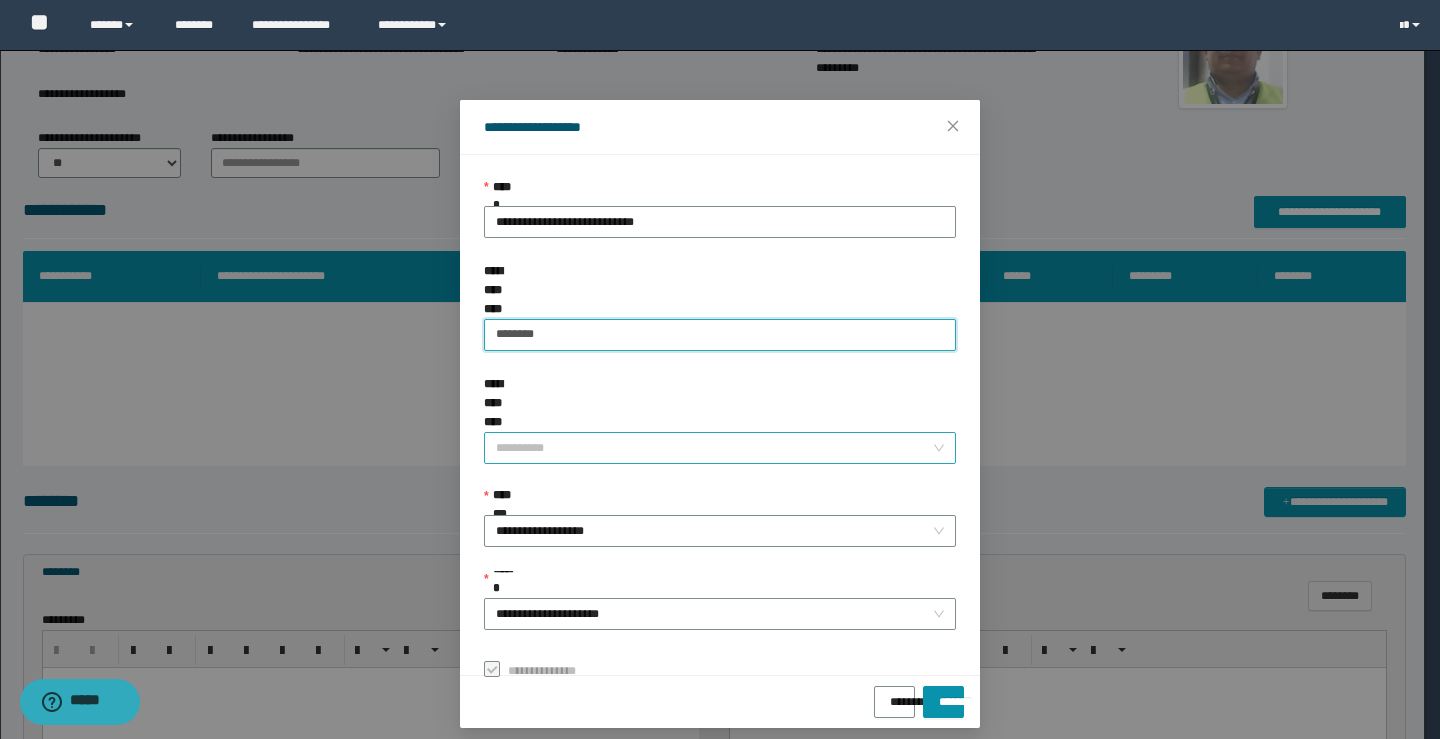 type on "********" 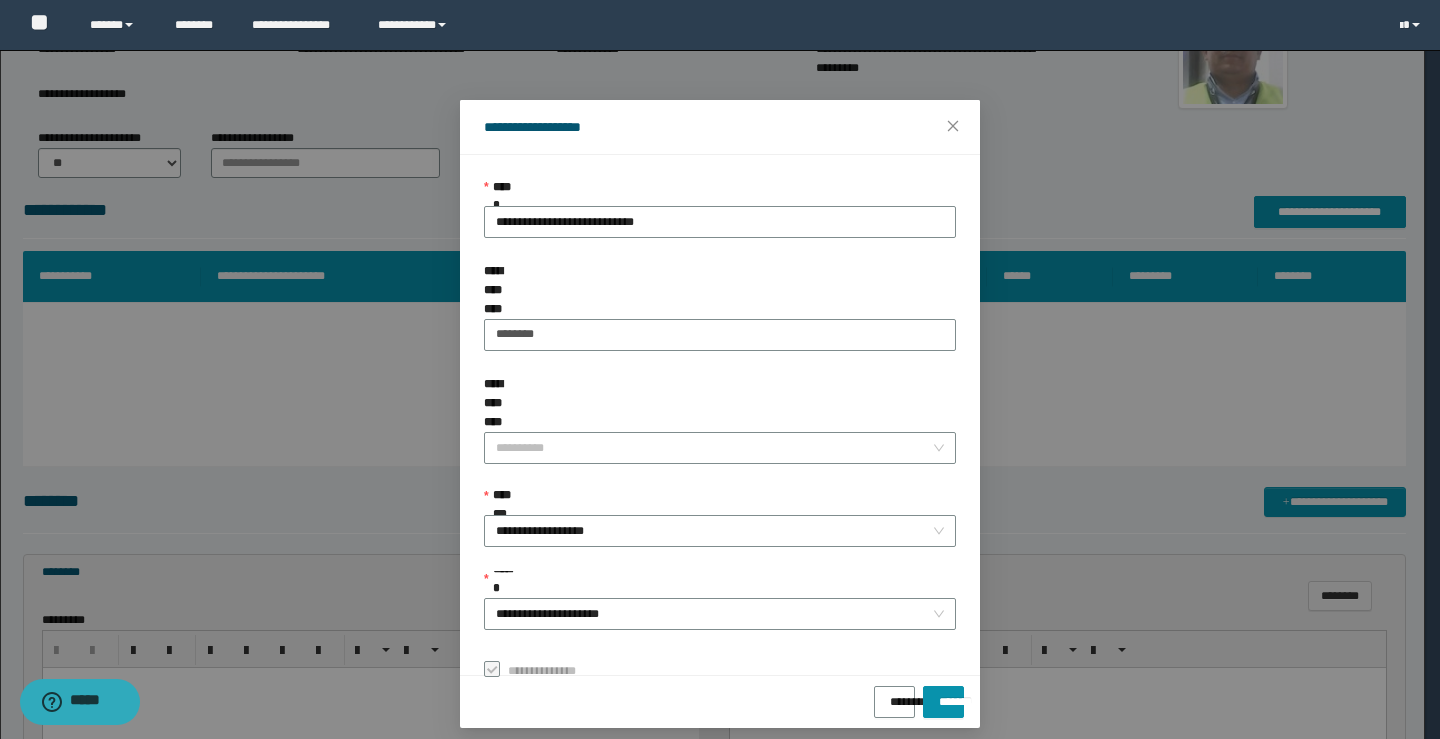 drag, startPoint x: 598, startPoint y: 377, endPoint x: 570, endPoint y: 407, distance: 41.036568 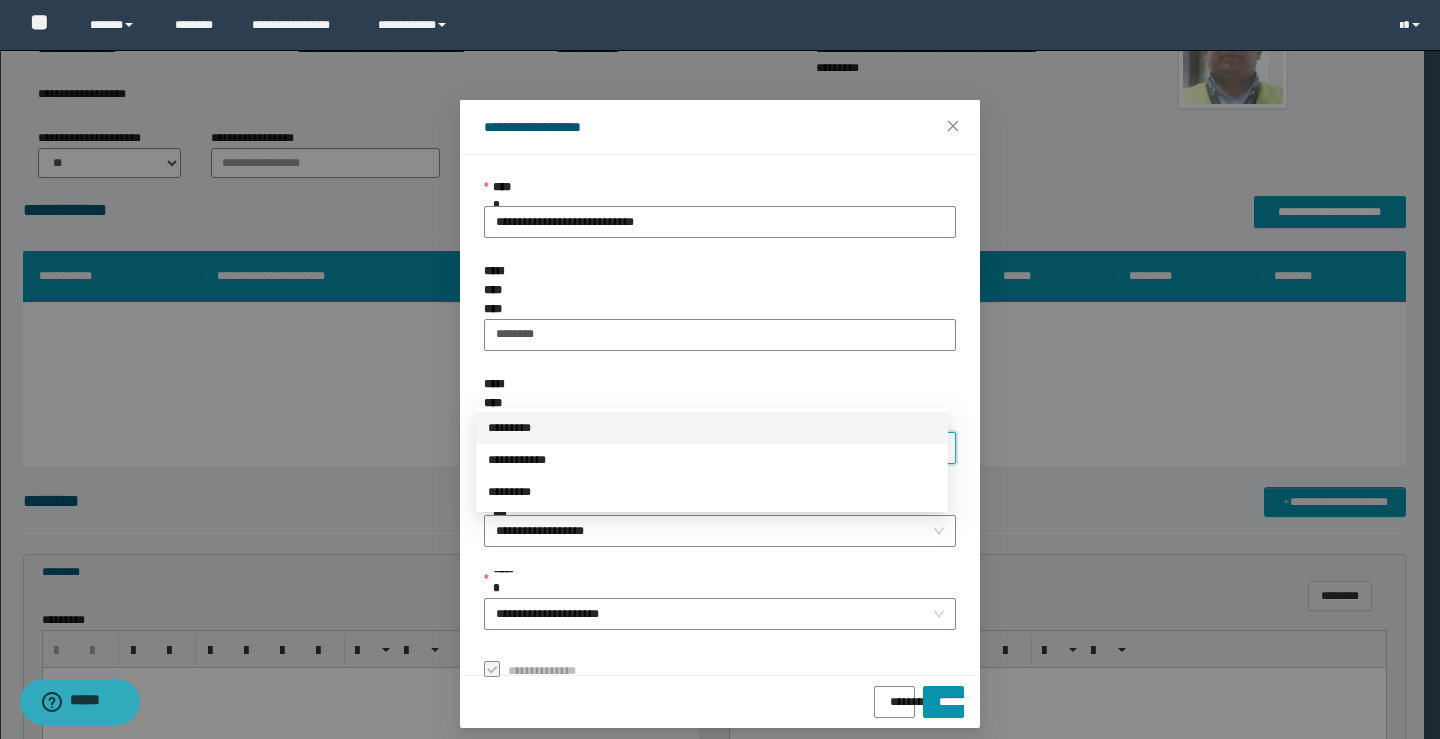 click on "*********" at bounding box center [712, 428] 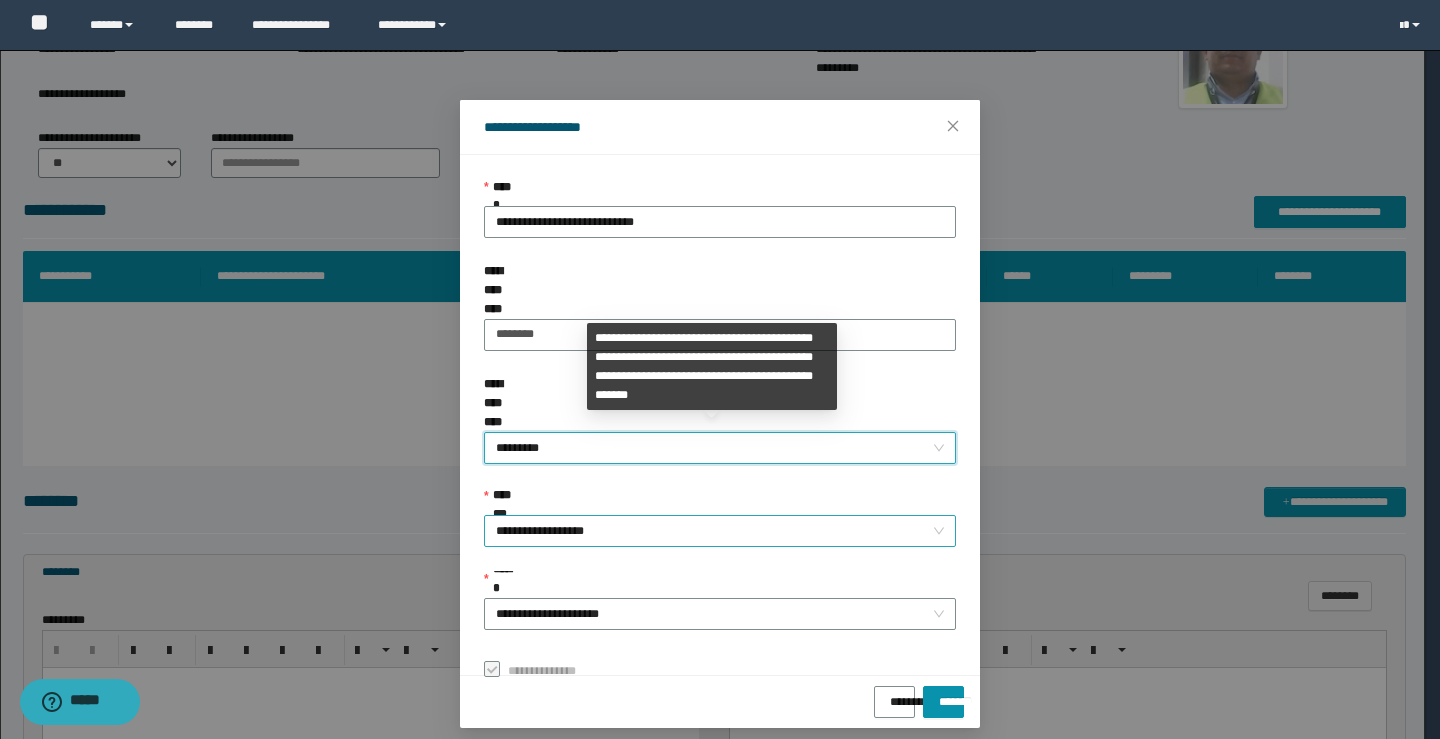 click on "**********" at bounding box center [720, 531] 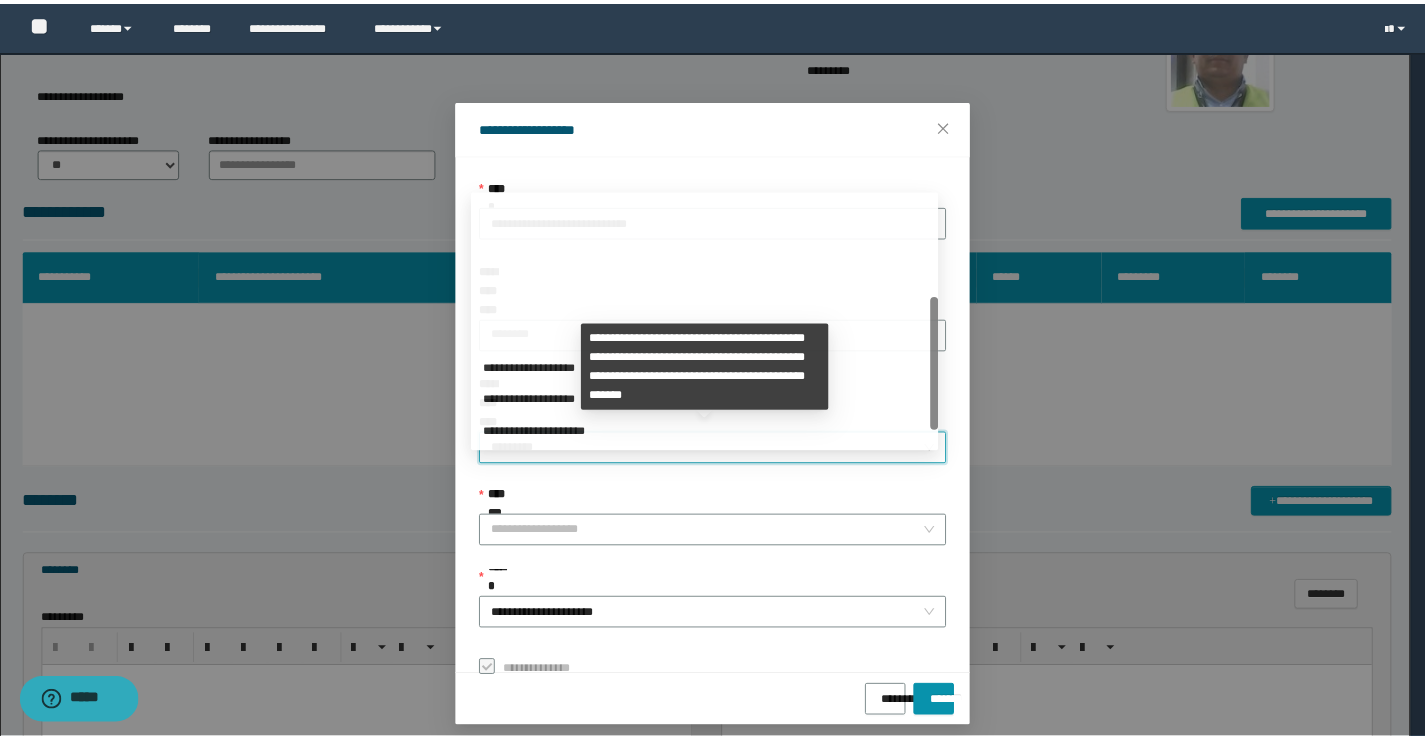 scroll, scrollTop: 192, scrollLeft: 0, axis: vertical 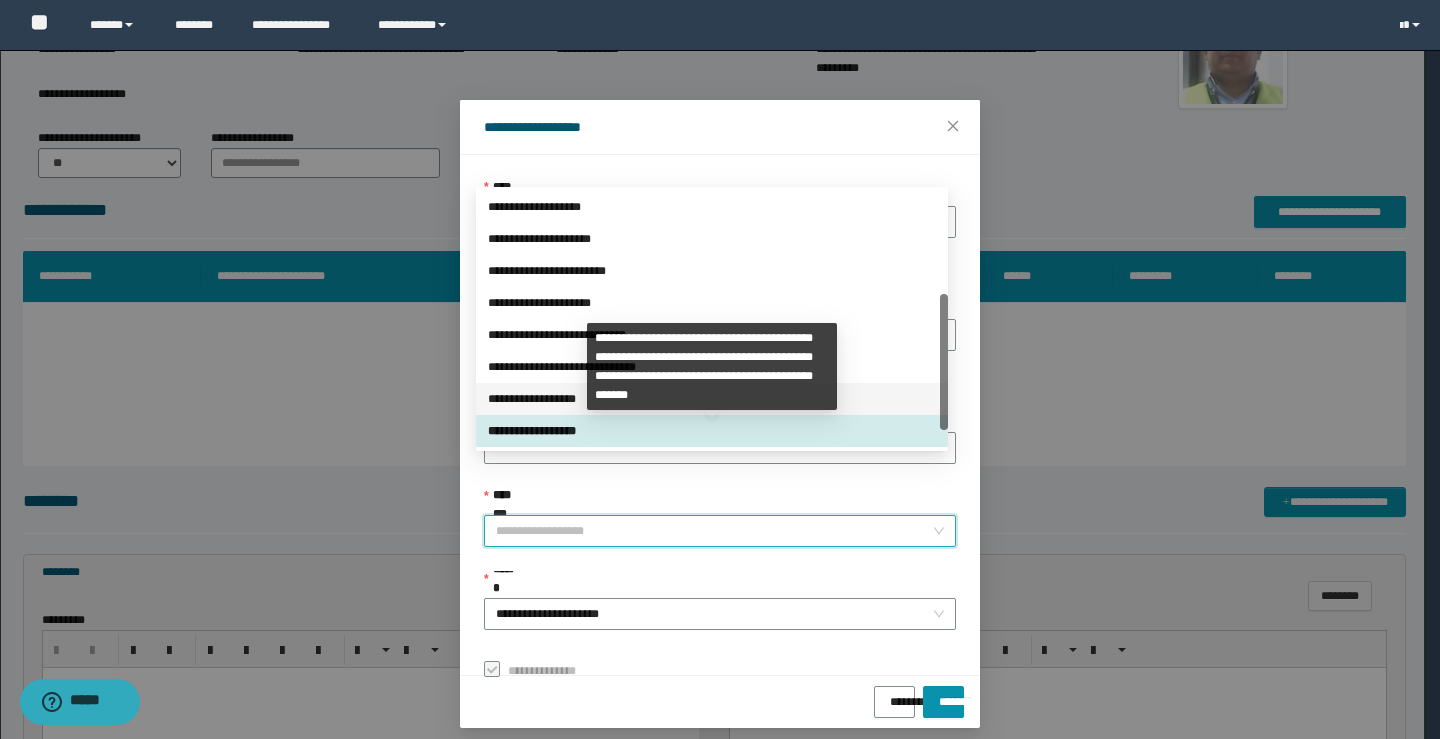 click on "**********" at bounding box center (712, 399) 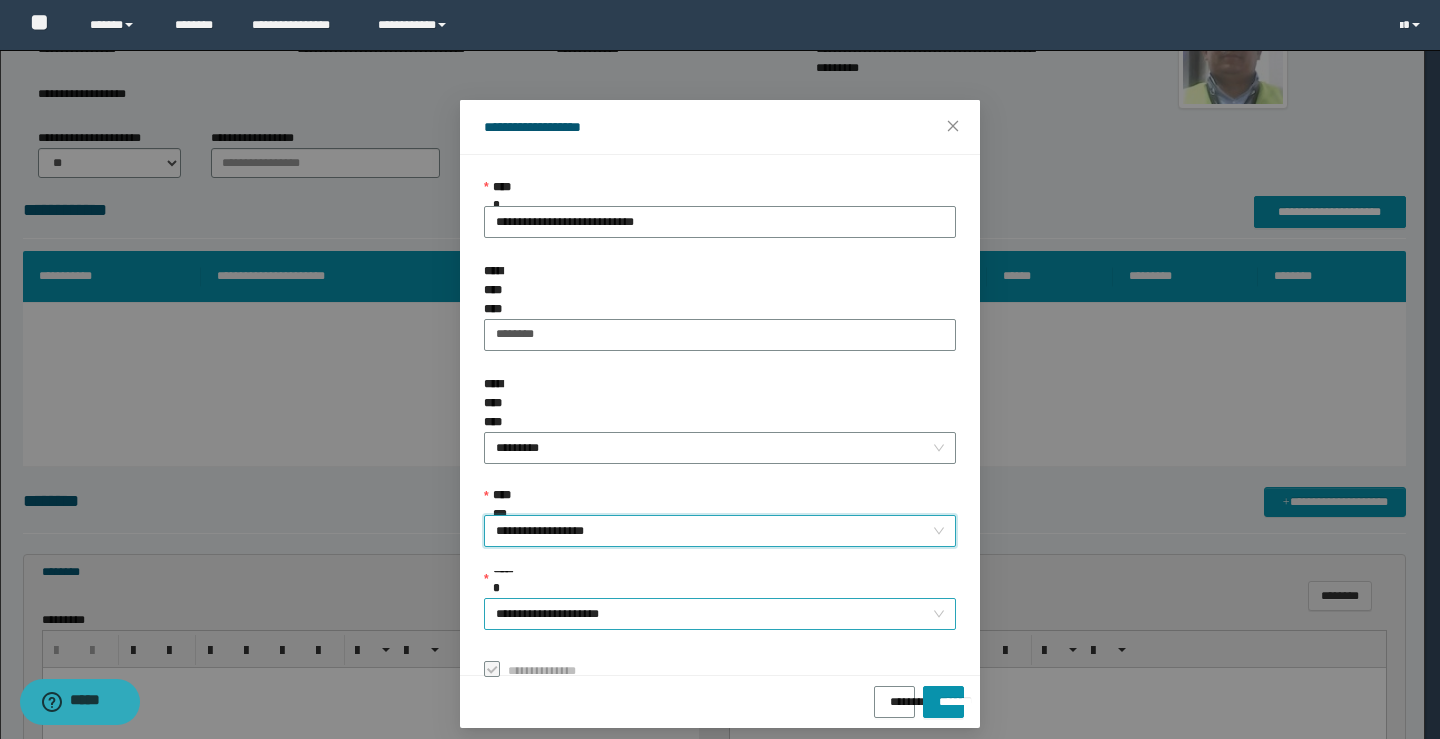click on "**********" at bounding box center (720, 614) 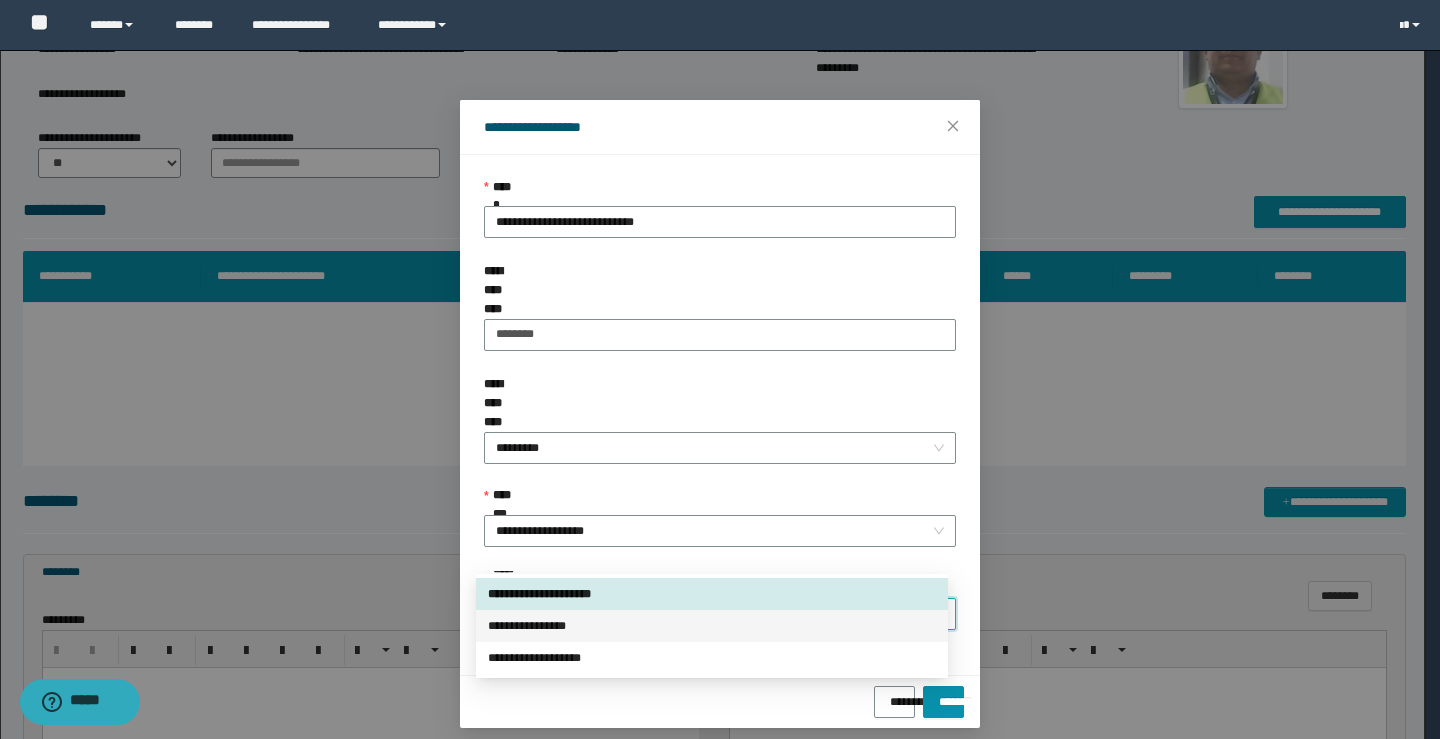 click on "**********" at bounding box center [712, 626] 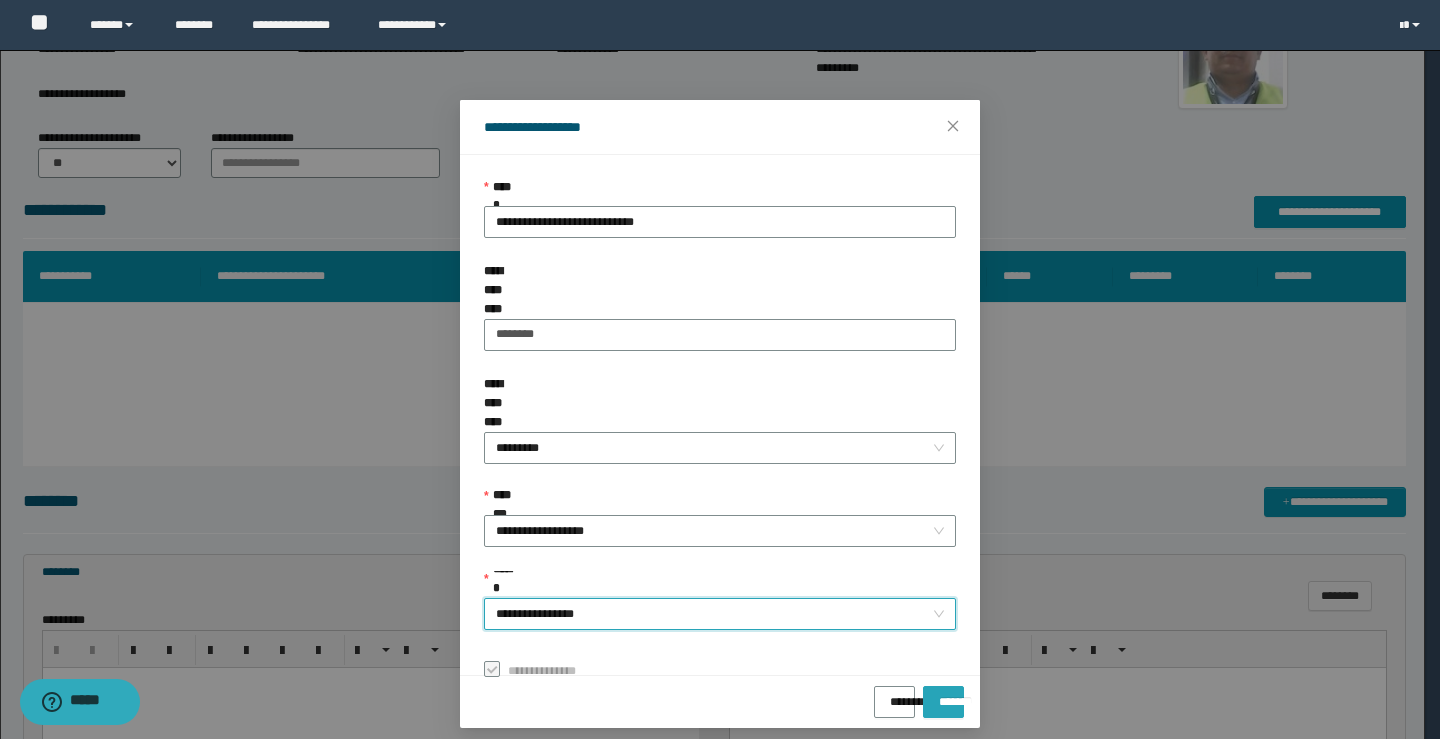 click on "*******" at bounding box center (943, 695) 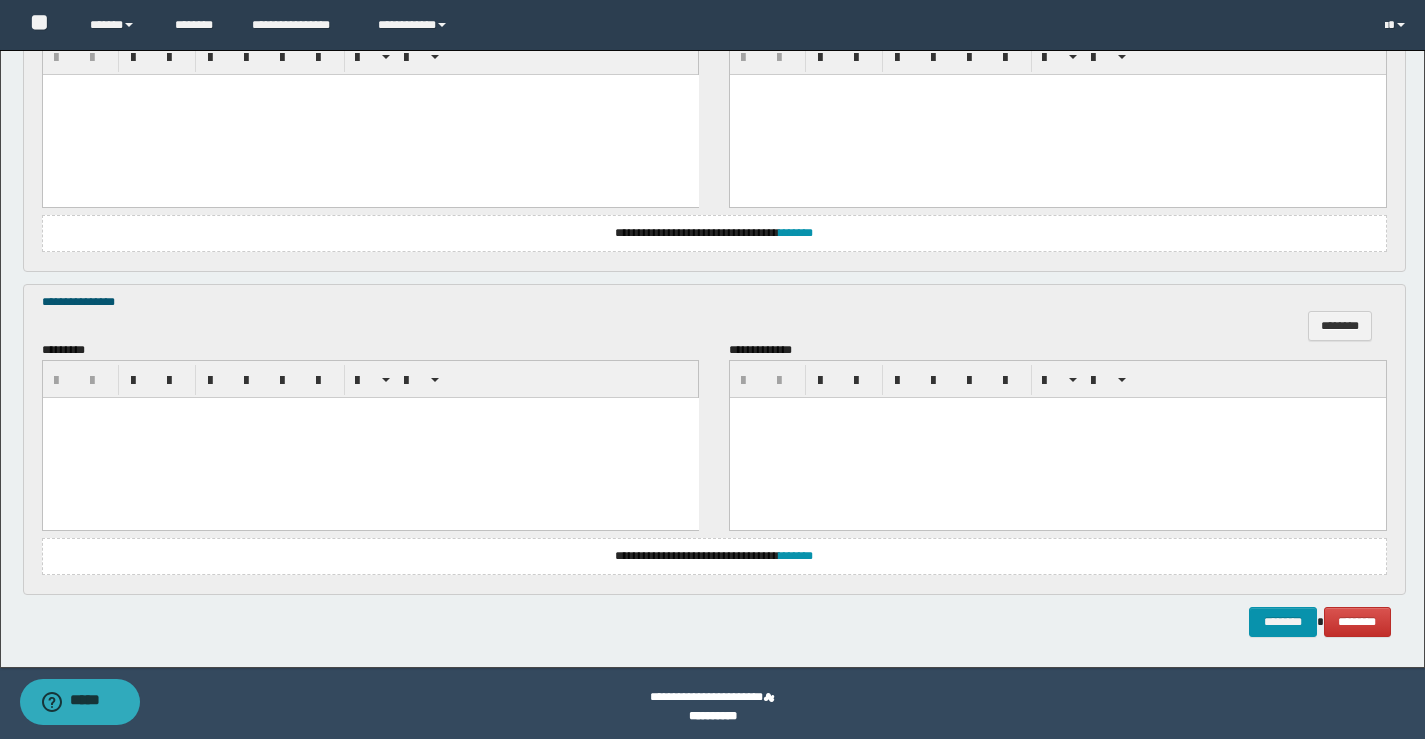 scroll, scrollTop: 759, scrollLeft: 0, axis: vertical 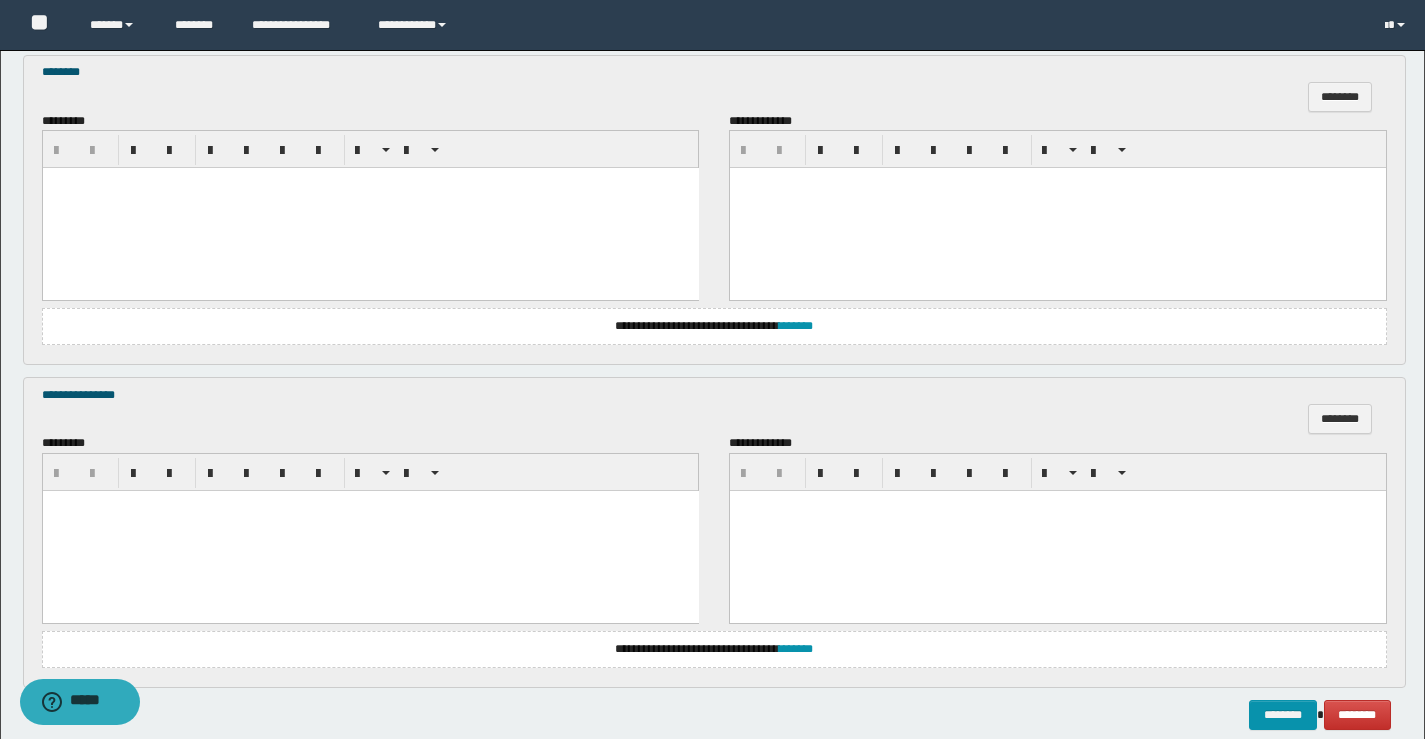 click at bounding box center [370, 208] 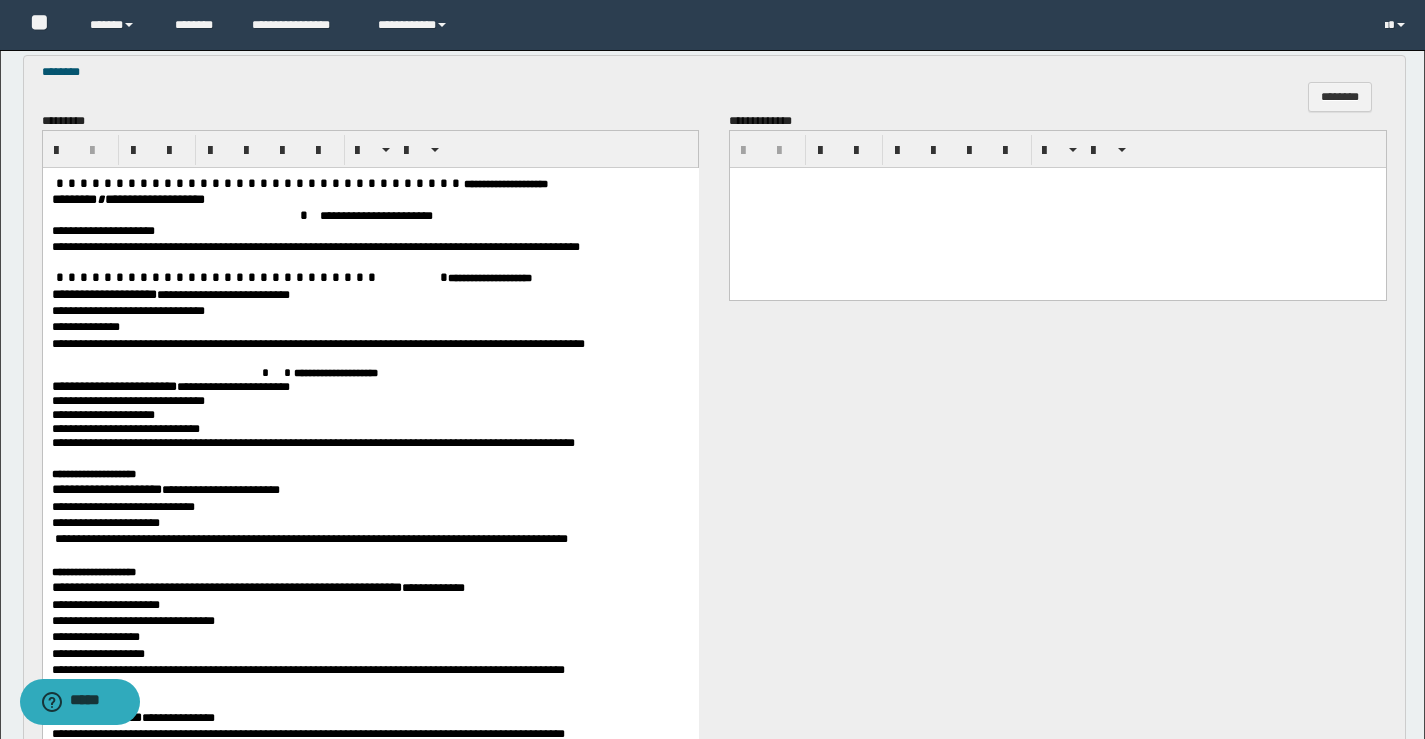 click on "******** * *****" at bounding box center (92, 199) 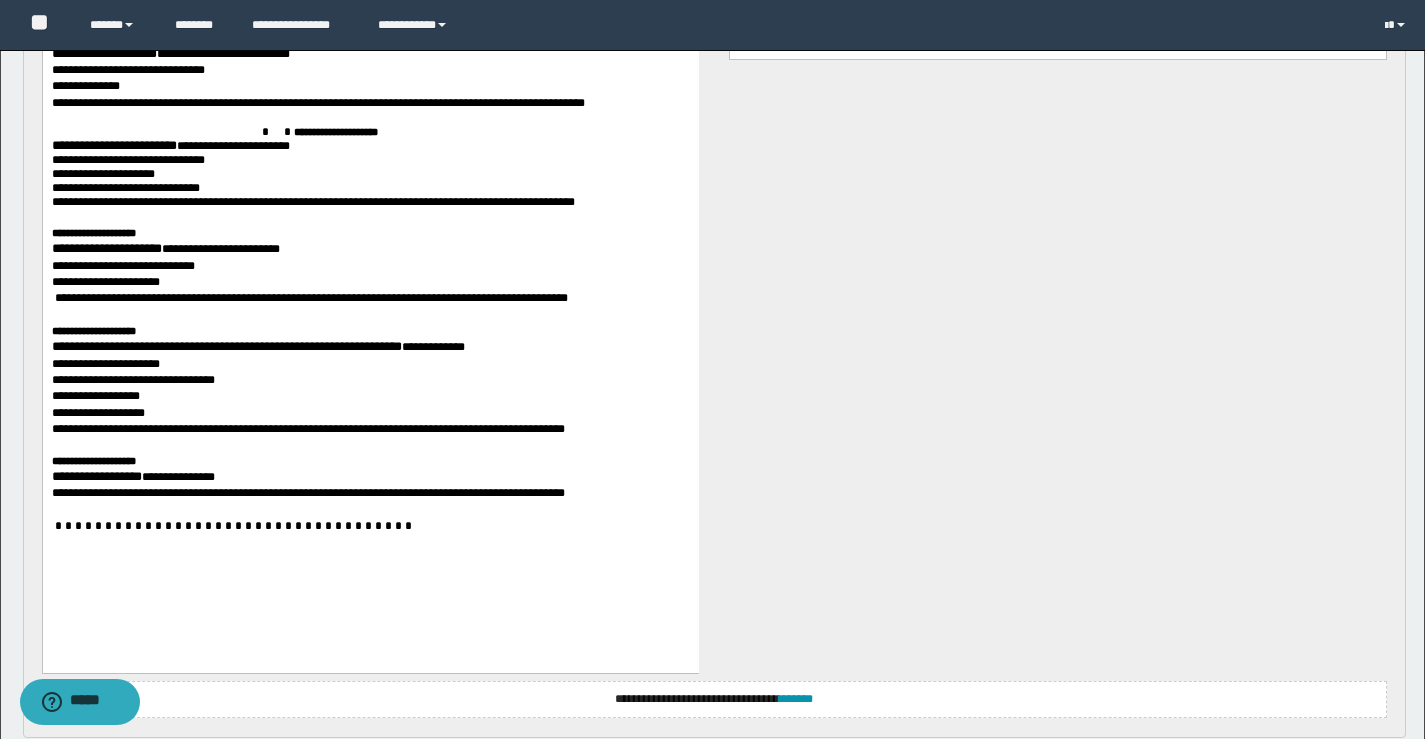 scroll, scrollTop: 800, scrollLeft: 0, axis: vertical 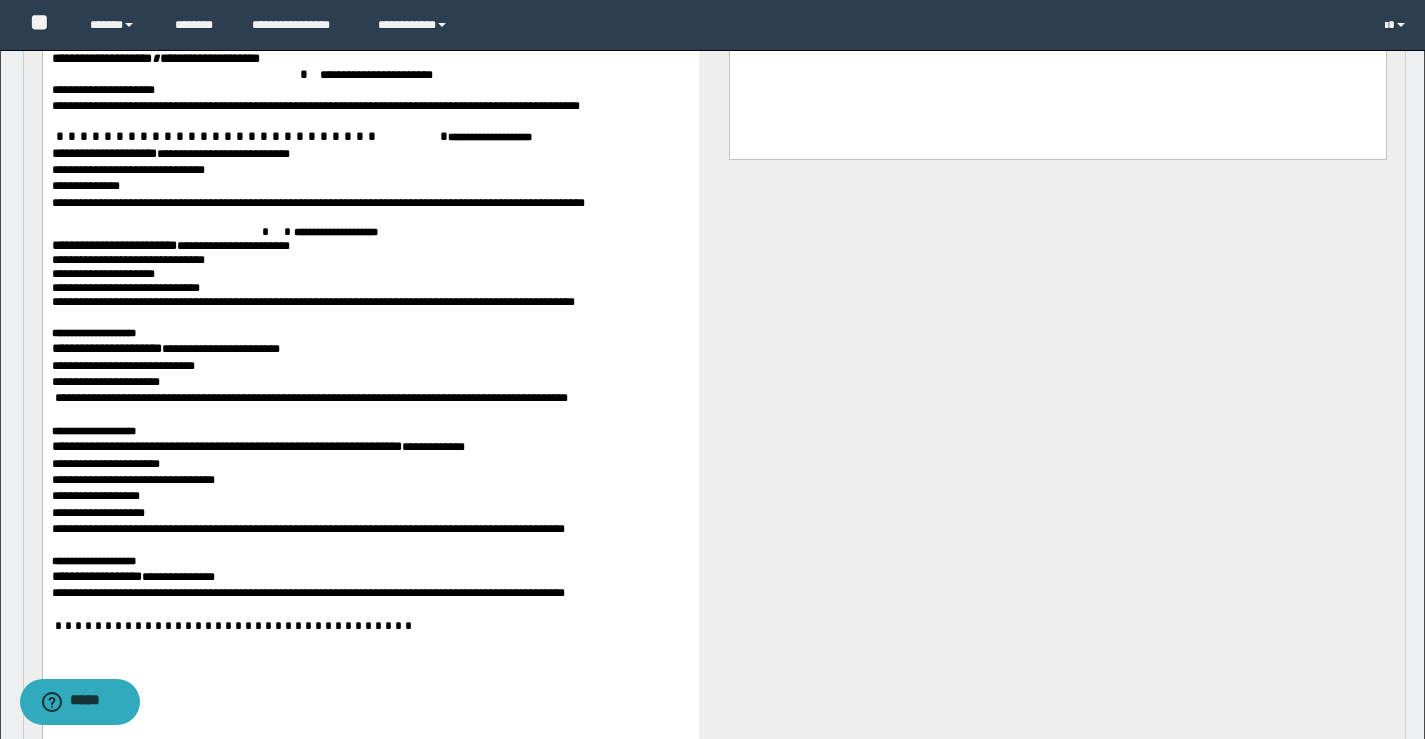 drag, startPoint x: 150, startPoint y: 149, endPoint x: 158, endPoint y: 177, distance: 29.12044 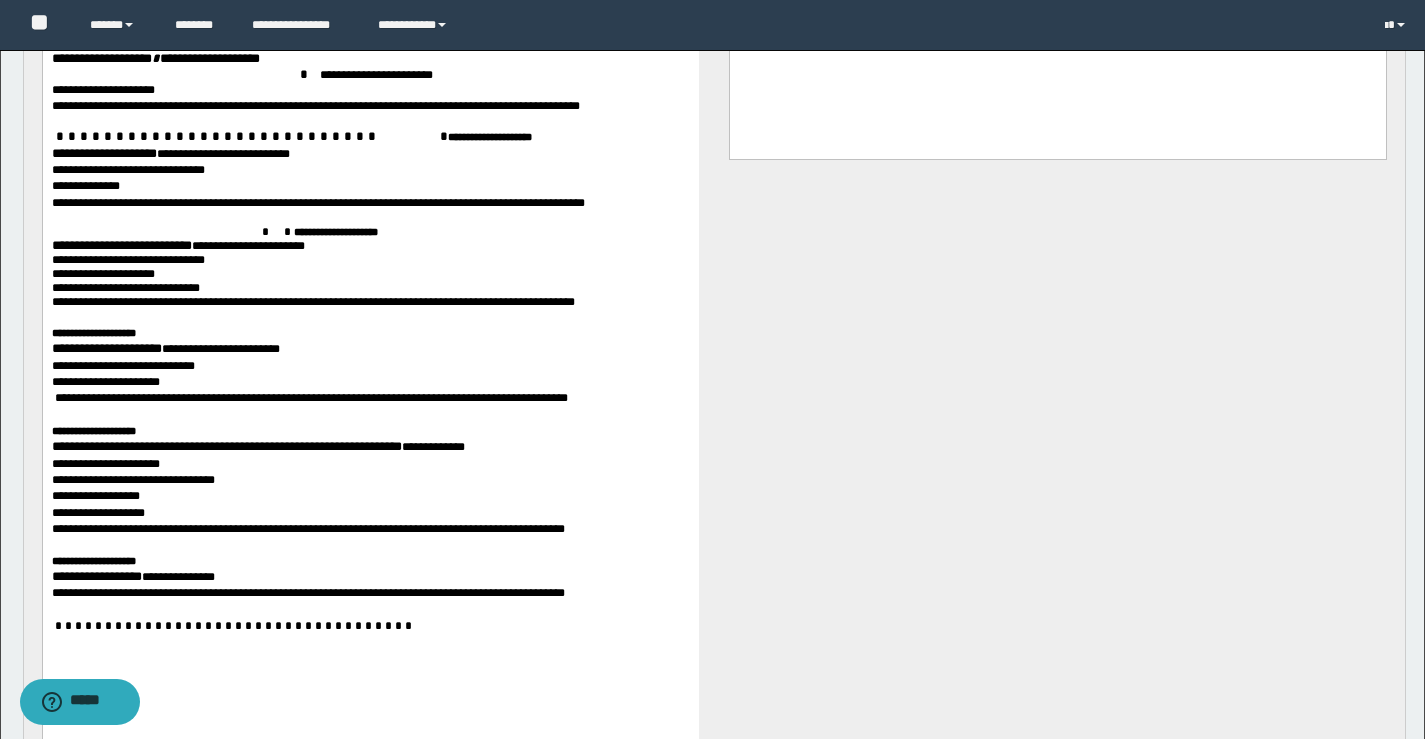click on "**********" at bounding box center [106, 348] 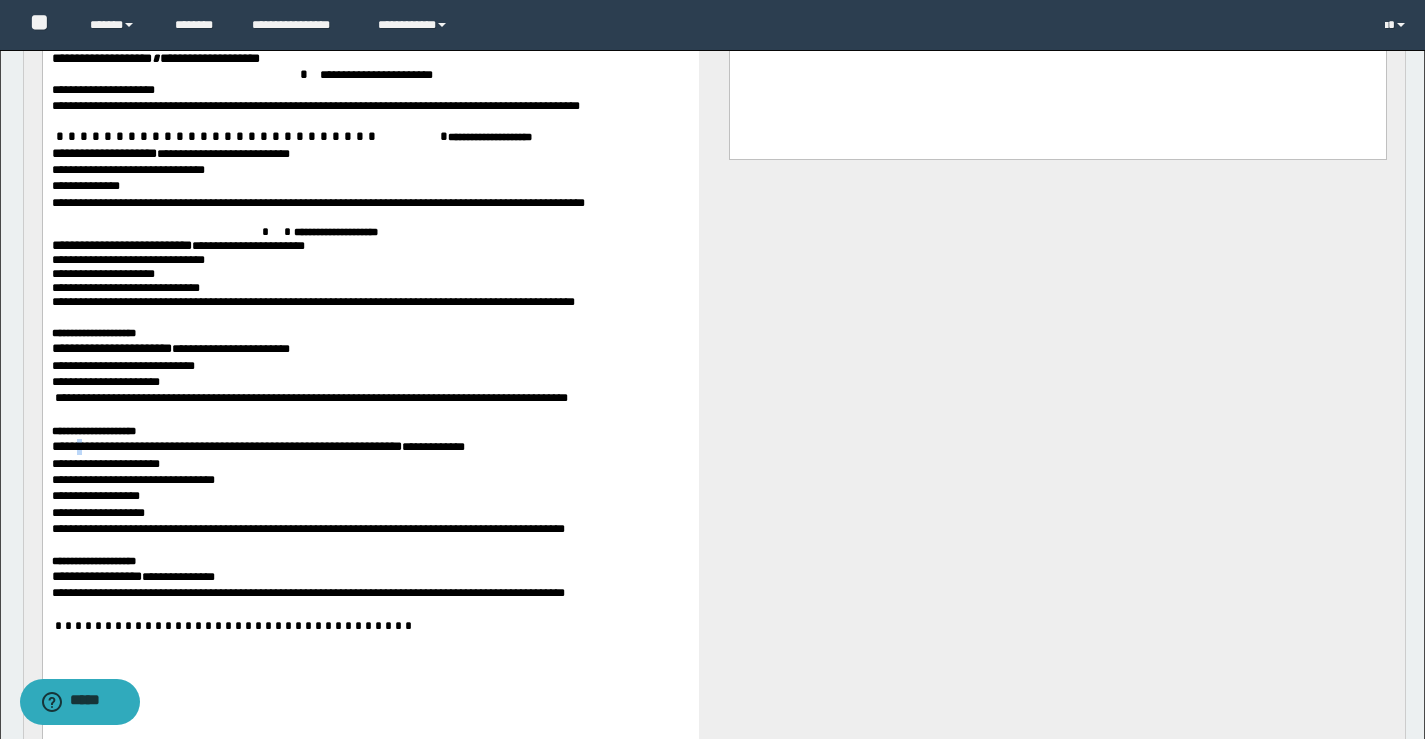 click on "**********" at bounding box center [226, 446] 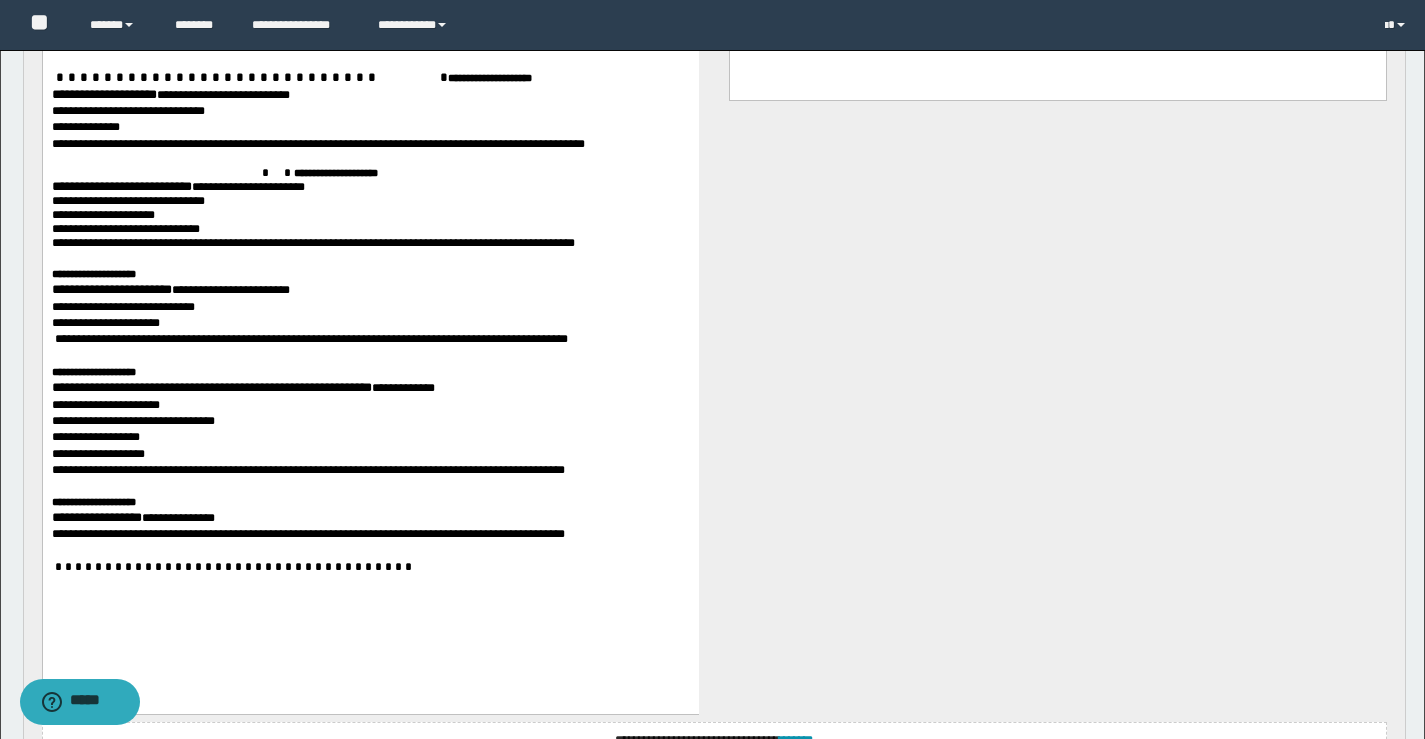 scroll, scrollTop: 900, scrollLeft: 0, axis: vertical 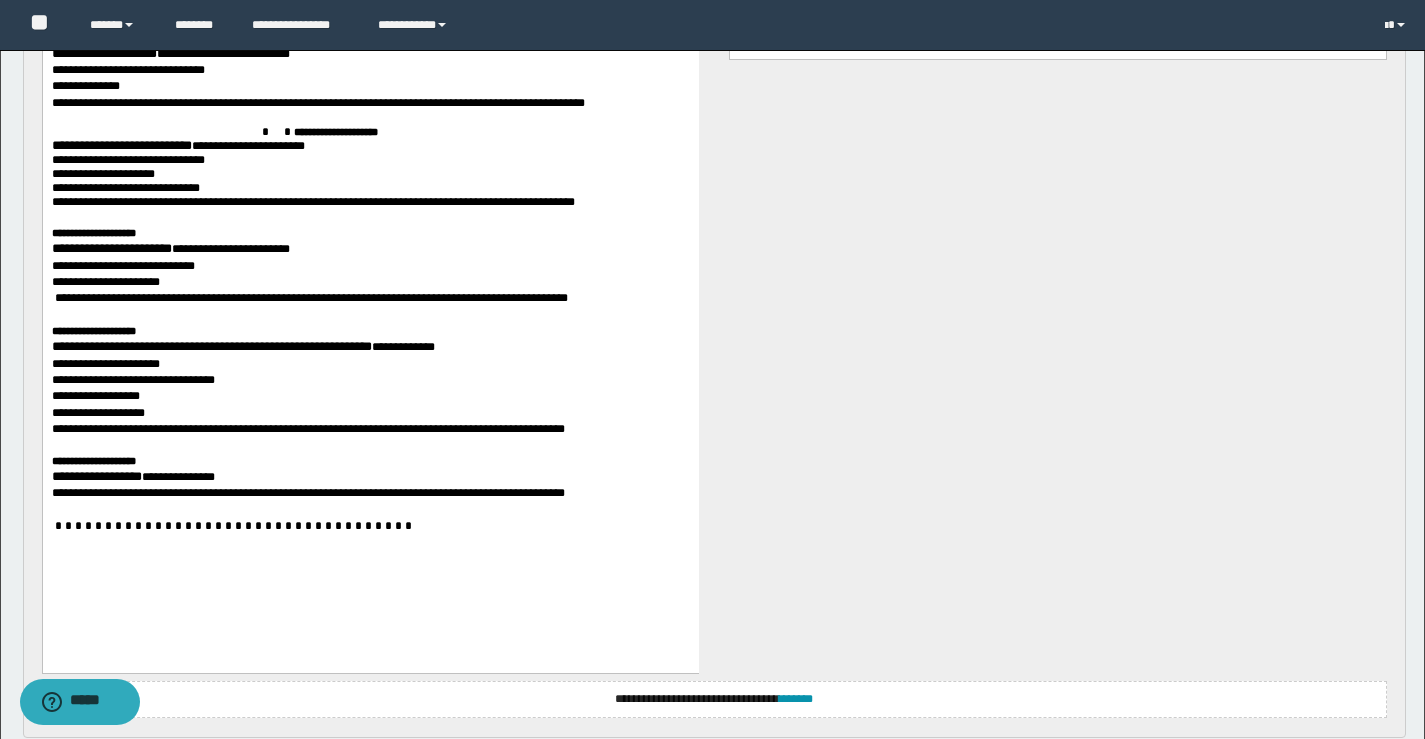 click on "**********" at bounding box center [96, 477] 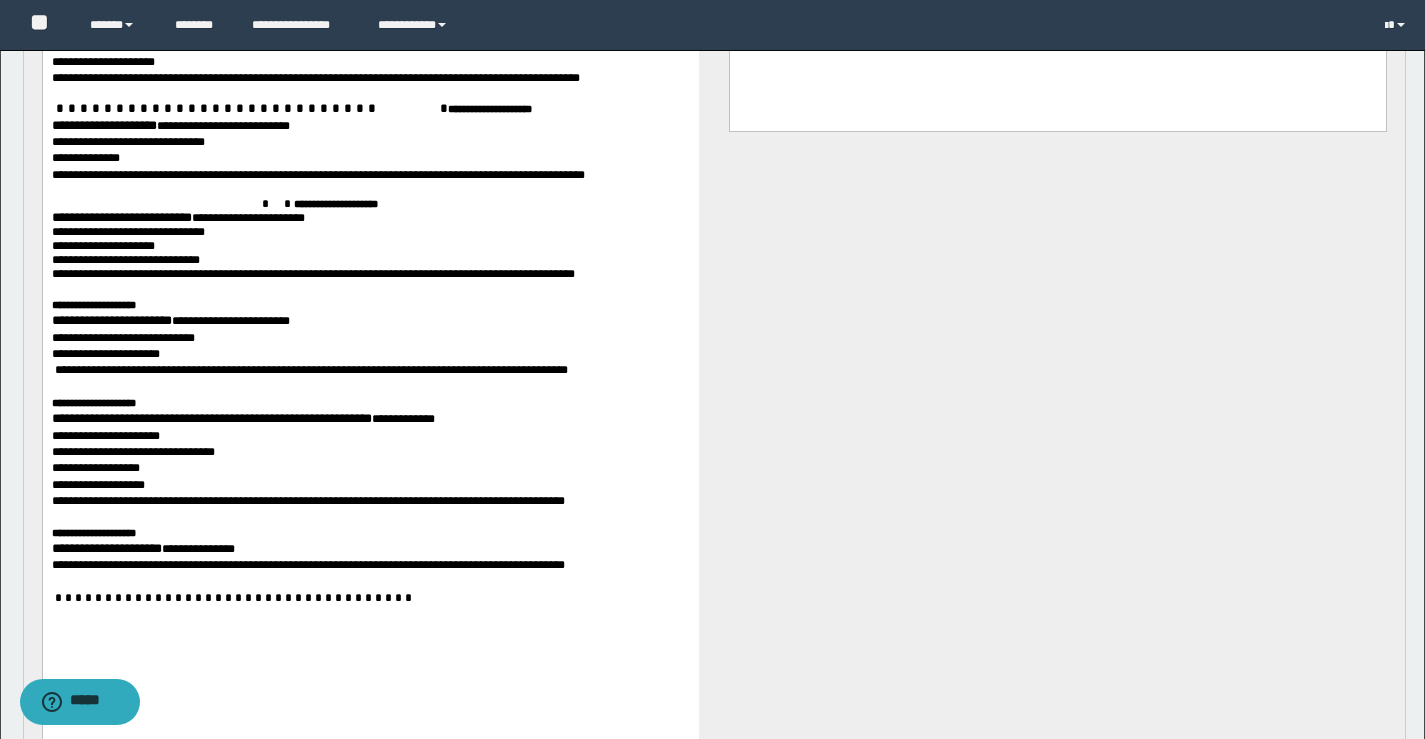 scroll, scrollTop: 700, scrollLeft: 0, axis: vertical 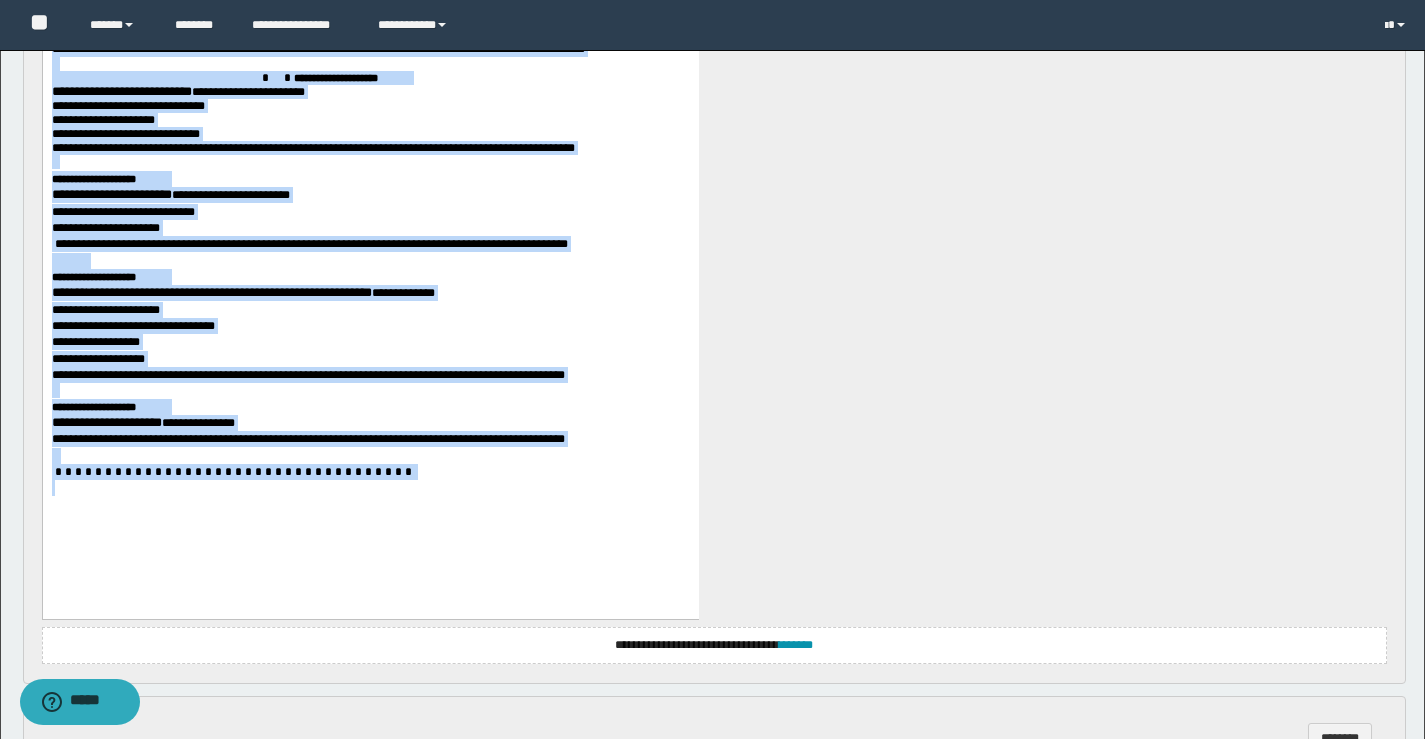 drag, startPoint x: 302, startPoint y: -22, endPoint x: 596, endPoint y: 770, distance: 844.8077 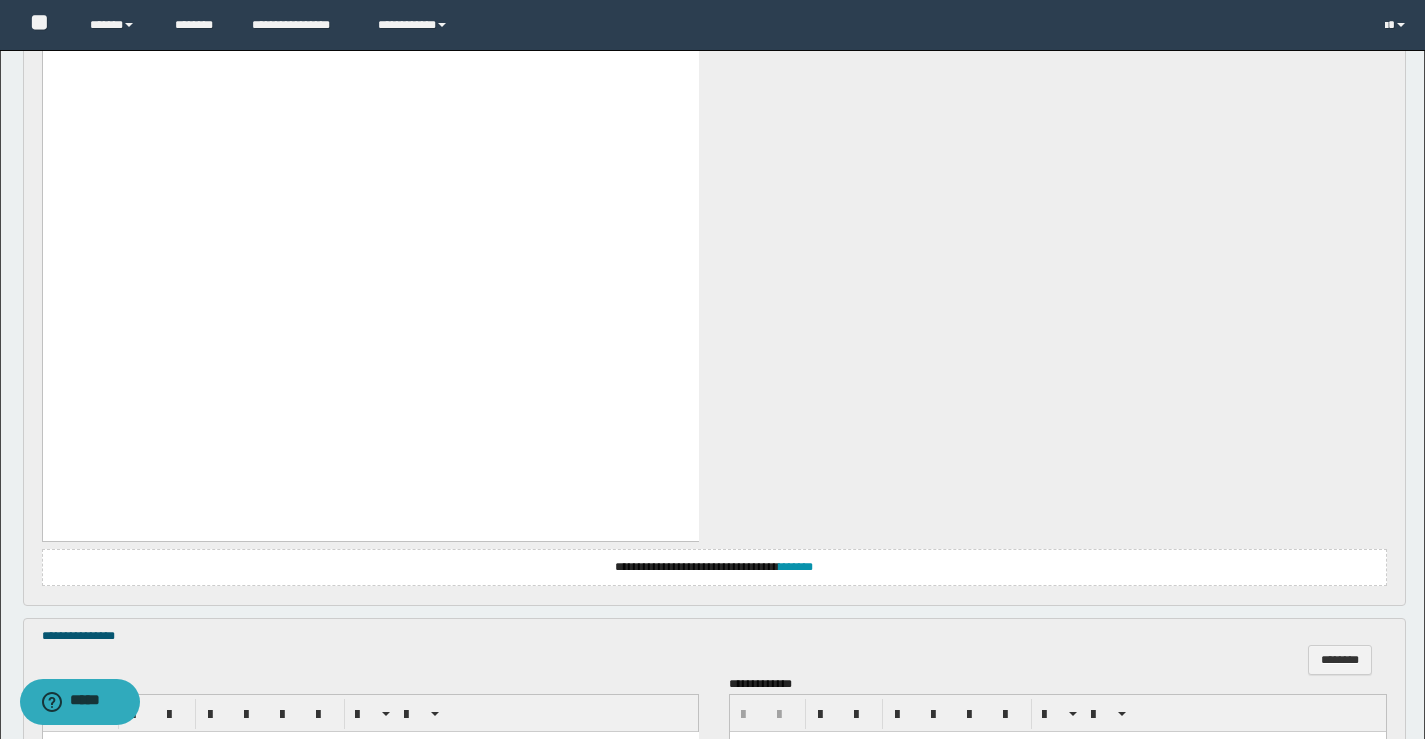 scroll, scrollTop: 853, scrollLeft: 0, axis: vertical 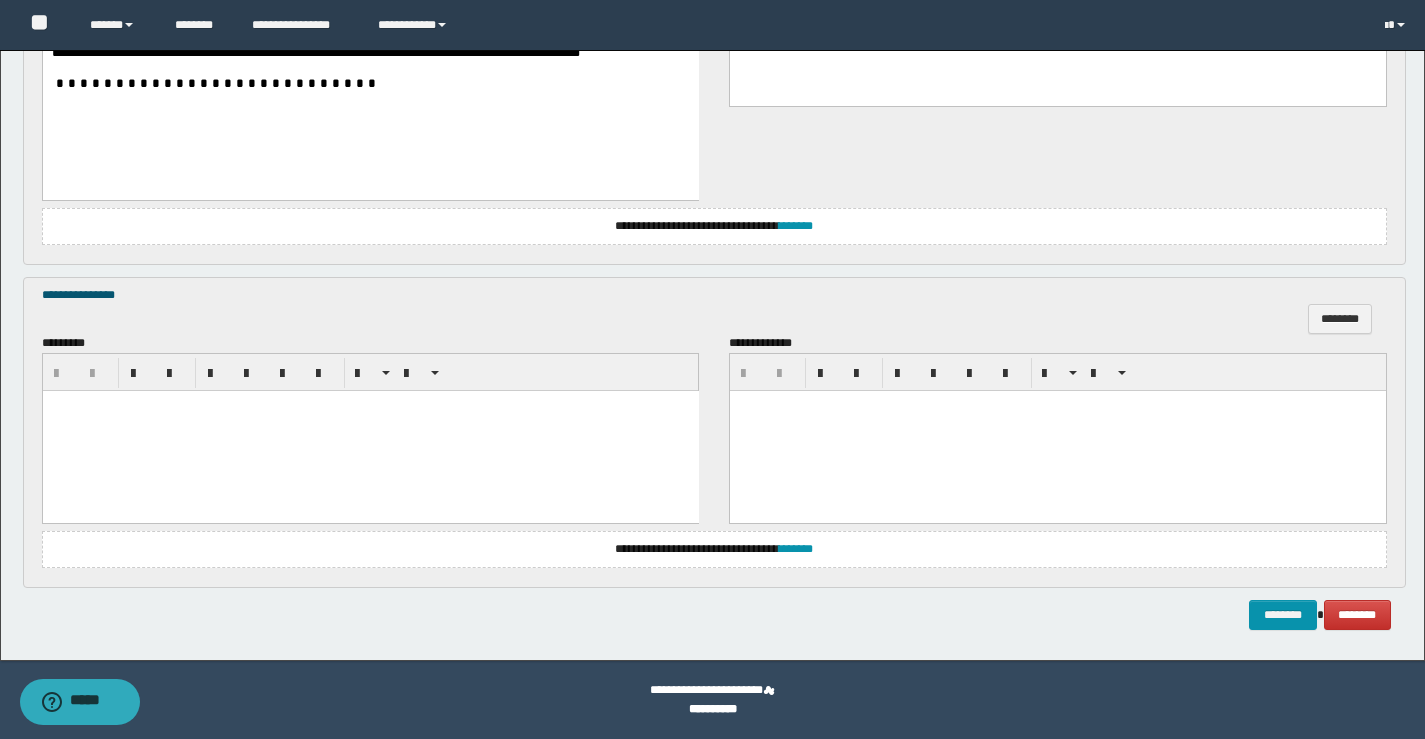 click at bounding box center [370, 431] 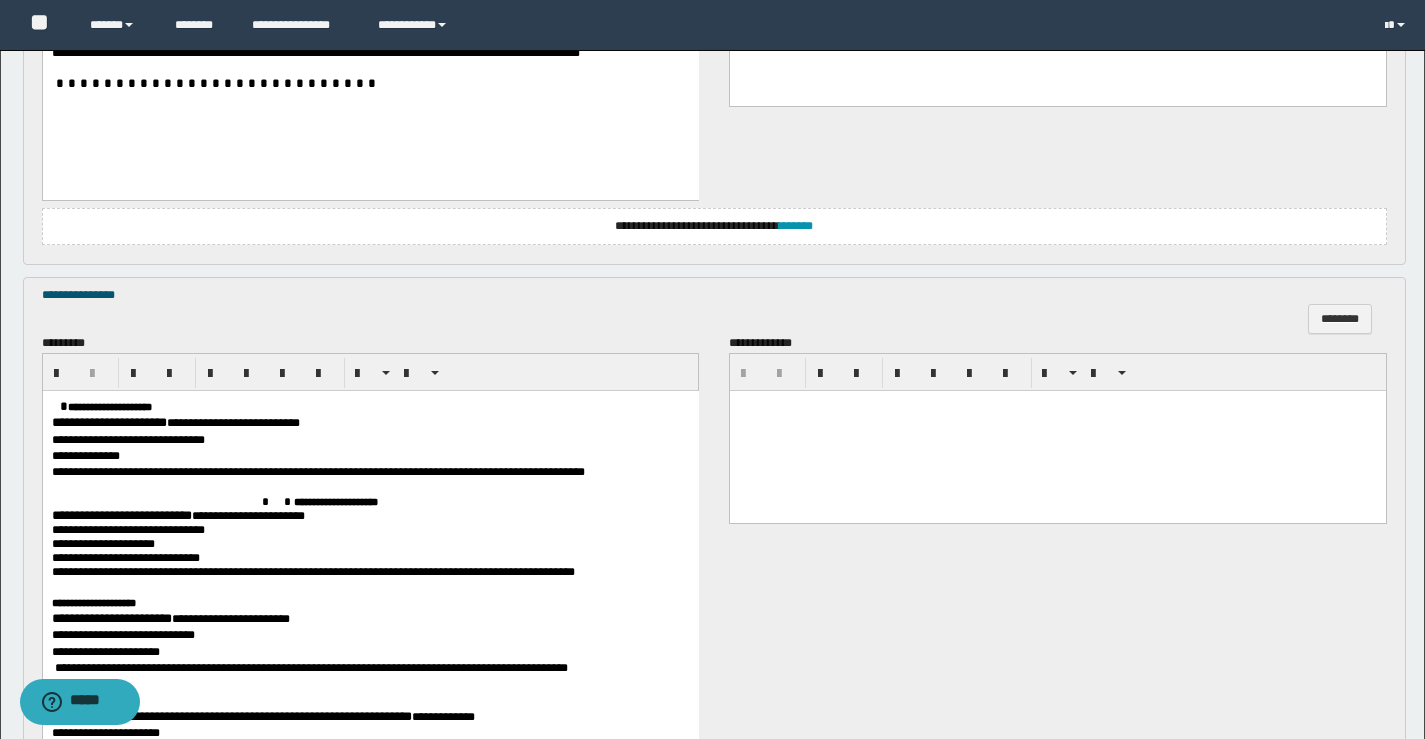 click at bounding box center (59, 406) 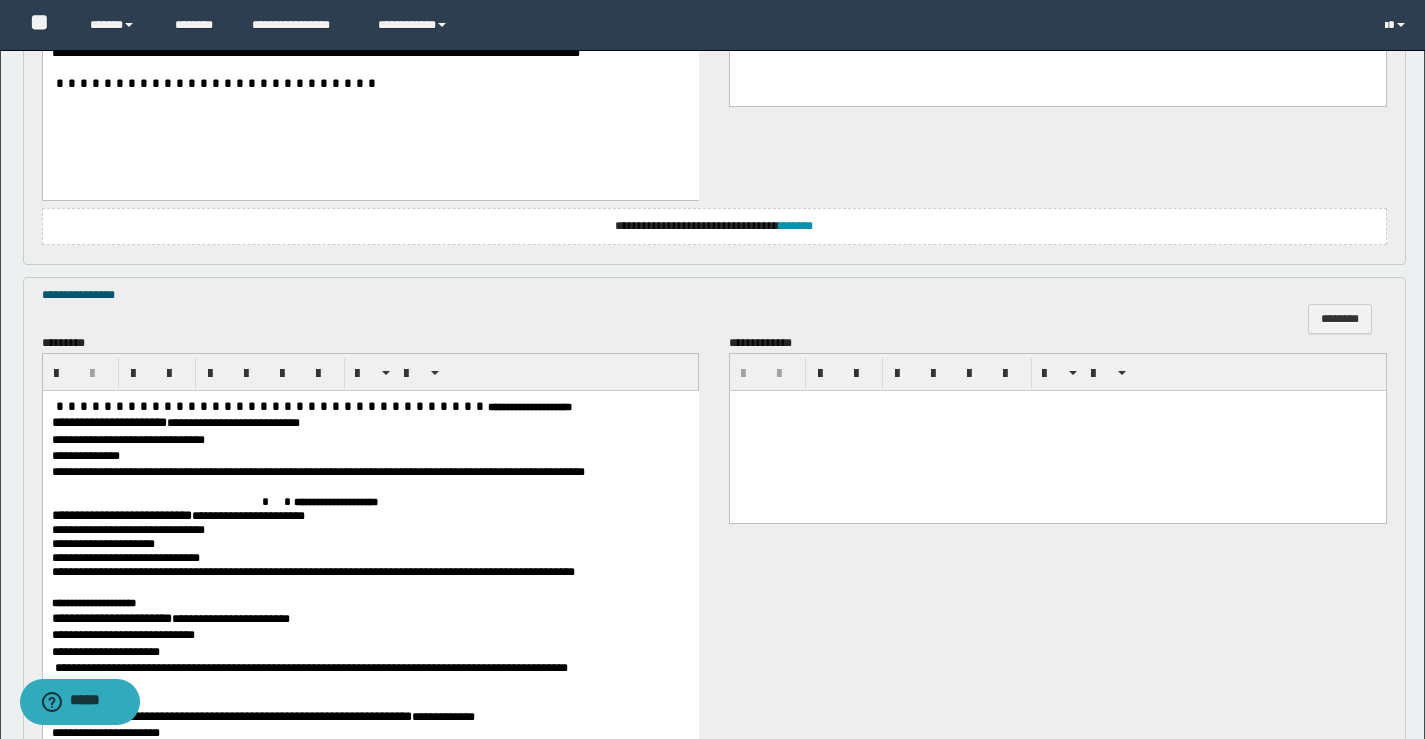 click at bounding box center (1058, 431) 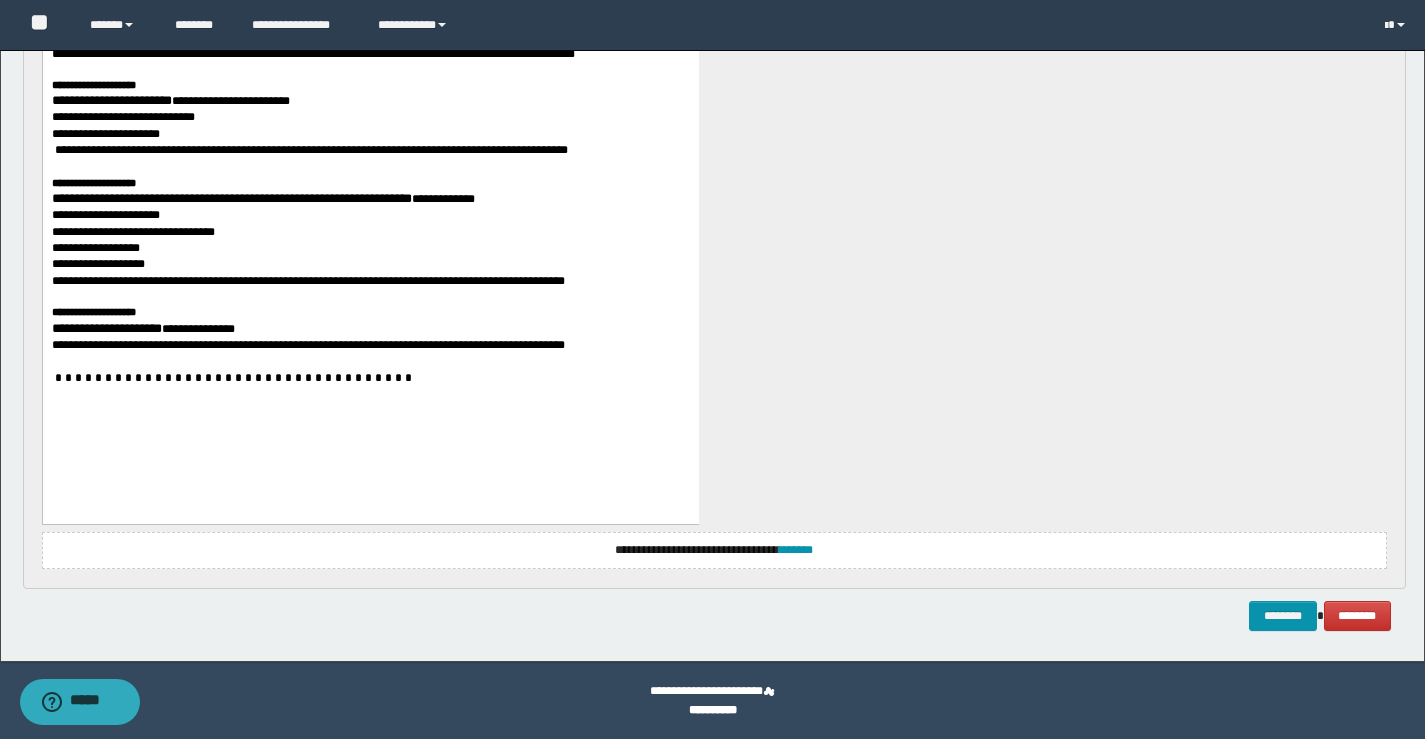 scroll, scrollTop: 1372, scrollLeft: 0, axis: vertical 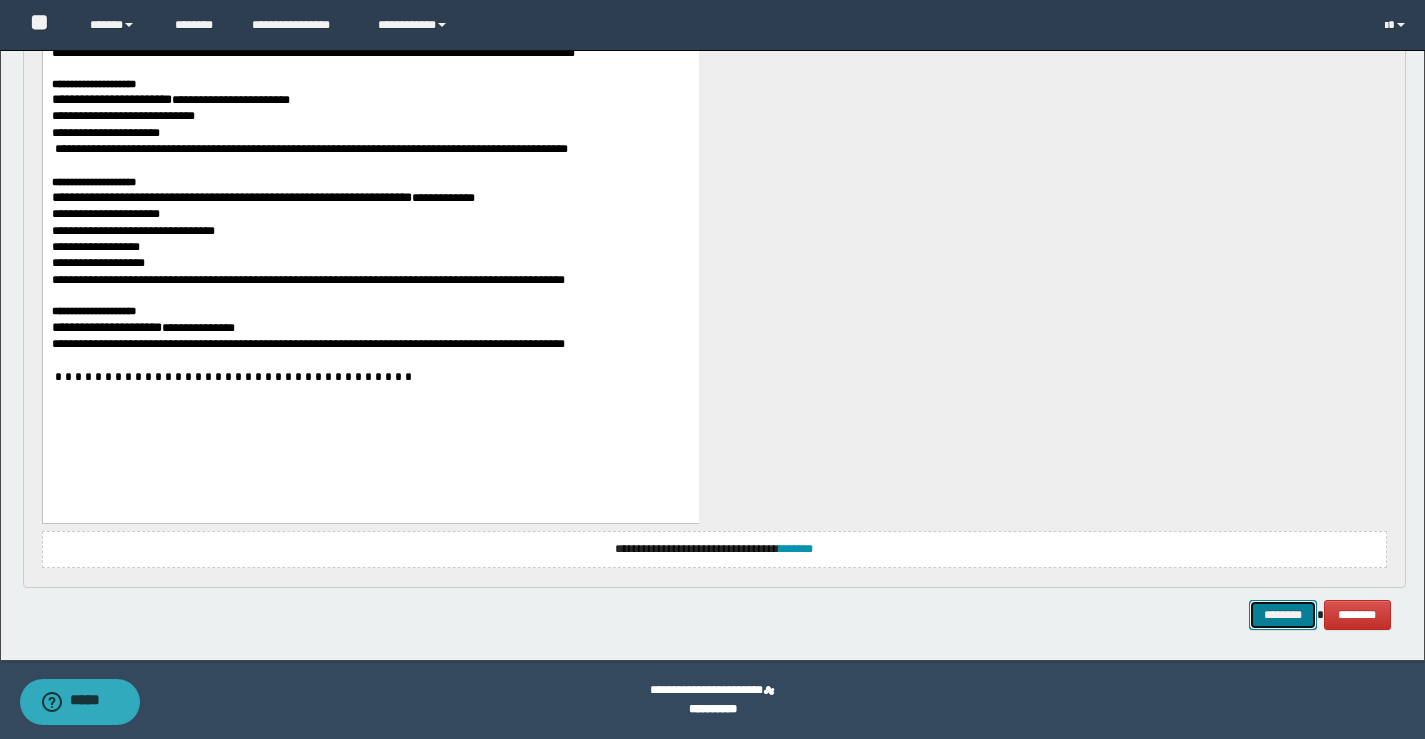 click on "********" at bounding box center (1283, 615) 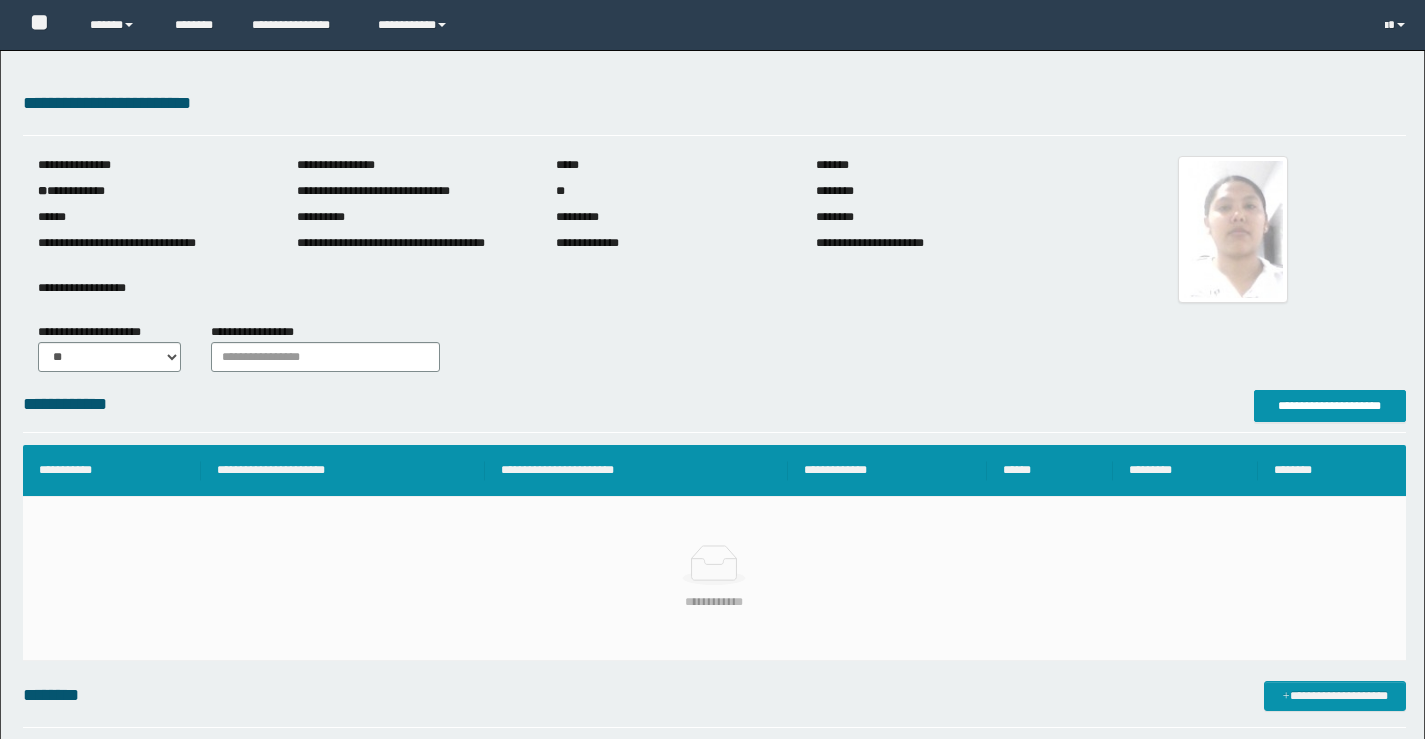 scroll, scrollTop: 0, scrollLeft: 0, axis: both 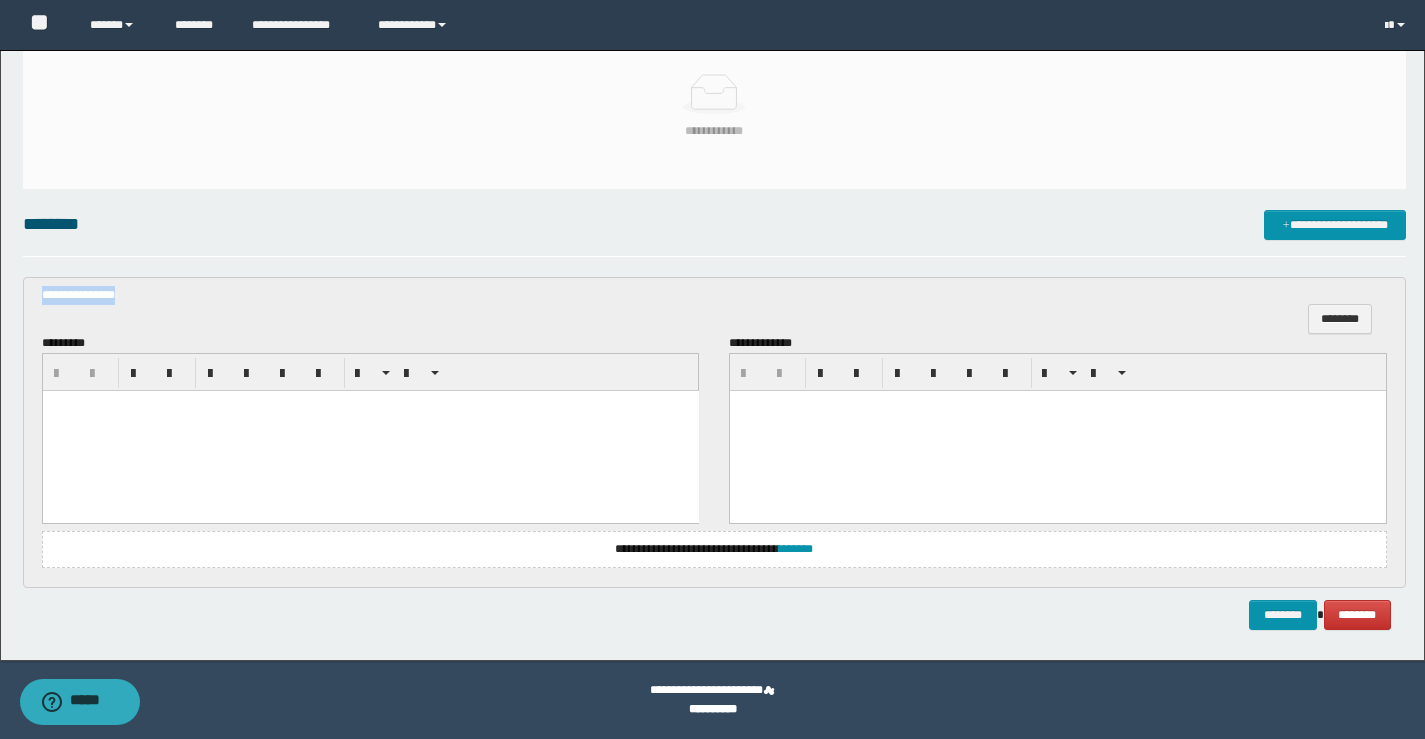 drag, startPoint x: 173, startPoint y: 300, endPoint x: 0, endPoint y: 300, distance: 173 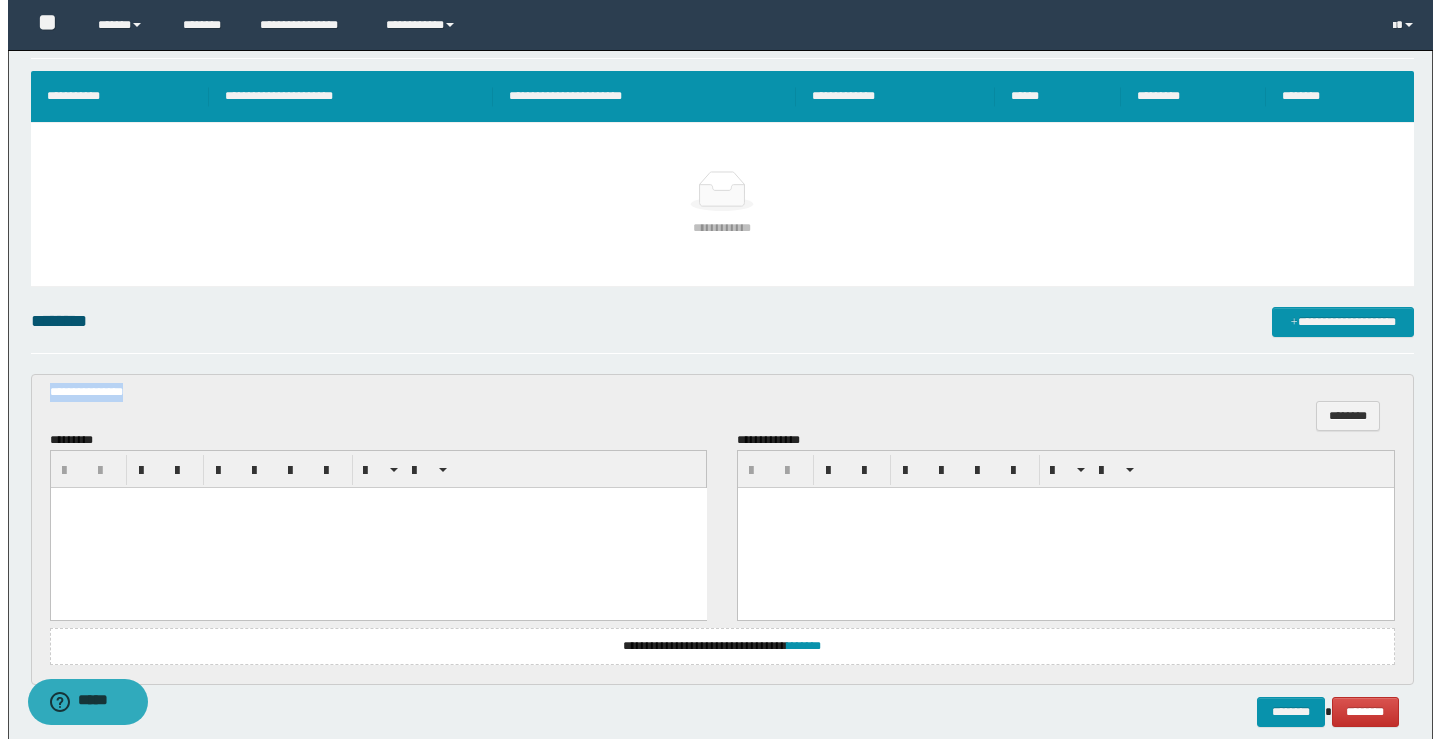 scroll, scrollTop: 271, scrollLeft: 0, axis: vertical 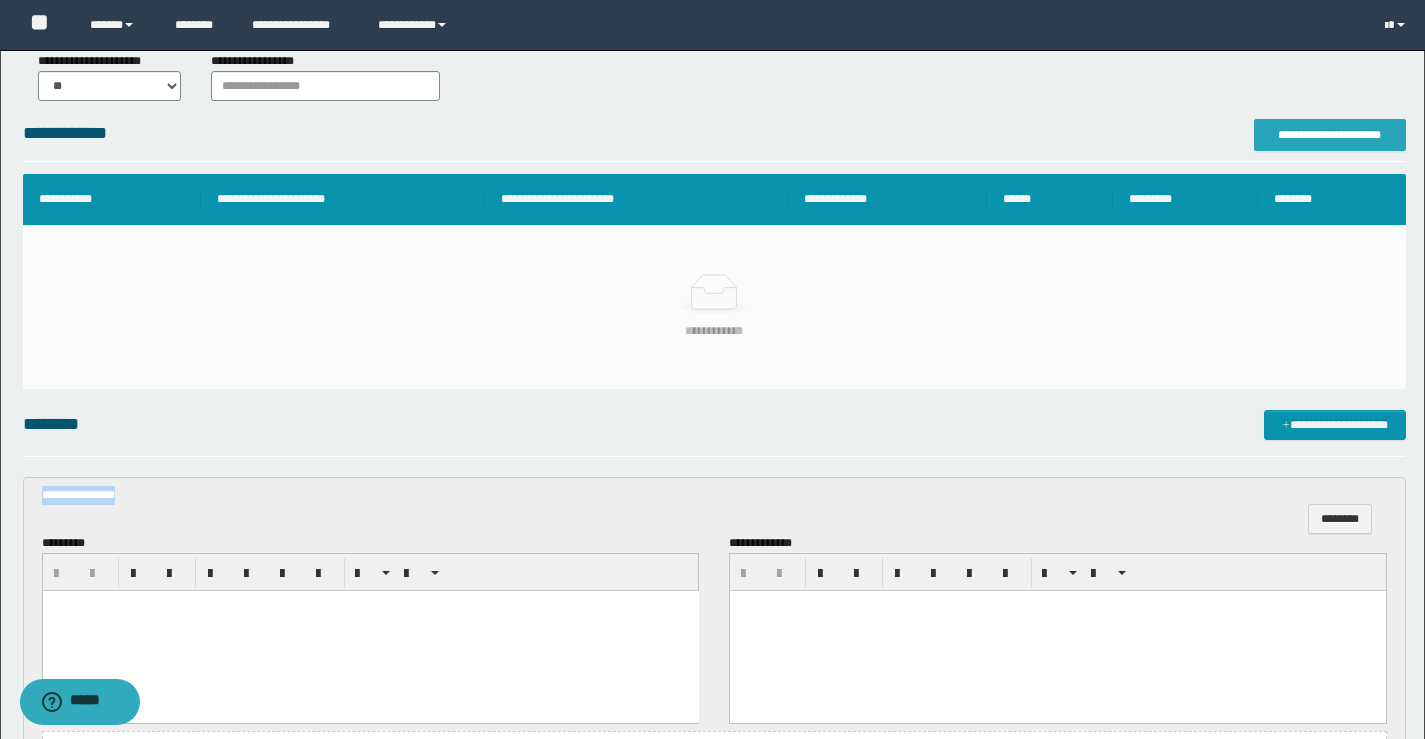 click on "**********" at bounding box center (1330, 135) 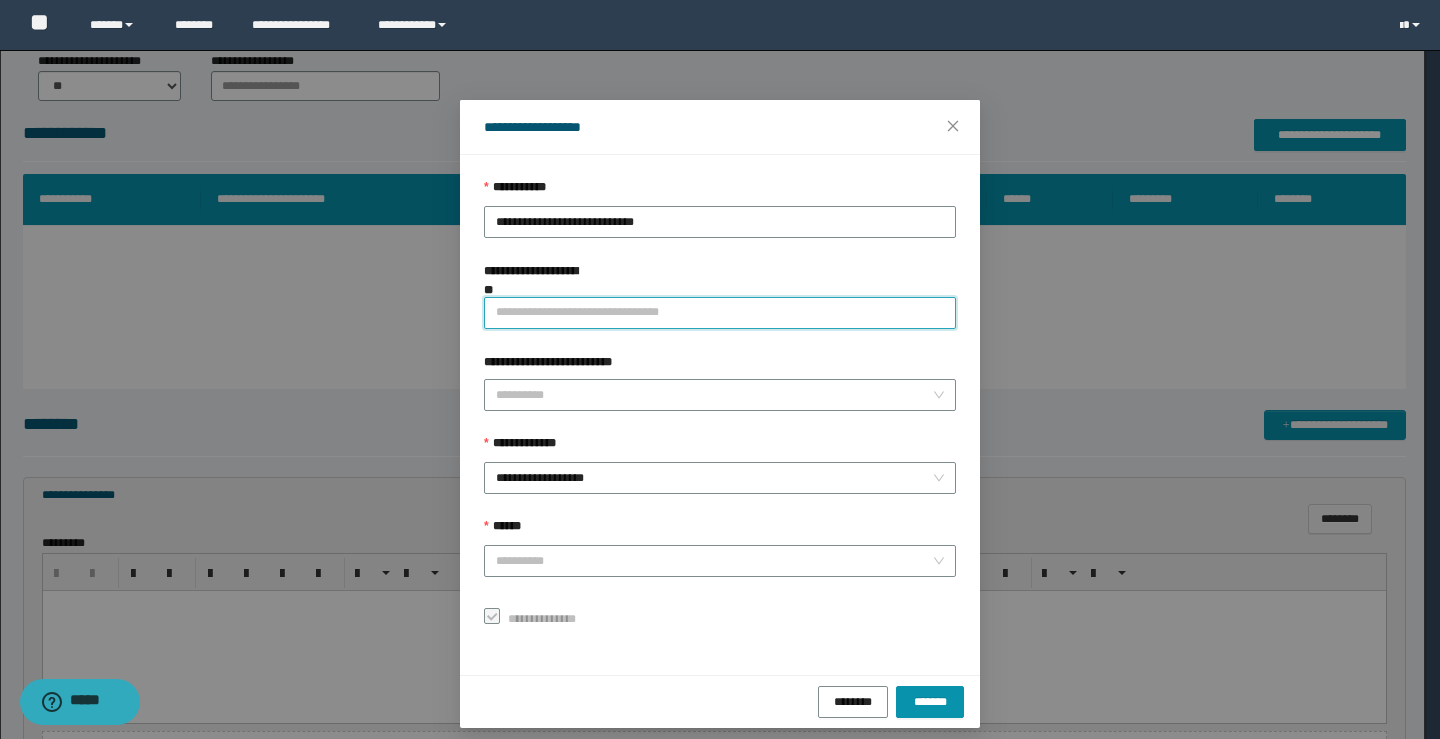 click on "**********" at bounding box center [720, 313] 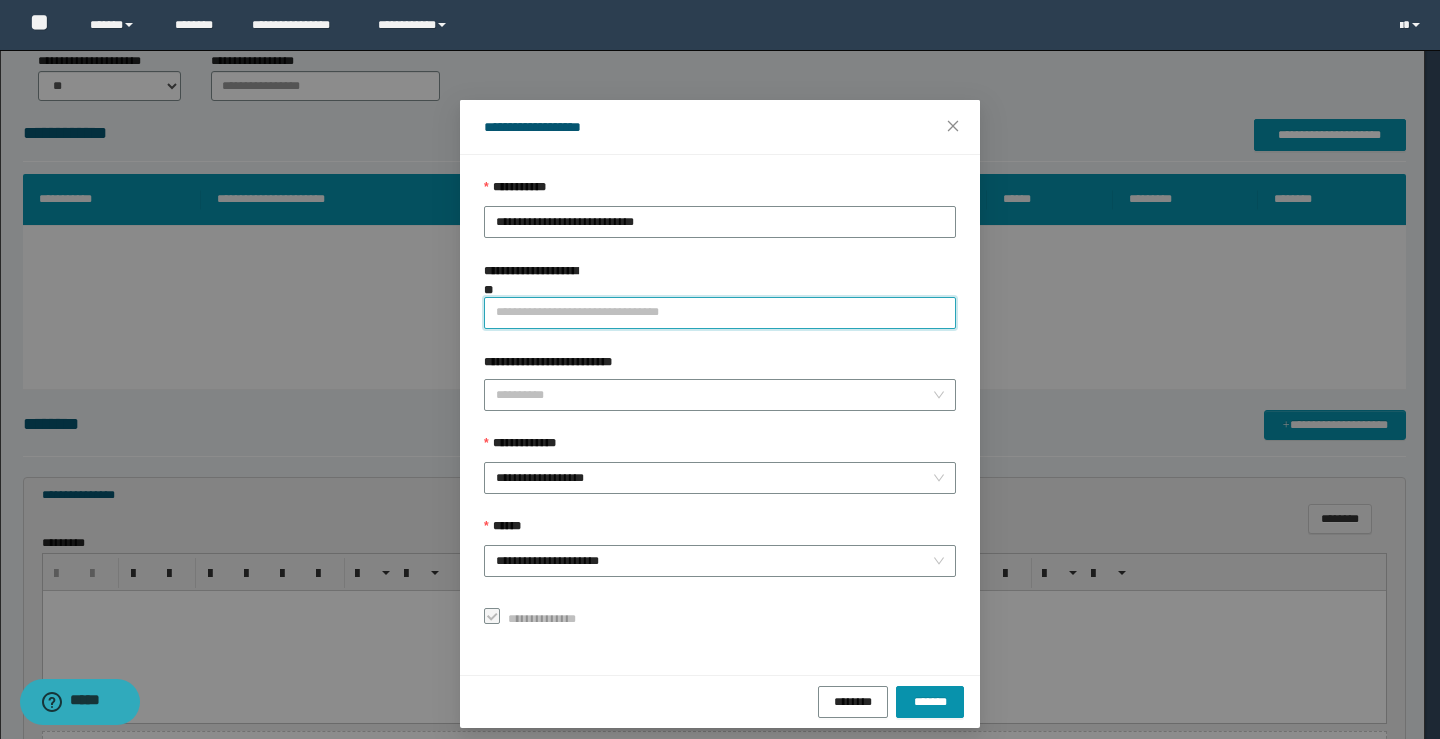 paste on "**********" 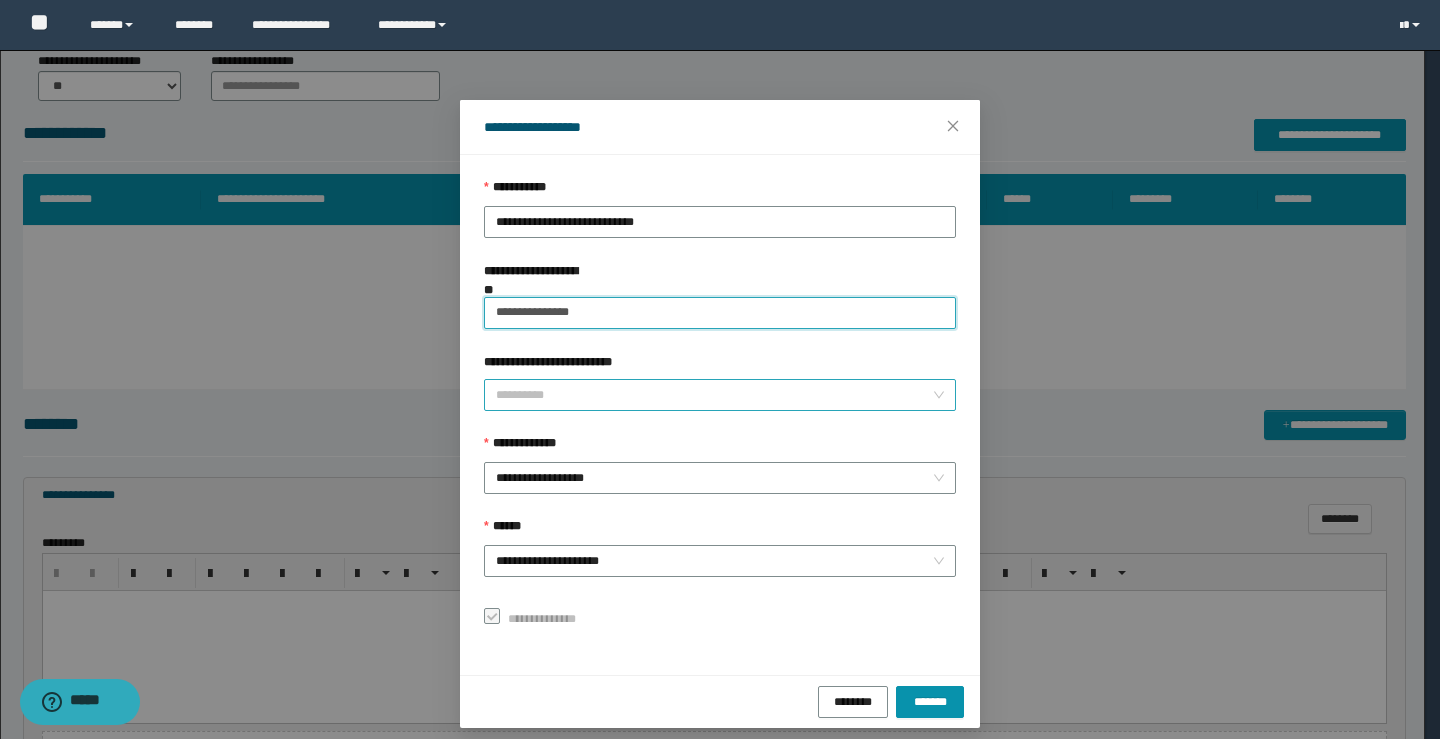 type on "**********" 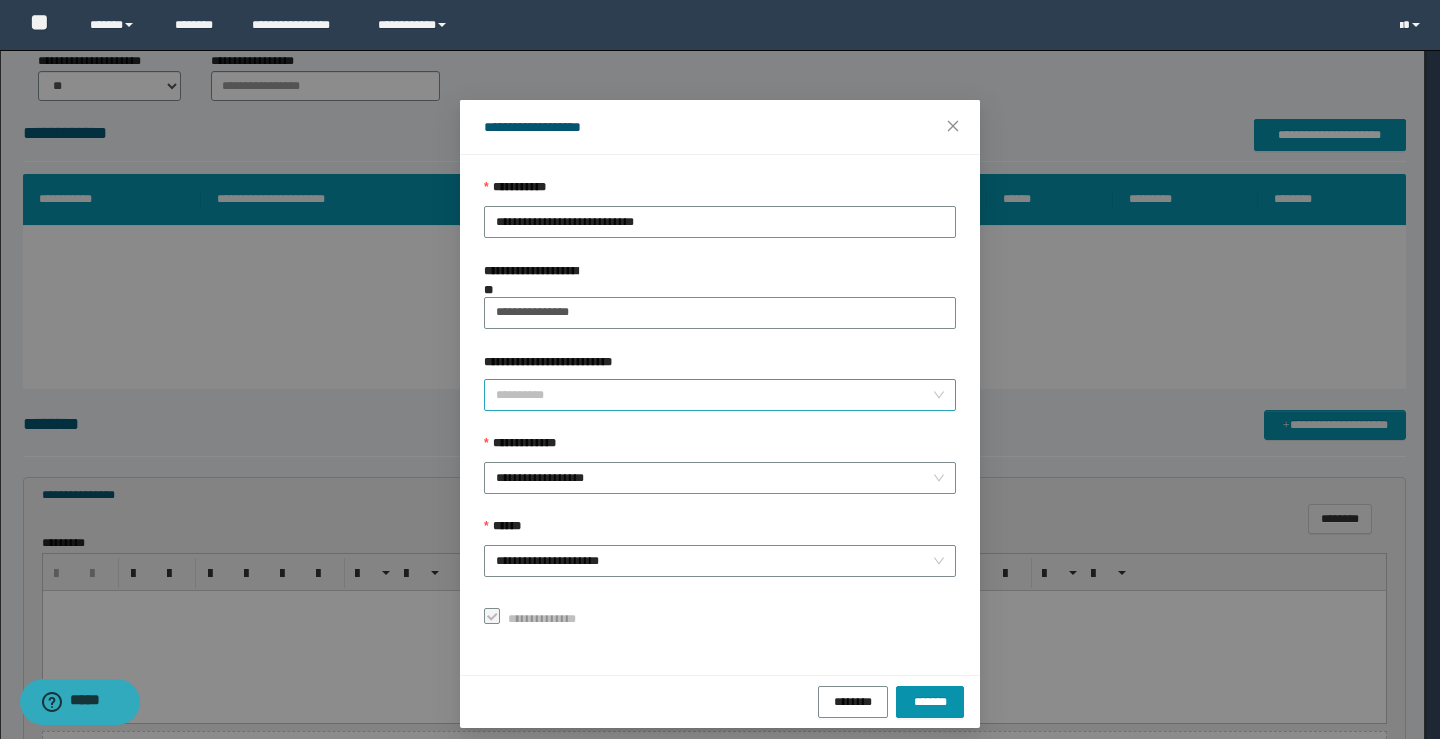 click on "**********" at bounding box center [714, 395] 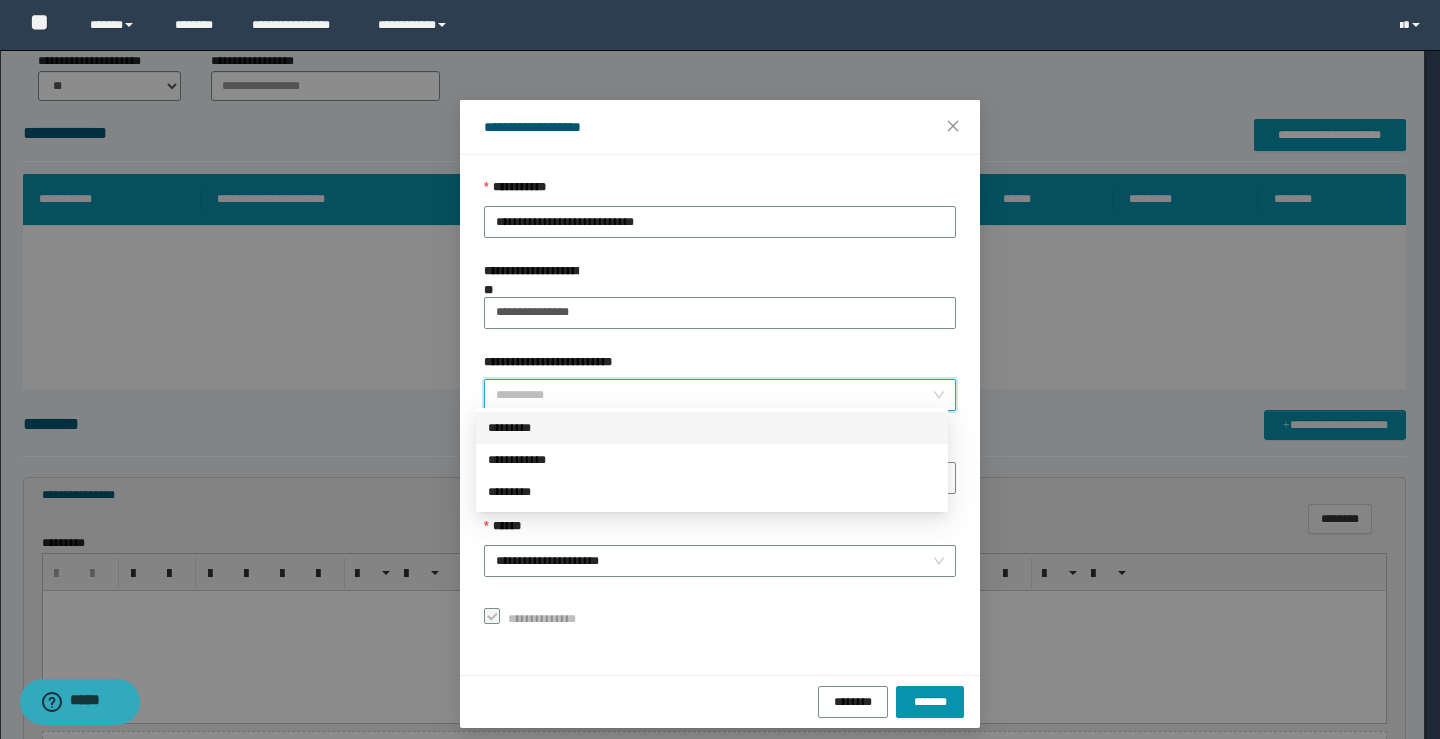 click on "*********" at bounding box center [712, 428] 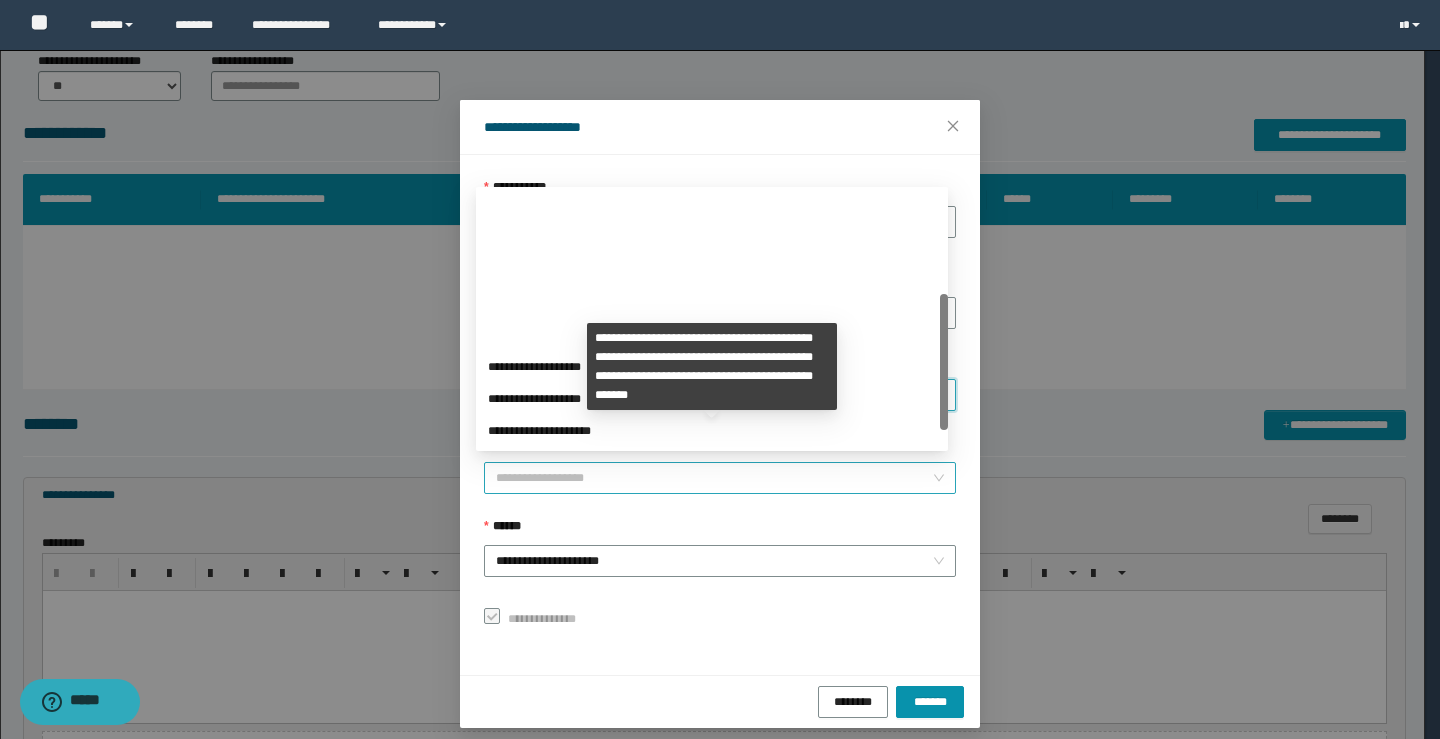 click on "**********" at bounding box center [720, 478] 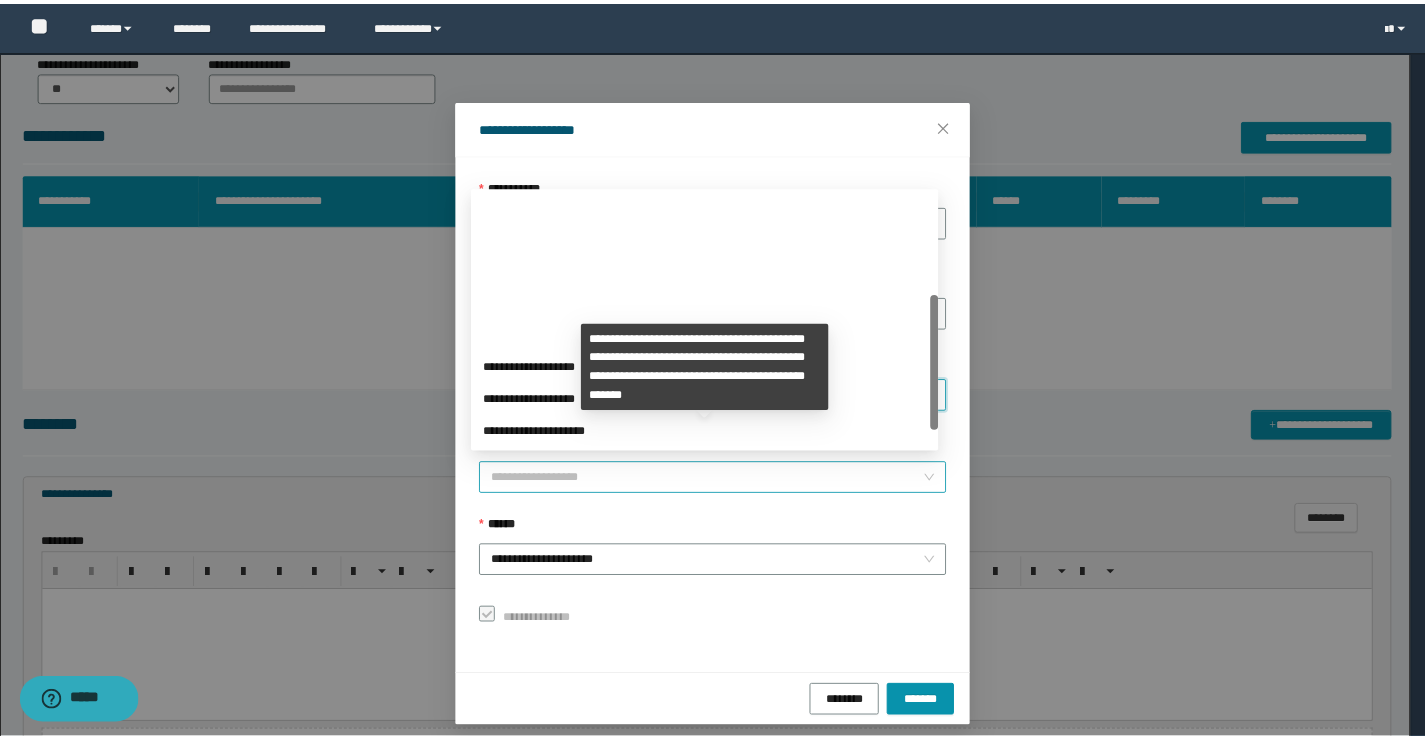 scroll, scrollTop: 192, scrollLeft: 0, axis: vertical 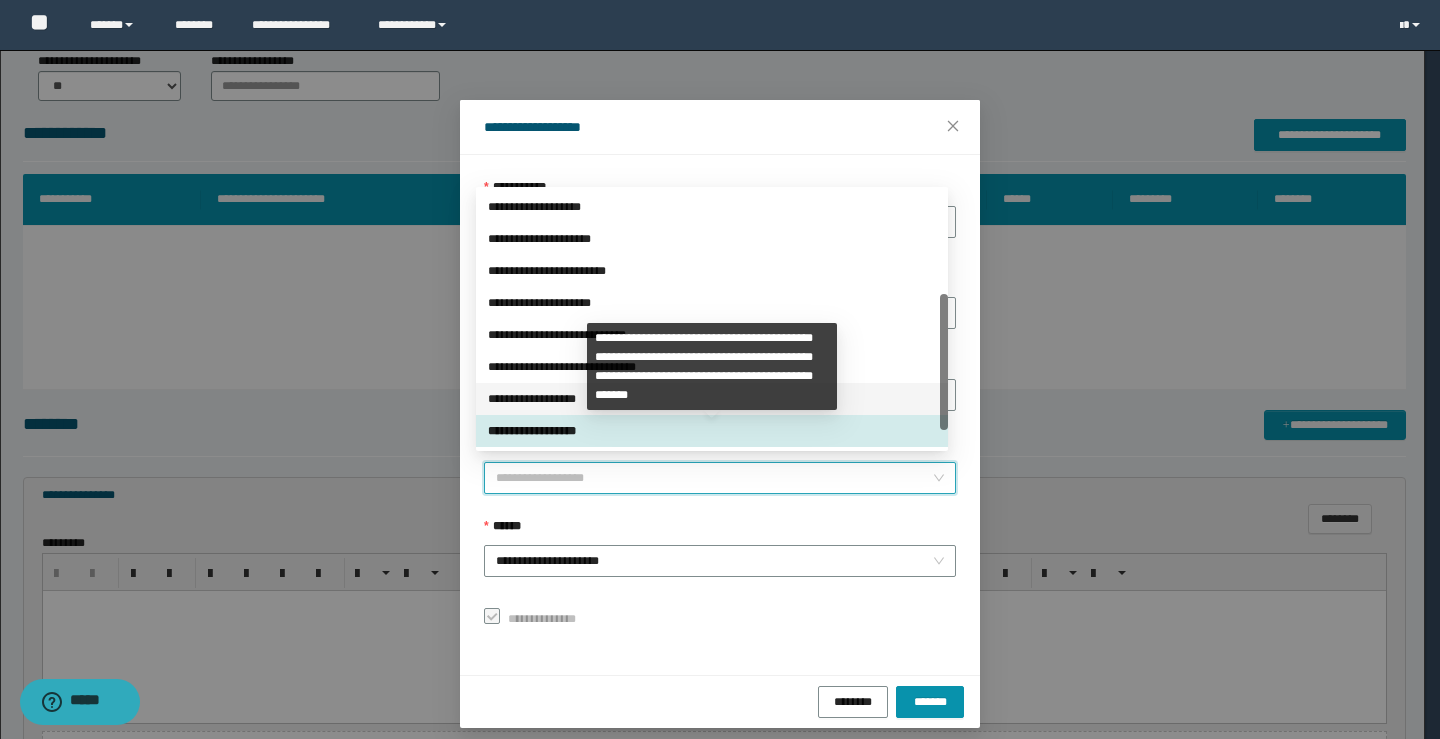 click on "**********" at bounding box center (712, 399) 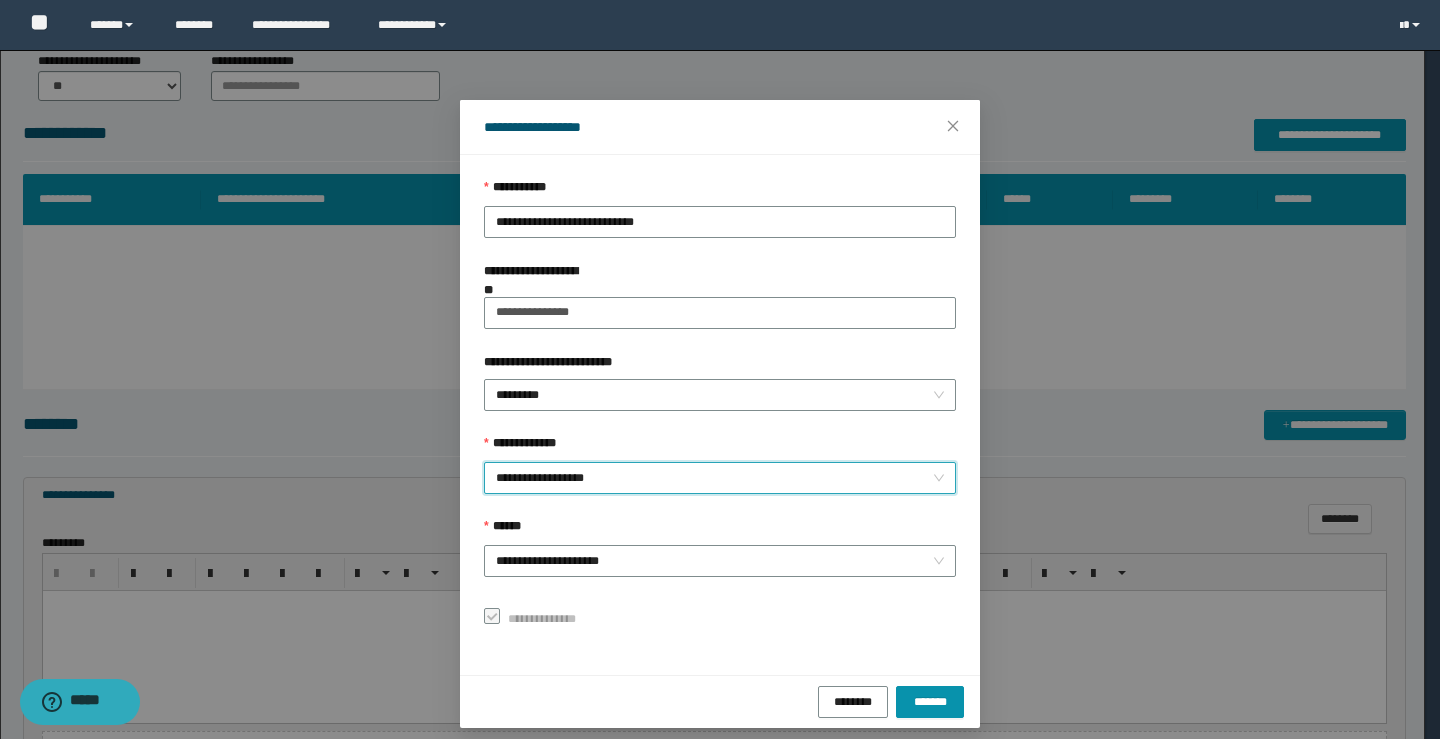 click on "******" at bounding box center [720, 531] 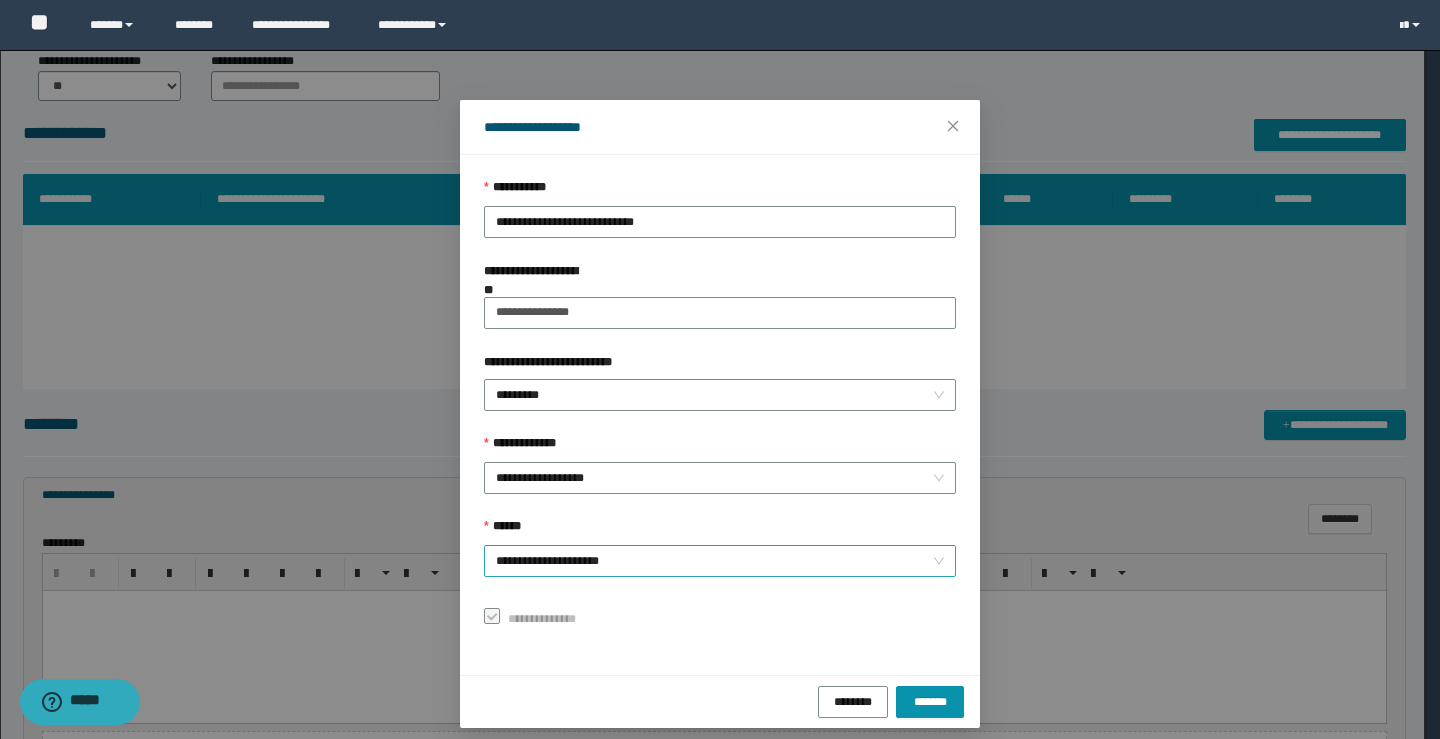 click on "**********" at bounding box center (720, 561) 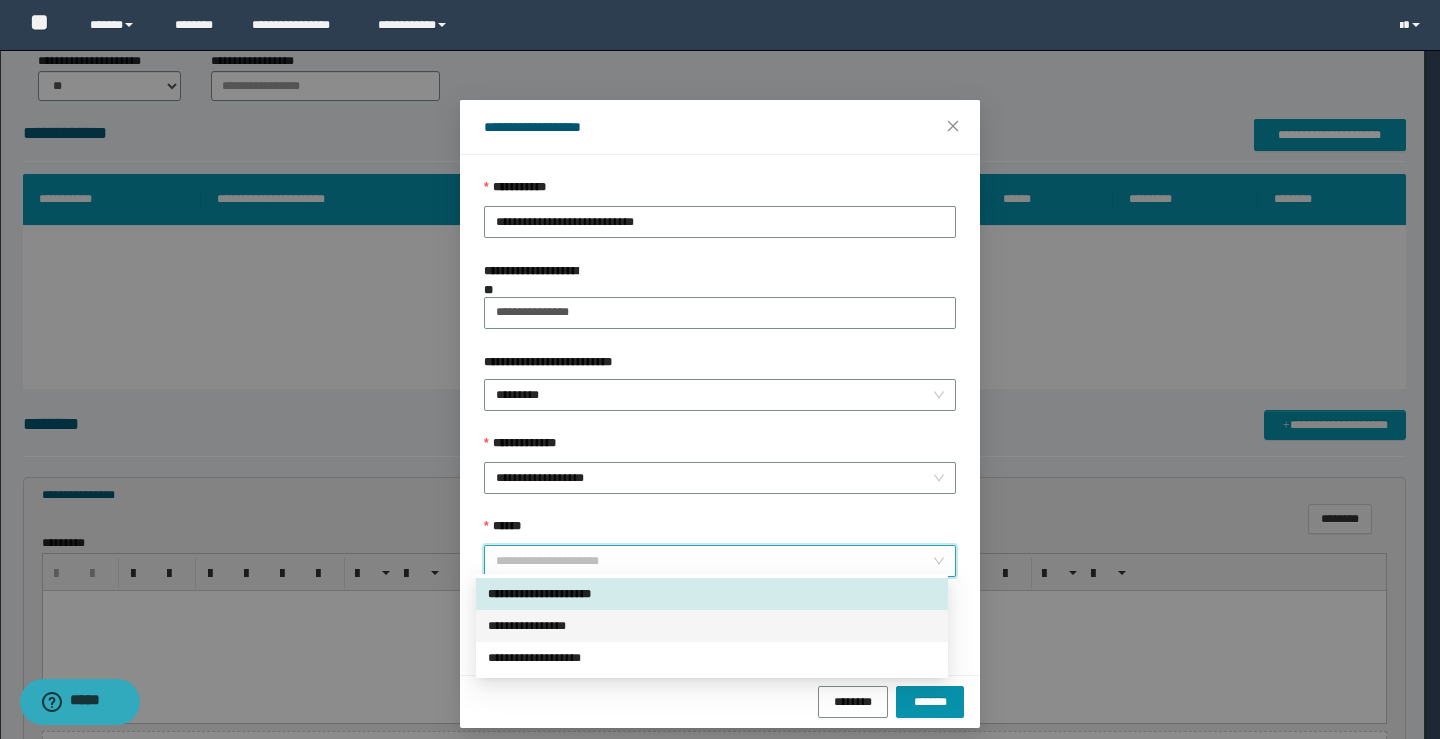 click on "**********" at bounding box center (712, 626) 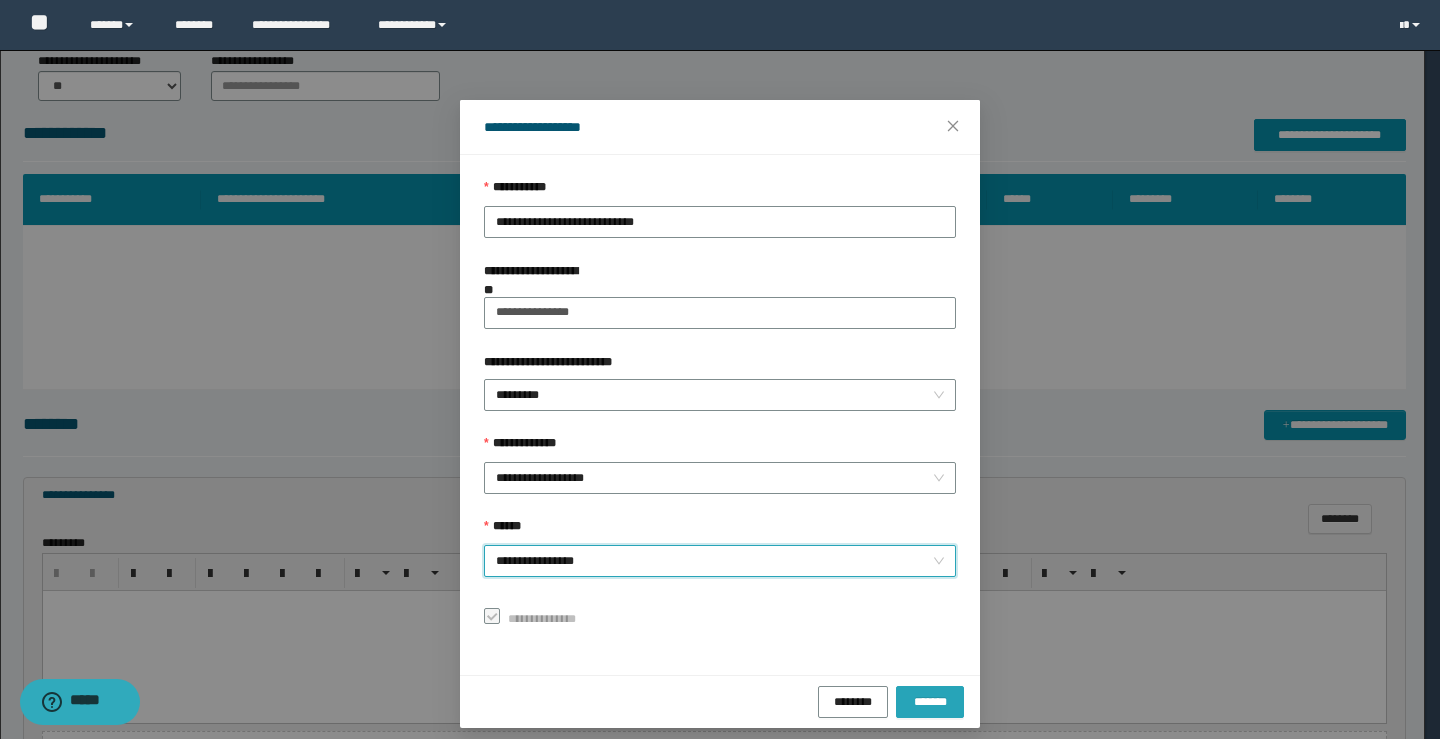 click on "*******" at bounding box center [930, 702] 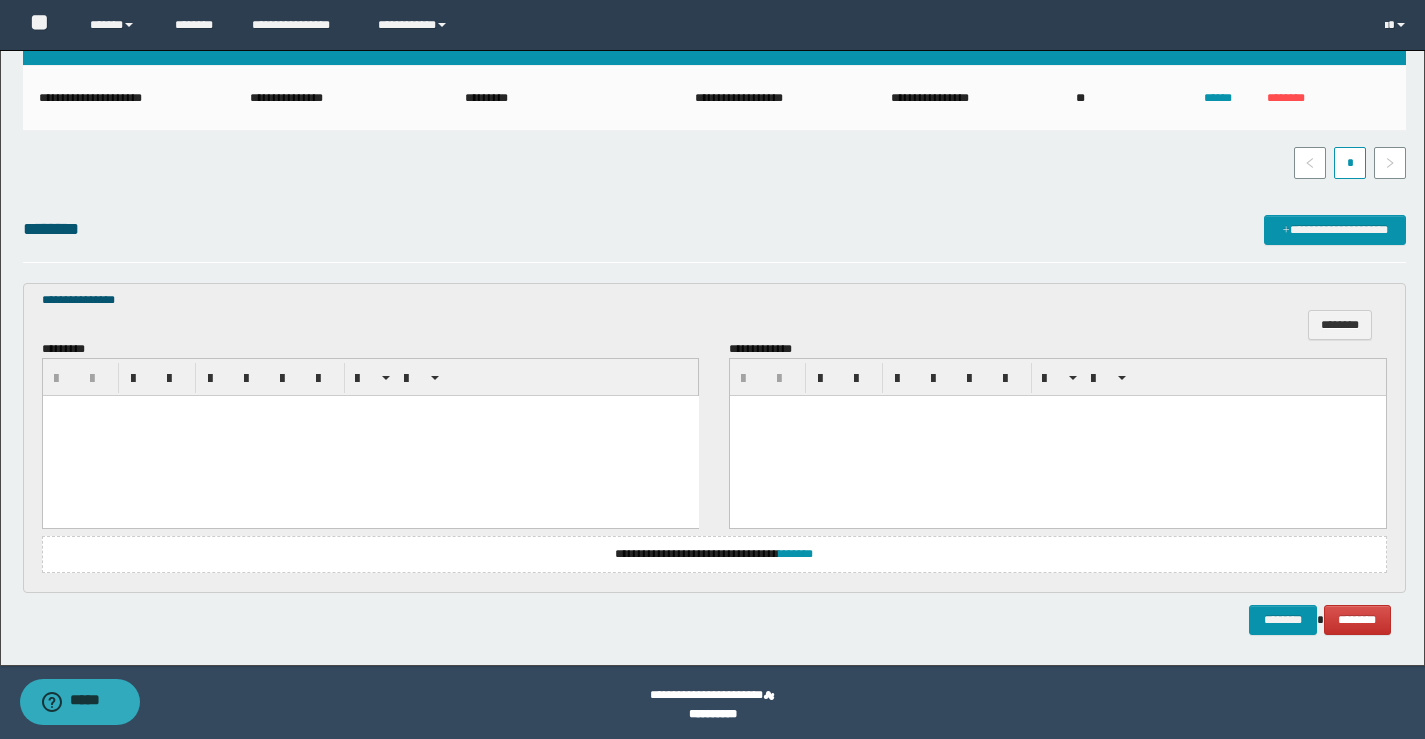 scroll, scrollTop: 436, scrollLeft: 0, axis: vertical 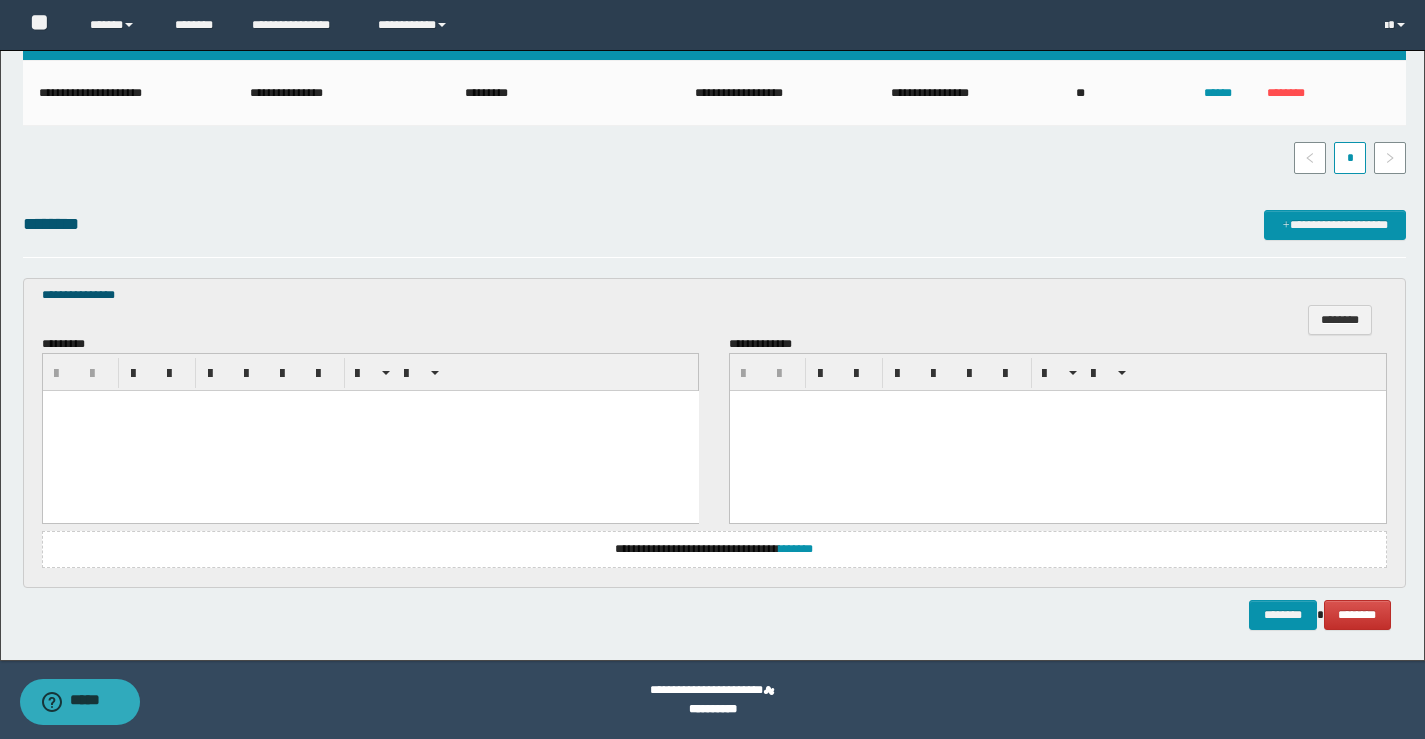 click at bounding box center [370, 431] 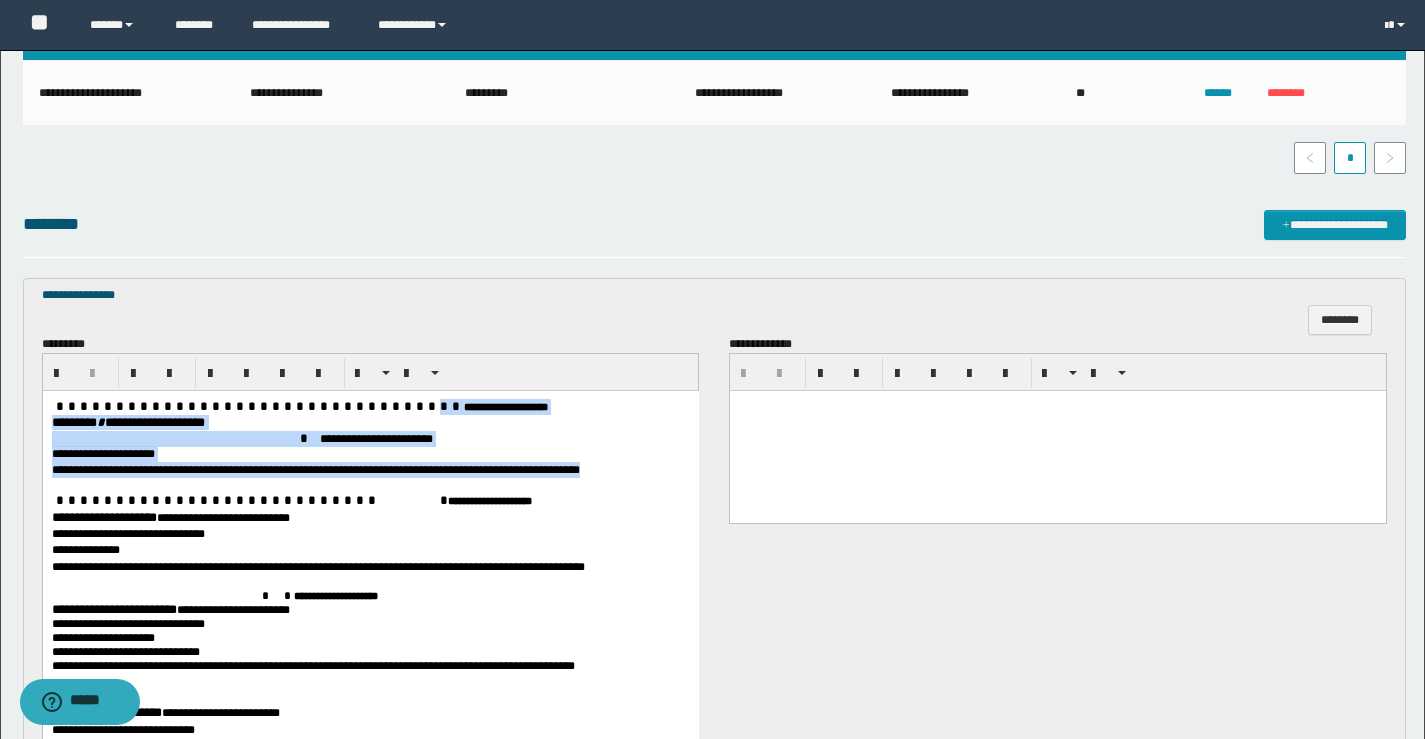 drag, startPoint x: 291, startPoint y: 403, endPoint x: 564, endPoint y: 470, distance: 281.1014 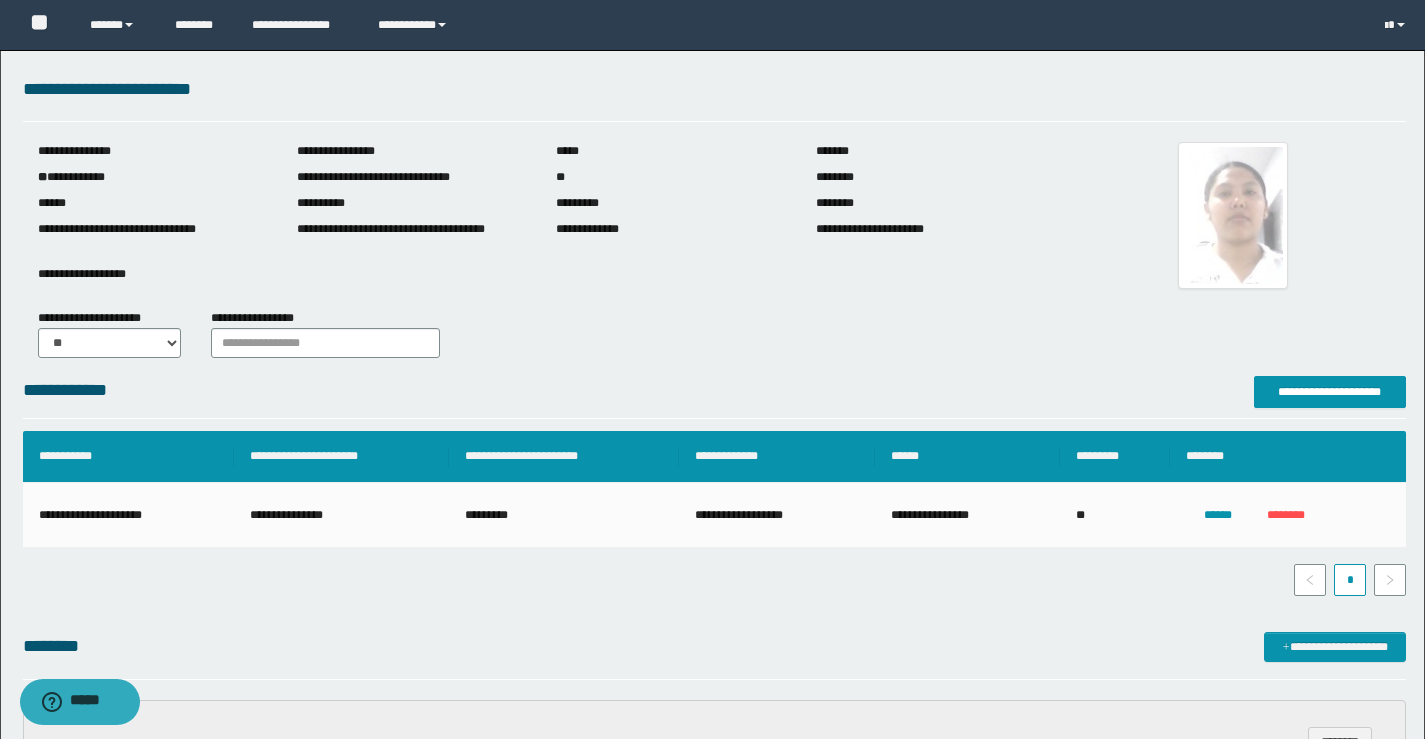 scroll, scrollTop: 0, scrollLeft: 0, axis: both 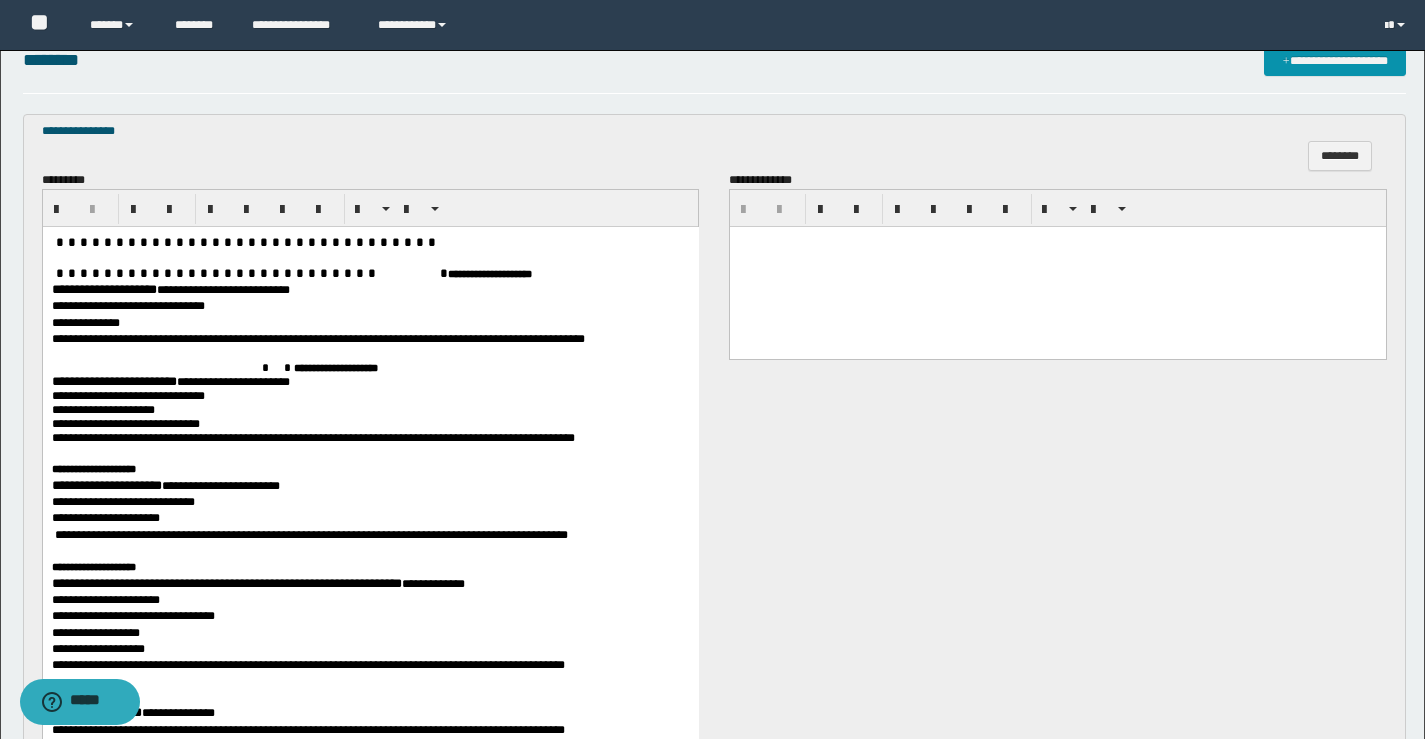click on "**********" at bounding box center [103, 289] 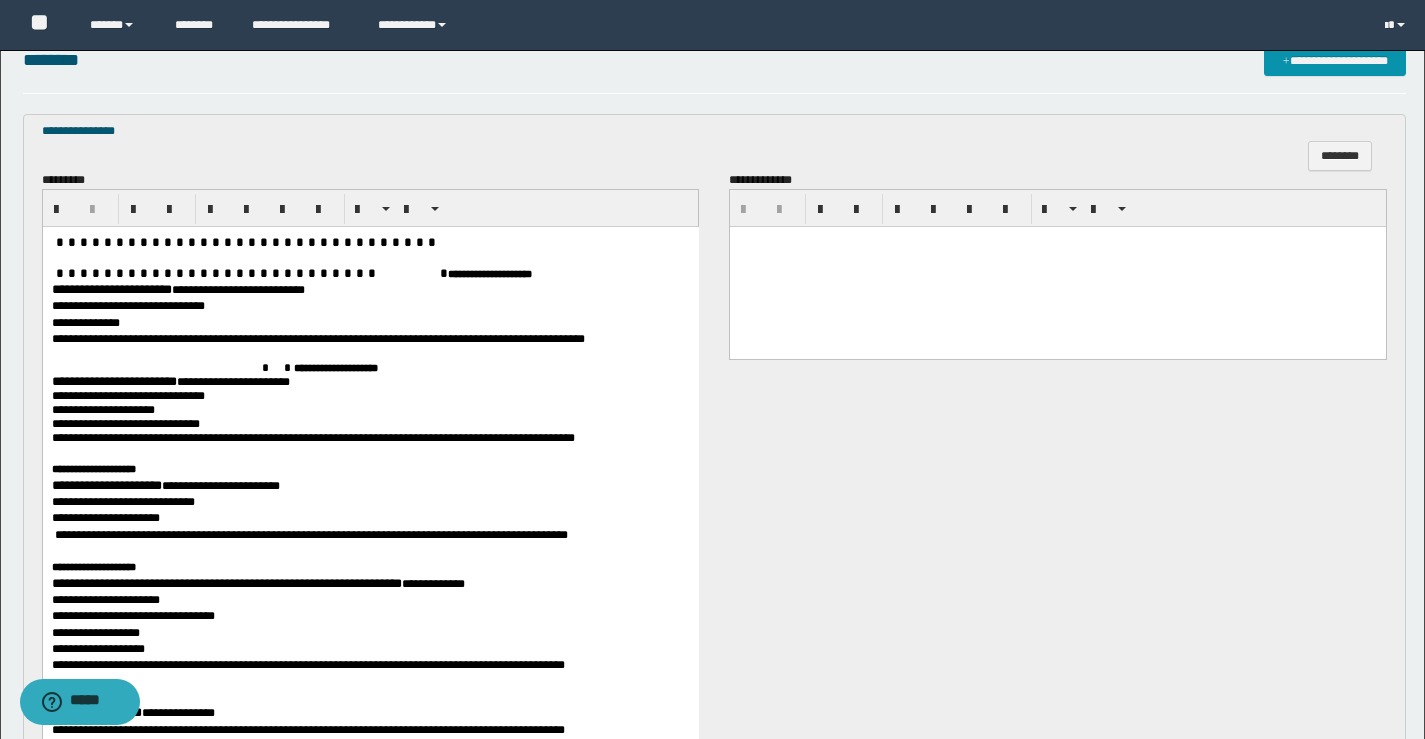 click on "**********" at bounding box center [113, 381] 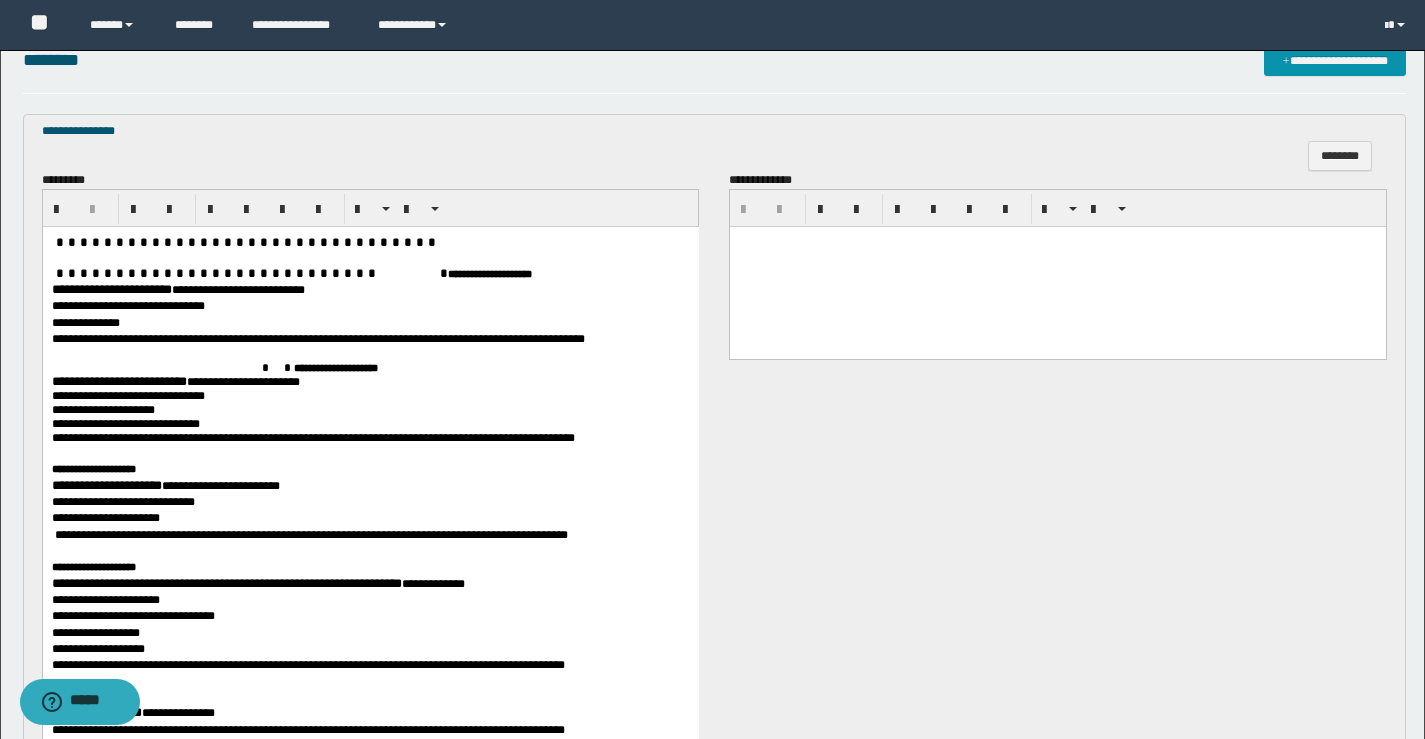 click on "**********" at bounding box center (106, 485) 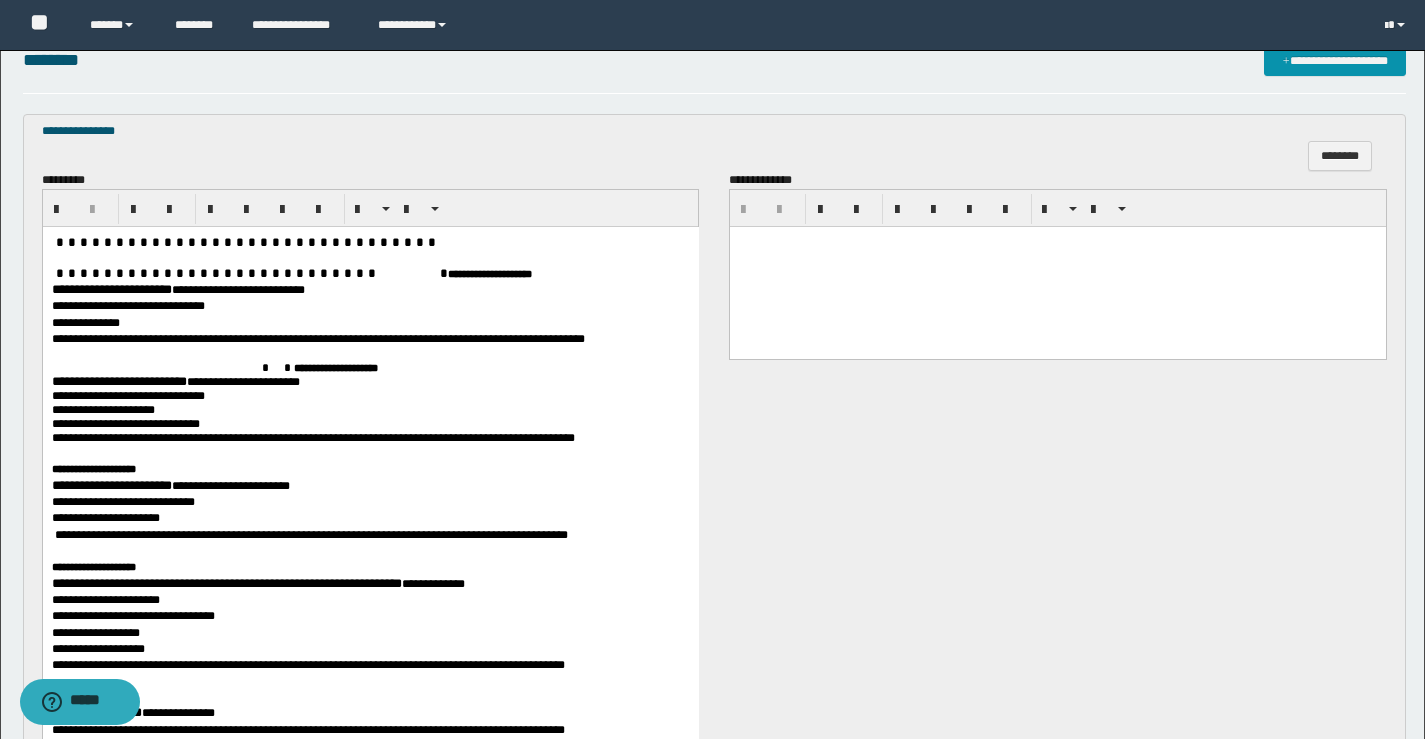 click on "**********" at bounding box center (226, 583) 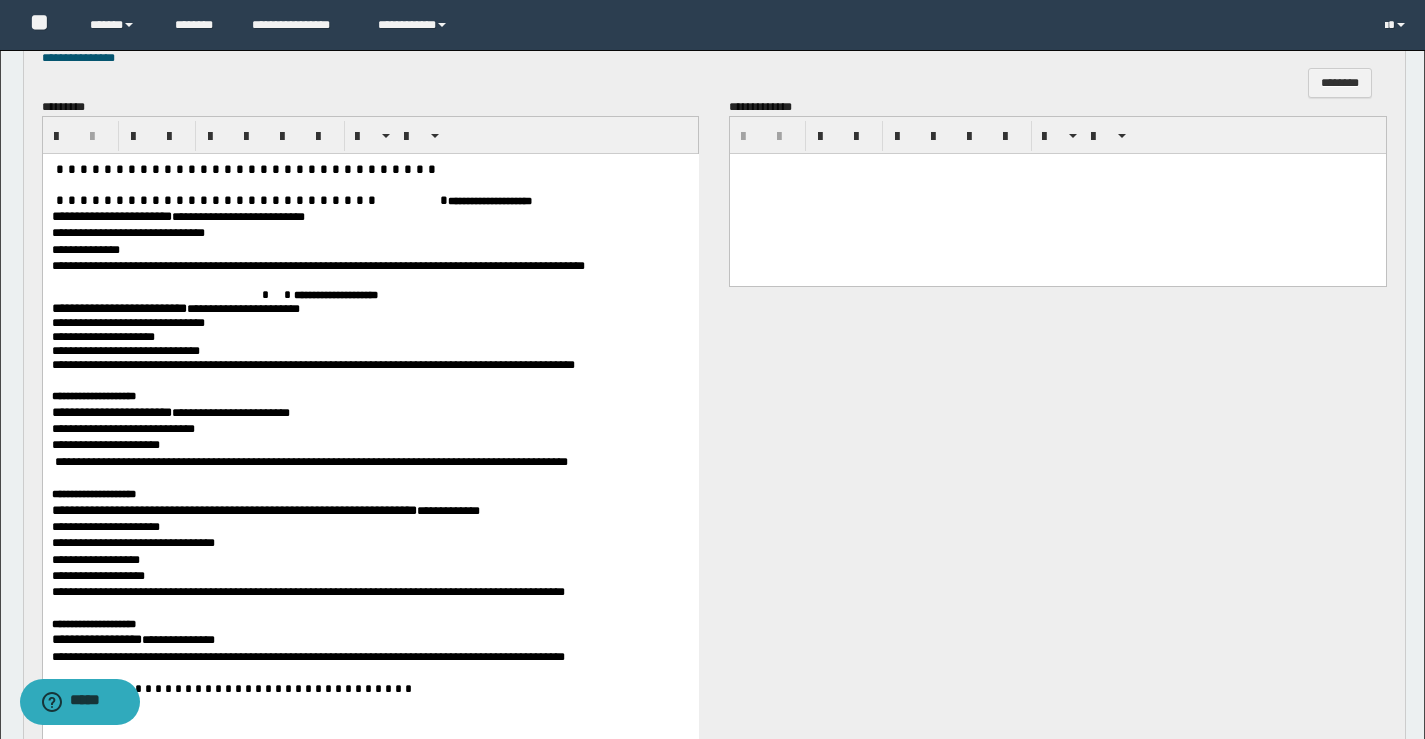 scroll, scrollTop: 700, scrollLeft: 0, axis: vertical 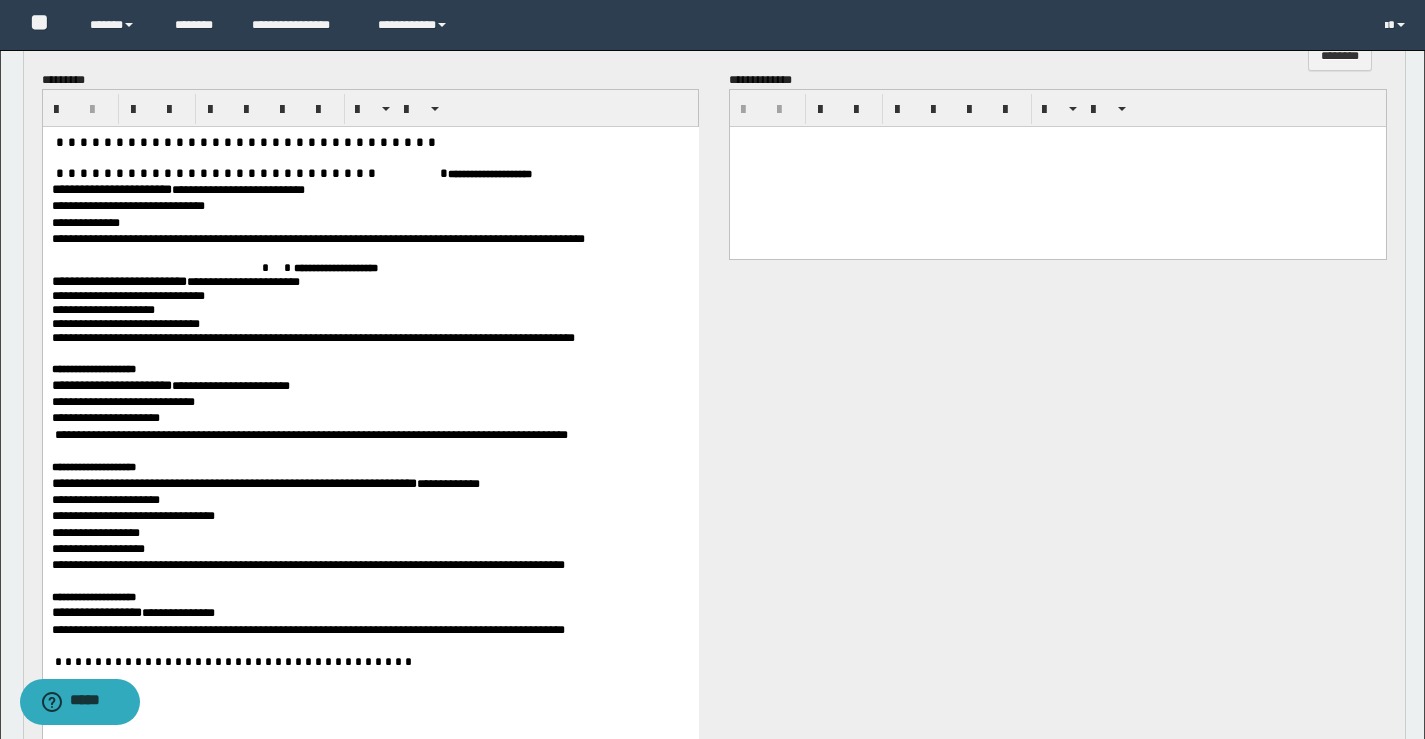 click on "**********" at bounding box center (96, 612) 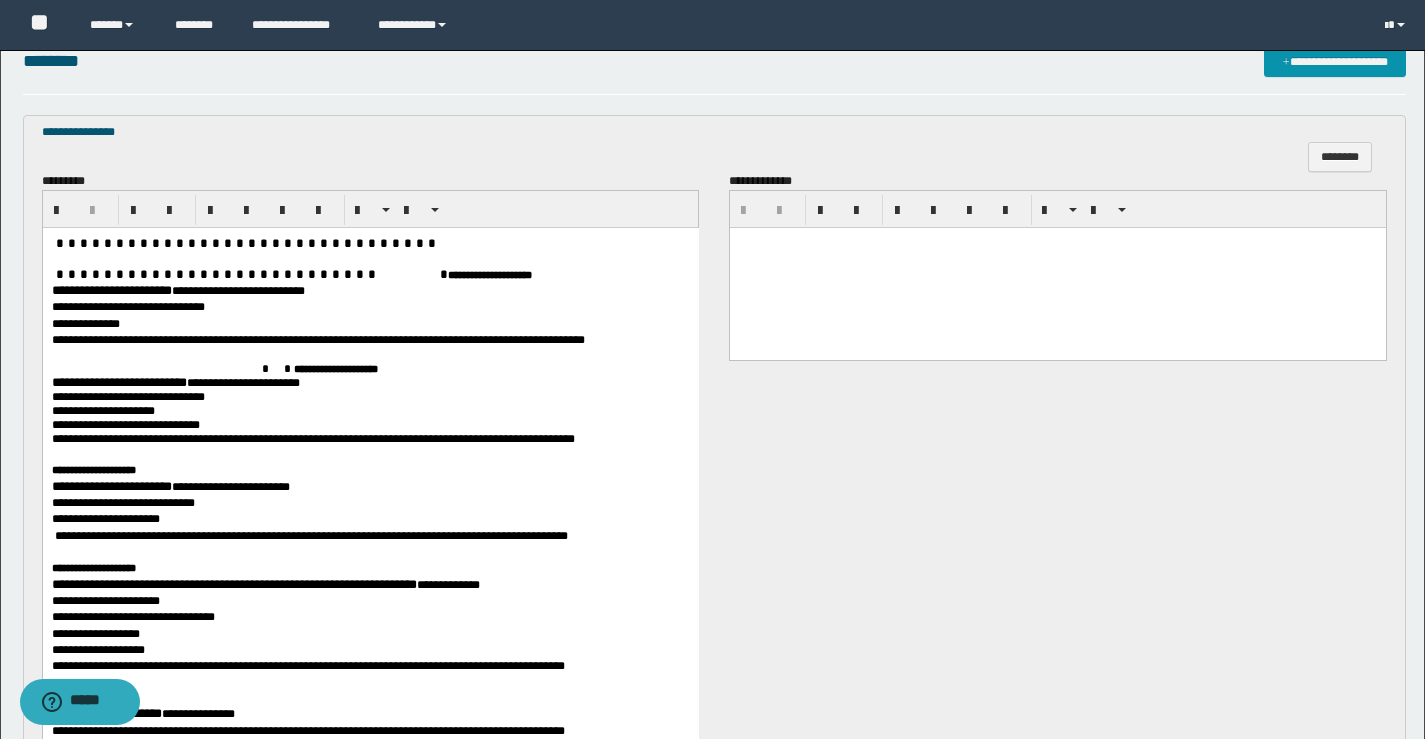 scroll, scrollTop: 600, scrollLeft: 0, axis: vertical 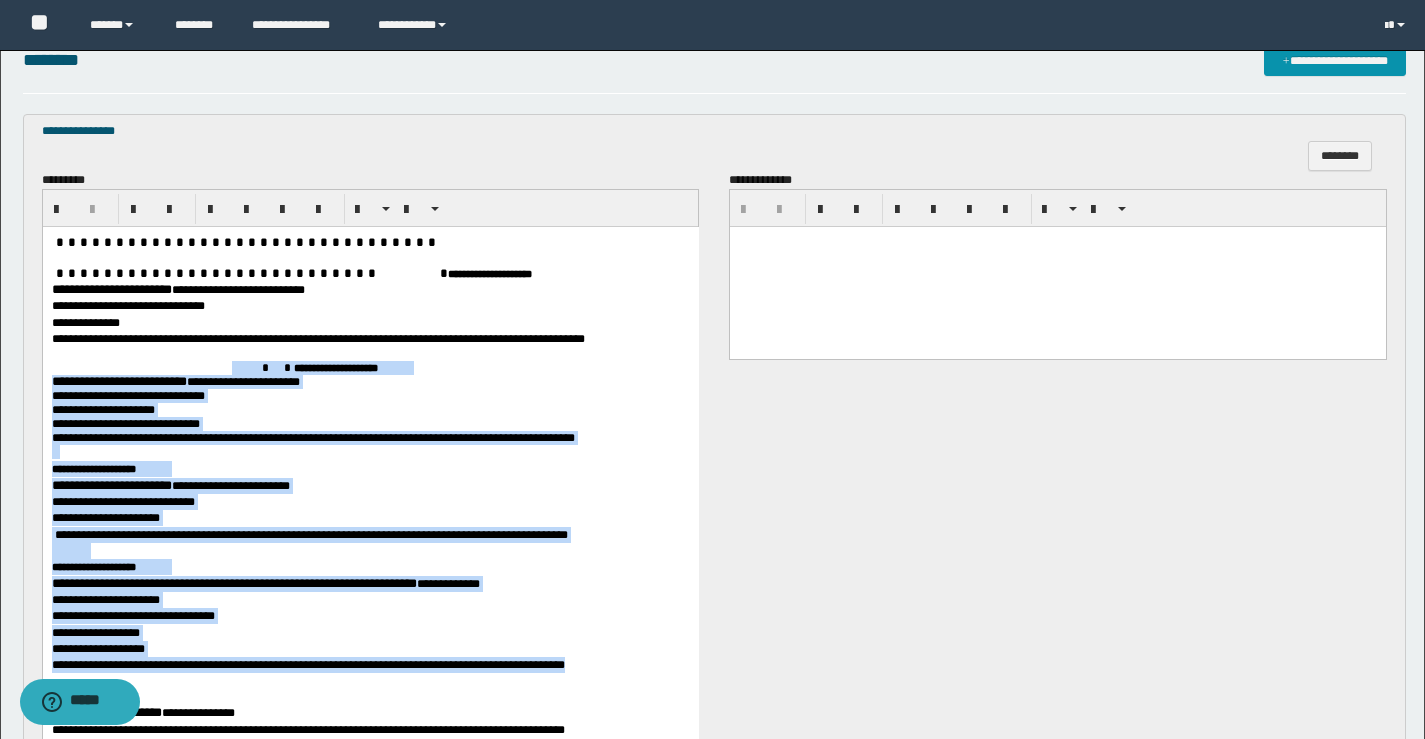 drag, startPoint x: 253, startPoint y: 364, endPoint x: 626, endPoint y: 678, distance: 487.5705 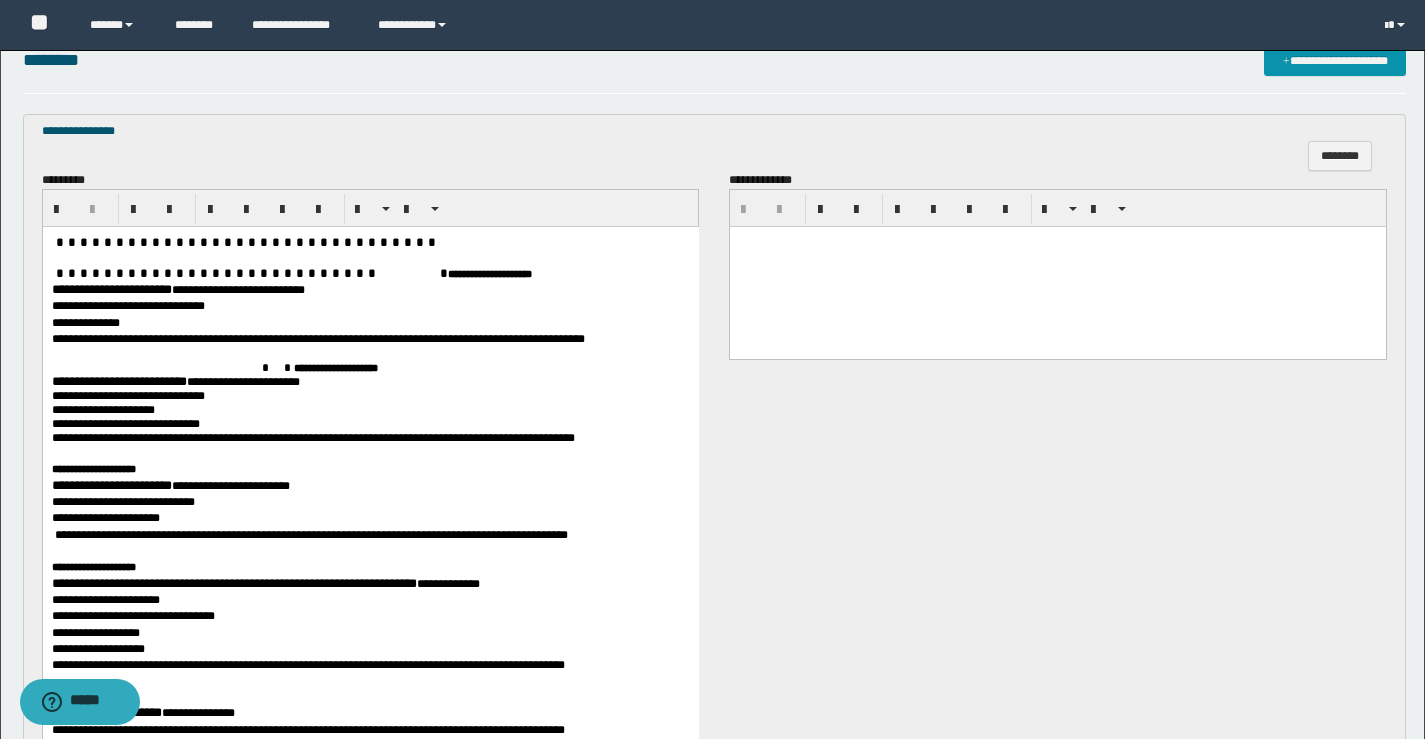 click at bounding box center (370, 257) 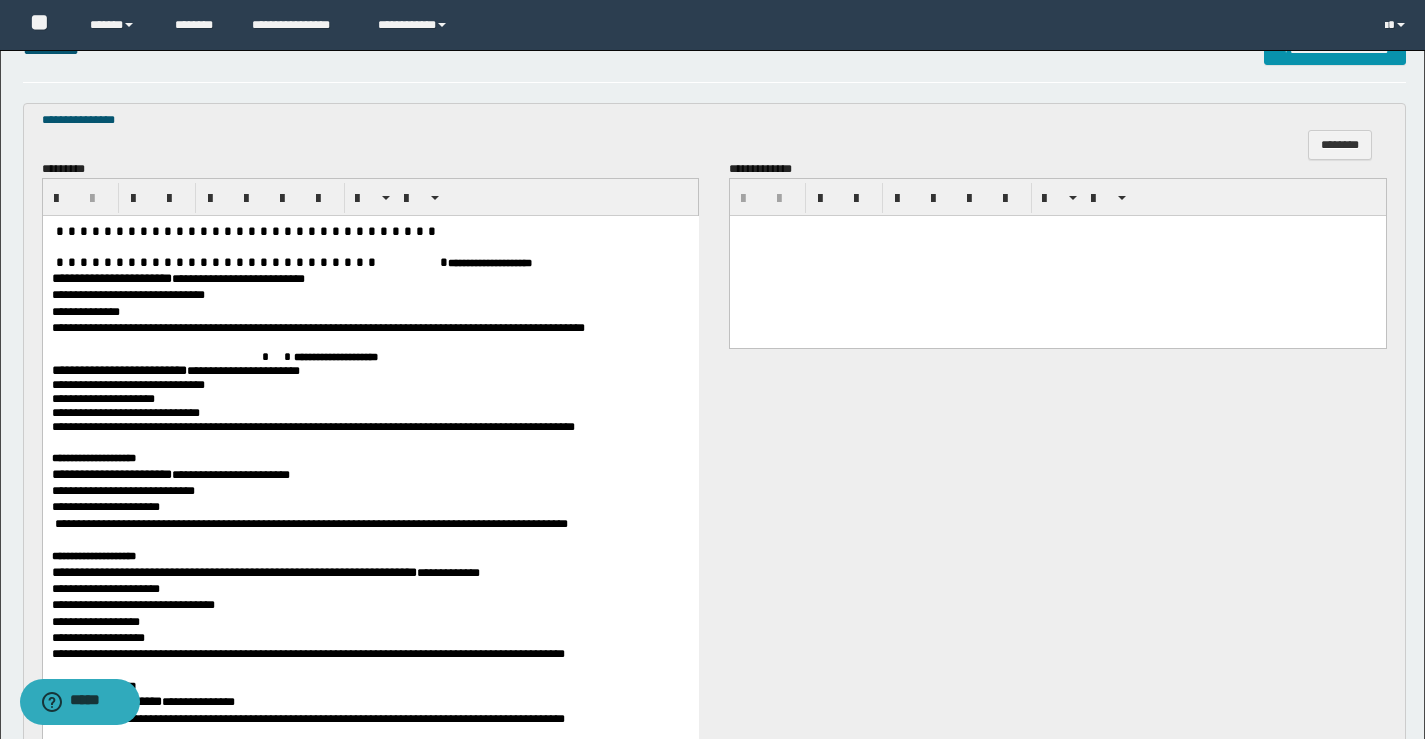scroll, scrollTop: 586, scrollLeft: 0, axis: vertical 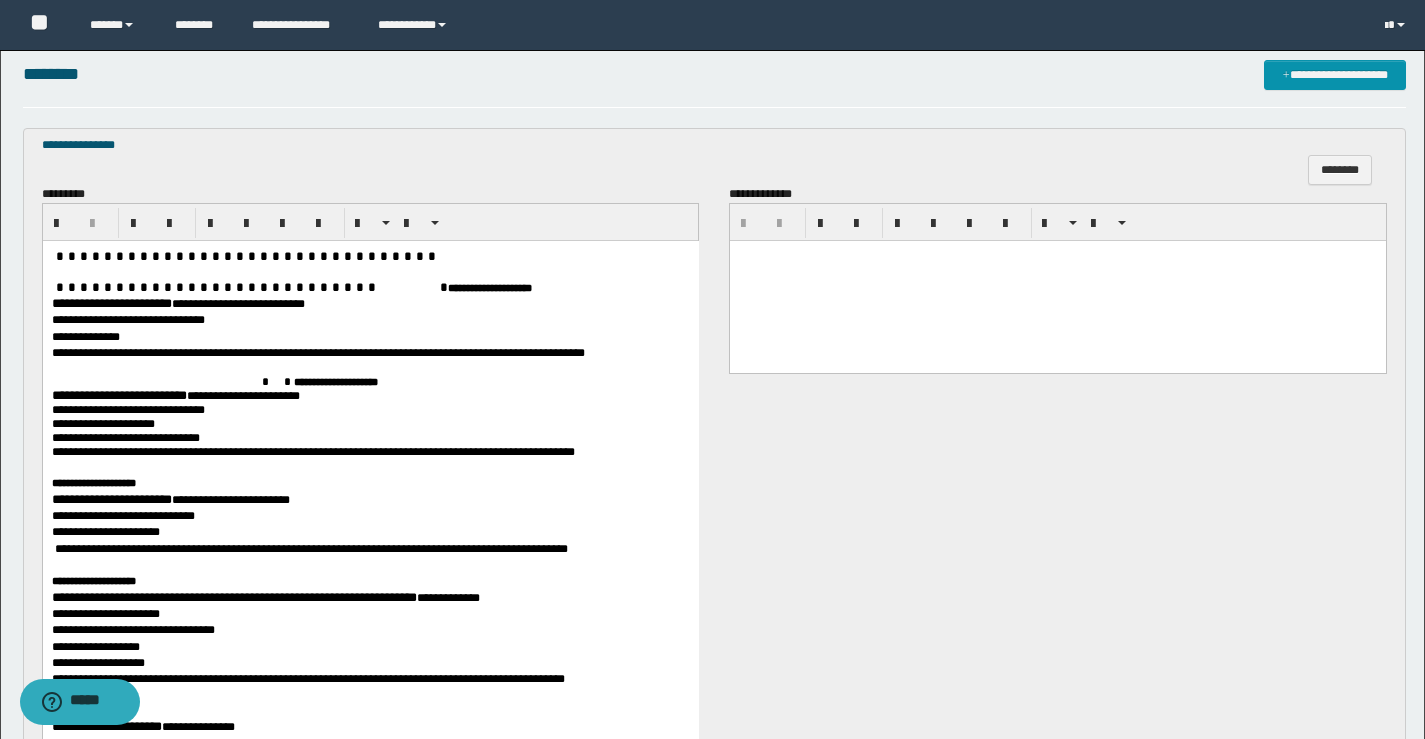 click at bounding box center [1058, 281] 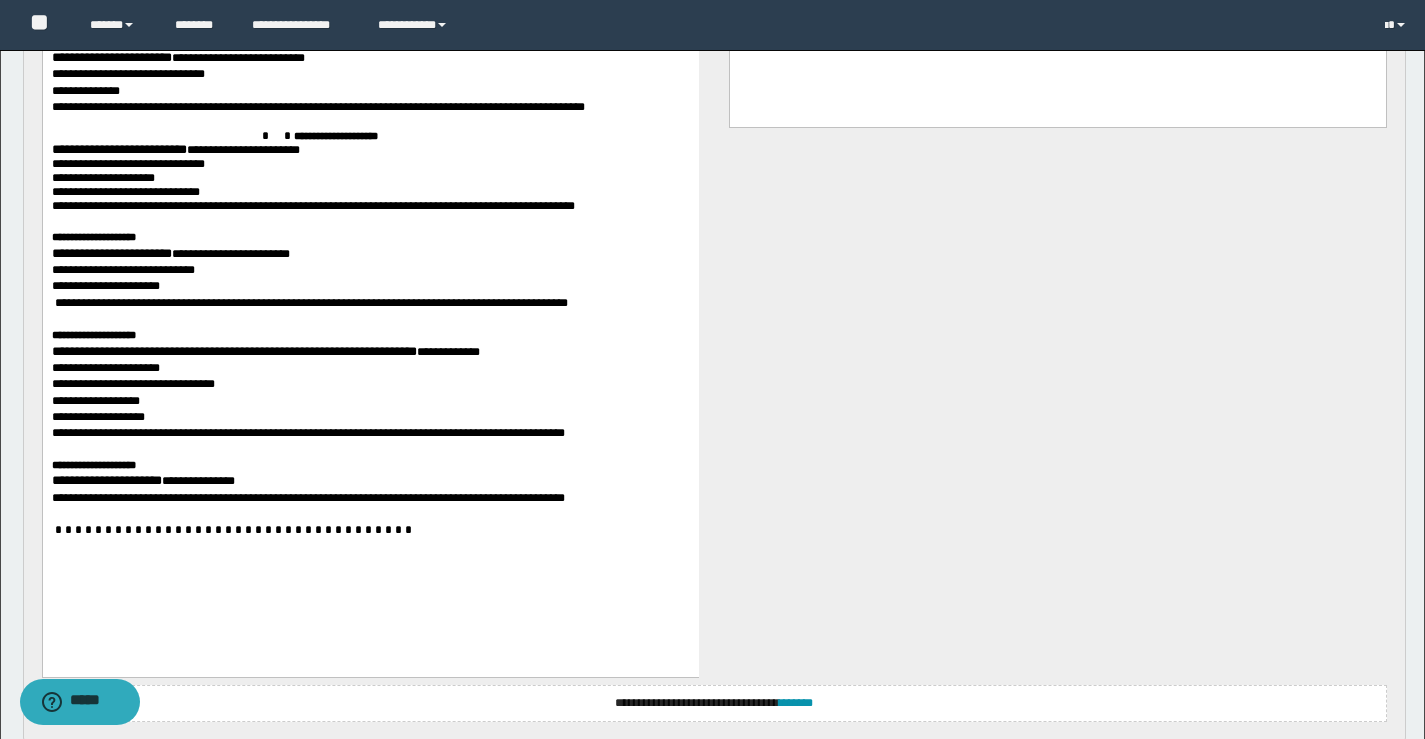 scroll, scrollTop: 986, scrollLeft: 0, axis: vertical 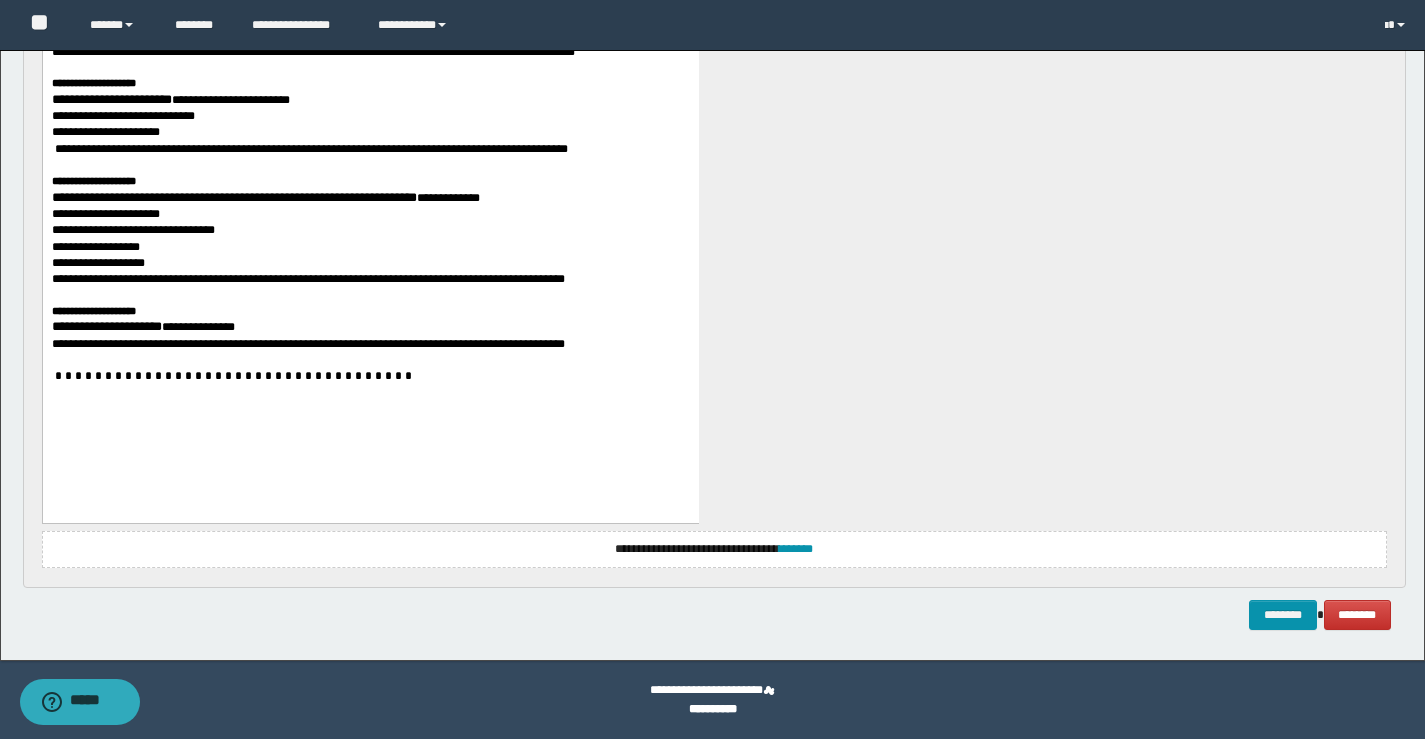 click on "**********" at bounding box center (712, -138) 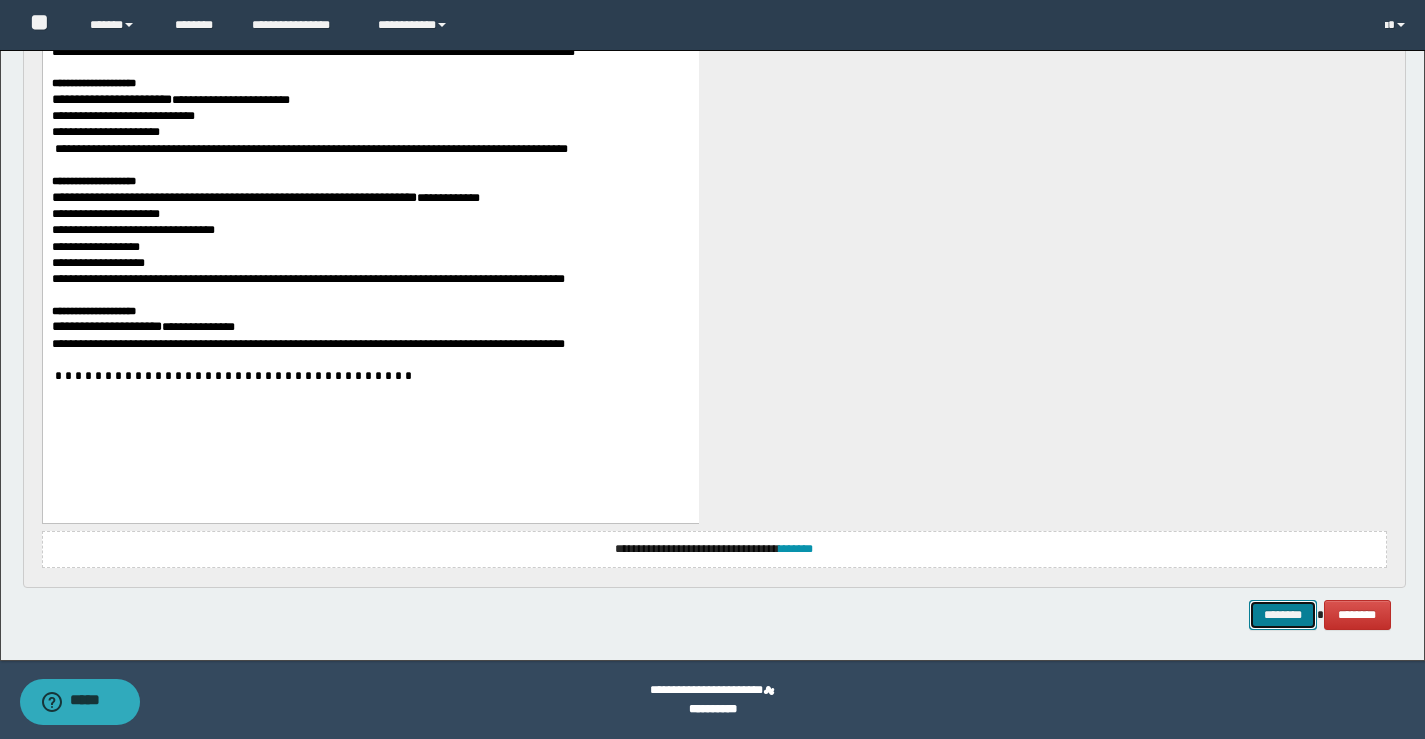click on "********" at bounding box center [1283, 615] 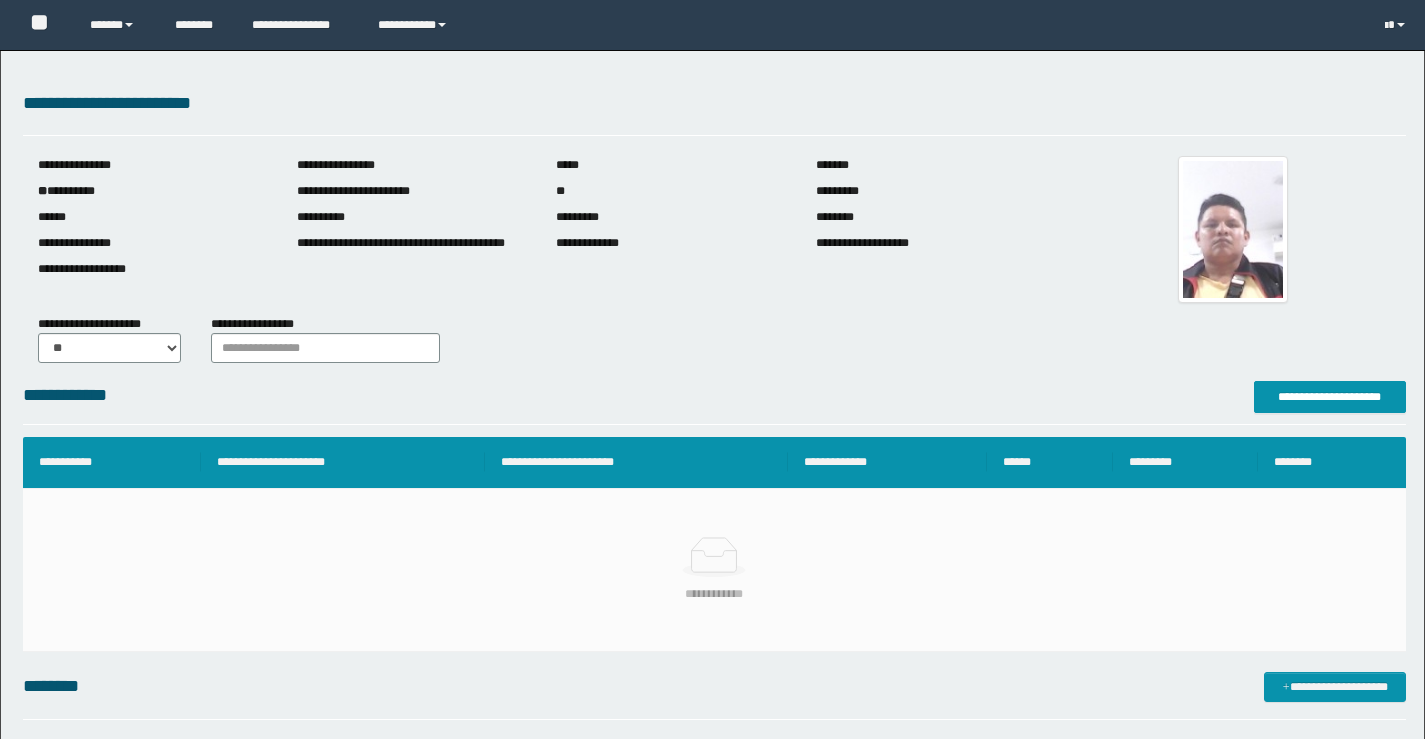 scroll, scrollTop: 0, scrollLeft: 0, axis: both 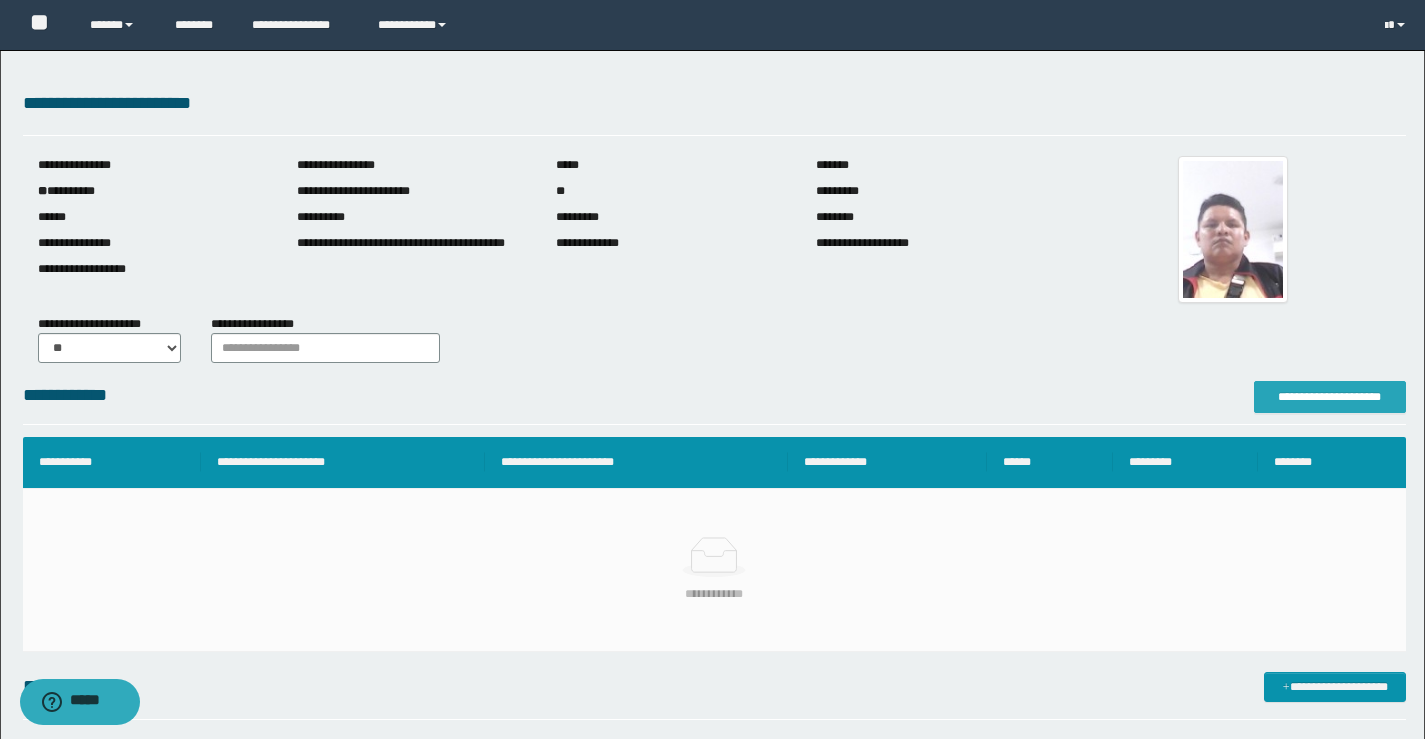 click on "**********" at bounding box center [1330, 397] 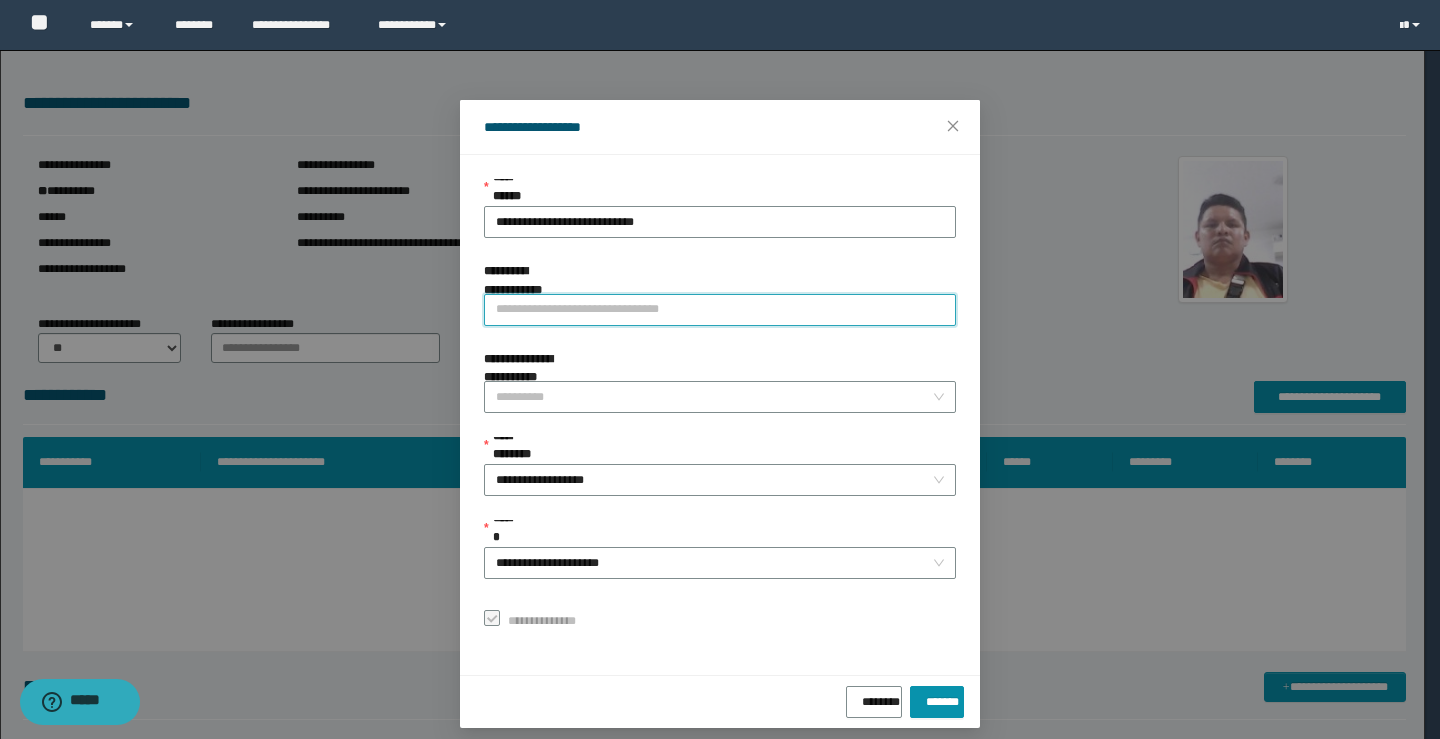 click on "**********" at bounding box center (720, 310) 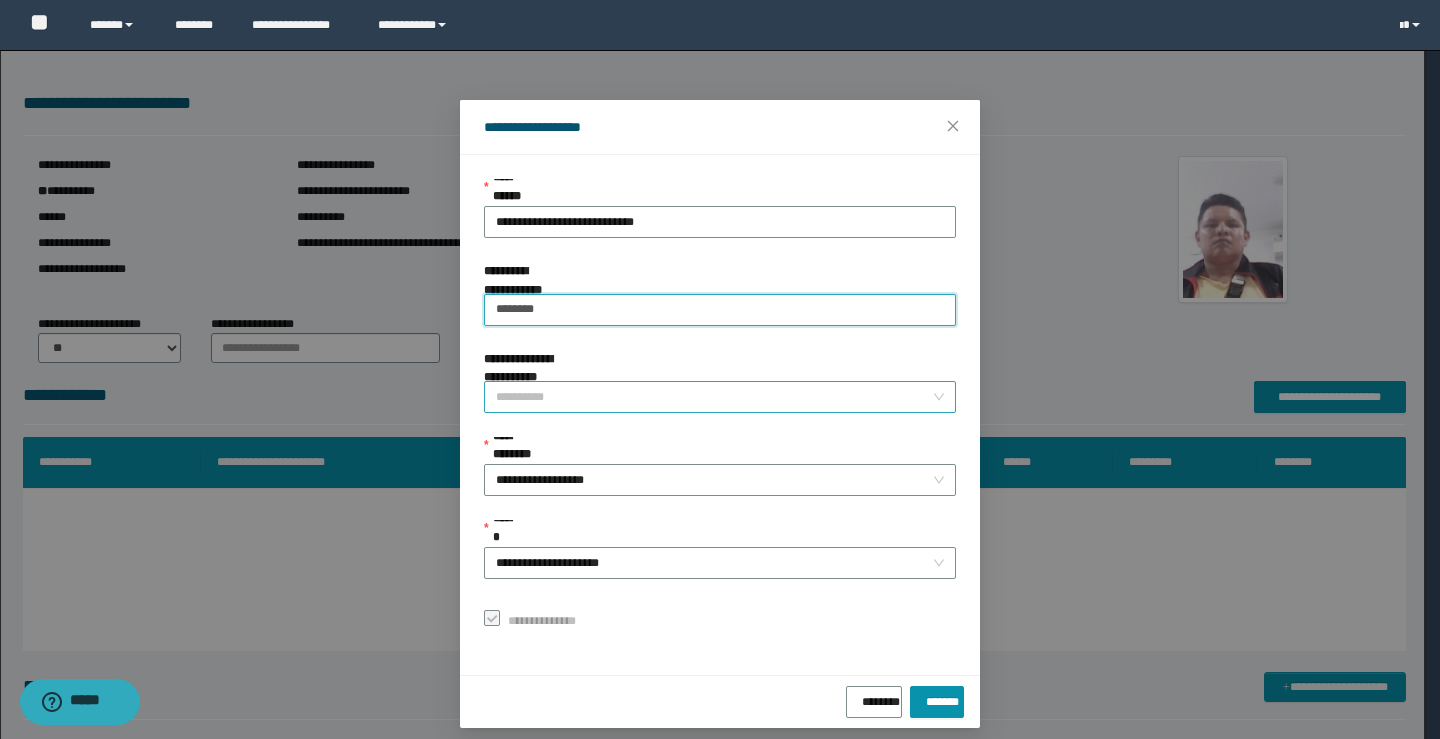 type on "********" 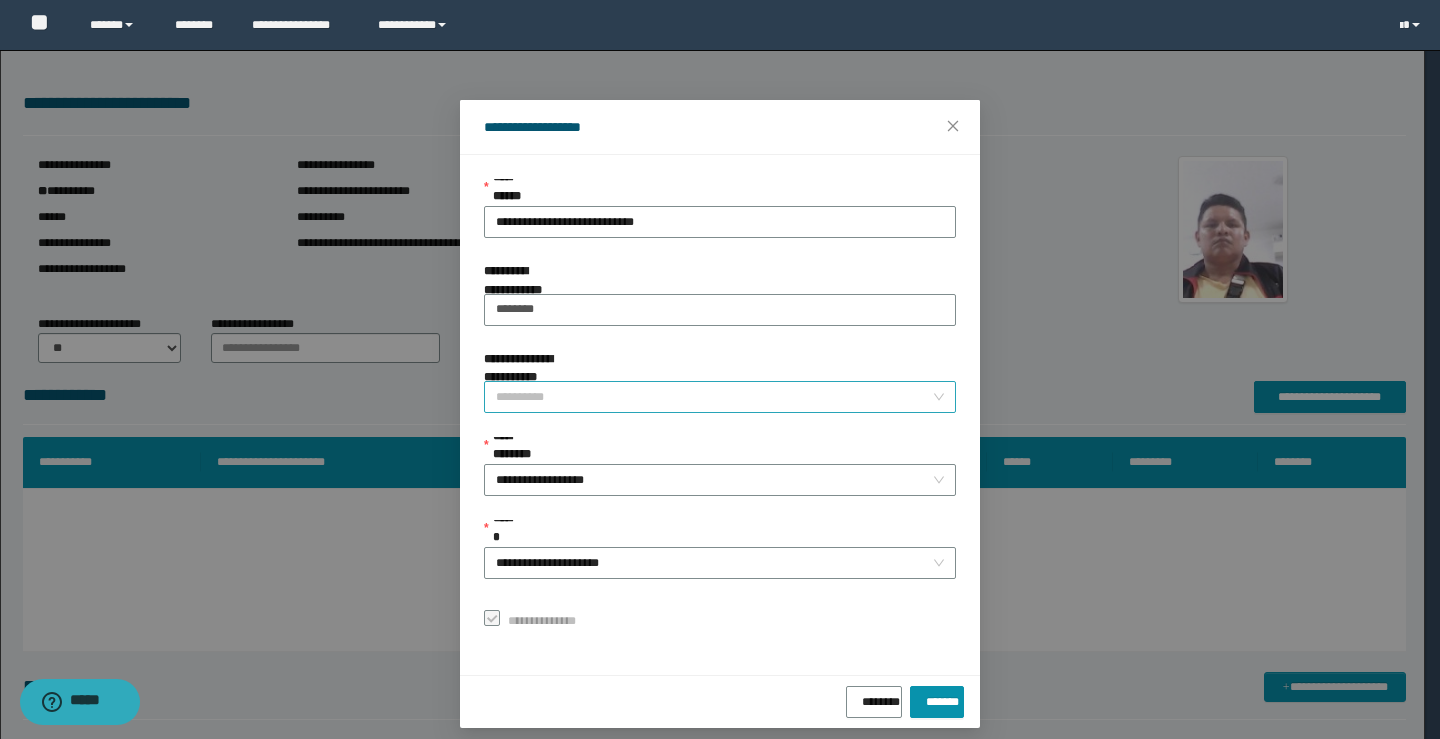 click on "**********" at bounding box center [714, 397] 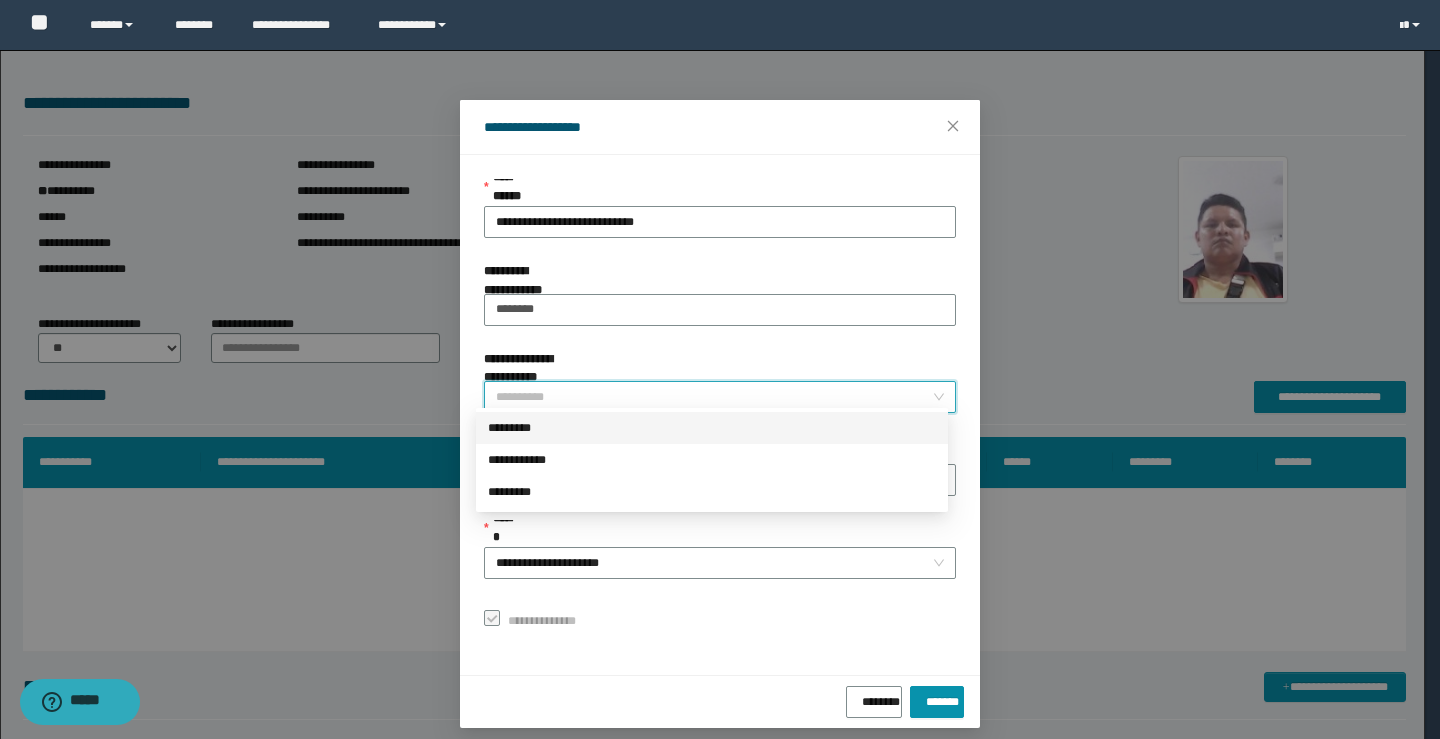 click on "*********" at bounding box center [712, 428] 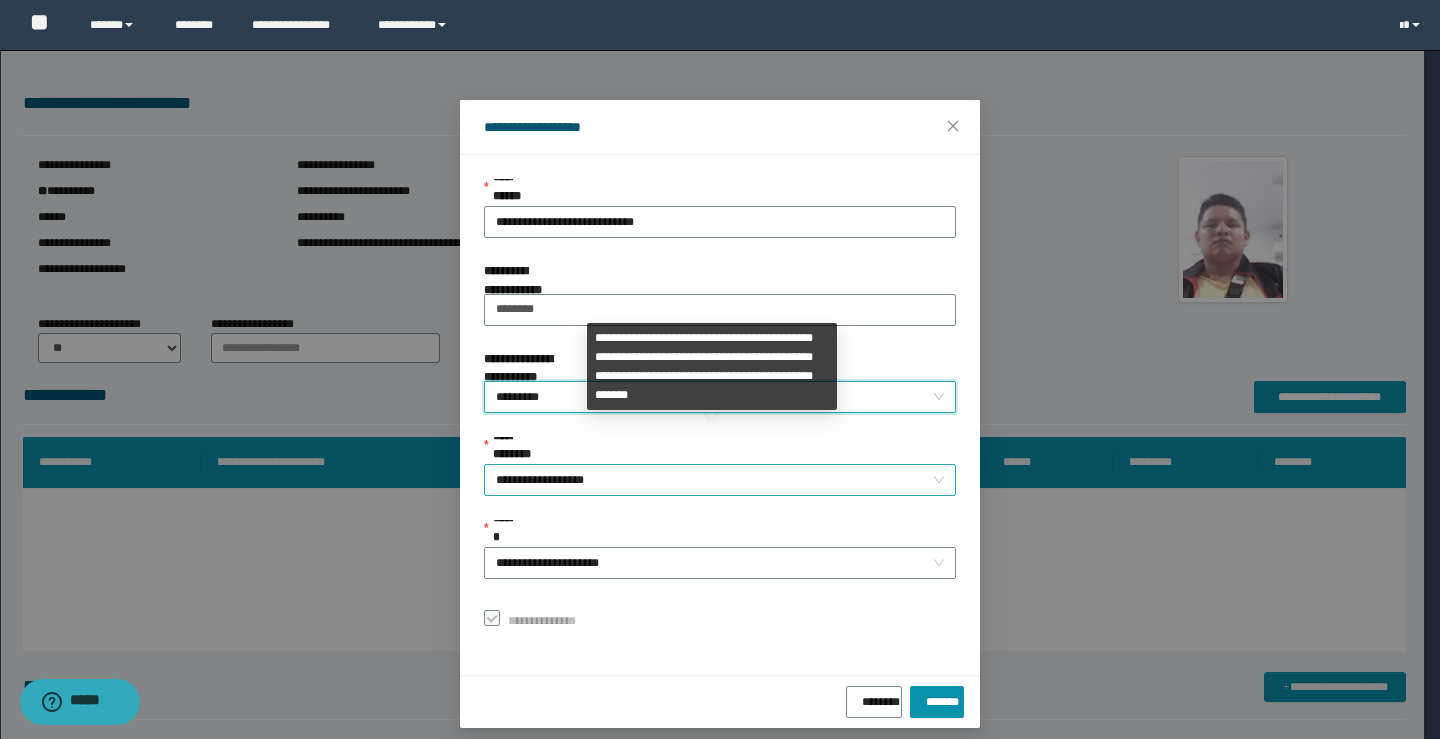 click on "**********" at bounding box center [720, 480] 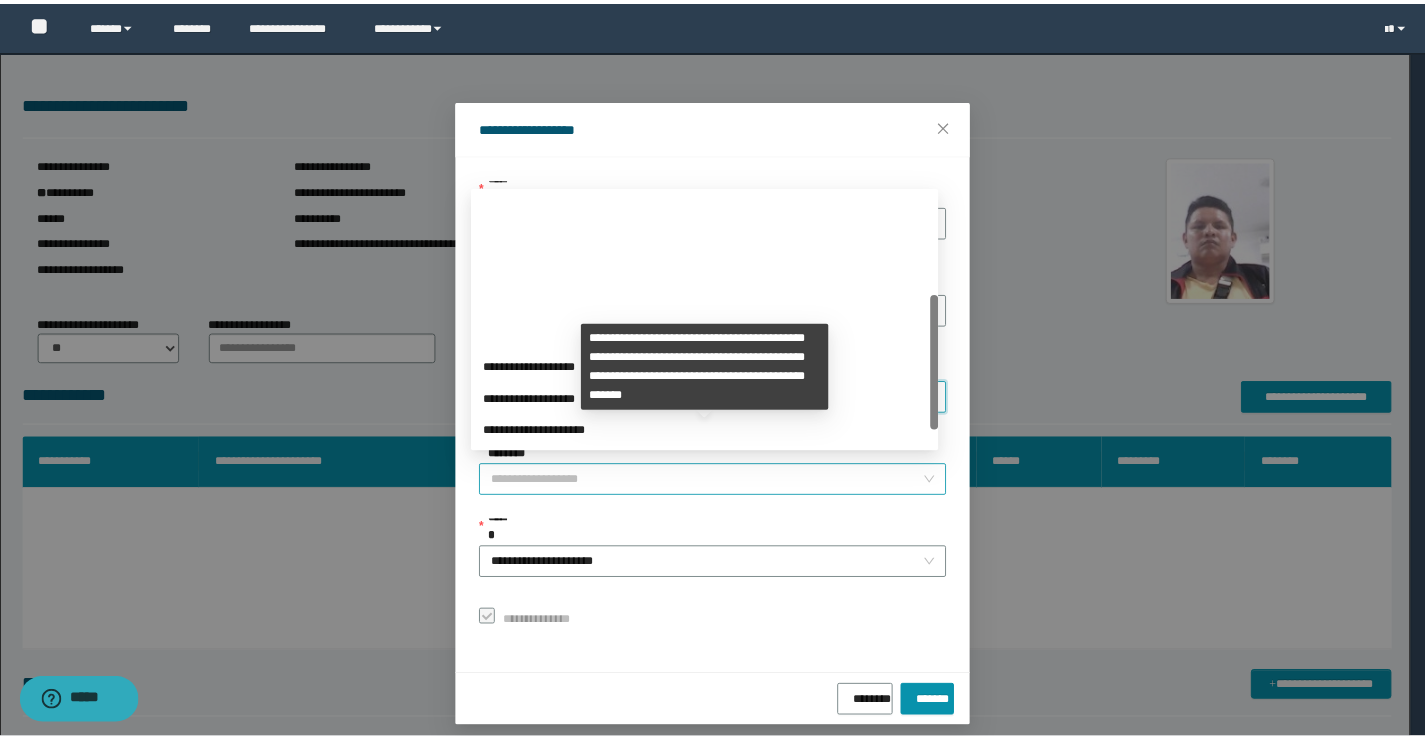 scroll, scrollTop: 192, scrollLeft: 0, axis: vertical 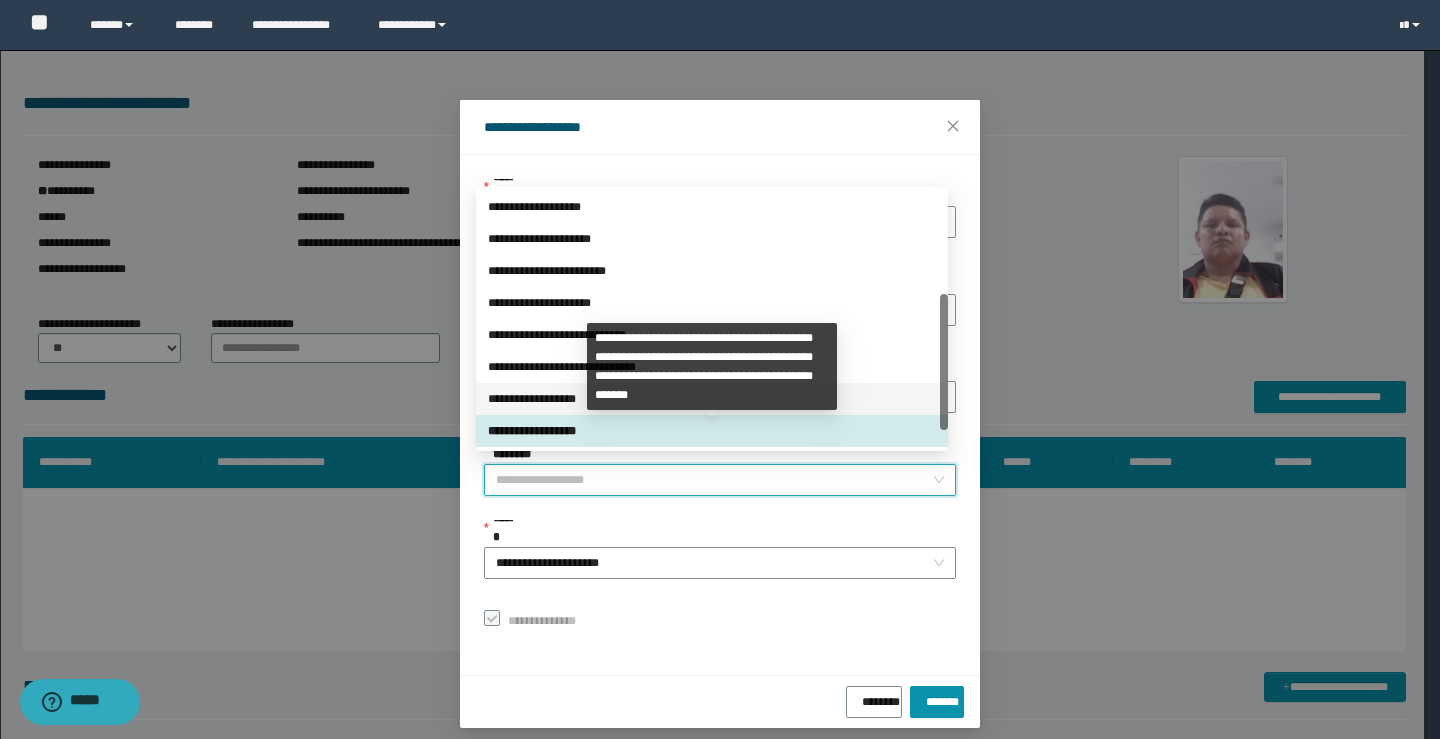 click on "**********" at bounding box center [712, 399] 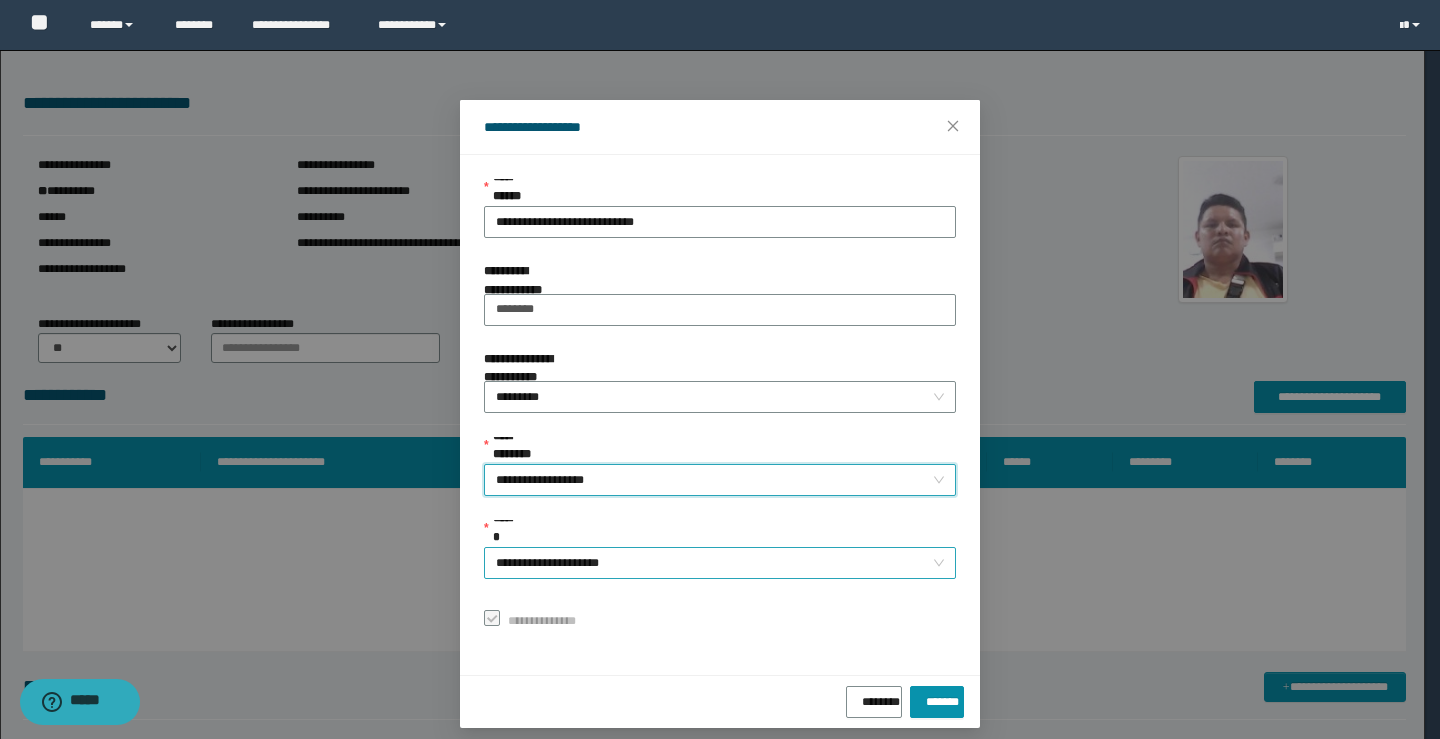 click on "**********" at bounding box center (720, 563) 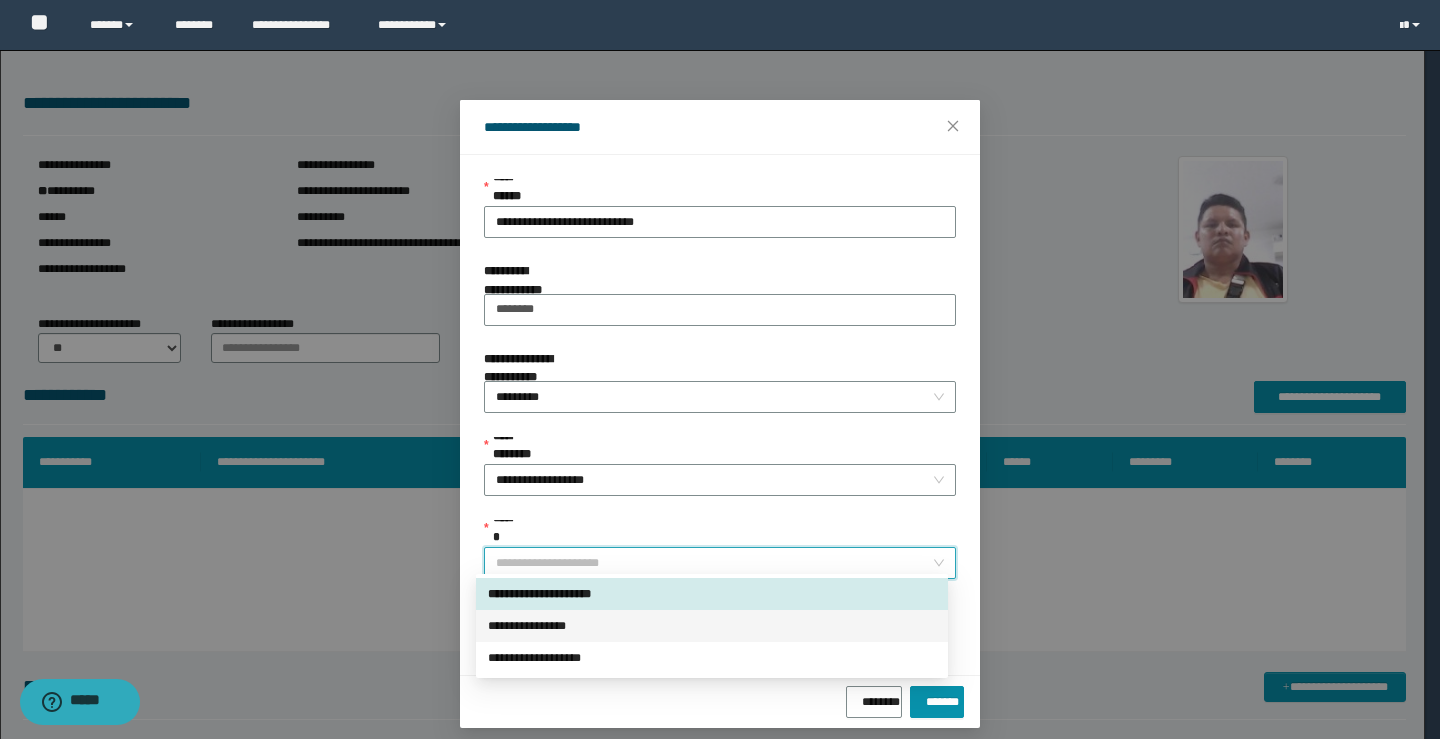 click on "**********" at bounding box center (712, 626) 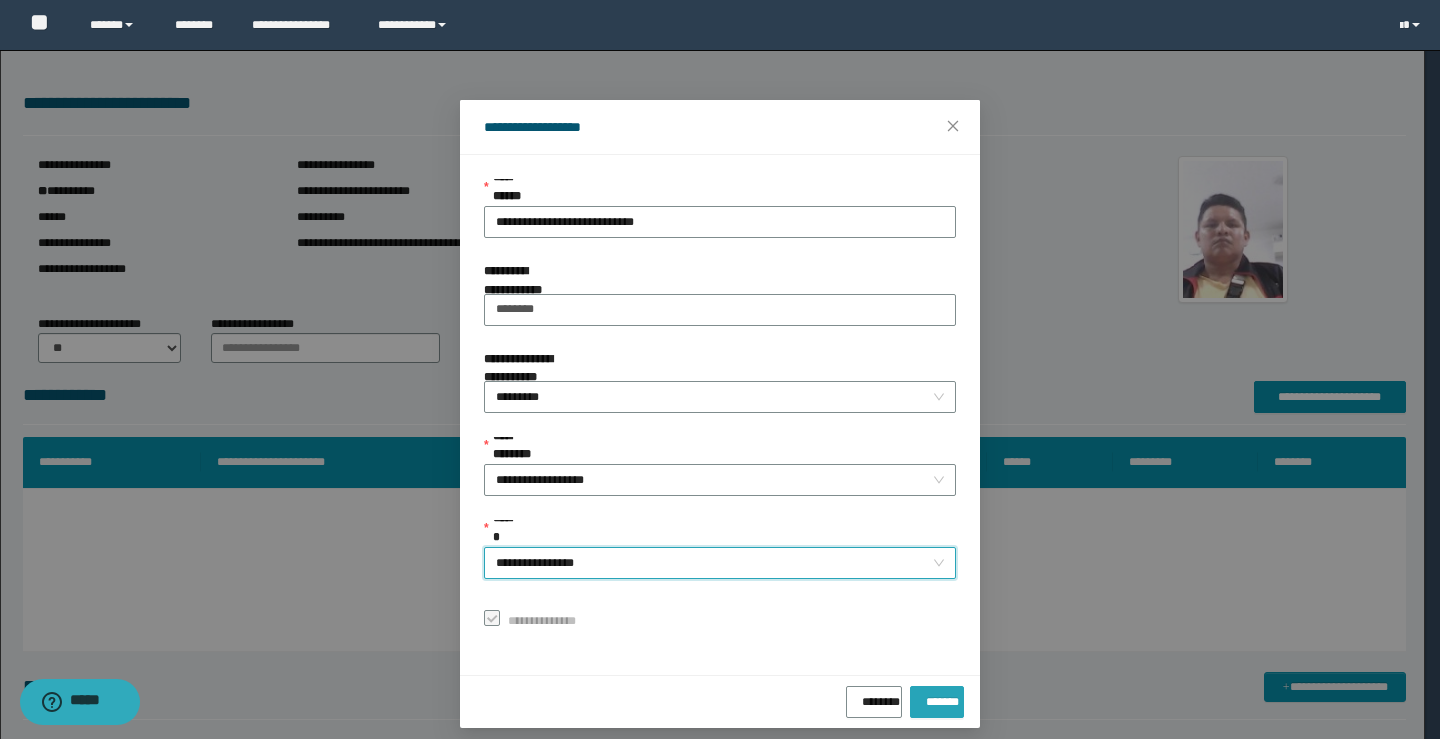 click on "*******" at bounding box center (937, 698) 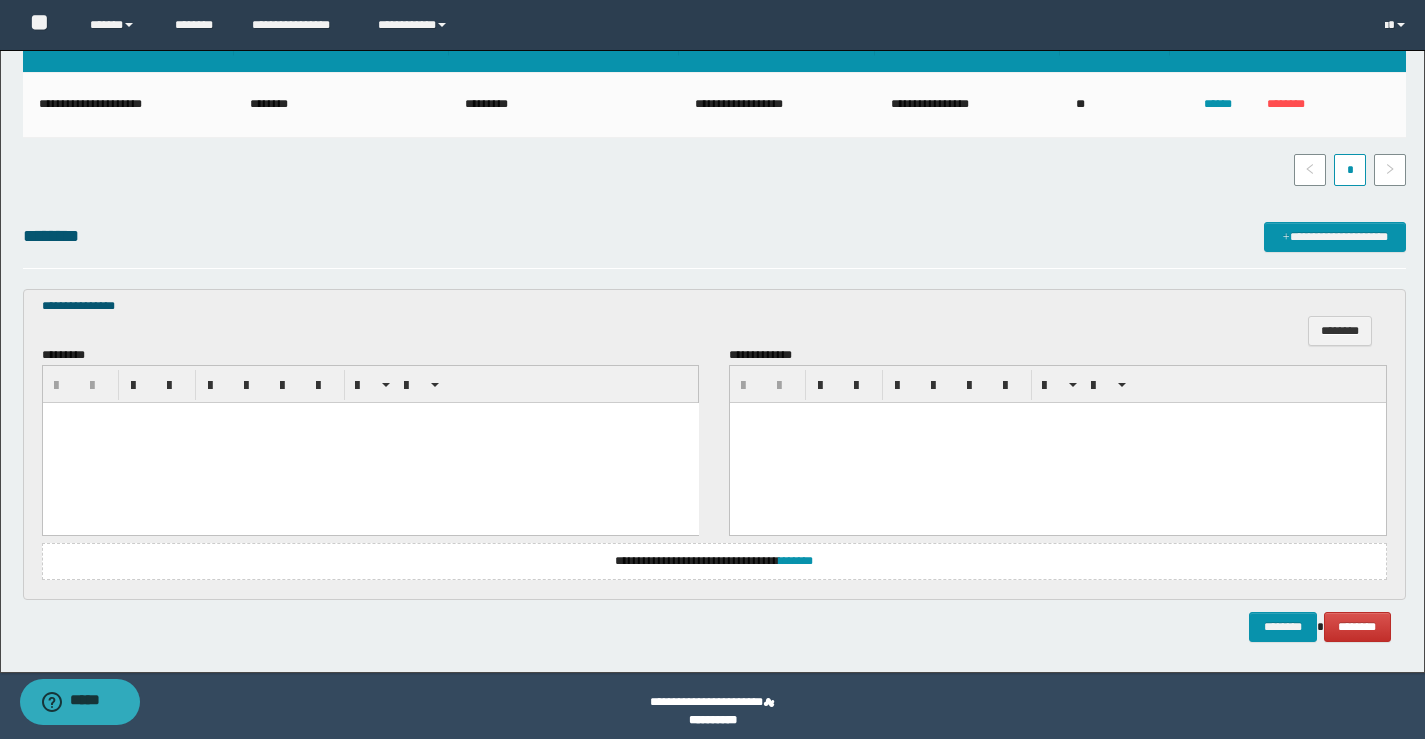 scroll, scrollTop: 427, scrollLeft: 0, axis: vertical 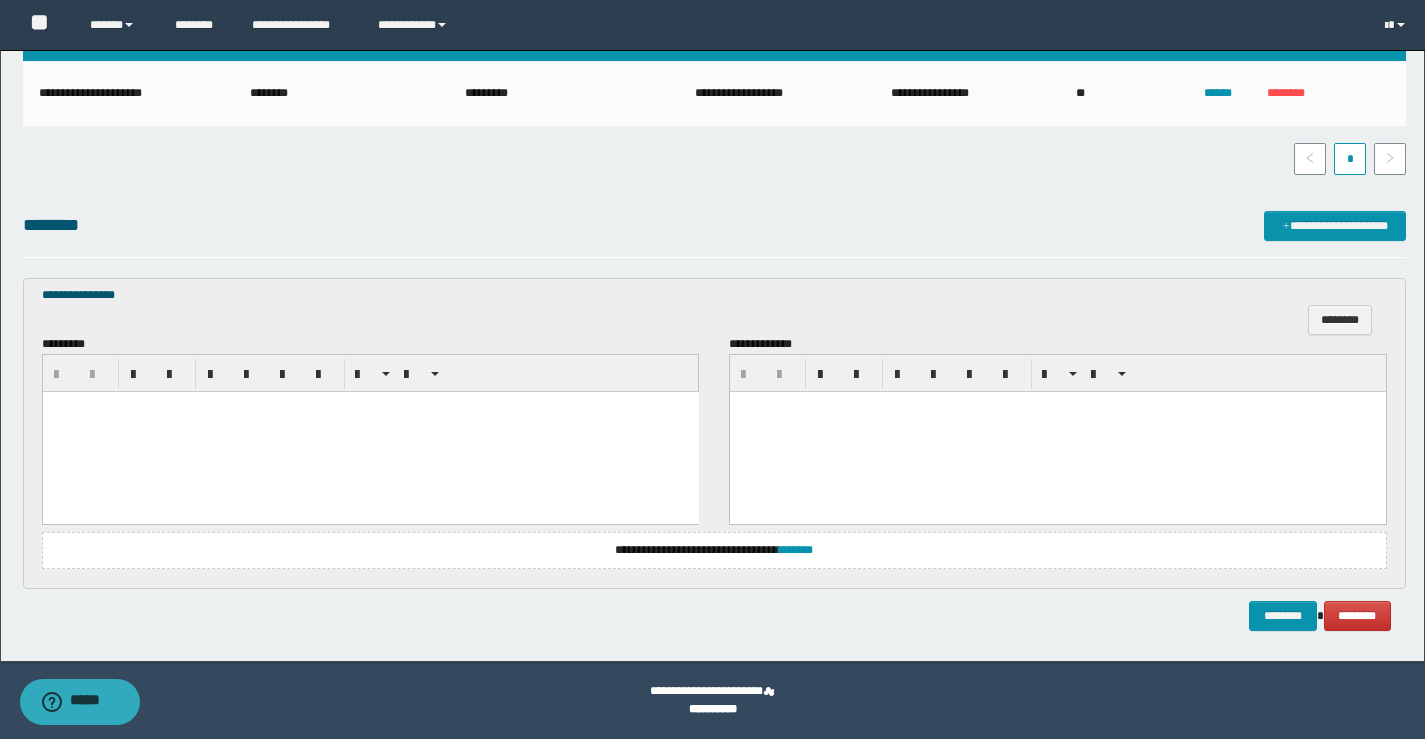 click at bounding box center [370, 431] 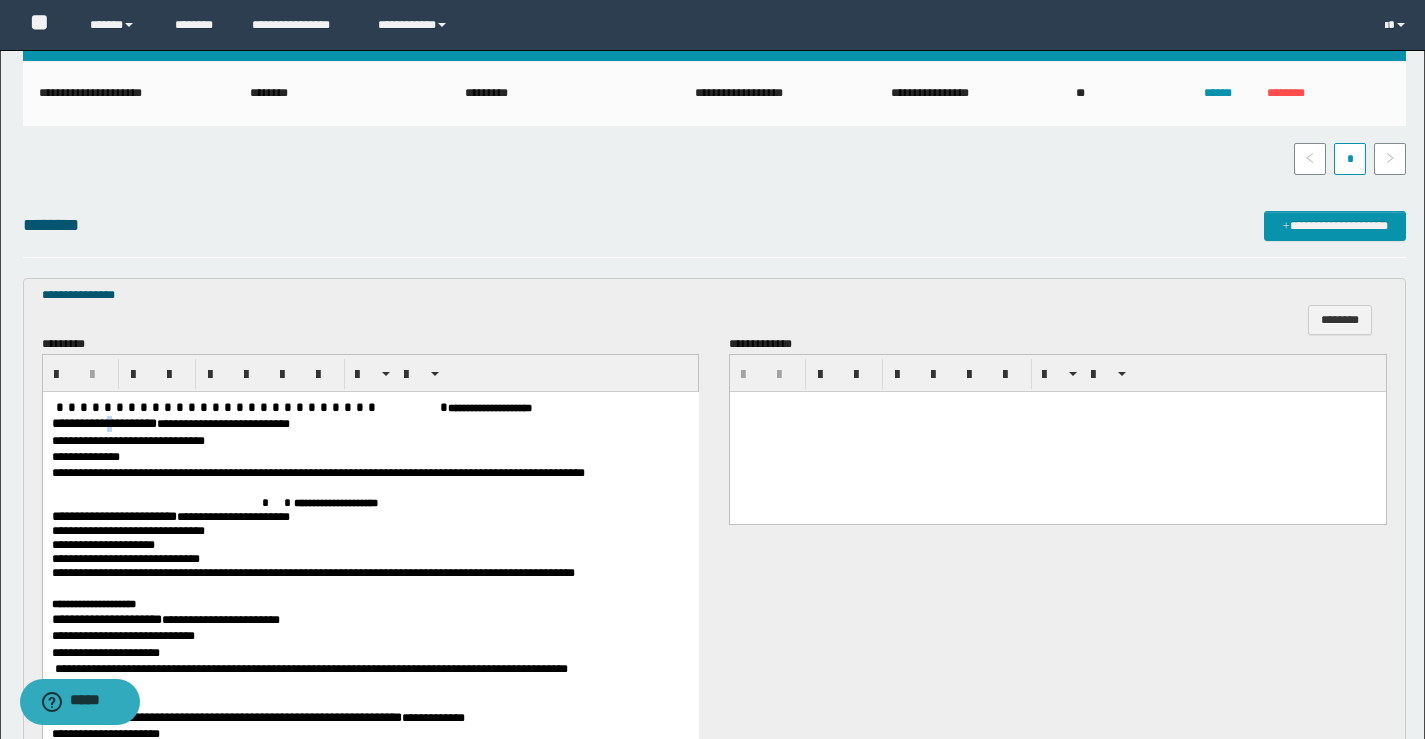 click on "**********" at bounding box center [103, 422] 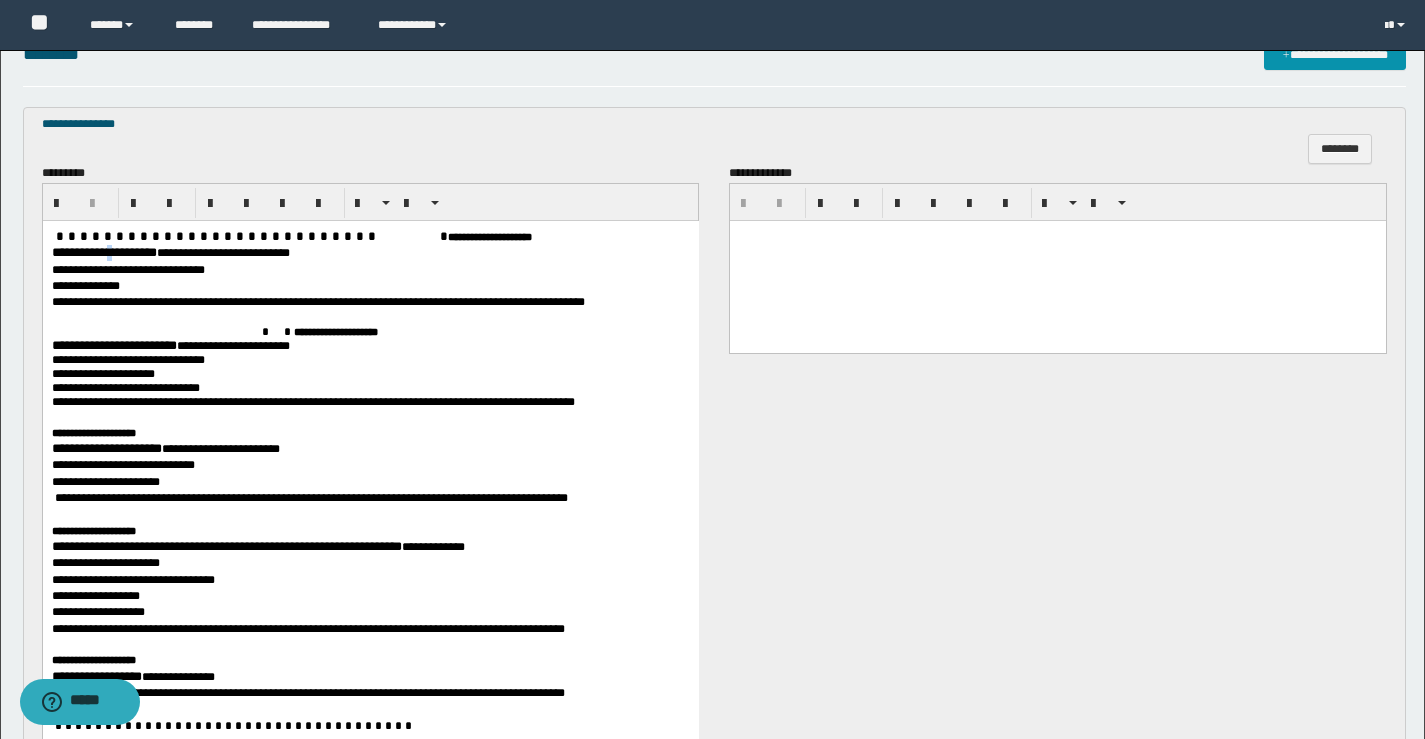 scroll, scrollTop: 600, scrollLeft: 0, axis: vertical 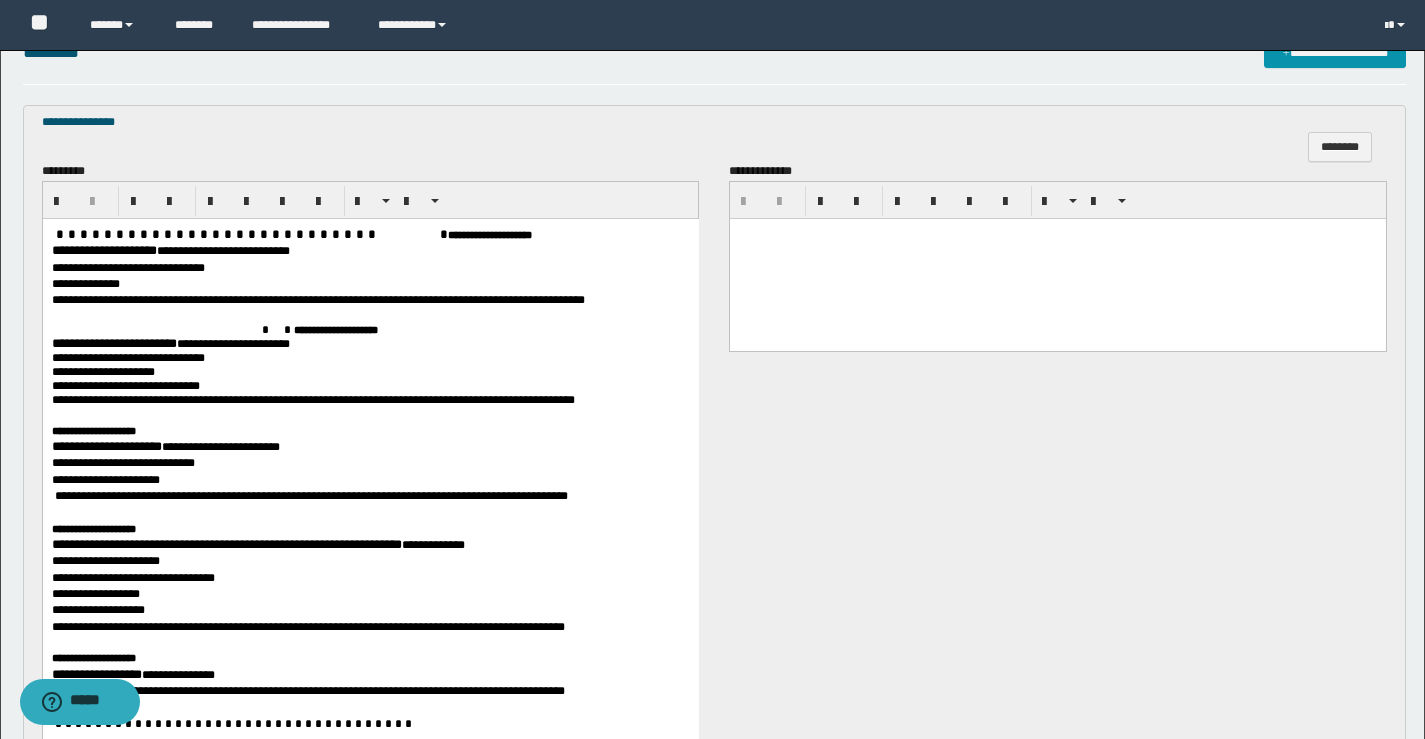 click on "**********" at bounding box center [113, 342] 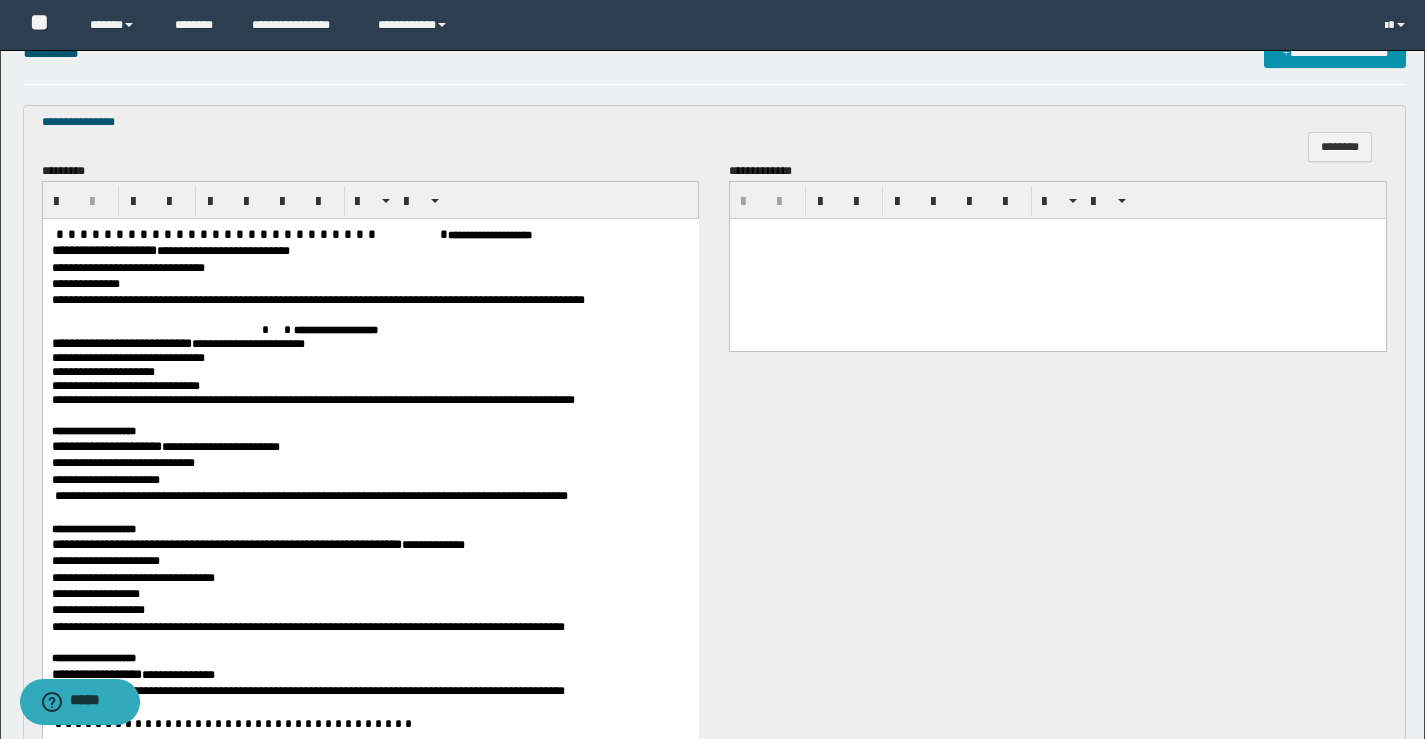 click on "**********" at bounding box center (106, 445) 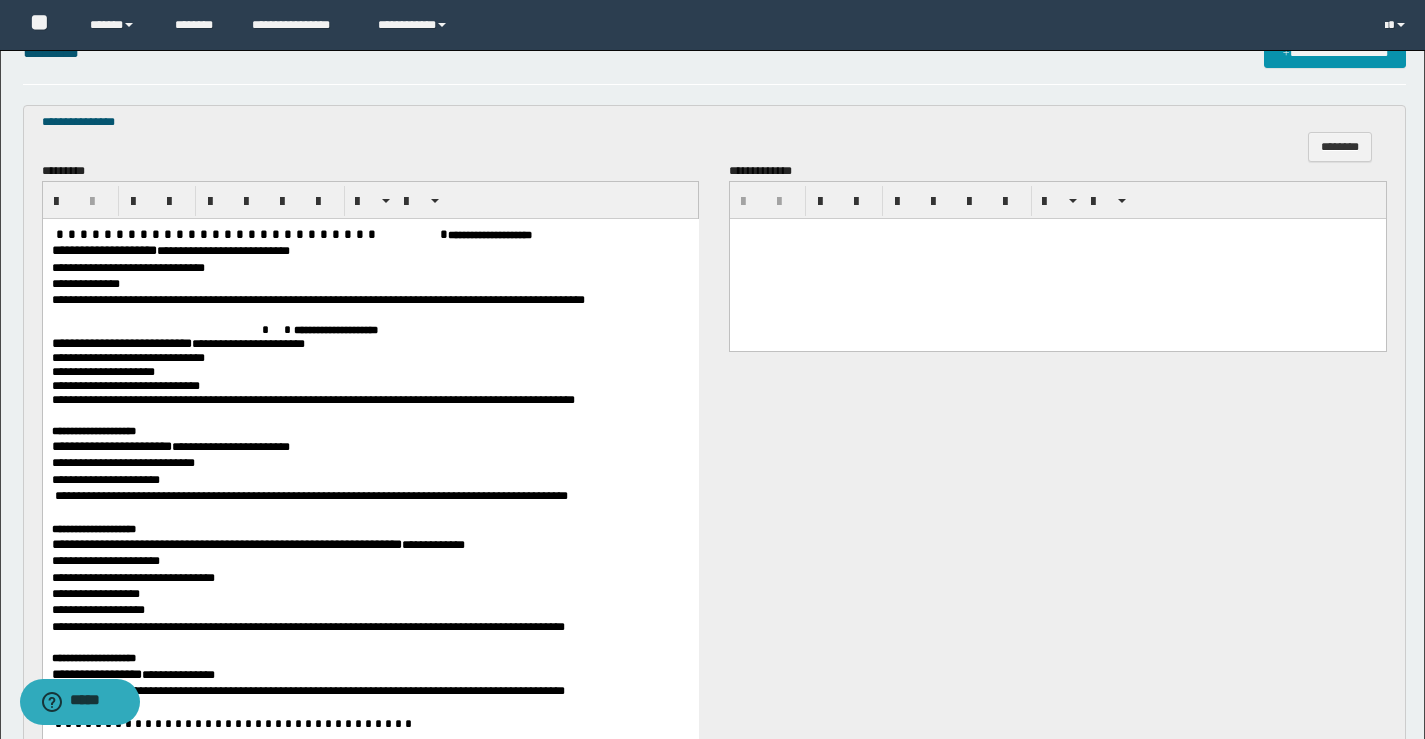 click on "**********" at bounding box center (226, 543) 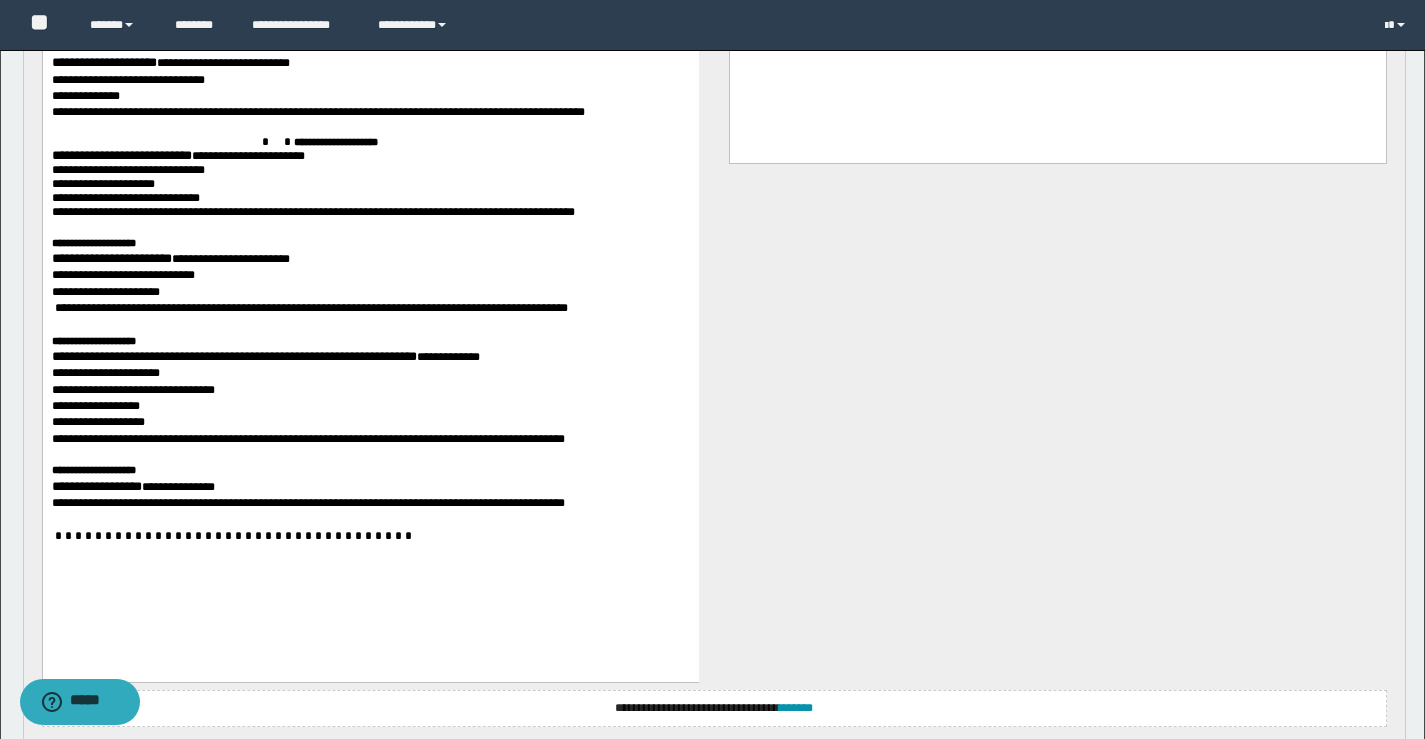 scroll, scrollTop: 800, scrollLeft: 0, axis: vertical 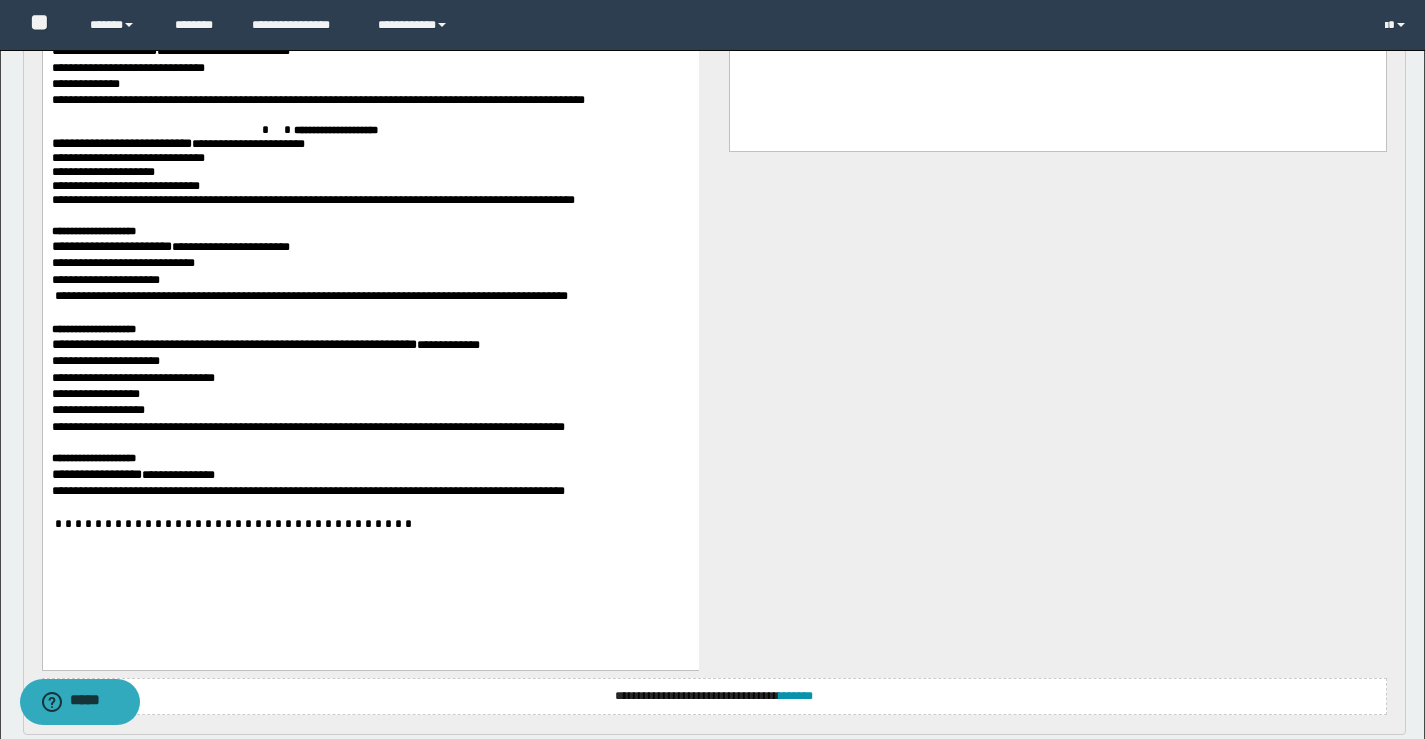 click on "**********" at bounding box center [96, 473] 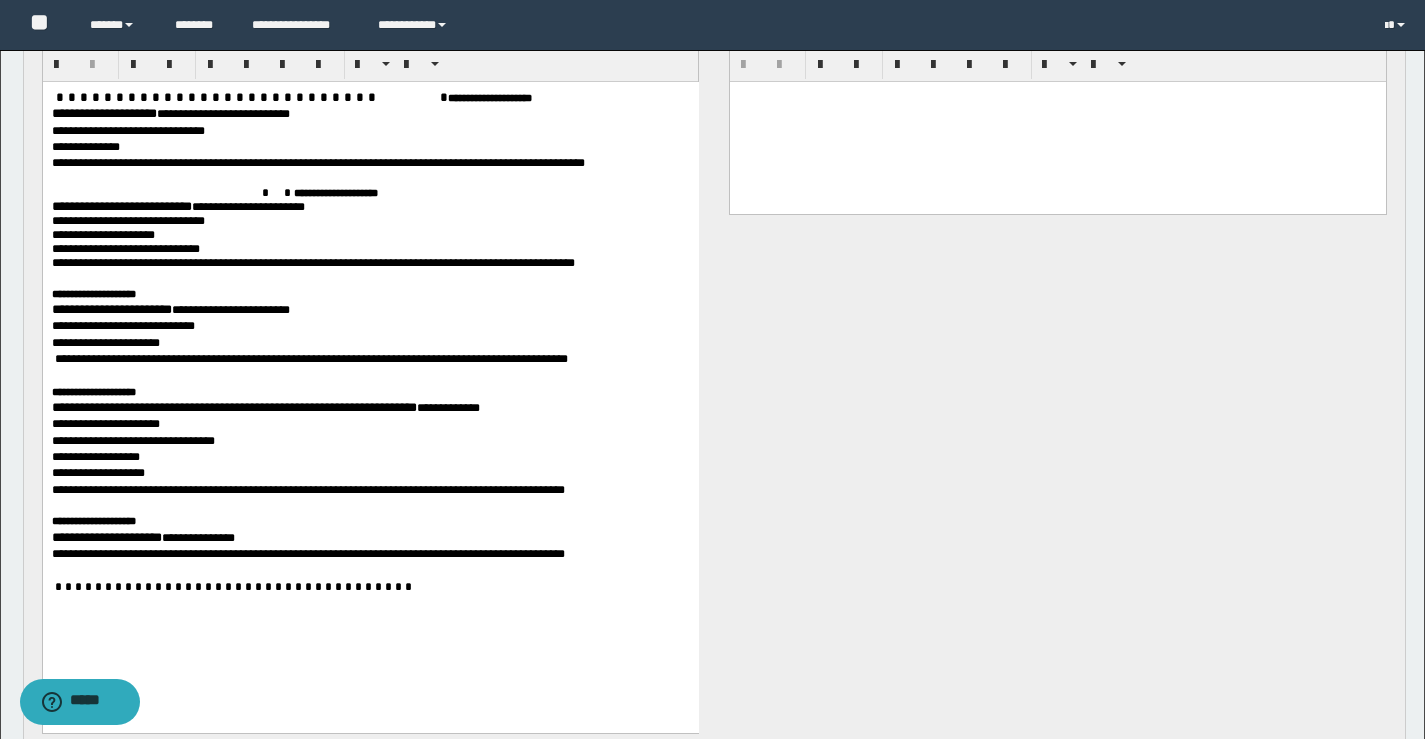scroll, scrollTop: 700, scrollLeft: 0, axis: vertical 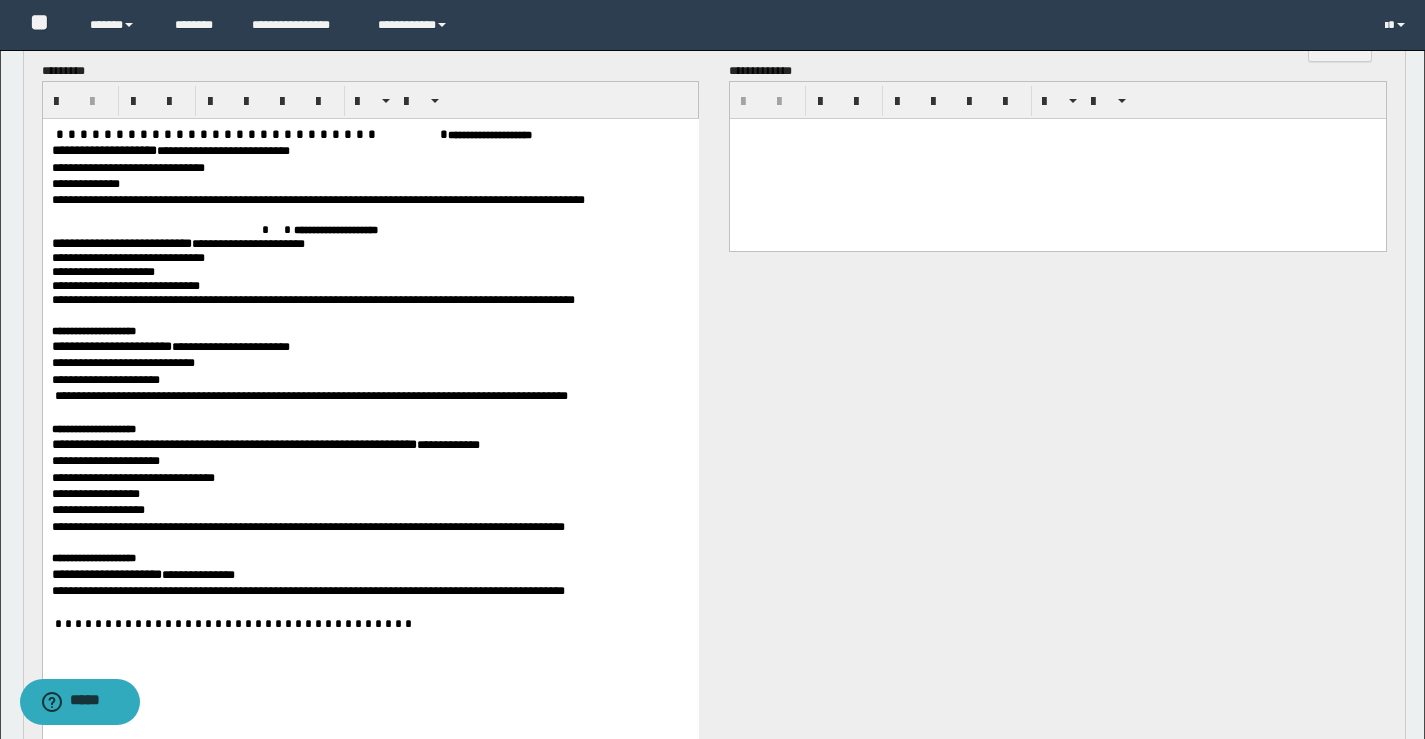 drag, startPoint x: 903, startPoint y: 127, endPoint x: 879, endPoint y: 135, distance: 25.298222 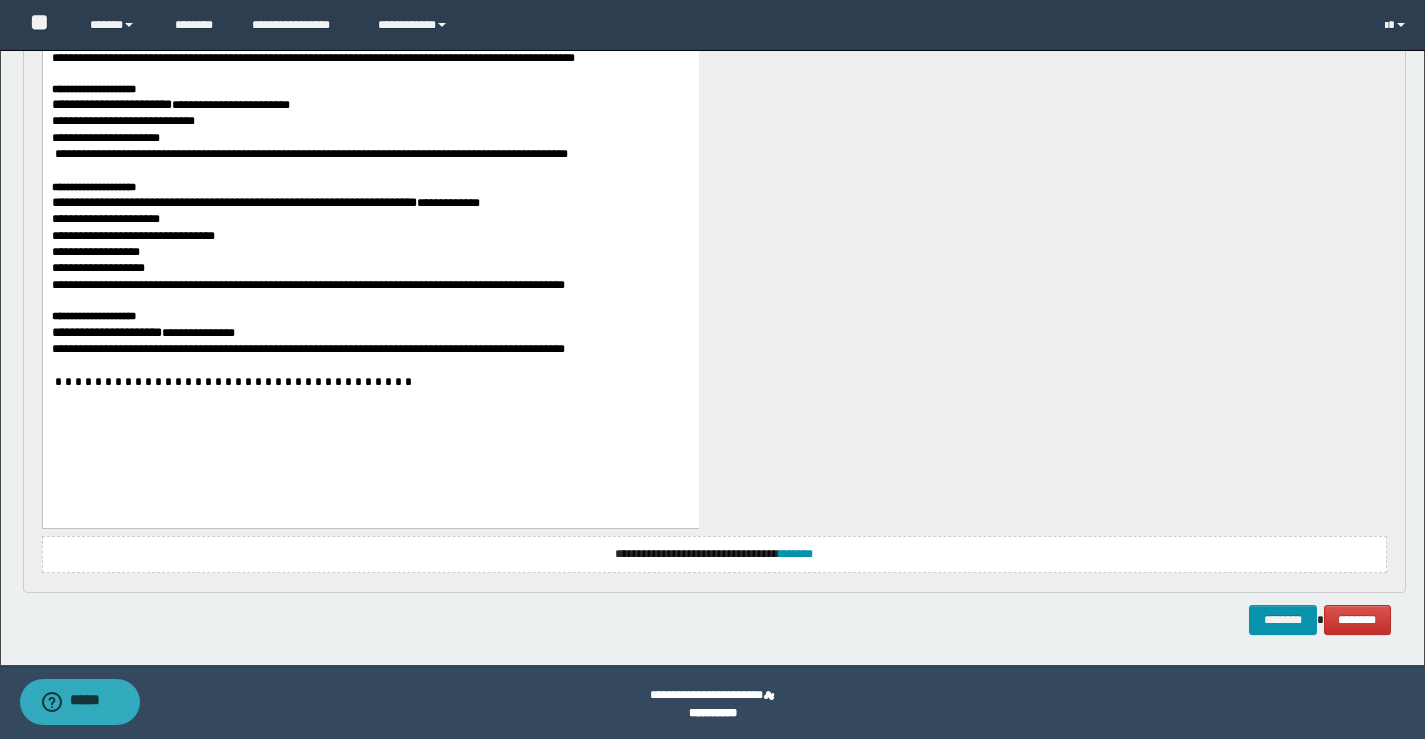 scroll, scrollTop: 946, scrollLeft: 0, axis: vertical 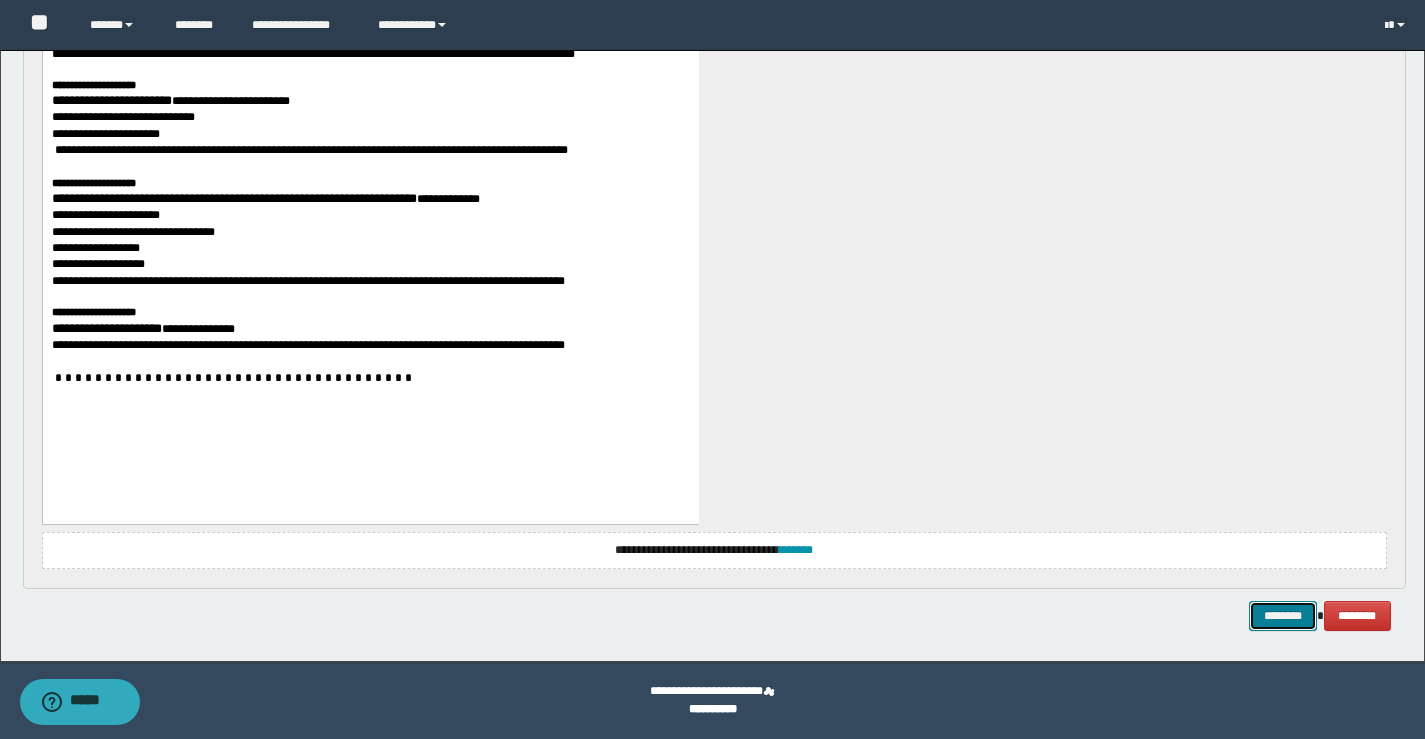 click on "********" at bounding box center (1283, 616) 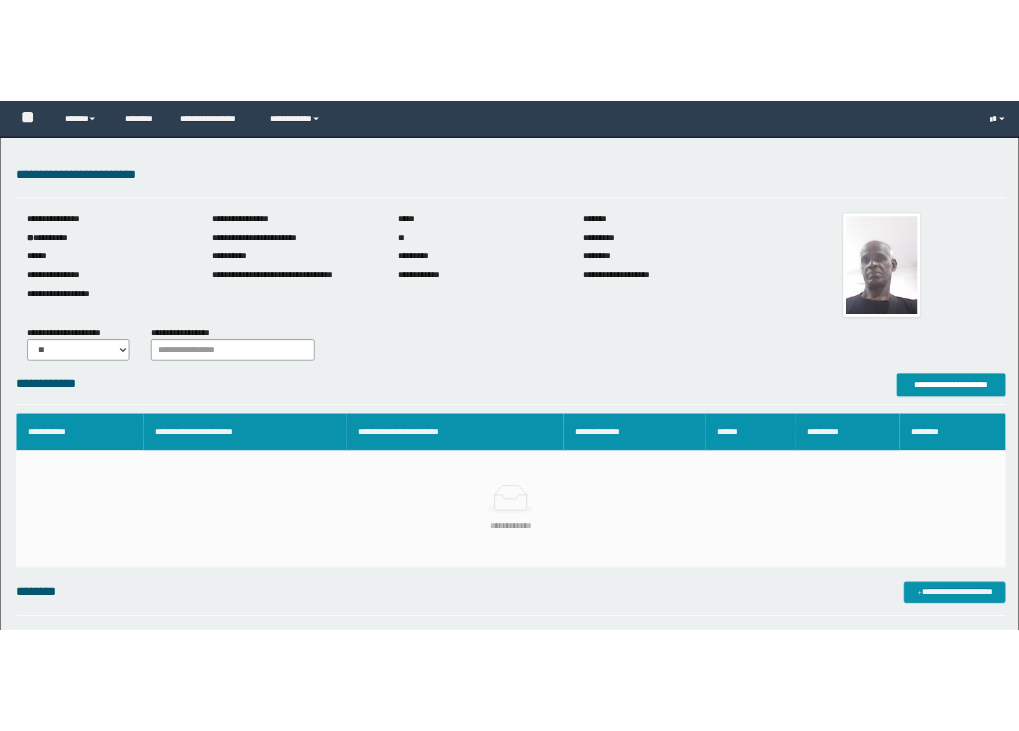 scroll, scrollTop: 0, scrollLeft: 0, axis: both 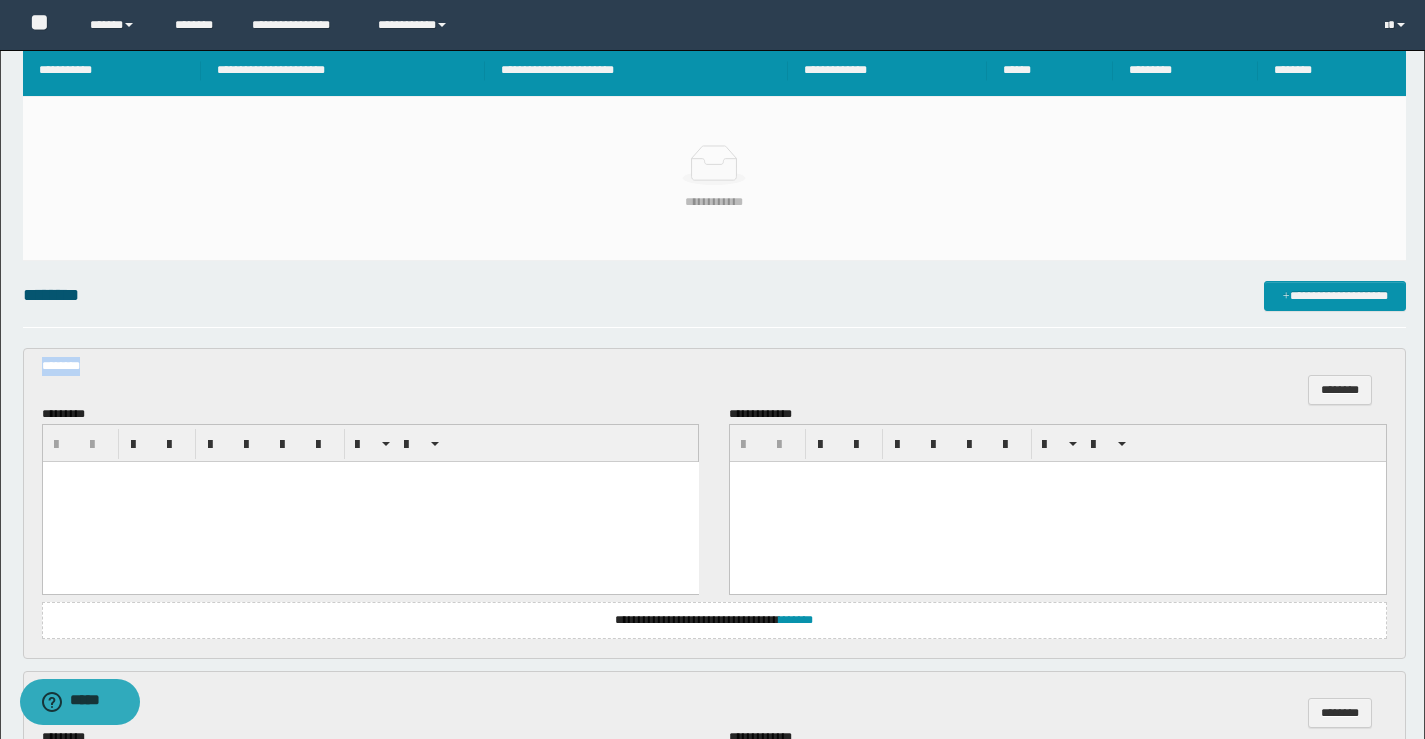 drag, startPoint x: 105, startPoint y: 359, endPoint x: 0, endPoint y: 359, distance: 105 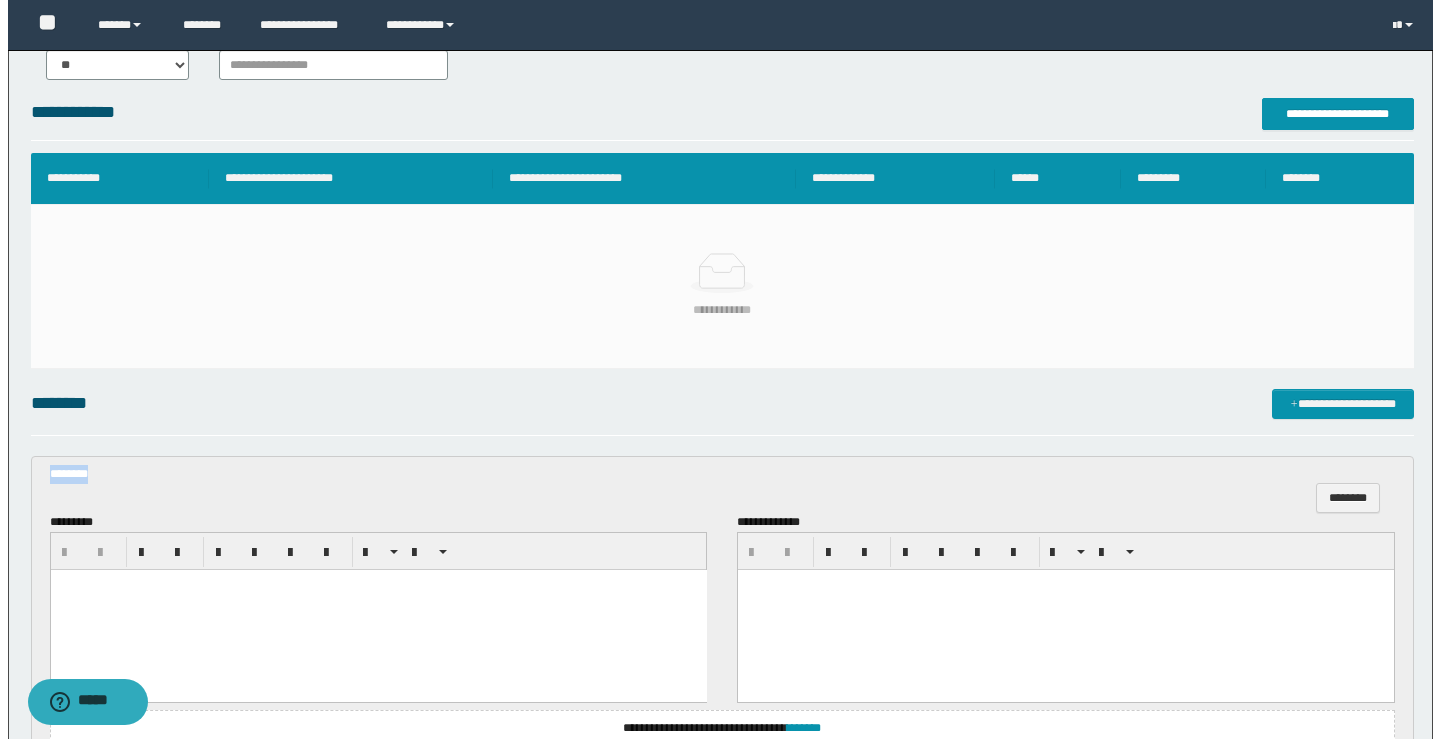scroll, scrollTop: 200, scrollLeft: 0, axis: vertical 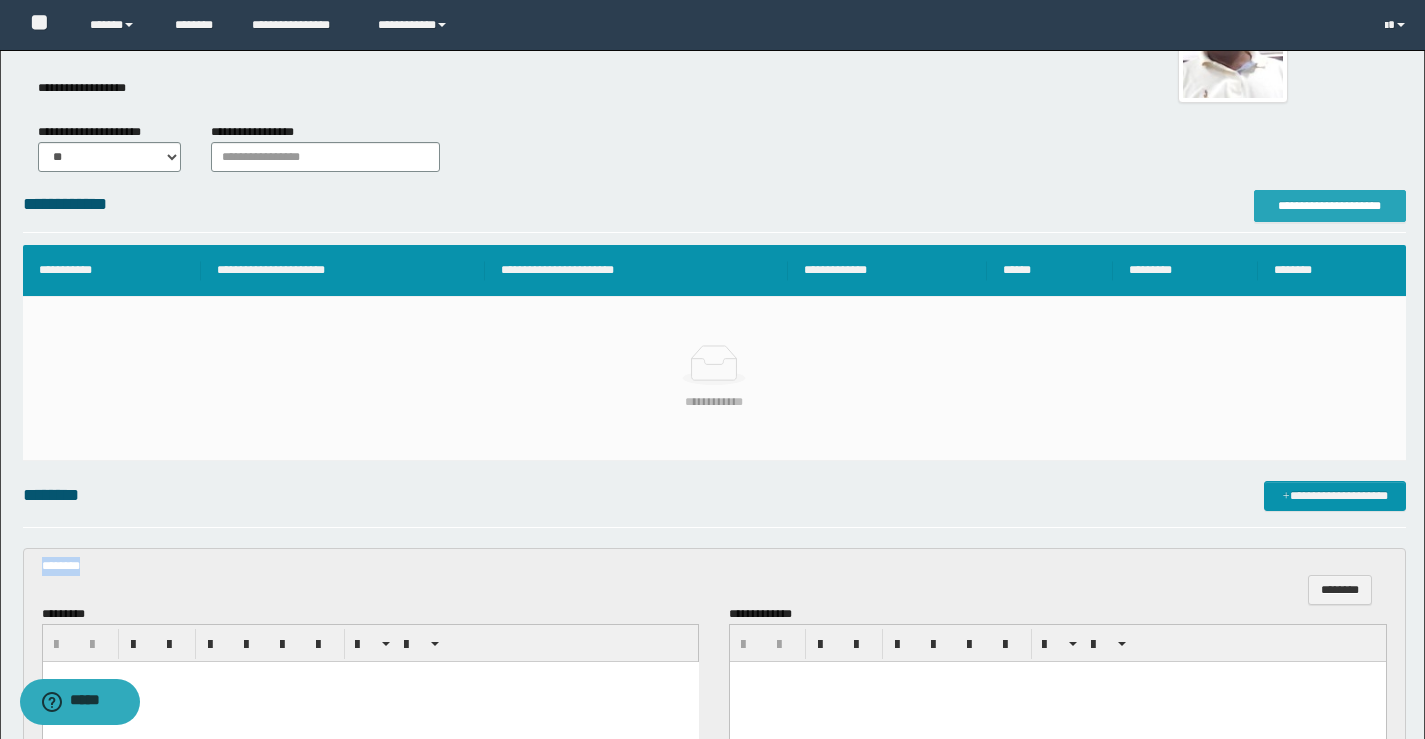click on "**********" at bounding box center [1330, 206] 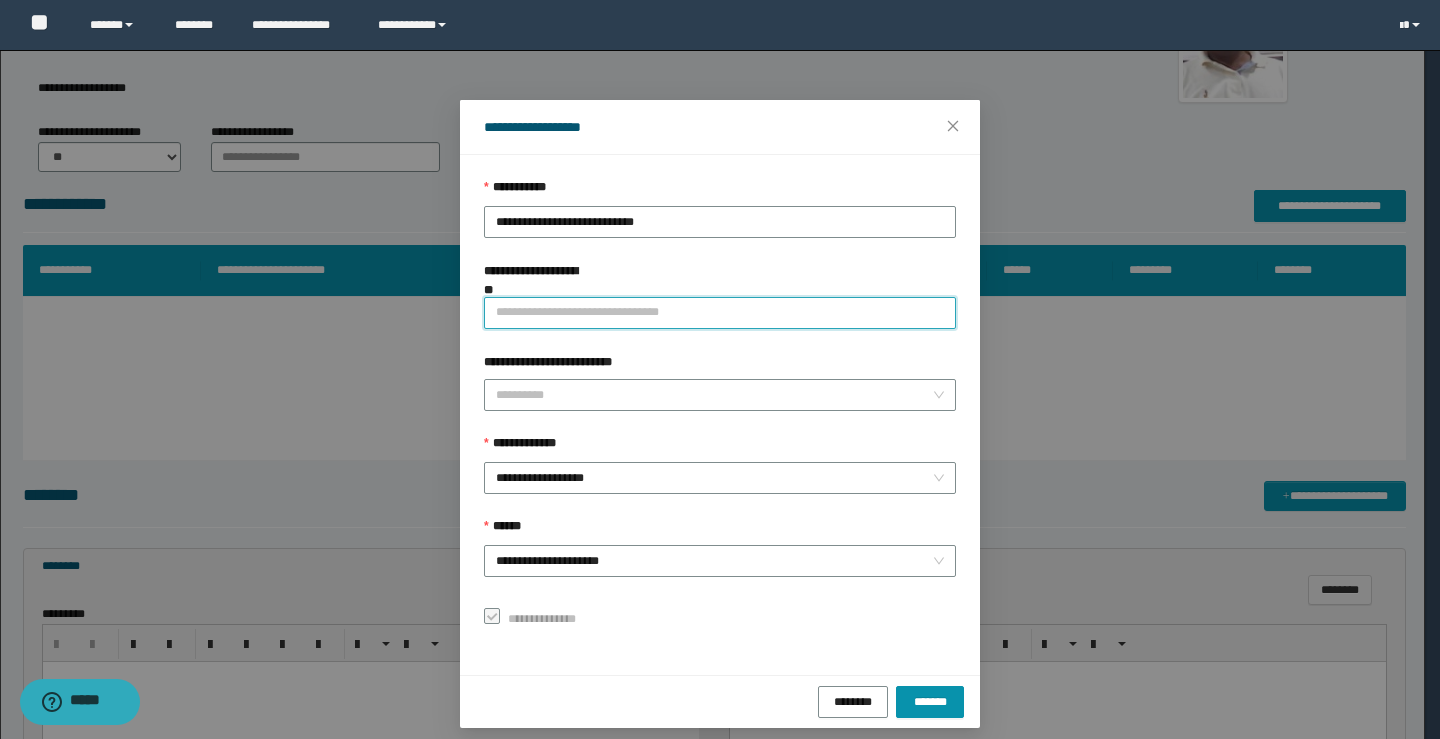 click on "**********" at bounding box center [720, 313] 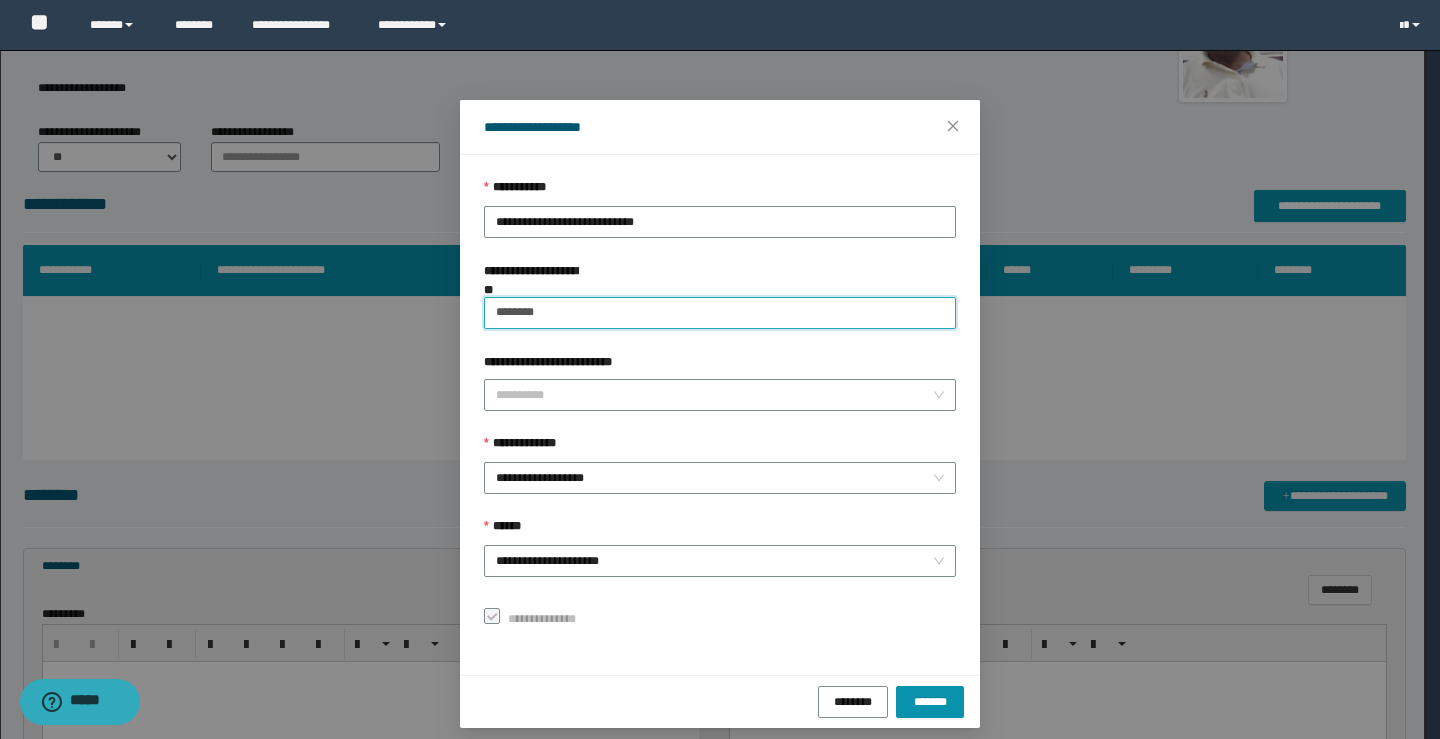 type on "********" 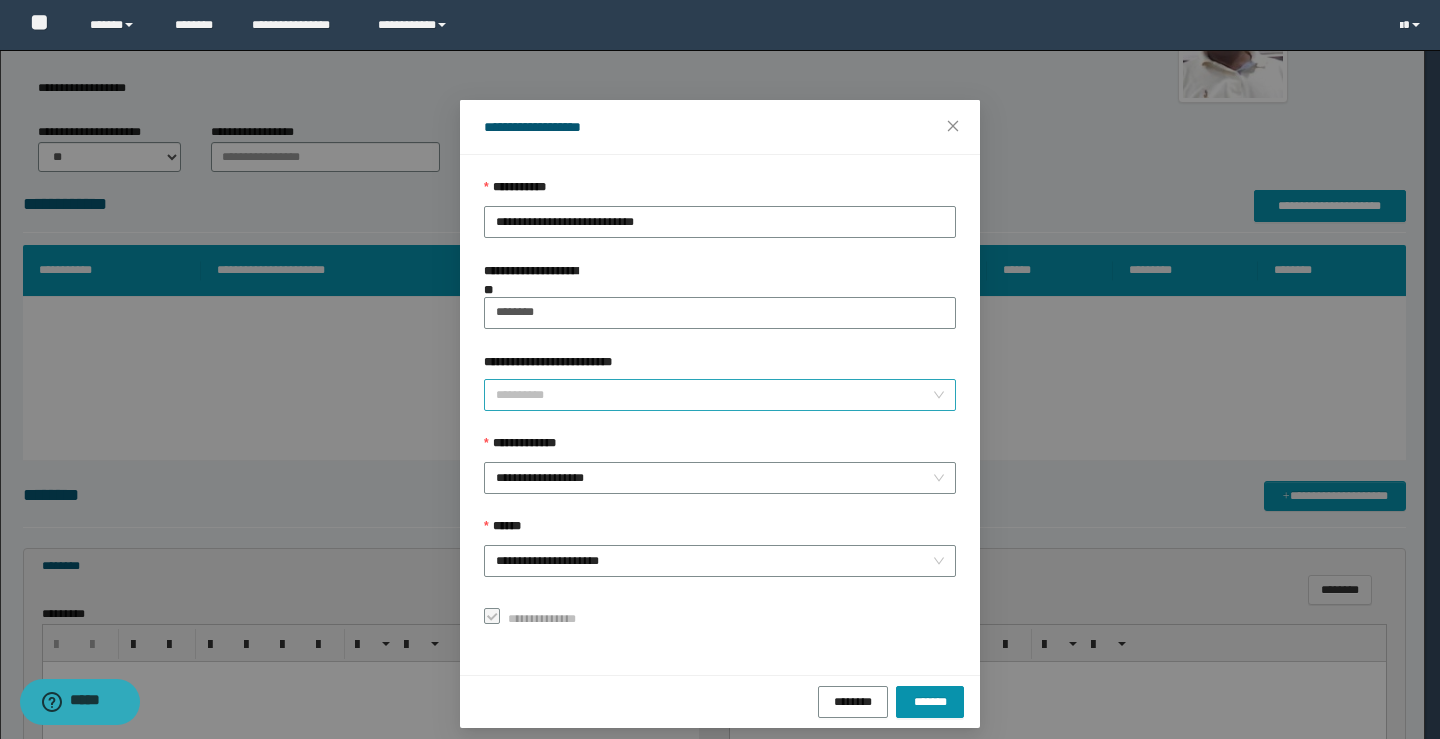 drag, startPoint x: 608, startPoint y: 361, endPoint x: 603, endPoint y: 383, distance: 22.561028 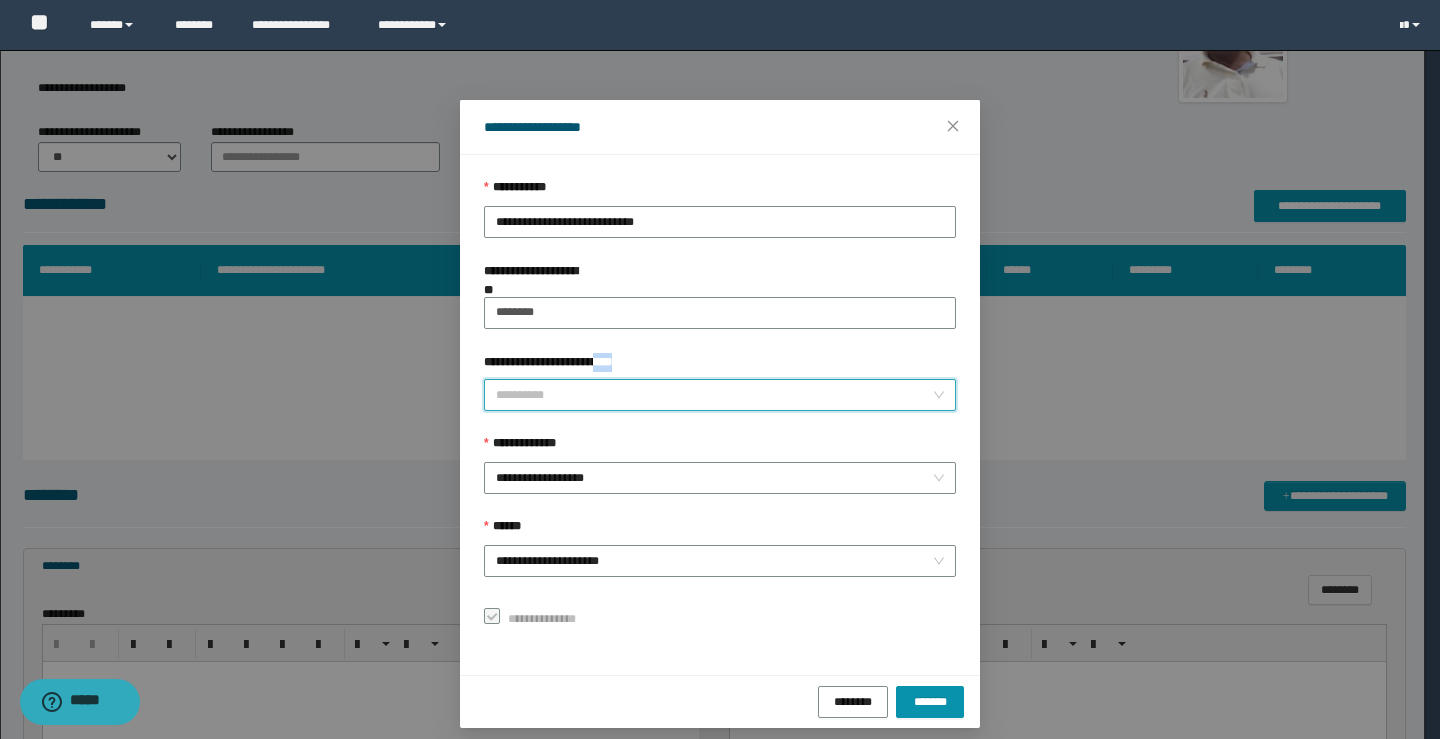 click on "**********" at bounding box center (714, 395) 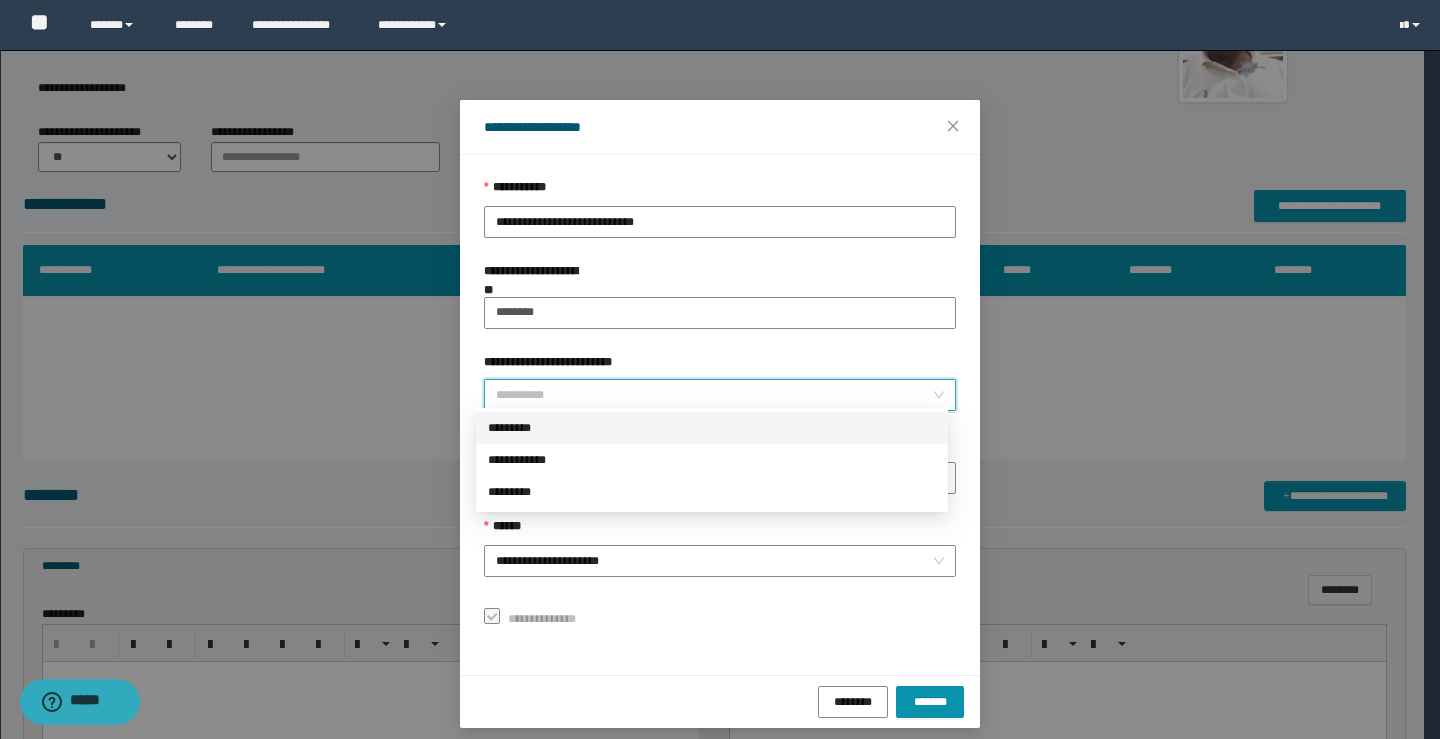 click on "*********" at bounding box center (712, 428) 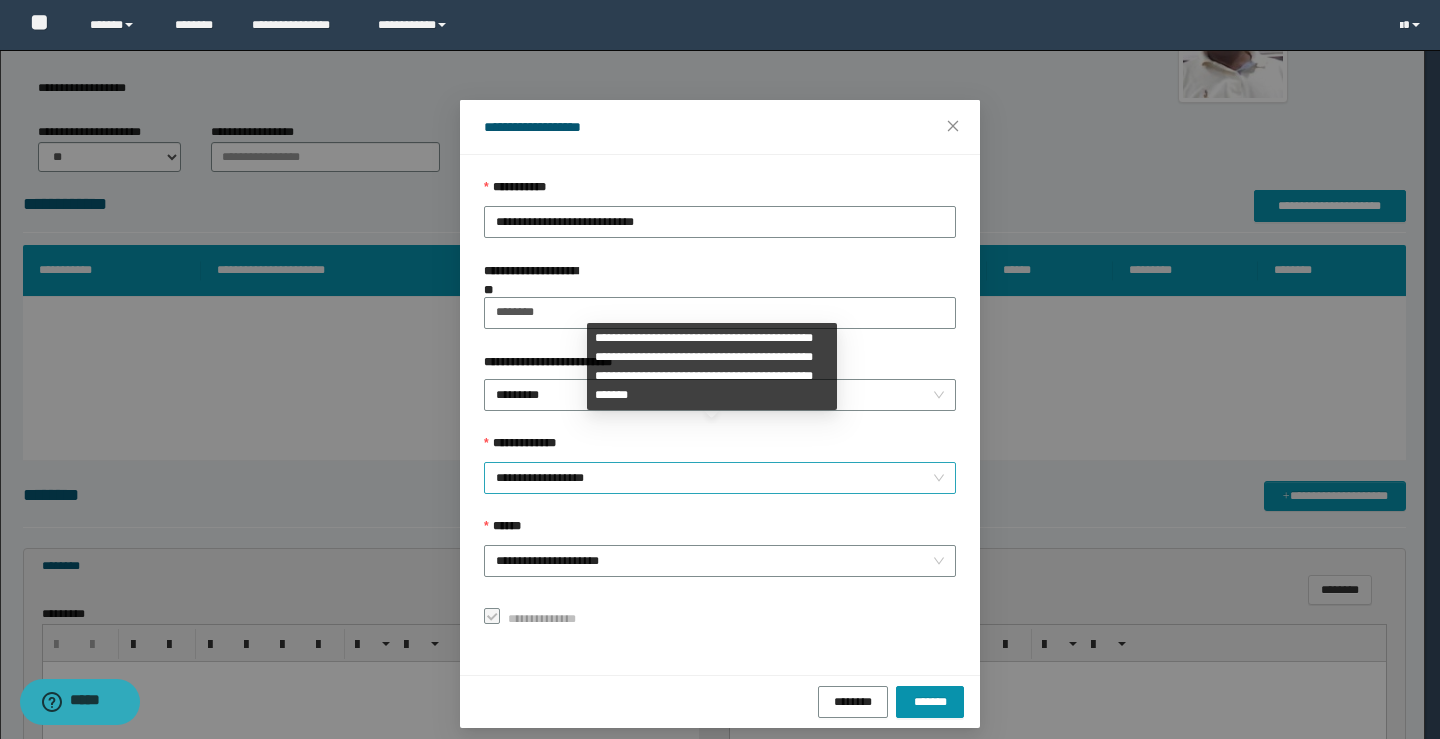 drag, startPoint x: 523, startPoint y: 451, endPoint x: 523, endPoint y: 471, distance: 20 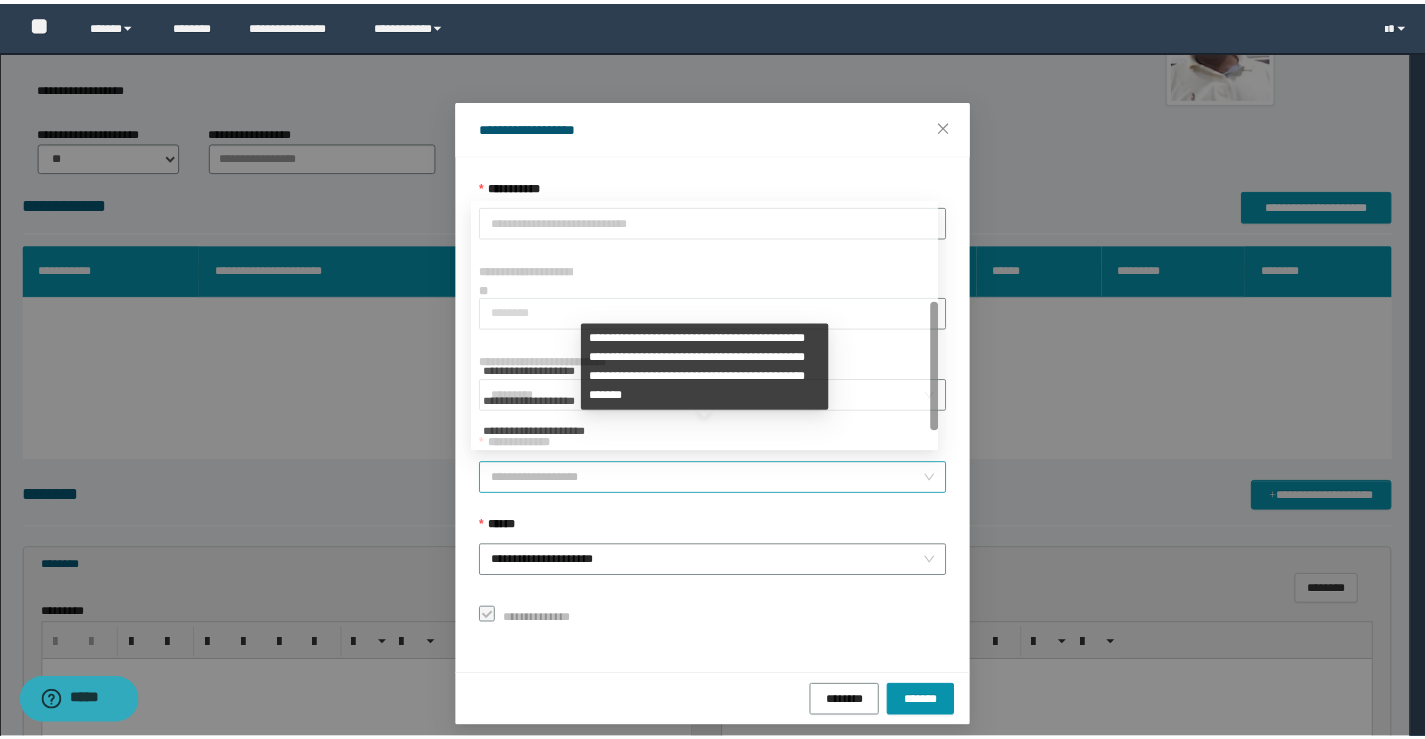 scroll, scrollTop: 192, scrollLeft: 0, axis: vertical 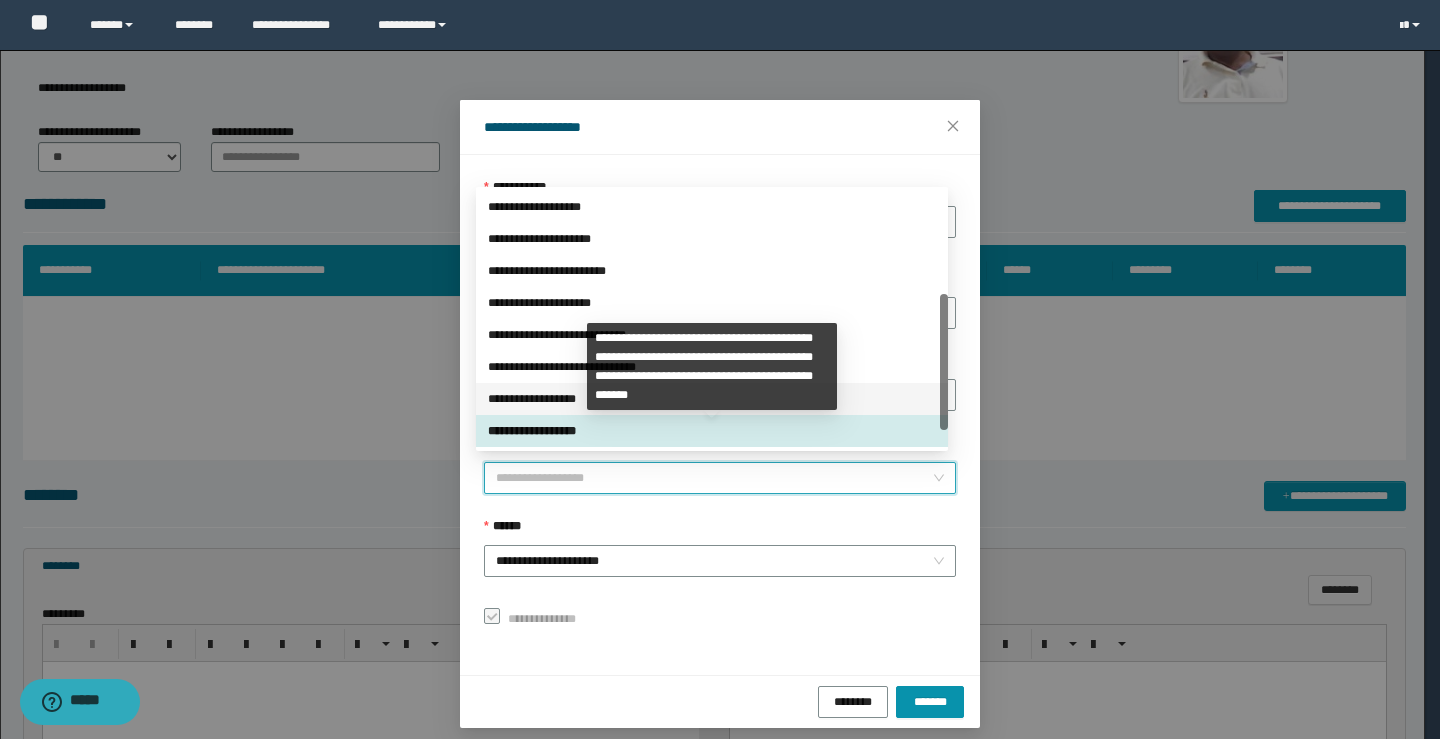 click on "**********" at bounding box center (712, 399) 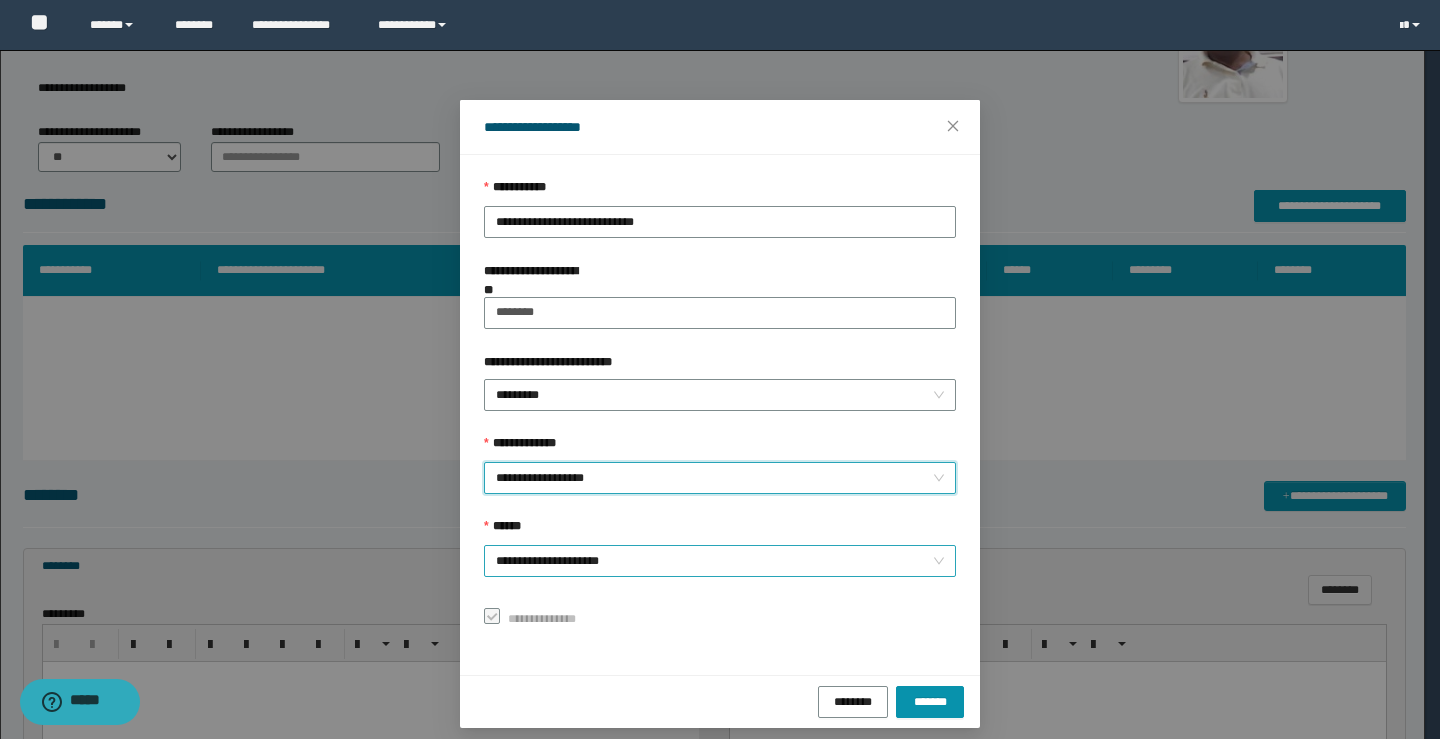 click on "**********" at bounding box center (720, 561) 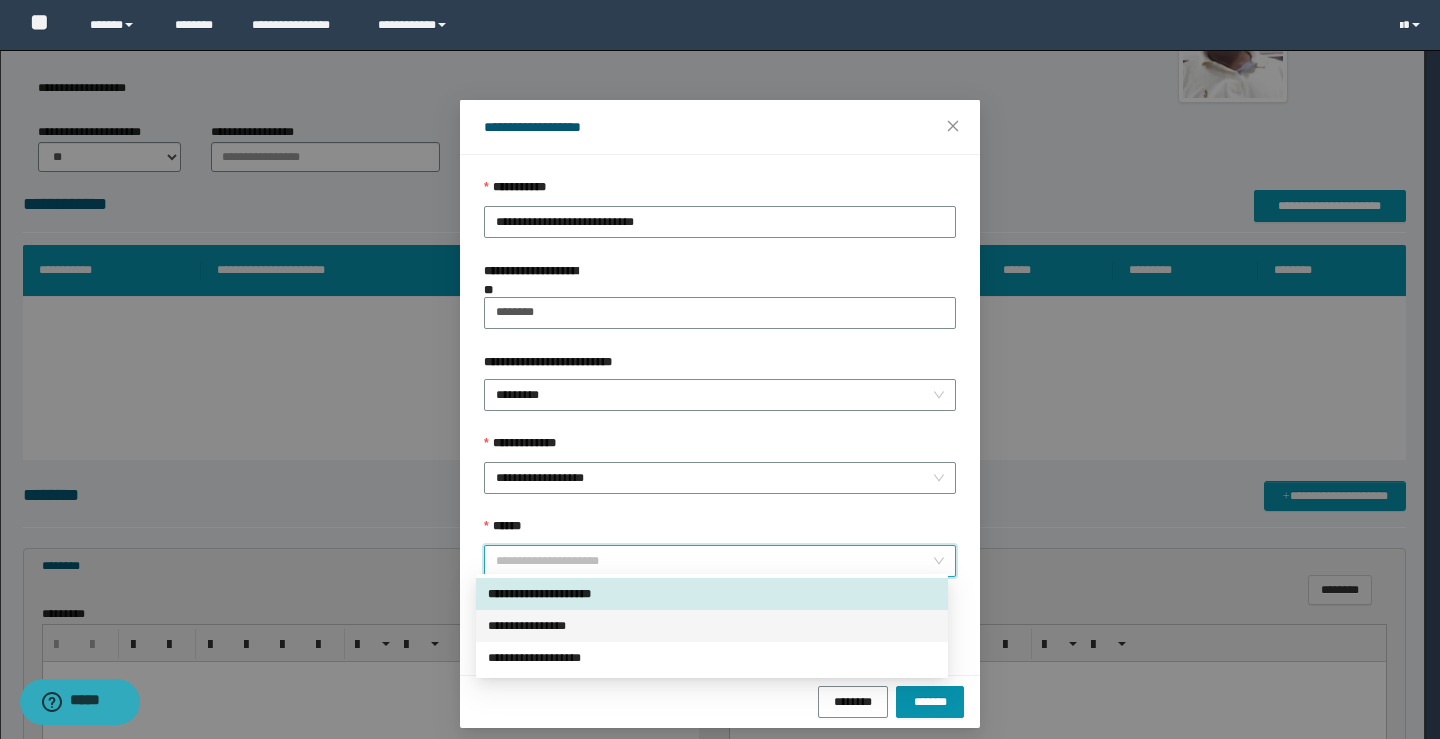 drag, startPoint x: 513, startPoint y: 627, endPoint x: 716, endPoint y: 689, distance: 212.25691 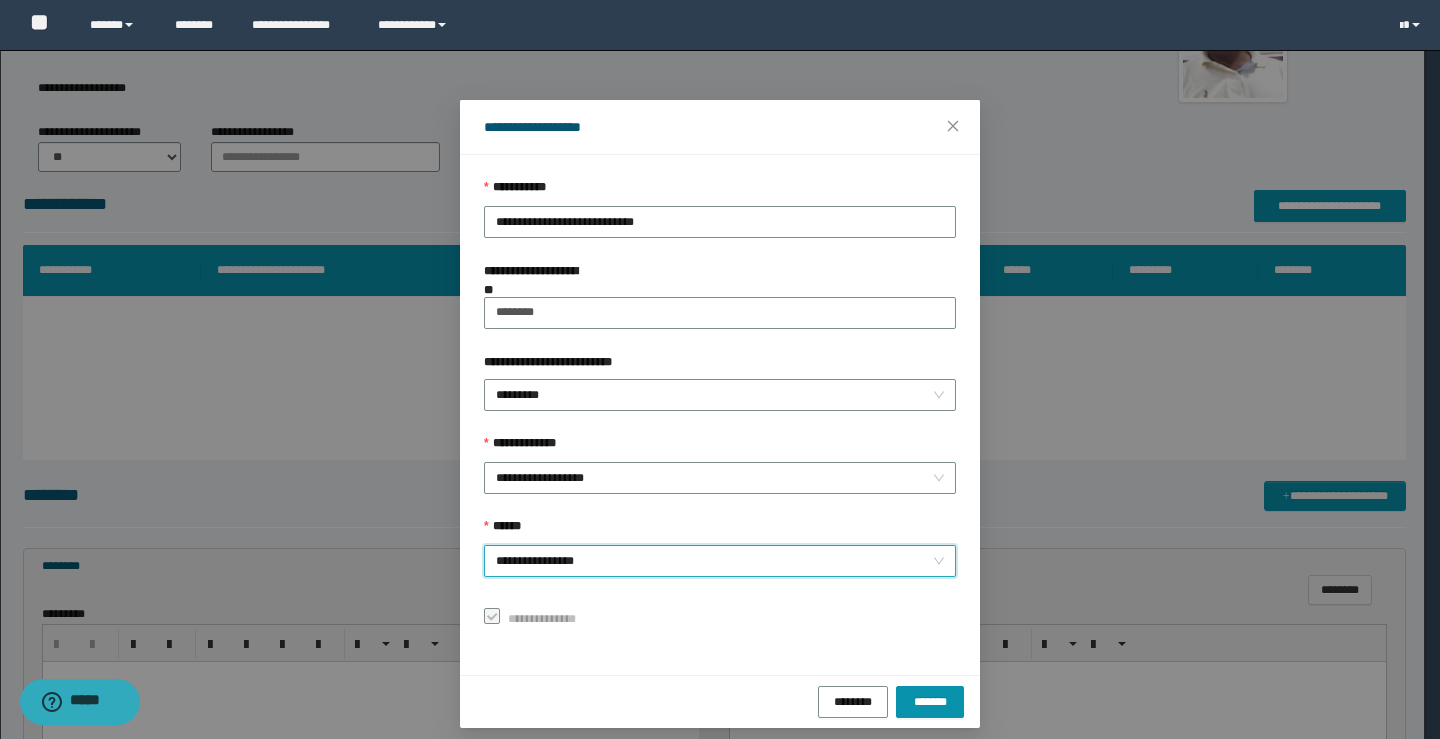 click on "******** *******" at bounding box center (720, 701) 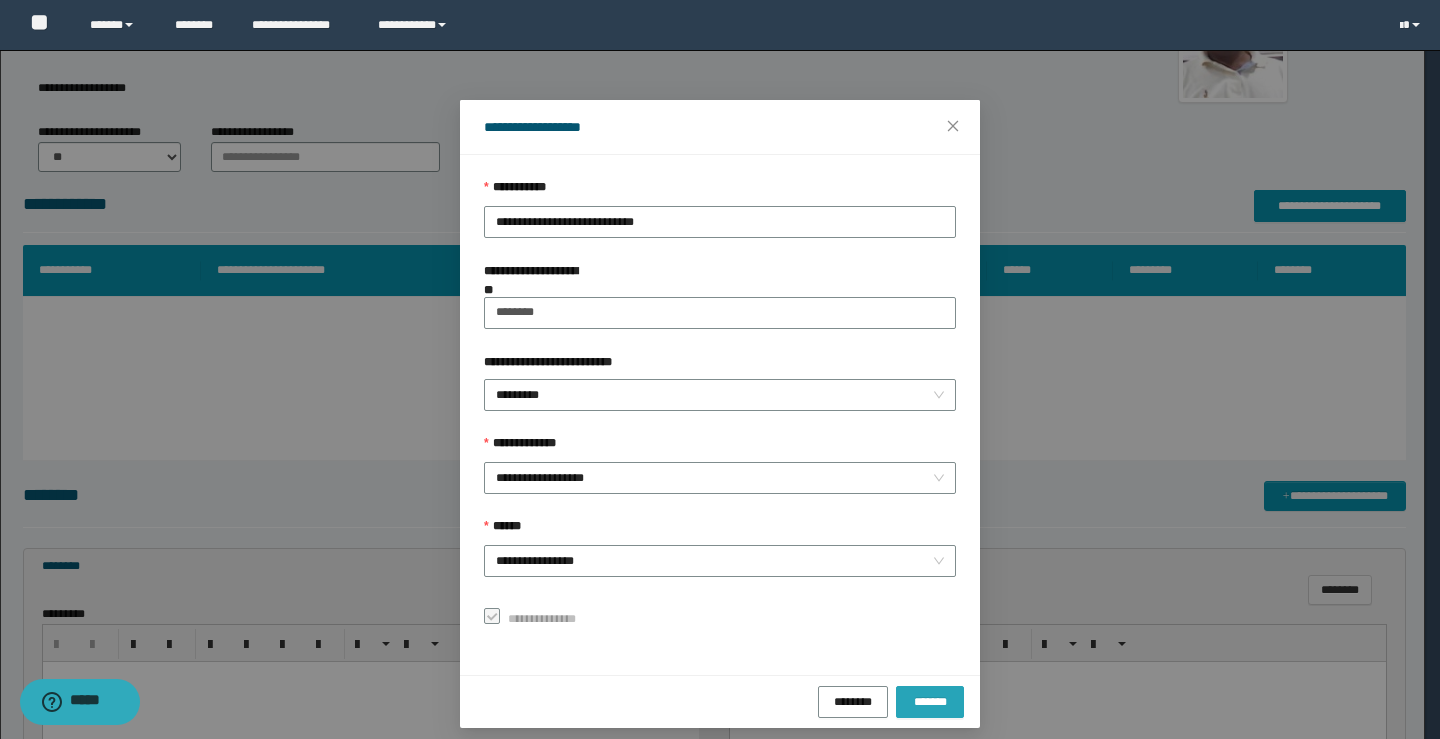 click on "*******" at bounding box center [930, 701] 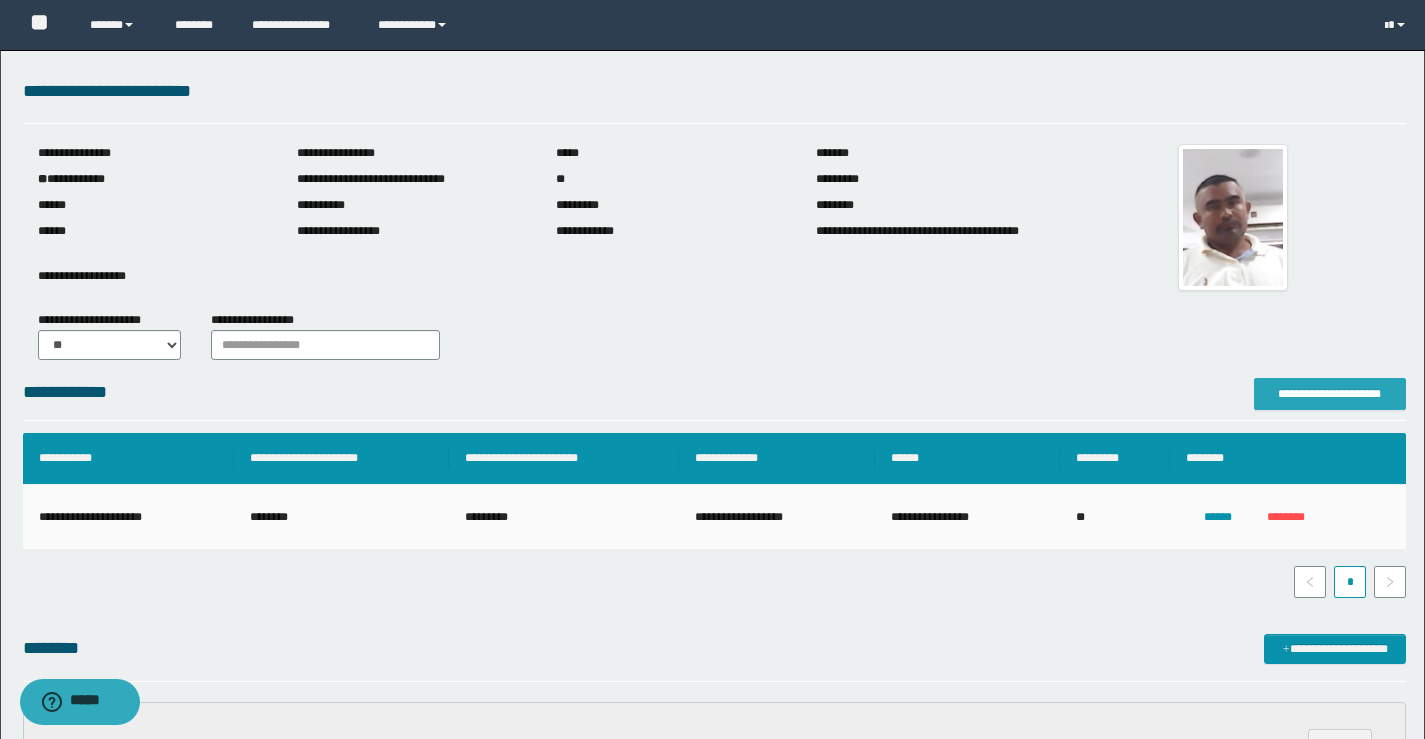 scroll, scrollTop: 0, scrollLeft: 0, axis: both 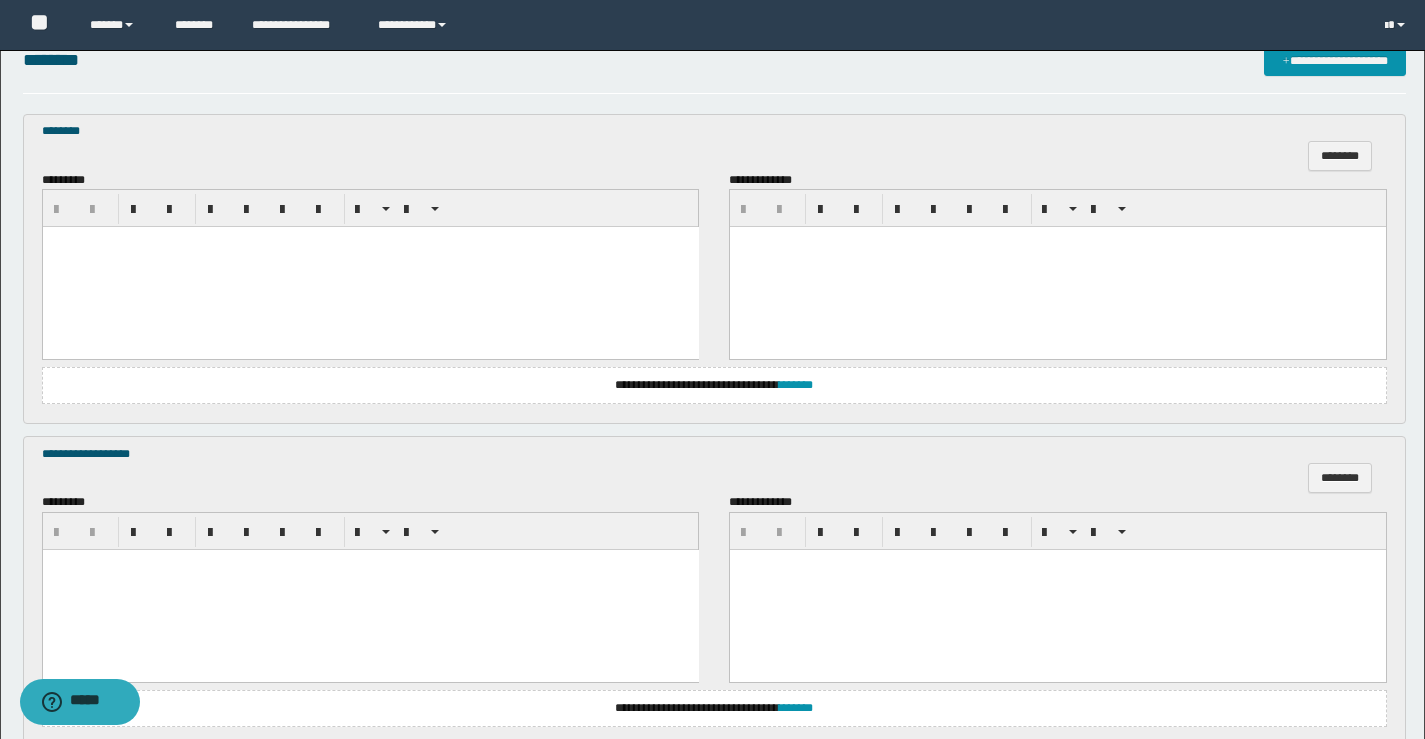drag, startPoint x: 121, startPoint y: 280, endPoint x: 199, endPoint y: 316, distance: 85.90693 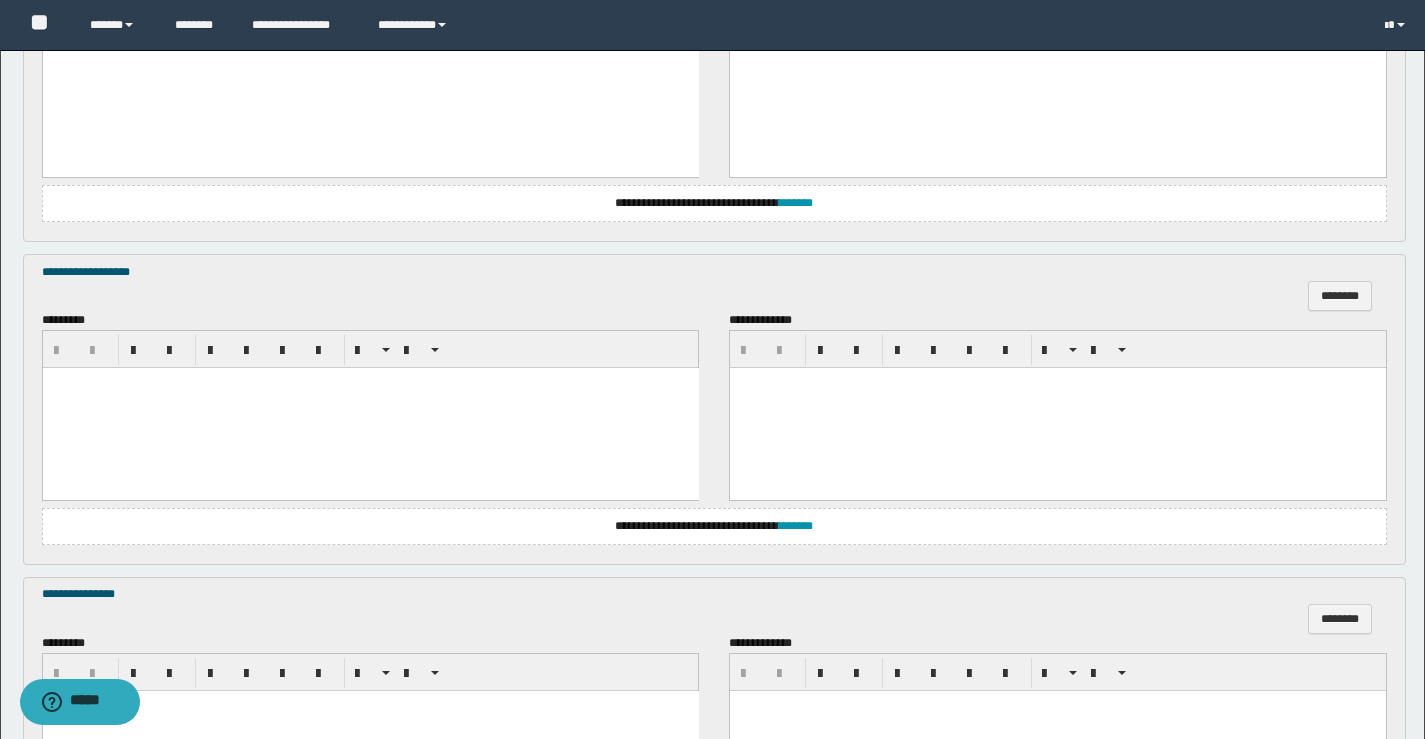 scroll, scrollTop: 1081, scrollLeft: 0, axis: vertical 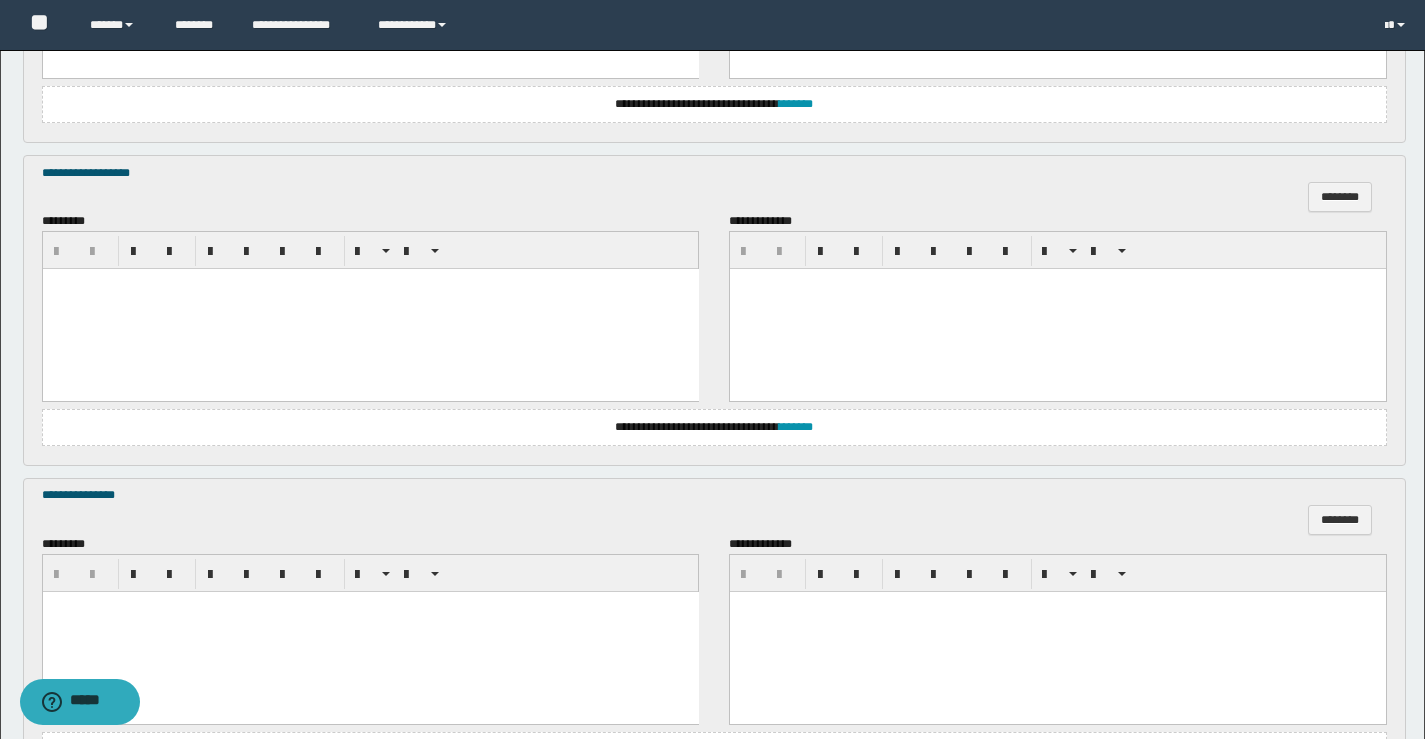 click at bounding box center (370, 309) 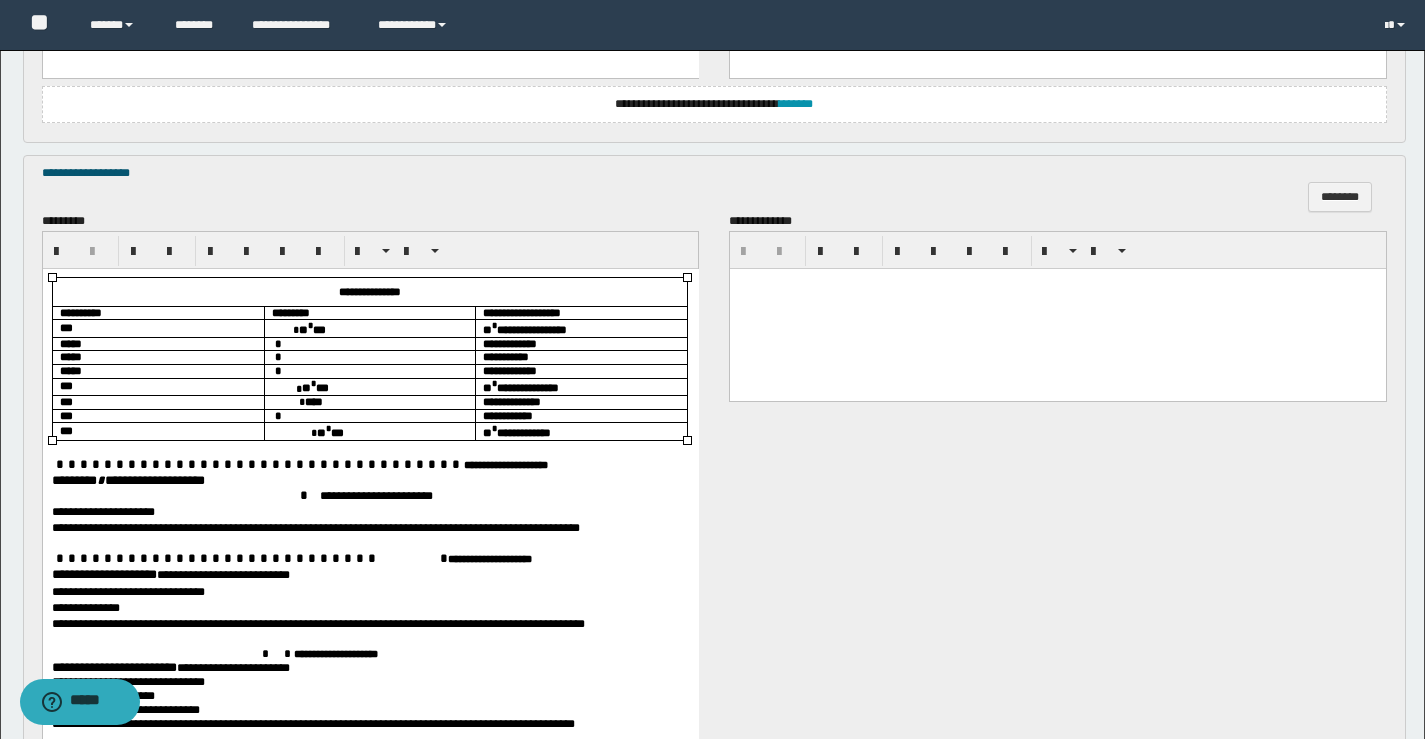 click on "** * ***" at bounding box center [369, 328] 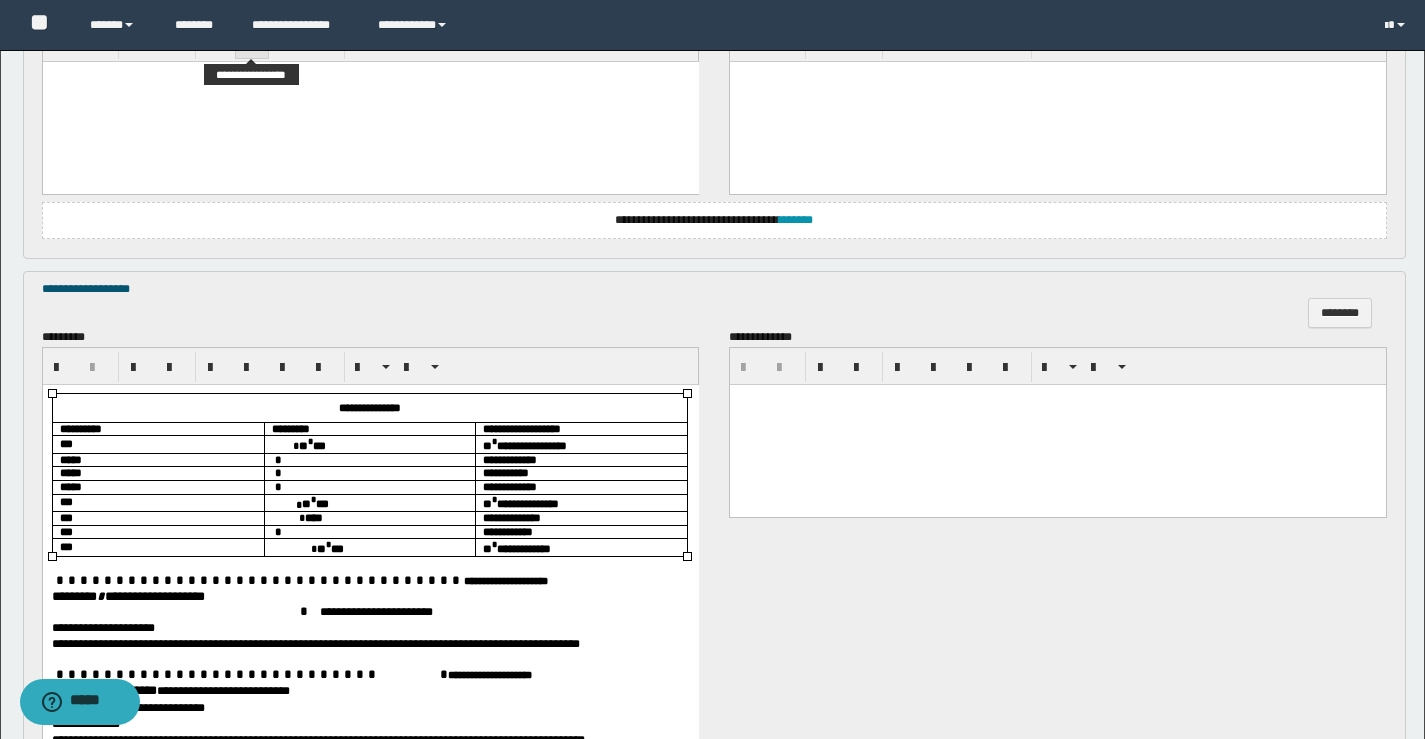scroll, scrollTop: 900, scrollLeft: 0, axis: vertical 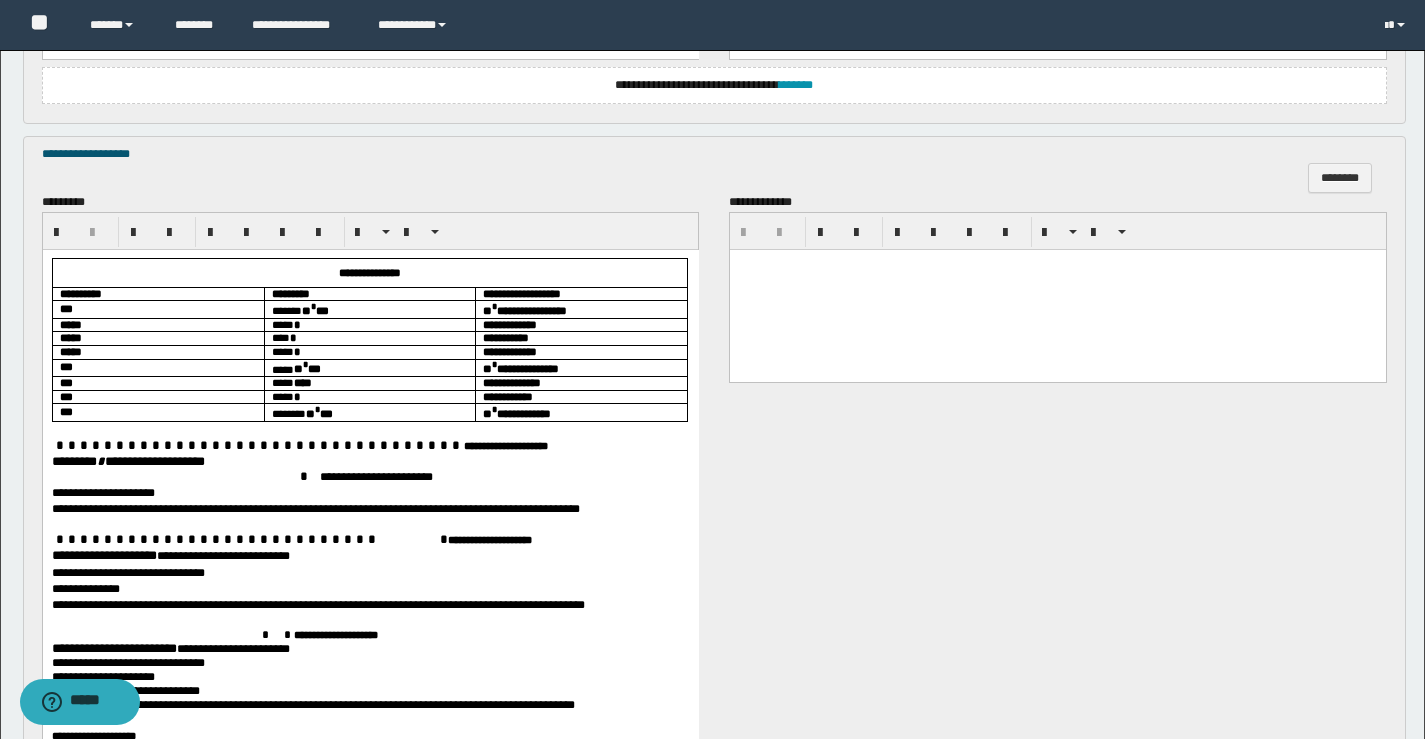 click on "******** * *****" at bounding box center (92, 461) 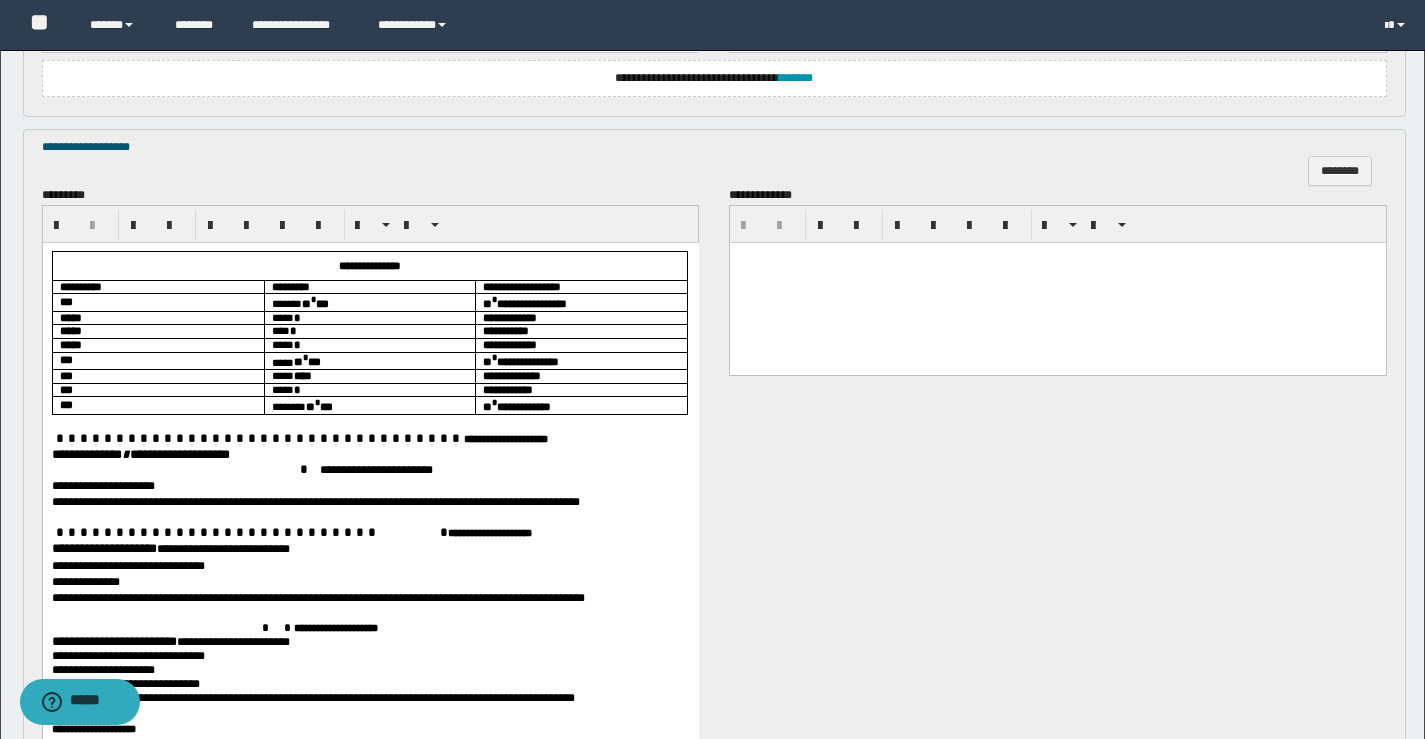 scroll, scrollTop: 1130, scrollLeft: 0, axis: vertical 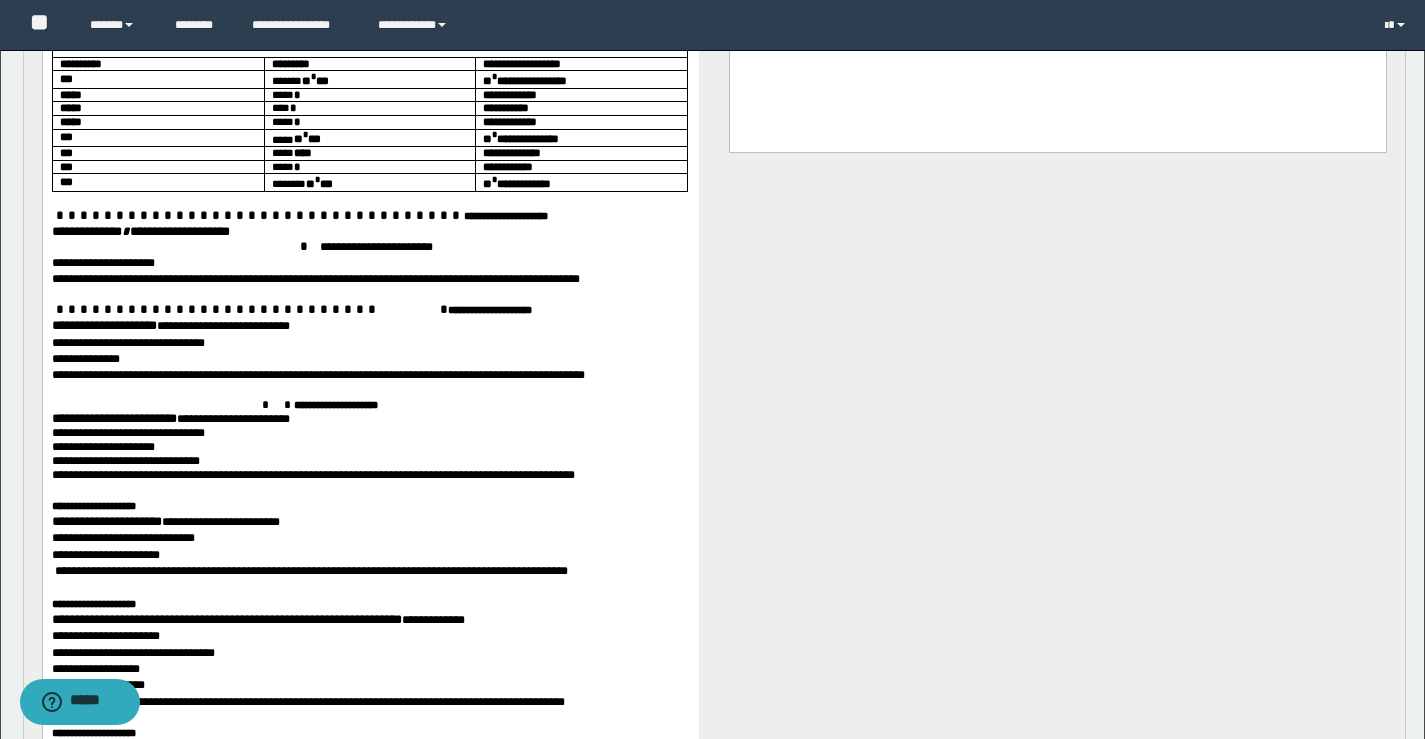 click on "**********" at bounding box center (103, 325) 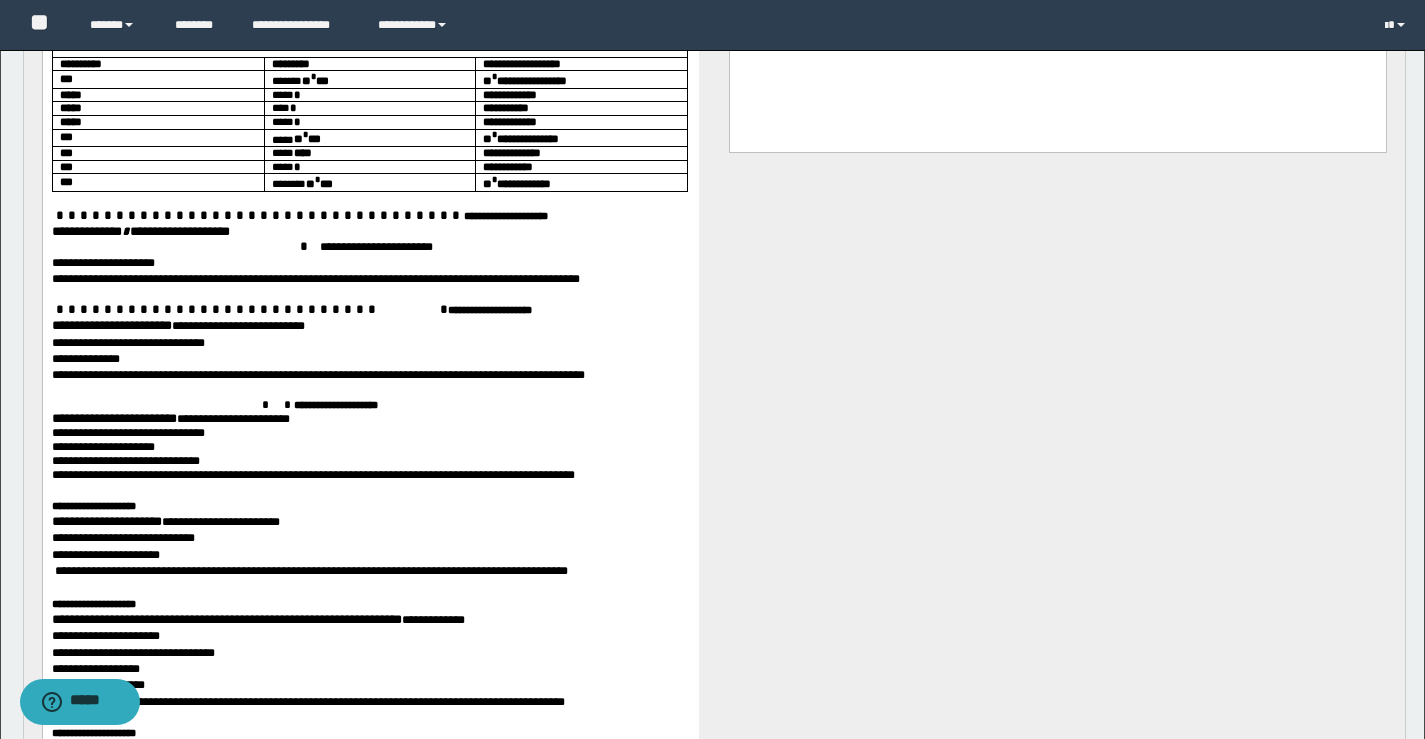click on "**********" at bounding box center [113, 418] 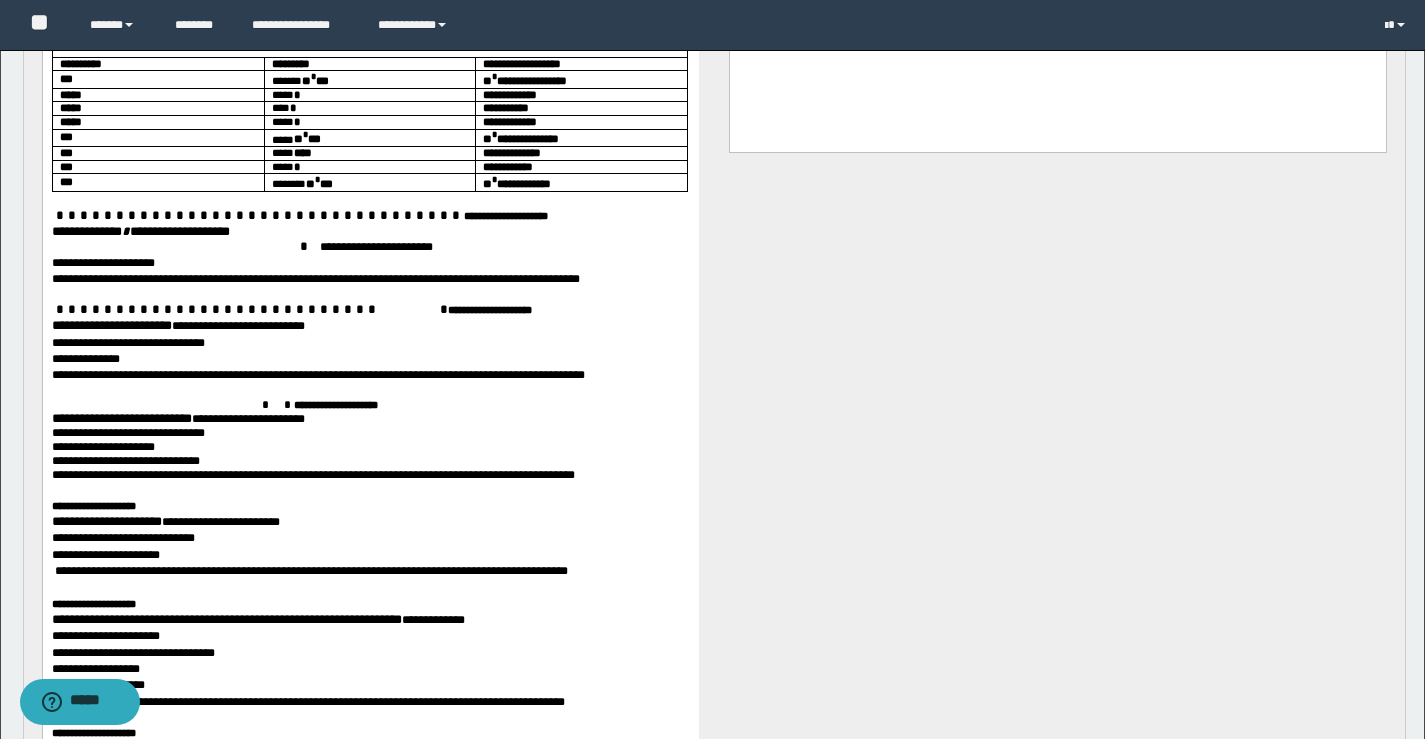 scroll, scrollTop: 1230, scrollLeft: 0, axis: vertical 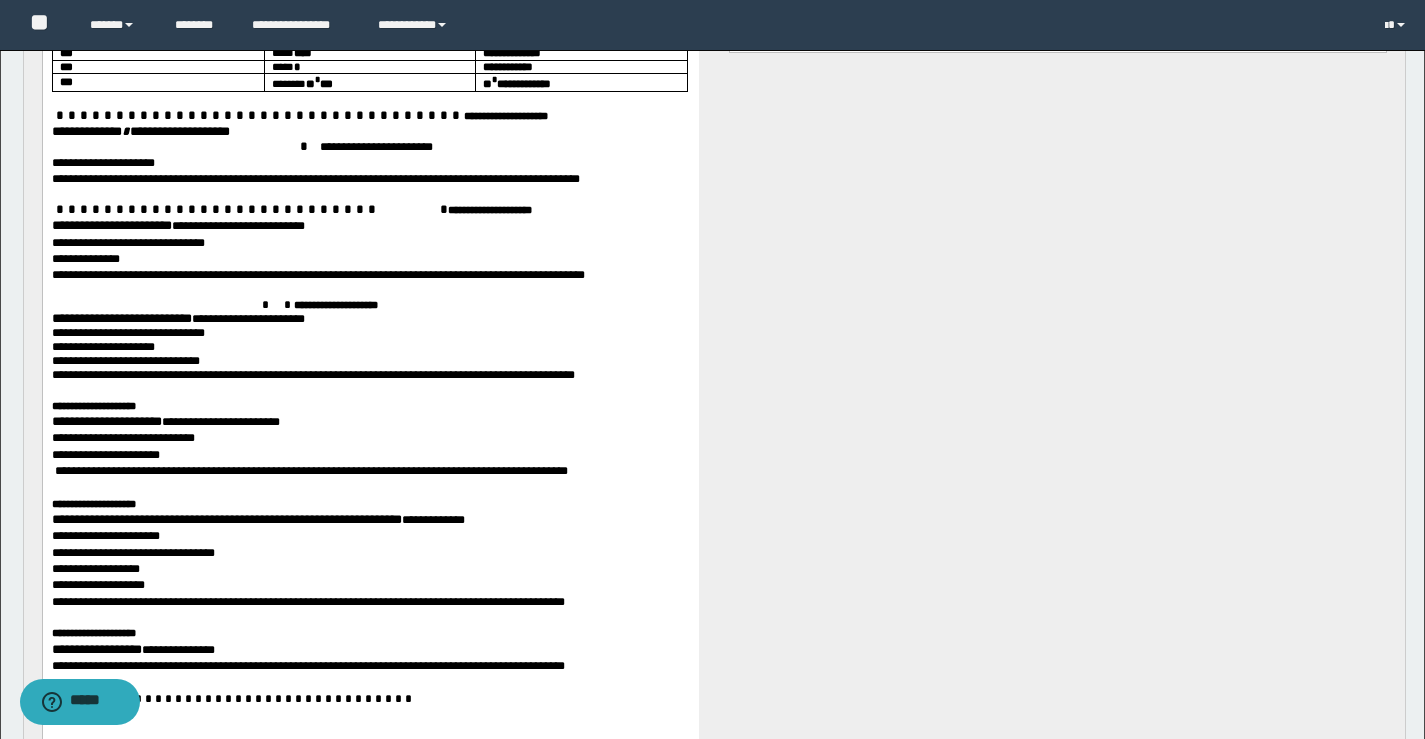 click on "**********" at bounding box center [106, 422] 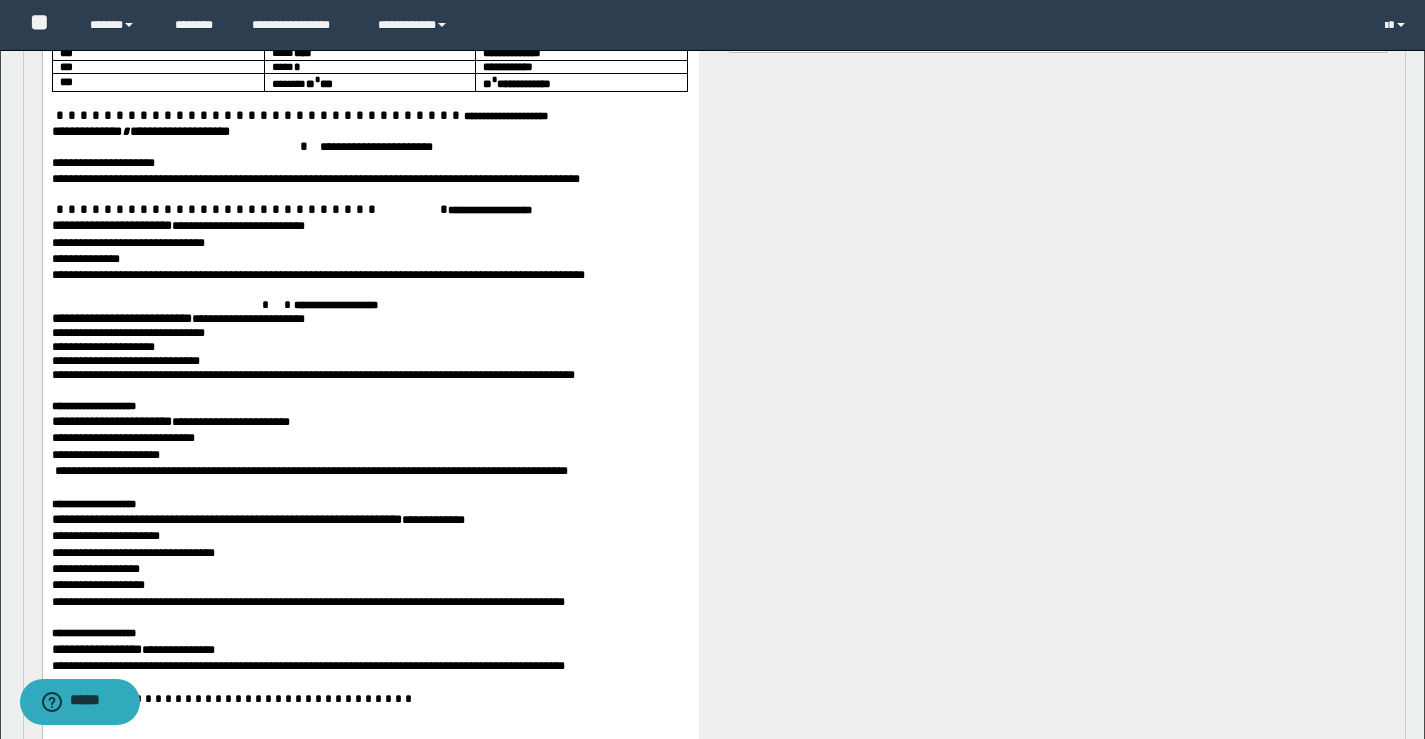 scroll, scrollTop: 1330, scrollLeft: 0, axis: vertical 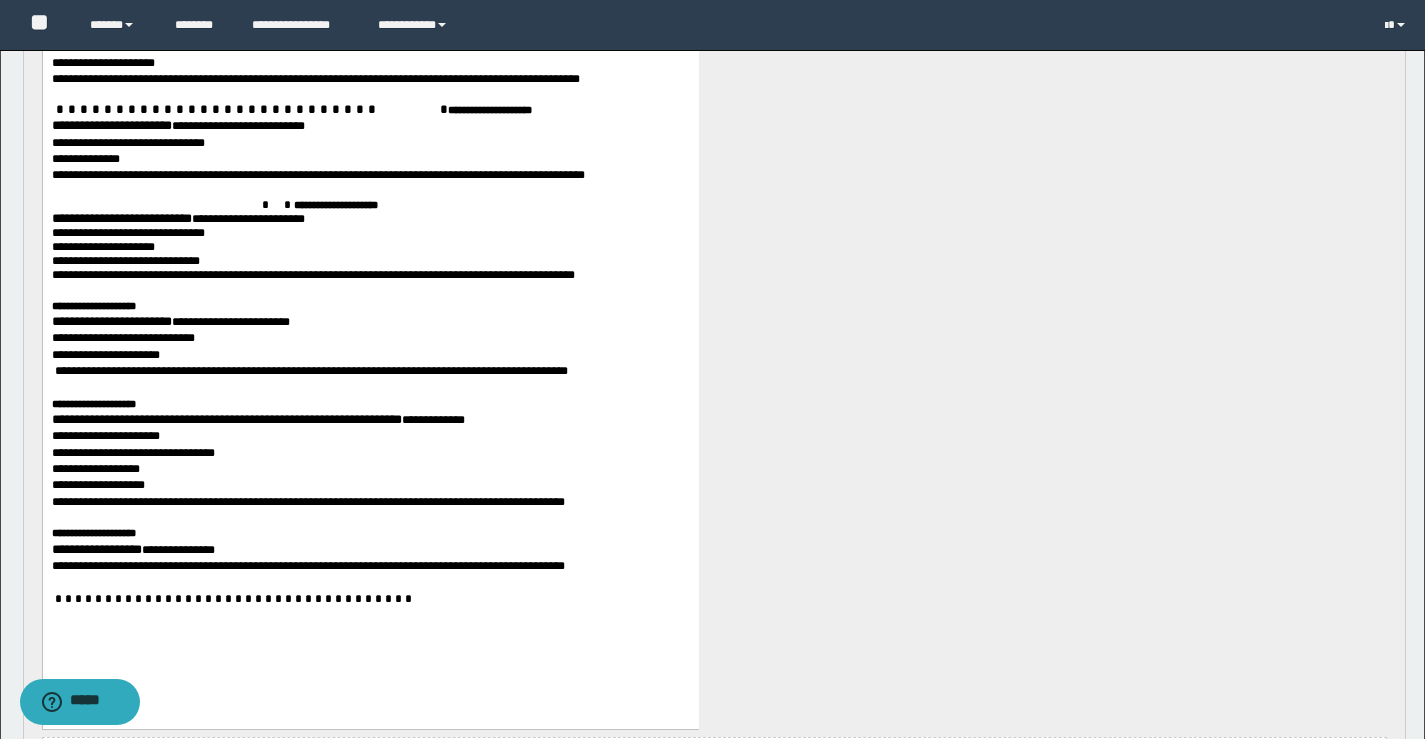 click on "**********" at bounding box center (226, 420) 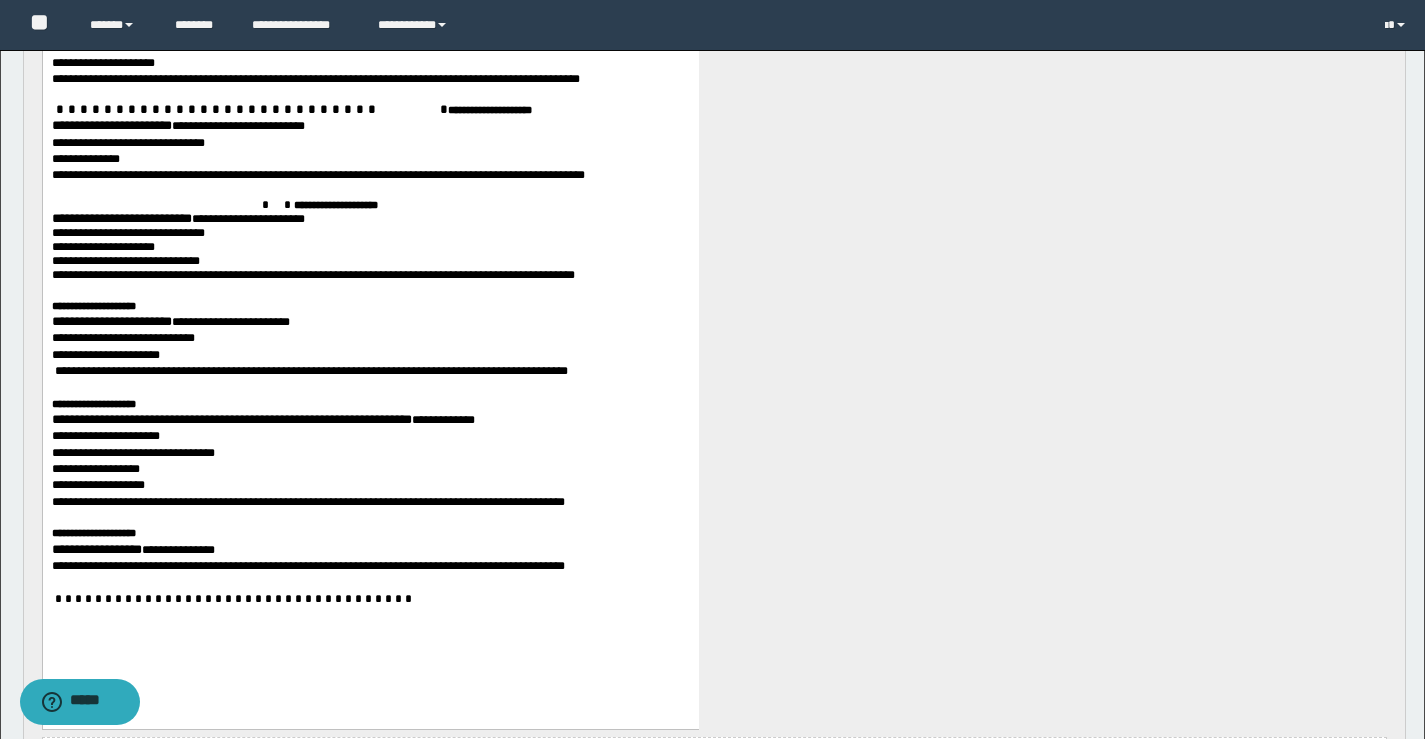 scroll, scrollTop: 1430, scrollLeft: 0, axis: vertical 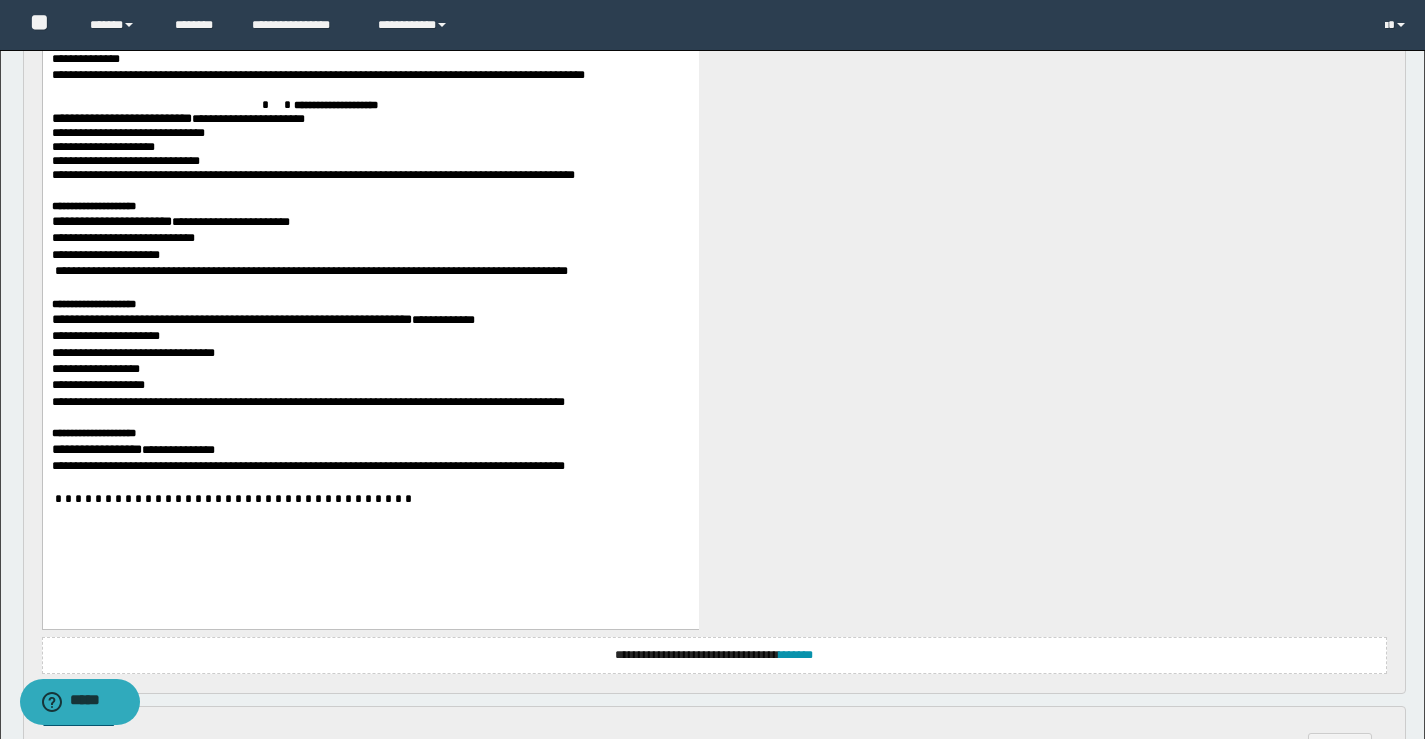 click on "**********" at bounding box center [96, 450] 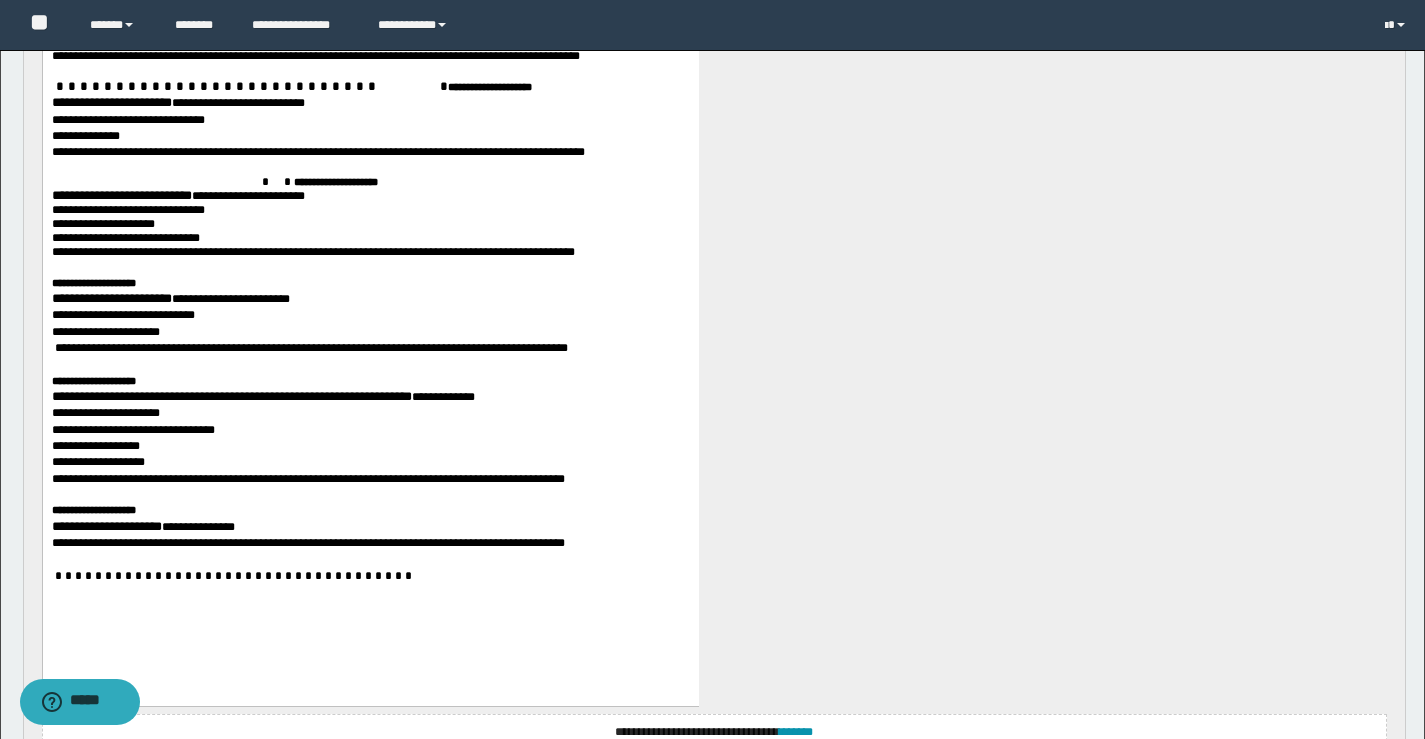 scroll, scrollTop: 1330, scrollLeft: 0, axis: vertical 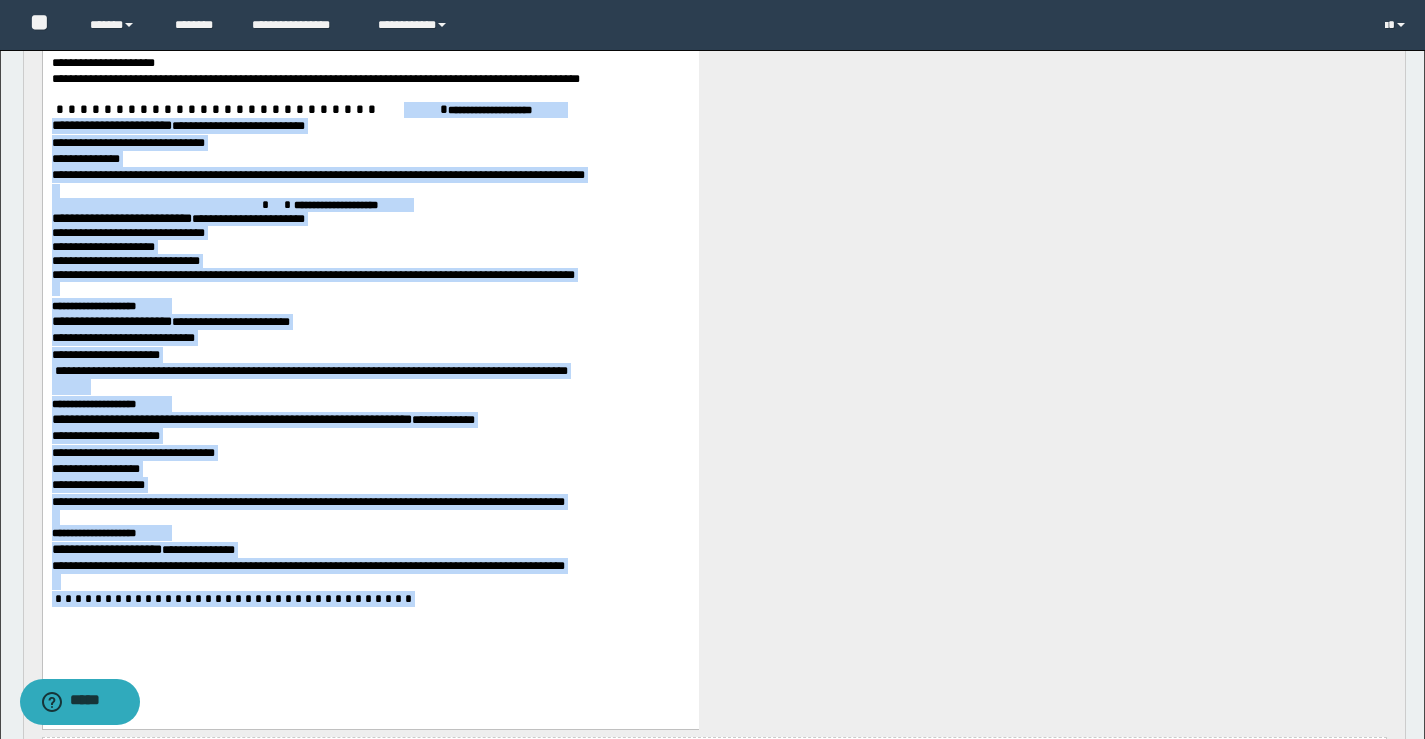 drag, startPoint x: 277, startPoint y: 104, endPoint x: 656, endPoint y: 665, distance: 677.02435 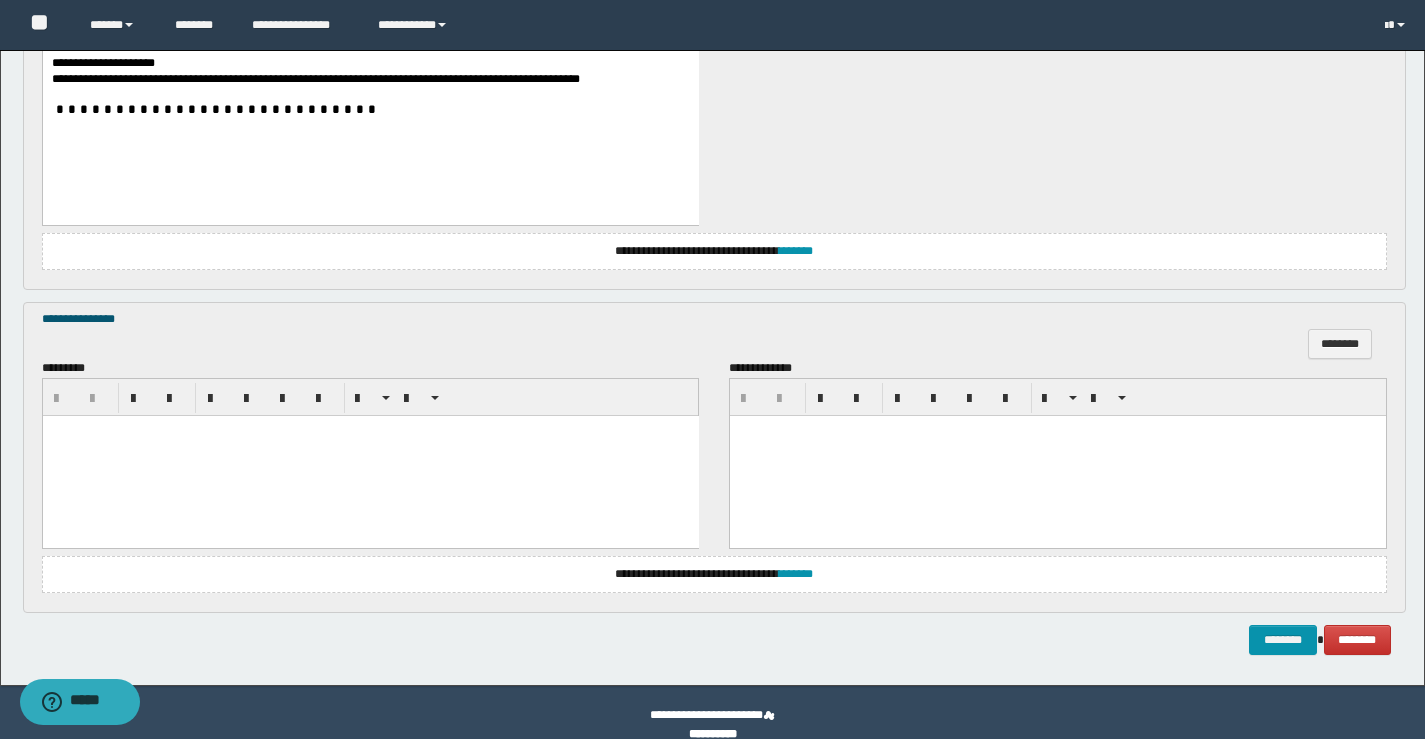 click at bounding box center (370, 455) 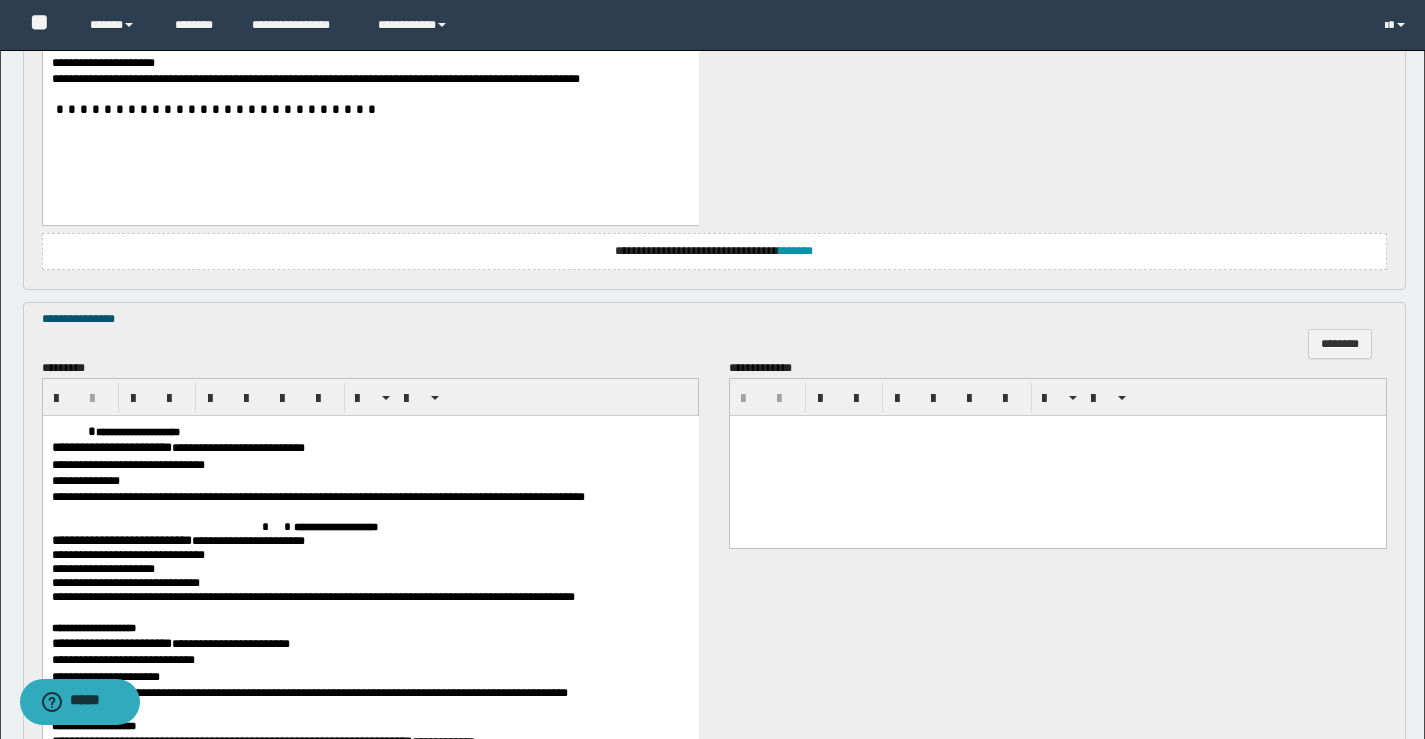 click at bounding box center (73, 430) 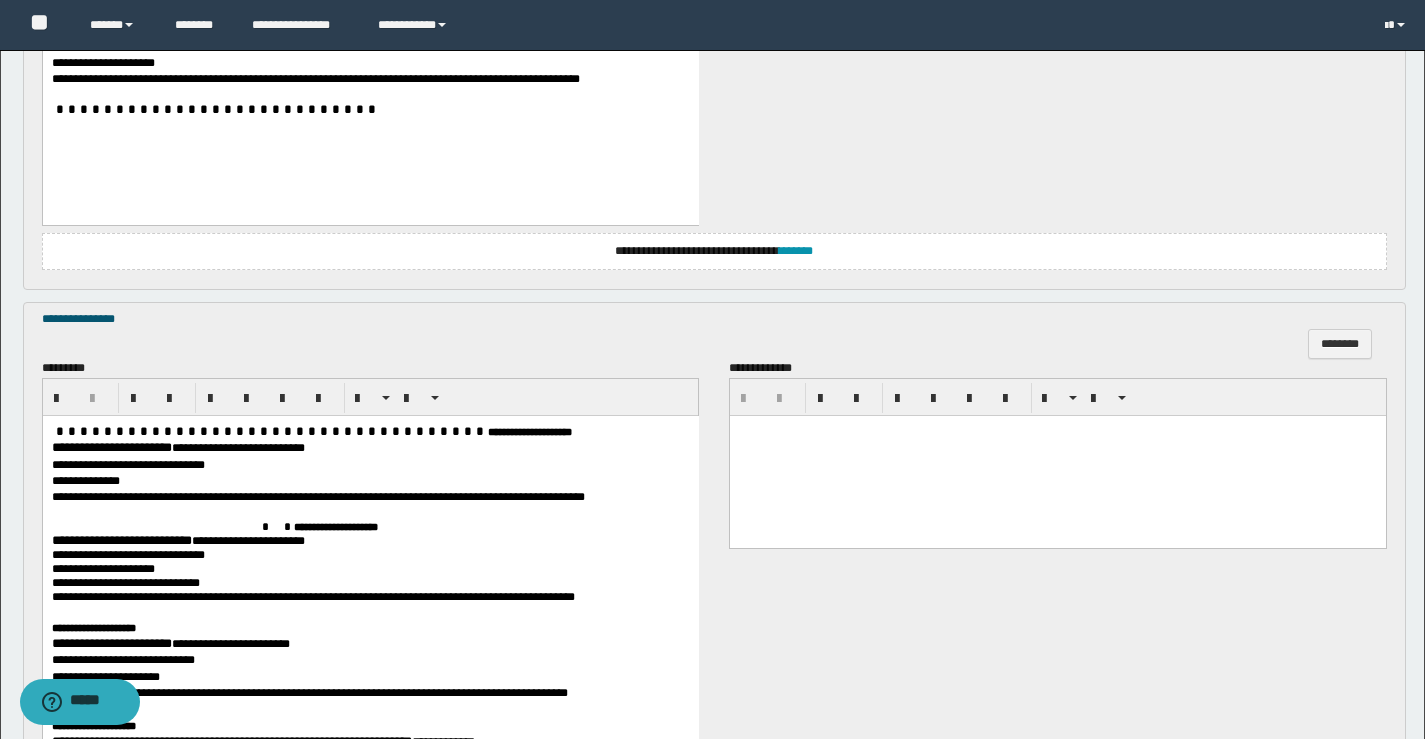 click at bounding box center [1058, 455] 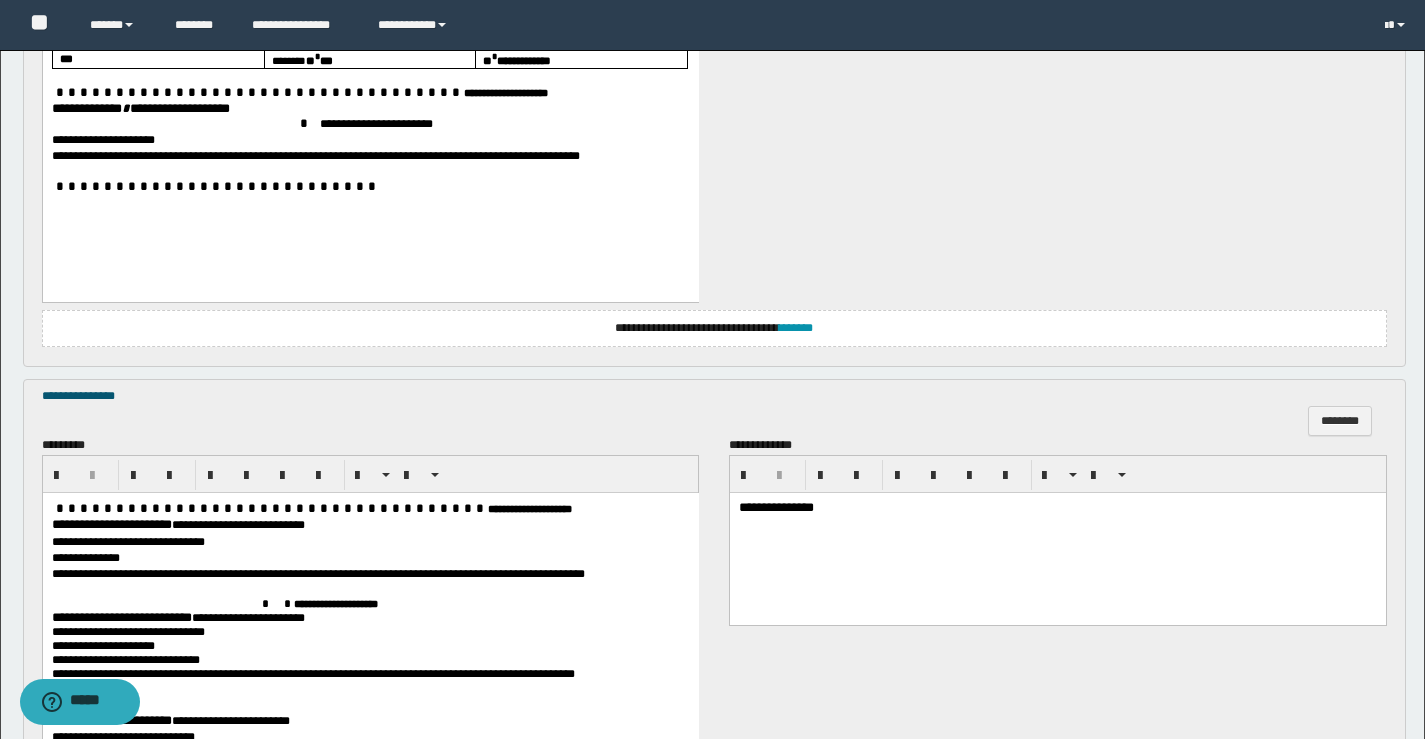 scroll, scrollTop: 1030, scrollLeft: 0, axis: vertical 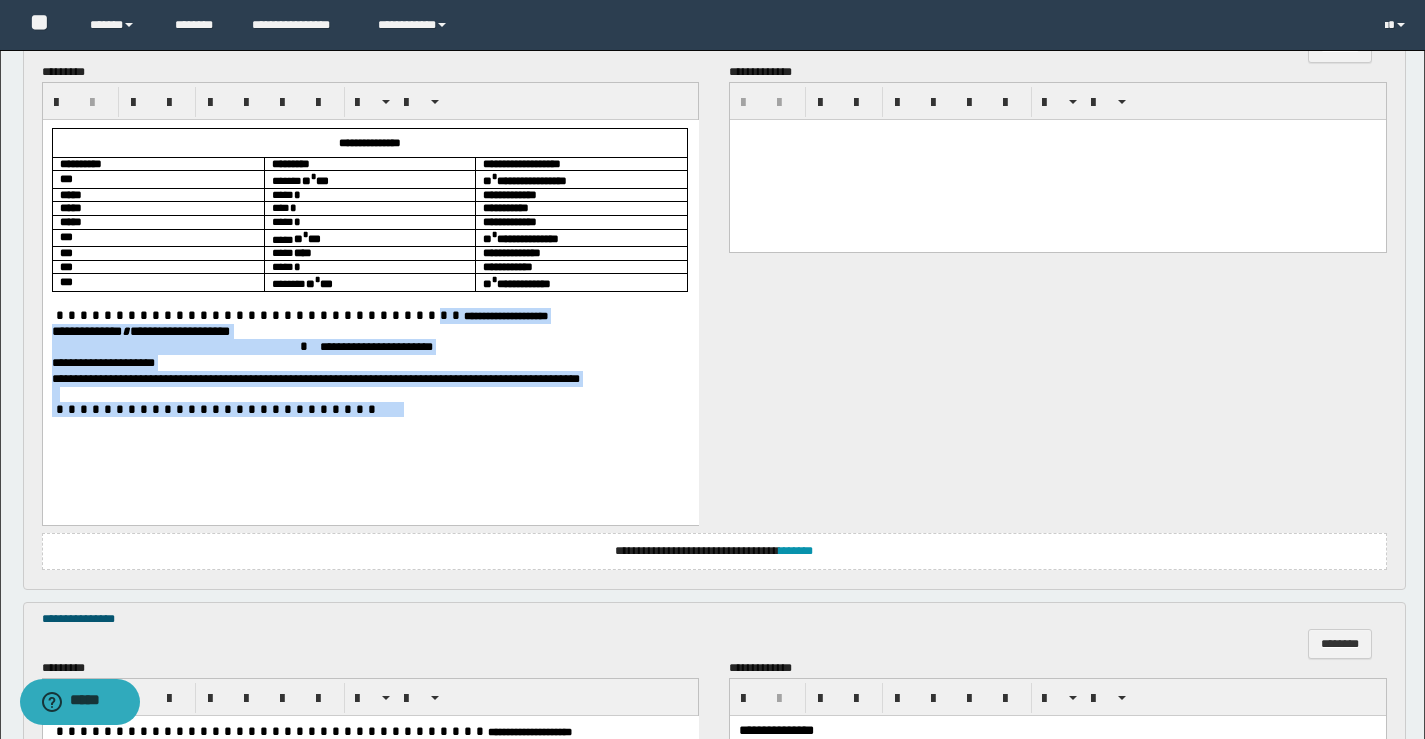 drag, startPoint x: 290, startPoint y: 311, endPoint x: 694, endPoint y: 510, distance: 450.35208 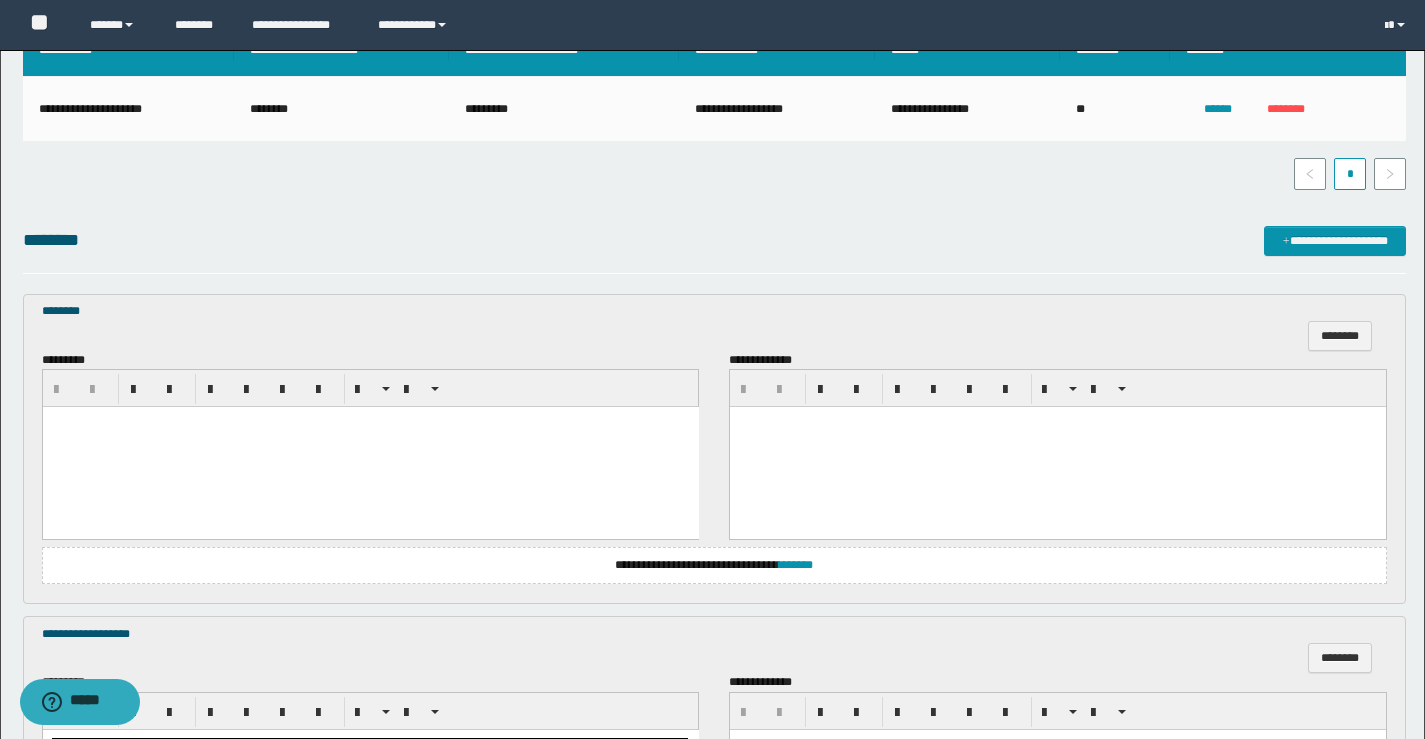 scroll, scrollTop: 330, scrollLeft: 0, axis: vertical 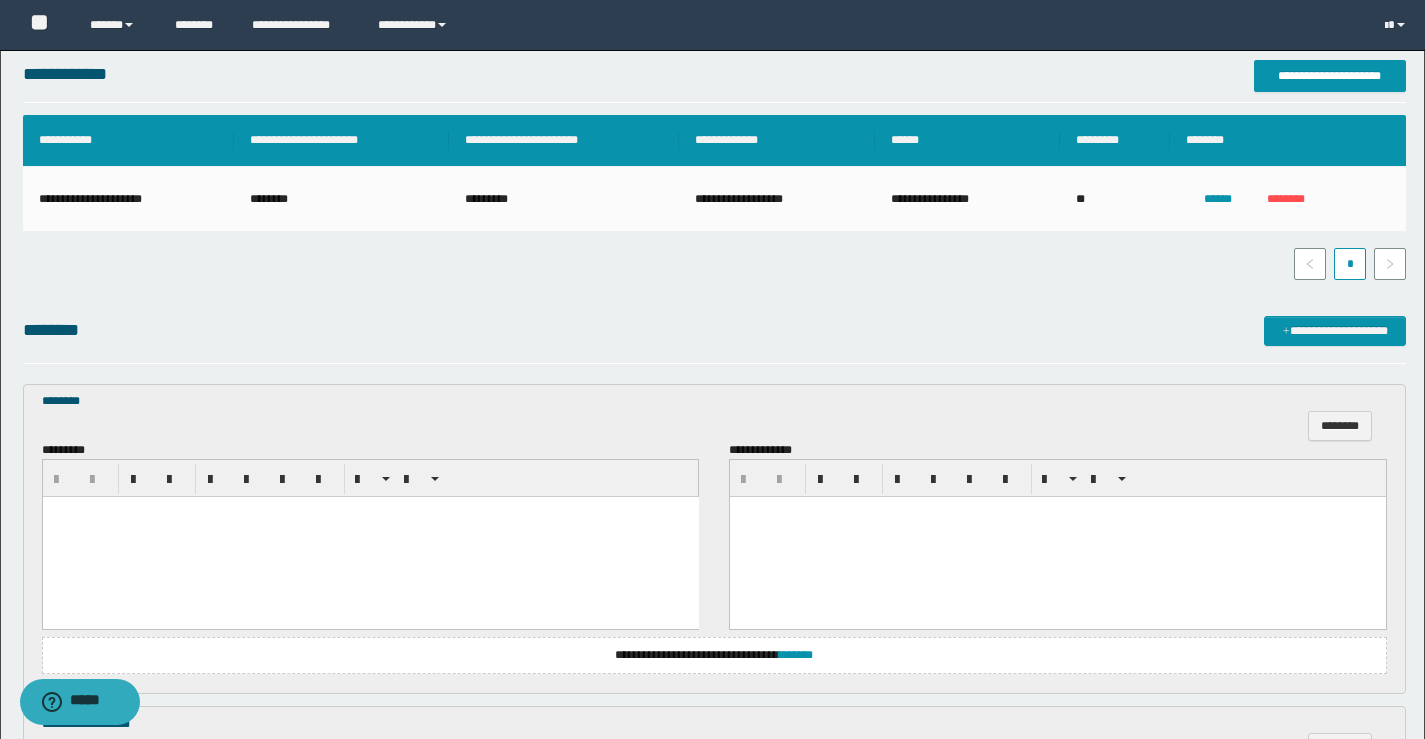 click at bounding box center (370, 537) 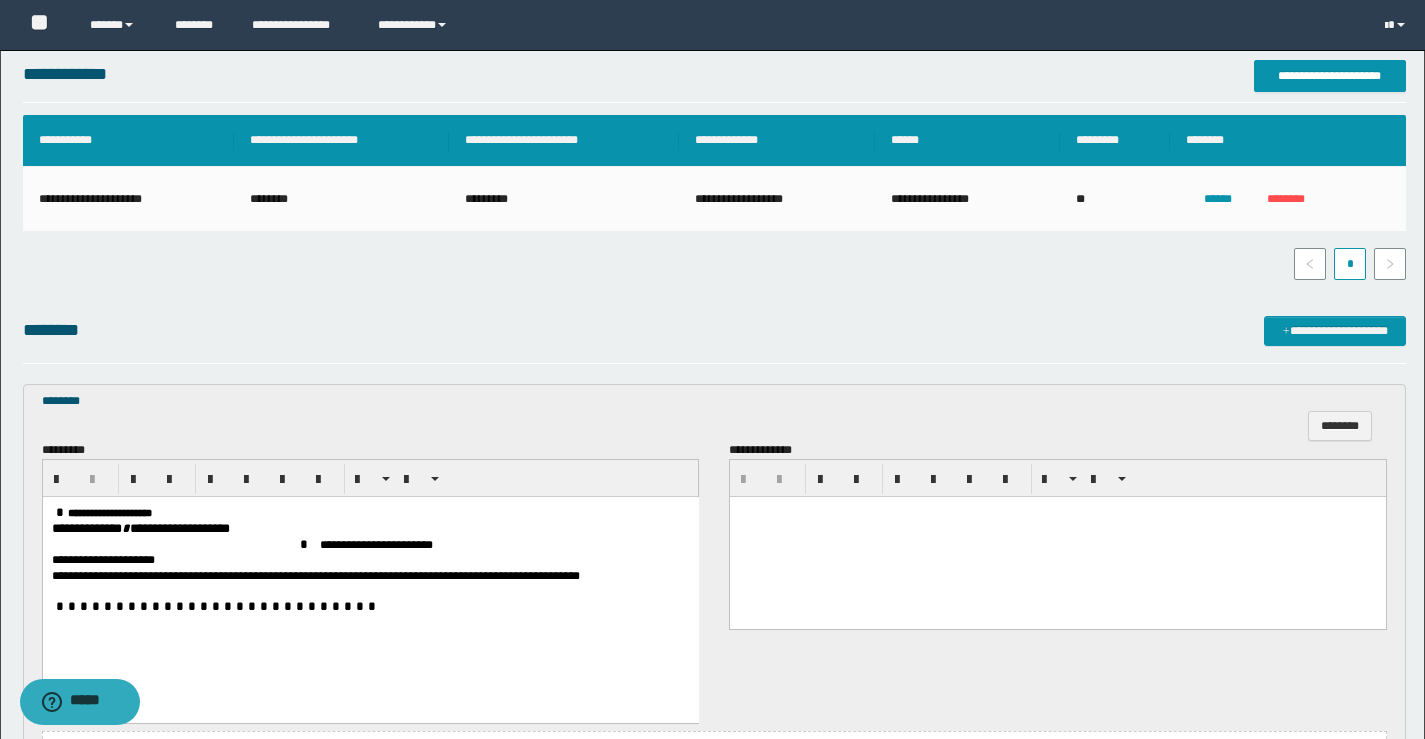 click at bounding box center (59, 512) 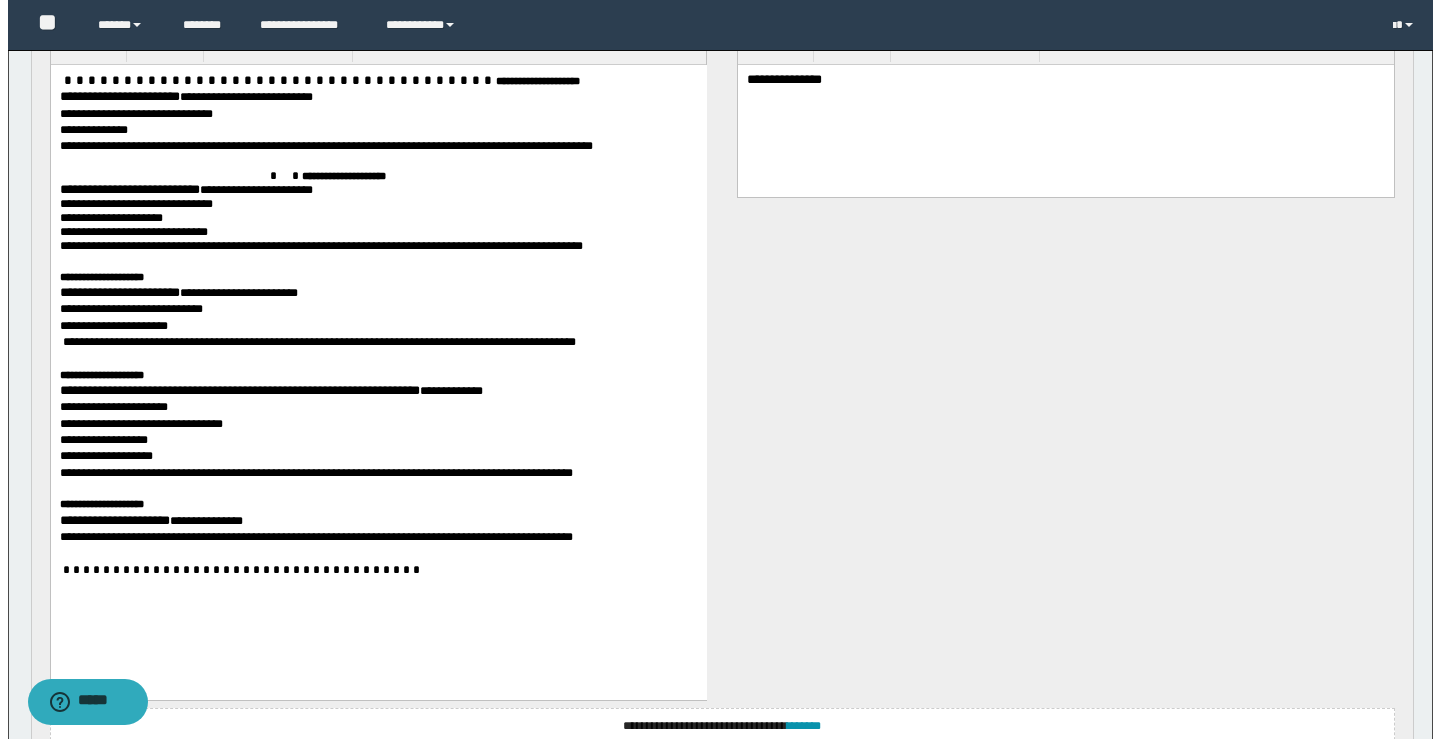 scroll, scrollTop: 1857, scrollLeft: 0, axis: vertical 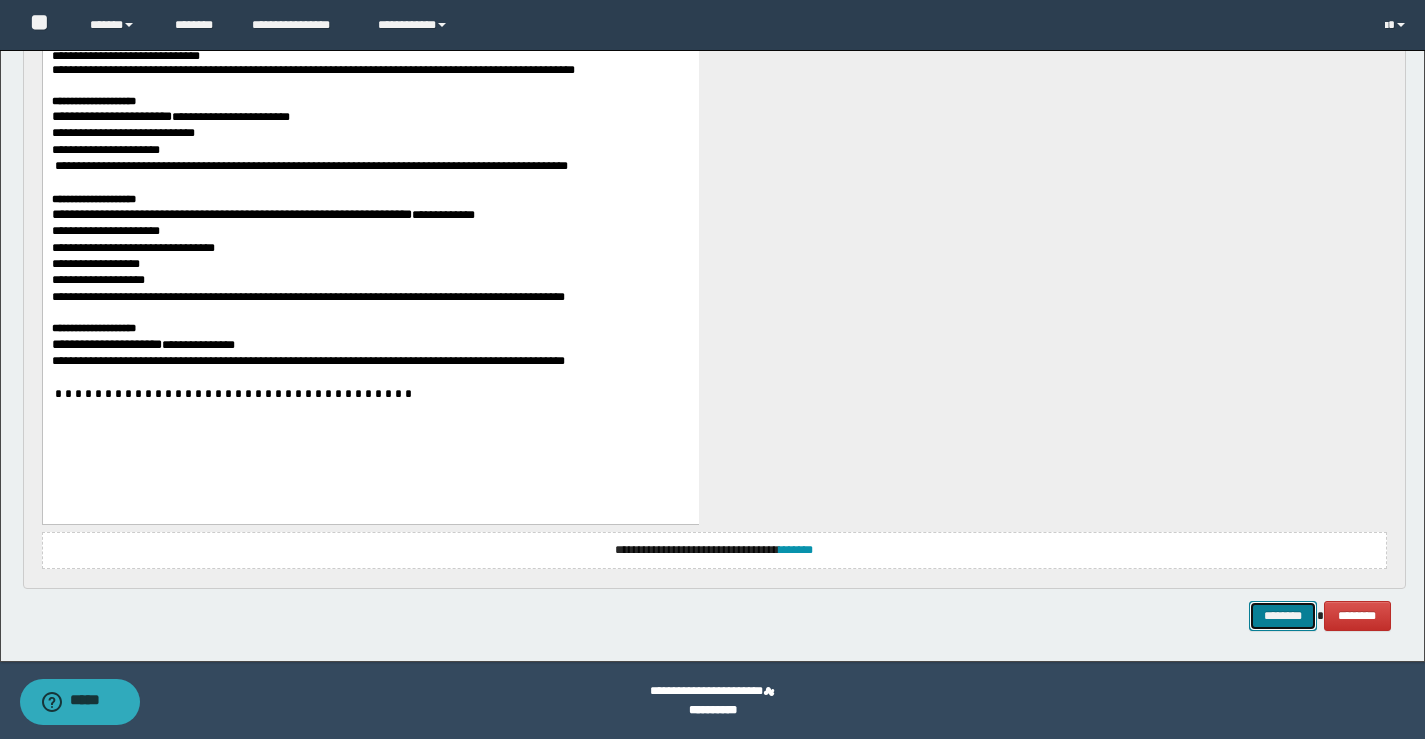 drag, startPoint x: 1258, startPoint y: 604, endPoint x: 1275, endPoint y: 603, distance: 17.029387 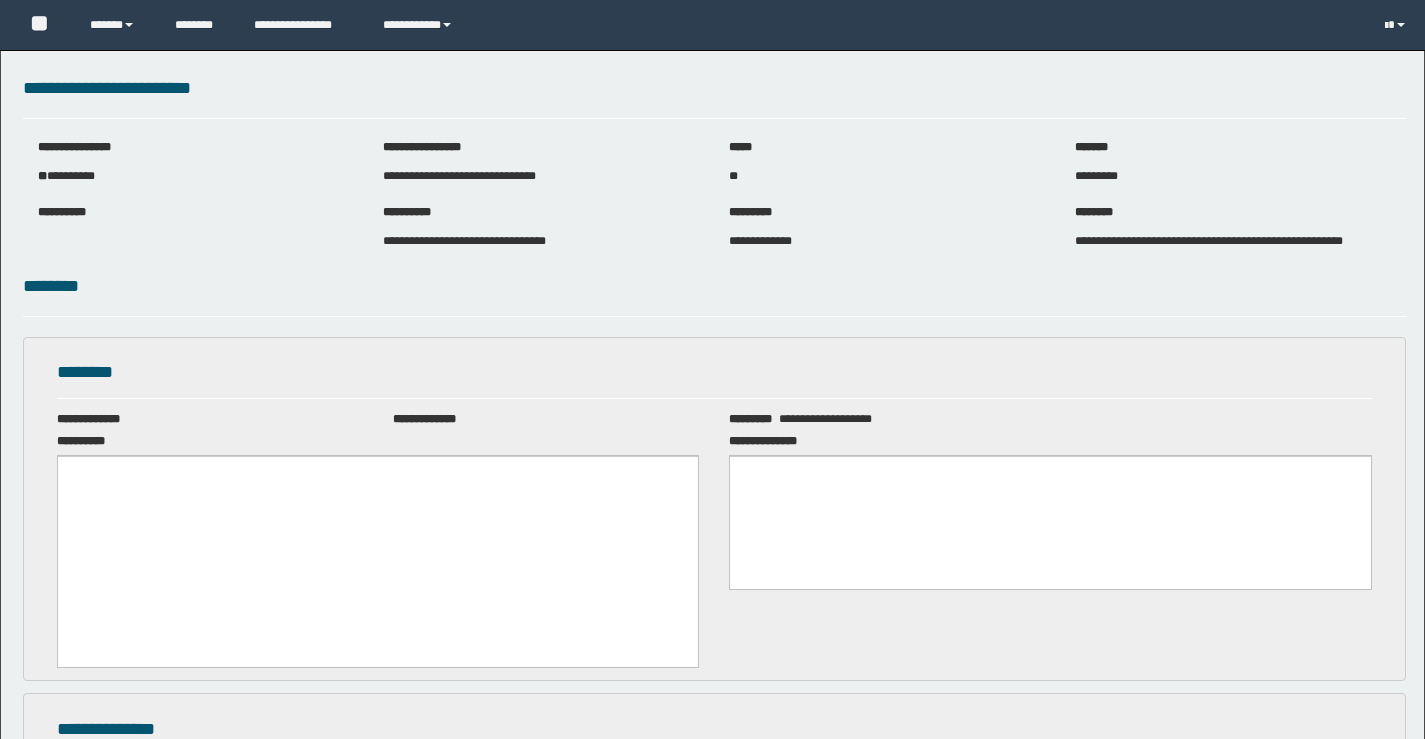 scroll, scrollTop: 0, scrollLeft: 0, axis: both 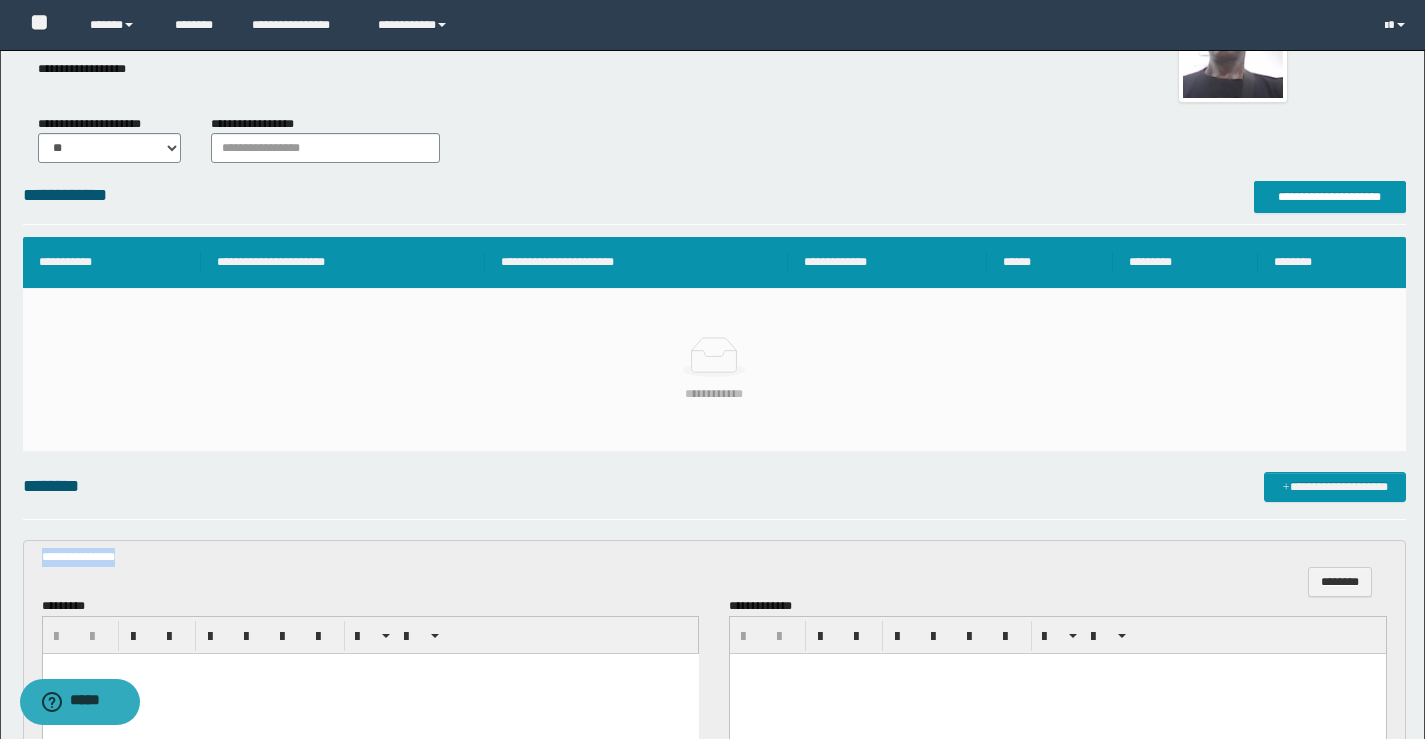 drag, startPoint x: 128, startPoint y: 538, endPoint x: 0, endPoint y: 566, distance: 131.02672 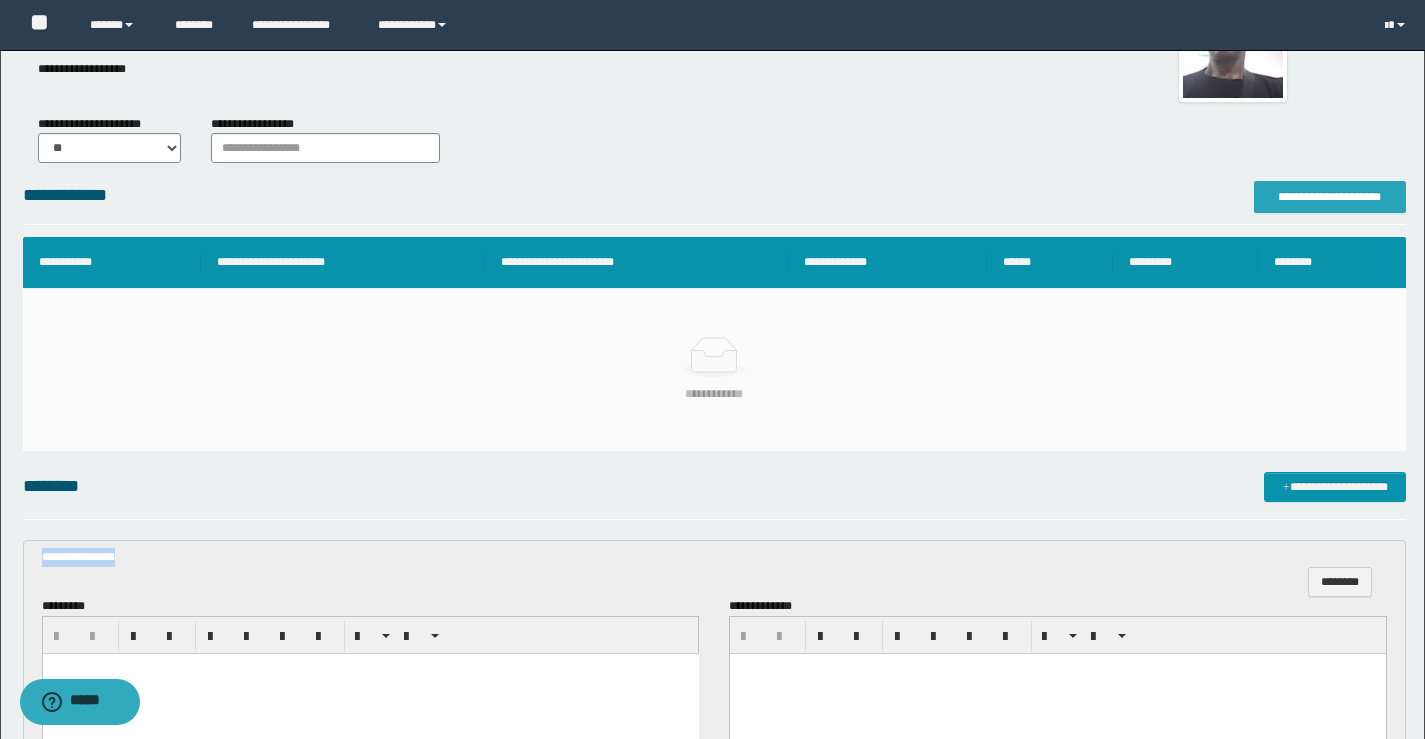 click on "**********" at bounding box center [1330, 197] 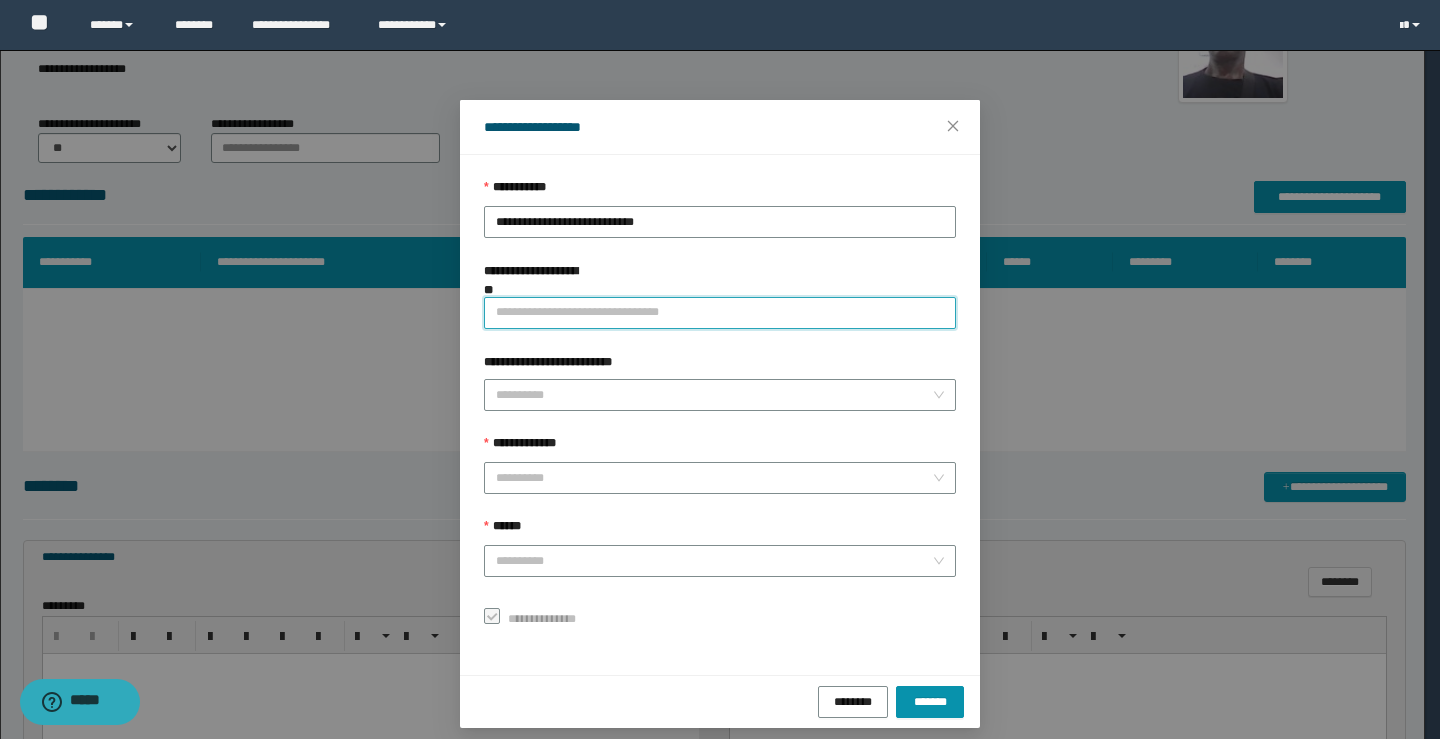 click on "**********" at bounding box center (720, 313) 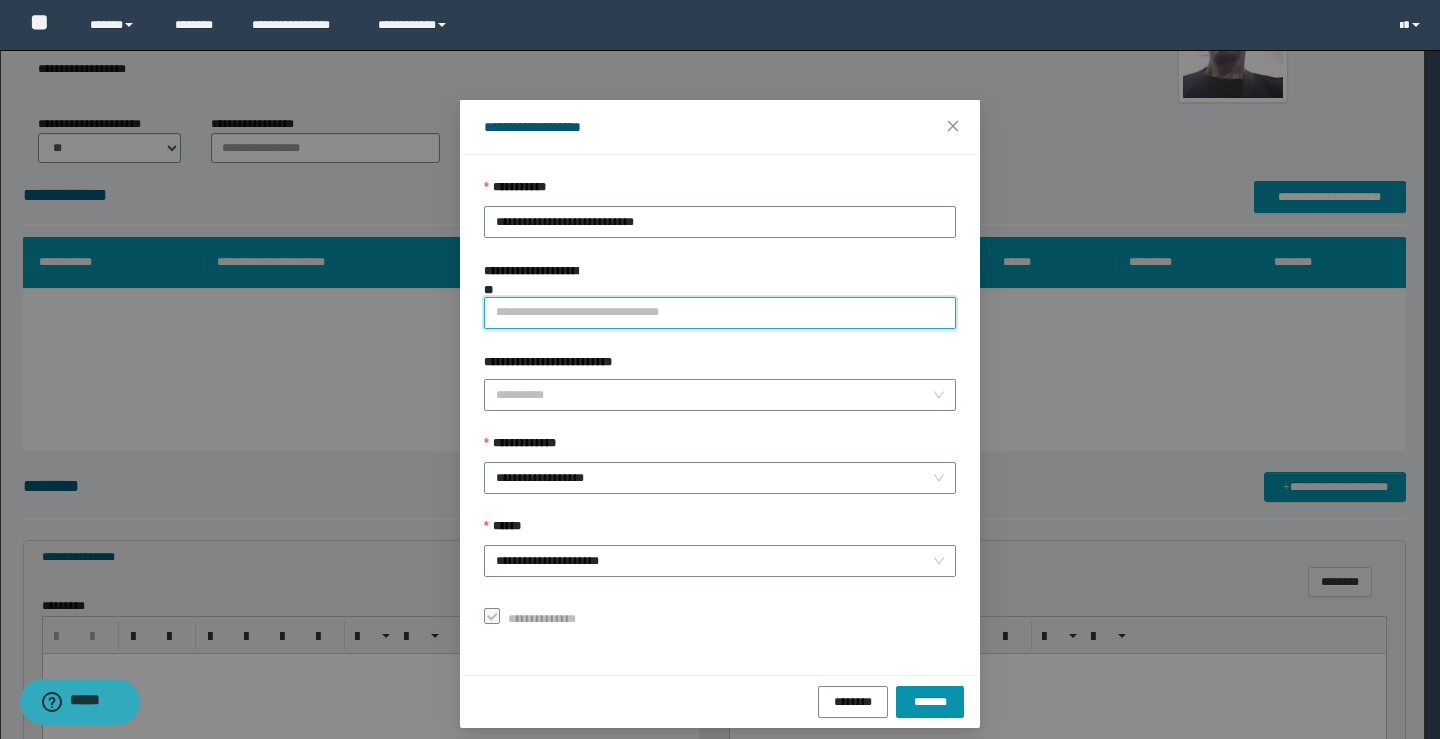 paste on "**********" 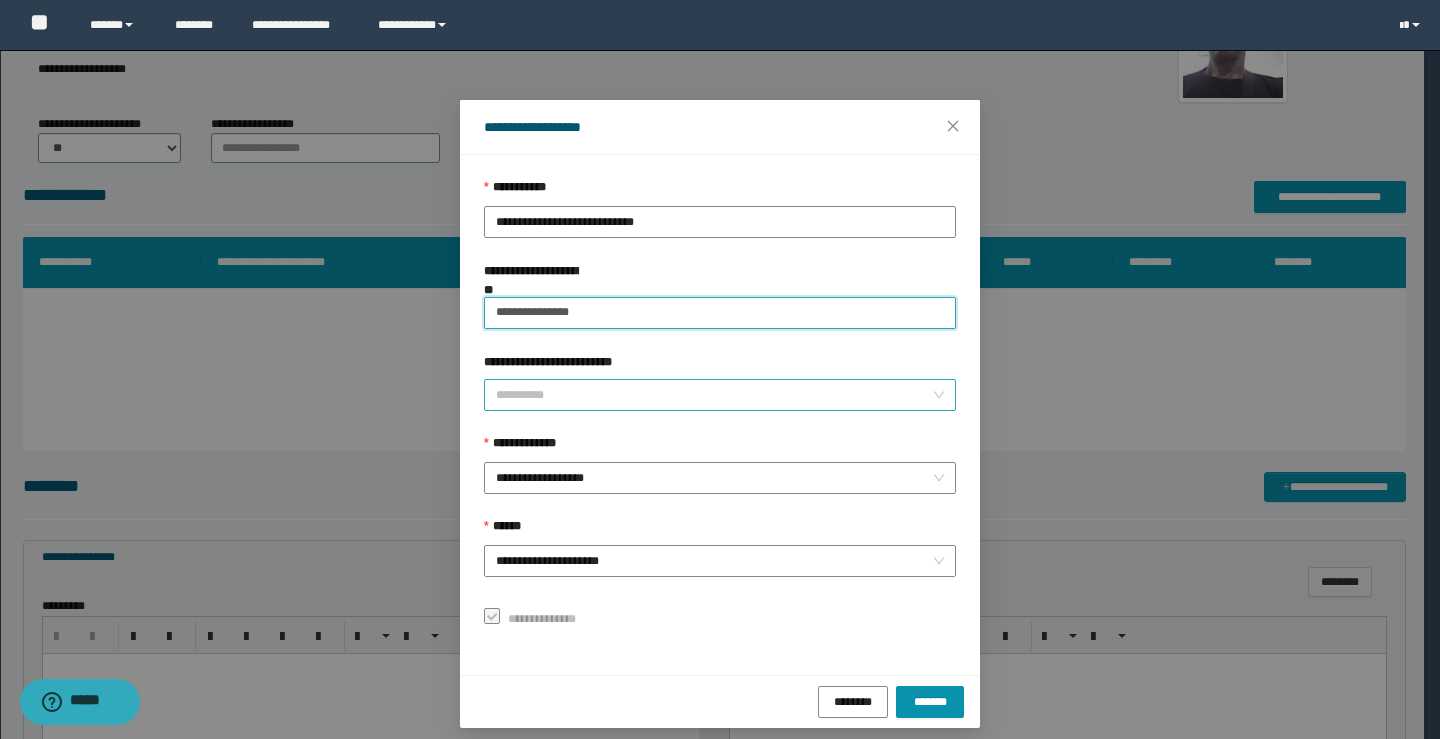 type on "**********" 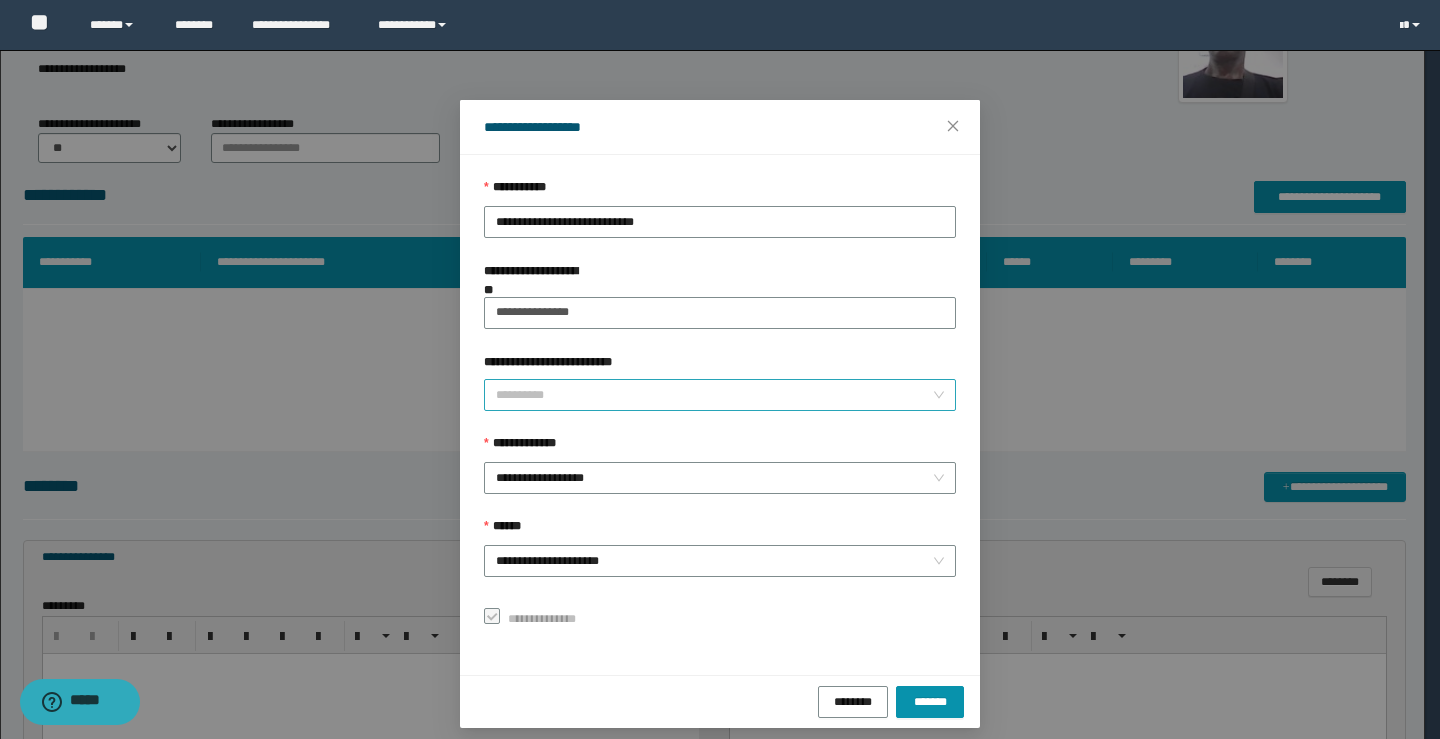 click on "**********" at bounding box center (714, 395) 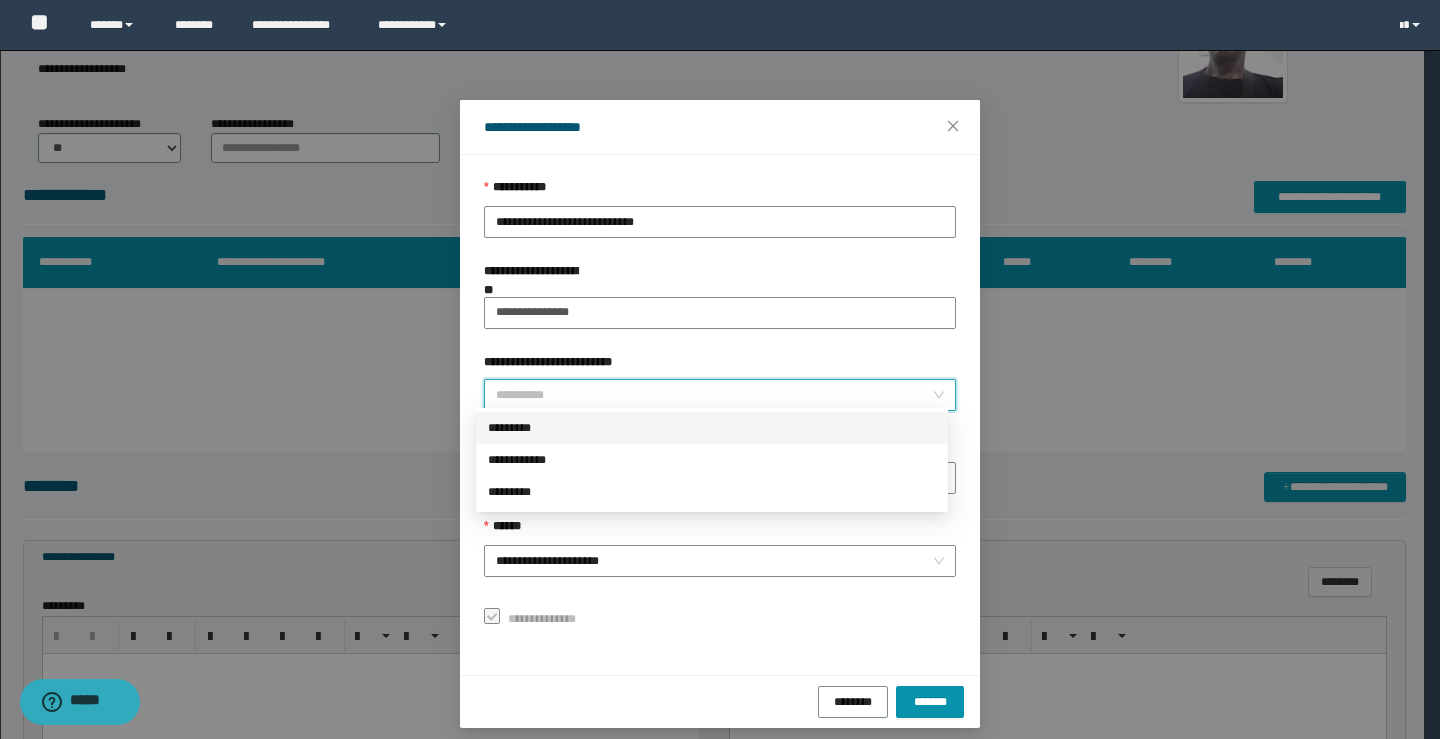 click on "*********" at bounding box center [712, 428] 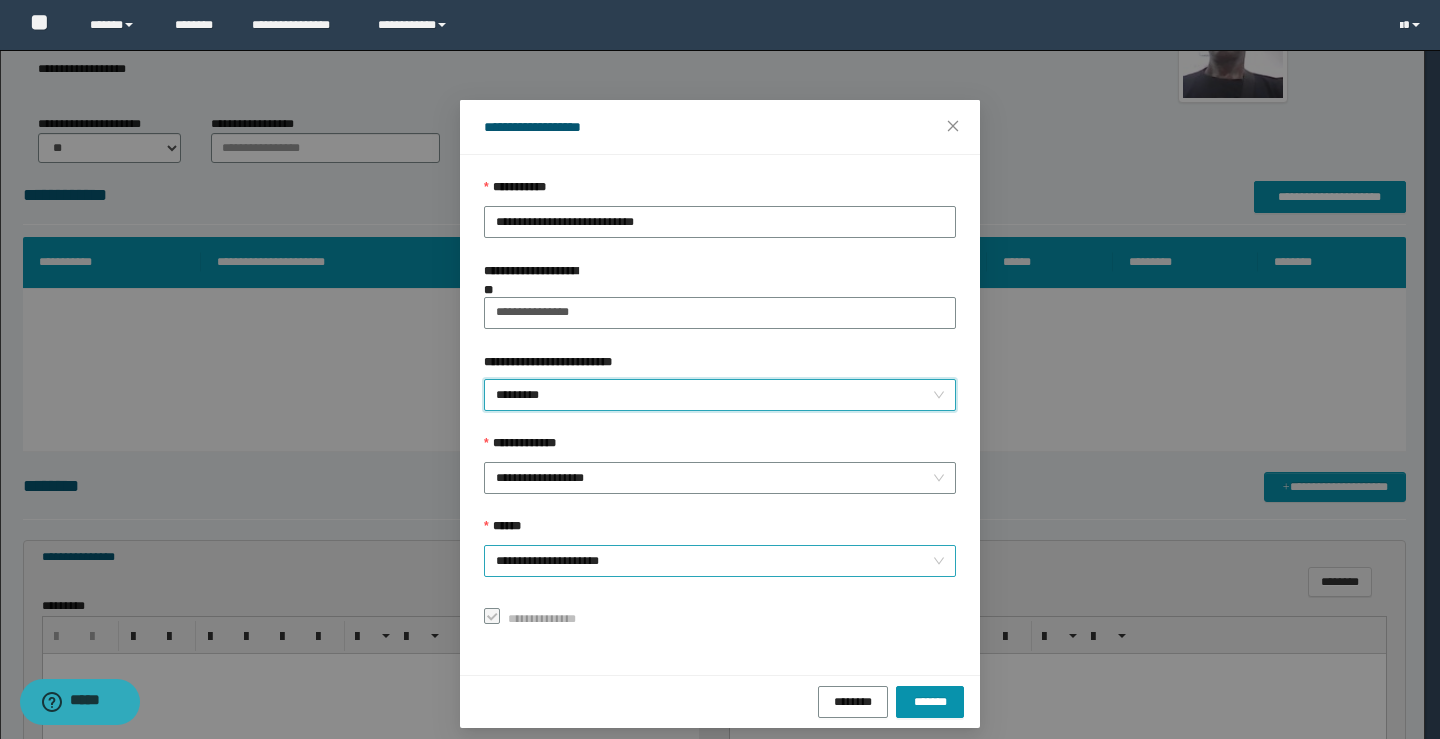 click on "**********" at bounding box center (720, 561) 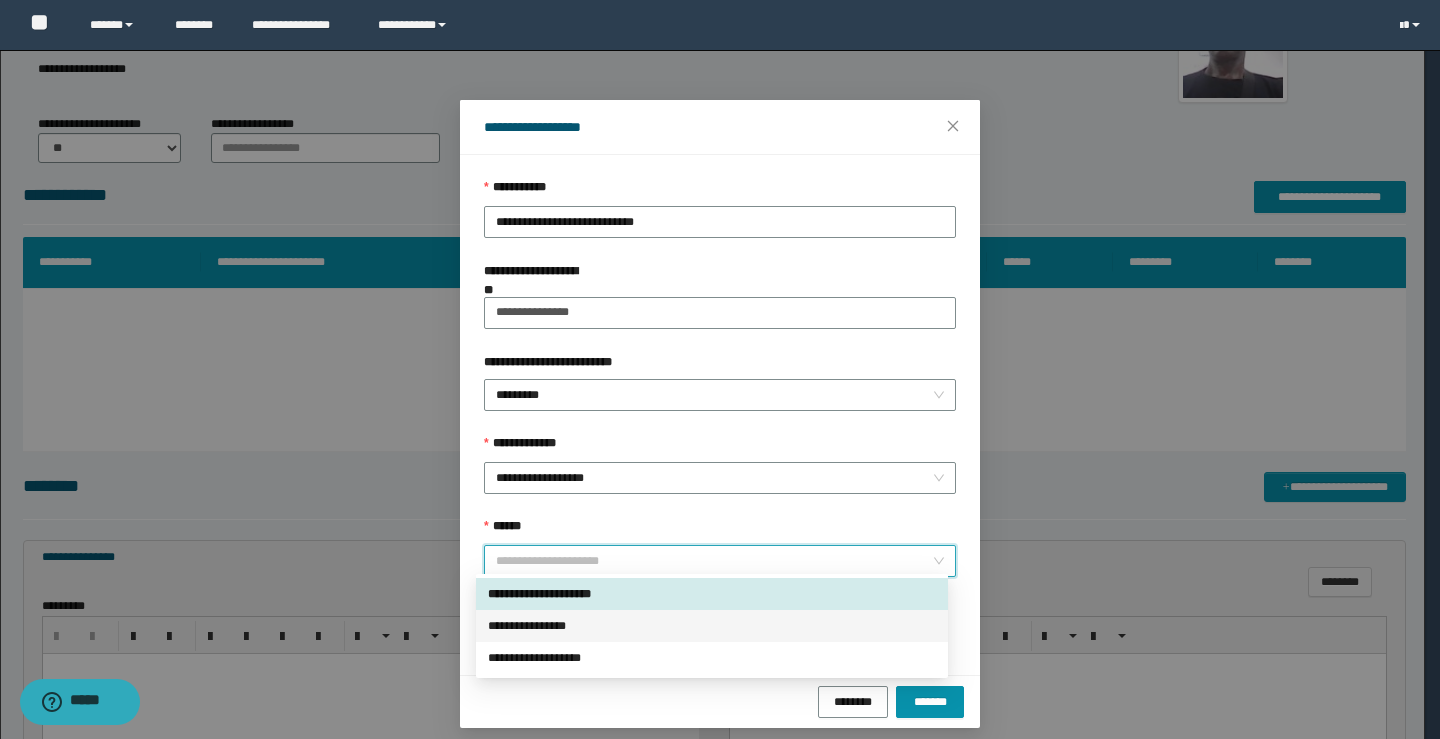 click on "**********" at bounding box center [712, 626] 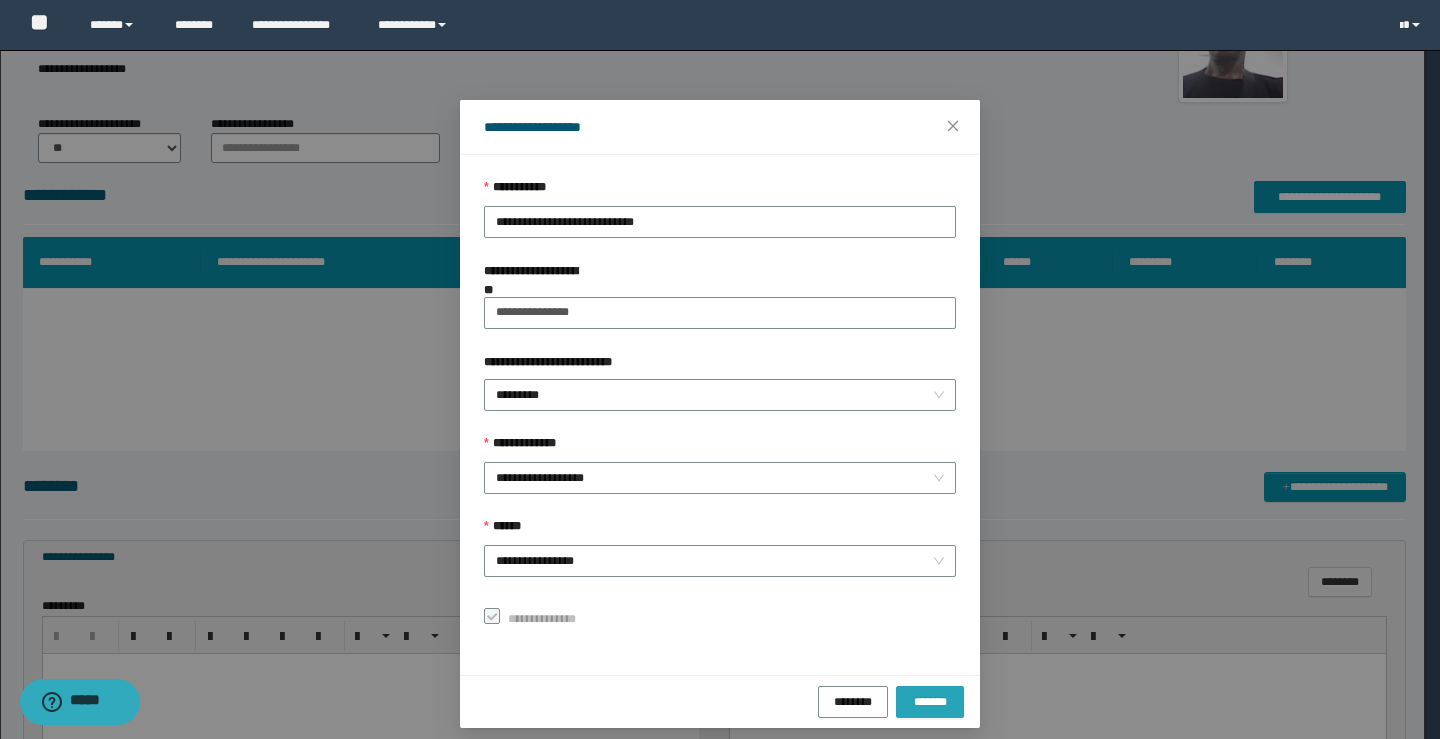 click on "*******" at bounding box center [930, 702] 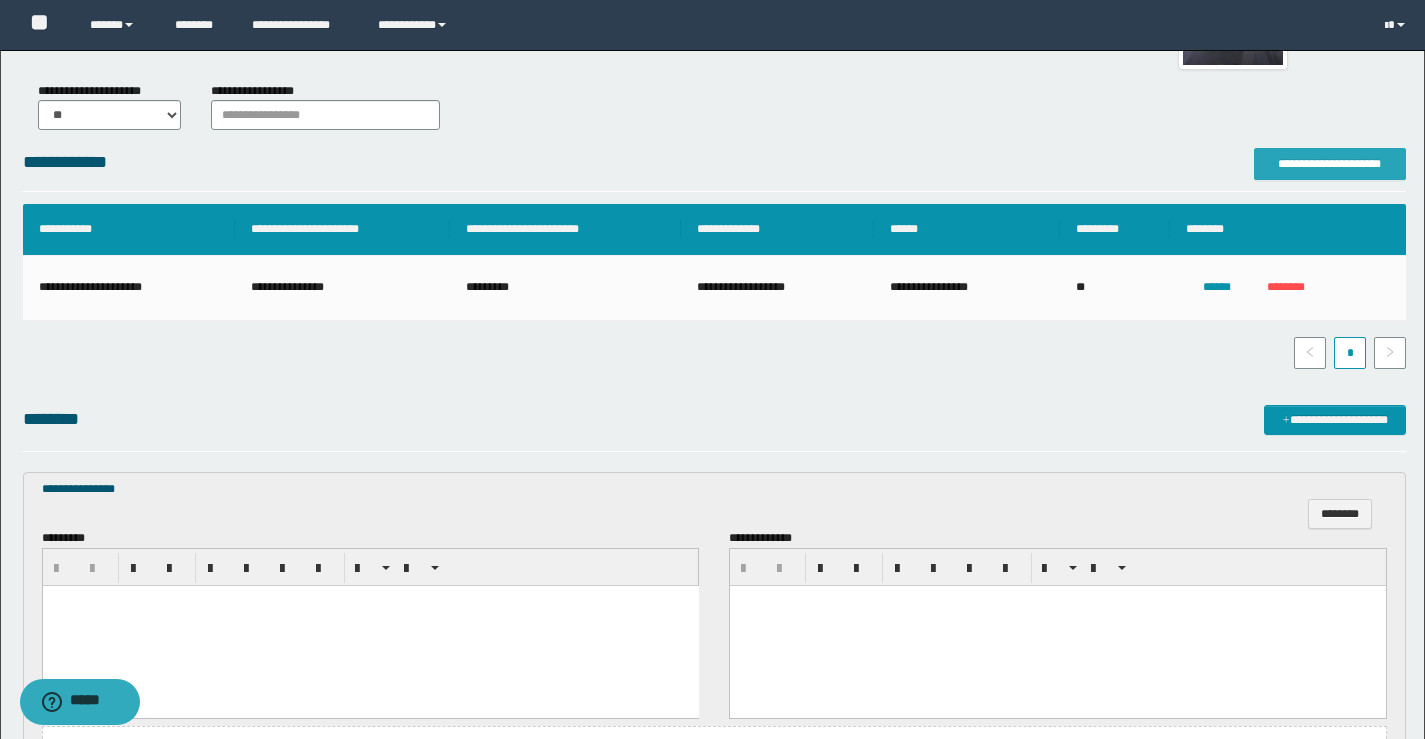 scroll, scrollTop: 300, scrollLeft: 0, axis: vertical 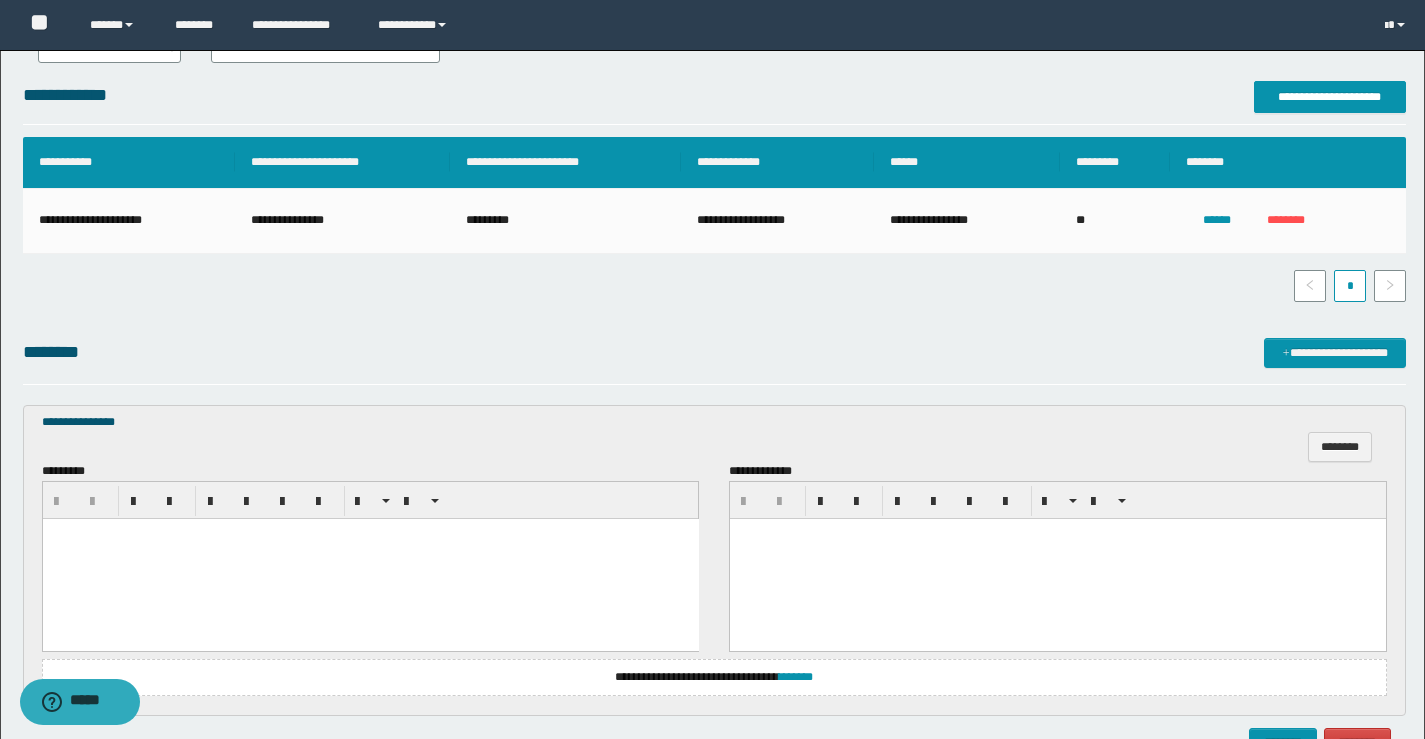 click at bounding box center (370, 558) 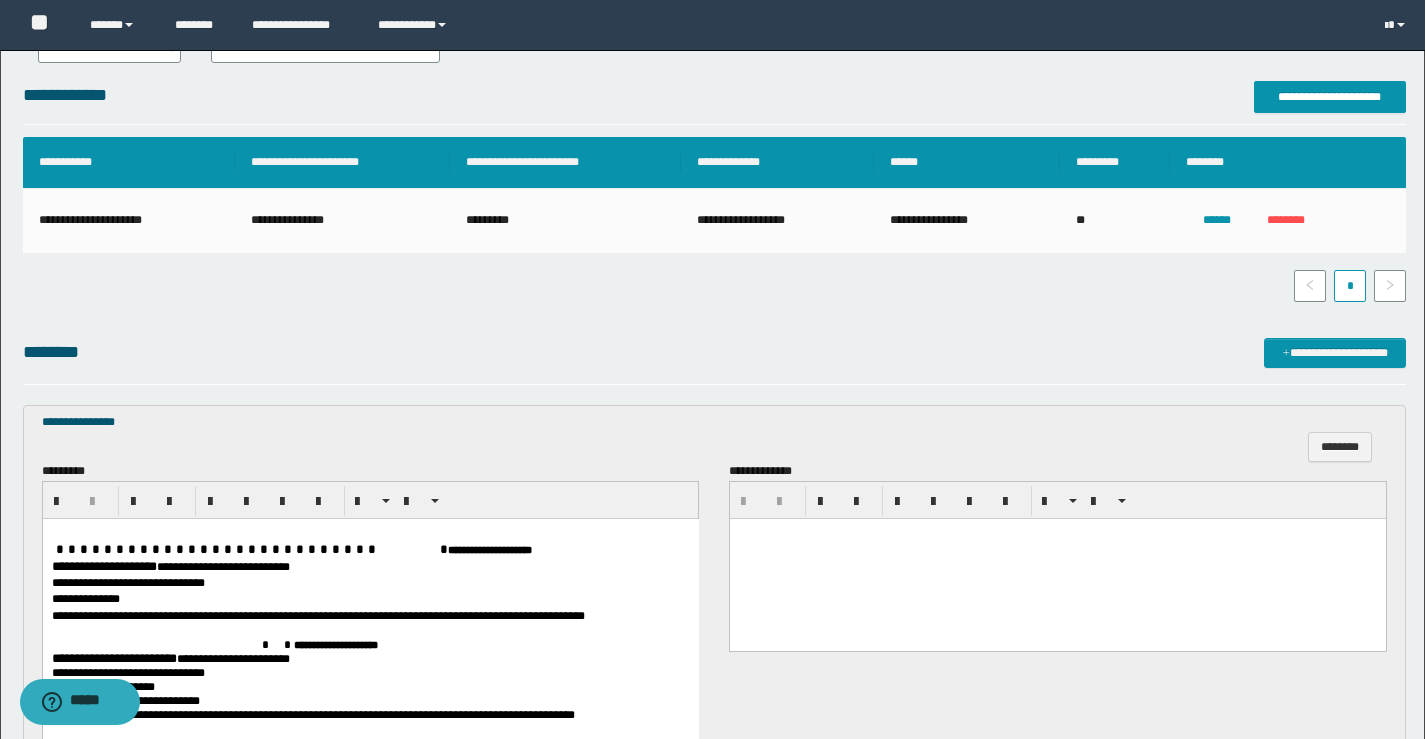 click on "**********" at bounding box center [103, 565] 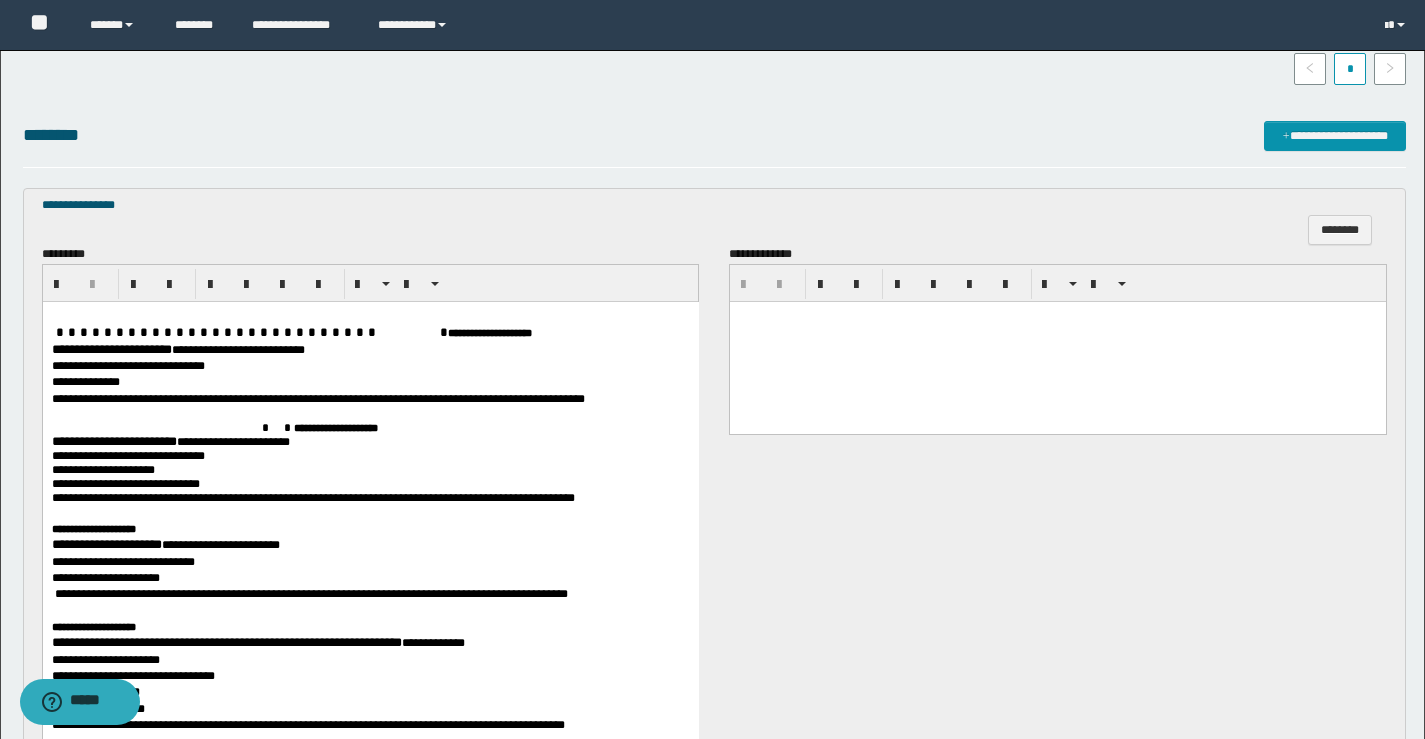 scroll, scrollTop: 535, scrollLeft: 0, axis: vertical 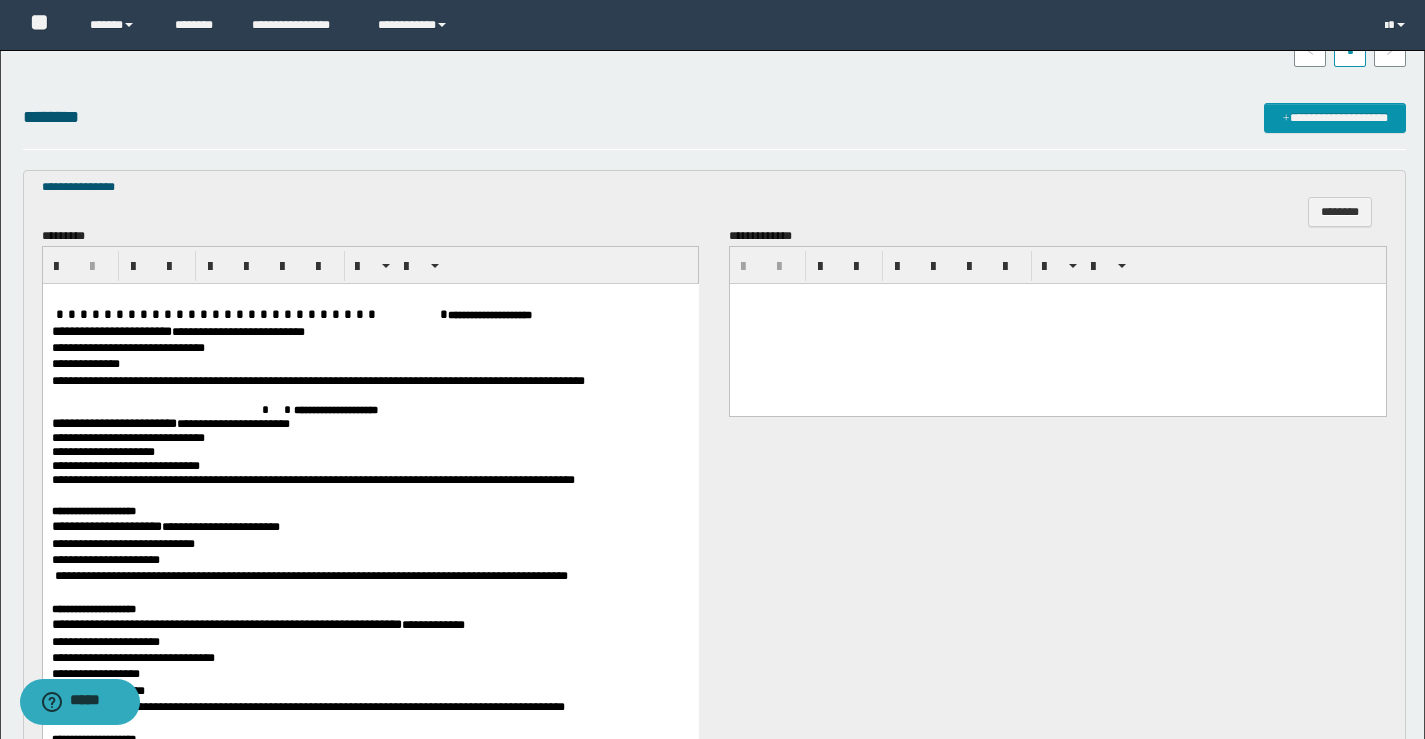 click on "**********" at bounding box center [113, 422] 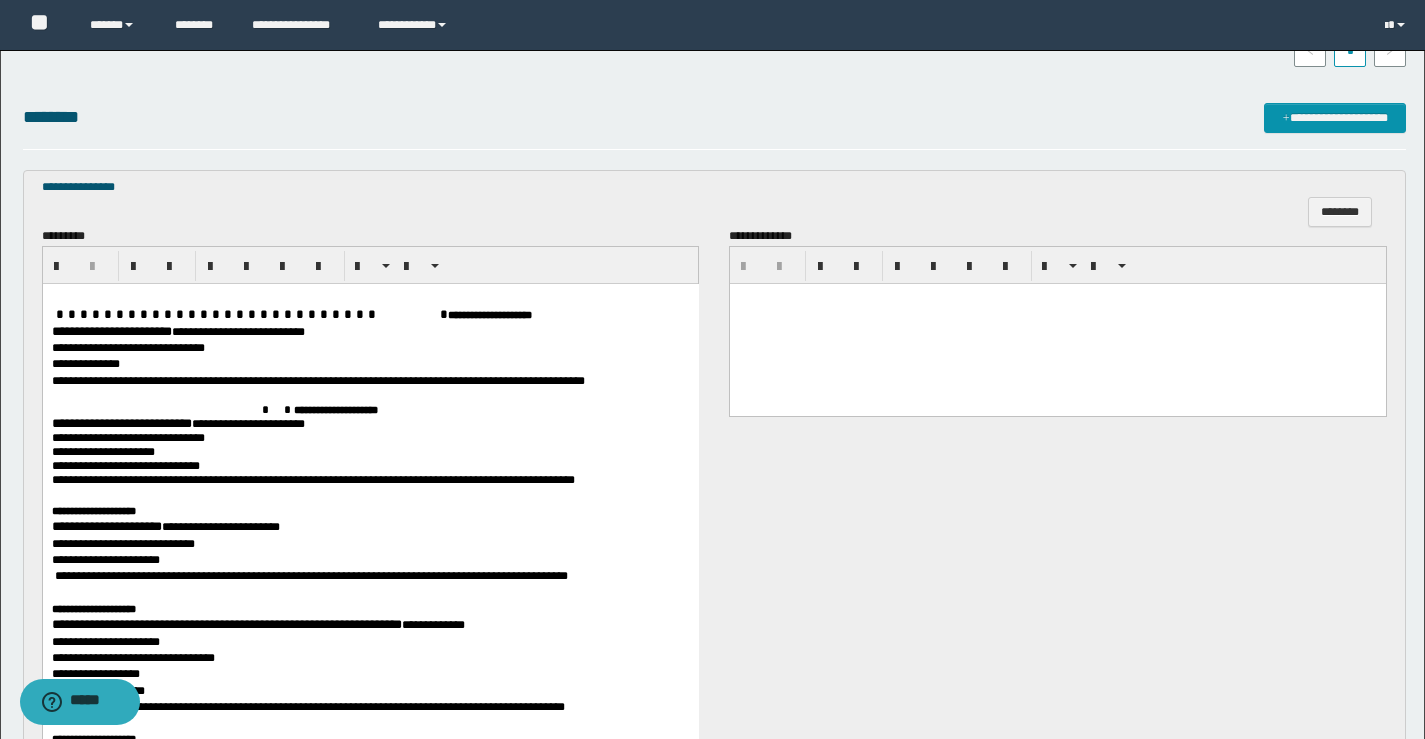 click on "**********" at bounding box center [106, 525] 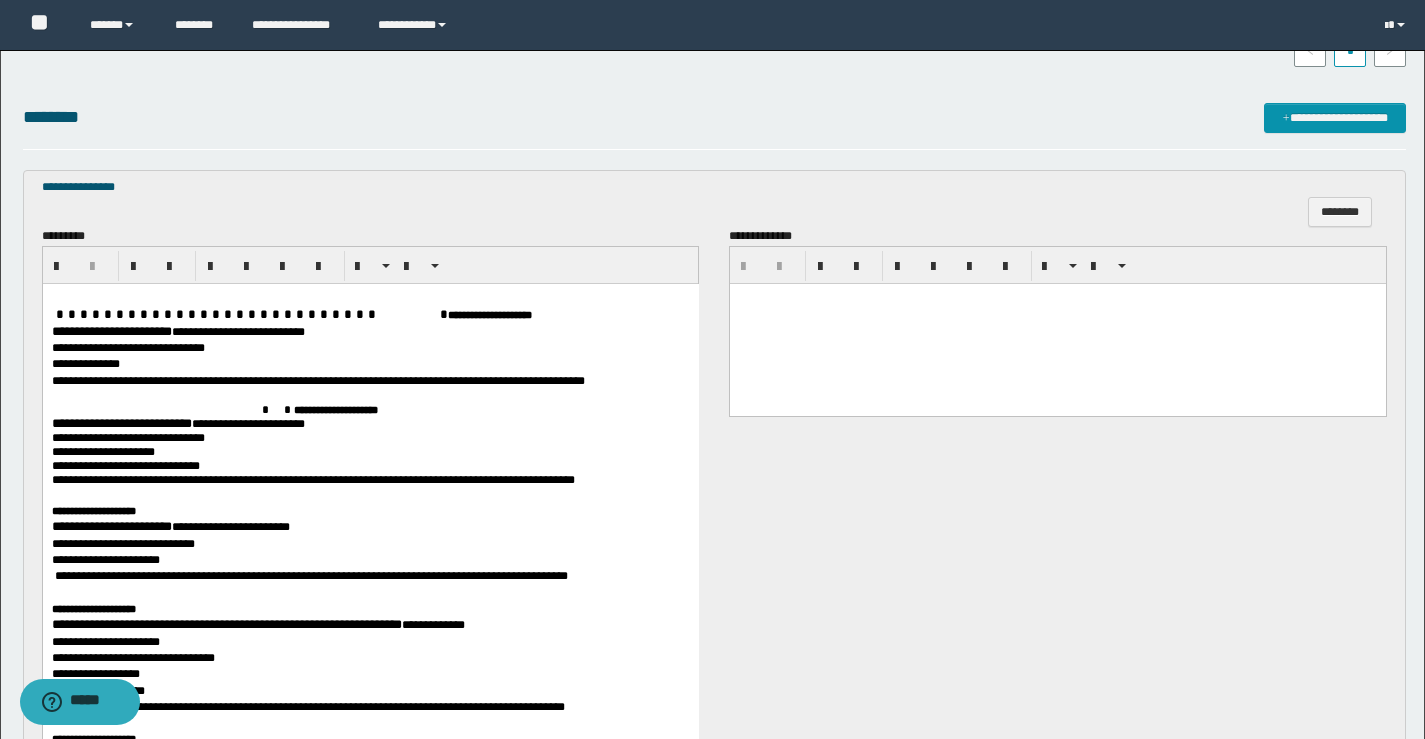 scroll, scrollTop: 635, scrollLeft: 0, axis: vertical 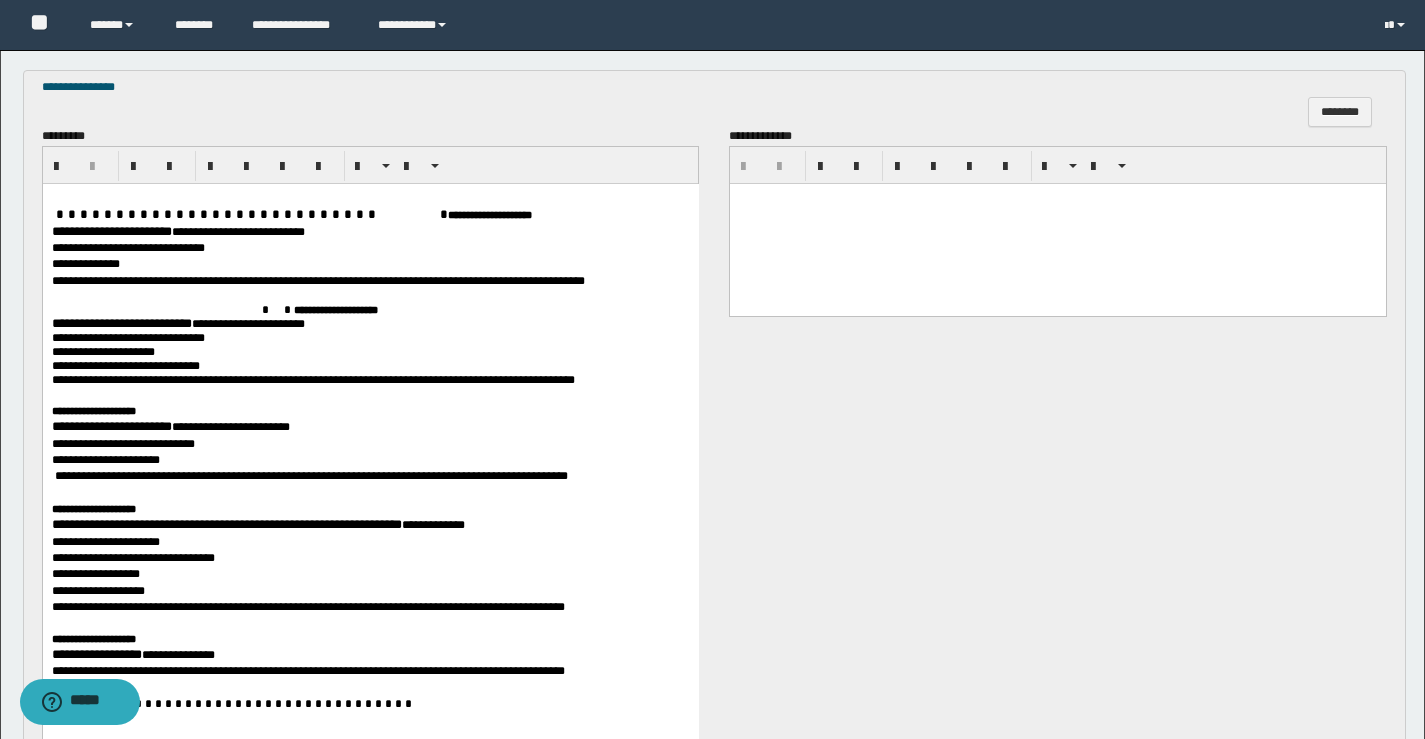 click on "**********" at bounding box center (226, 523) 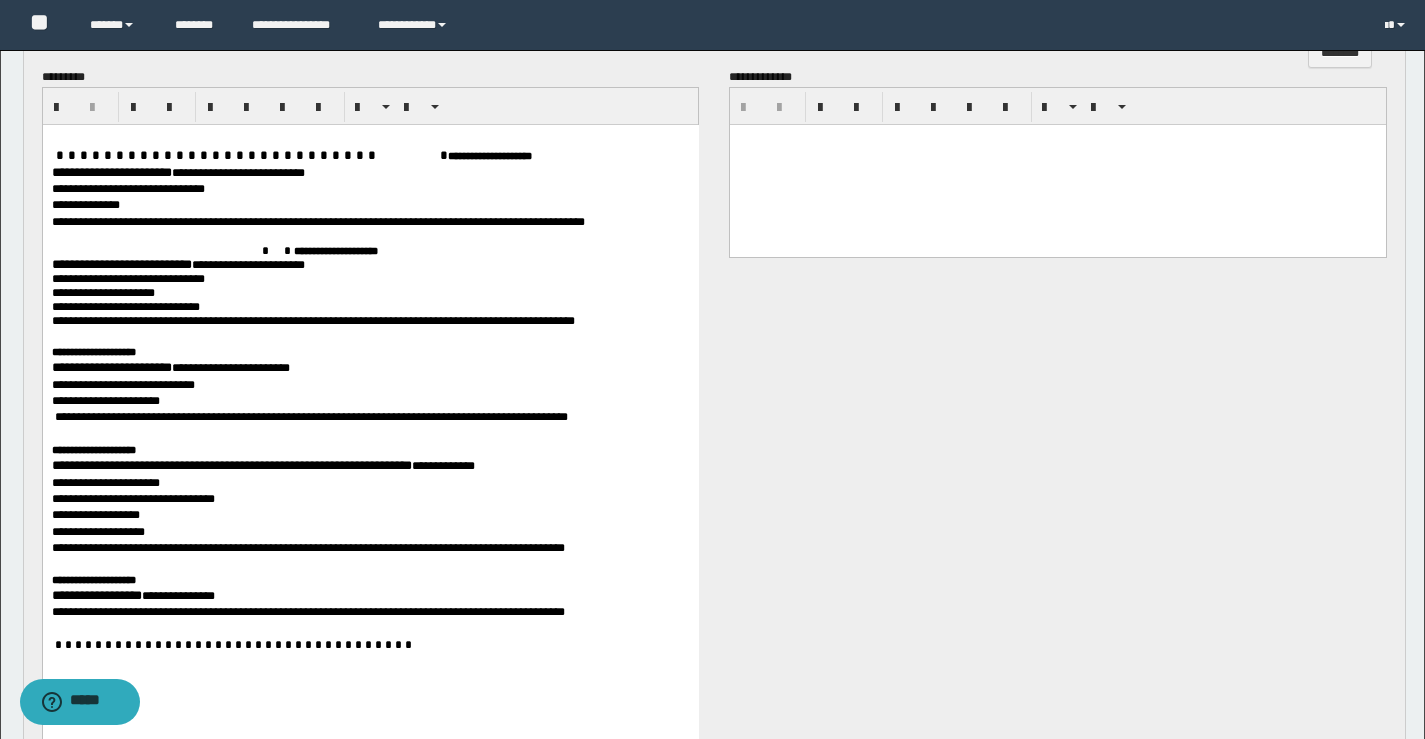 scroll, scrollTop: 735, scrollLeft: 0, axis: vertical 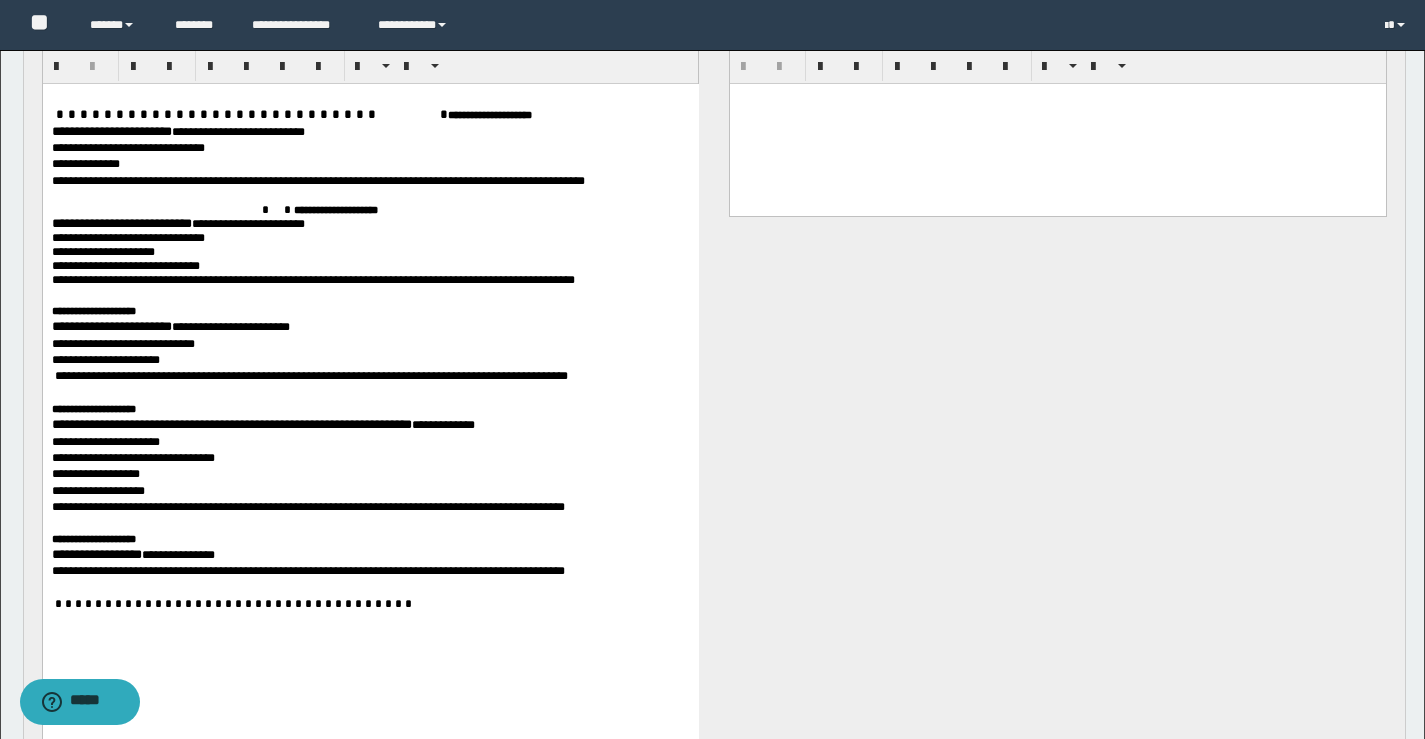 click on "**********" at bounding box center (96, 553) 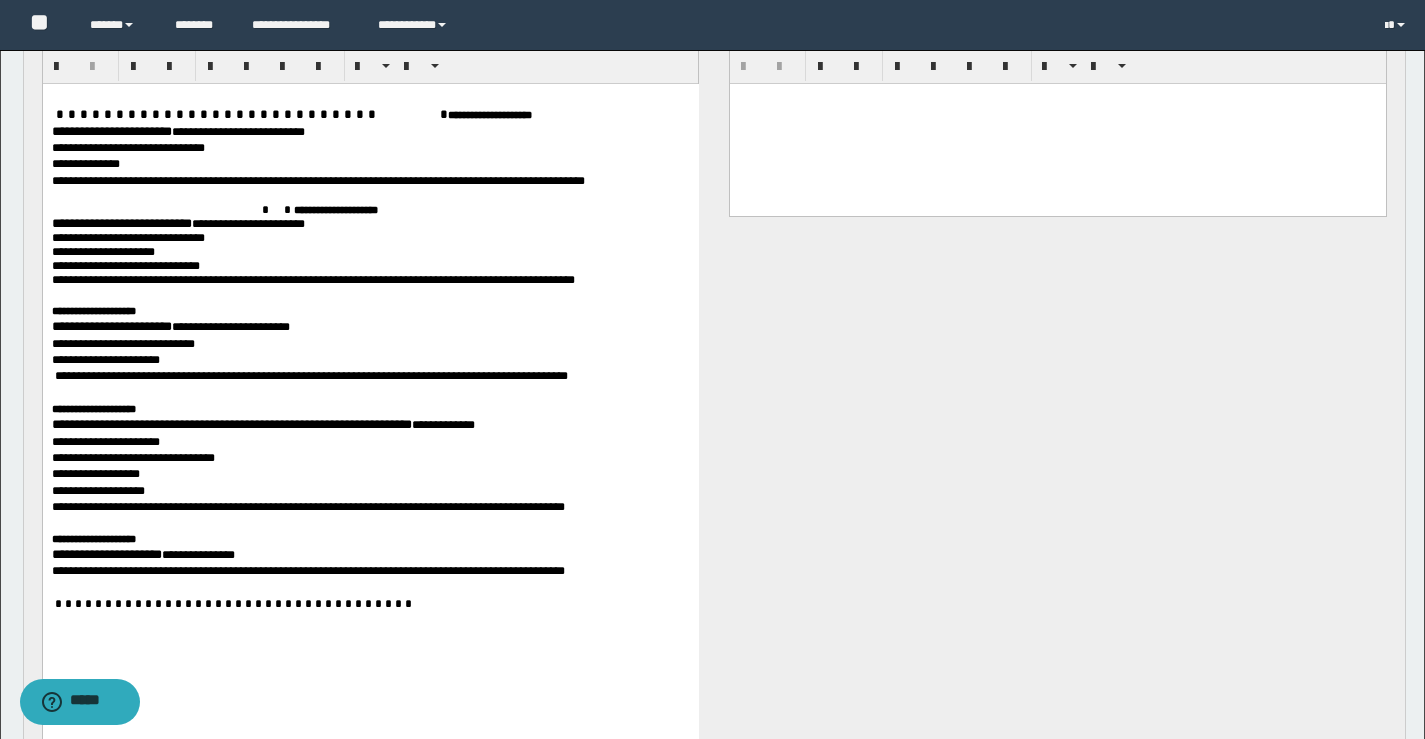 click at bounding box center [1058, 98] 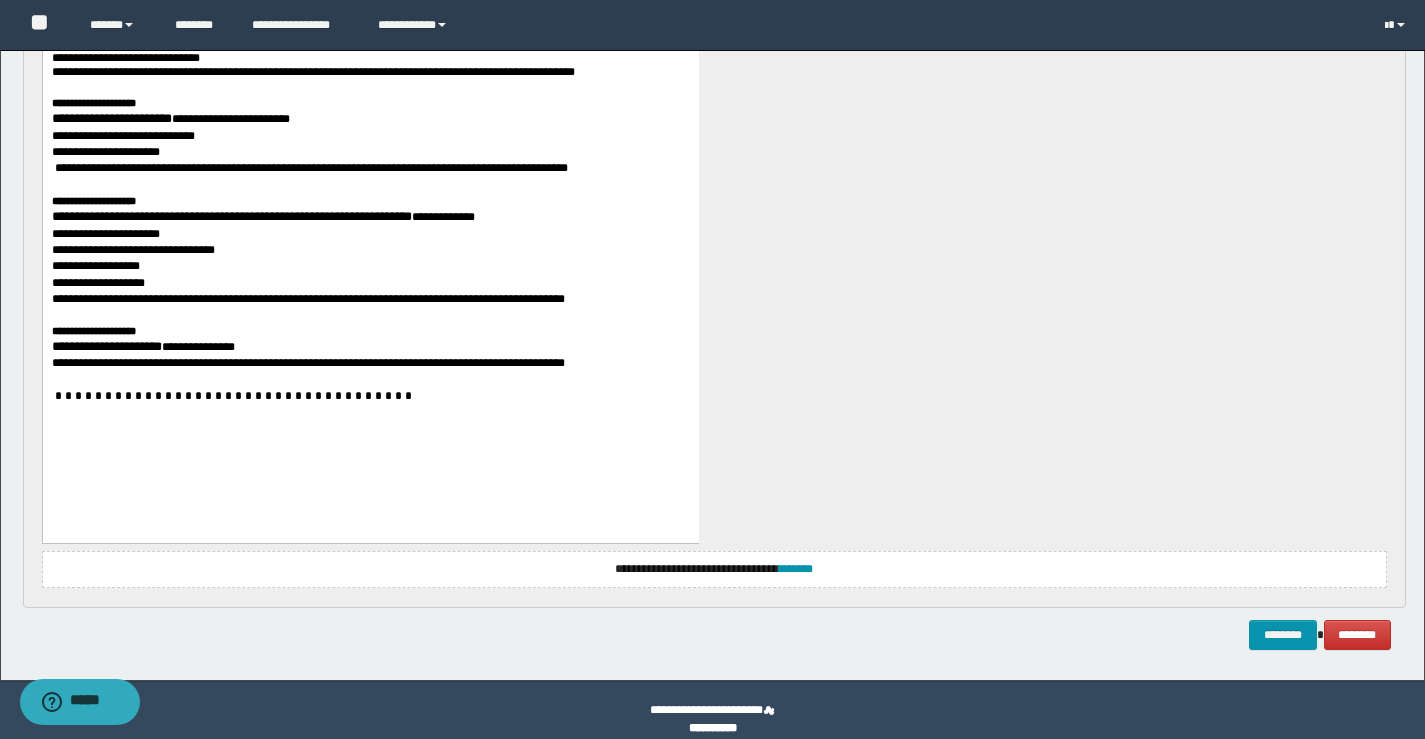 scroll, scrollTop: 962, scrollLeft: 0, axis: vertical 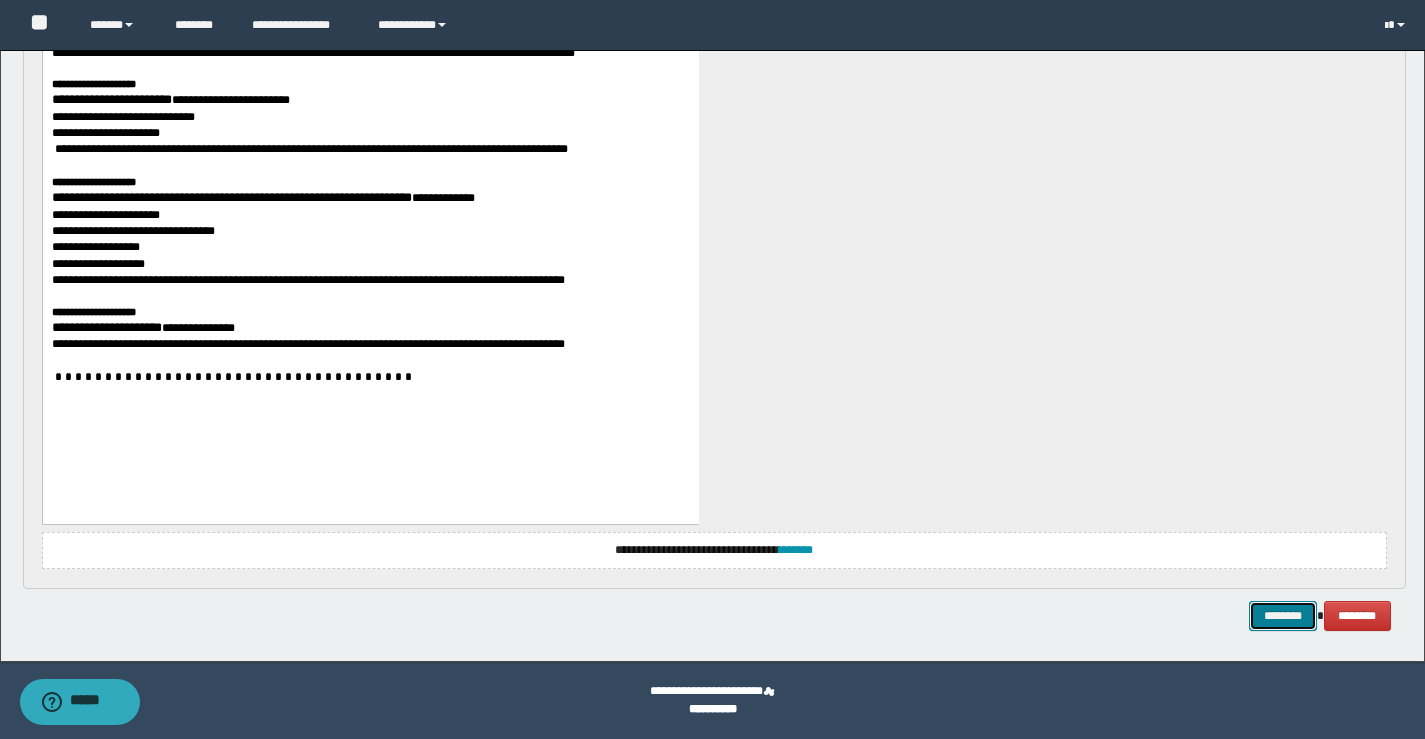 click on "********" at bounding box center (1283, 616) 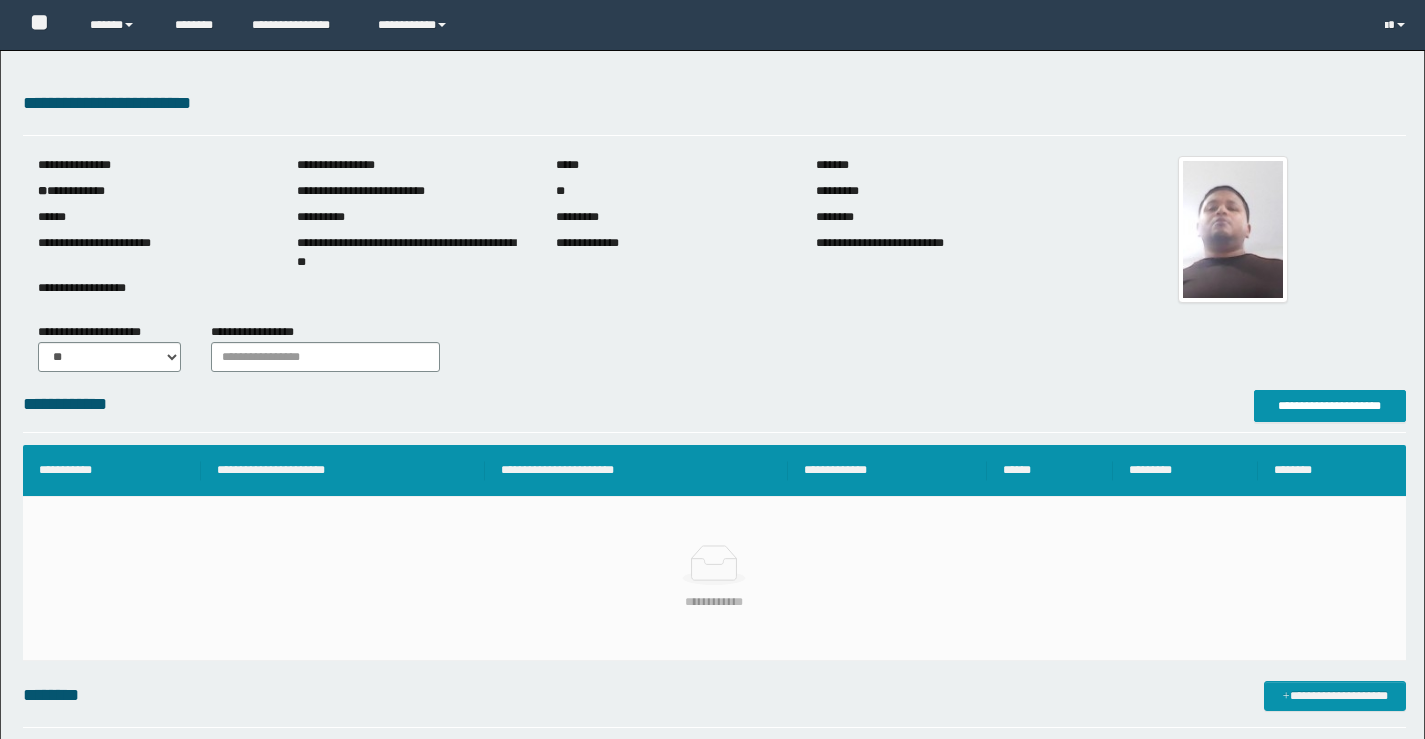 scroll, scrollTop: 0, scrollLeft: 0, axis: both 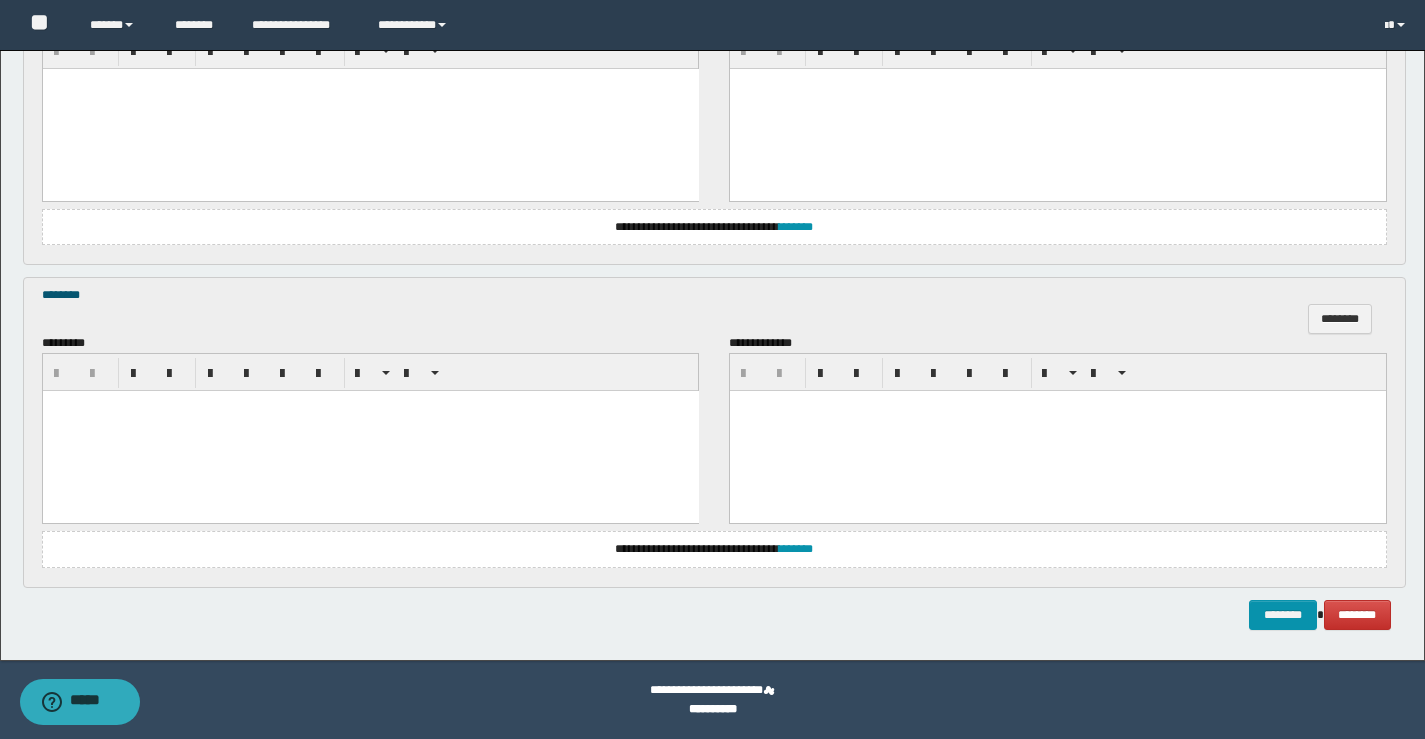 click at bounding box center (370, 406) 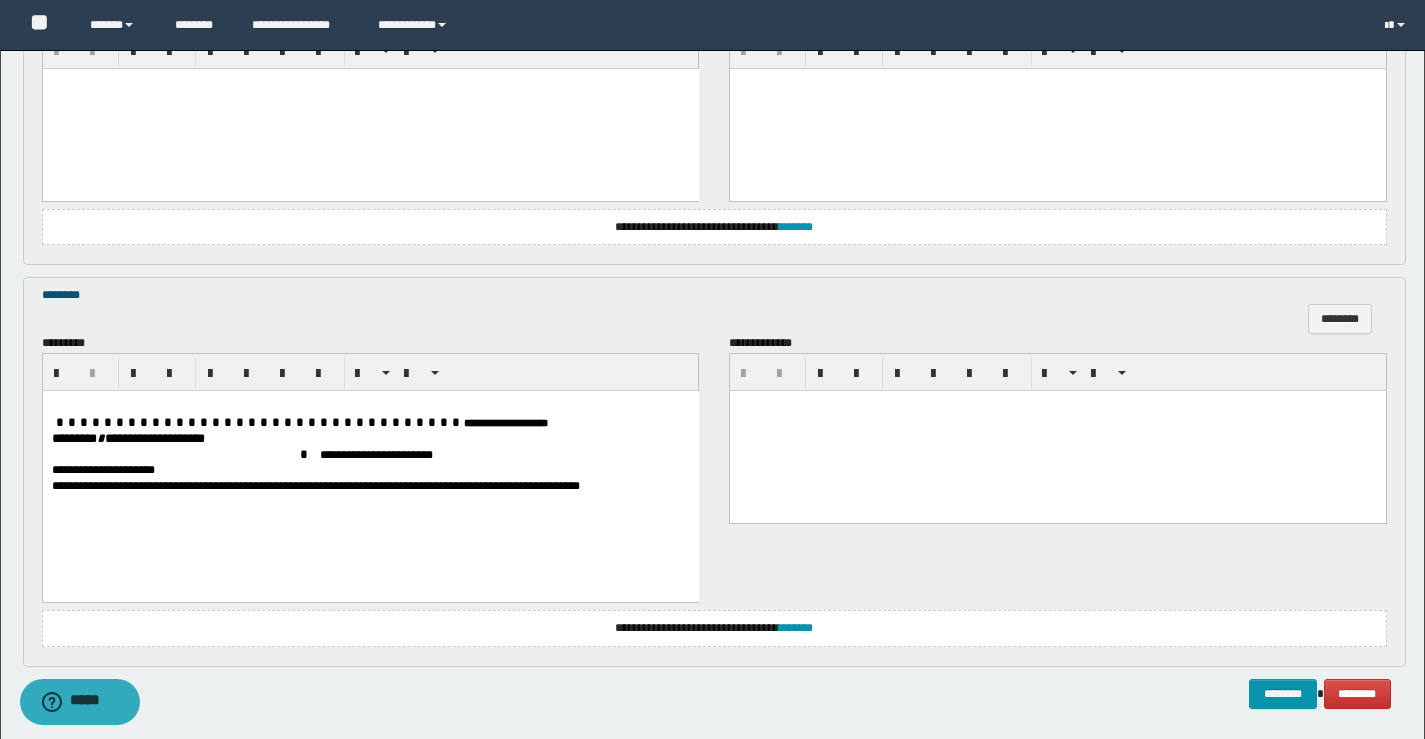 click on "******** * *****" at bounding box center (92, 438) 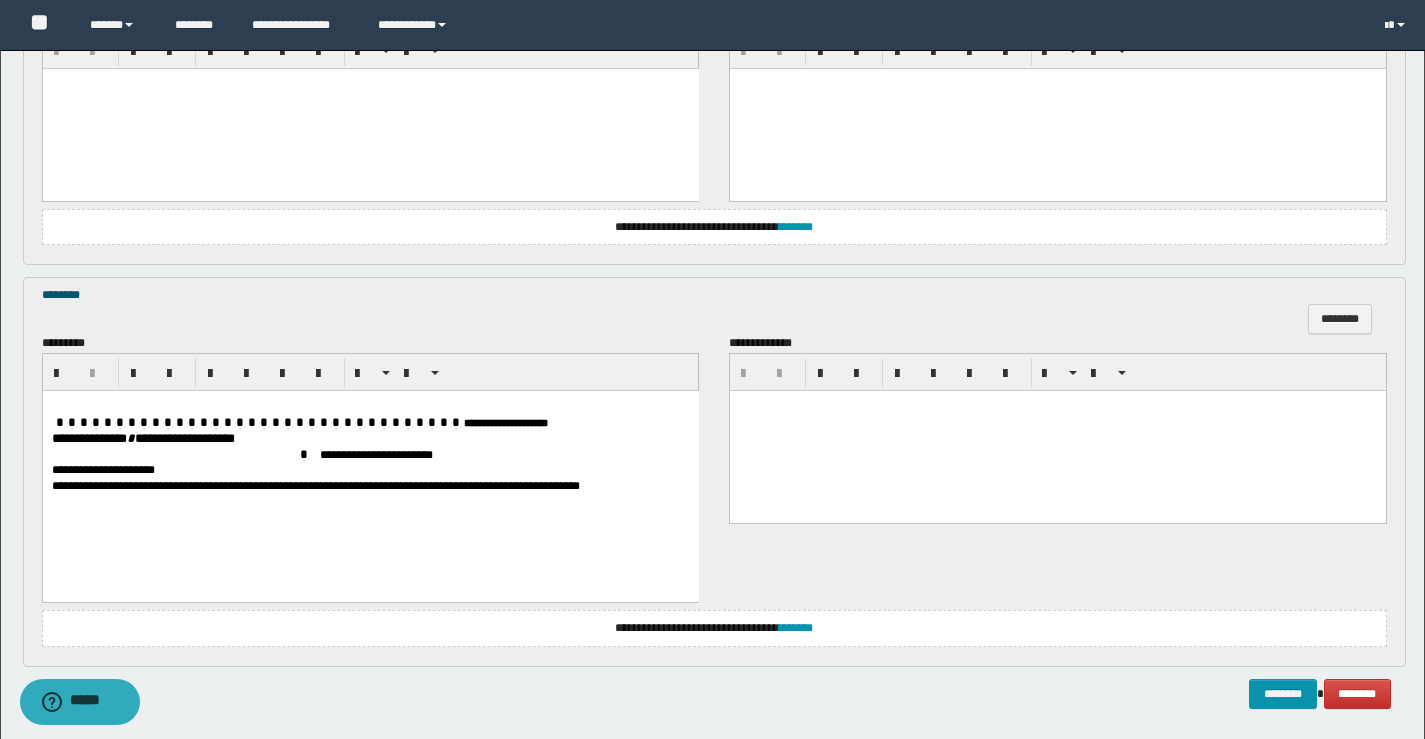 scroll, scrollTop: 485, scrollLeft: 0, axis: vertical 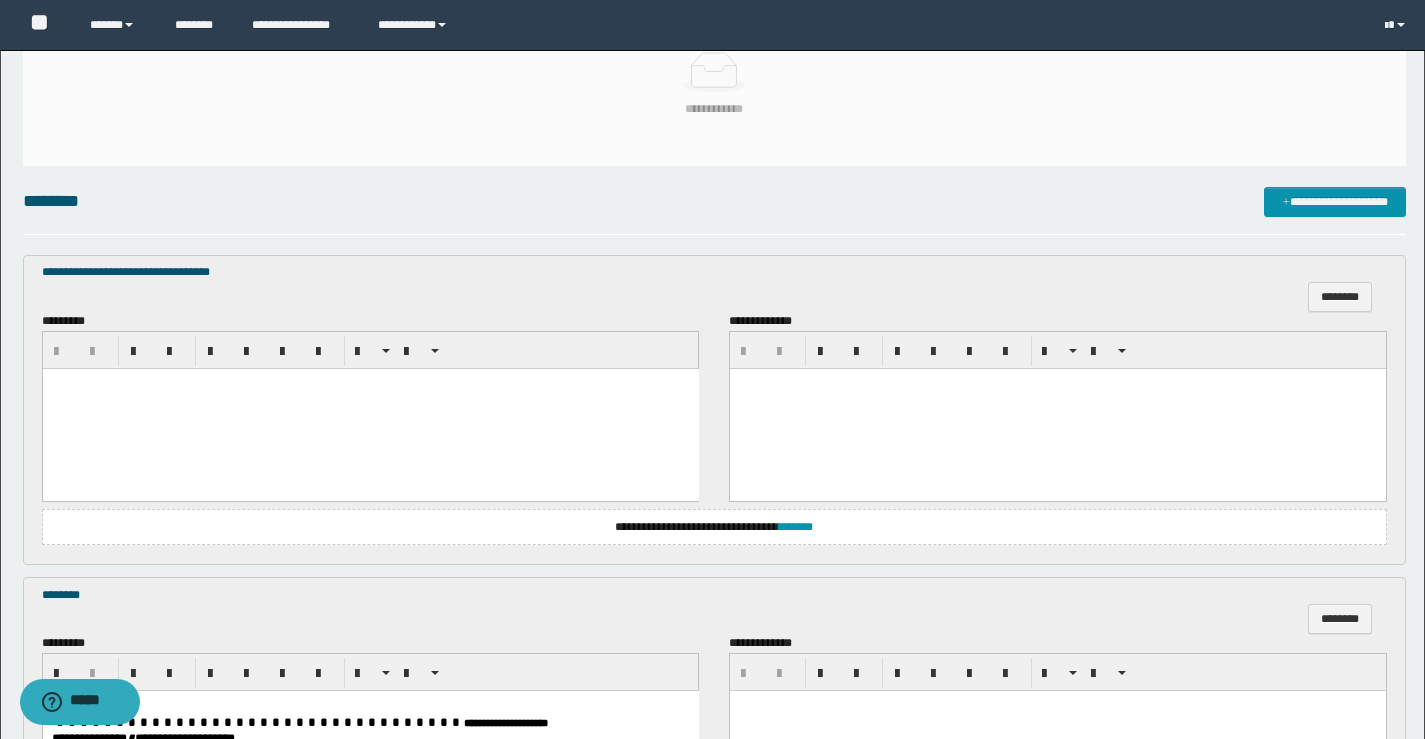 drag, startPoint x: 177, startPoint y: 387, endPoint x: 74, endPoint y: 736, distance: 363.88184 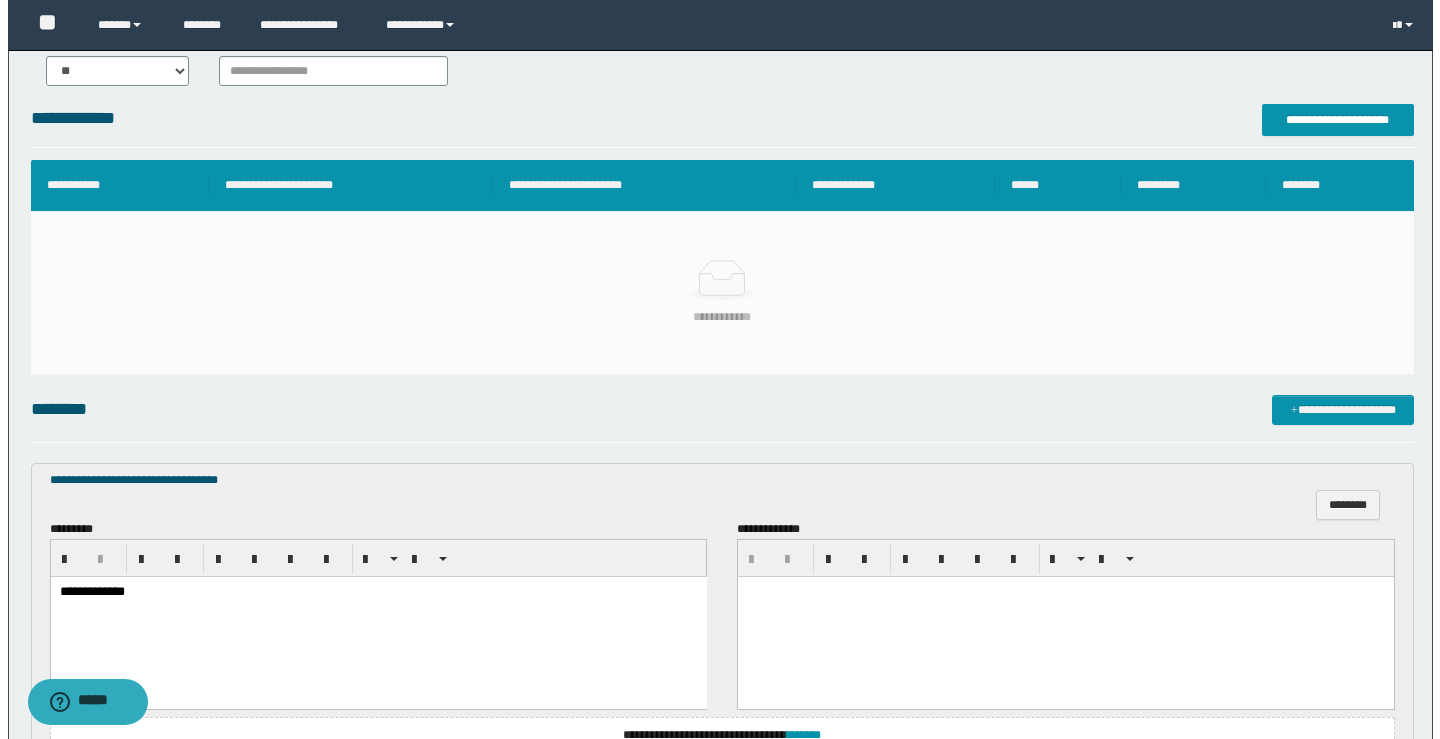 scroll, scrollTop: 85, scrollLeft: 0, axis: vertical 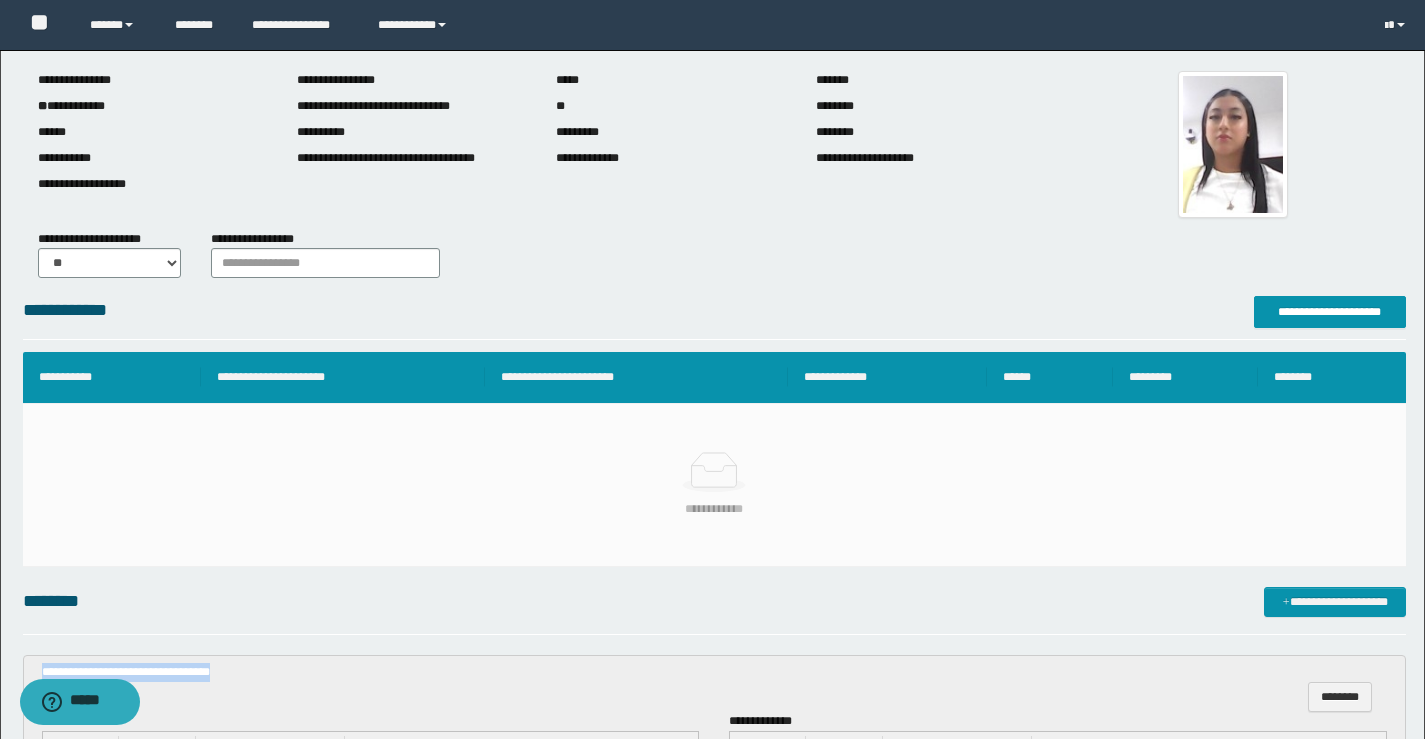 drag, startPoint x: 156, startPoint y: 662, endPoint x: 0, endPoint y: 657, distance: 156.08011 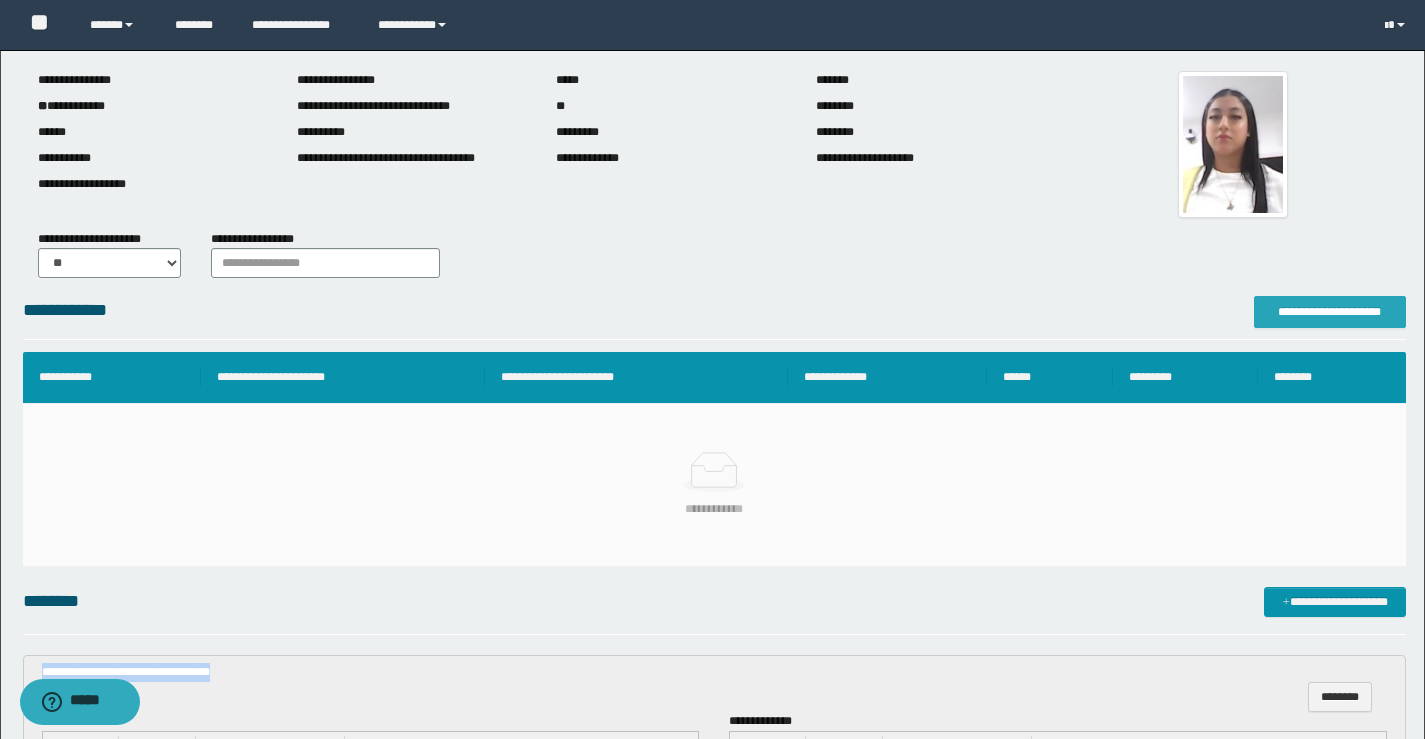 click on "**********" at bounding box center [1330, 312] 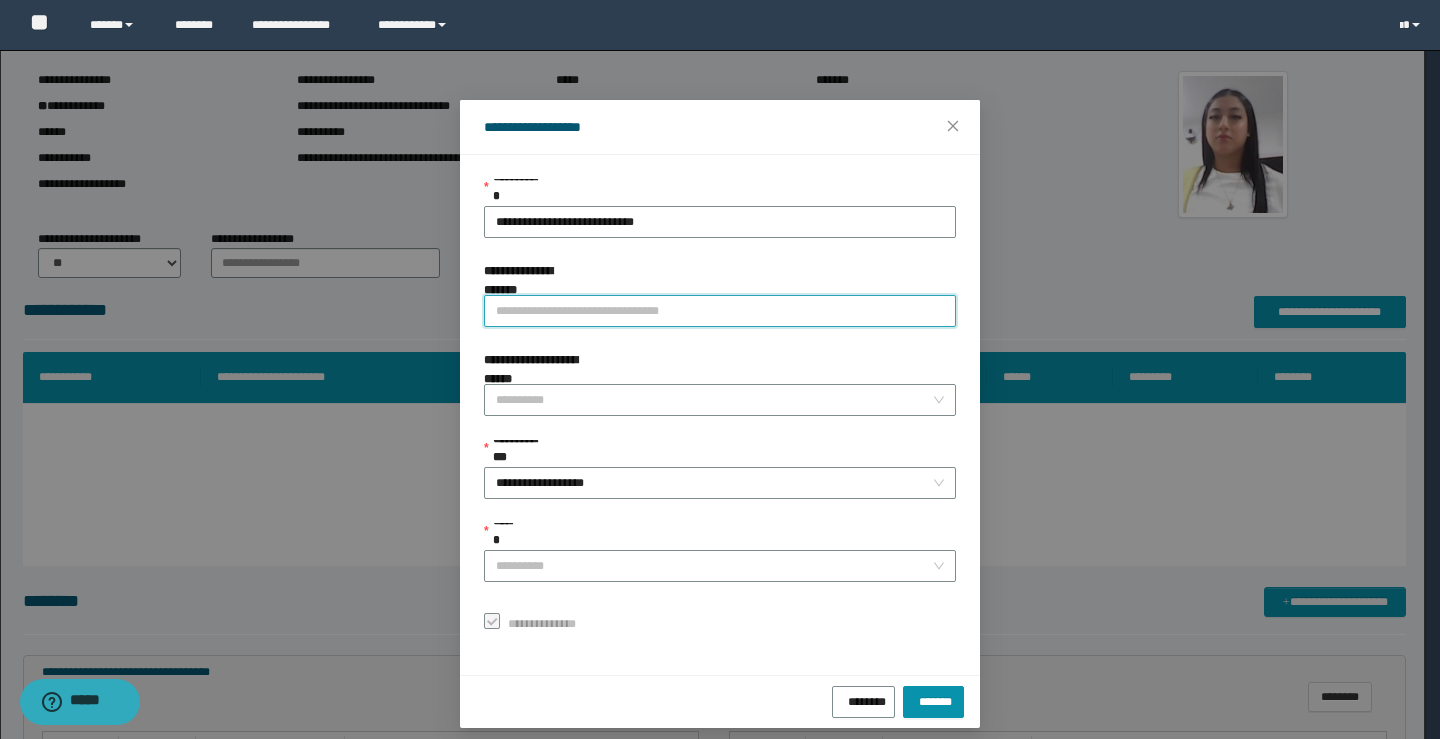 click on "**********" at bounding box center (720, 311) 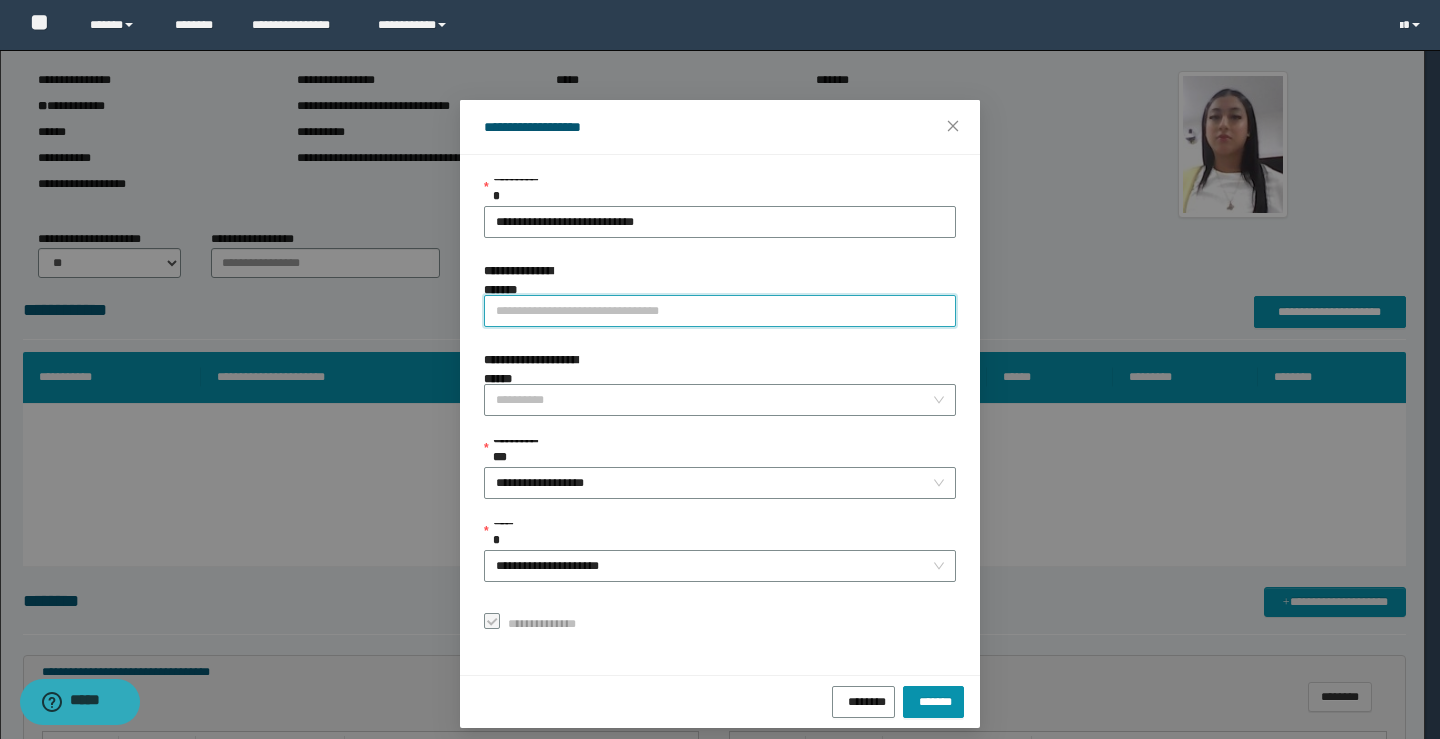 paste on "**********" 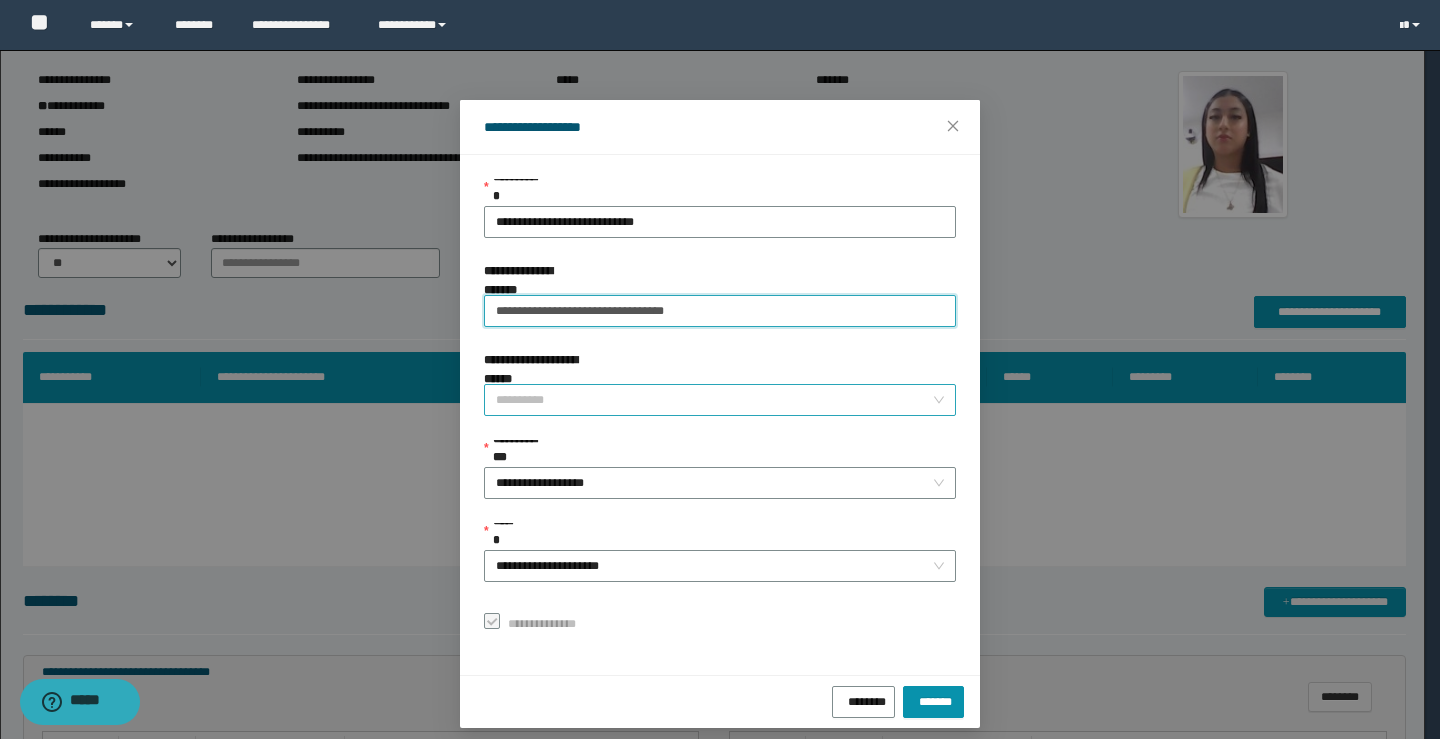 type on "**********" 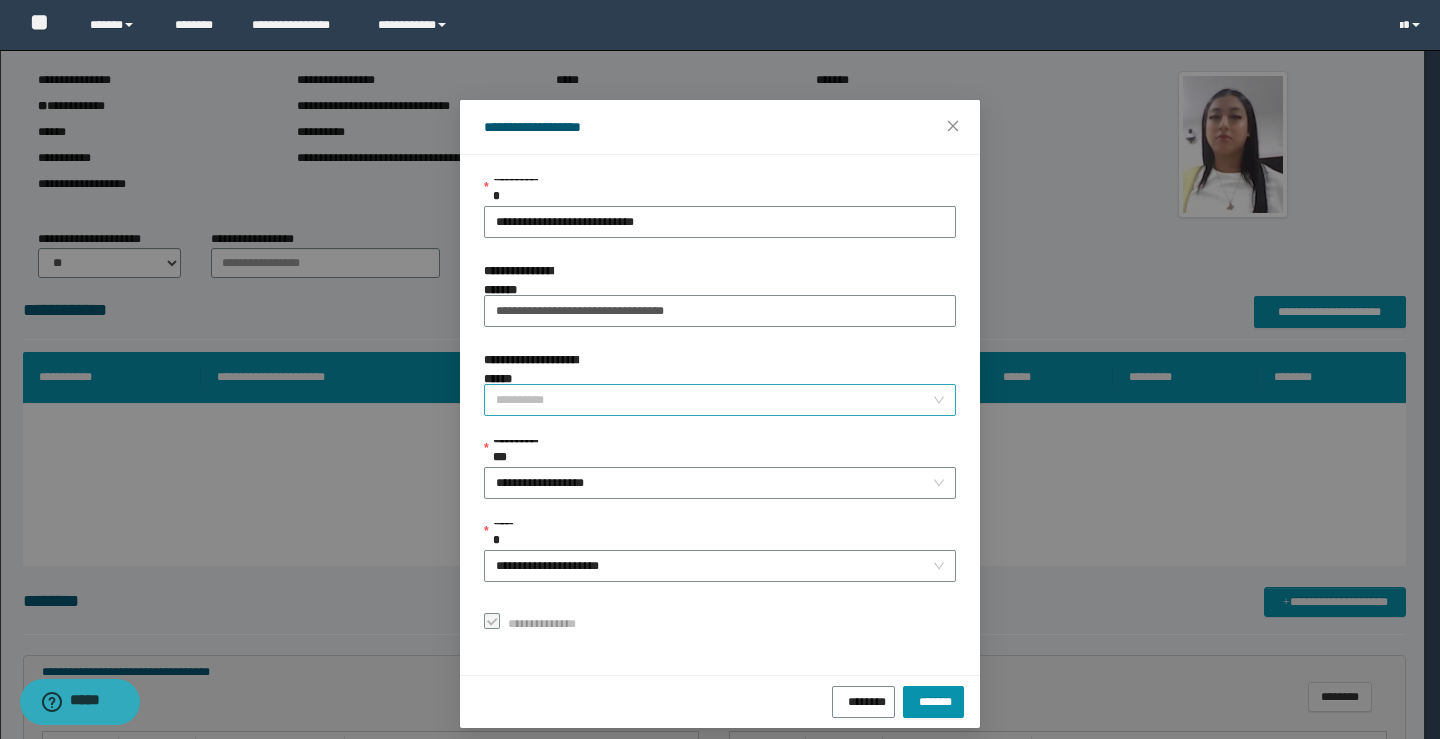 click on "**********" at bounding box center [714, 400] 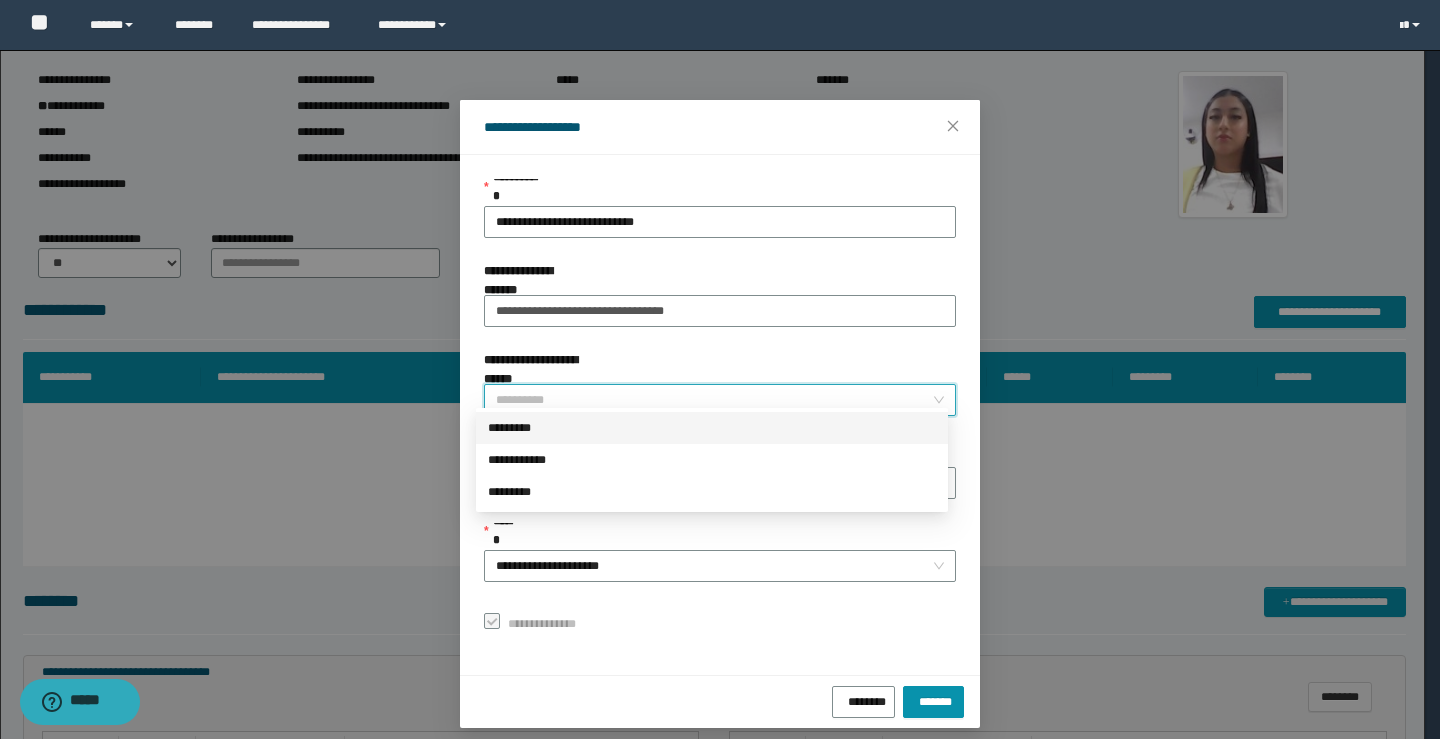 drag, startPoint x: 556, startPoint y: 429, endPoint x: 552, endPoint y: 446, distance: 17.464249 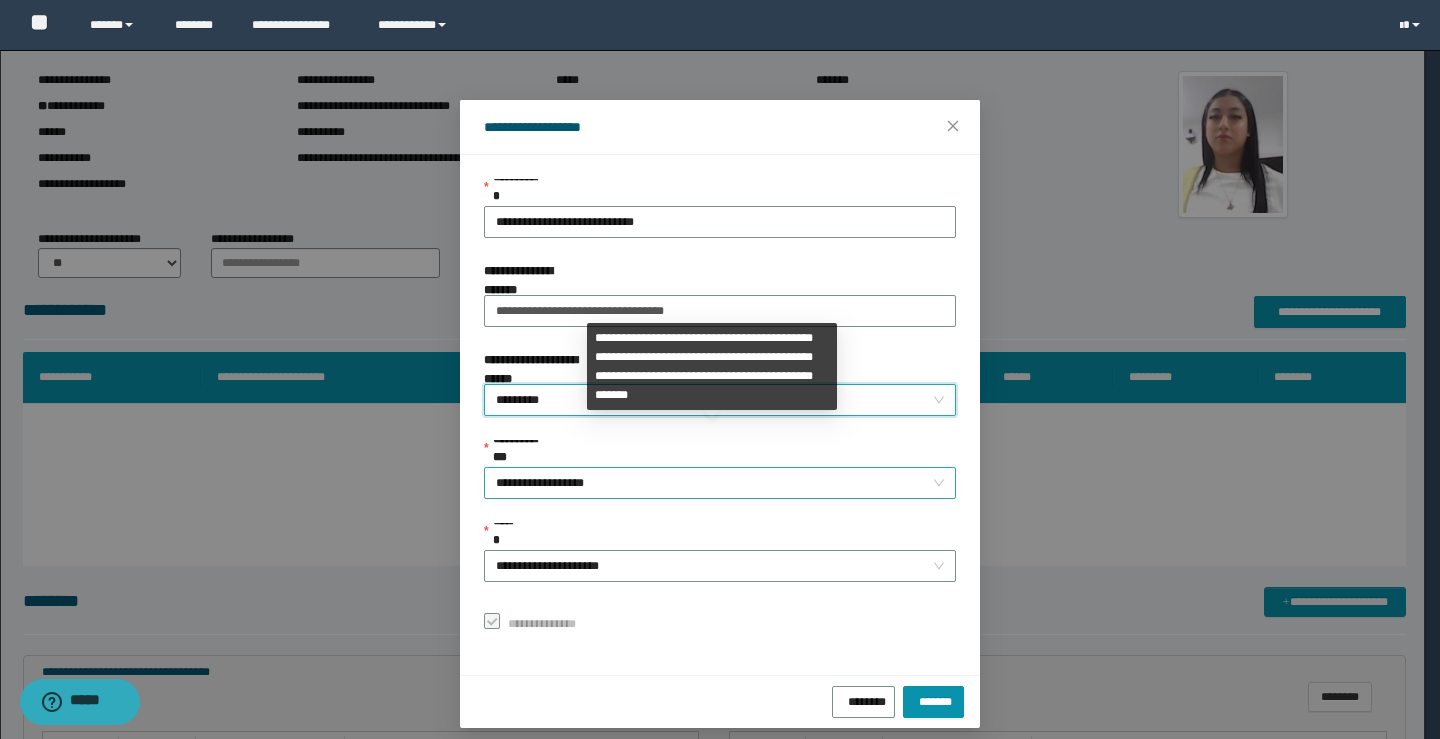 click on "**********" at bounding box center [720, 483] 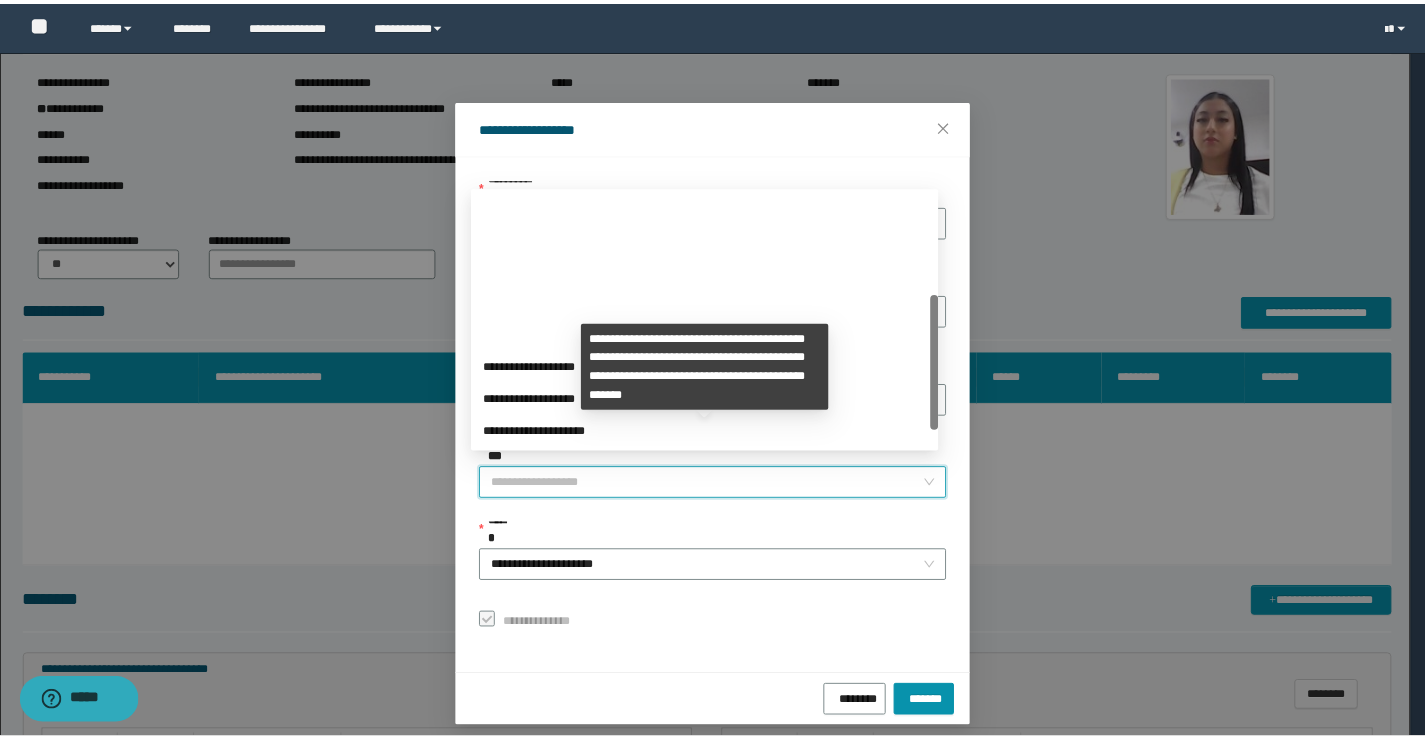 scroll, scrollTop: 192, scrollLeft: 0, axis: vertical 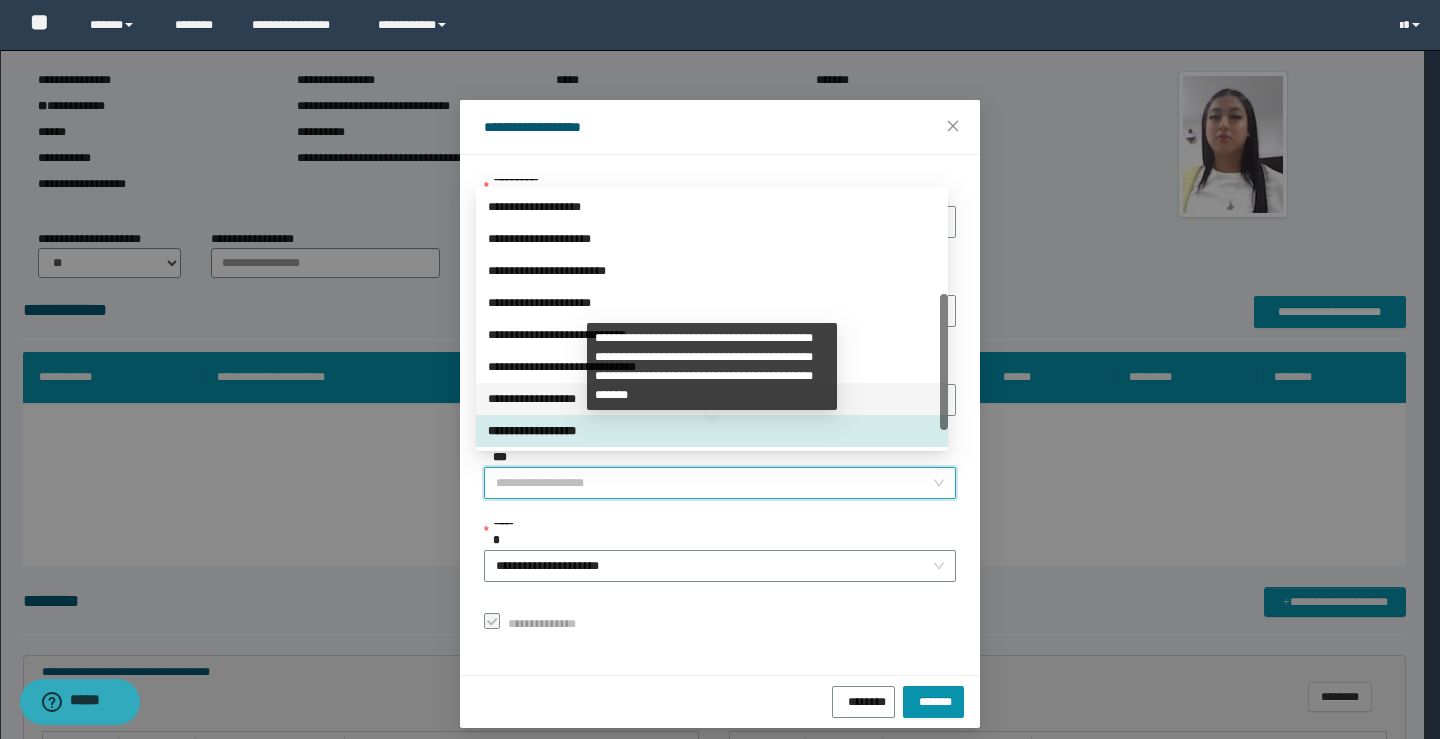 click on "**********" at bounding box center (712, 399) 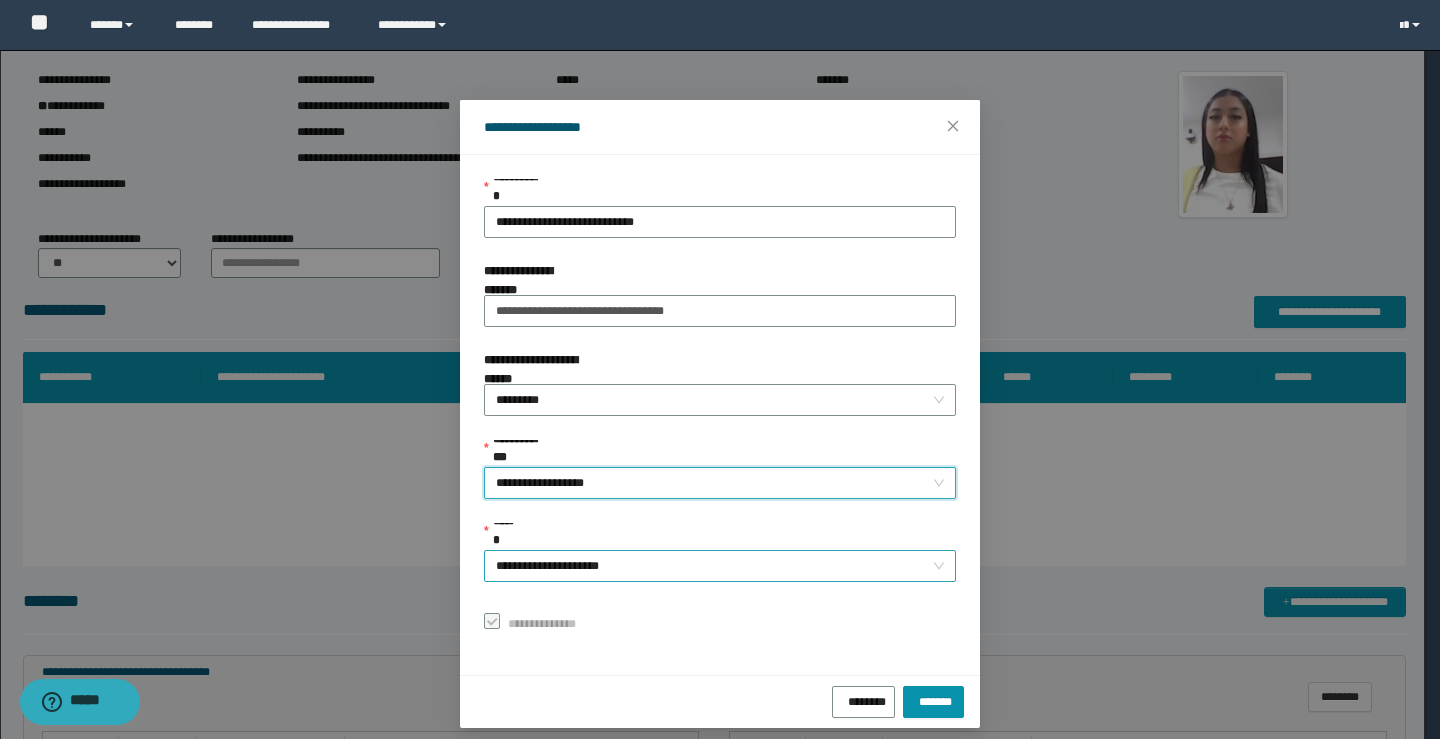 click on "**********" at bounding box center (720, 566) 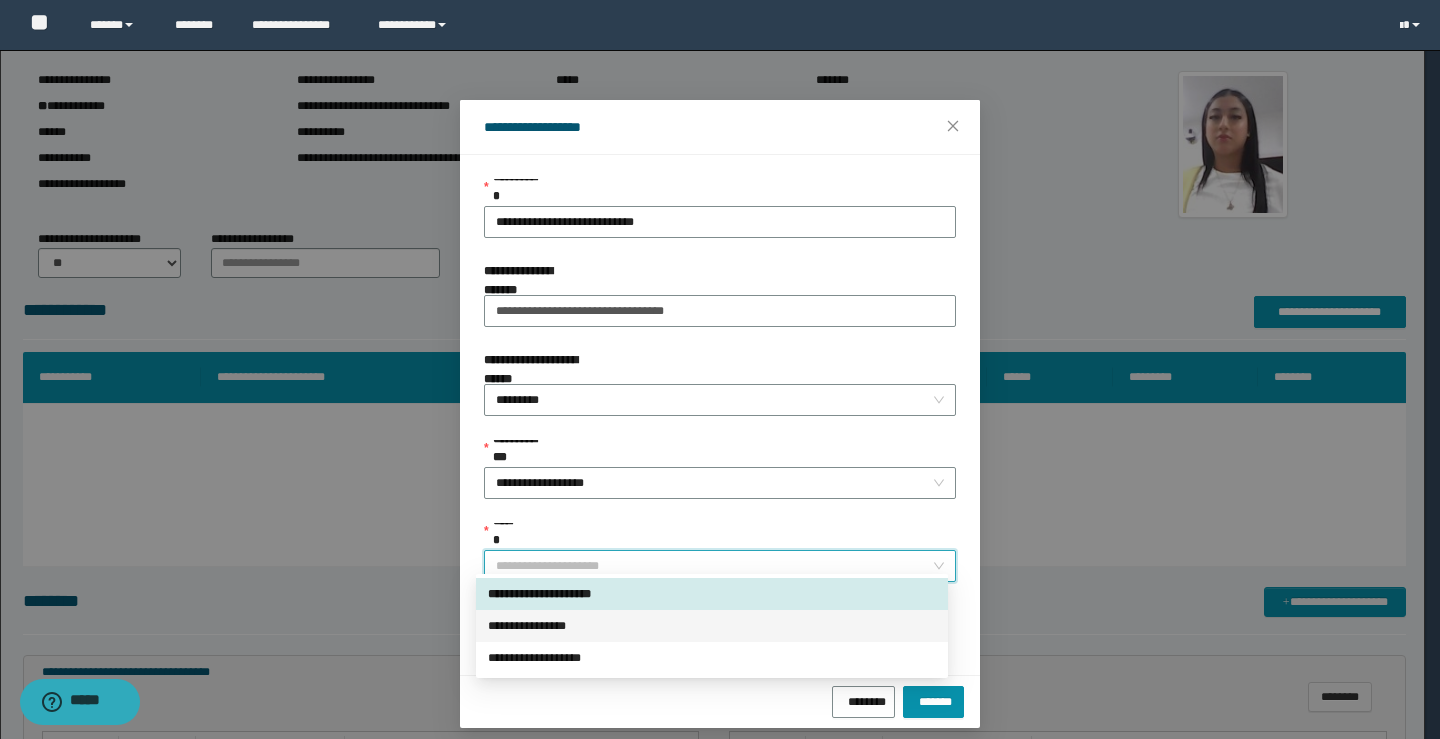 click on "**********" at bounding box center [712, 626] 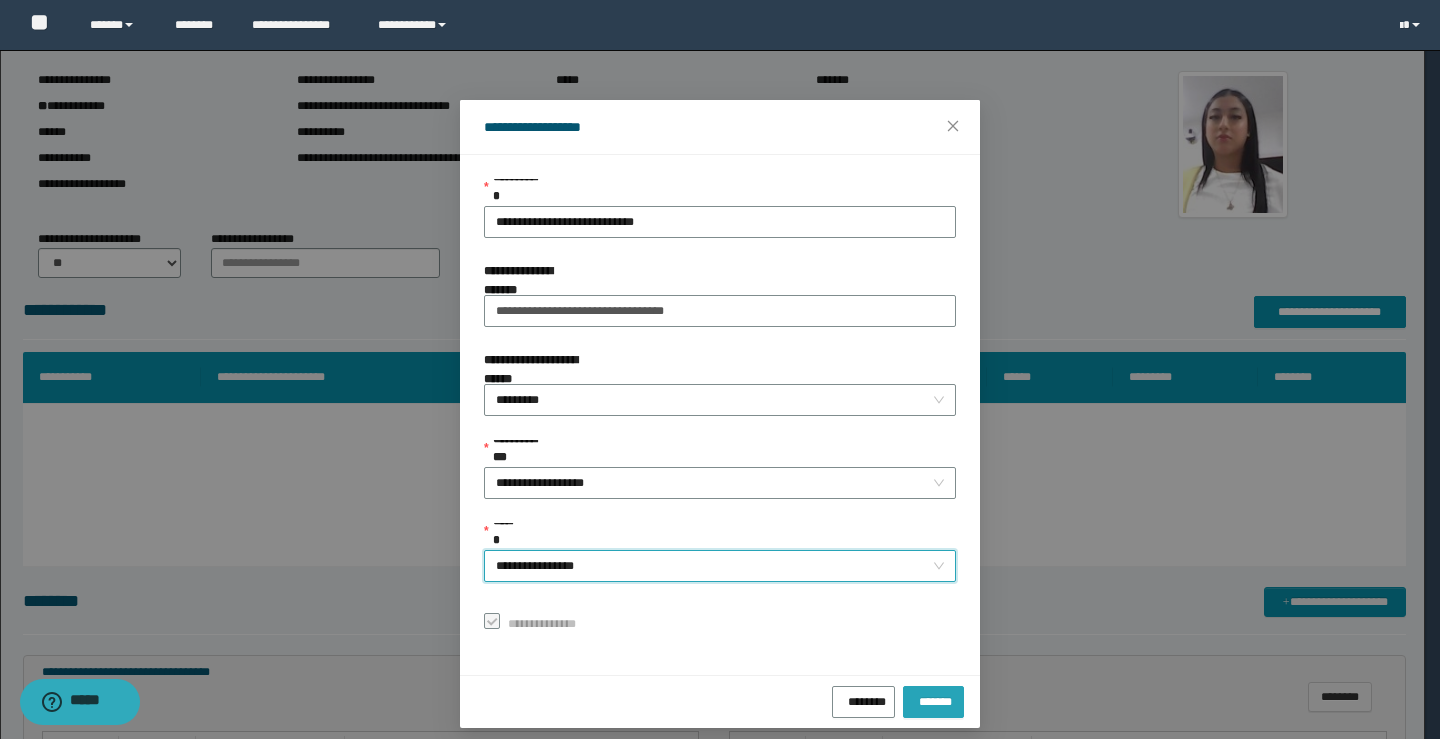 click on "*******" at bounding box center (933, 699) 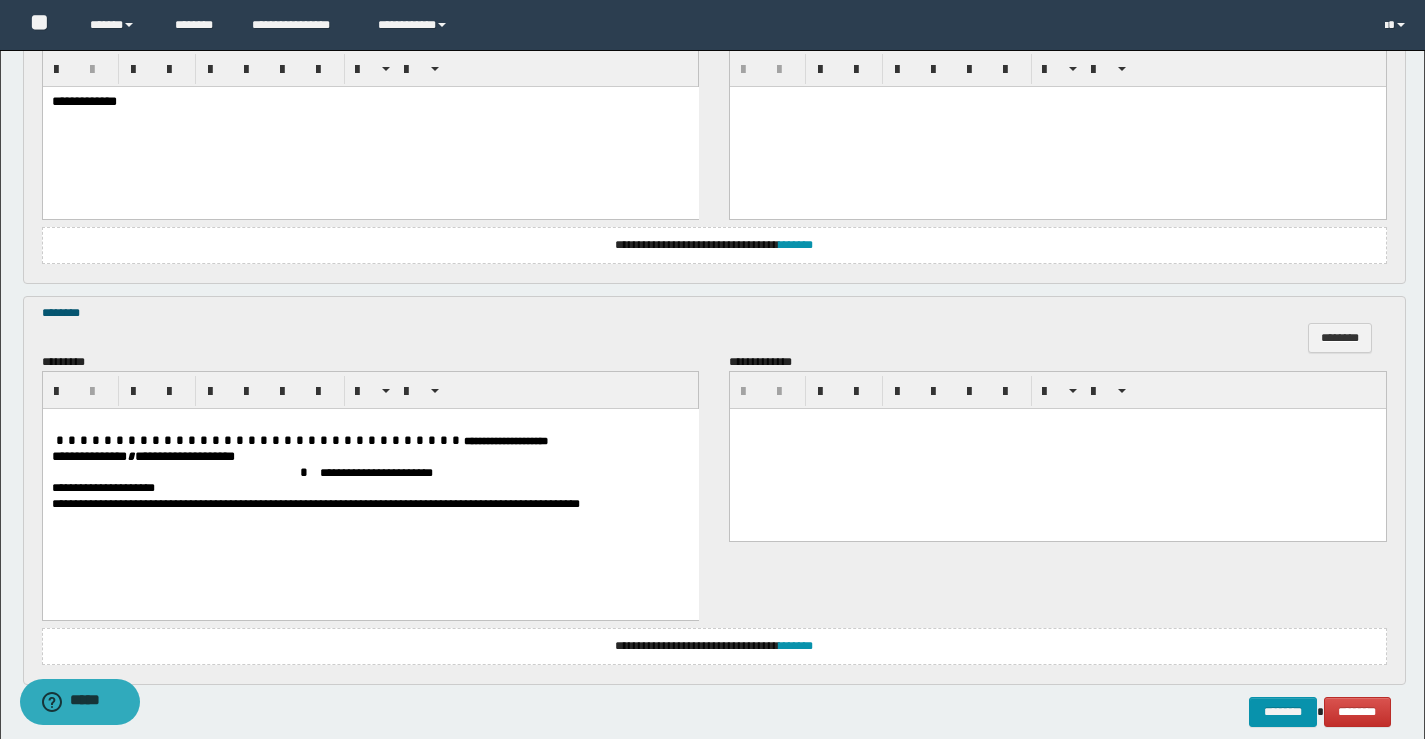 scroll, scrollTop: 829, scrollLeft: 0, axis: vertical 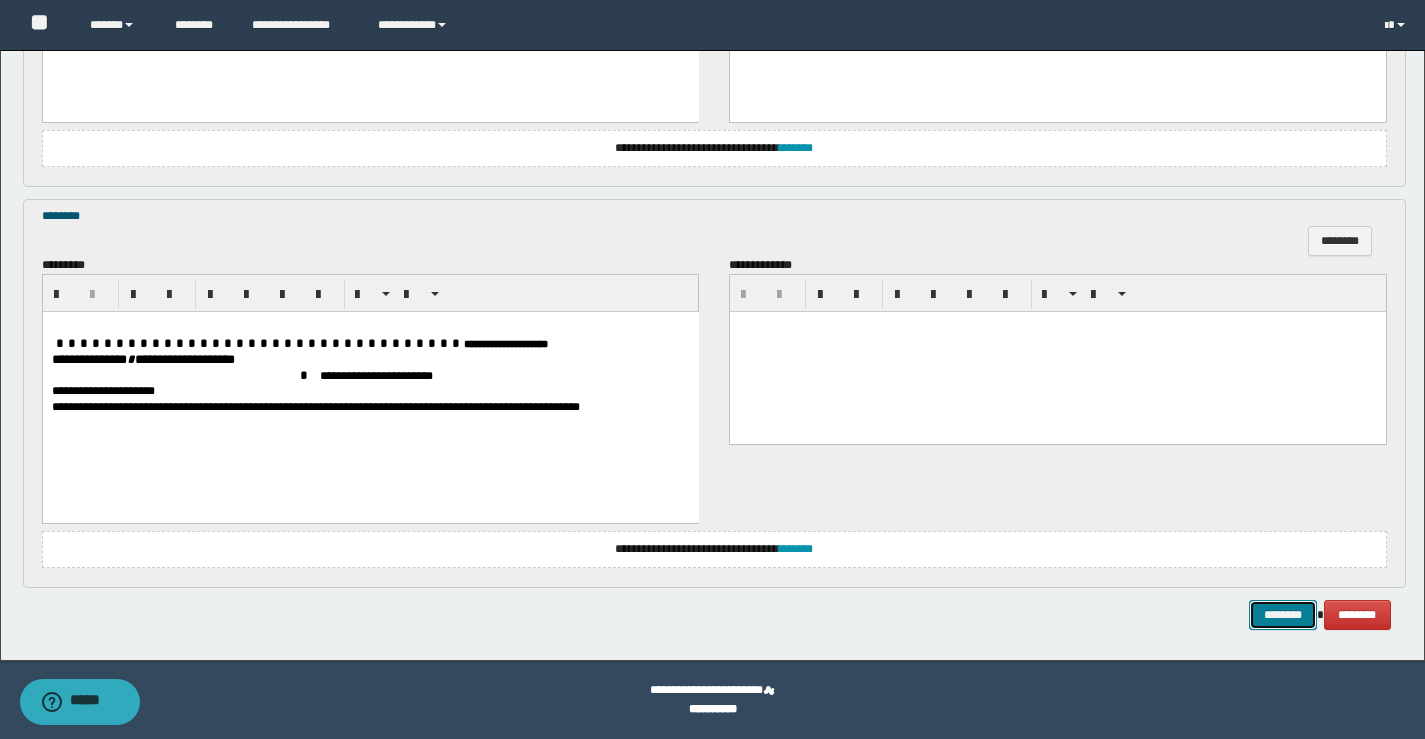 click on "********" at bounding box center (1283, 615) 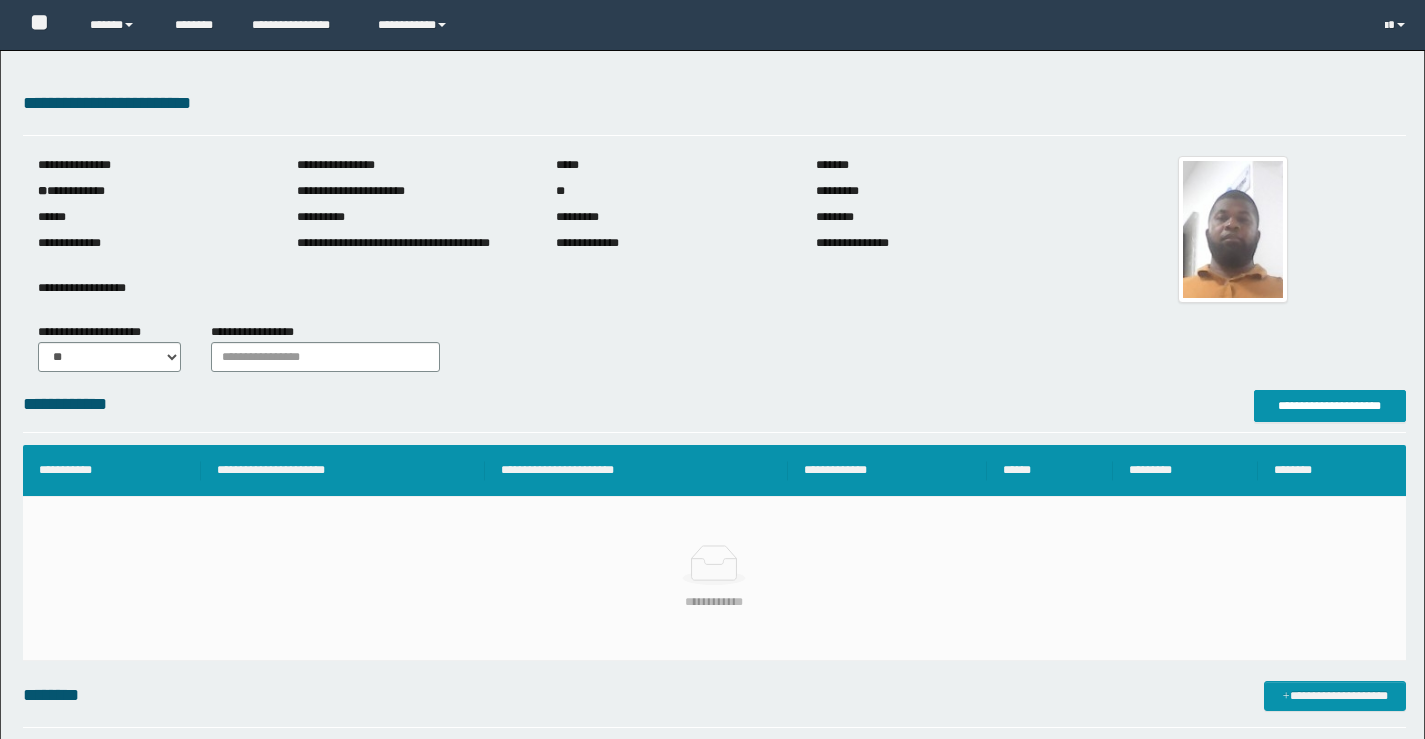 scroll, scrollTop: 0, scrollLeft: 0, axis: both 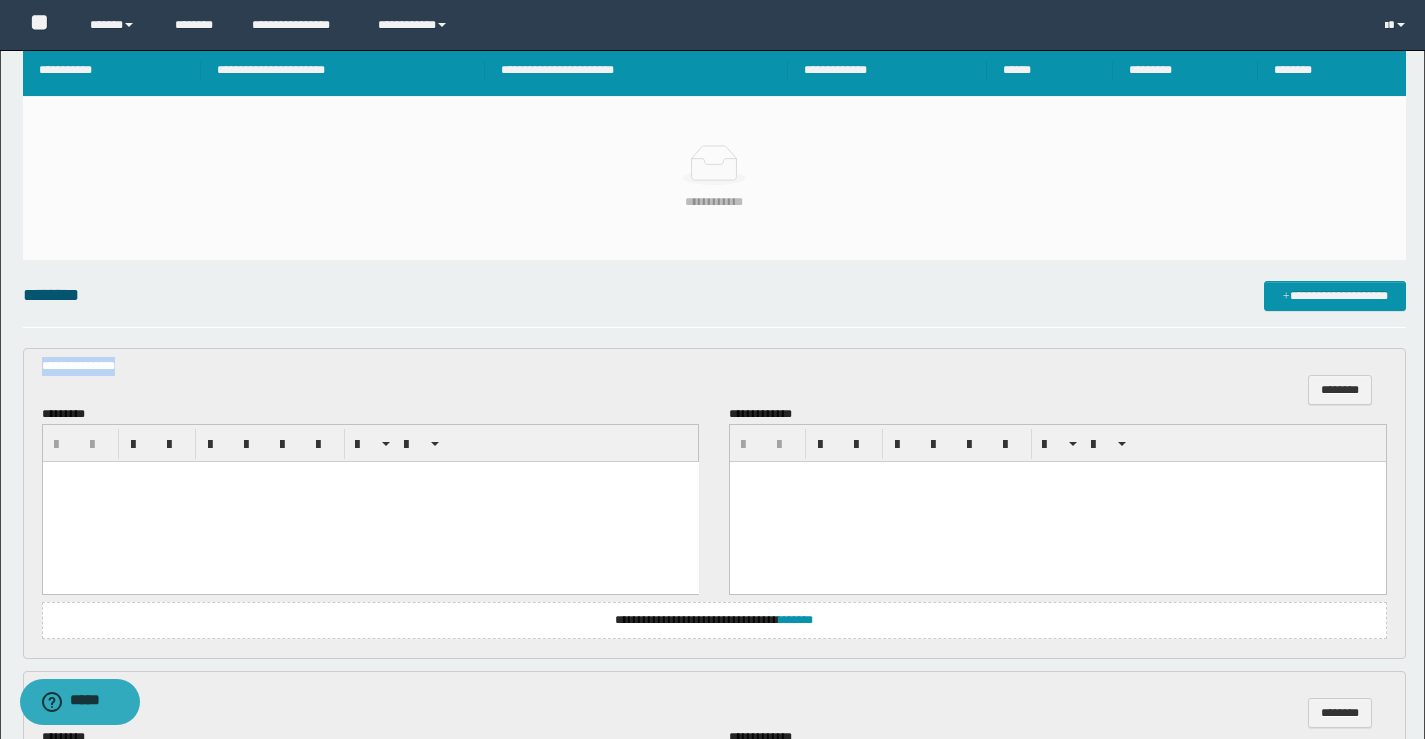 drag, startPoint x: 139, startPoint y: 374, endPoint x: 0, endPoint y: 353, distance: 140.57738 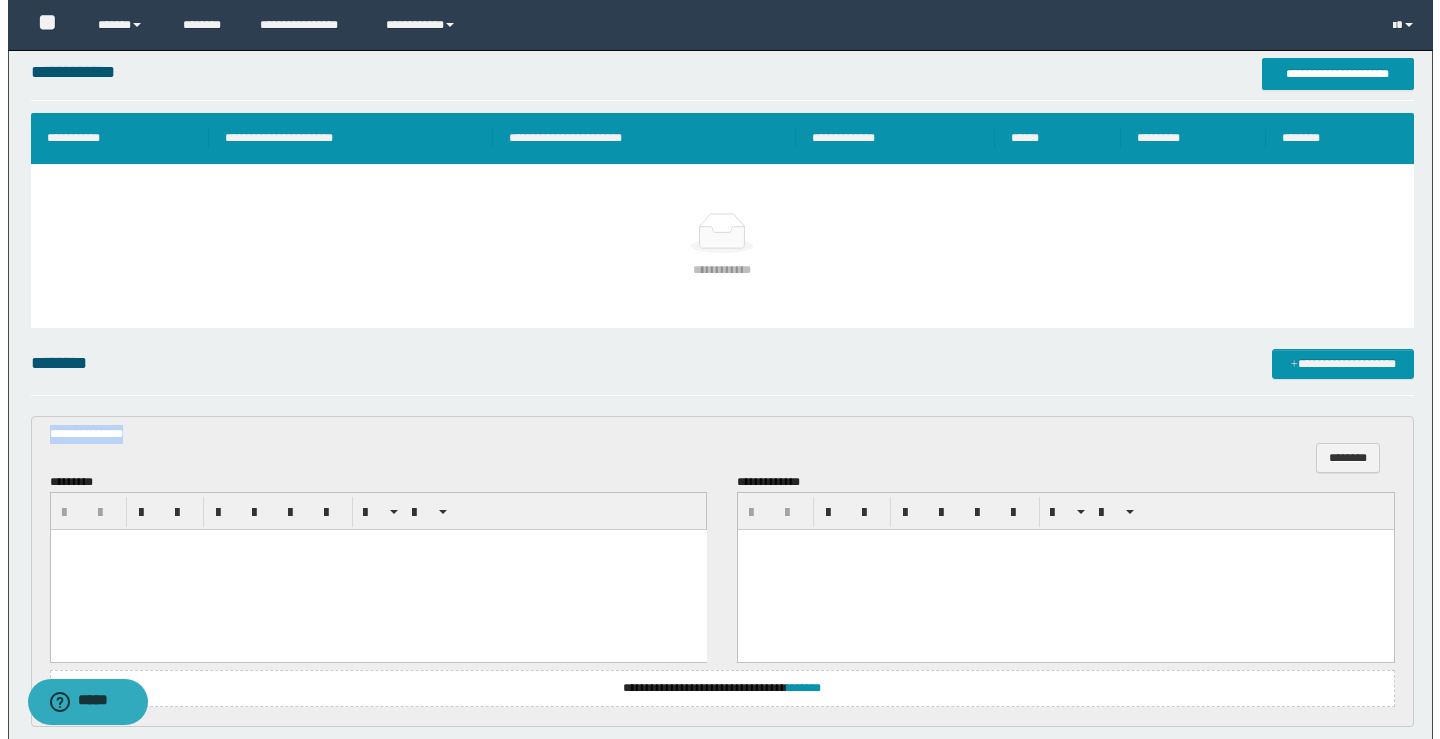 scroll, scrollTop: 200, scrollLeft: 0, axis: vertical 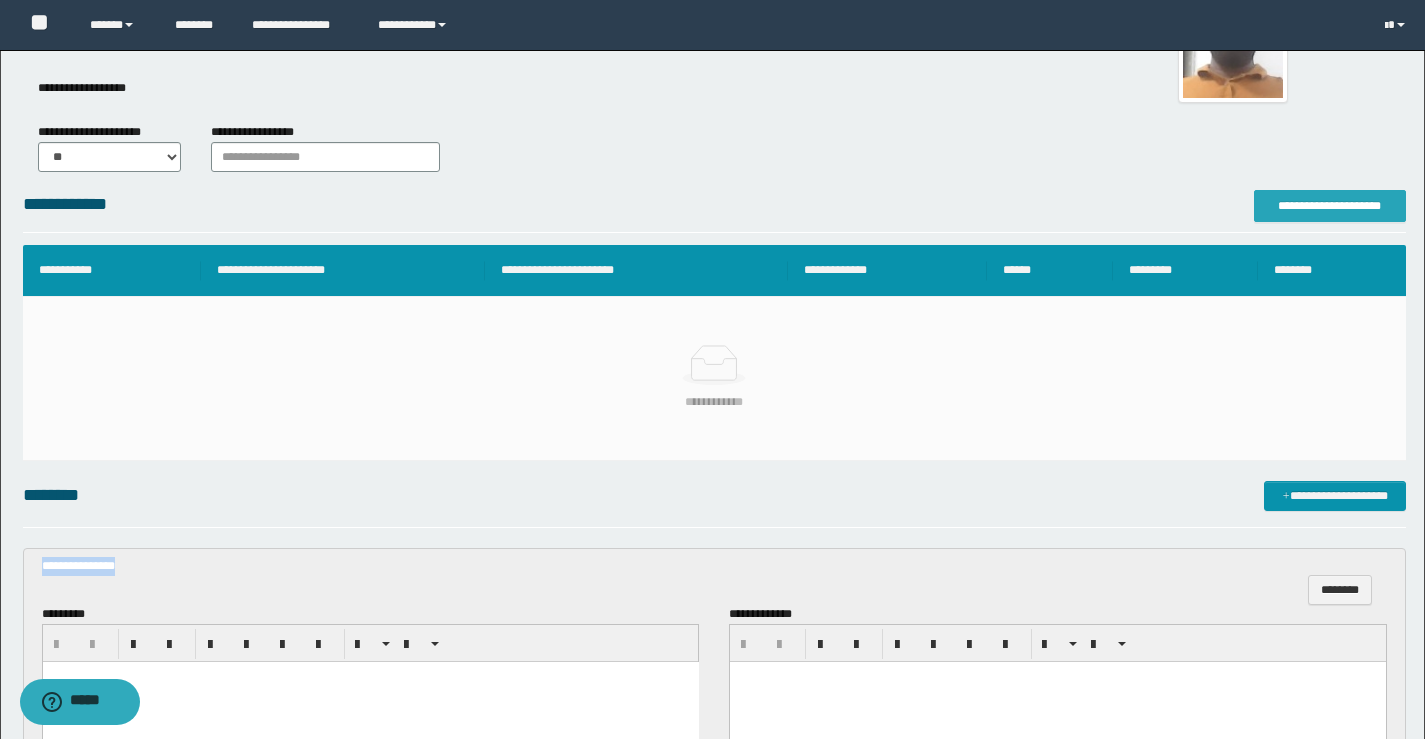 click on "**********" at bounding box center [1330, 206] 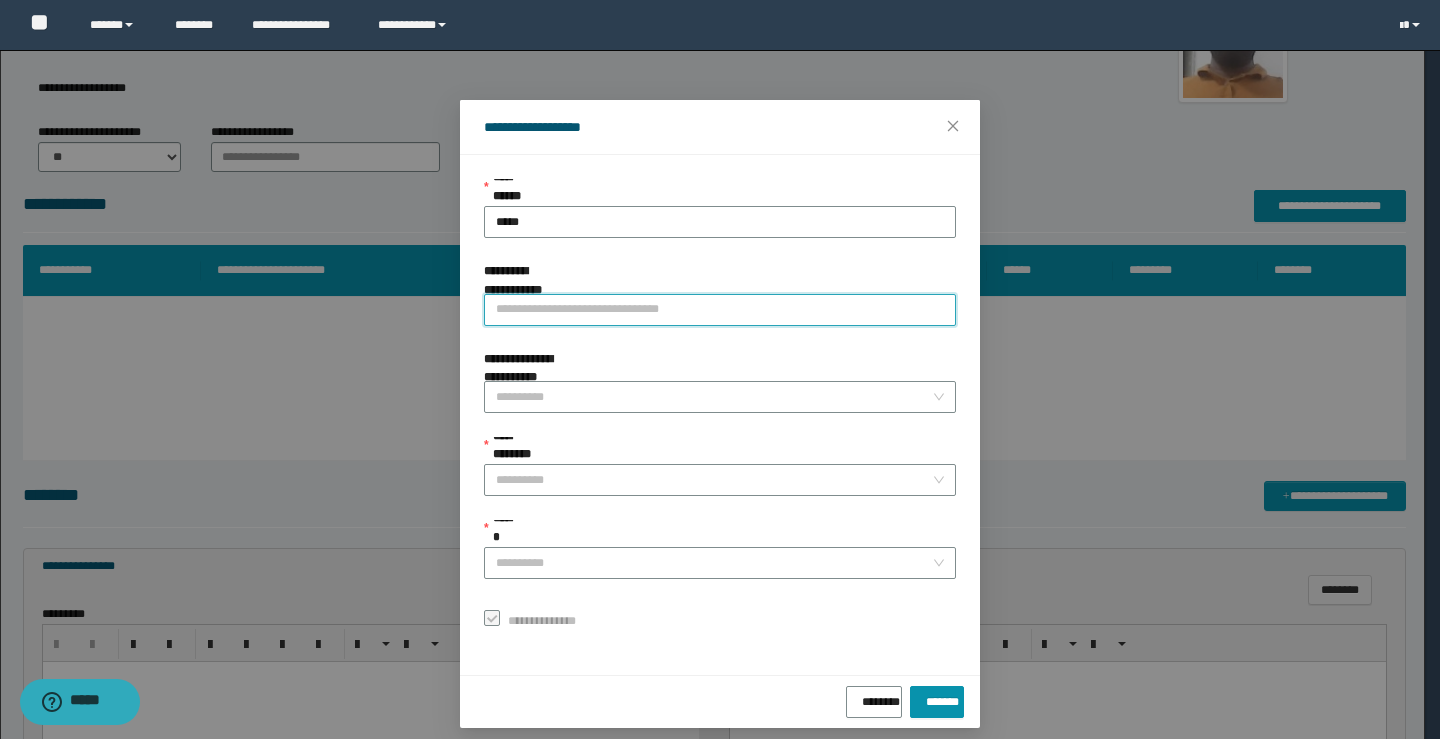 click on "**********" at bounding box center (720, 310) 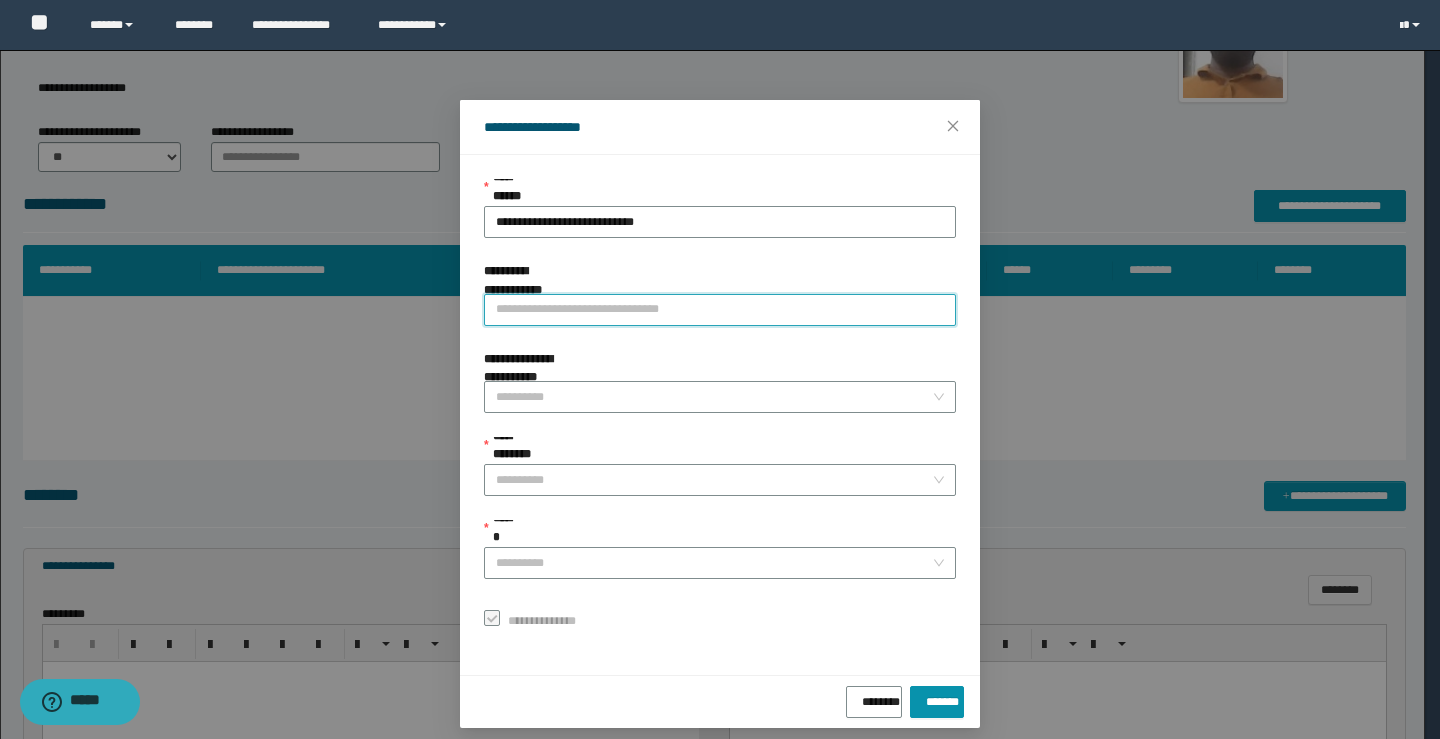 paste on "**********" 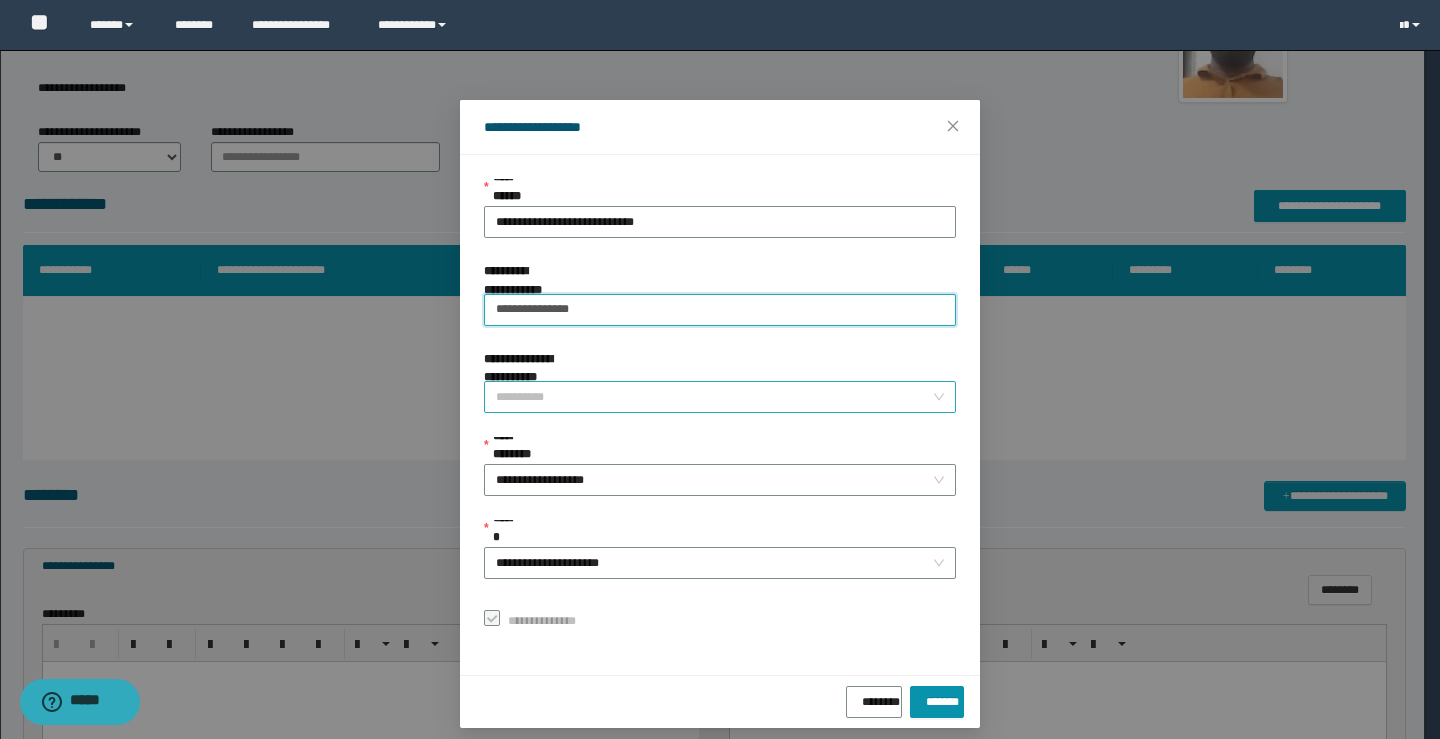 type on "**********" 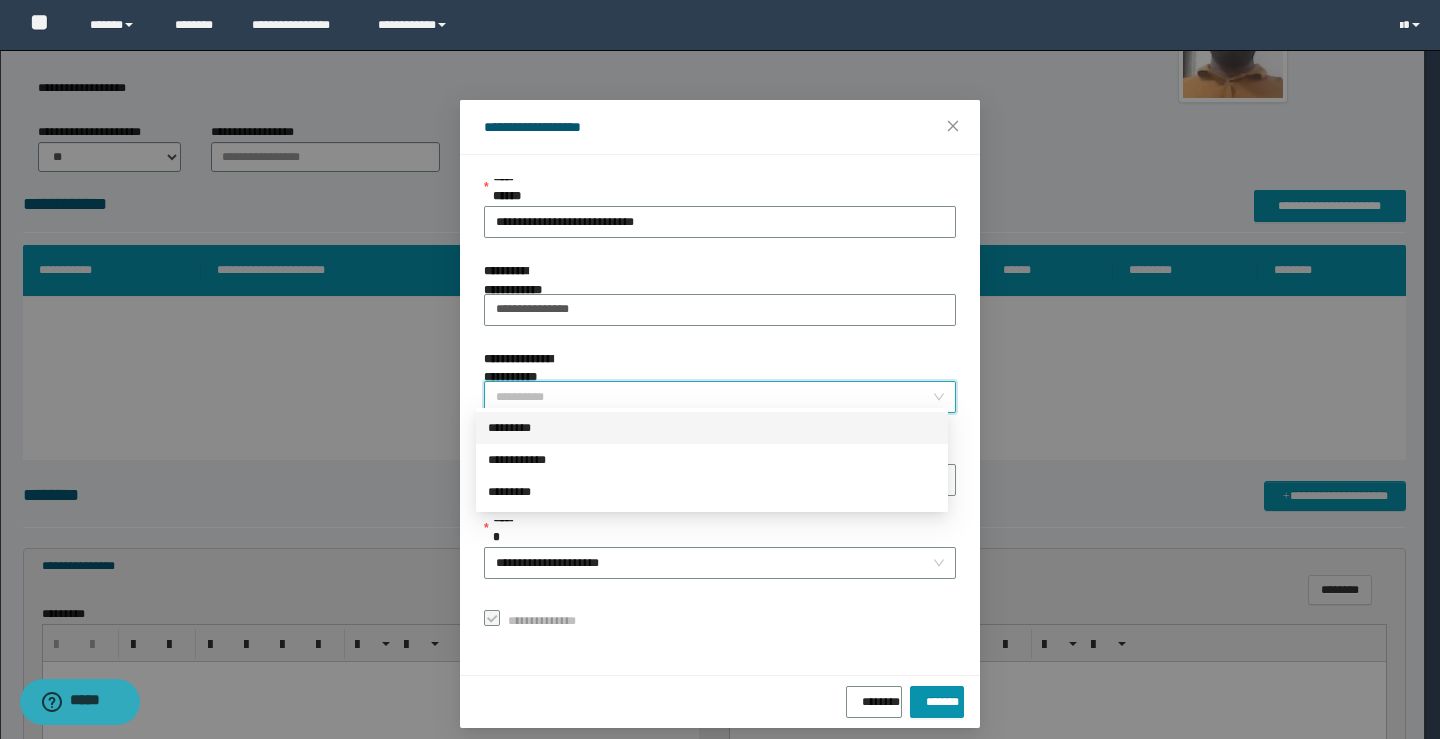click on "**********" at bounding box center [714, 397] 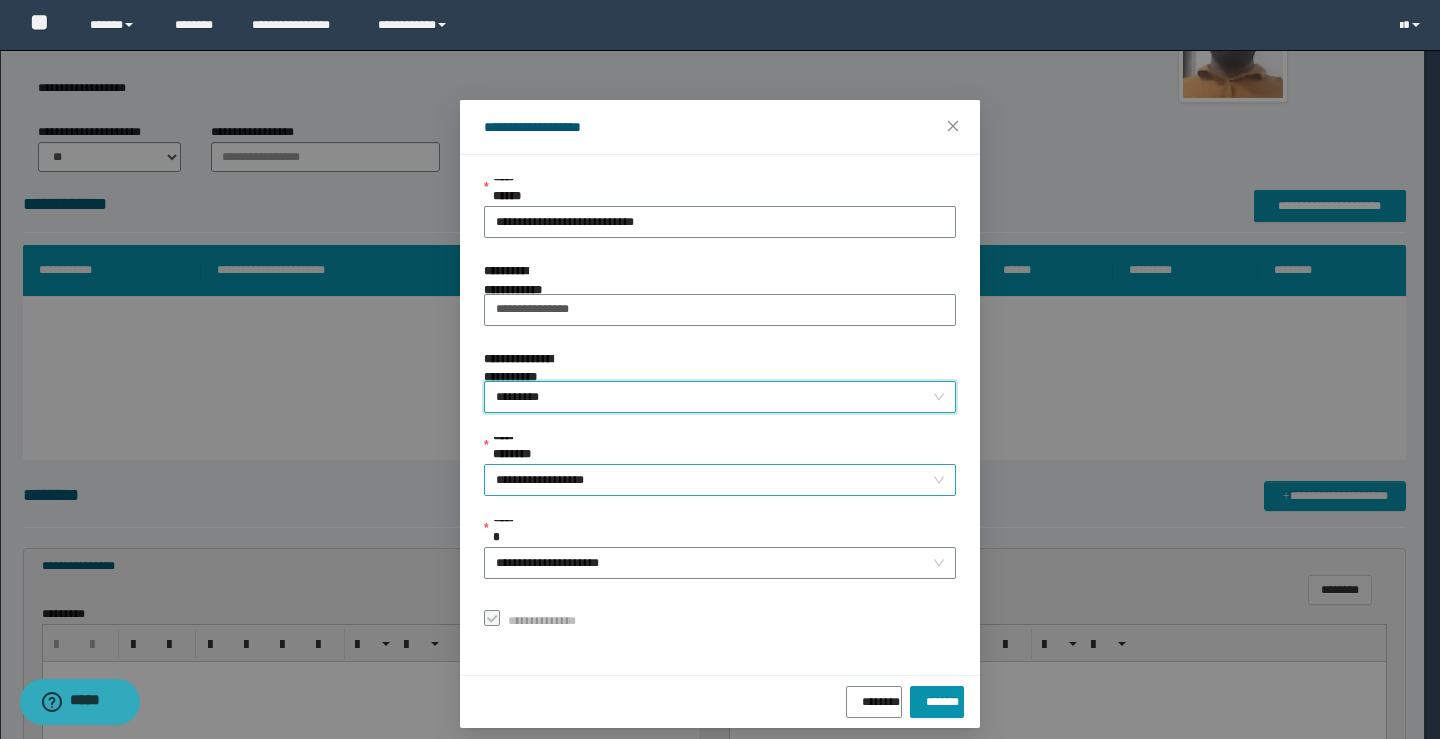 click on "**********" at bounding box center [720, 480] 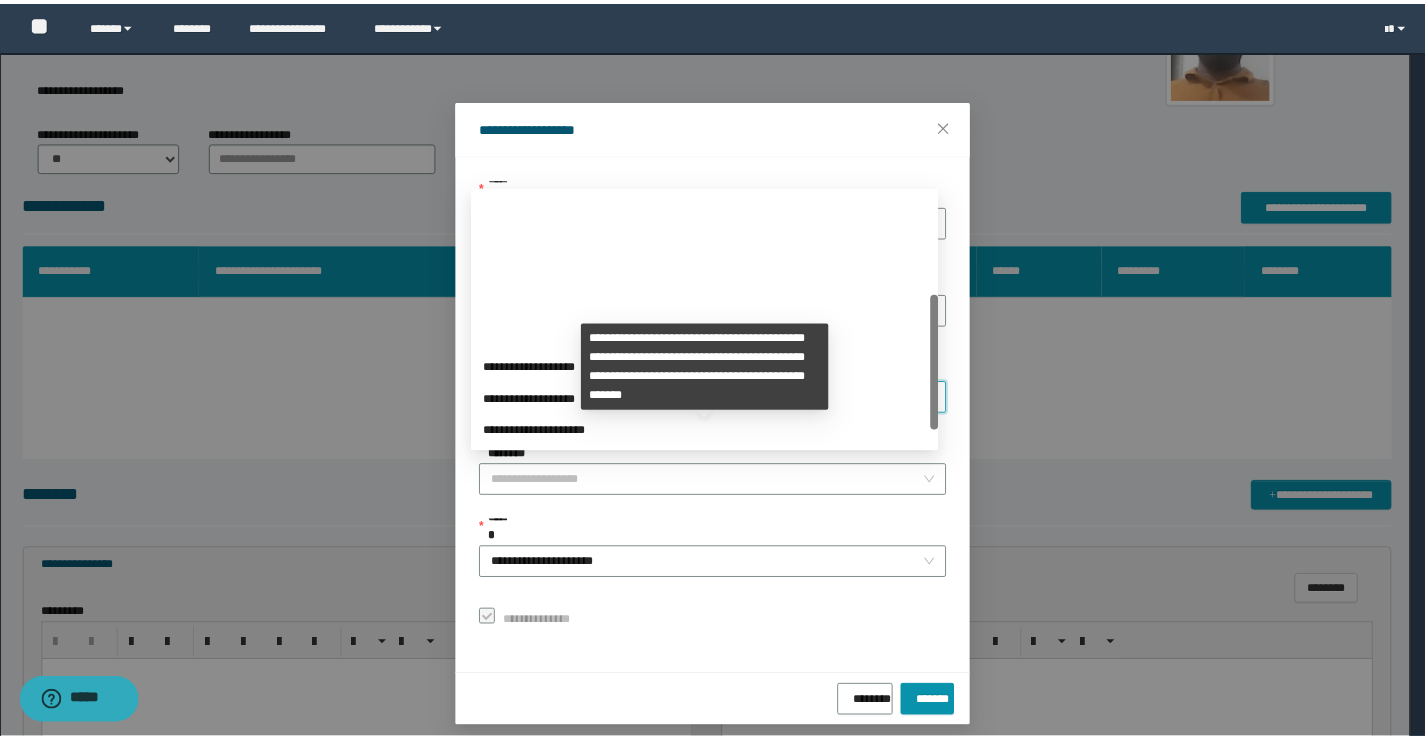 scroll, scrollTop: 192, scrollLeft: 0, axis: vertical 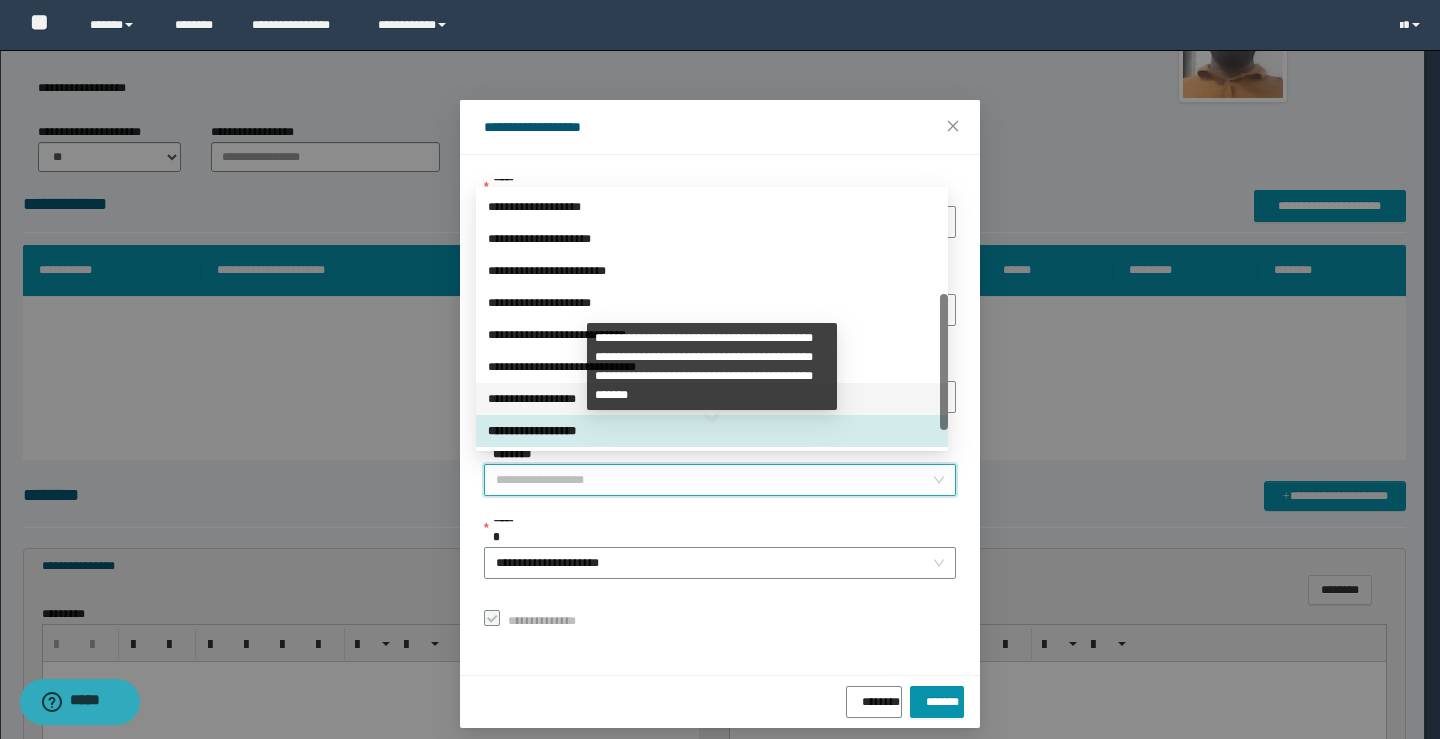 drag, startPoint x: 528, startPoint y: 398, endPoint x: 552, endPoint y: 474, distance: 79.69943 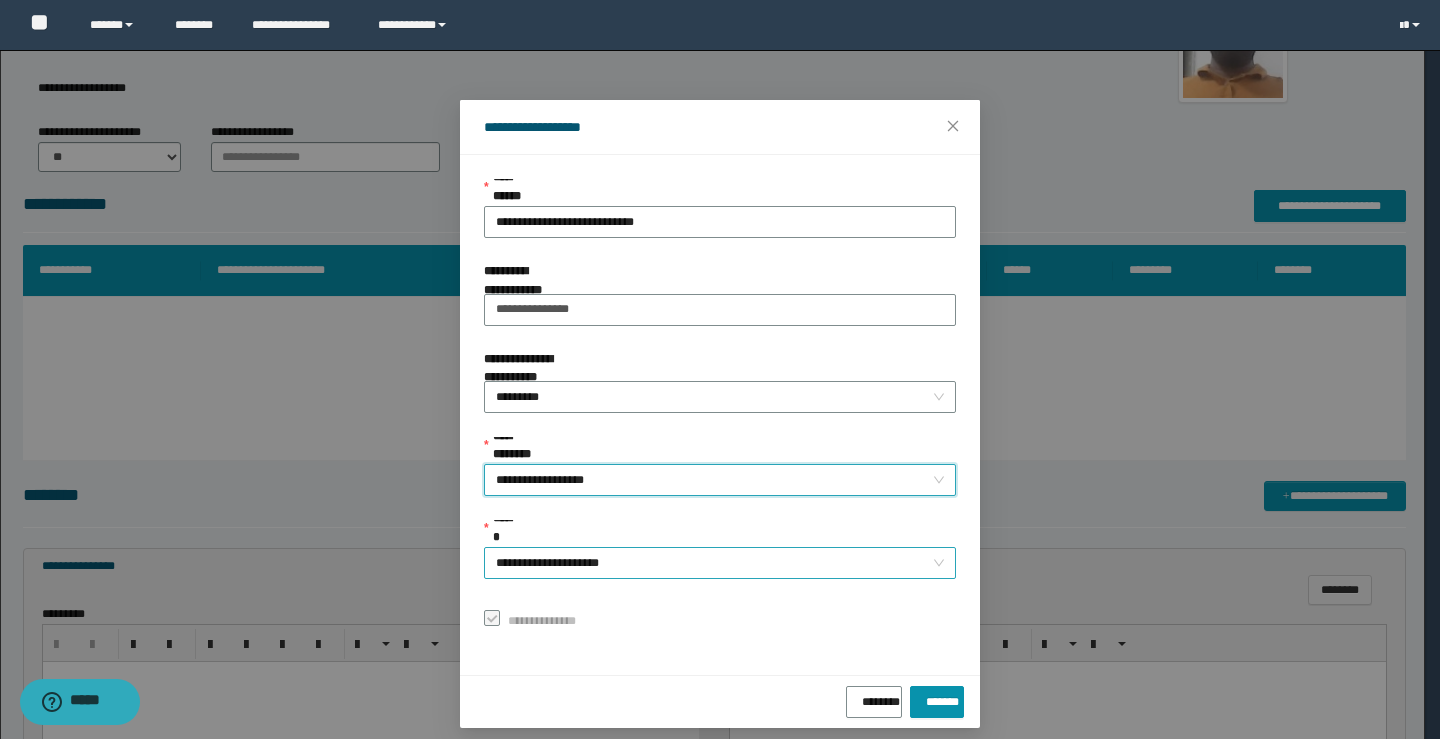 click on "**********" at bounding box center (720, 563) 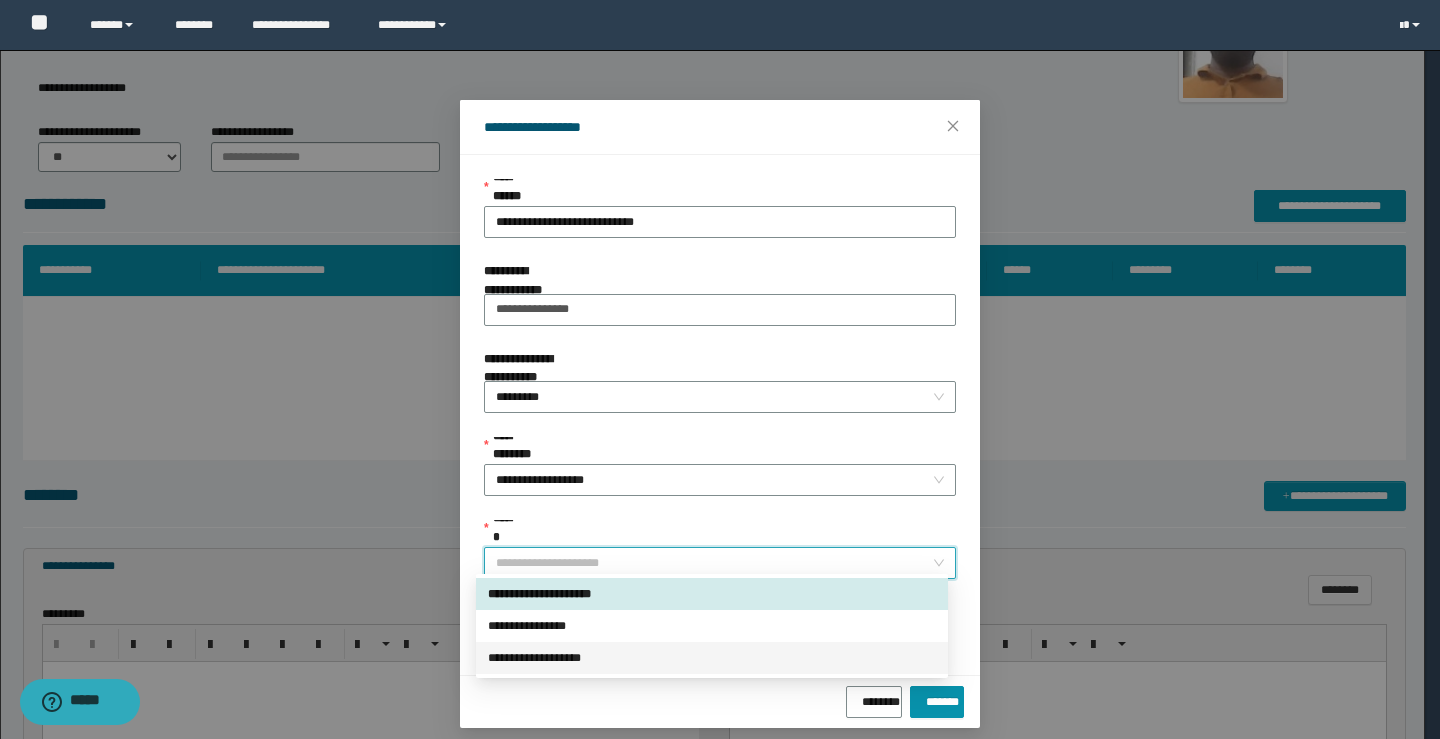 drag, startPoint x: 516, startPoint y: 642, endPoint x: 532, endPoint y: 634, distance: 17.888544 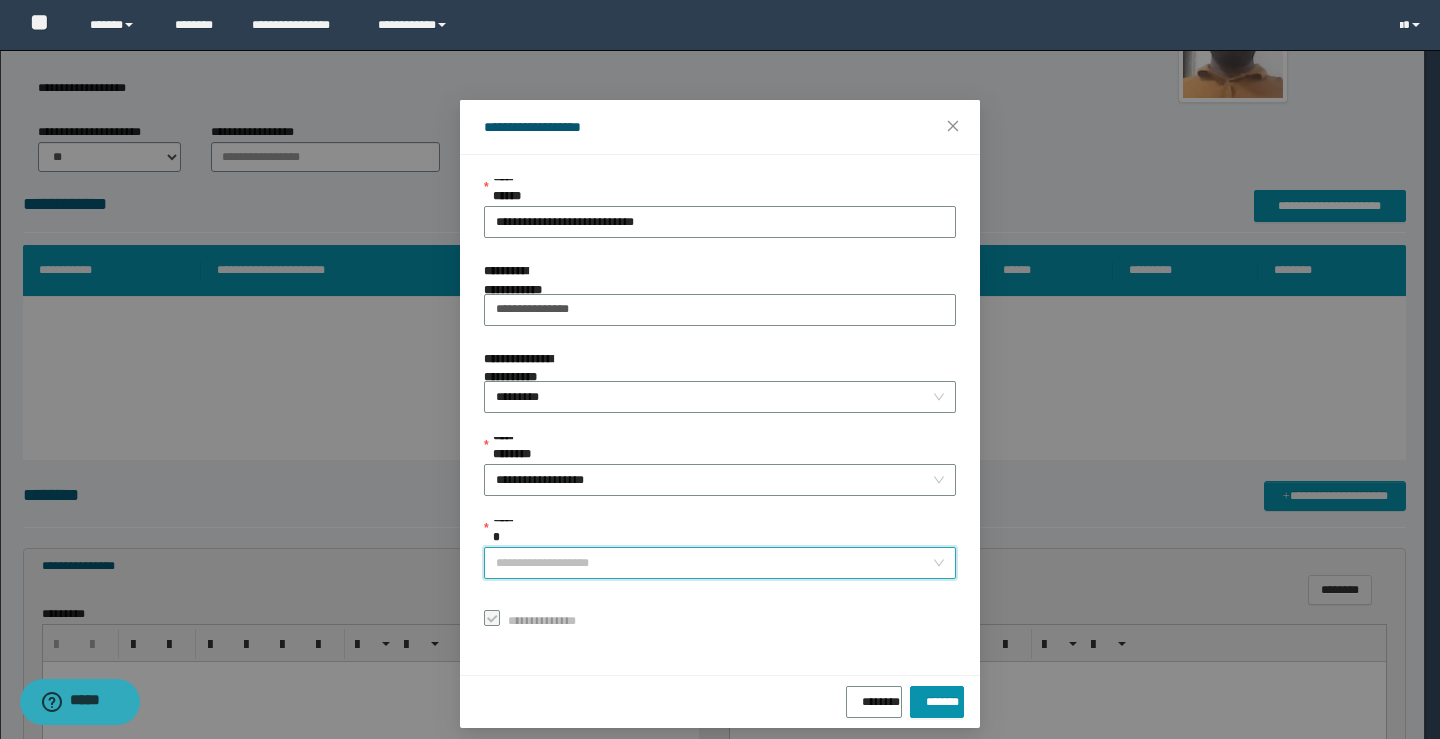 click on "**********" at bounding box center [720, 563] 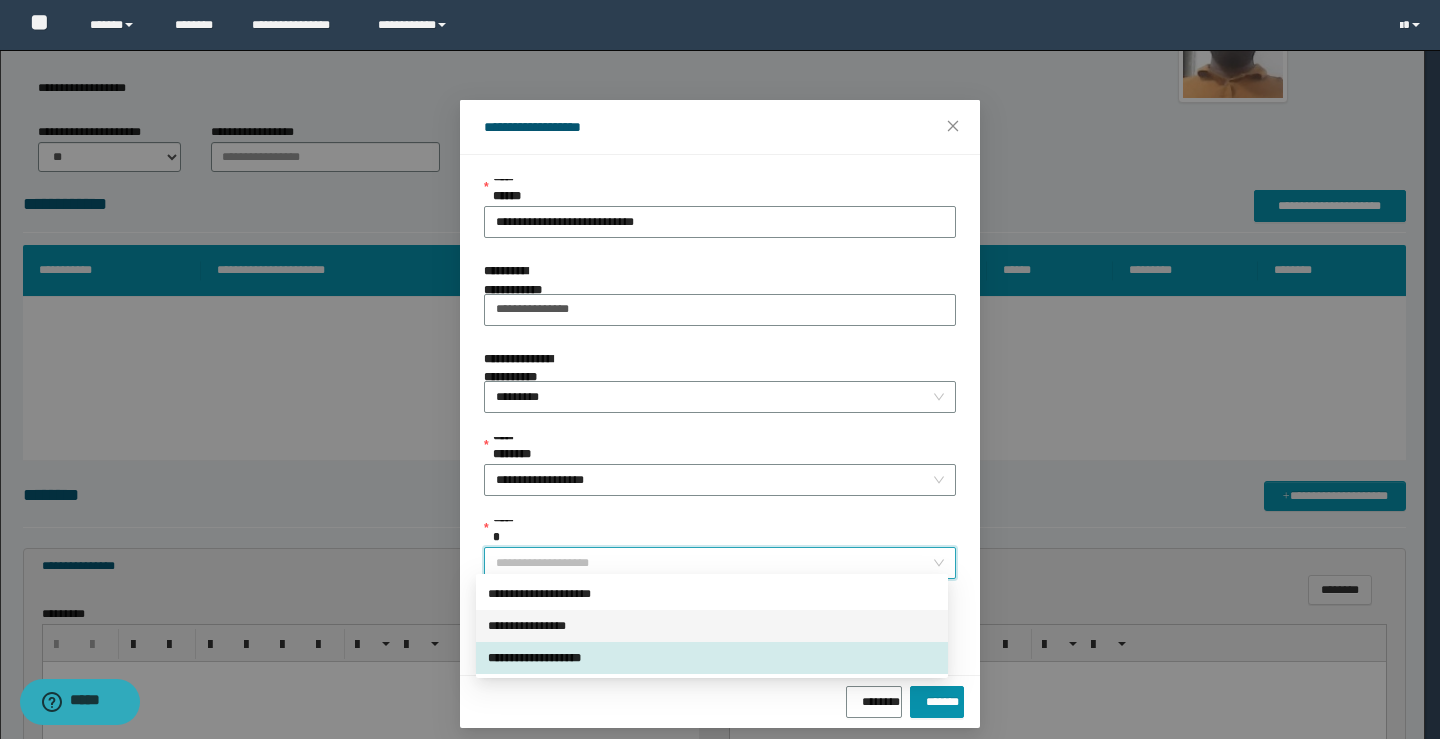 click on "**********" at bounding box center [712, 626] 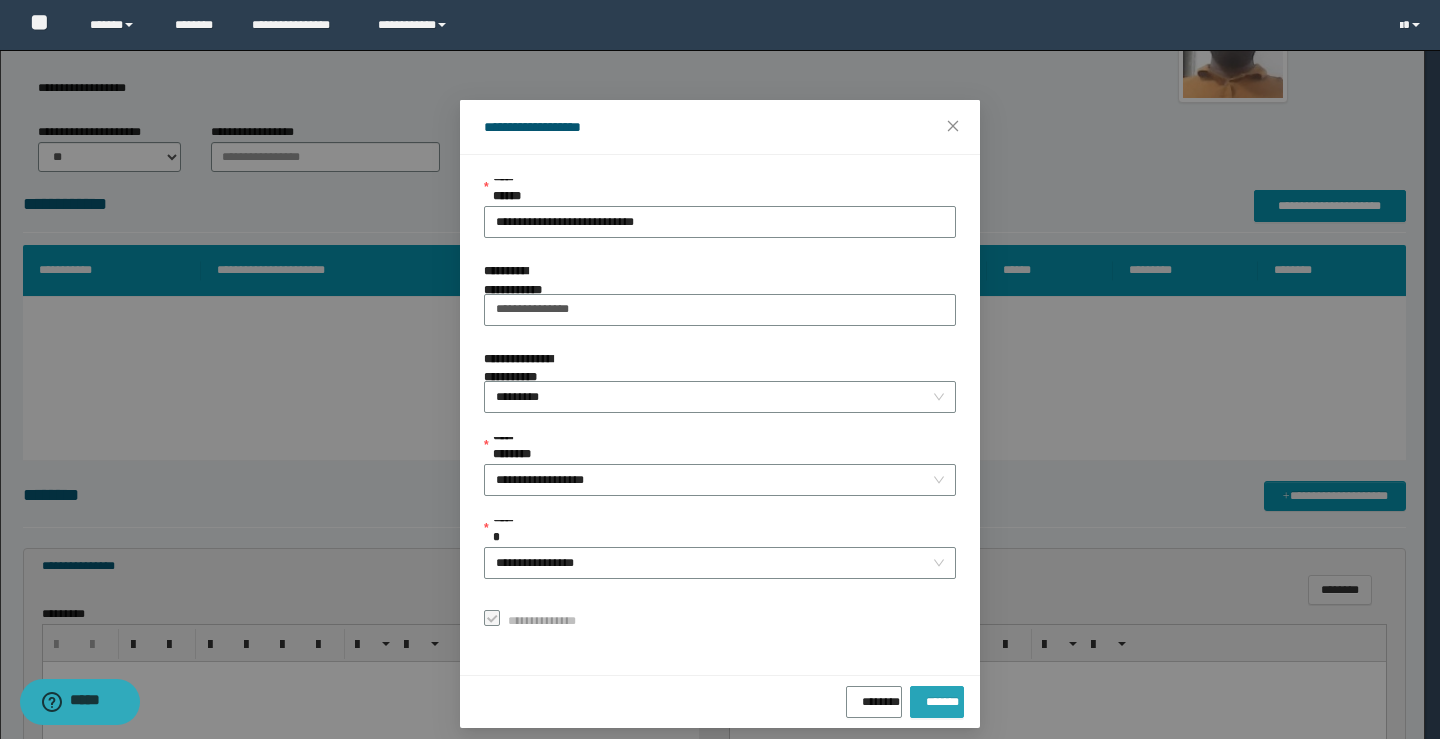 click on "*******" at bounding box center [937, 698] 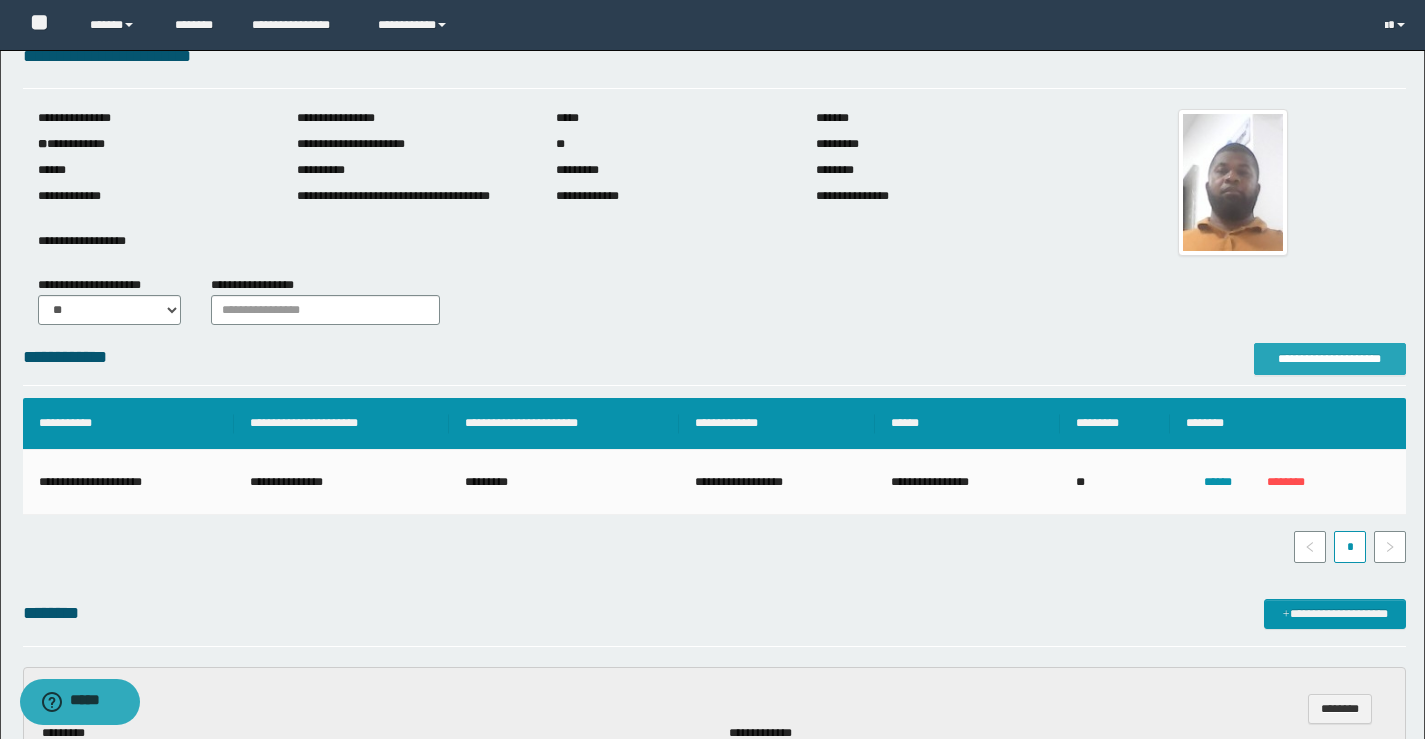 scroll, scrollTop: 0, scrollLeft: 0, axis: both 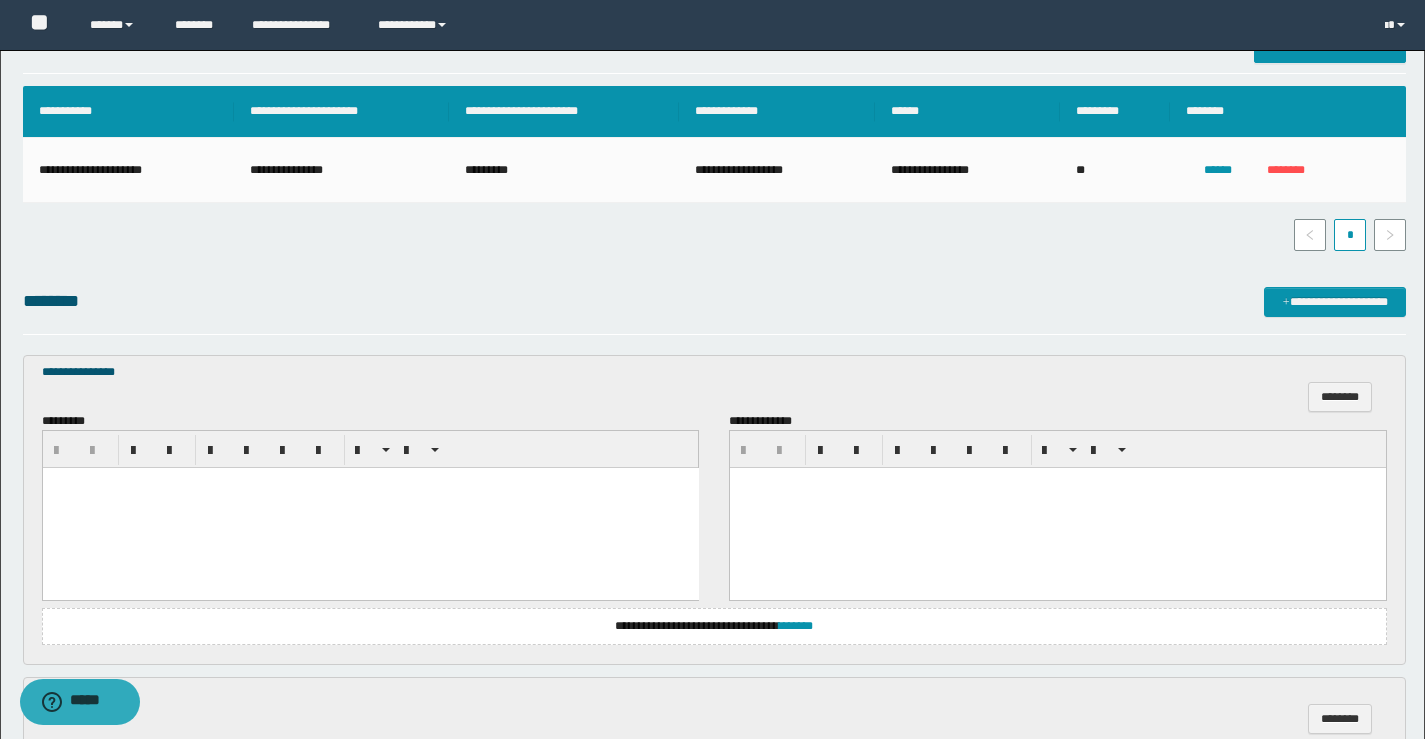 click at bounding box center (370, 508) 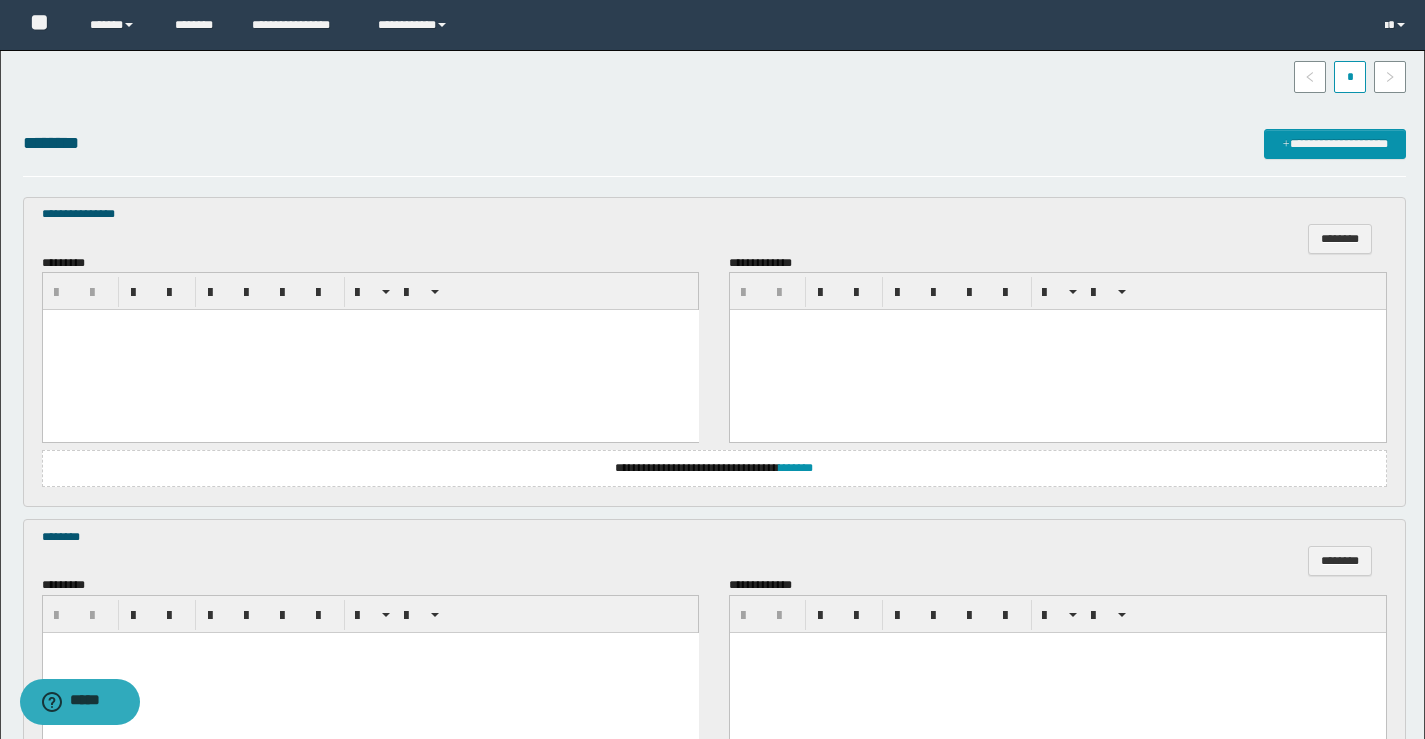 scroll, scrollTop: 759, scrollLeft: 0, axis: vertical 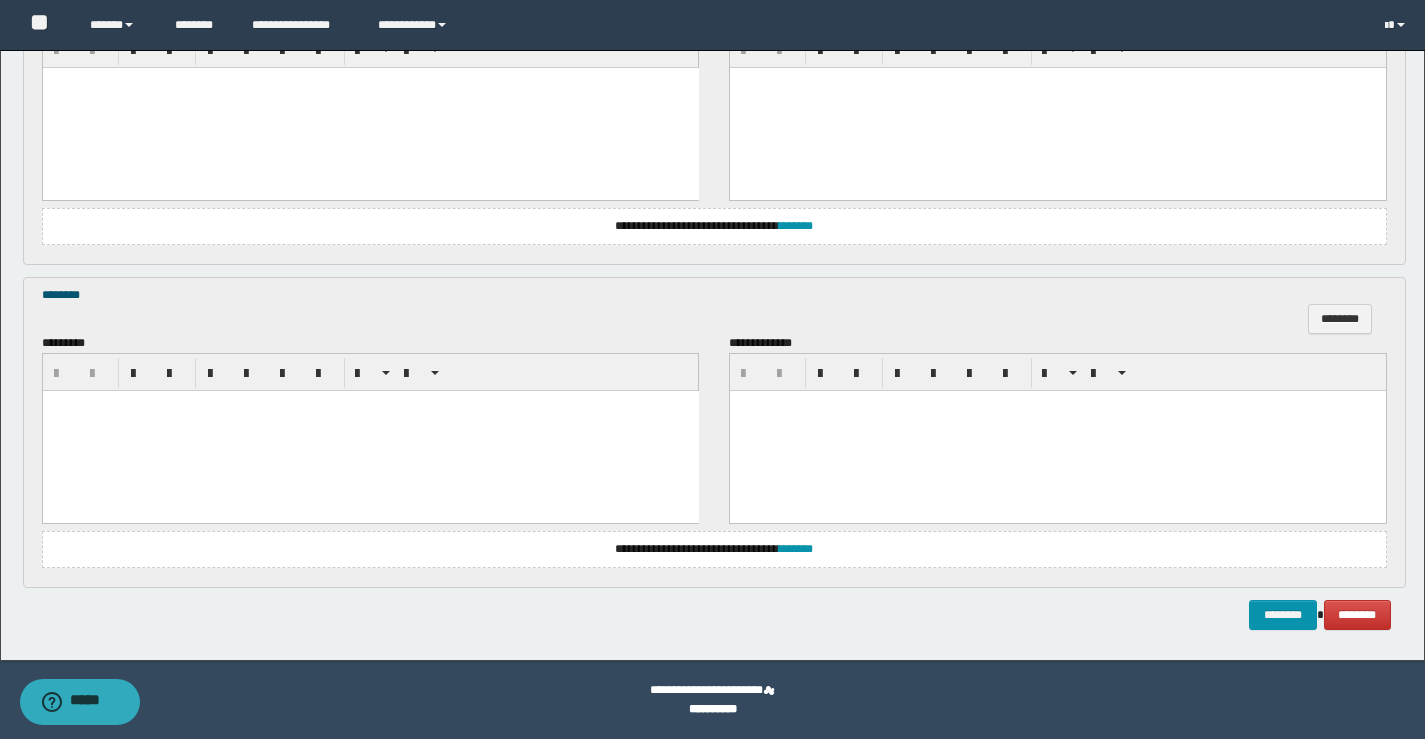 click at bounding box center [370, 431] 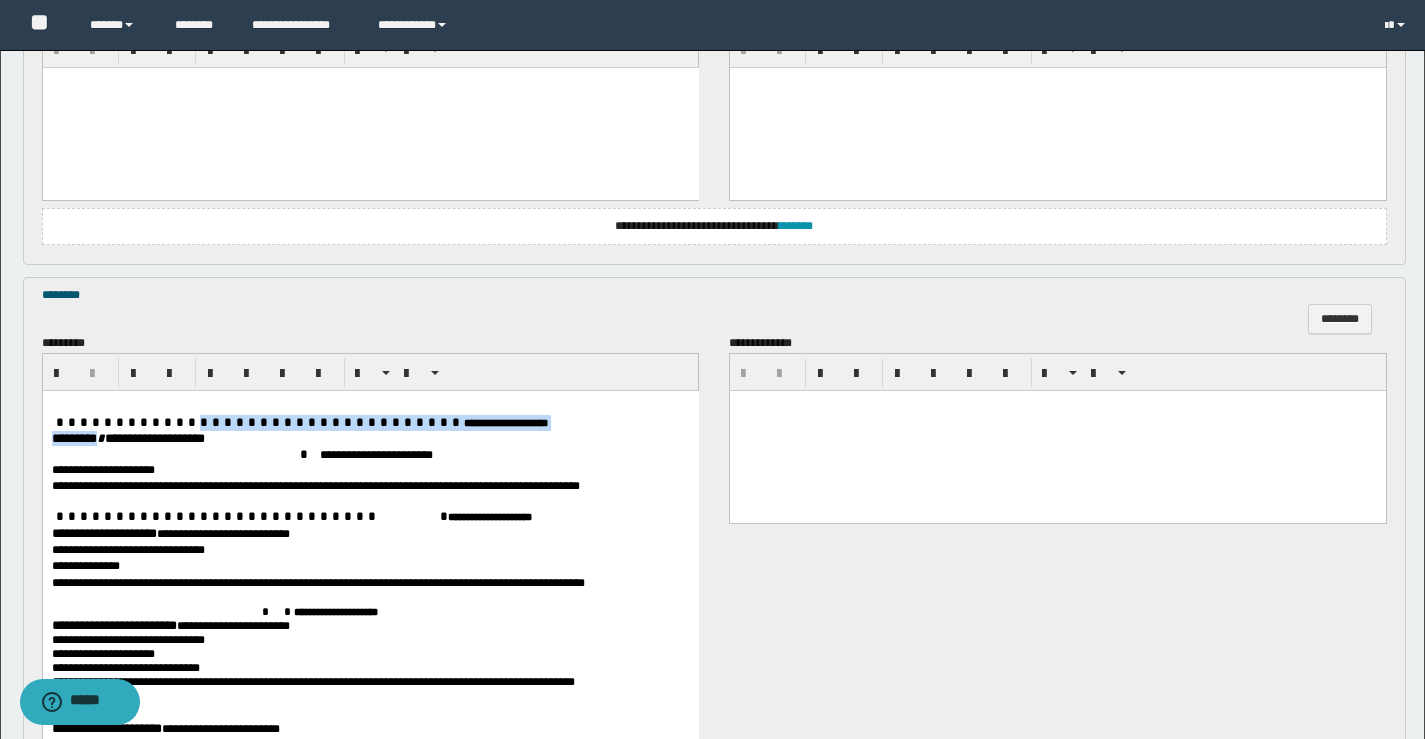 click on "**********" at bounding box center [370, 731] 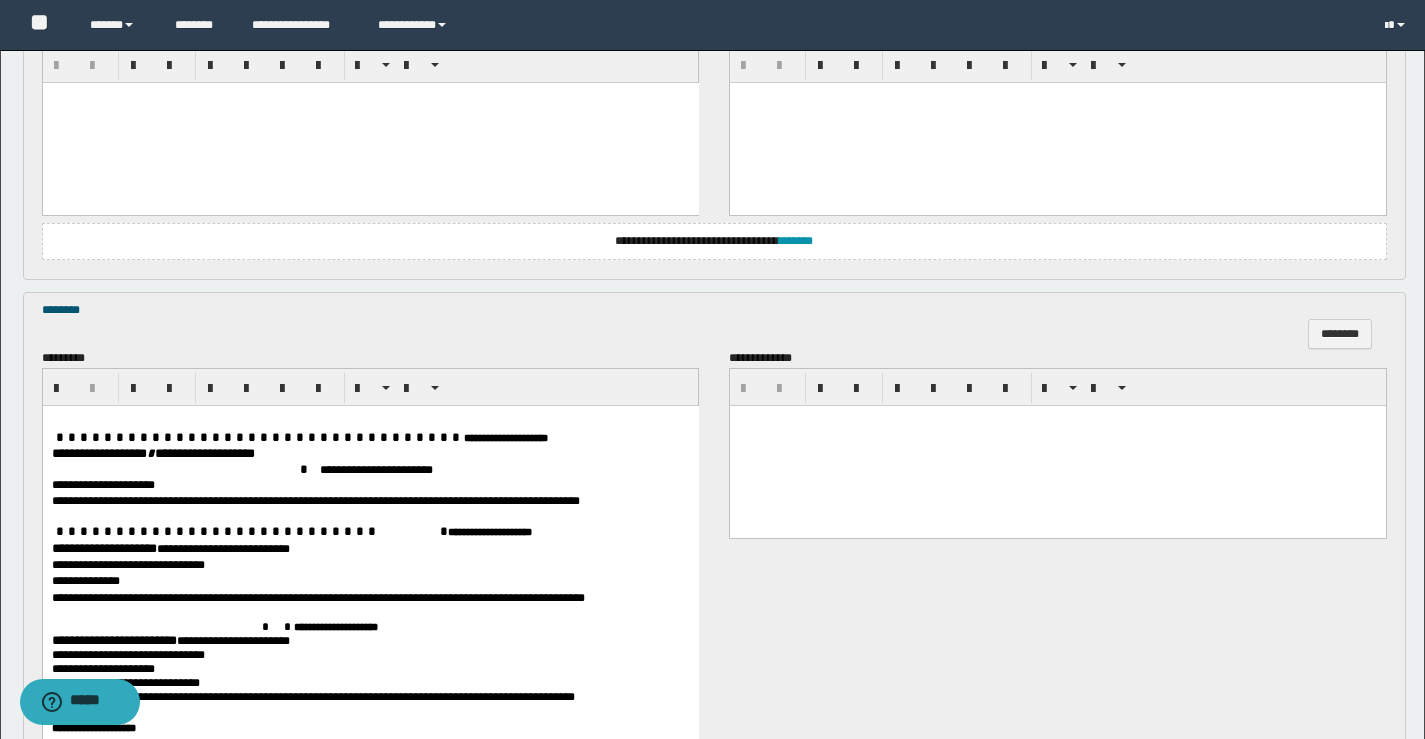 scroll, scrollTop: 767, scrollLeft: 0, axis: vertical 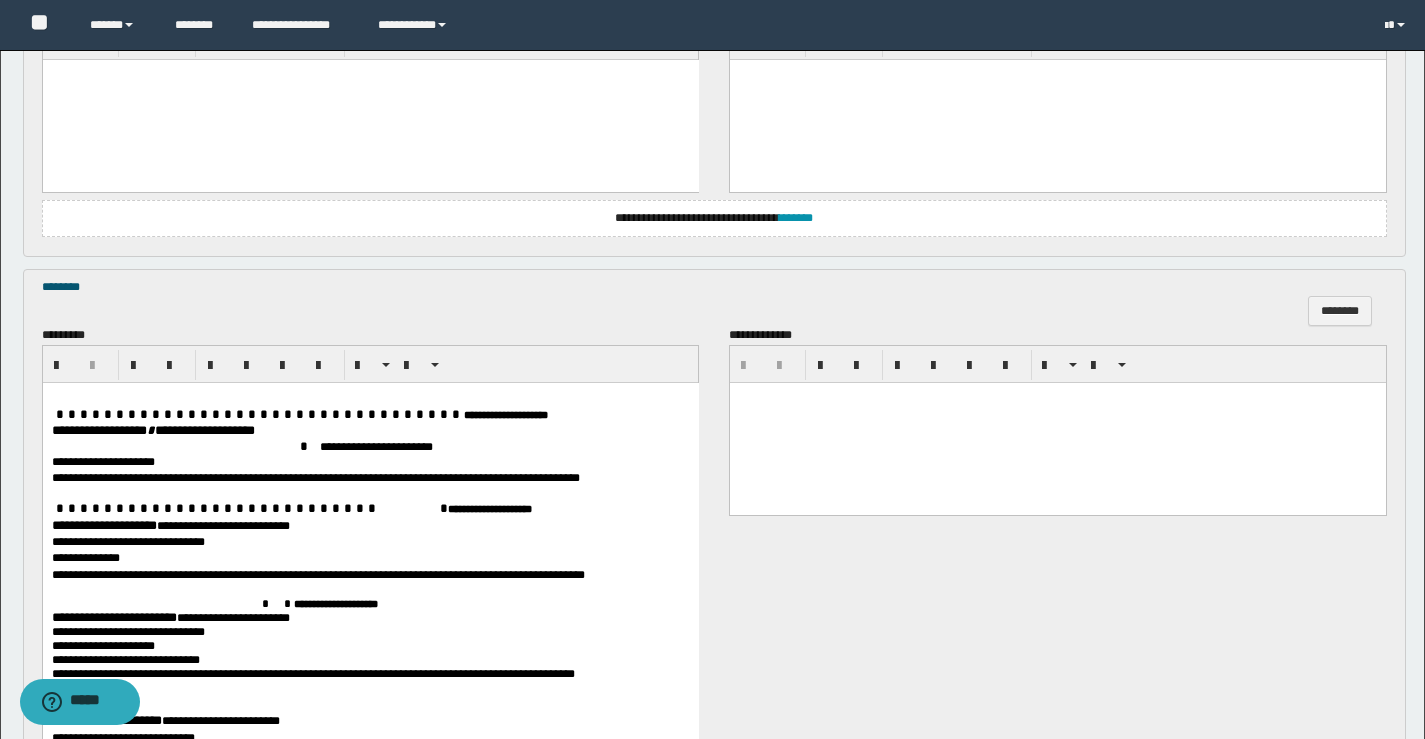 click on "**********" at bounding box center [103, 525] 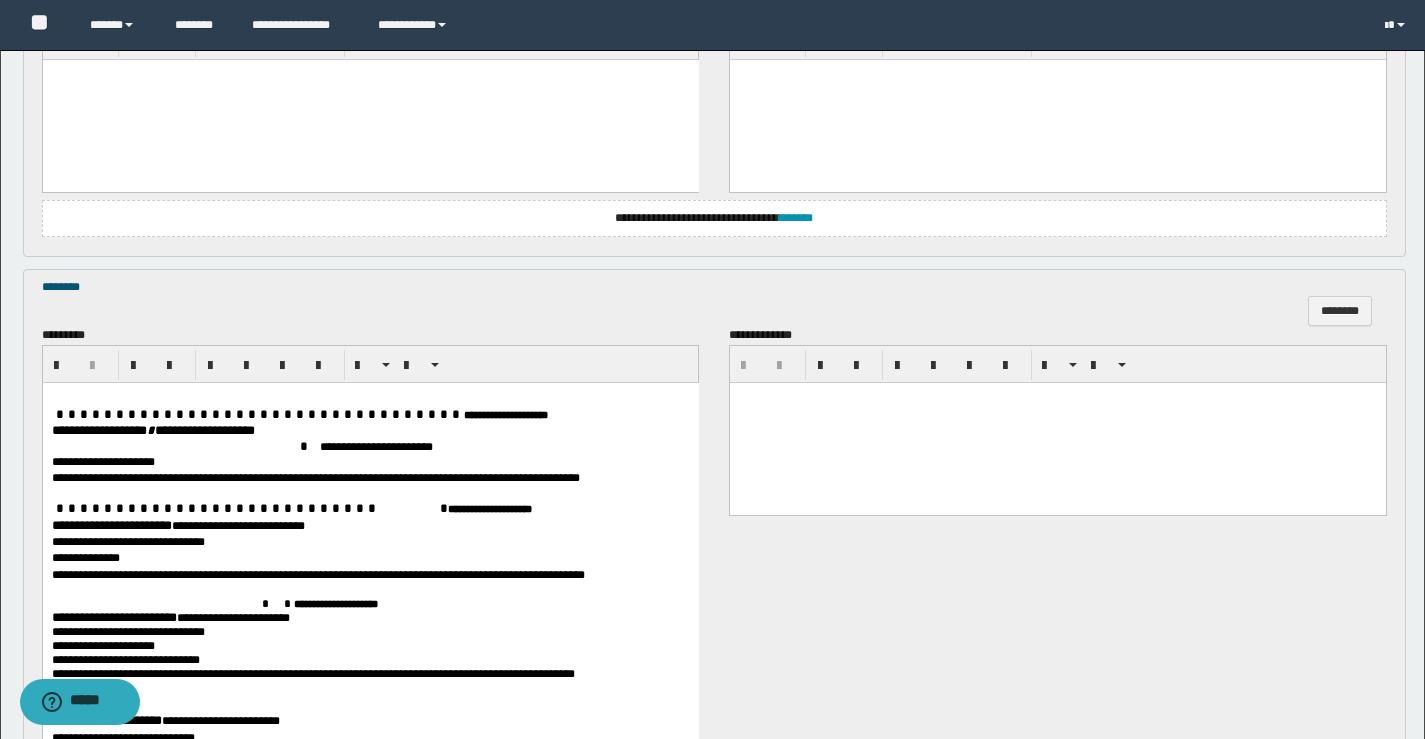 click on "**********" at bounding box center (113, 617) 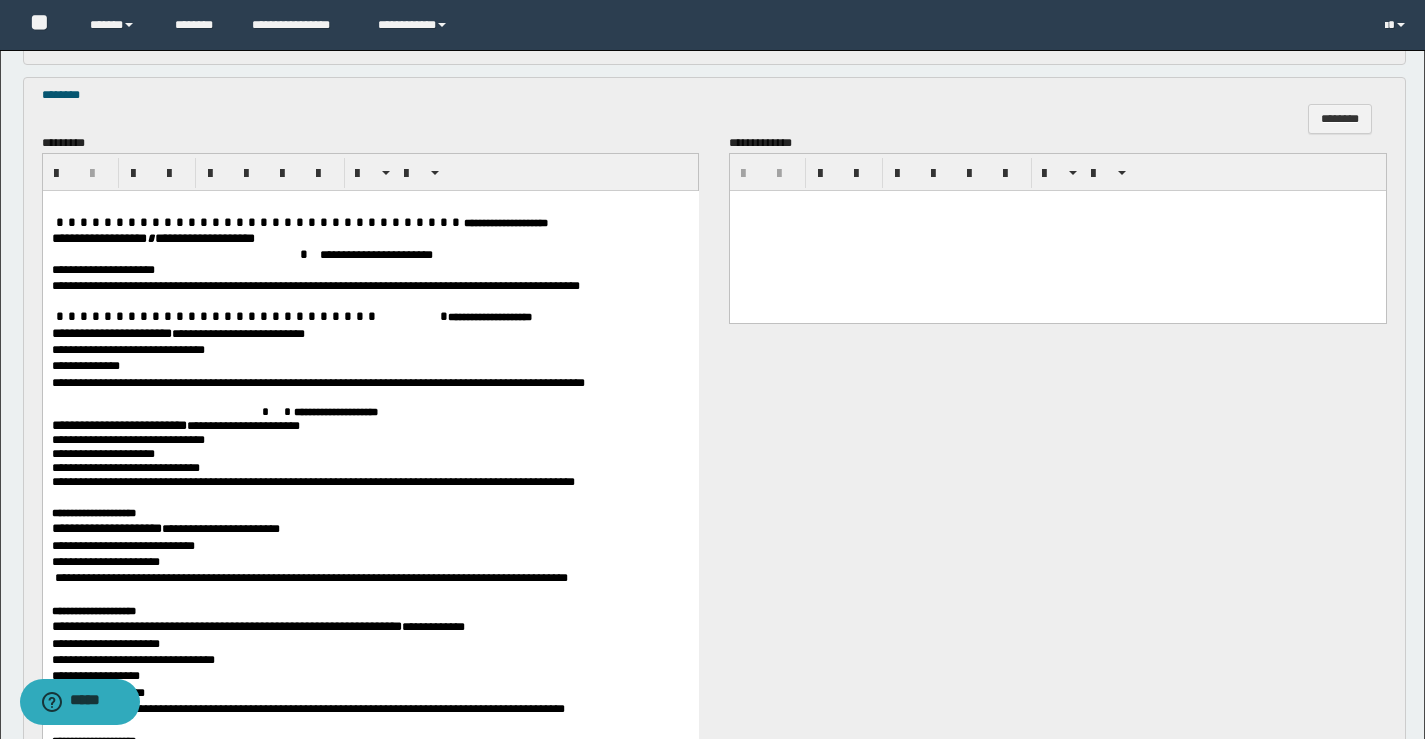 scroll, scrollTop: 967, scrollLeft: 0, axis: vertical 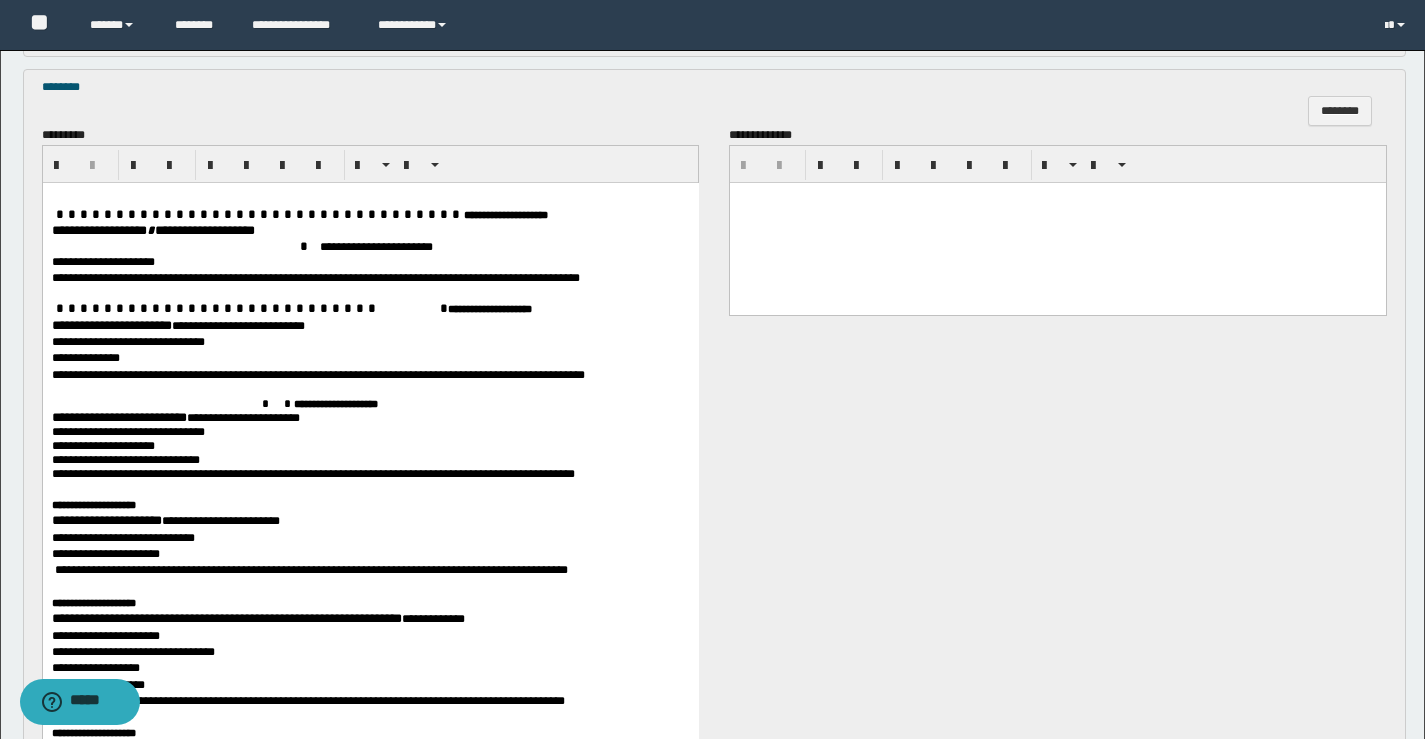 click on "**********" at bounding box center (106, 520) 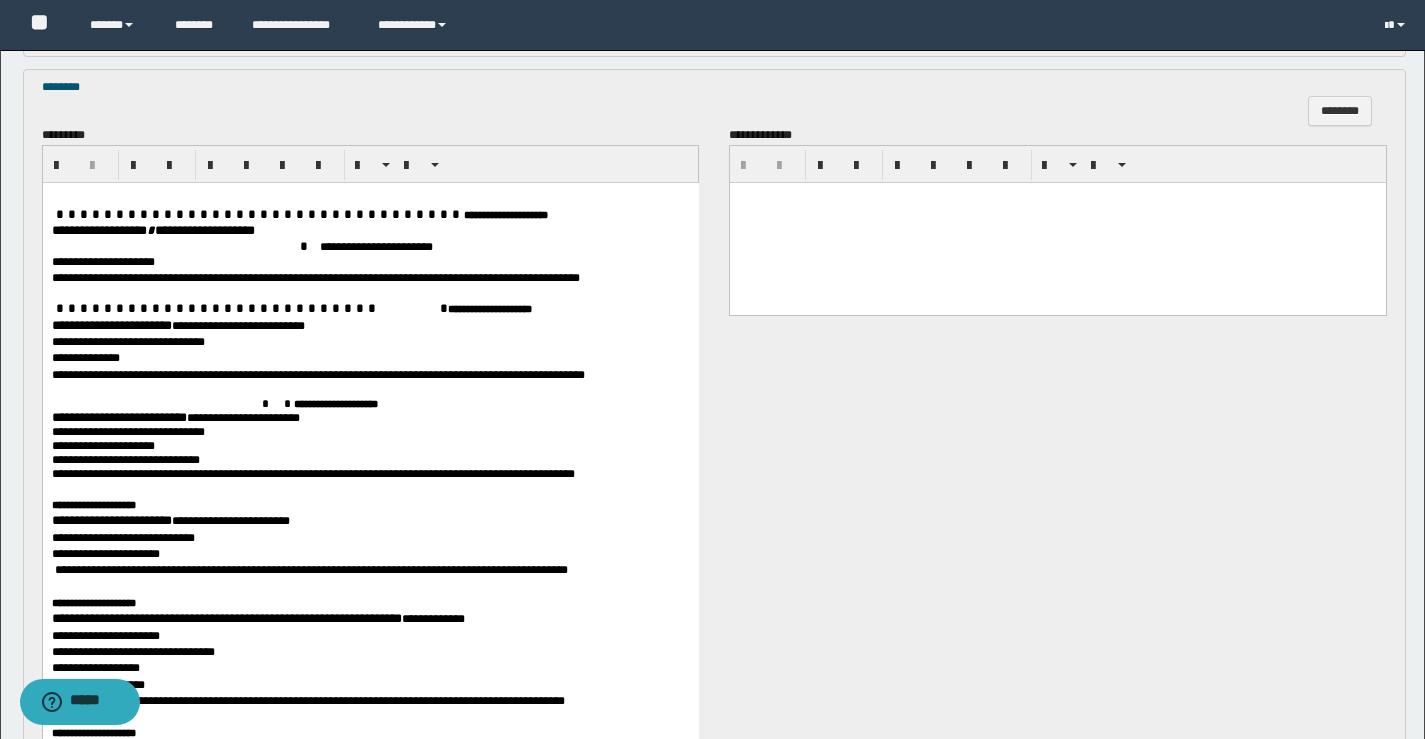 scroll, scrollTop: 1067, scrollLeft: 0, axis: vertical 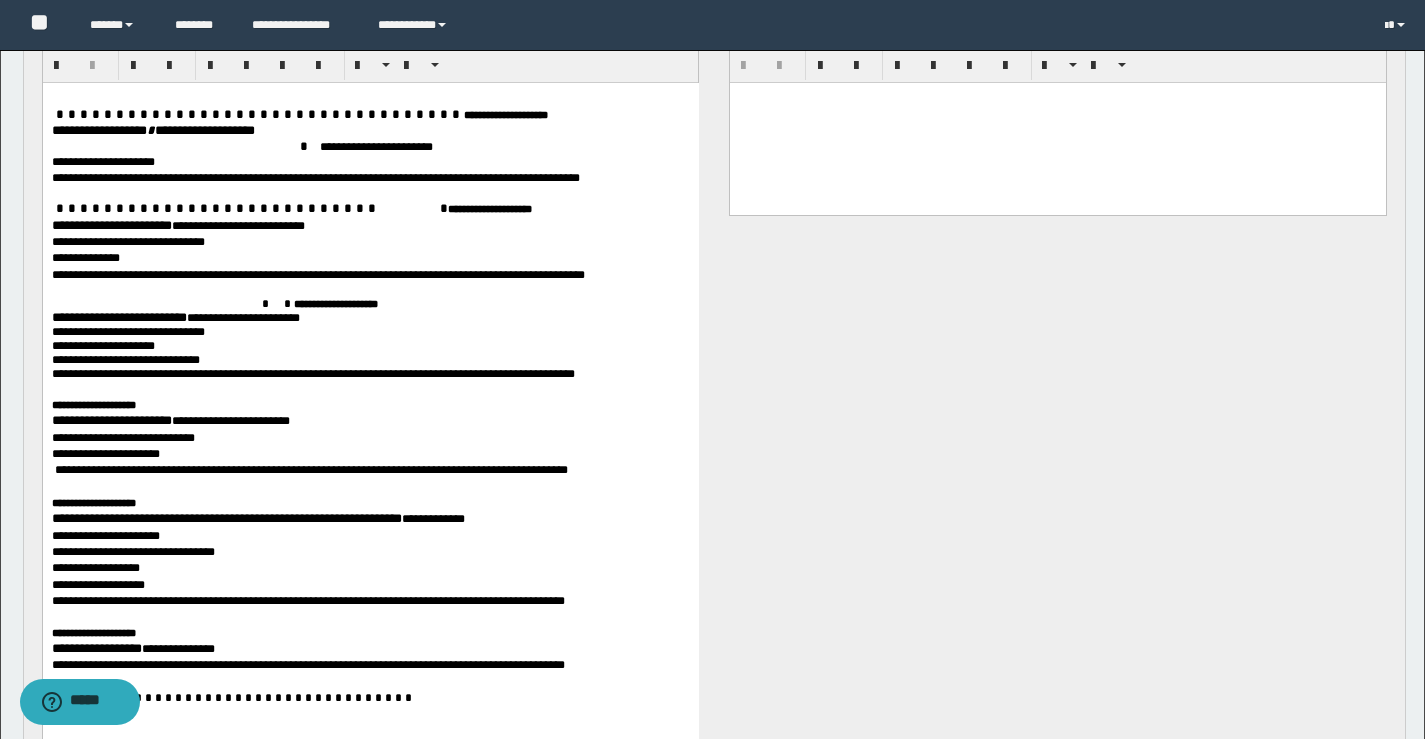 click on "**********" at bounding box center [226, 518] 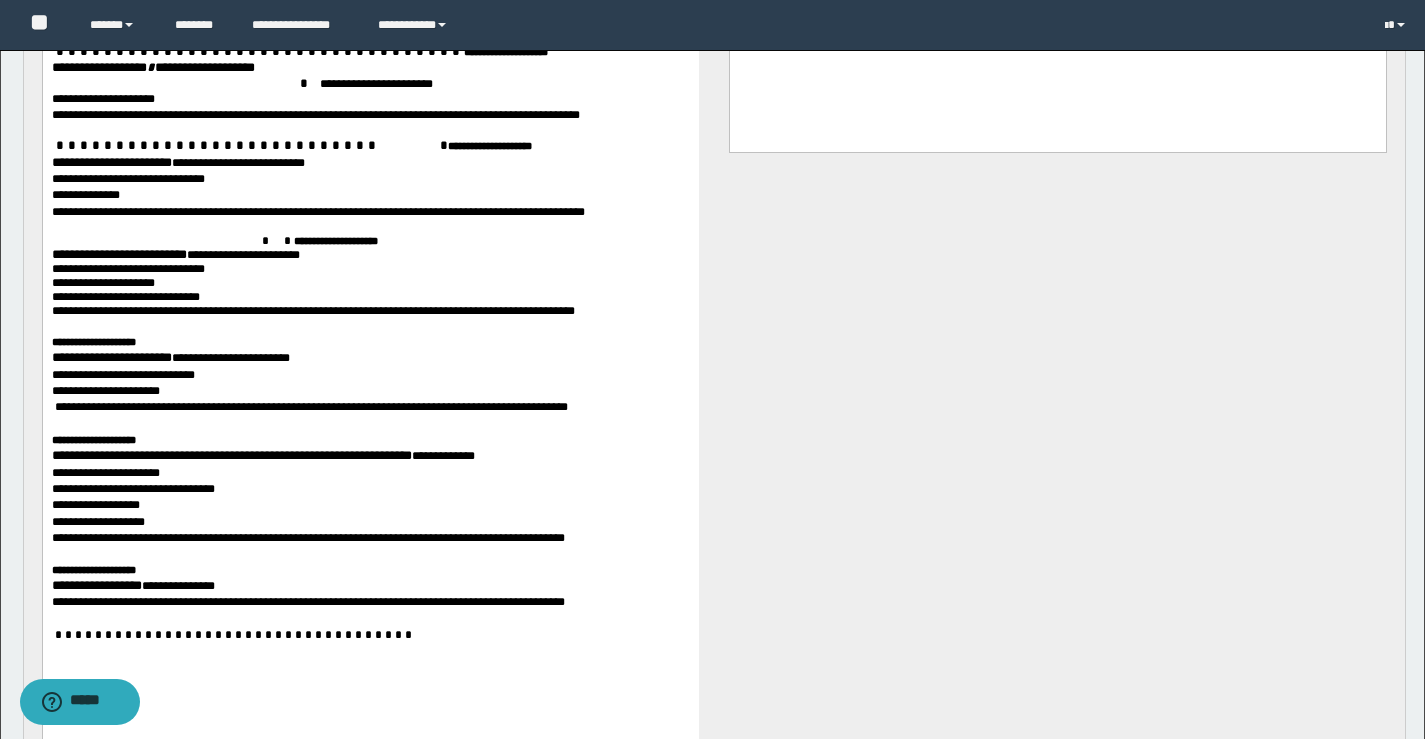 scroll, scrollTop: 1267, scrollLeft: 0, axis: vertical 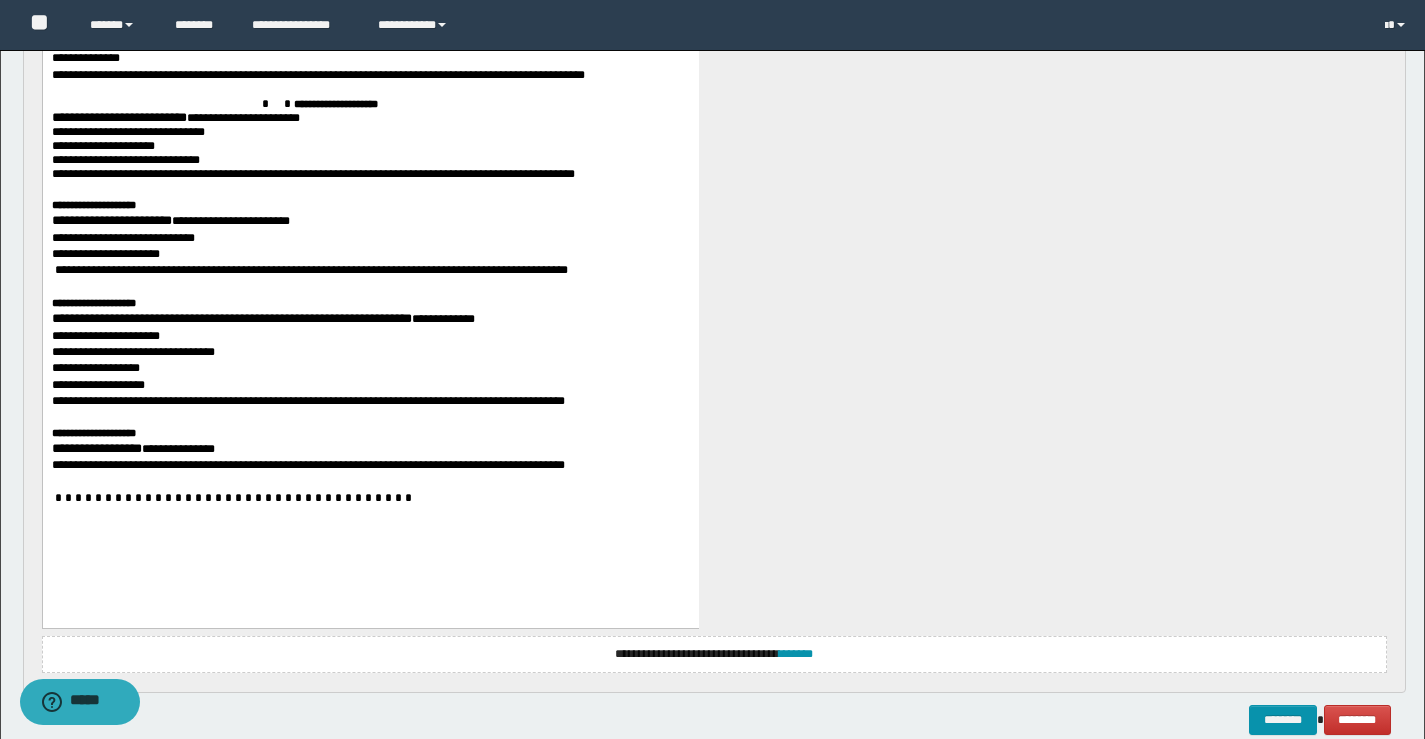 click on "**********" at bounding box center [96, 449] 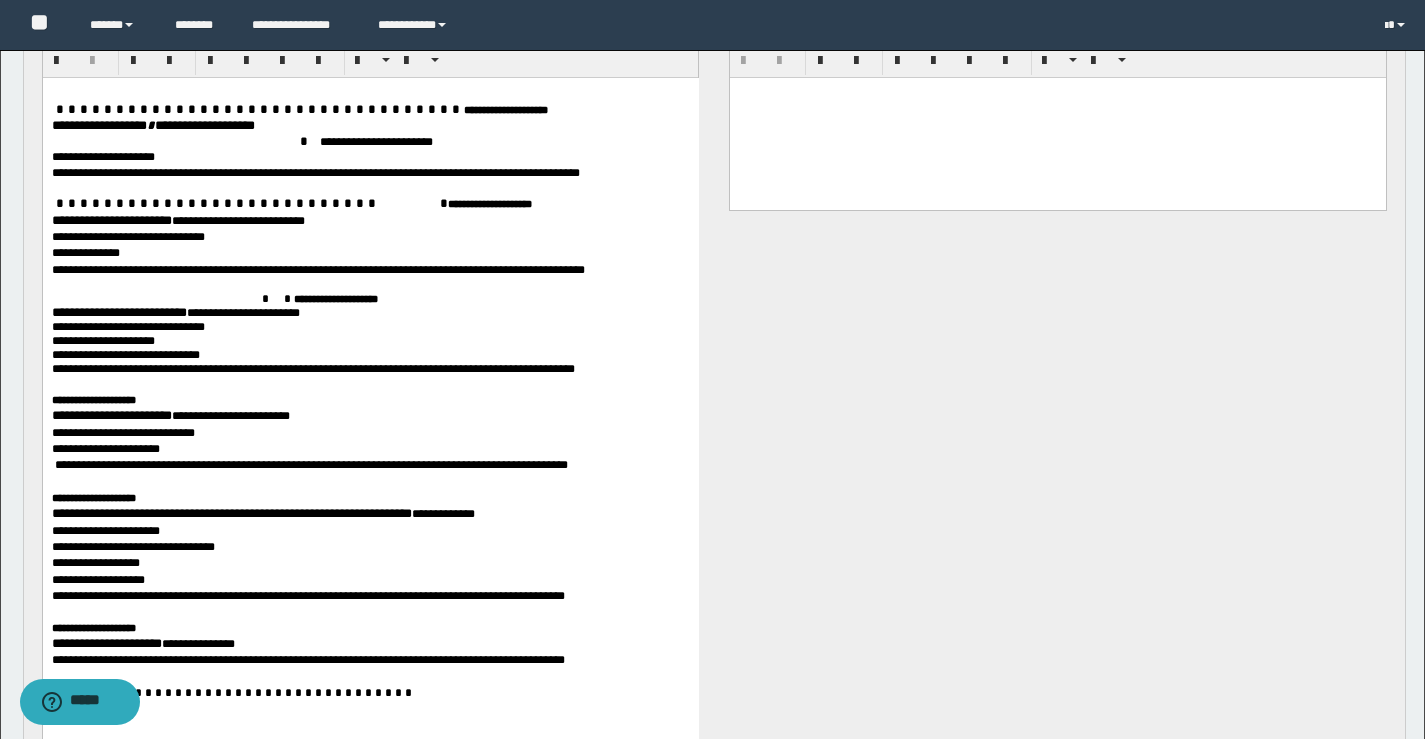 scroll, scrollTop: 1067, scrollLeft: 0, axis: vertical 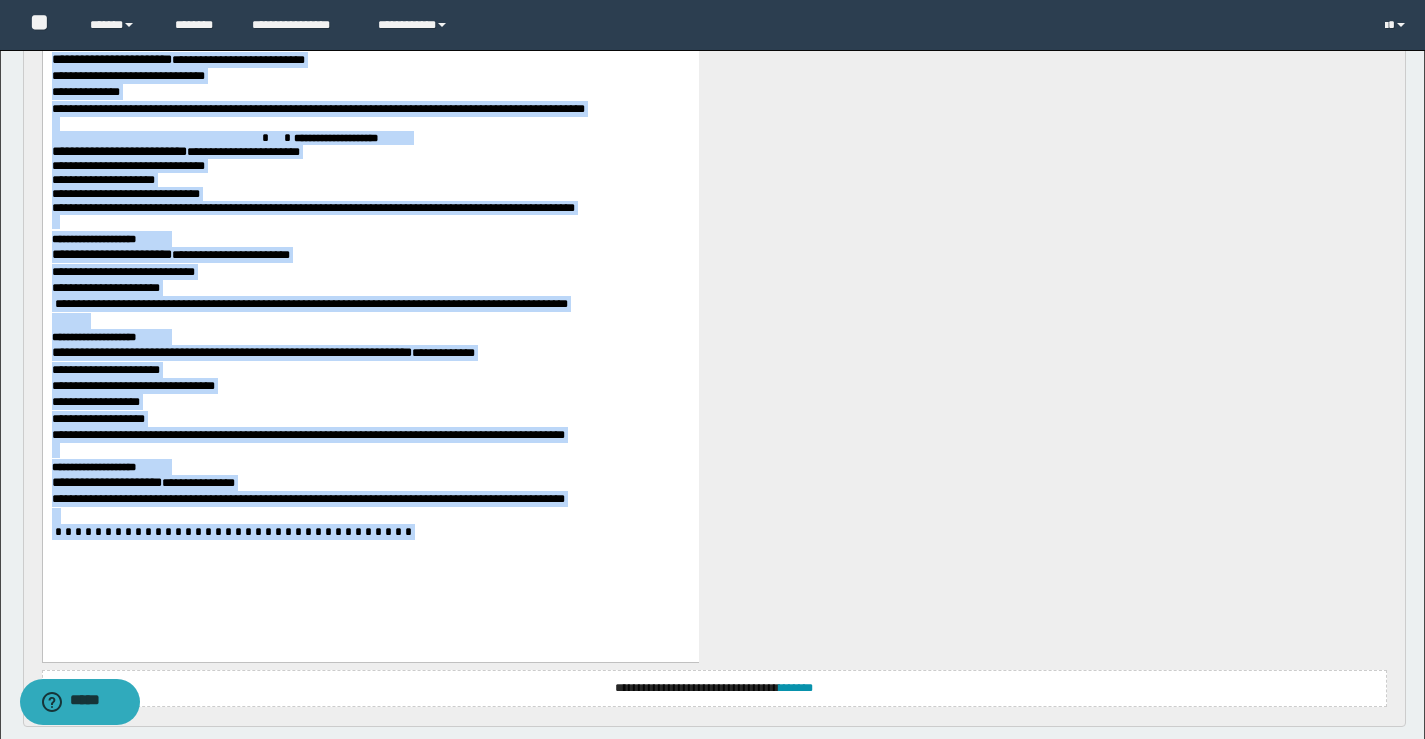 drag, startPoint x: 313, startPoint y: 49, endPoint x: 641, endPoint y: 650, distance: 684.6788 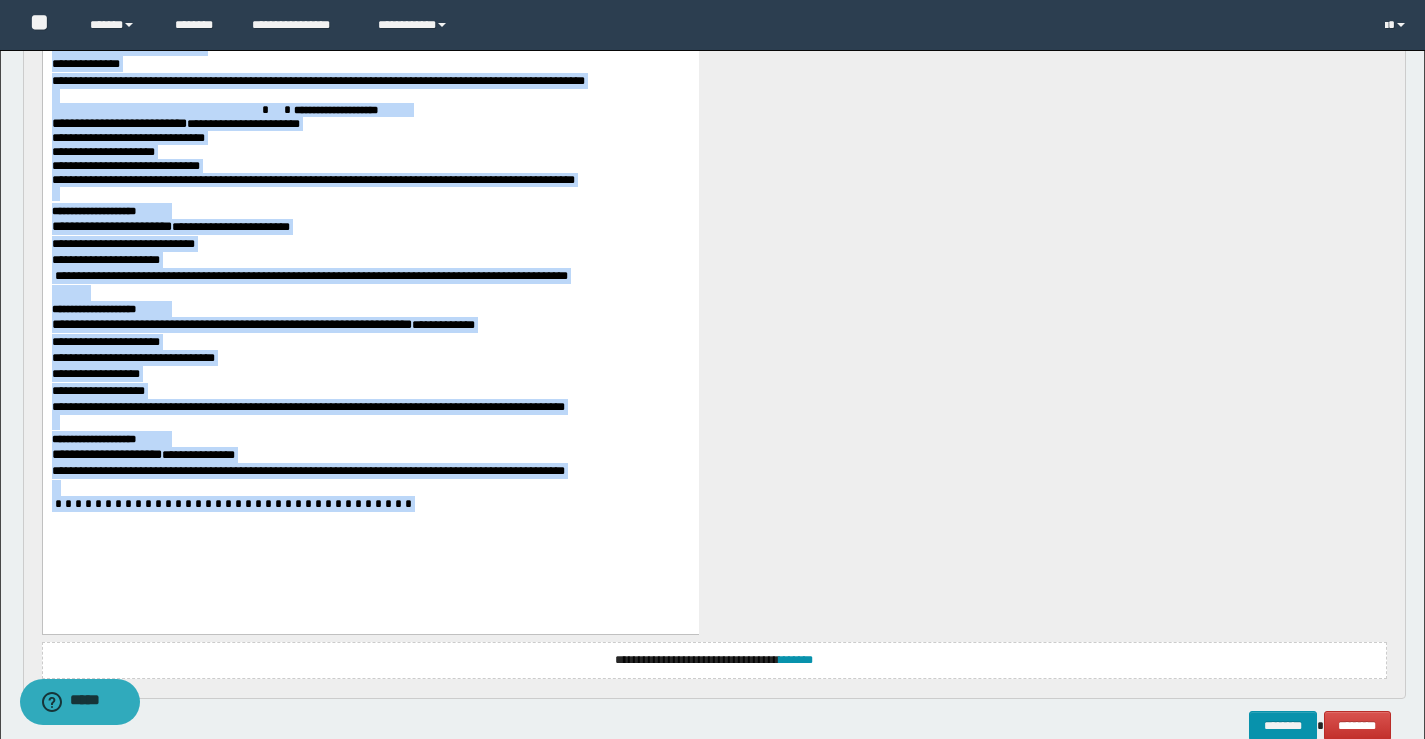 copy on "**********" 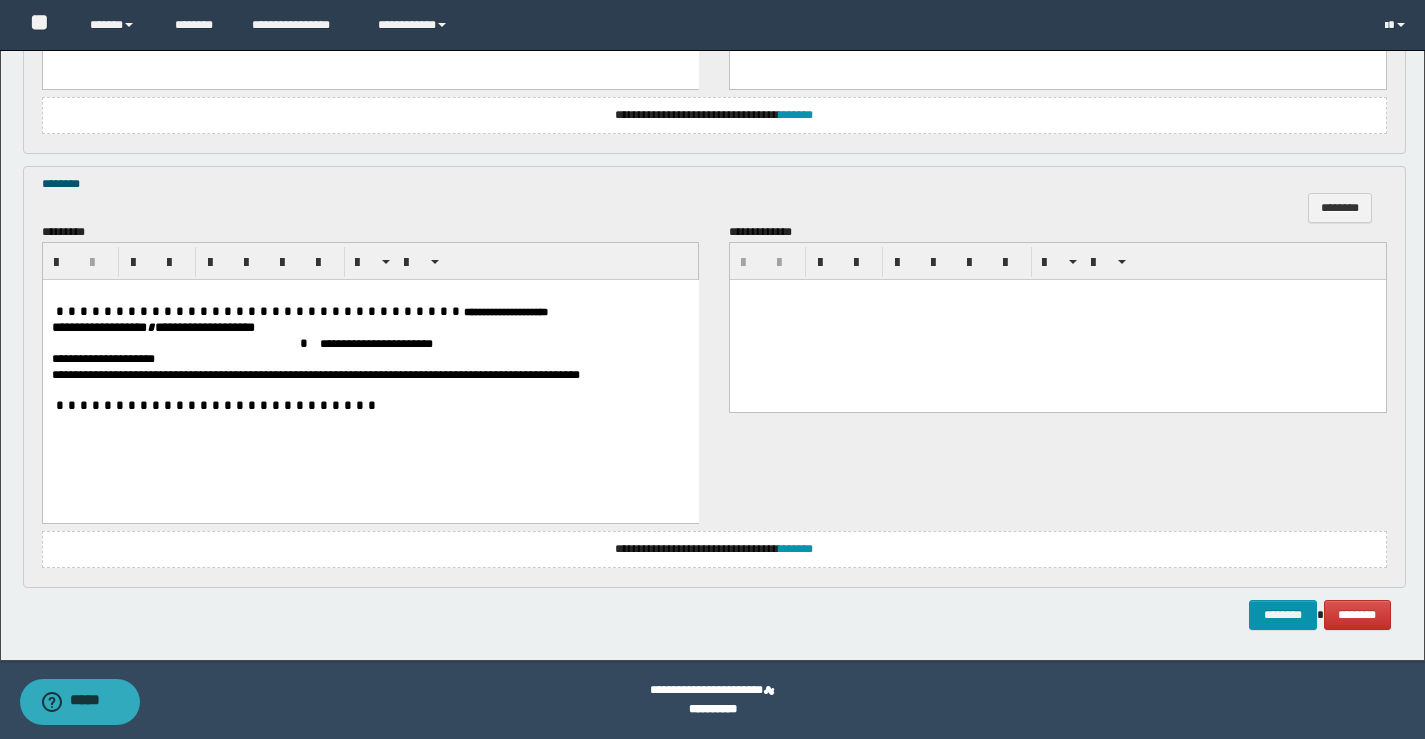 scroll, scrollTop: 670, scrollLeft: 0, axis: vertical 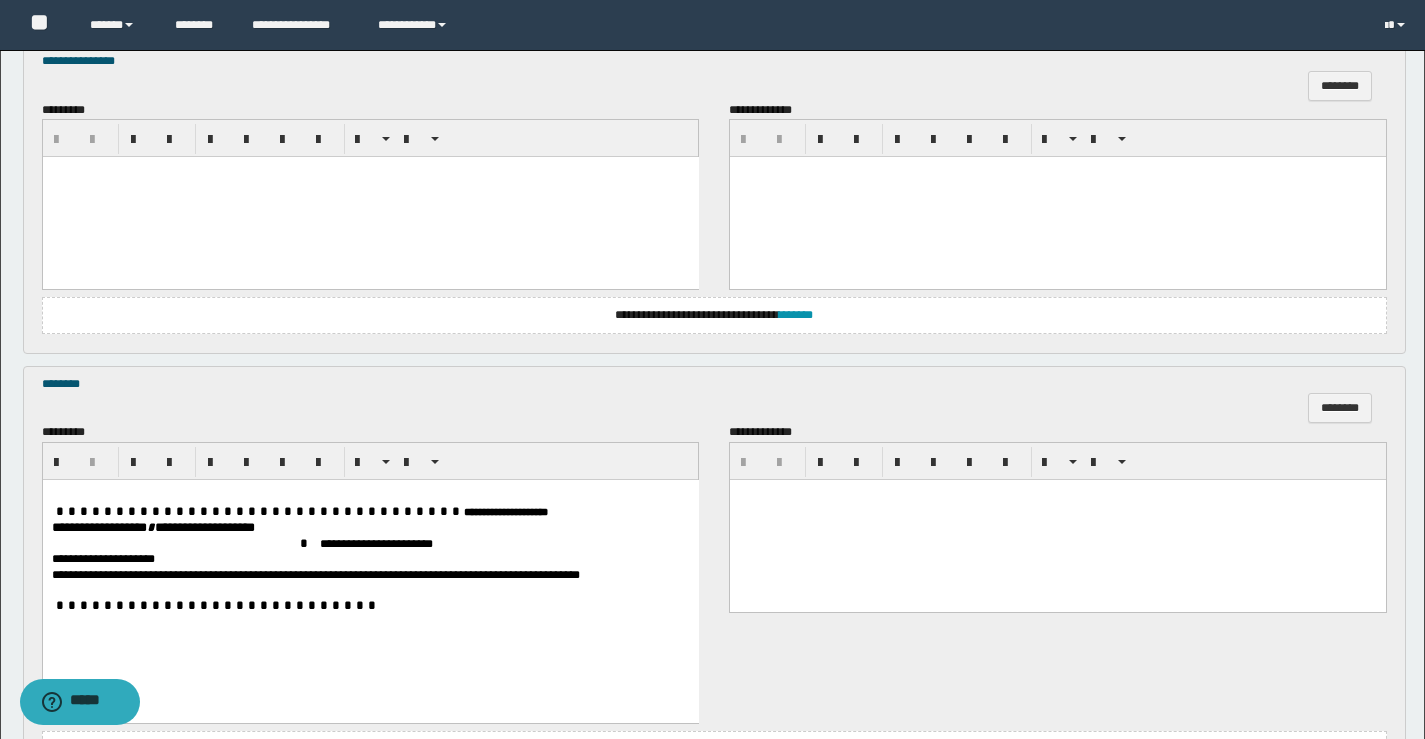 click at bounding box center [370, 197] 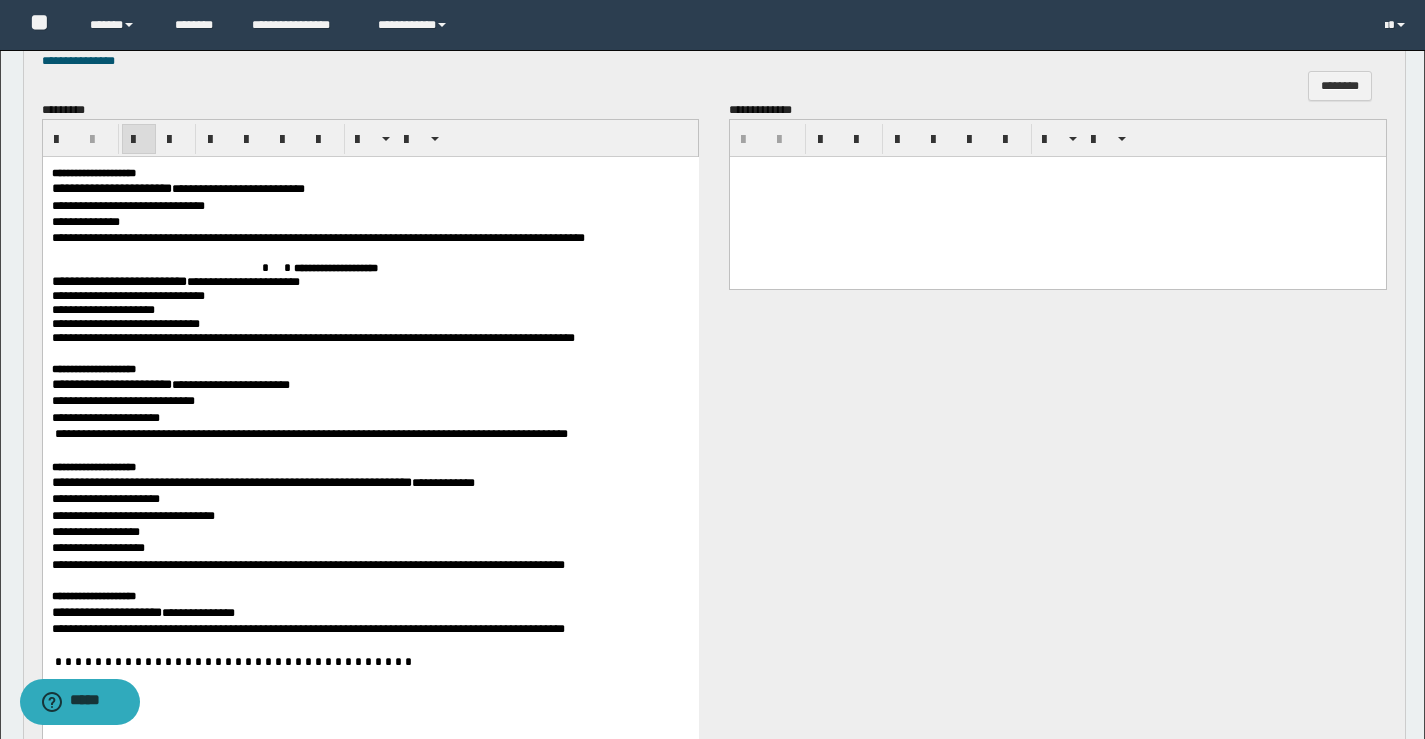 click on "**********" at bounding box center (93, 173) 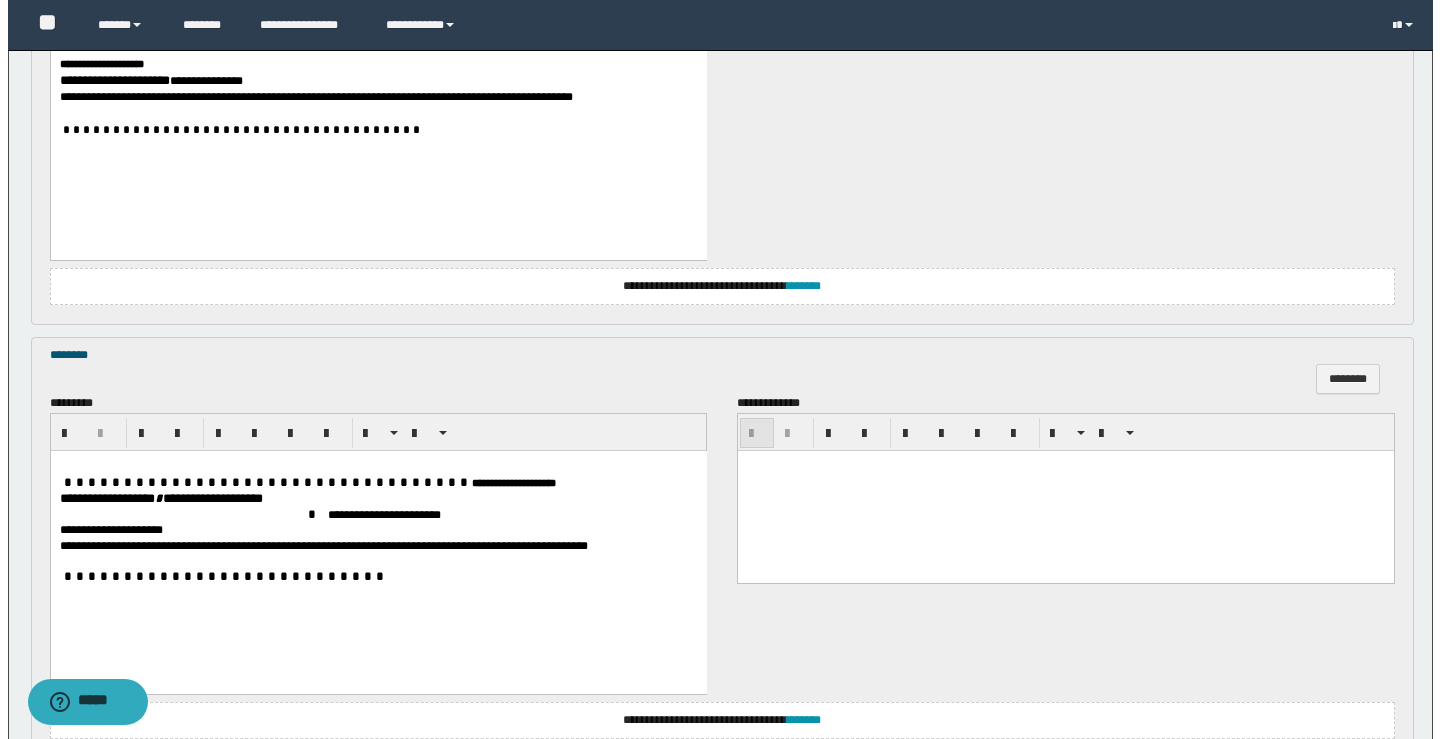 scroll, scrollTop: 1373, scrollLeft: 0, axis: vertical 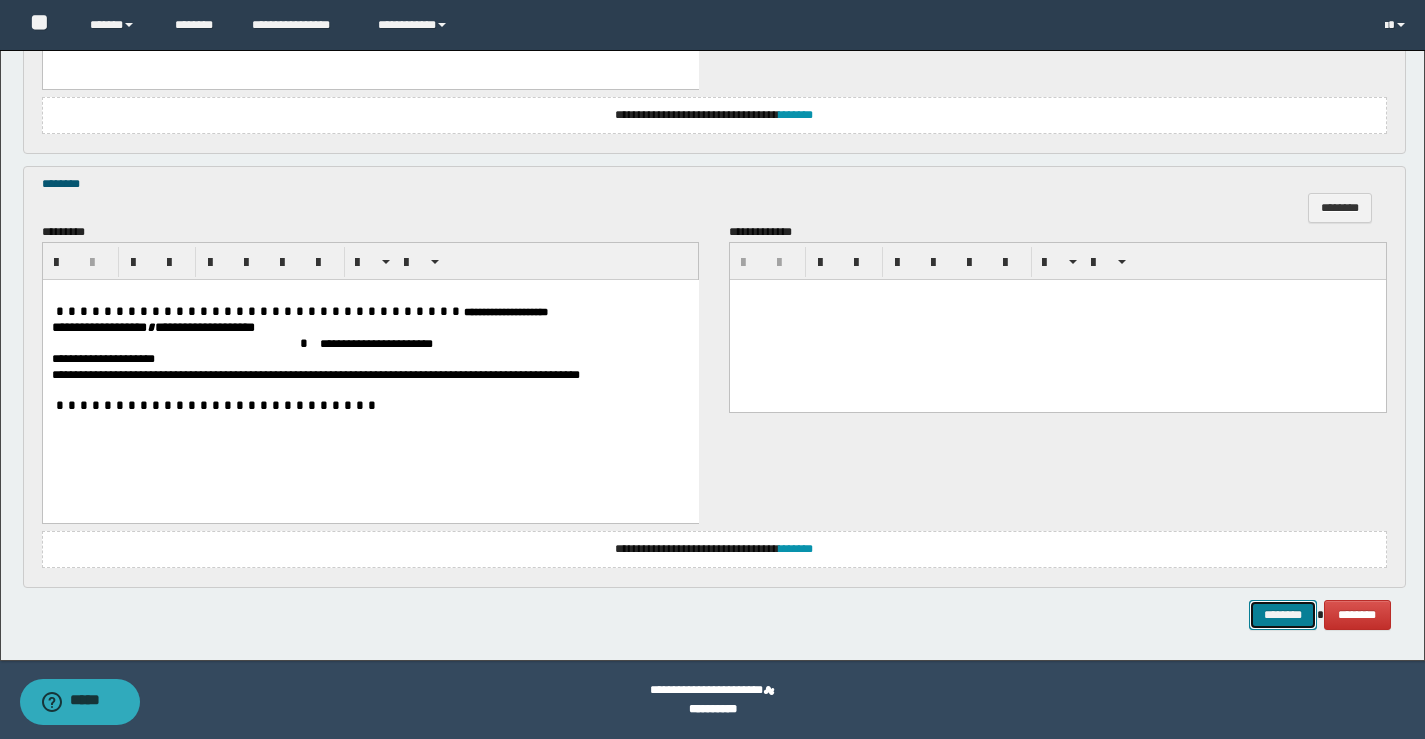 click on "********" at bounding box center [1283, 615] 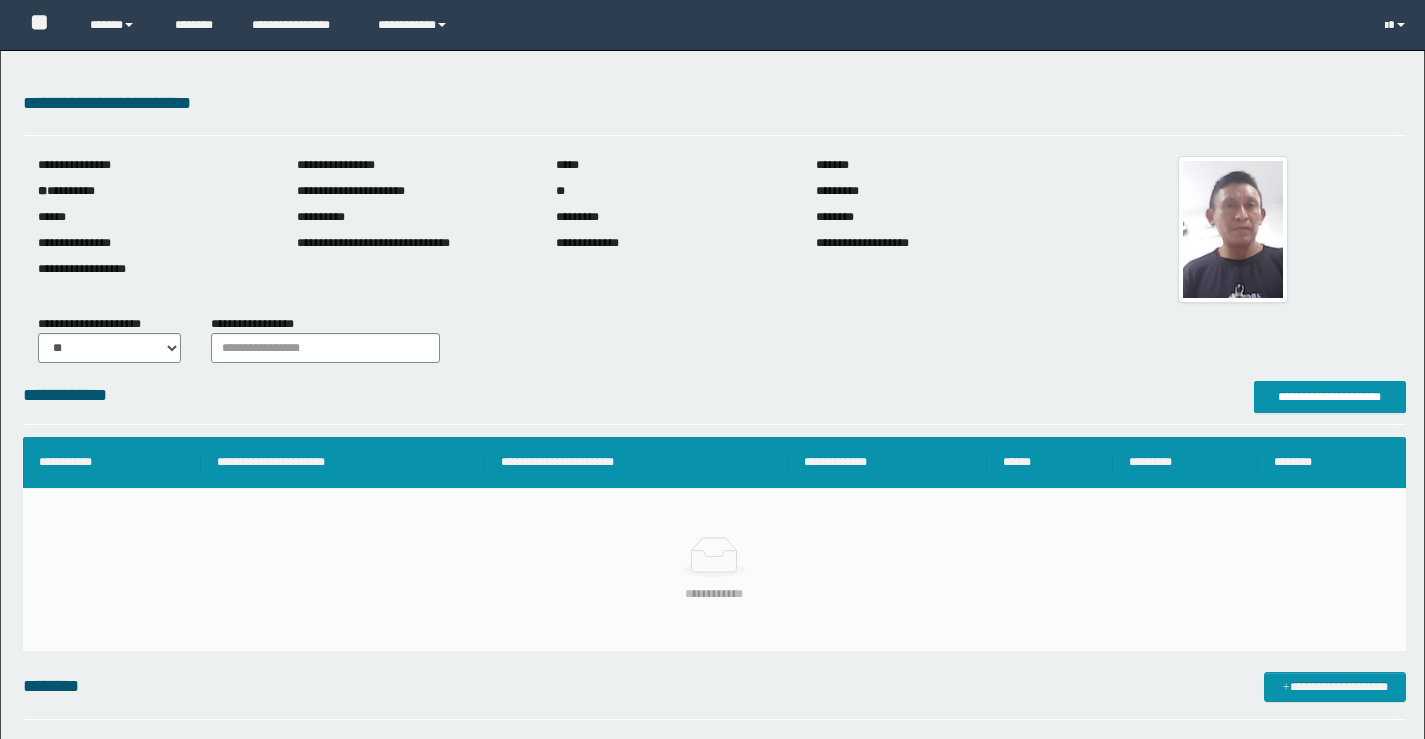 scroll, scrollTop: 0, scrollLeft: 0, axis: both 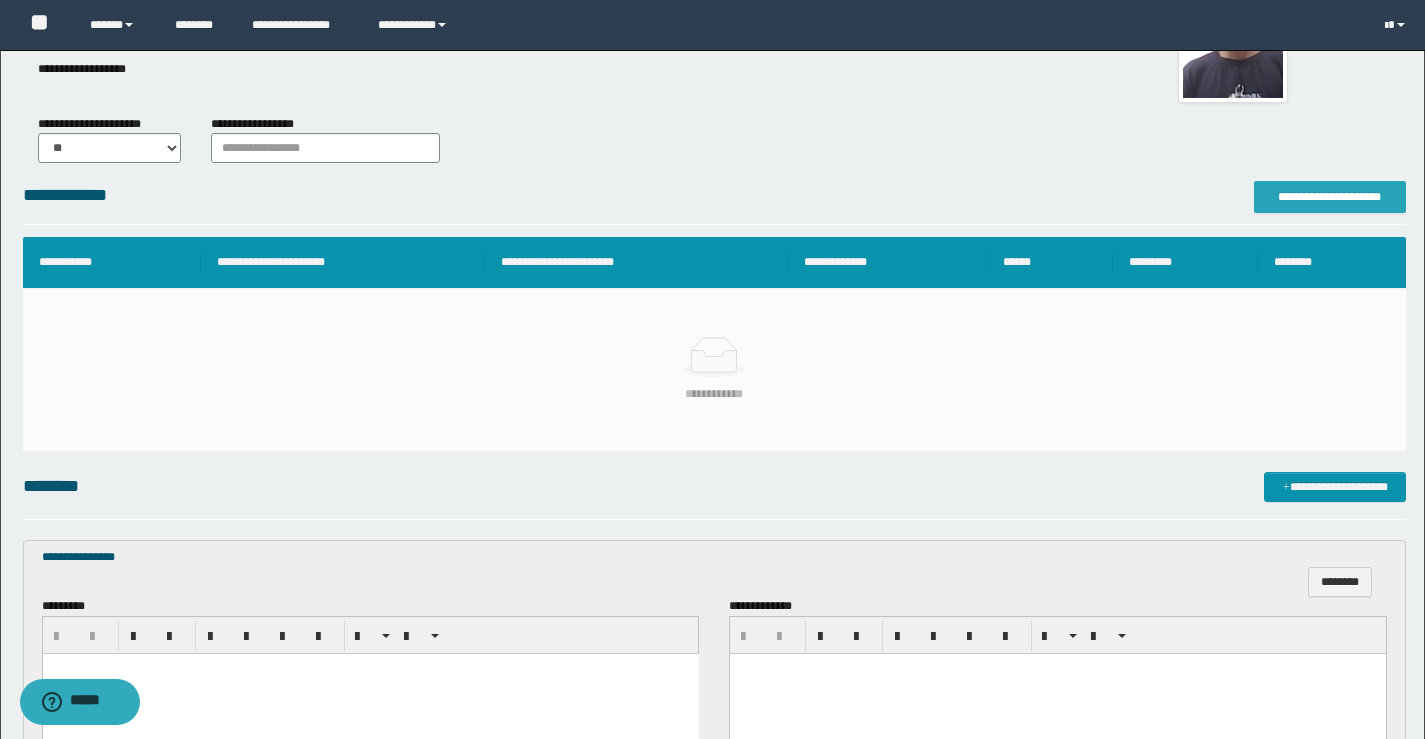 click on "**********" at bounding box center [1330, 197] 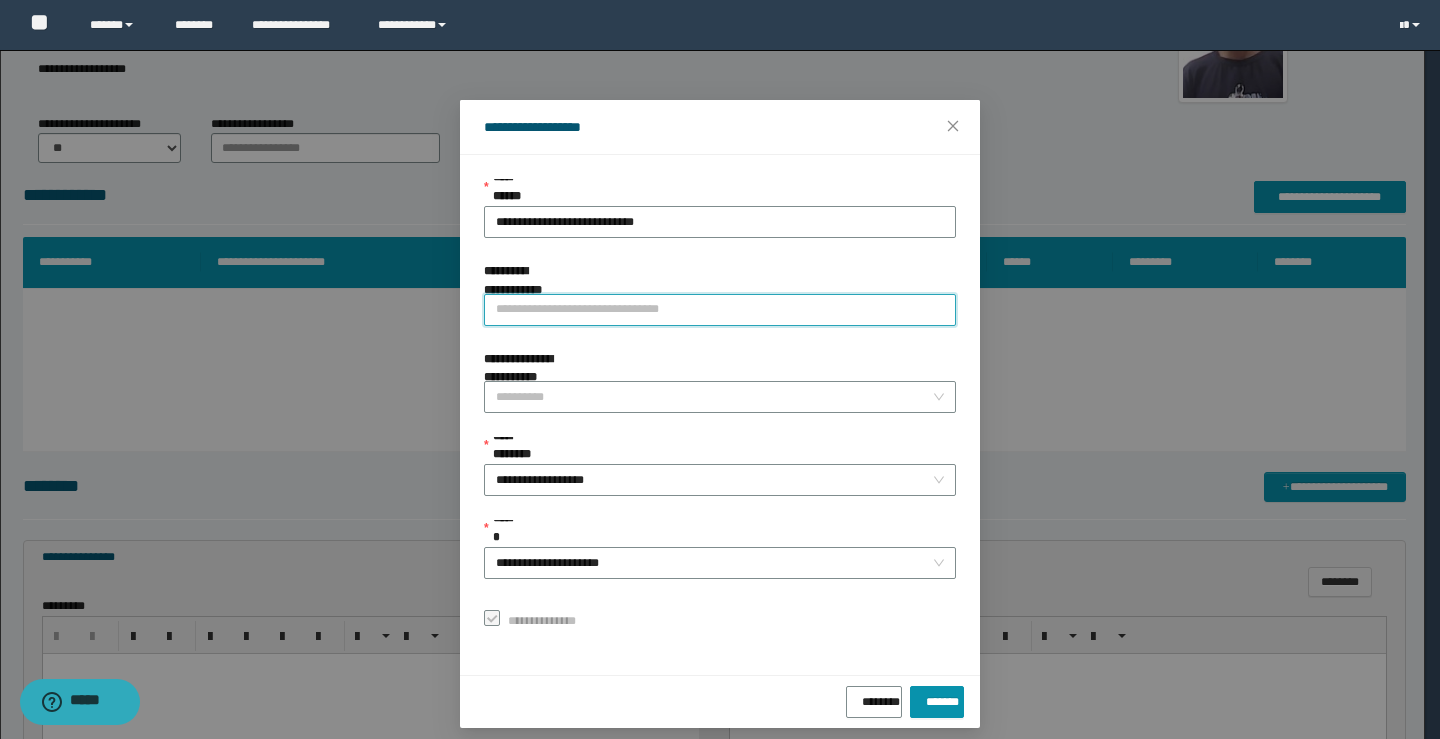 click on "**********" at bounding box center (720, 310) 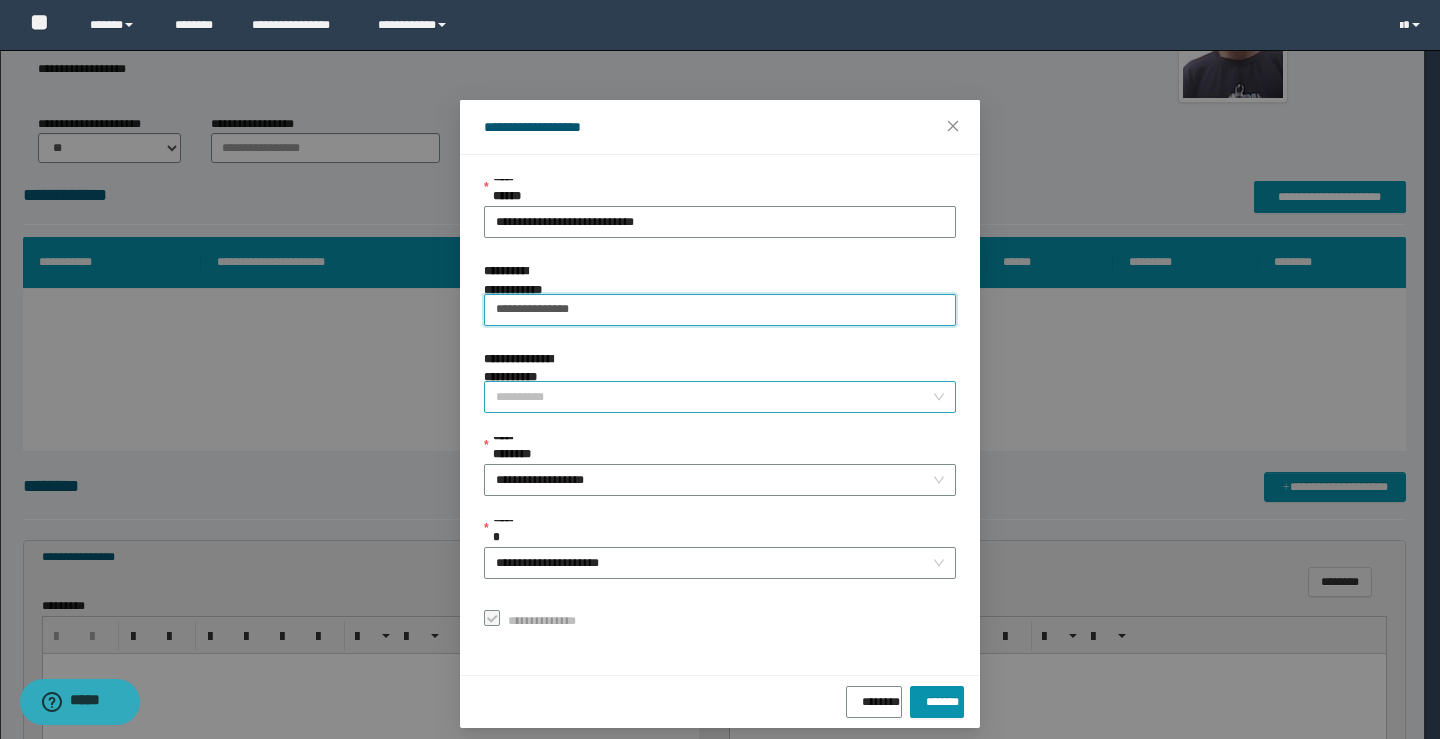 type on "**********" 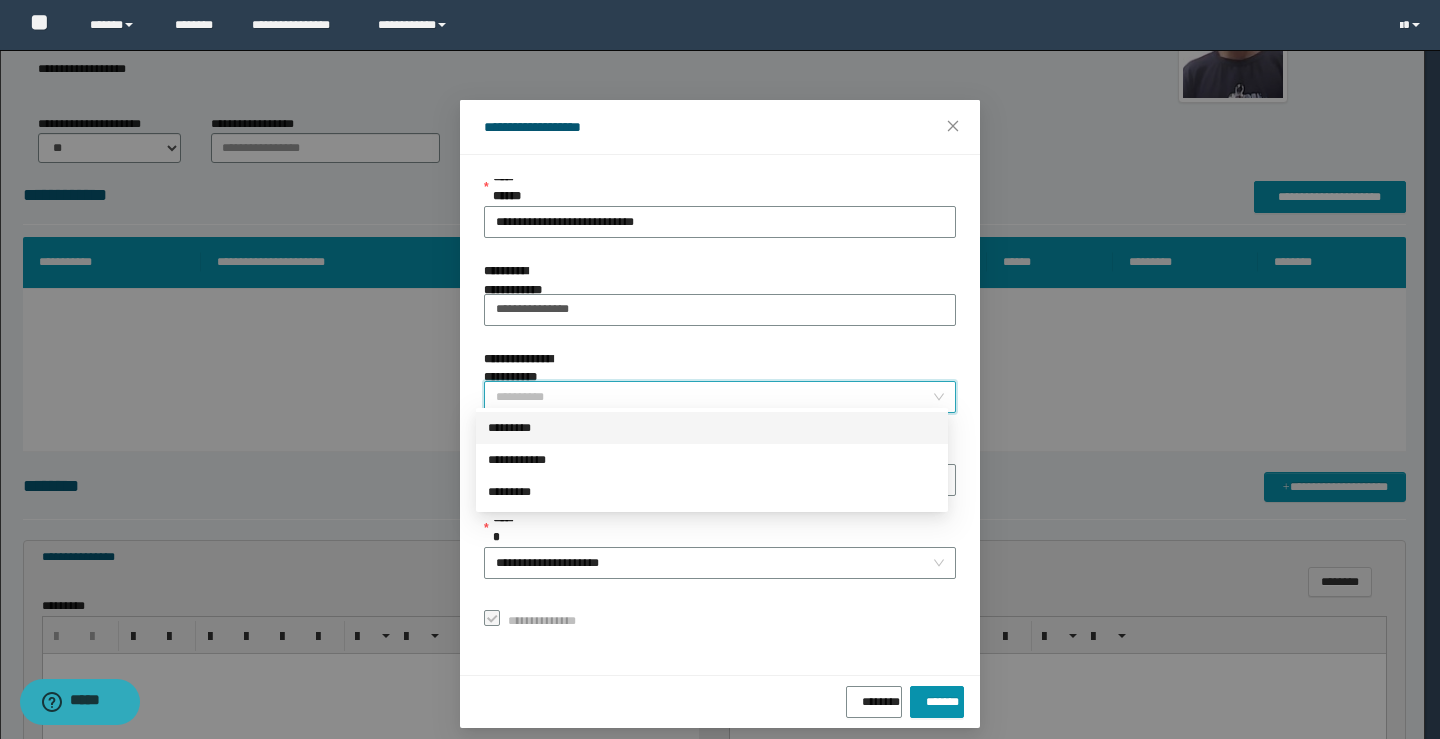 click on "**********" at bounding box center (714, 397) 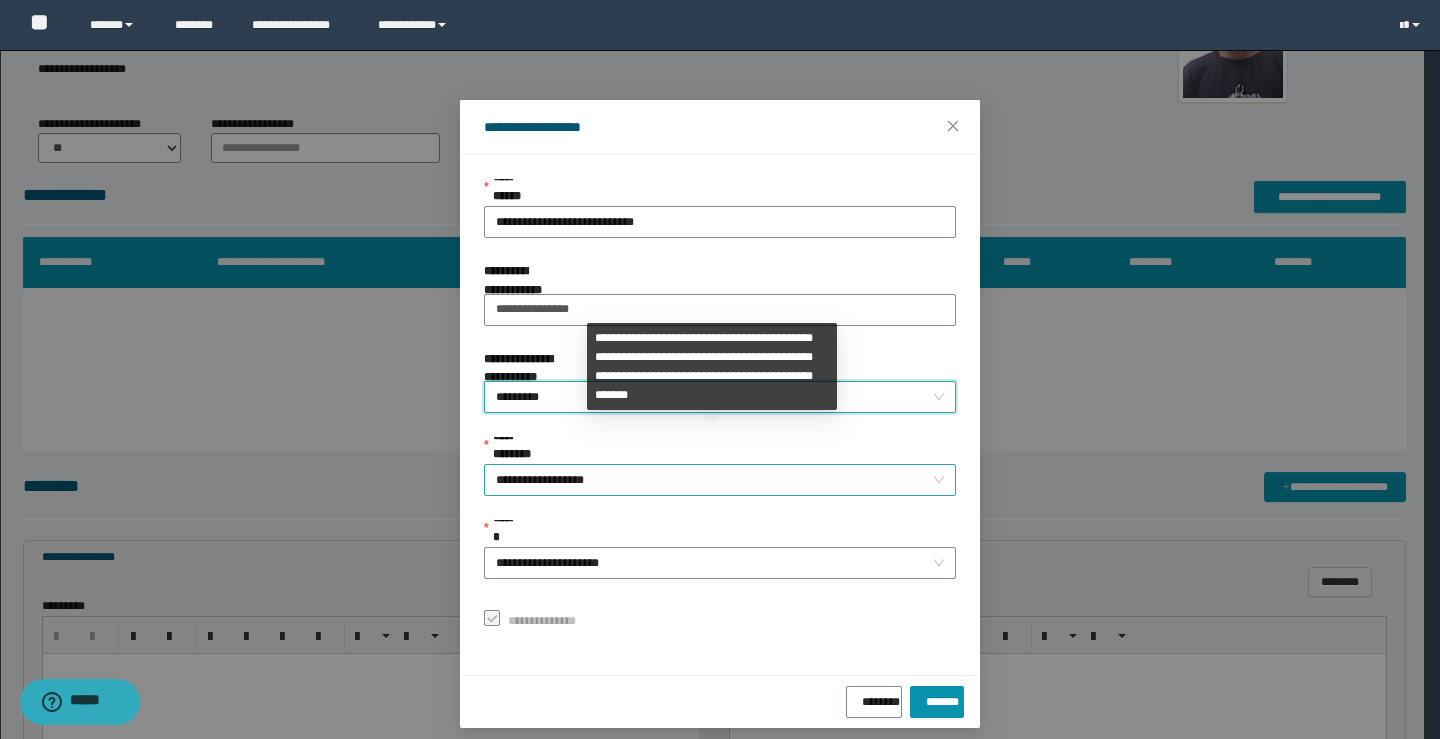 click on "**********" at bounding box center [720, 480] 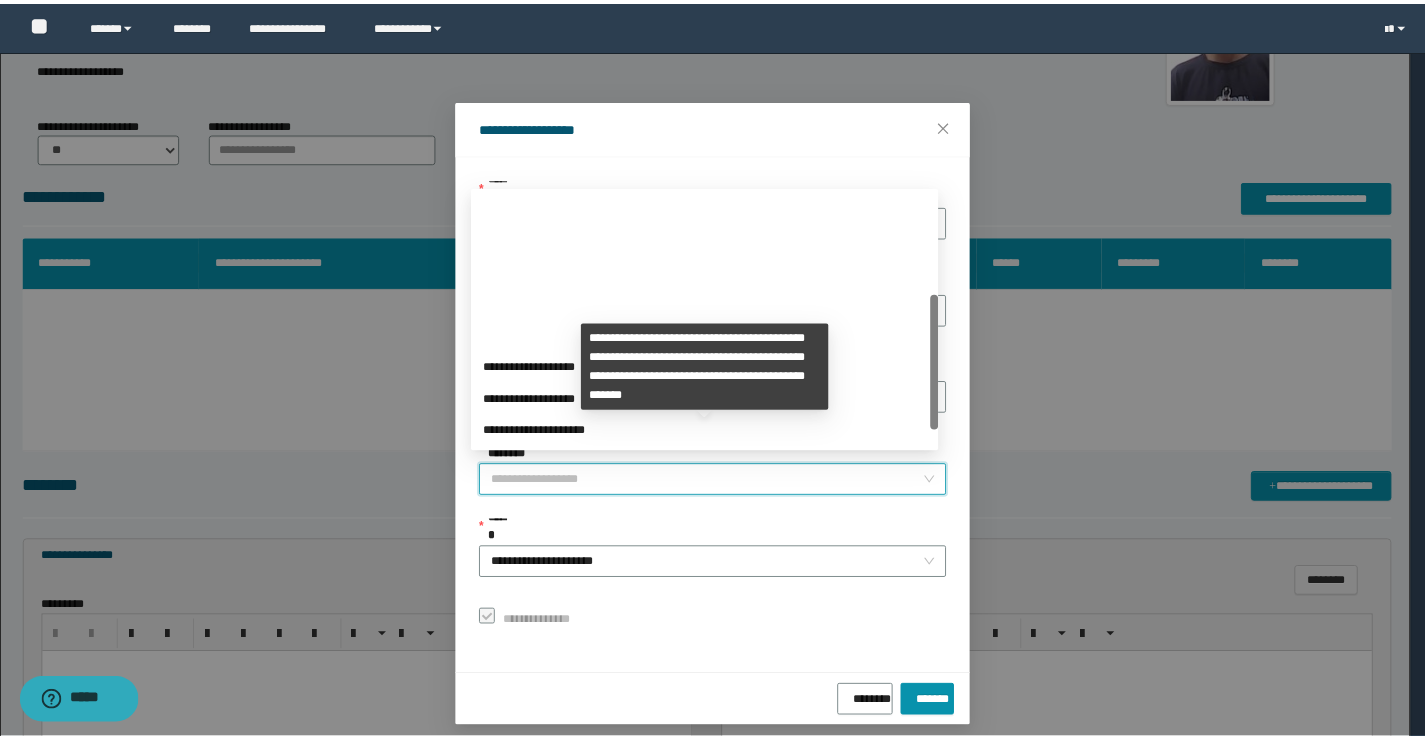 scroll, scrollTop: 192, scrollLeft: 0, axis: vertical 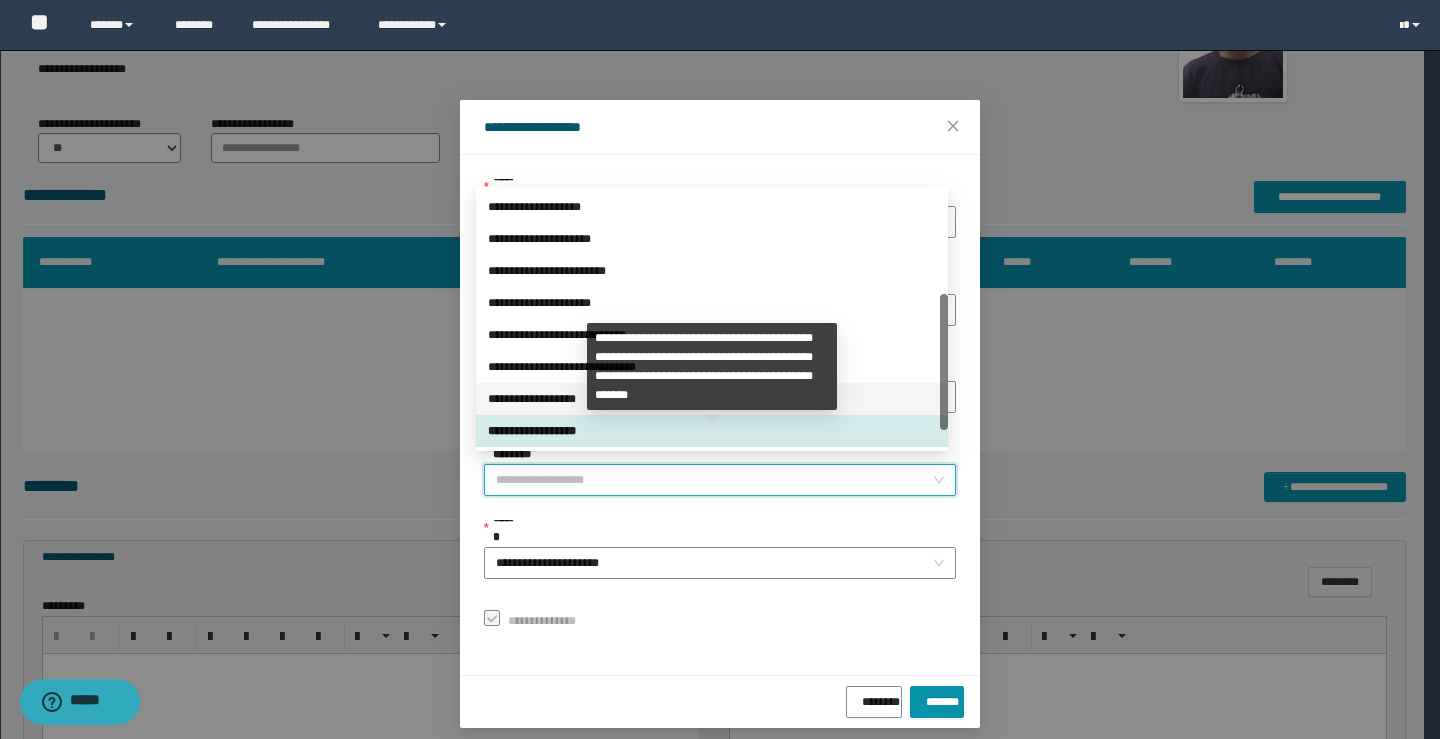 click on "**********" at bounding box center (712, 399) 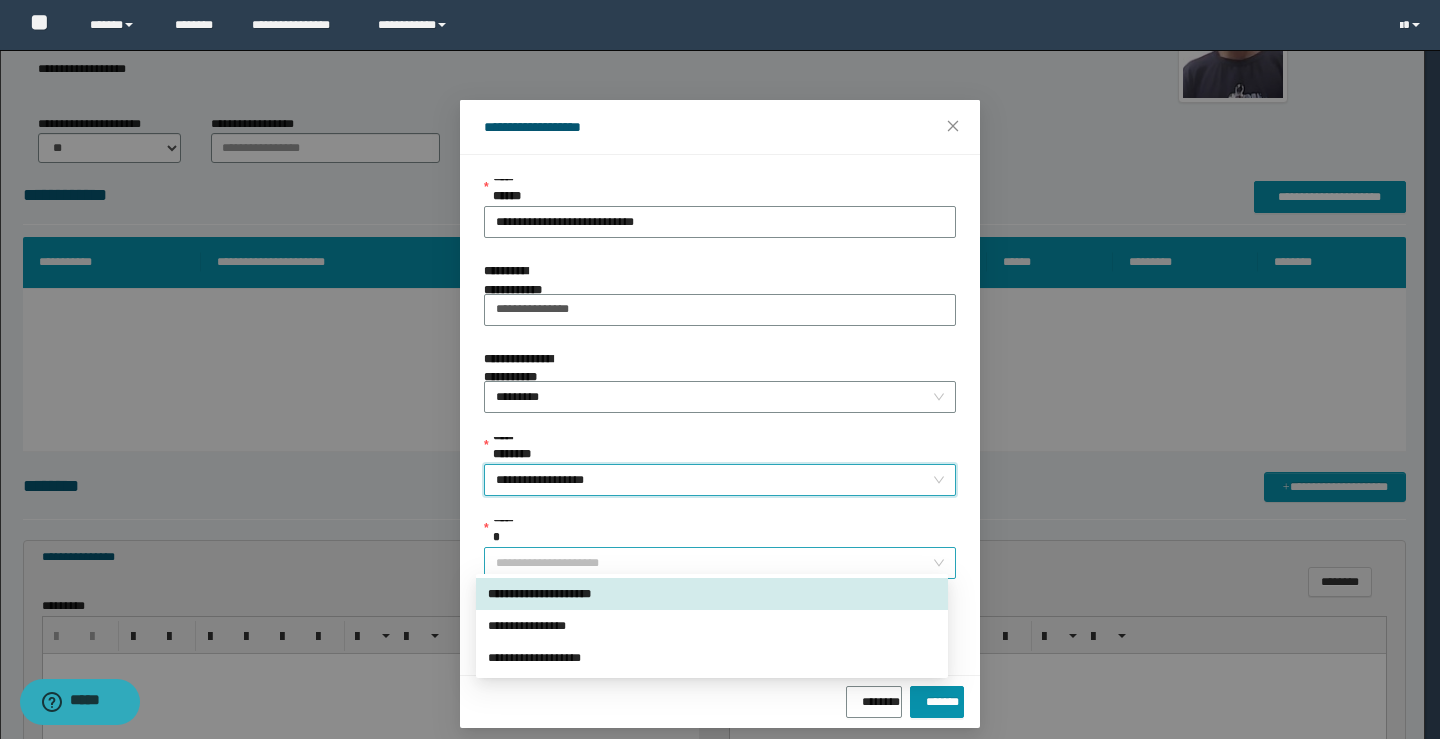 click on "**********" at bounding box center (720, 563) 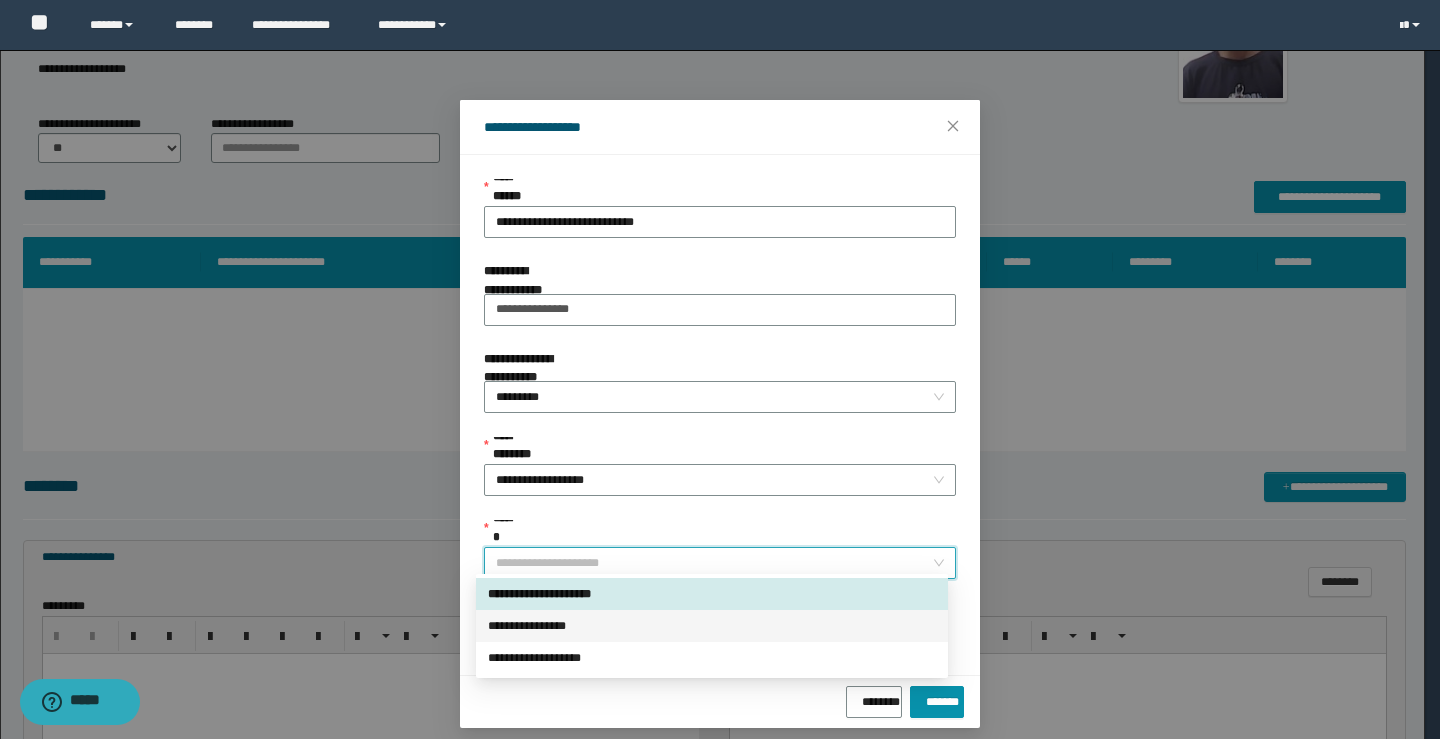 click on "**********" at bounding box center (712, 626) 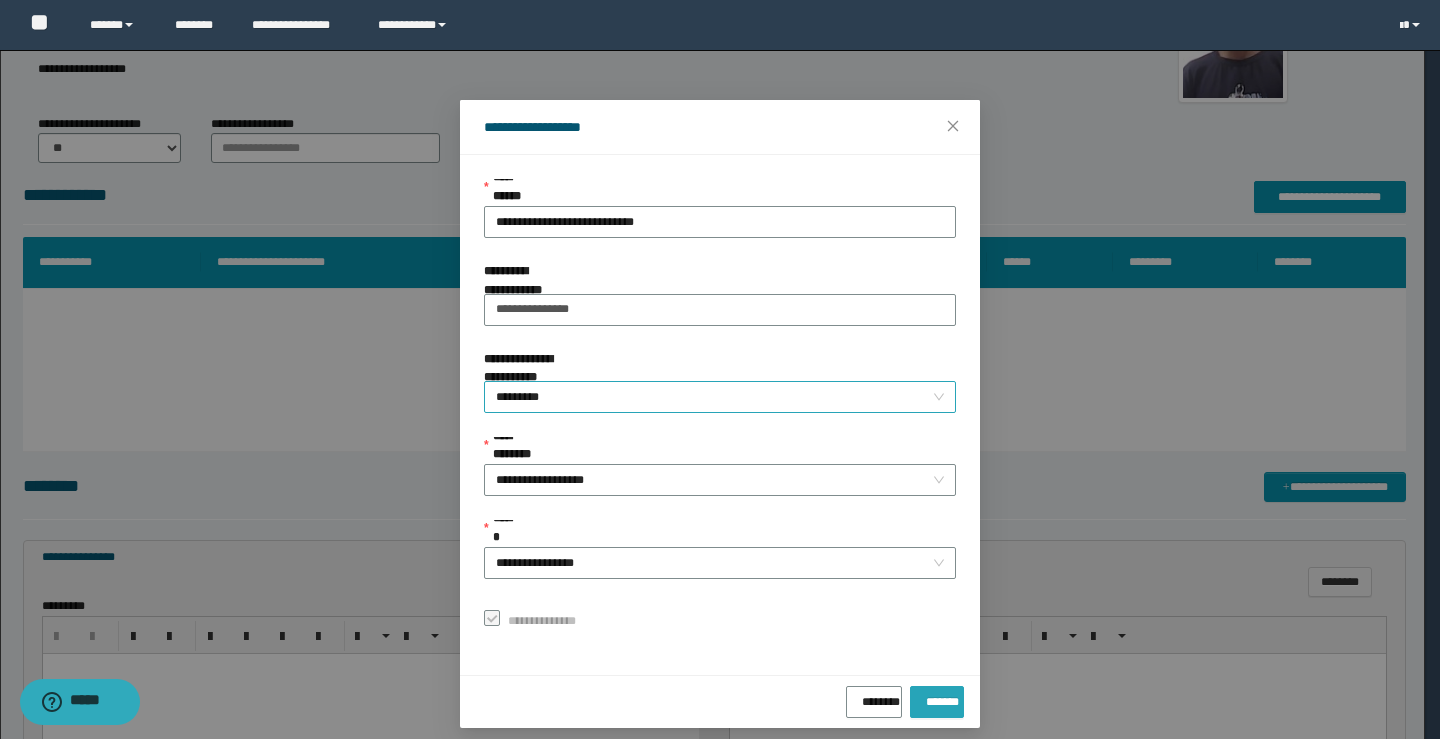 drag, startPoint x: 906, startPoint y: 690, endPoint x: 840, endPoint y: 382, distance: 314.99207 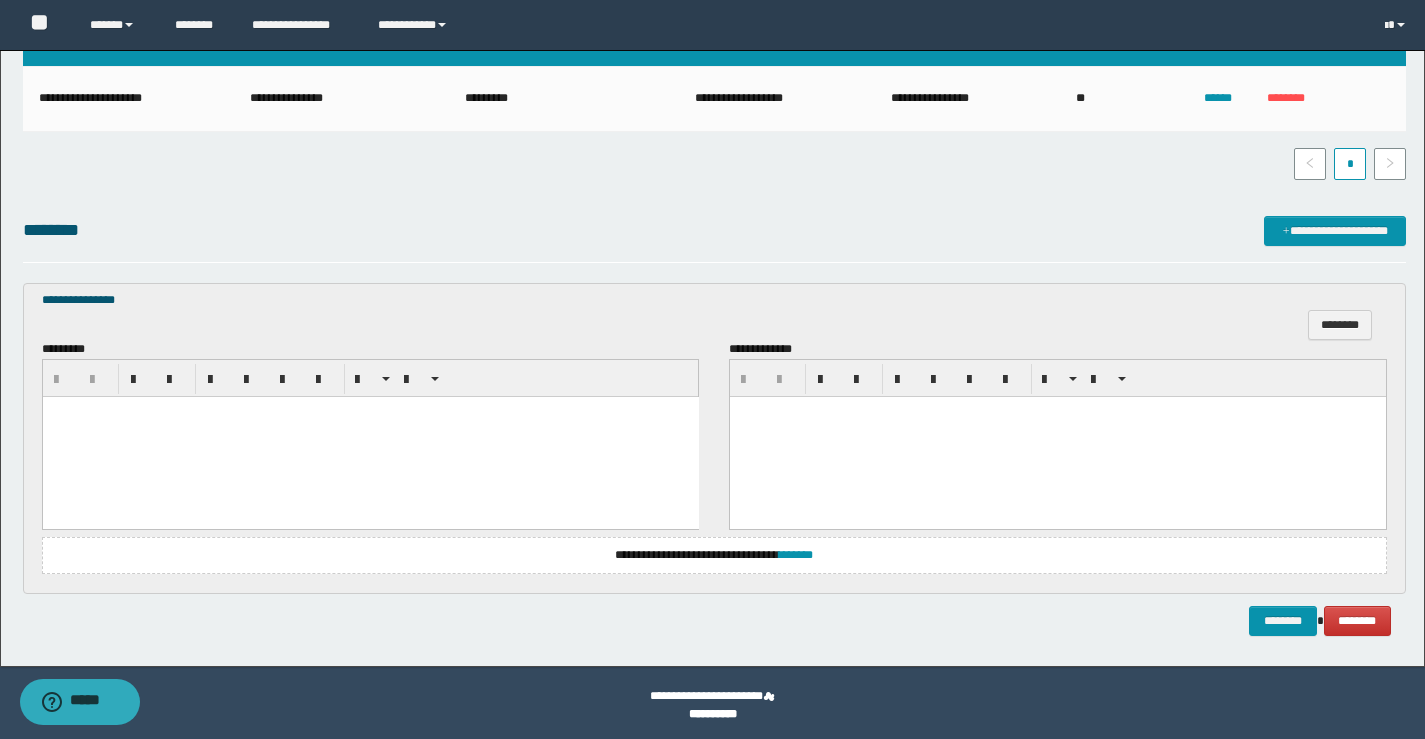 scroll, scrollTop: 427, scrollLeft: 0, axis: vertical 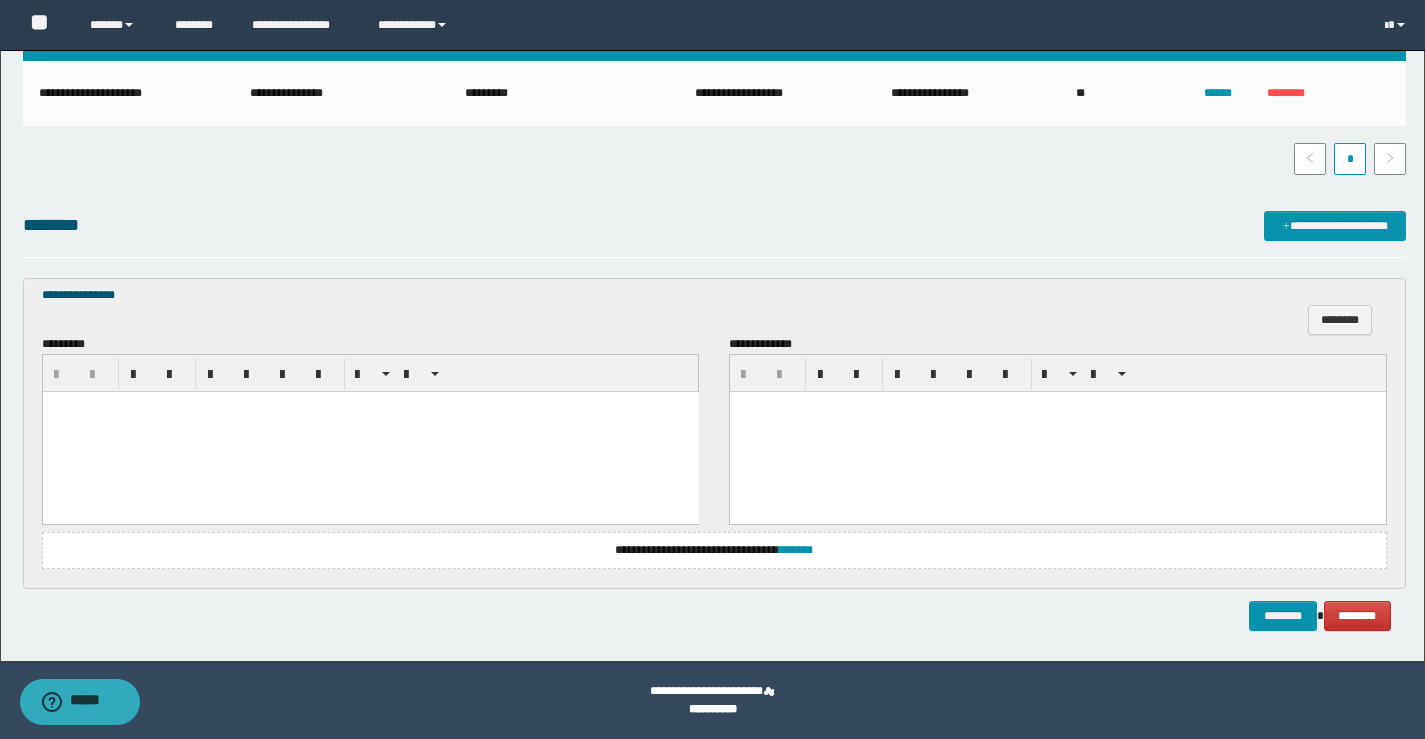 click at bounding box center [370, 431] 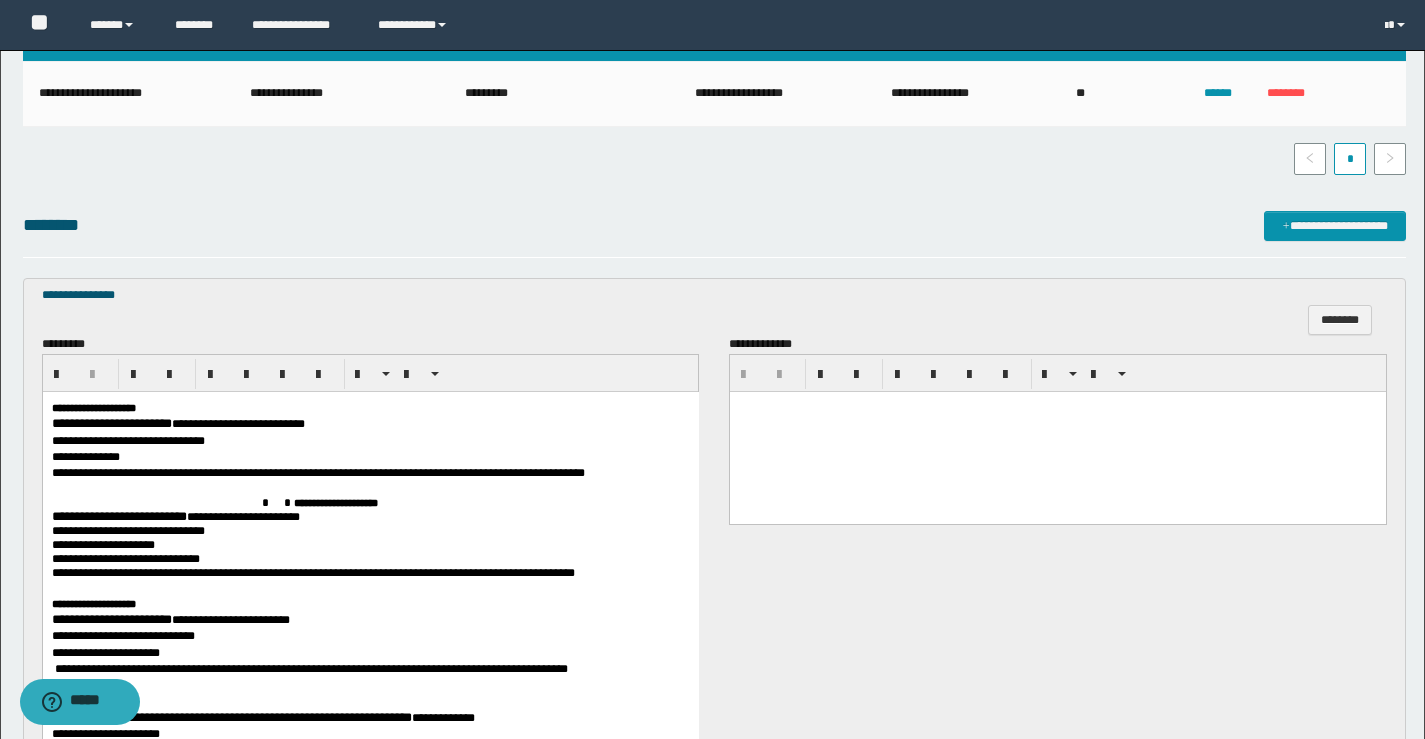 click on "**********" at bounding box center (370, 676) 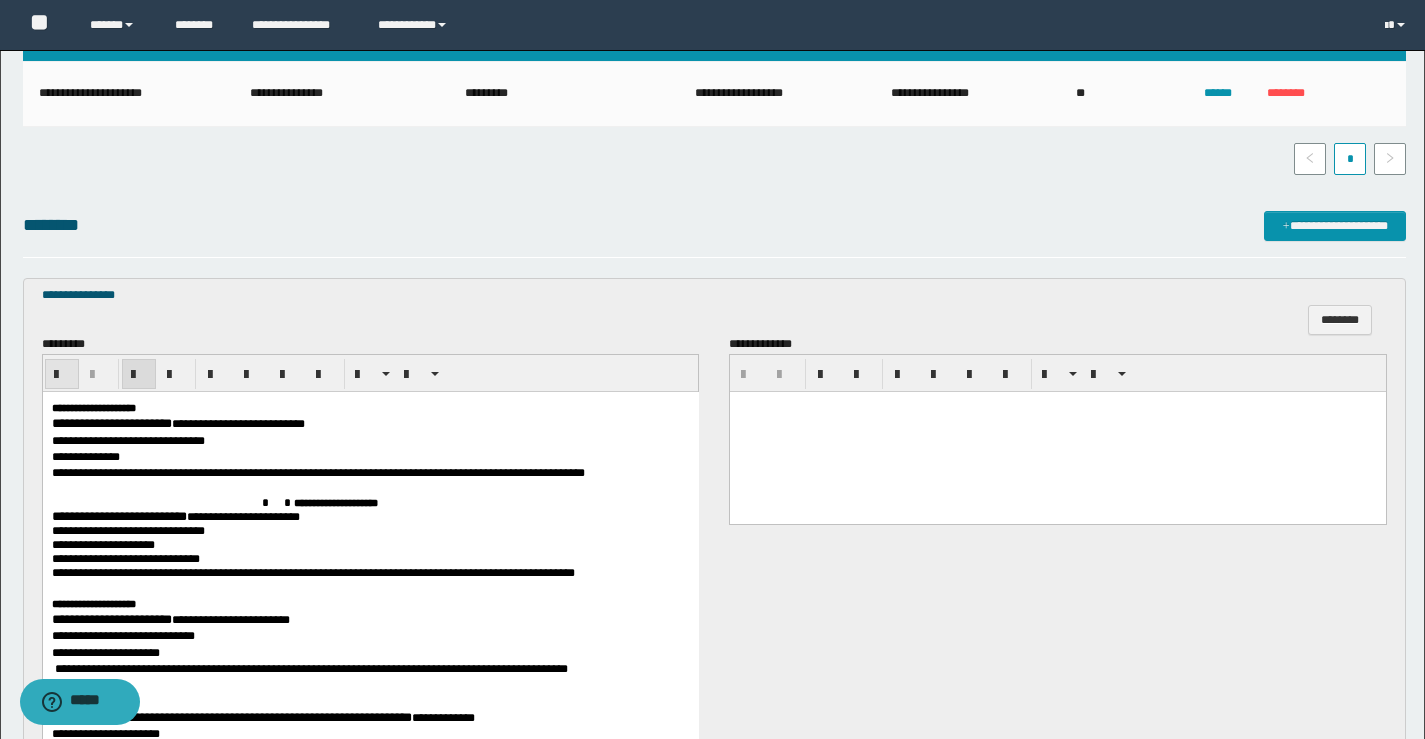 click at bounding box center (62, 374) 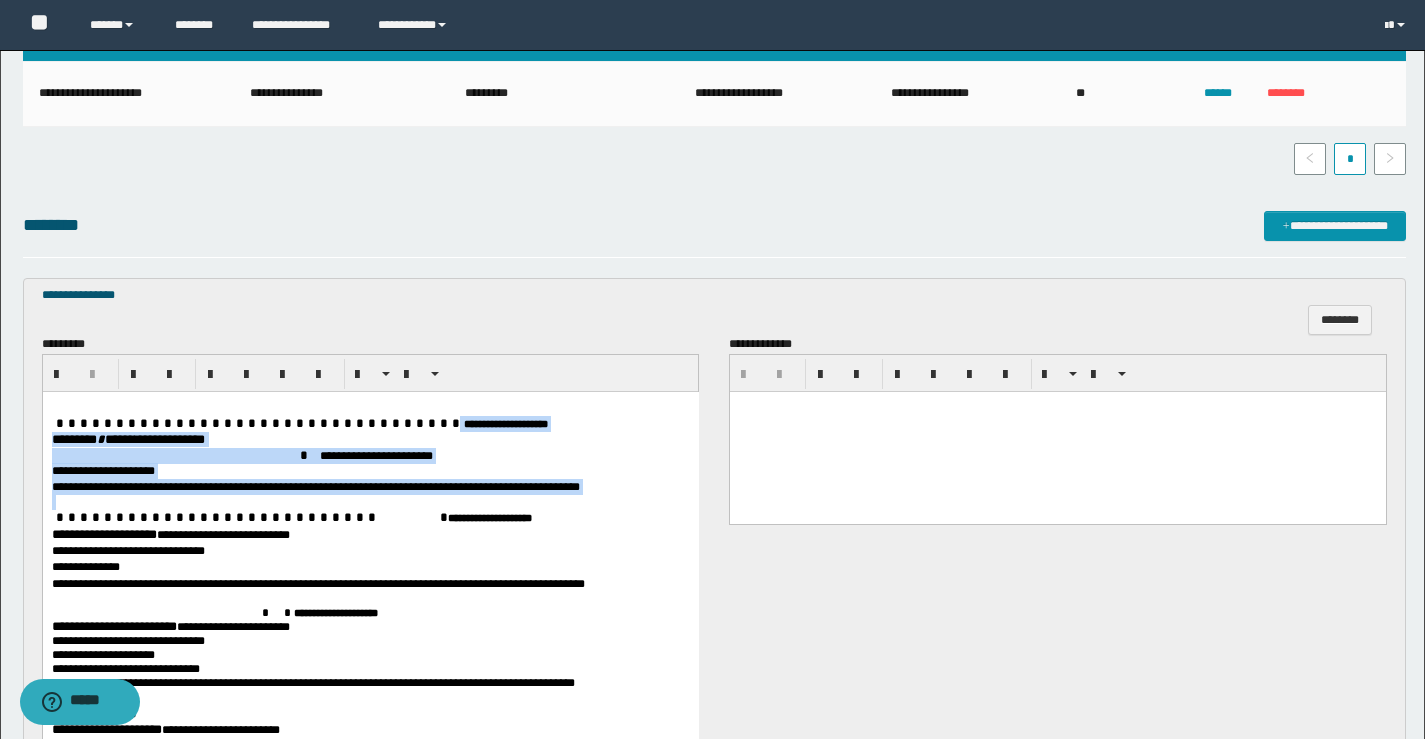 drag, startPoint x: 301, startPoint y: 419, endPoint x: 609, endPoint y: 504, distance: 319.5137 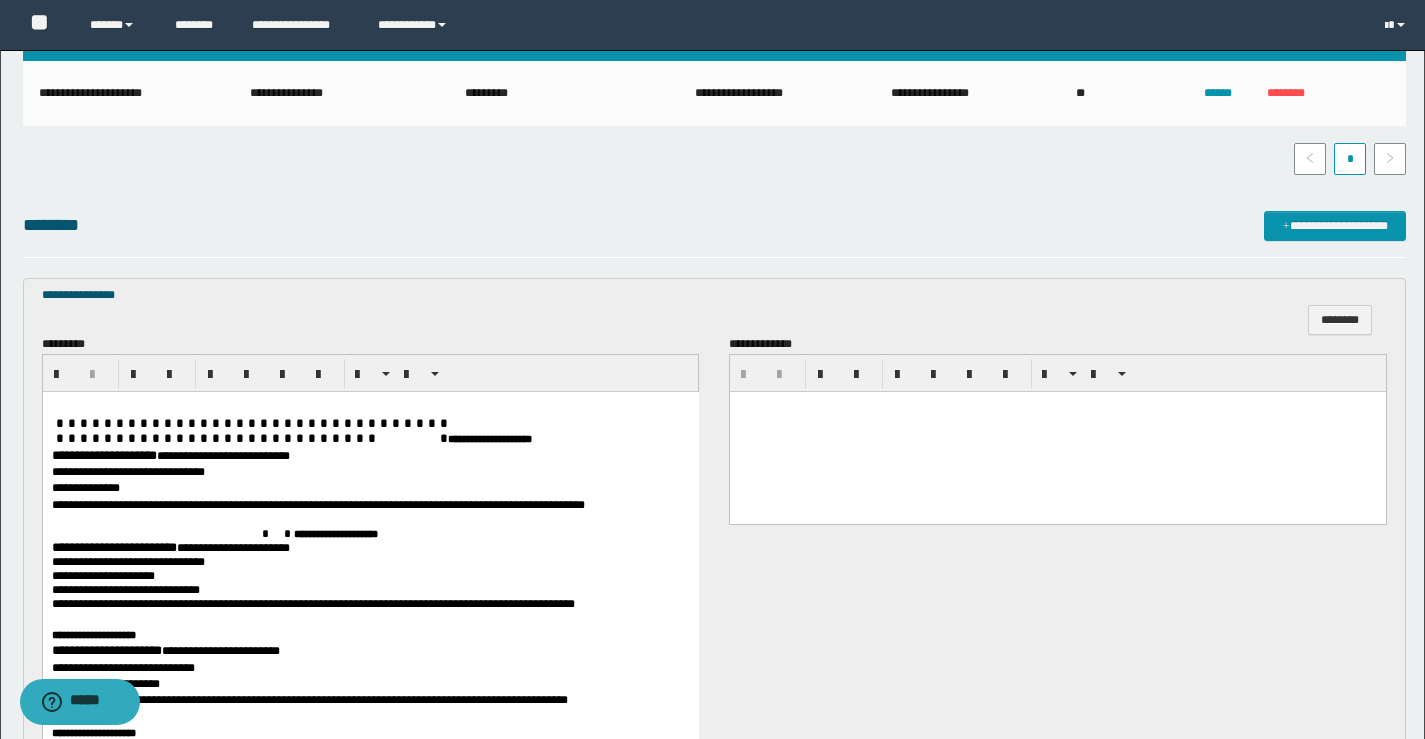 click on "**********" at bounding box center (103, 454) 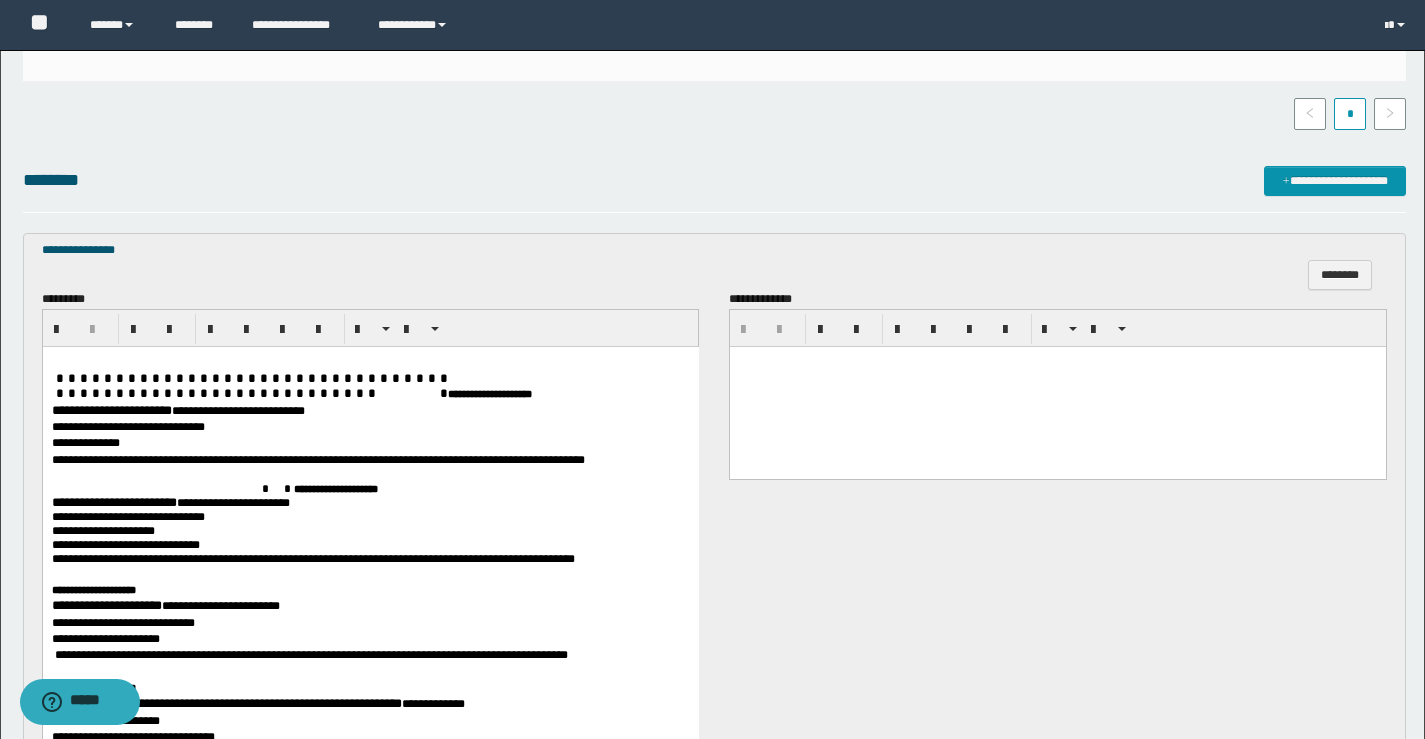 scroll, scrollTop: 500, scrollLeft: 0, axis: vertical 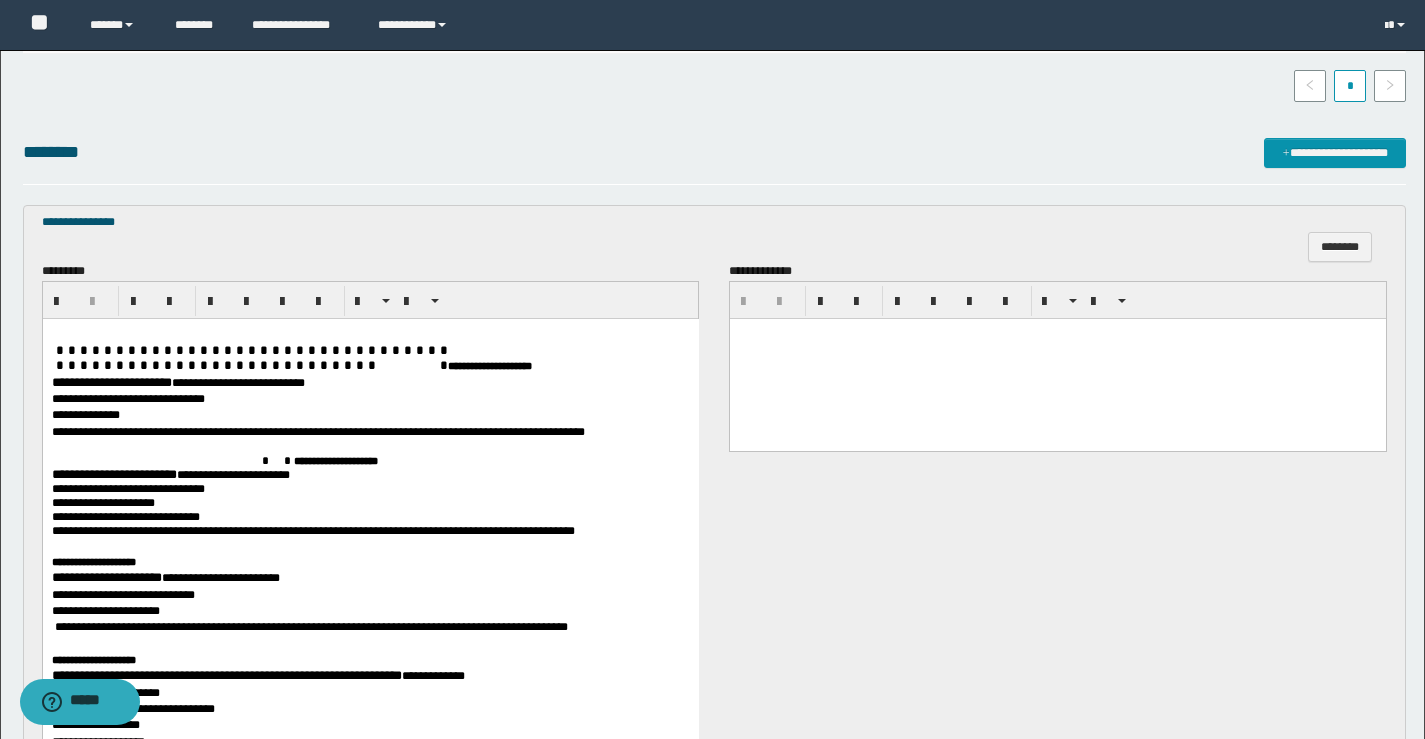 click on "**********" at bounding box center [113, 473] 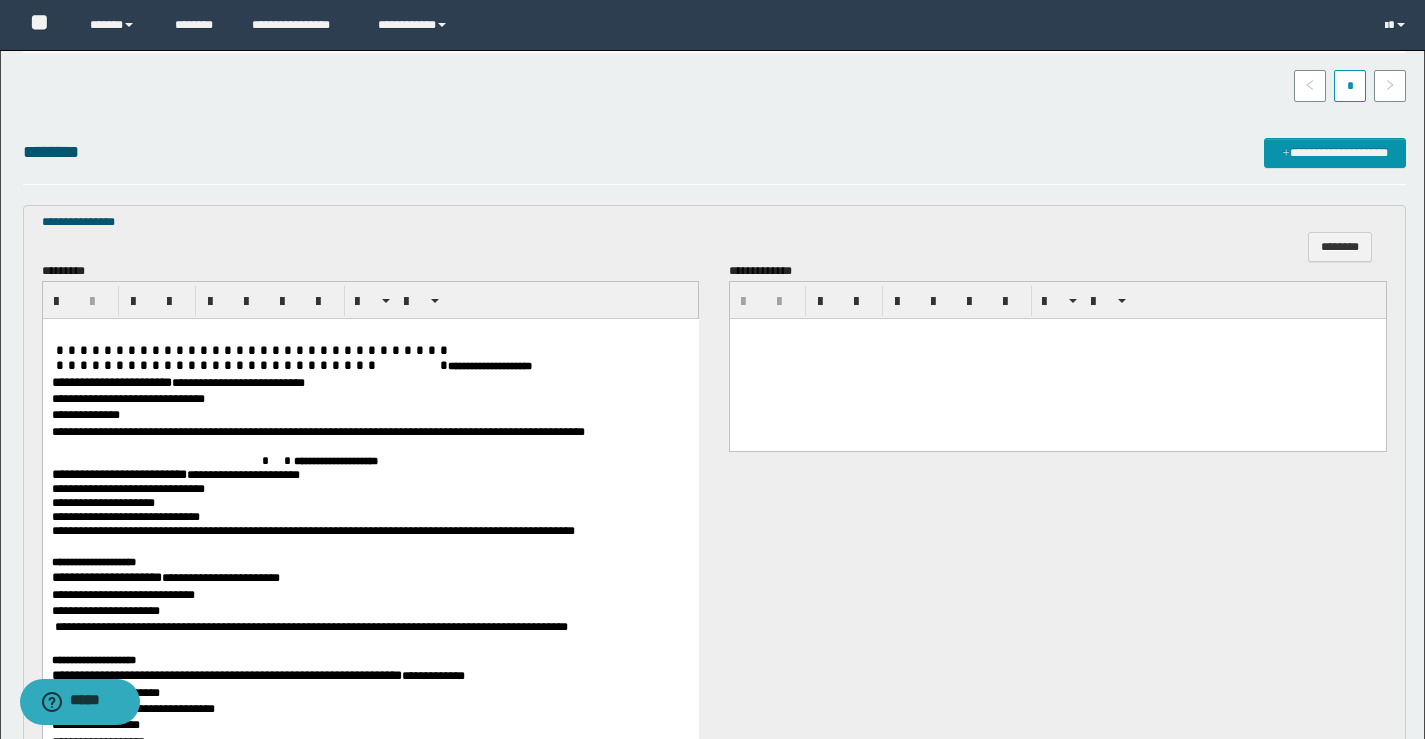 click on "**********" at bounding box center [106, 576] 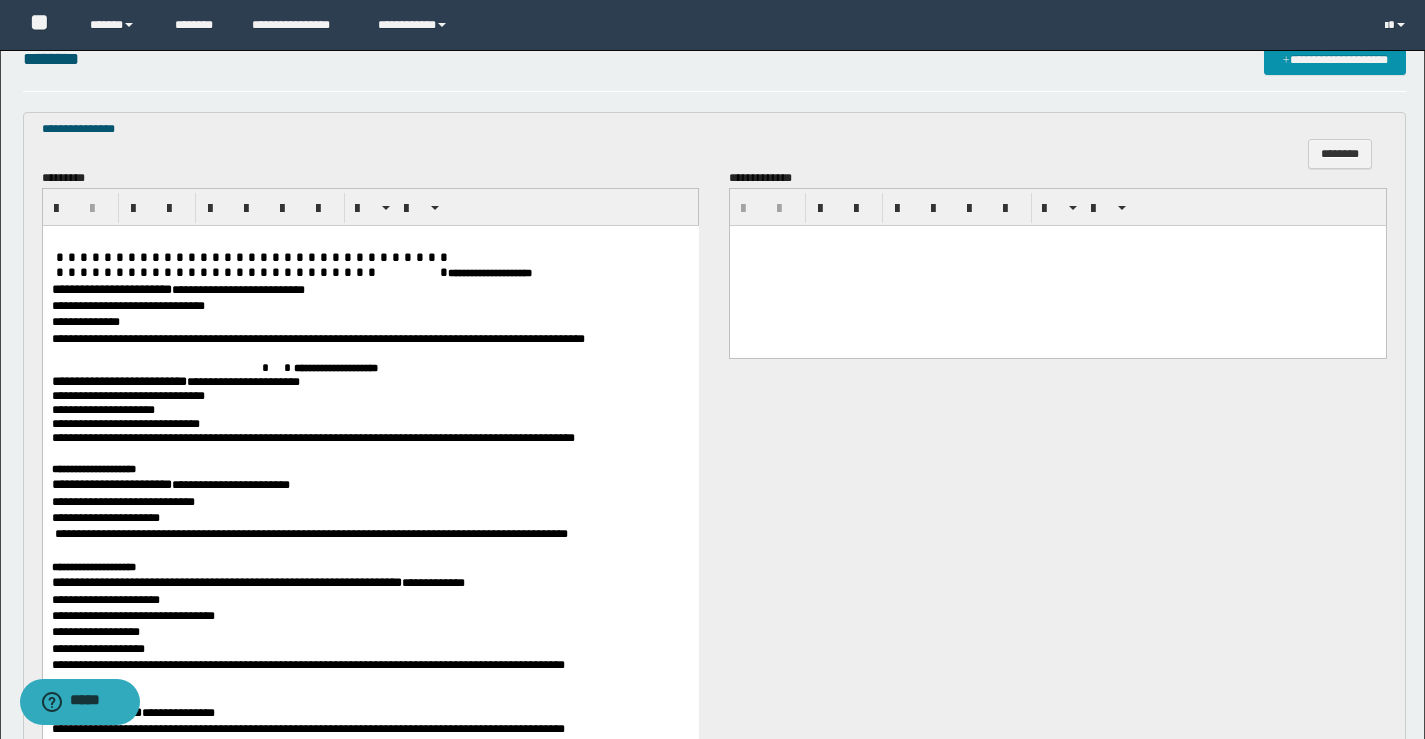 scroll, scrollTop: 600, scrollLeft: 0, axis: vertical 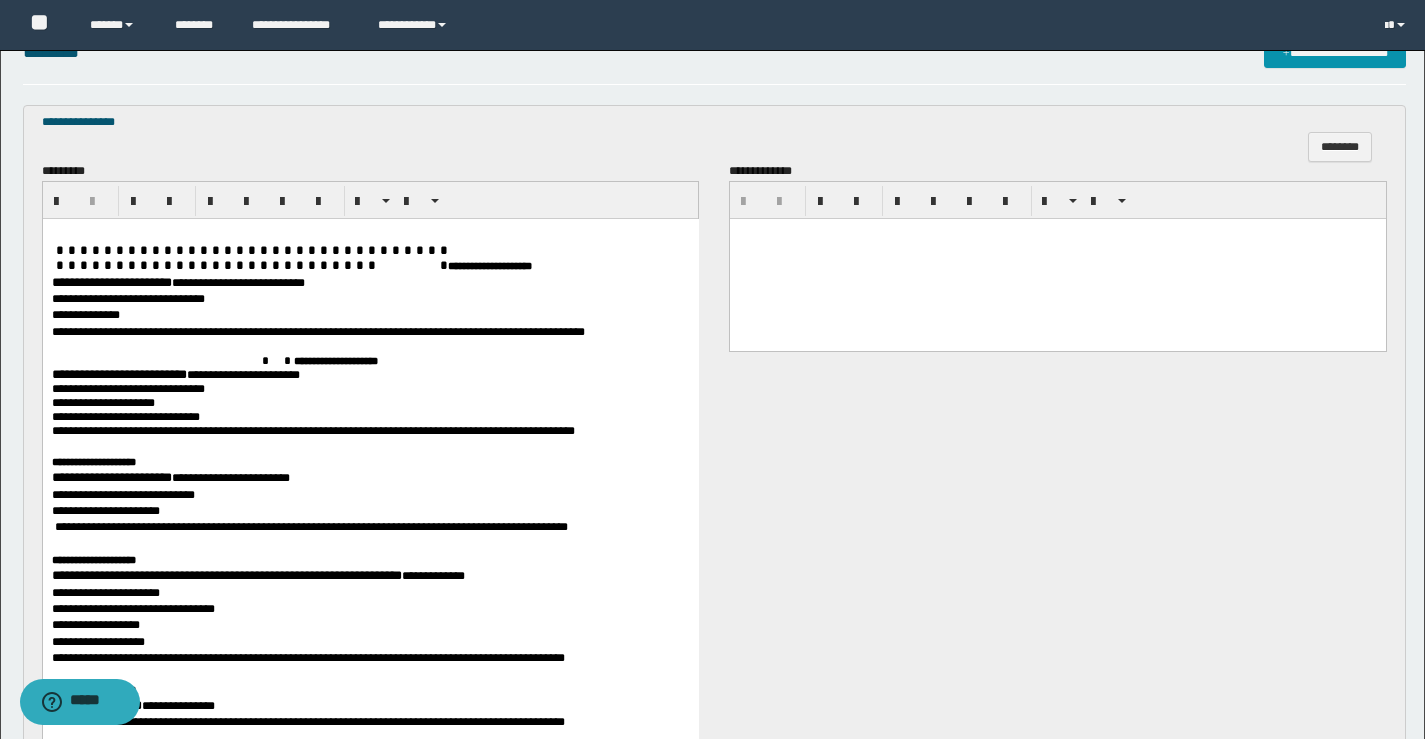 click on "**********" at bounding box center (226, 574) 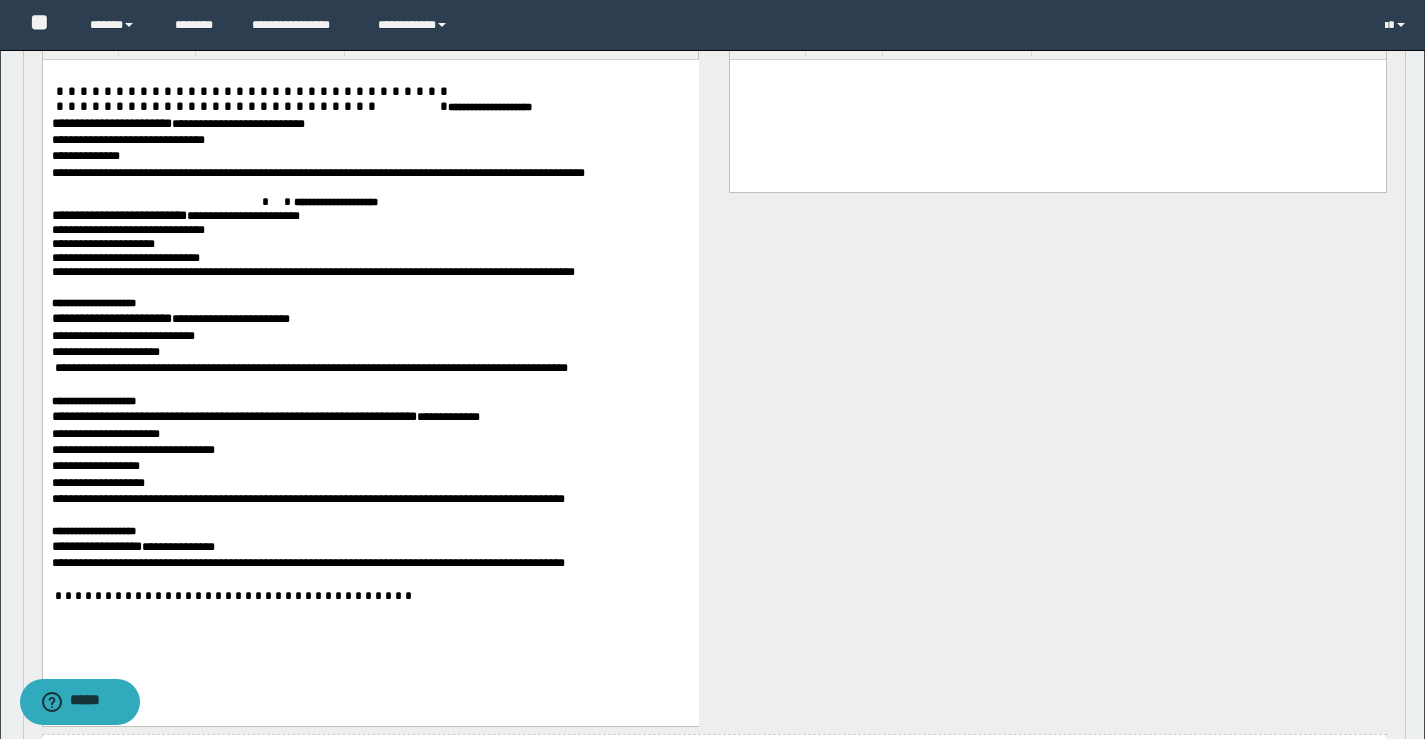 scroll, scrollTop: 800, scrollLeft: 0, axis: vertical 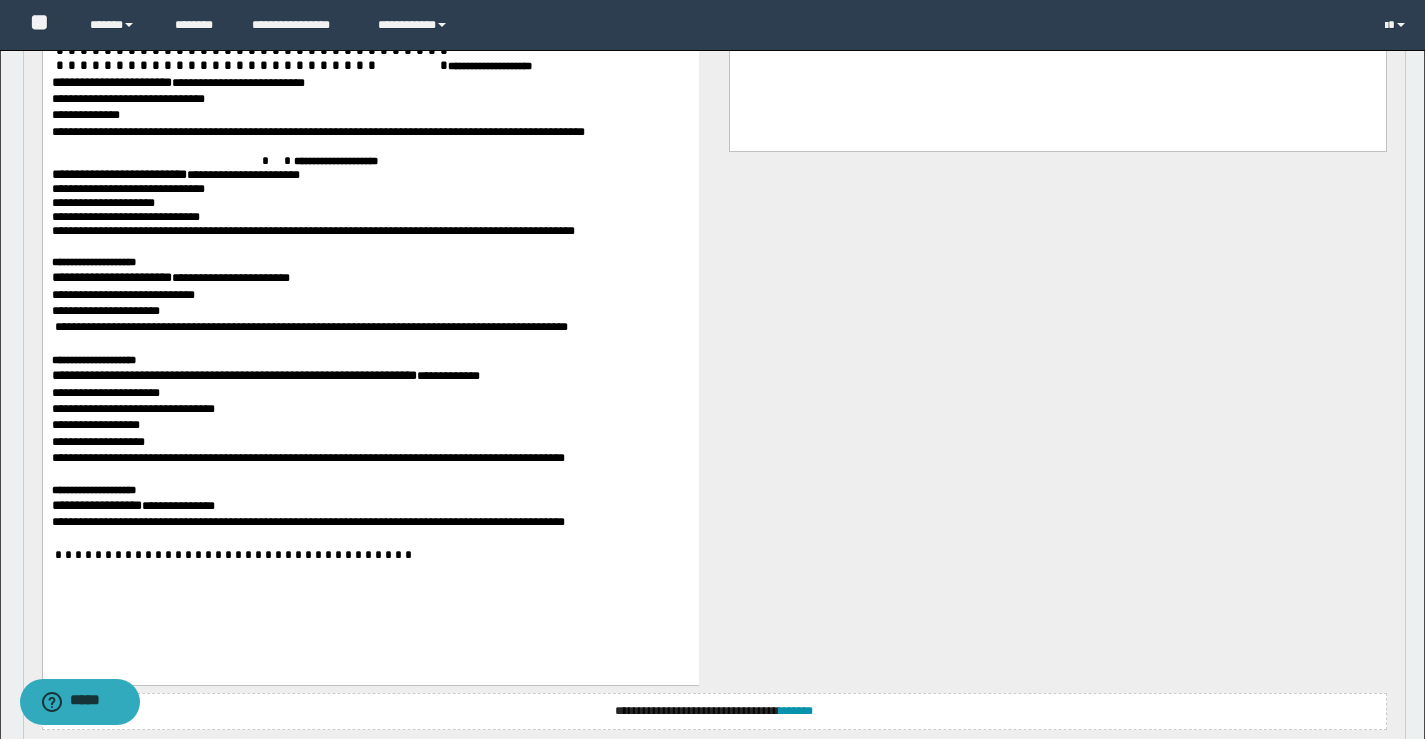 click on "**********" at bounding box center [96, 504] 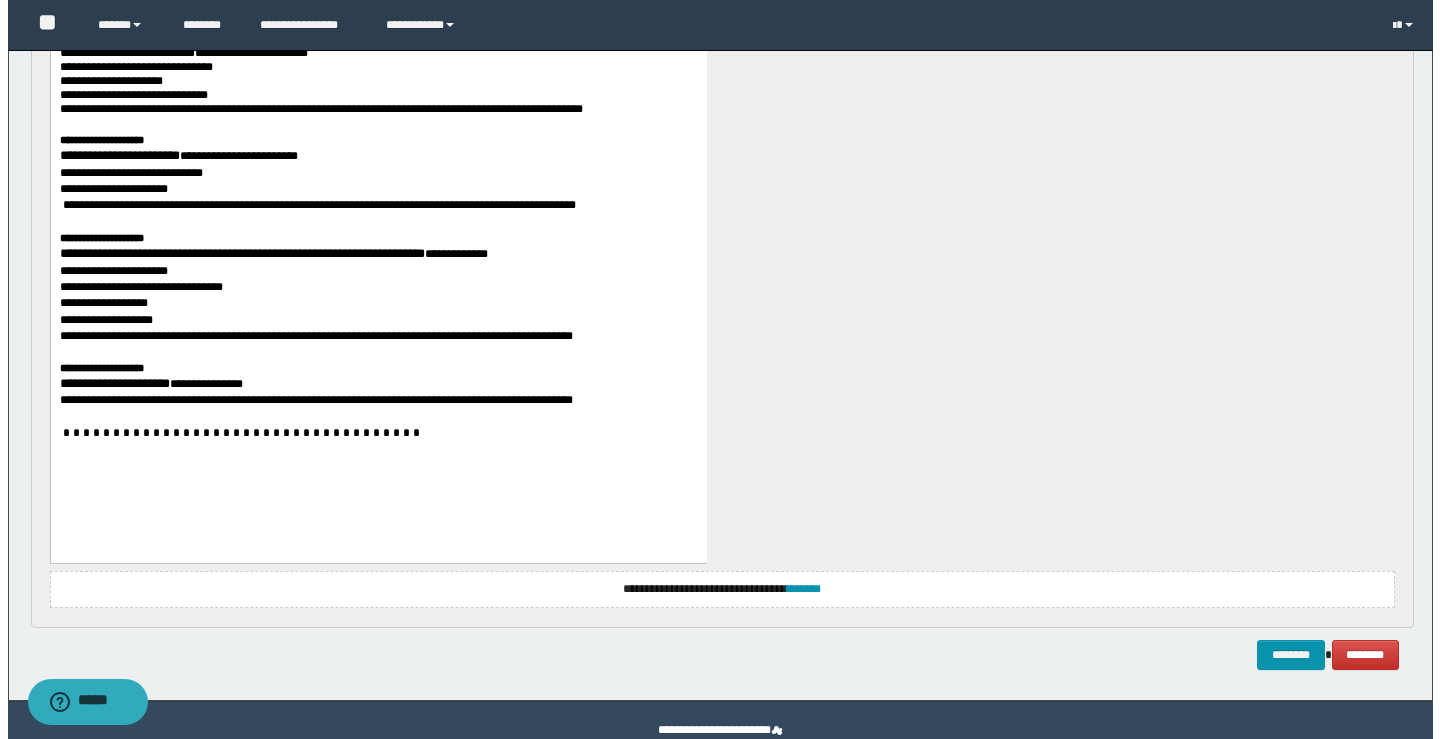 scroll, scrollTop: 961, scrollLeft: 0, axis: vertical 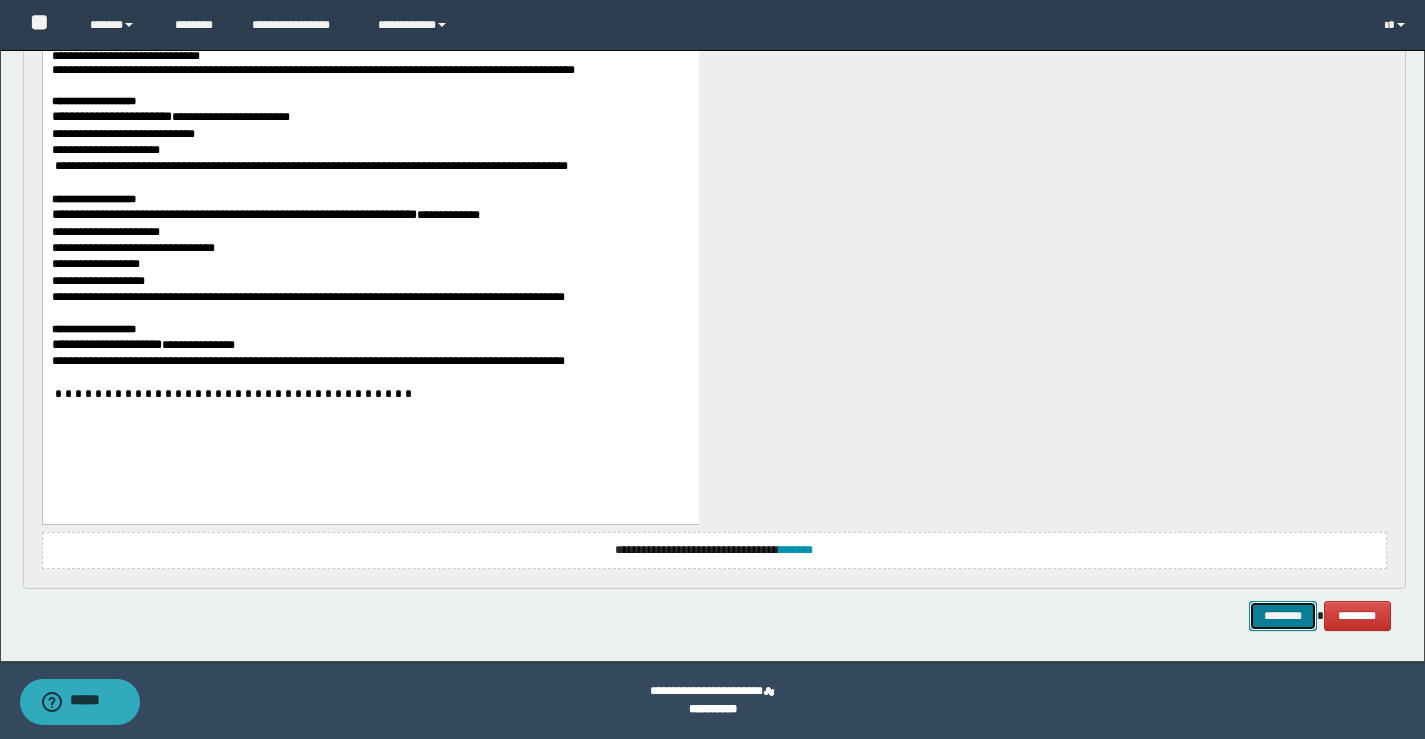 click on "********" at bounding box center [1283, 616] 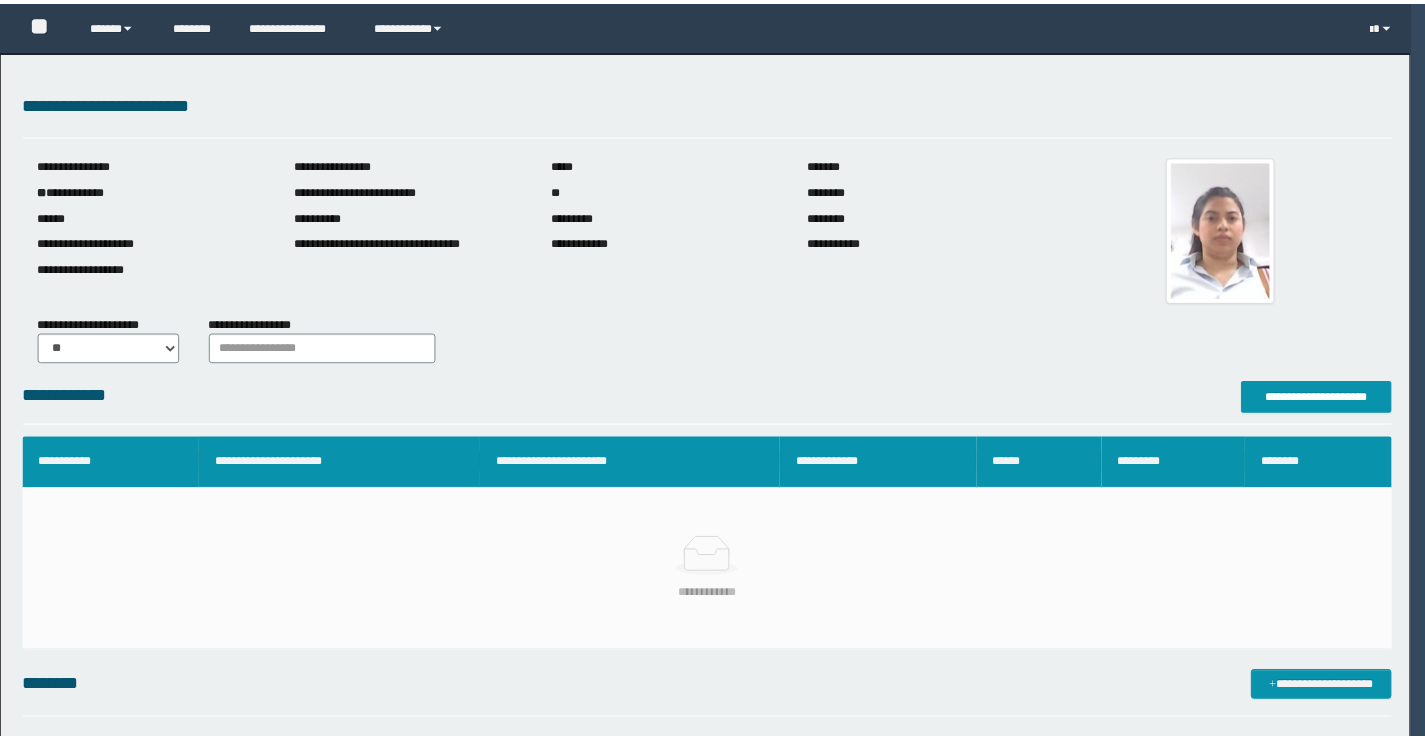 scroll, scrollTop: 0, scrollLeft: 0, axis: both 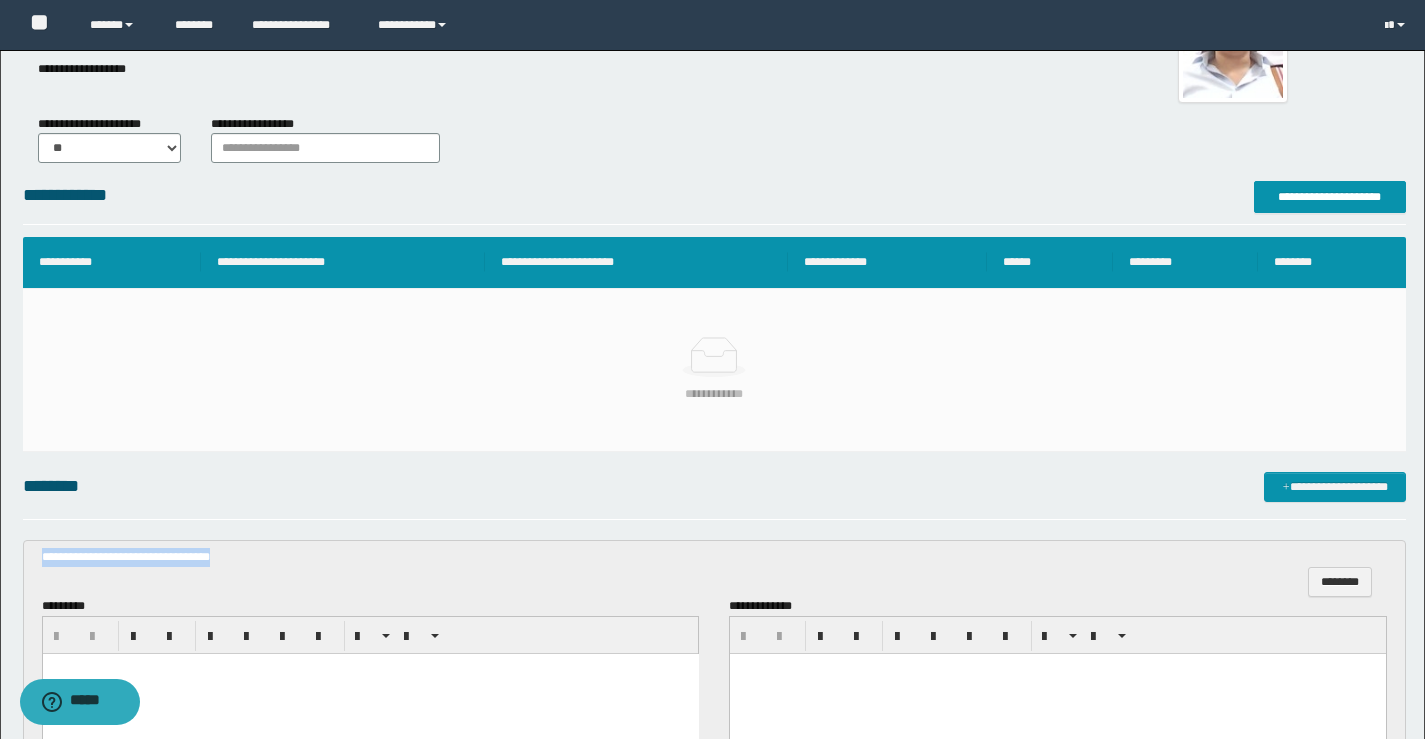 drag, startPoint x: 264, startPoint y: 539, endPoint x: 0, endPoint y: 529, distance: 264.18933 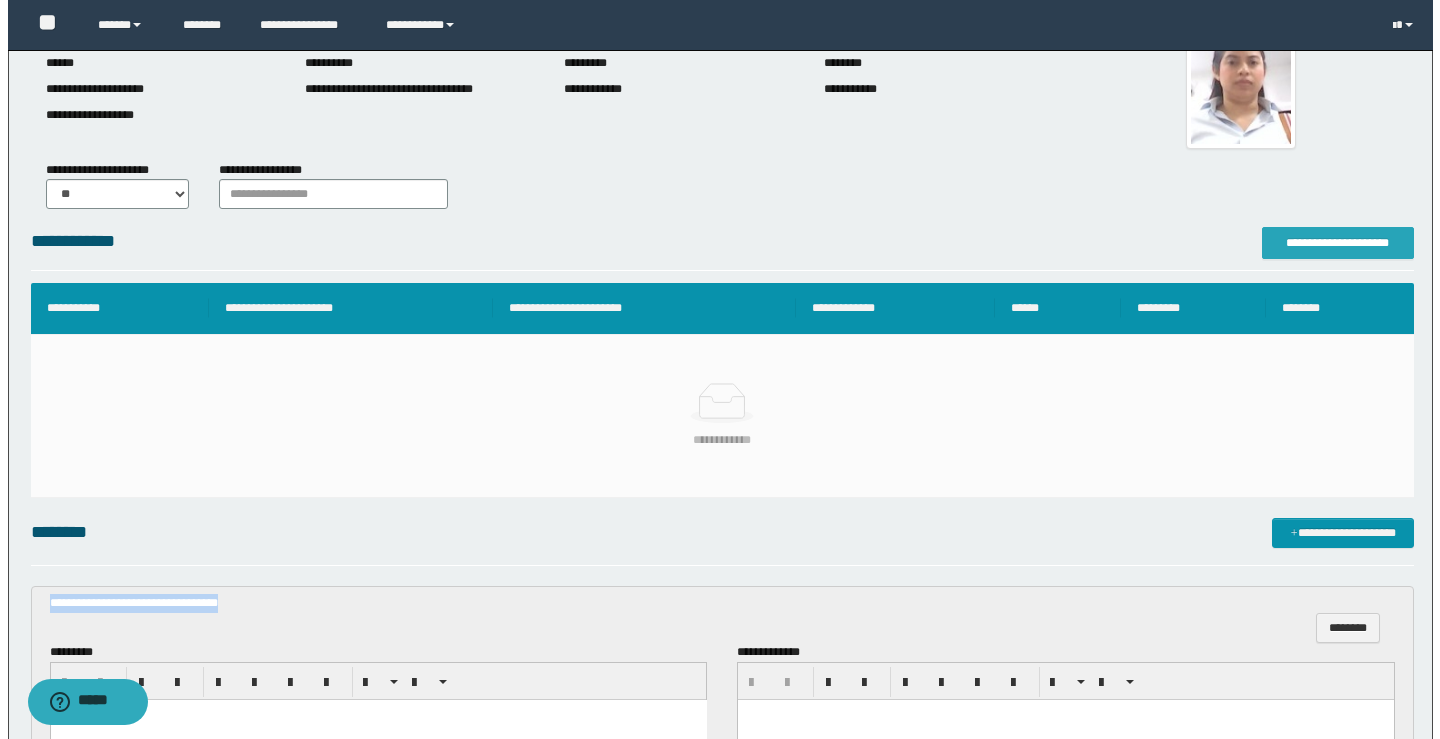 scroll, scrollTop: 100, scrollLeft: 0, axis: vertical 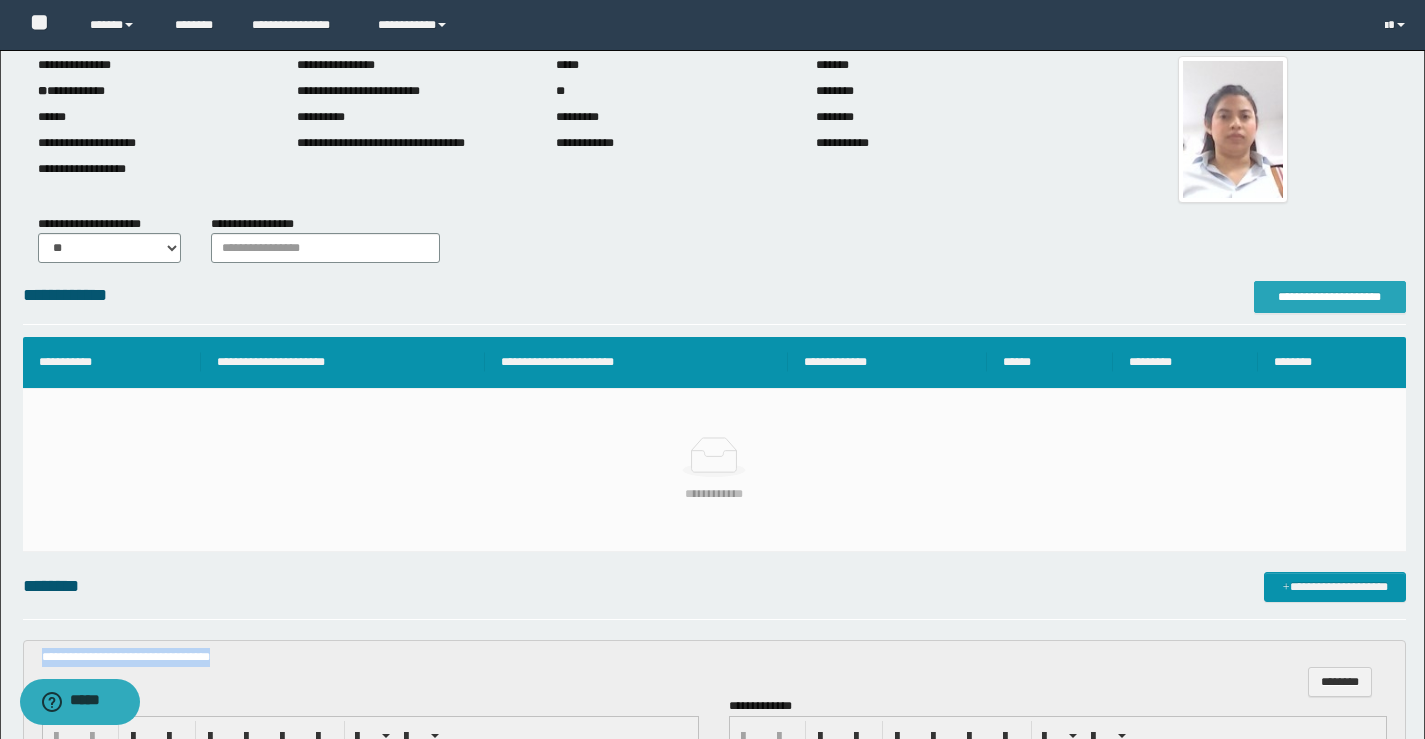 click on "**********" at bounding box center [1330, 297] 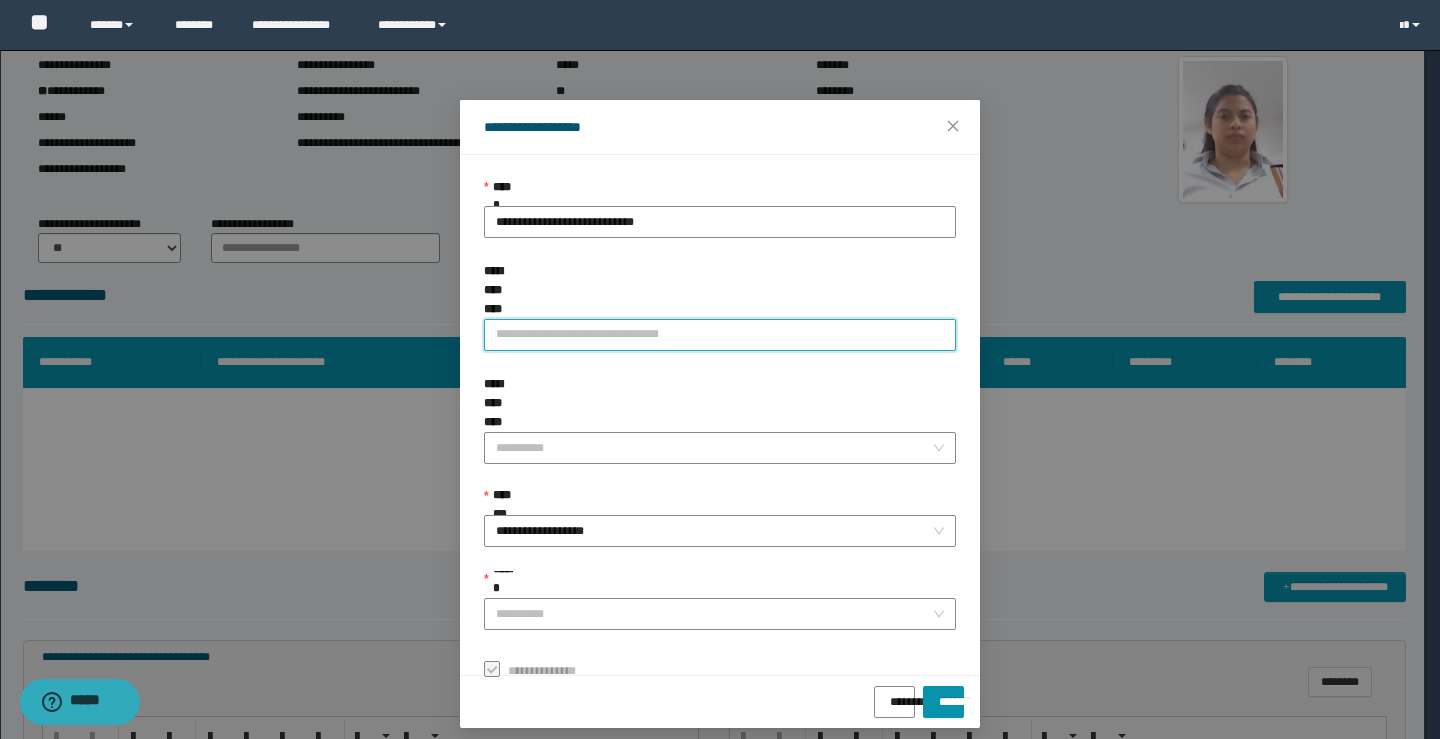 click on "**********" at bounding box center (720, 335) 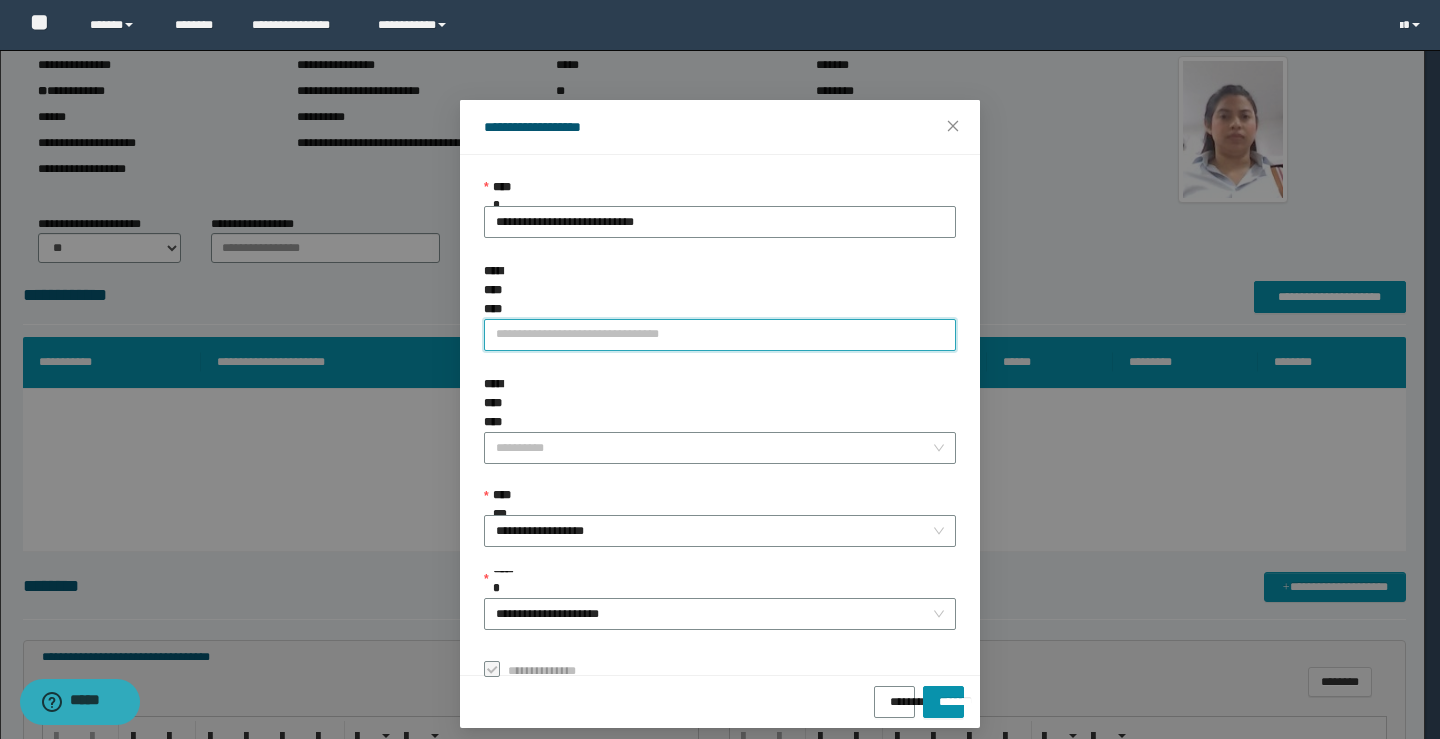 paste on "**********" 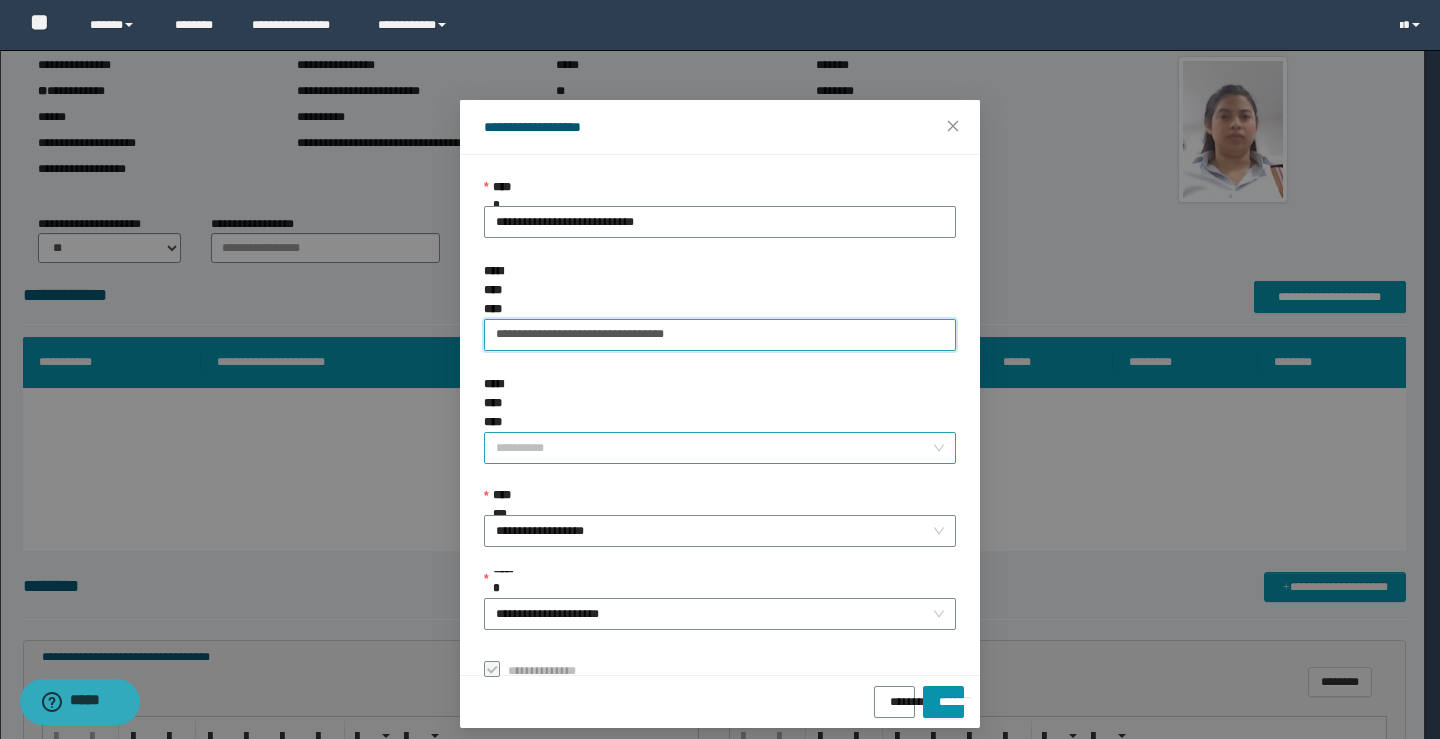 type on "**********" 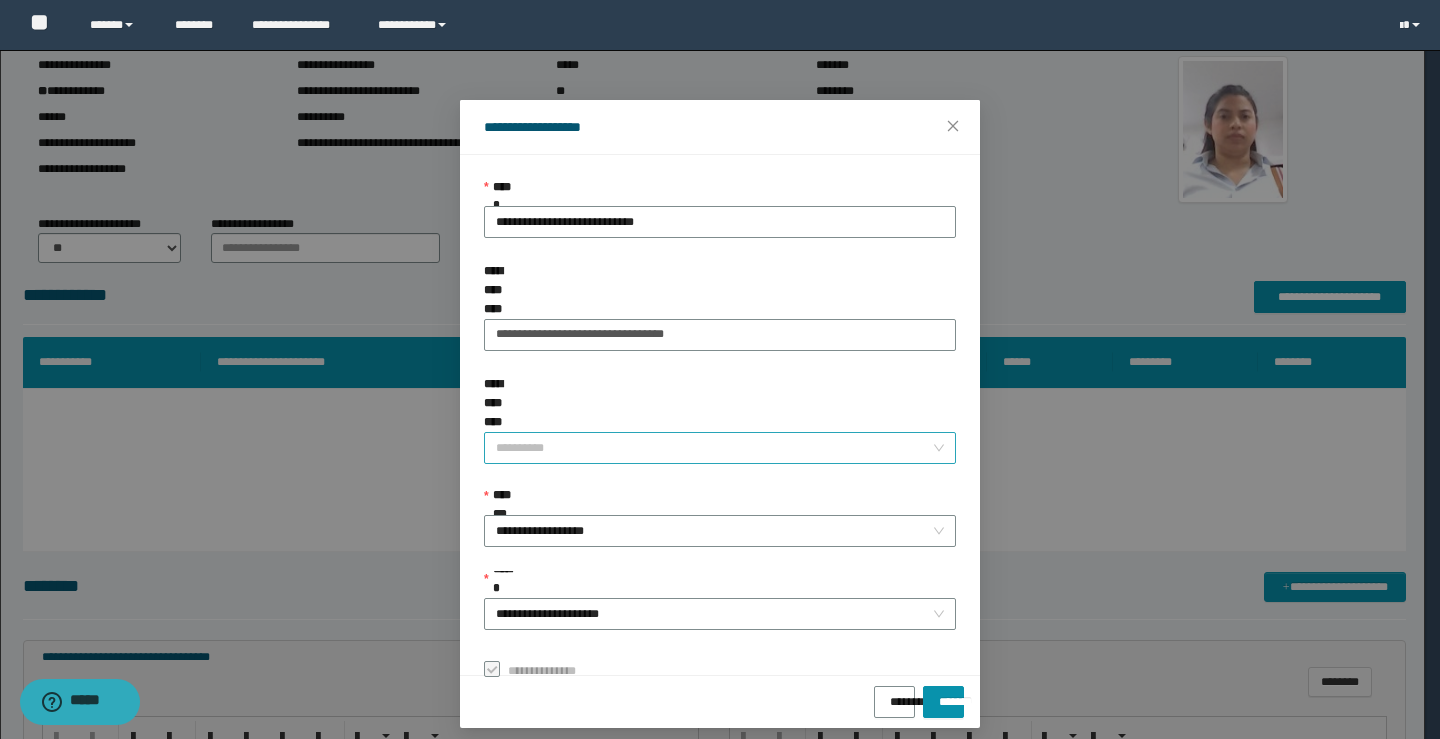 click on "**********" at bounding box center [714, 448] 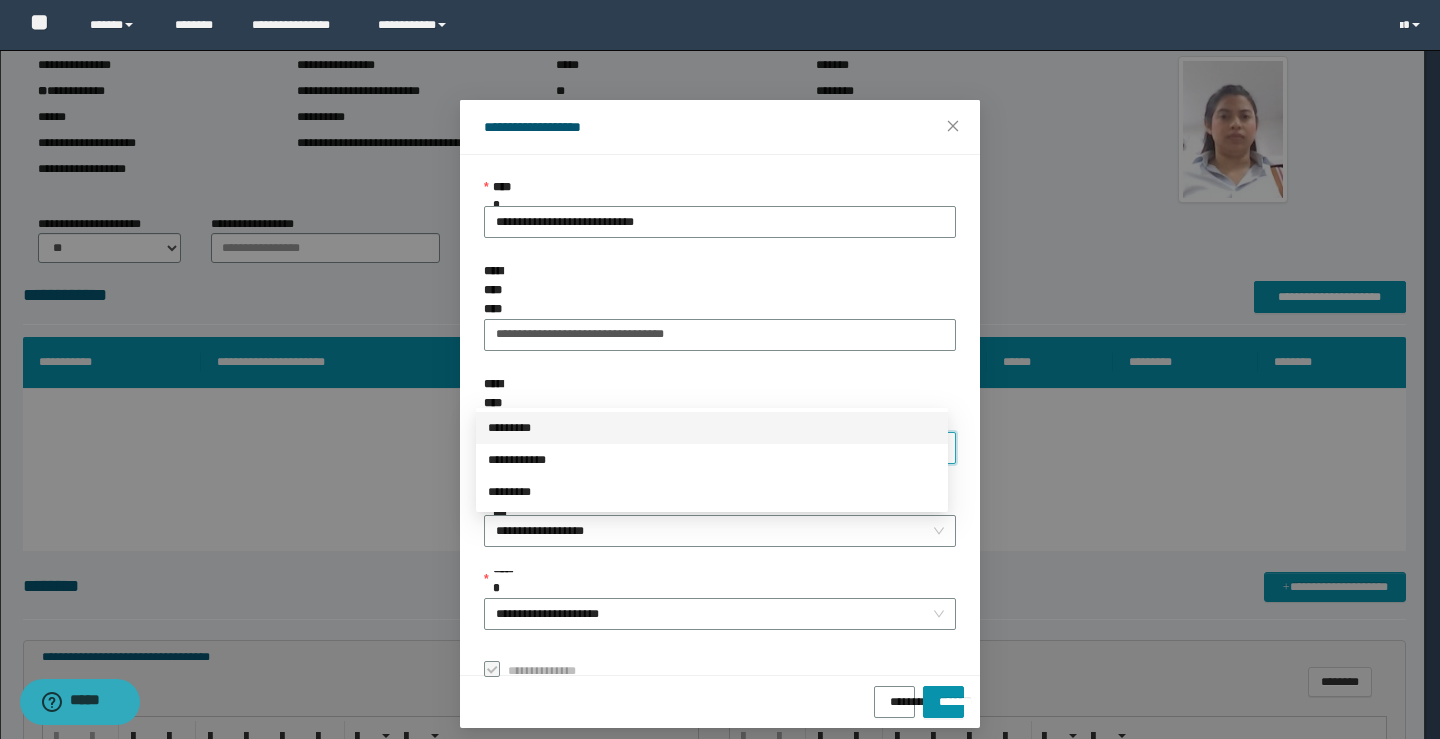 click on "*********" at bounding box center [712, 428] 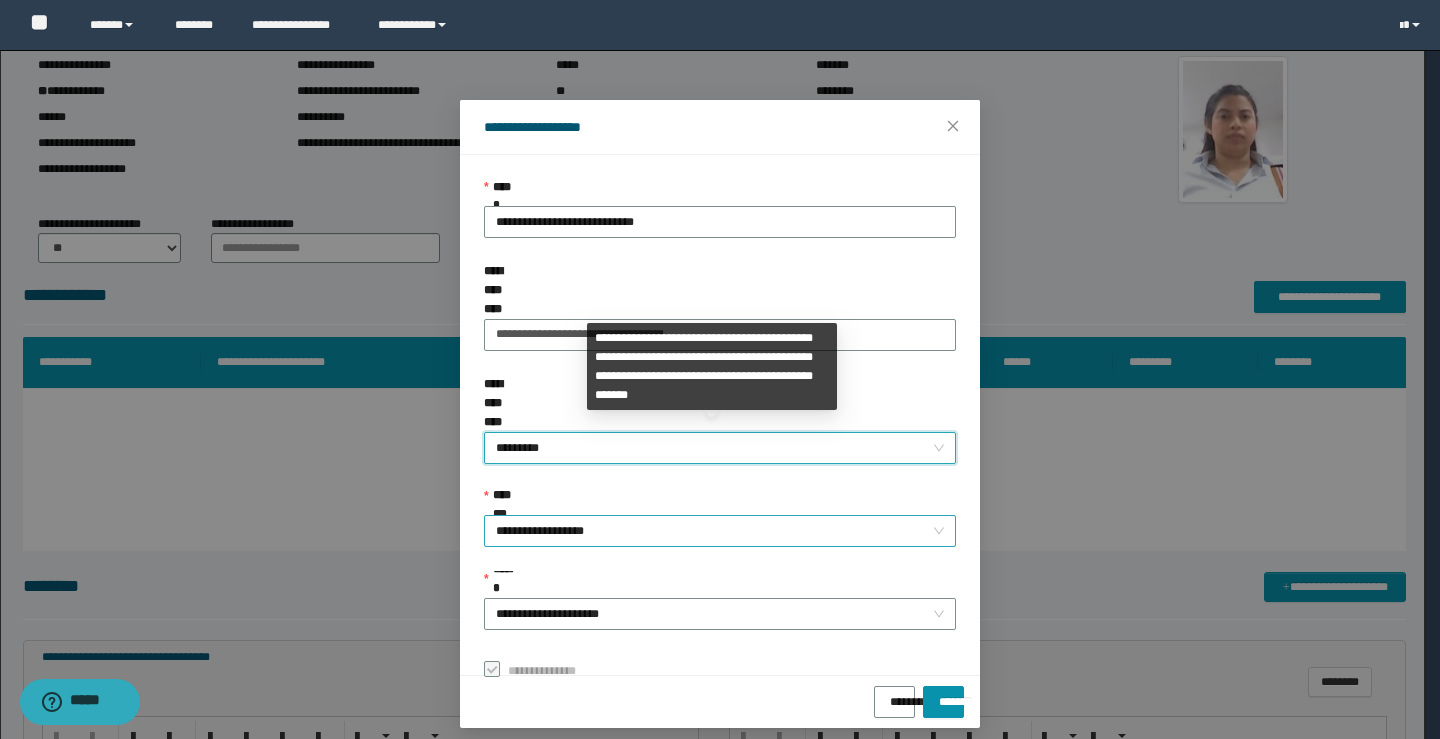 click on "**********" at bounding box center (720, 531) 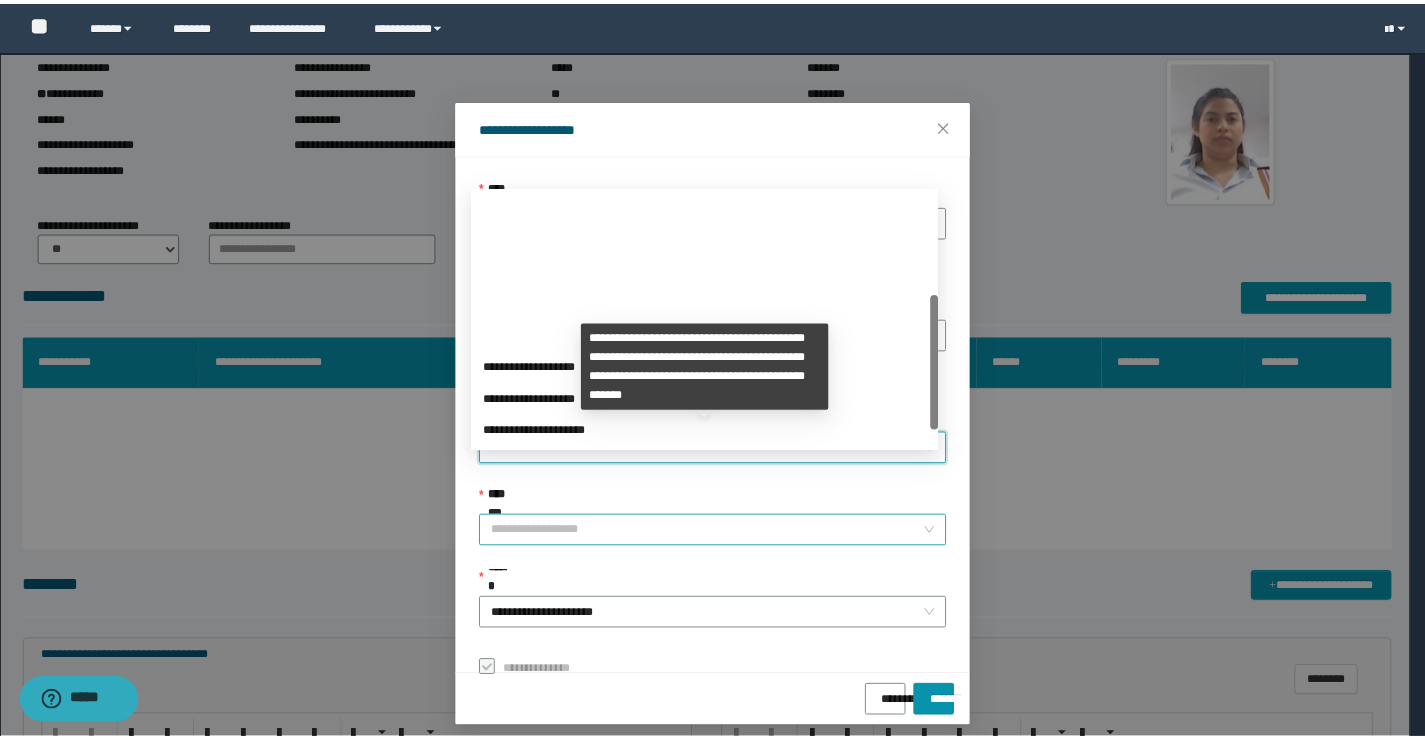scroll, scrollTop: 192, scrollLeft: 0, axis: vertical 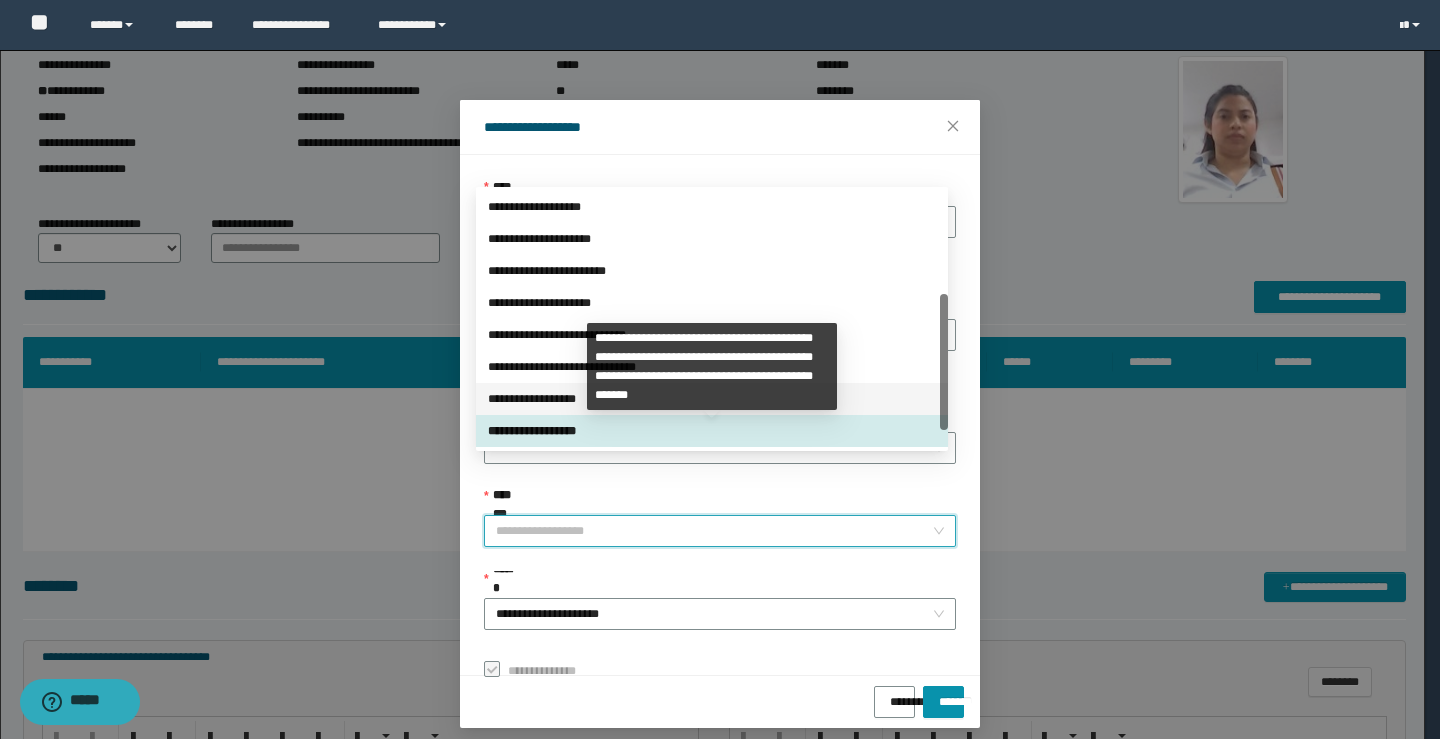 click on "**********" at bounding box center [712, 399] 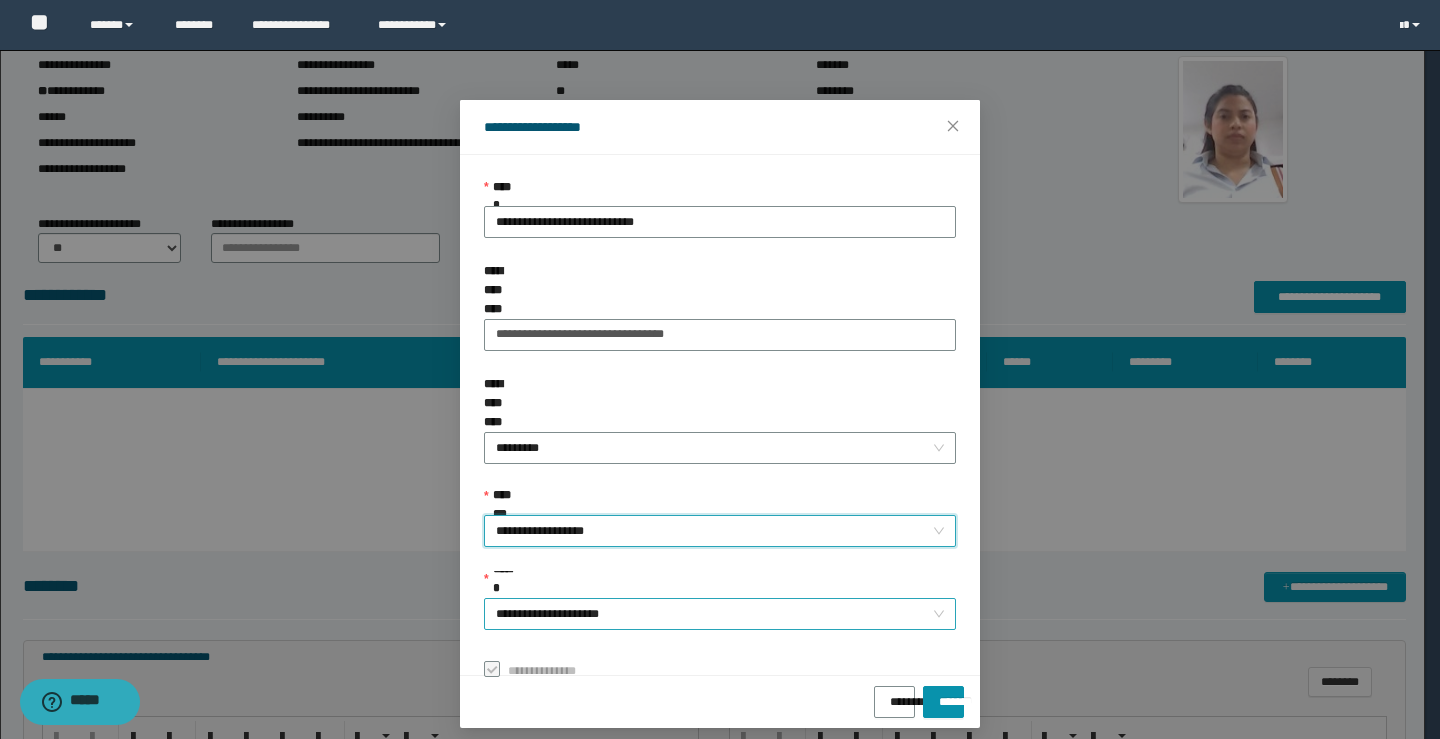 click on "**********" at bounding box center (720, 614) 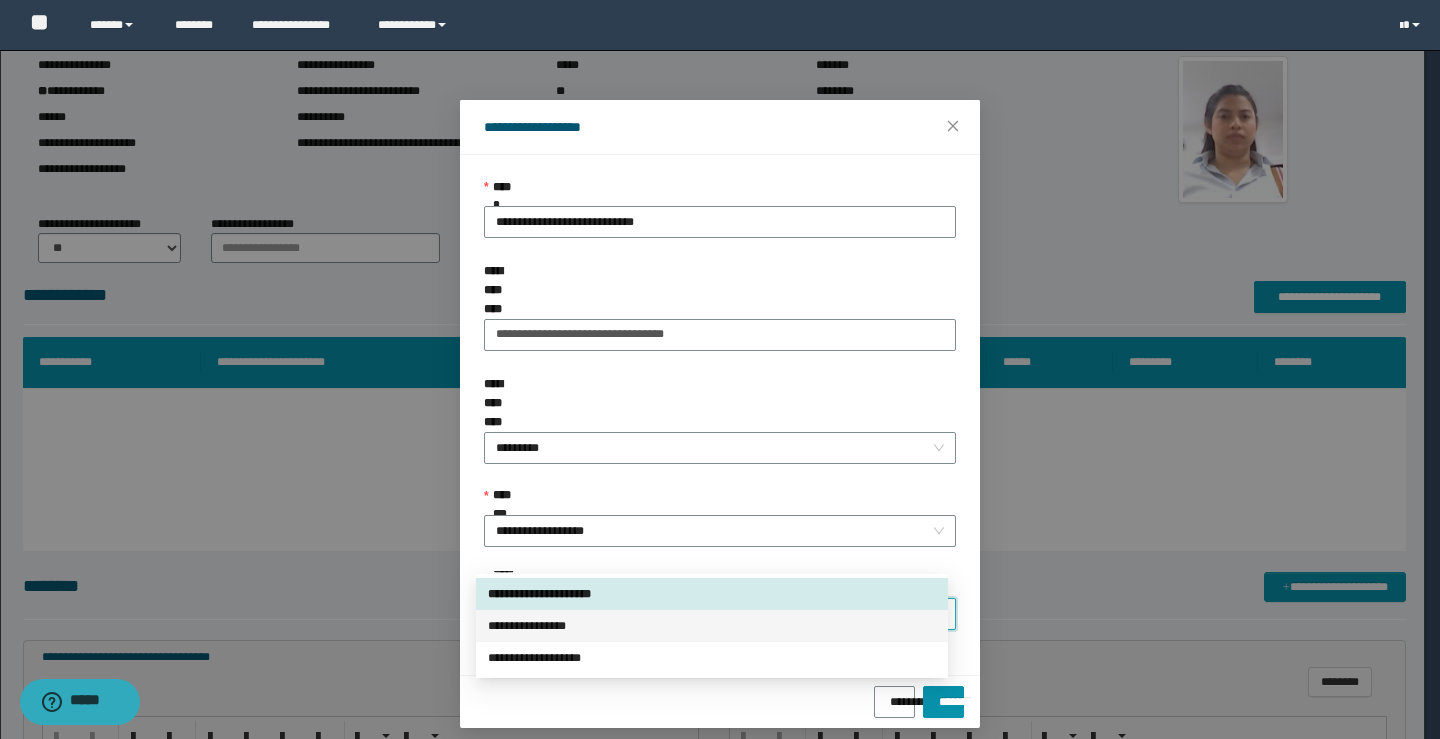 click on "**********" at bounding box center (712, 626) 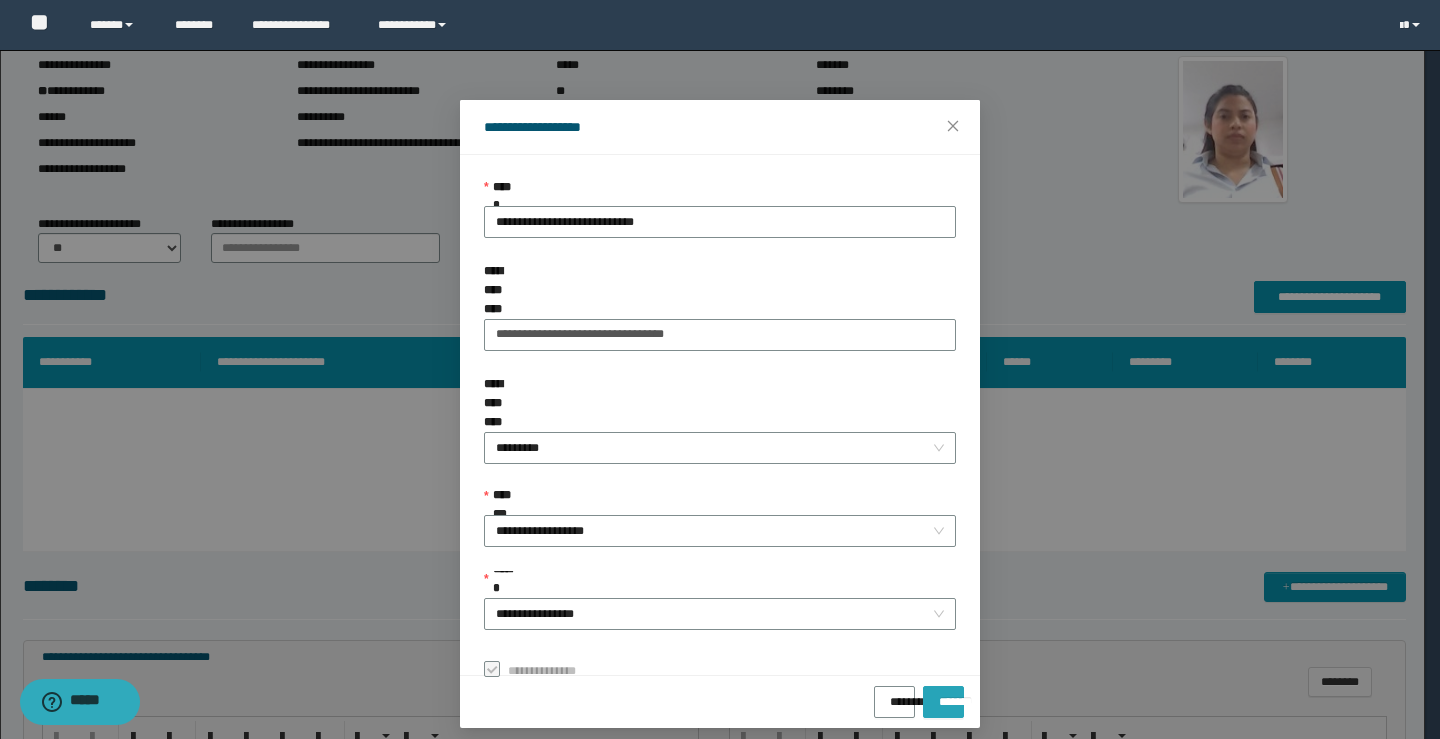 click on "*******" at bounding box center [943, 695] 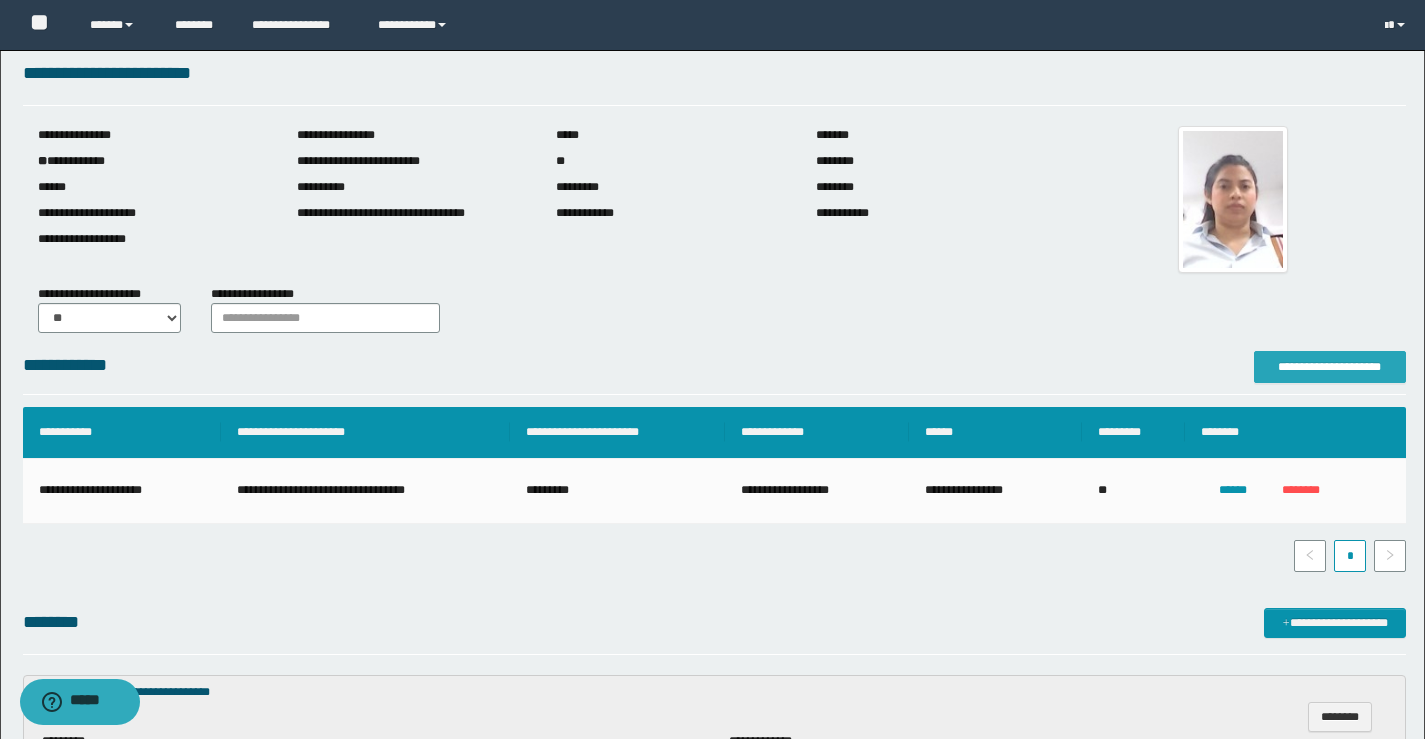 scroll, scrollTop: 0, scrollLeft: 0, axis: both 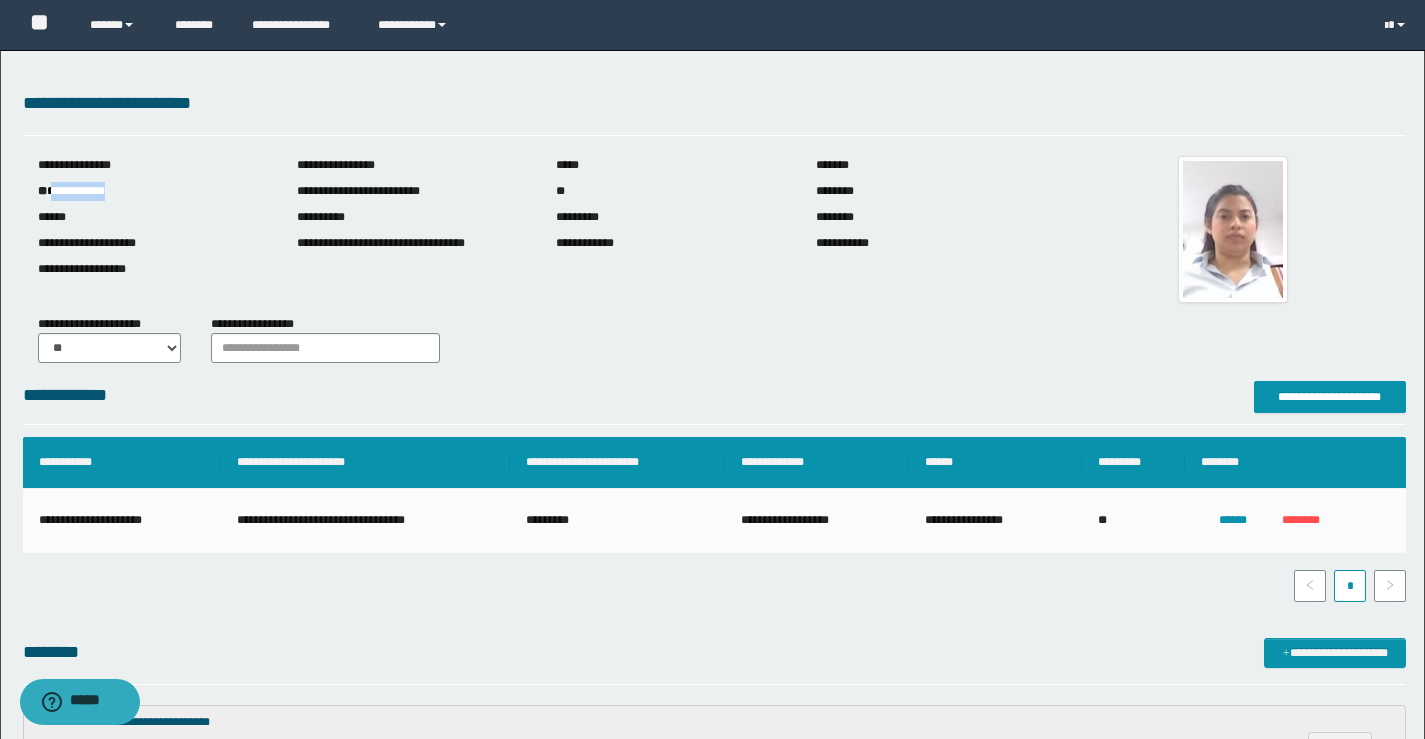 drag, startPoint x: 128, startPoint y: 191, endPoint x: 56, endPoint y: 191, distance: 72 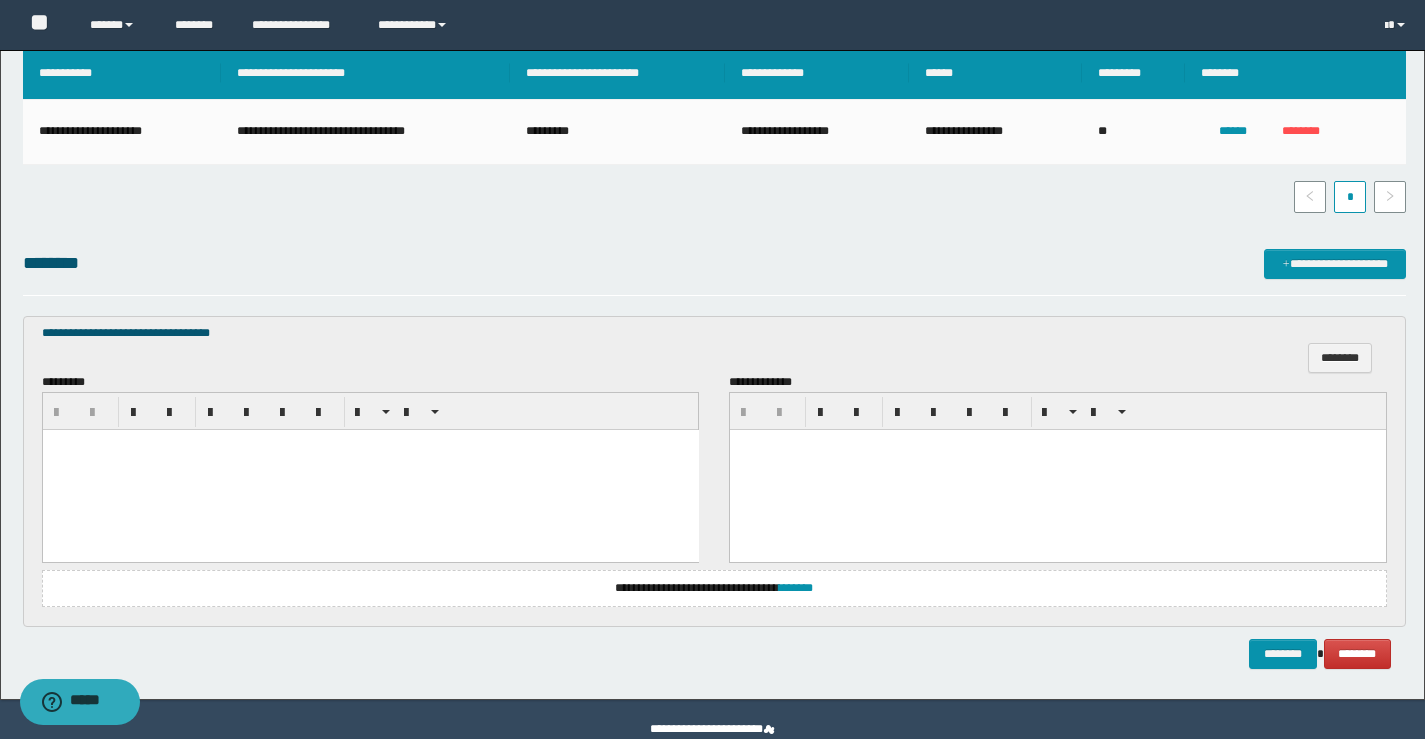 scroll, scrollTop: 400, scrollLeft: 0, axis: vertical 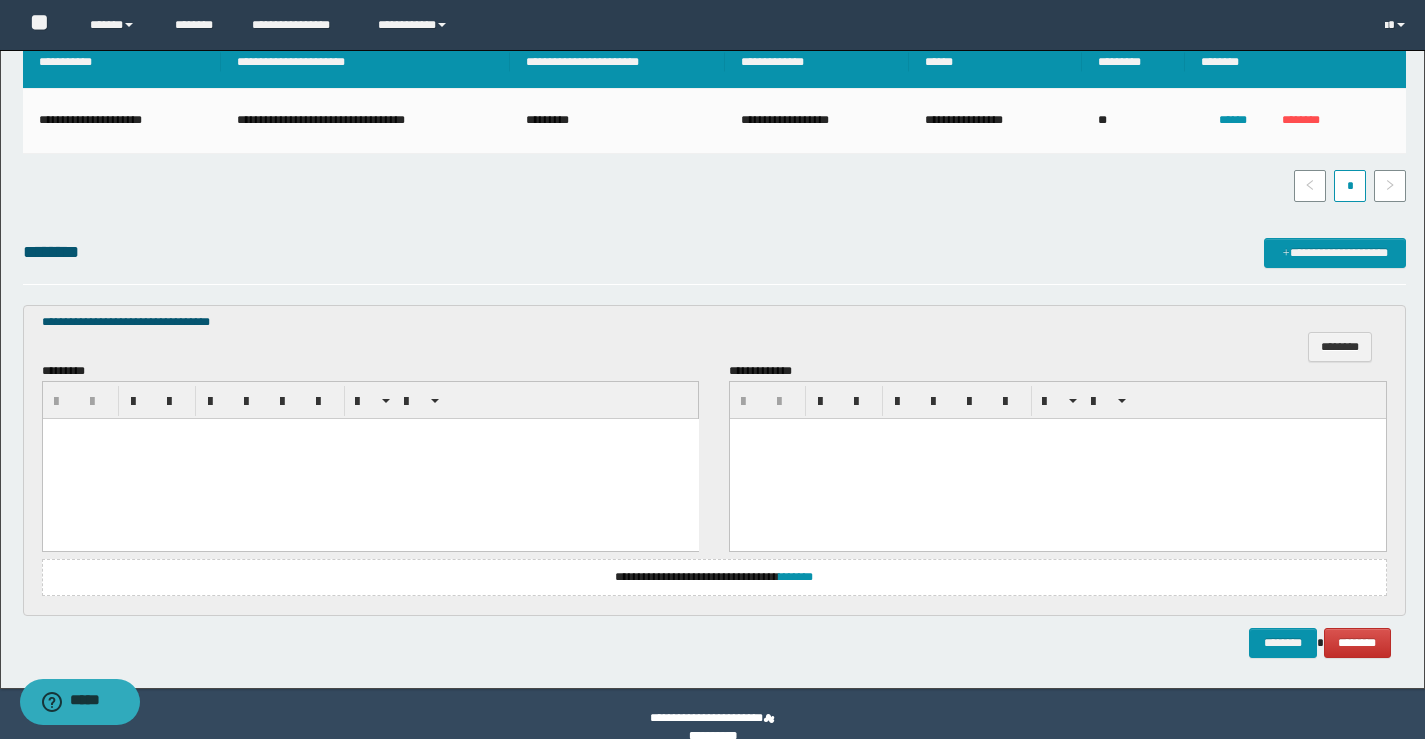 click at bounding box center (370, 458) 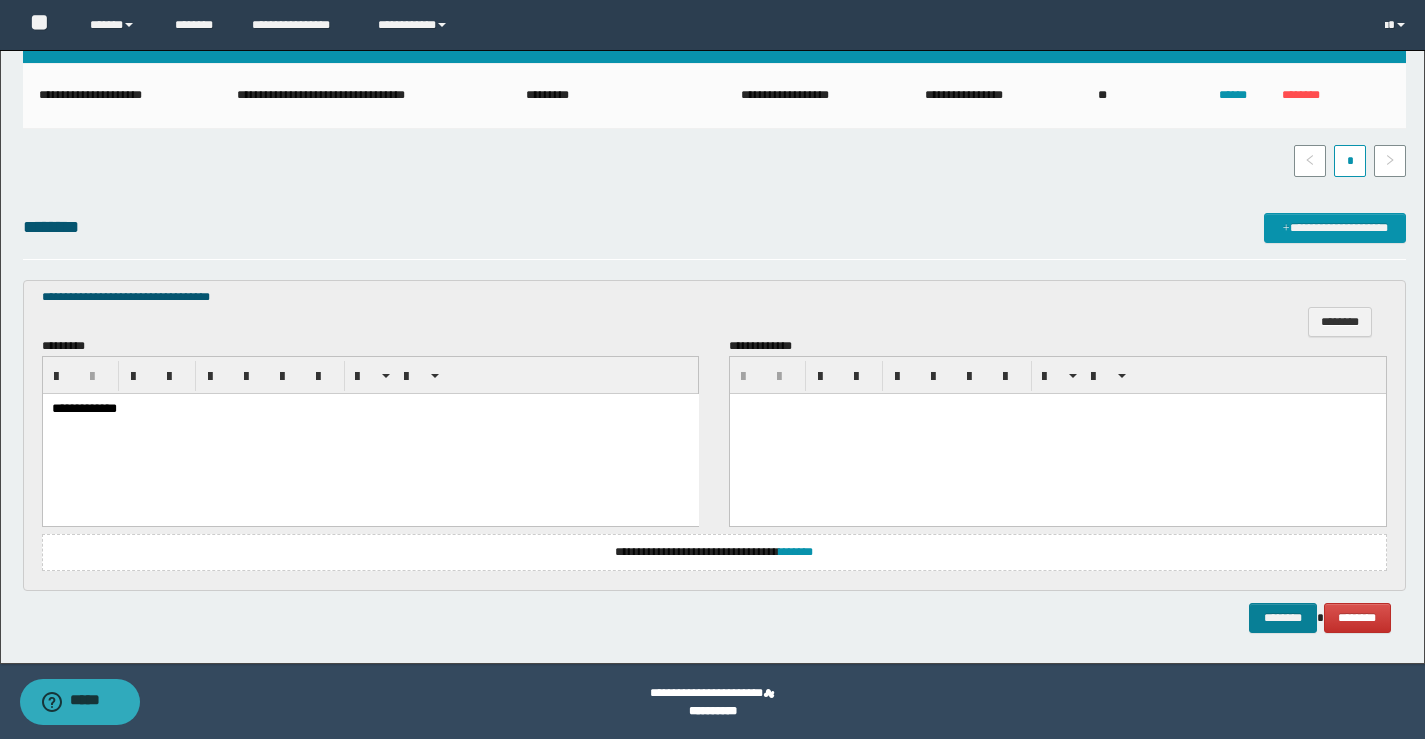 scroll, scrollTop: 427, scrollLeft: 0, axis: vertical 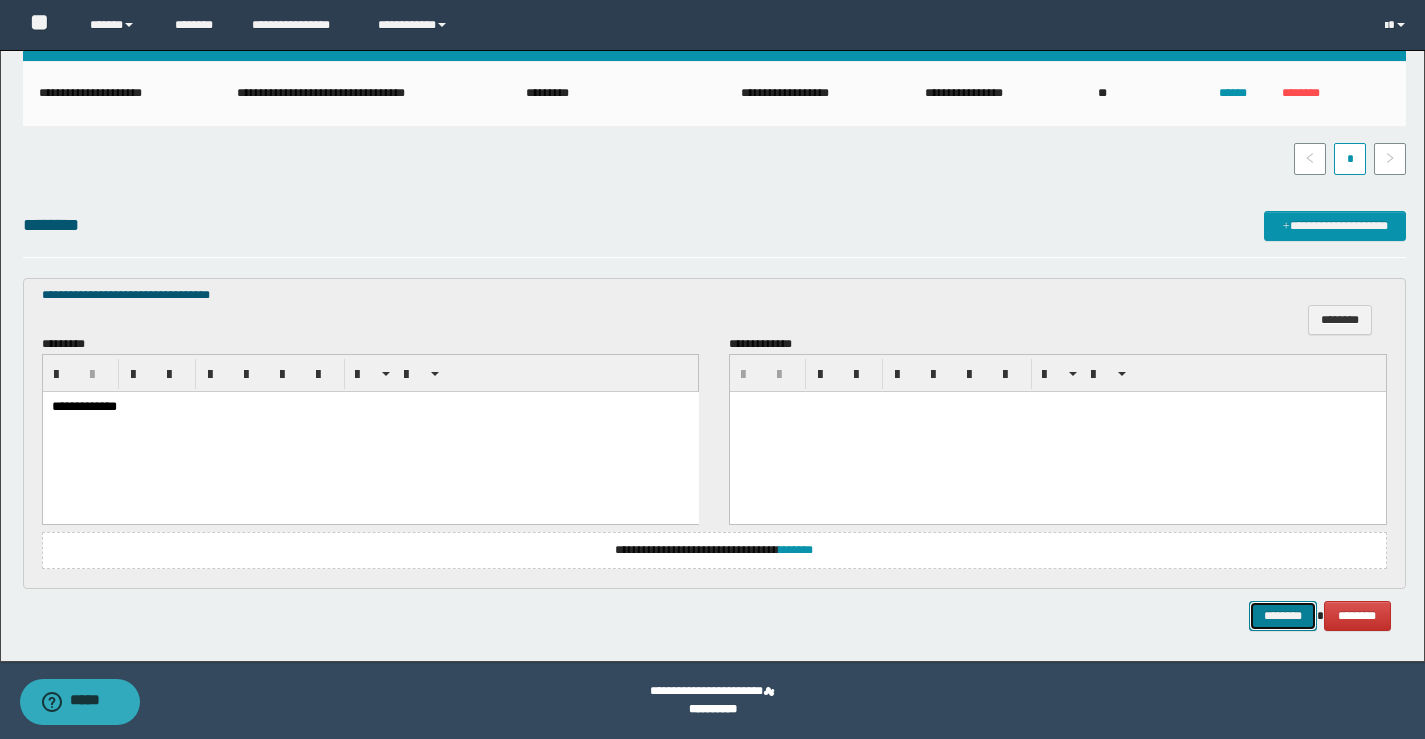click on "********" at bounding box center (1283, 616) 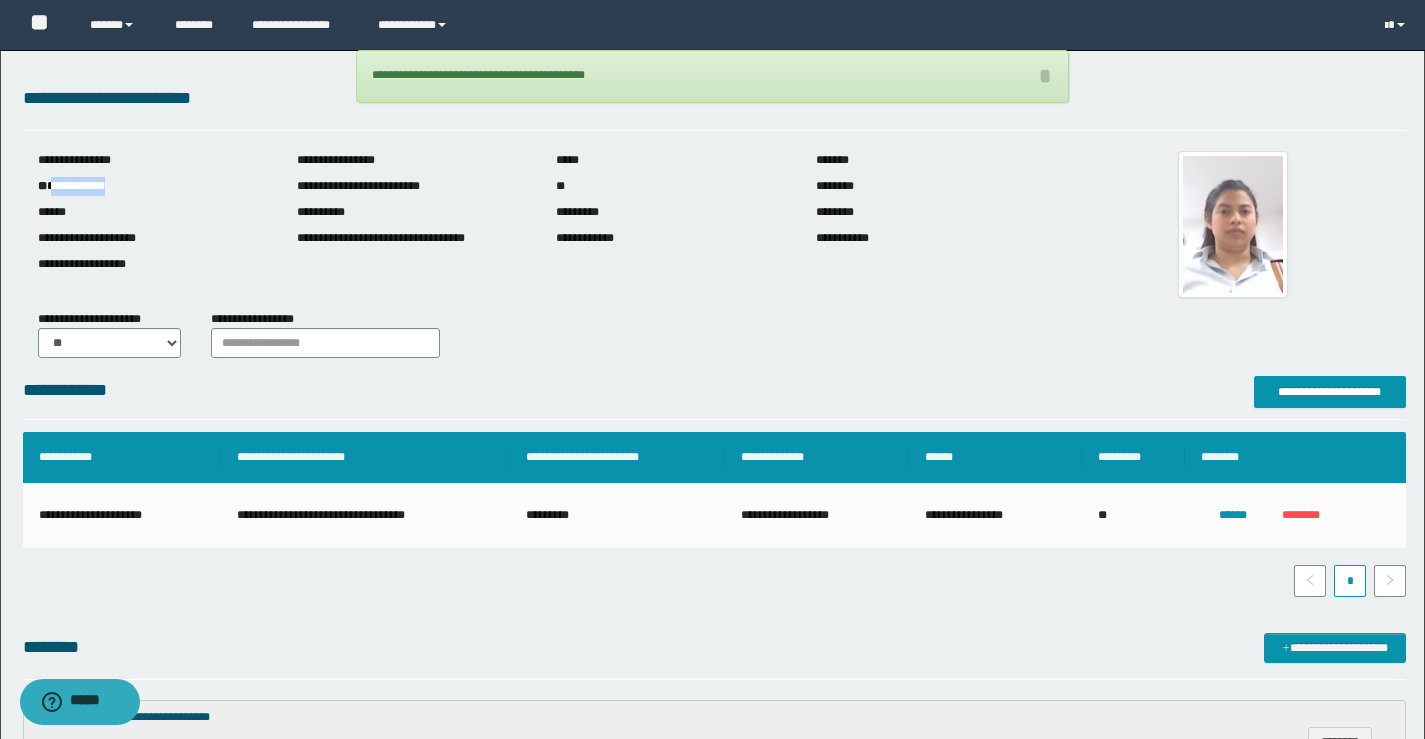 scroll, scrollTop: 0, scrollLeft: 0, axis: both 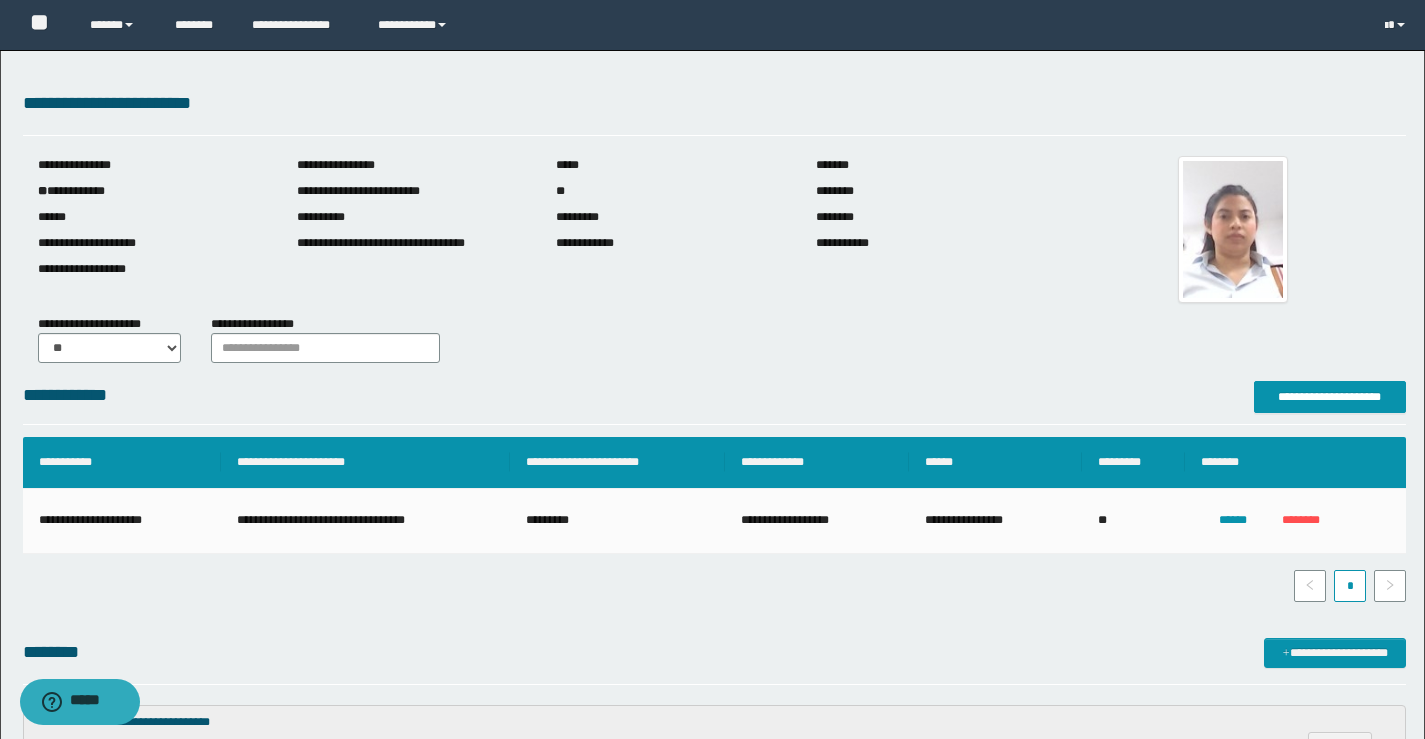 click on "**********" at bounding box center [152, 234] 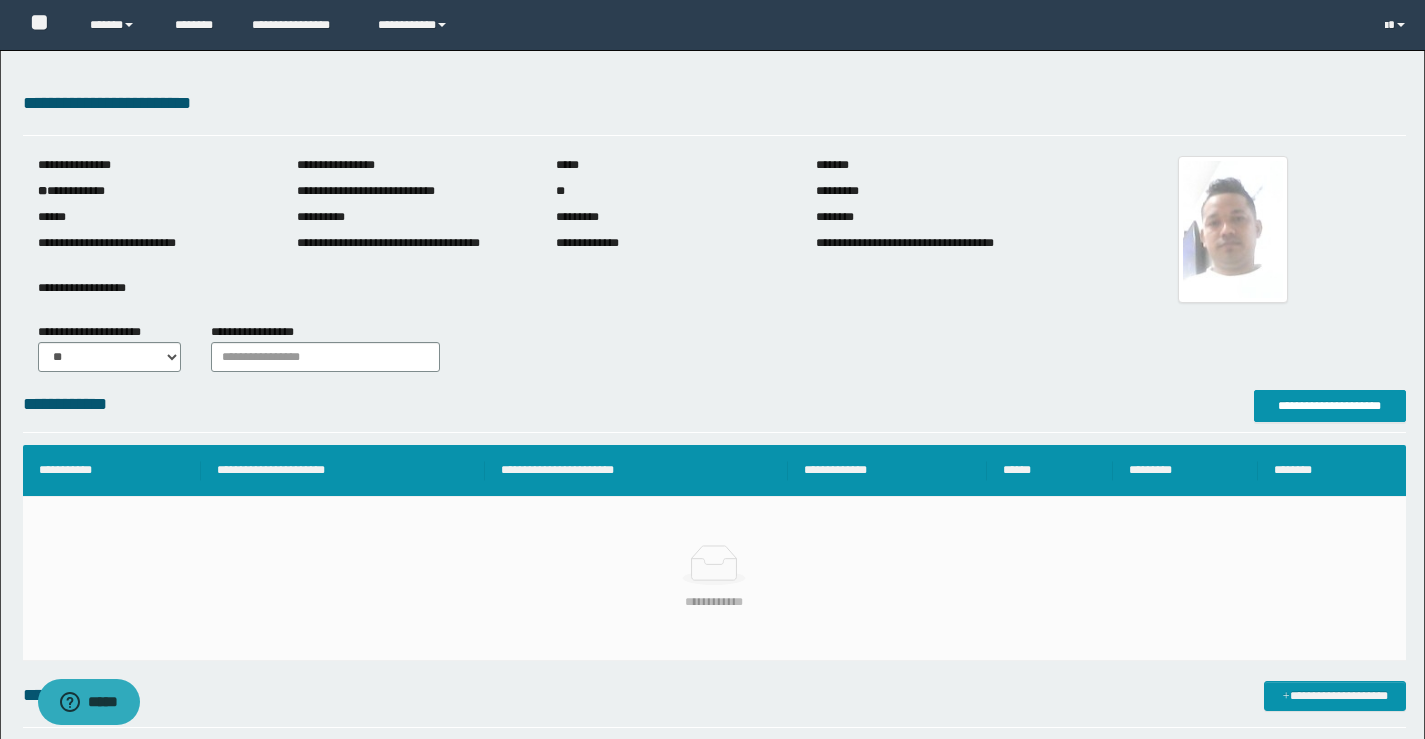 scroll, scrollTop: 0, scrollLeft: 0, axis: both 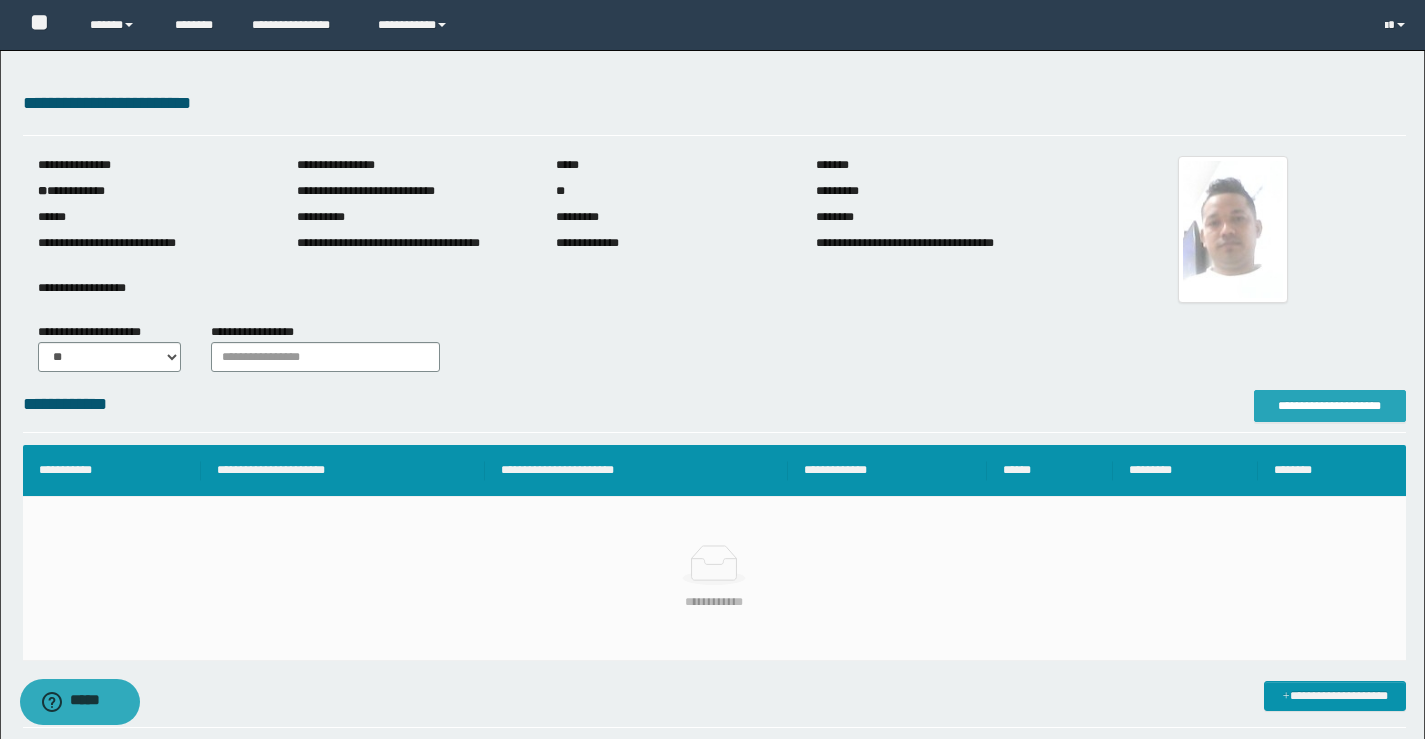click on "**********" at bounding box center (1330, 406) 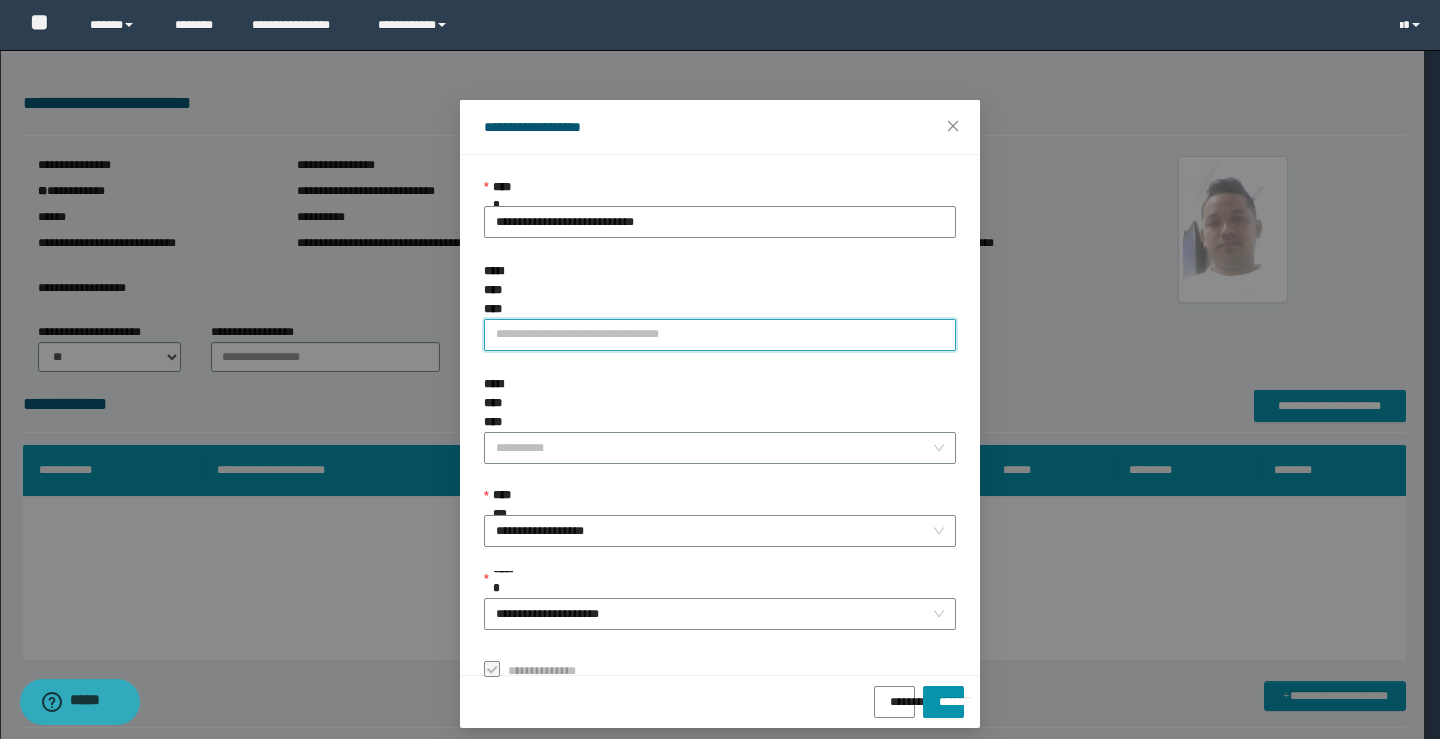 click on "**********" at bounding box center [720, 335] 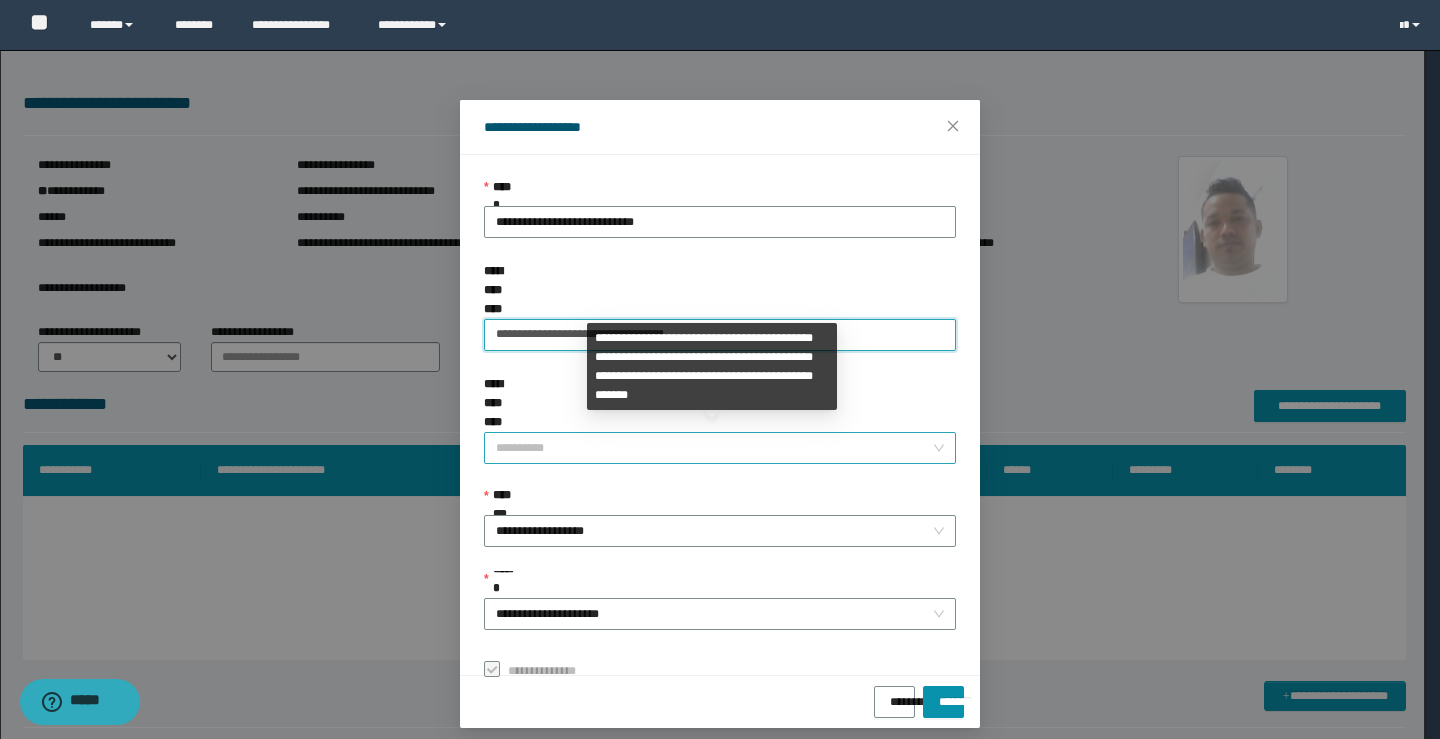 type on "**********" 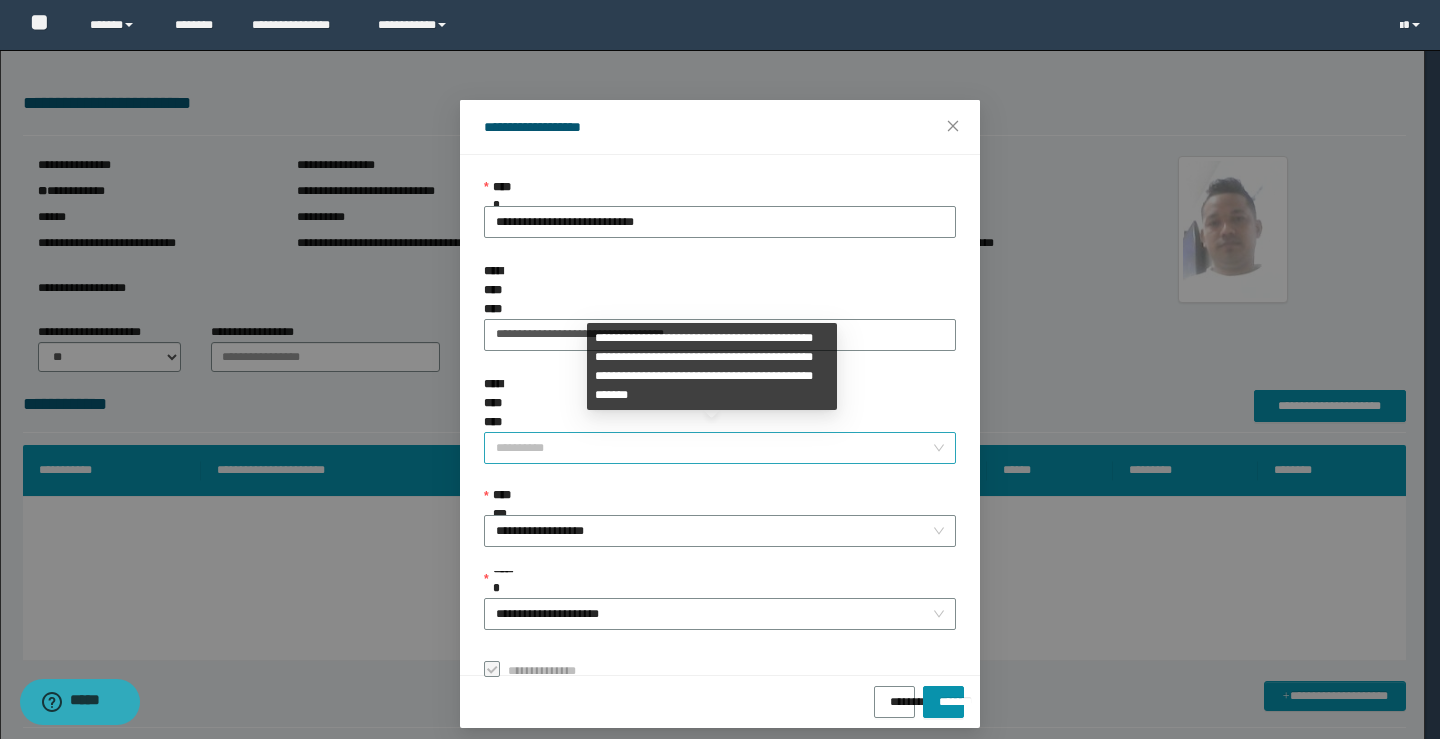 click on "**********" at bounding box center (714, 448) 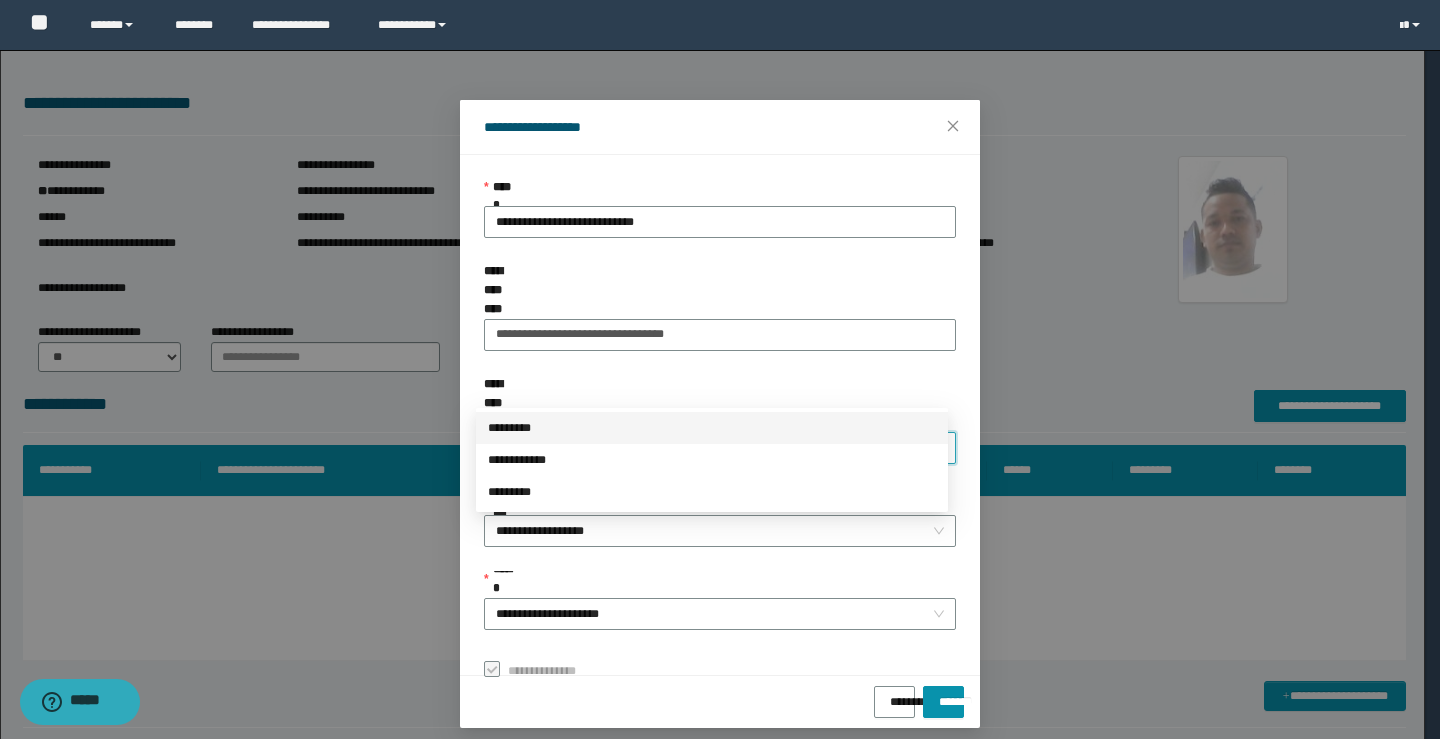 click on "*********" at bounding box center (712, 428) 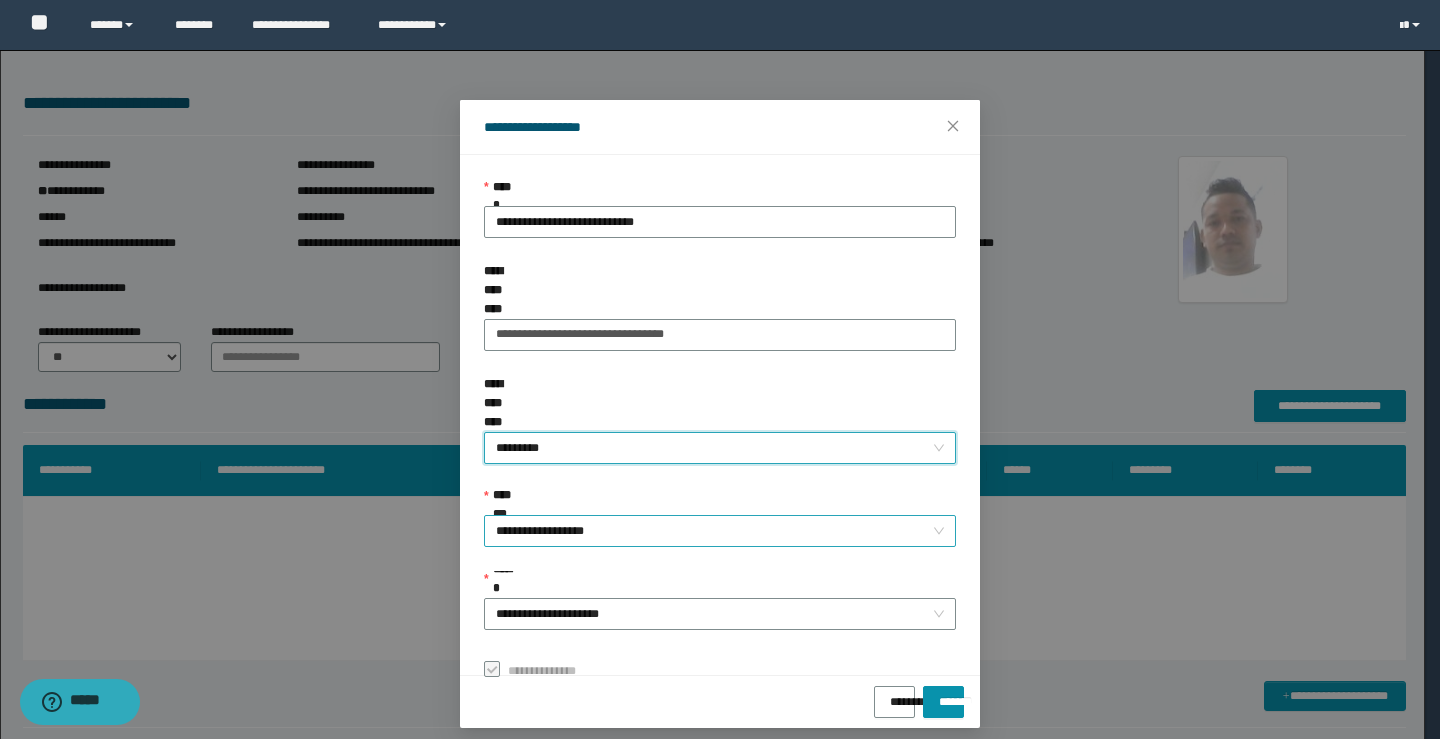 drag, startPoint x: 535, startPoint y: 502, endPoint x: 539, endPoint y: 470, distance: 32.24903 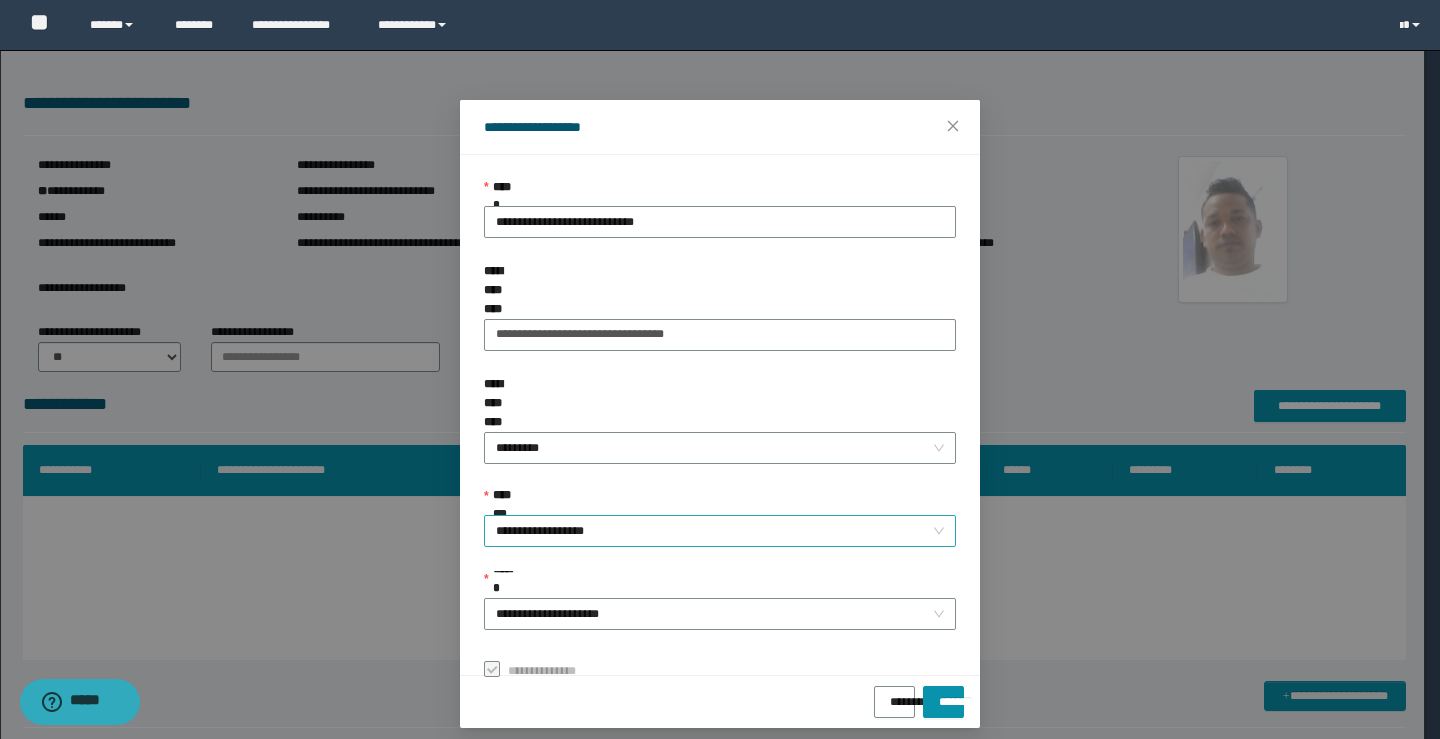 click on "**********" at bounding box center [720, 531] 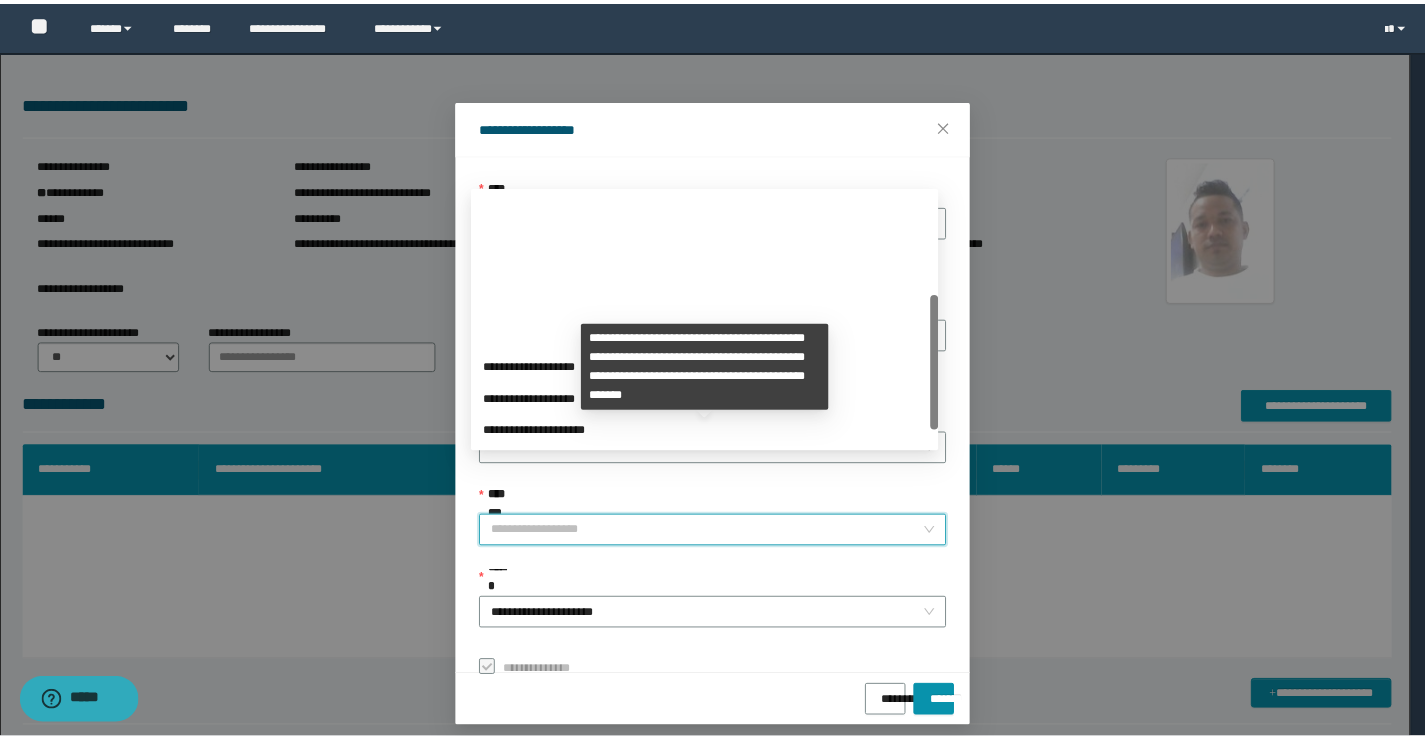 scroll, scrollTop: 192, scrollLeft: 0, axis: vertical 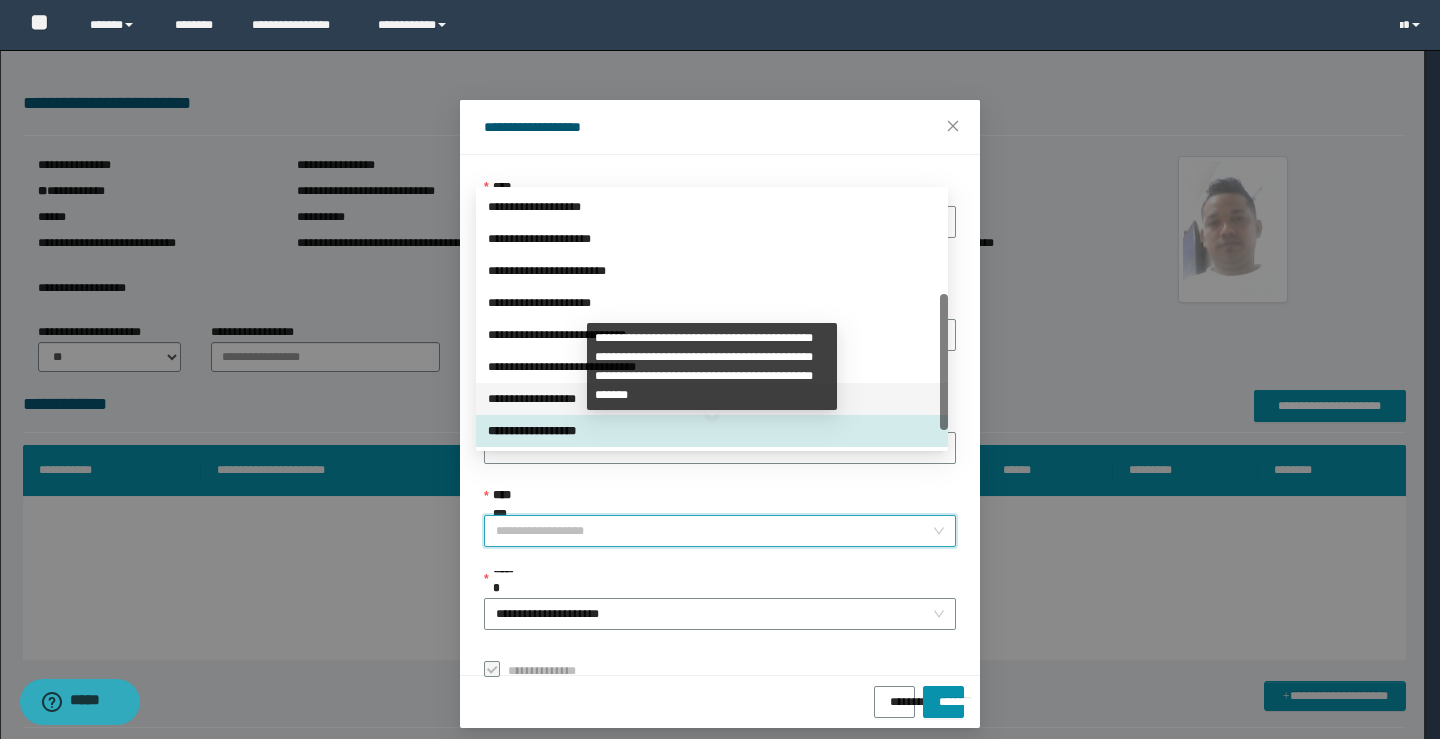 drag, startPoint x: 511, startPoint y: 391, endPoint x: 546, endPoint y: 442, distance: 61.854668 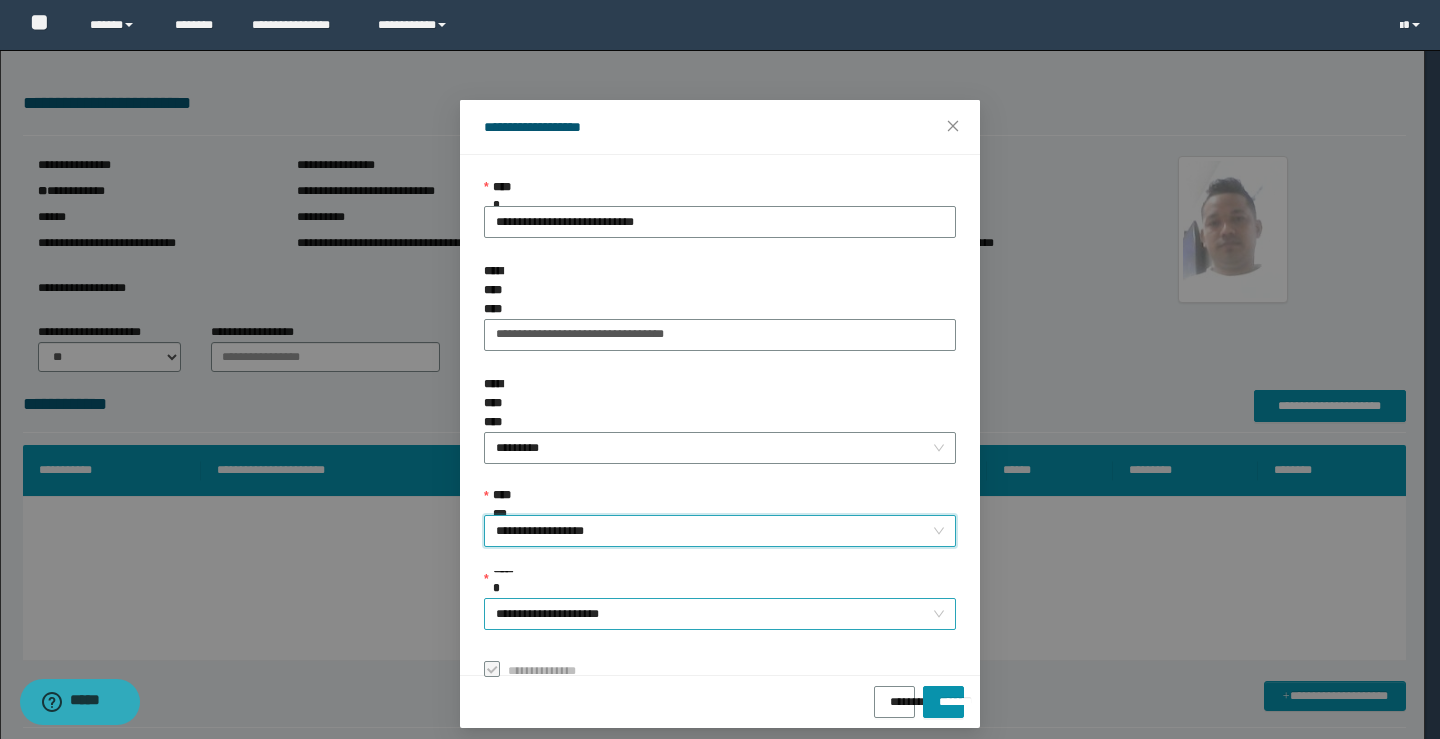 click on "**********" at bounding box center (720, 614) 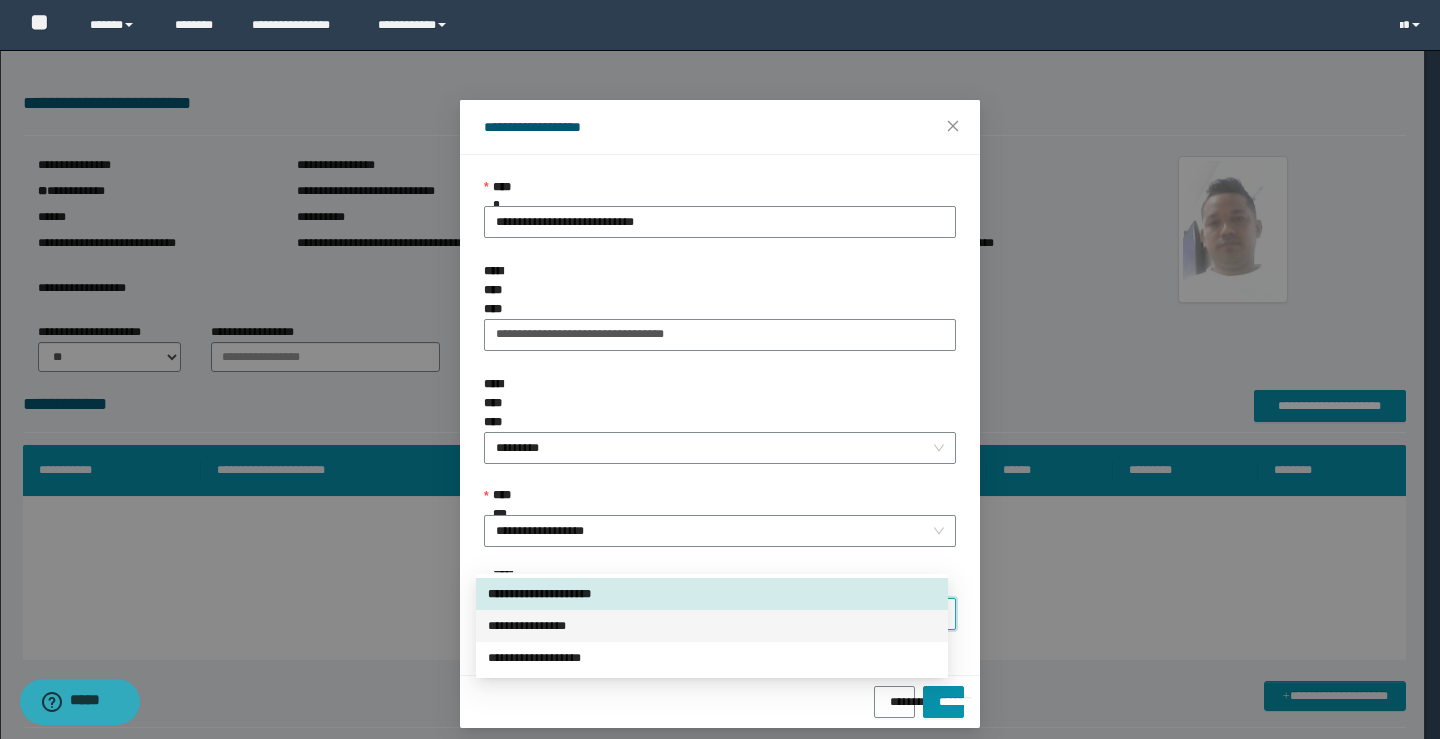 click on "**********" at bounding box center (712, 626) 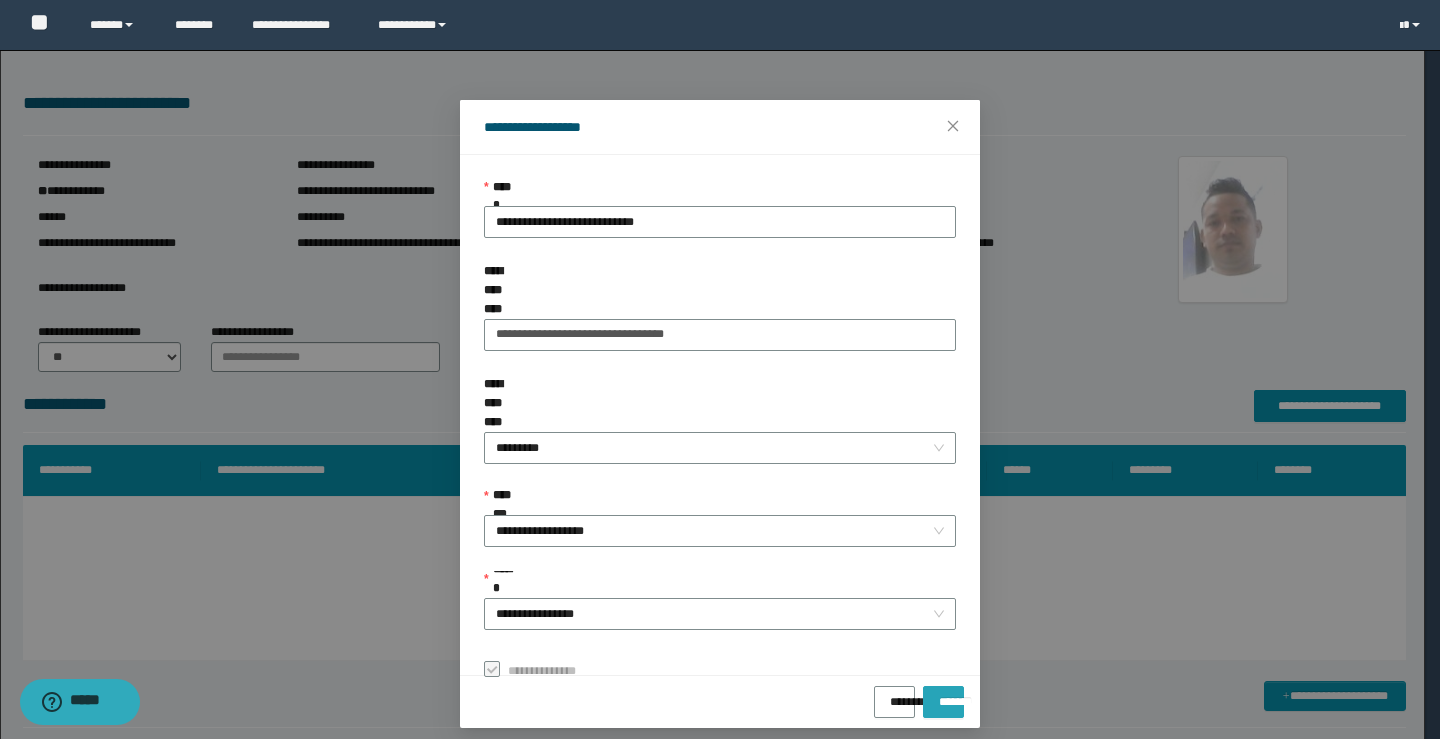 click on "*******" at bounding box center (943, 695) 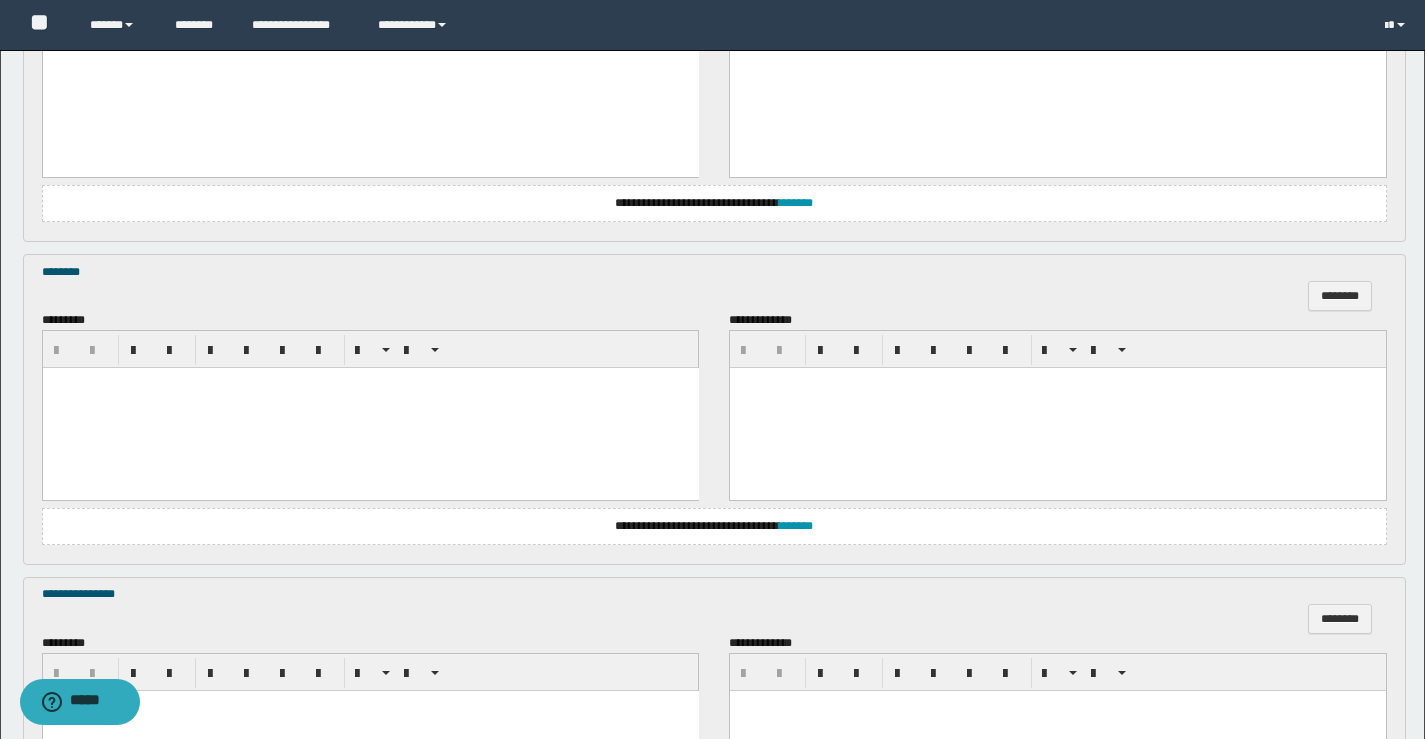 scroll, scrollTop: 1081, scrollLeft: 0, axis: vertical 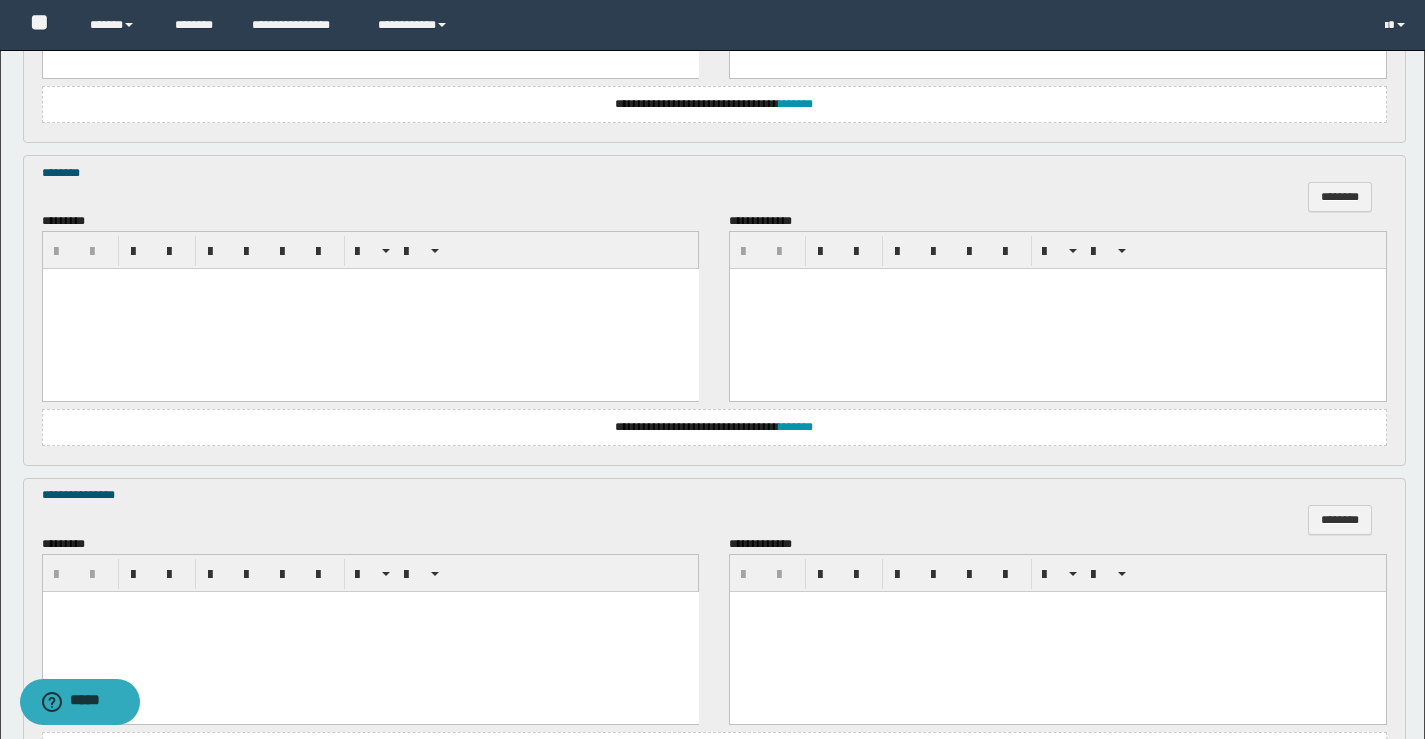 click at bounding box center (370, 309) 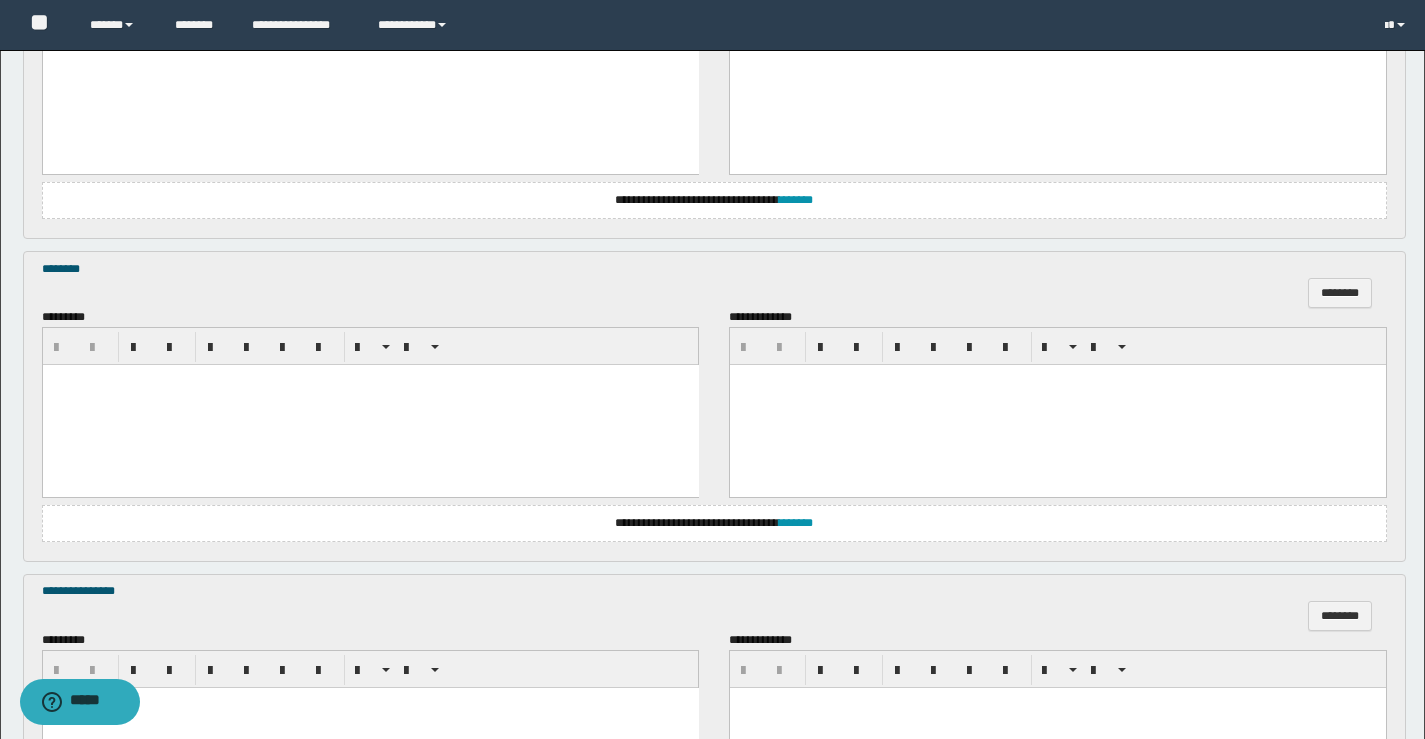 scroll, scrollTop: 681, scrollLeft: 0, axis: vertical 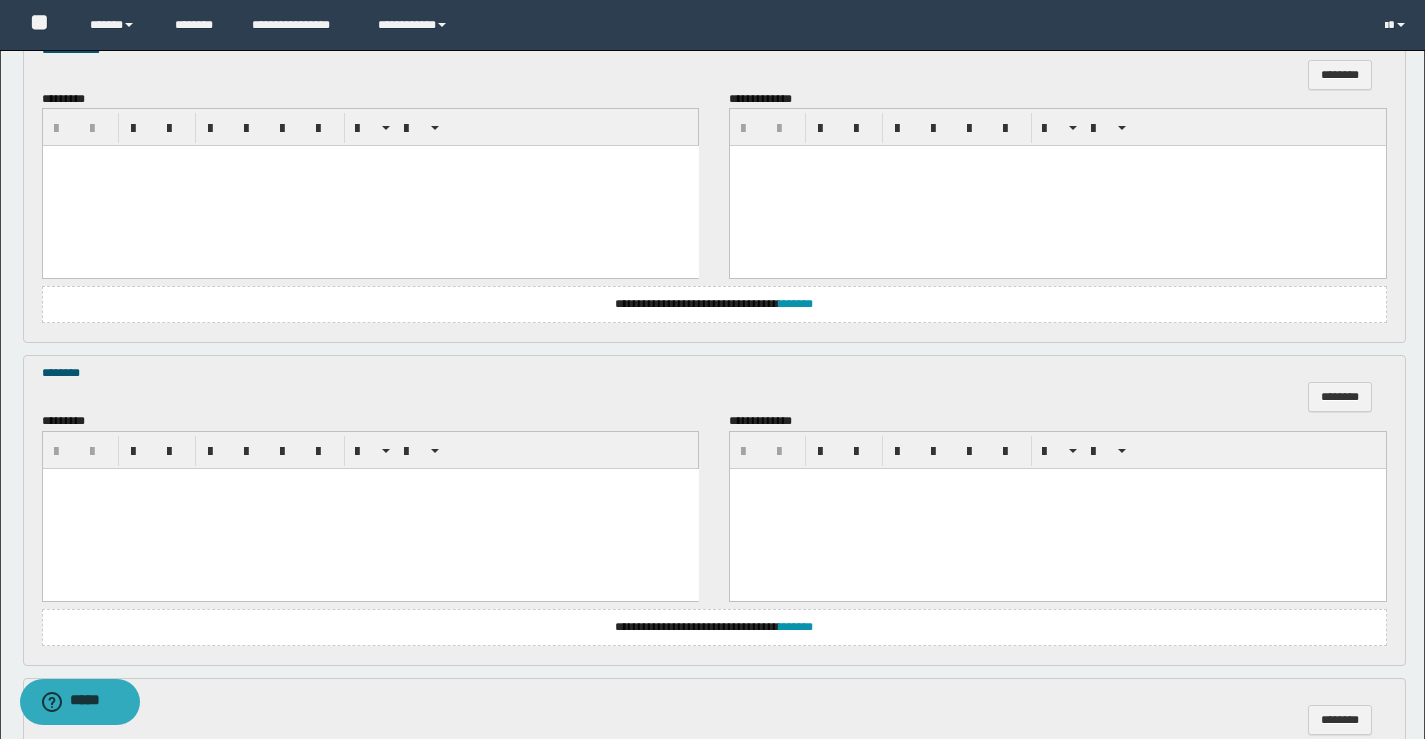 click at bounding box center [370, 186] 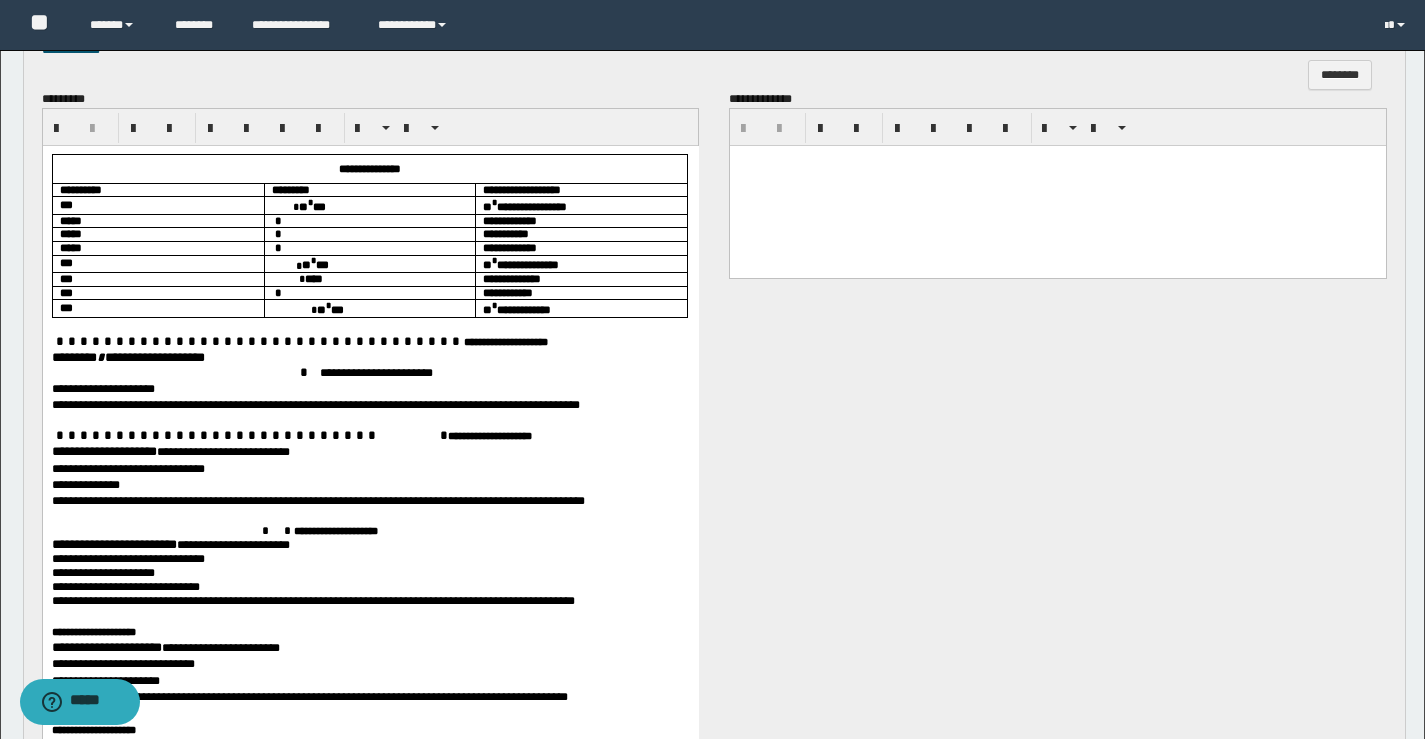 click on "**********" at bounding box center [369, 205] 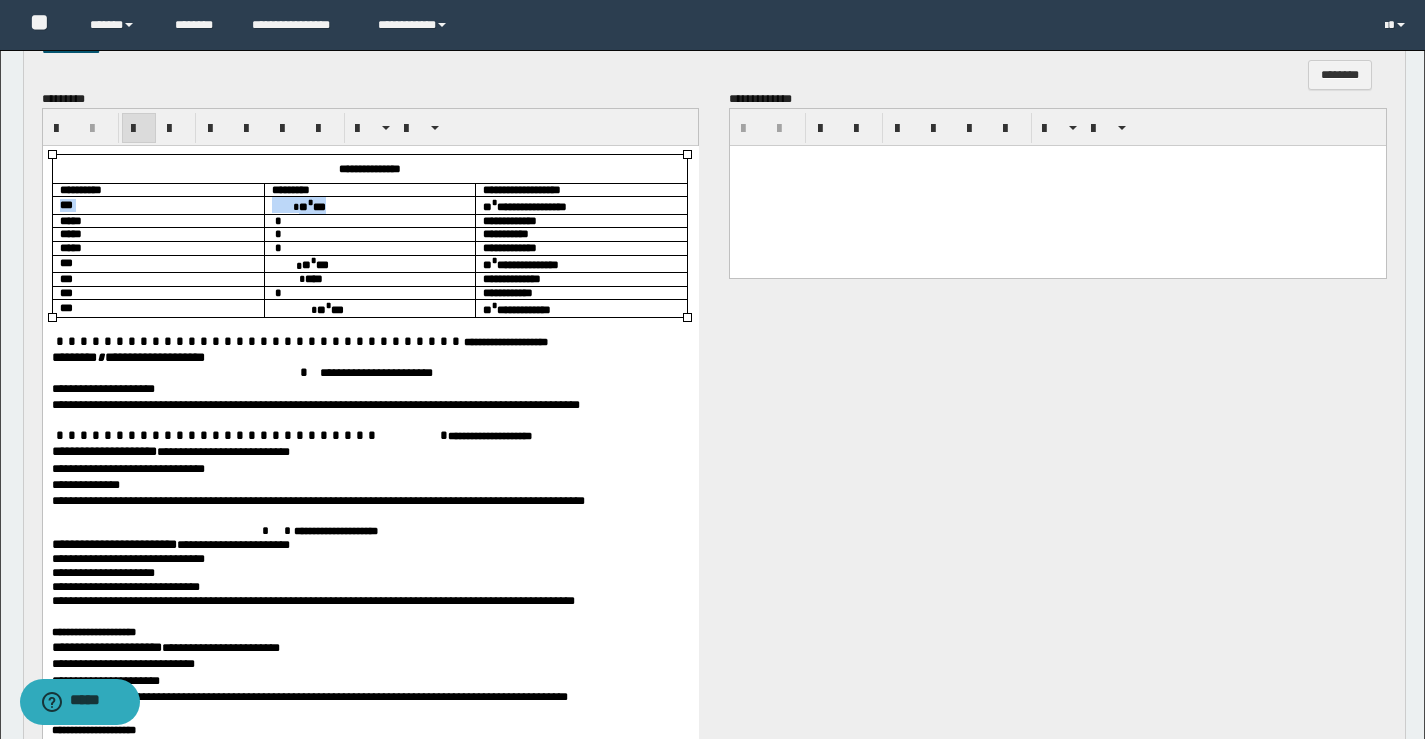 click on "** * ***" at bounding box center (369, 205) 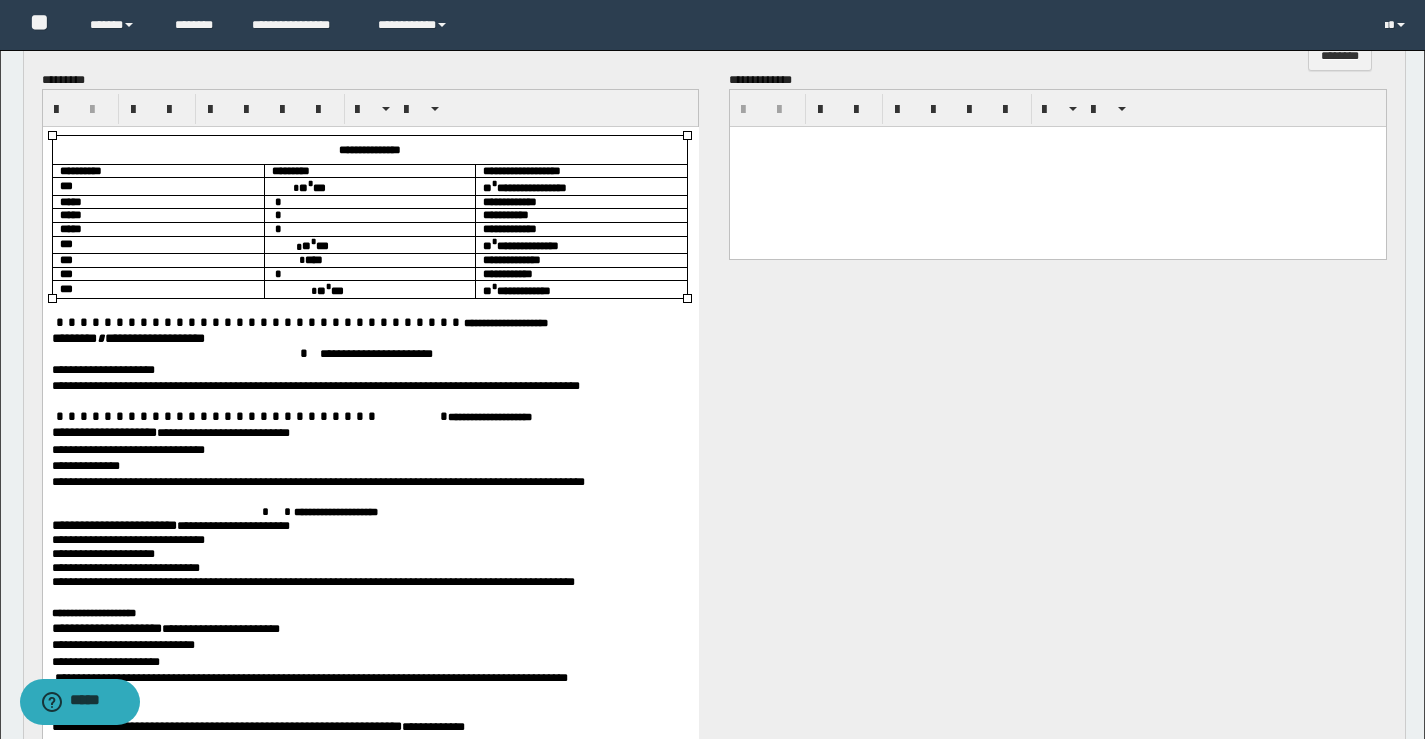 scroll, scrollTop: 800, scrollLeft: 0, axis: vertical 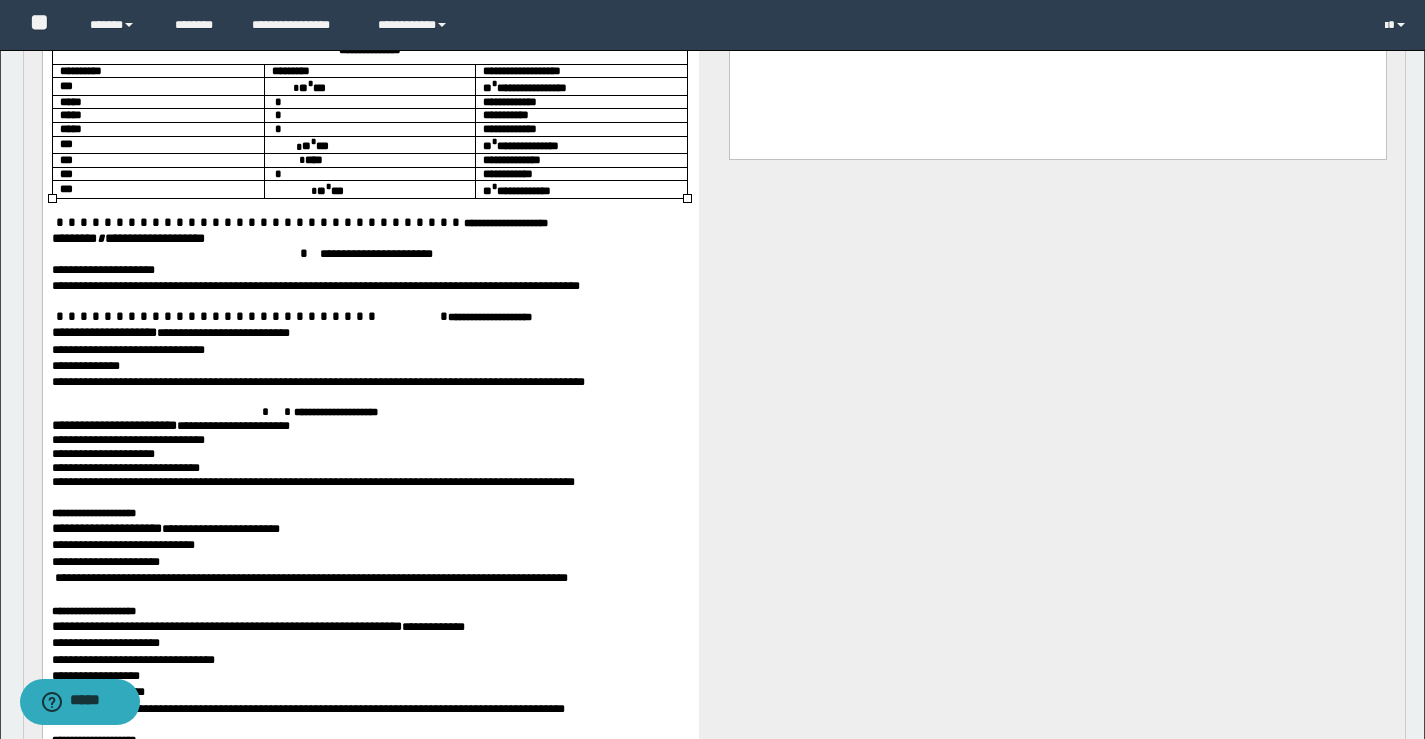 click on "******** * *****" at bounding box center [92, 238] 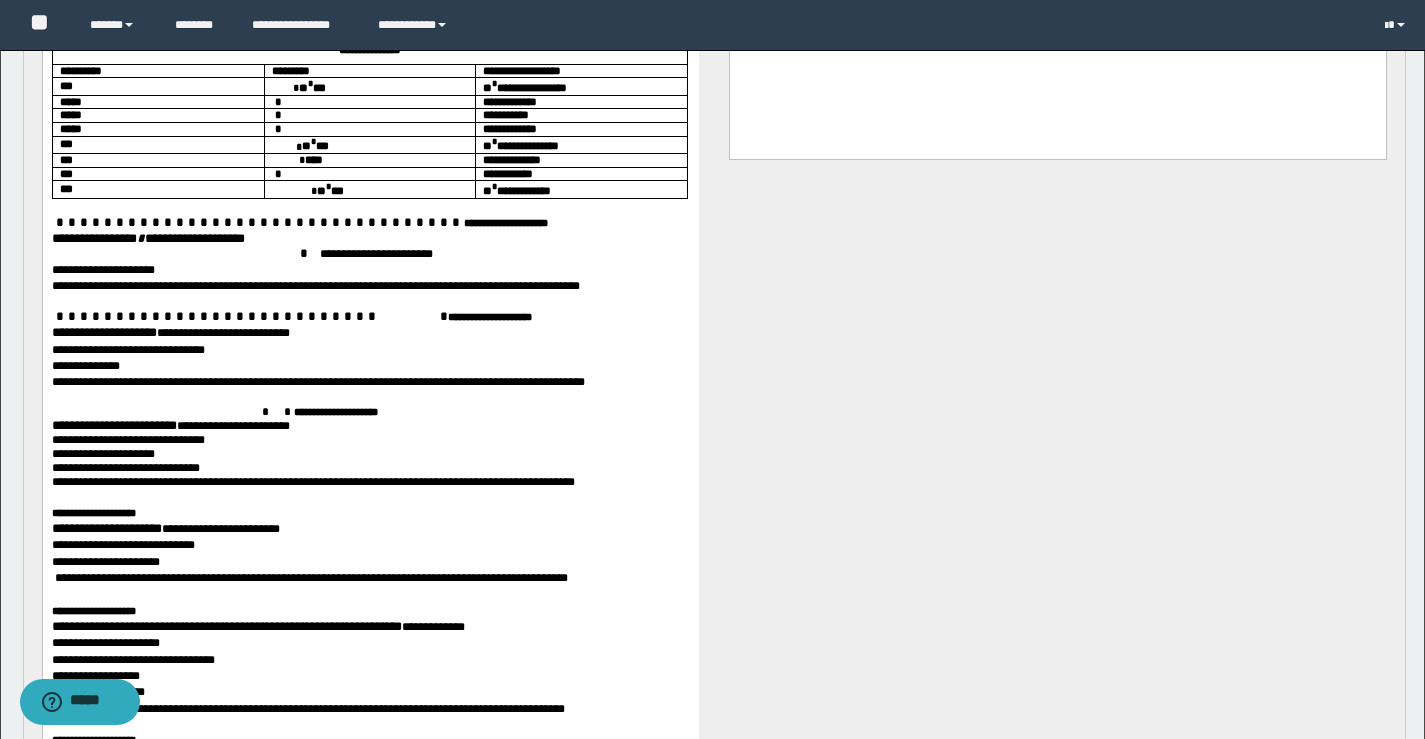 click on "**********" at bounding box center (103, 332) 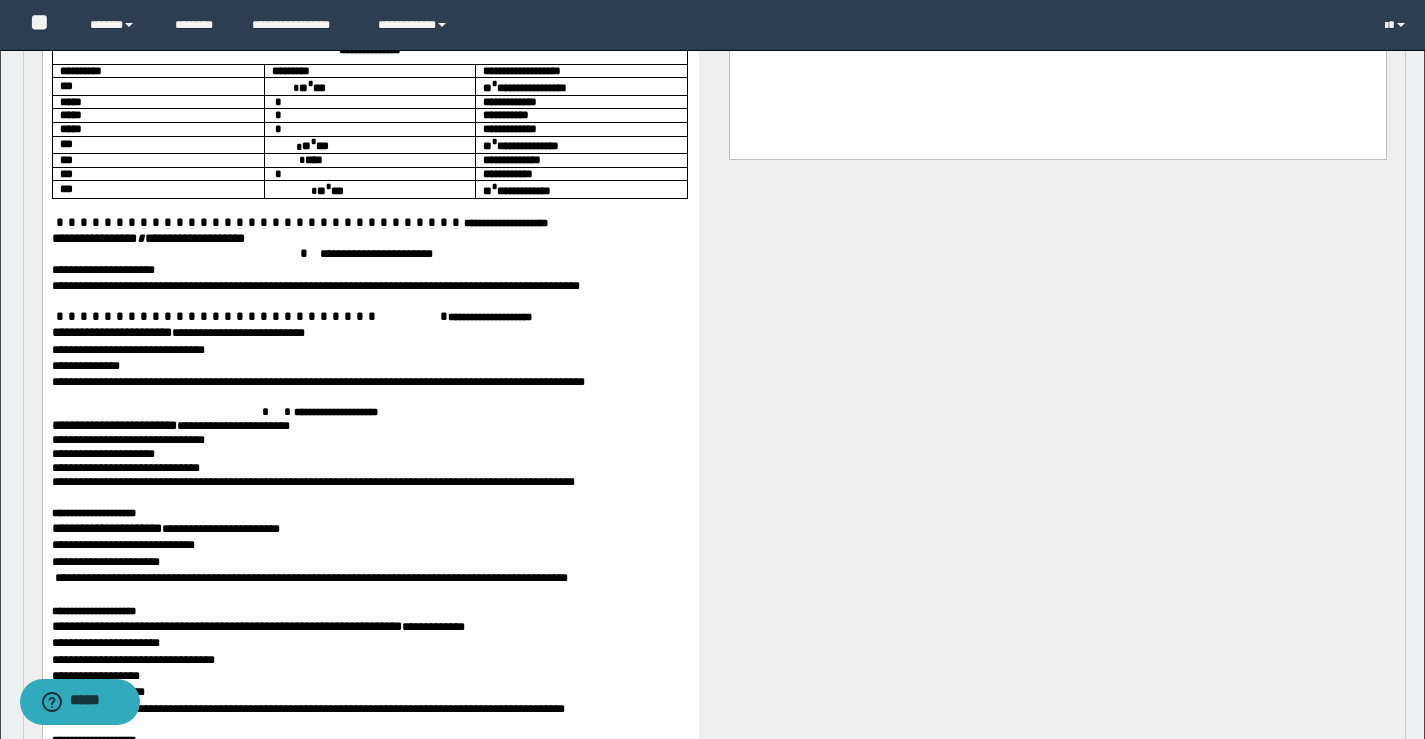 scroll, scrollTop: 900, scrollLeft: 0, axis: vertical 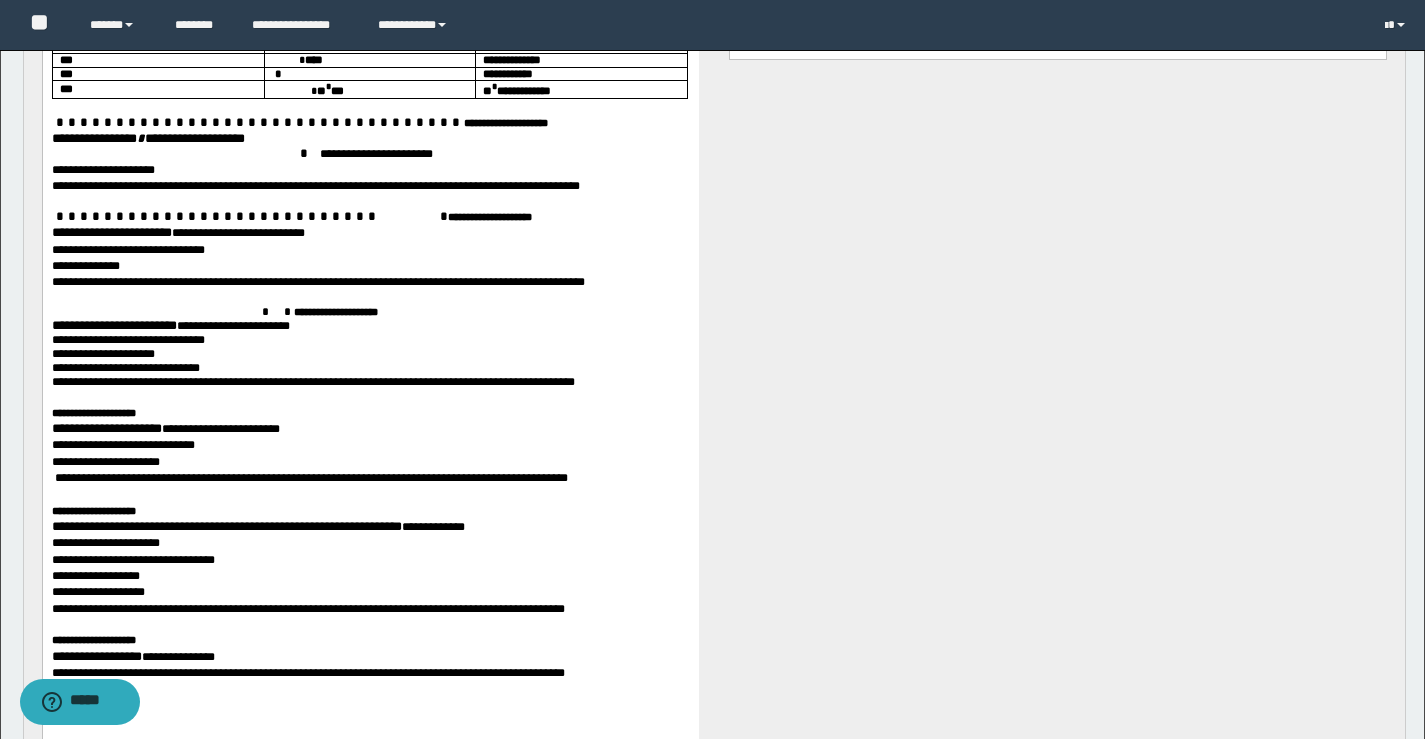click on "**********" at bounding box center (113, 326) 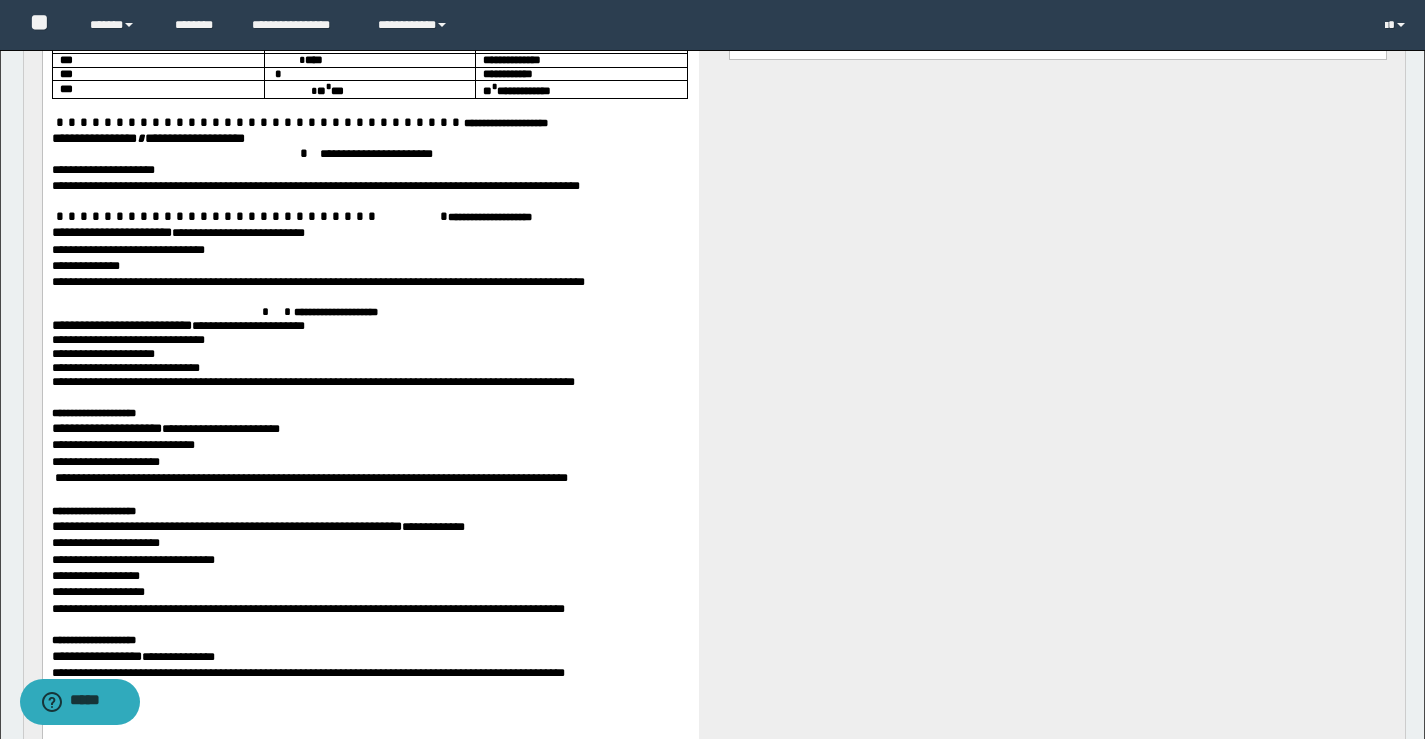 click on "**********" at bounding box center (106, 429) 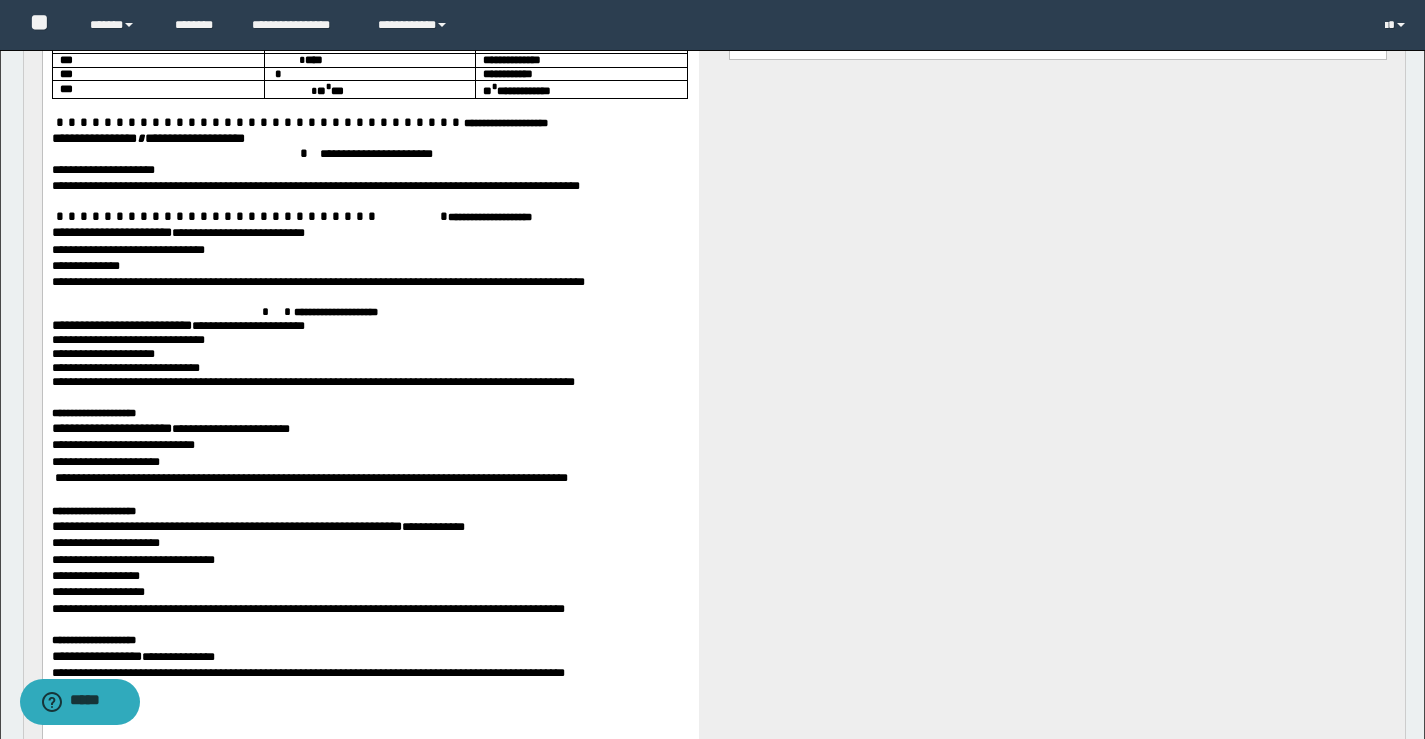 scroll, scrollTop: 1000, scrollLeft: 0, axis: vertical 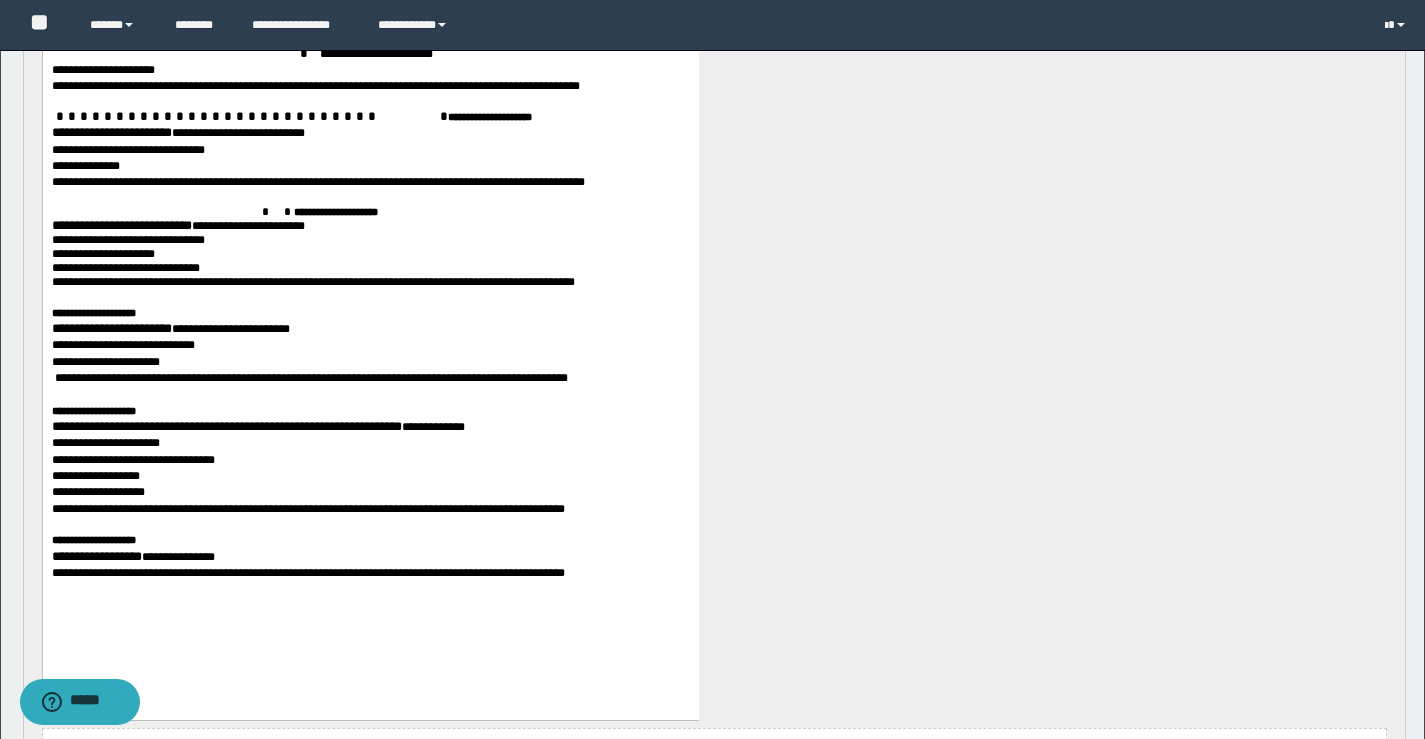 click on "**********" at bounding box center [226, 427] 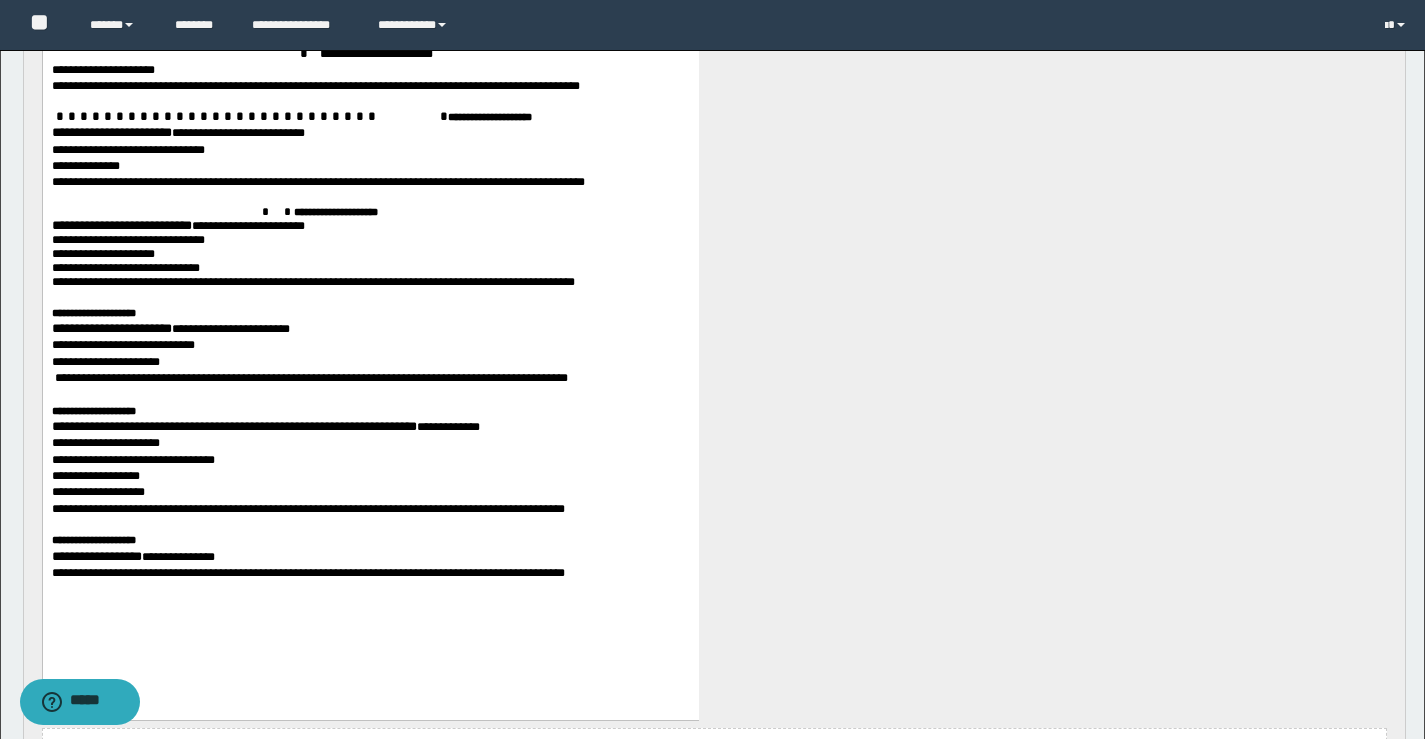 click on "**********" at bounding box center (96, 557) 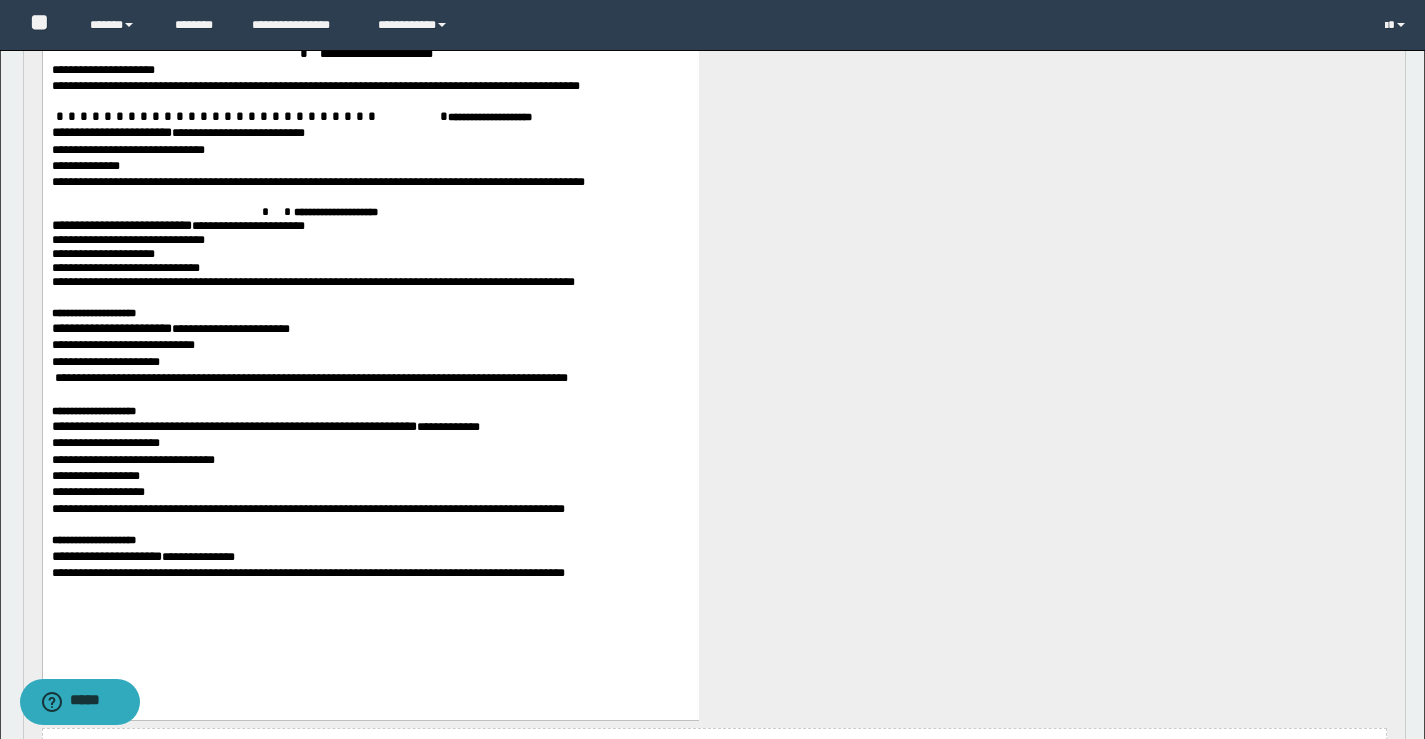 scroll, scrollTop: 900, scrollLeft: 0, axis: vertical 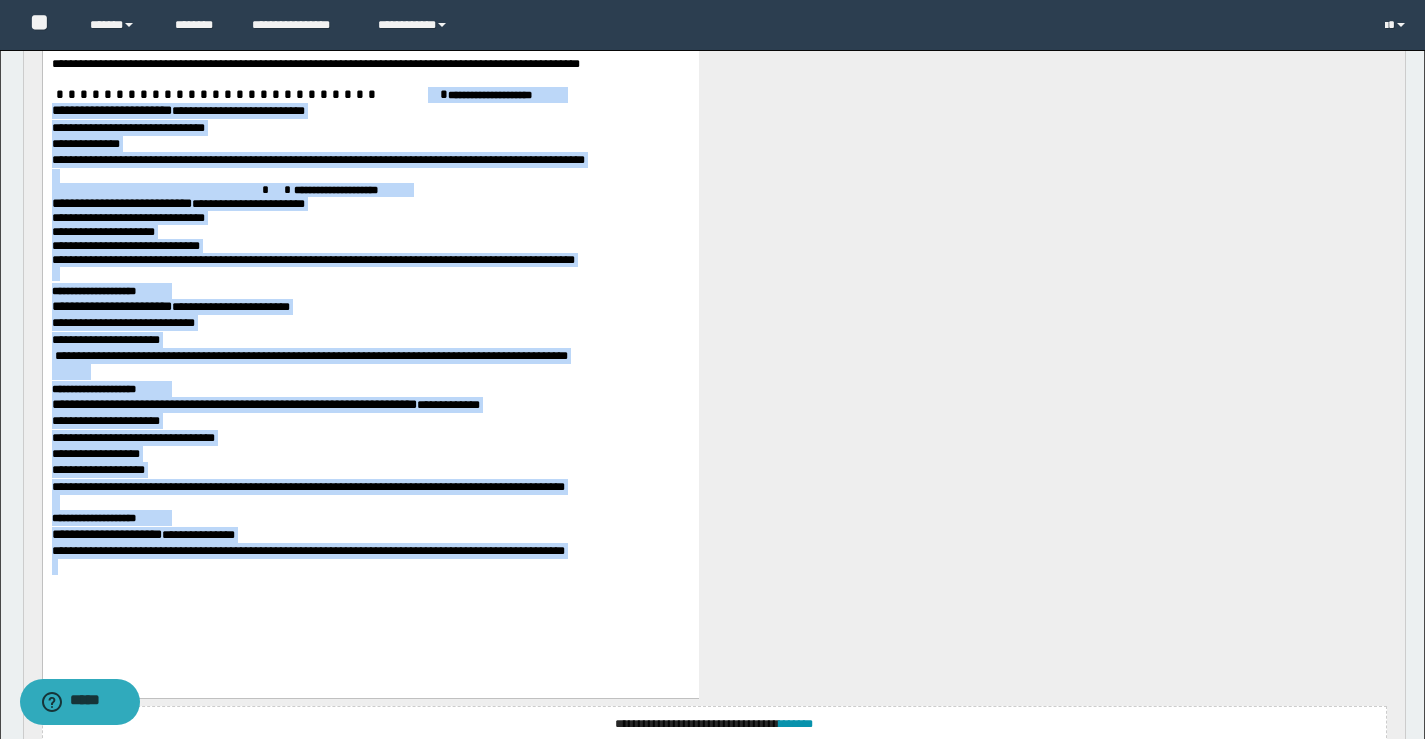 drag, startPoint x: 300, startPoint y: 87, endPoint x: 641, endPoint y: 534, distance: 562.2188 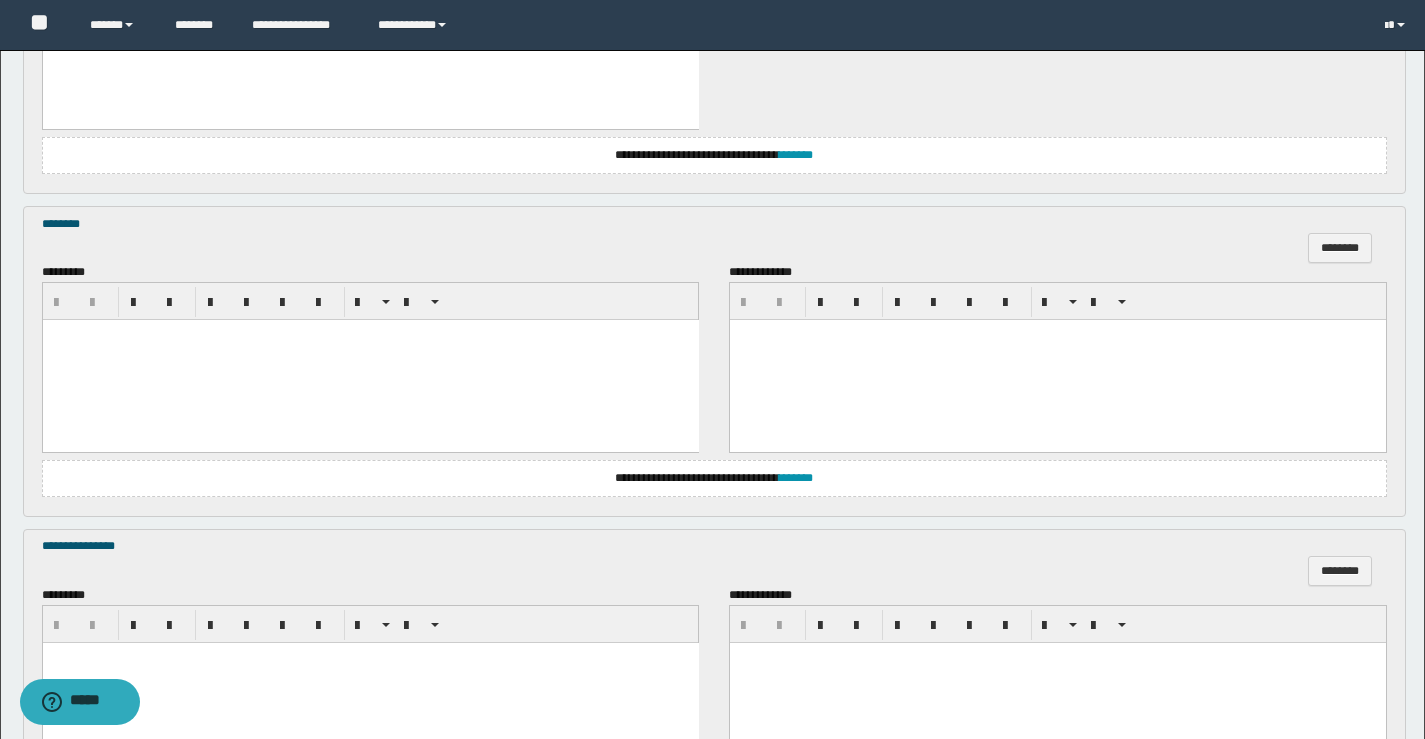 scroll, scrollTop: 1252, scrollLeft: 0, axis: vertical 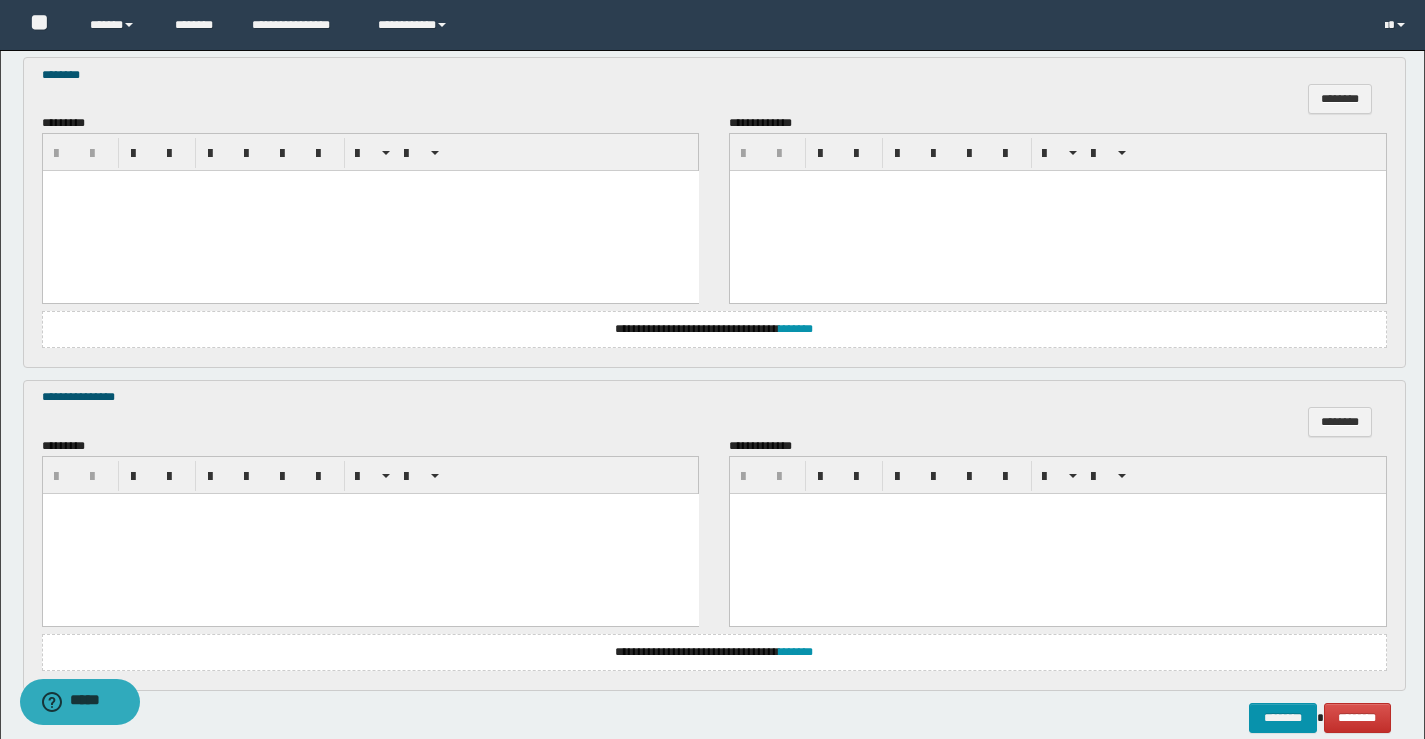 click at bounding box center [370, 533] 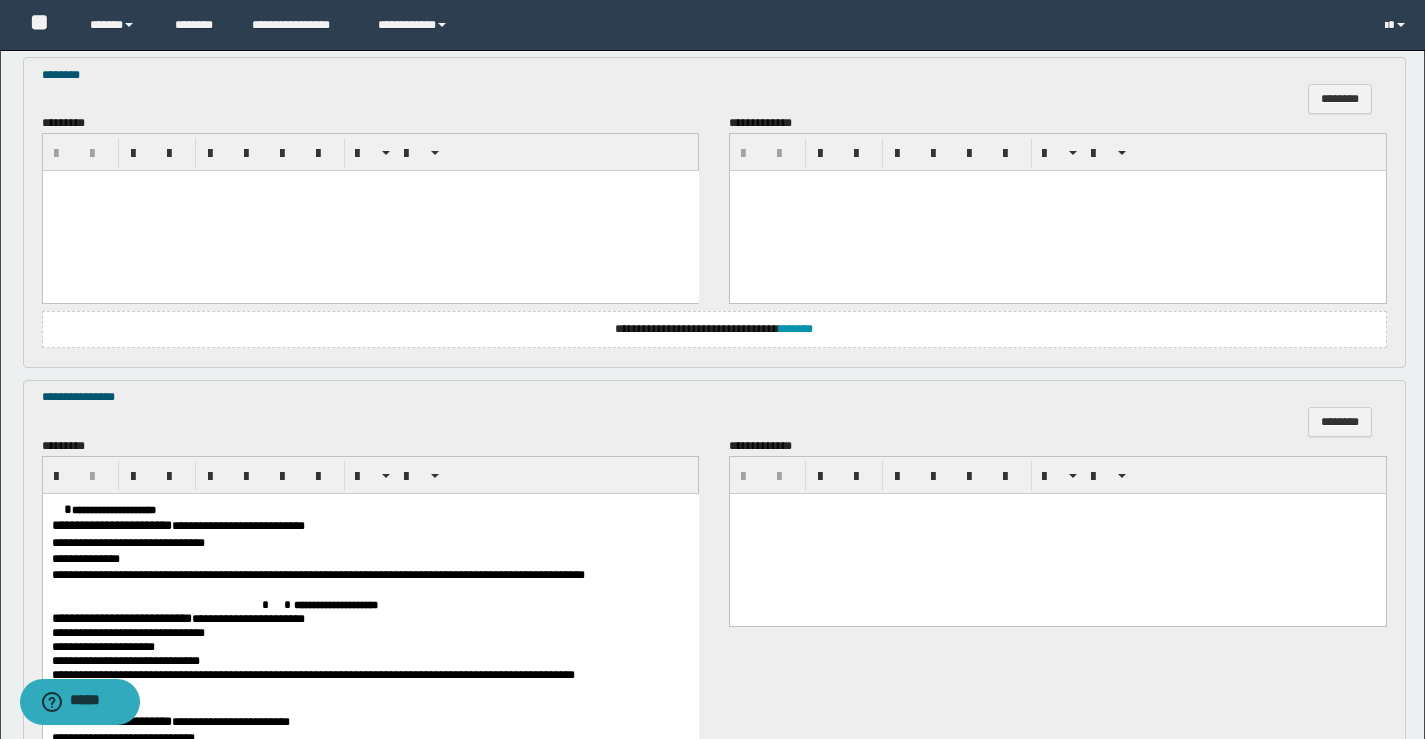 click at bounding box center (61, 508) 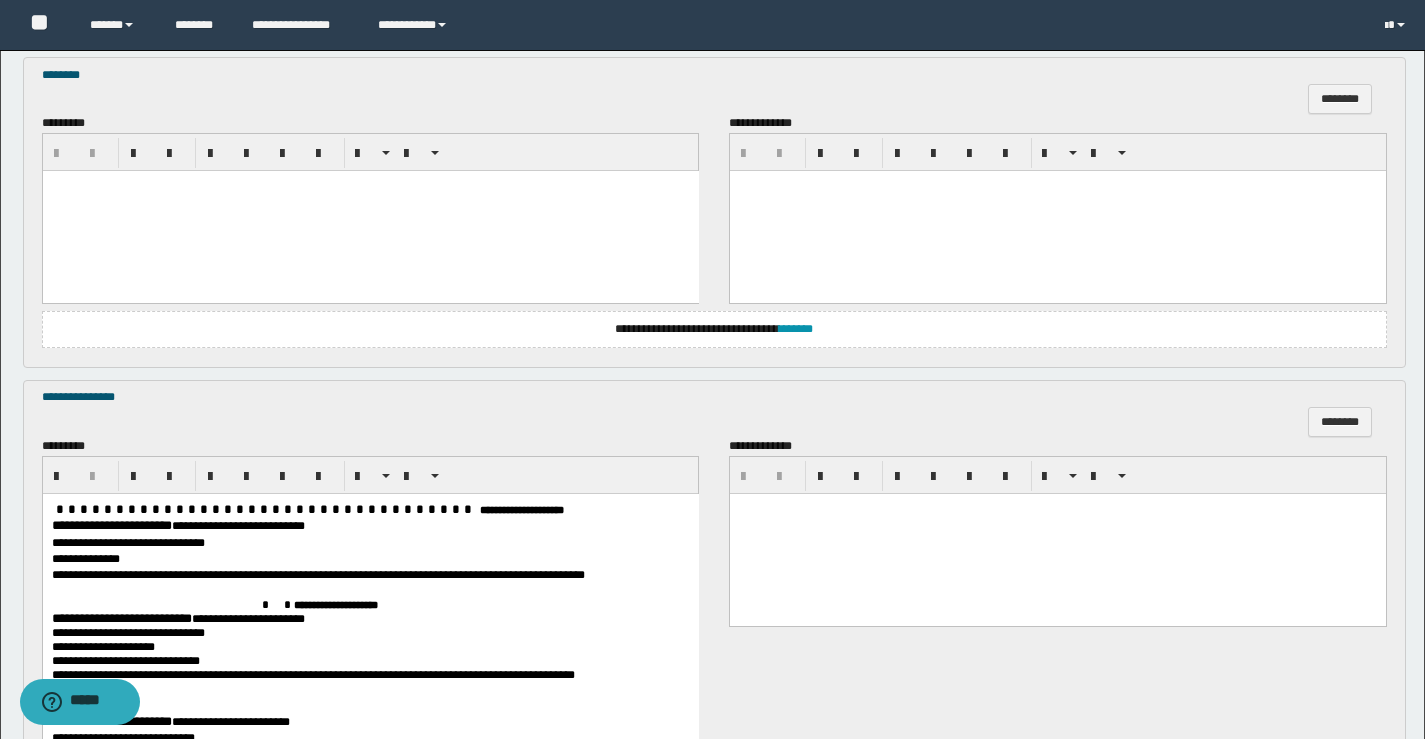 click at bounding box center (1058, 533) 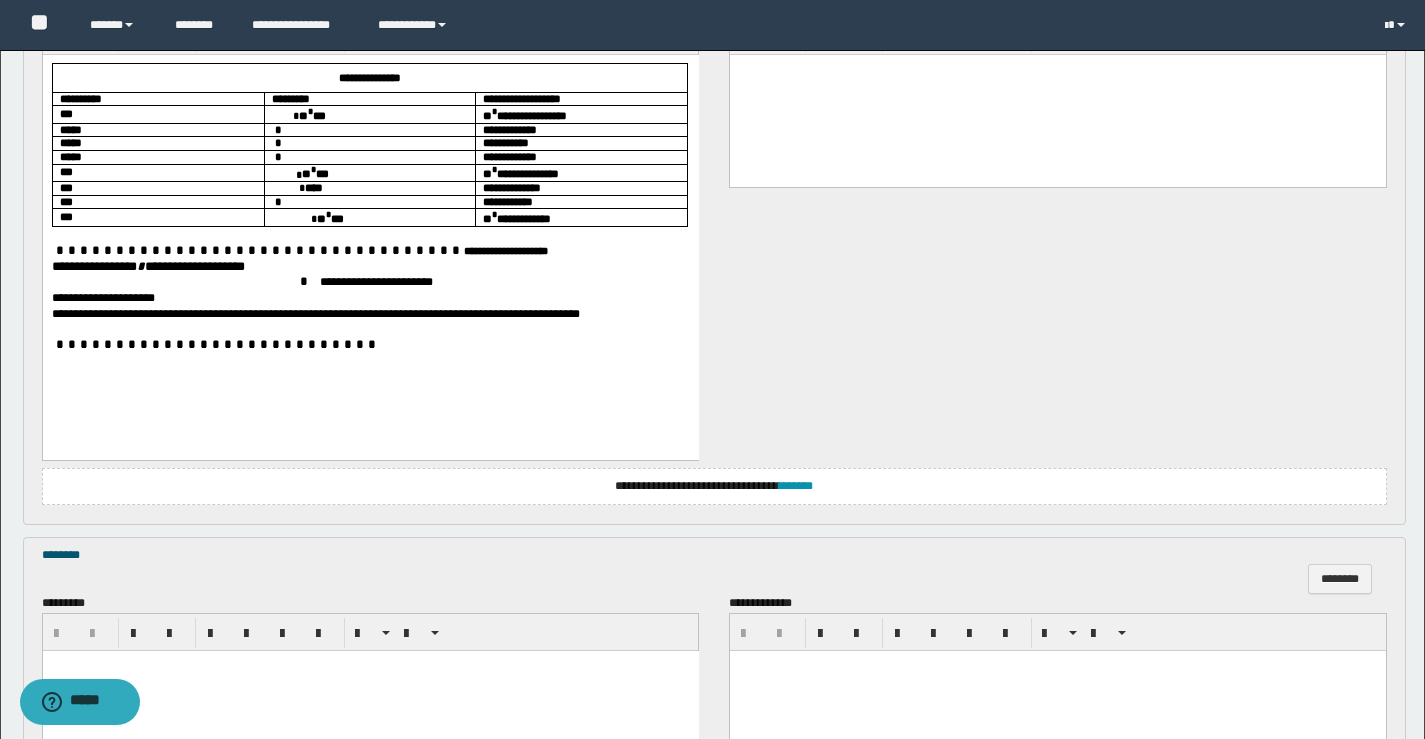 scroll, scrollTop: 752, scrollLeft: 0, axis: vertical 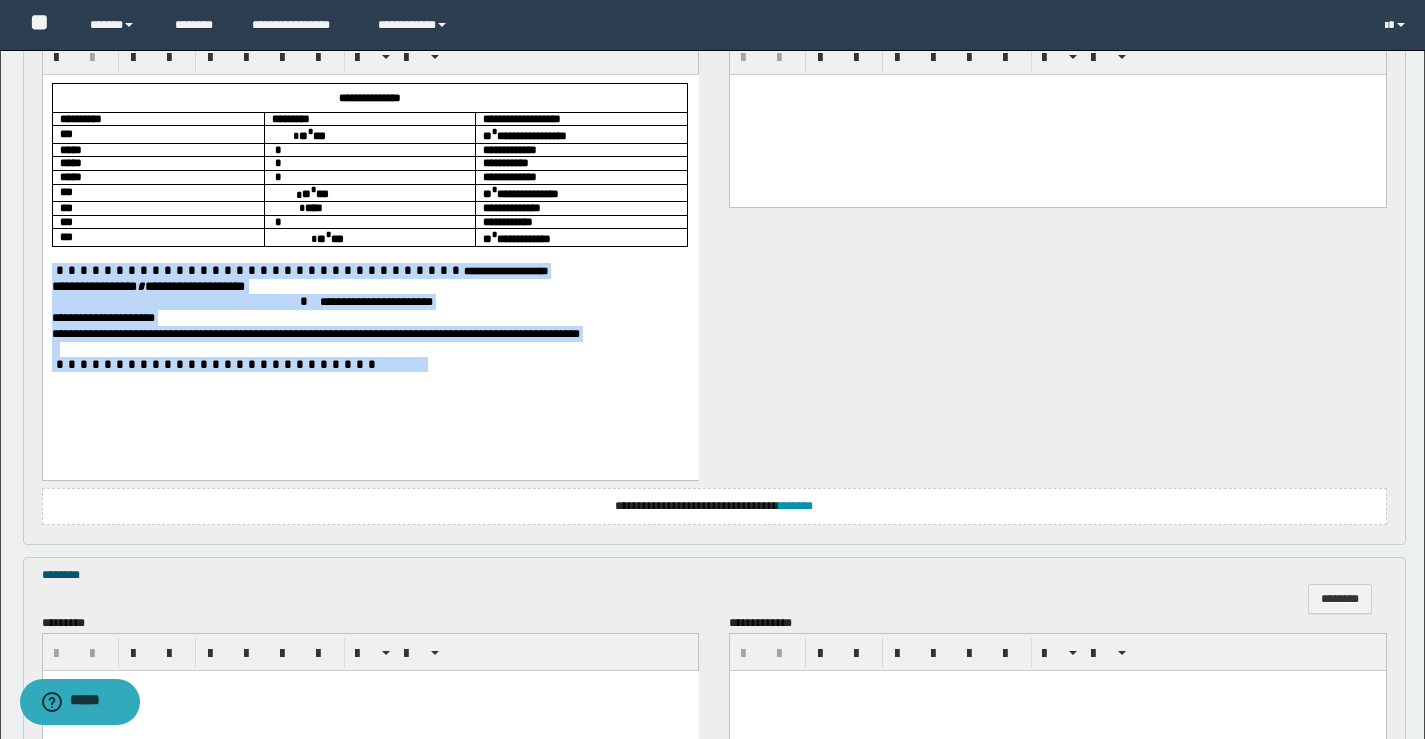 drag, startPoint x: 279, startPoint y: 255, endPoint x: 583, endPoint y: 379, distance: 328.31693 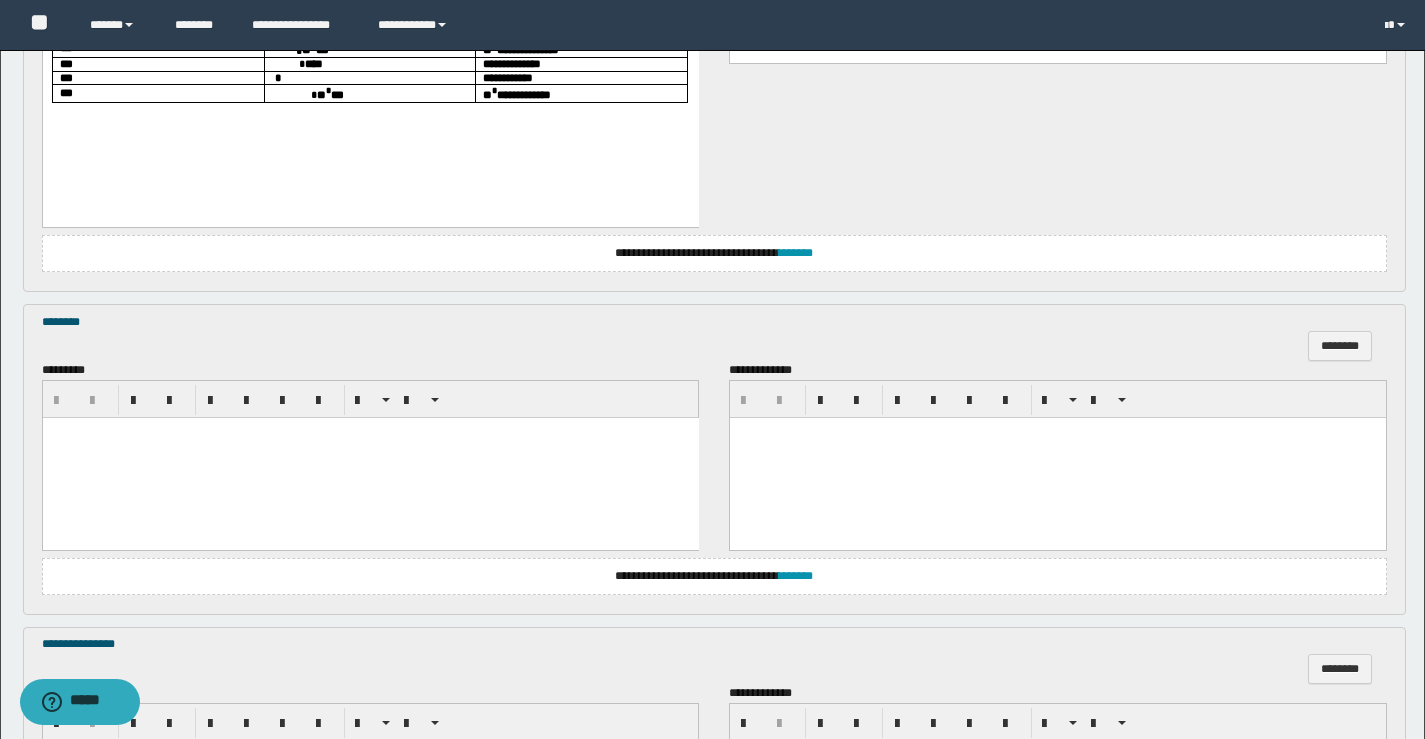 scroll, scrollTop: 1152, scrollLeft: 0, axis: vertical 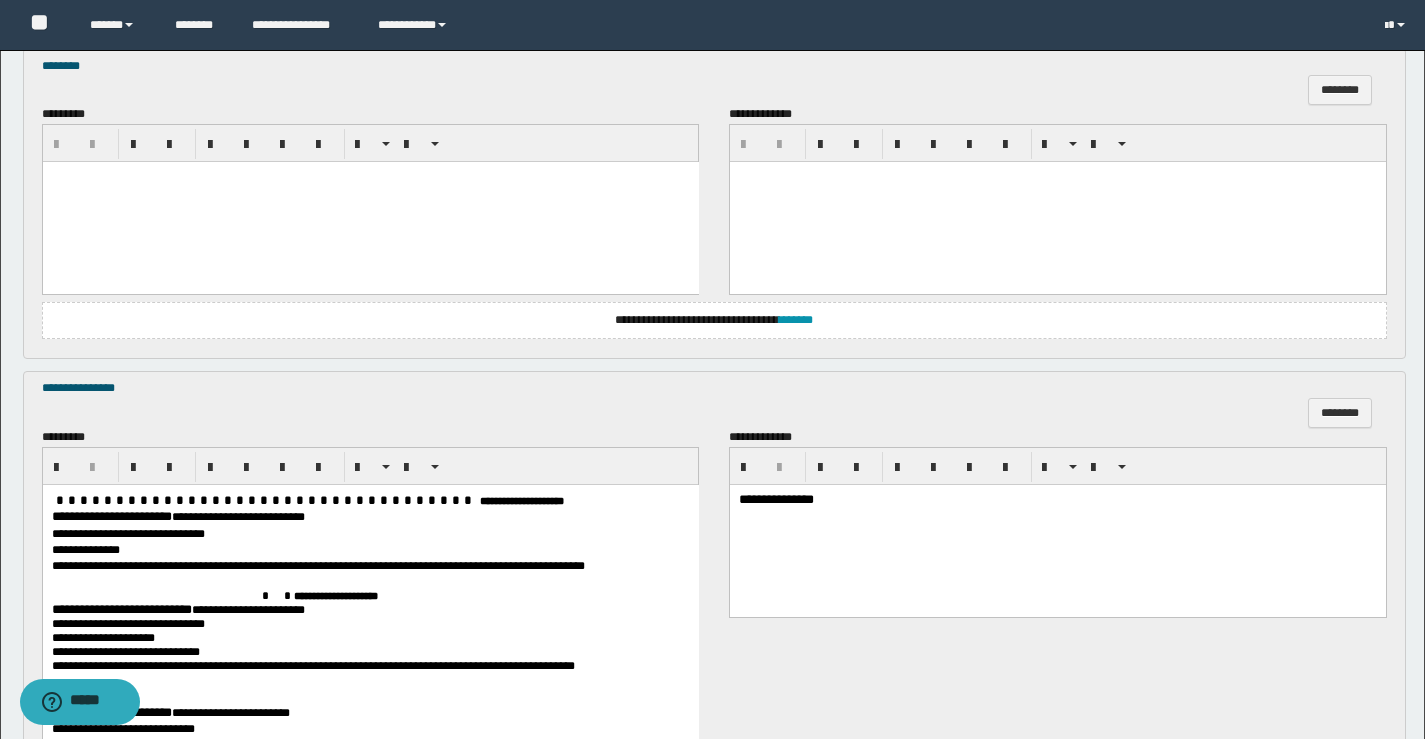 click at bounding box center [370, 202] 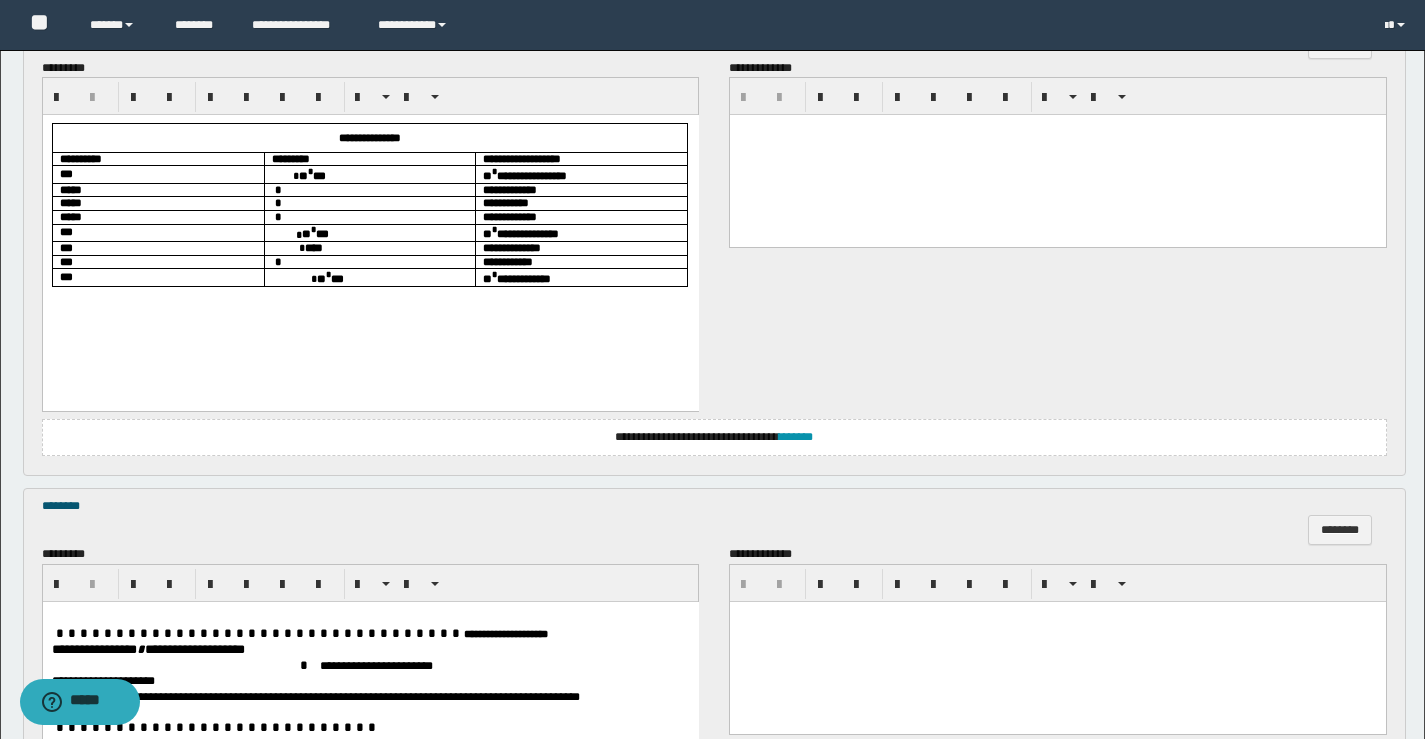 scroll, scrollTop: 542, scrollLeft: 0, axis: vertical 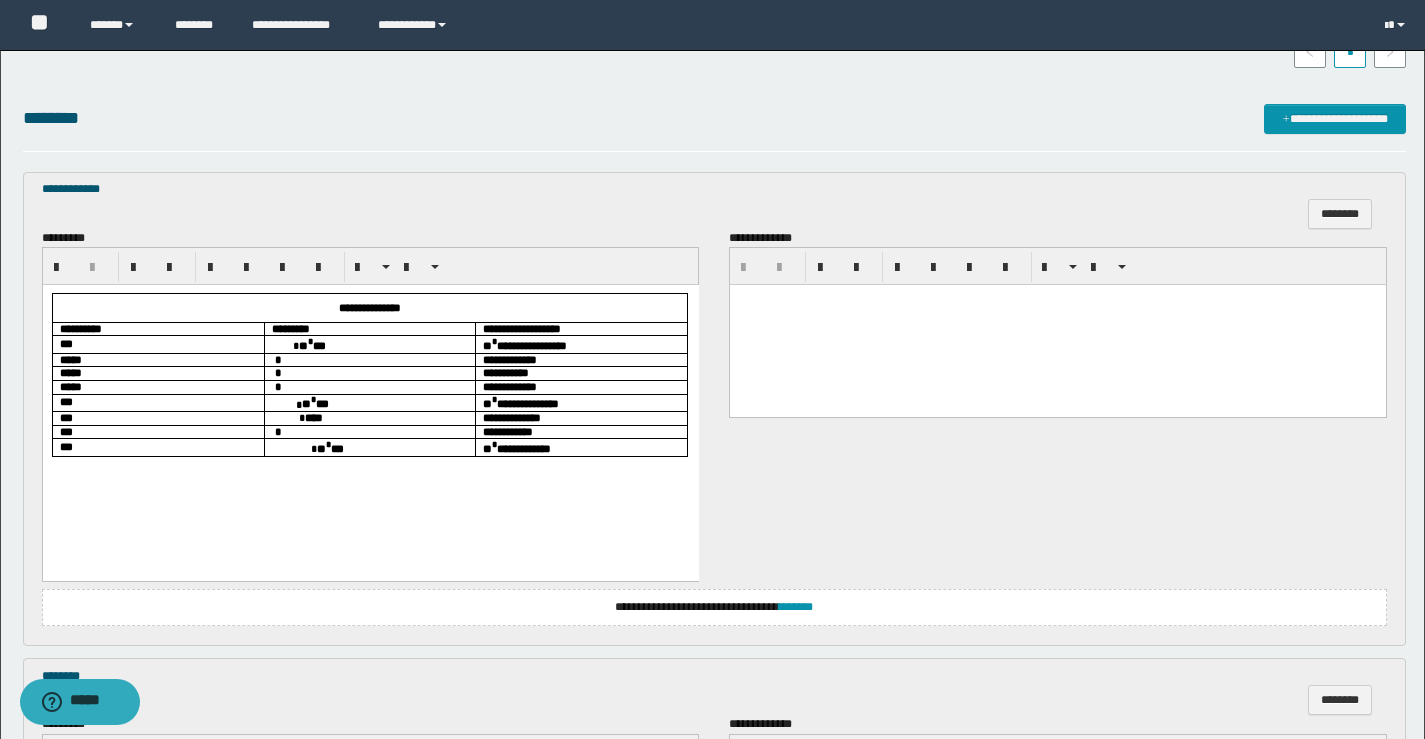 click on "** * ***" at bounding box center (369, 344) 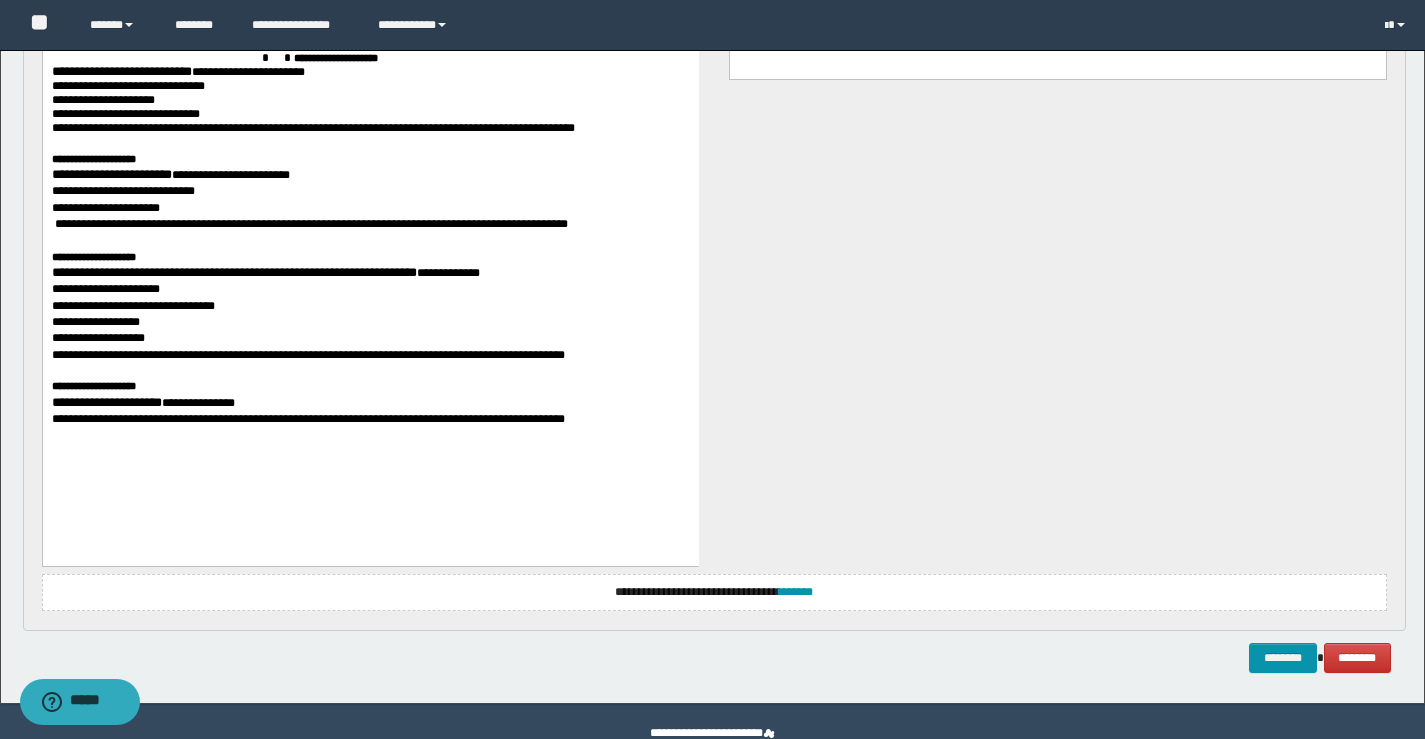 scroll, scrollTop: 1842, scrollLeft: 0, axis: vertical 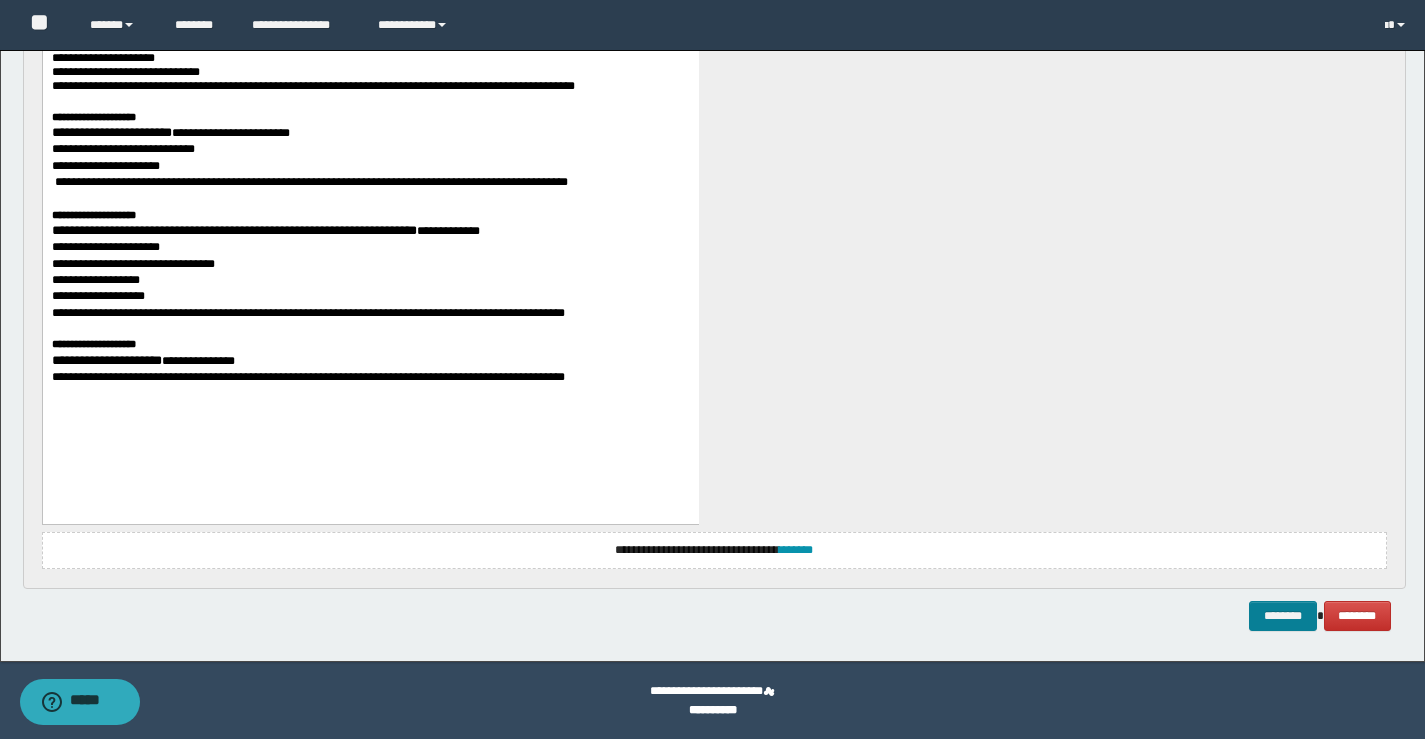 drag, startPoint x: 1278, startPoint y: 632, endPoint x: 1278, endPoint y: 620, distance: 12 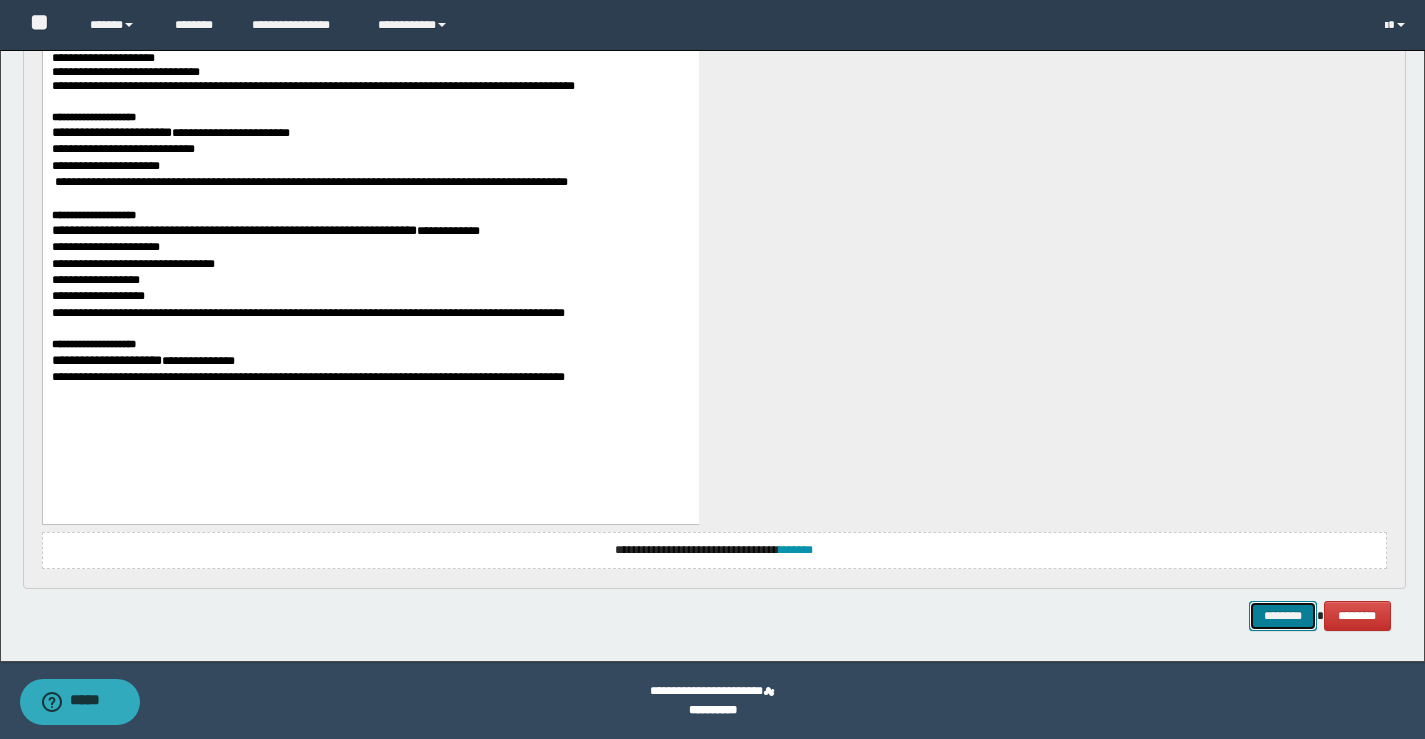 click on "********" at bounding box center [1283, 616] 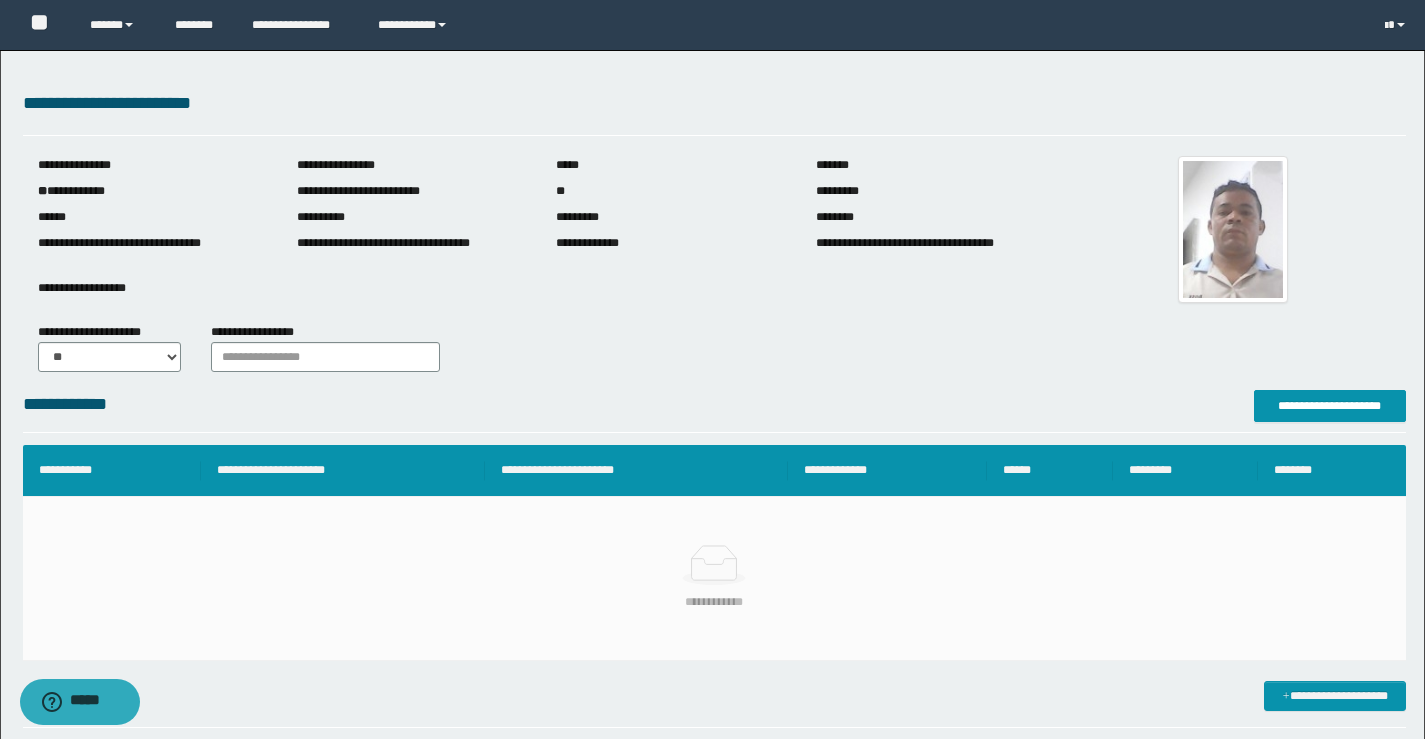 scroll, scrollTop: 0, scrollLeft: 0, axis: both 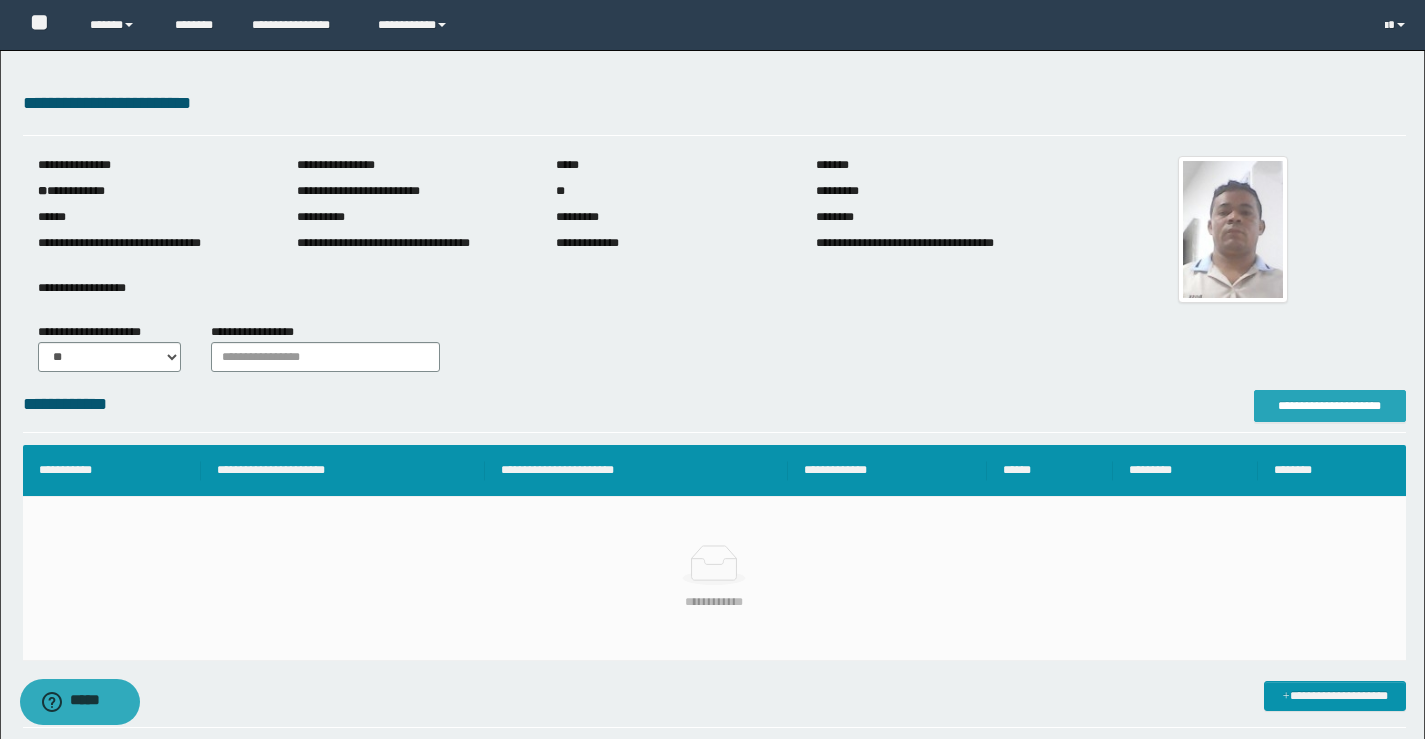 click on "**********" at bounding box center (1330, 406) 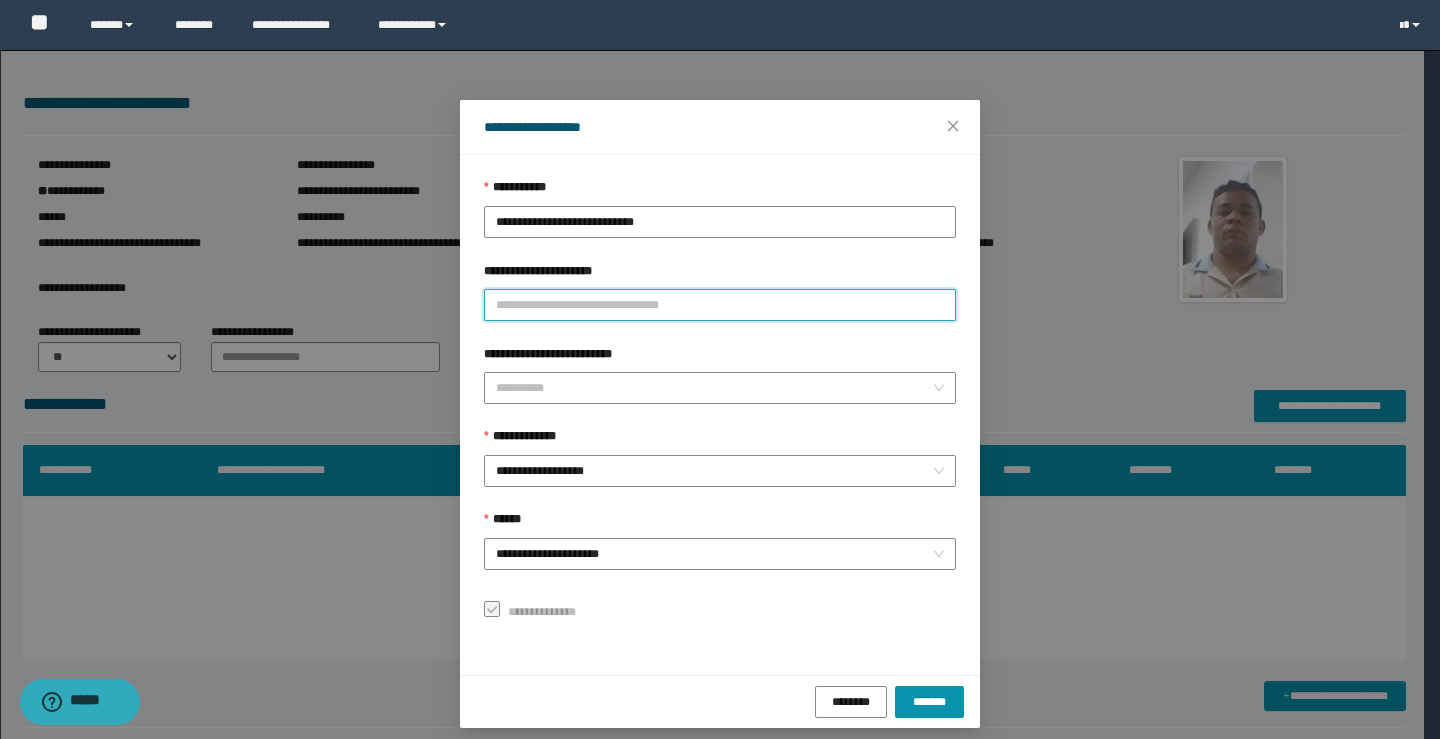 click on "**********" at bounding box center [720, 305] 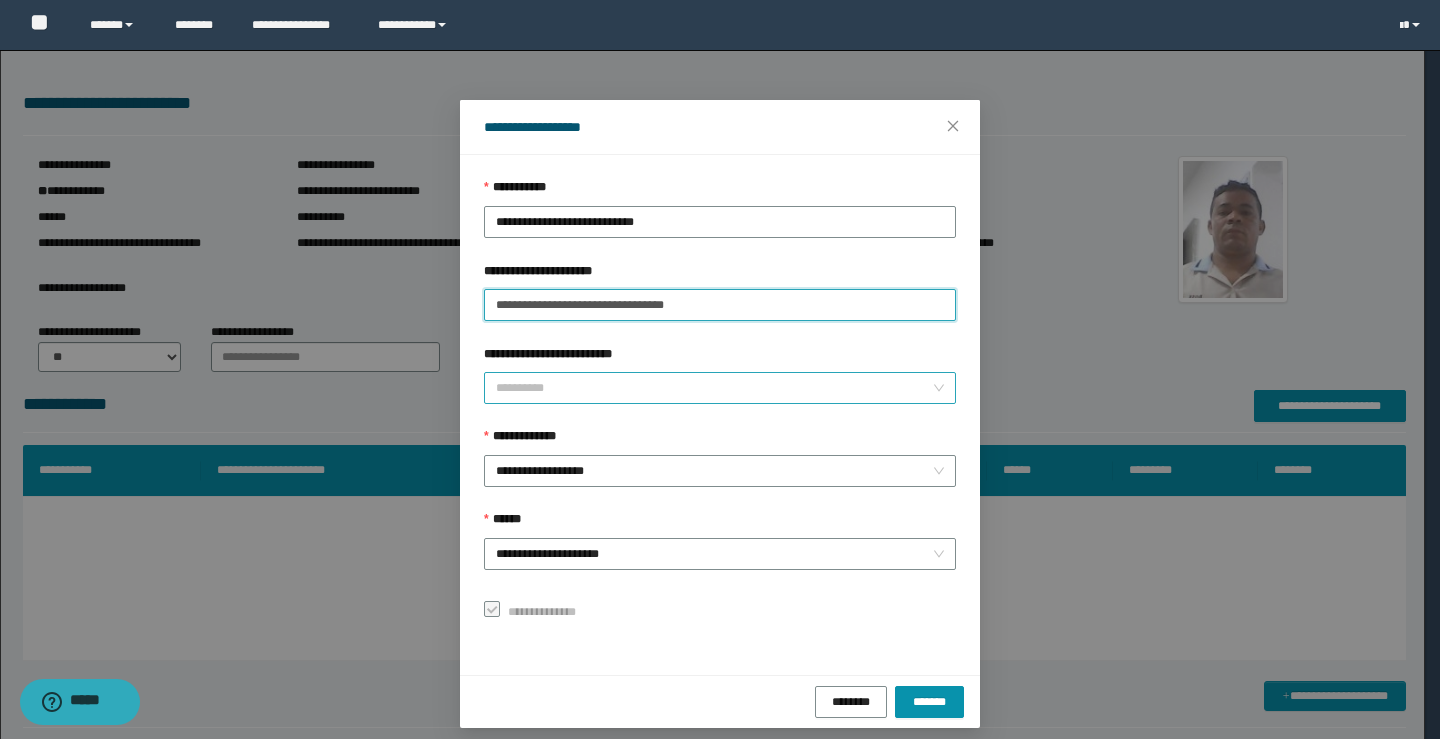 type on "**********" 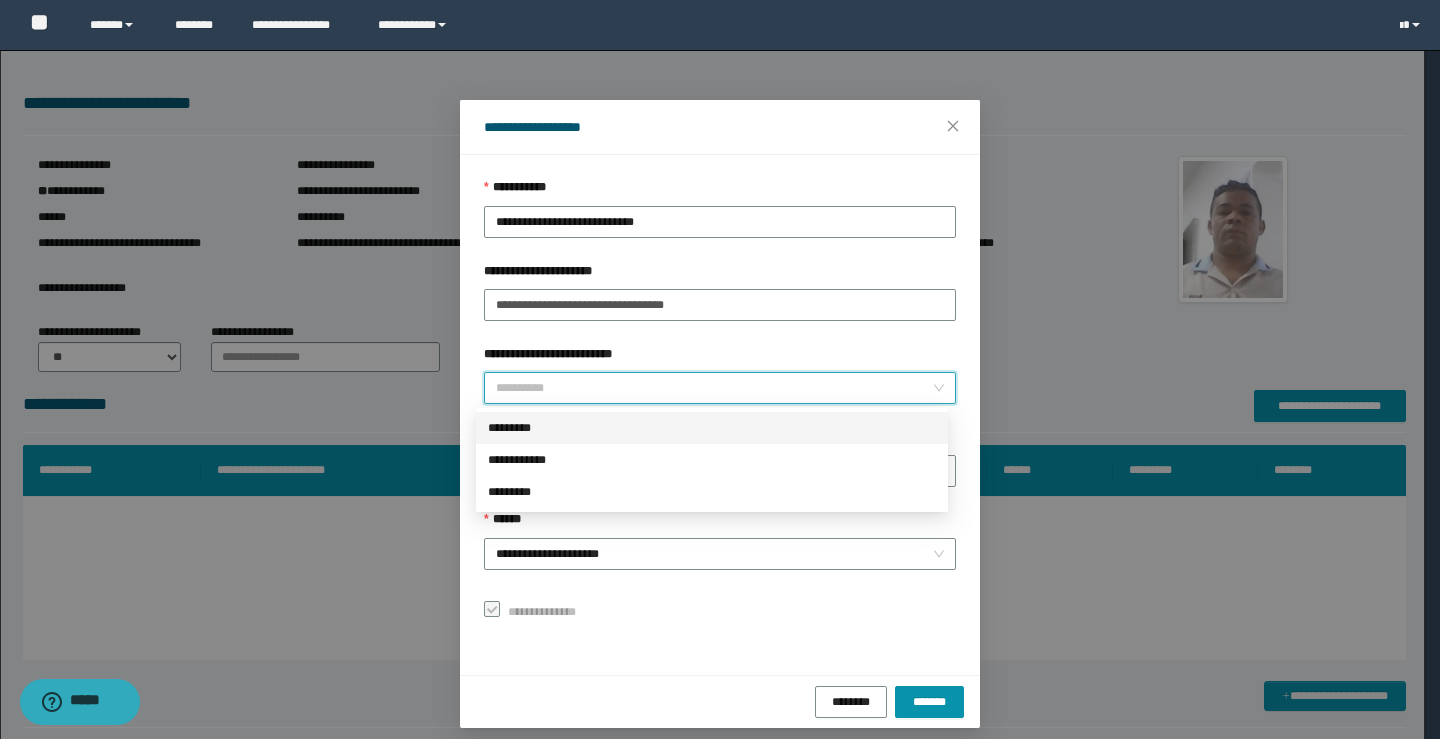 click on "**********" at bounding box center [714, 388] 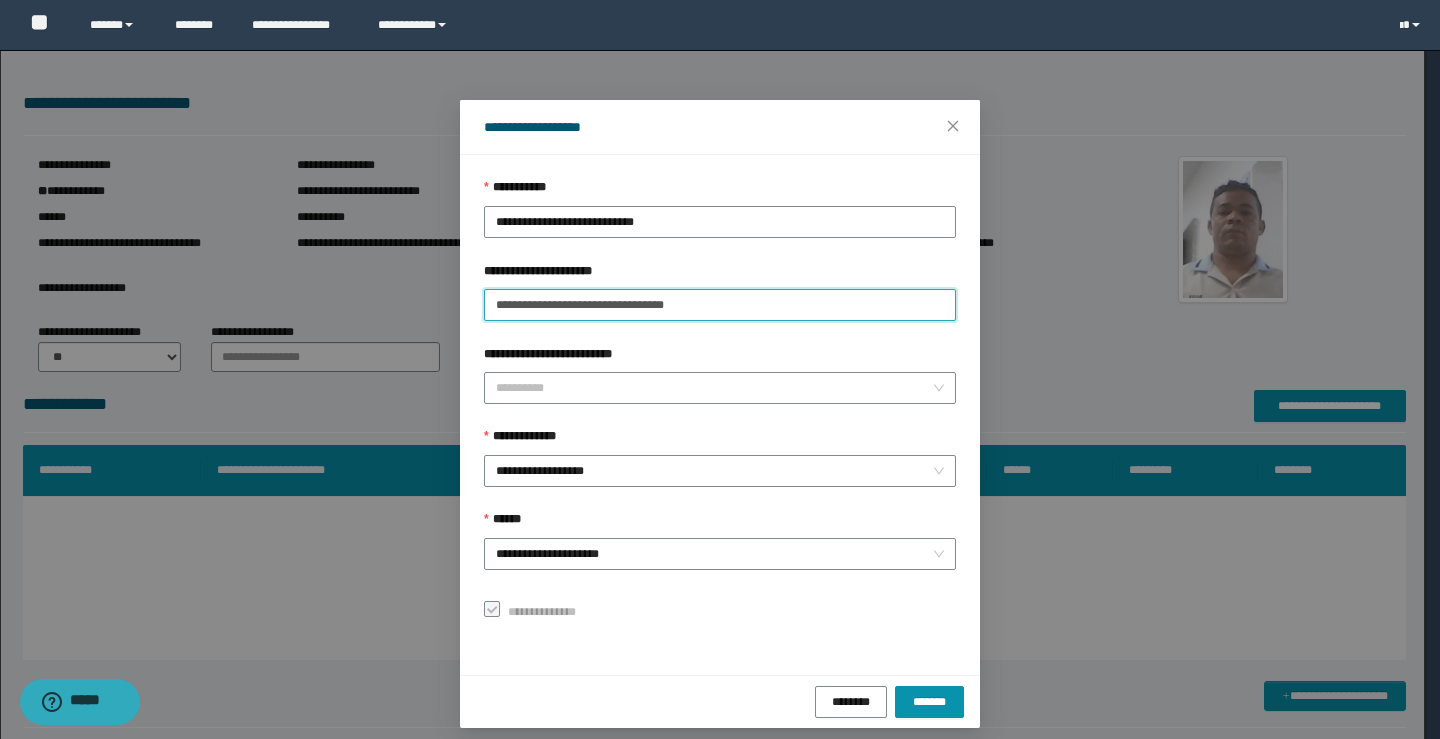 drag, startPoint x: 694, startPoint y: 309, endPoint x: 298, endPoint y: 288, distance: 396.55643 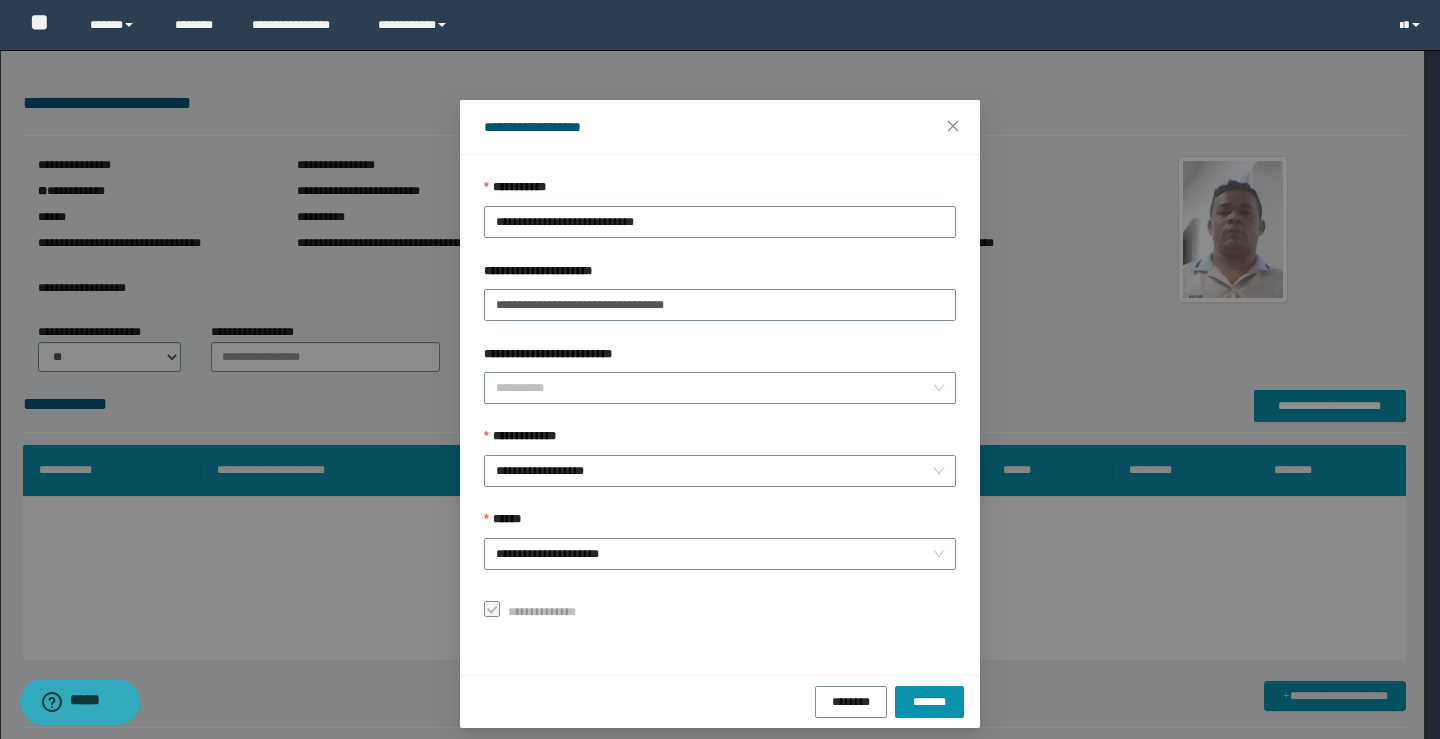 click on "**********" at bounding box center [720, 369] 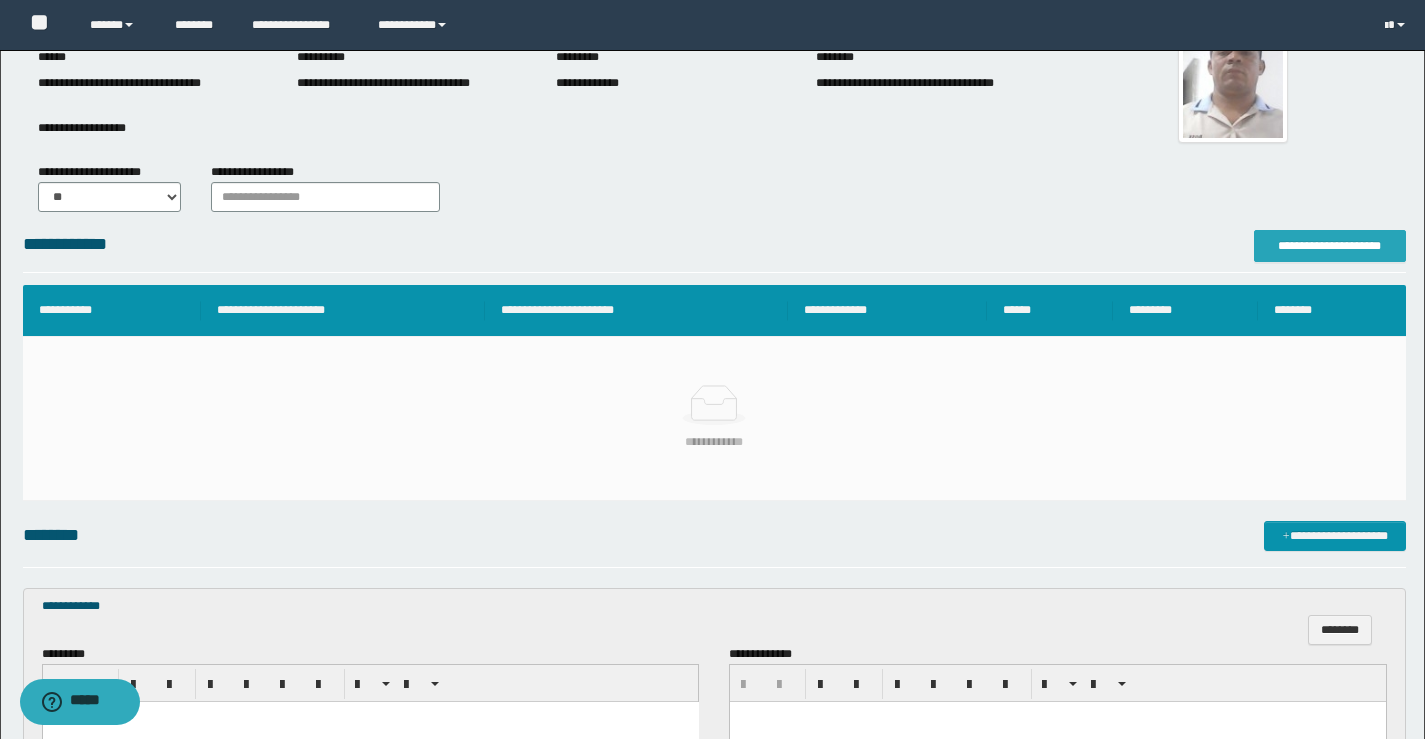 scroll, scrollTop: 400, scrollLeft: 0, axis: vertical 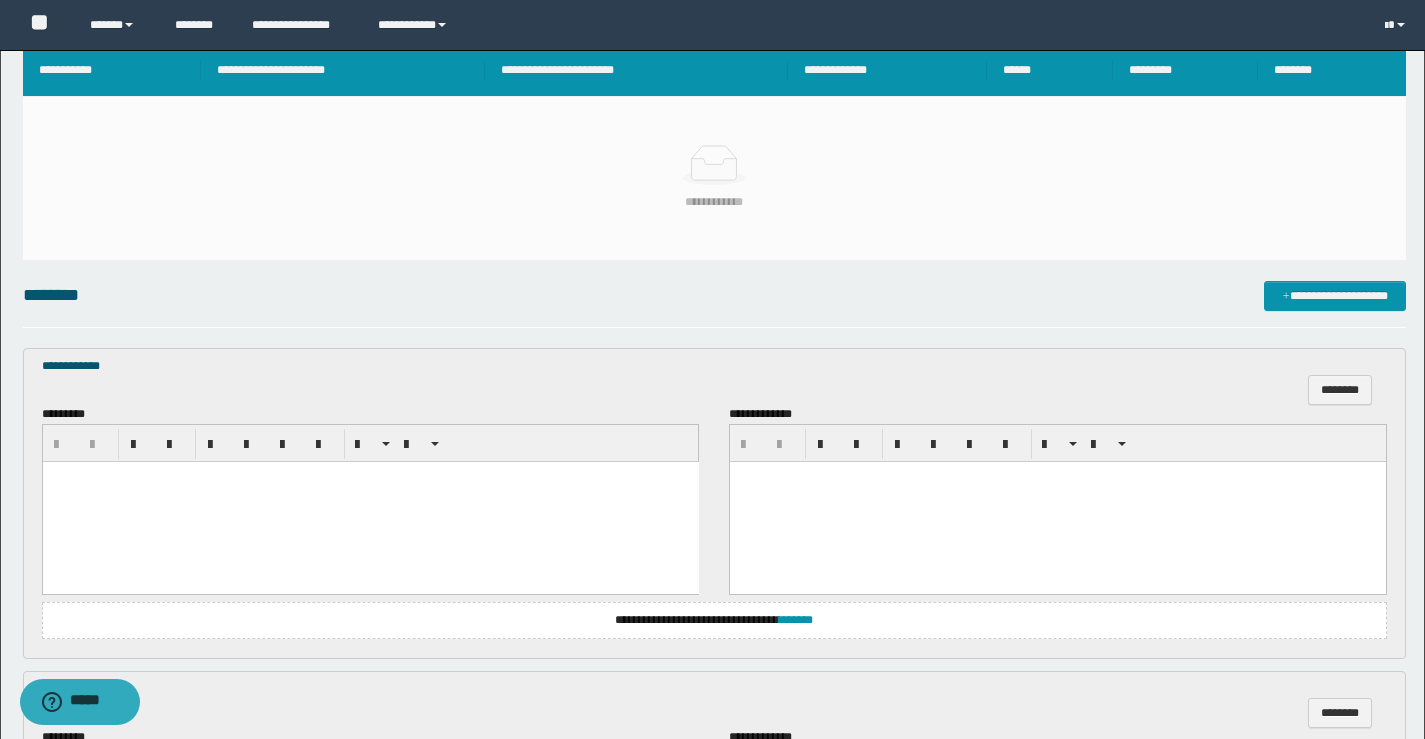 drag, startPoint x: 148, startPoint y: 358, endPoint x: 135, endPoint y: 358, distance: 13 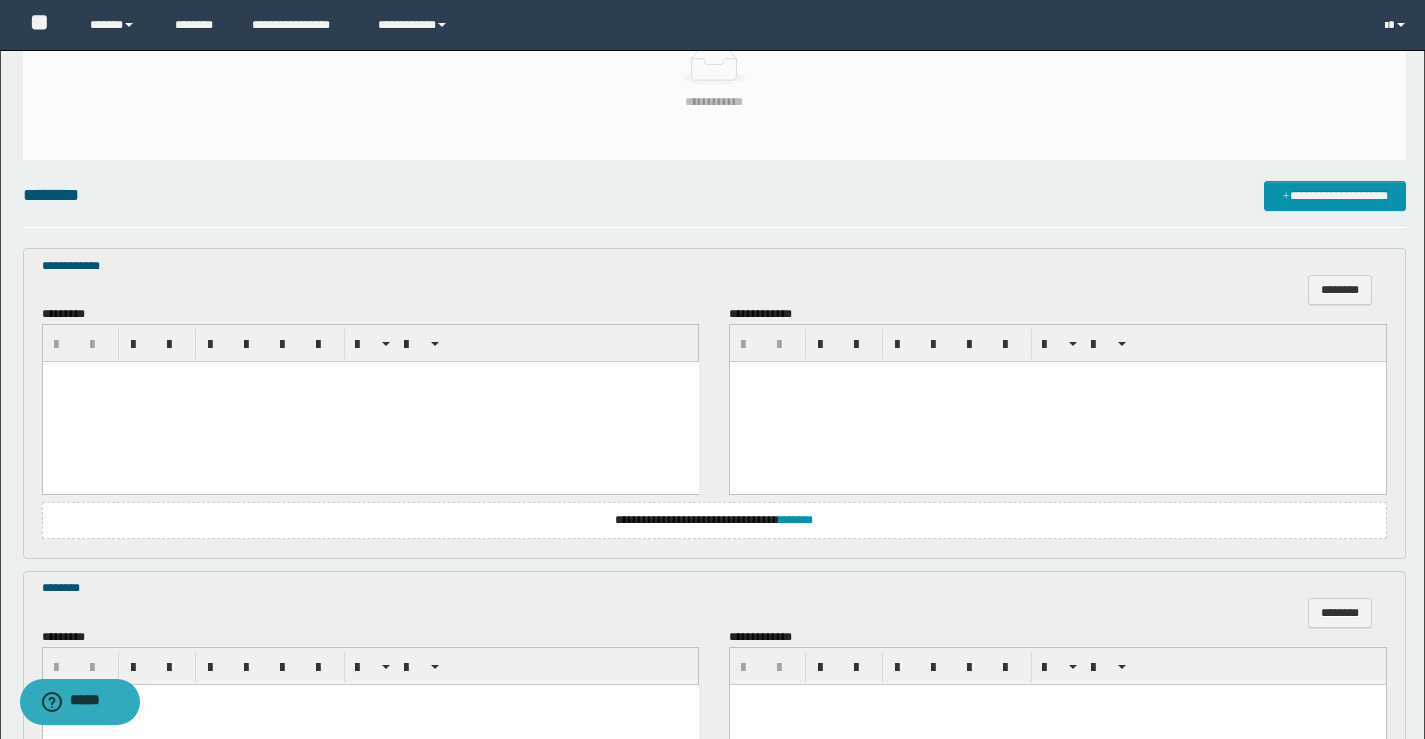 scroll, scrollTop: 700, scrollLeft: 0, axis: vertical 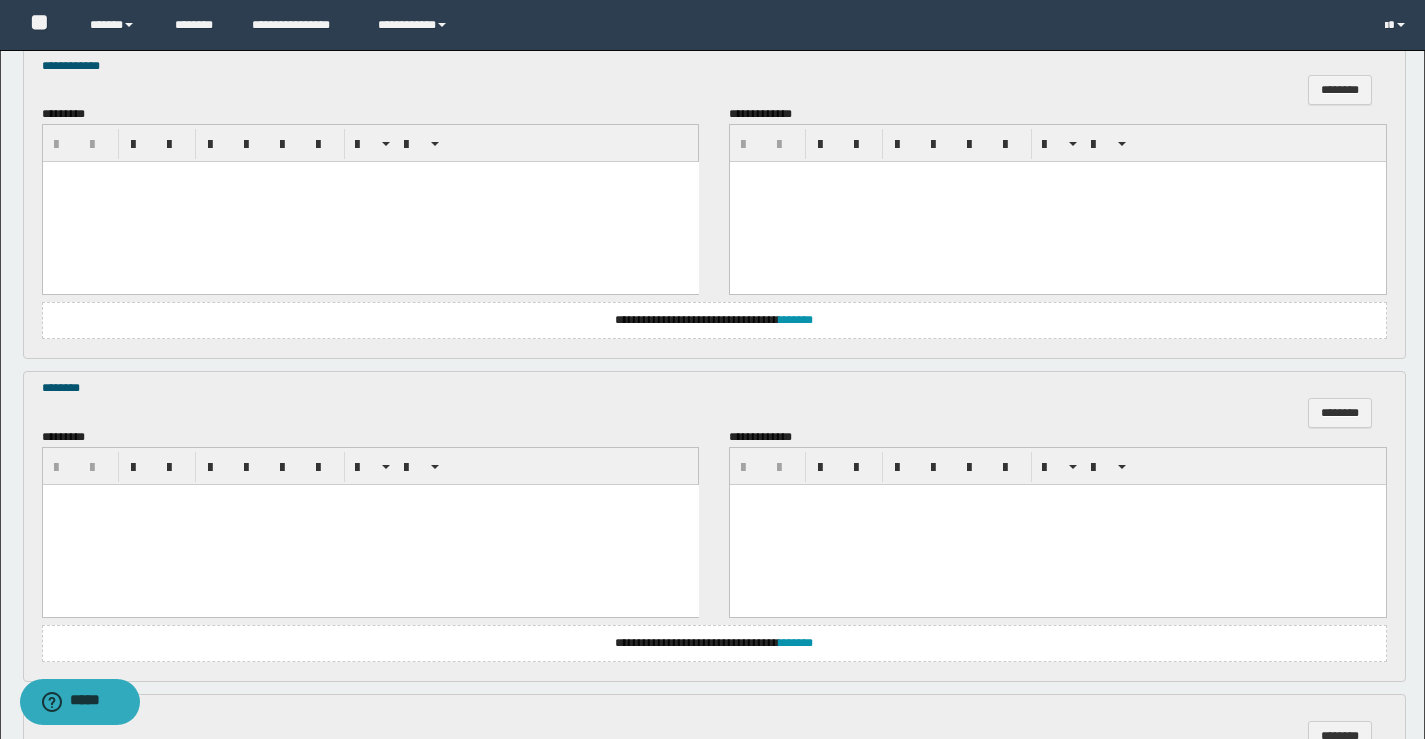 drag, startPoint x: 190, startPoint y: 389, endPoint x: 0, endPoint y: 400, distance: 190.31816 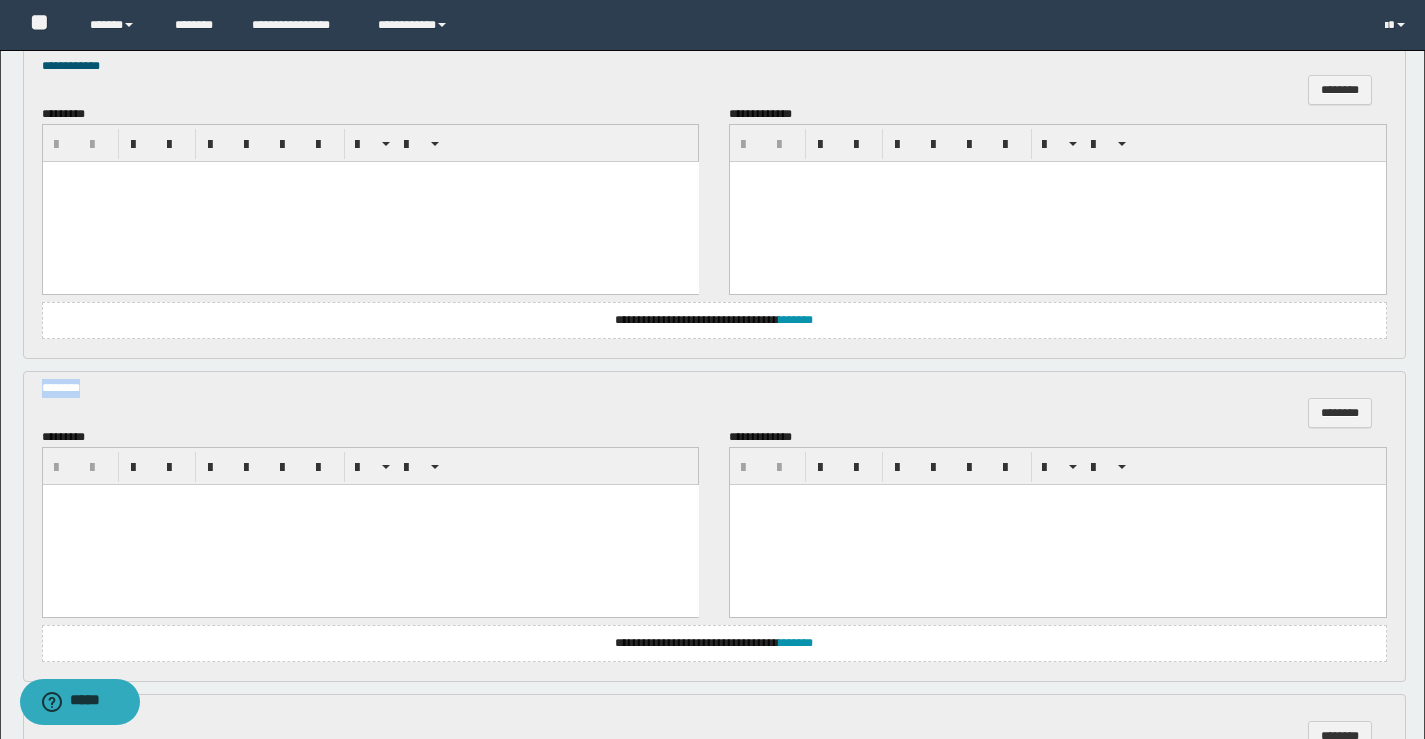 drag, startPoint x: 140, startPoint y: 405, endPoint x: 28, endPoint y: 382, distance: 114.33722 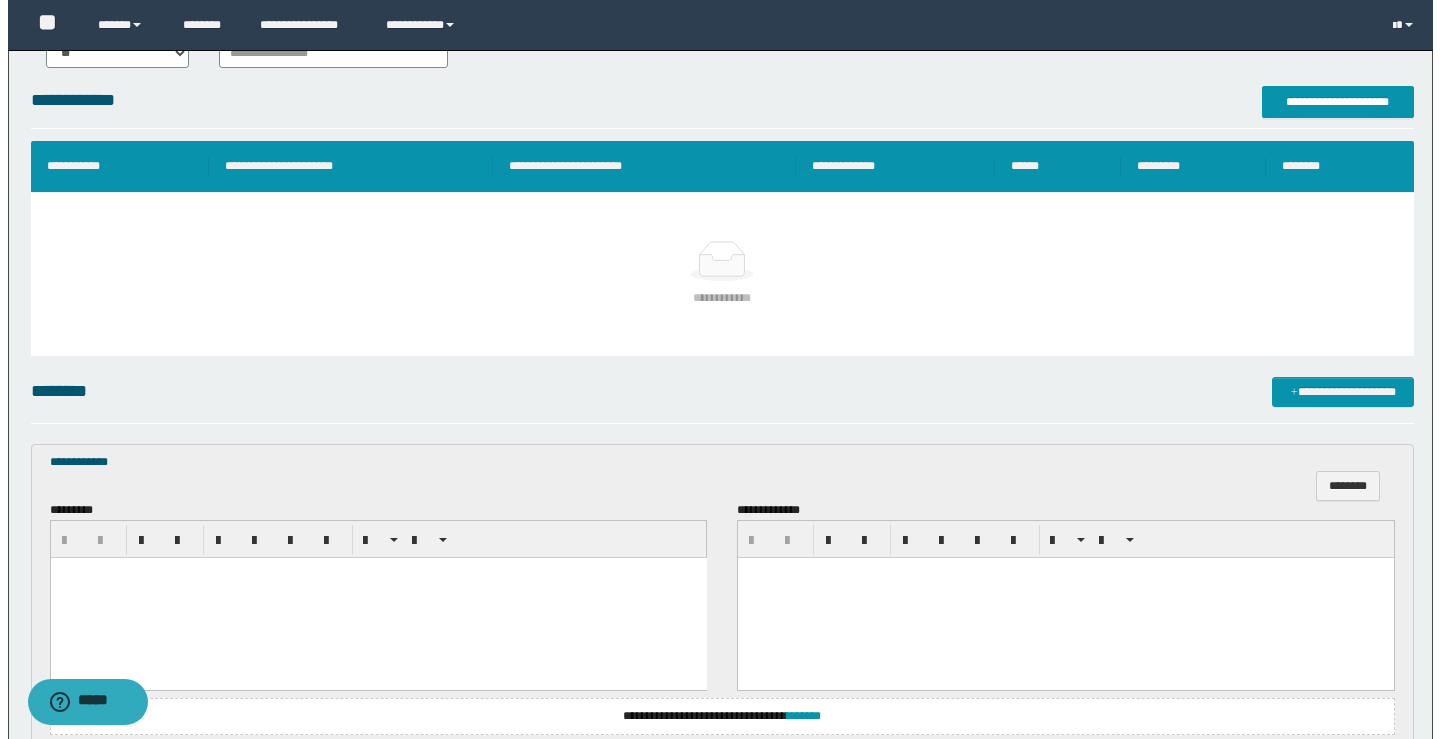 scroll, scrollTop: 300, scrollLeft: 0, axis: vertical 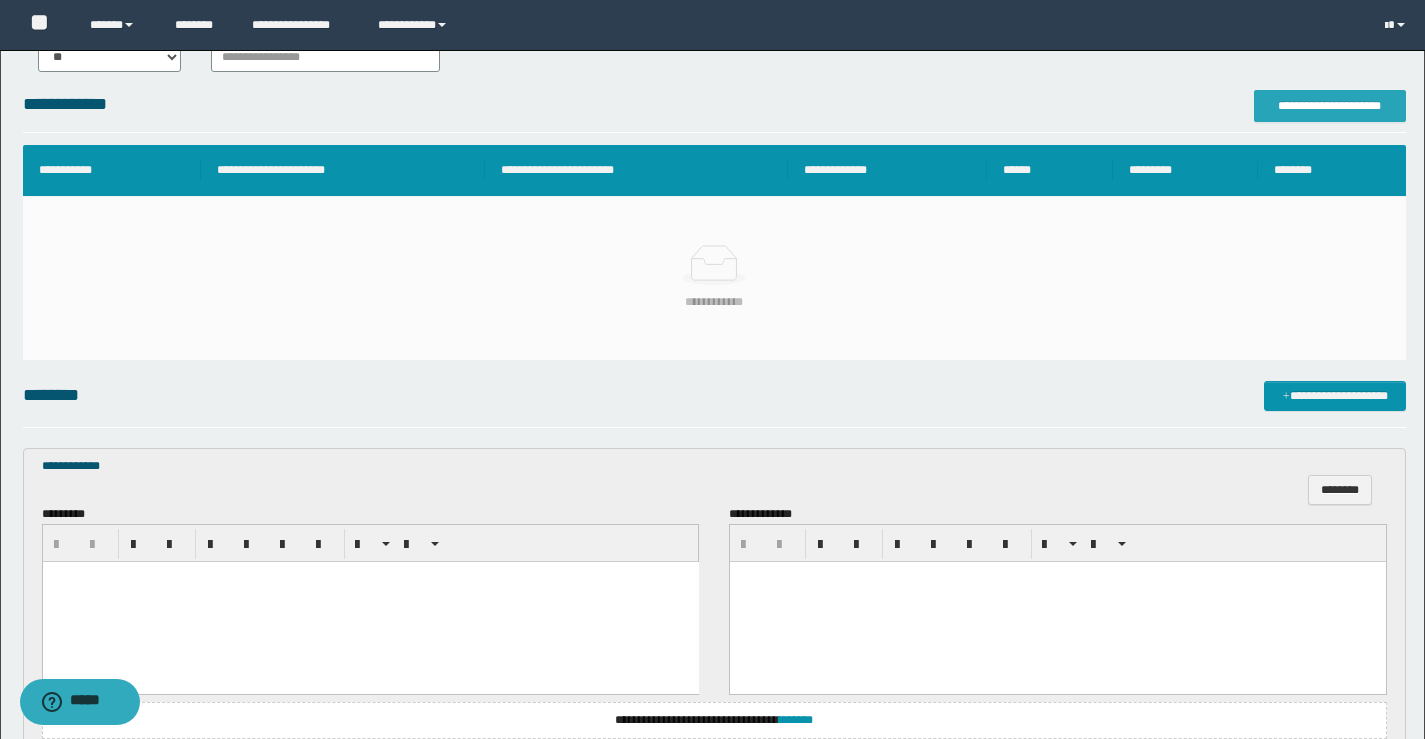 click on "**********" at bounding box center (1330, 106) 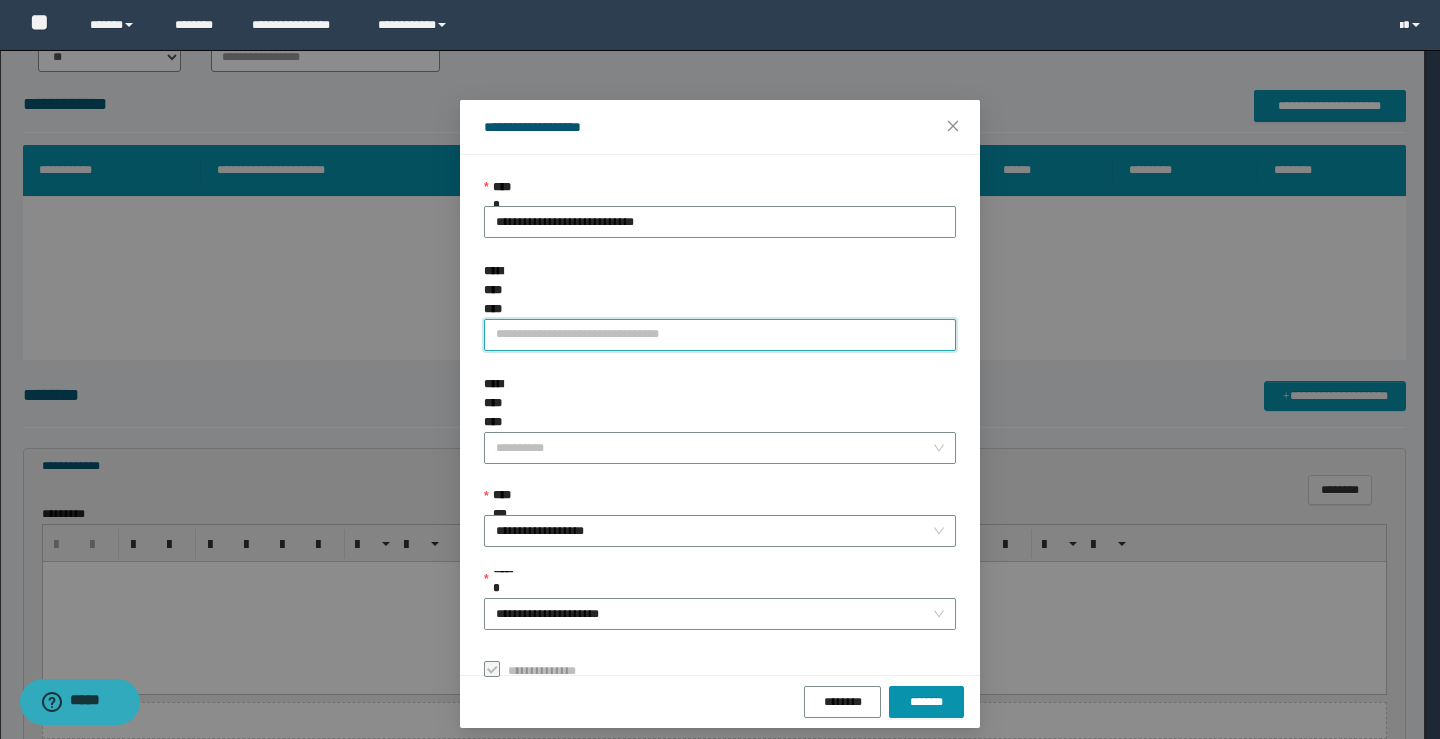 click on "**********" at bounding box center (720, 335) 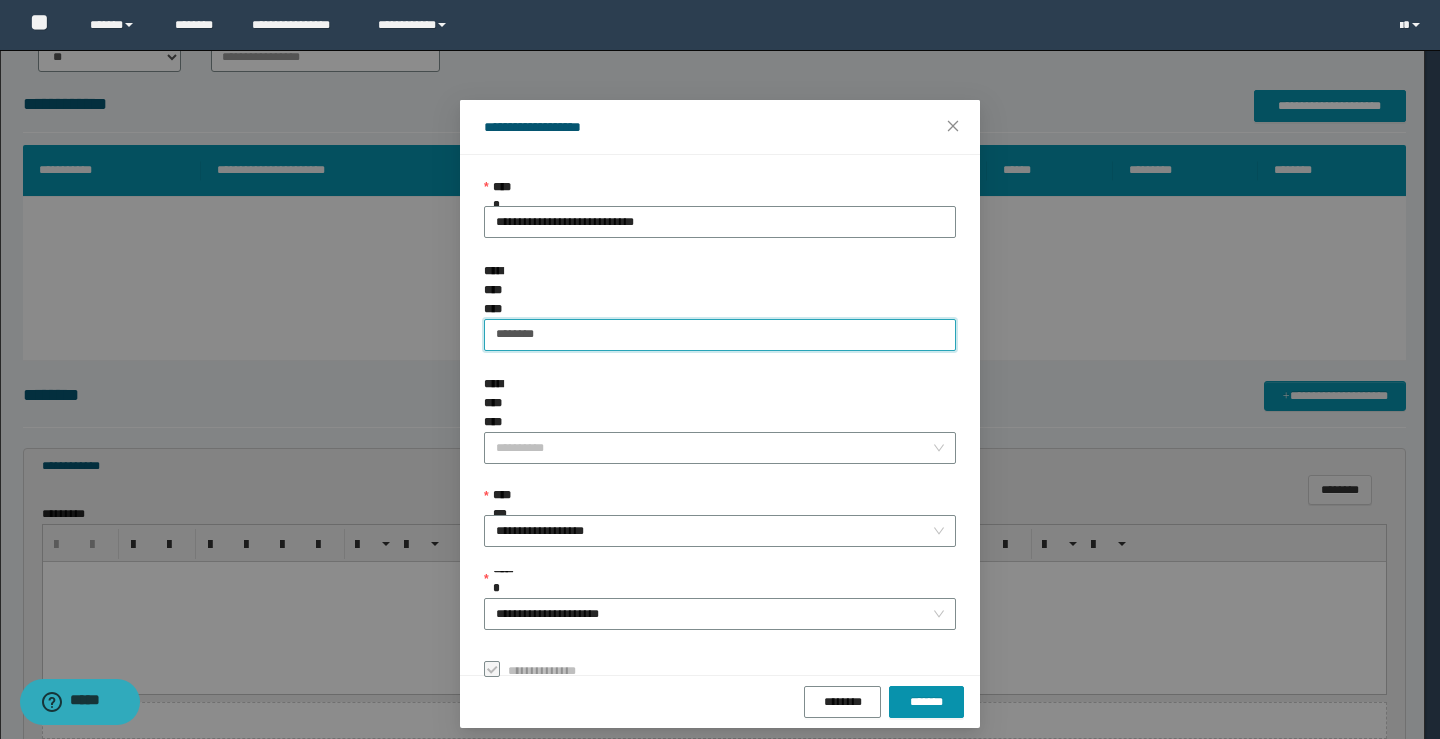 type on "********" 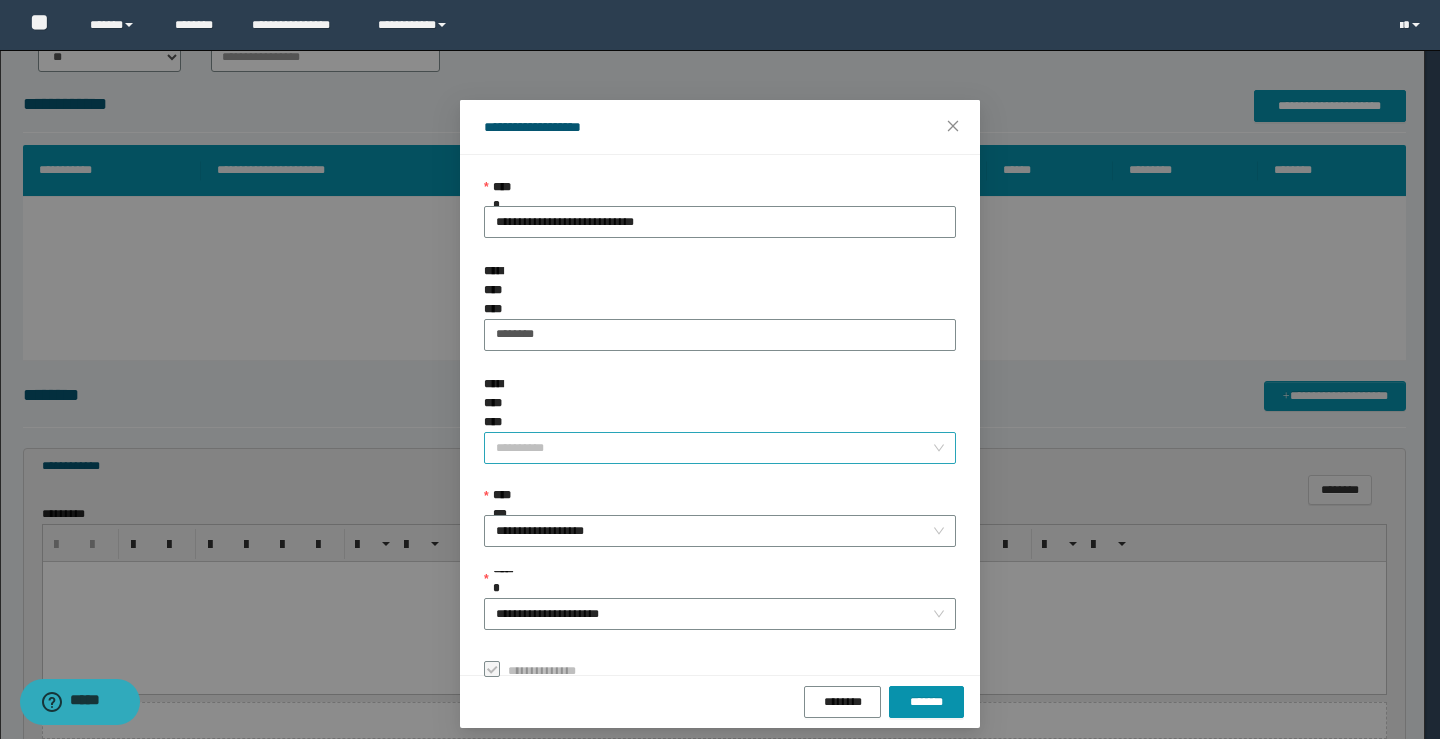 click on "**********" at bounding box center [720, 403] 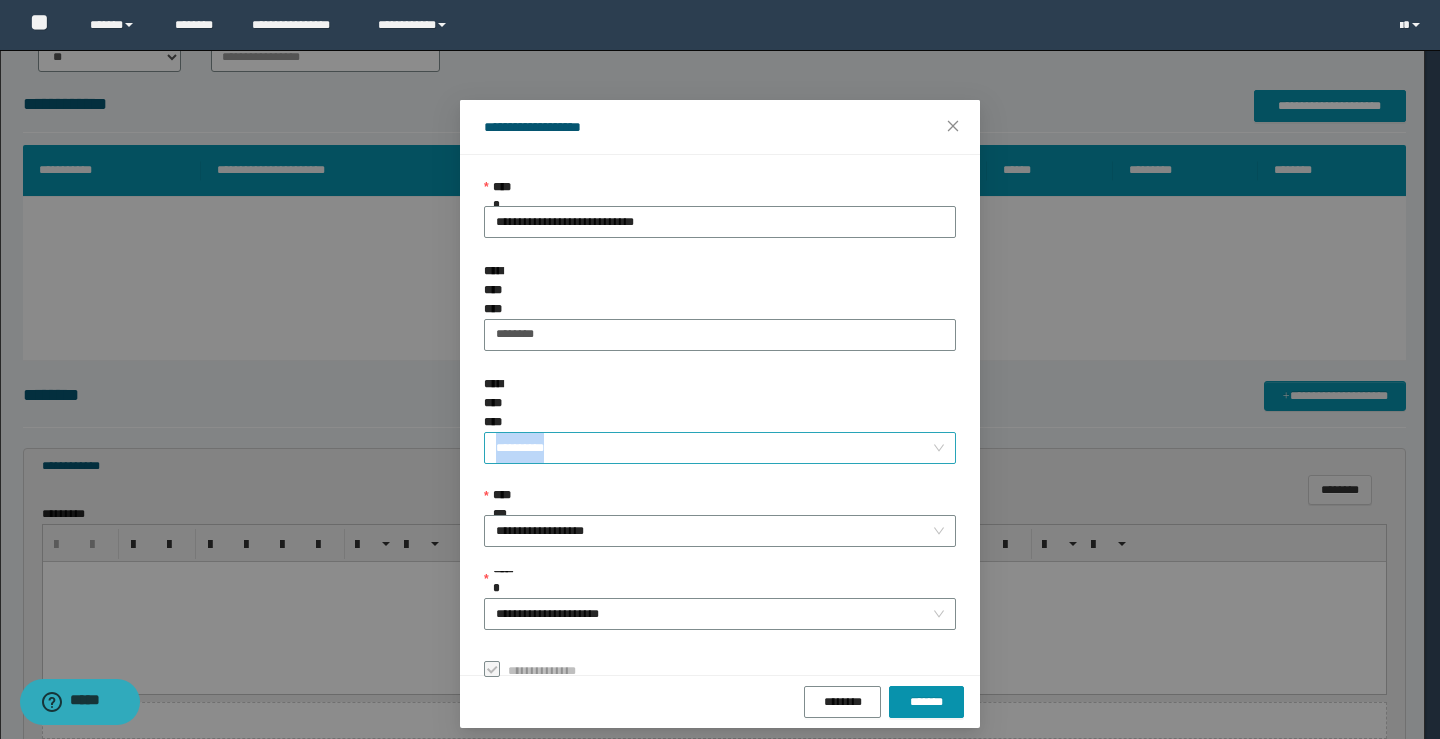 click on "**********" at bounding box center (714, 448) 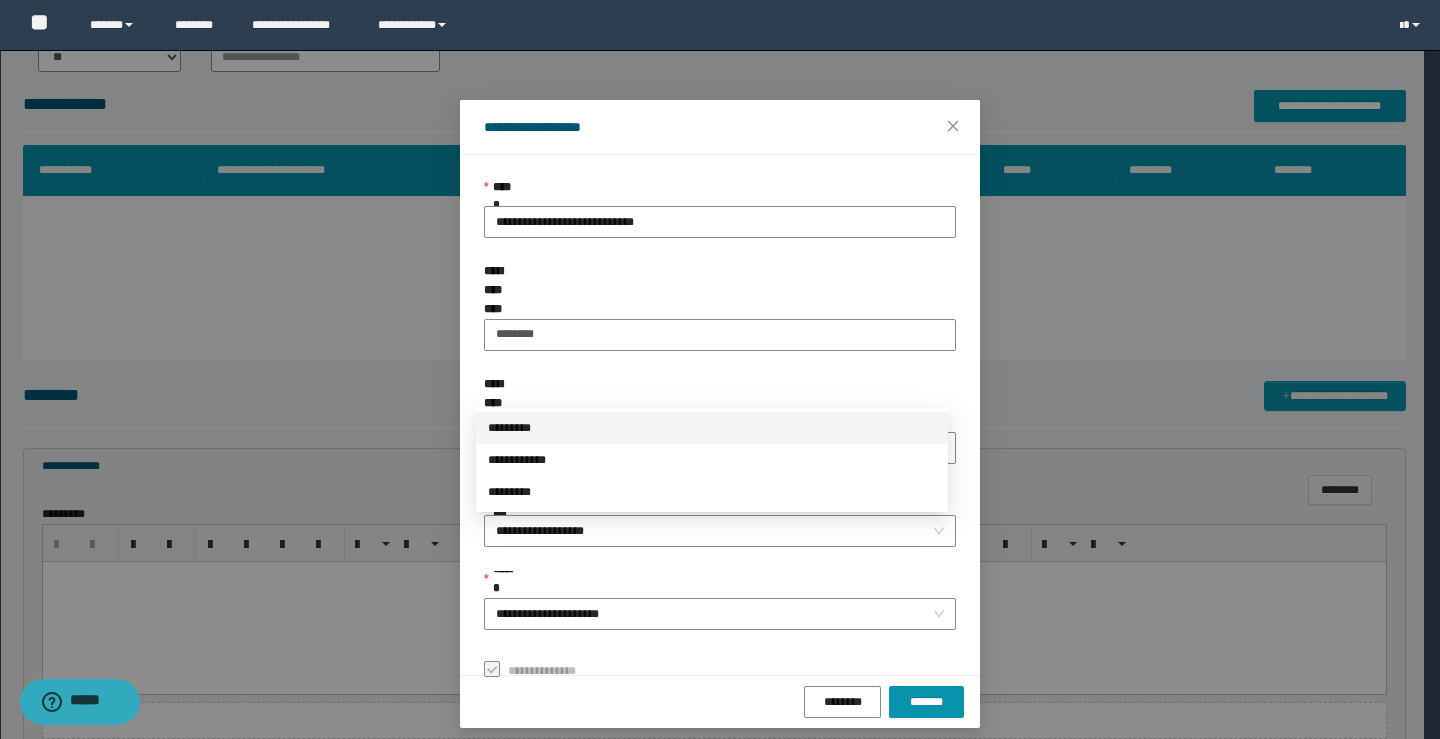 click on "*********" at bounding box center [712, 428] 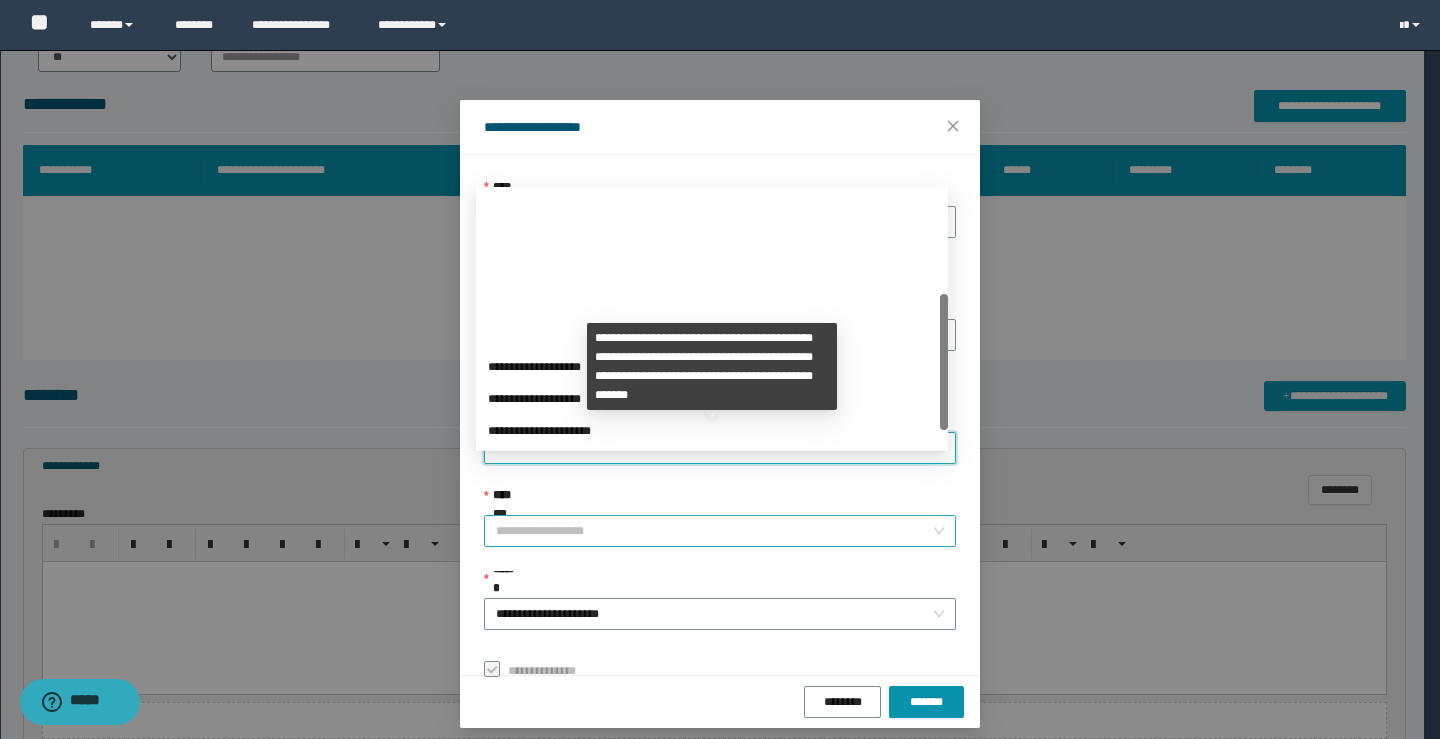 click on "**********" at bounding box center (720, 531) 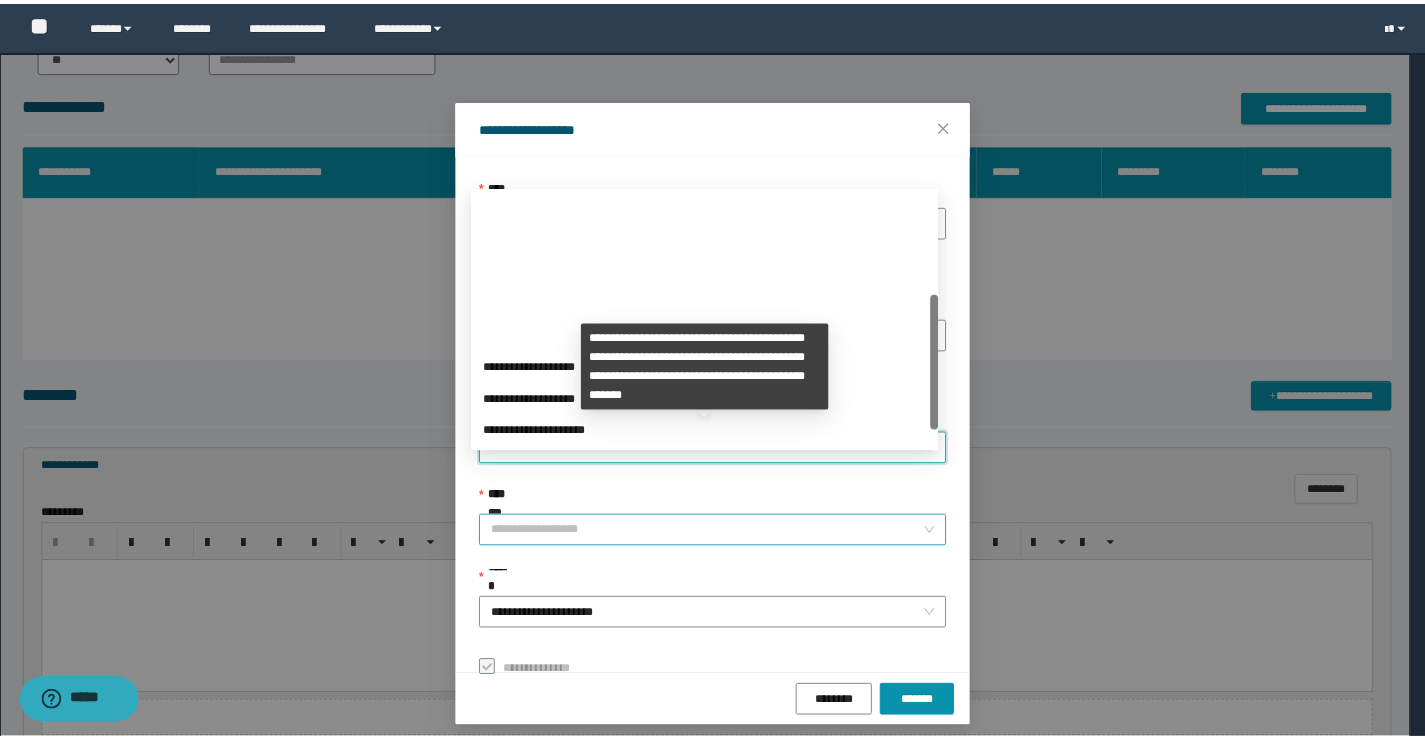 scroll, scrollTop: 192, scrollLeft: 0, axis: vertical 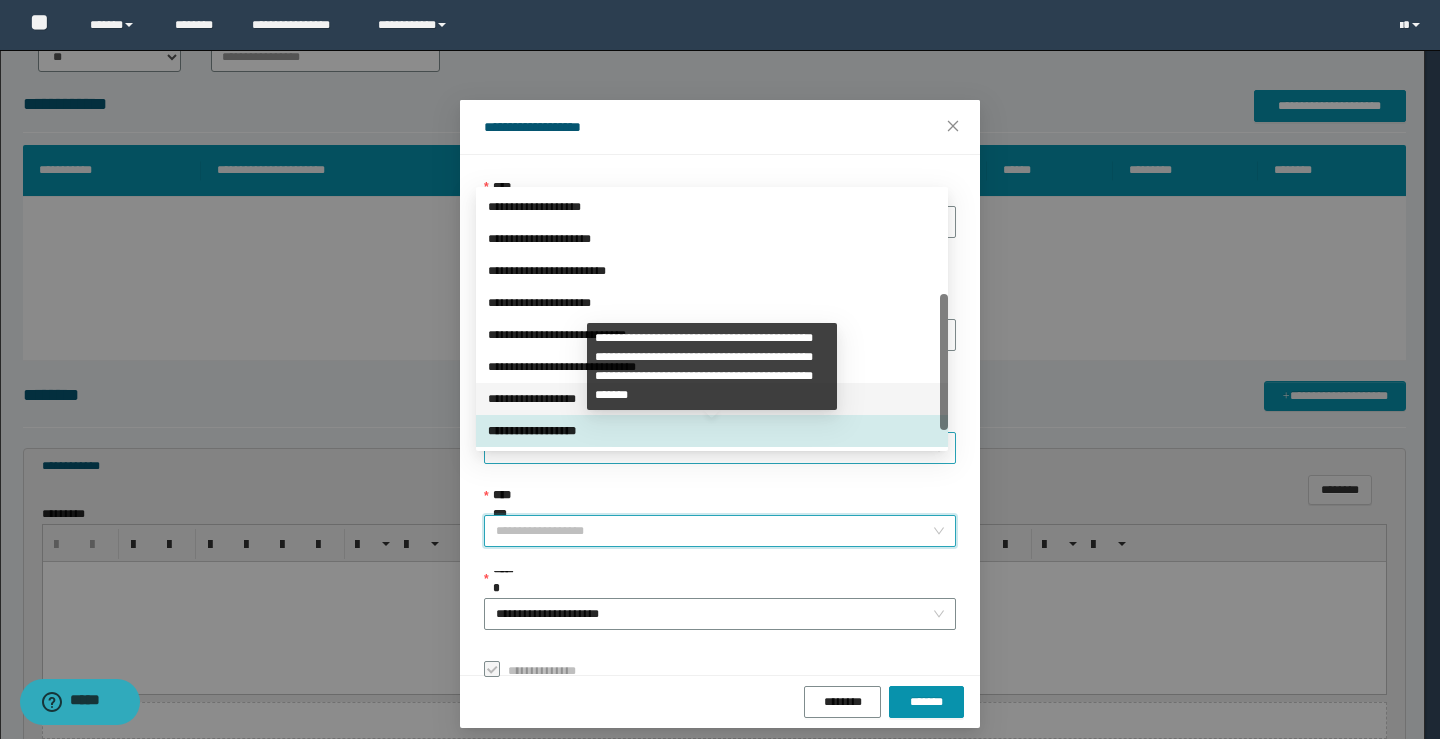 click on "**********" at bounding box center [712, 399] 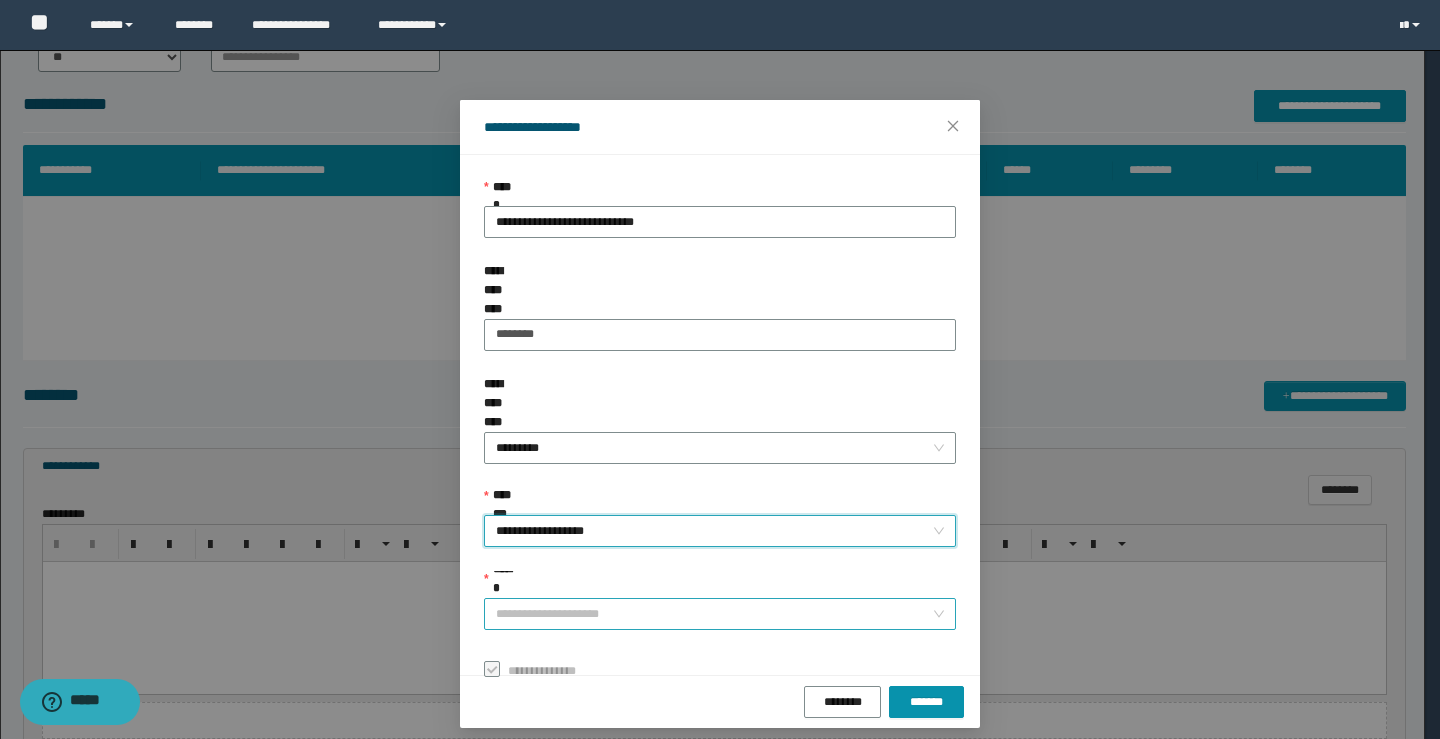 click on "**********" at bounding box center (720, 614) 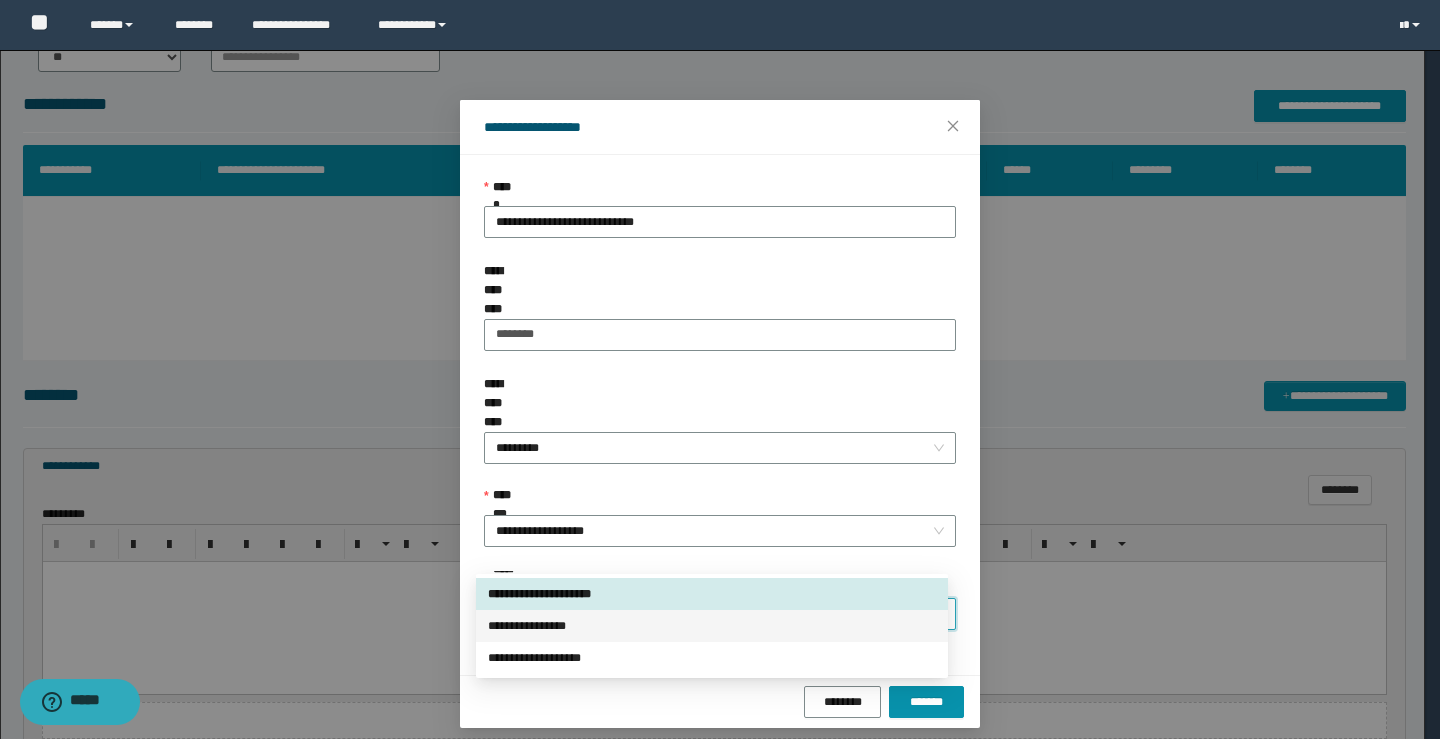 click on "**********" at bounding box center [712, 626] 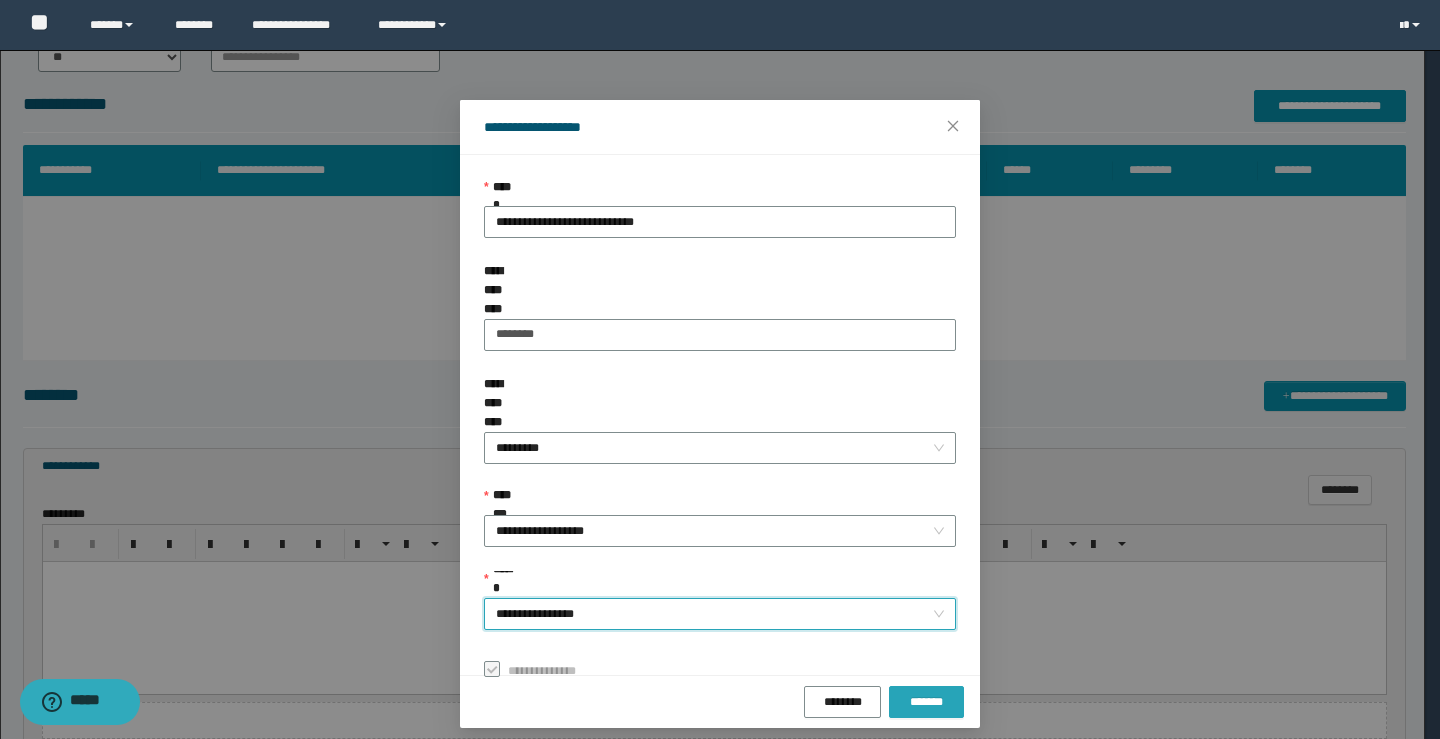 click on "*******" at bounding box center [926, 702] 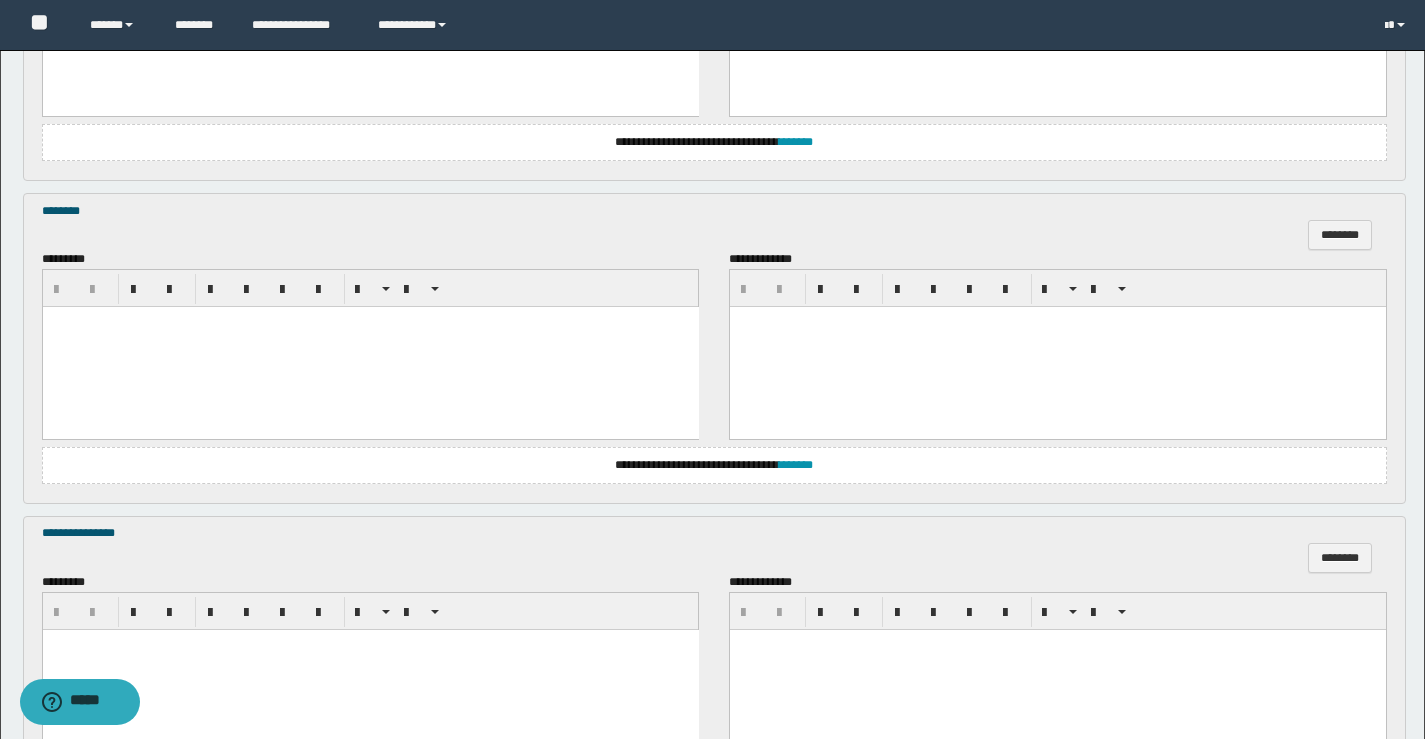 scroll, scrollTop: 1081, scrollLeft: 0, axis: vertical 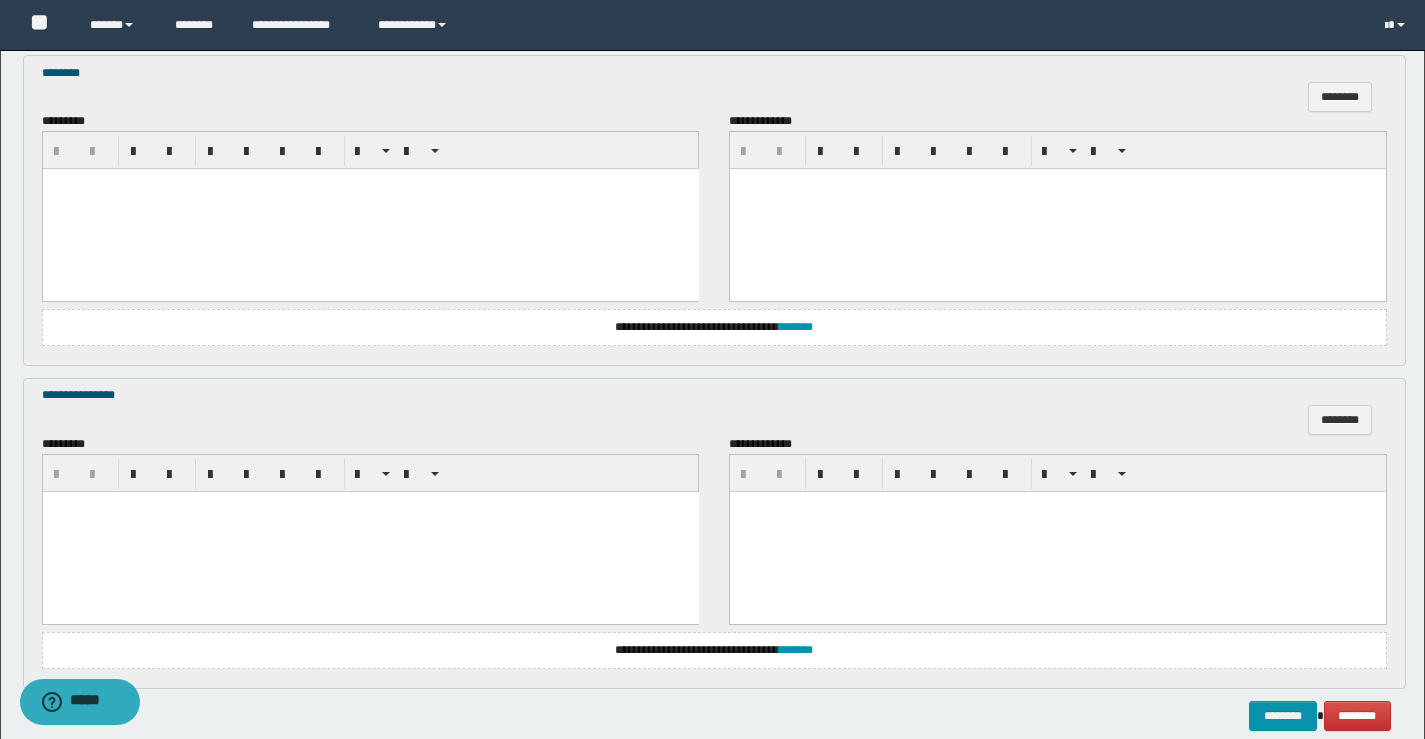 click at bounding box center [370, 209] 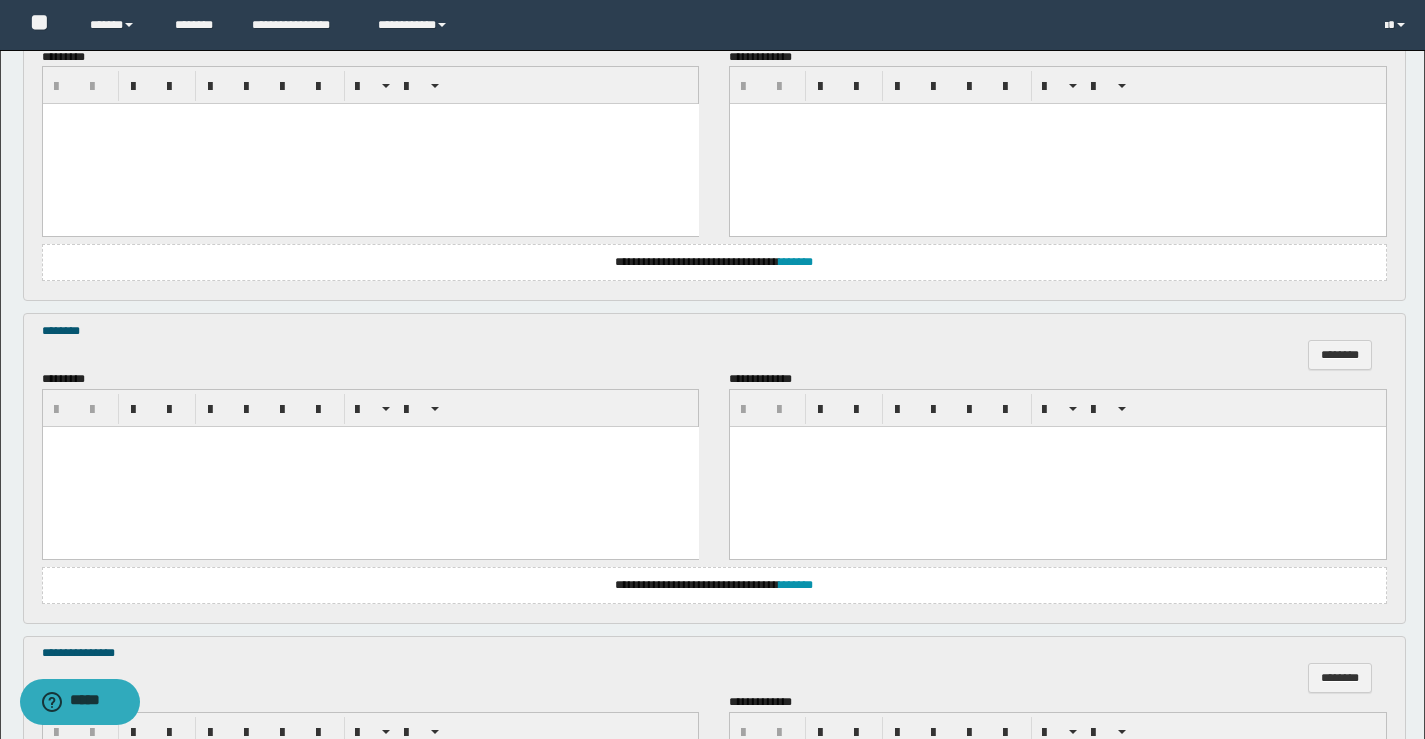 scroll, scrollTop: 681, scrollLeft: 0, axis: vertical 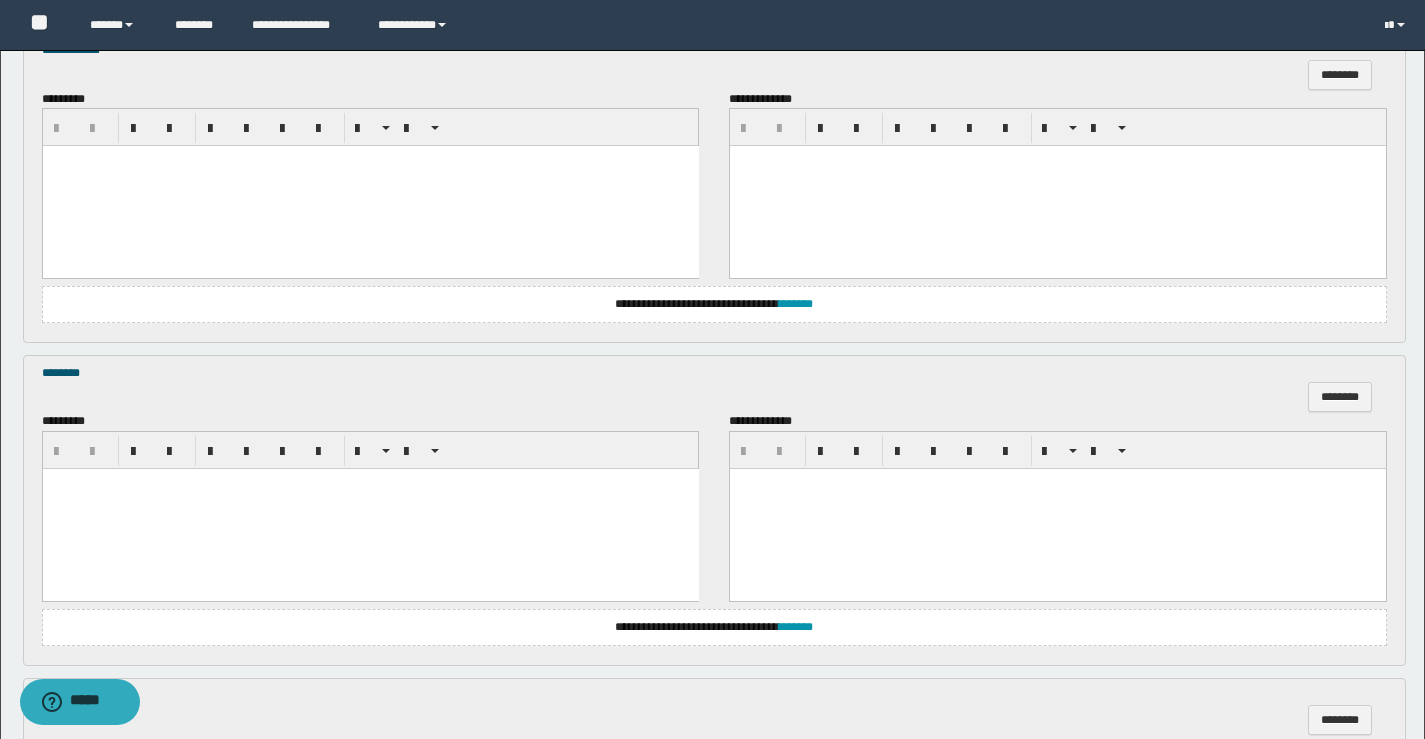 click at bounding box center [370, 186] 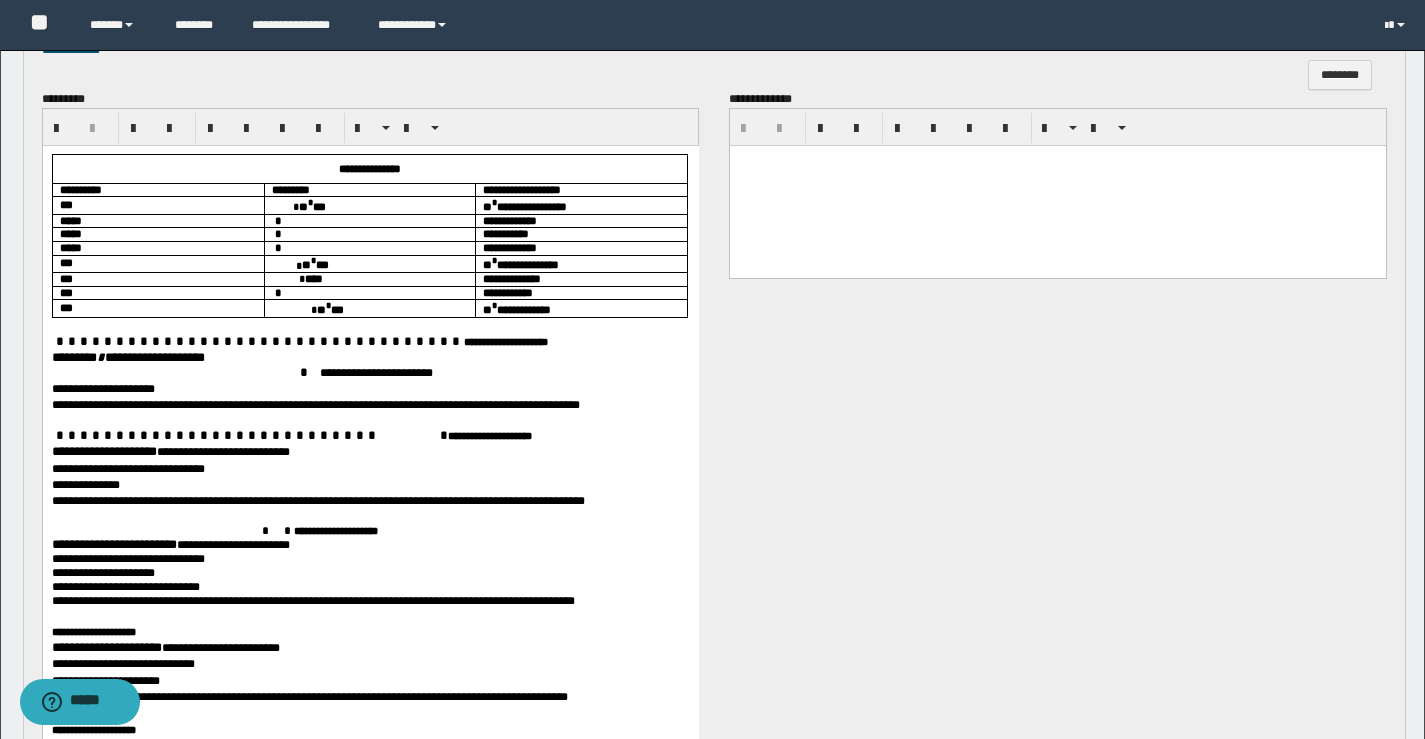 click on "** * ***" at bounding box center (369, 205) 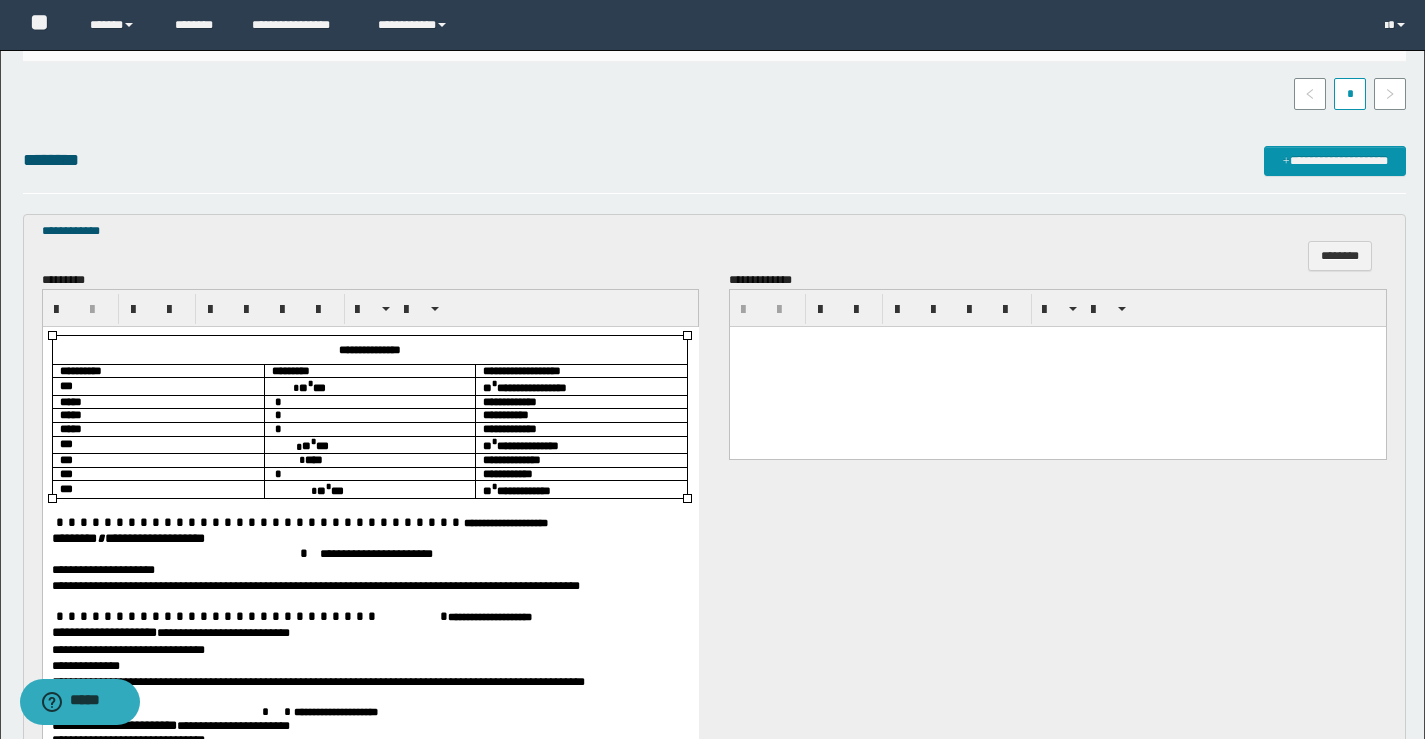 scroll, scrollTop: 600, scrollLeft: 0, axis: vertical 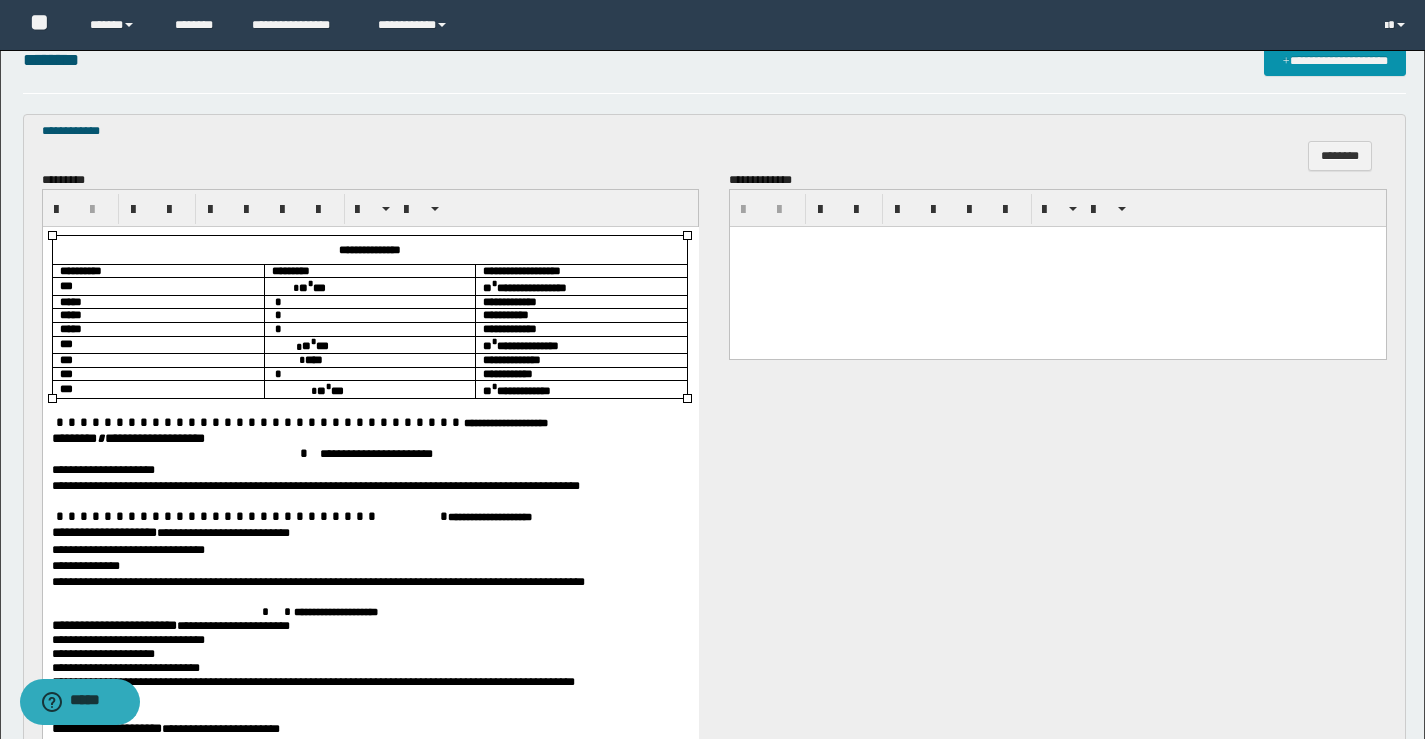 click on "******** * *****" at bounding box center (92, 438) 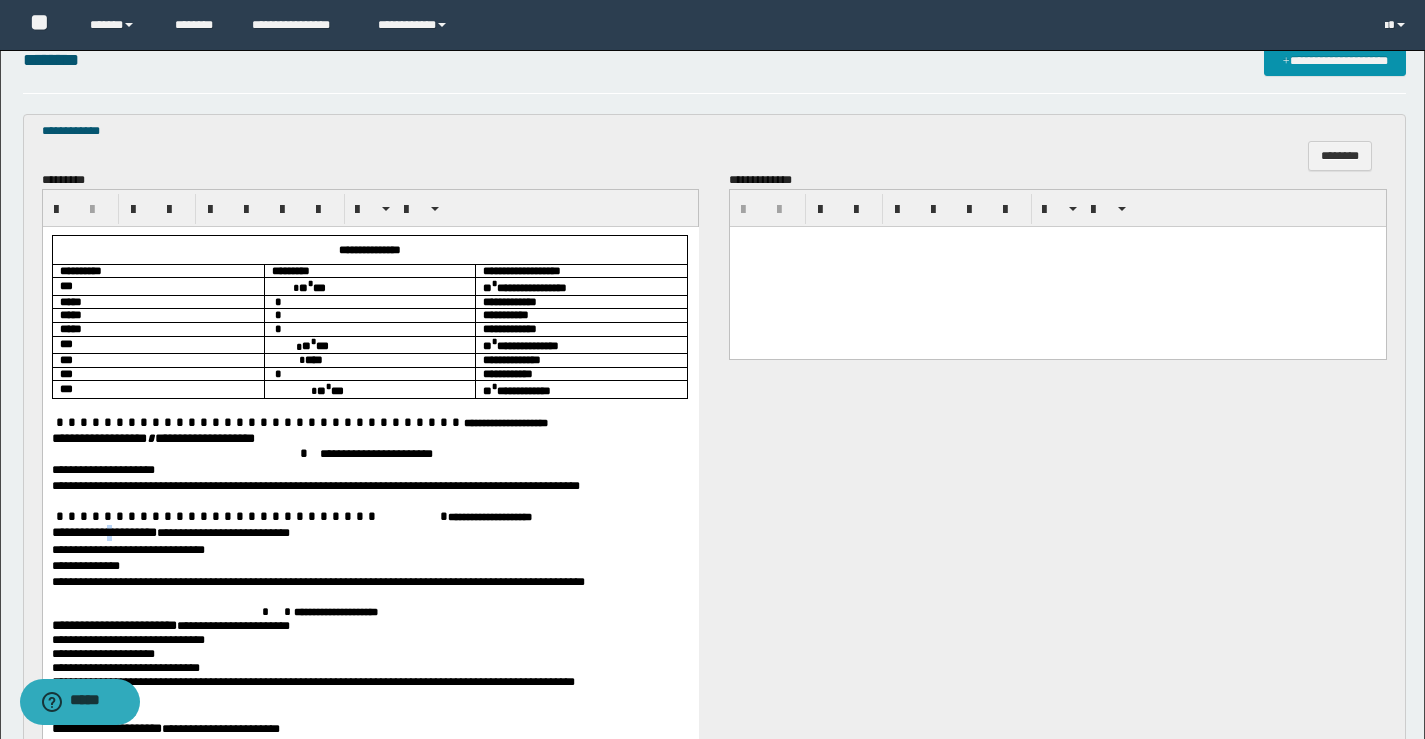 click on "**********" at bounding box center (103, 532) 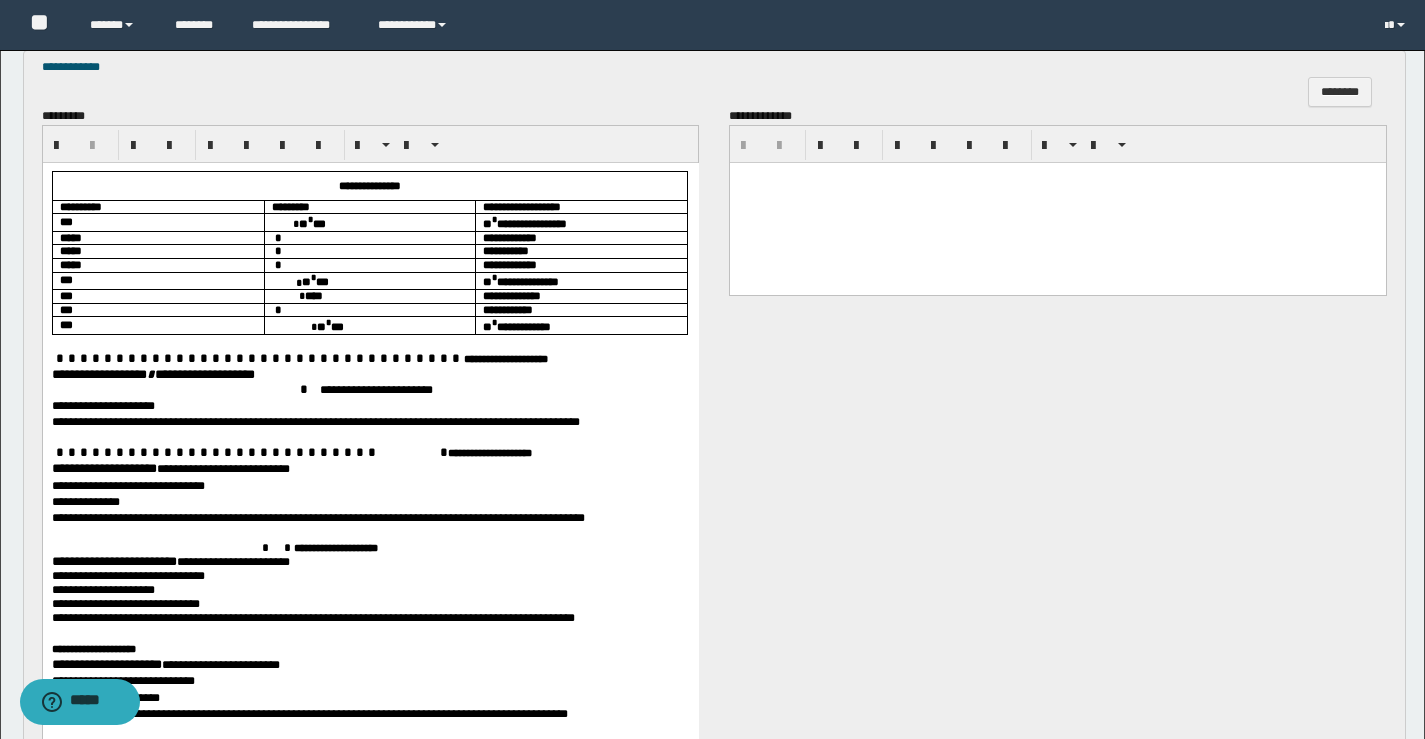 scroll, scrollTop: 700, scrollLeft: 0, axis: vertical 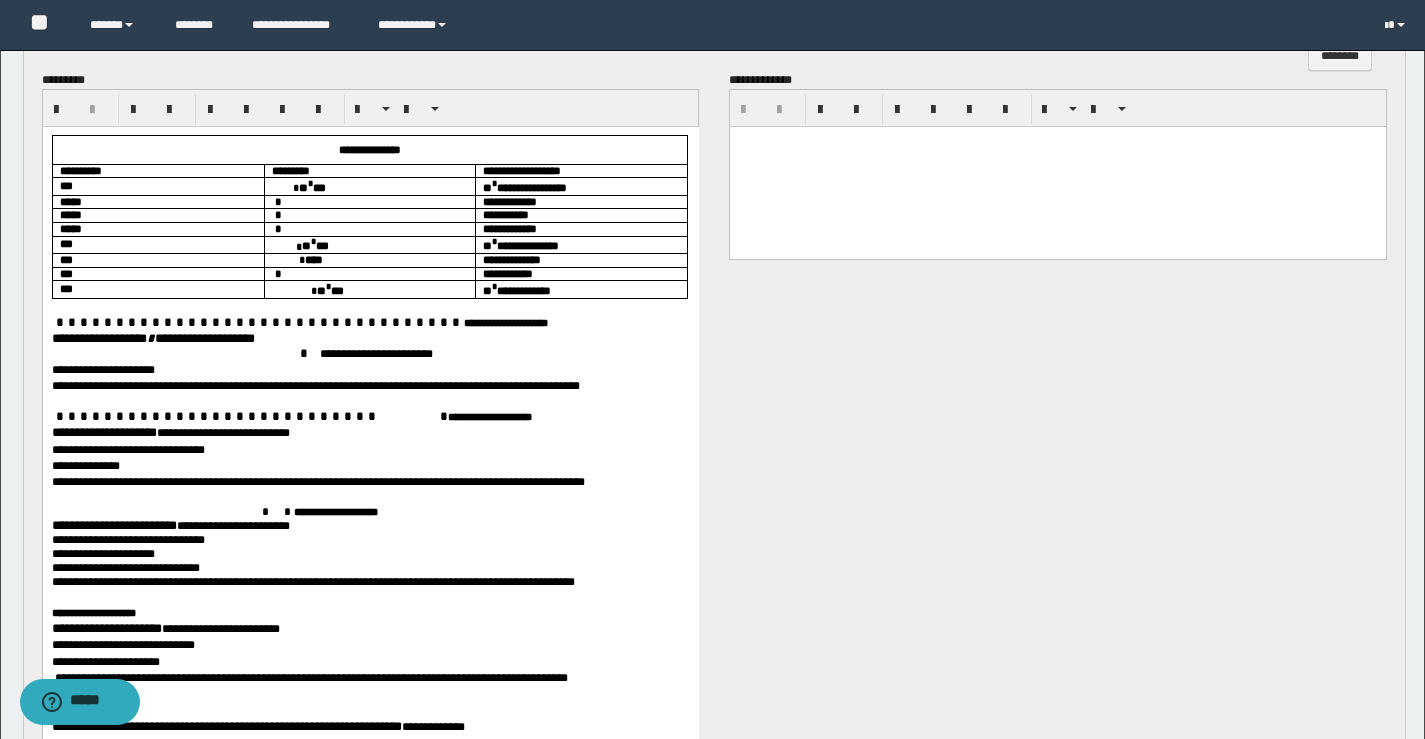 click on "**********" at bounding box center [113, 525] 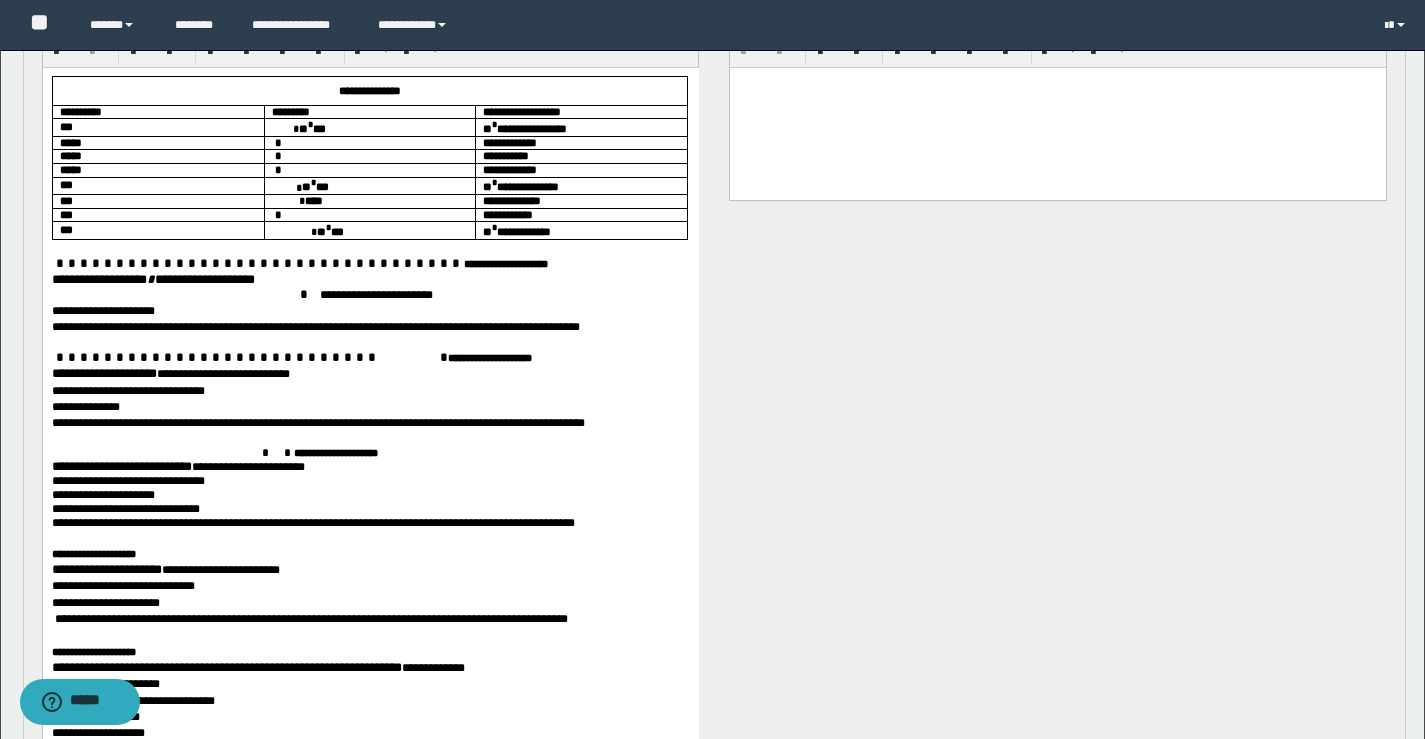 scroll, scrollTop: 800, scrollLeft: 0, axis: vertical 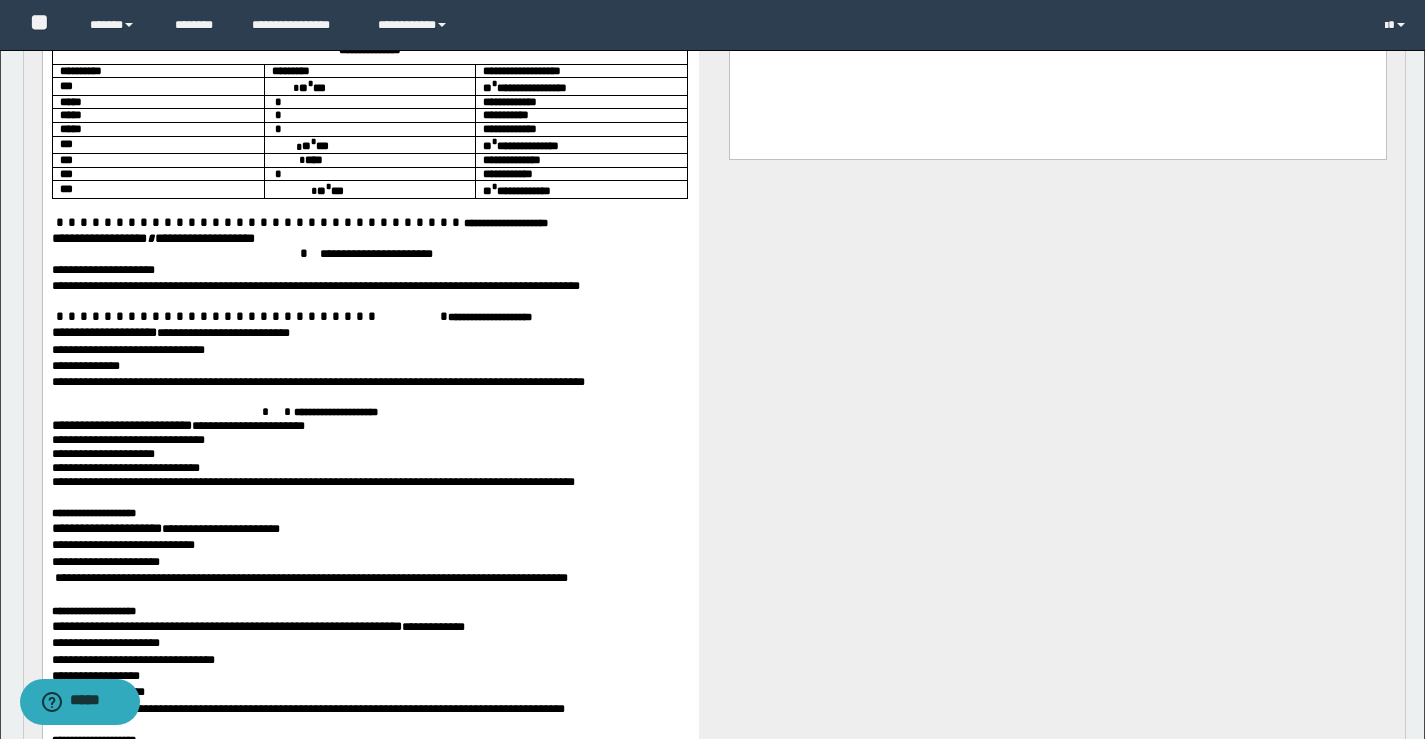 click on "**********" at bounding box center (106, 528) 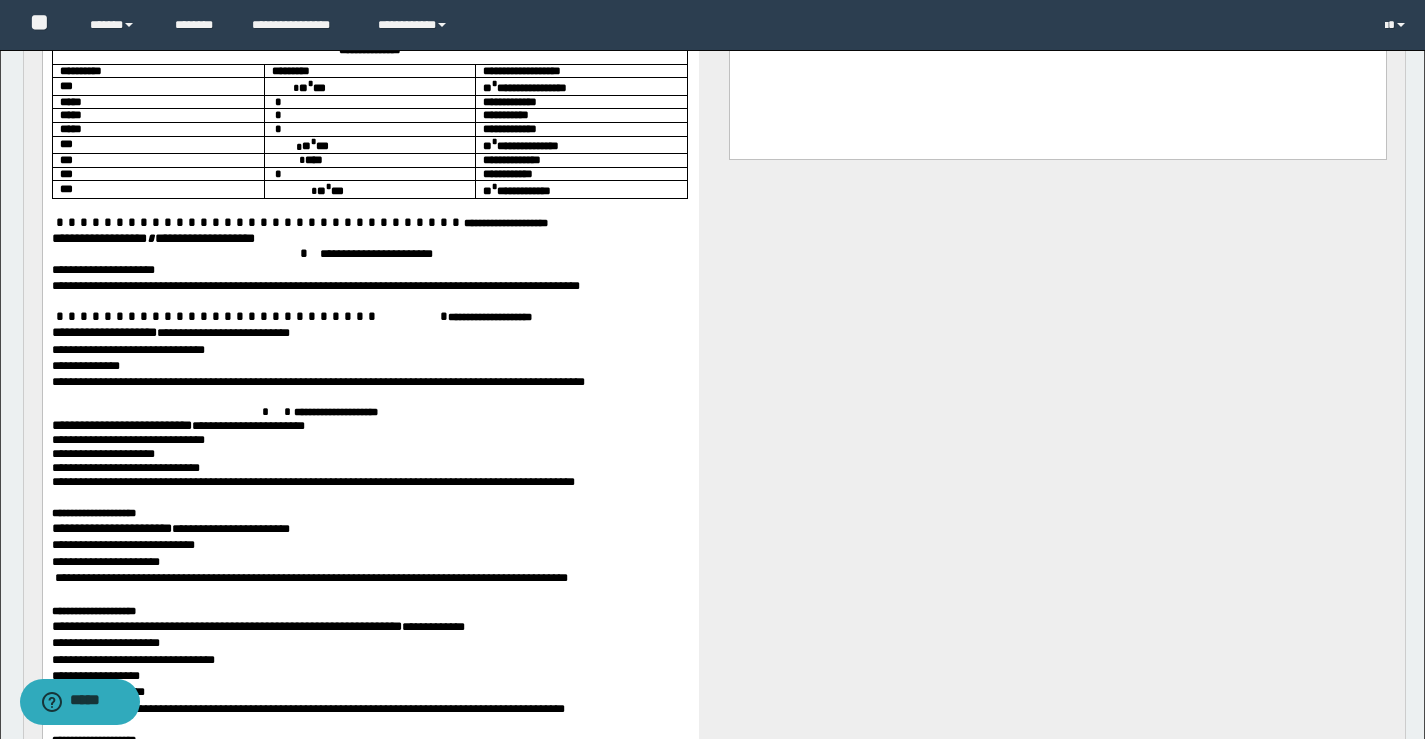 scroll, scrollTop: 900, scrollLeft: 0, axis: vertical 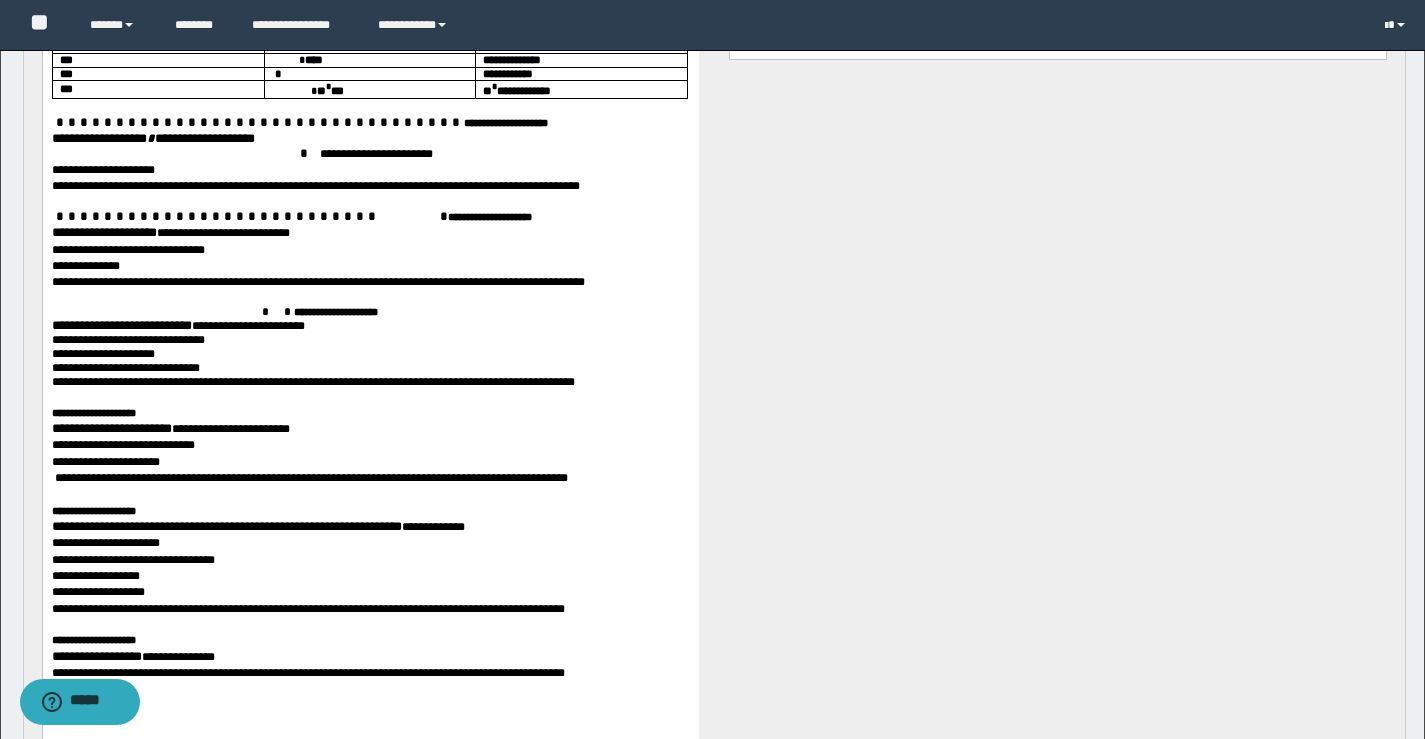 click on "**********" at bounding box center (226, 527) 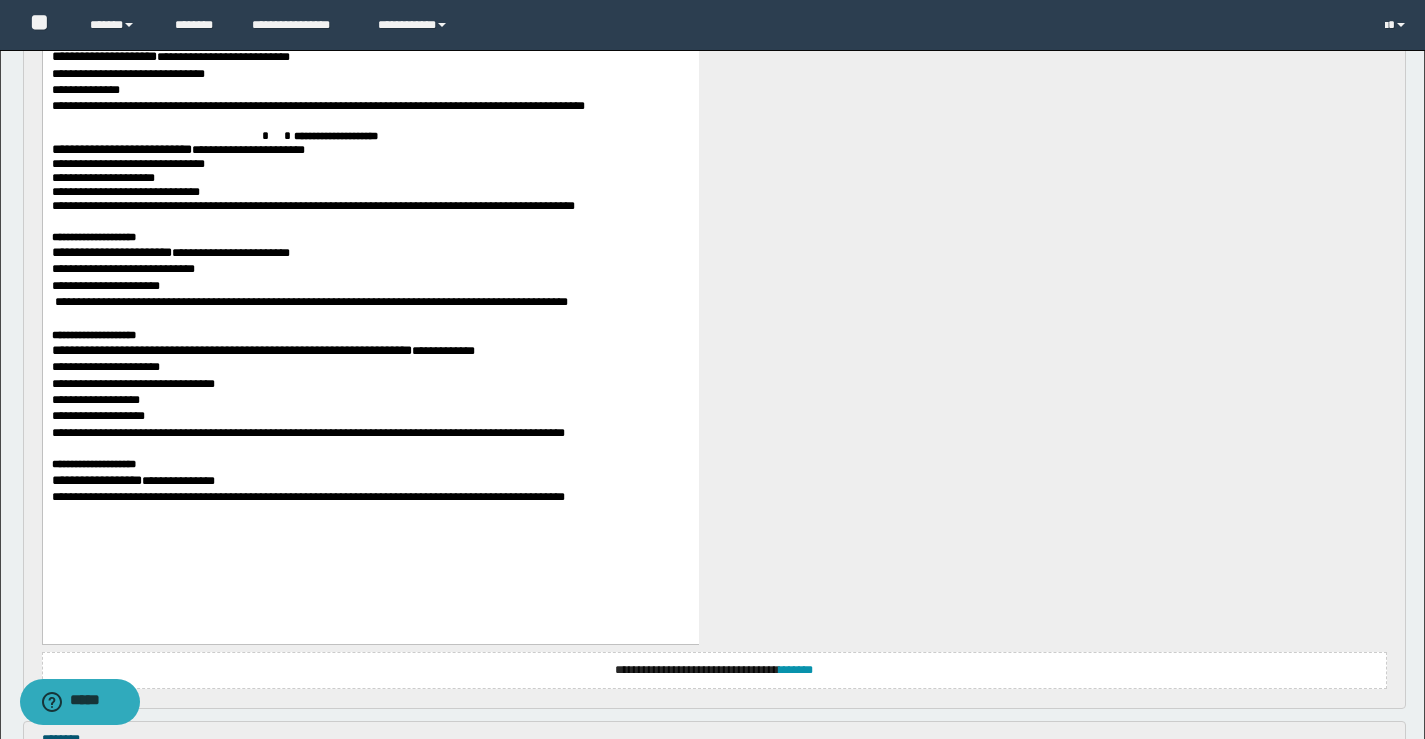 scroll, scrollTop: 1100, scrollLeft: 0, axis: vertical 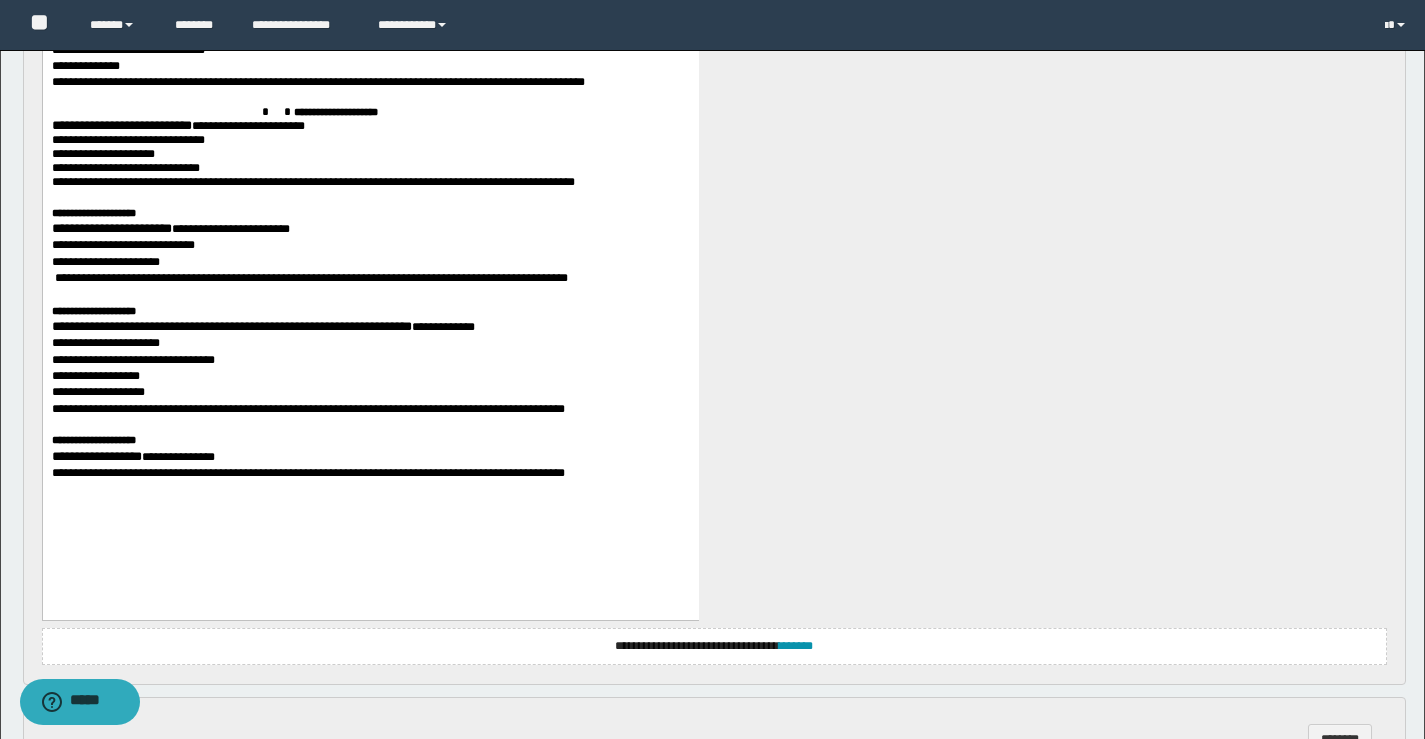 click on "**********" at bounding box center (96, 457) 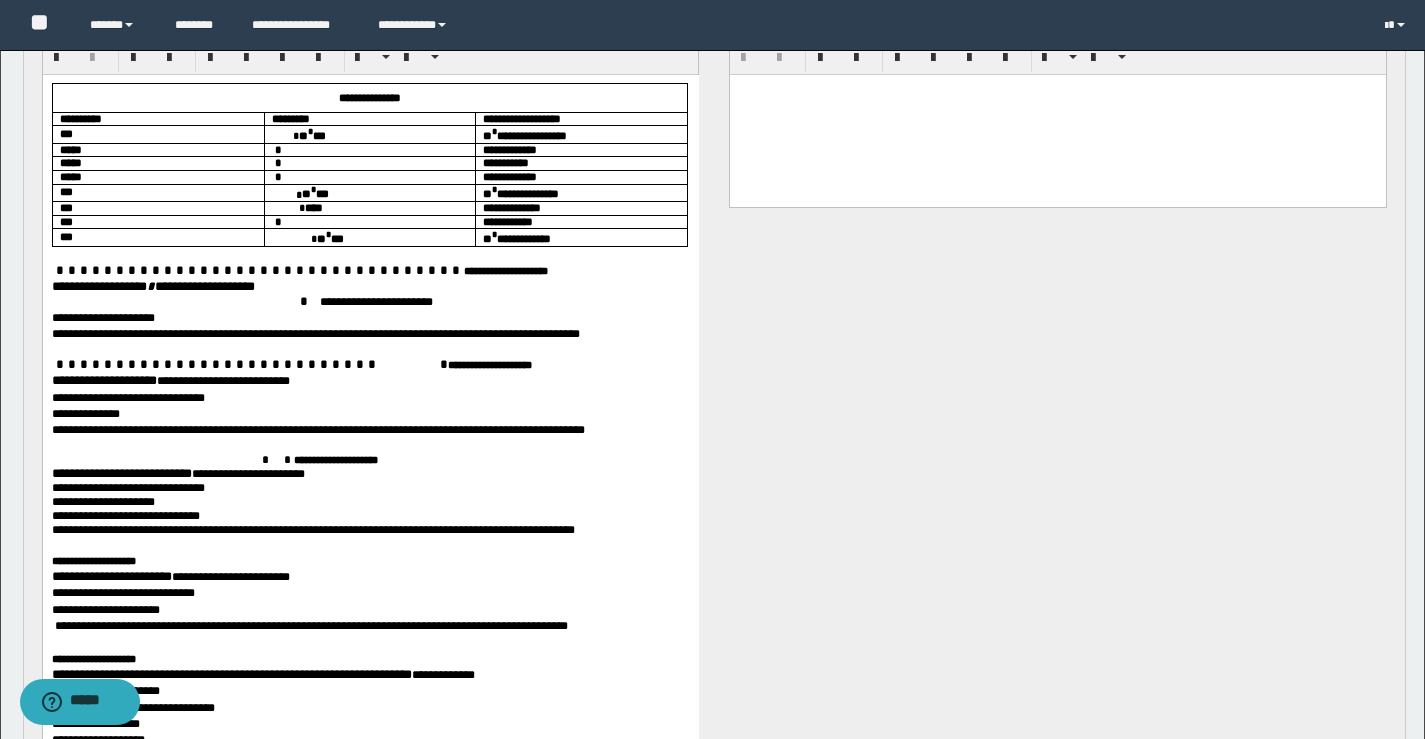 scroll, scrollTop: 700, scrollLeft: 0, axis: vertical 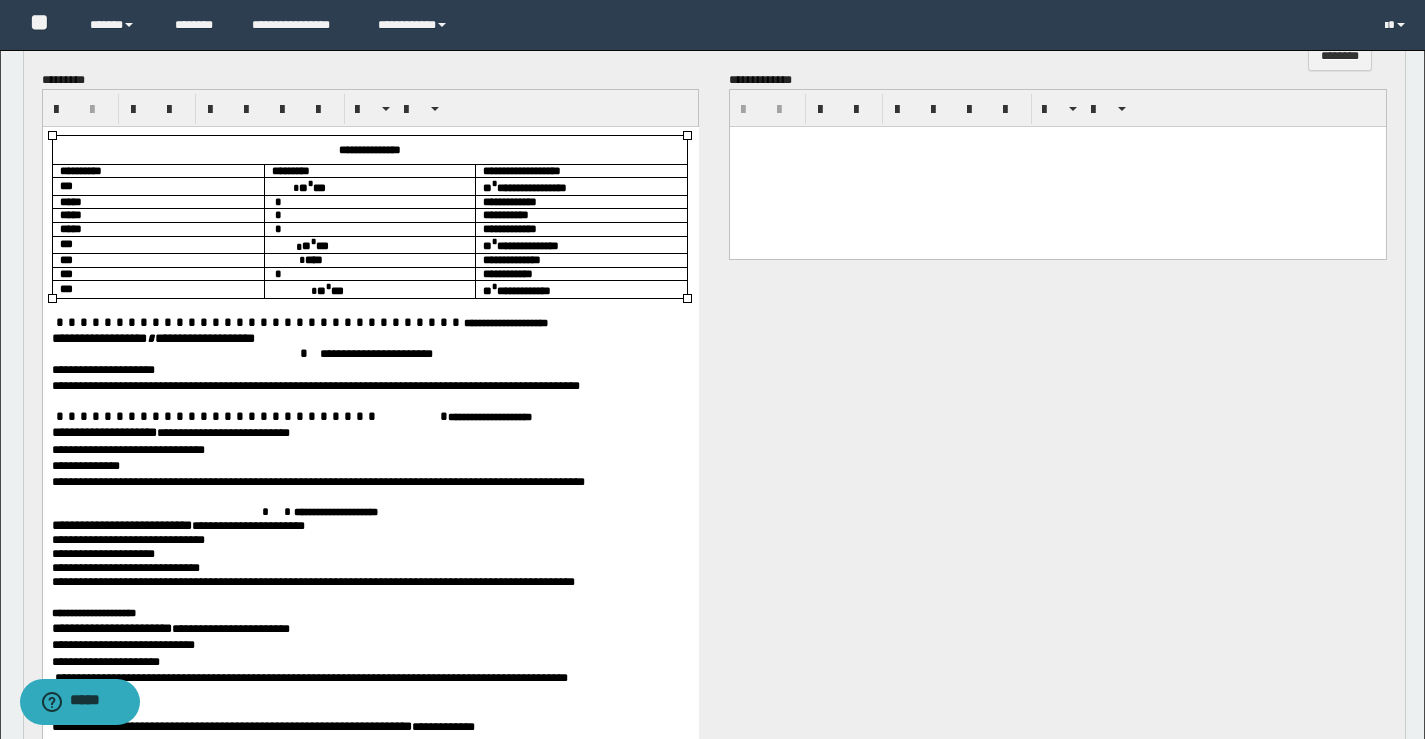 click on "** * ***" at bounding box center (369, 186) 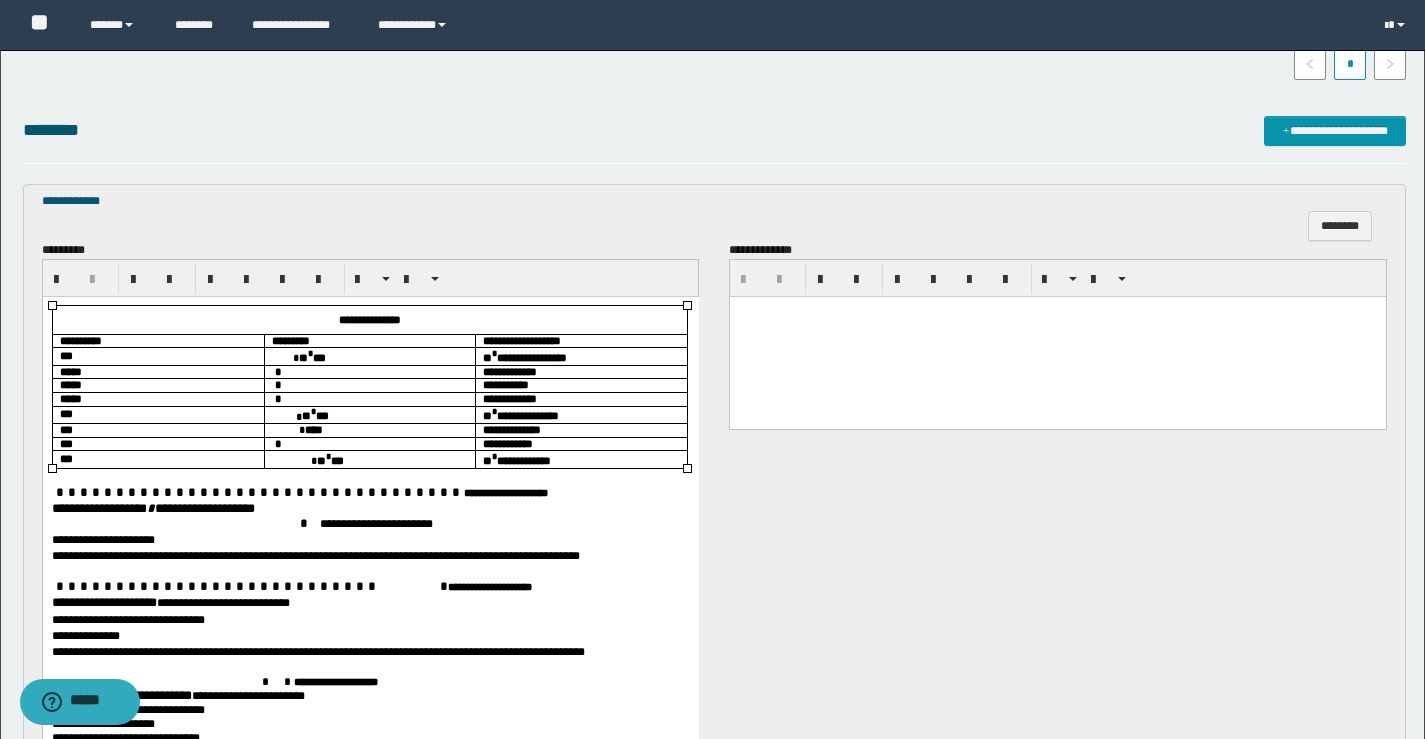scroll, scrollTop: 600, scrollLeft: 0, axis: vertical 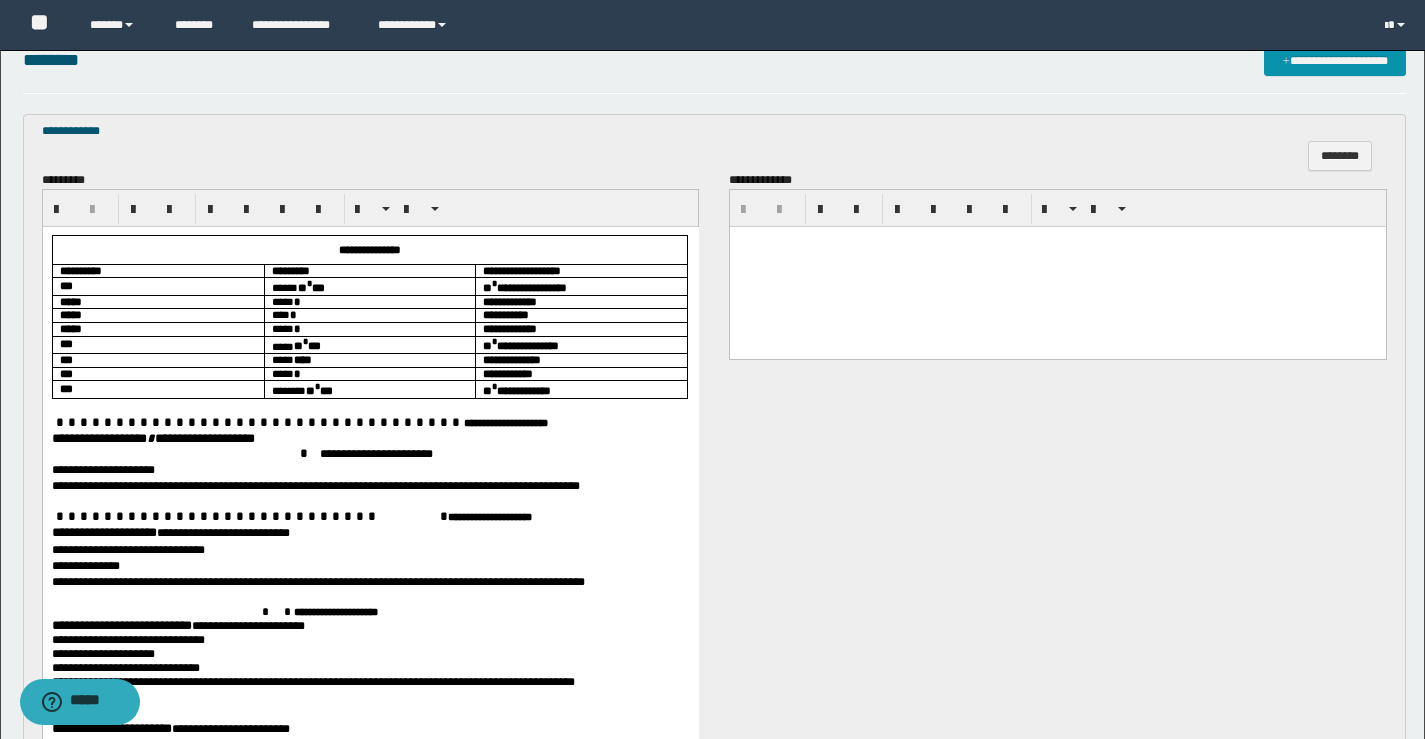 drag, startPoint x: 291, startPoint y: 507, endPoint x: 535, endPoint y: 652, distance: 283.8327 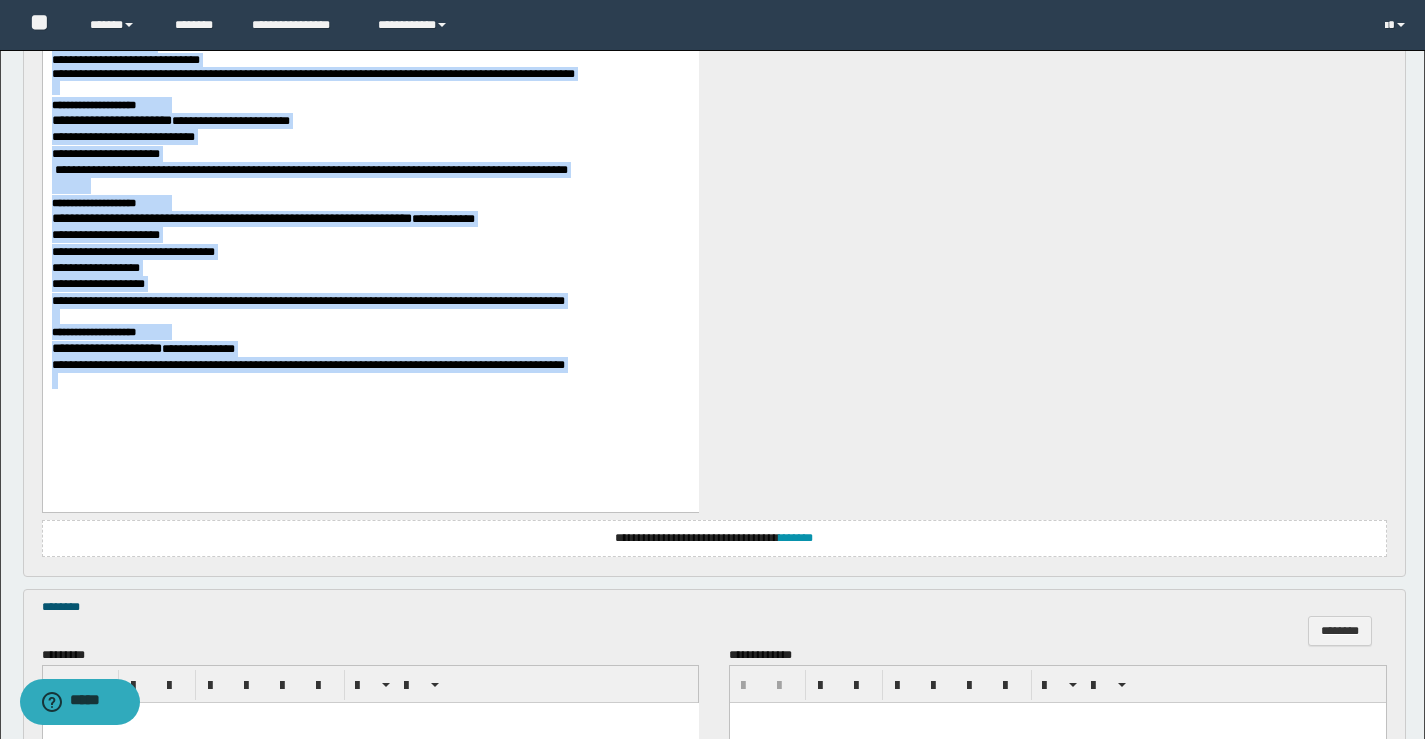scroll, scrollTop: 1746, scrollLeft: 0, axis: vertical 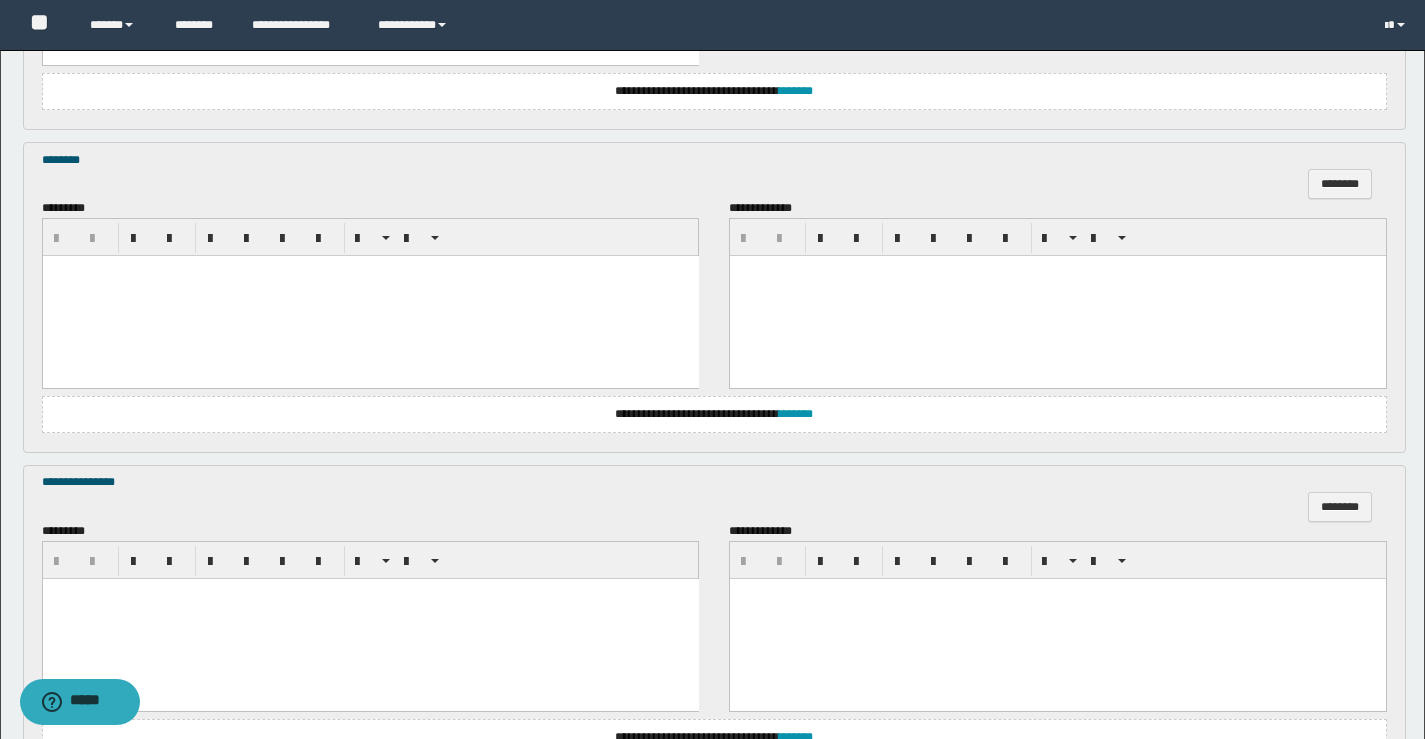 drag, startPoint x: 285, startPoint y: -543, endPoint x: 608, endPoint y: 866, distance: 1445.5483 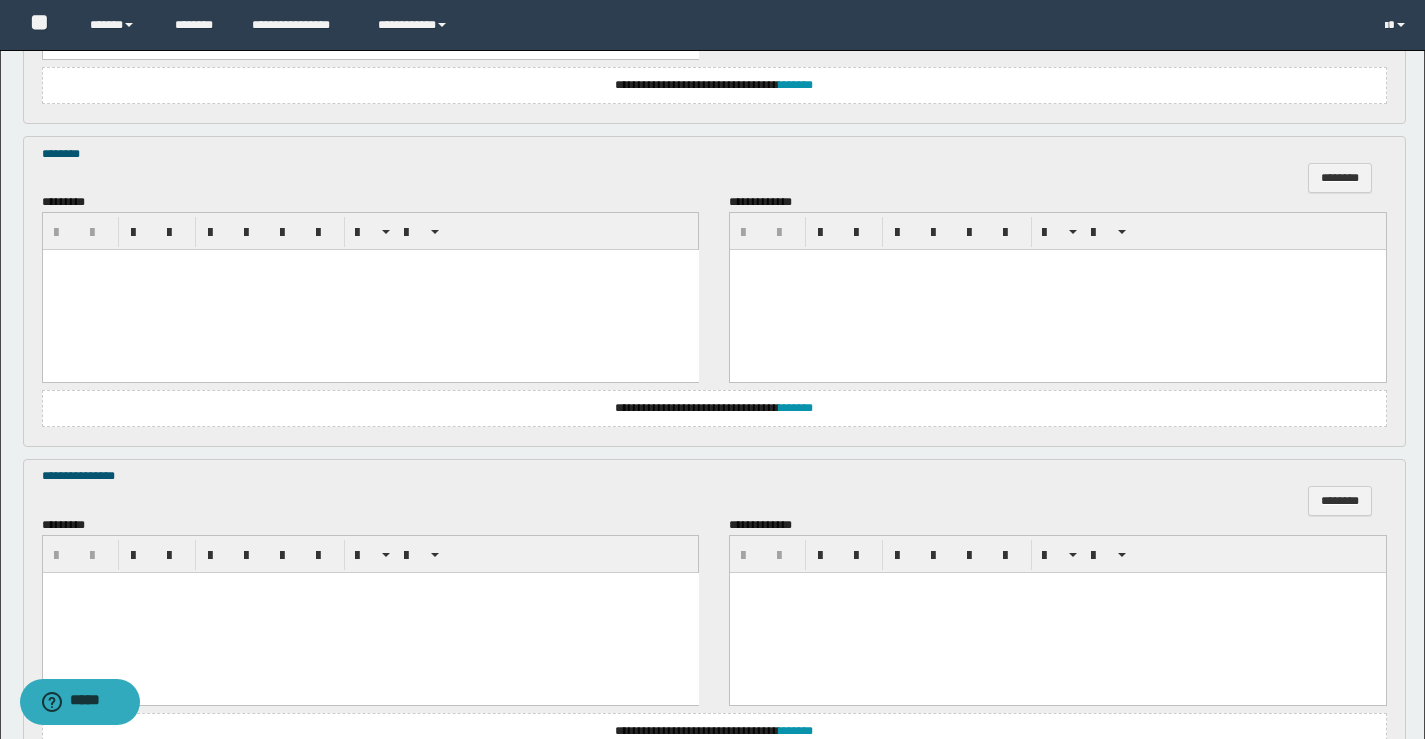 click on "**********" at bounding box center [370, -419] 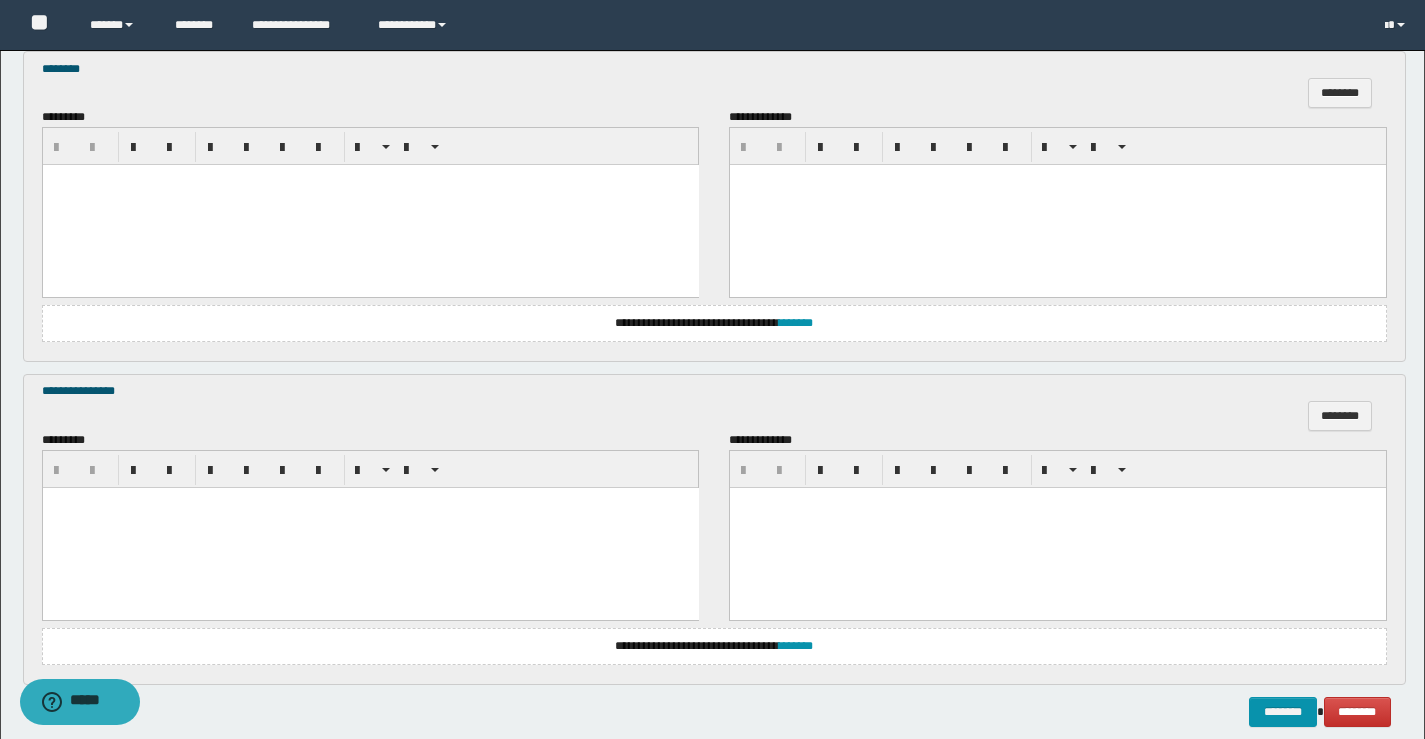 scroll, scrollTop: 1258, scrollLeft: 0, axis: vertical 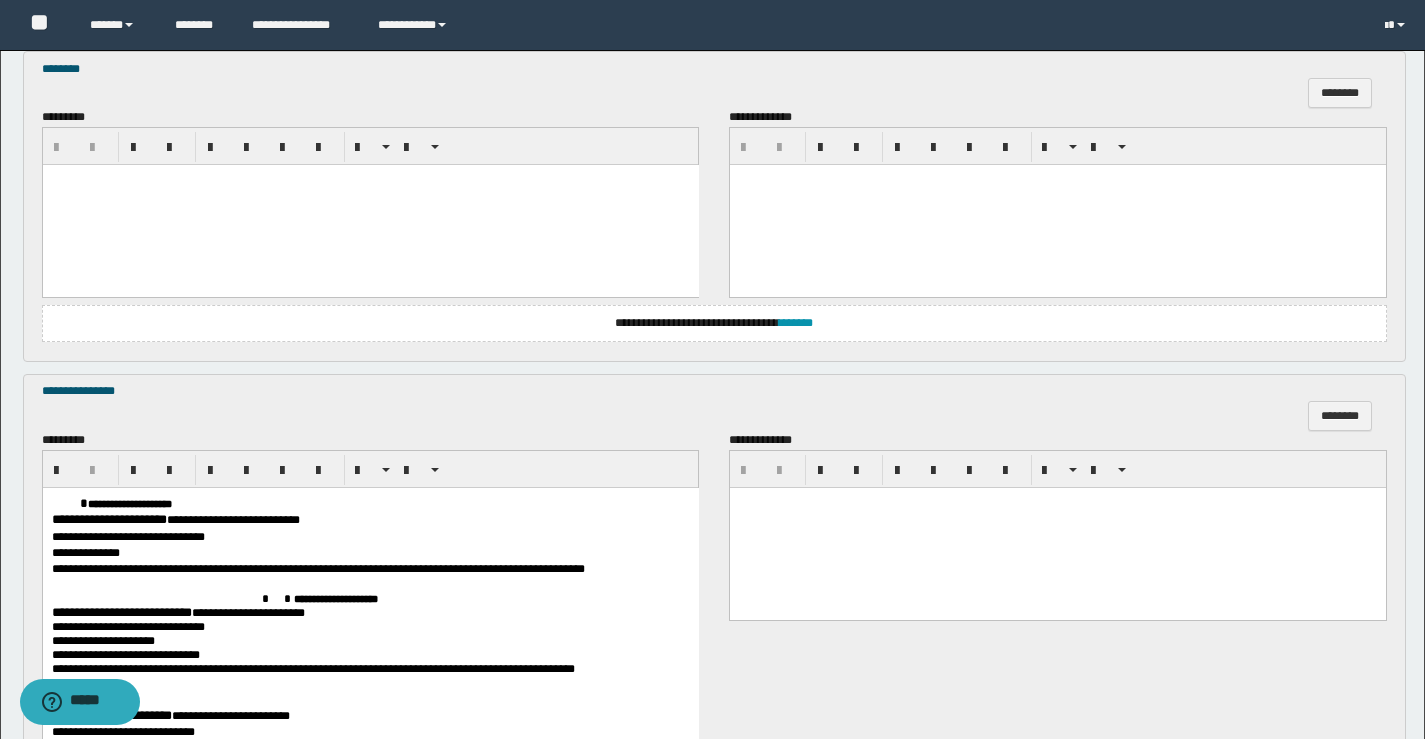 drag, startPoint x: 64, startPoint y: 491, endPoint x: 82, endPoint y: 502, distance: 21.095022 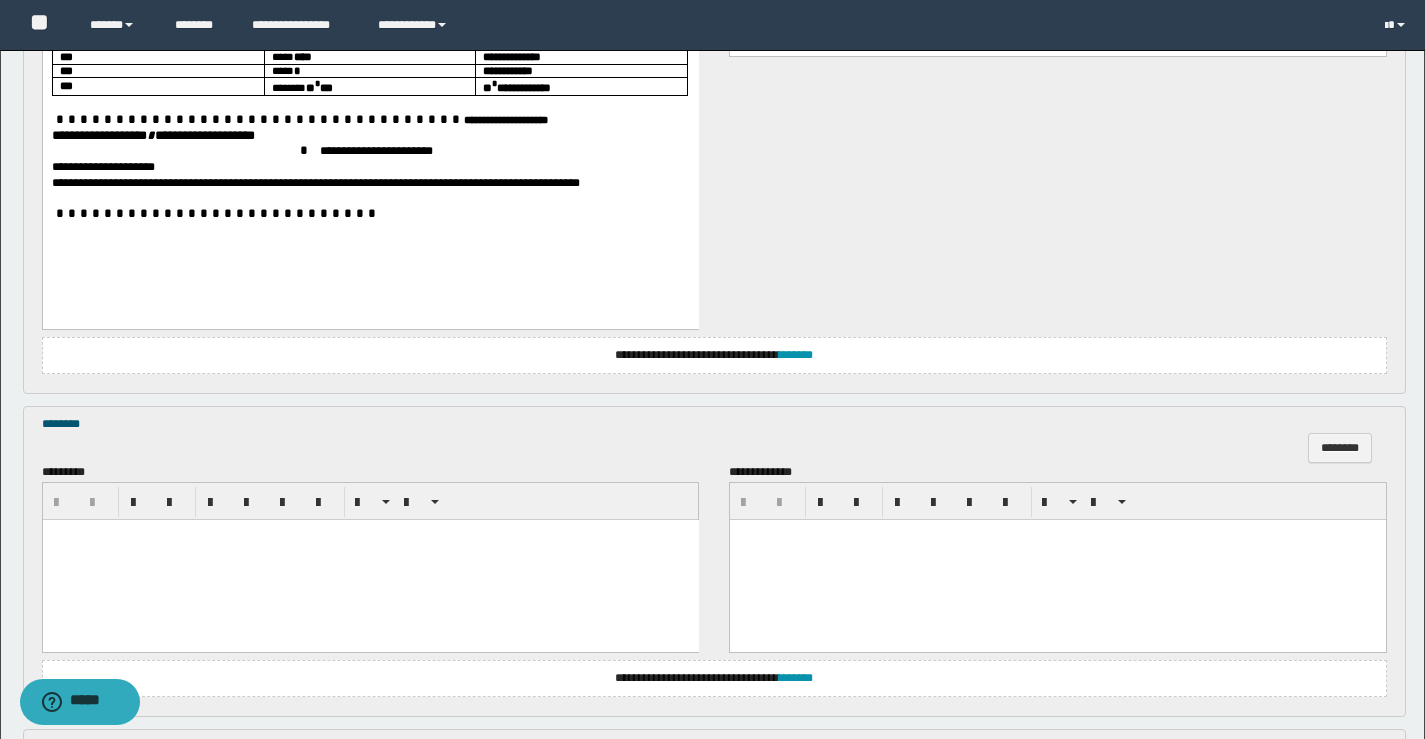 scroll, scrollTop: 858, scrollLeft: 0, axis: vertical 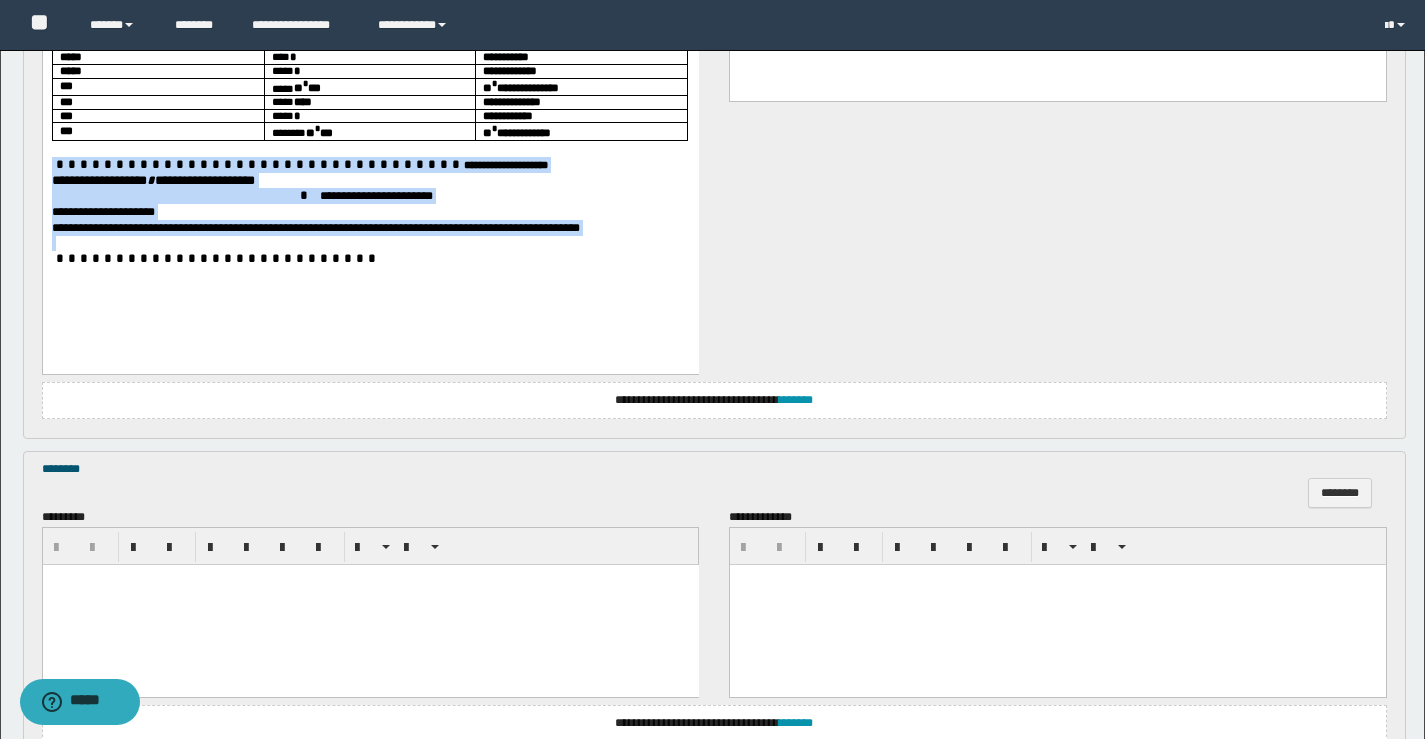 drag, startPoint x: 286, startPoint y: 147, endPoint x: 536, endPoint y: 249, distance: 270.00742 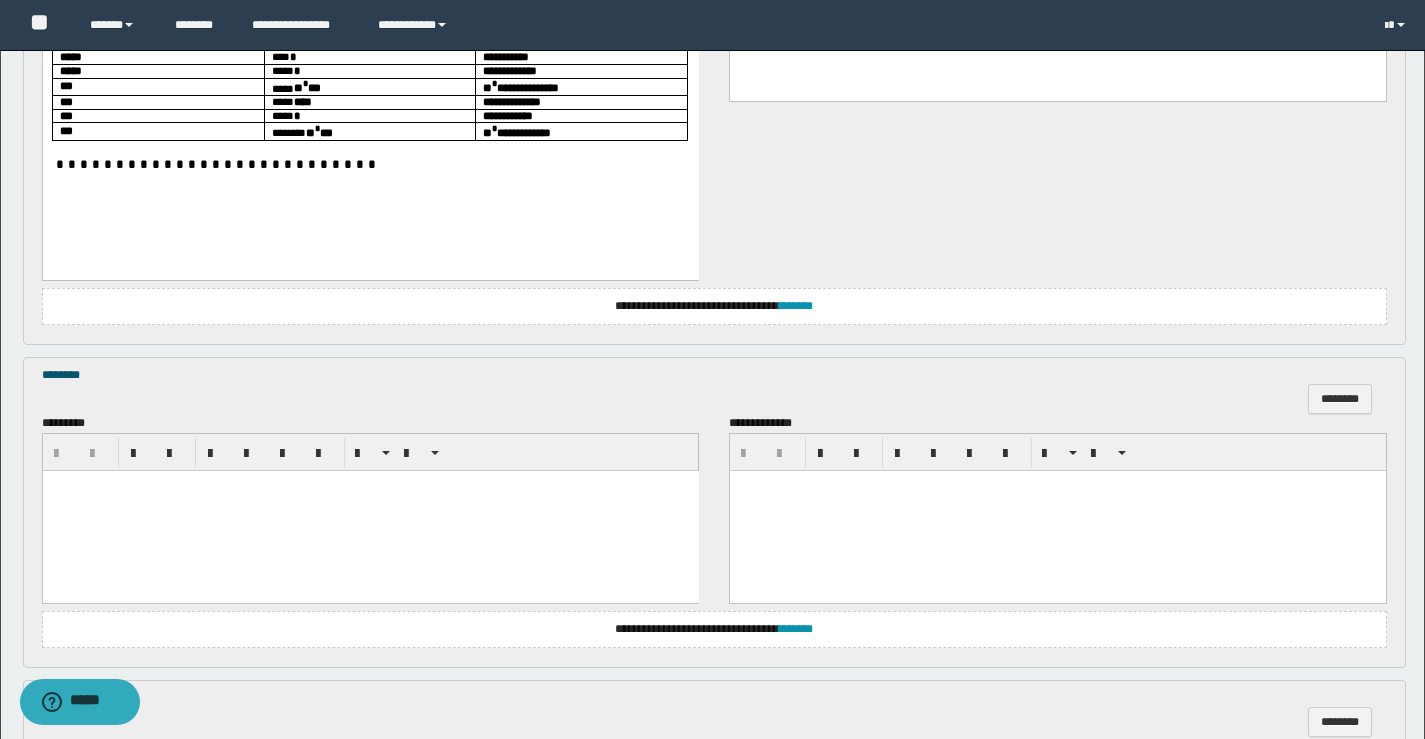 click at bounding box center (370, 511) 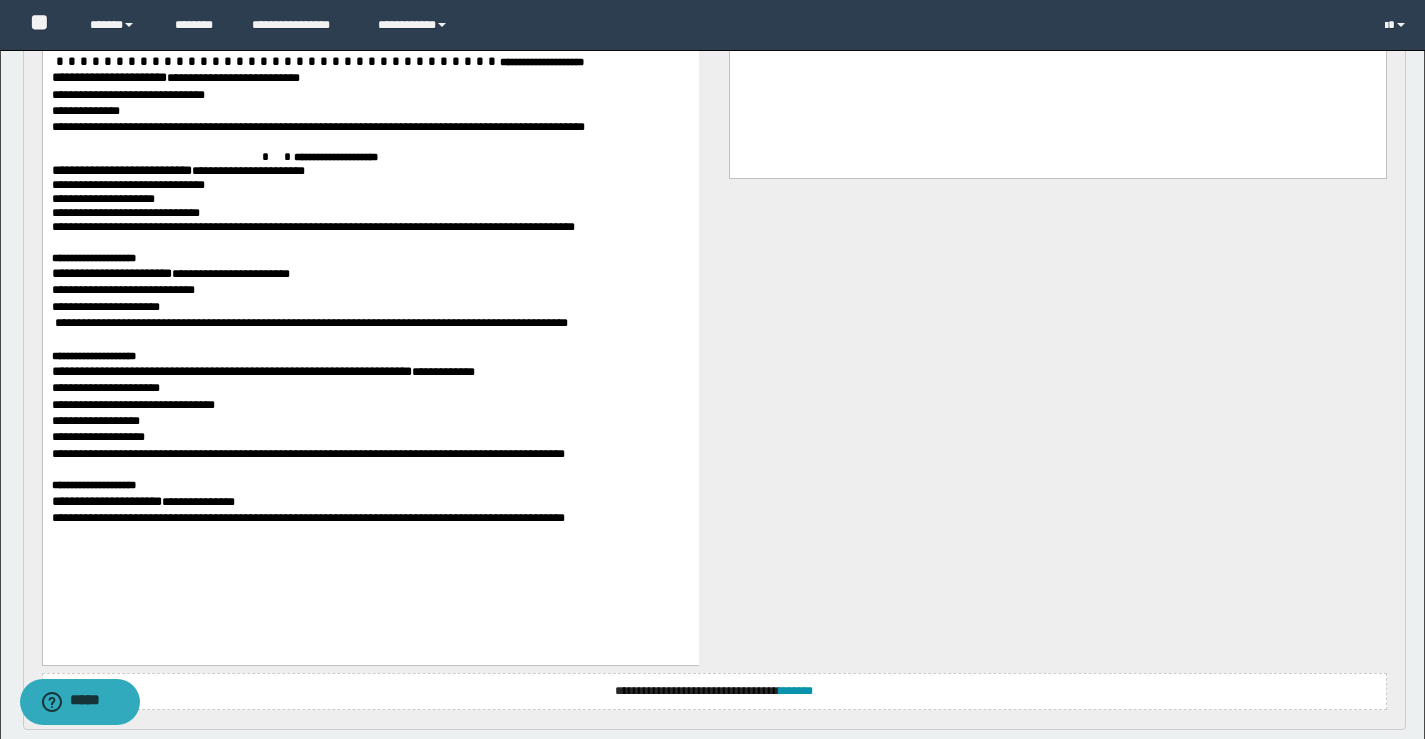 scroll, scrollTop: 1841, scrollLeft: 0, axis: vertical 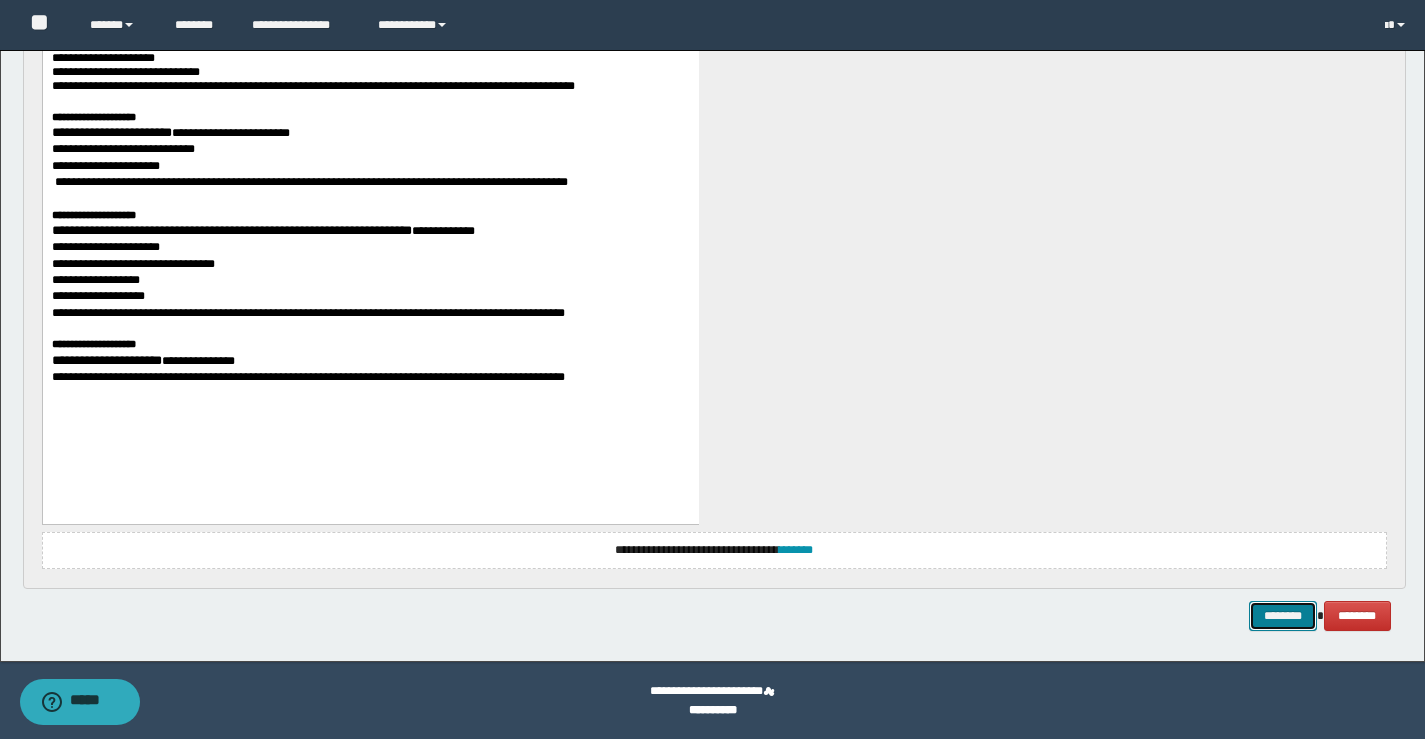 drag, startPoint x: 1286, startPoint y: 603, endPoint x: 1198, endPoint y: 510, distance: 128.03516 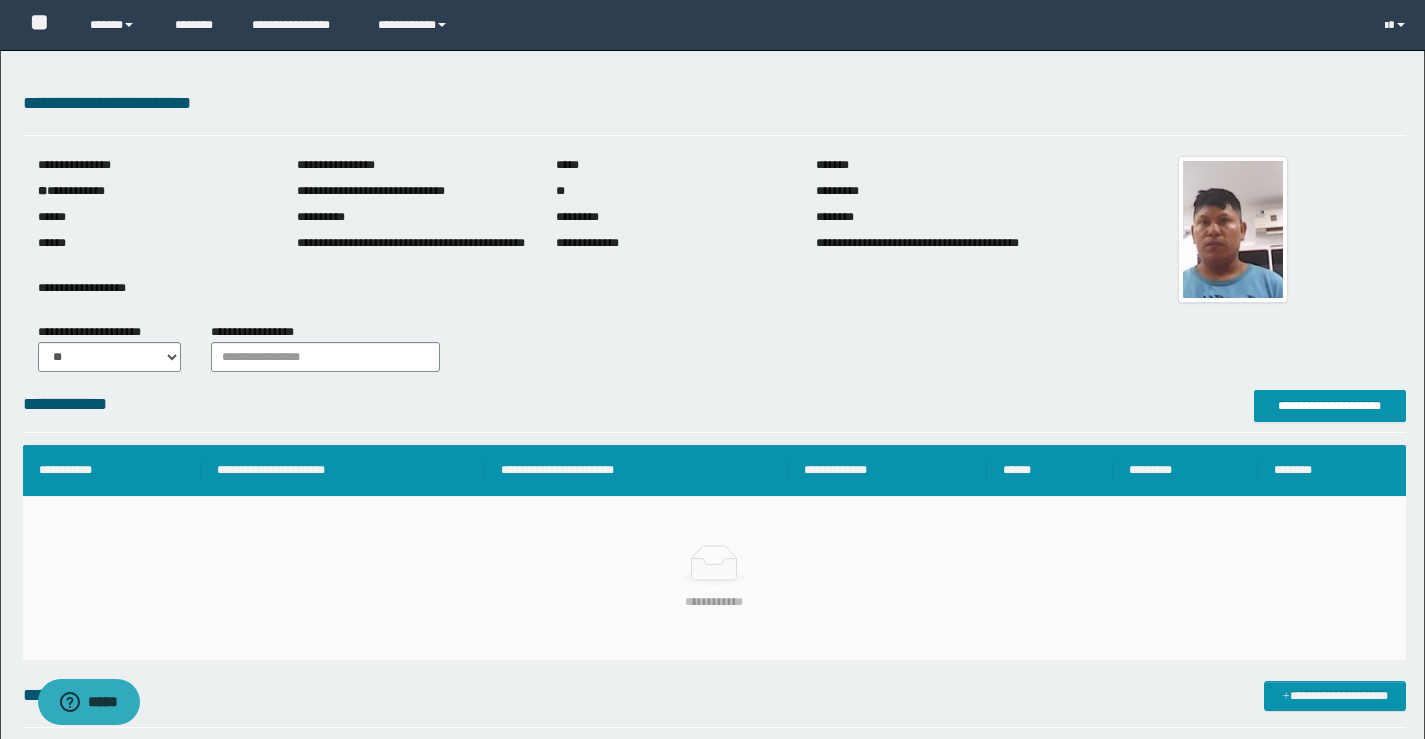 scroll, scrollTop: 0, scrollLeft: 0, axis: both 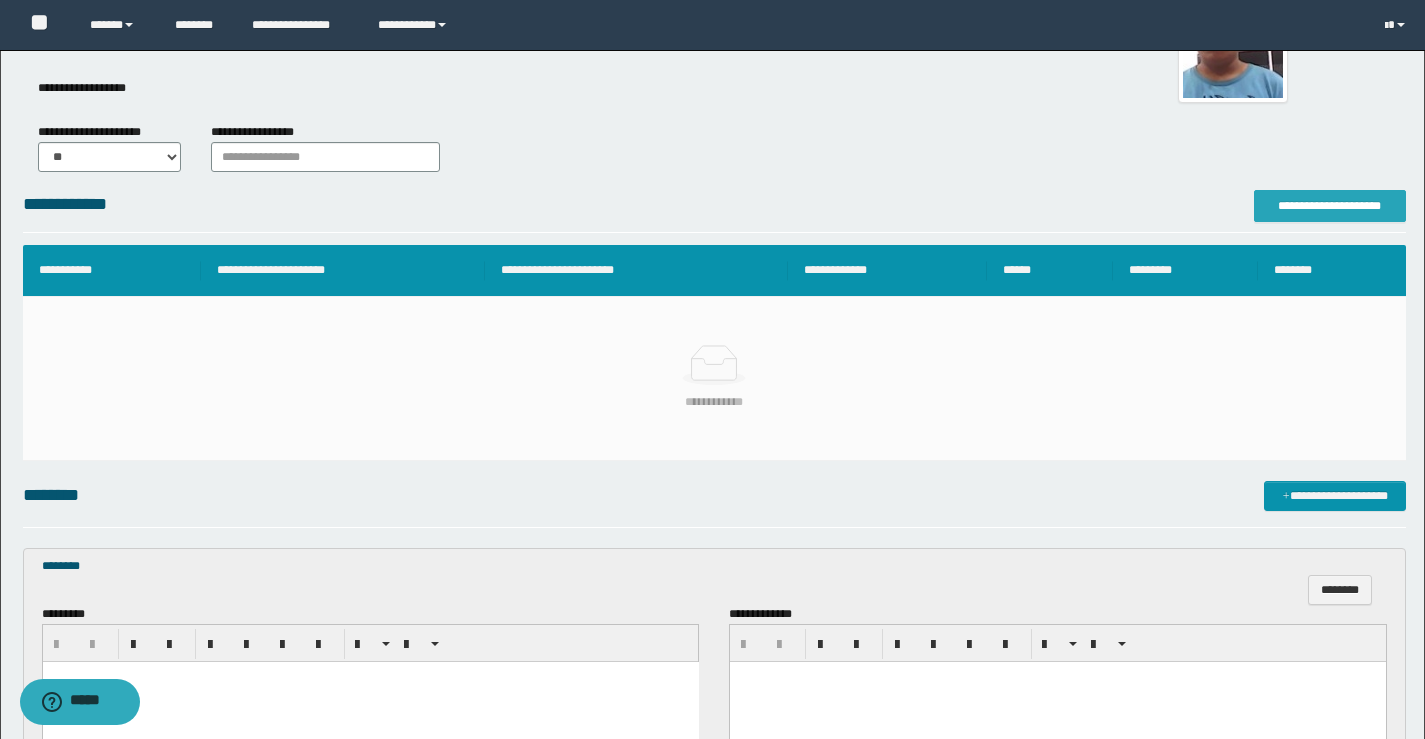 click on "**********" at bounding box center (1330, 206) 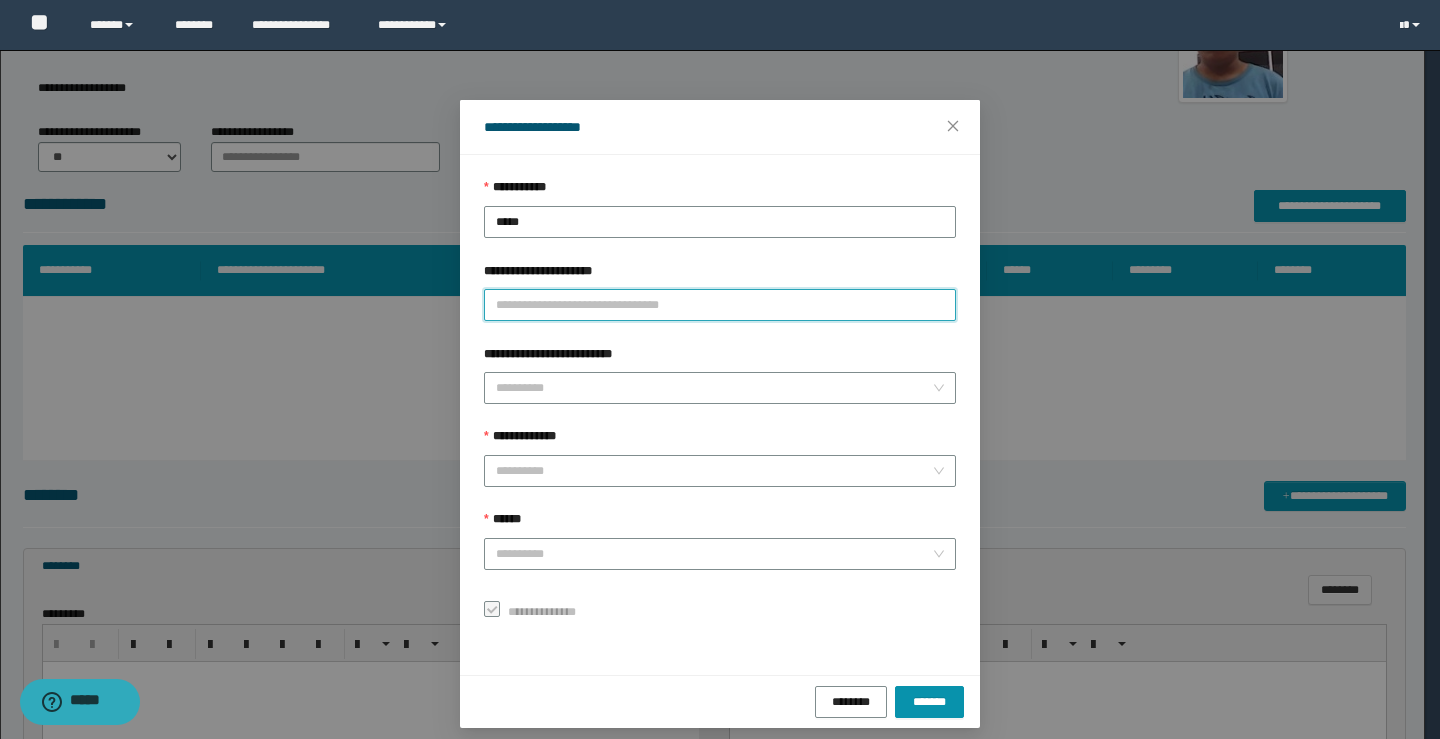 click on "**********" at bounding box center [720, 305] 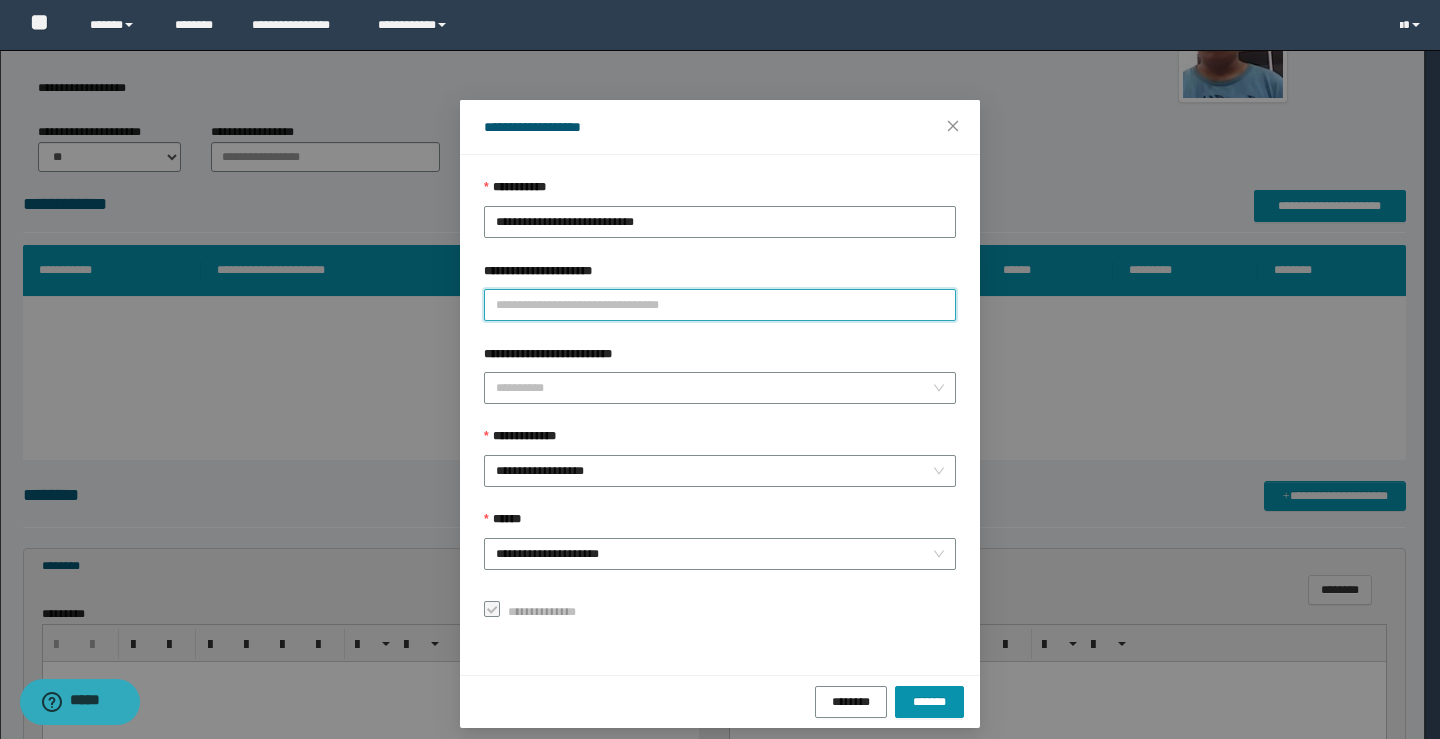 paste on "********" 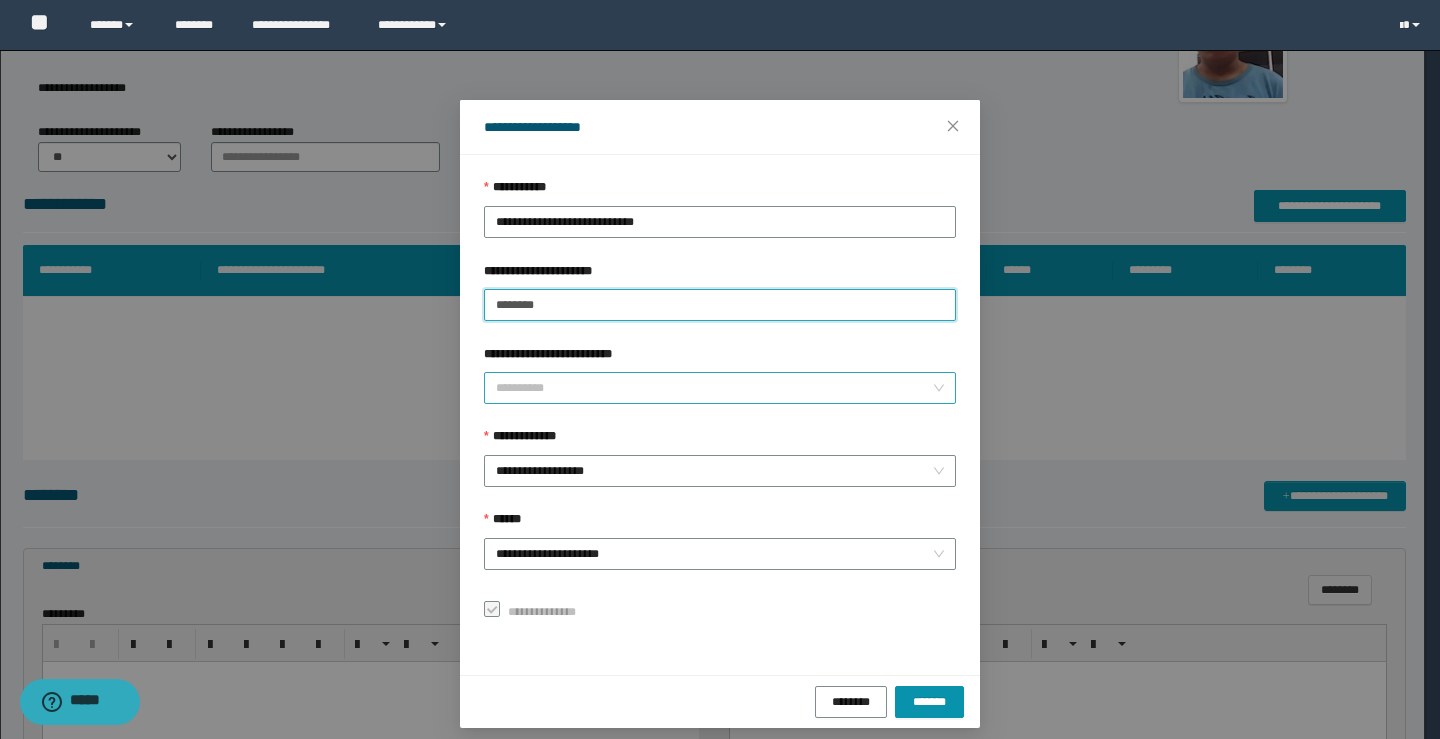 type on "********" 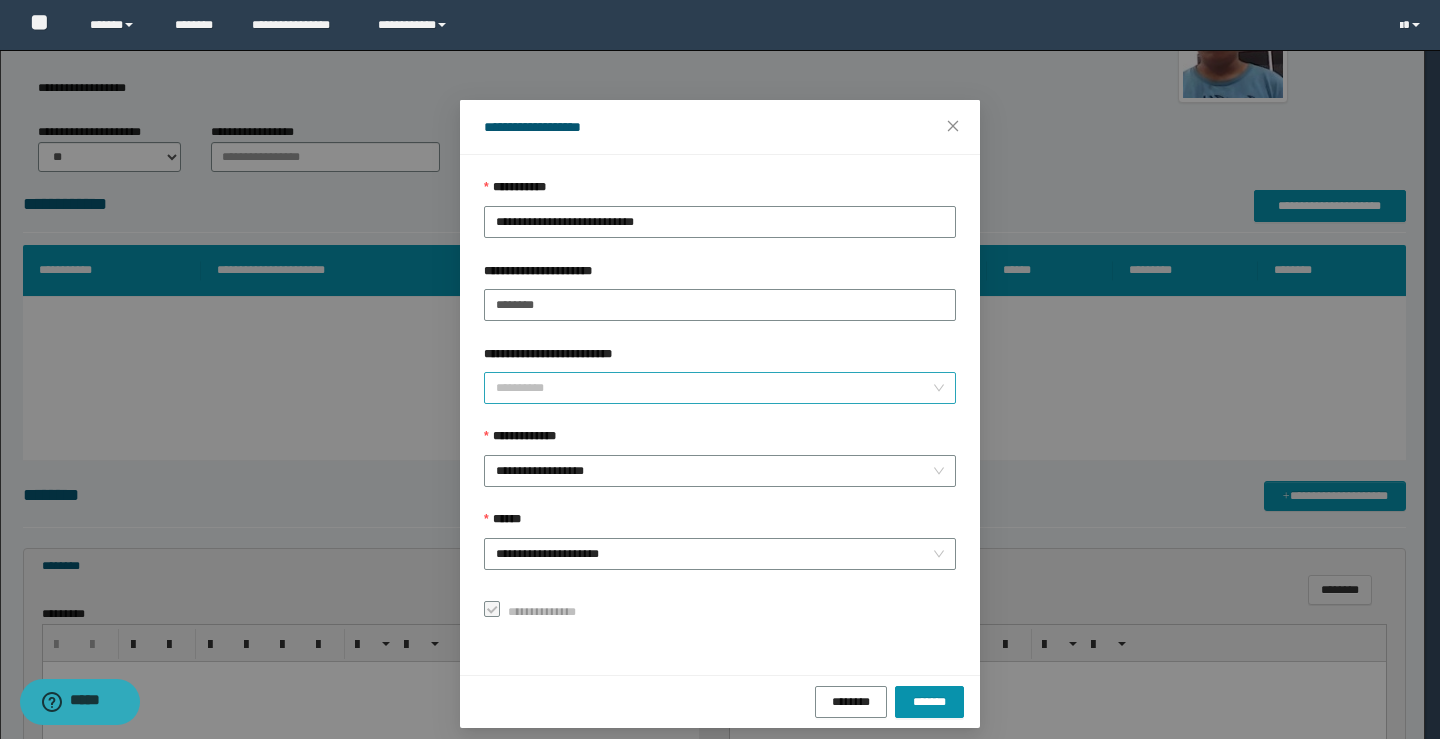 click on "**********" at bounding box center [714, 388] 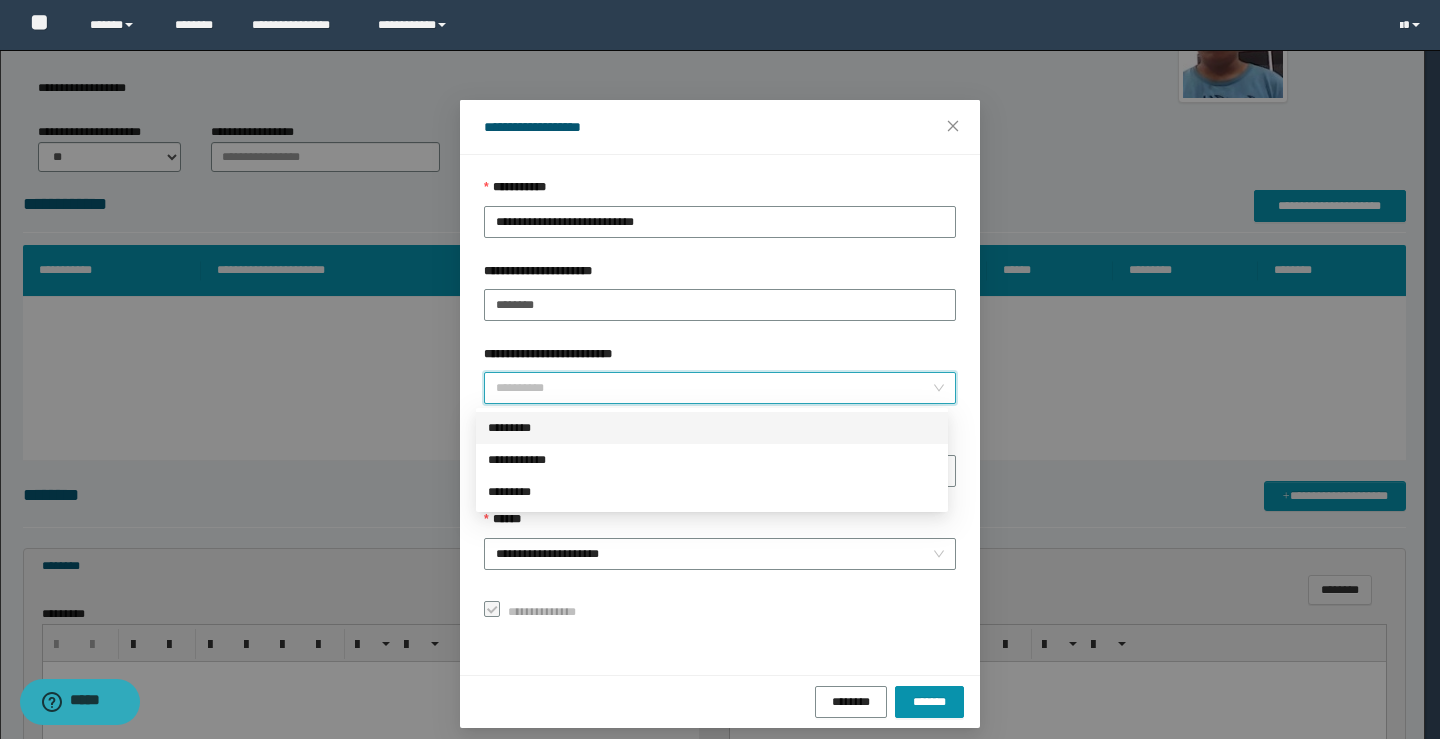 click on "*********" at bounding box center [712, 428] 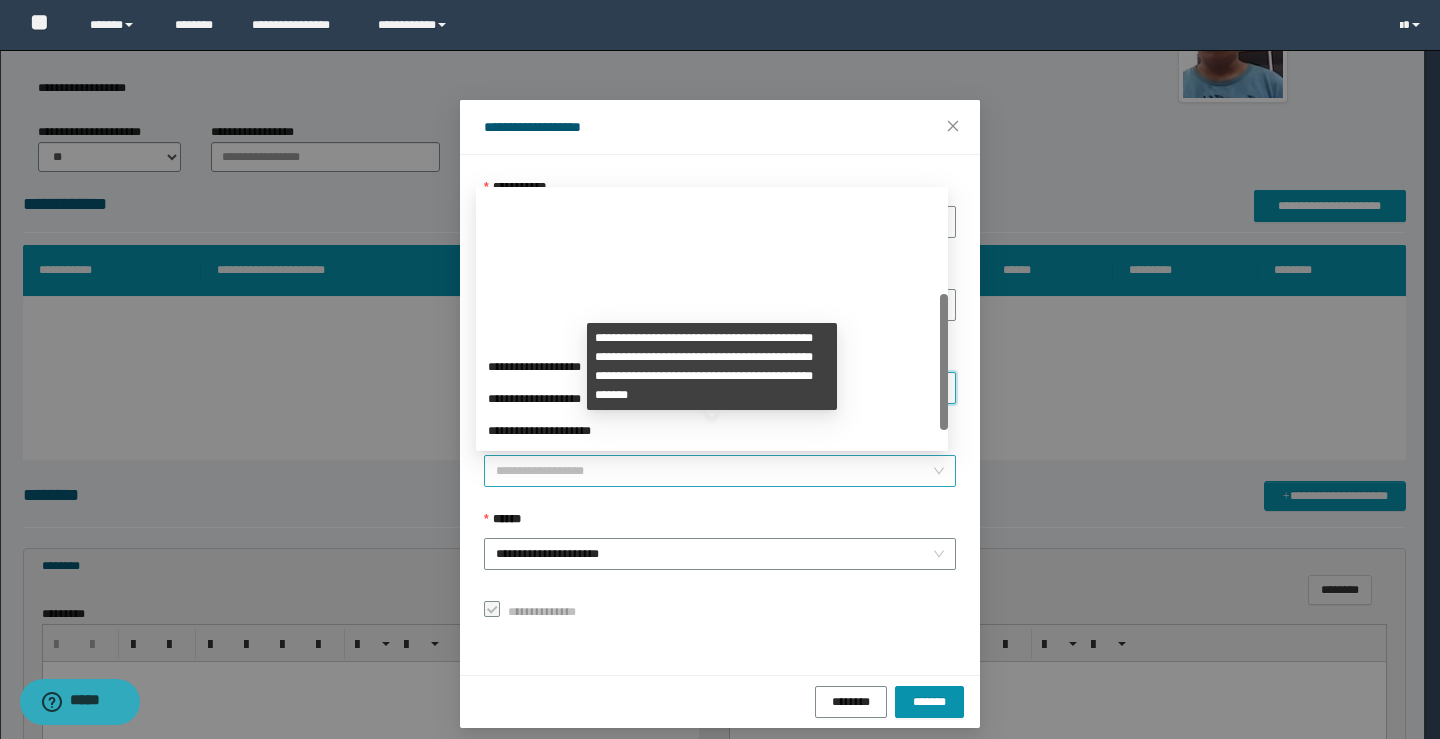 click on "**********" at bounding box center [720, 471] 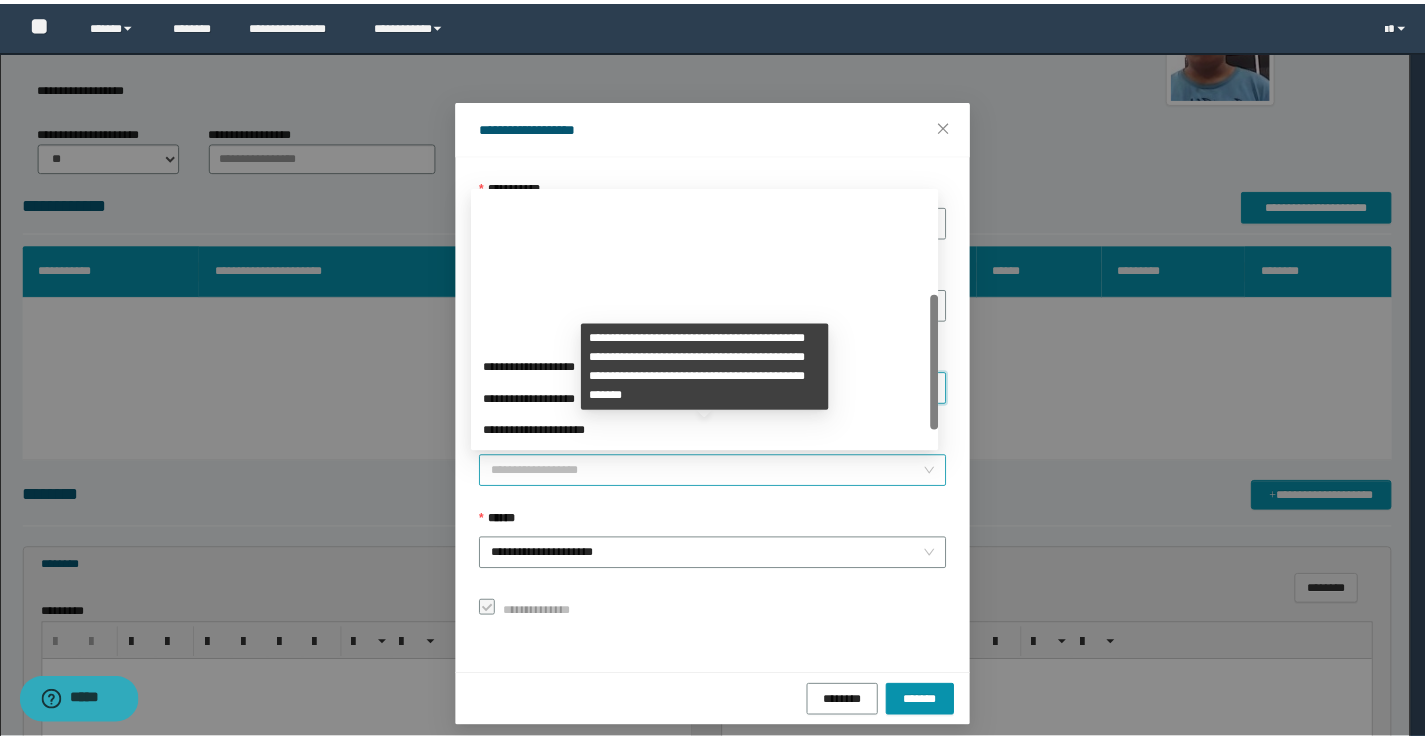 scroll, scrollTop: 192, scrollLeft: 0, axis: vertical 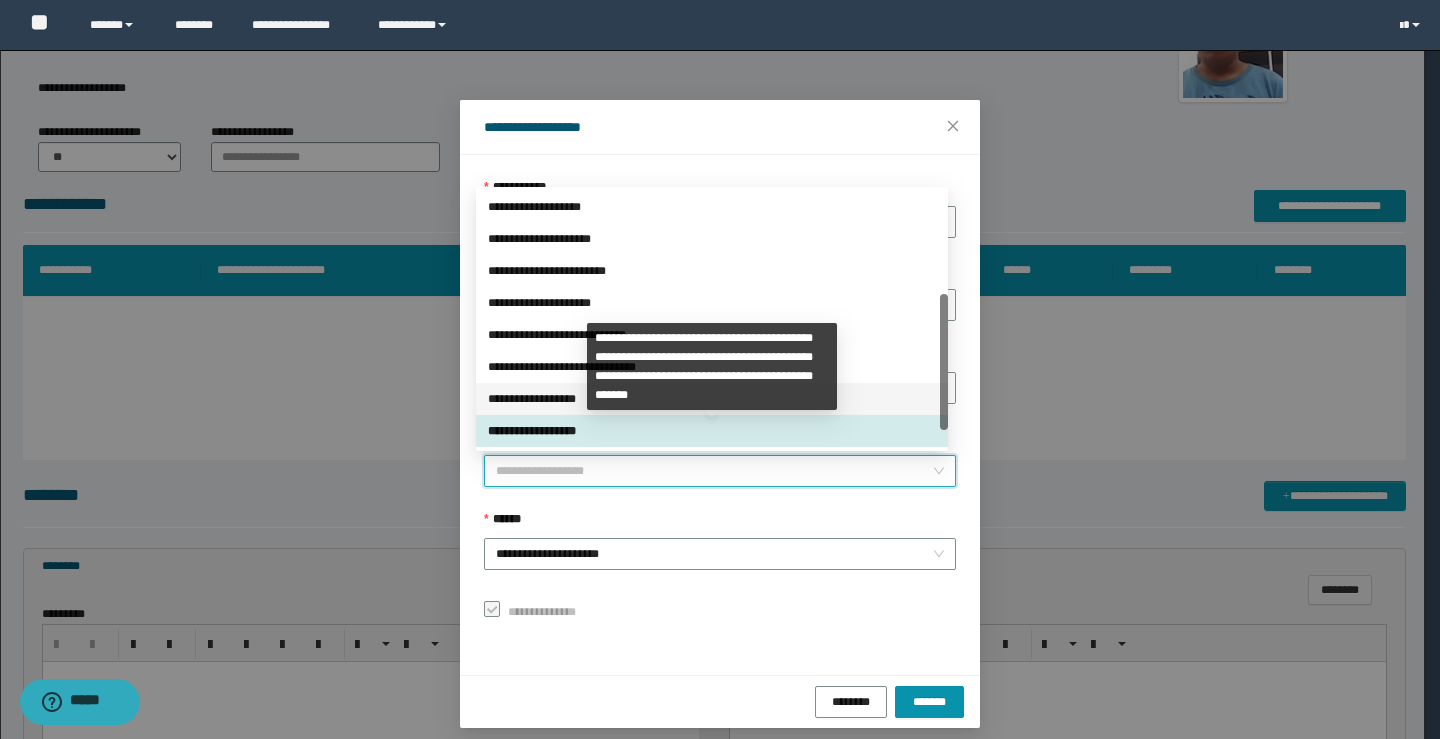 click on "**********" at bounding box center (712, 399) 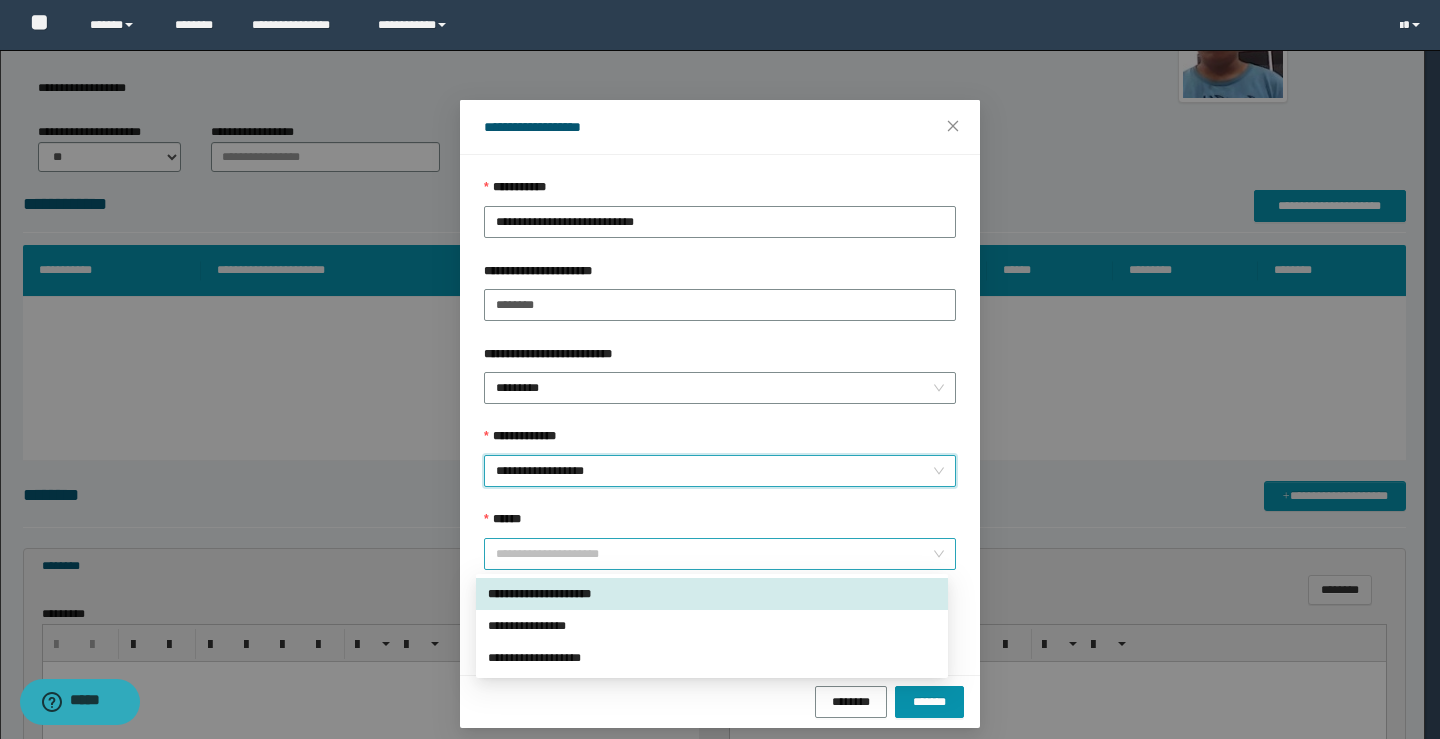click on "**********" at bounding box center (720, 554) 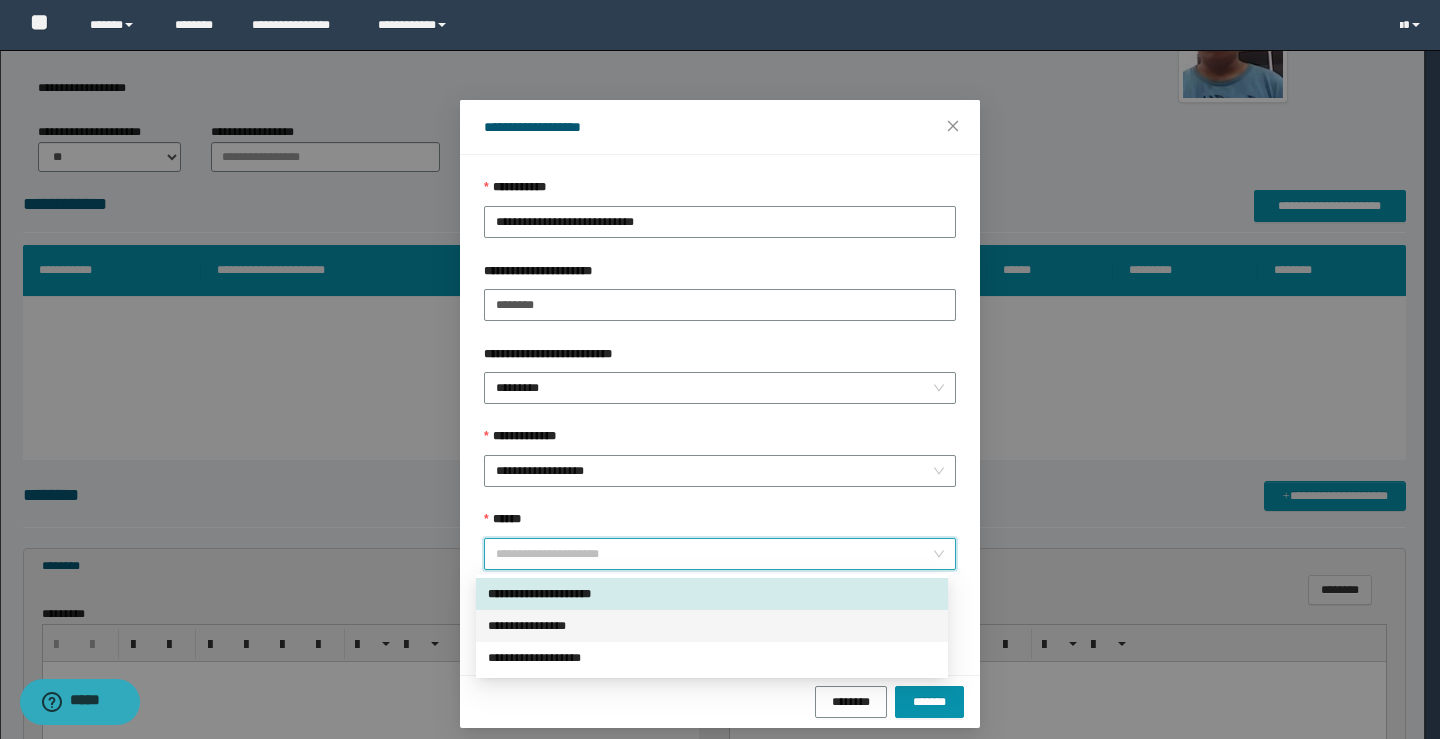 click on "**********" at bounding box center (712, 626) 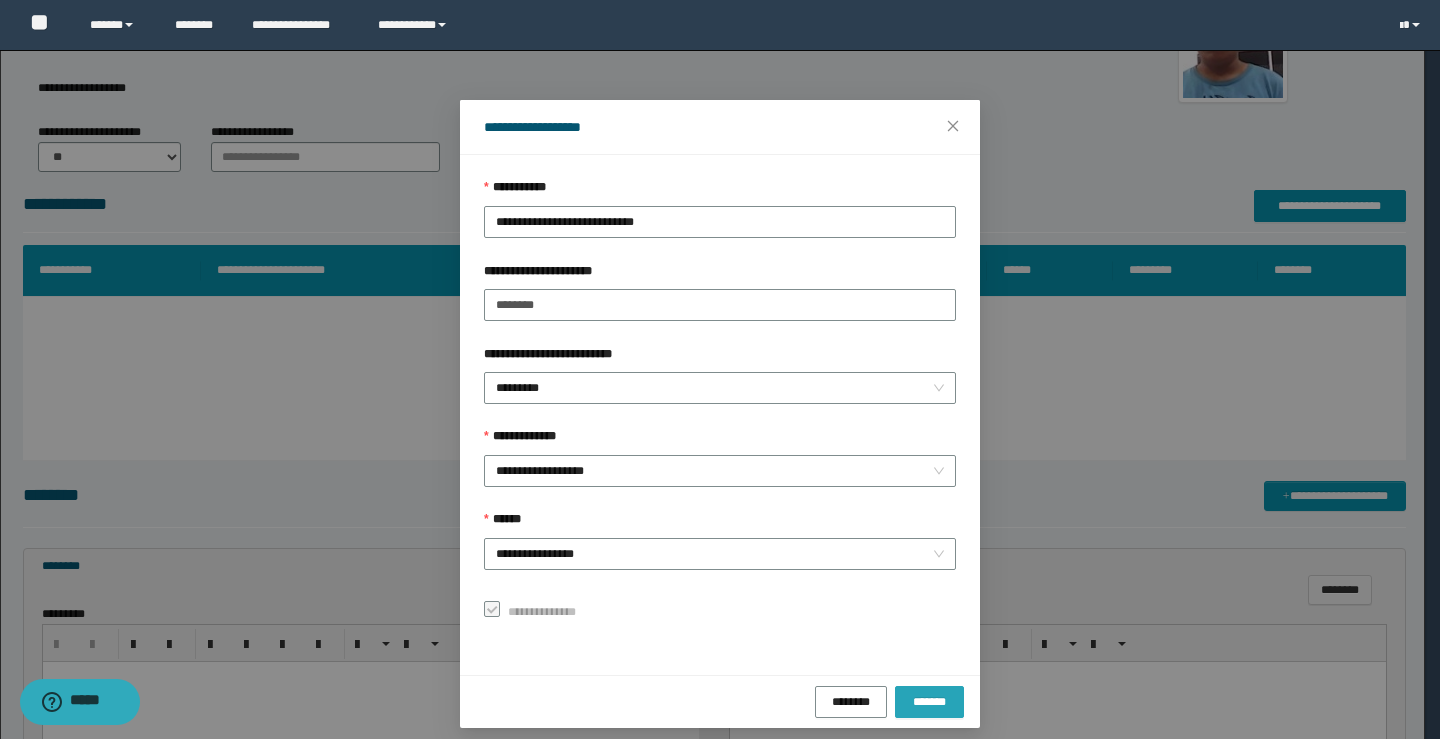 click on "*******" at bounding box center (929, 701) 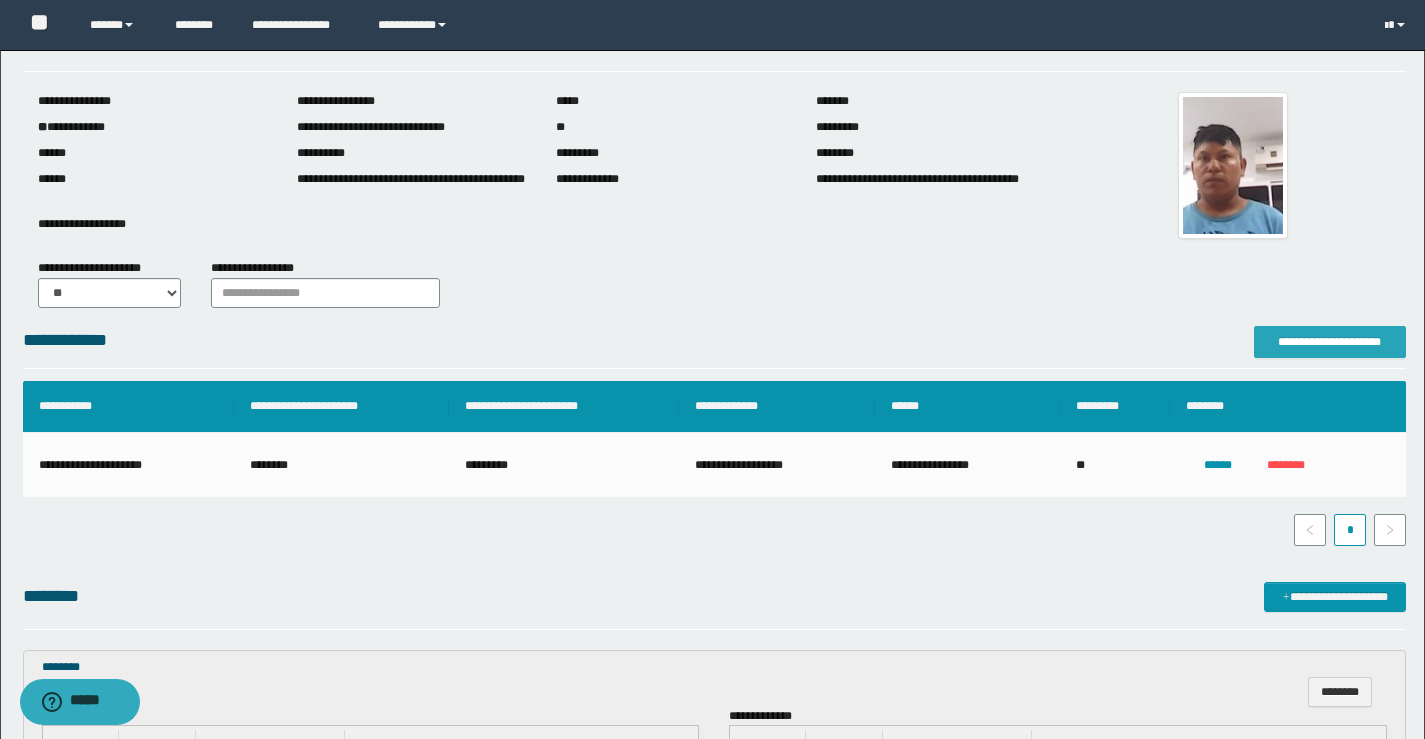 scroll, scrollTop: 100, scrollLeft: 0, axis: vertical 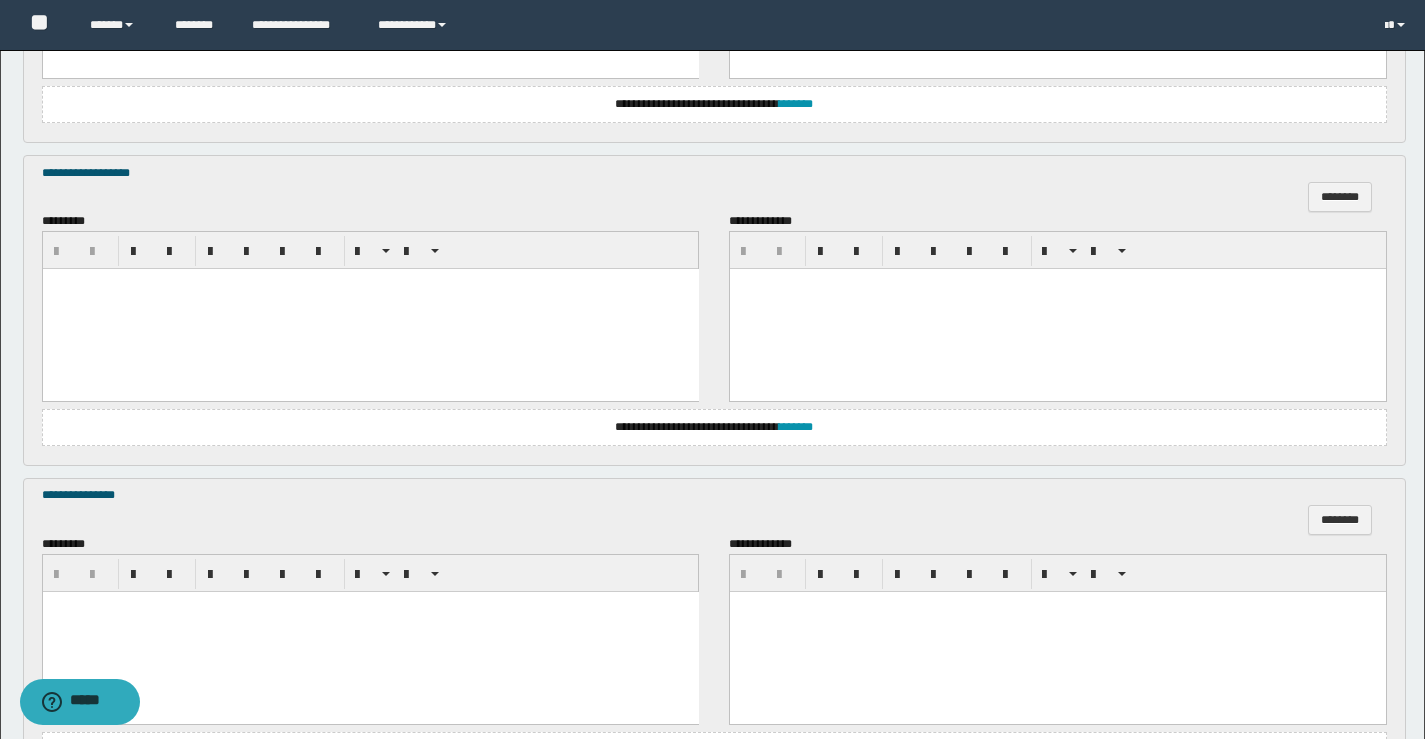 click at bounding box center [370, 309] 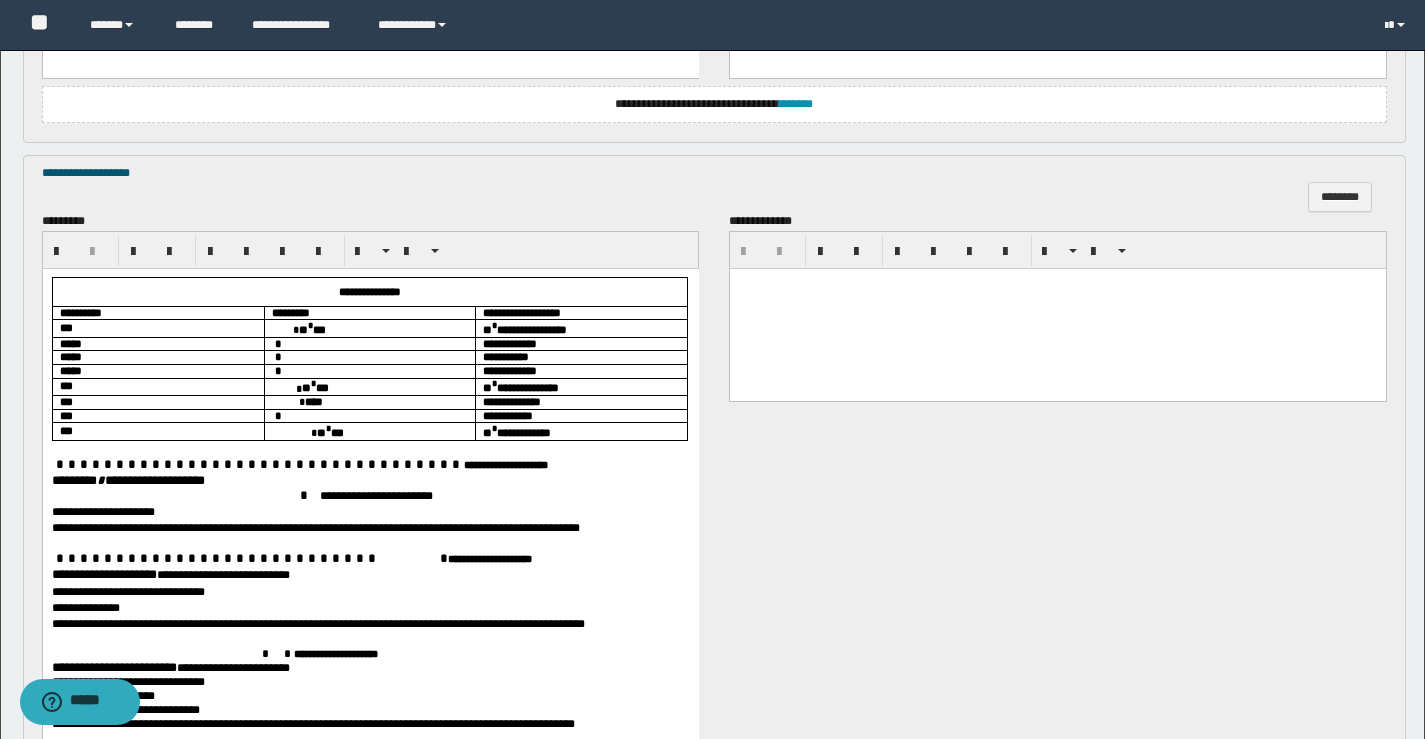 click on "** * ***" at bounding box center [369, 328] 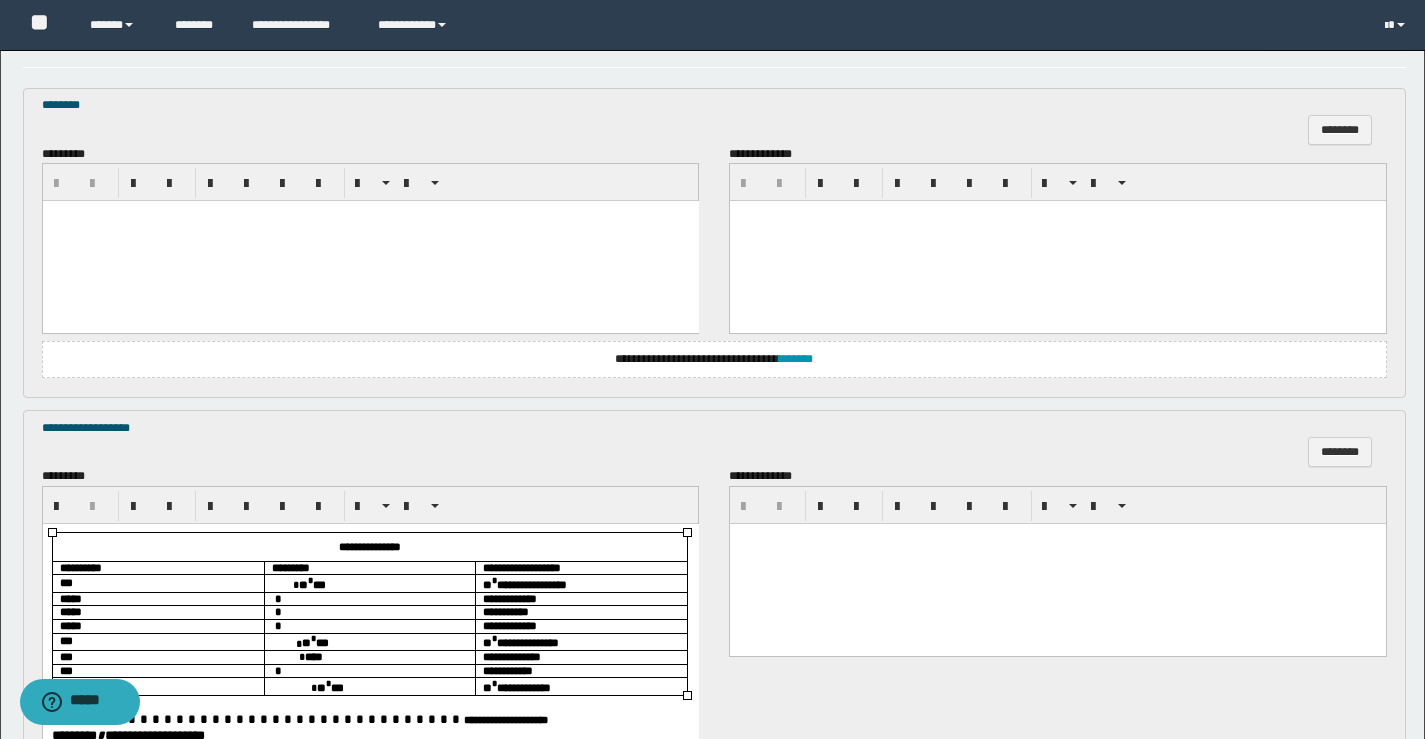 scroll, scrollTop: 800, scrollLeft: 0, axis: vertical 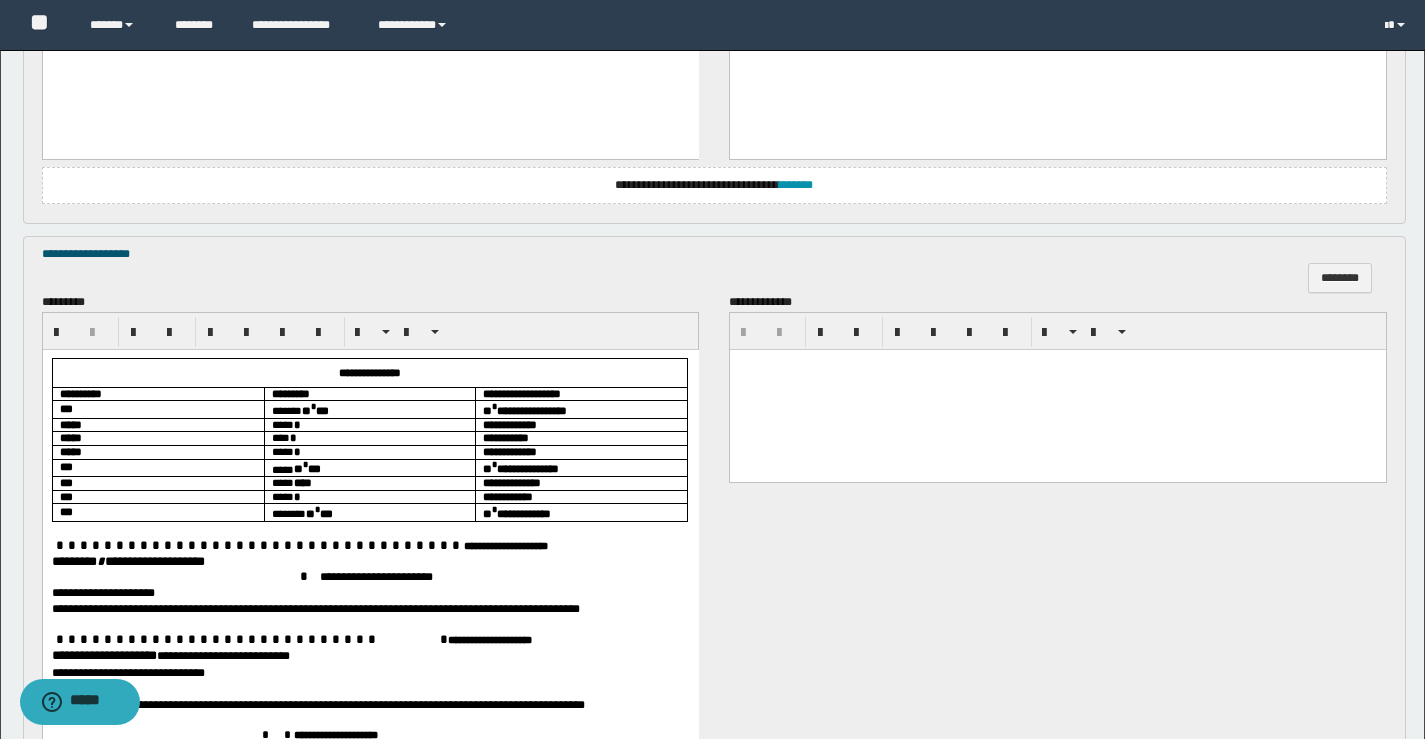 click on "******** * *****" at bounding box center [92, 561] 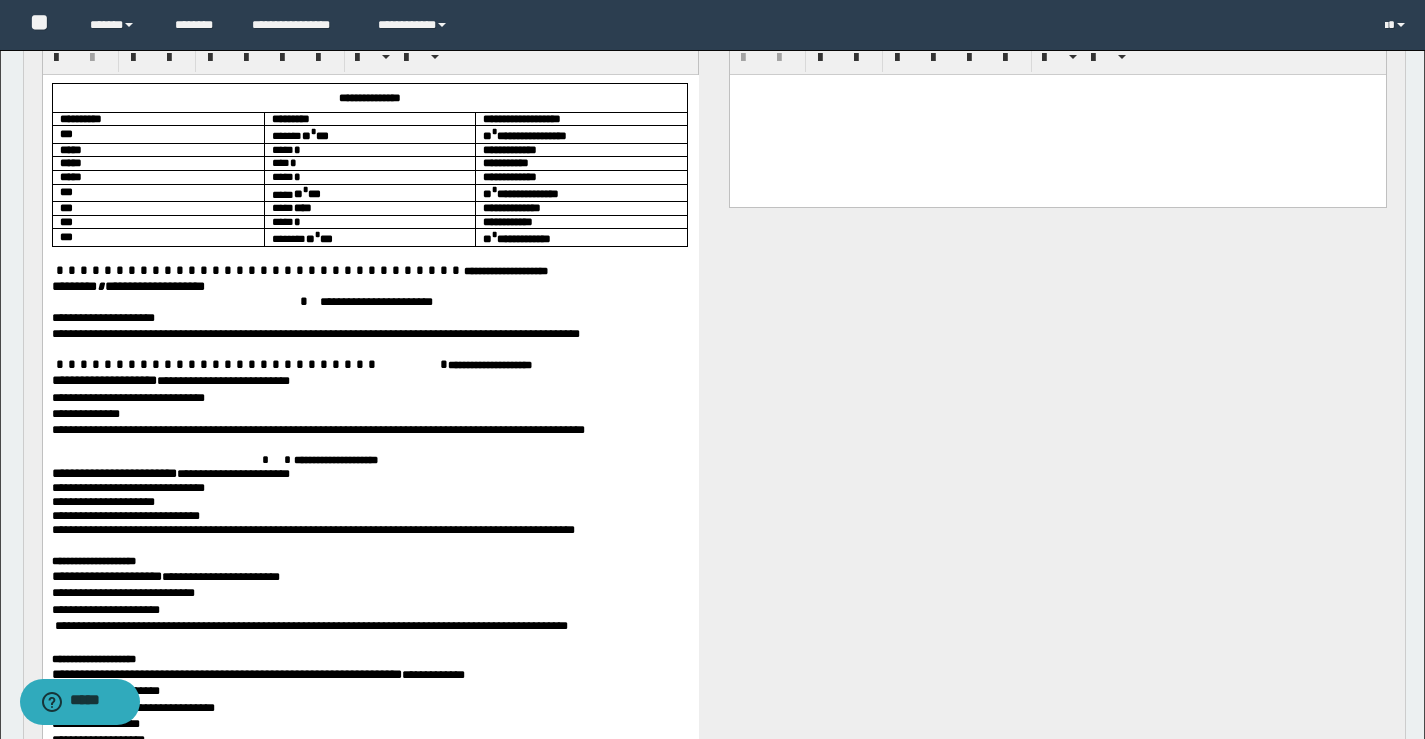 scroll, scrollTop: 1100, scrollLeft: 0, axis: vertical 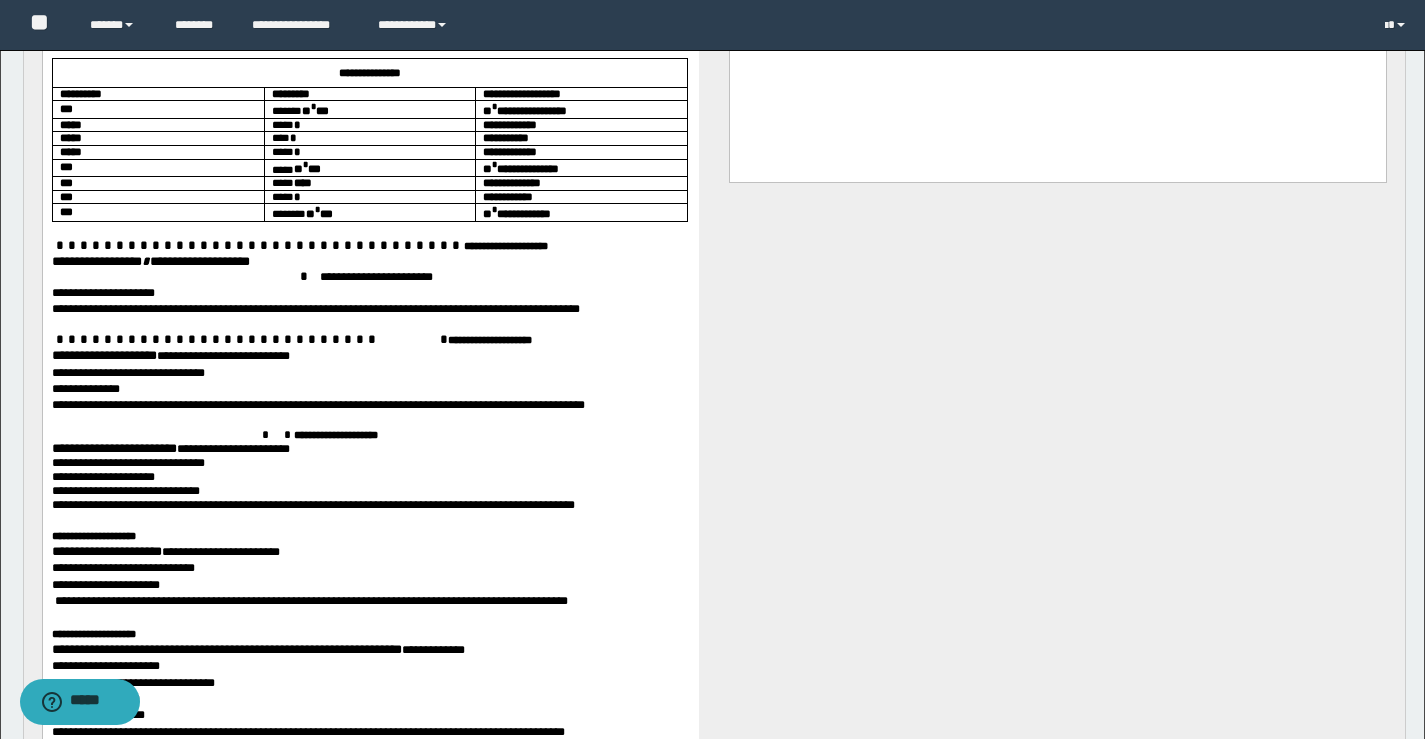 click on "**********" at bounding box center [103, 355] 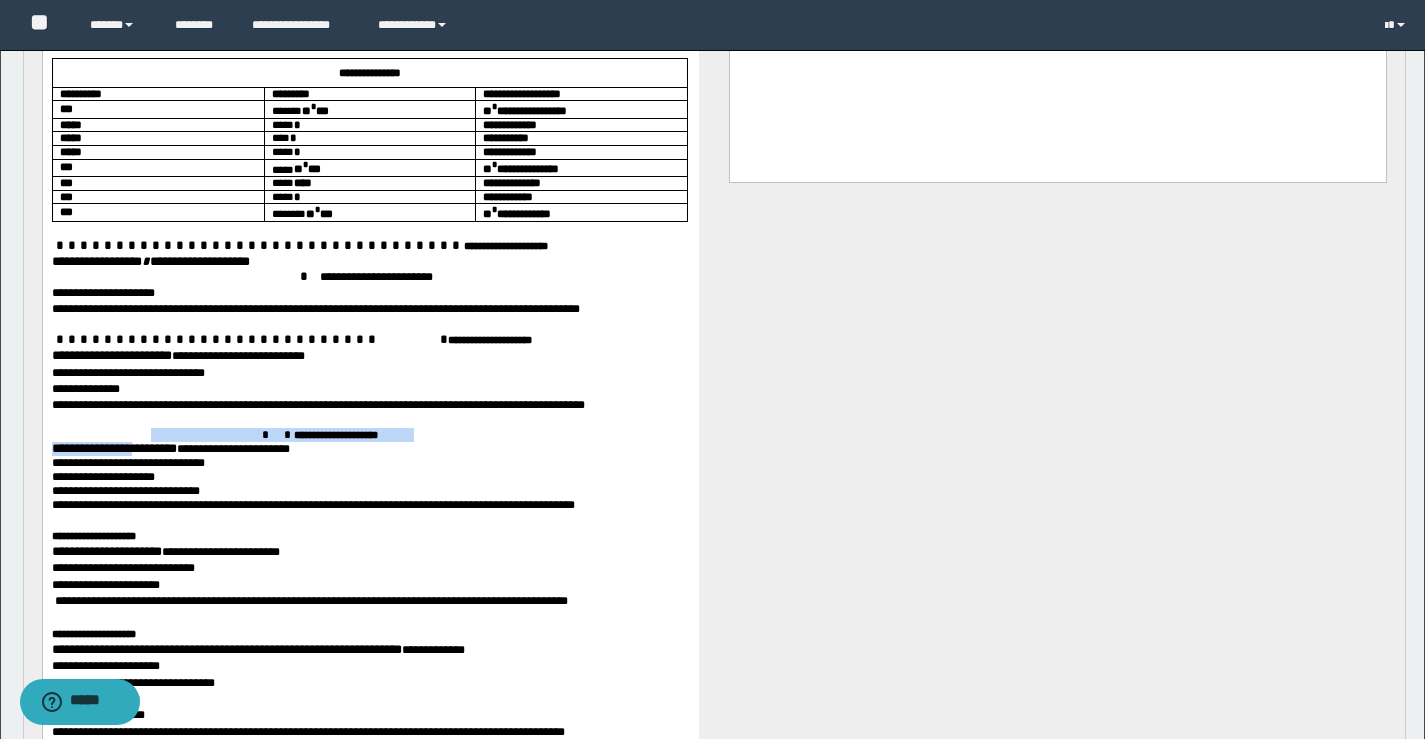 click on "**********" at bounding box center [370, 464] 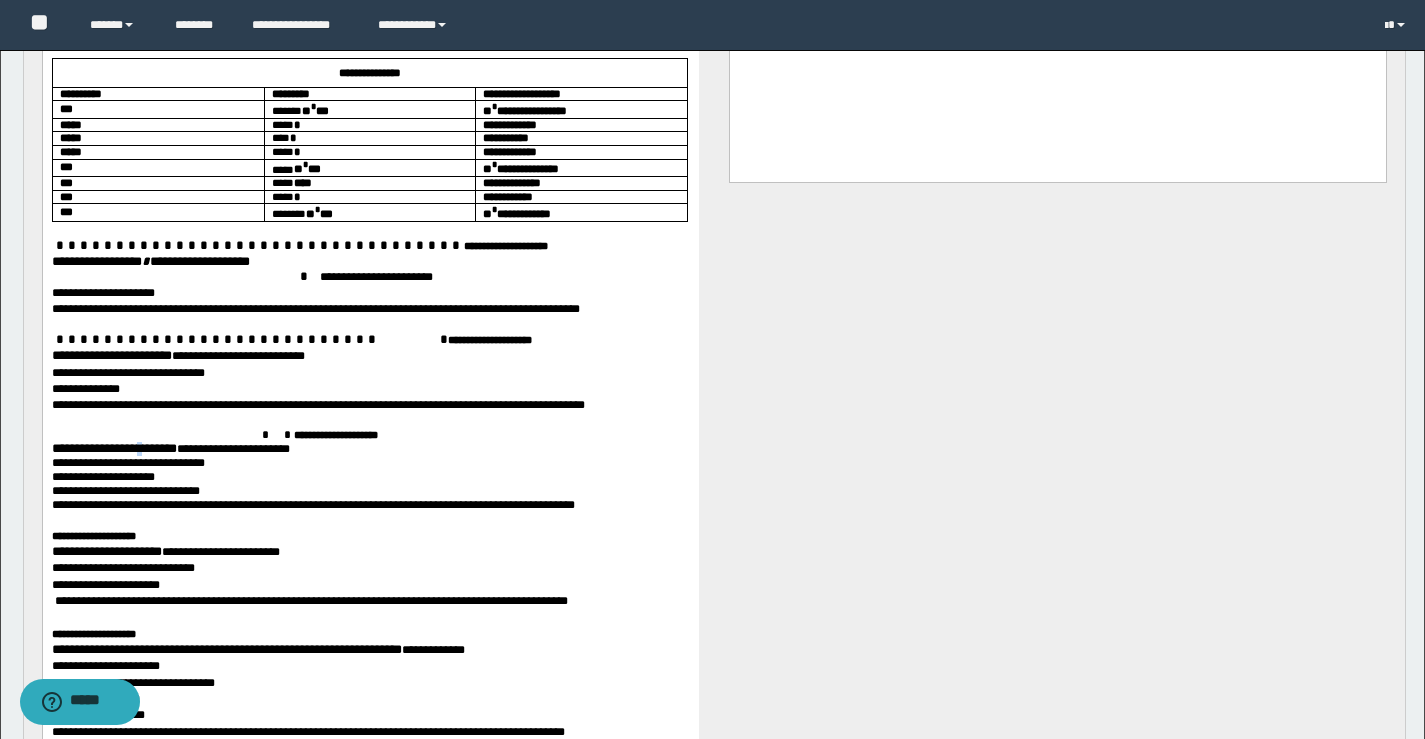 click on "**********" at bounding box center [113, 448] 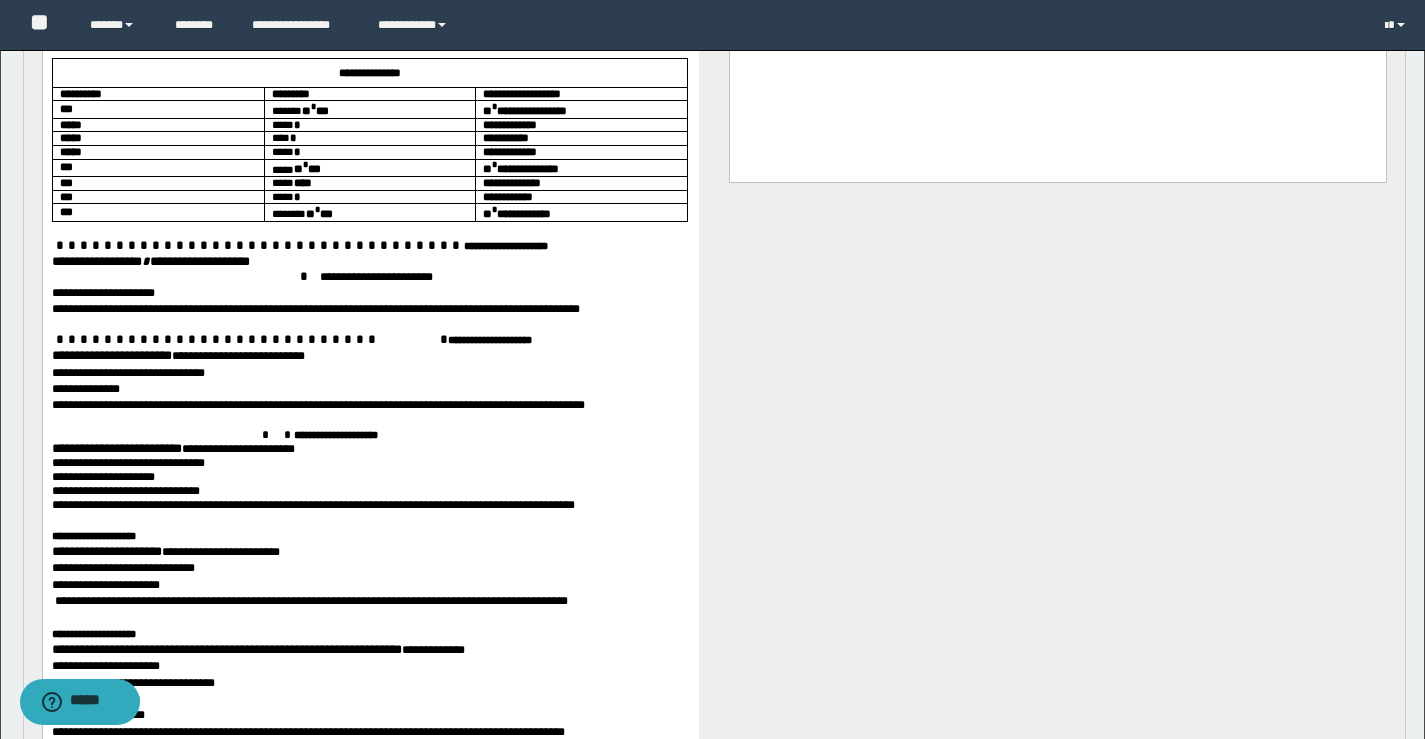 click on "**********" at bounding box center [106, 551] 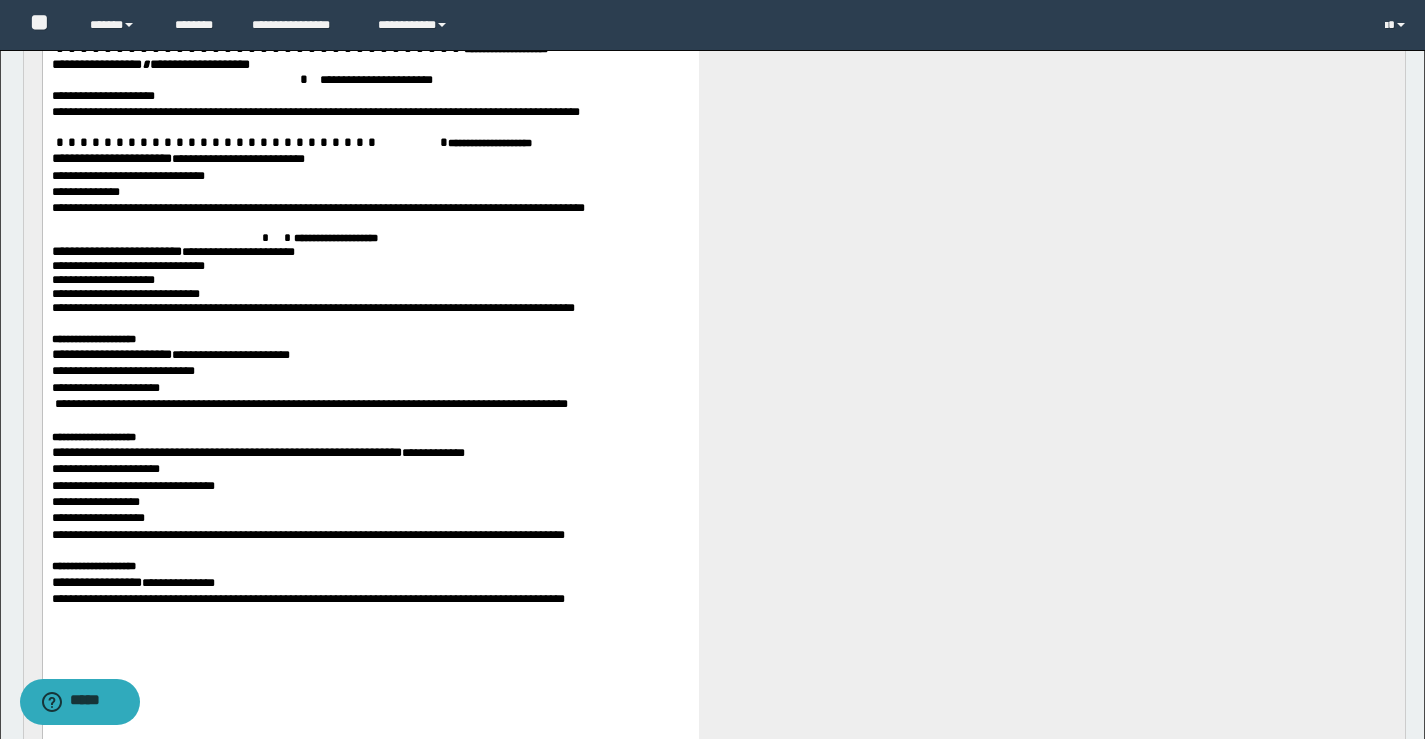 scroll, scrollTop: 1300, scrollLeft: 0, axis: vertical 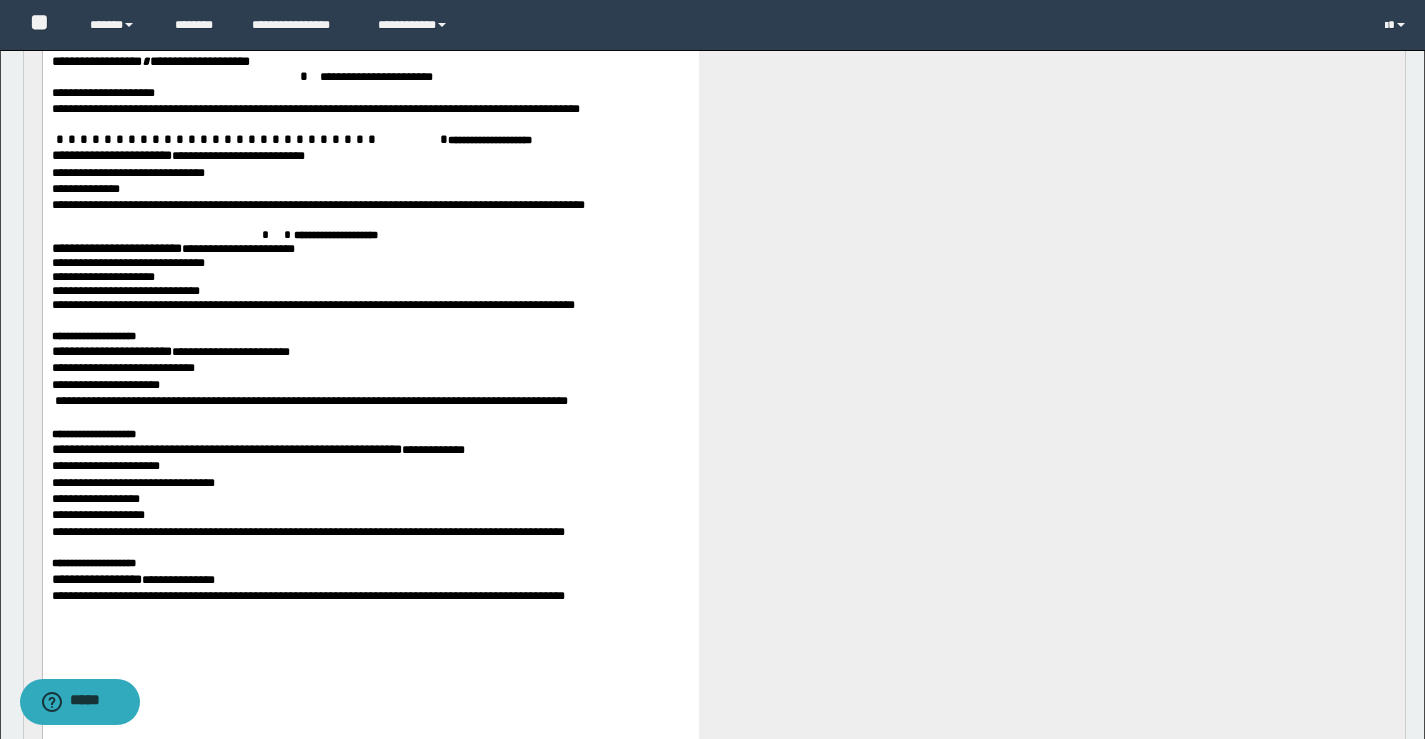 click on "**********" at bounding box center (226, 450) 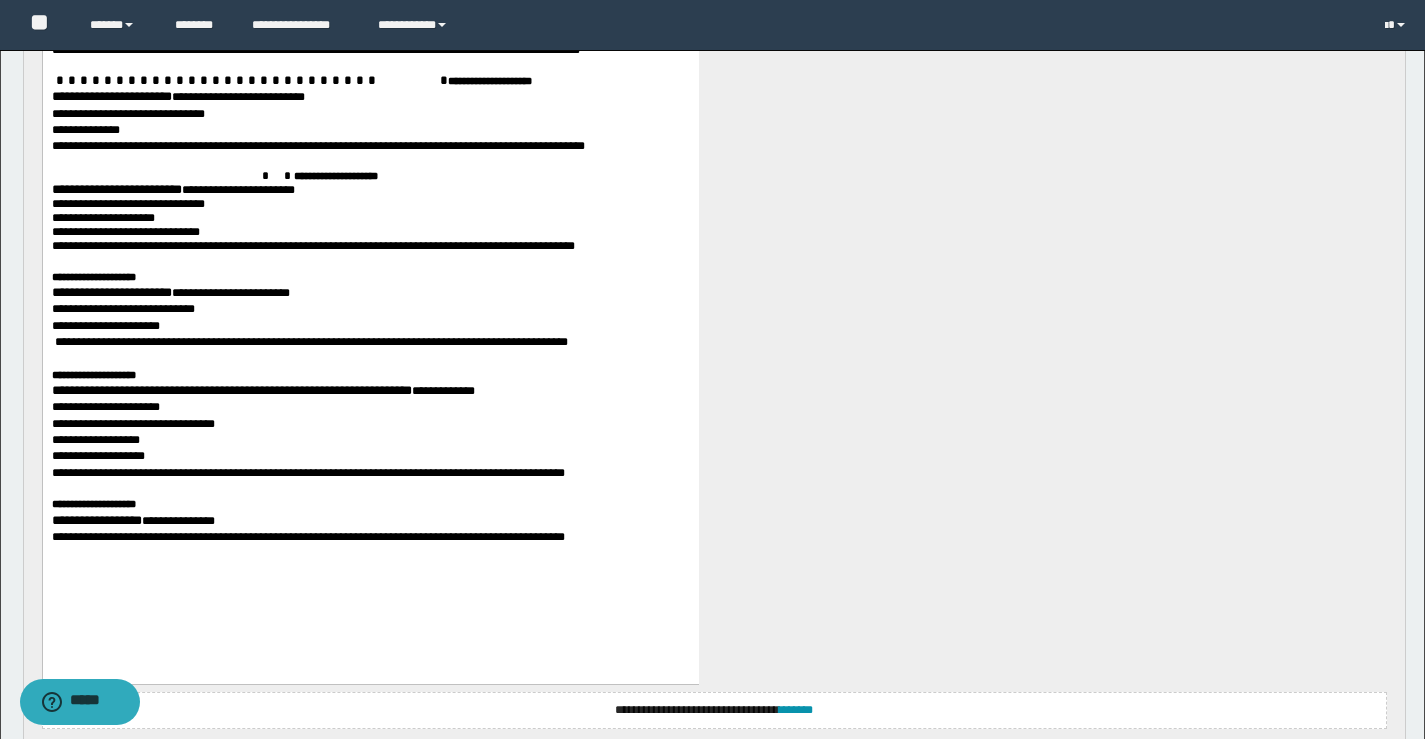 scroll, scrollTop: 1400, scrollLeft: 0, axis: vertical 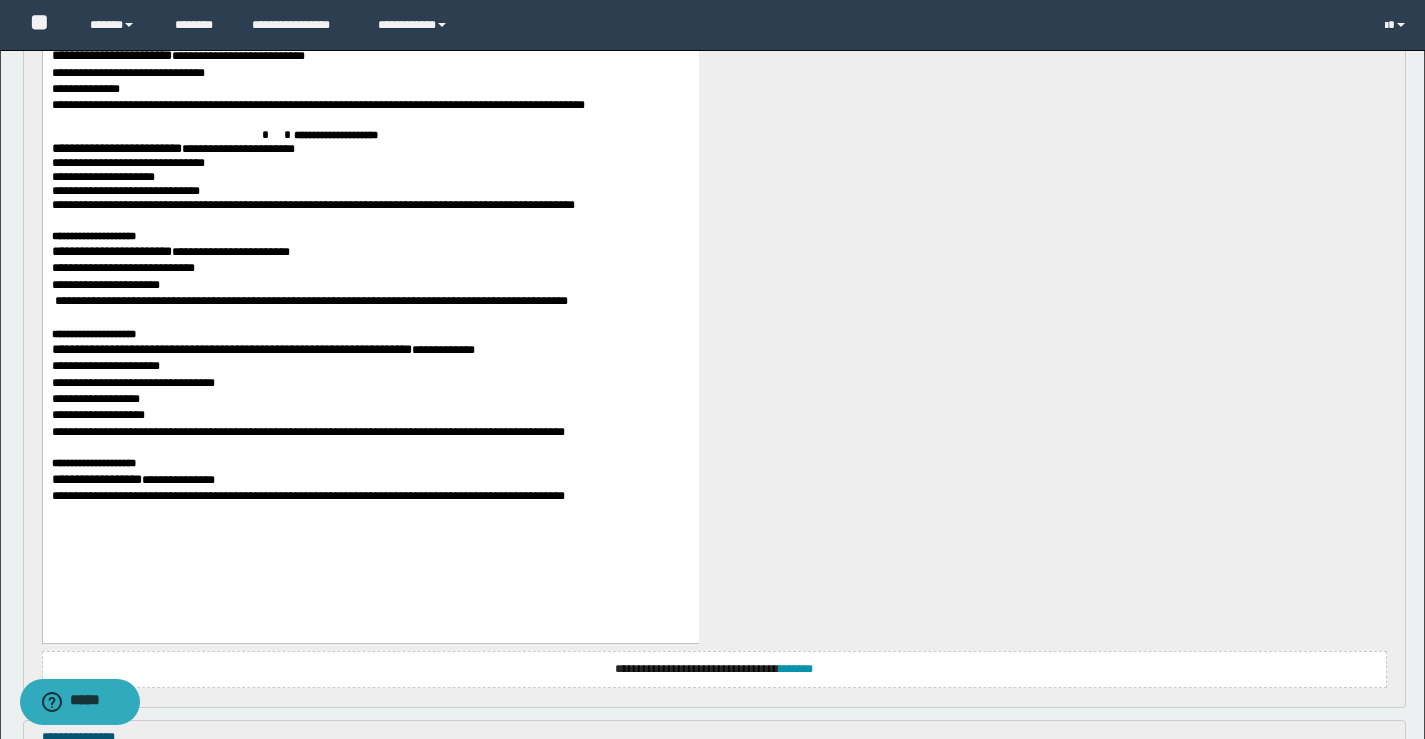 click on "**********" at bounding box center (96, 480) 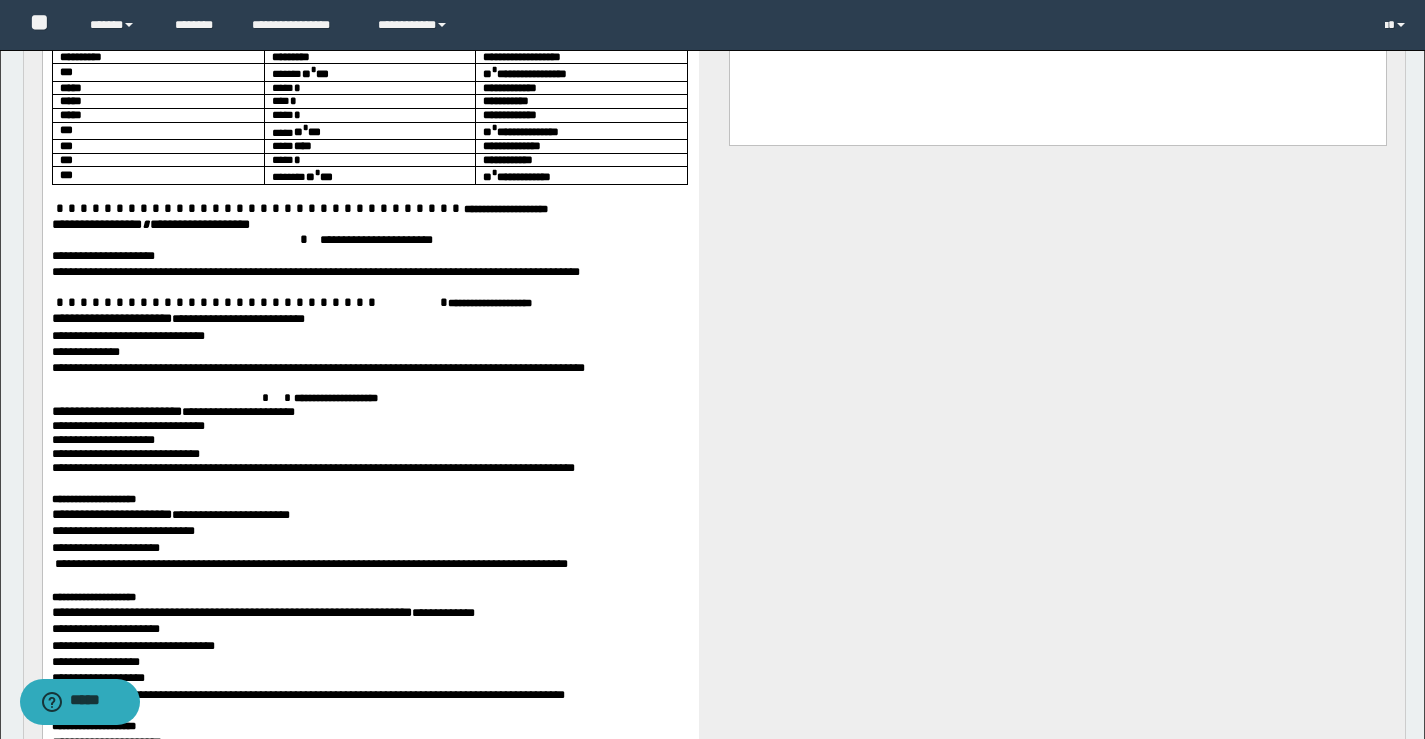 scroll, scrollTop: 1100, scrollLeft: 0, axis: vertical 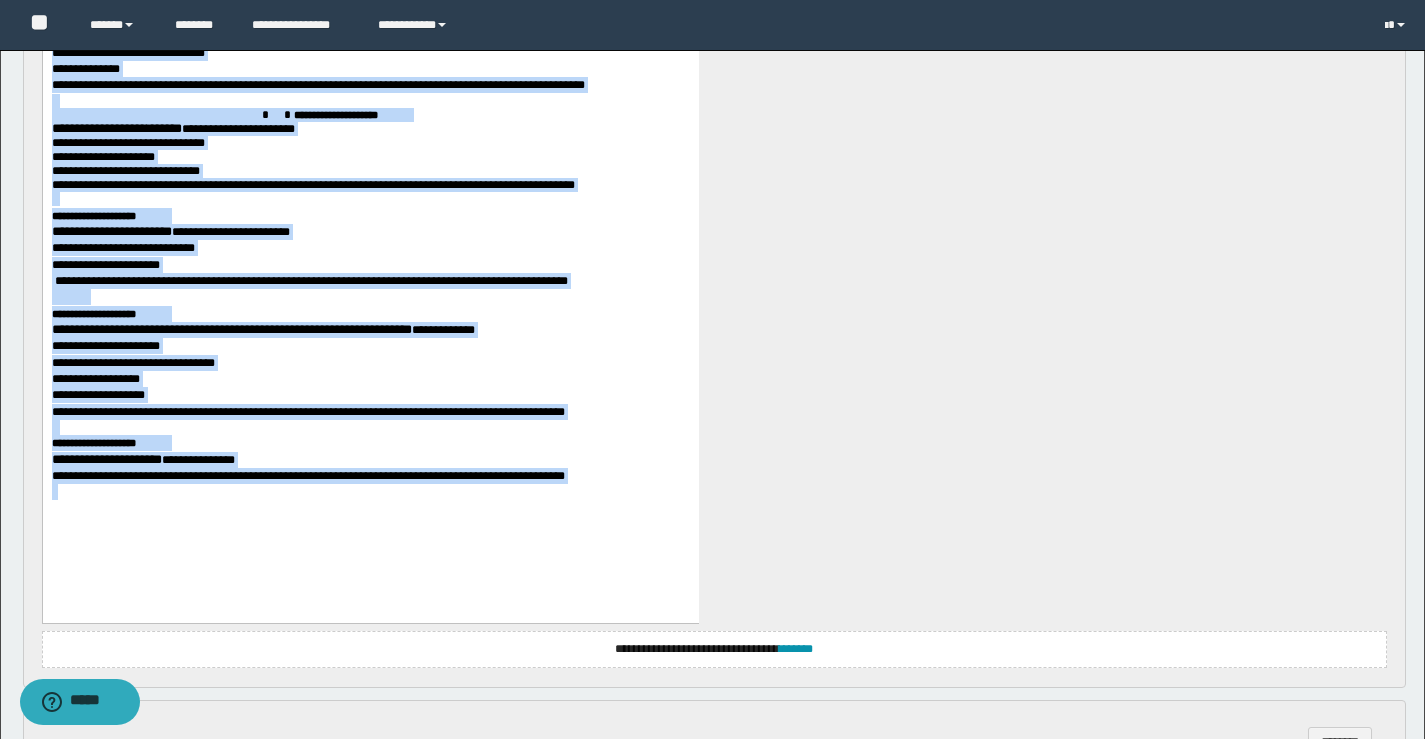 drag, startPoint x: 282, startPoint y: 8, endPoint x: 702, endPoint y: 460, distance: 617.01215 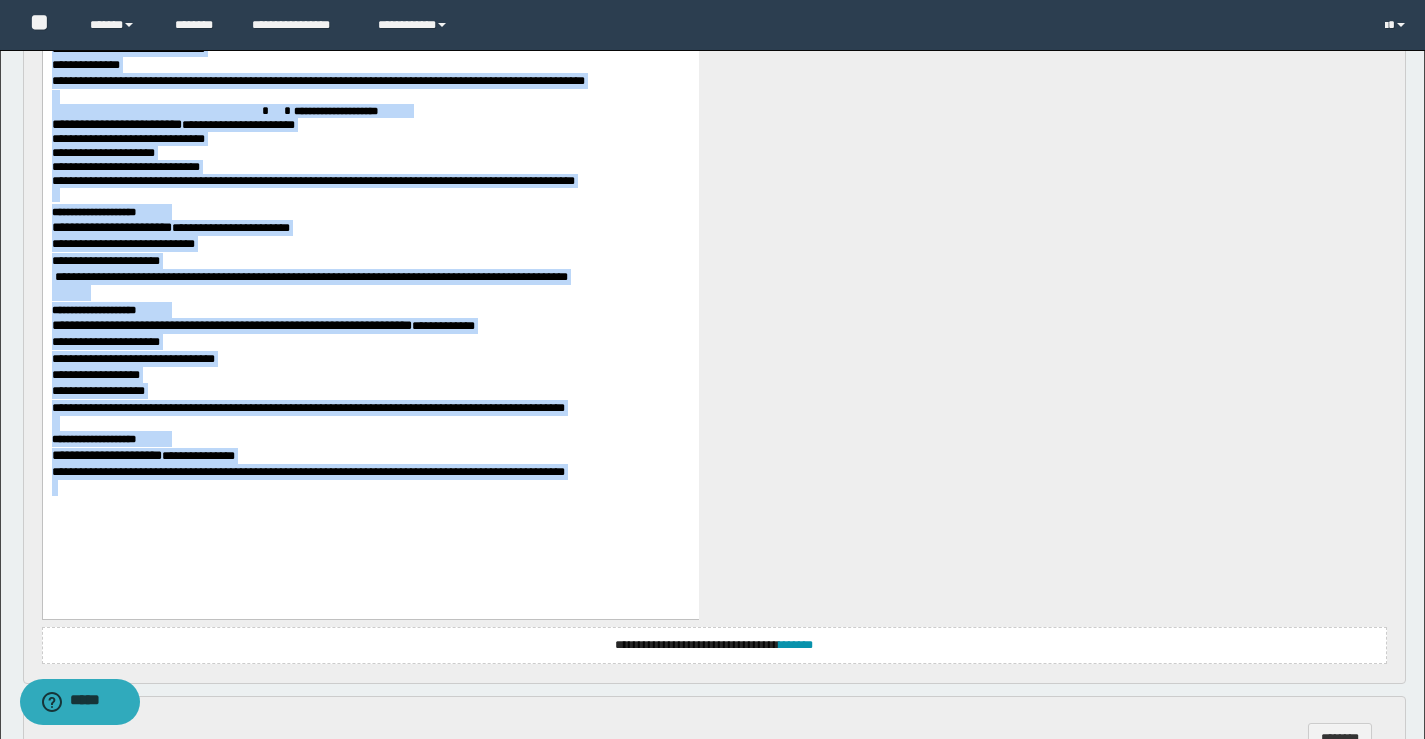 click on "**********" at bounding box center [370, 141] 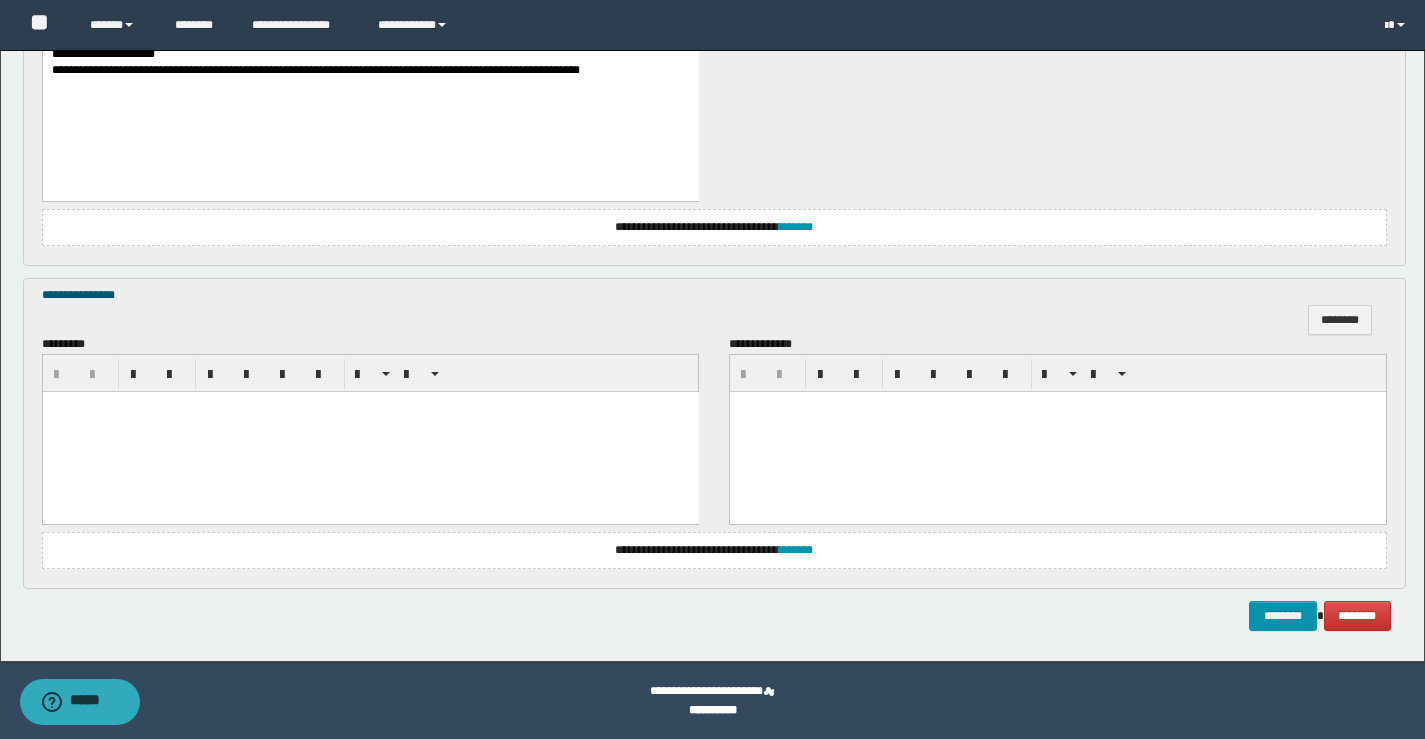 scroll, scrollTop: 1339, scrollLeft: 0, axis: vertical 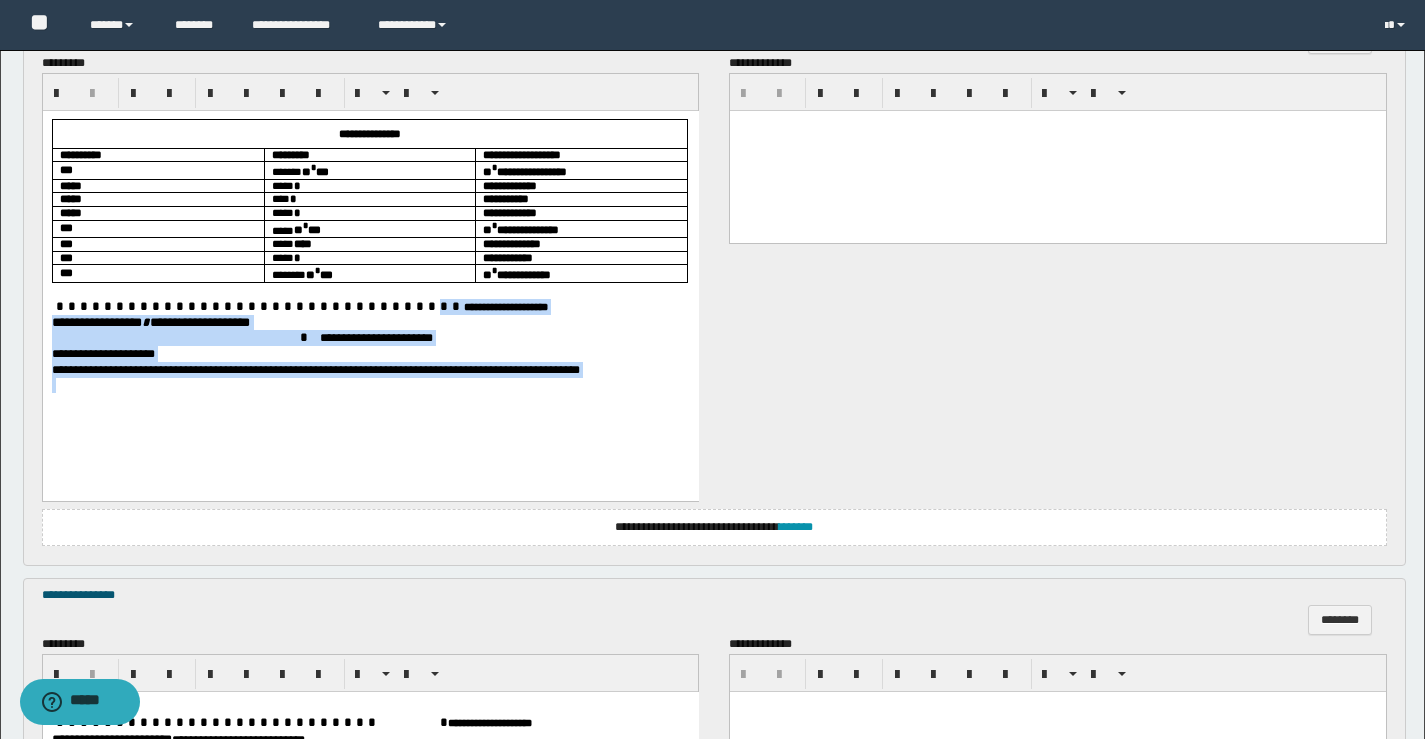 drag, startPoint x: 290, startPoint y: 307, endPoint x: 615, endPoint y: 424, distance: 345.41858 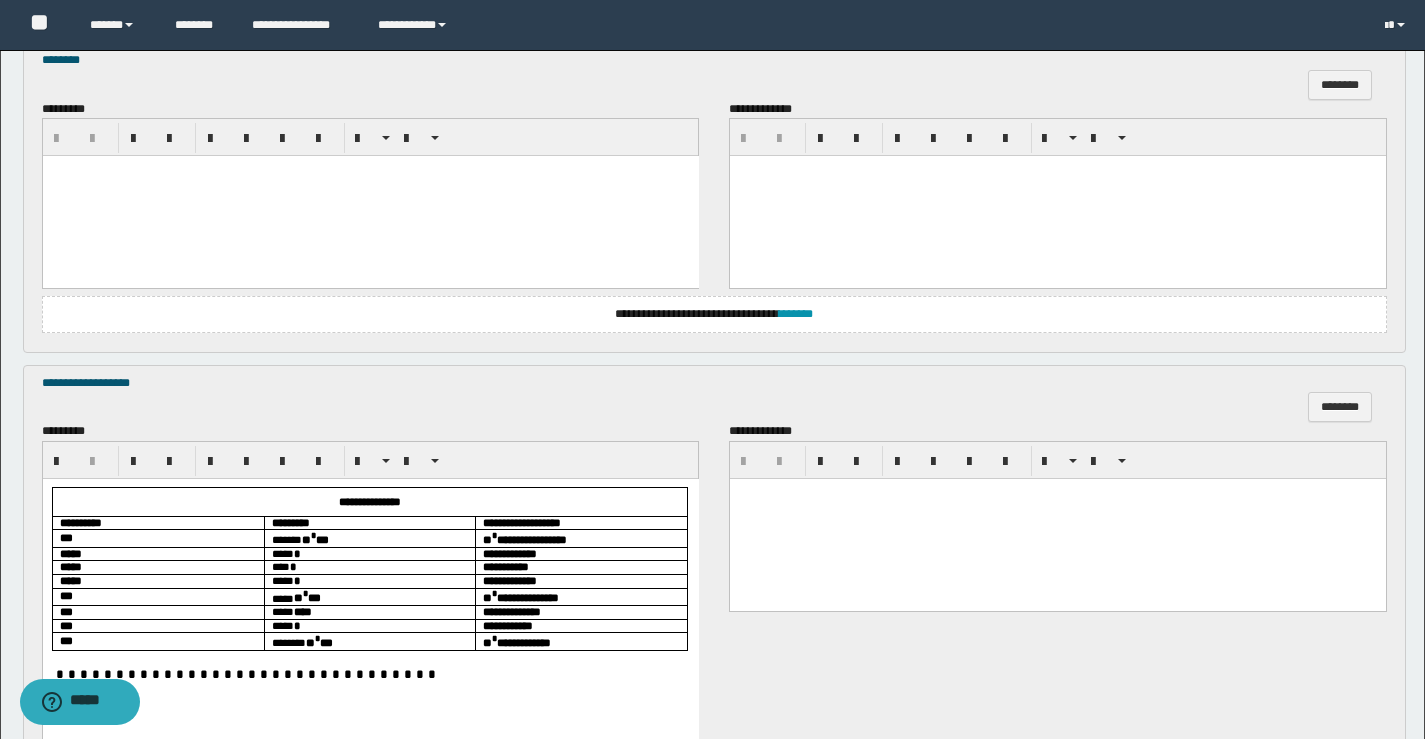 scroll, scrollTop: 639, scrollLeft: 0, axis: vertical 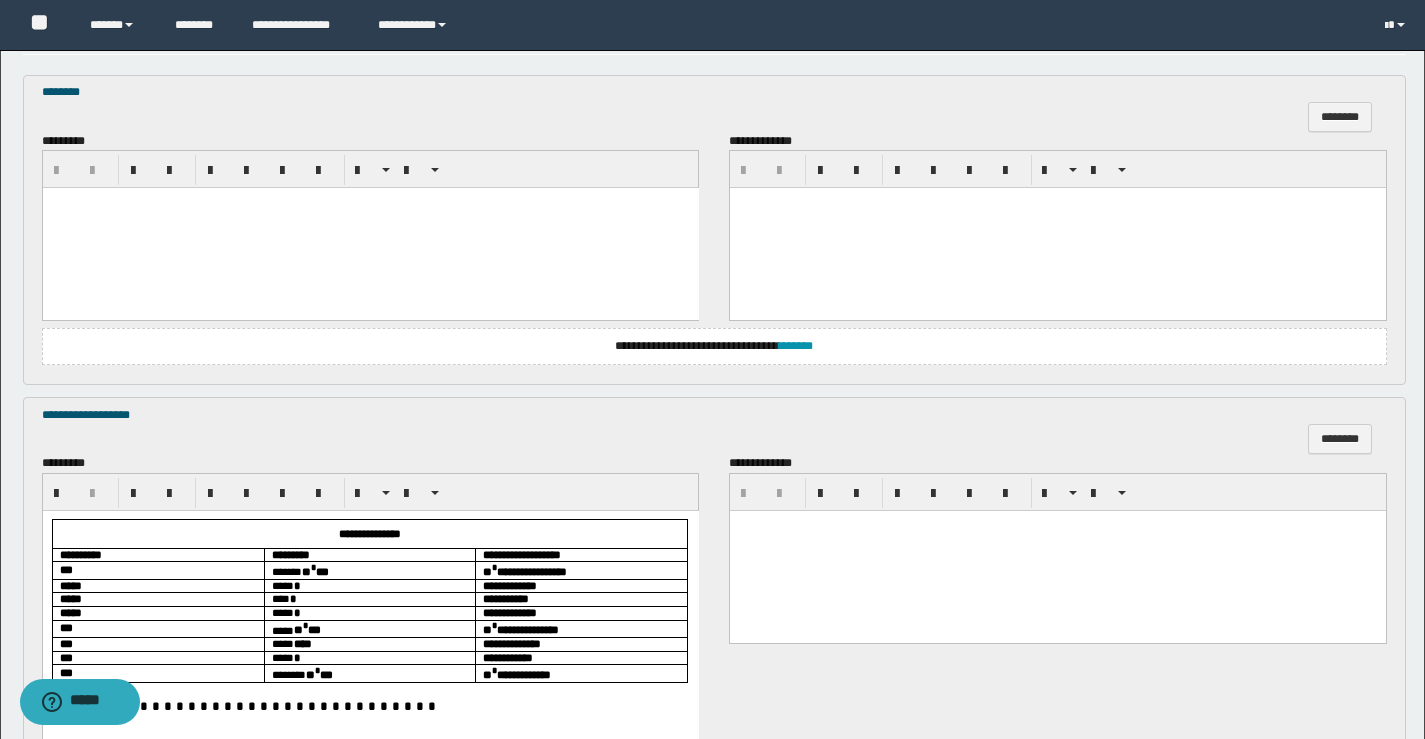 click at bounding box center (370, 228) 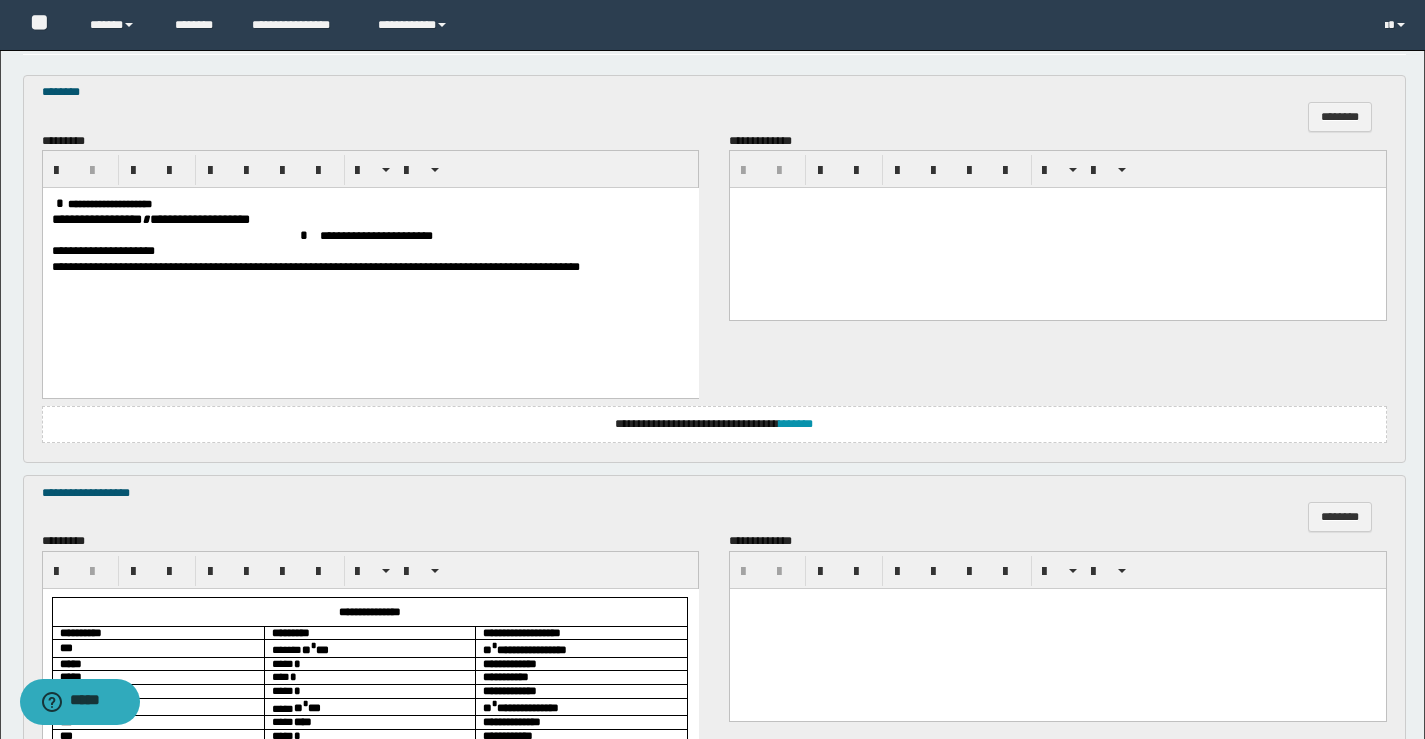 click on "**********" at bounding box center [109, 204] 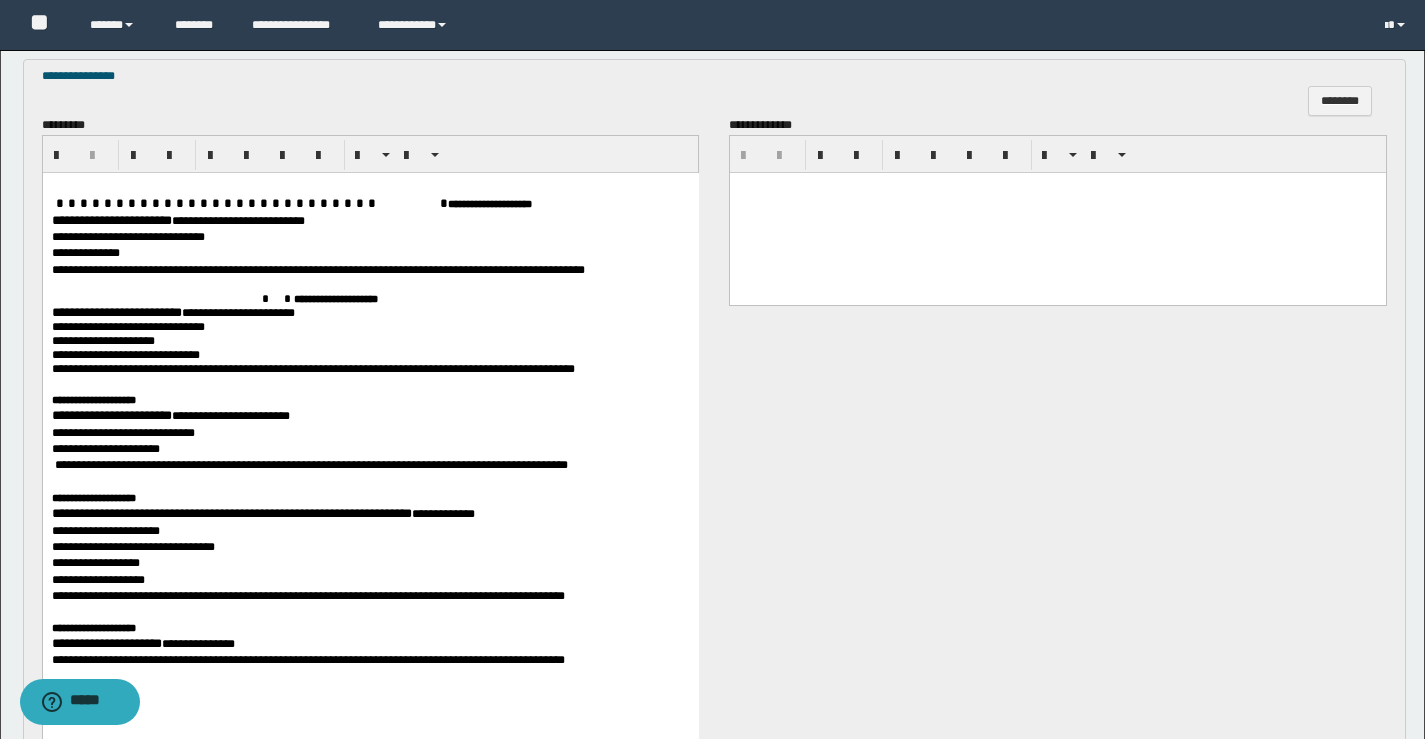 scroll, scrollTop: 1840, scrollLeft: 0, axis: vertical 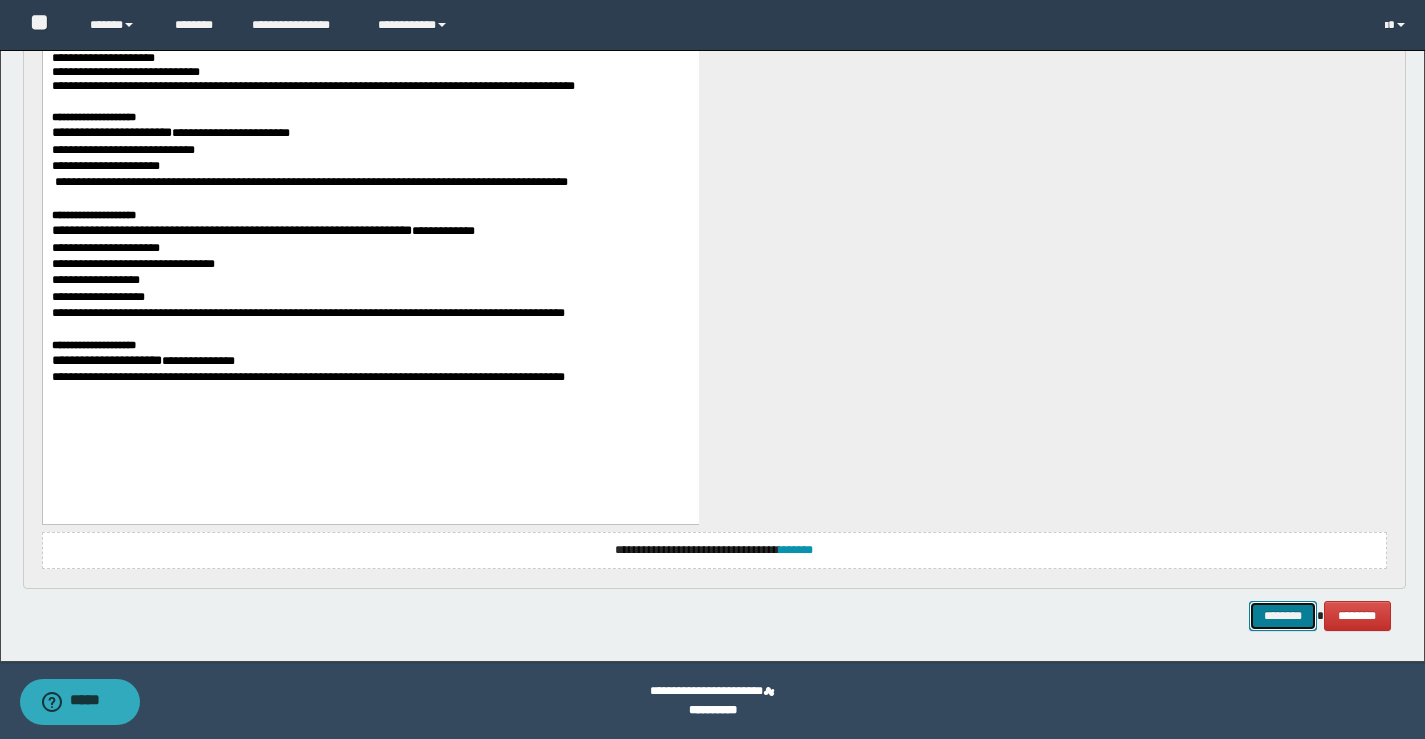 click on "********" at bounding box center [1283, 616] 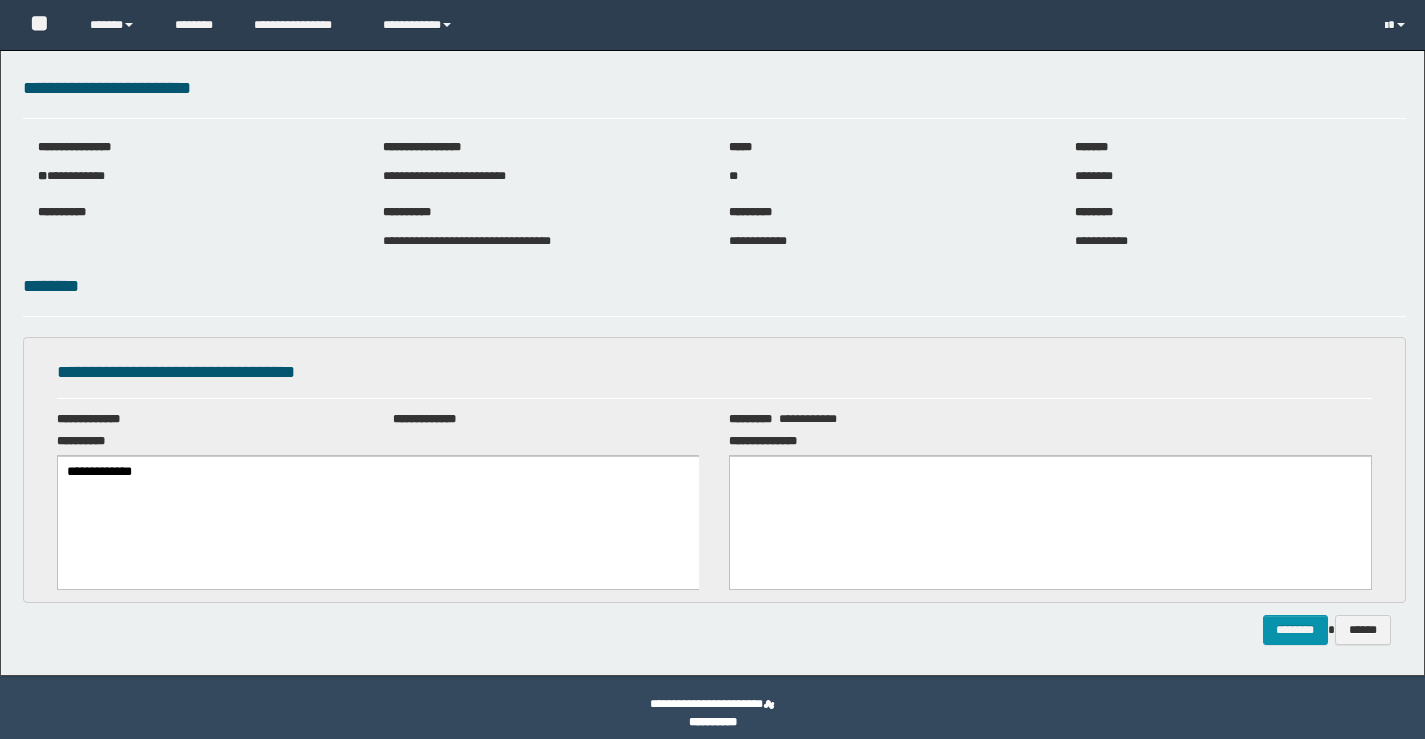 scroll, scrollTop: 0, scrollLeft: 0, axis: both 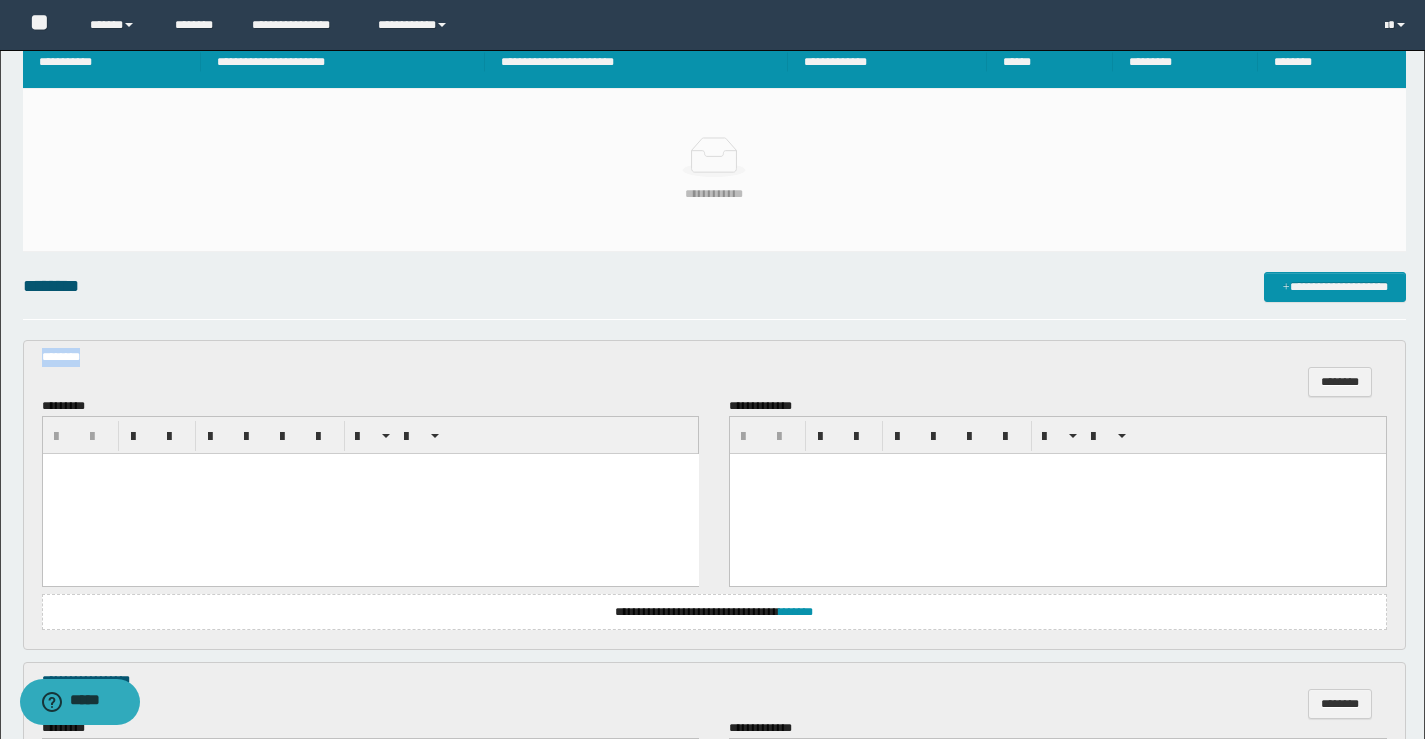 drag, startPoint x: 114, startPoint y: 355, endPoint x: 2, endPoint y: 353, distance: 112.01785 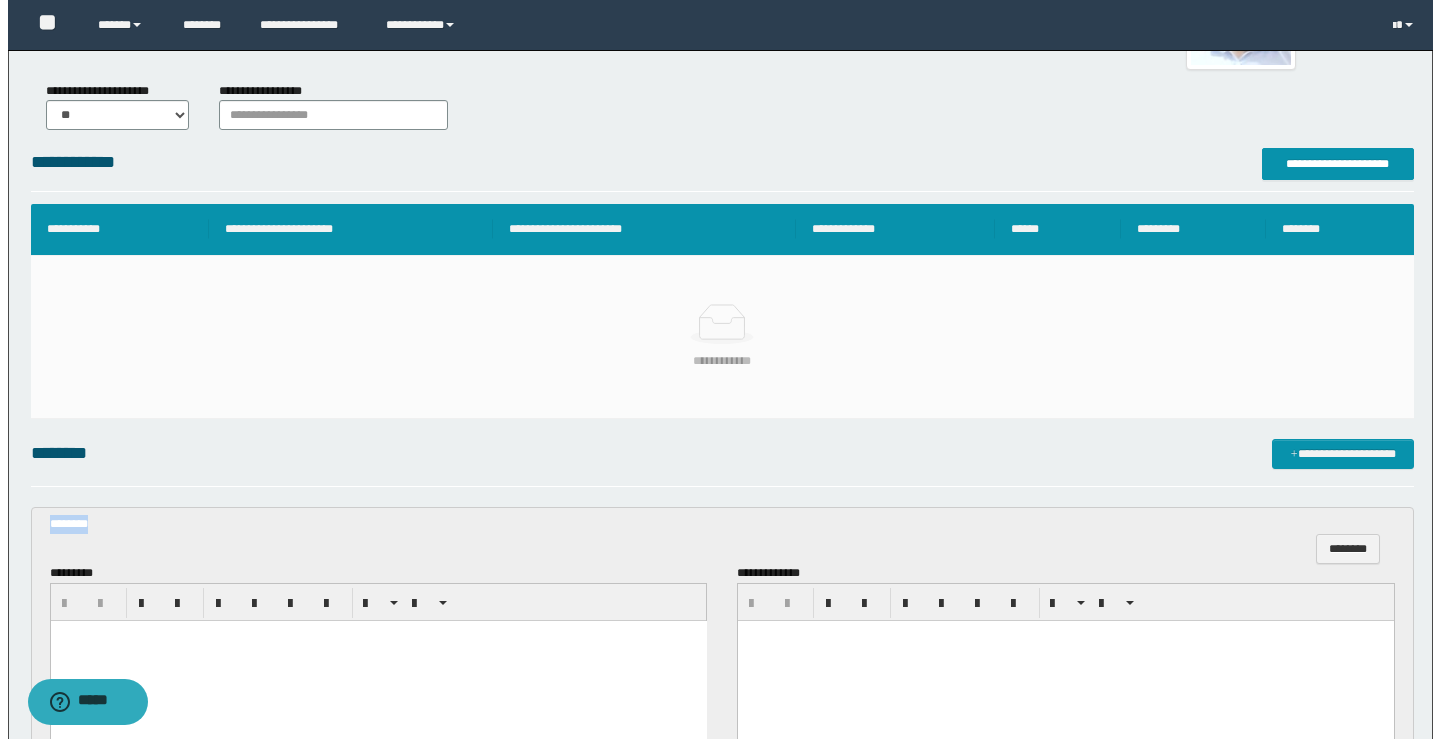 scroll, scrollTop: 100, scrollLeft: 0, axis: vertical 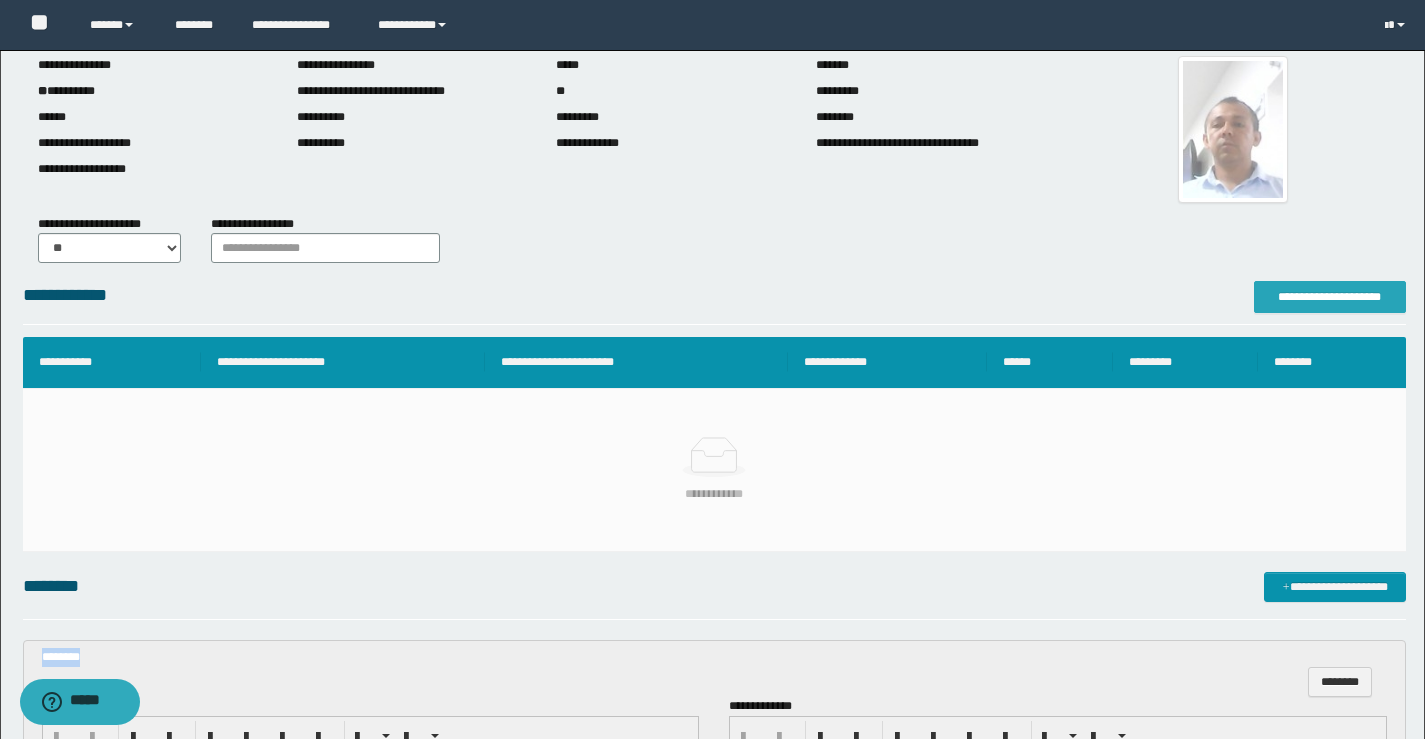 click on "**********" at bounding box center [1330, 297] 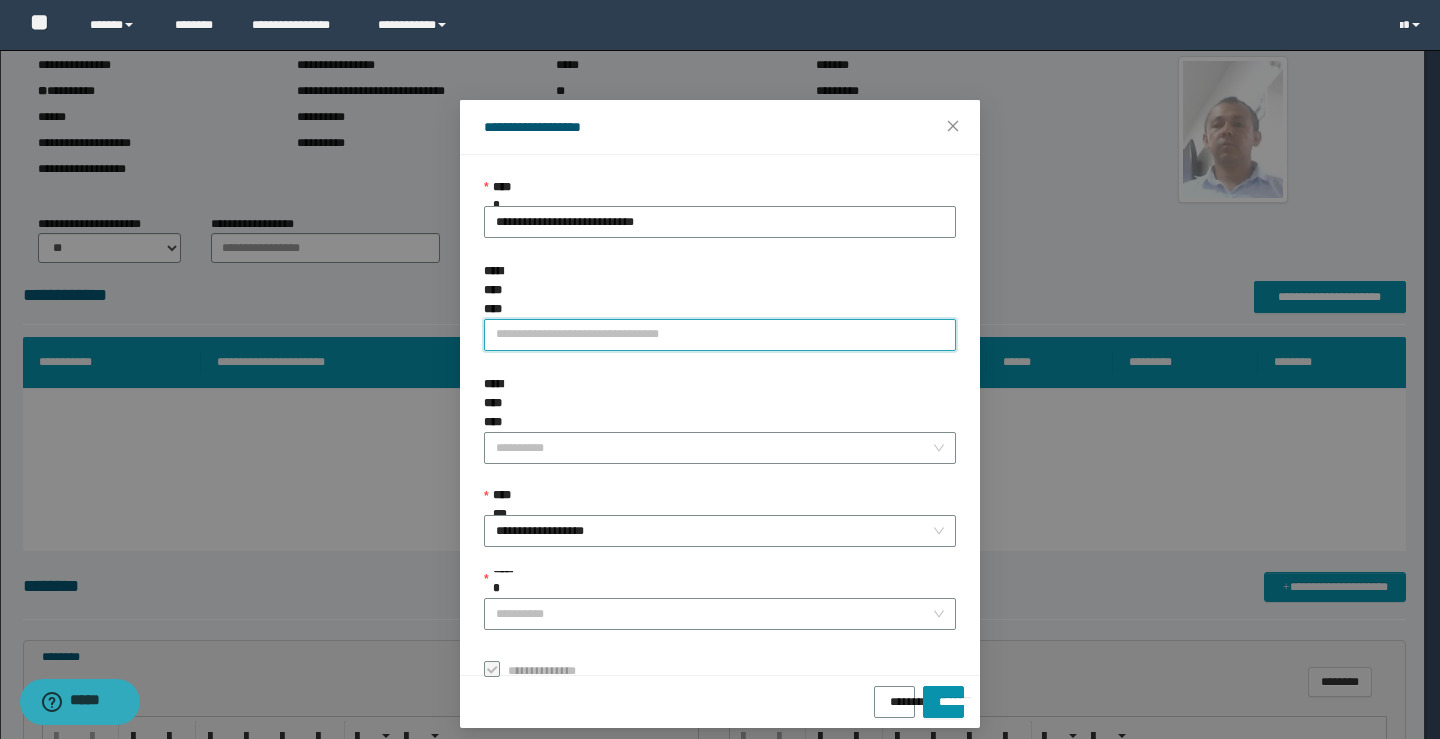 drag, startPoint x: 677, startPoint y: 321, endPoint x: 639, endPoint y: 296, distance: 45.486263 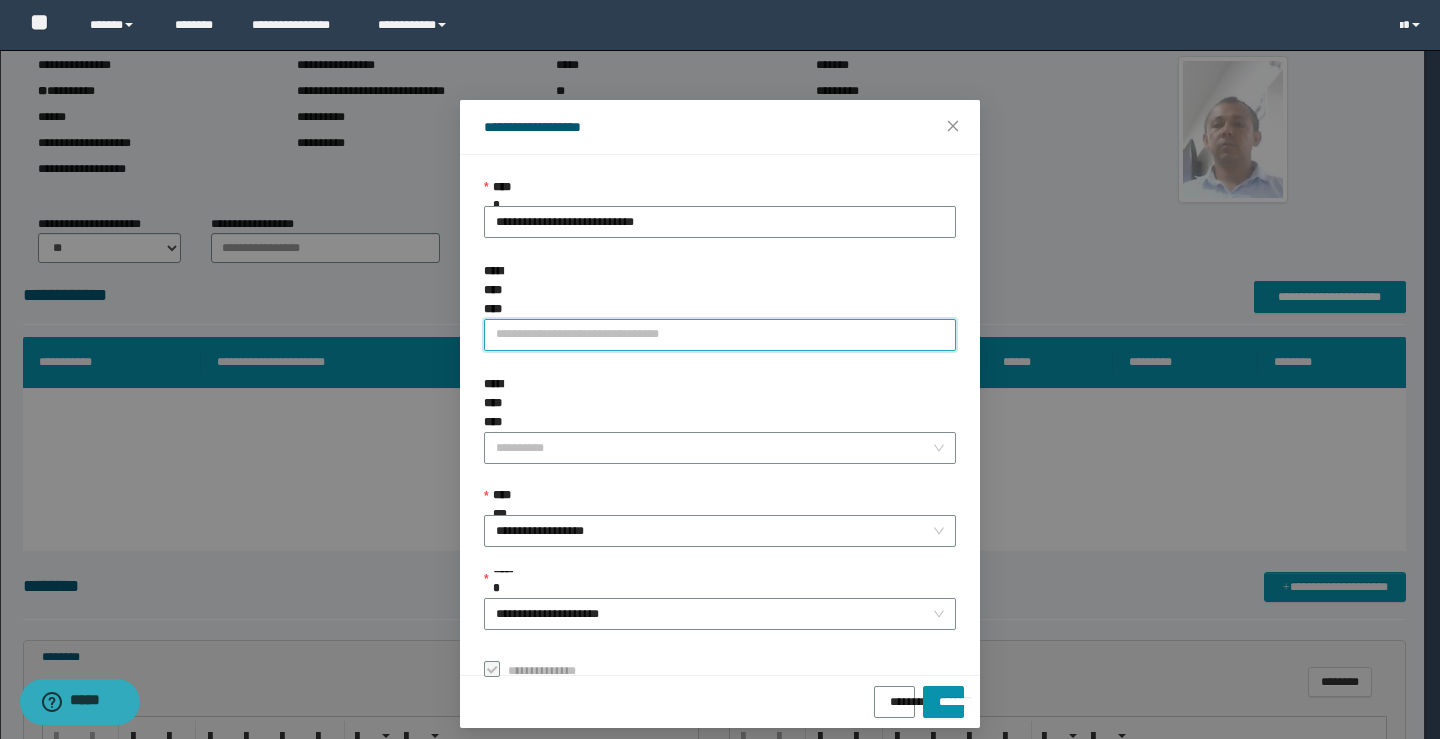 paste on "********" 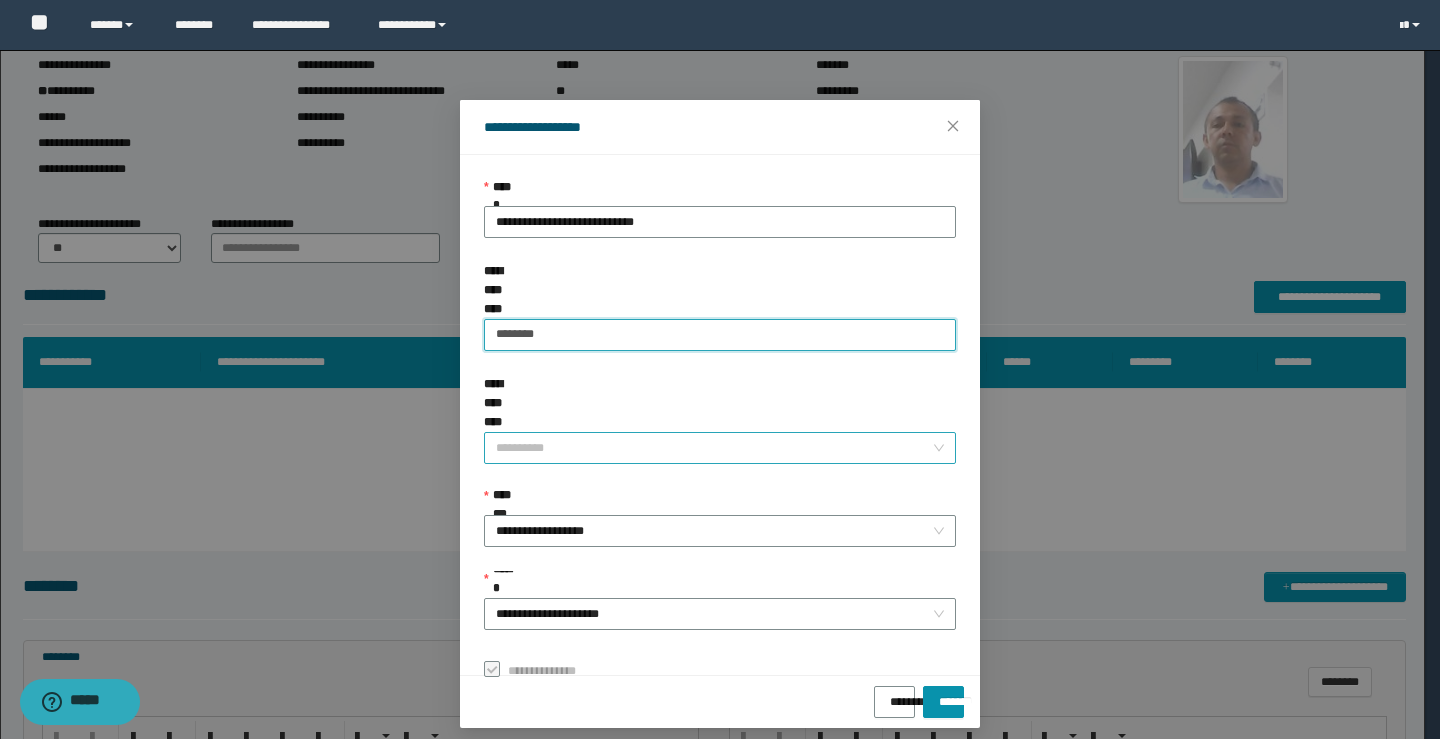 type on "********" 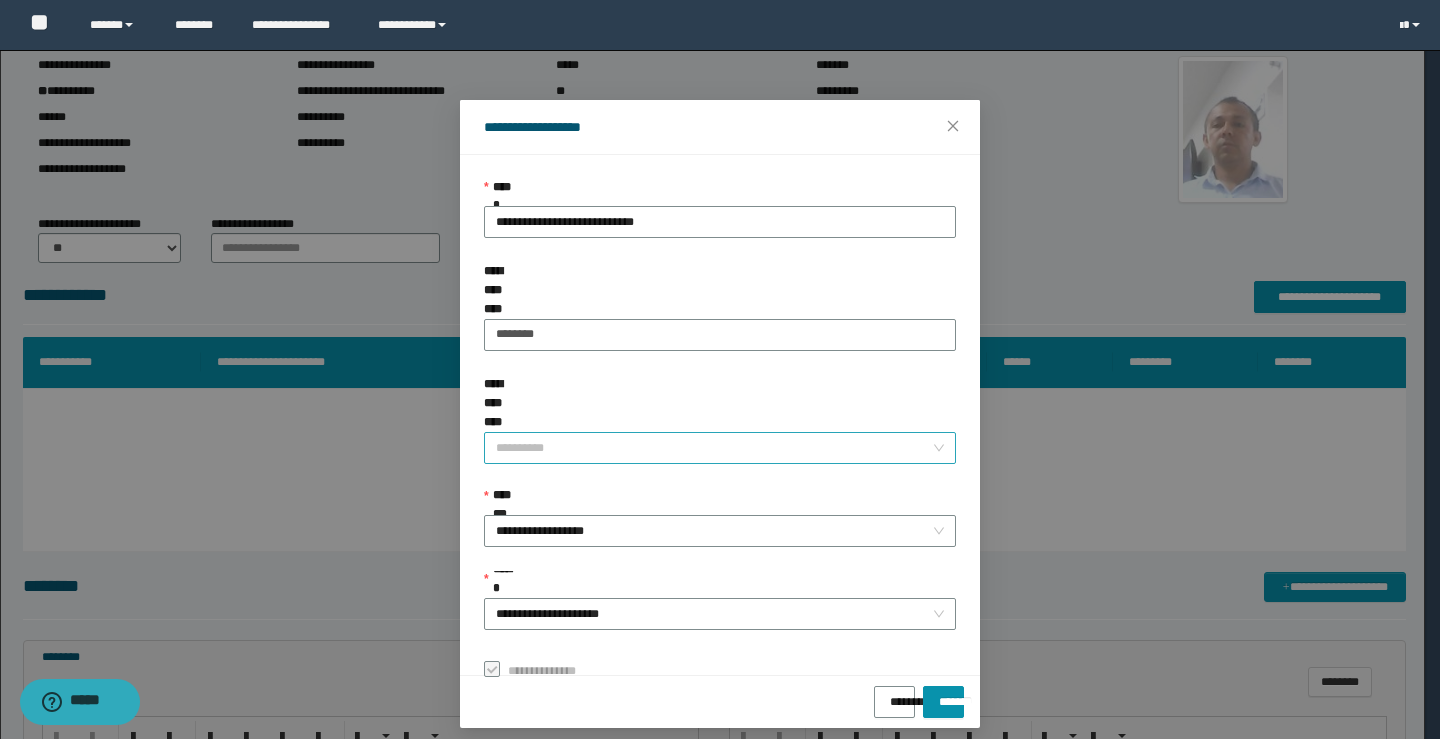 click on "**********" at bounding box center [714, 448] 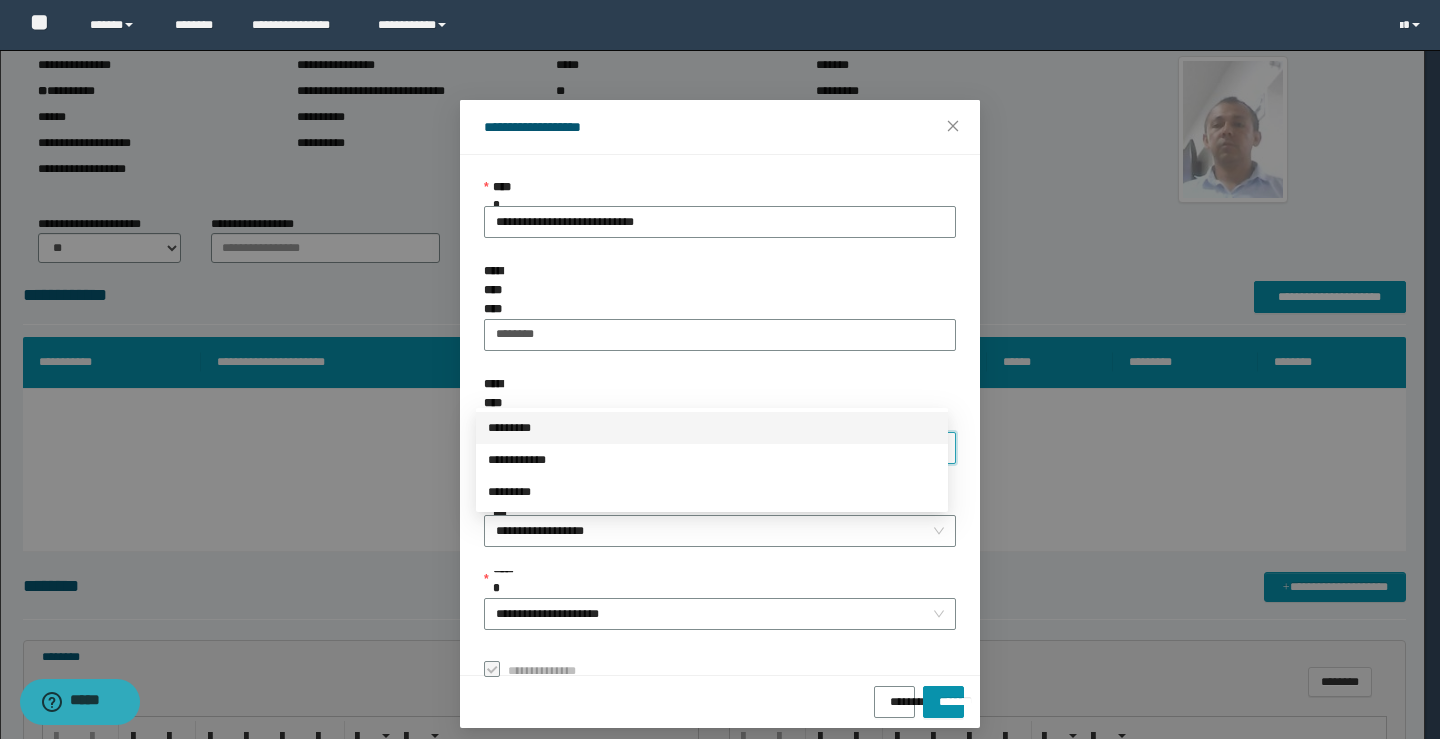 click on "*********" at bounding box center (712, 428) 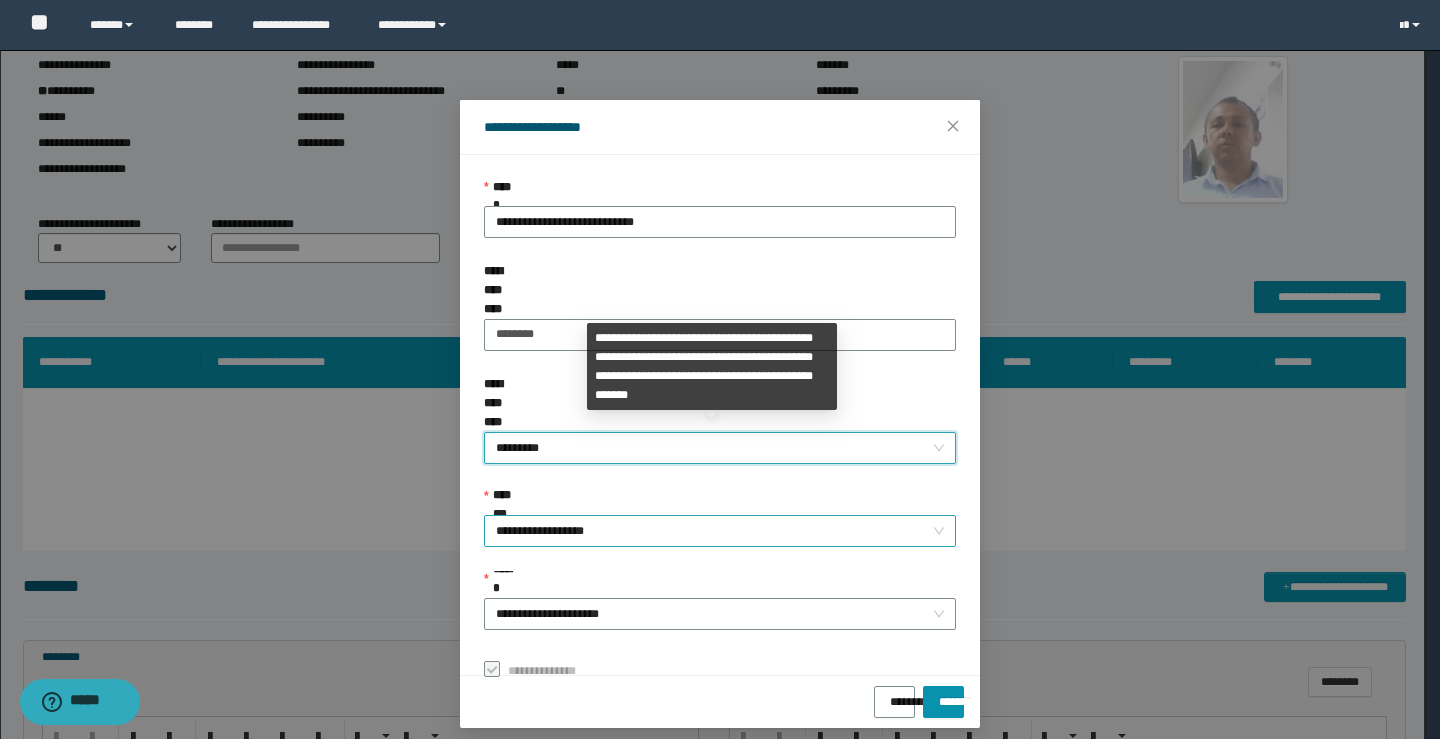click on "**********" at bounding box center [720, 531] 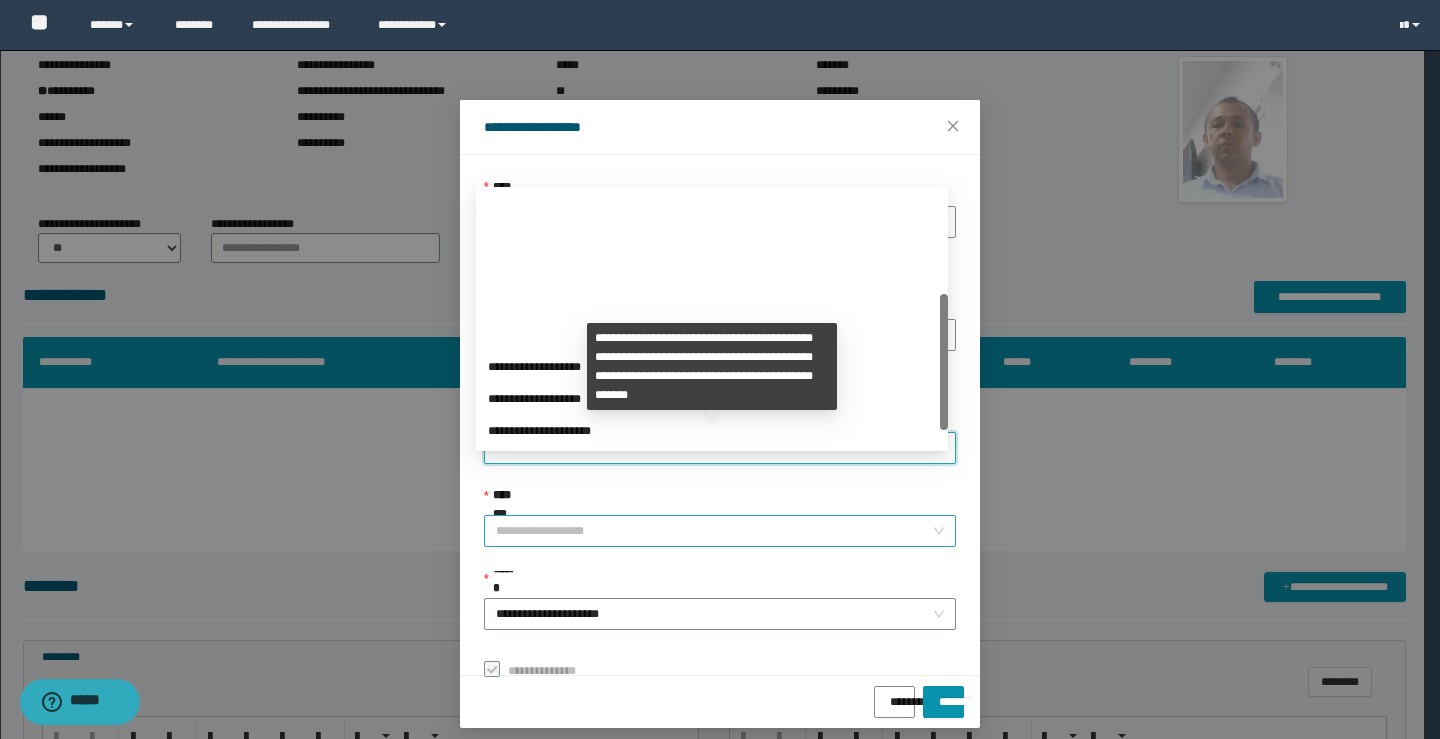 scroll, scrollTop: 192, scrollLeft: 0, axis: vertical 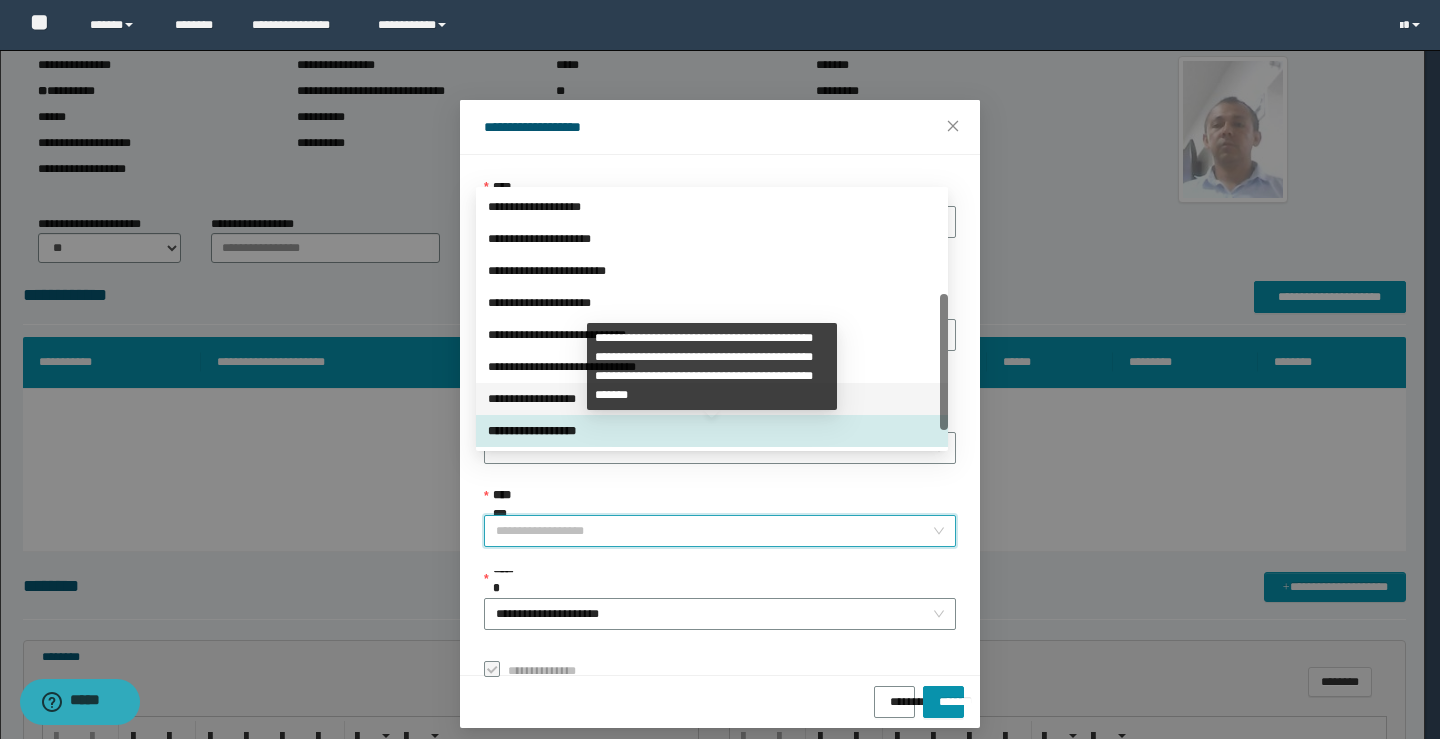 click on "**********" at bounding box center (712, 399) 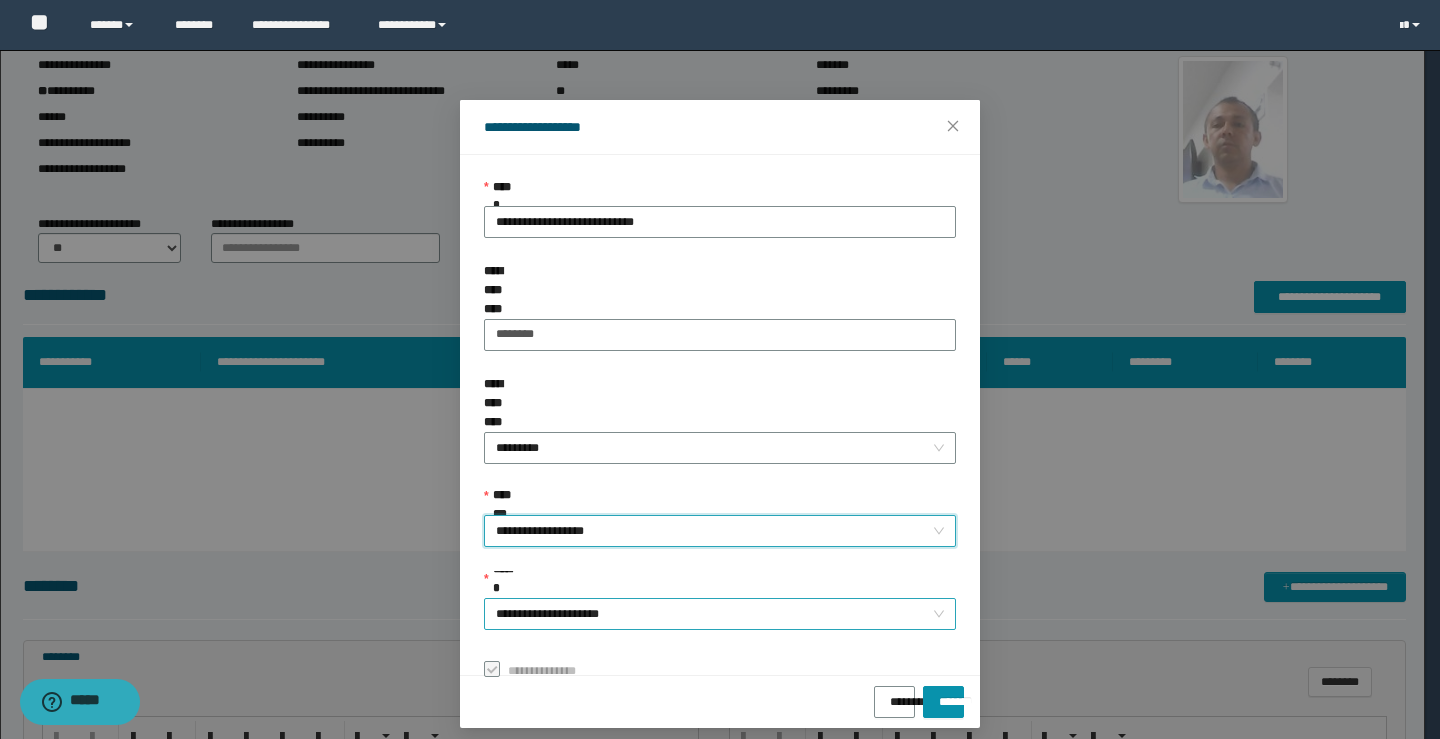 drag, startPoint x: 539, startPoint y: 548, endPoint x: 565, endPoint y: 545, distance: 26.172504 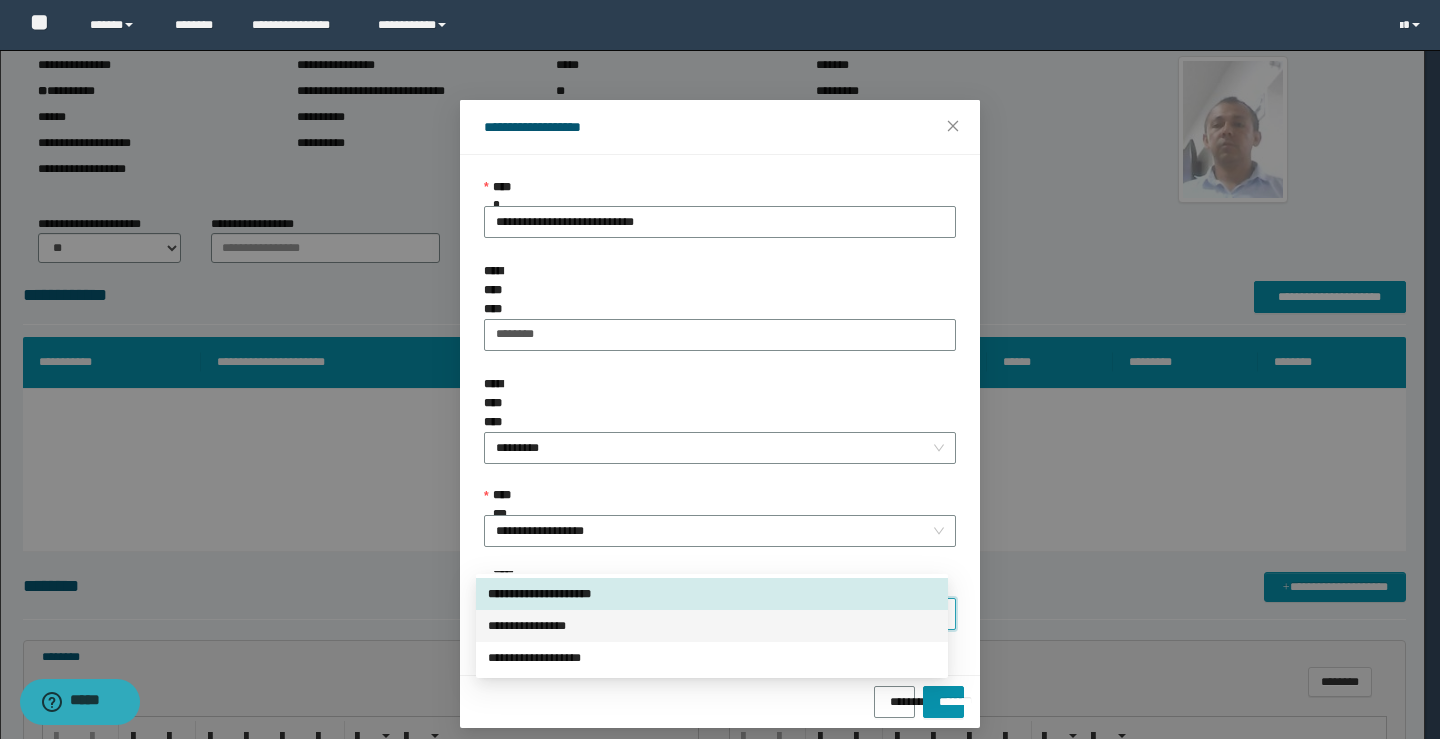 drag, startPoint x: 563, startPoint y: 612, endPoint x: 577, endPoint y: 618, distance: 15.231546 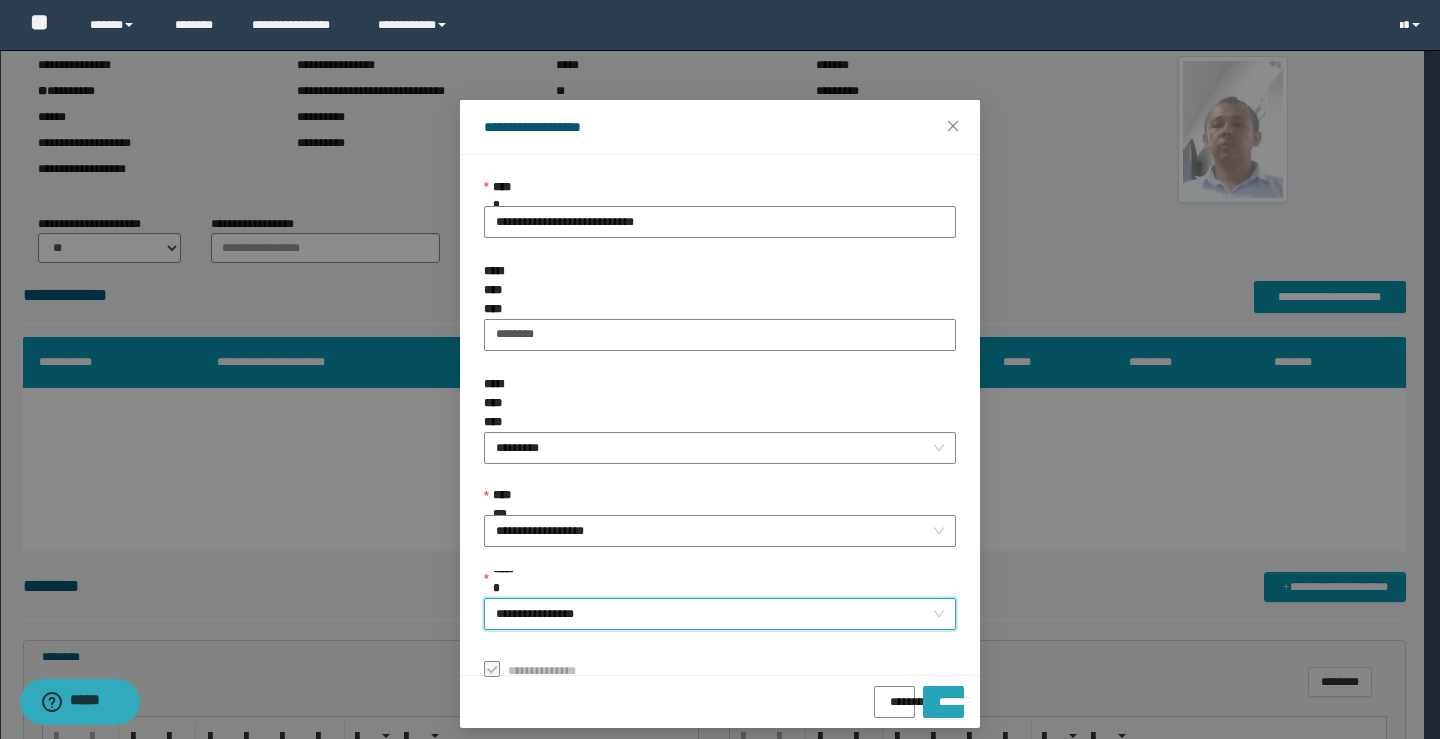 click on "*******" at bounding box center [943, 695] 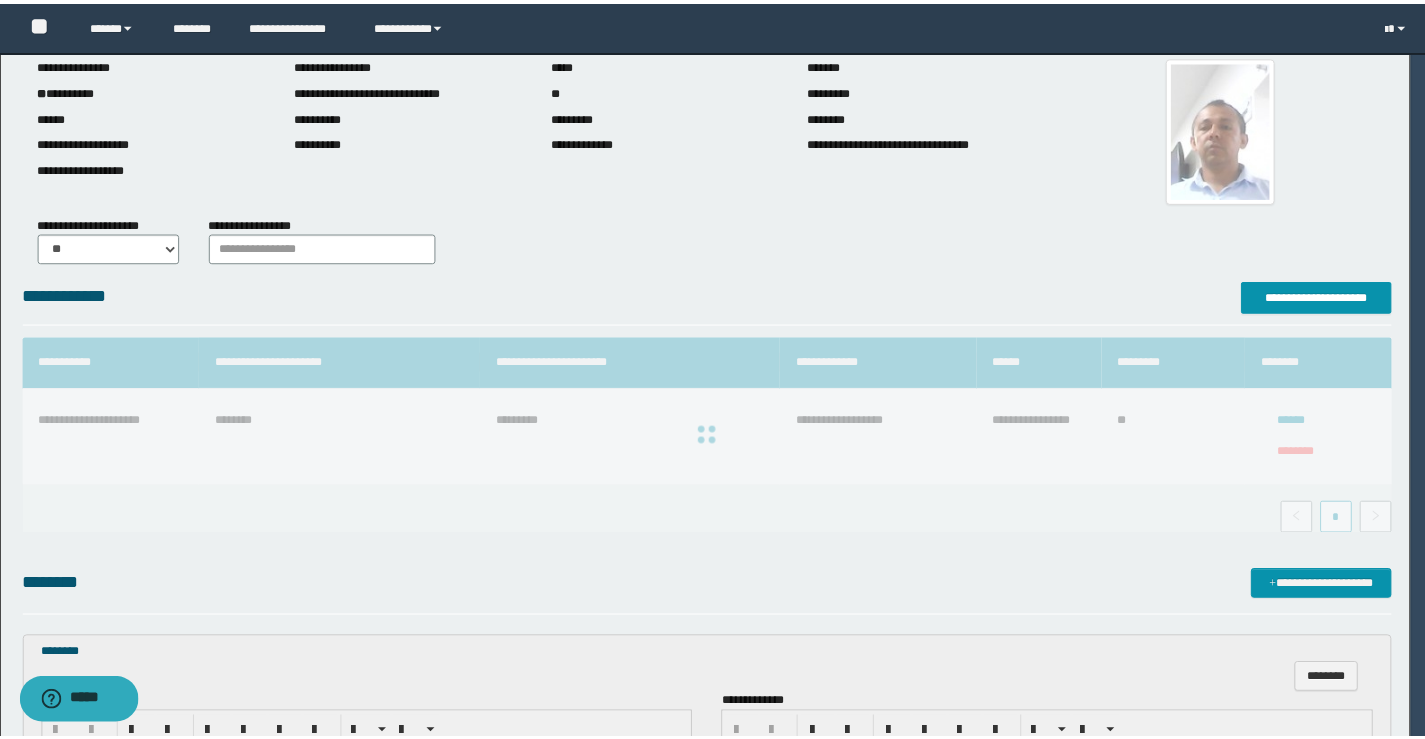 scroll, scrollTop: 0, scrollLeft: 0, axis: both 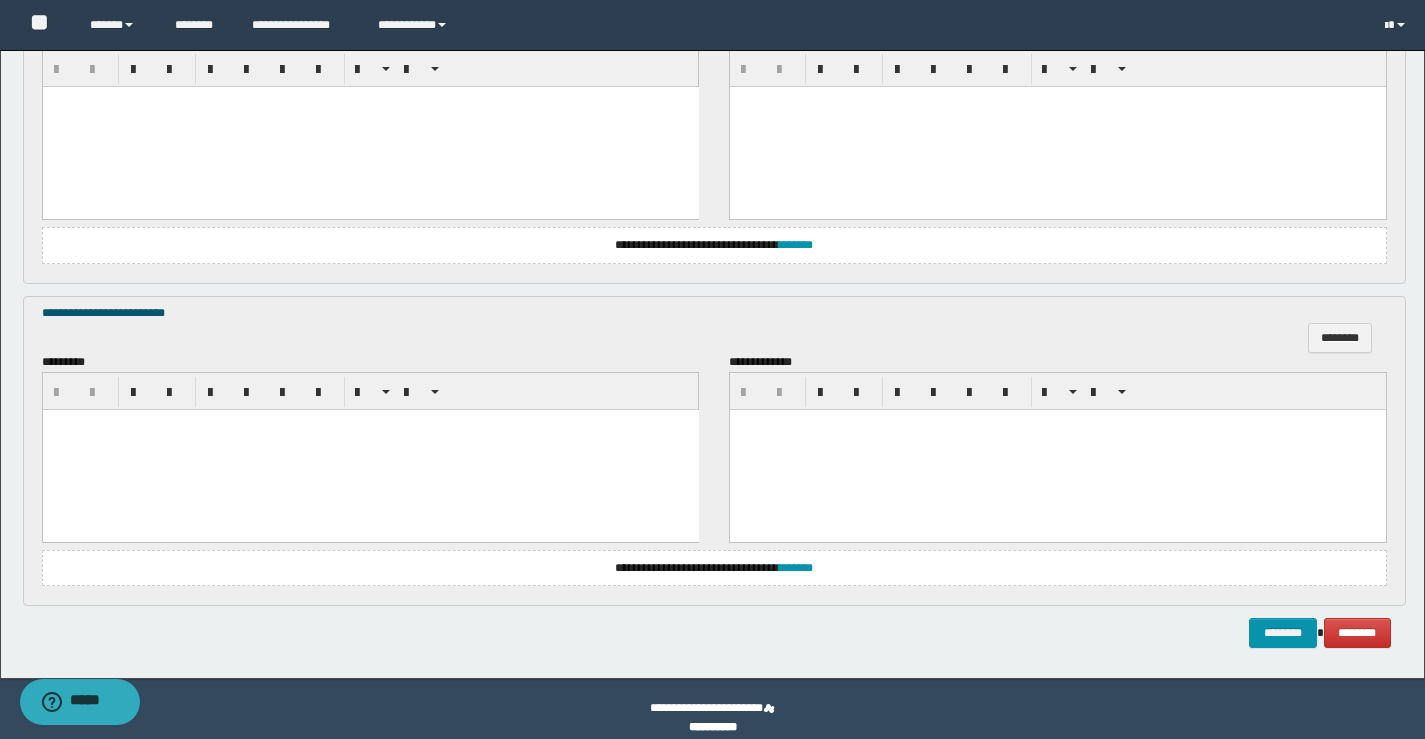 drag, startPoint x: 198, startPoint y: 485, endPoint x: 183, endPoint y: 483, distance: 15.132746 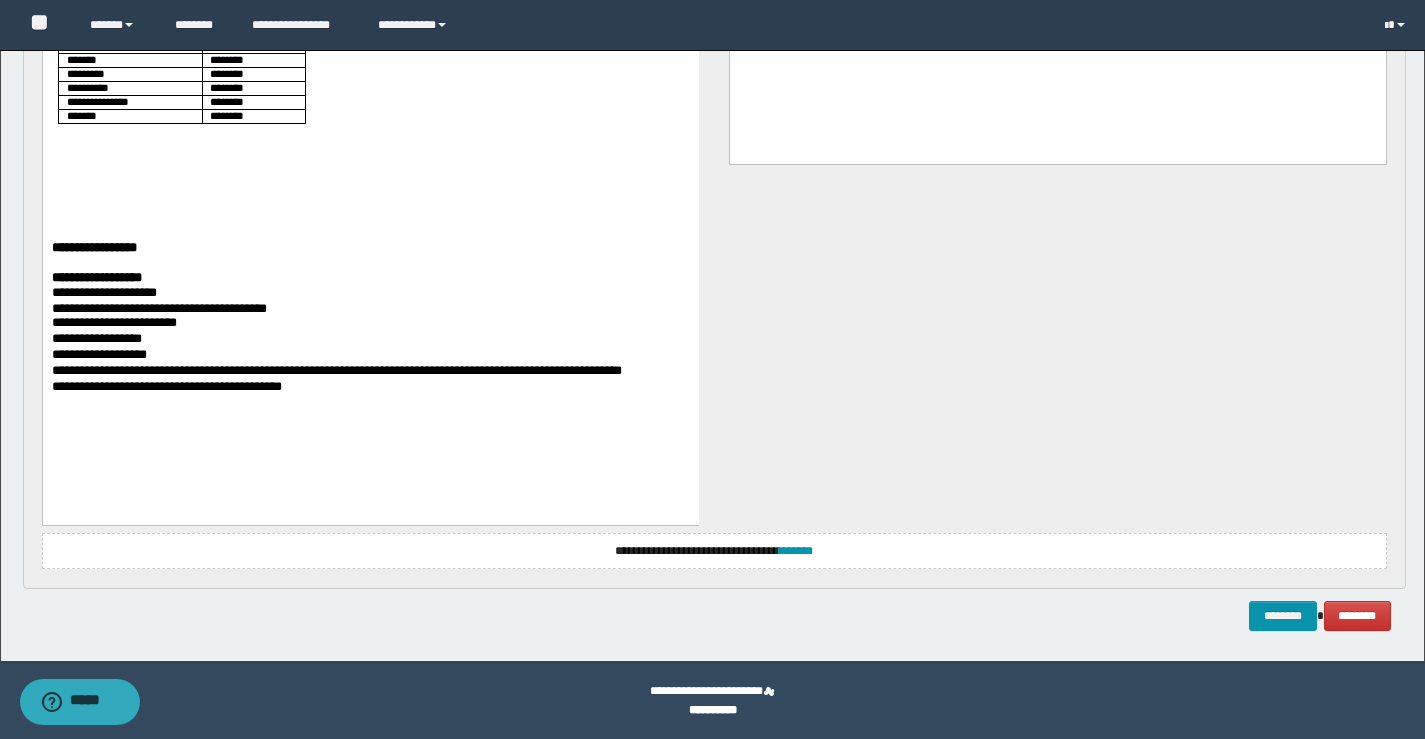 scroll, scrollTop: 2079, scrollLeft: 0, axis: vertical 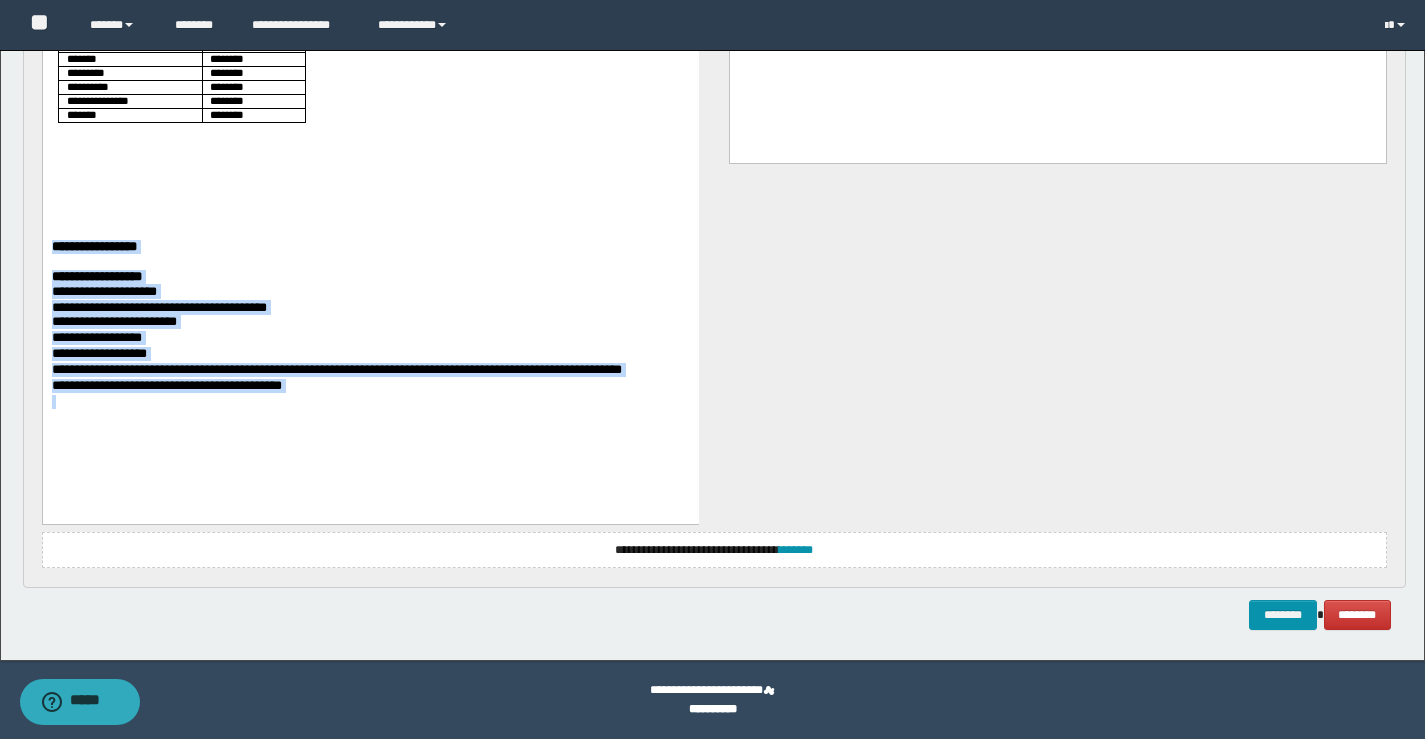 drag, startPoint x: 52, startPoint y: 243, endPoint x: 540, endPoint y: 488, distance: 546.0485 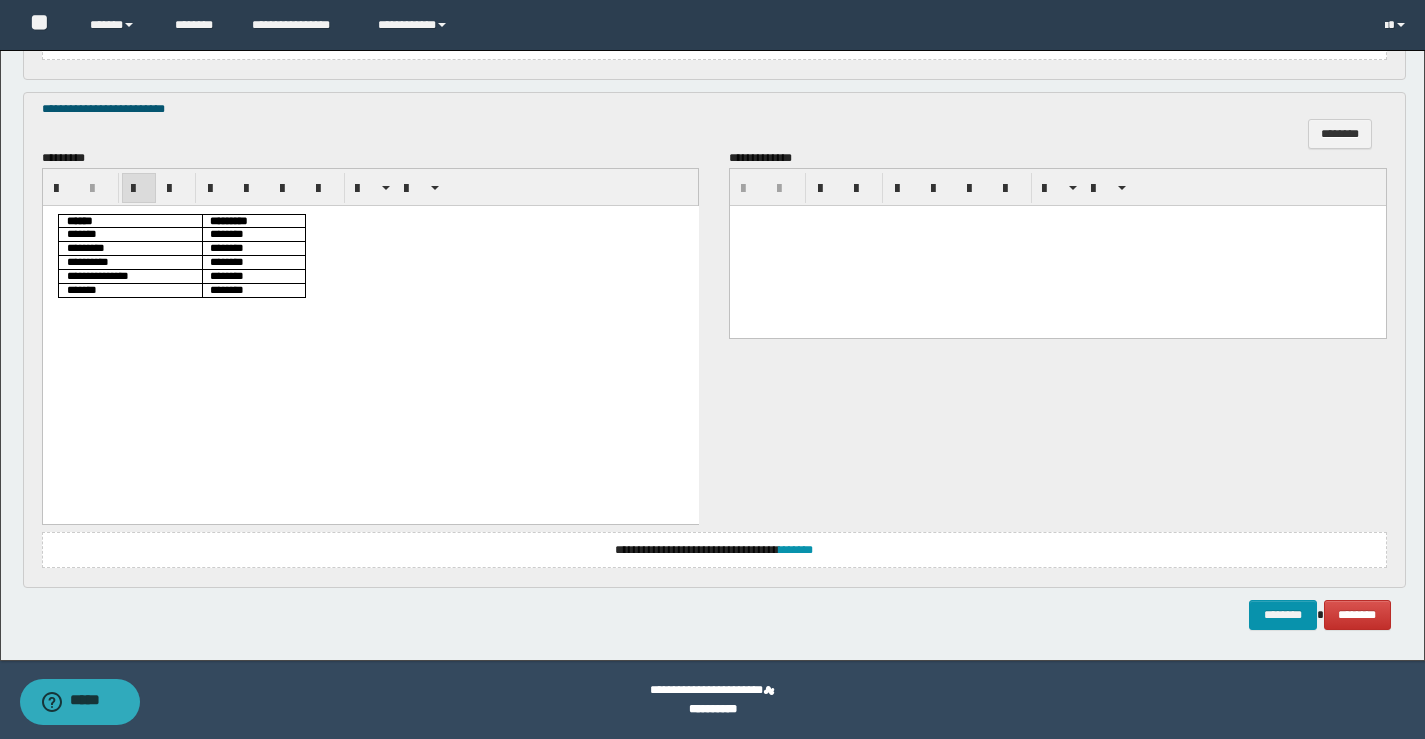 scroll, scrollTop: 1404, scrollLeft: 0, axis: vertical 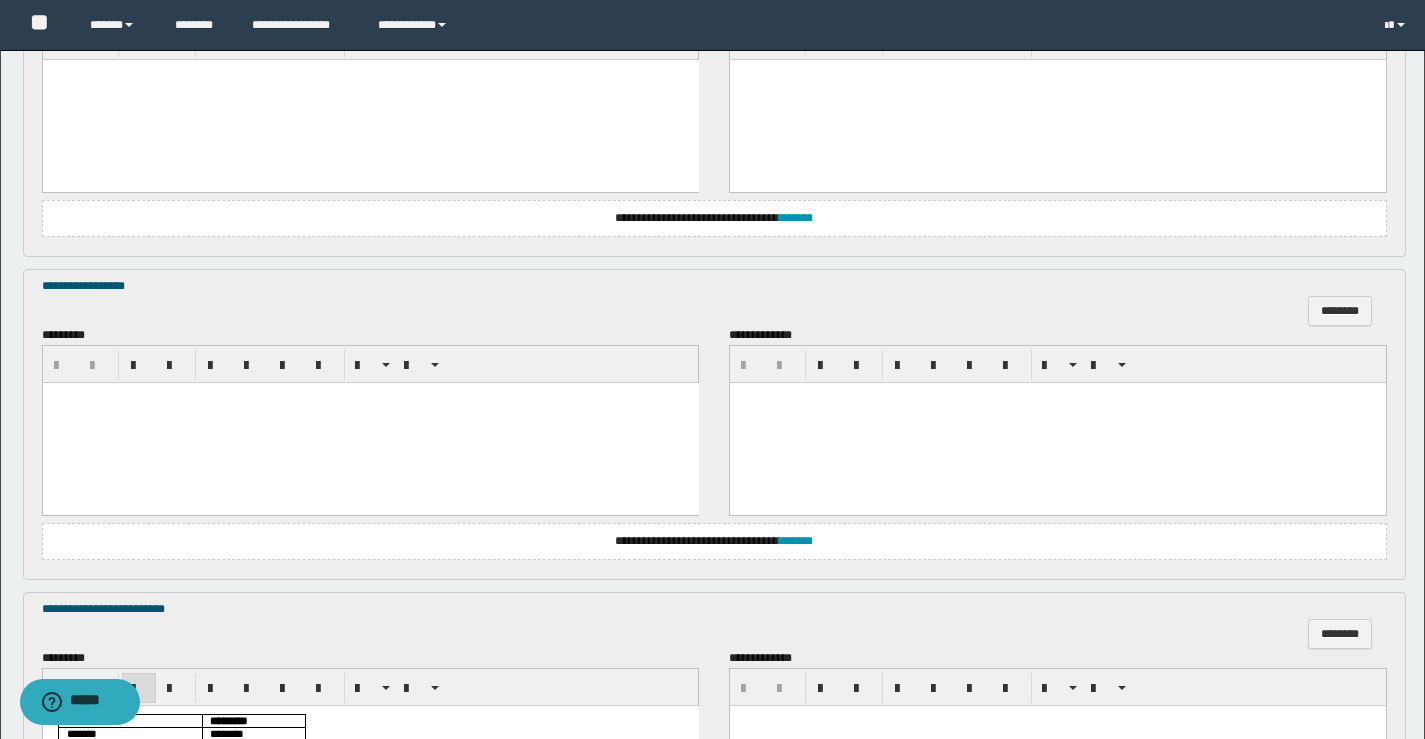 click at bounding box center [370, 422] 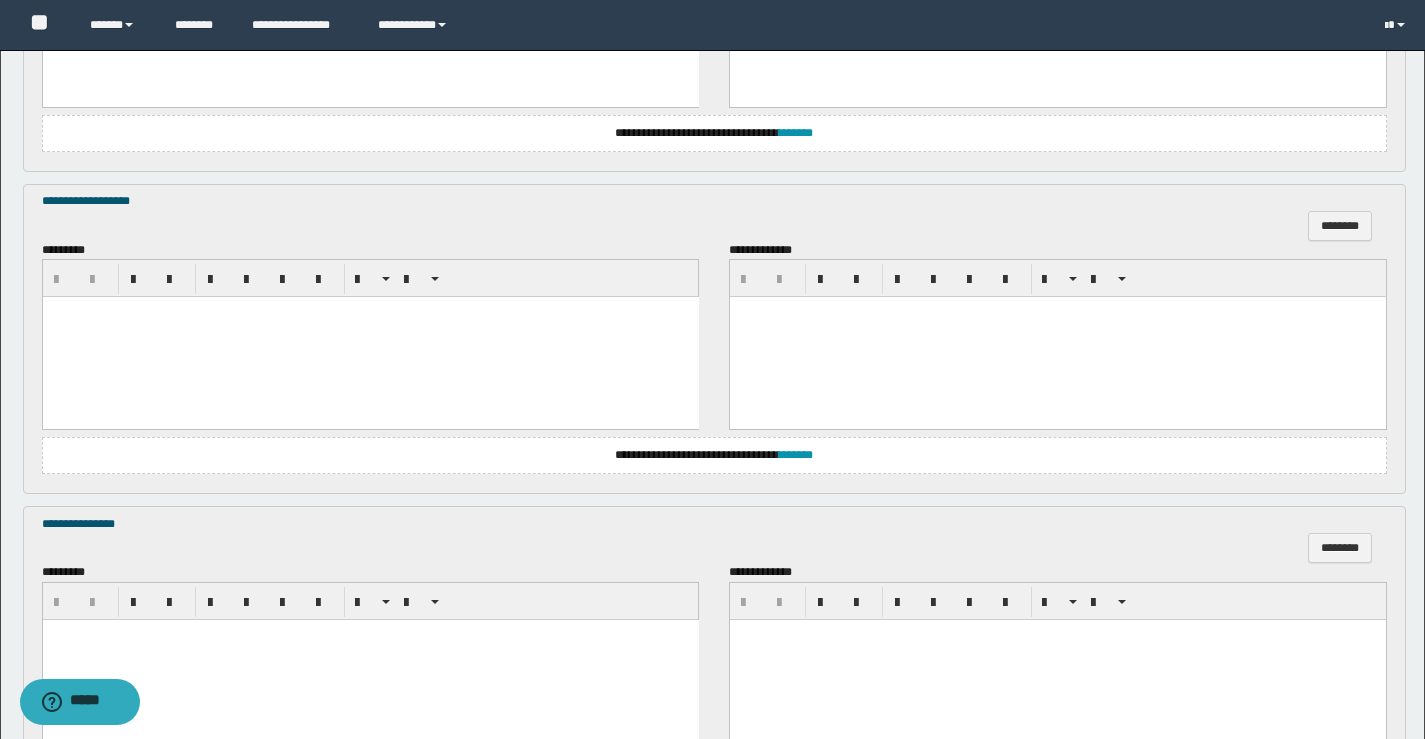 scroll, scrollTop: 804, scrollLeft: 0, axis: vertical 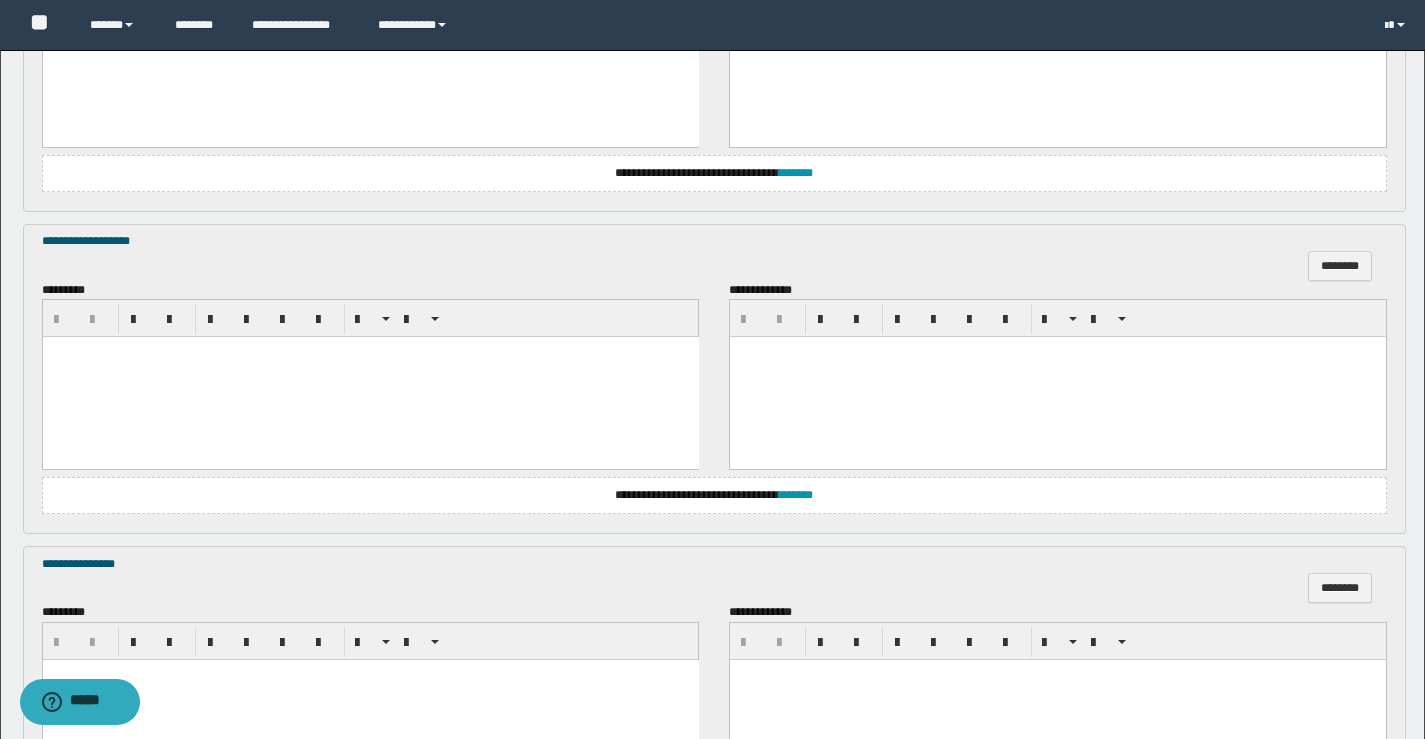 click at bounding box center [370, 377] 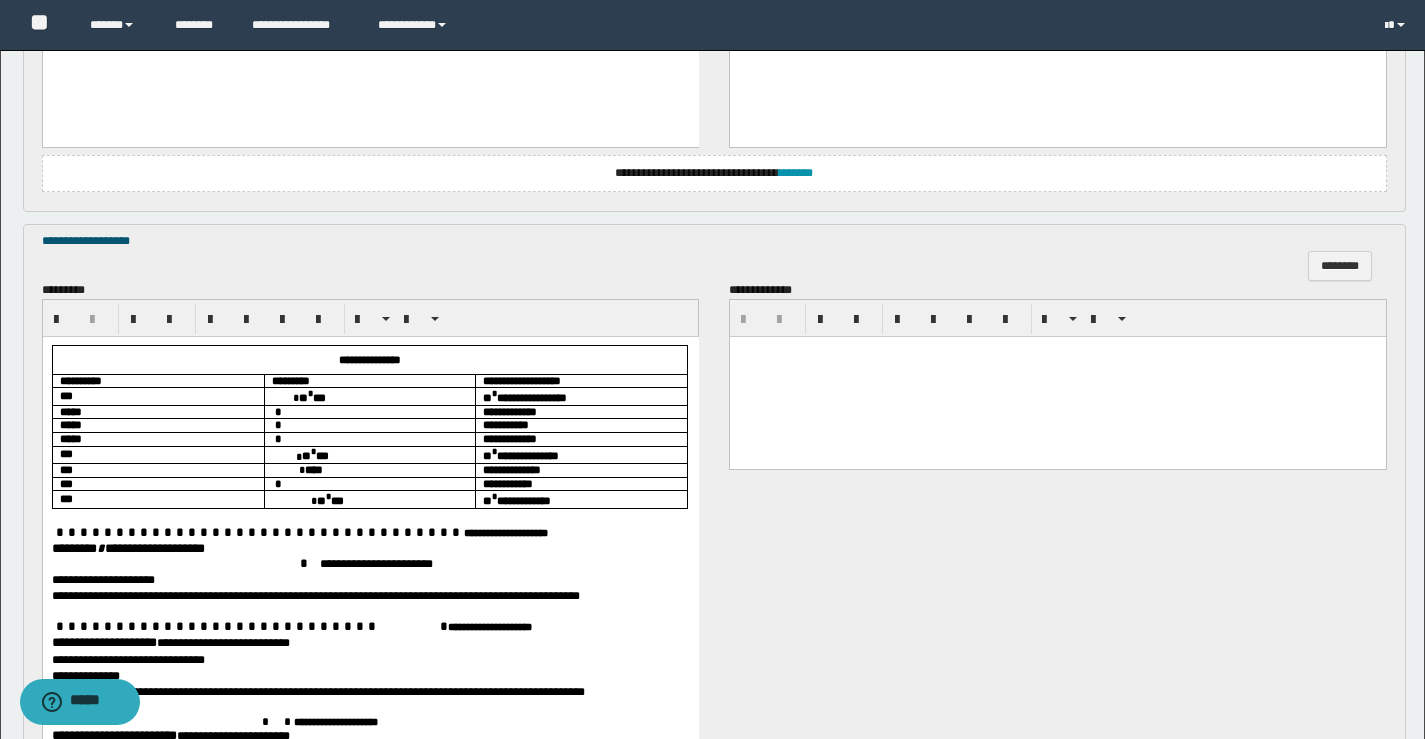 click on "** * ***" at bounding box center [369, 396] 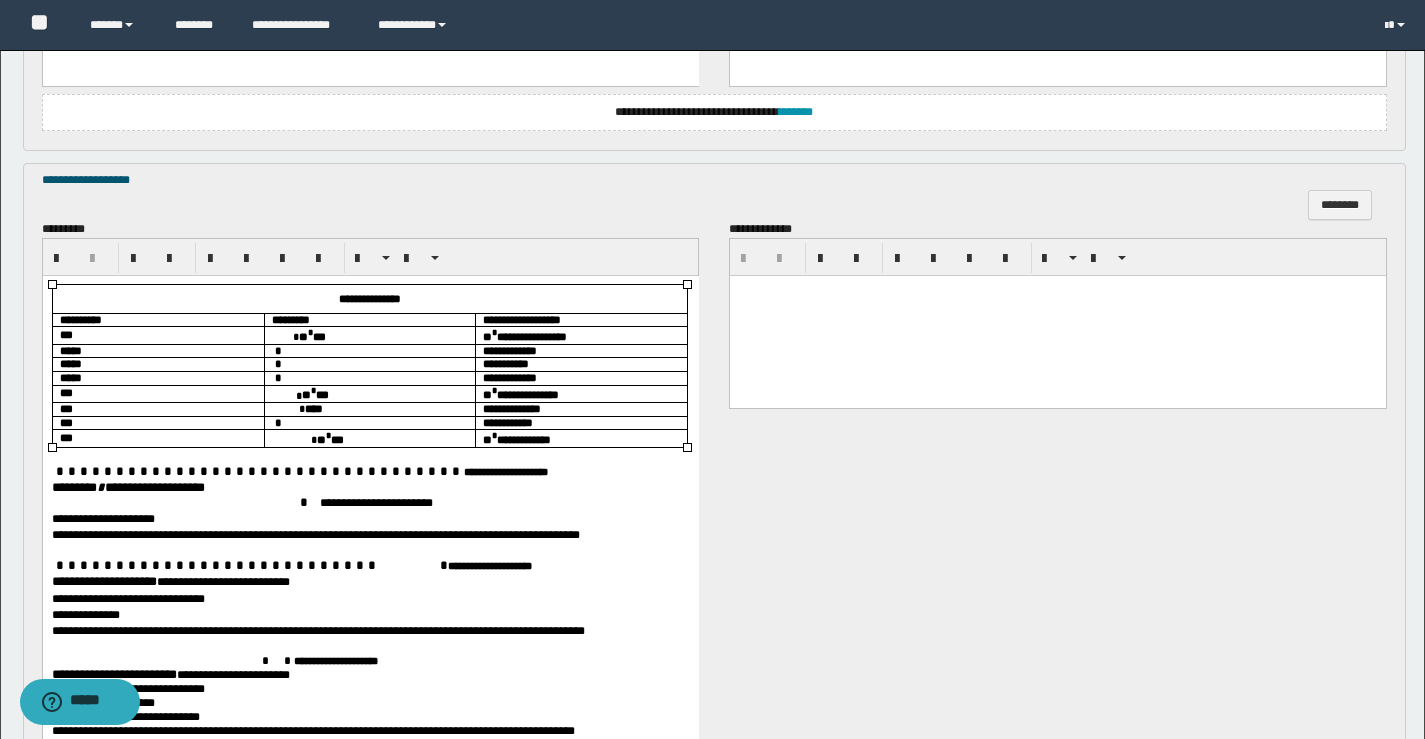scroll, scrollTop: 904, scrollLeft: 0, axis: vertical 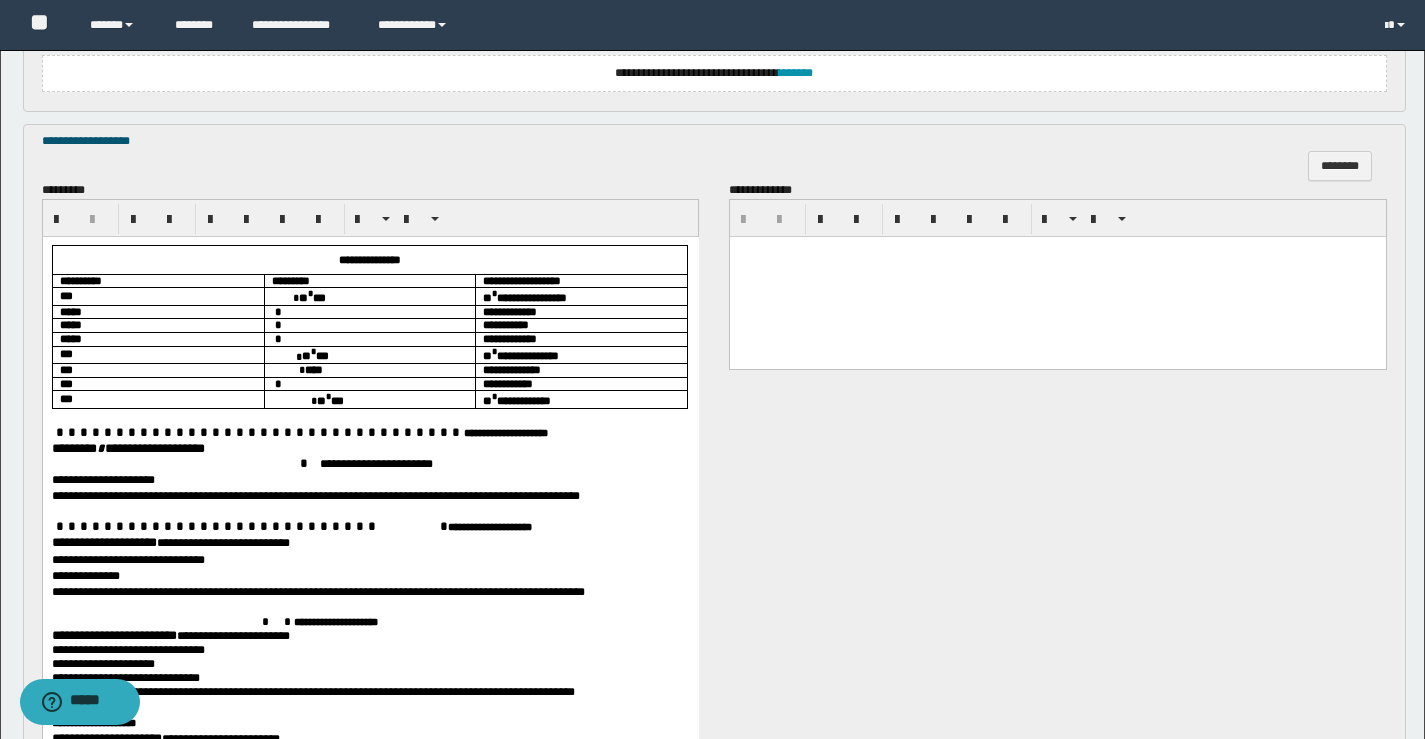 click on "******** * *****" at bounding box center [92, 448] 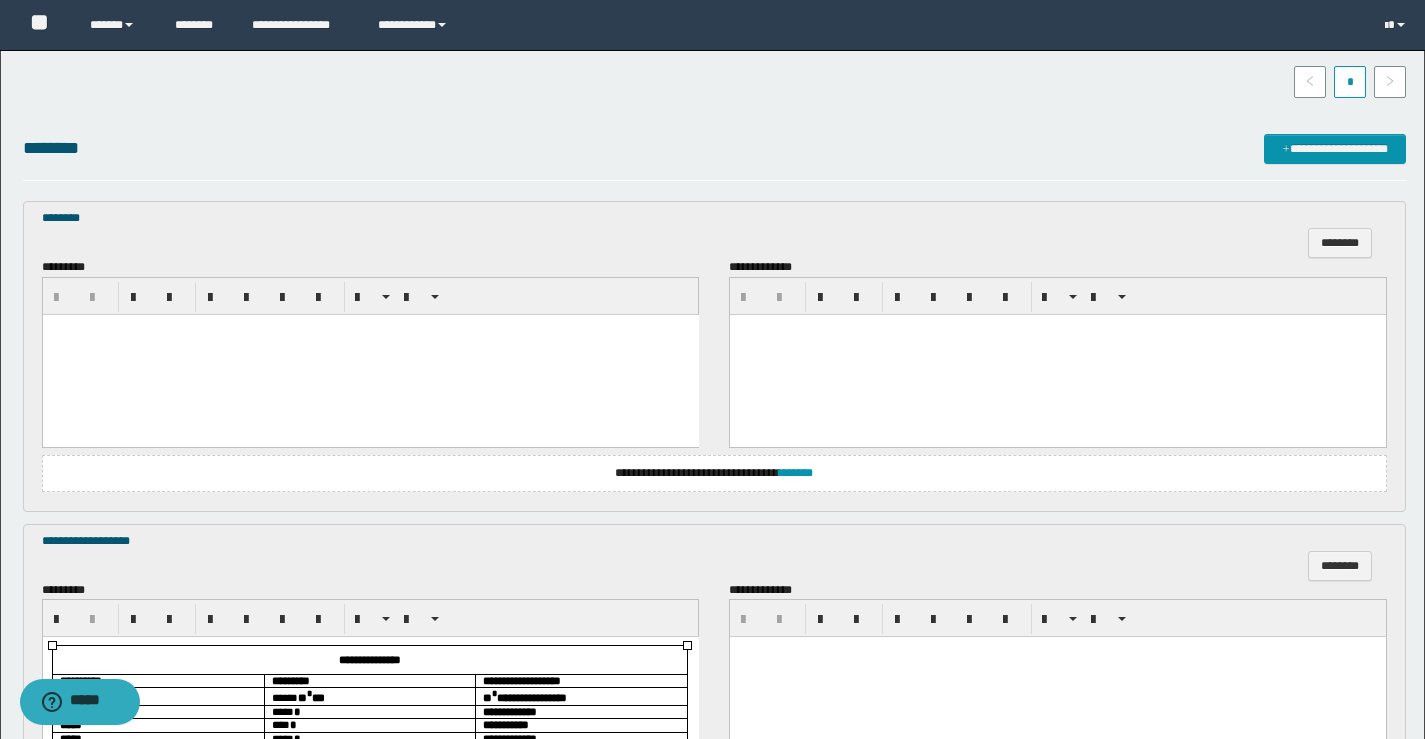 scroll, scrollTop: 604, scrollLeft: 0, axis: vertical 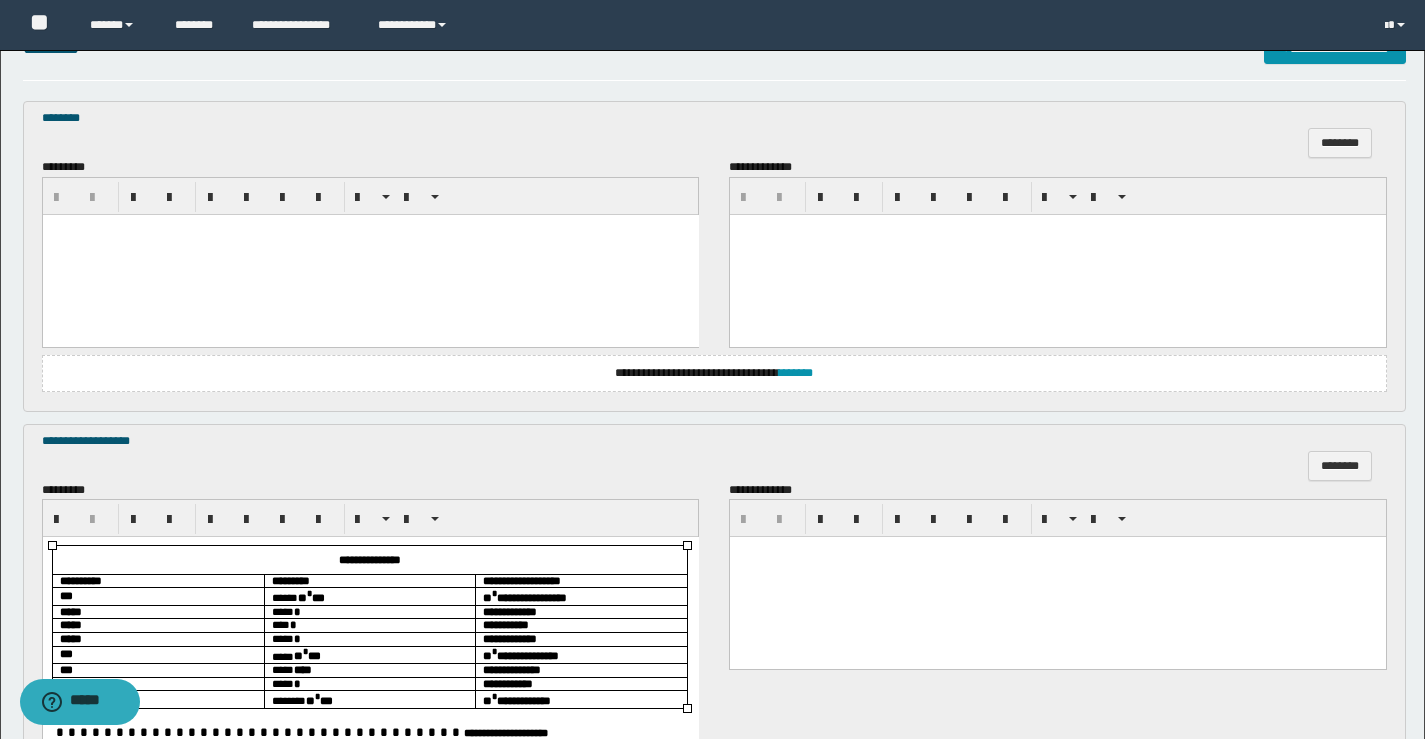 click on "***** ** * ***" at bounding box center [369, 596] 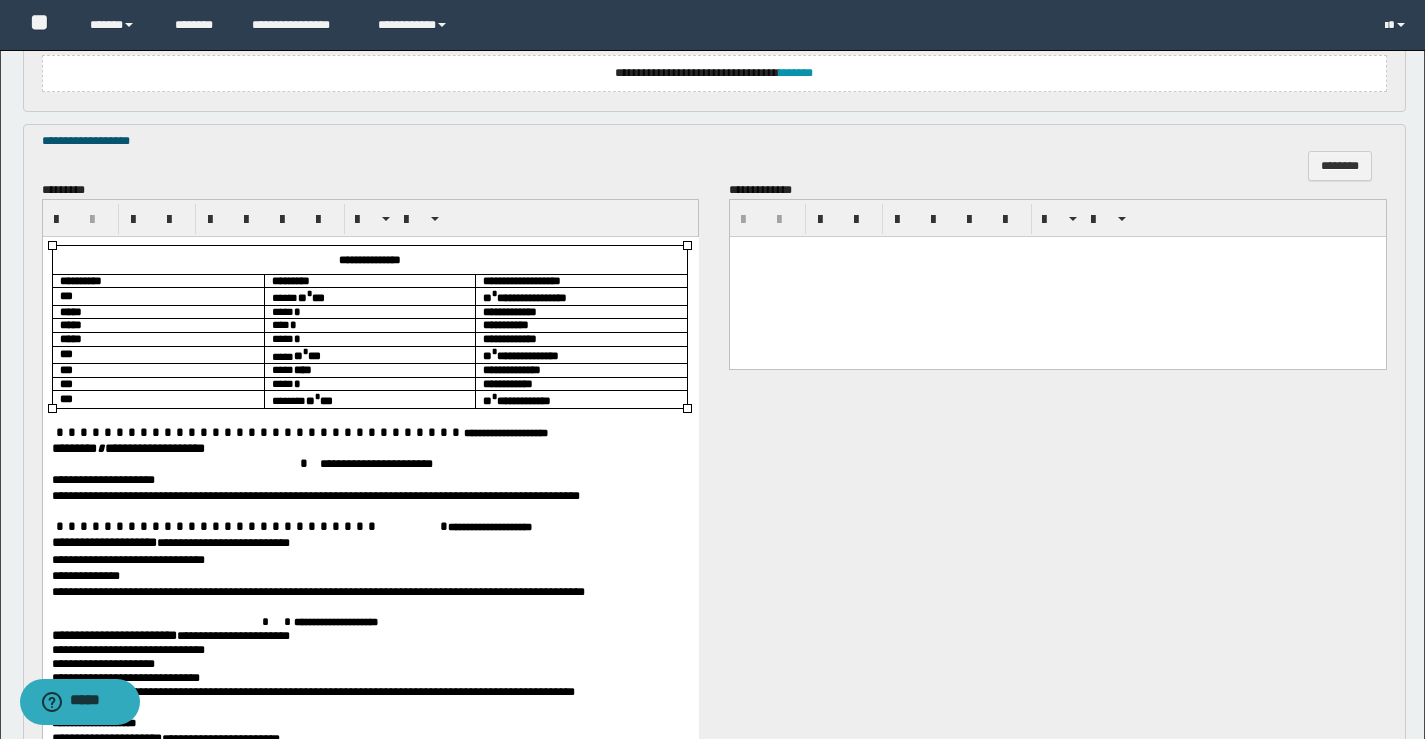 scroll, scrollTop: 1104, scrollLeft: 0, axis: vertical 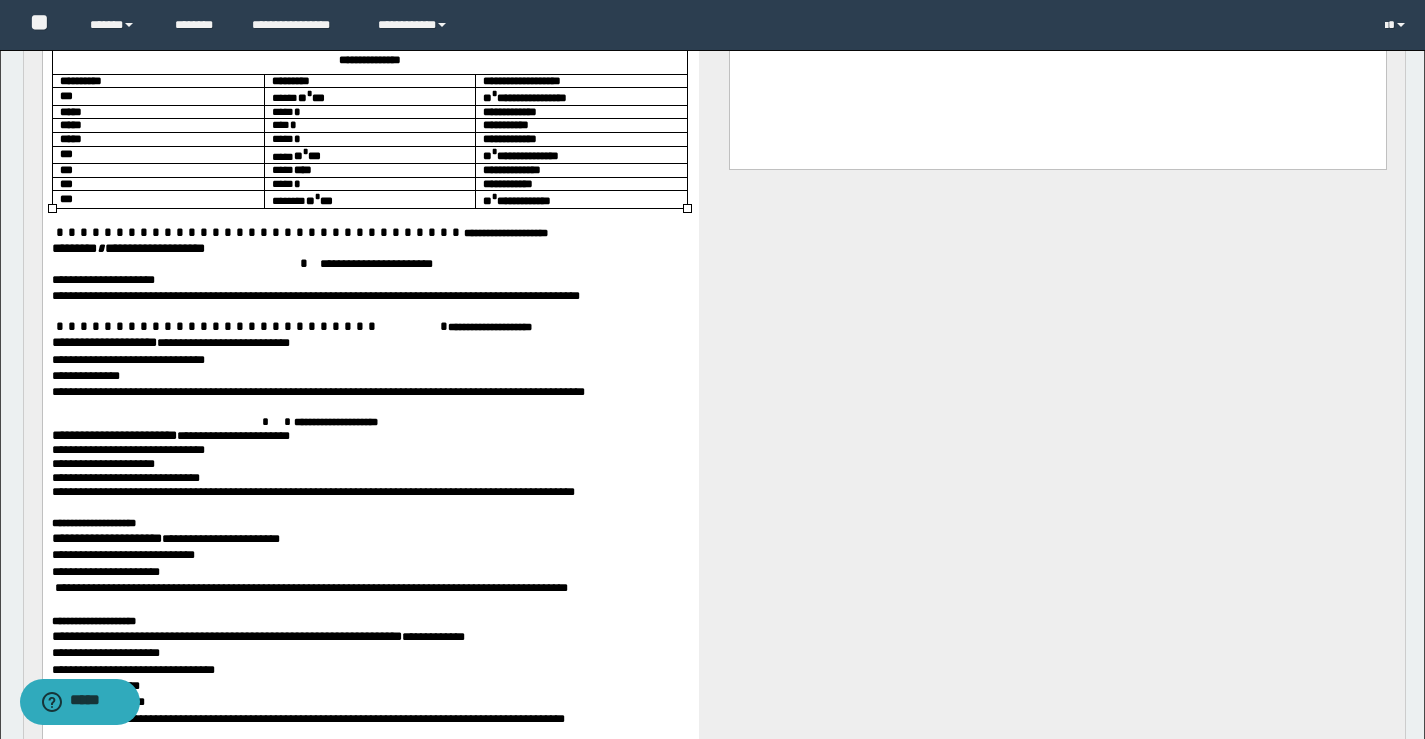 click on "******** * *****" at bounding box center (92, 248) 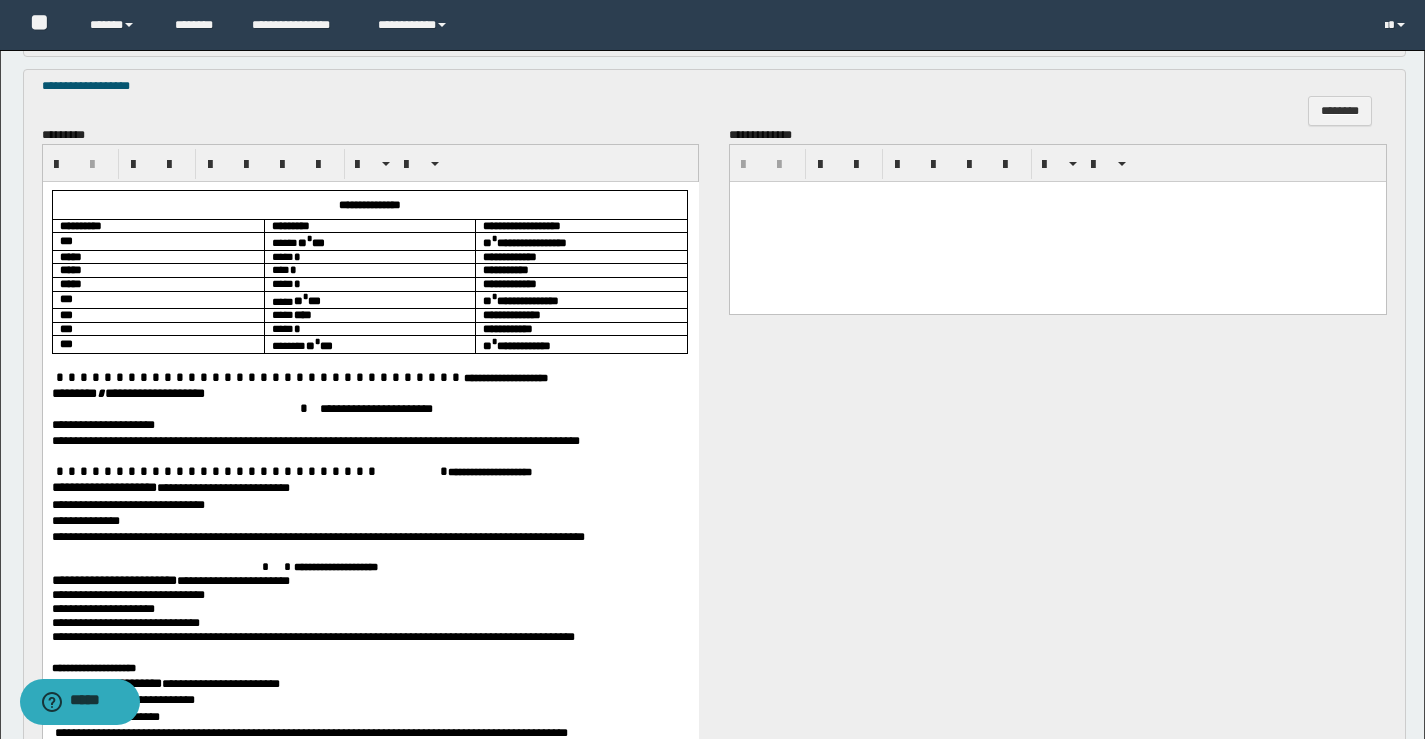 scroll, scrollTop: 904, scrollLeft: 0, axis: vertical 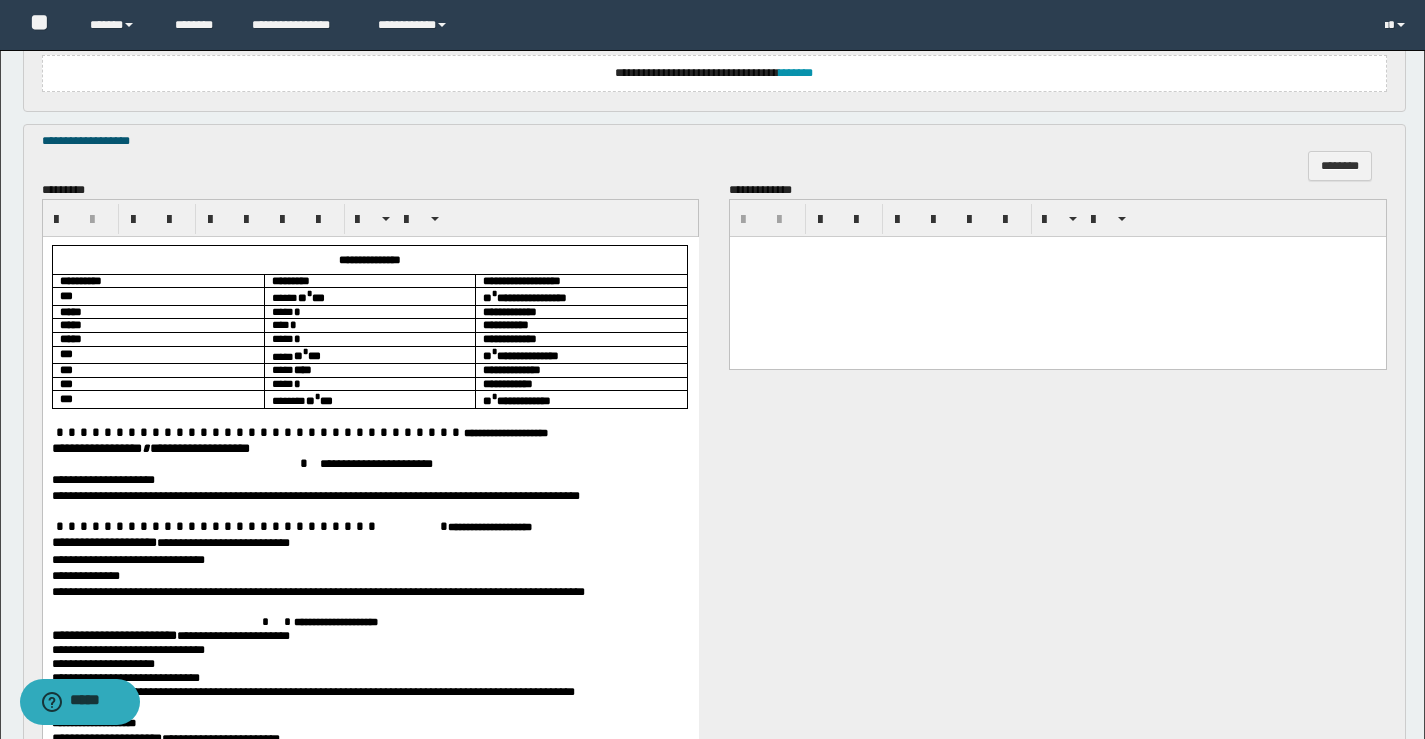 click on "**********" at bounding box center [103, 542] 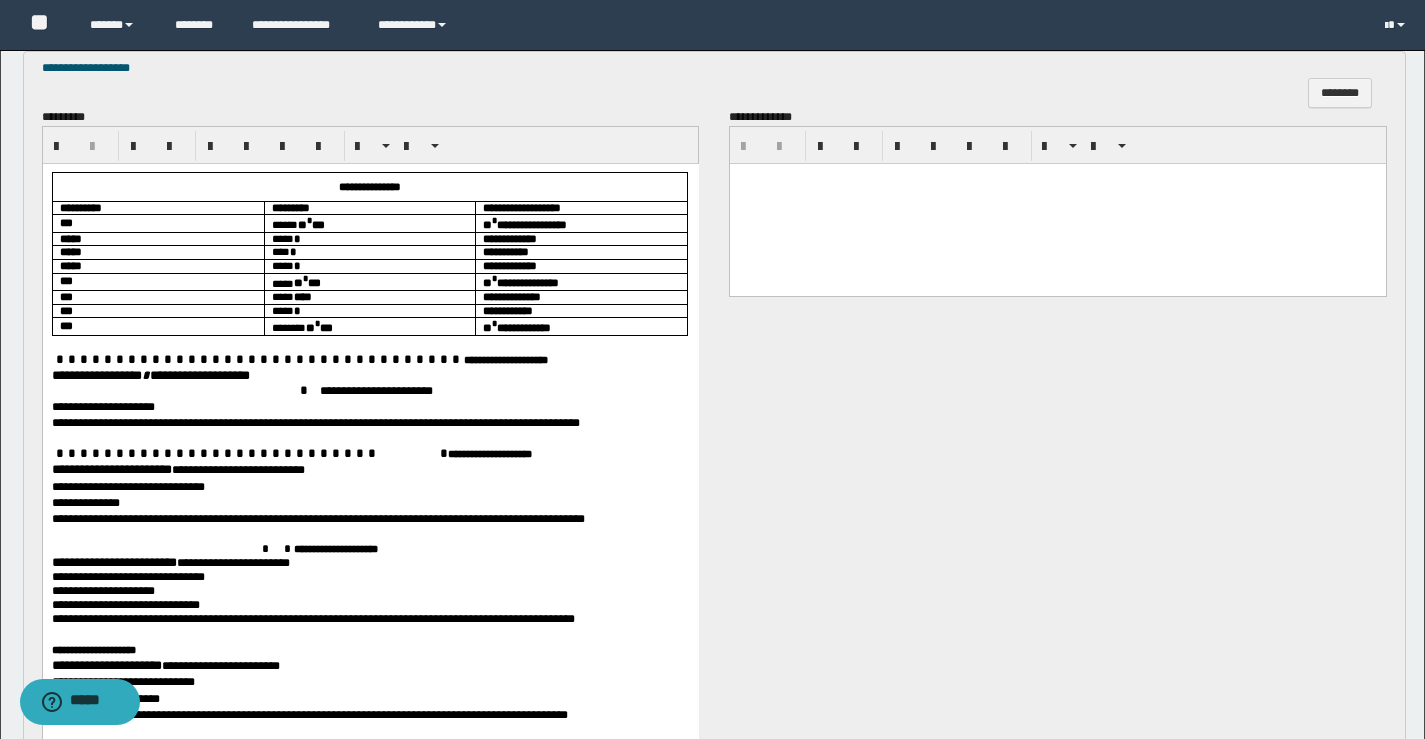 scroll, scrollTop: 1004, scrollLeft: 0, axis: vertical 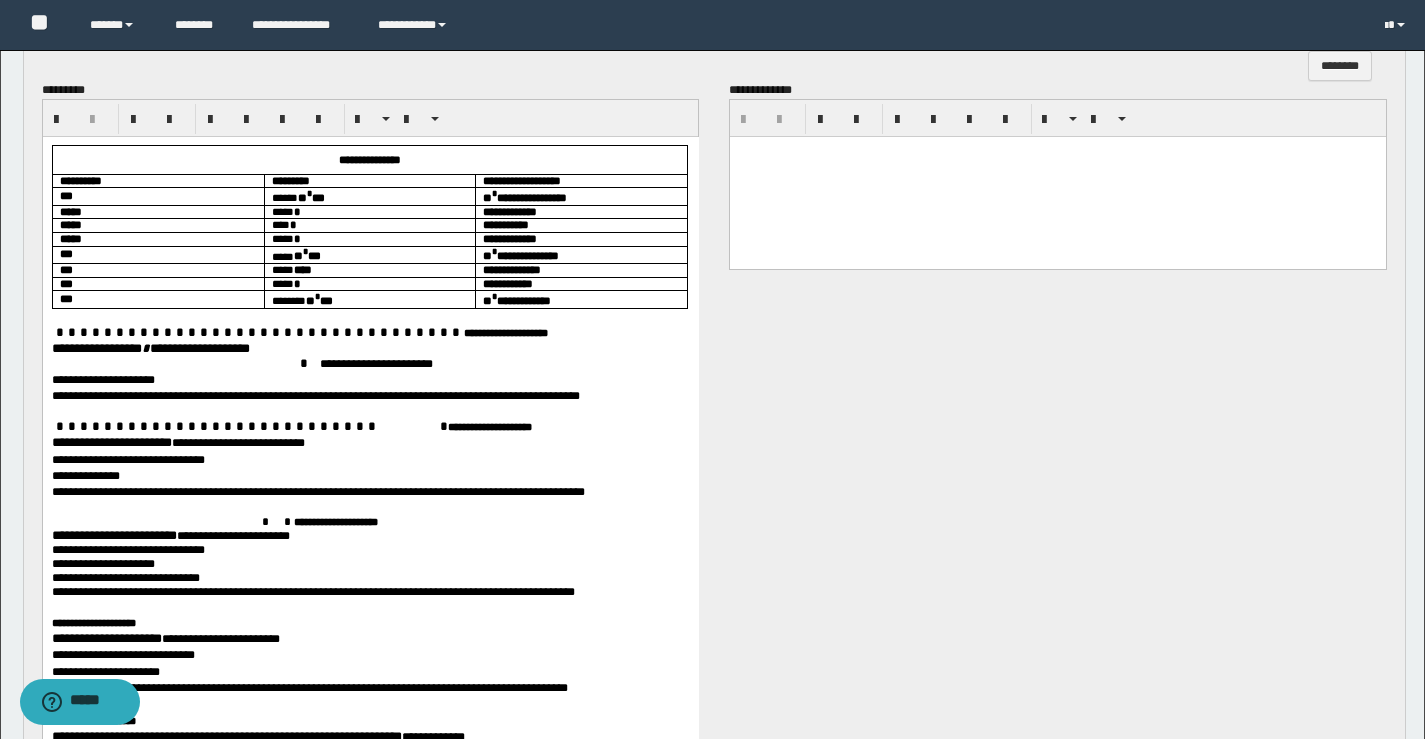 click on "**********" at bounding box center (113, 535) 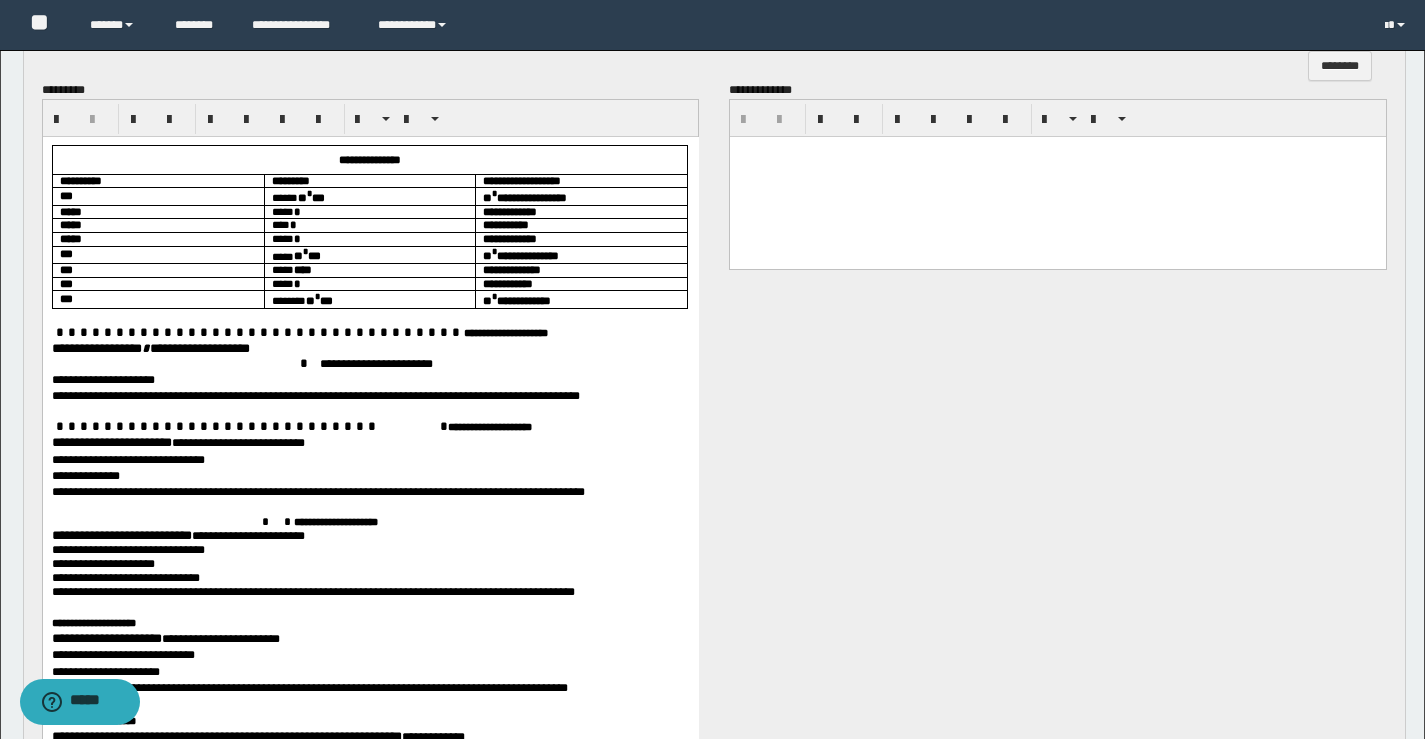 scroll, scrollTop: 1104, scrollLeft: 0, axis: vertical 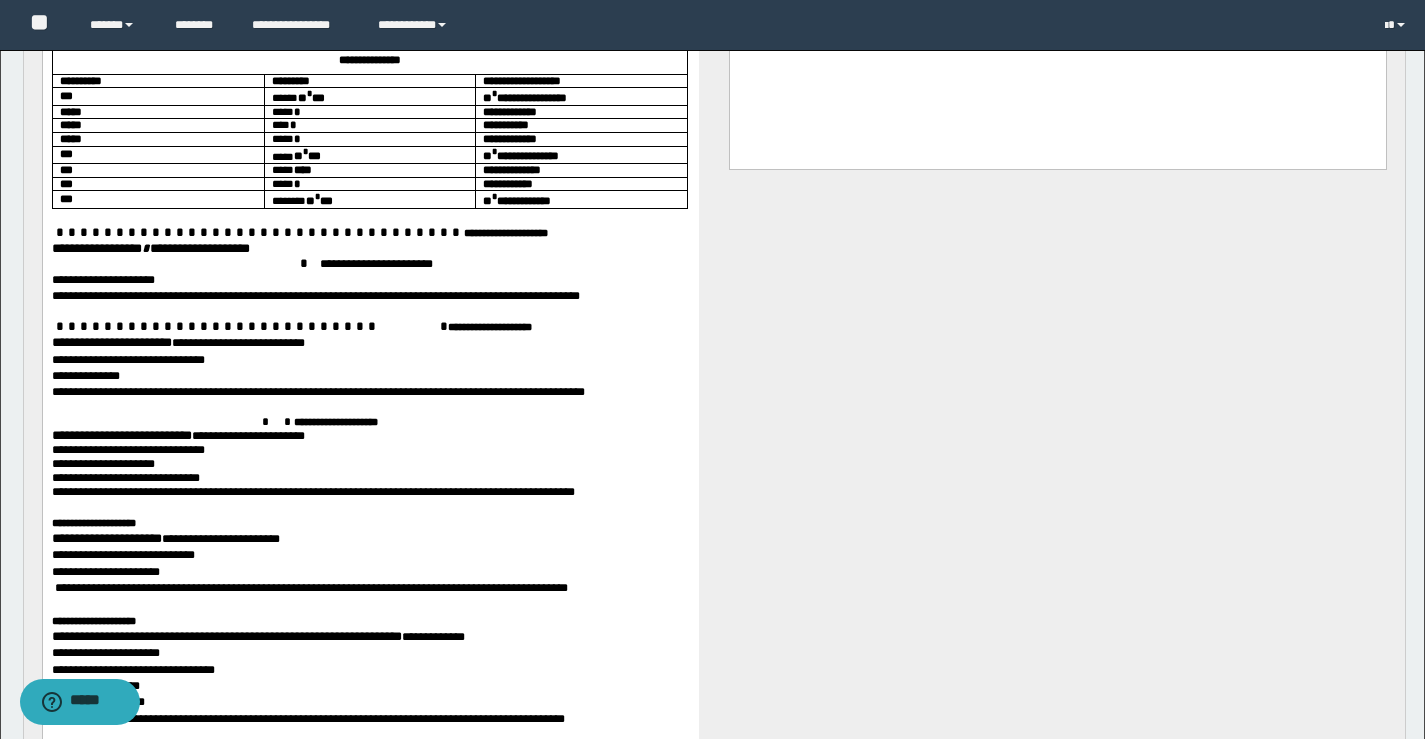 click on "**********" at bounding box center (106, 538) 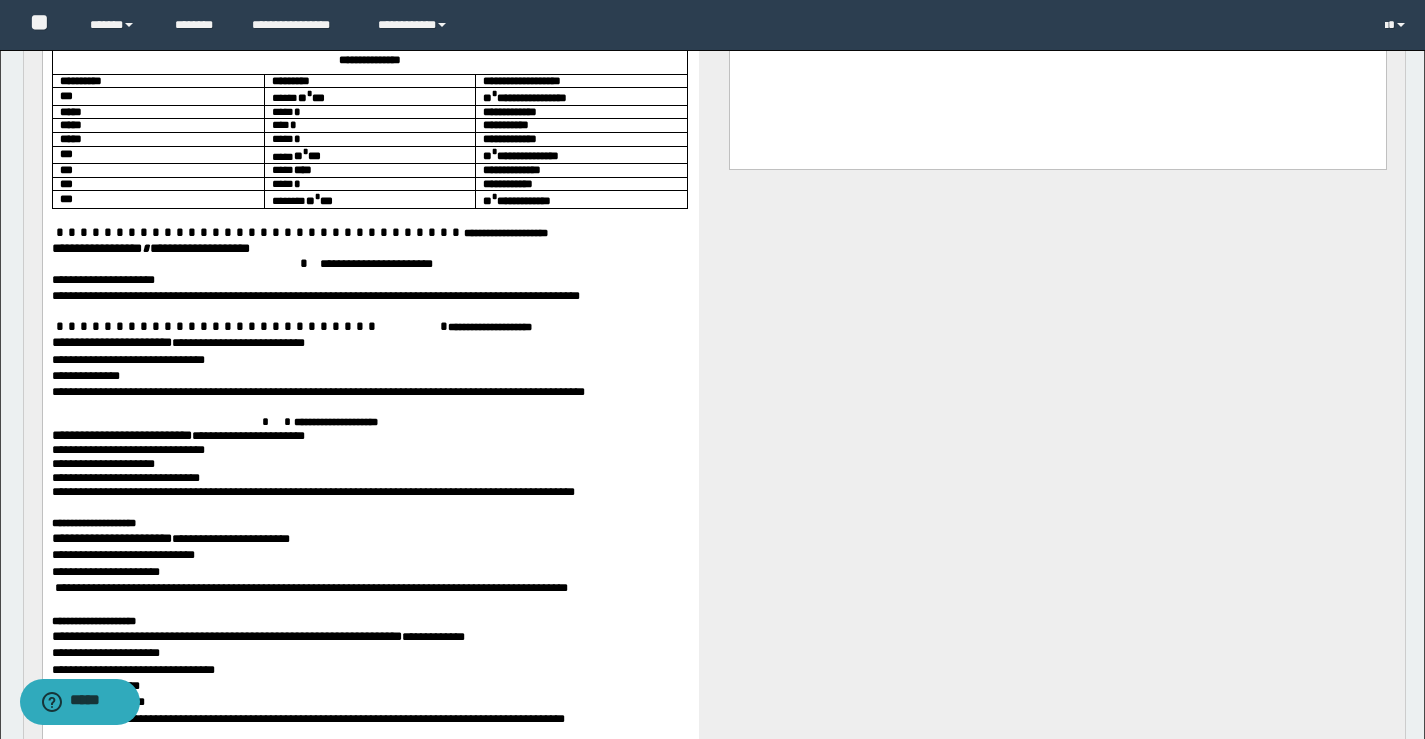 scroll, scrollTop: 1204, scrollLeft: 0, axis: vertical 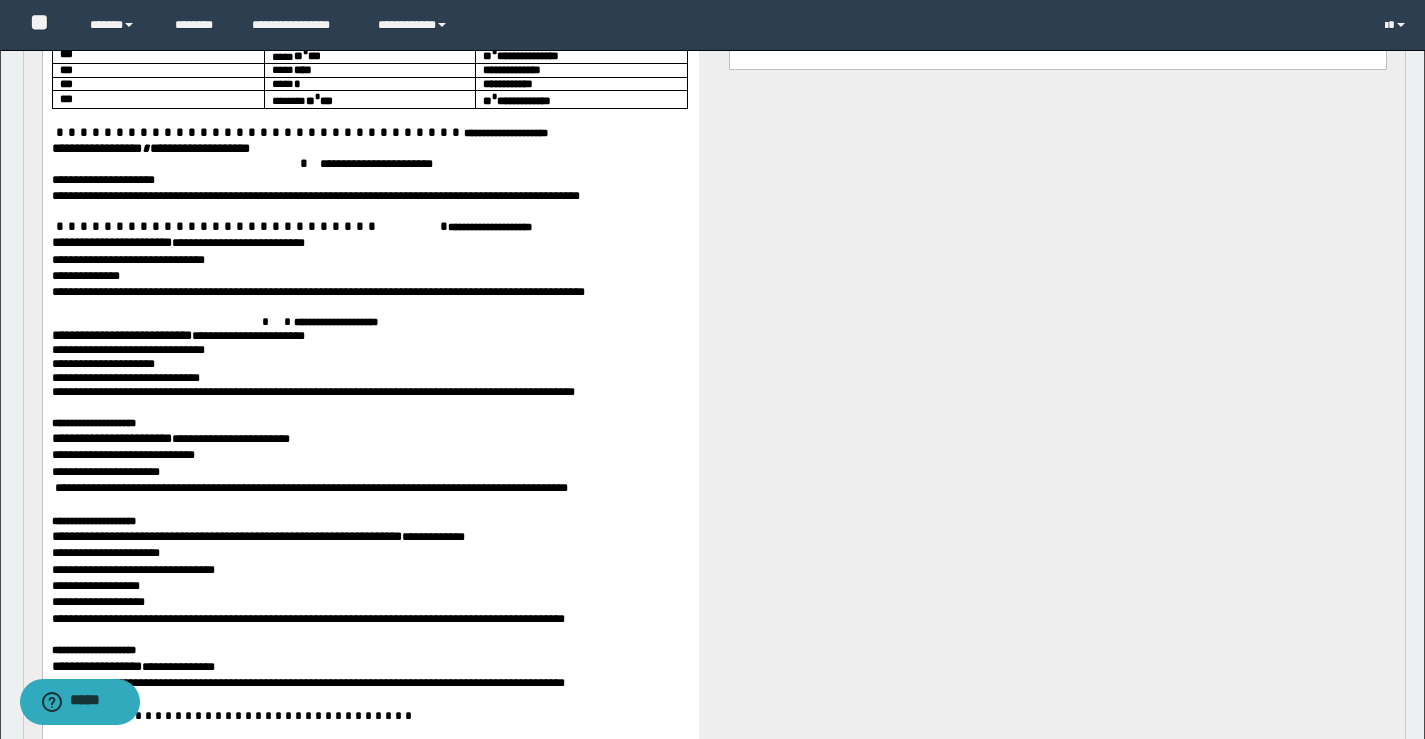 click on "**********" at bounding box center (226, 537) 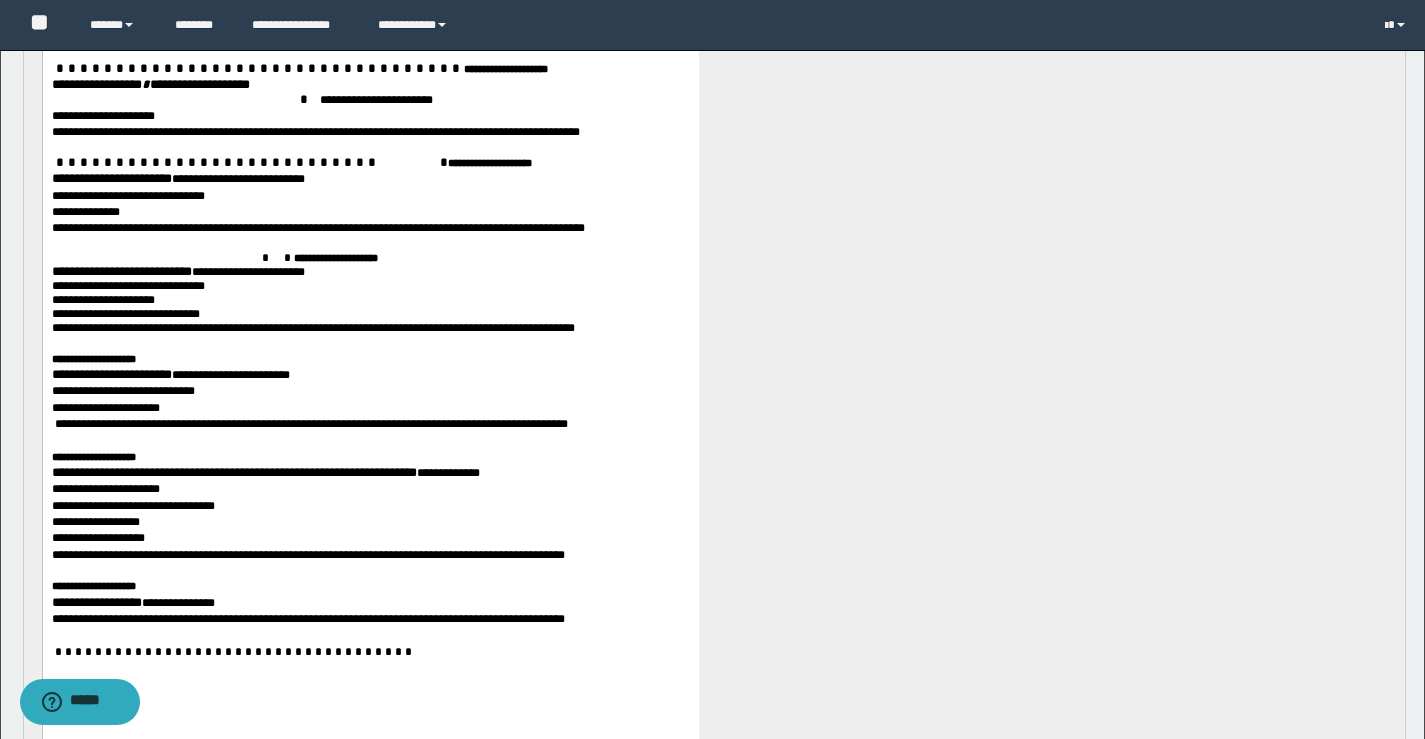 scroll, scrollTop: 1404, scrollLeft: 0, axis: vertical 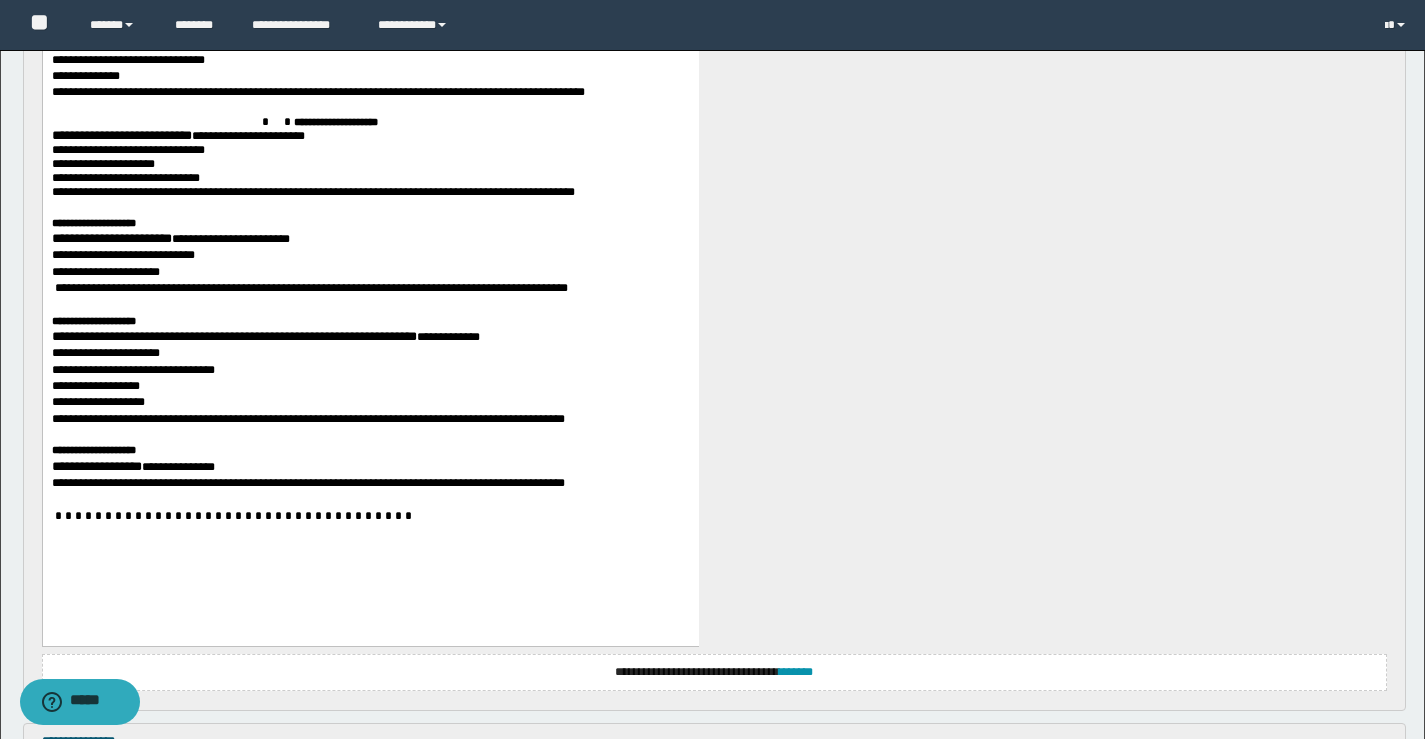 click on "**********" at bounding box center [96, 467] 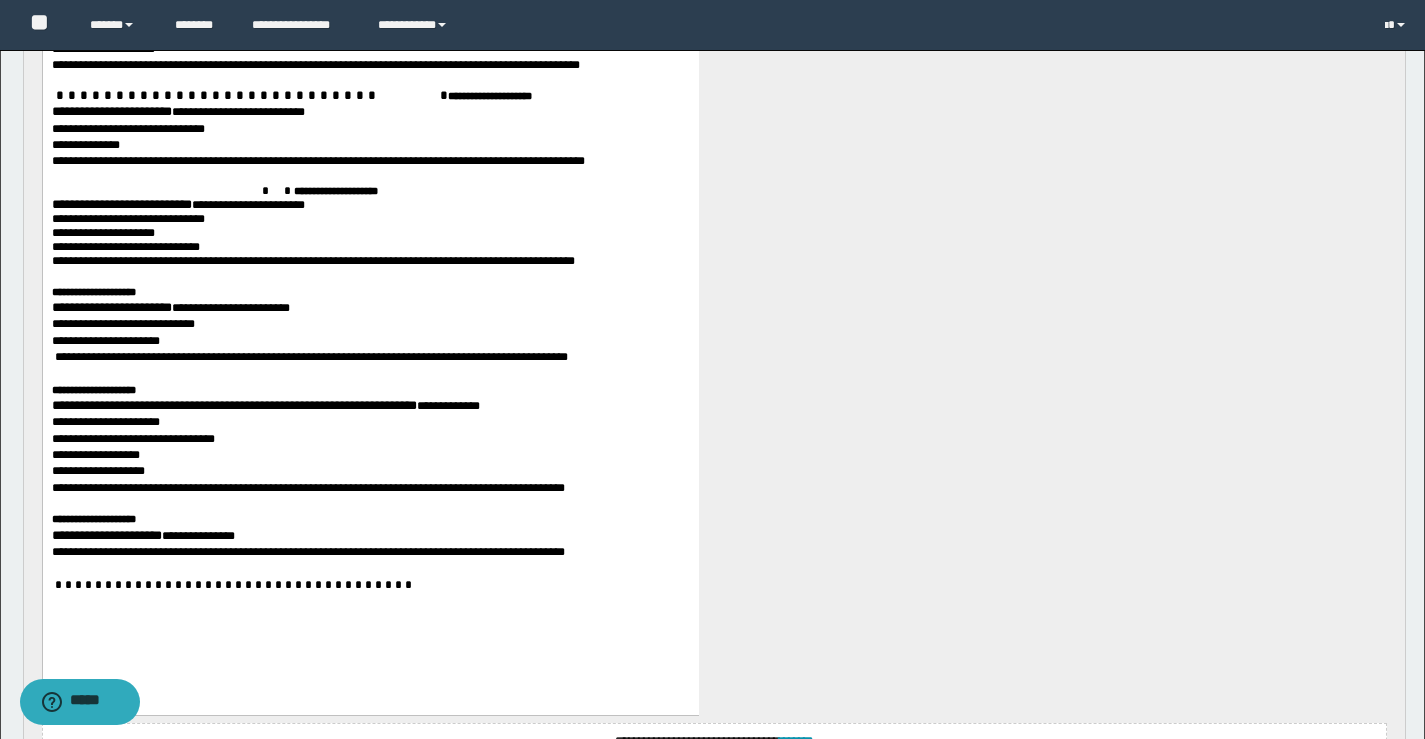 scroll, scrollTop: 1204, scrollLeft: 0, axis: vertical 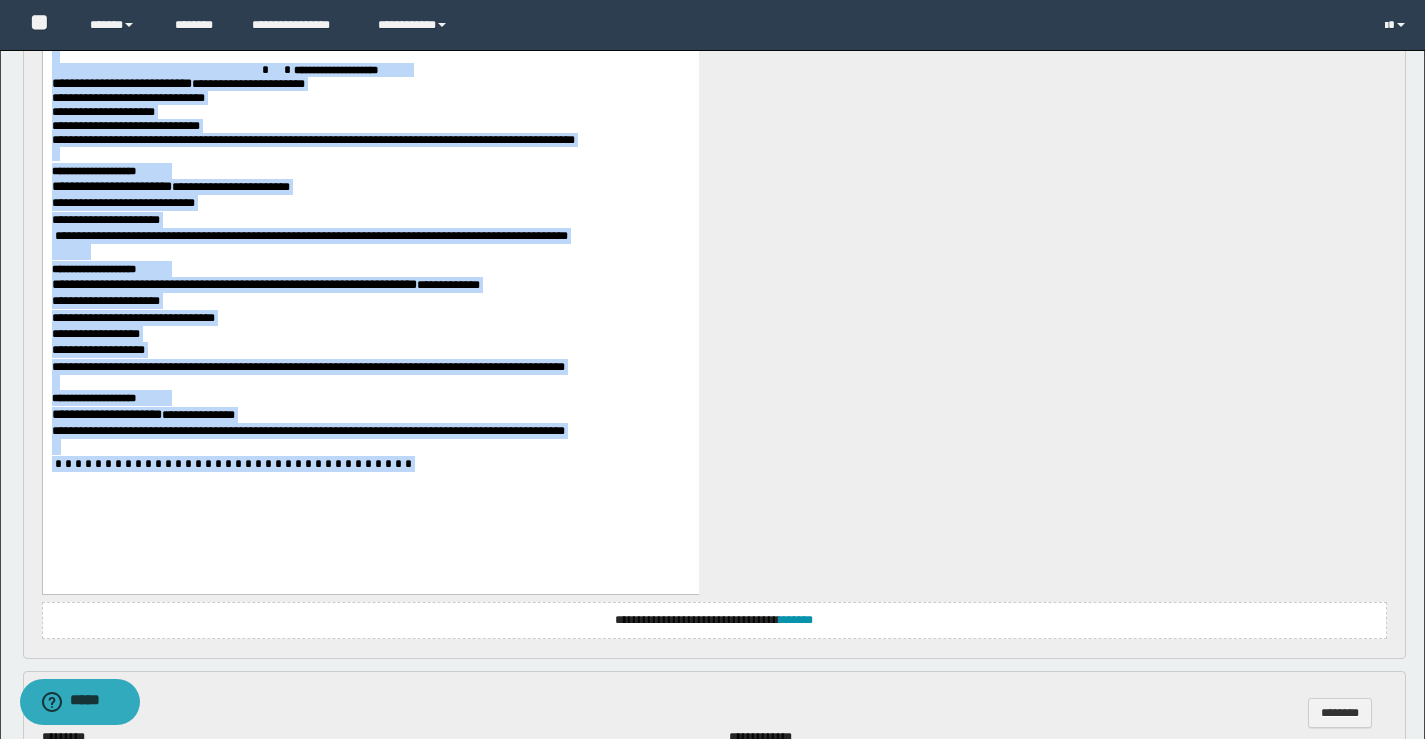 drag, startPoint x: 292, startPoint y: -30, endPoint x: 586, endPoint y: 493, distance: 599.9708 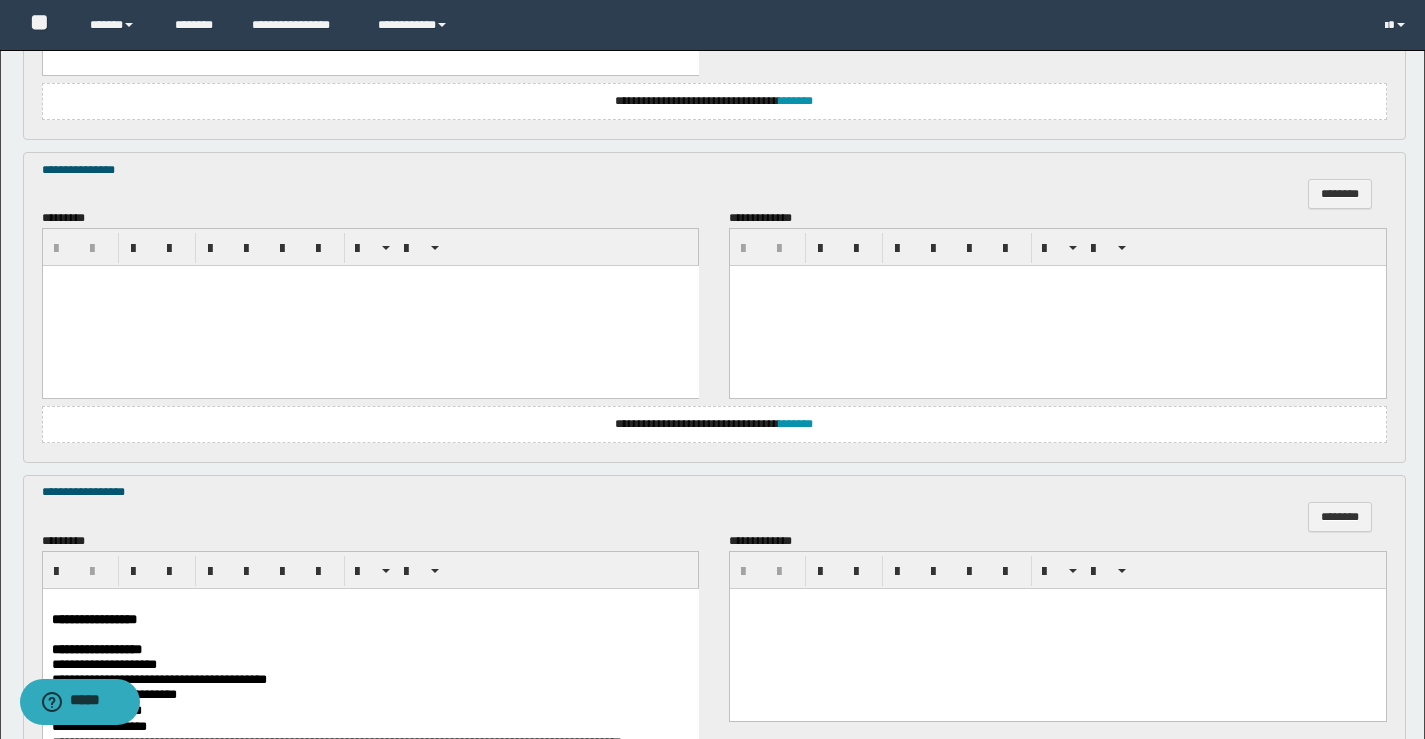click at bounding box center [370, 306] 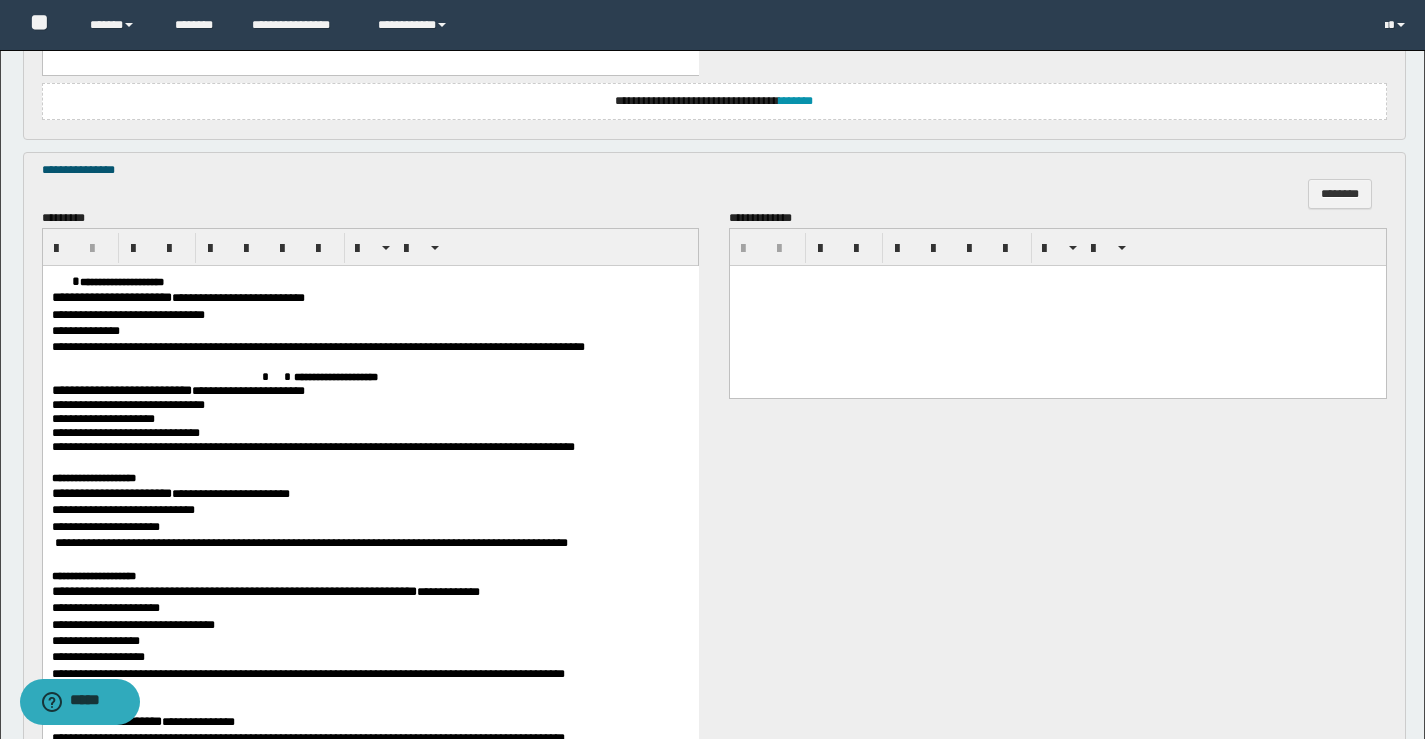 click at bounding box center (65, 281) 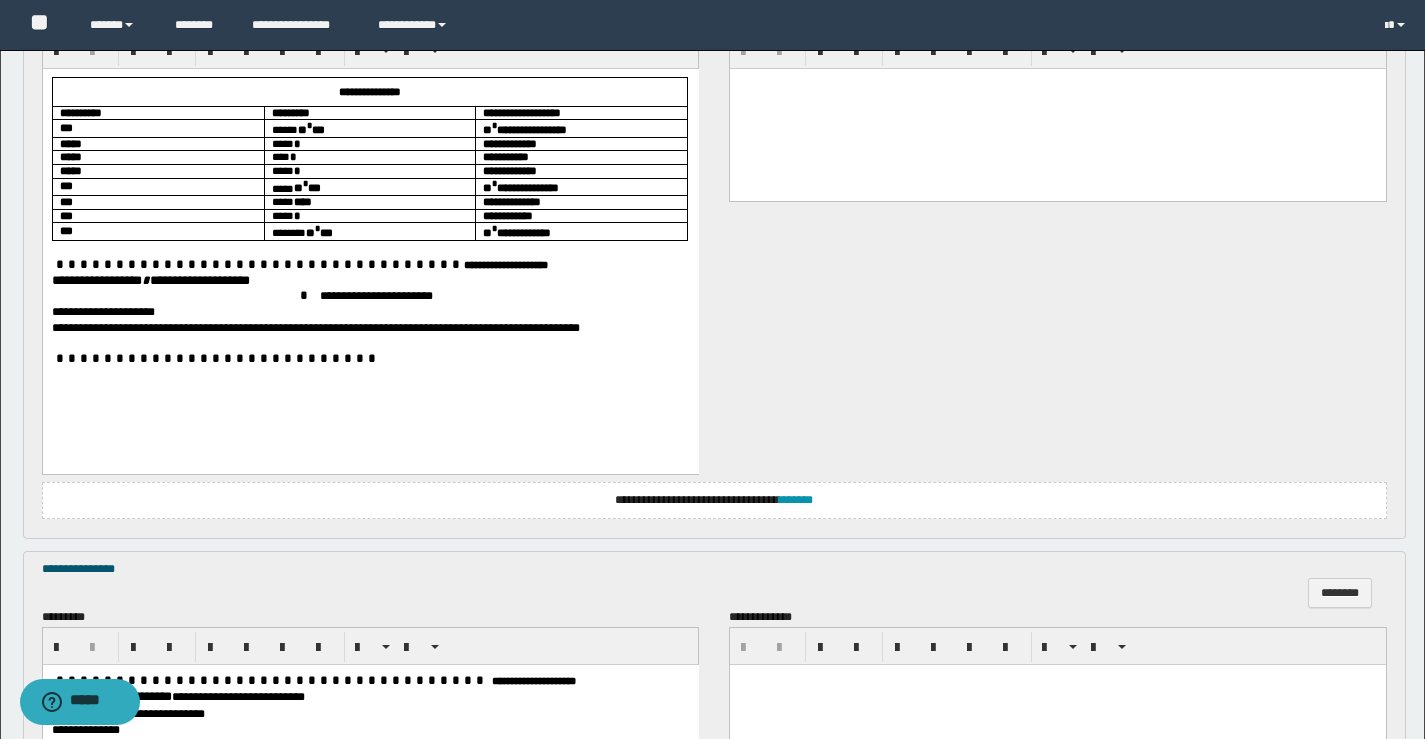 scroll, scrollTop: 1071, scrollLeft: 0, axis: vertical 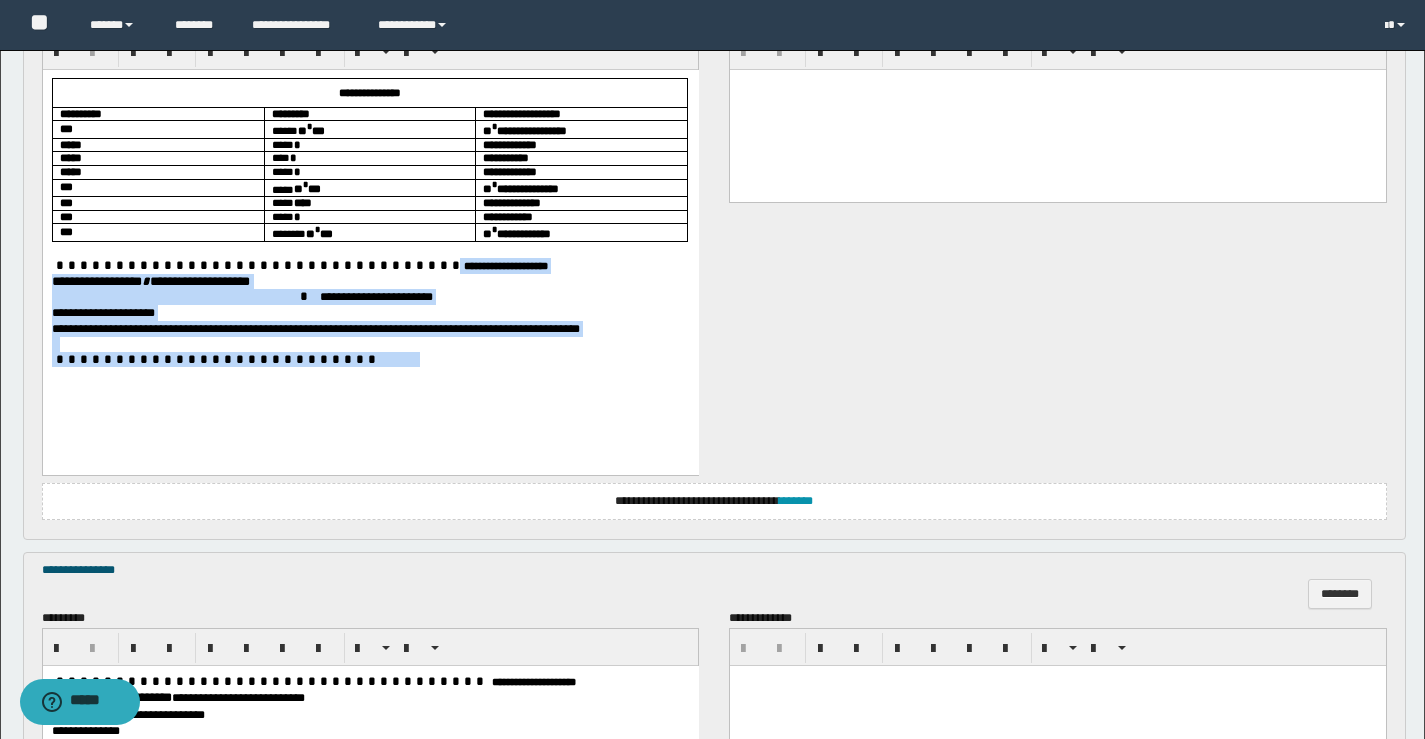 drag, startPoint x: 301, startPoint y: 266, endPoint x: 603, endPoint y: 366, distance: 318.12576 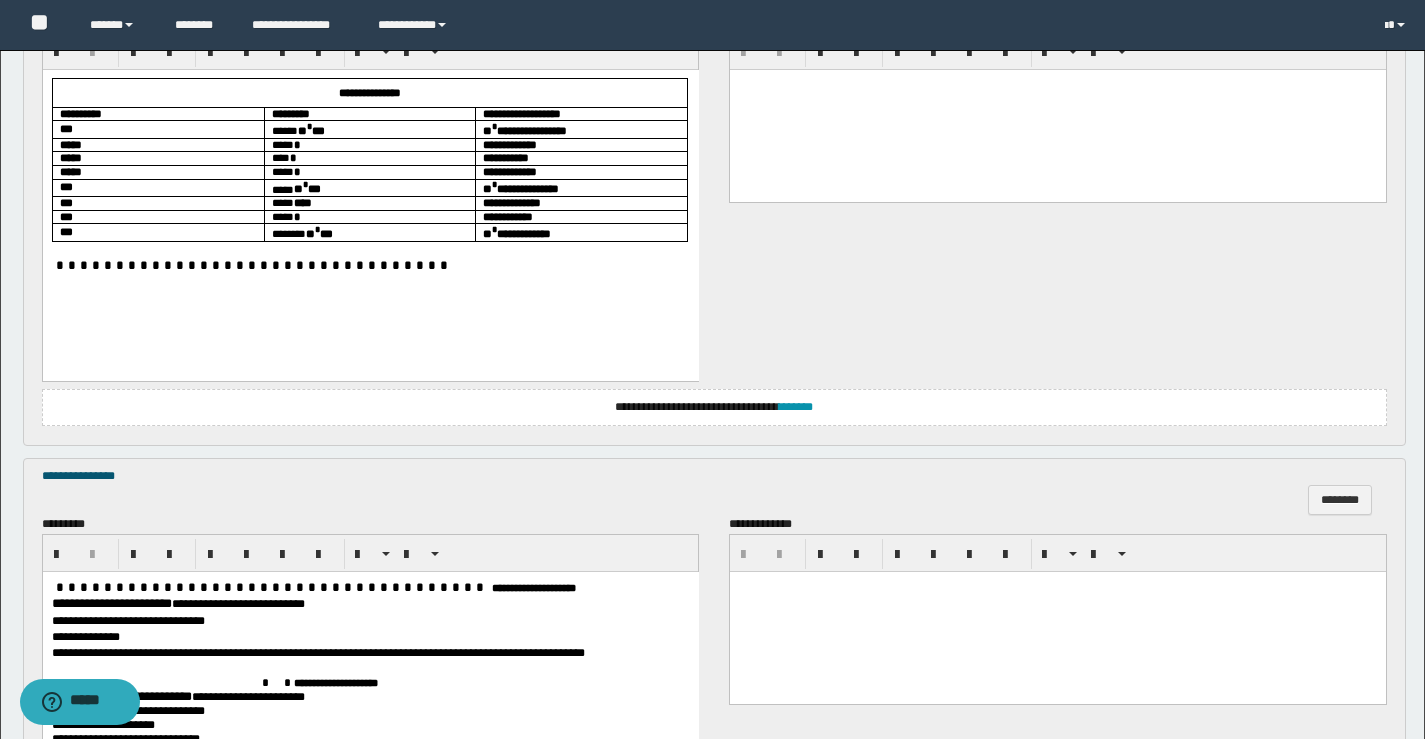 scroll, scrollTop: 571, scrollLeft: 0, axis: vertical 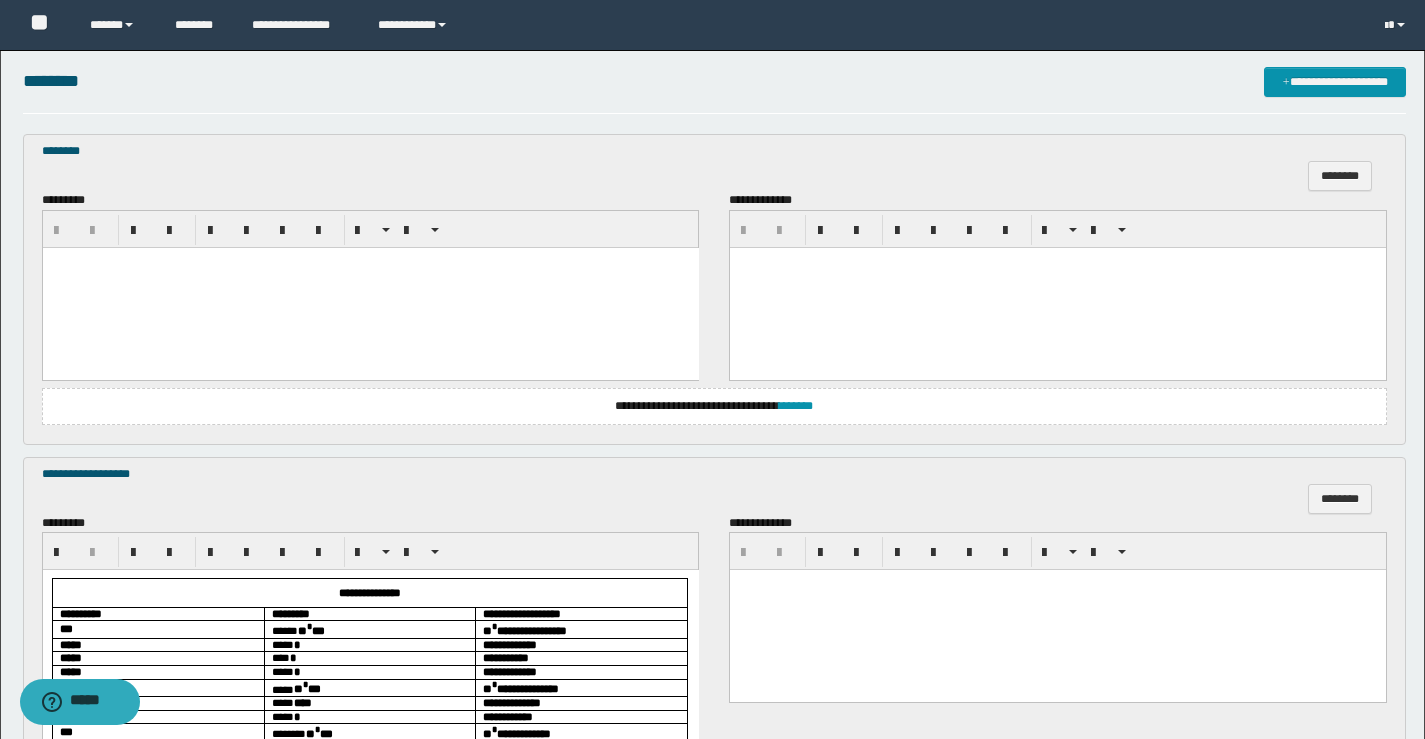 click at bounding box center (370, 287) 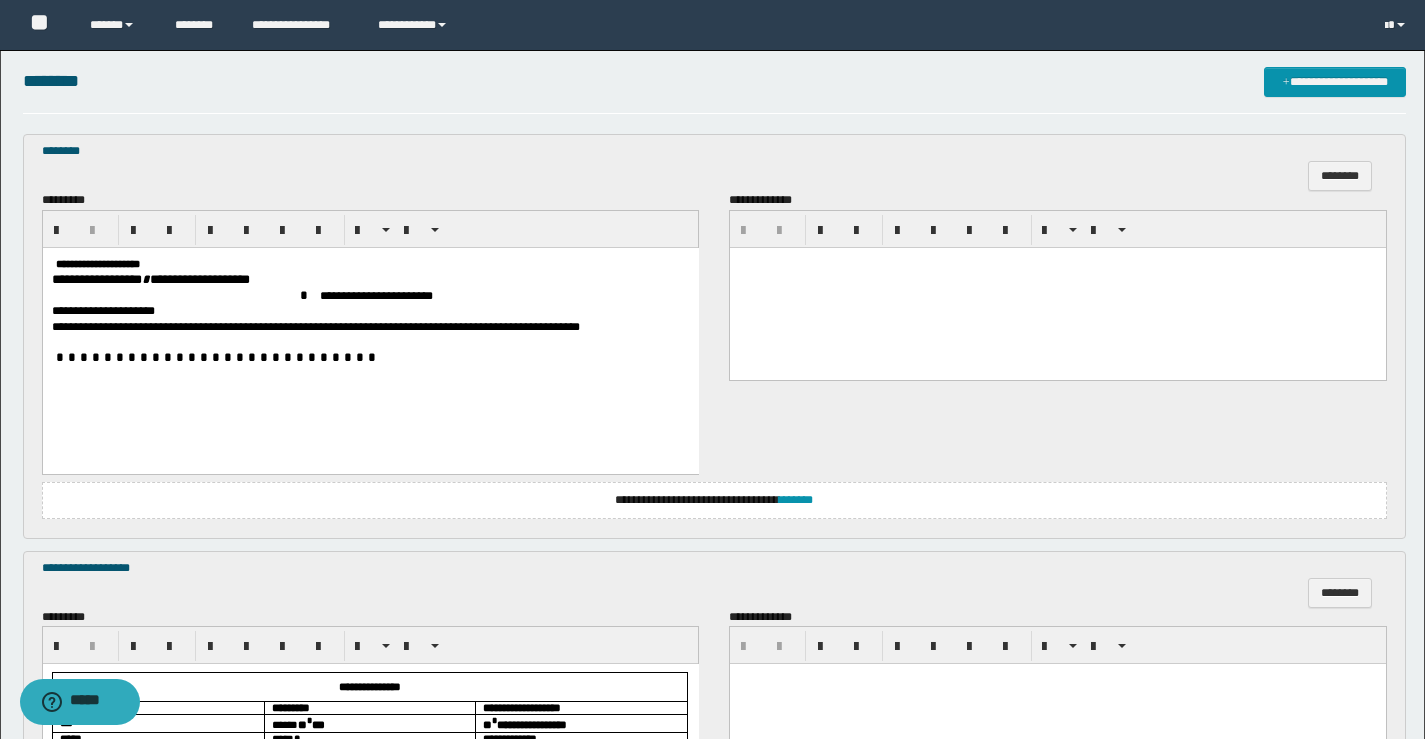click at bounding box center (53, 262) 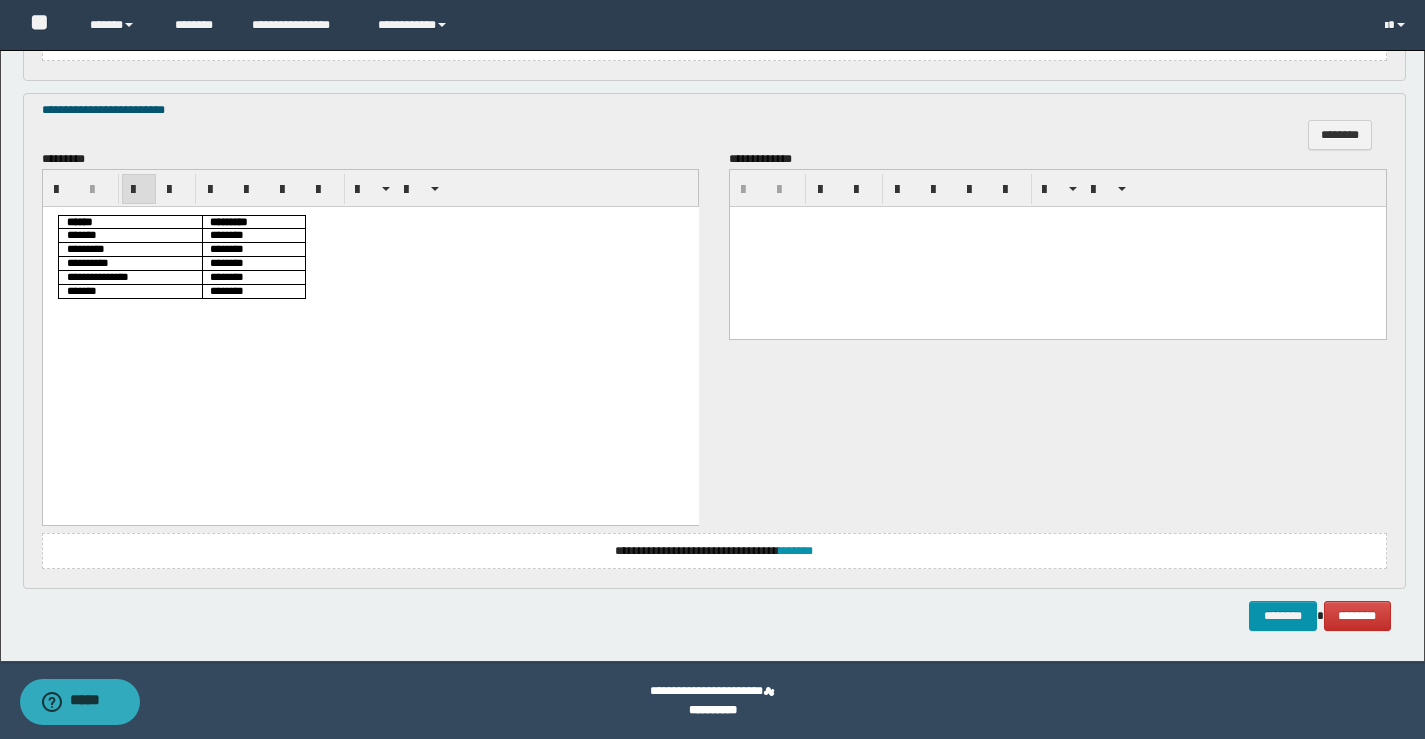 scroll, scrollTop: 2855, scrollLeft: 0, axis: vertical 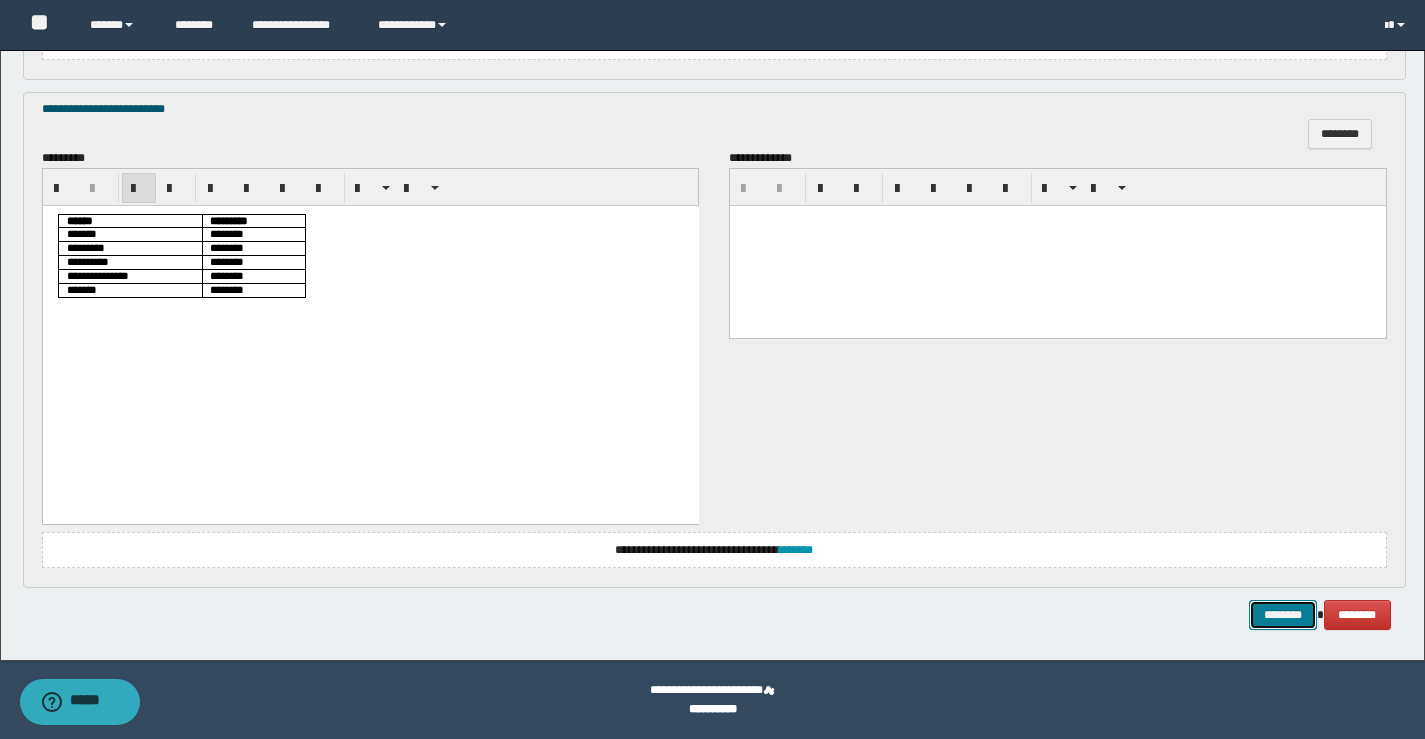 click on "********" at bounding box center [1283, 615] 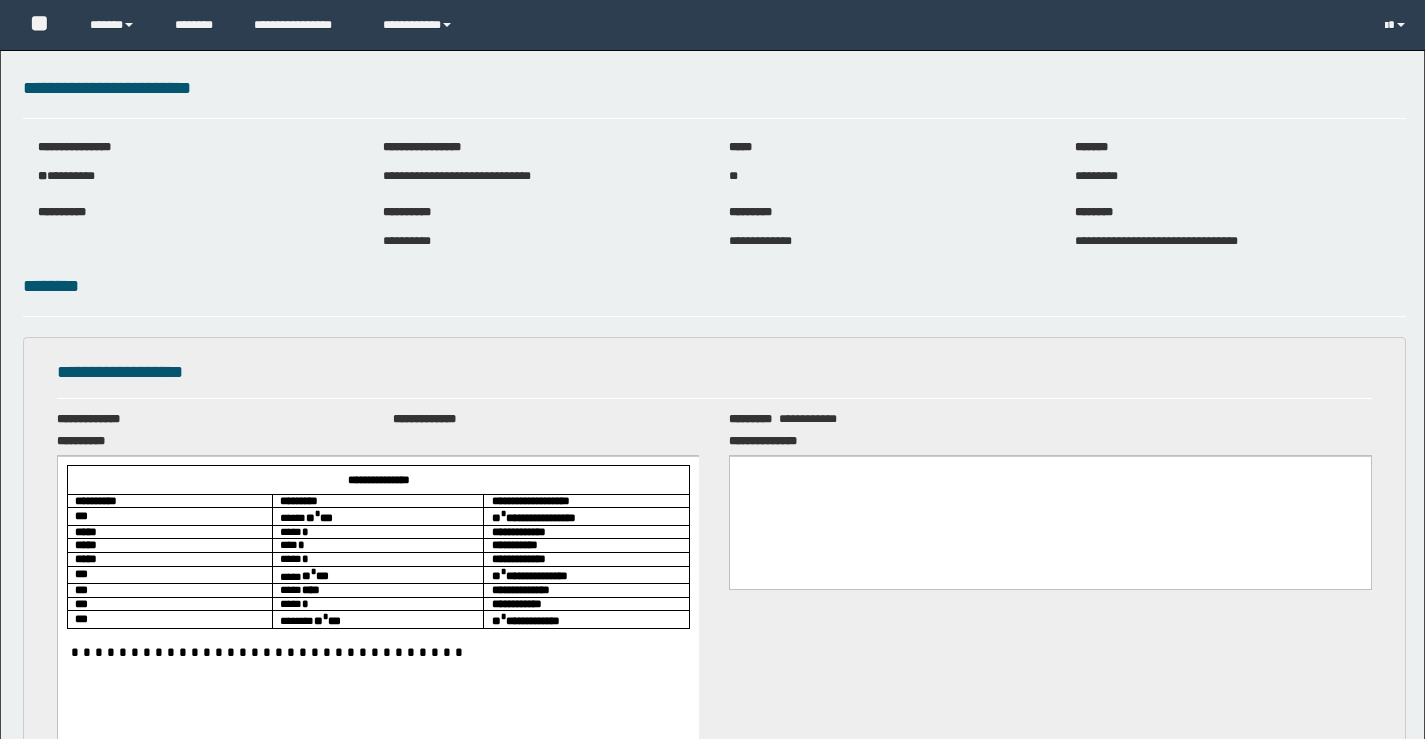 scroll, scrollTop: 0, scrollLeft: 0, axis: both 